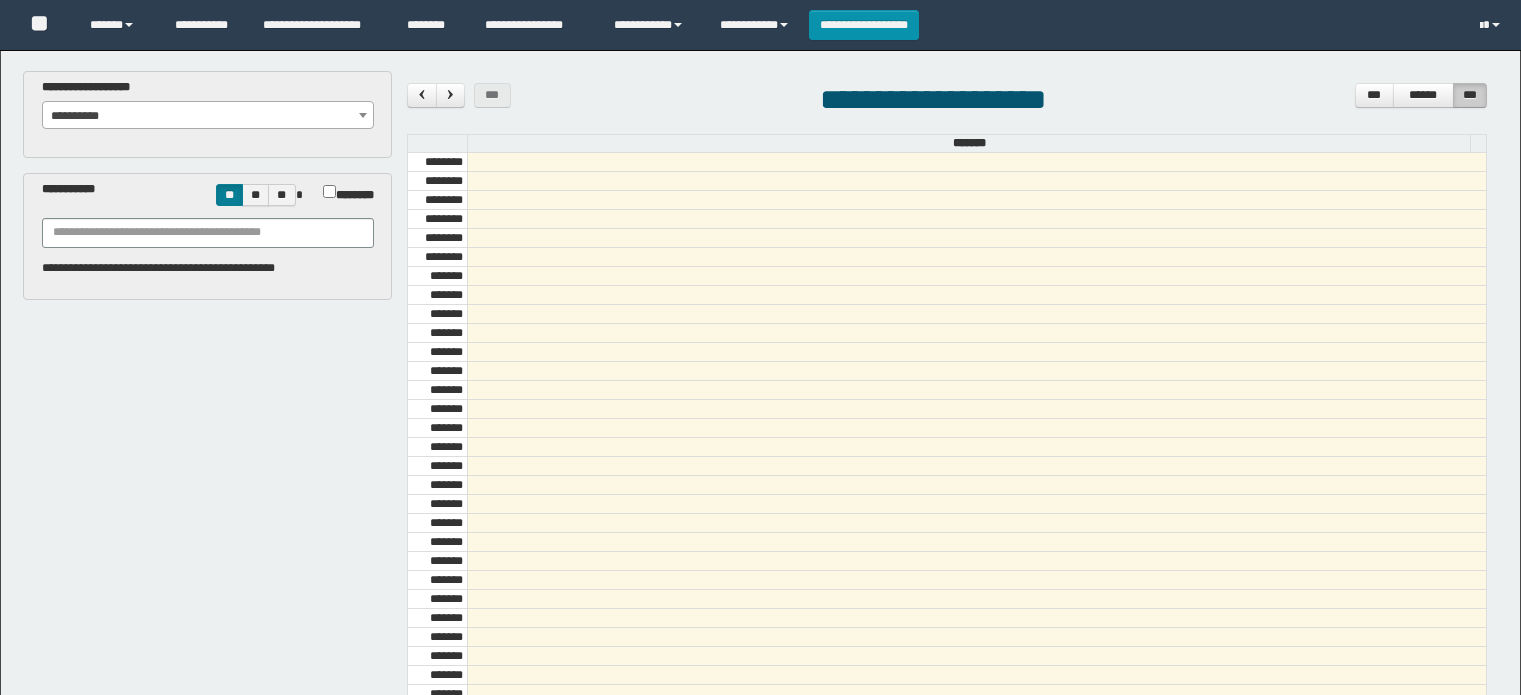 scroll, scrollTop: 0, scrollLeft: 0, axis: both 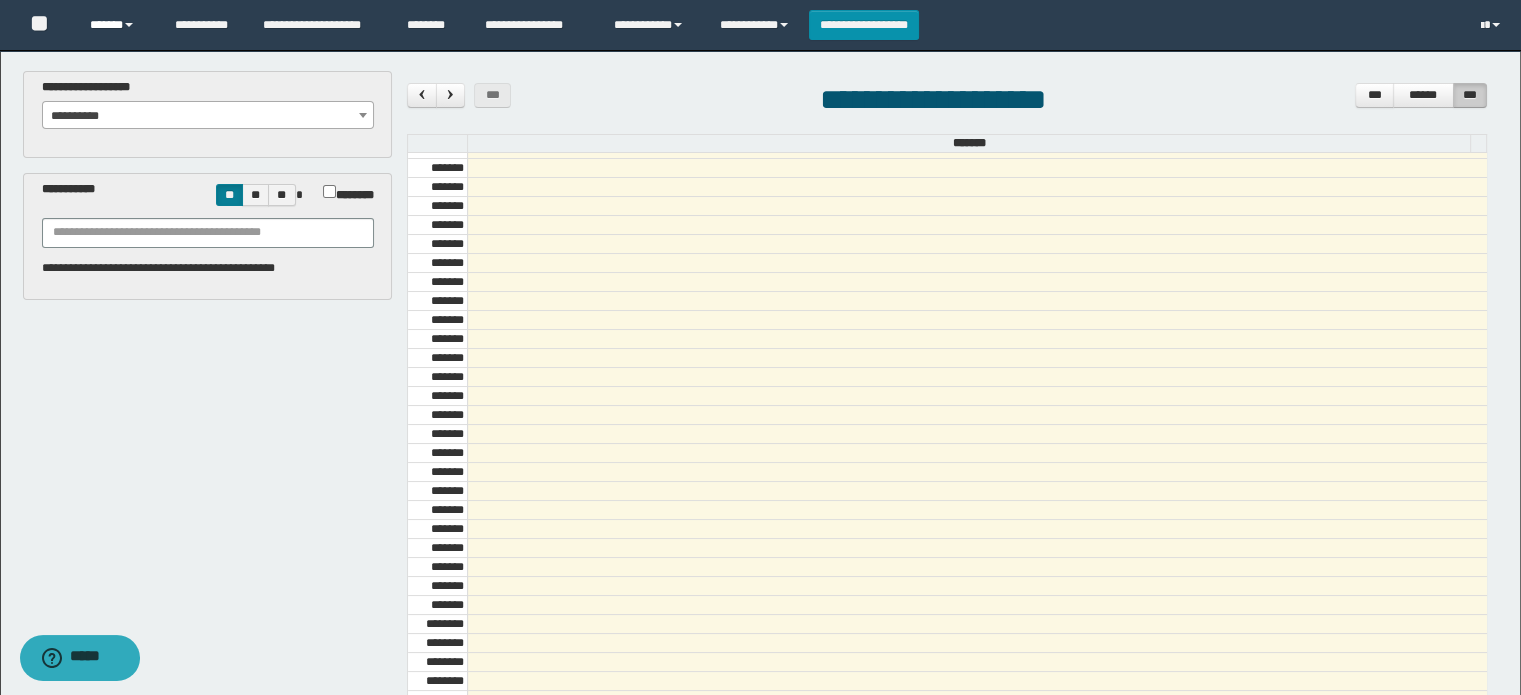 click on "******" at bounding box center (117, 25) 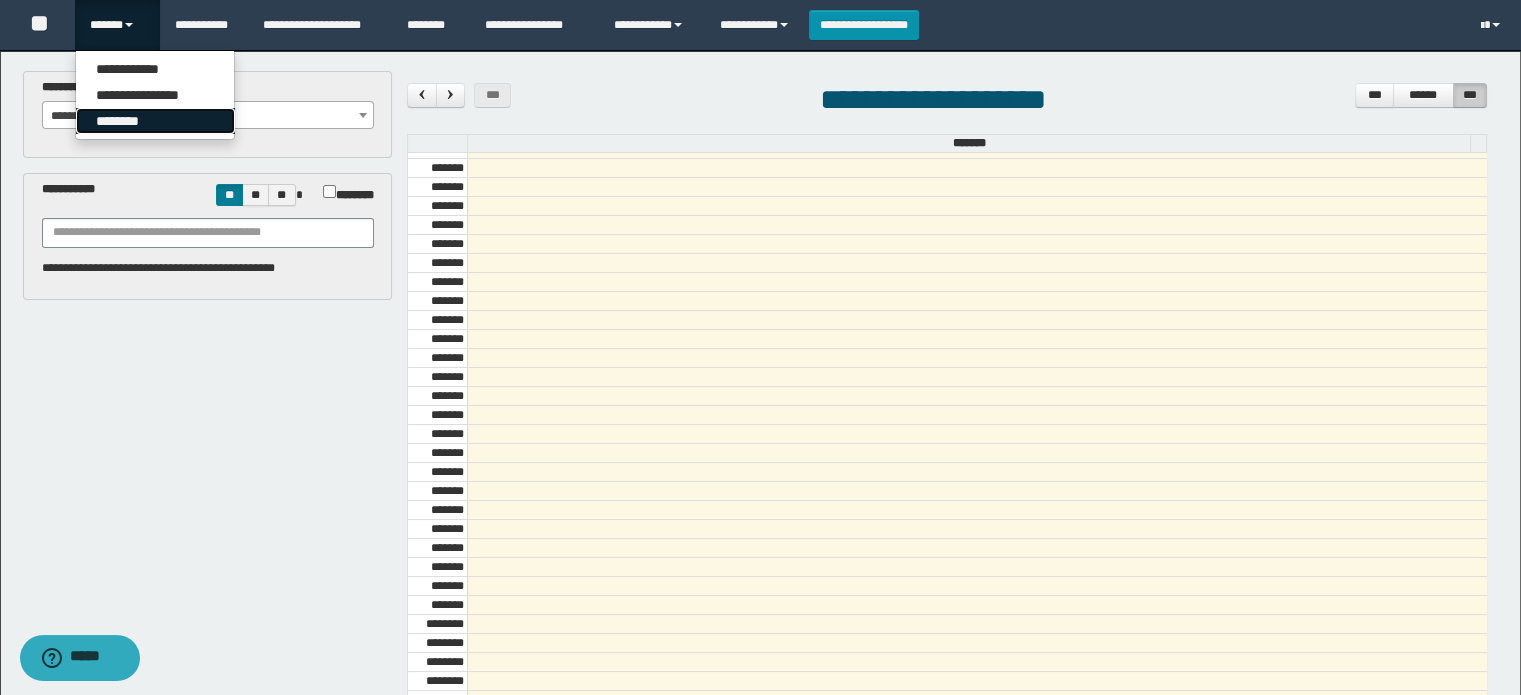 click on "********" at bounding box center [155, 121] 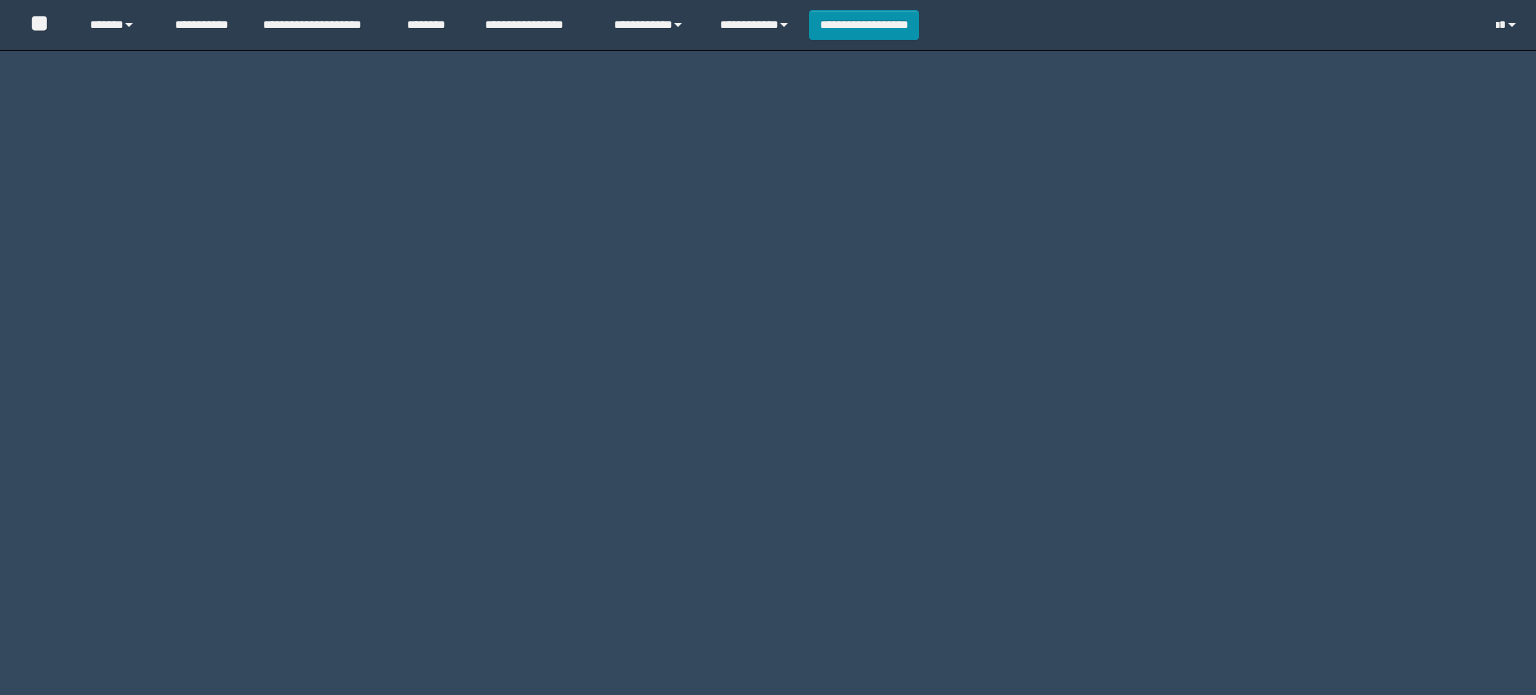 scroll, scrollTop: 0, scrollLeft: 0, axis: both 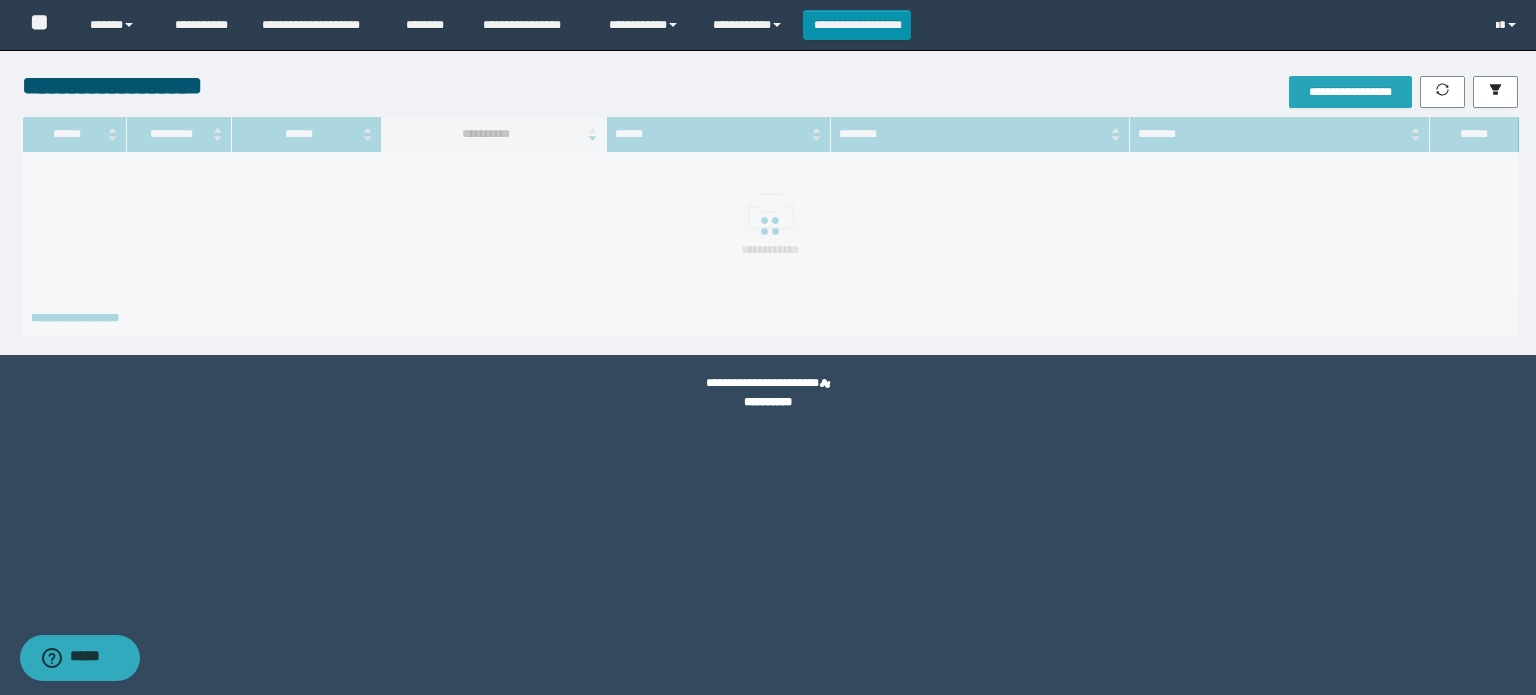 click on "**********" at bounding box center (1350, 92) 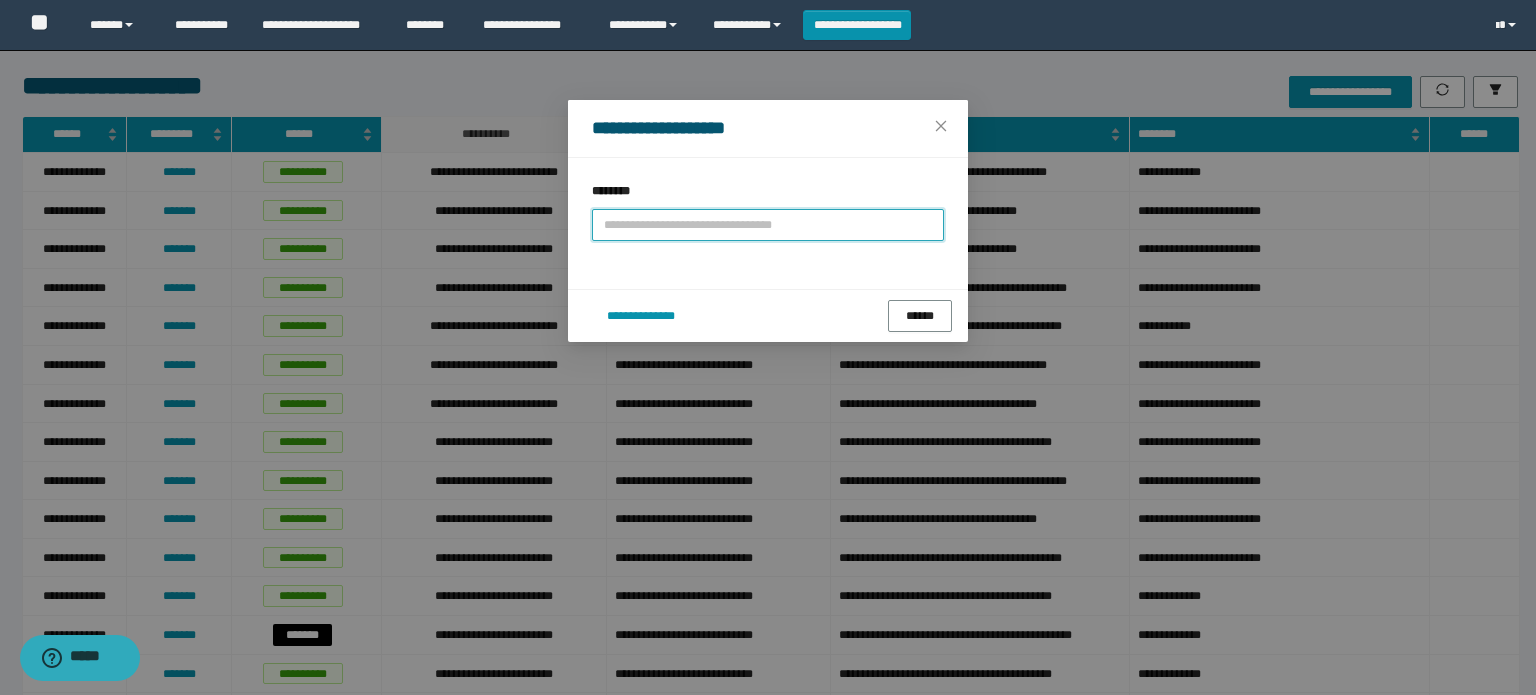 click at bounding box center [768, 225] 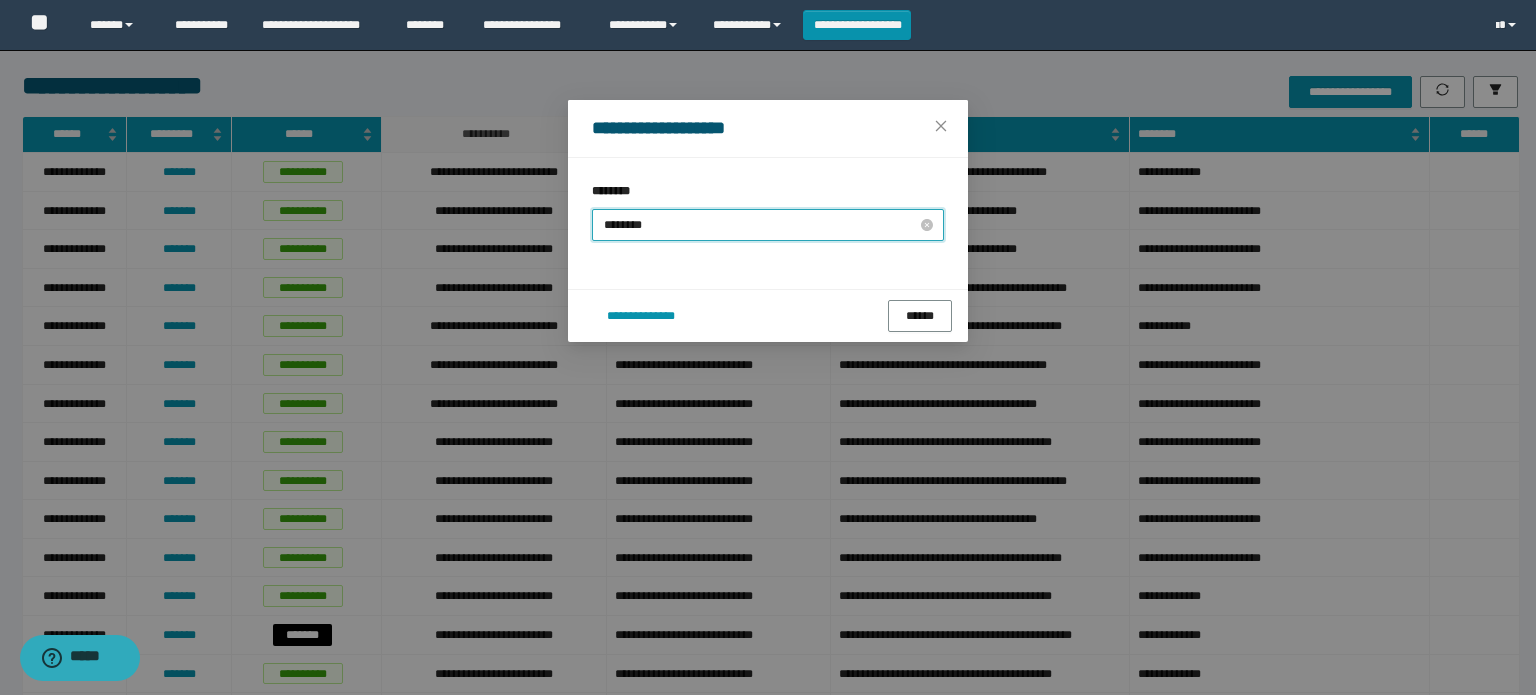 click on "********" at bounding box center [768, 225] 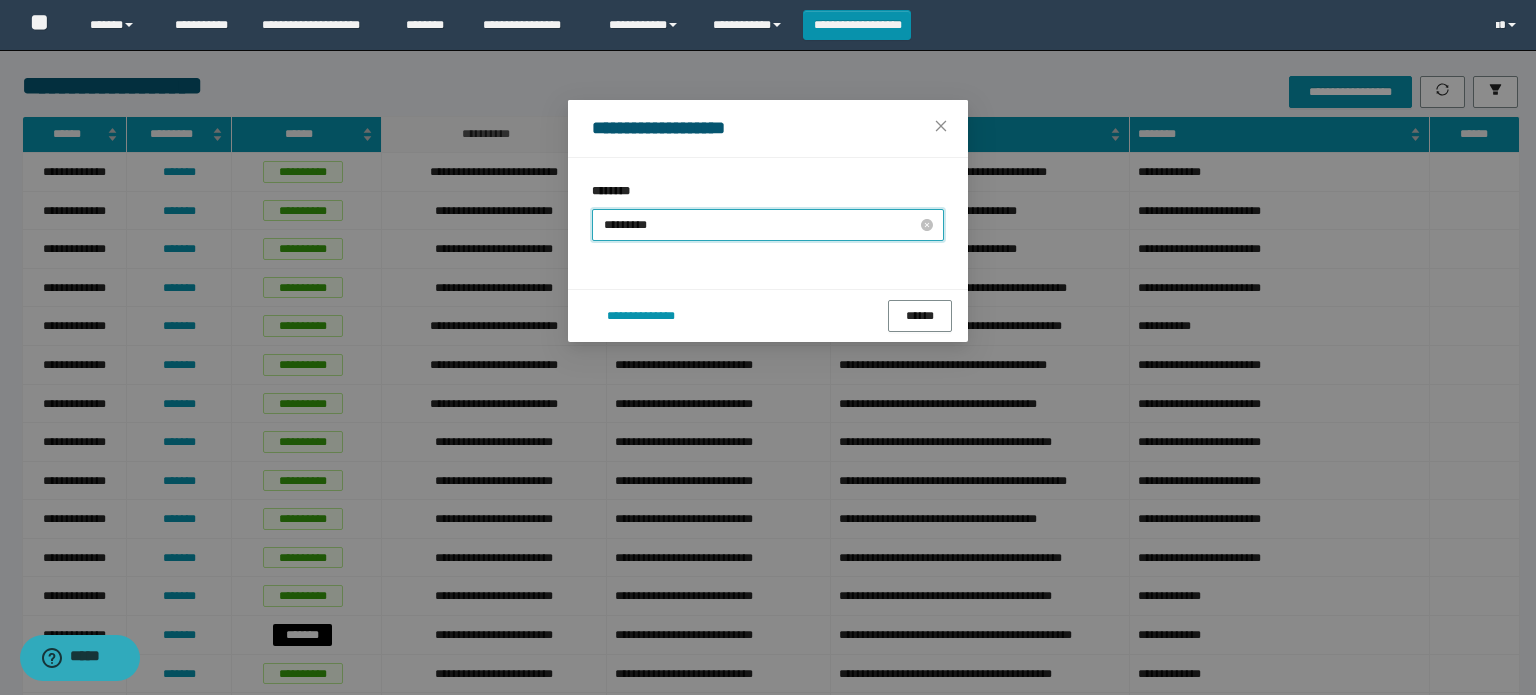 click on "*********" at bounding box center [768, 225] 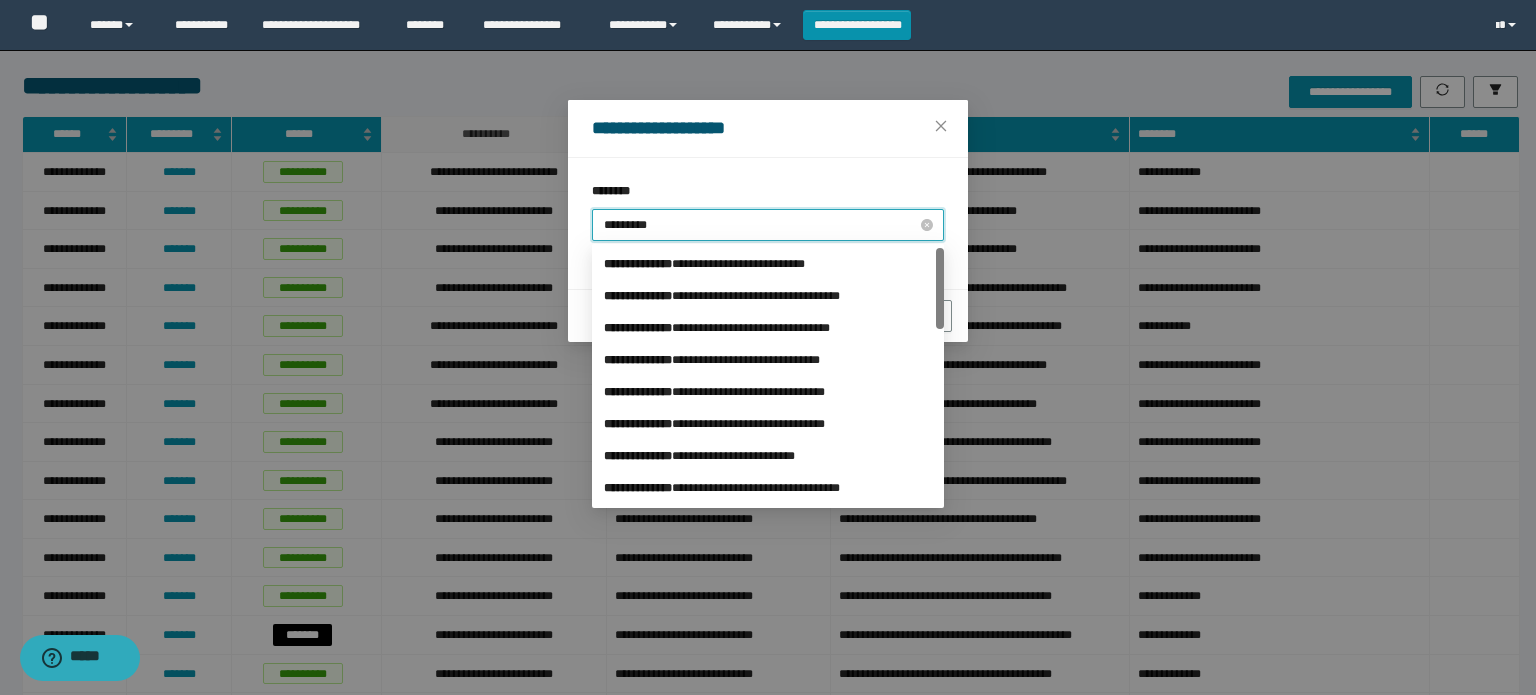 type on "**********" 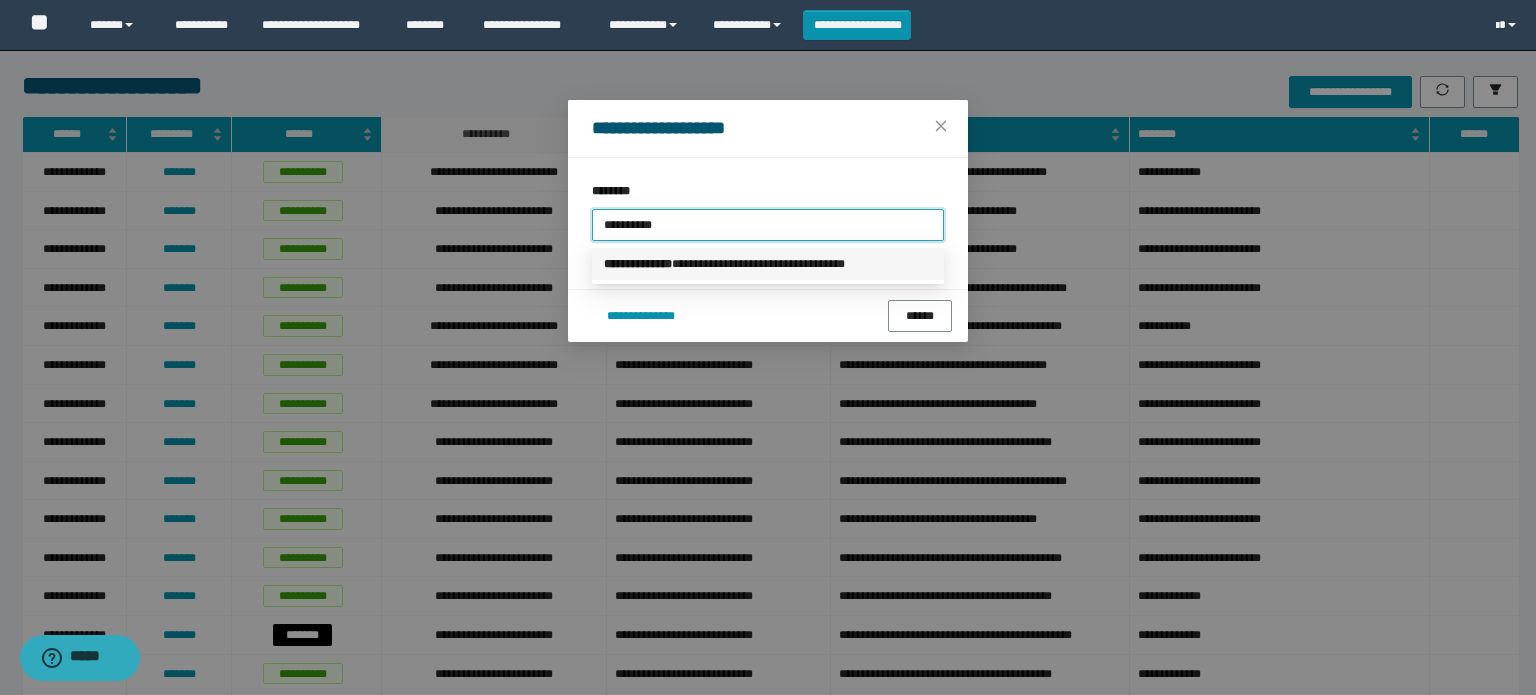 click on "**********" at bounding box center (768, 264) 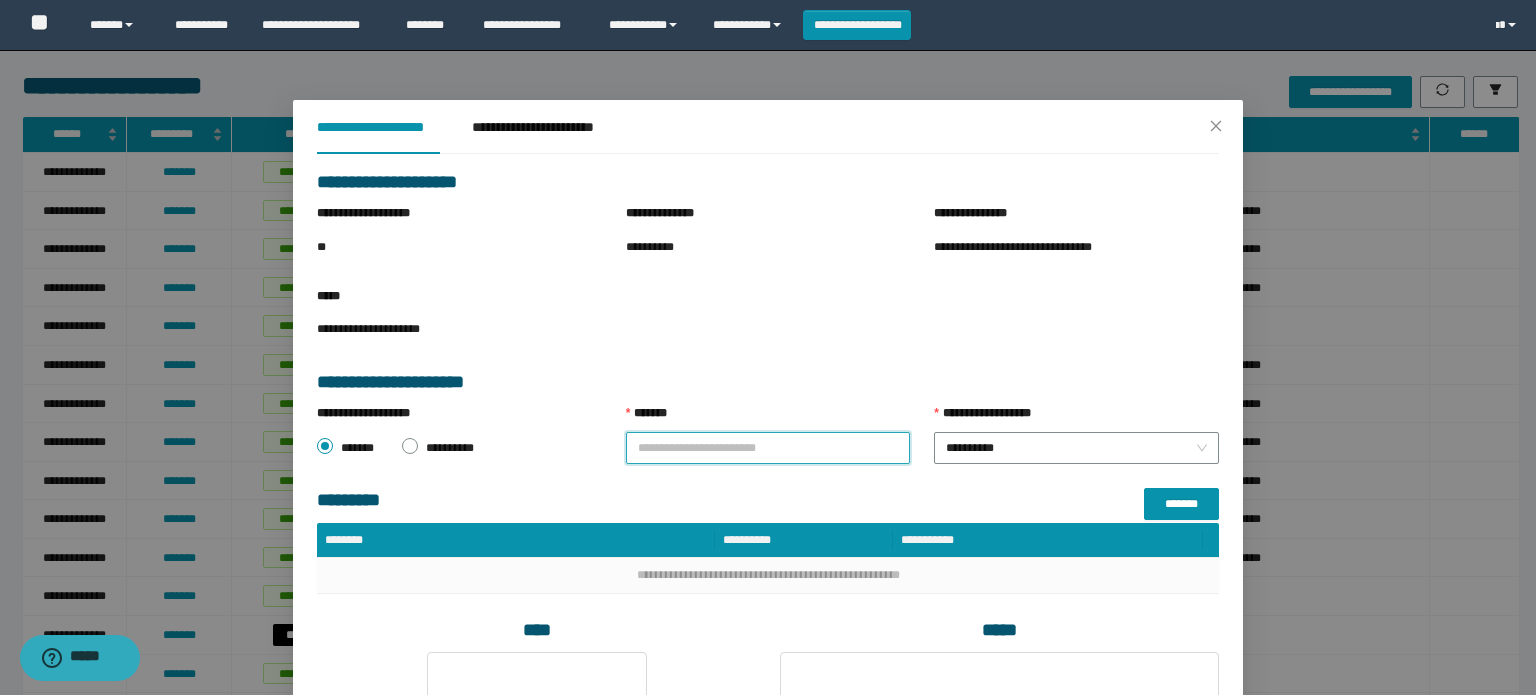 click on "*******" at bounding box center (768, 448) 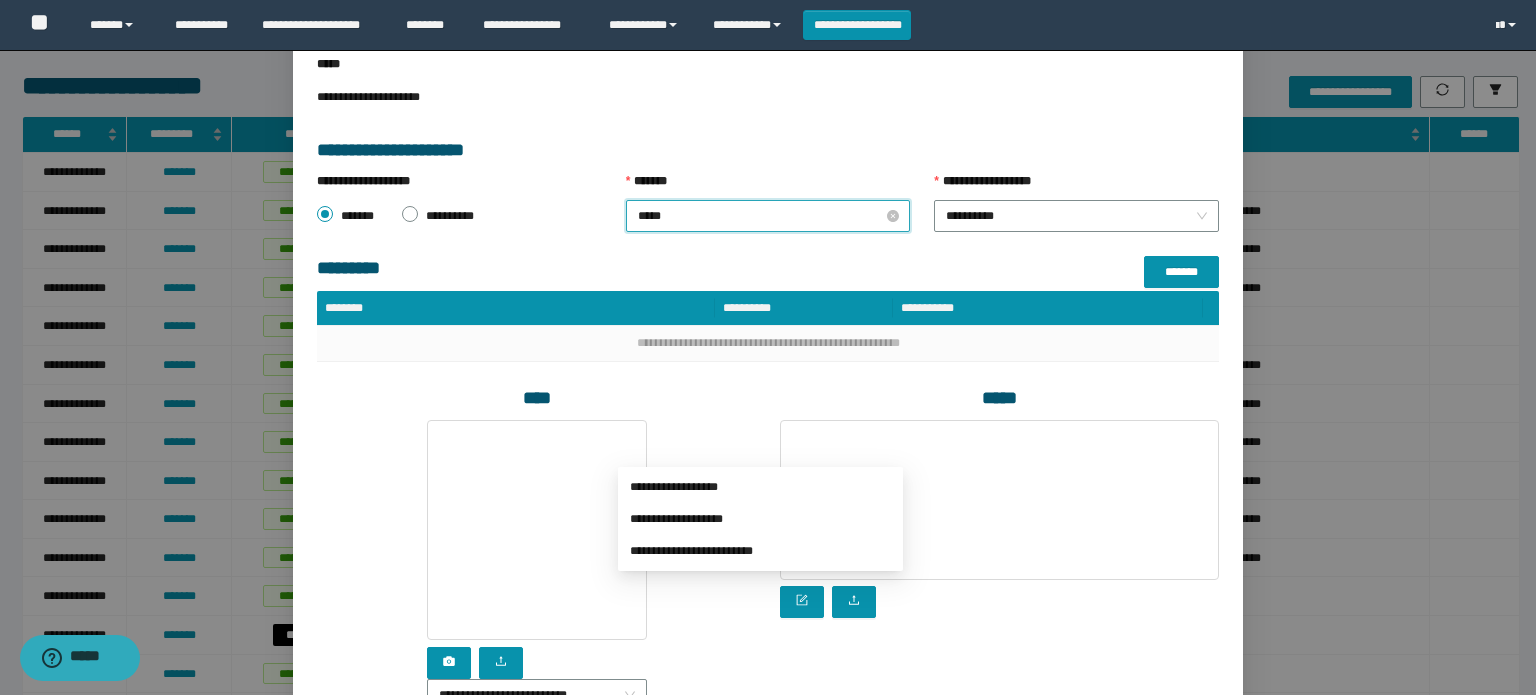 scroll, scrollTop: 234, scrollLeft: 0, axis: vertical 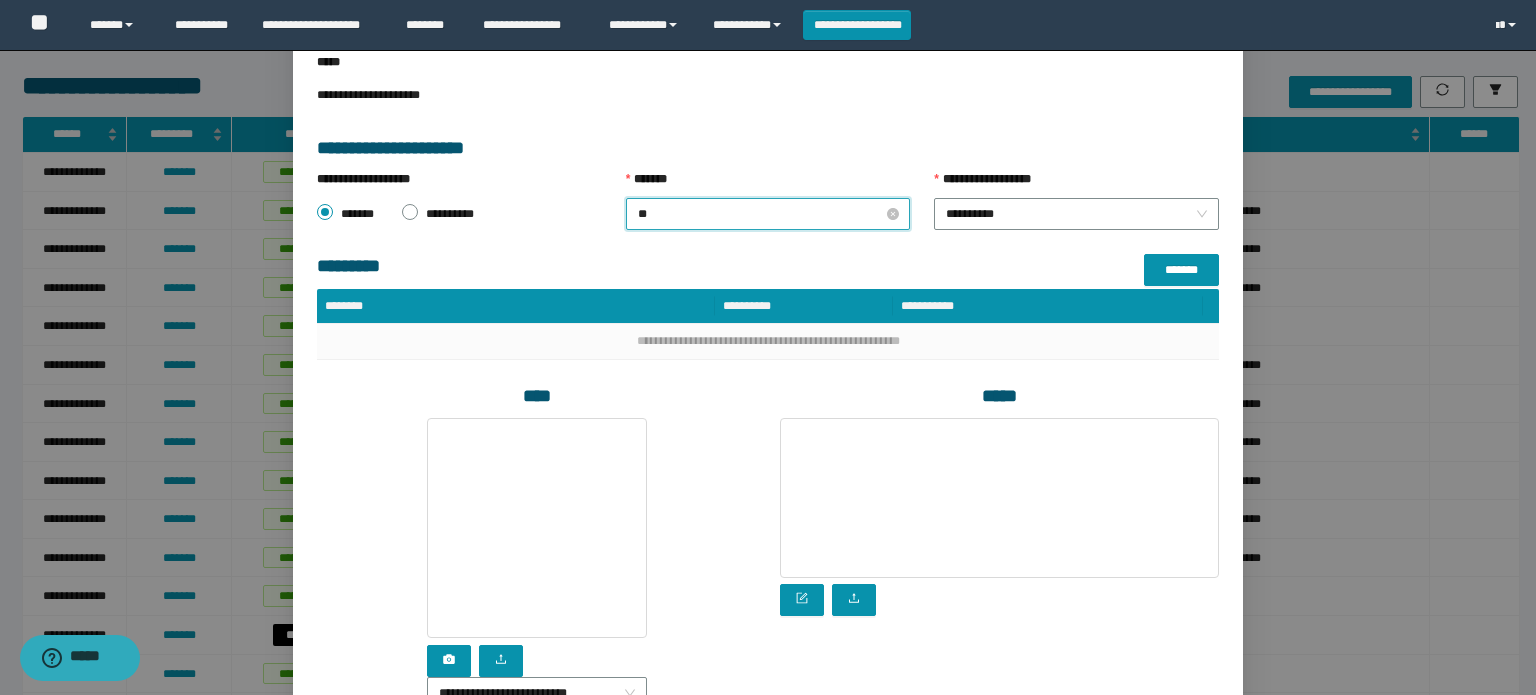 type on "*" 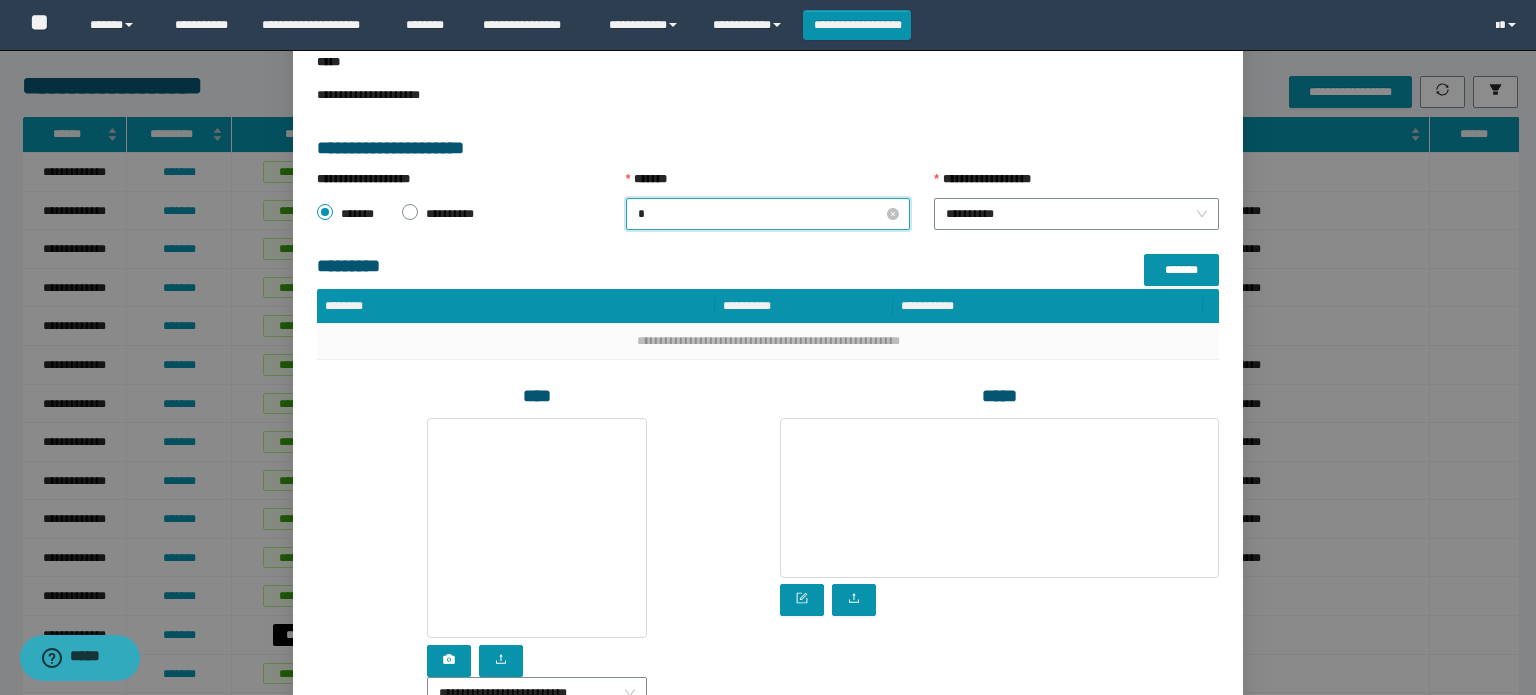type 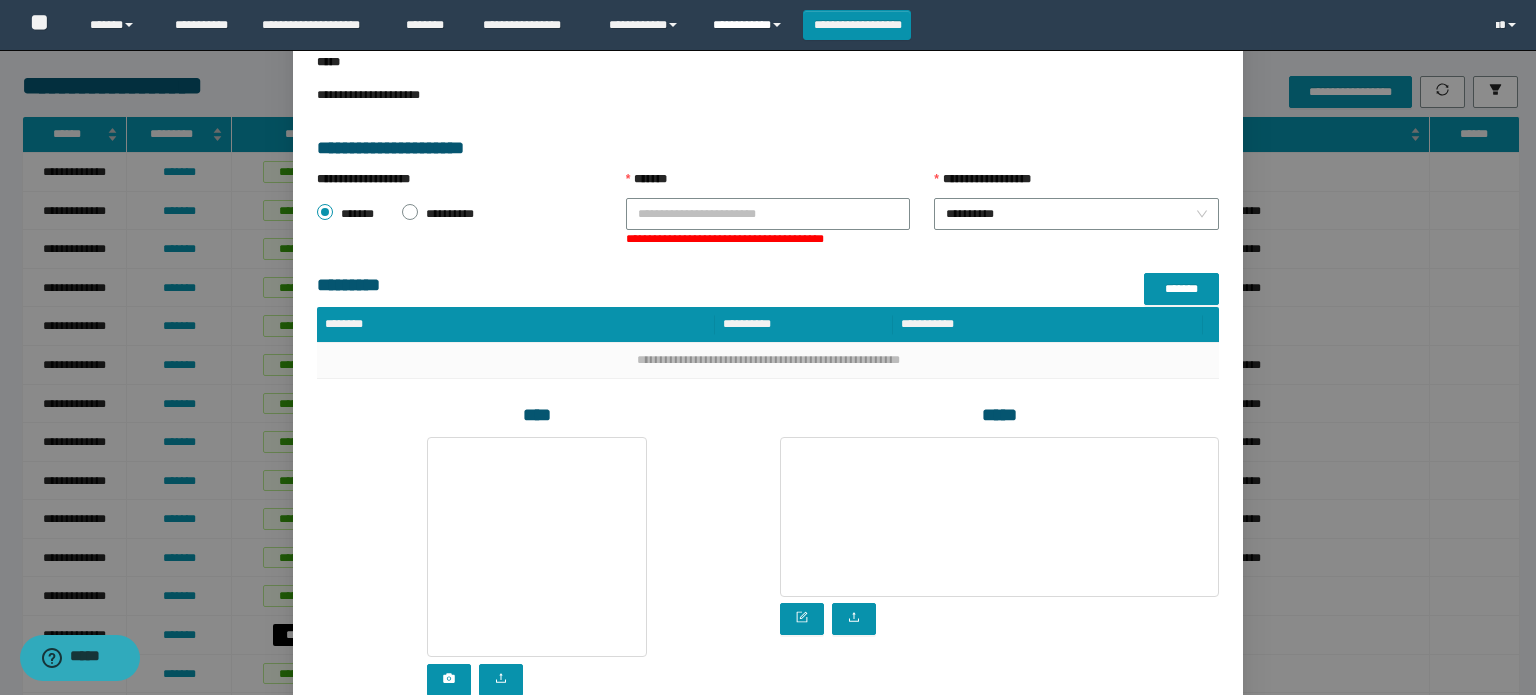 click on "**********" at bounding box center (750, 25) 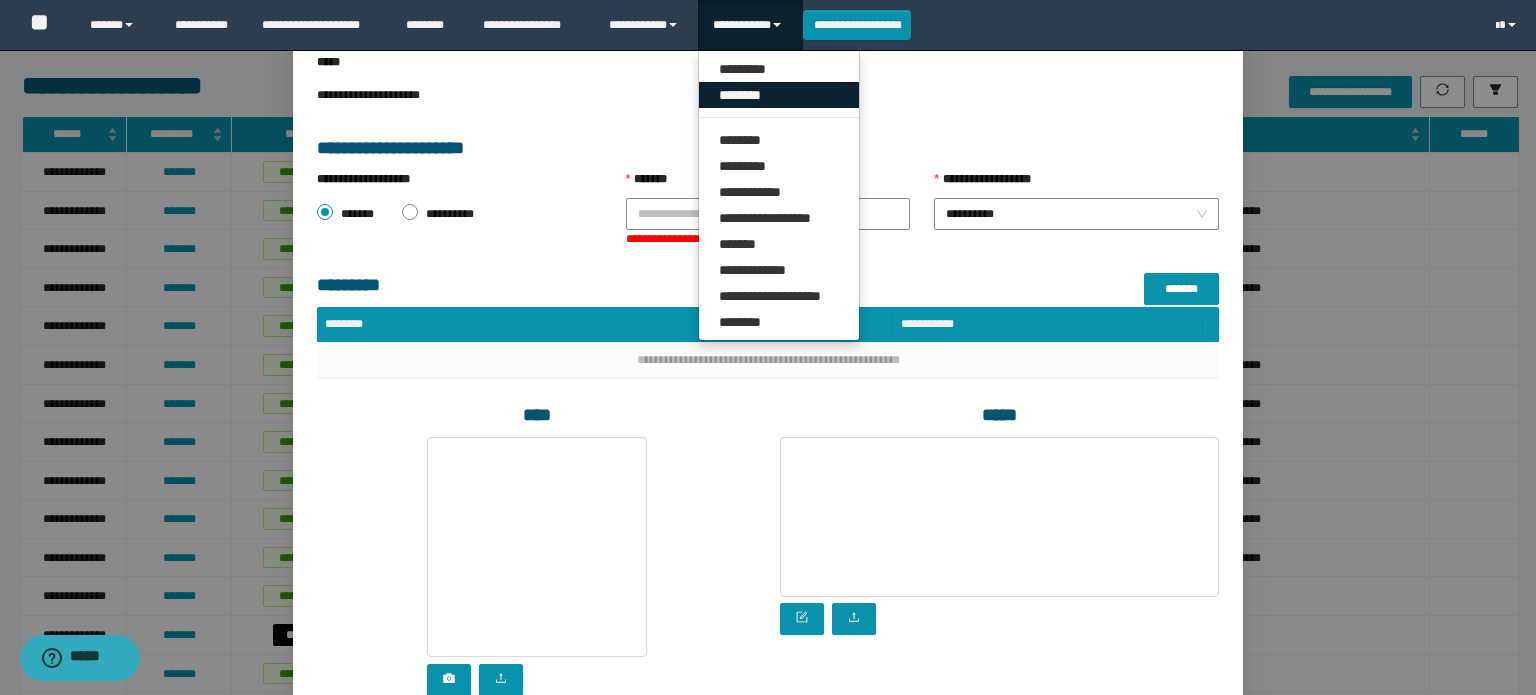 click on "********" at bounding box center (779, 95) 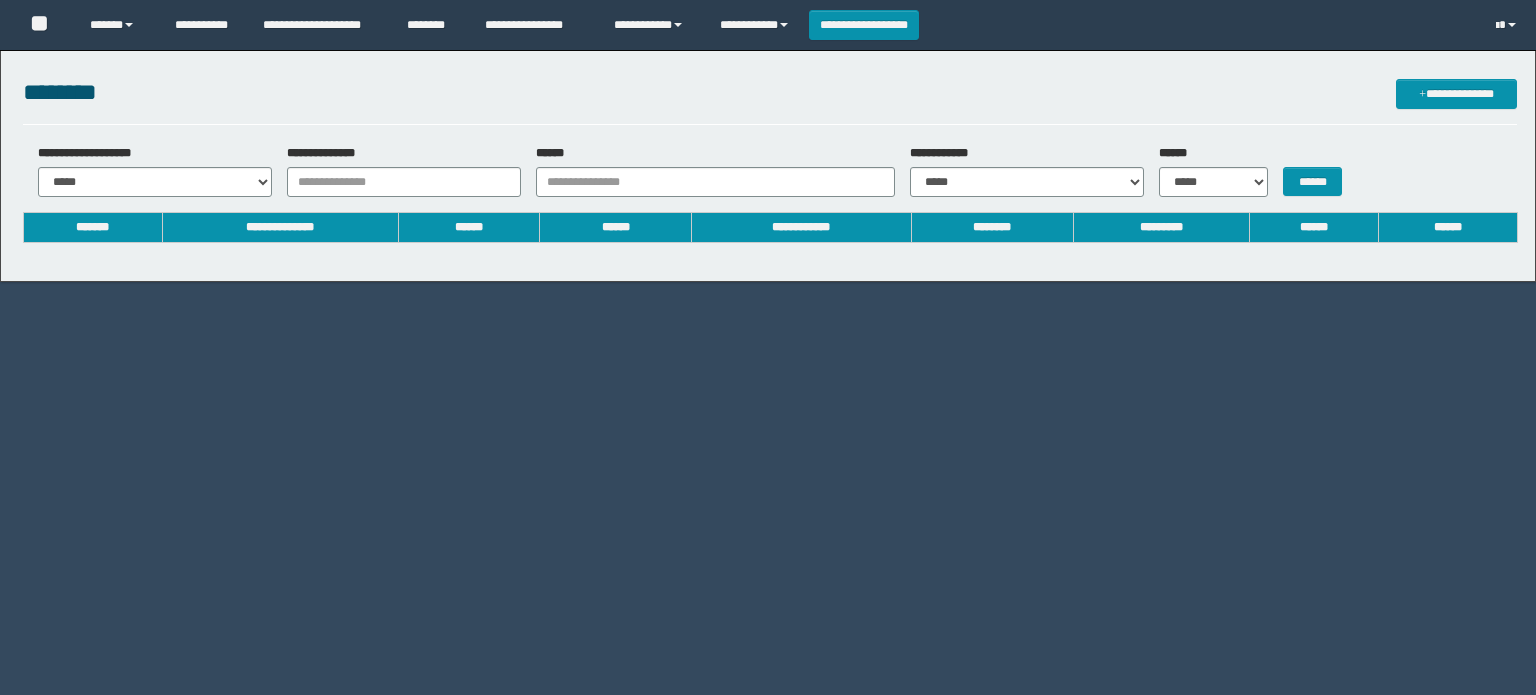 scroll, scrollTop: 0, scrollLeft: 0, axis: both 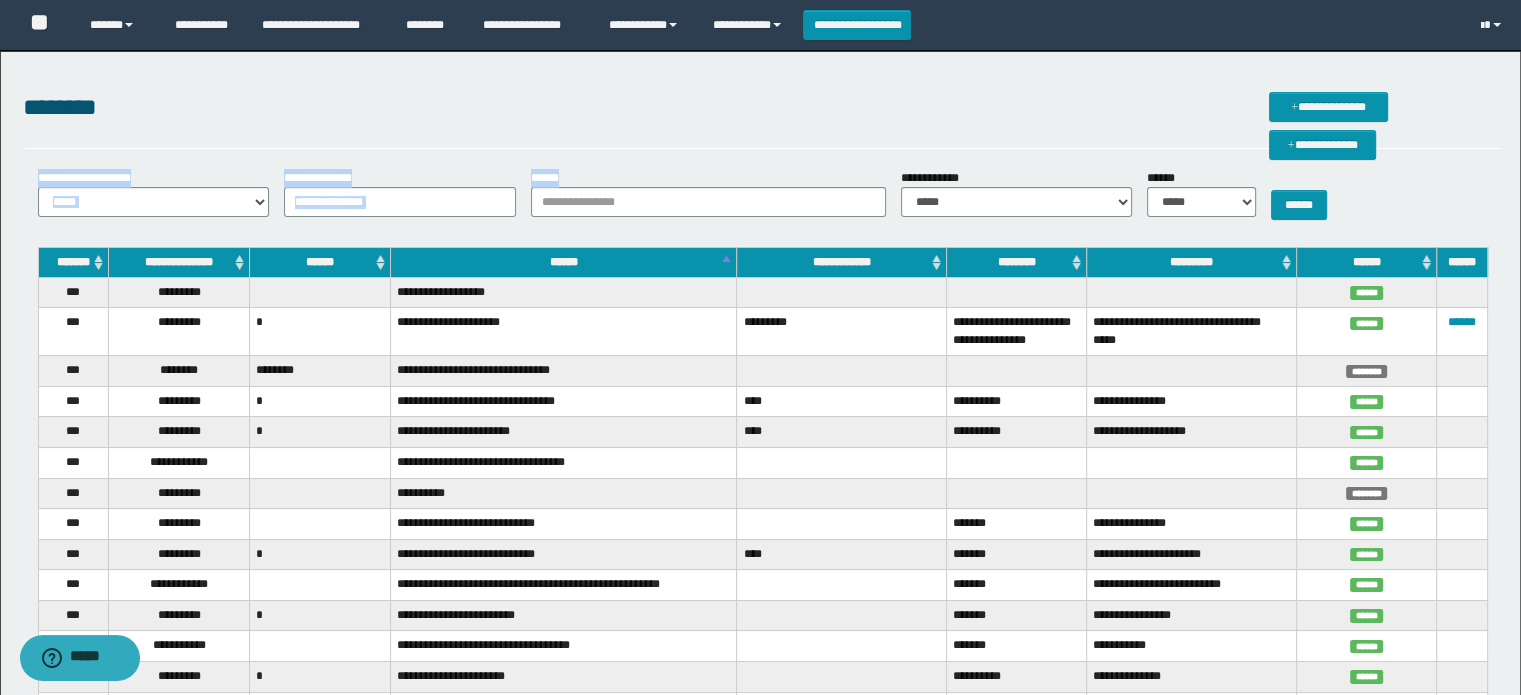drag, startPoint x: 579, startPoint y: 219, endPoint x: 578, endPoint y: 206, distance: 13.038404 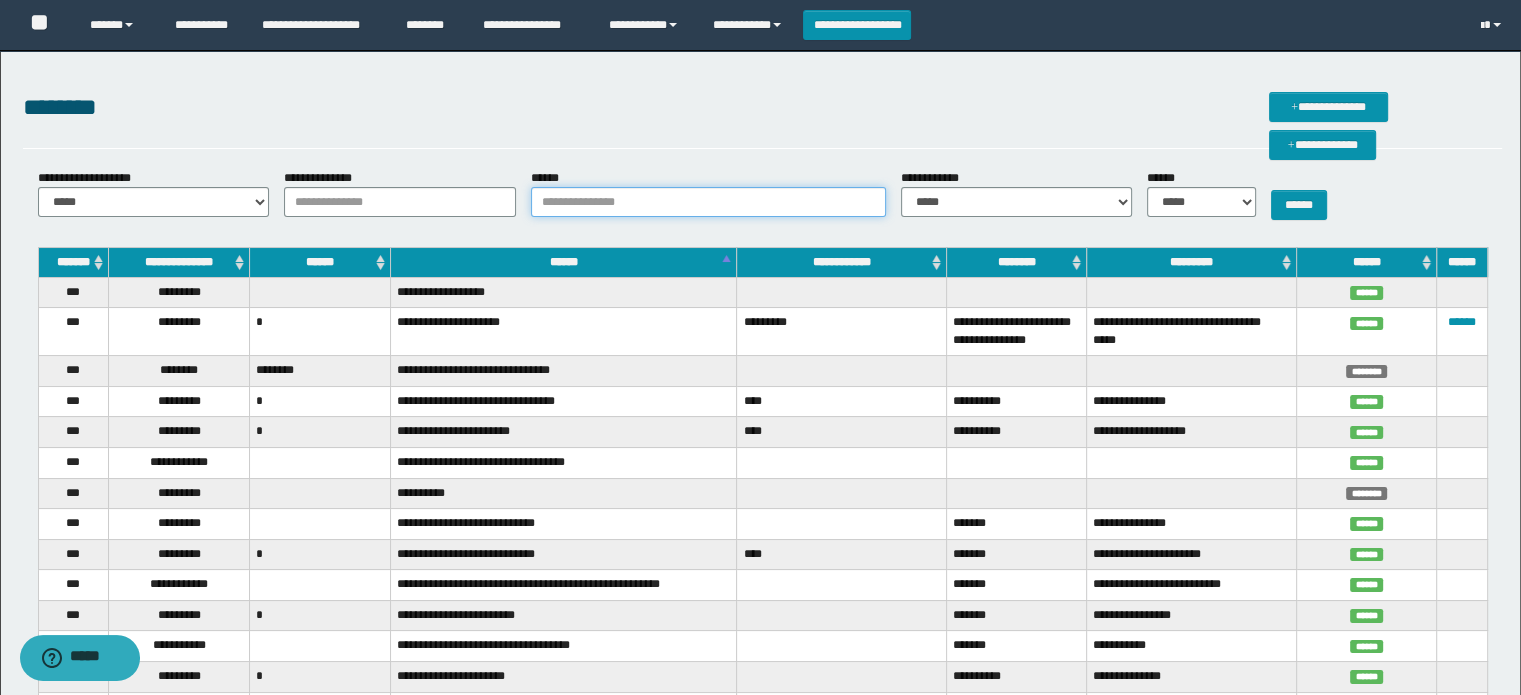 click on "******" at bounding box center (708, 202) 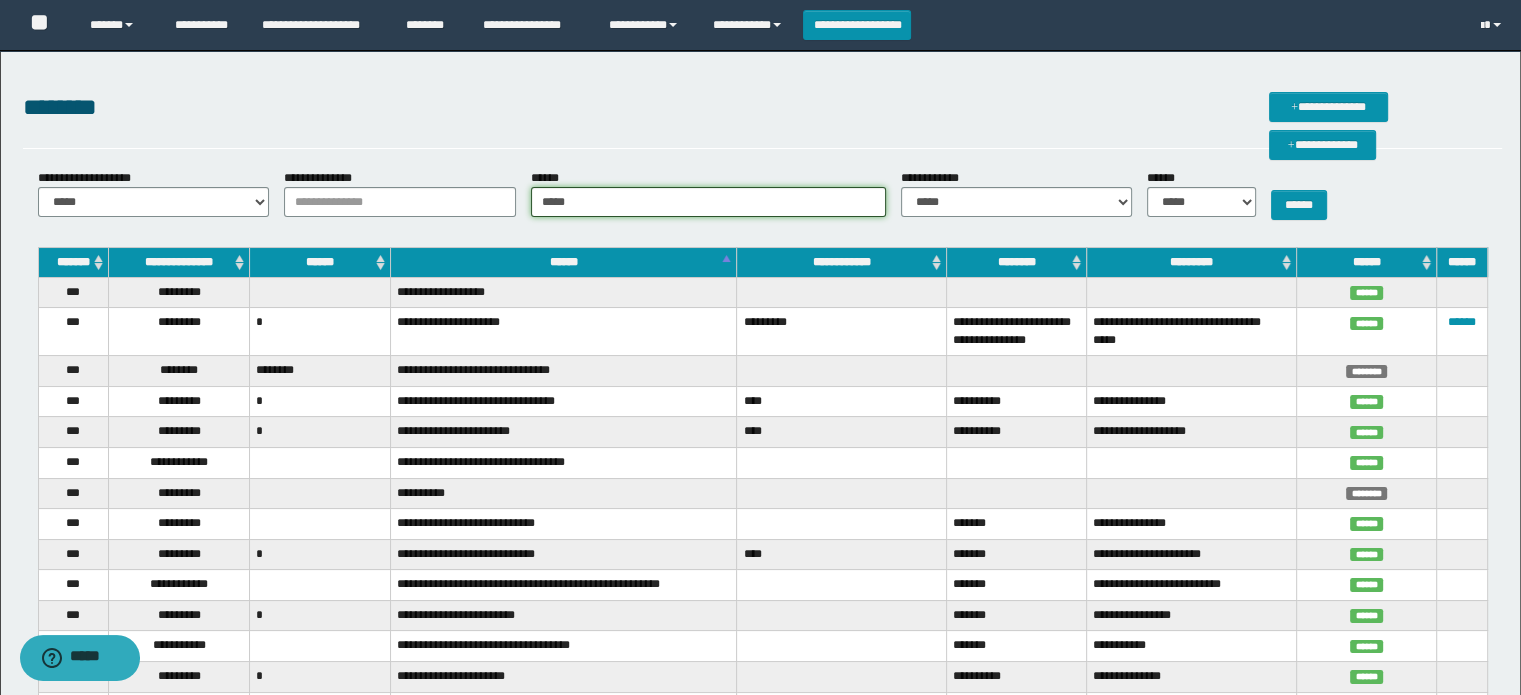 type on "**********" 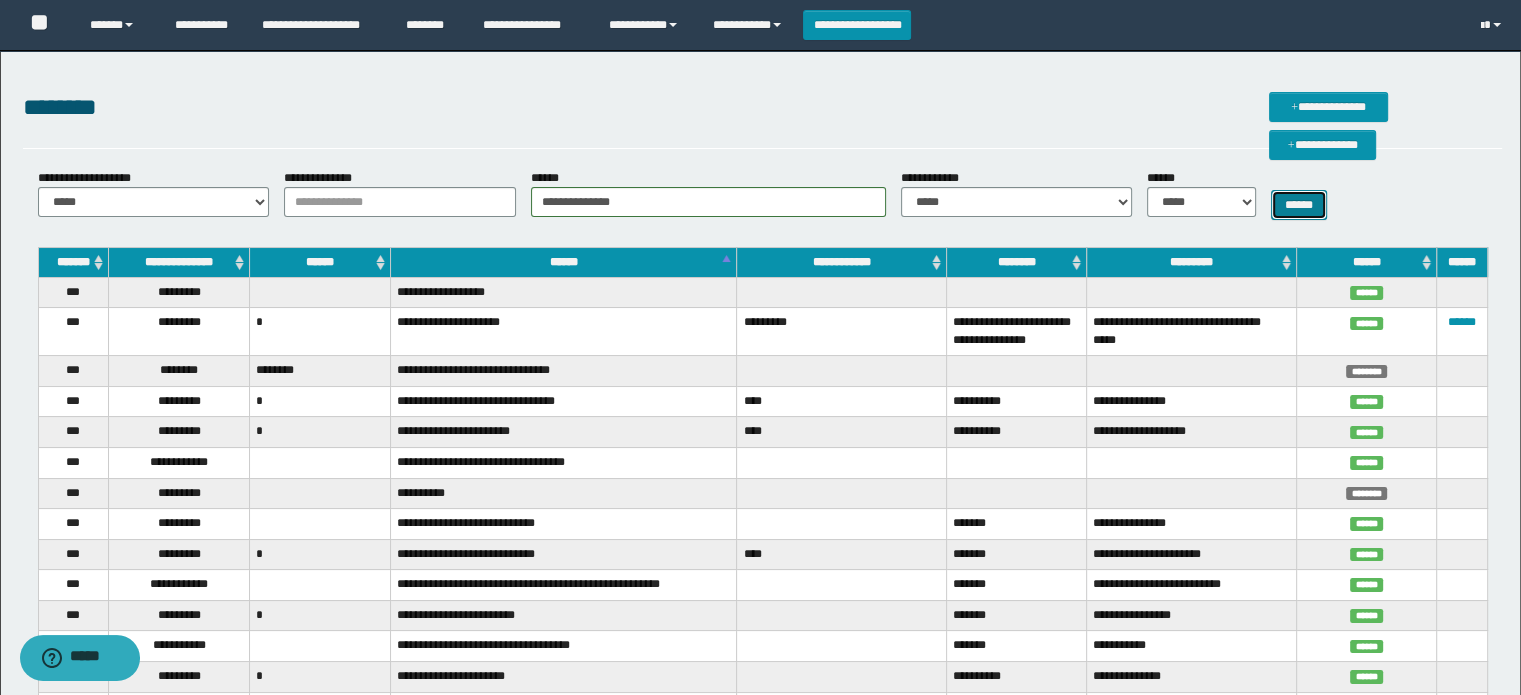 click on "******" at bounding box center [1299, 205] 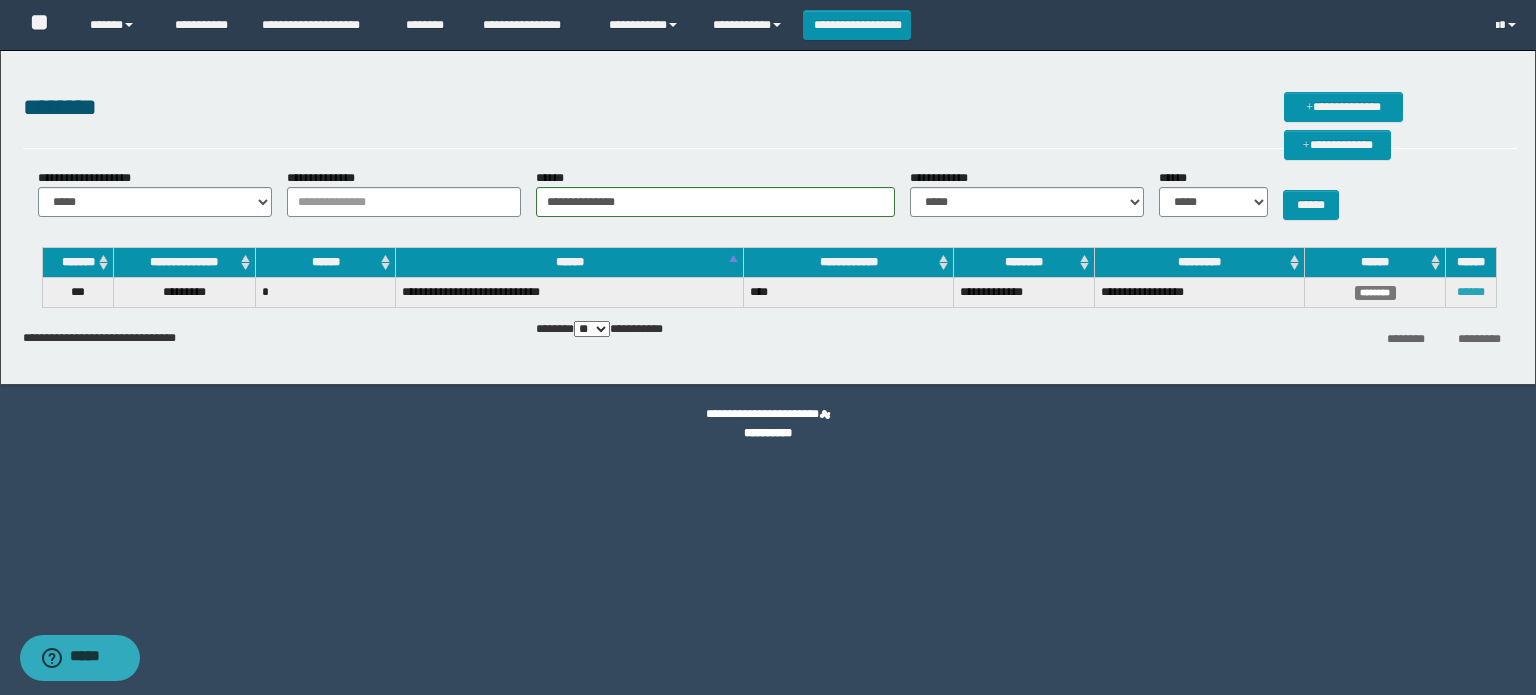 click on "******" at bounding box center (1471, 292) 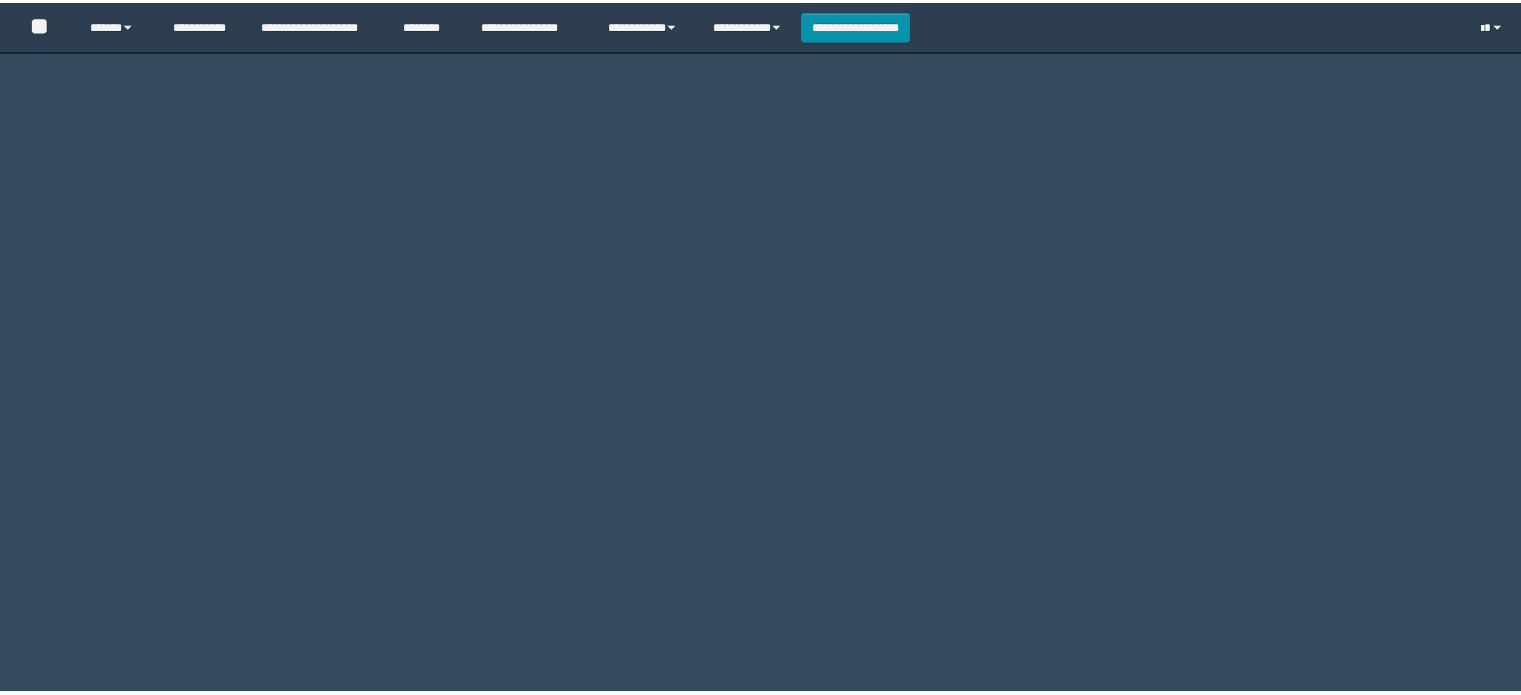 scroll, scrollTop: 0, scrollLeft: 0, axis: both 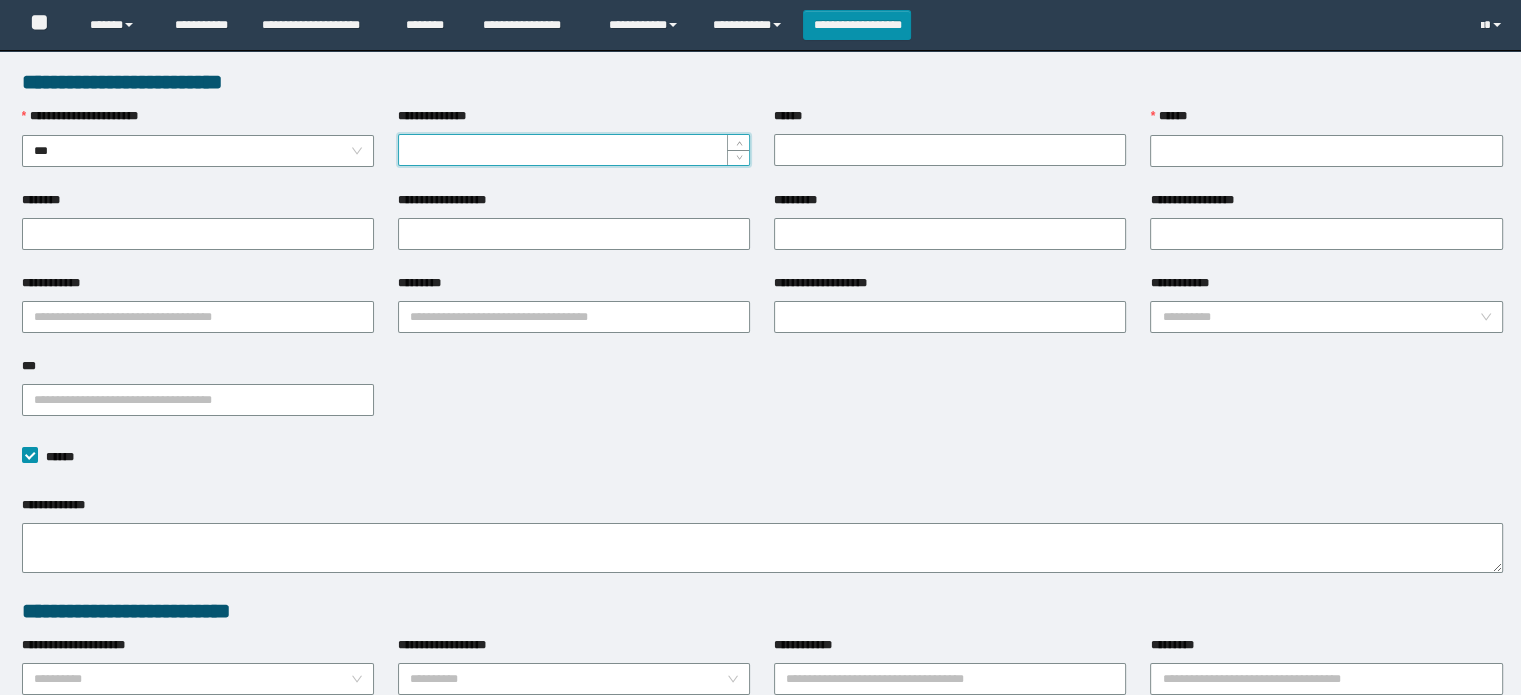 type on "*********" 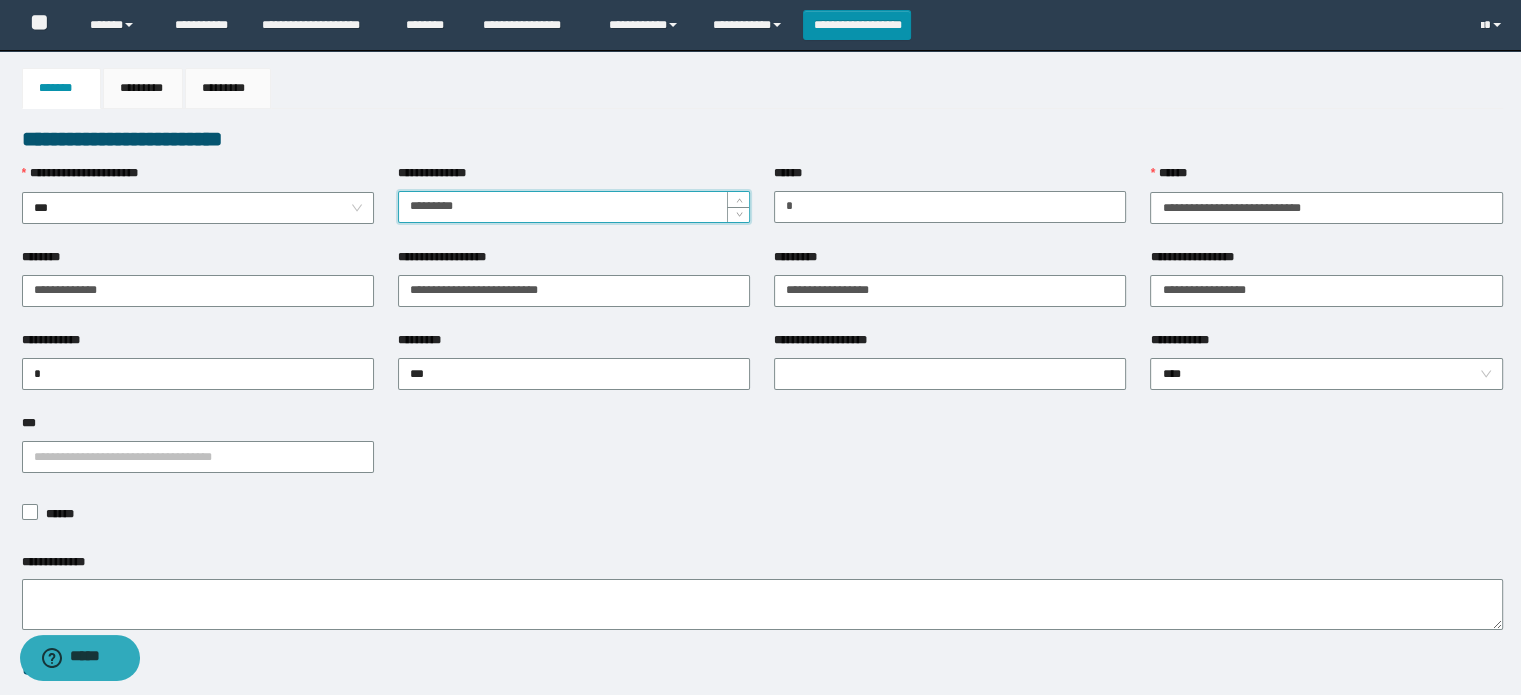 scroll, scrollTop: 0, scrollLeft: 0, axis: both 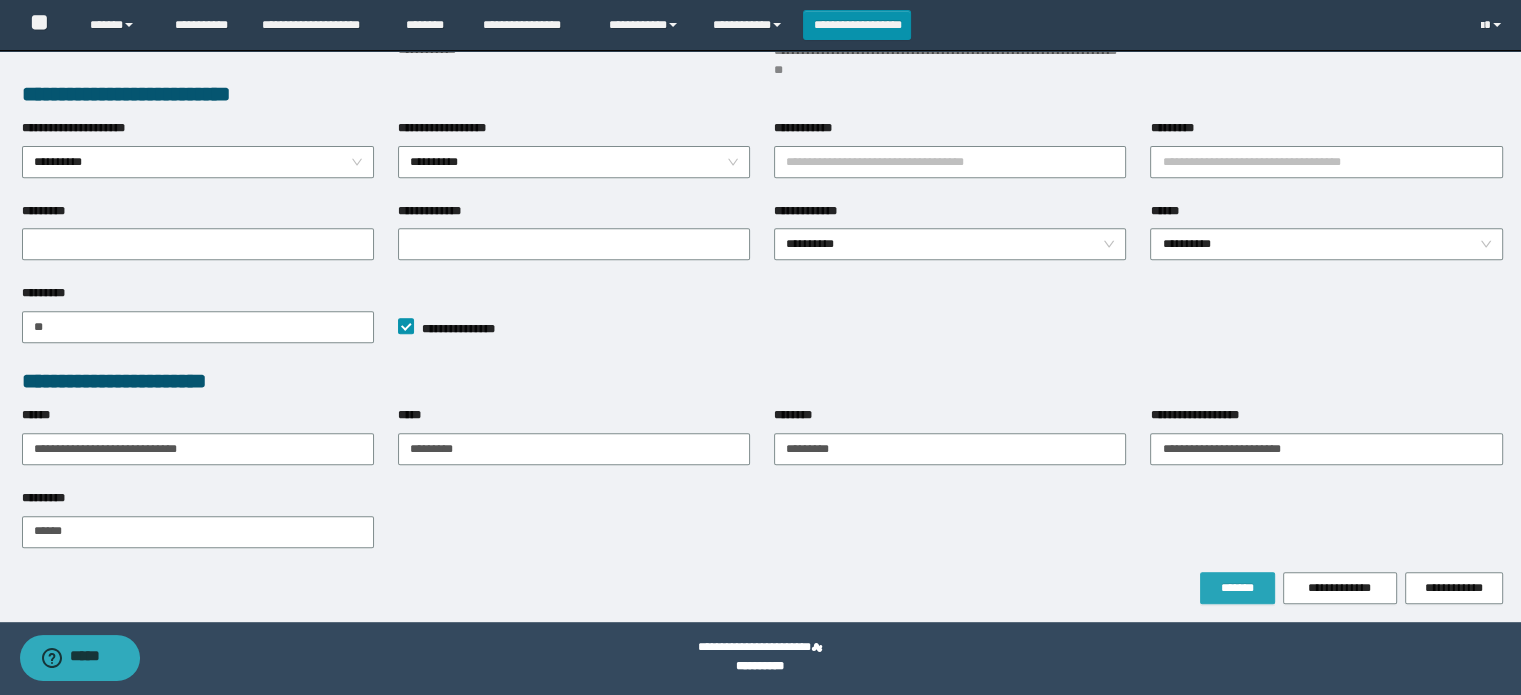 click on "*******" at bounding box center [1237, 588] 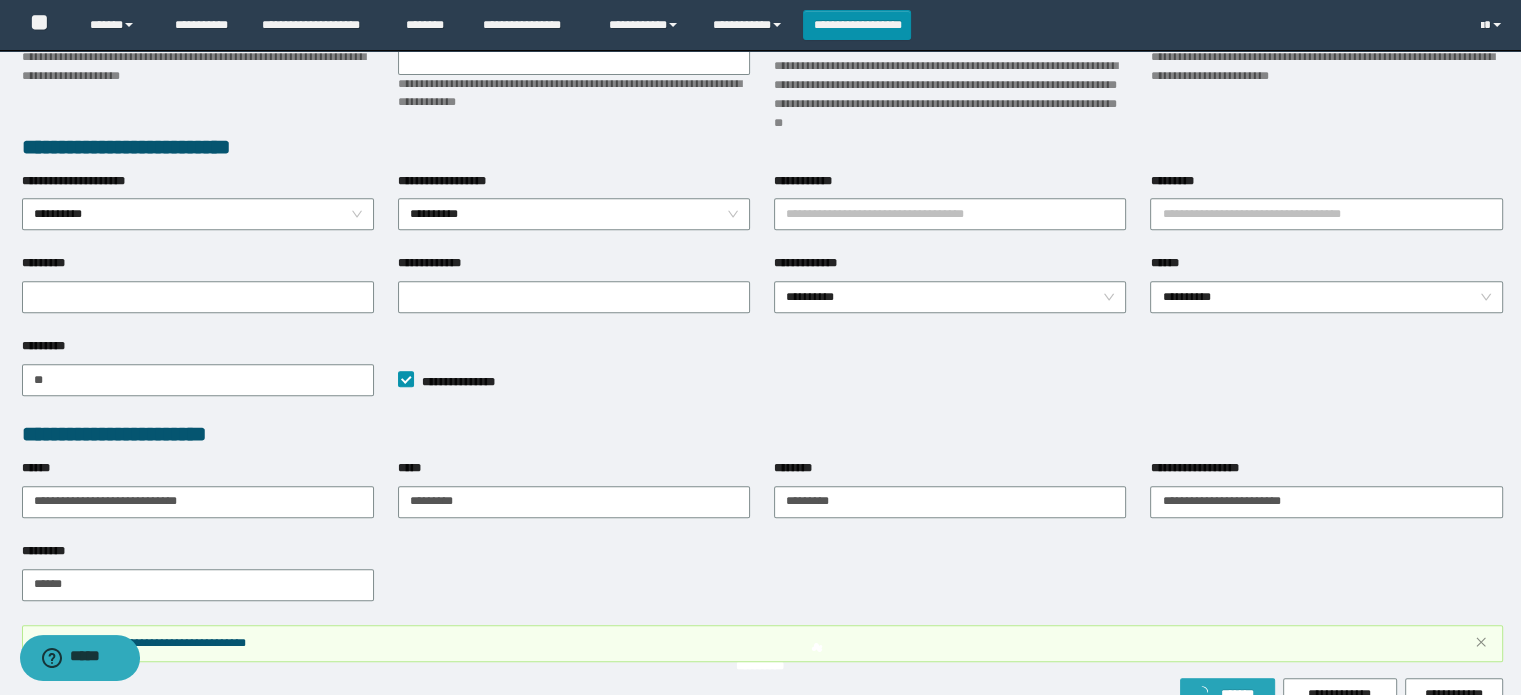 scroll, scrollTop: 853, scrollLeft: 0, axis: vertical 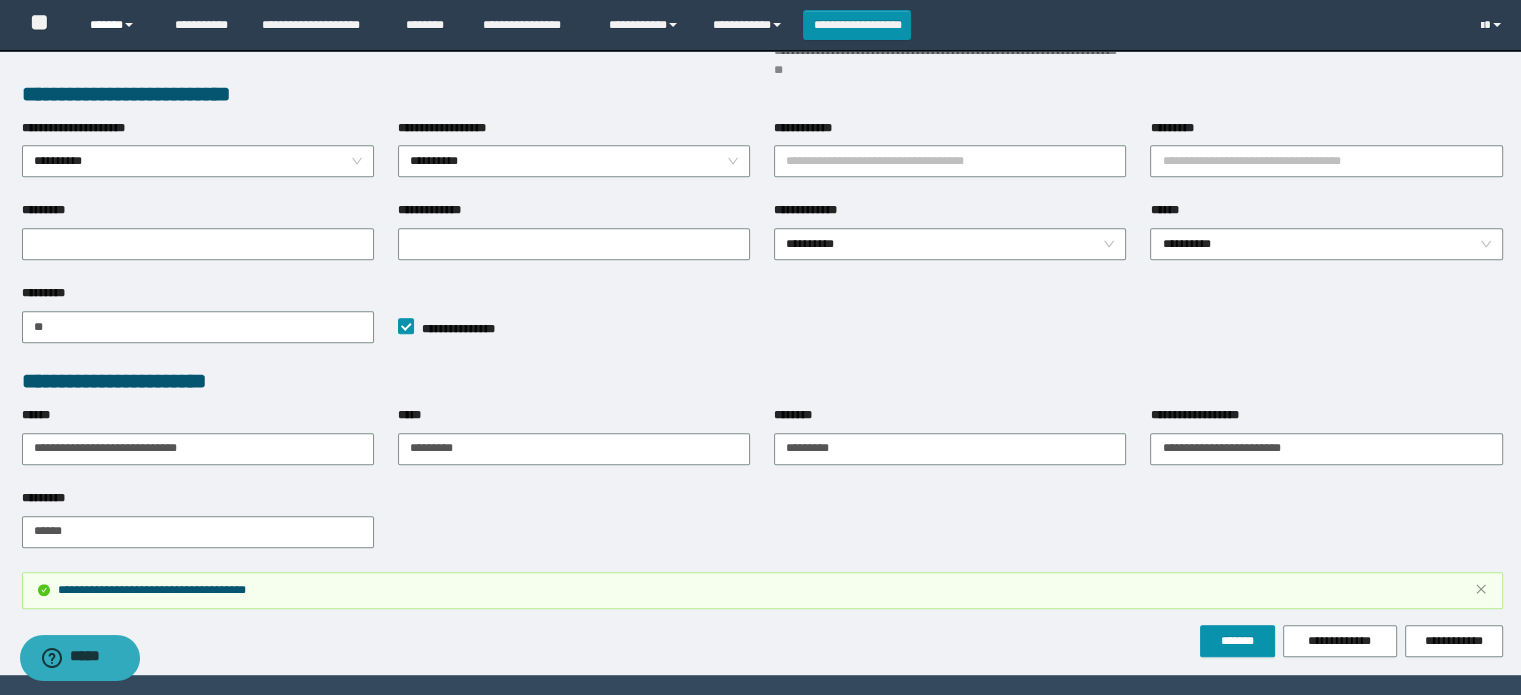 click on "******" at bounding box center (117, 25) 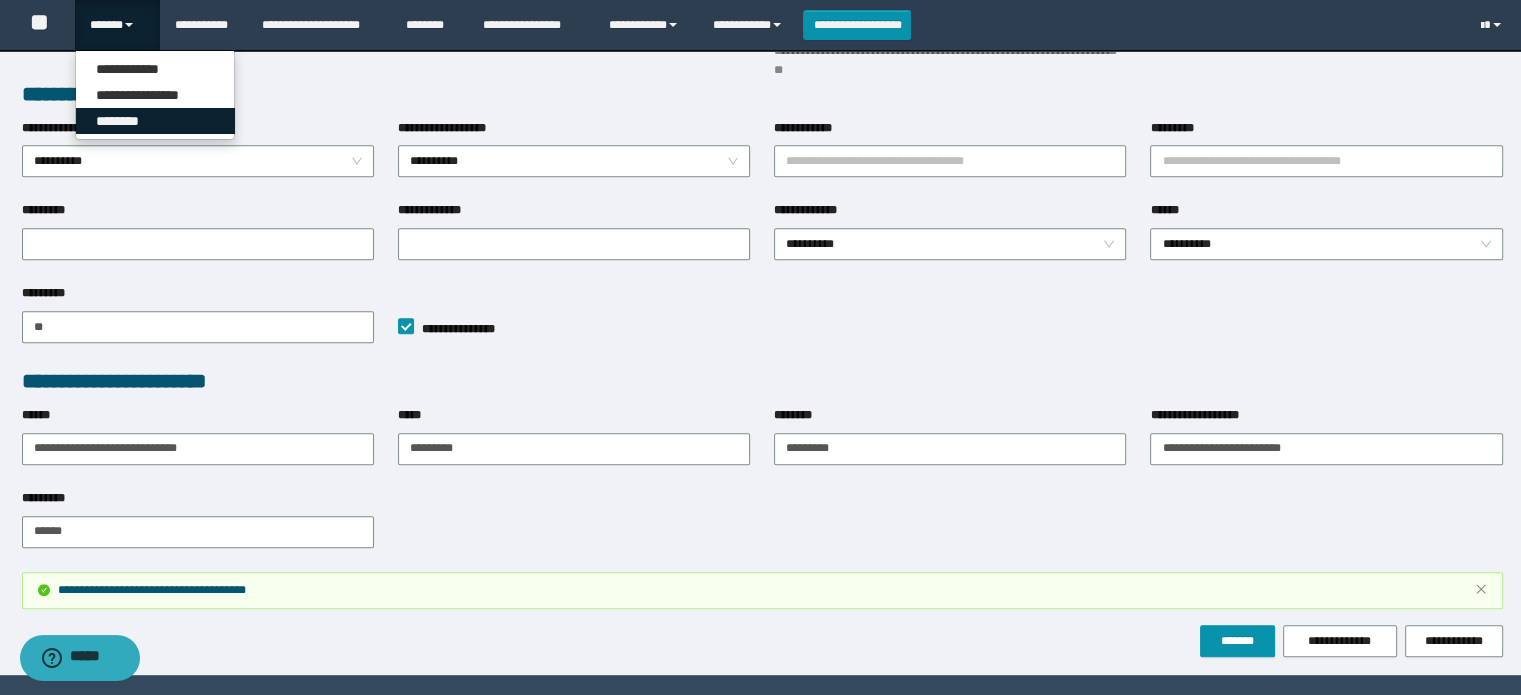 click on "********" at bounding box center [155, 121] 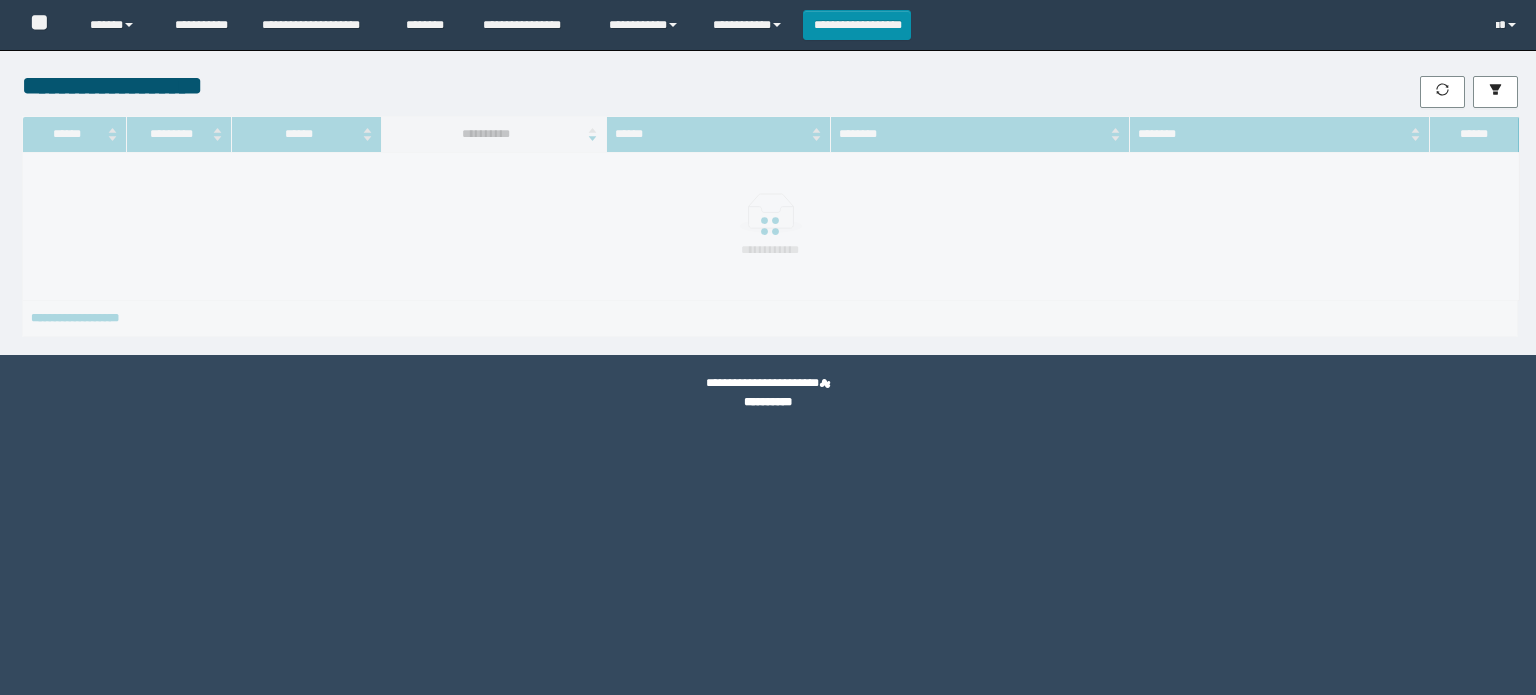 scroll, scrollTop: 0, scrollLeft: 0, axis: both 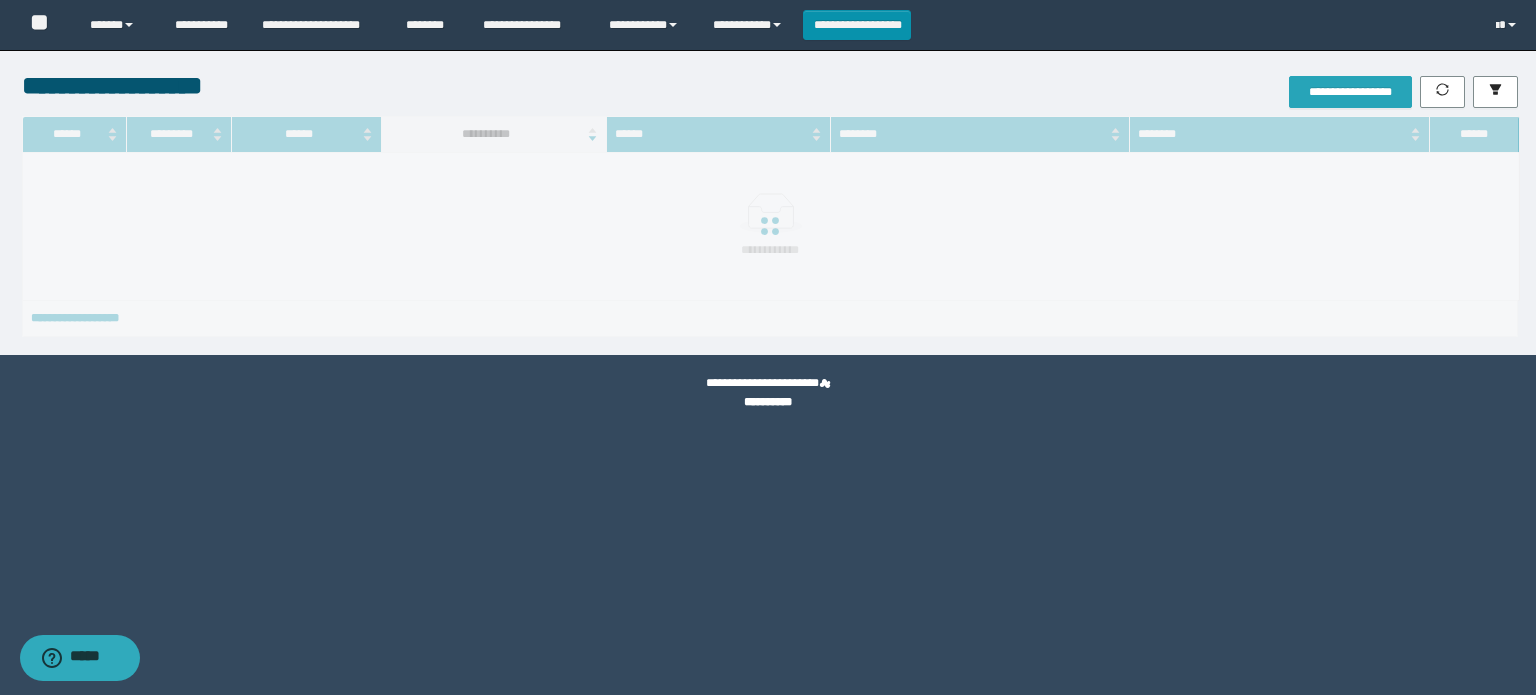 click on "**********" at bounding box center [1350, 92] 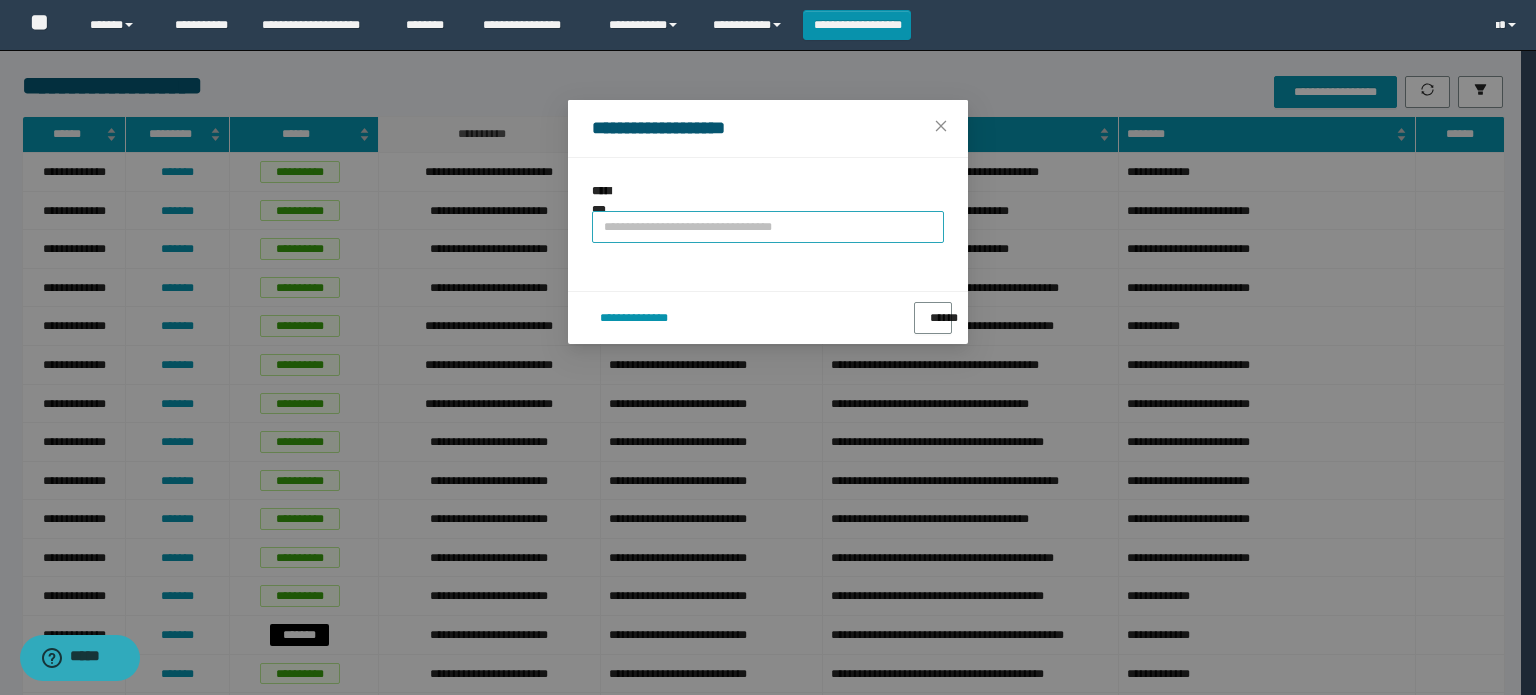 click at bounding box center [768, 227] 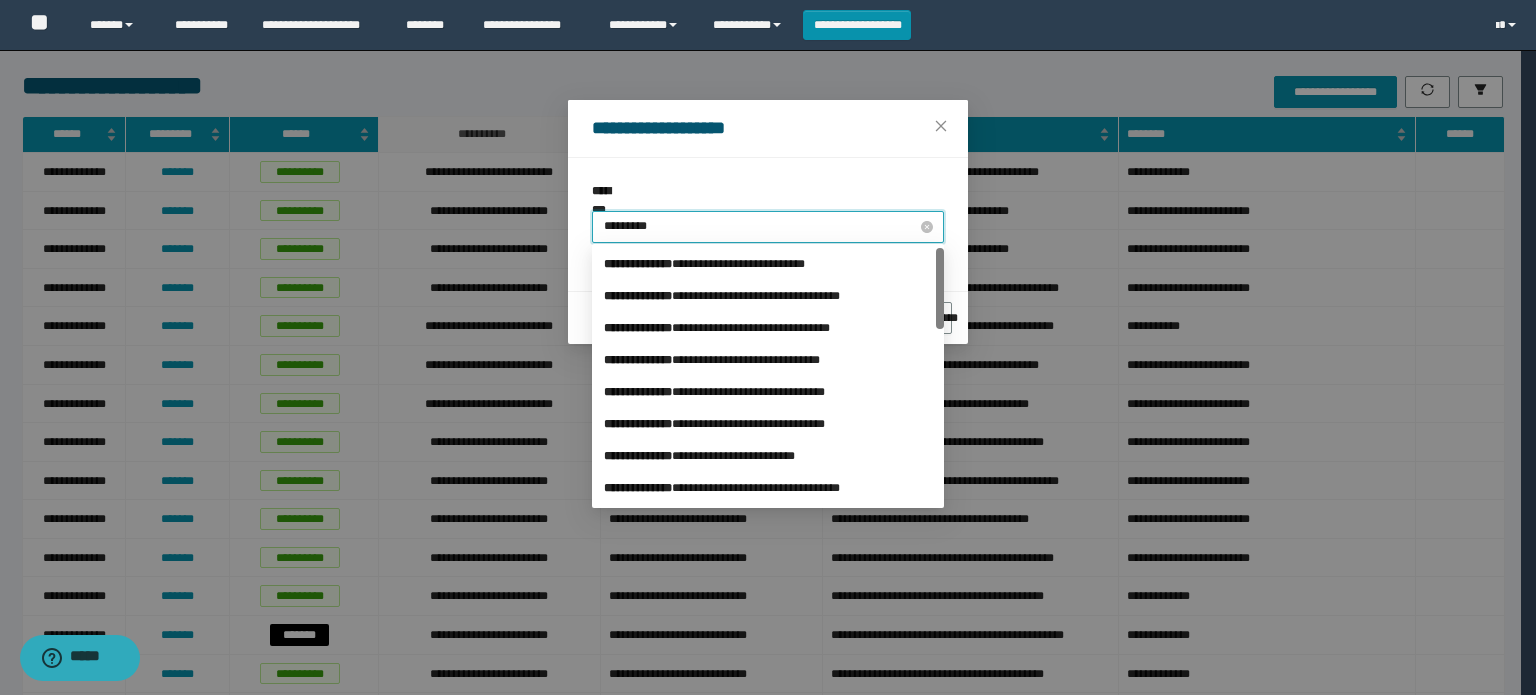 type on "**********" 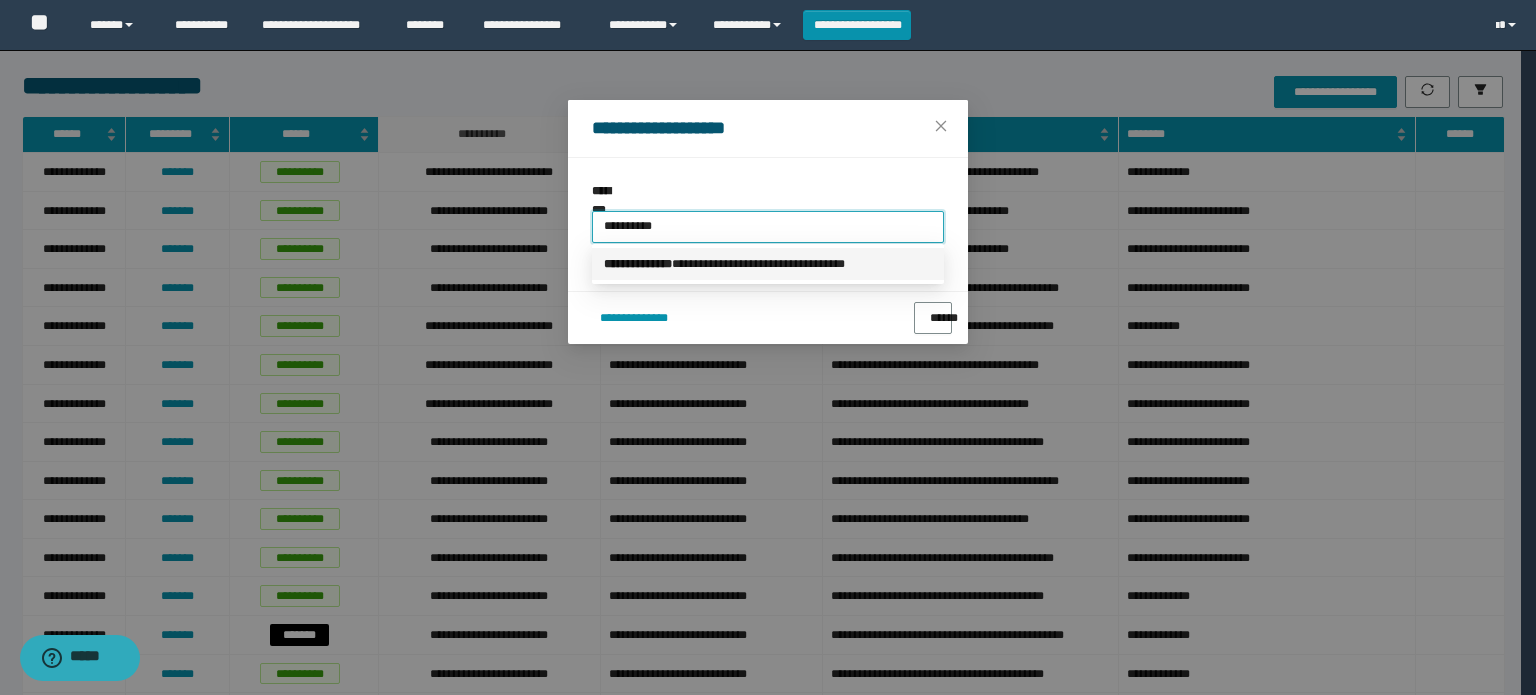 click on "**********" at bounding box center [768, 264] 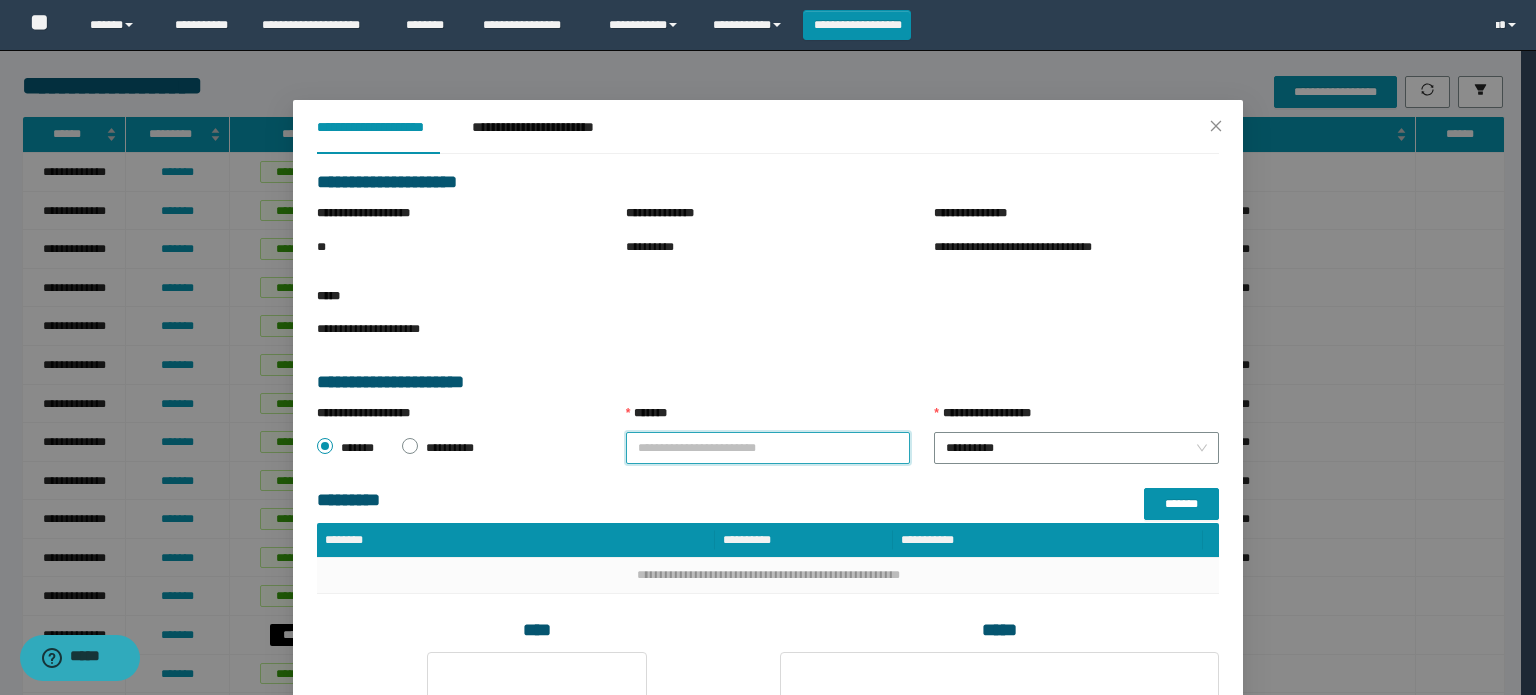 click on "*******" at bounding box center (768, 448) 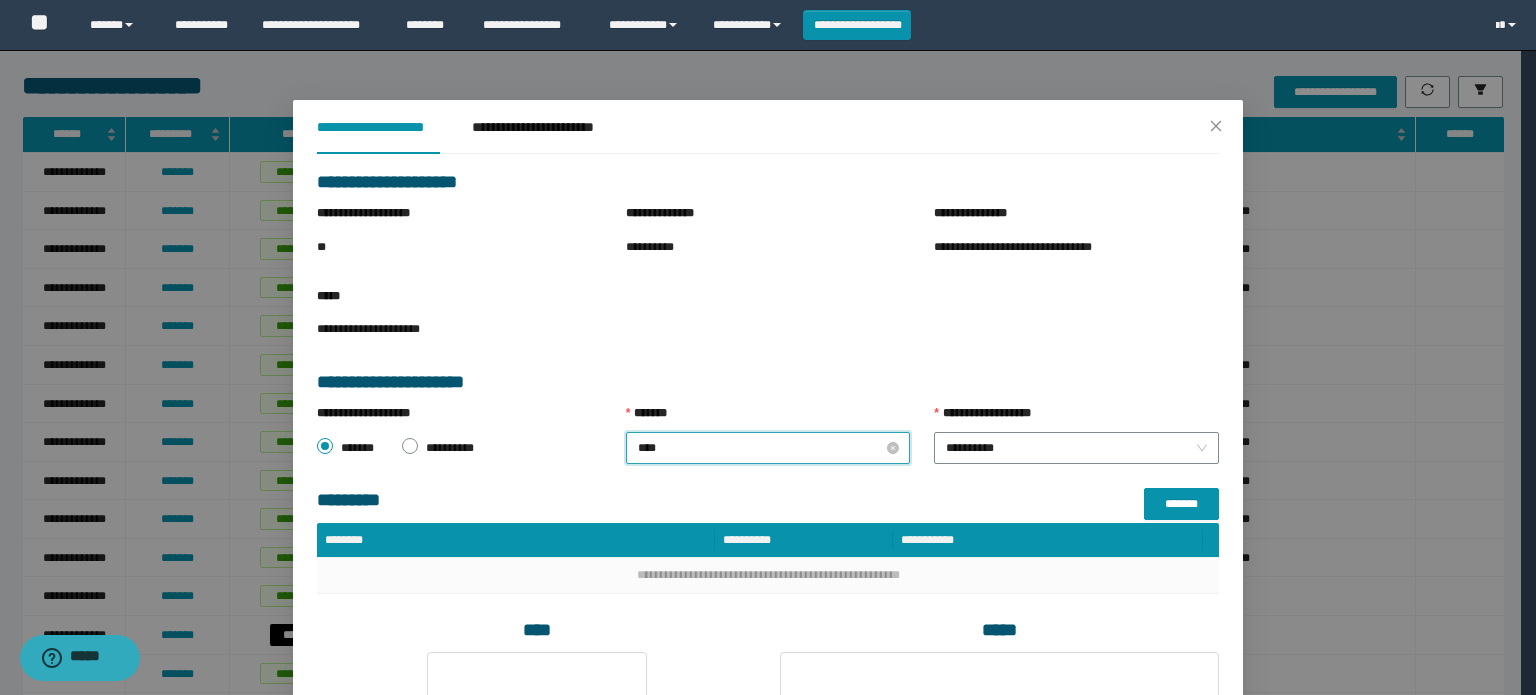 type on "*****" 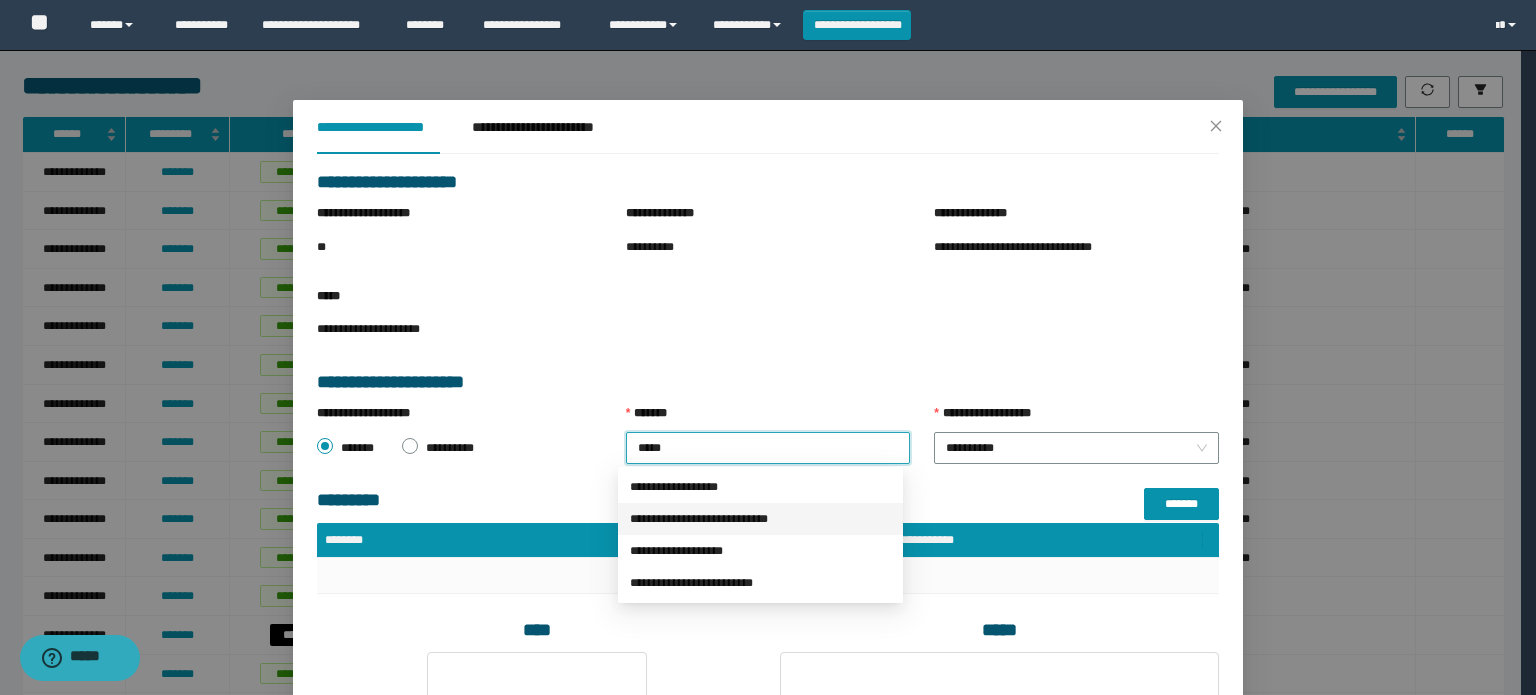 click on "**********" at bounding box center (760, 519) 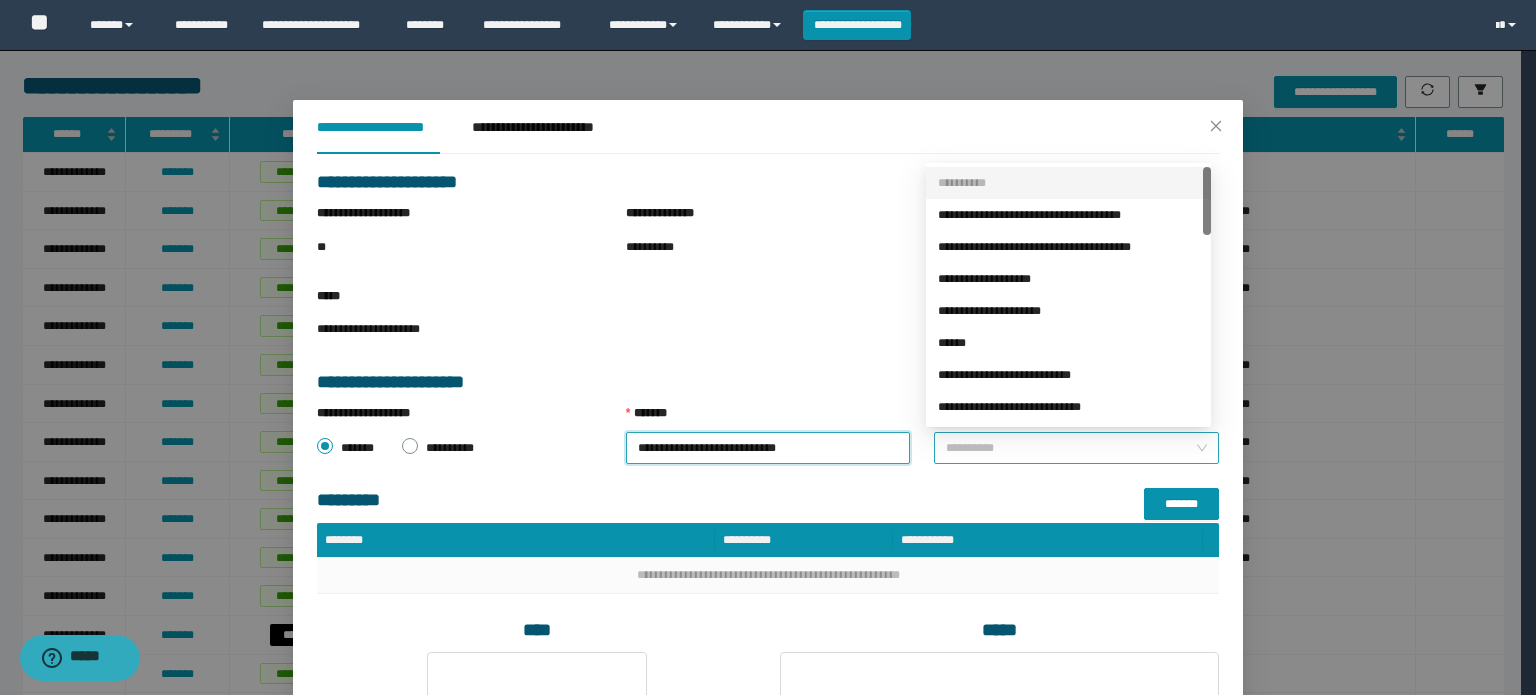click on "**********" at bounding box center [1076, 448] 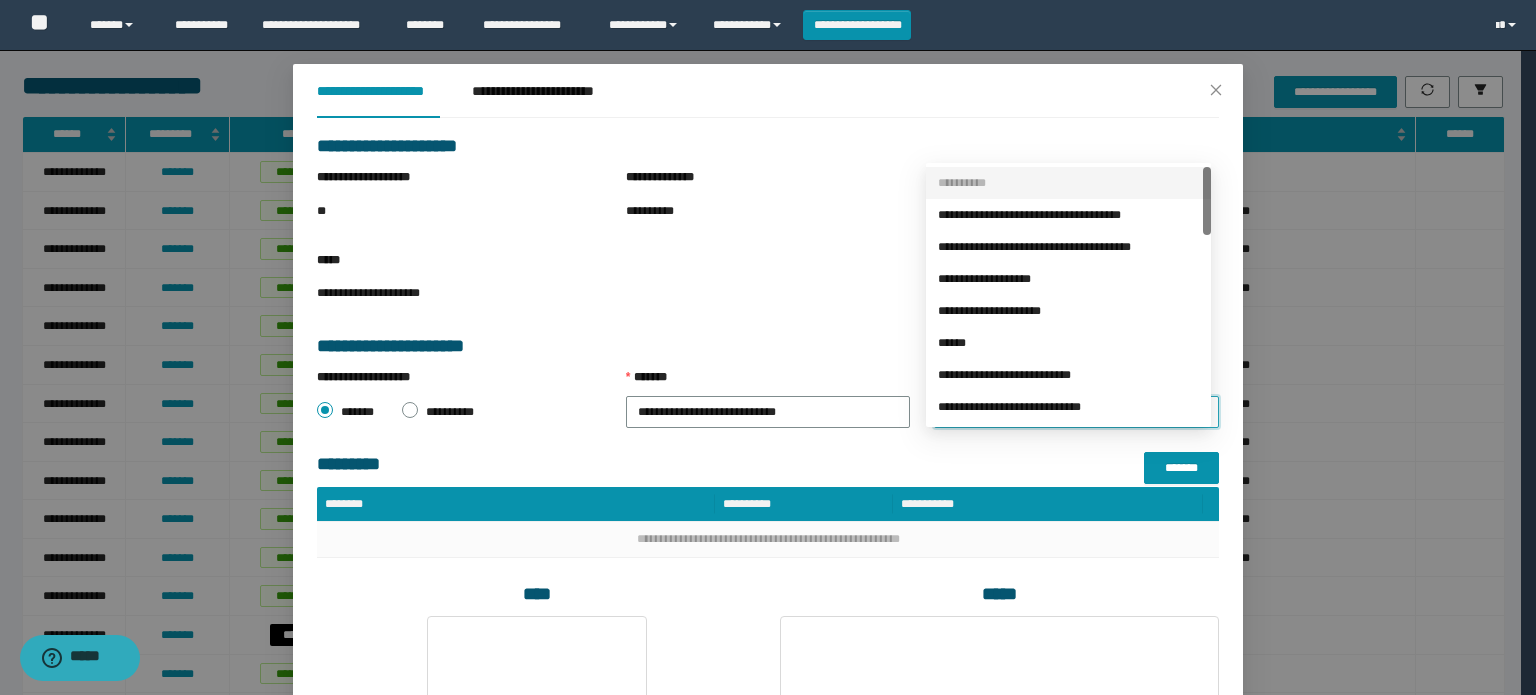 scroll, scrollTop: 36, scrollLeft: 0, axis: vertical 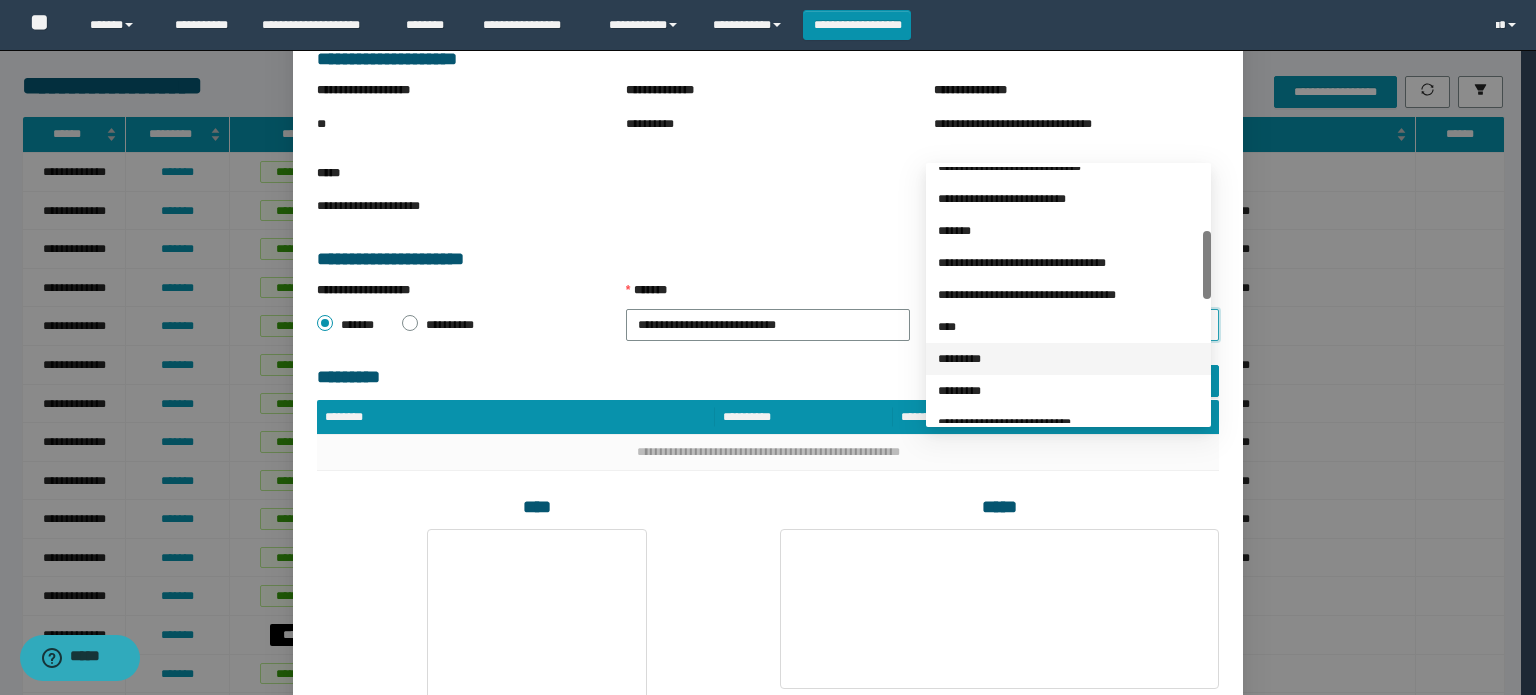 click on "*********" at bounding box center [1068, 359] 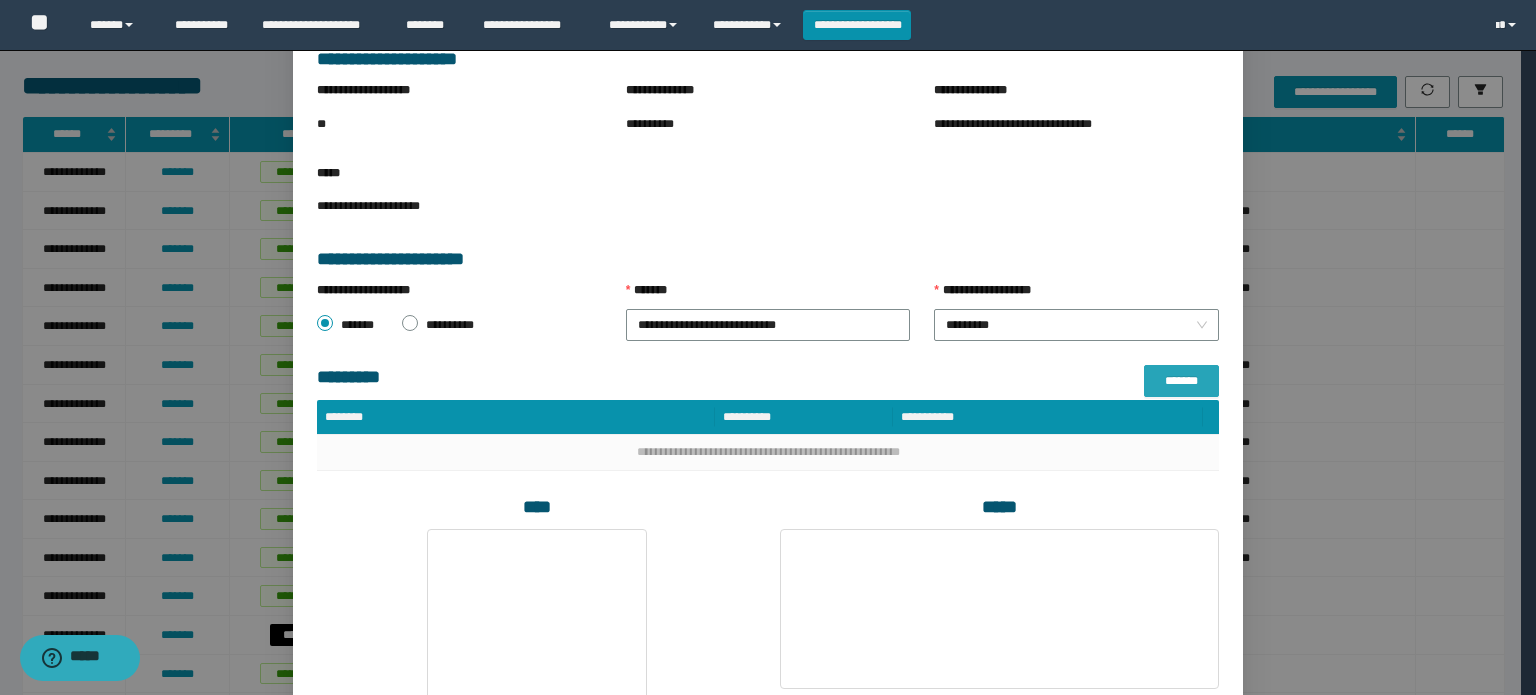 click on "*******" at bounding box center [1181, 381] 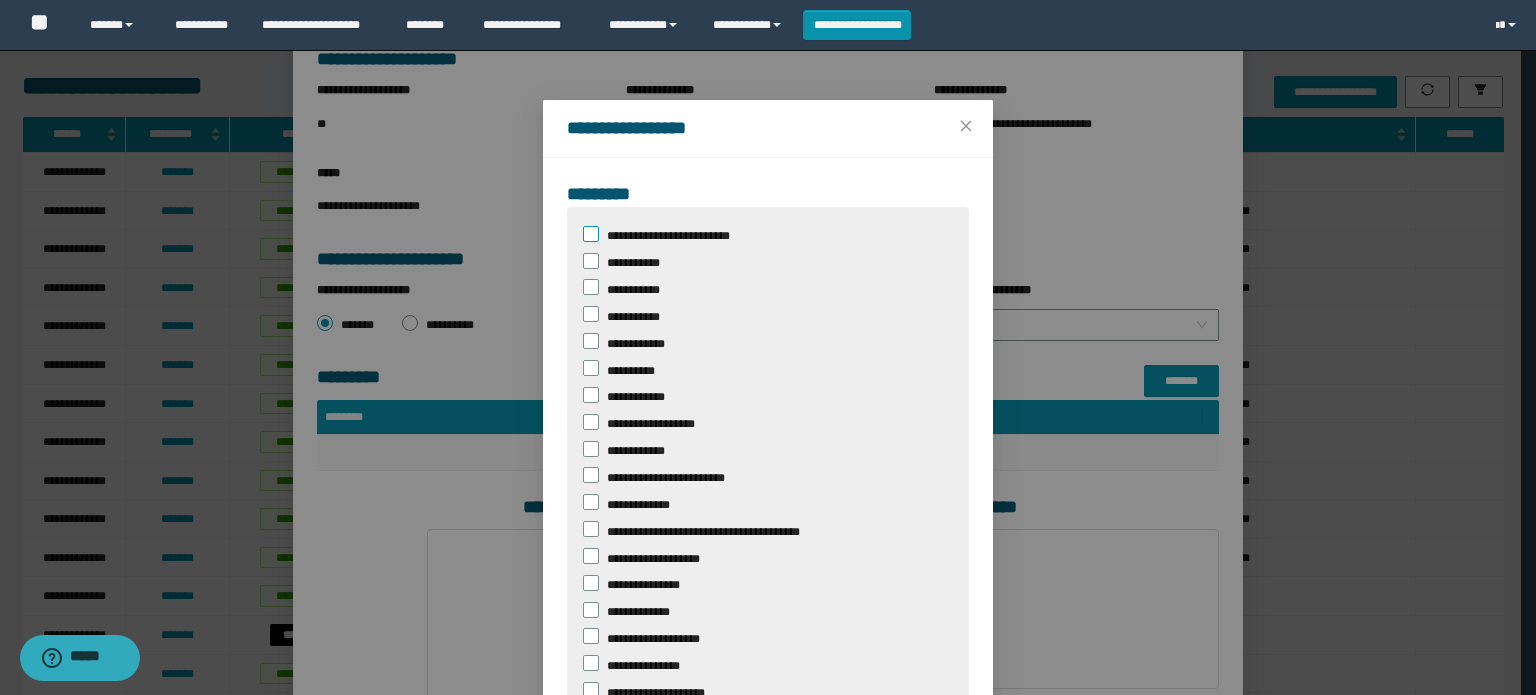 click on "**********" at bounding box center [674, 234] 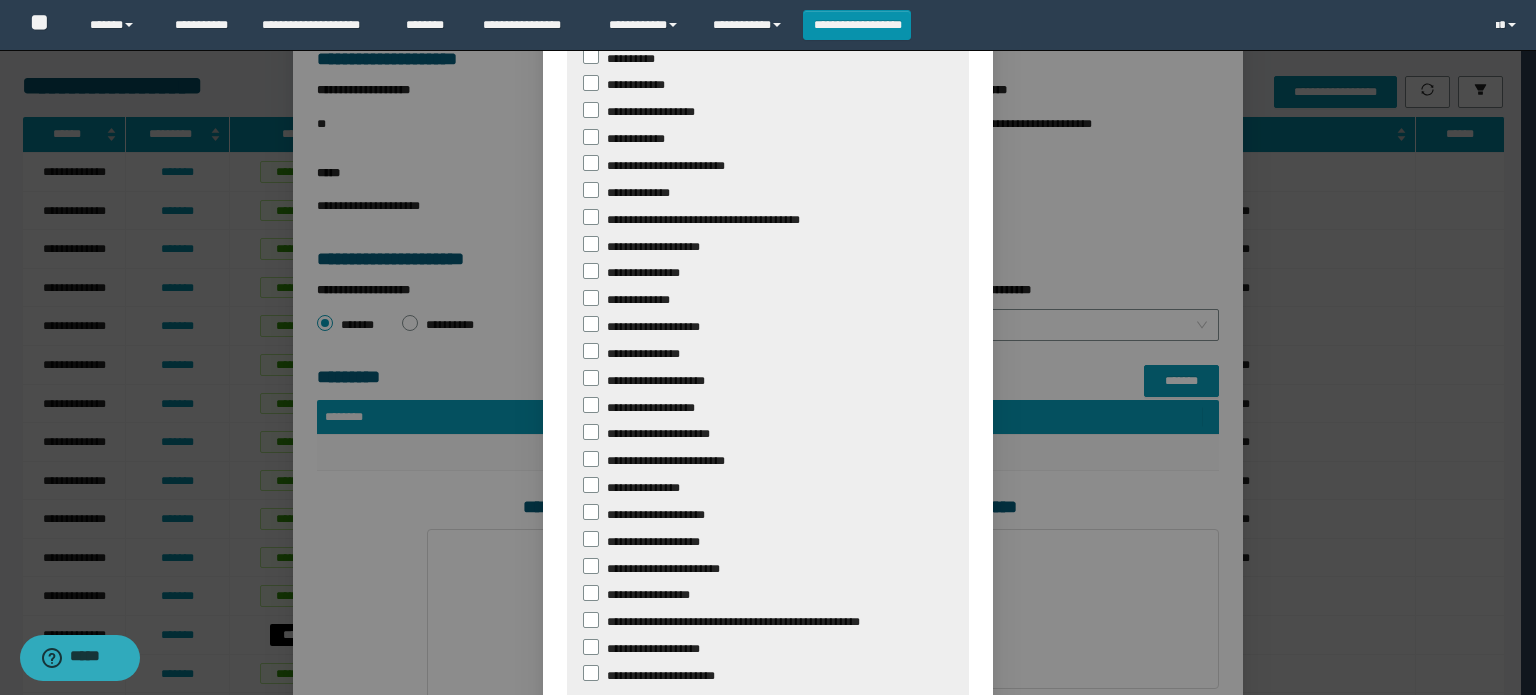 scroll, scrollTop: 388, scrollLeft: 0, axis: vertical 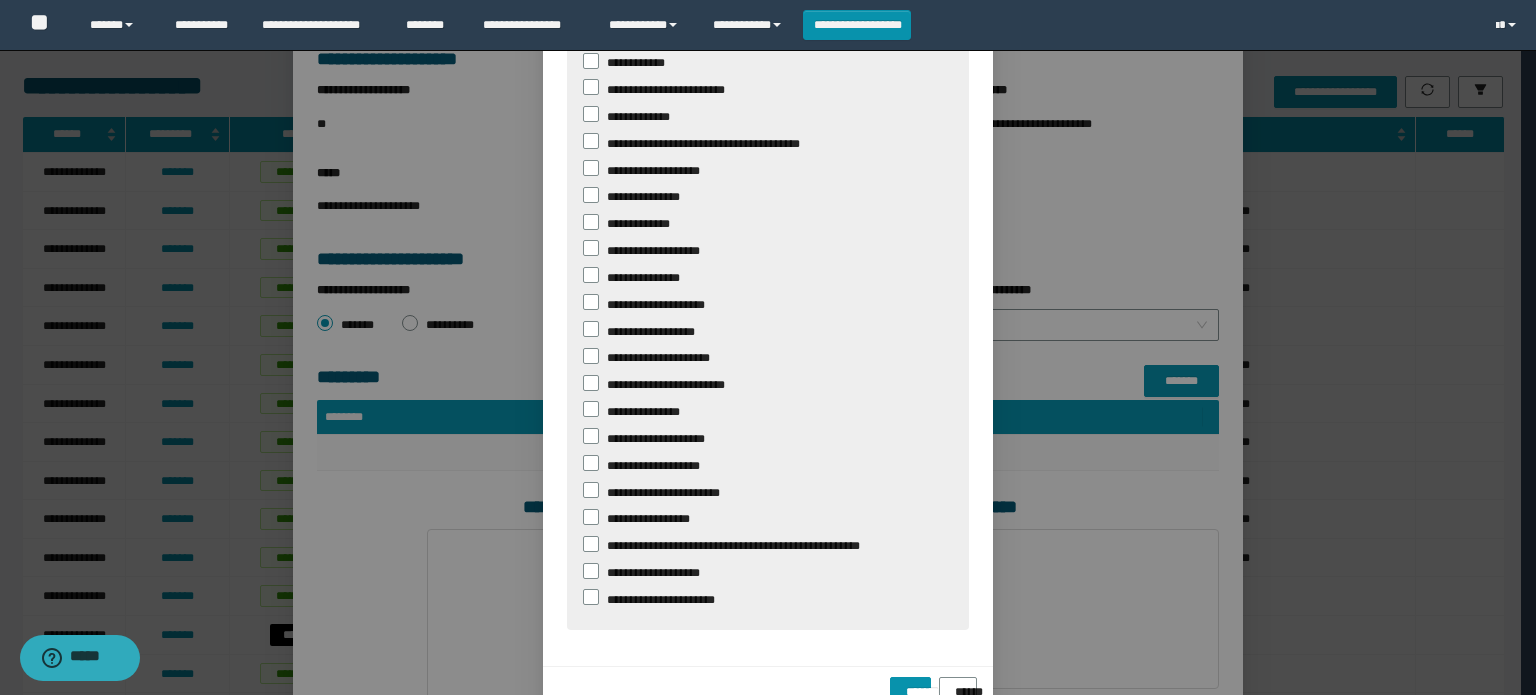 click on "**********" at bounding box center [768, 218] 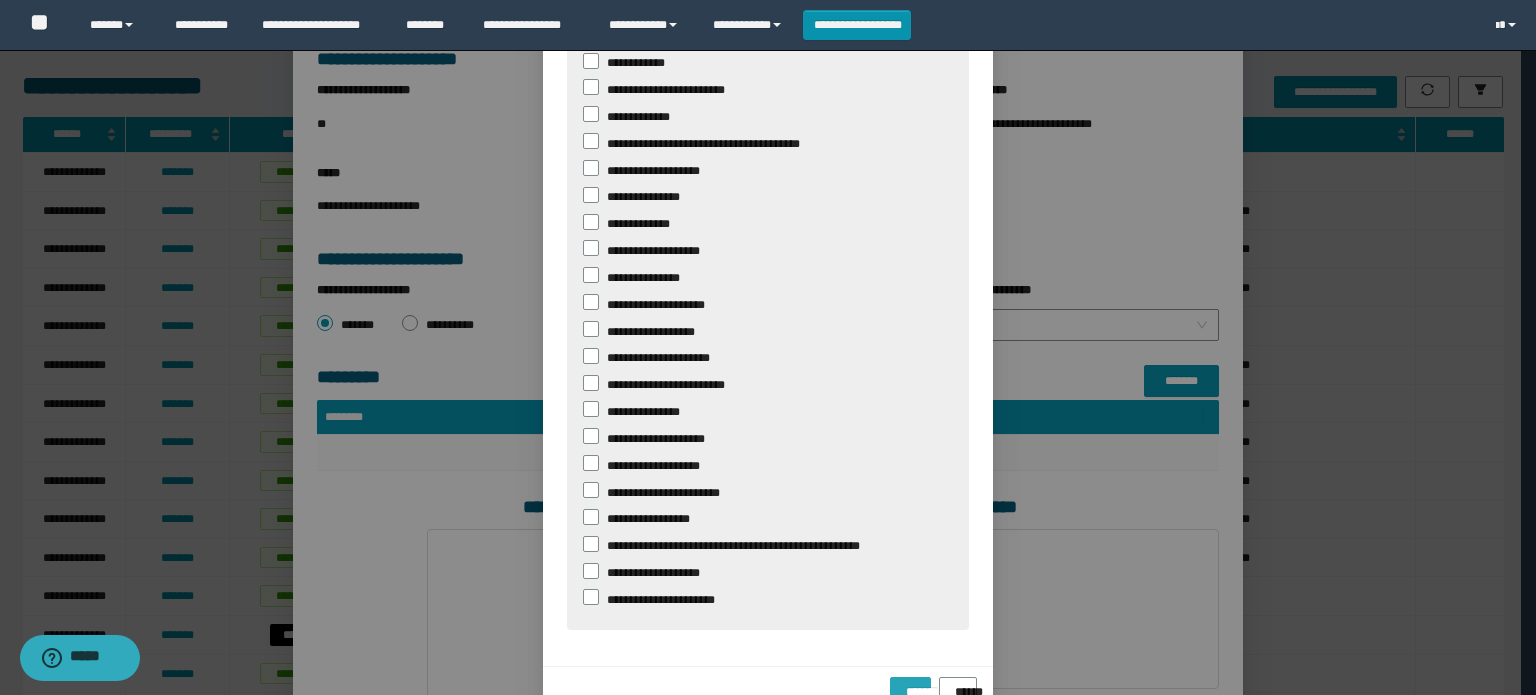 click on "*******" at bounding box center [910, 685] 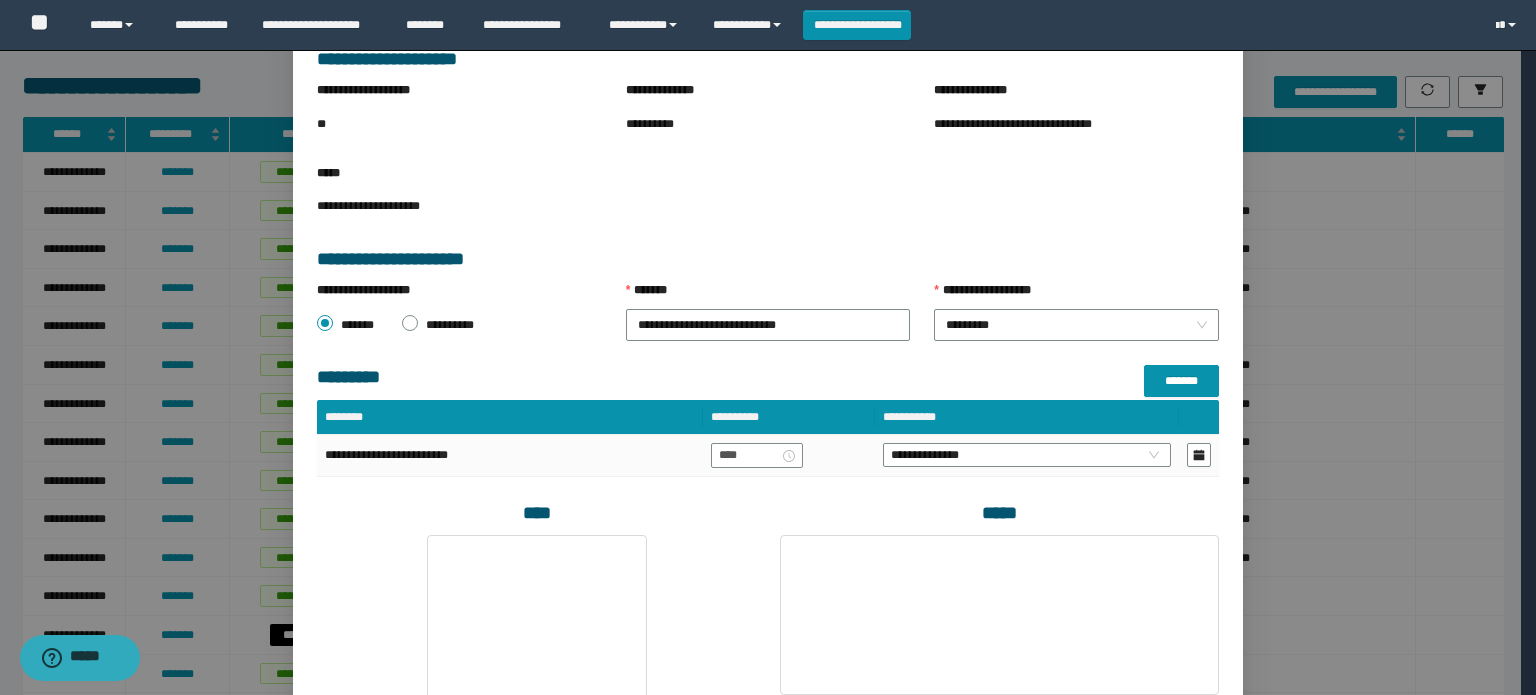 scroll, scrollTop: 288, scrollLeft: 0, axis: vertical 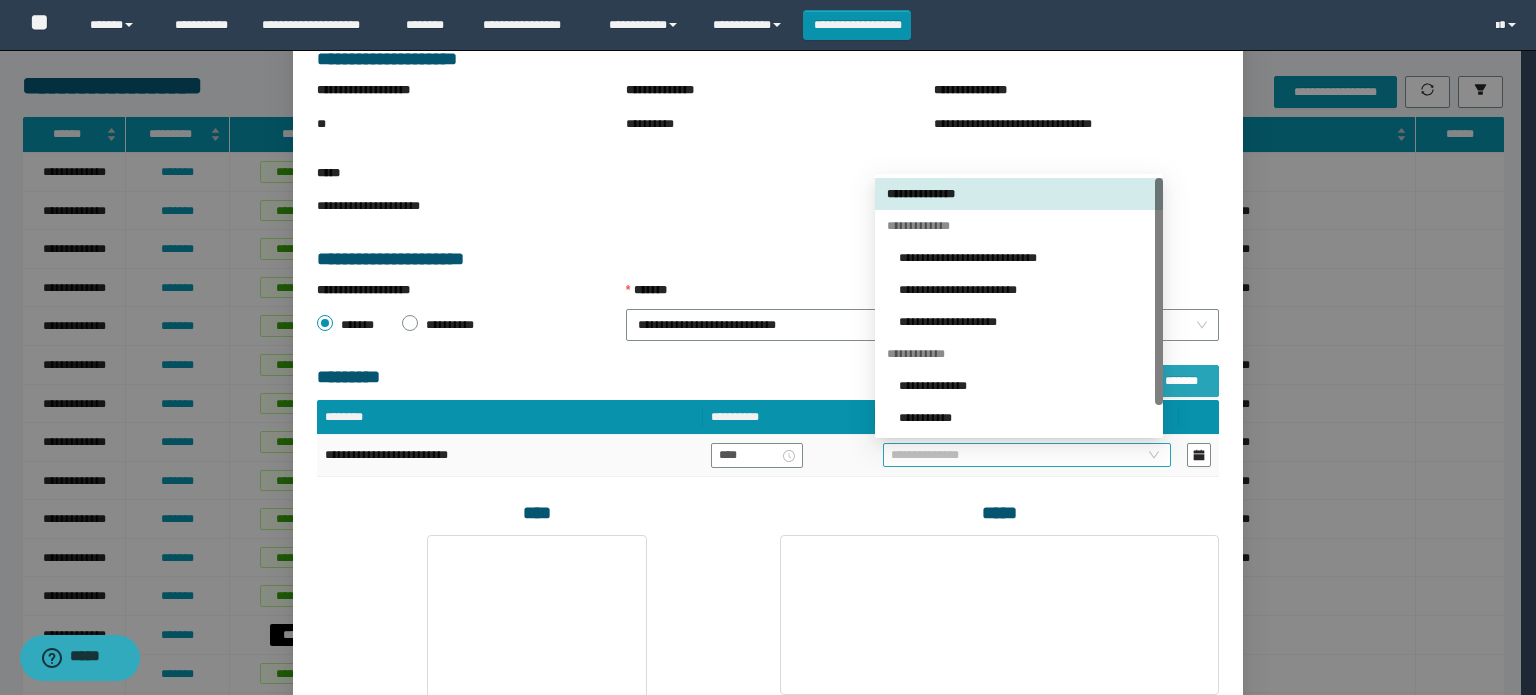click on "**********" at bounding box center [1027, 455] 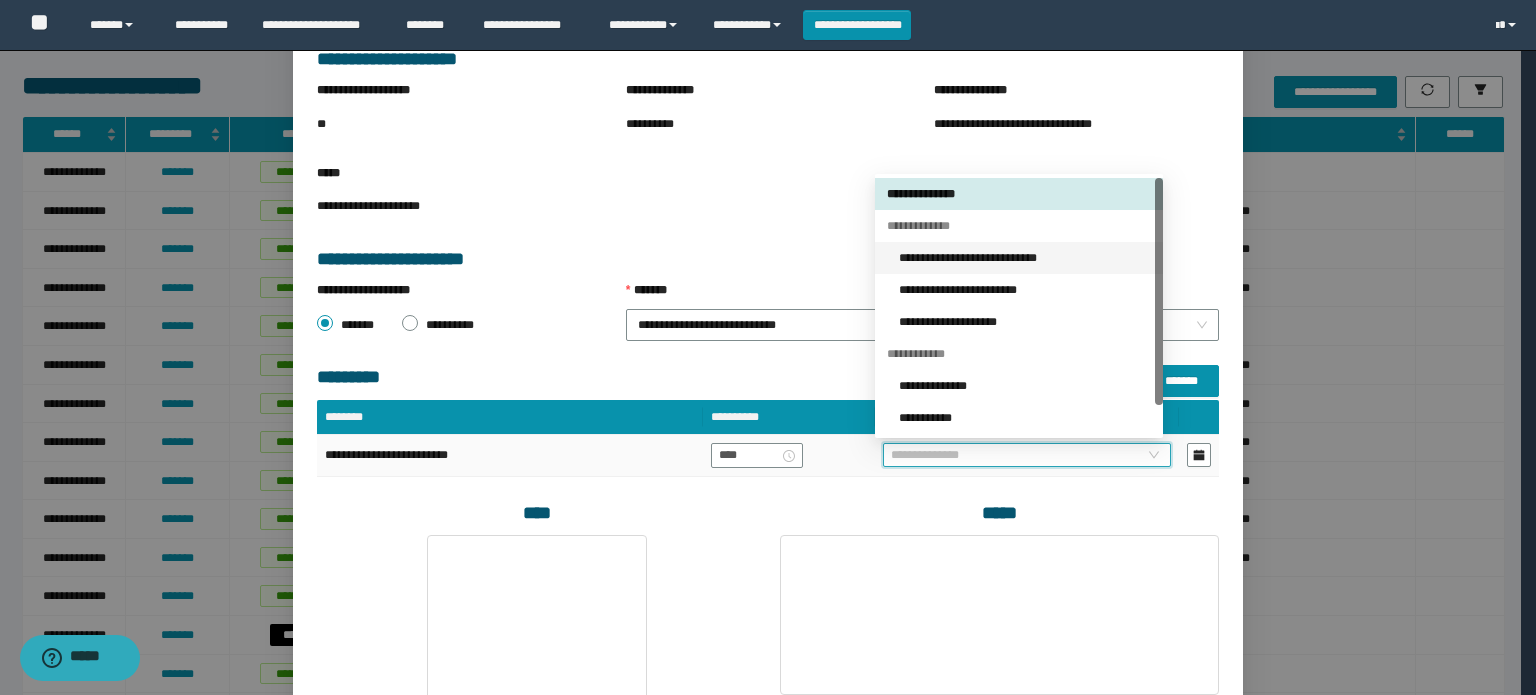 click on "**********" at bounding box center (1025, 258) 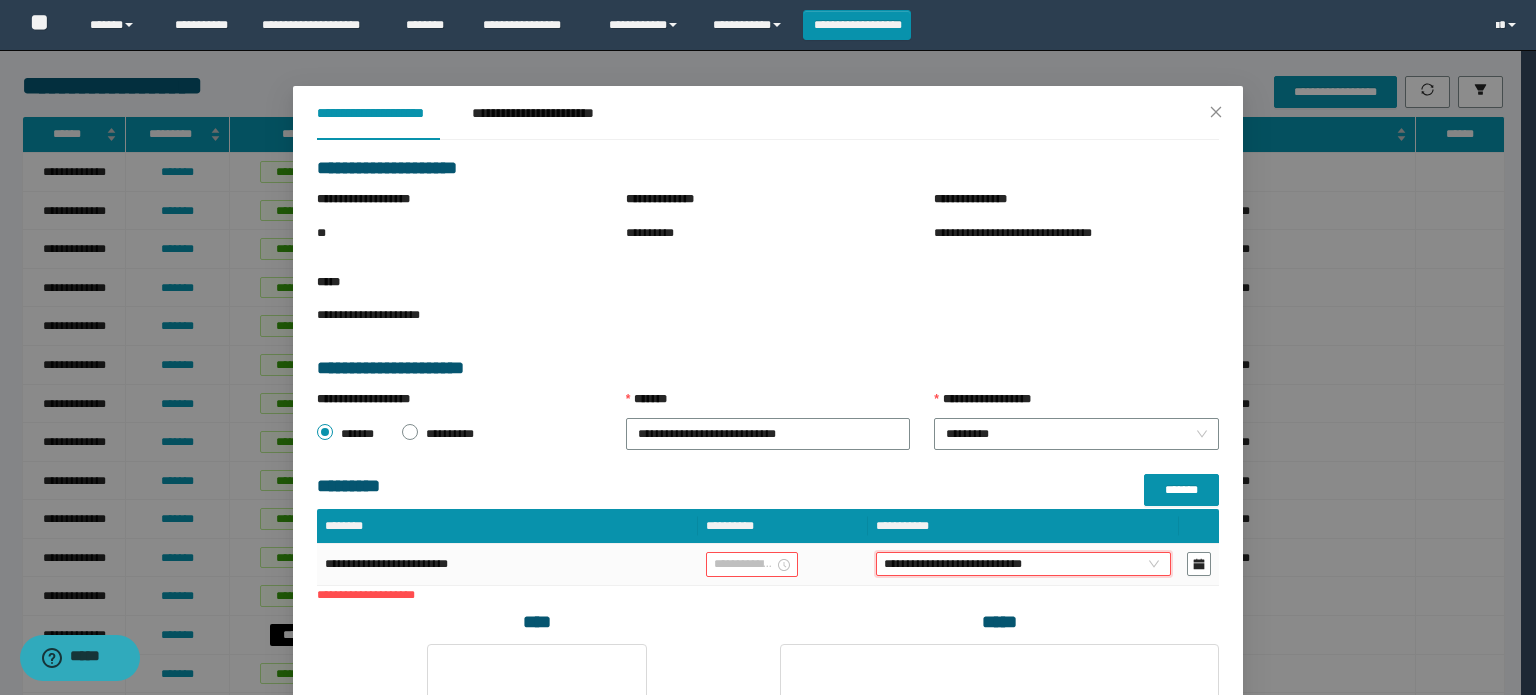 scroll, scrollTop: 0, scrollLeft: 0, axis: both 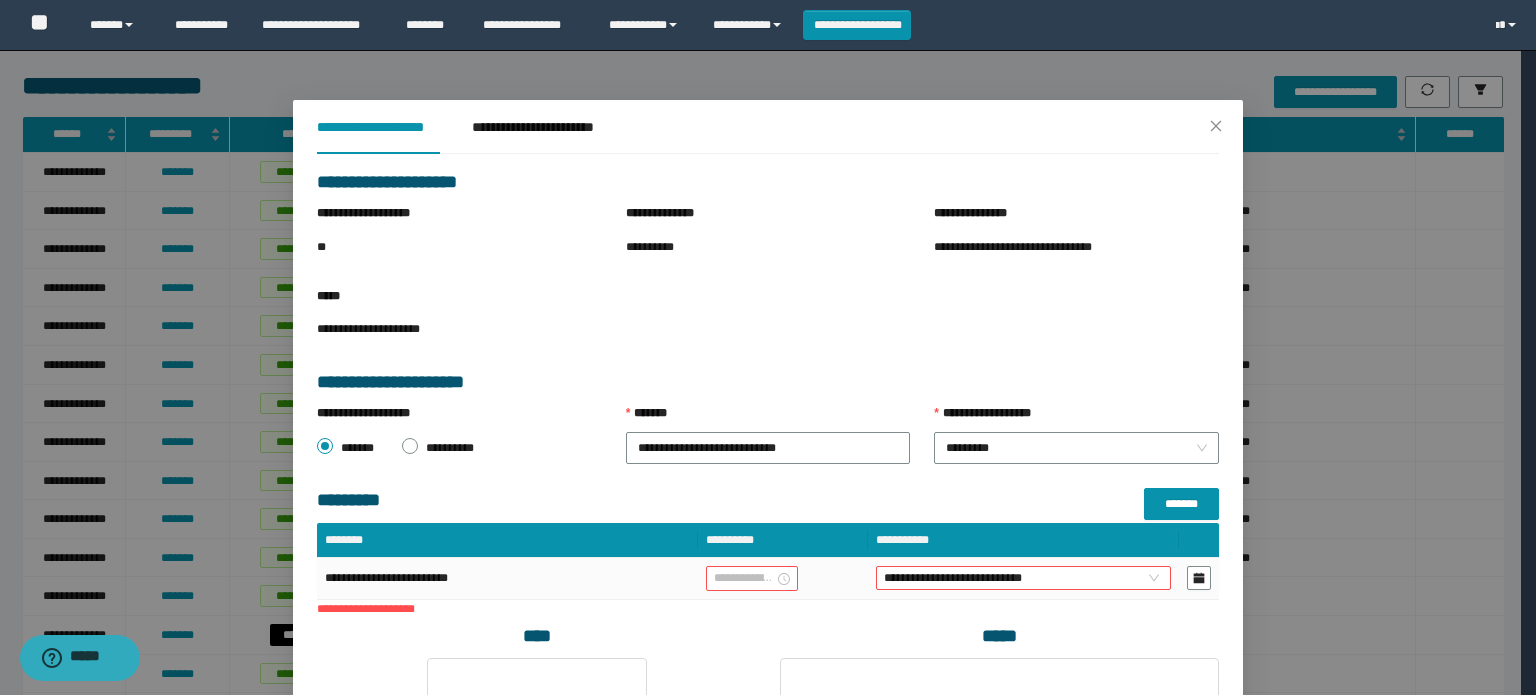 drag, startPoint x: 1133, startPoint y: 631, endPoint x: 1123, endPoint y: 604, distance: 28.79236 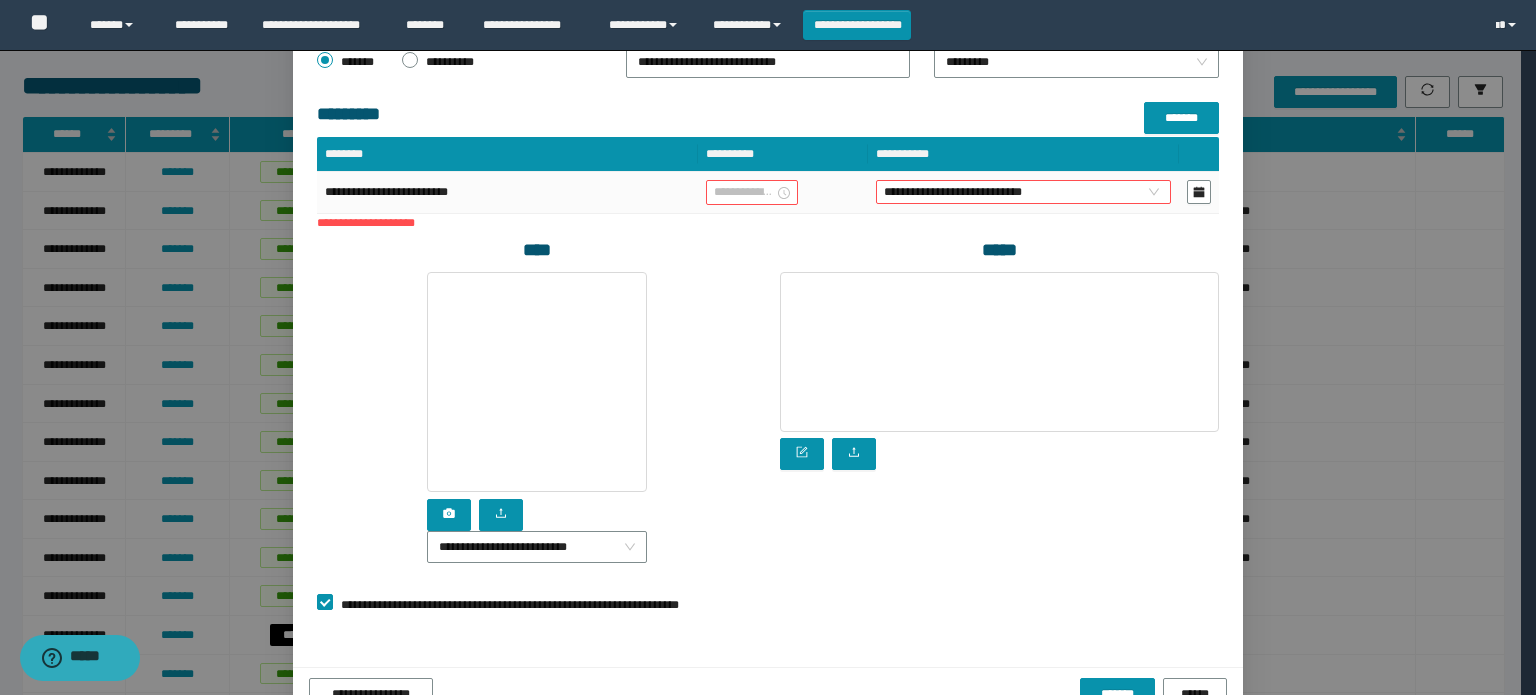 scroll, scrollTop: 400, scrollLeft: 0, axis: vertical 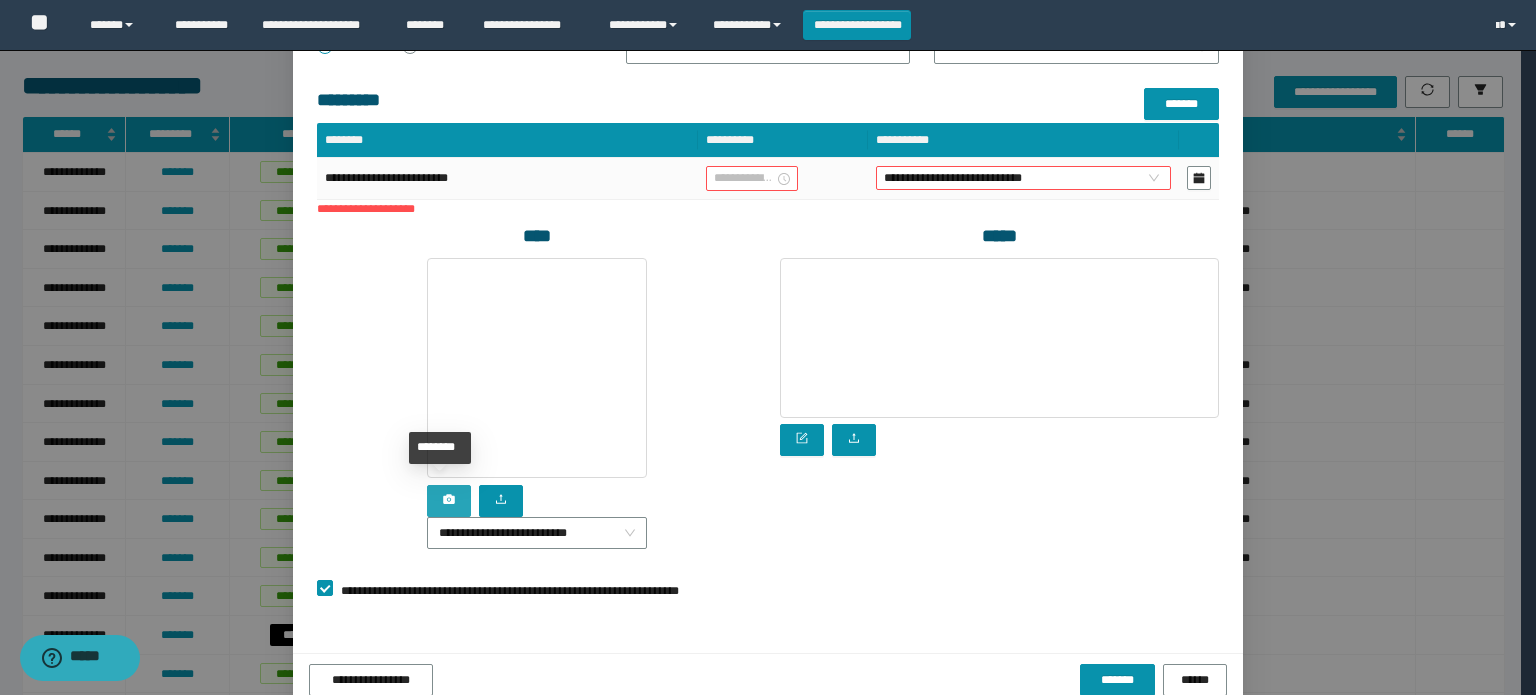 click 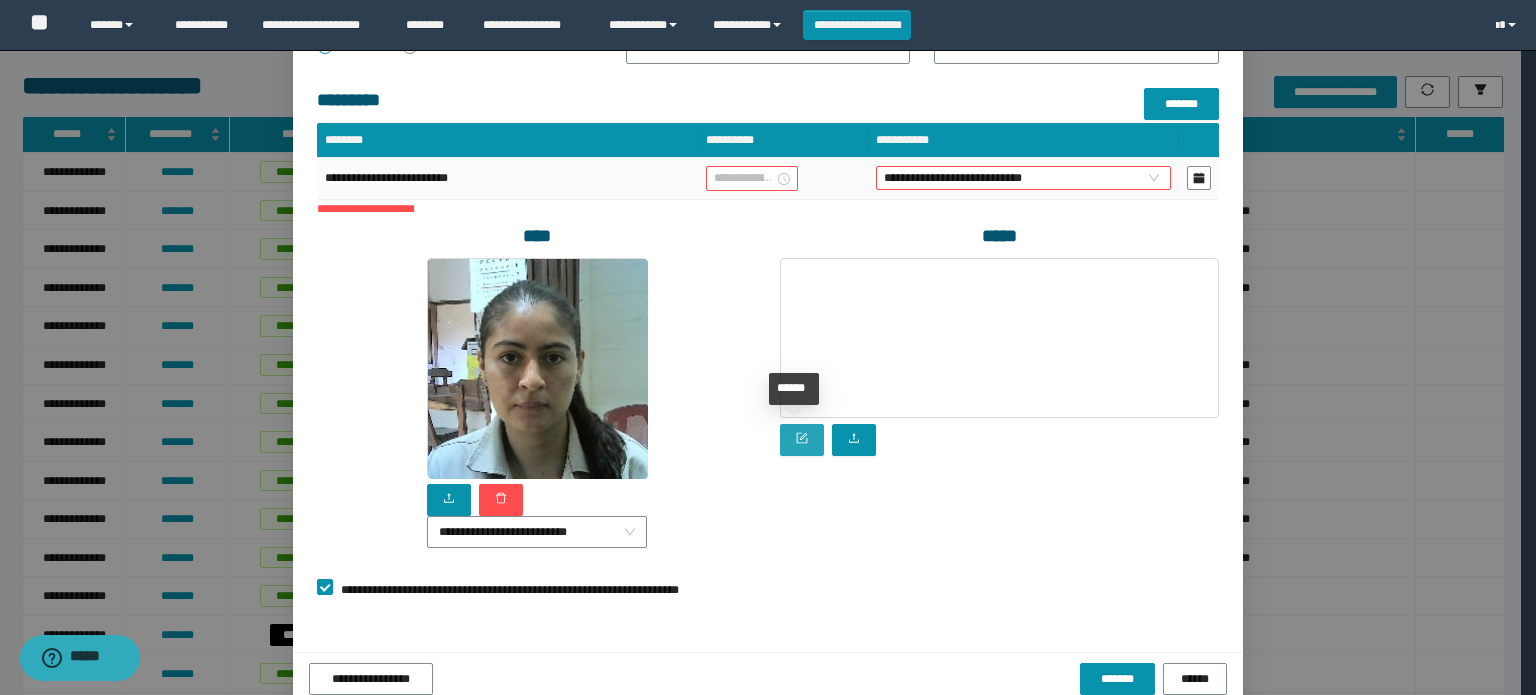 click 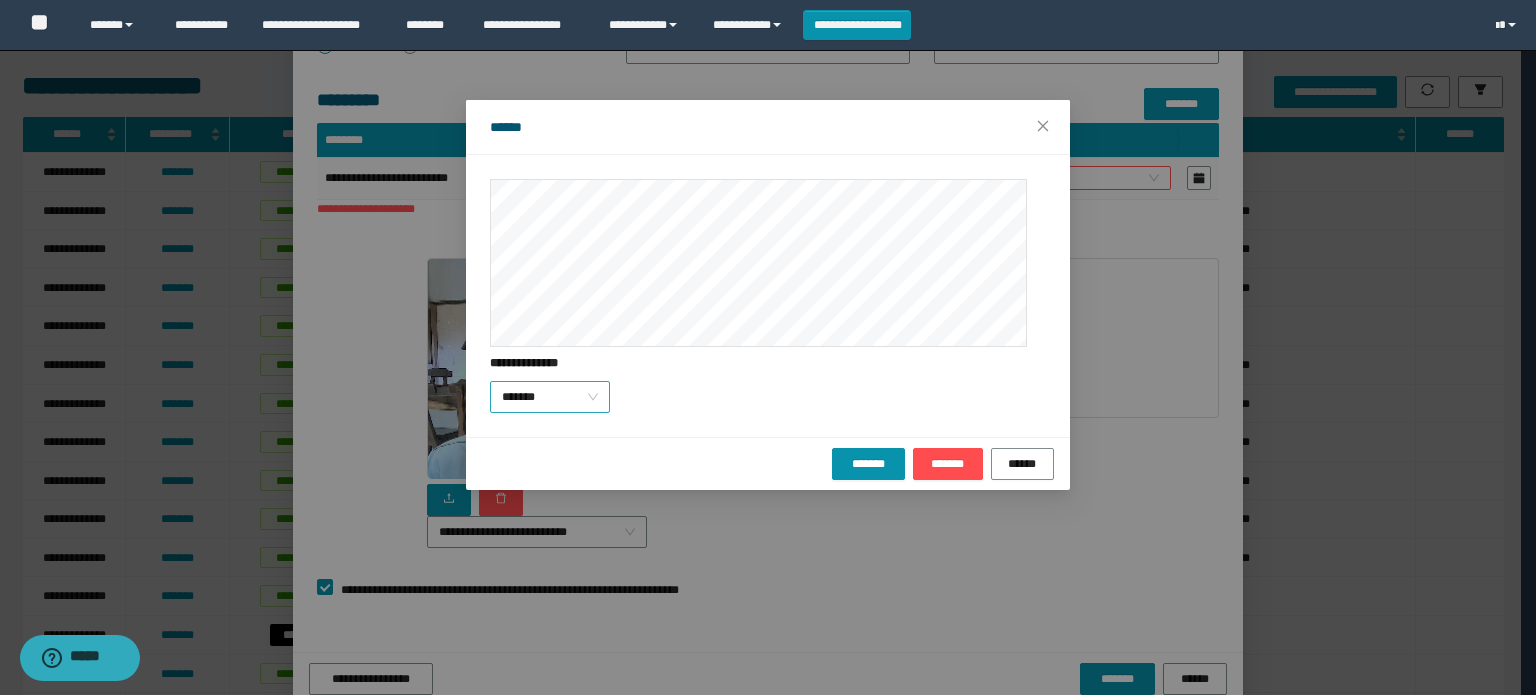 click on "*******" at bounding box center (550, 397) 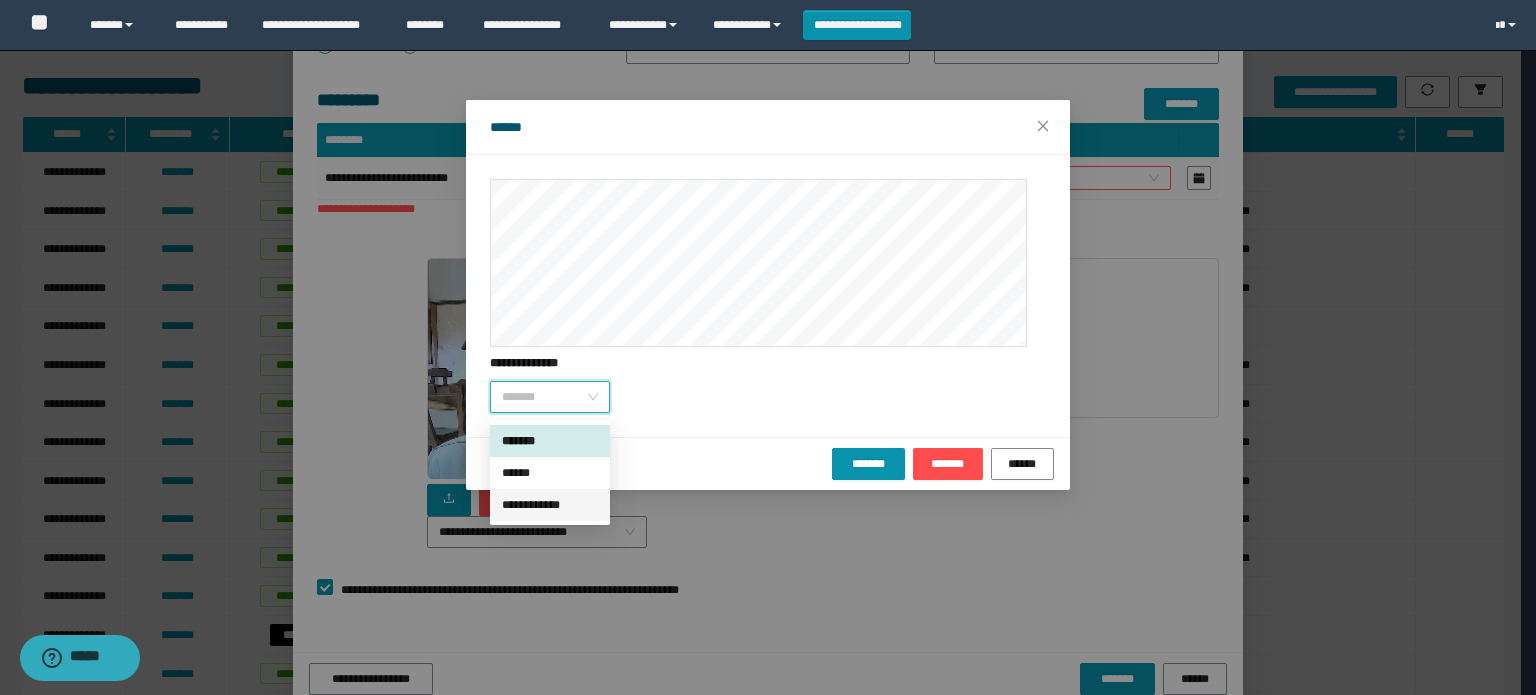click on "**********" at bounding box center (550, 505) 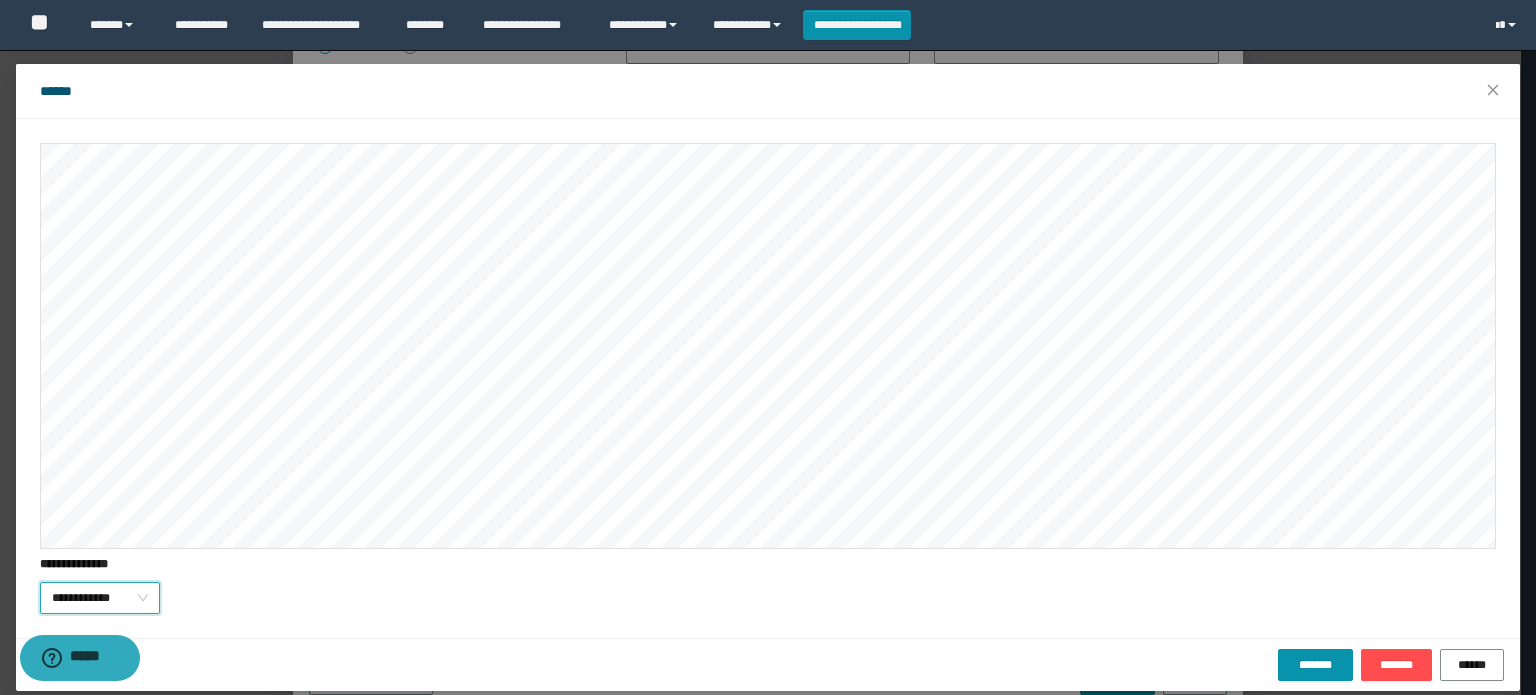 scroll, scrollTop: 54, scrollLeft: 0, axis: vertical 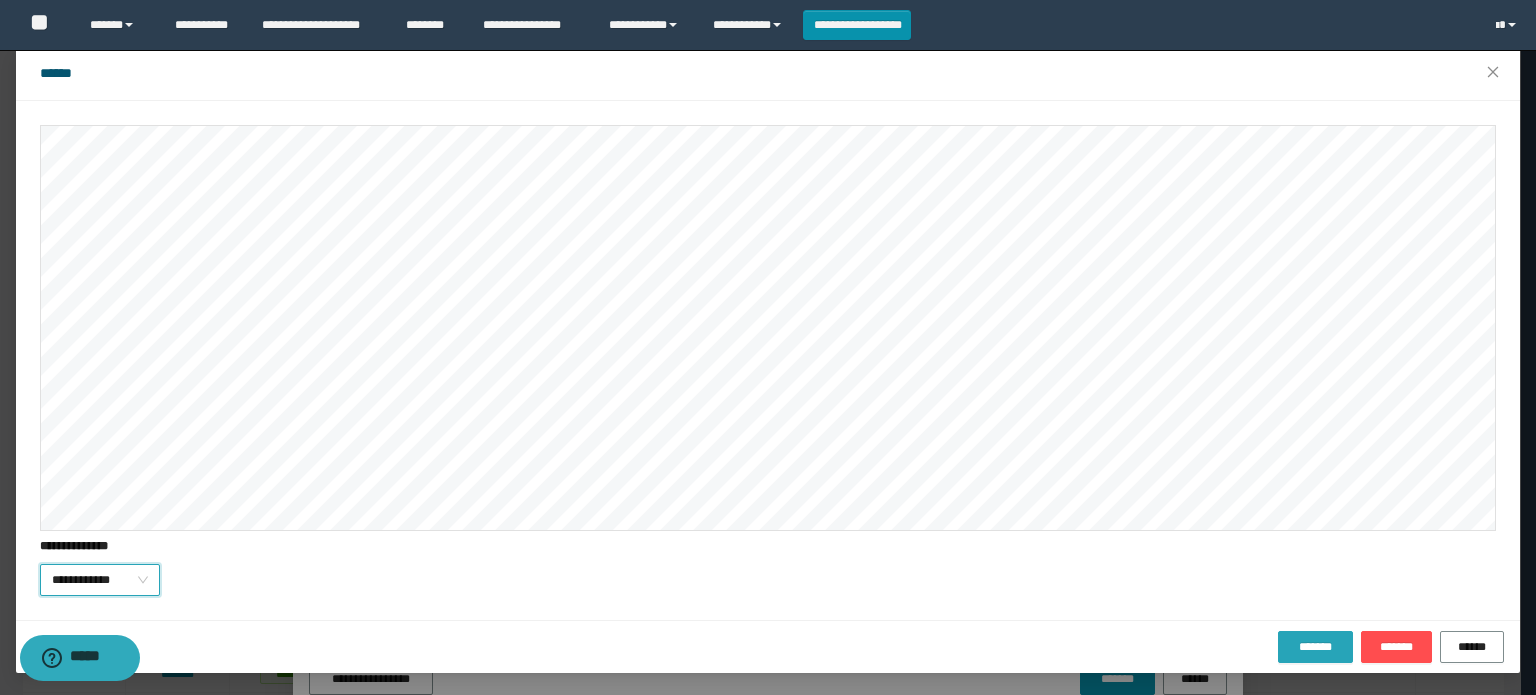 click on "*******" at bounding box center (1315, 647) 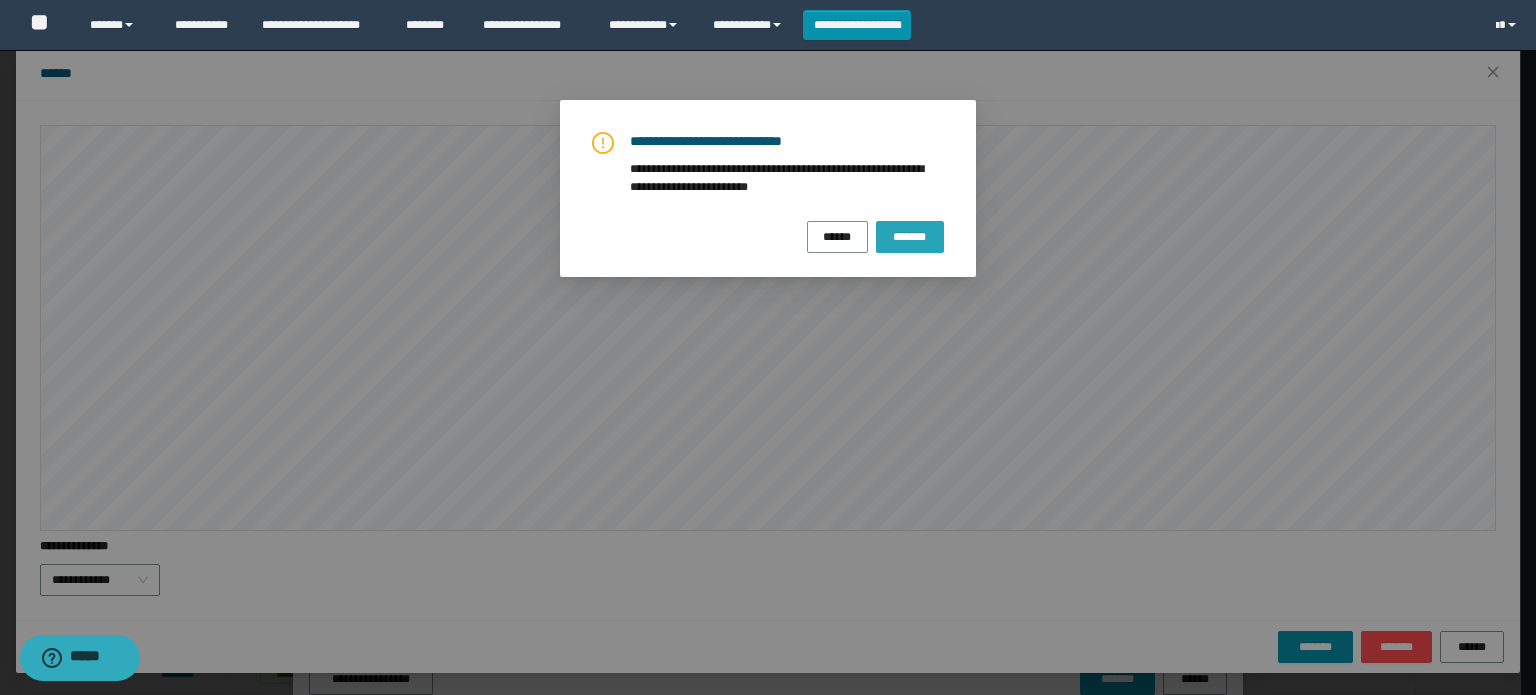 click on "*******" at bounding box center (910, 236) 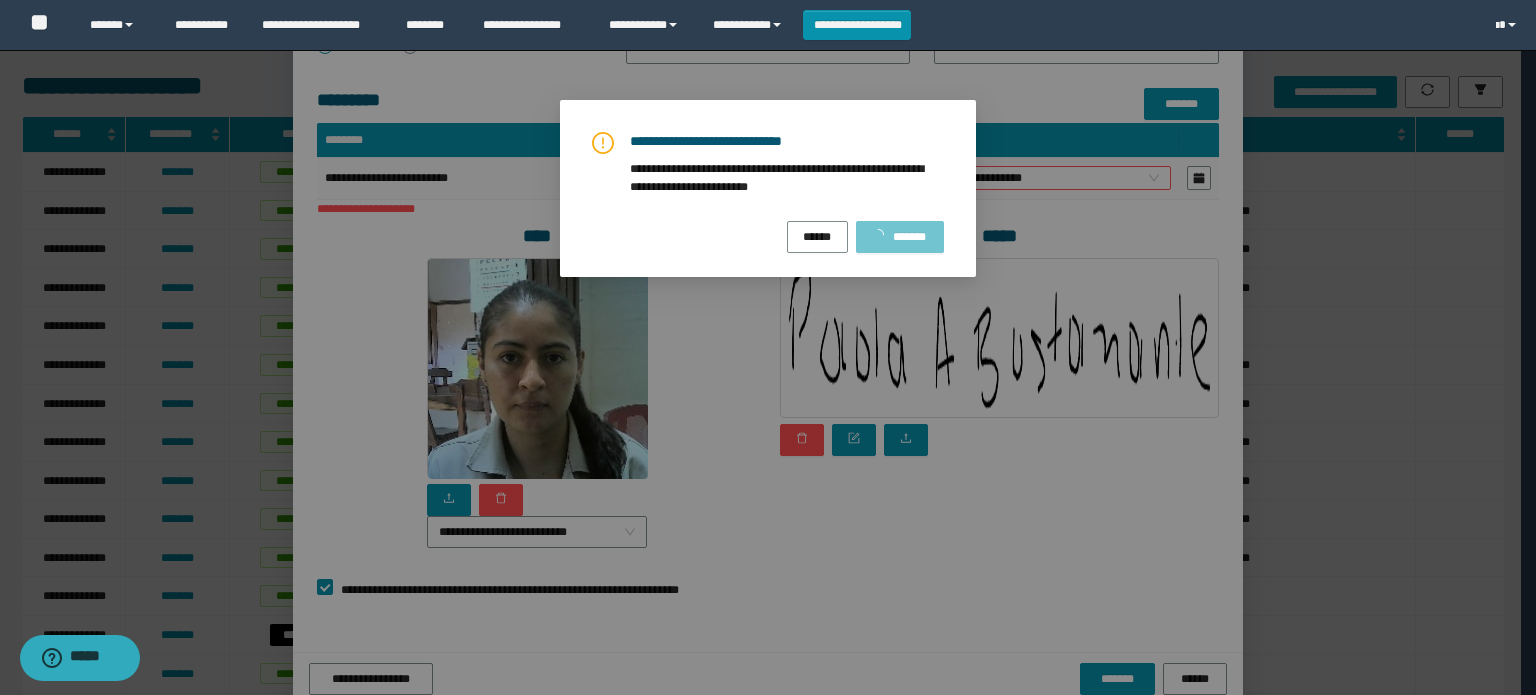 scroll, scrollTop: 0, scrollLeft: 0, axis: both 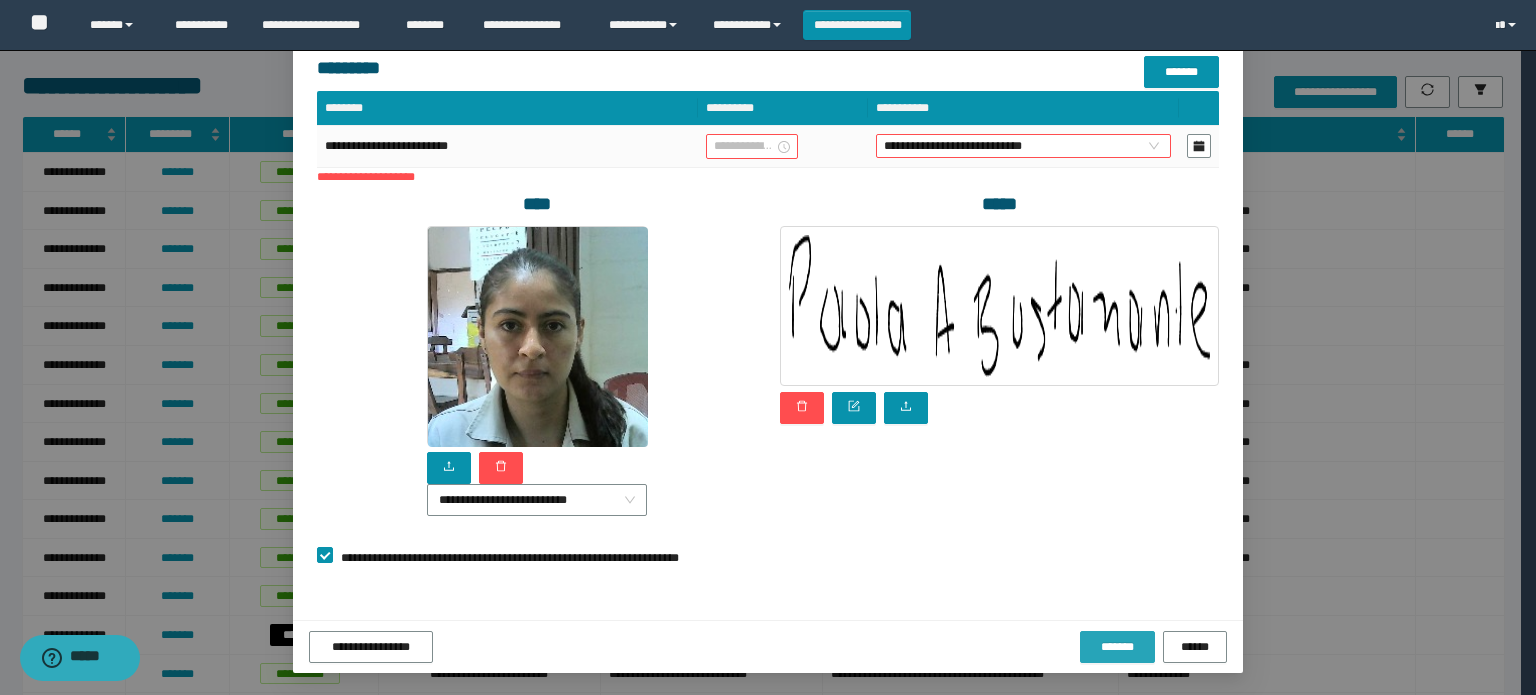 click on "*******" at bounding box center (1117, 647) 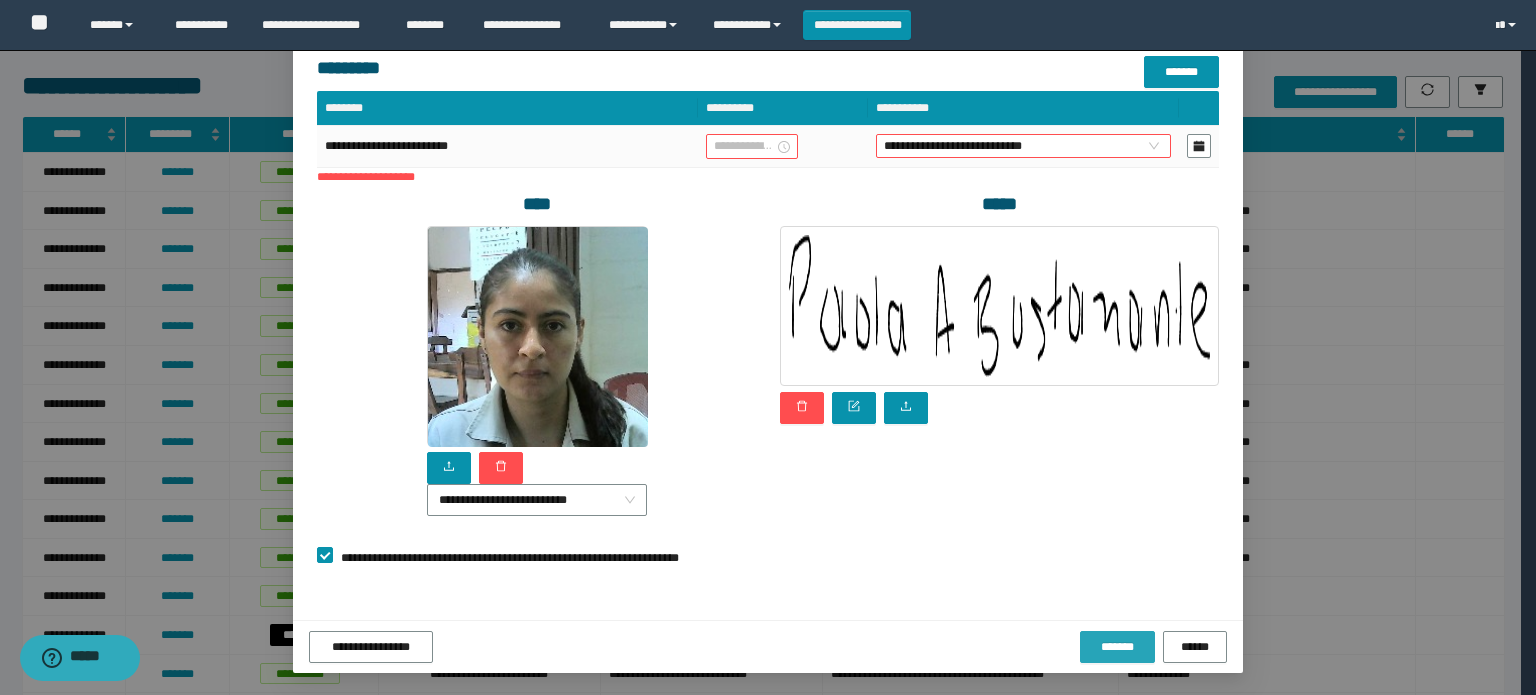 click on "*******" at bounding box center (1117, 647) 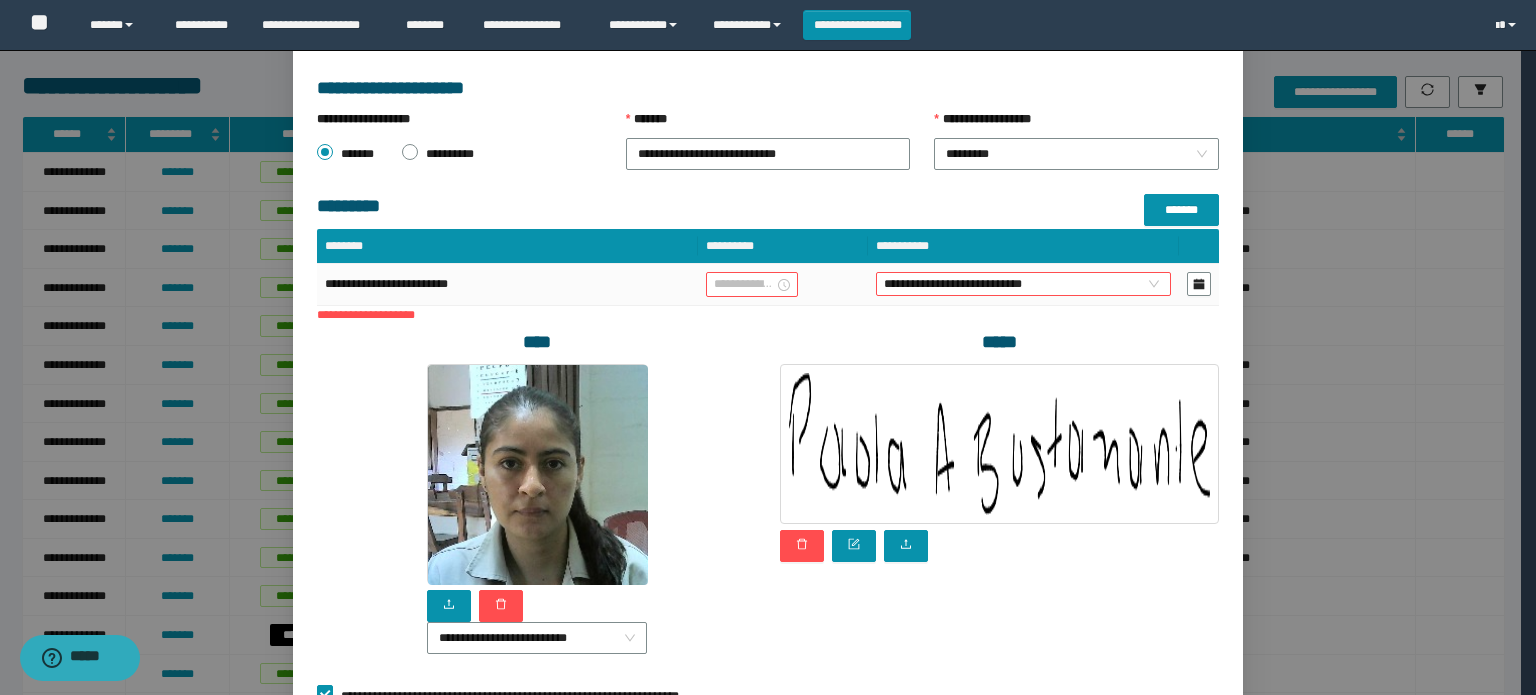 scroll, scrollTop: 0, scrollLeft: 0, axis: both 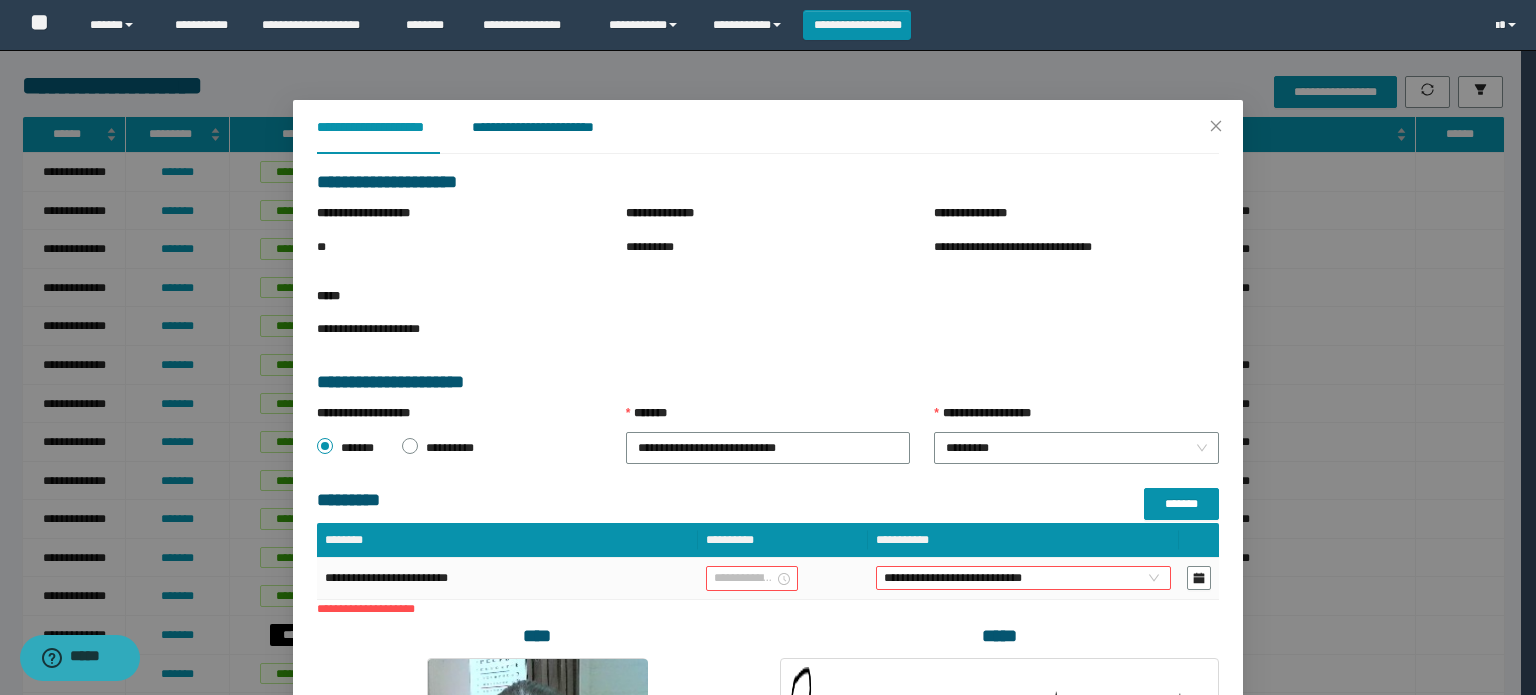 click on "**********" at bounding box center (548, 127) 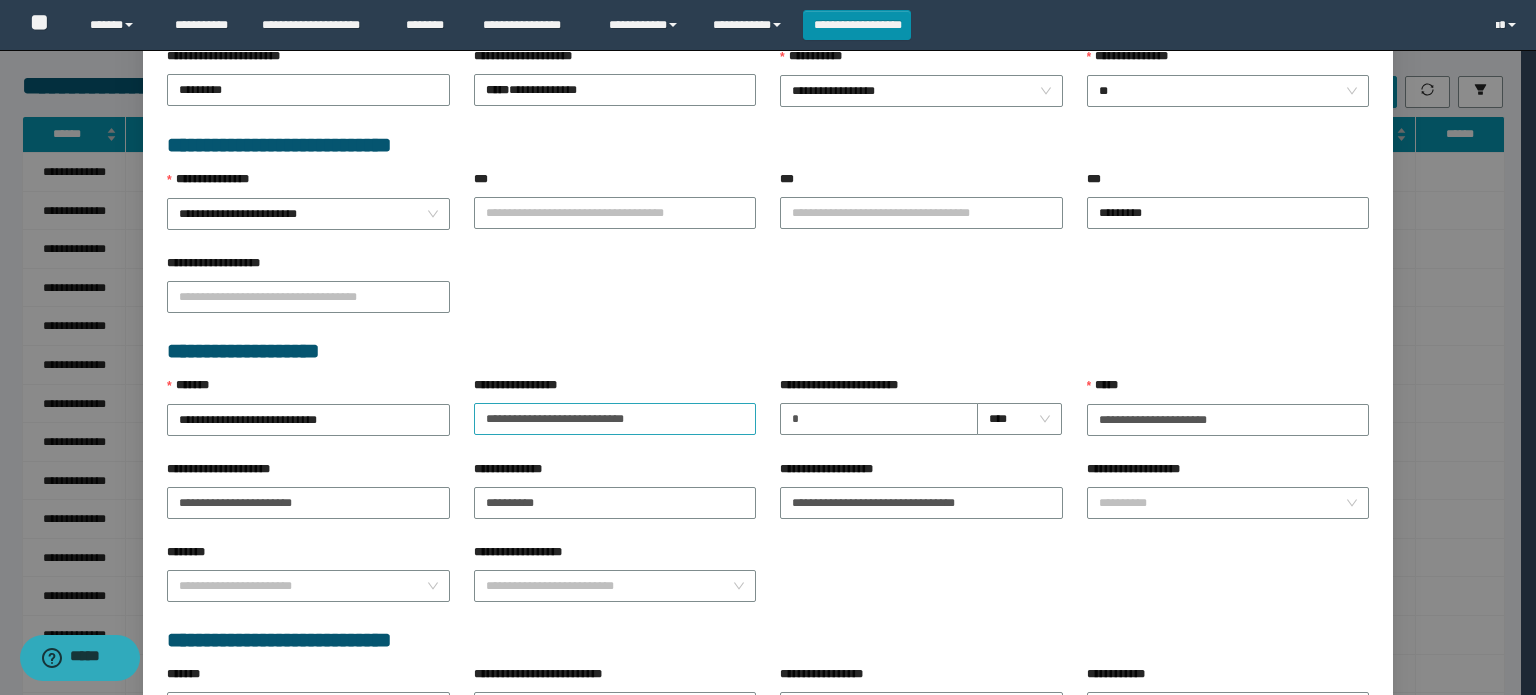 scroll, scrollTop: 600, scrollLeft: 0, axis: vertical 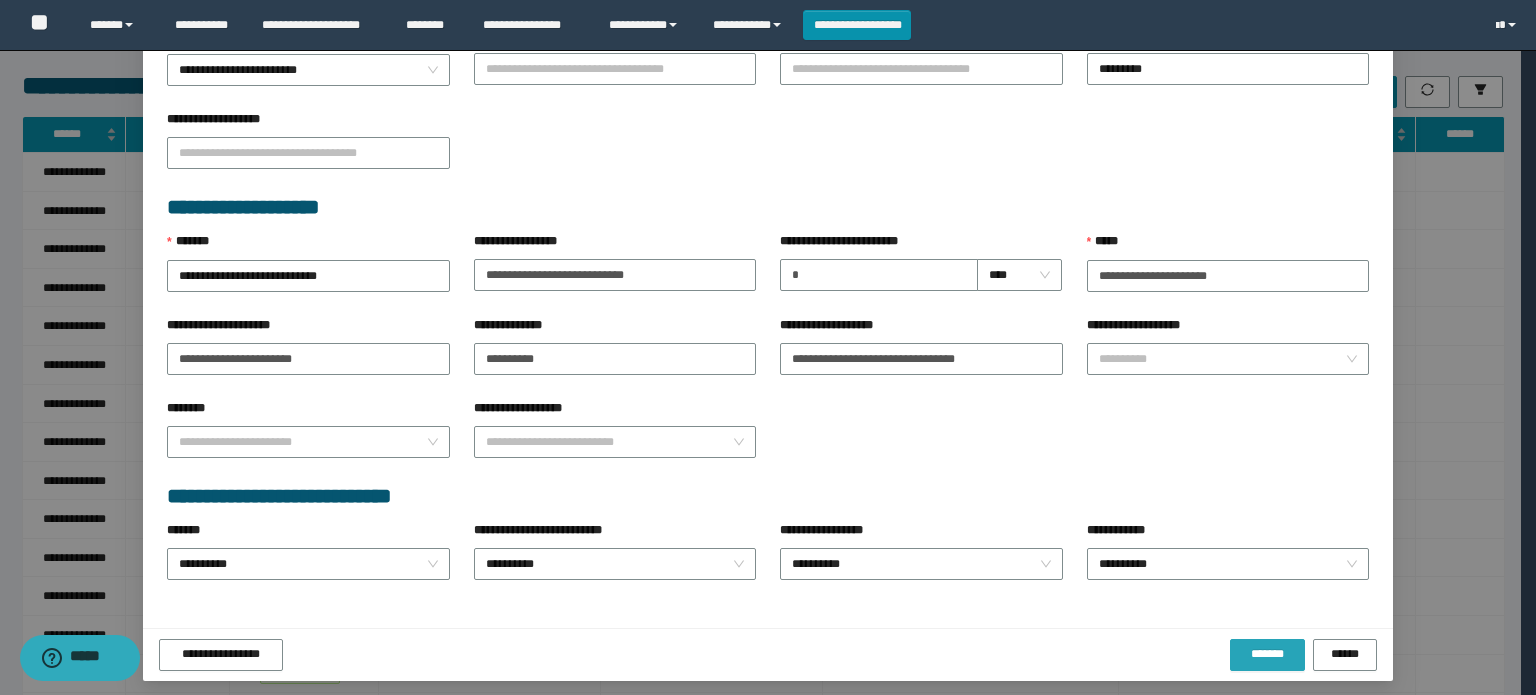 click on "*******" at bounding box center (1267, 654) 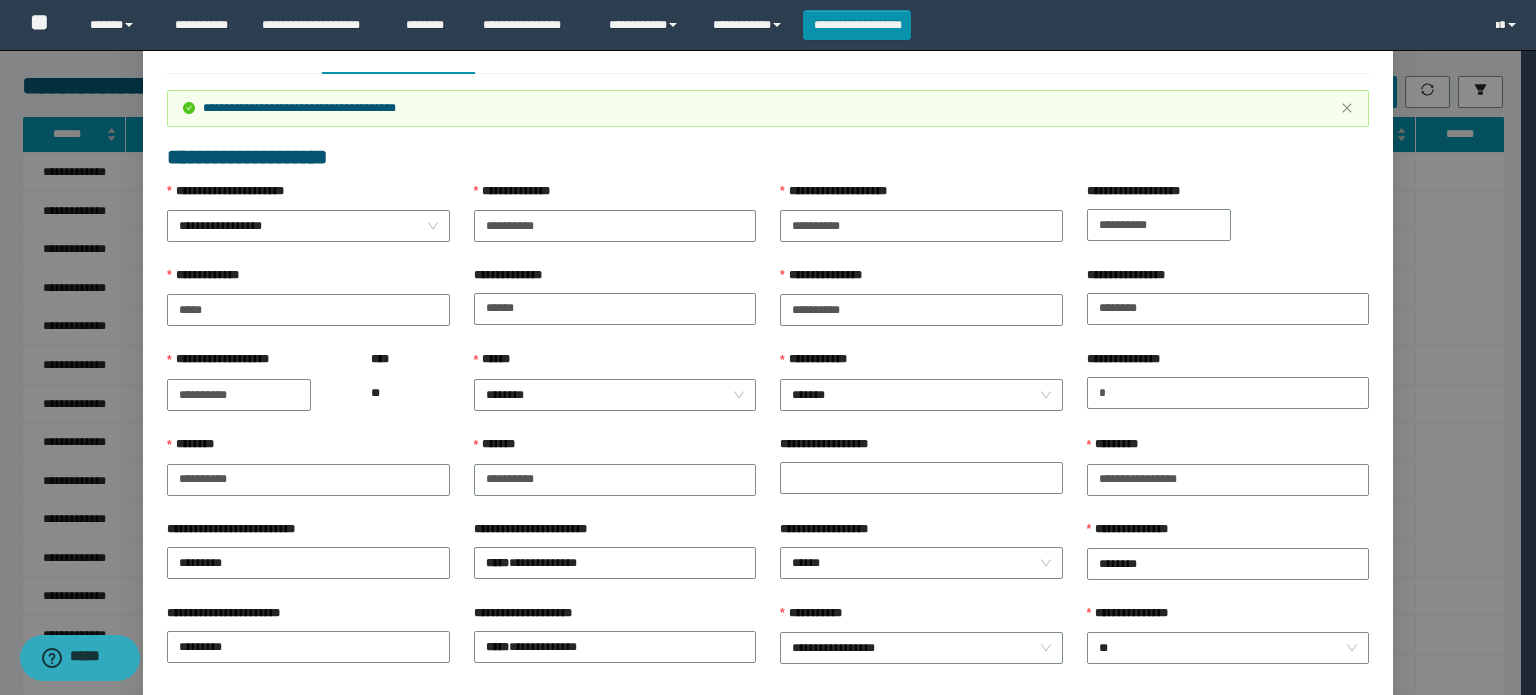 scroll, scrollTop: 0, scrollLeft: 0, axis: both 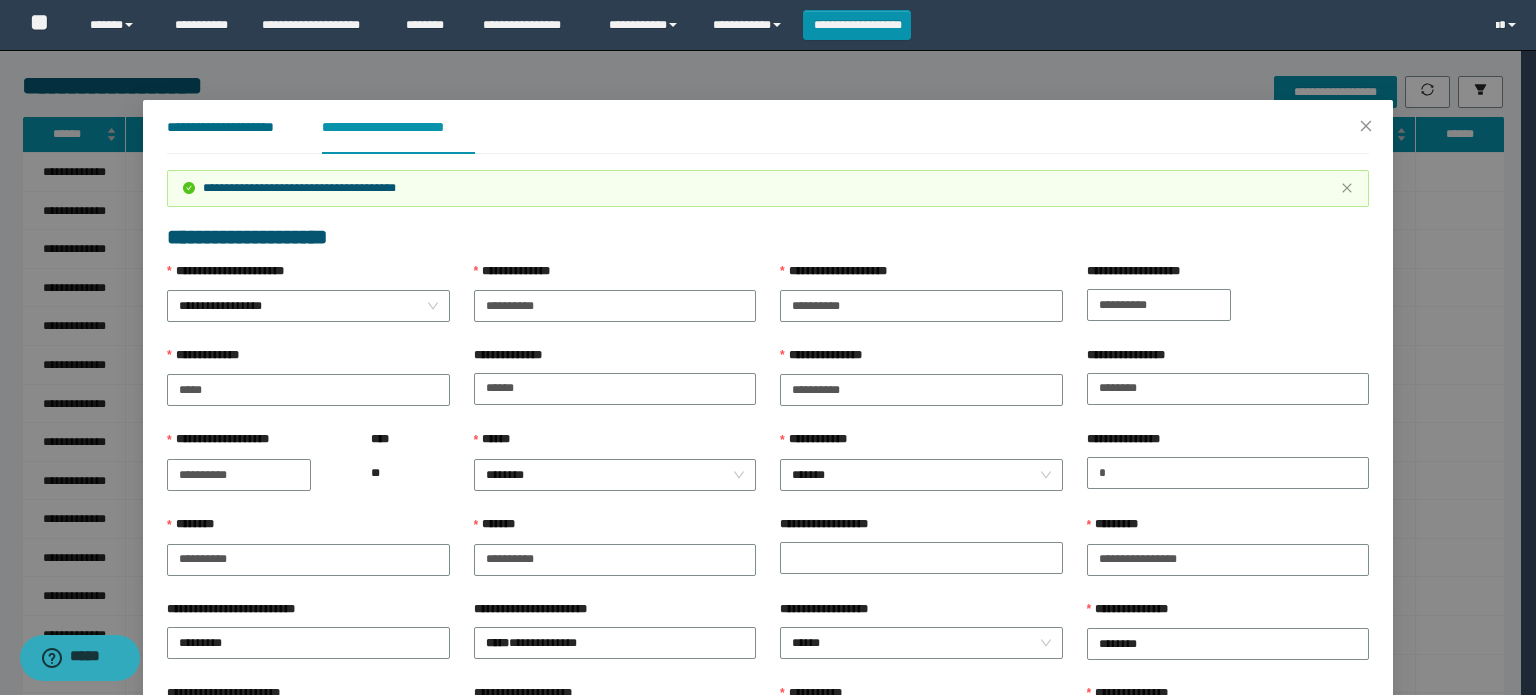 drag, startPoint x: 224, startPoint y: 126, endPoint x: 283, endPoint y: 138, distance: 60.207973 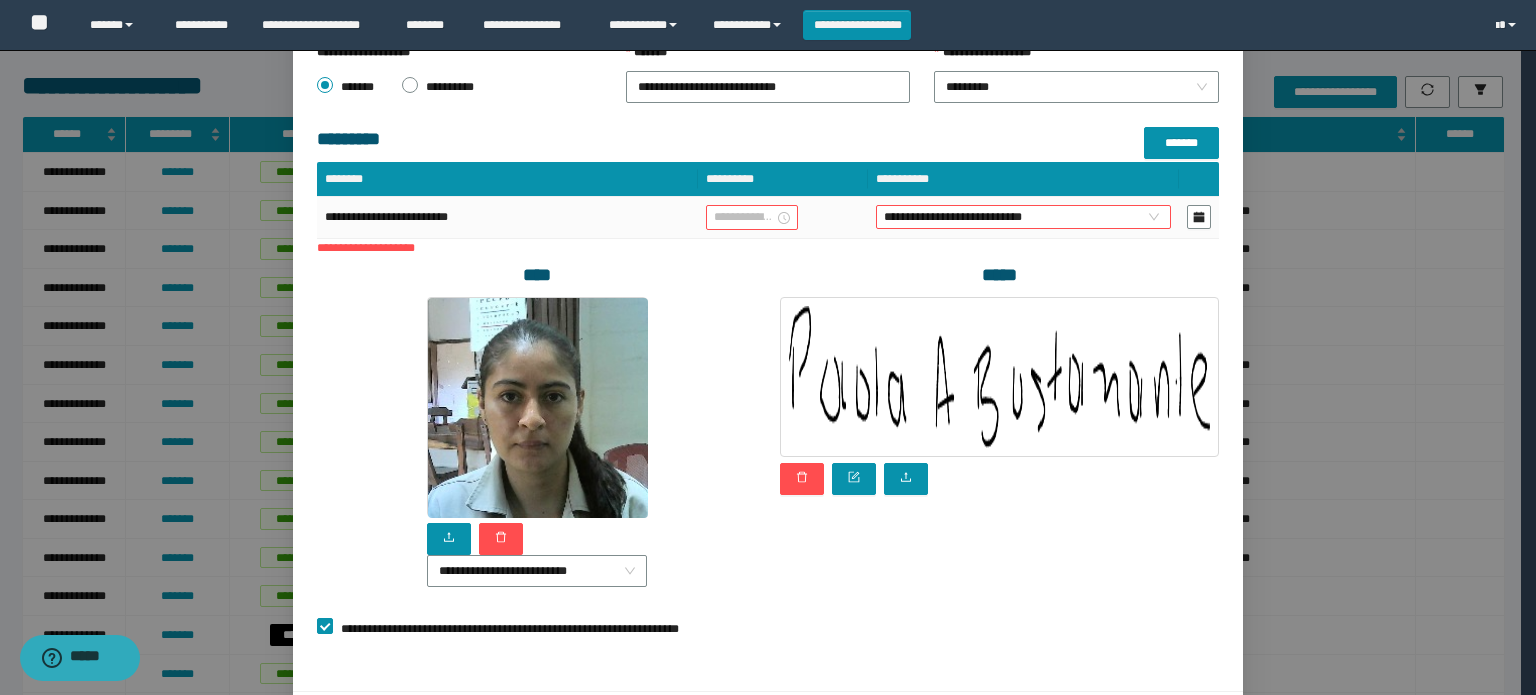 scroll, scrollTop: 132, scrollLeft: 0, axis: vertical 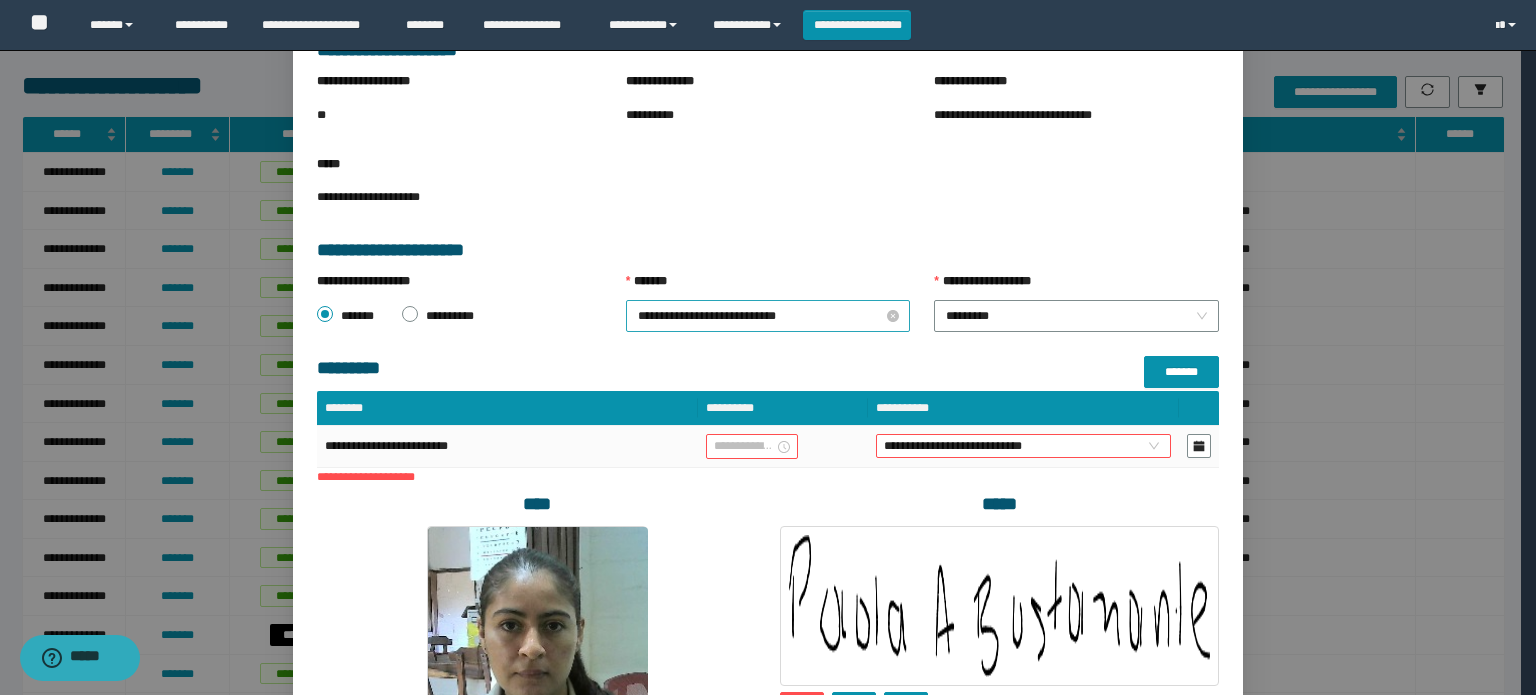 click on "**********" at bounding box center (768, 316) 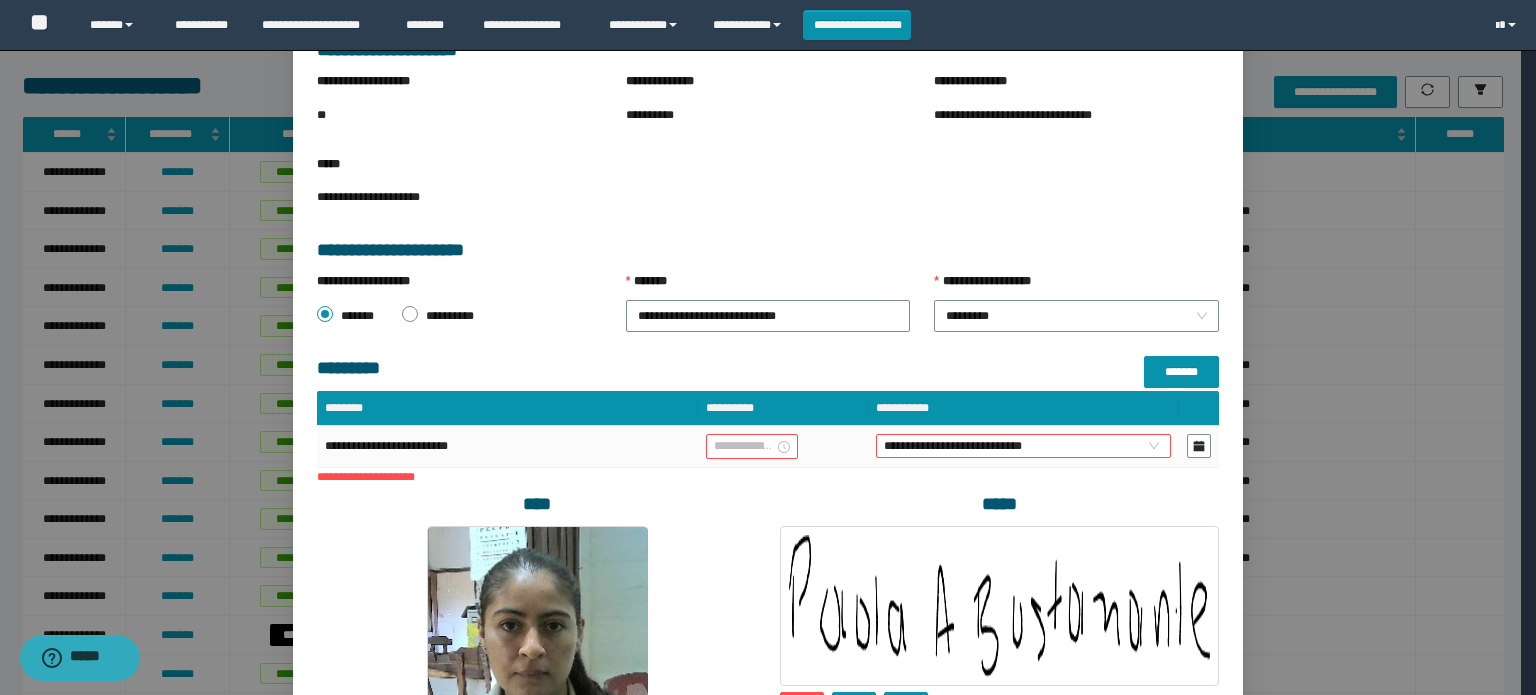 drag, startPoint x: 727, startPoint y: 521, endPoint x: 728, endPoint y: 511, distance: 10.049875 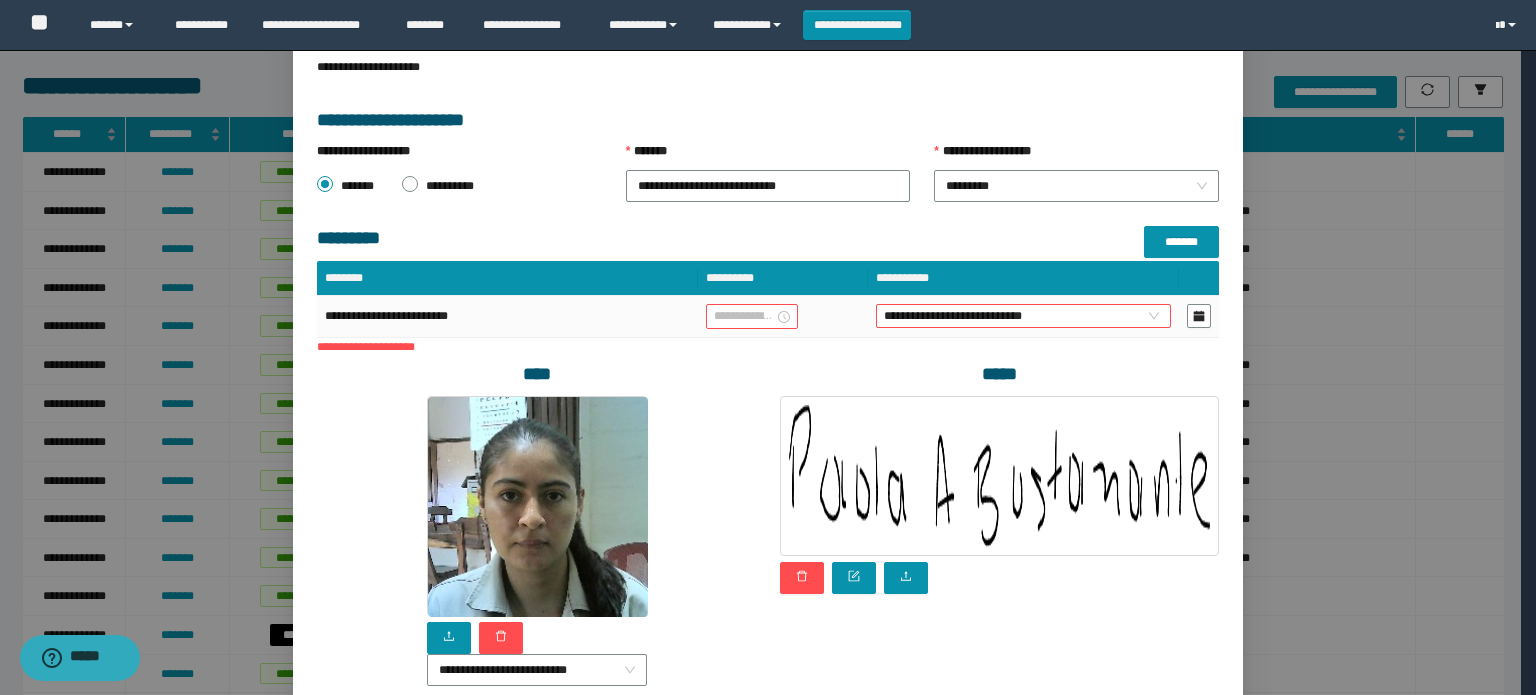 scroll, scrollTop: 432, scrollLeft: 0, axis: vertical 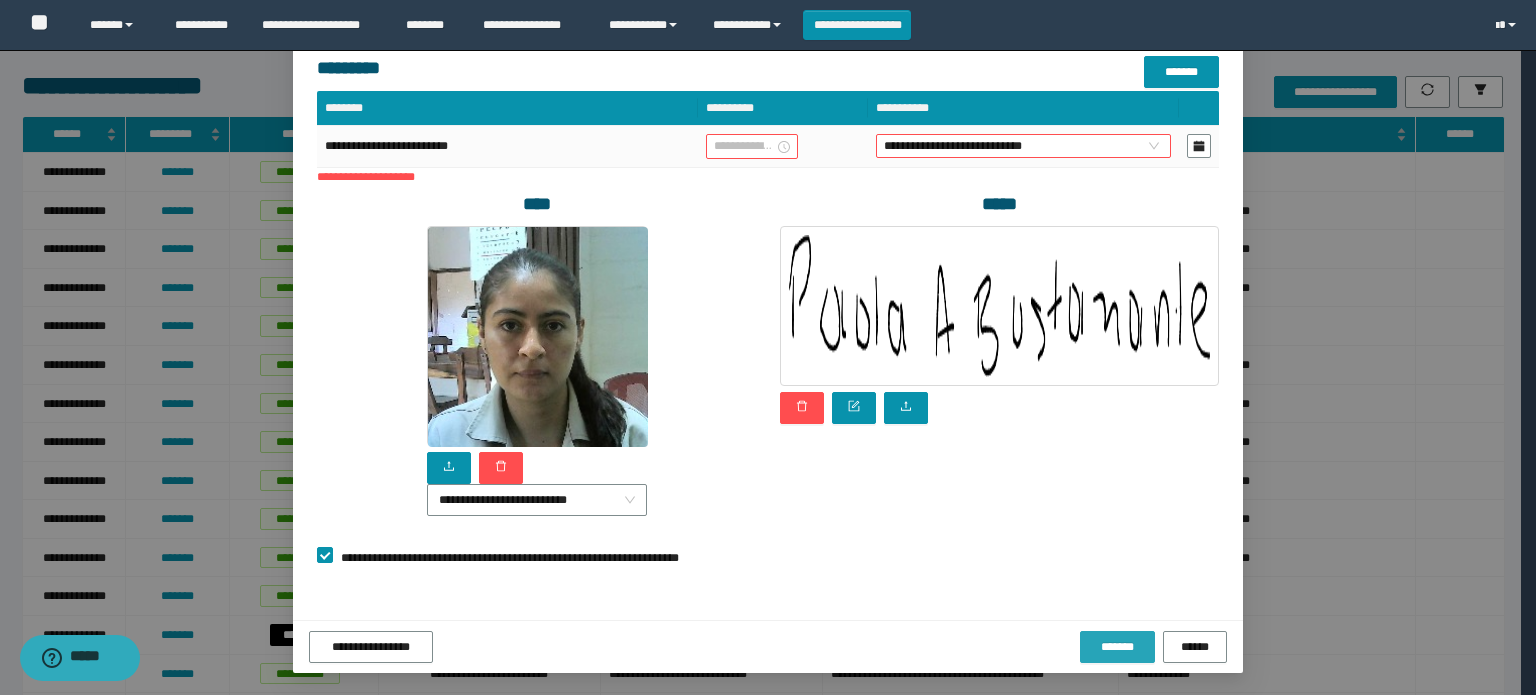 click on "*******" at bounding box center [1117, 647] 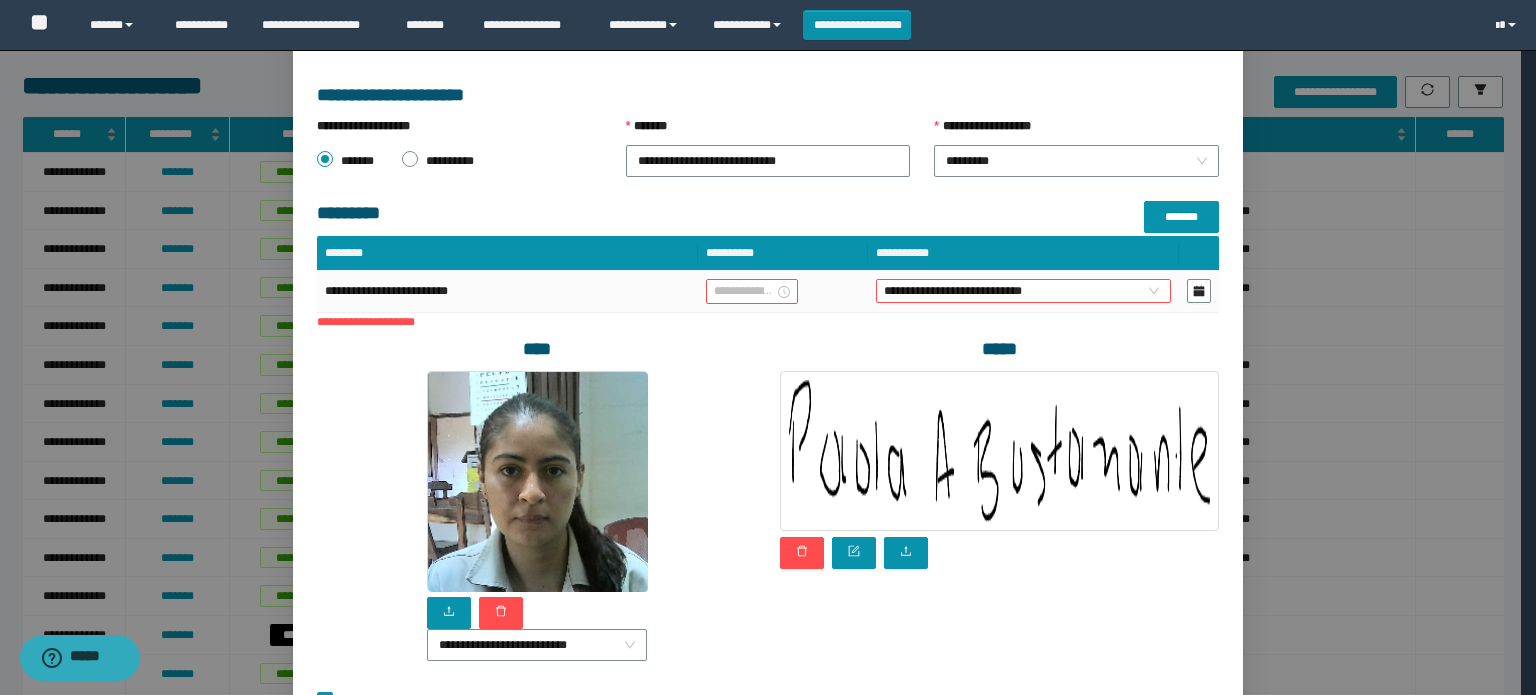 scroll, scrollTop: 432, scrollLeft: 0, axis: vertical 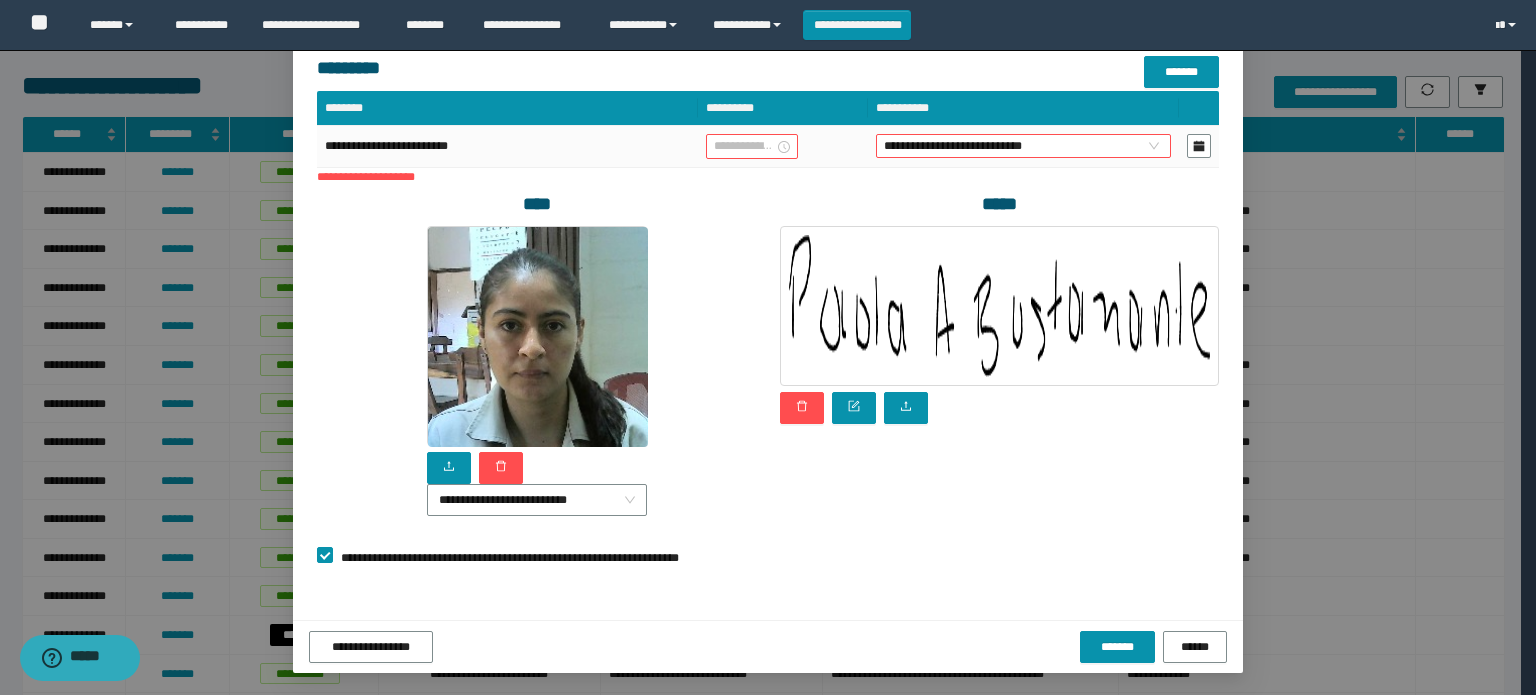 click on "**********" at bounding box center (536, 366) 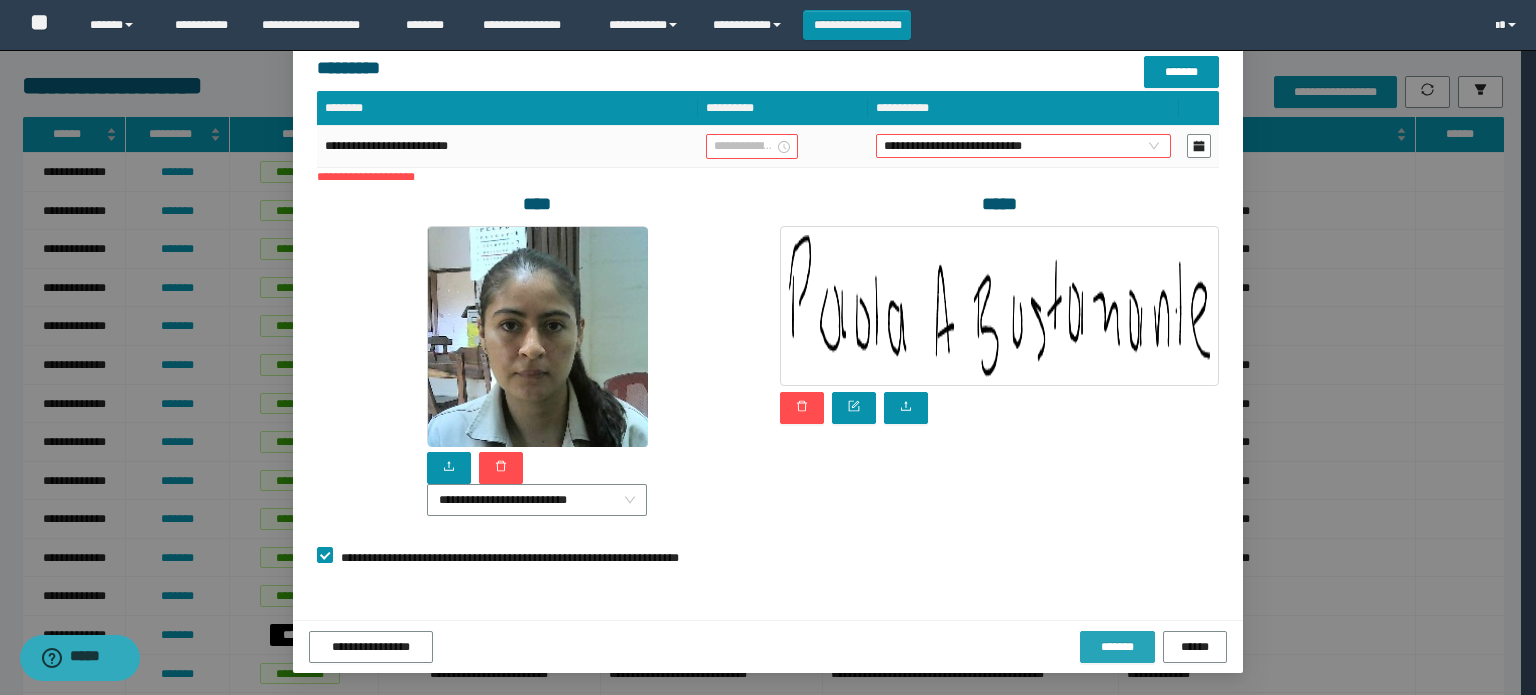 click on "*******" at bounding box center [1117, 647] 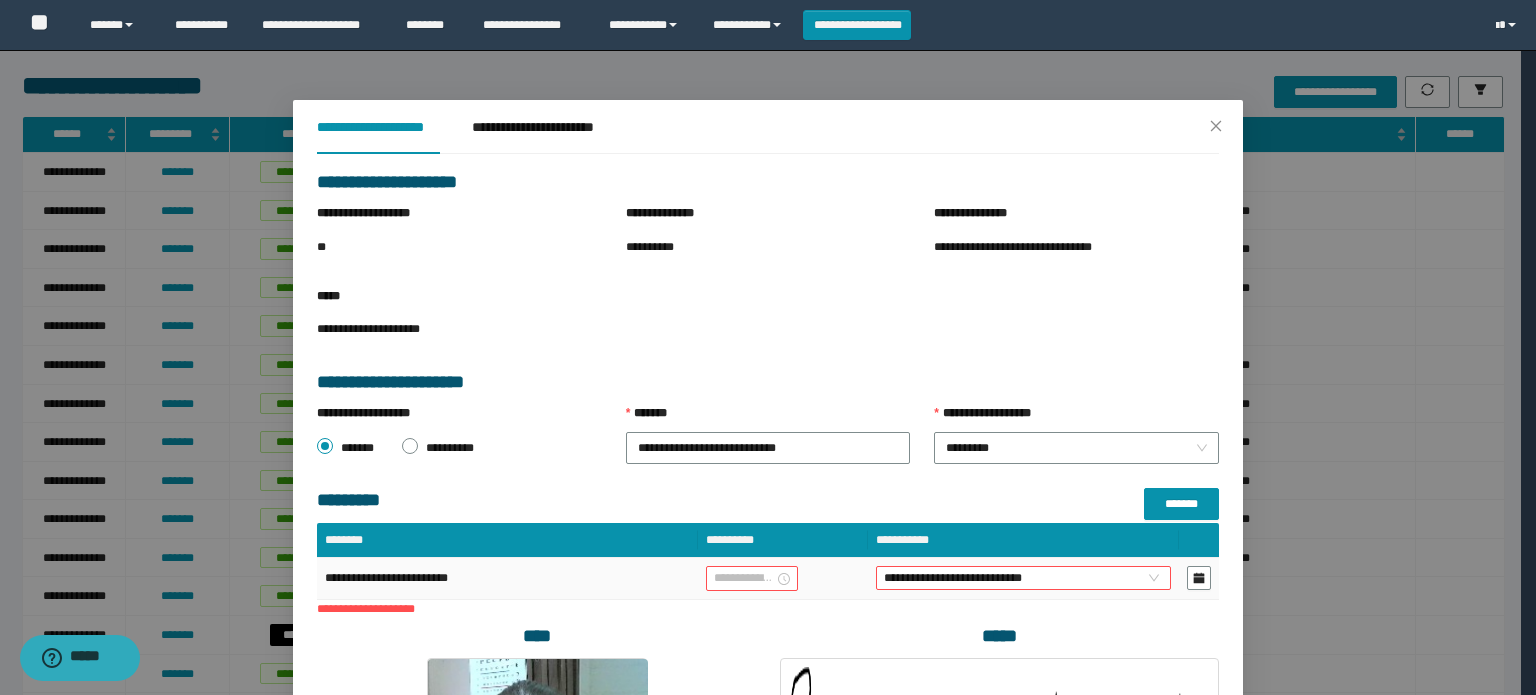 click at bounding box center [752, 578] 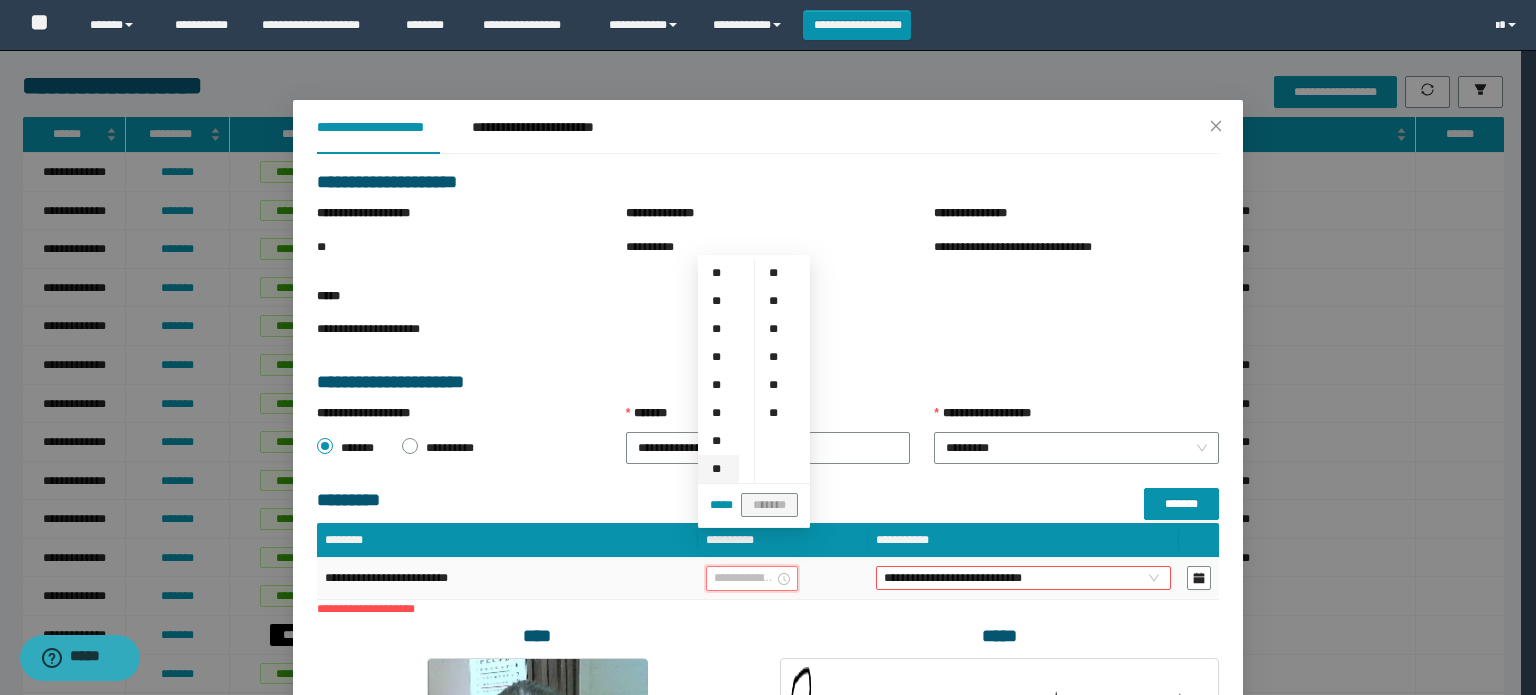 click on "**" at bounding box center (718, 469) 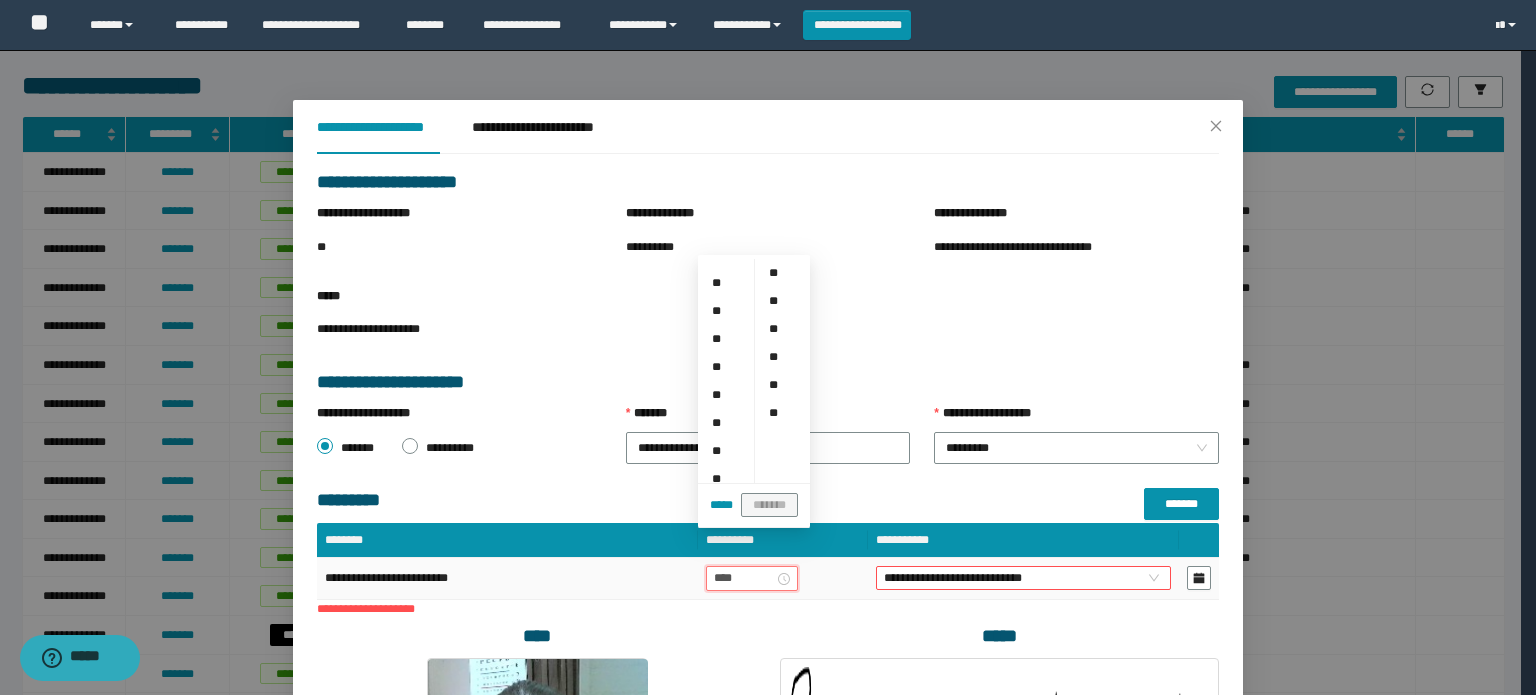 scroll, scrollTop: 196, scrollLeft: 0, axis: vertical 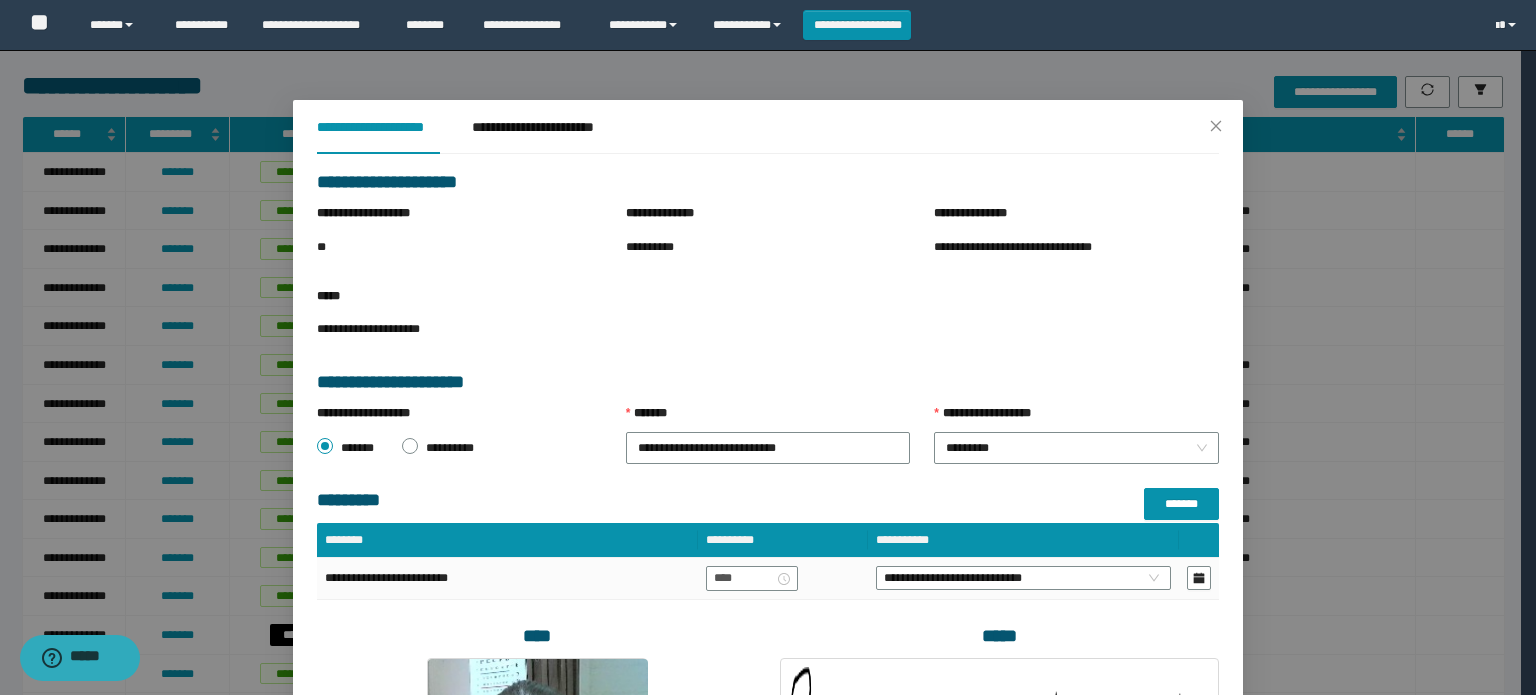drag, startPoint x: 817, startPoint y: 626, endPoint x: 829, endPoint y: 612, distance: 18.439089 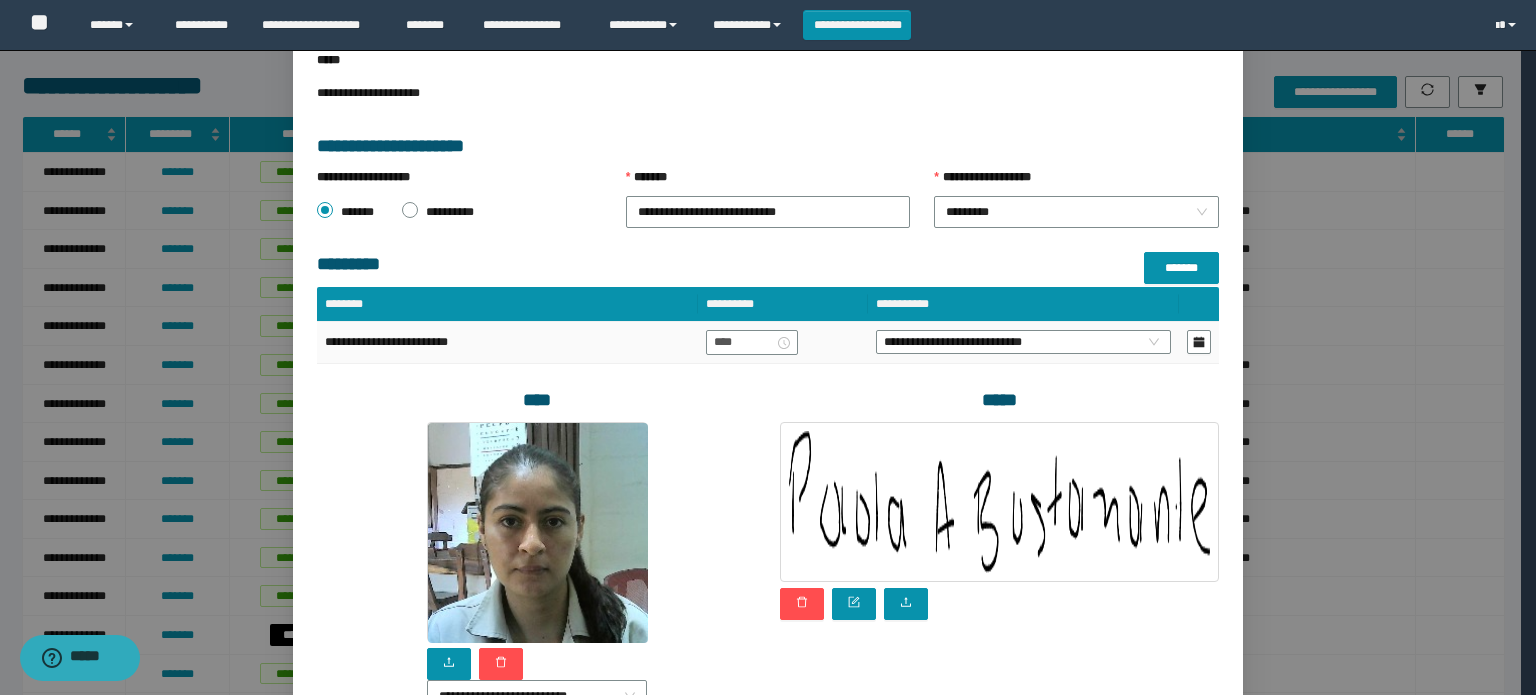 scroll, scrollTop: 432, scrollLeft: 0, axis: vertical 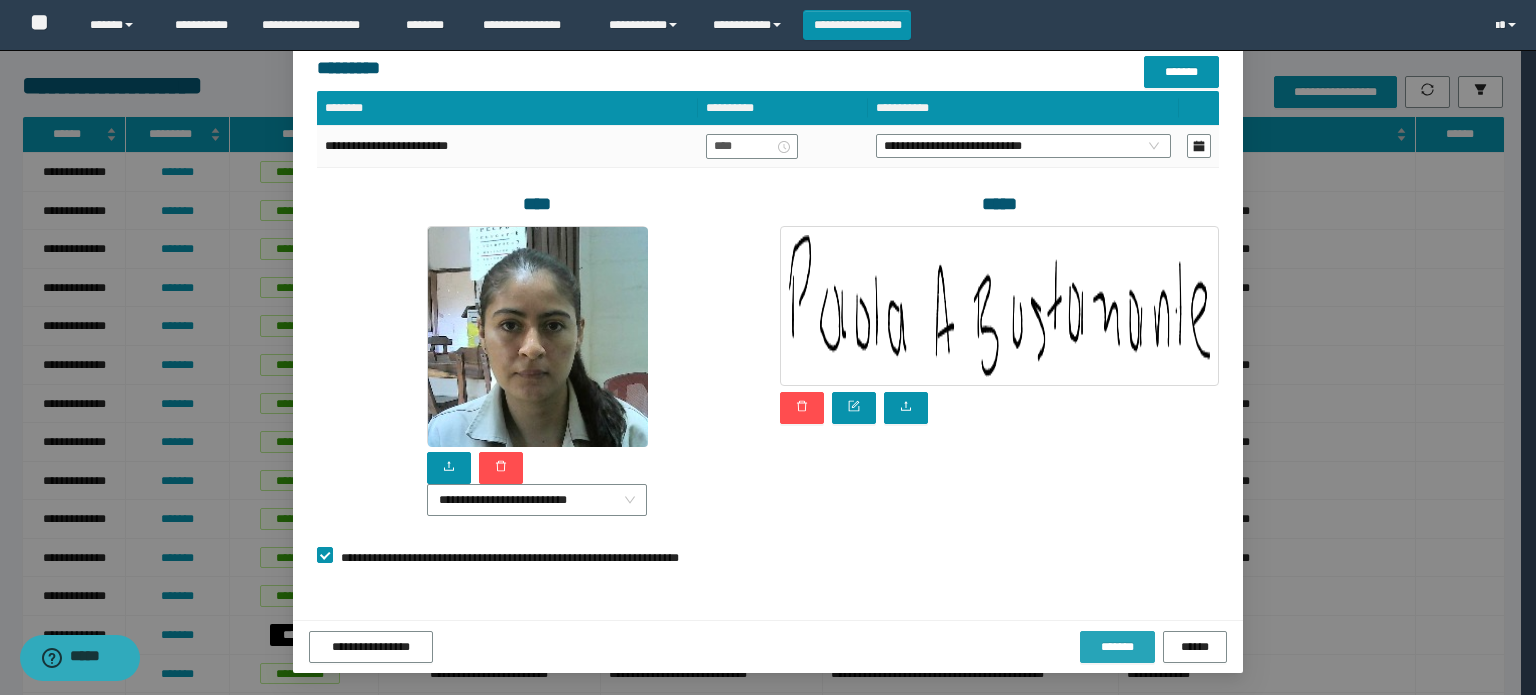 click on "*******" at bounding box center [1117, 647] 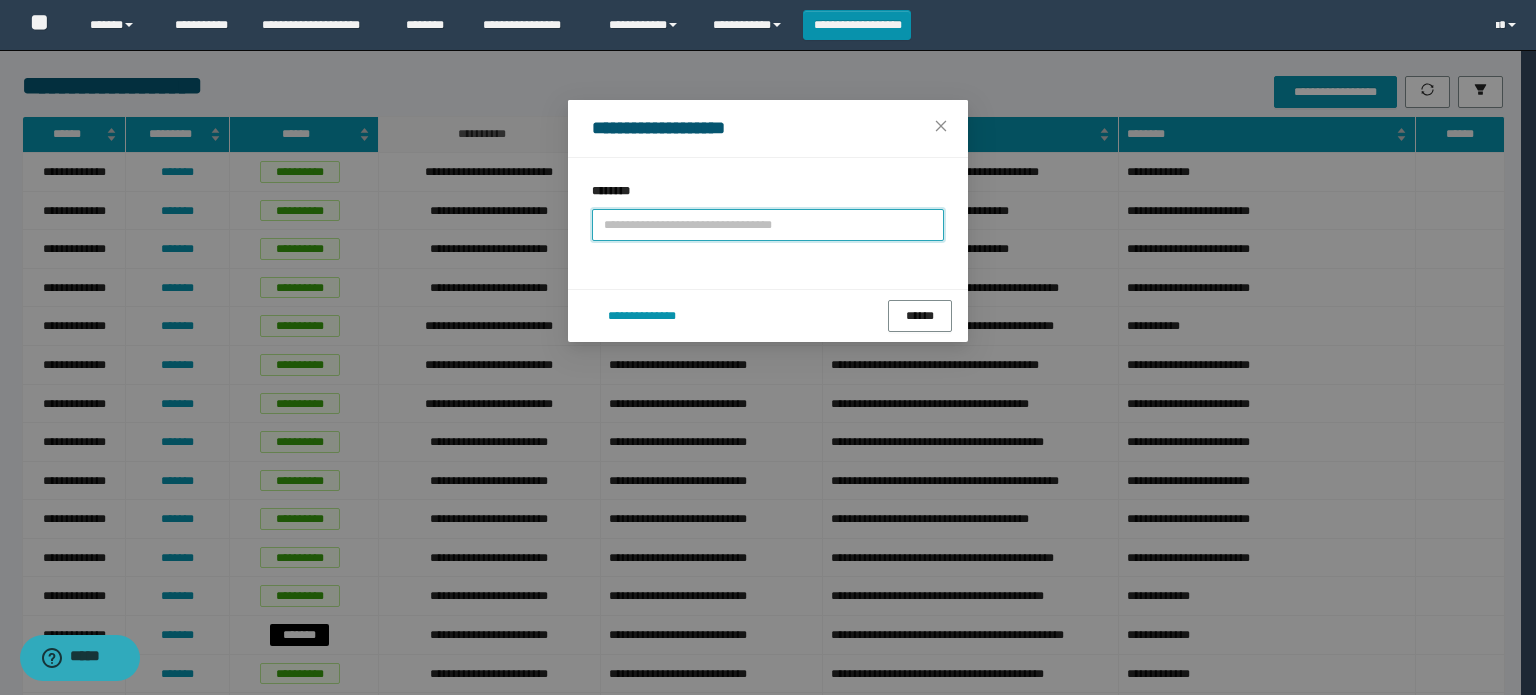 scroll, scrollTop: 0, scrollLeft: 0, axis: both 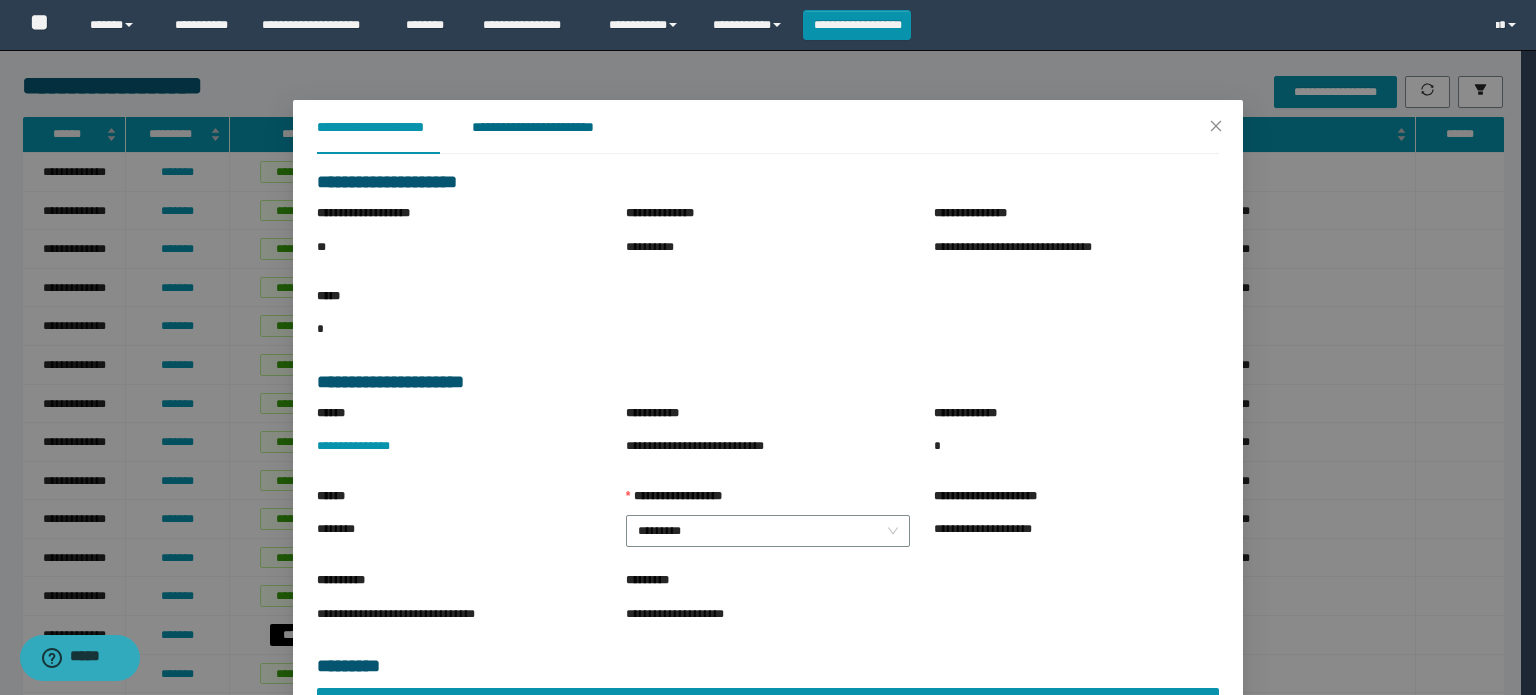 click on "**********" at bounding box center [548, 127] 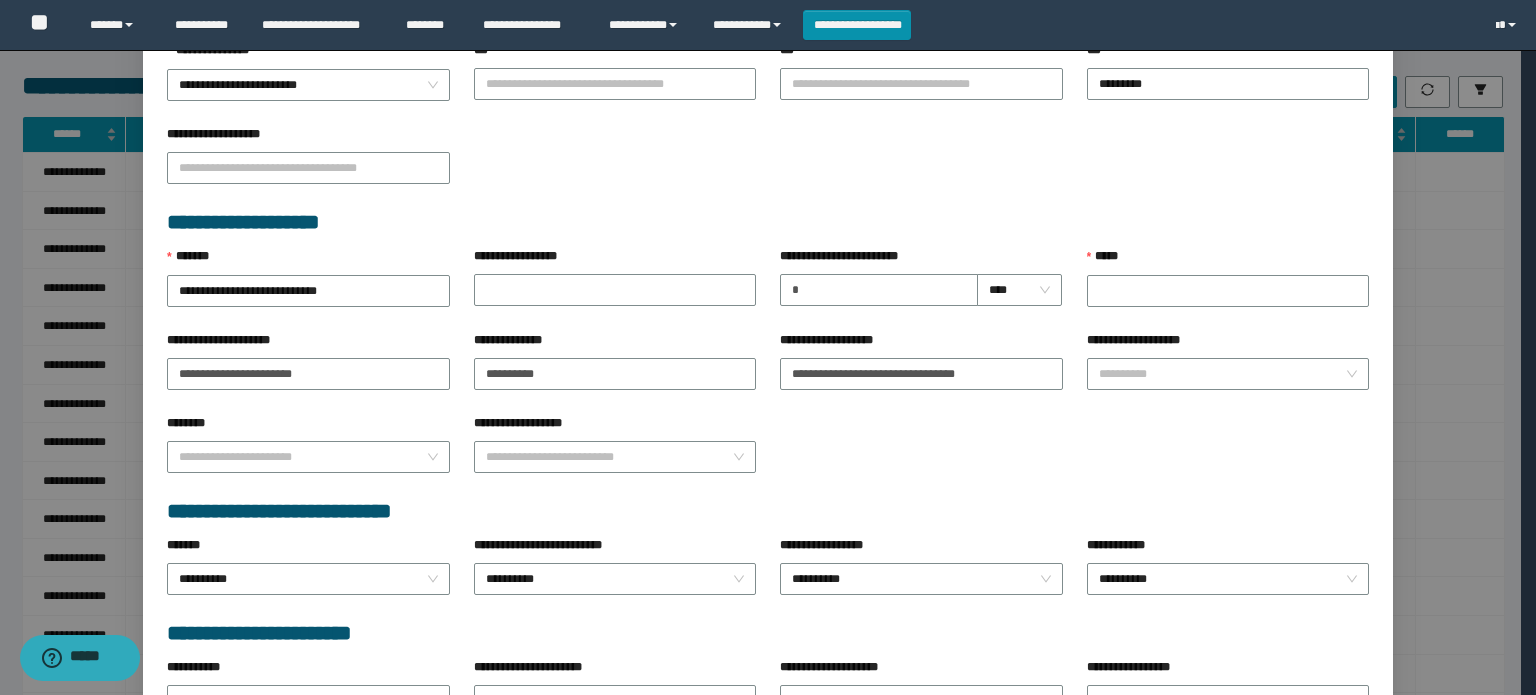 scroll, scrollTop: 800, scrollLeft: 0, axis: vertical 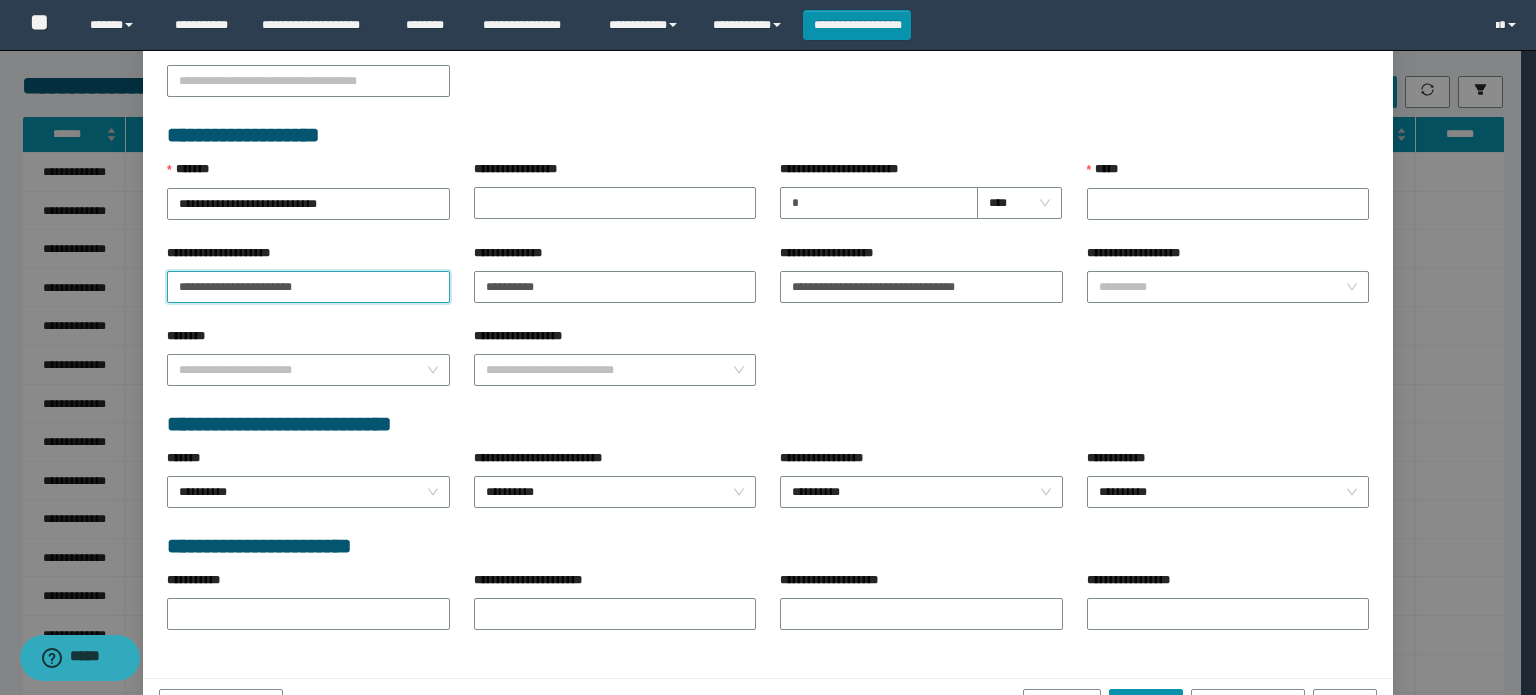 drag, startPoint x: 227, startPoint y: 282, endPoint x: 47, endPoint y: 282, distance: 180 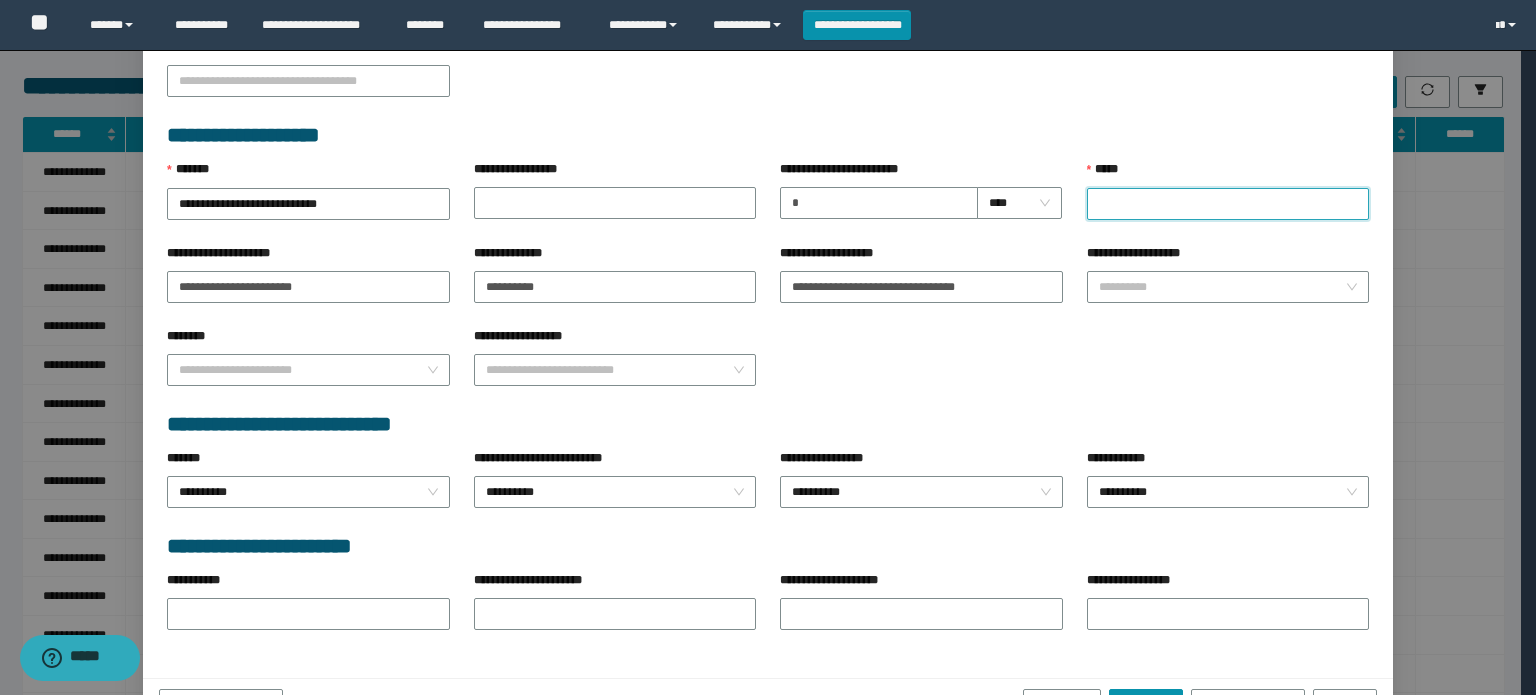 click on "*****" at bounding box center (1228, 204) 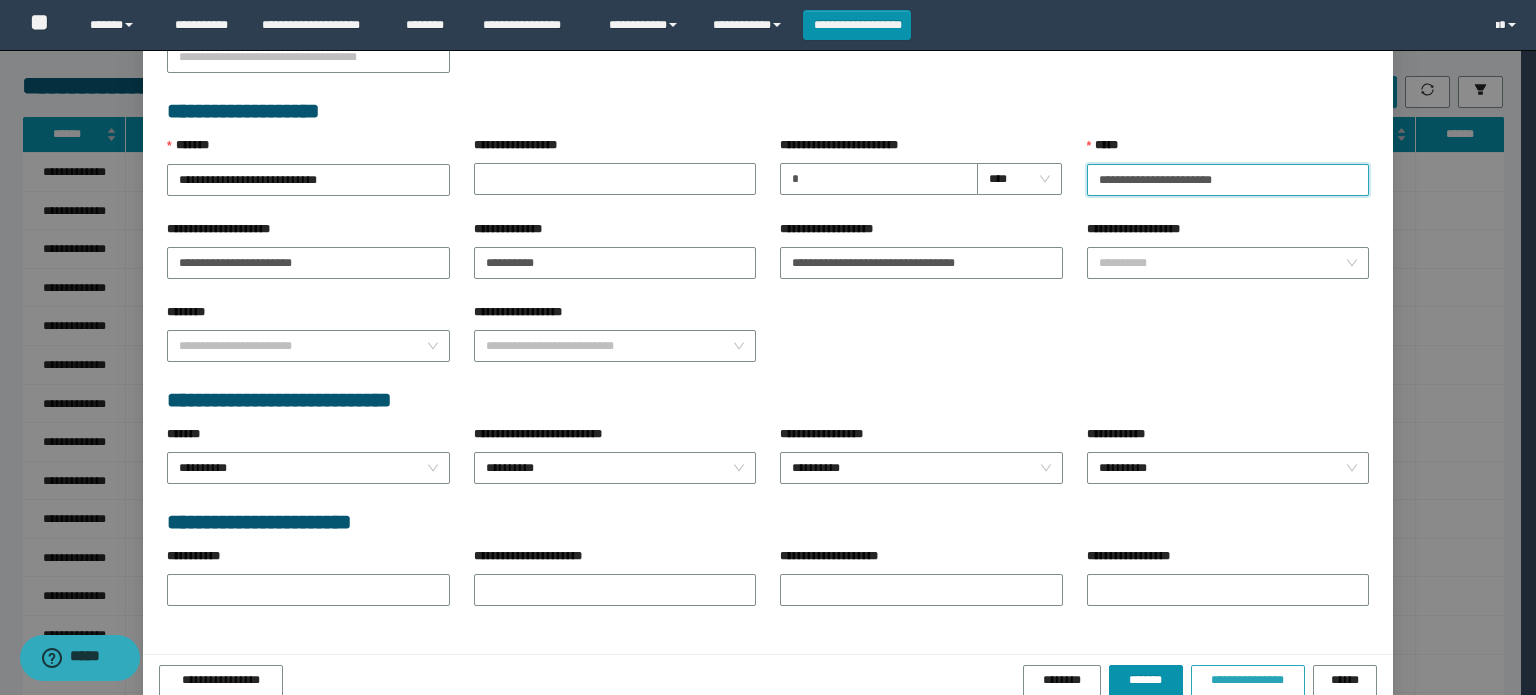 scroll, scrollTop: 849, scrollLeft: 0, axis: vertical 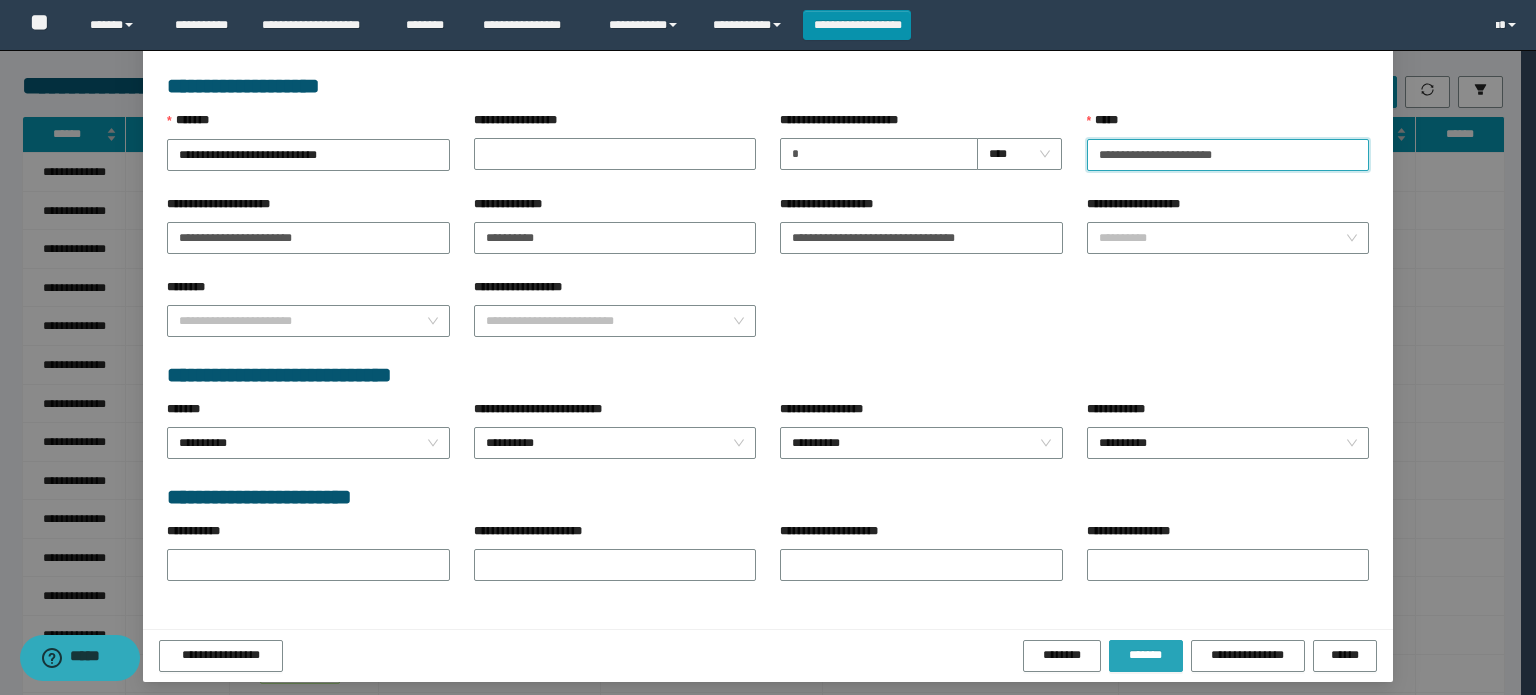 type on "**********" 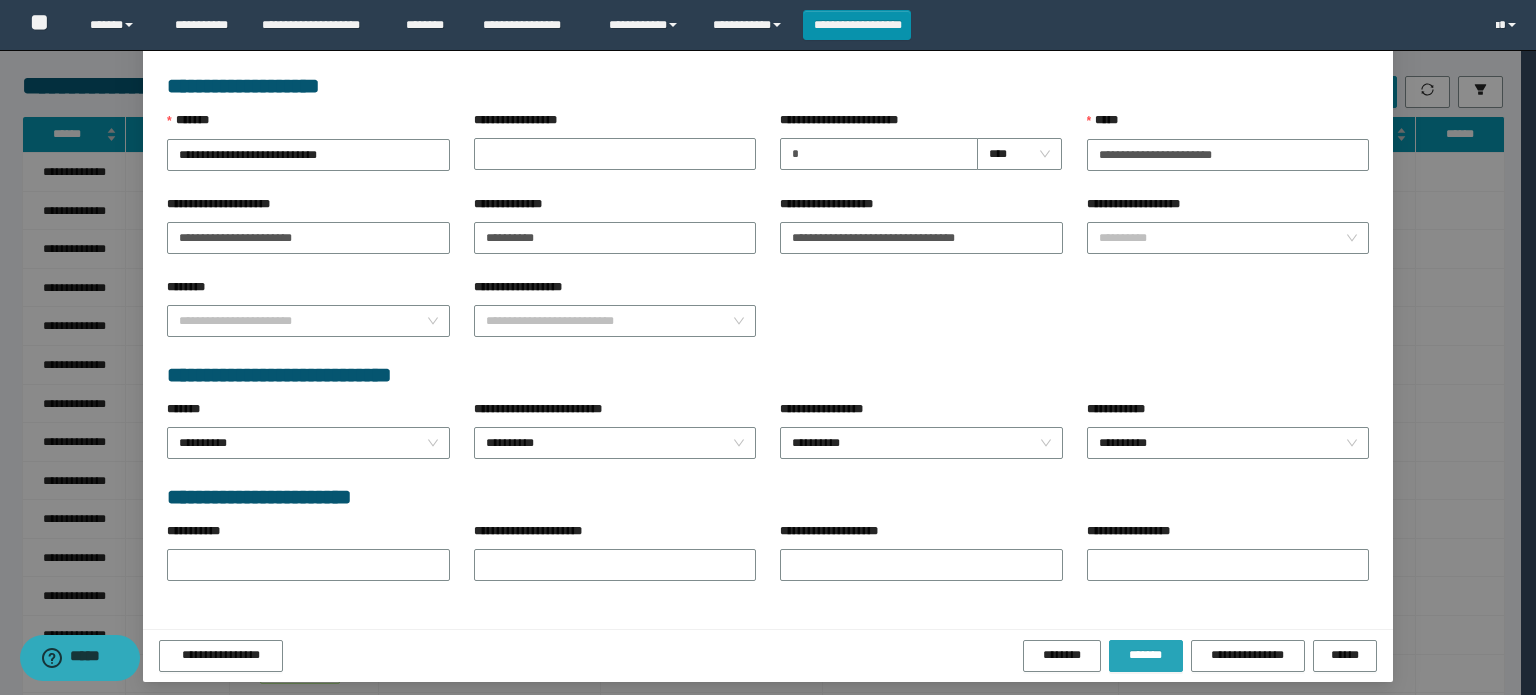 click on "*******" at bounding box center (1146, 655) 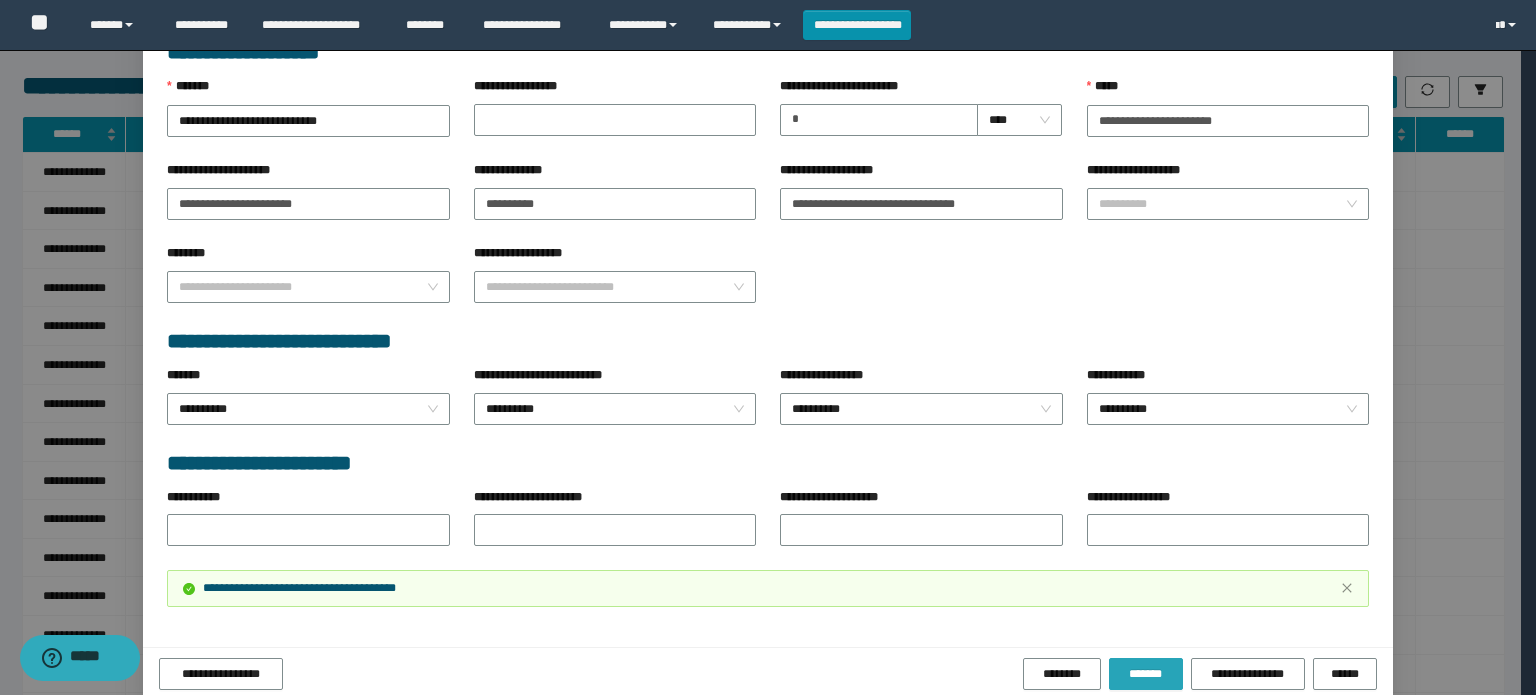 scroll, scrollTop: 954, scrollLeft: 0, axis: vertical 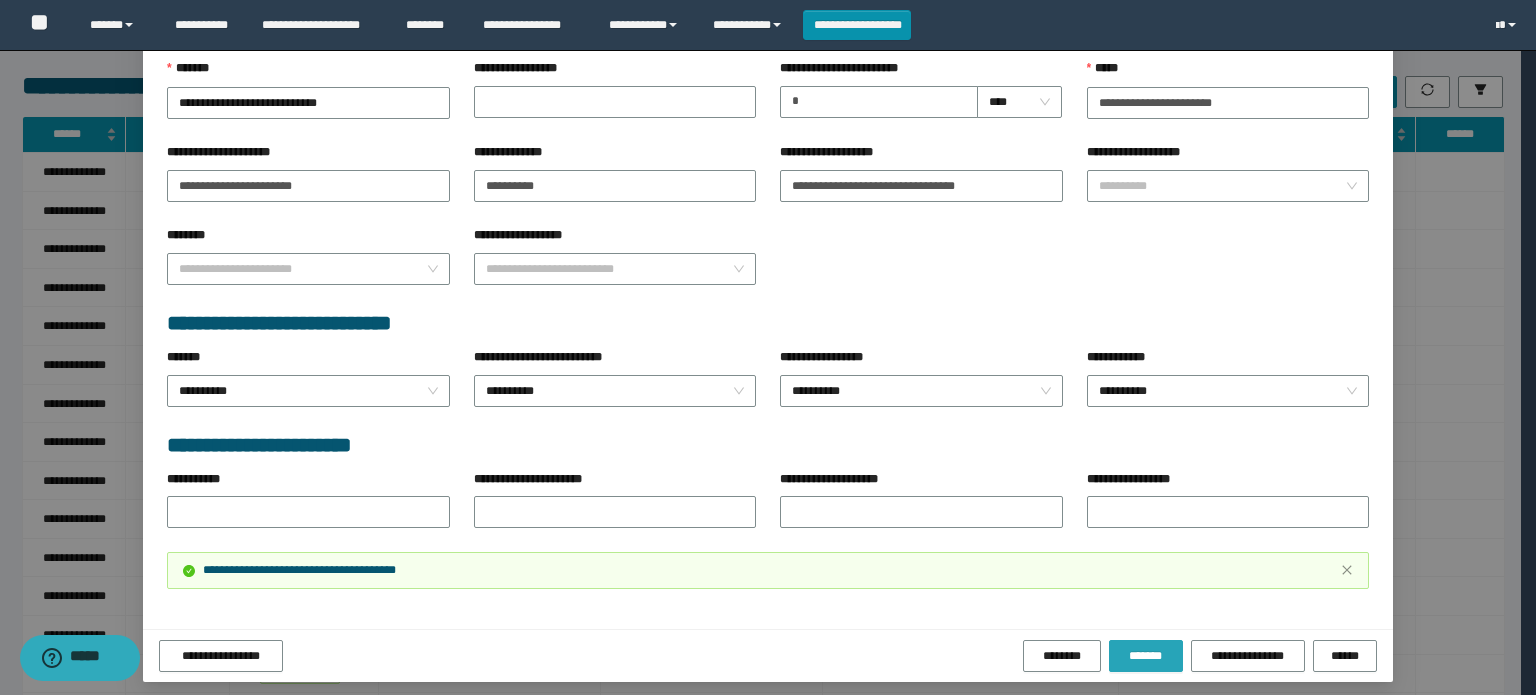 click on "*******" at bounding box center [1146, 656] 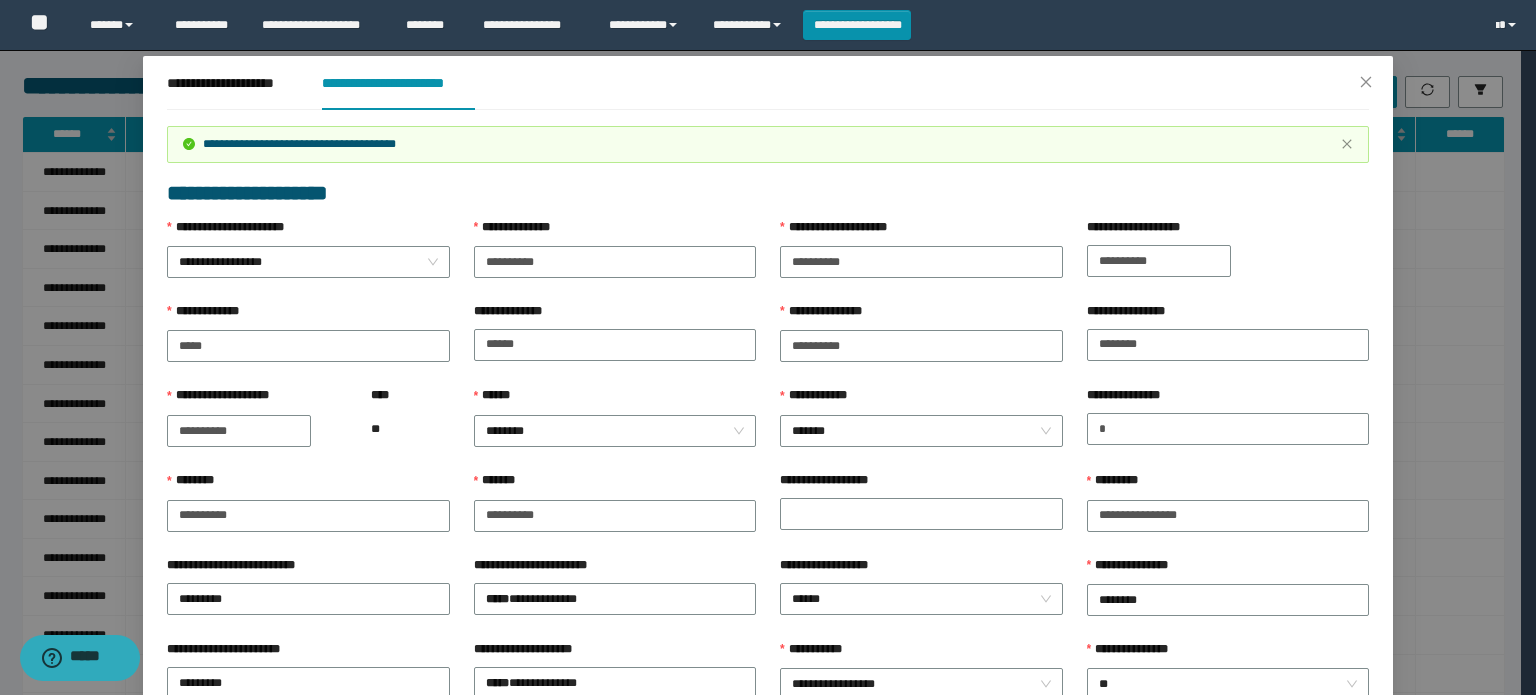 scroll, scrollTop: 0, scrollLeft: 0, axis: both 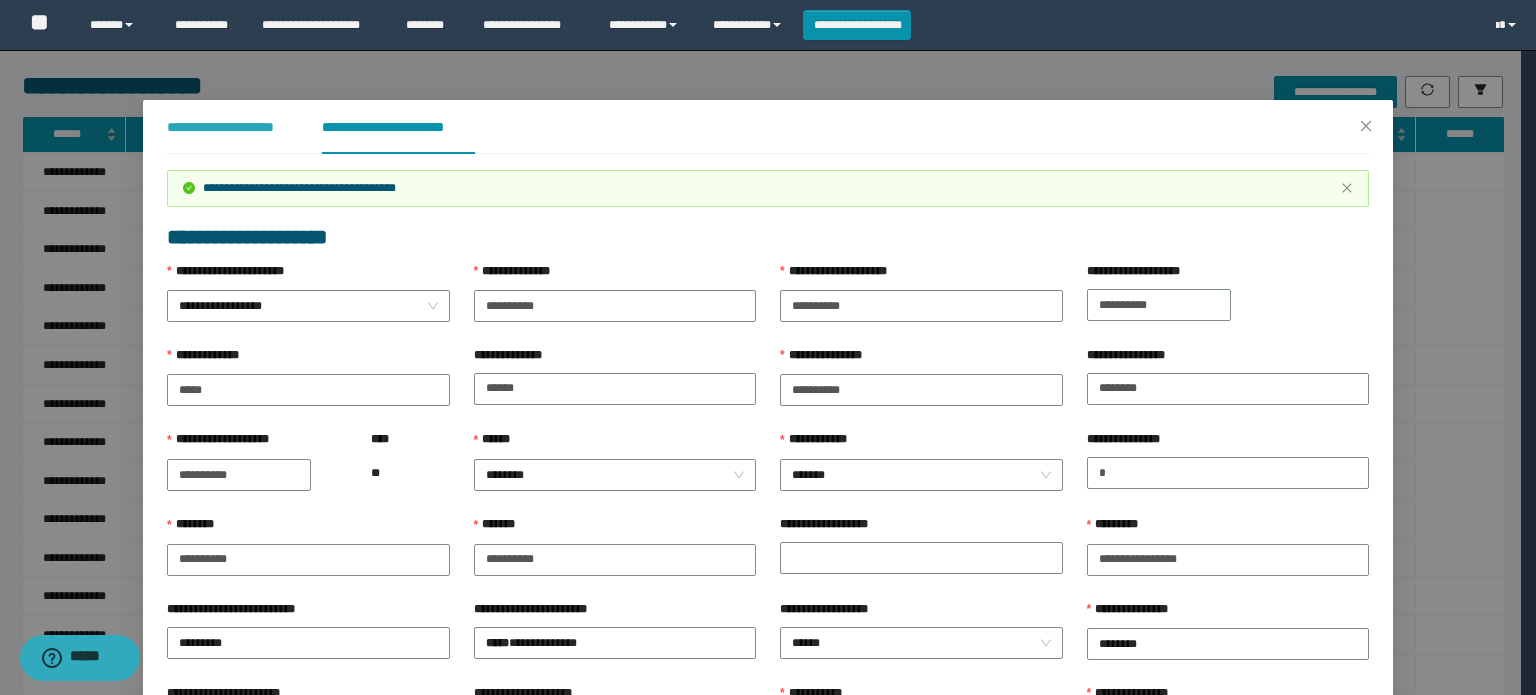 click on "**********" at bounding box center [228, 127] 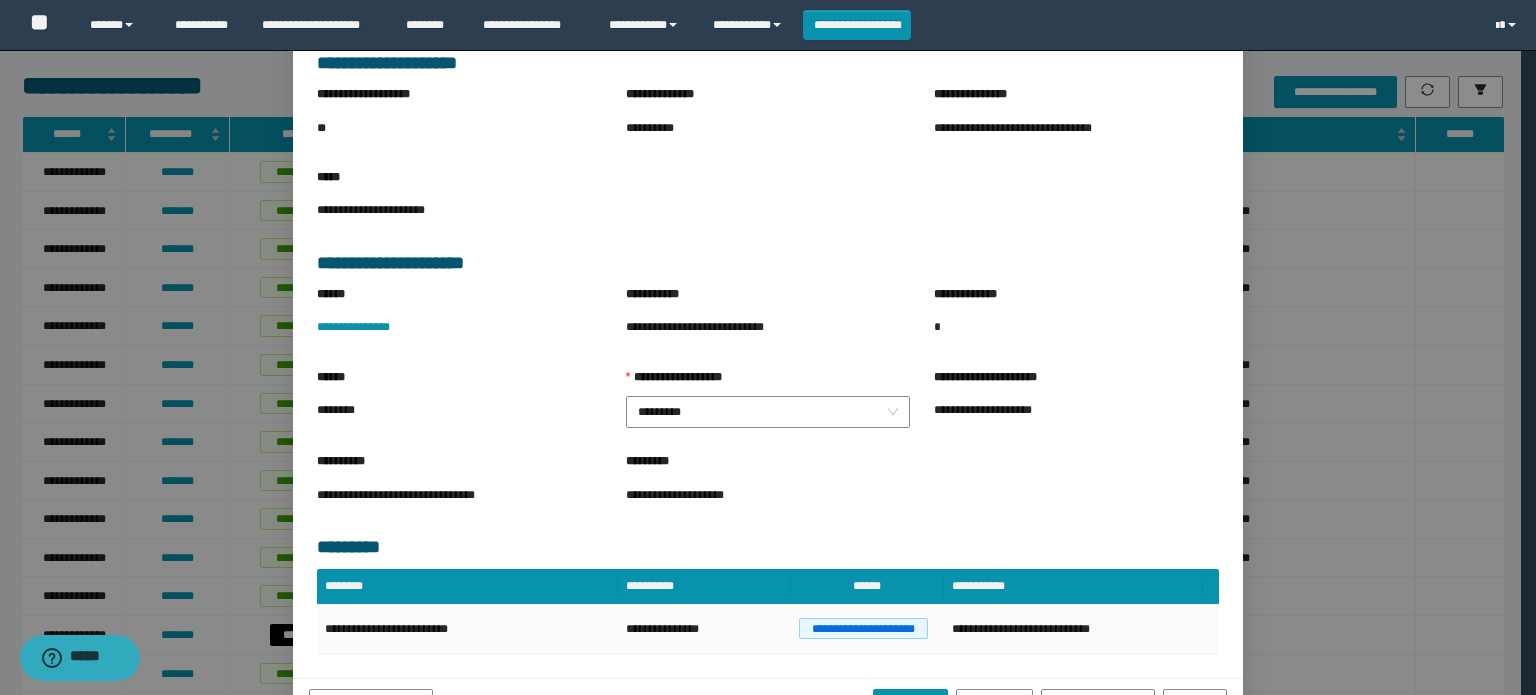 scroll, scrollTop: 176, scrollLeft: 0, axis: vertical 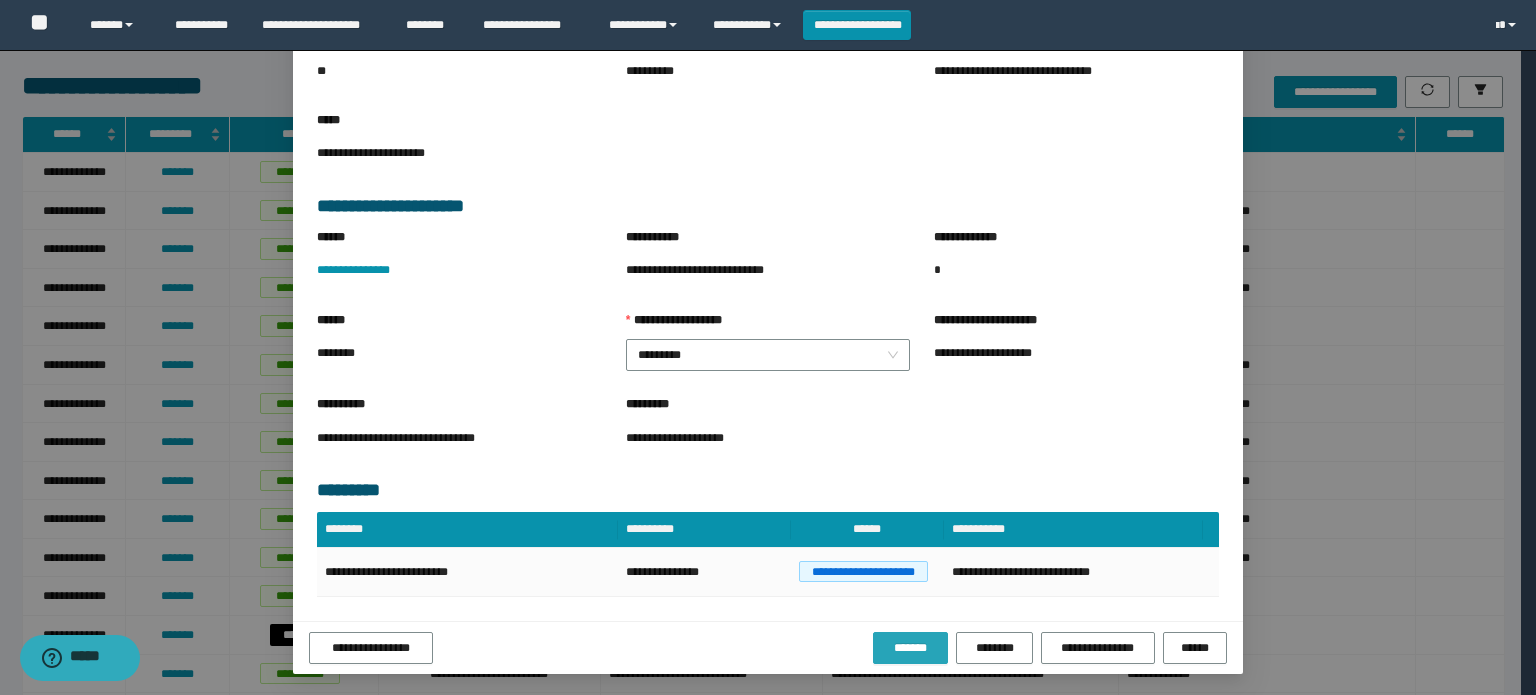 click on "*******" at bounding box center [910, 648] 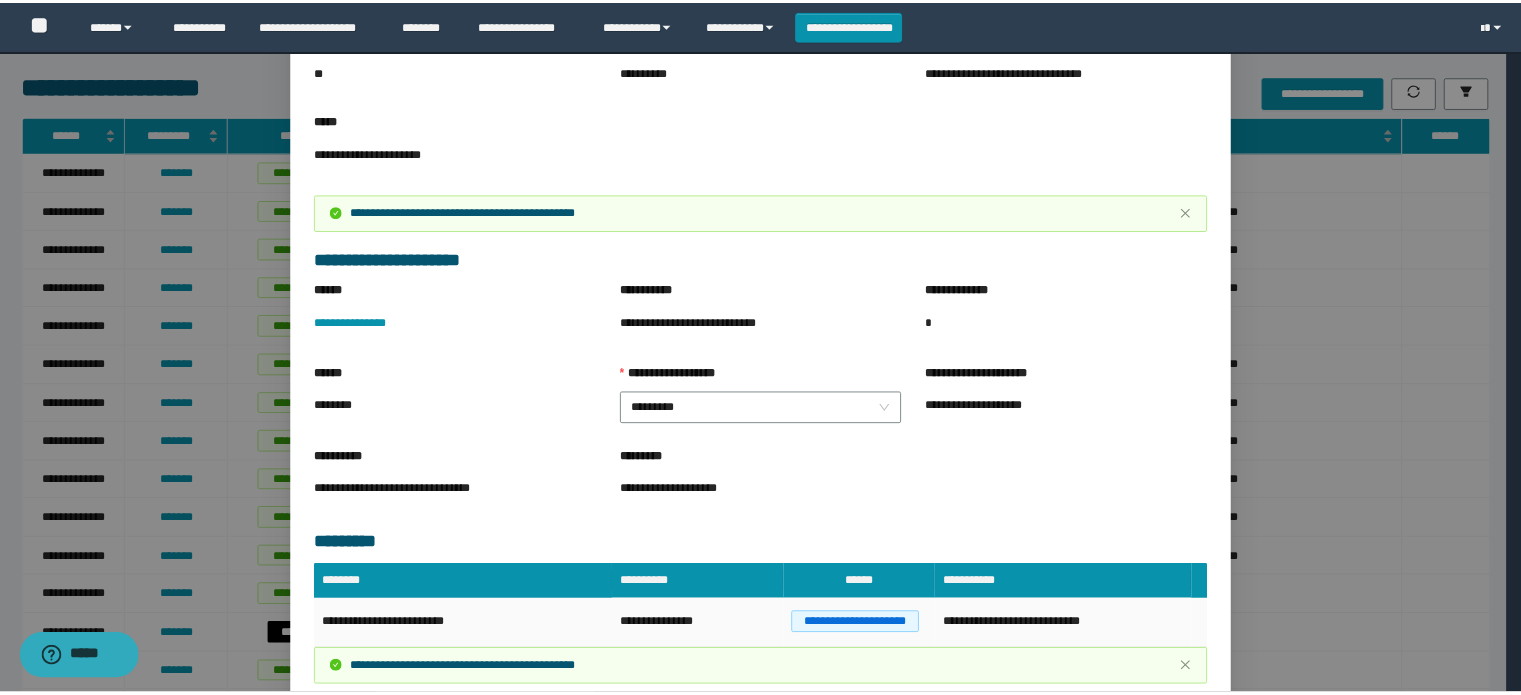scroll, scrollTop: 282, scrollLeft: 0, axis: vertical 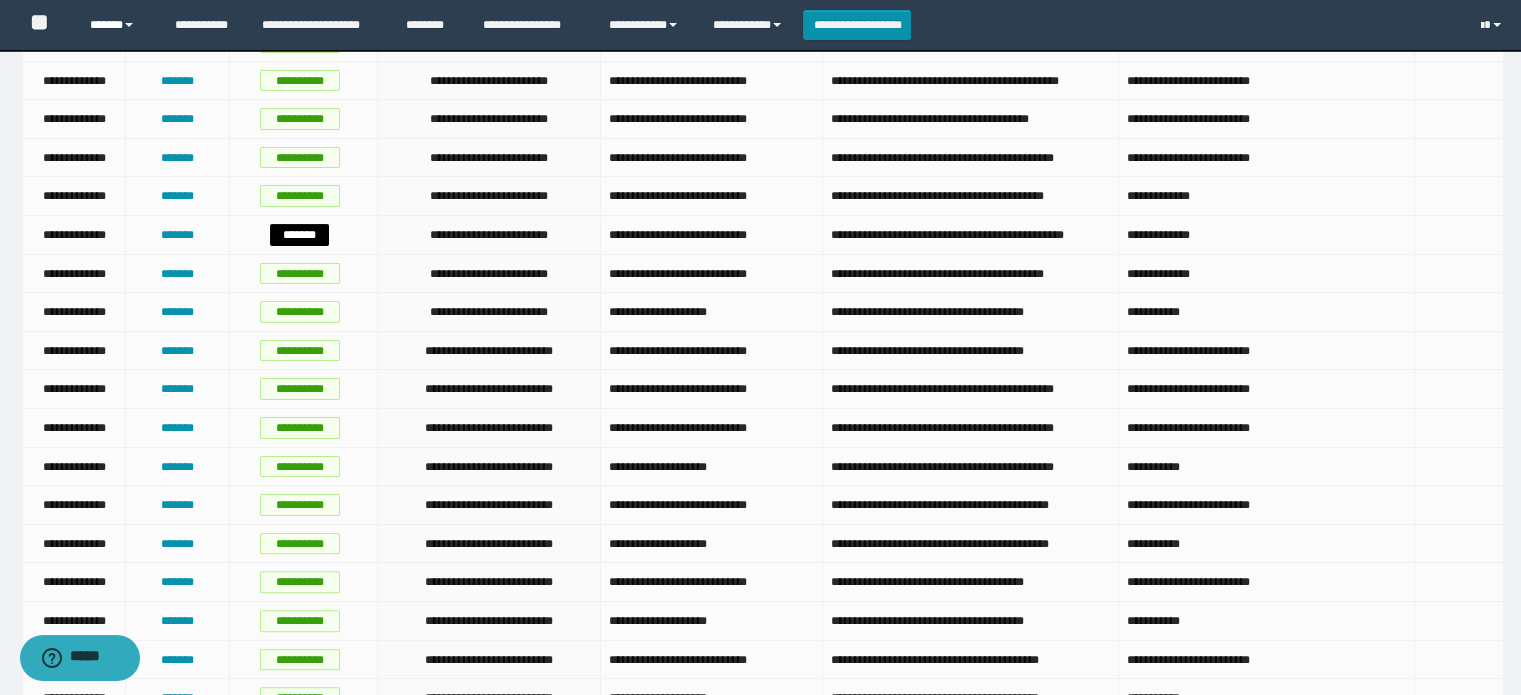 click on "******" at bounding box center (117, 25) 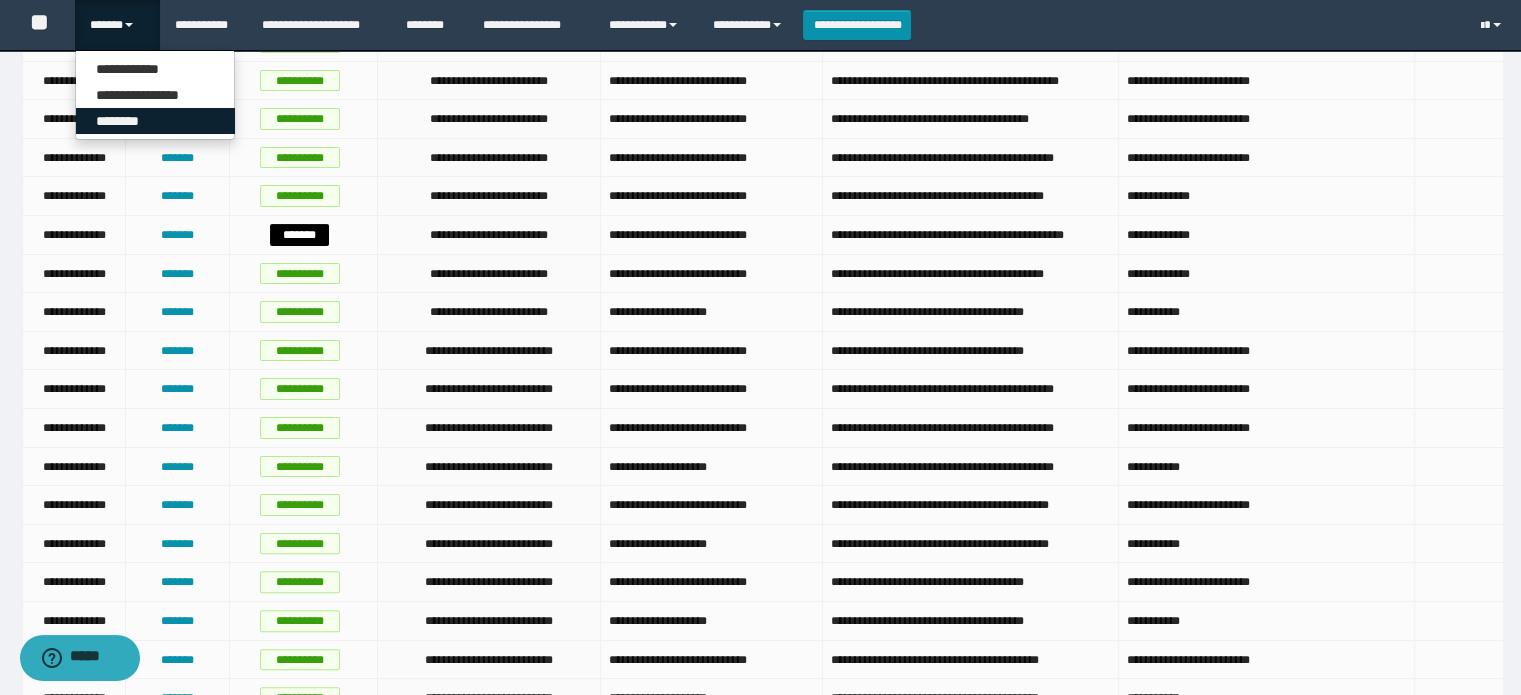 click on "********" at bounding box center (155, 121) 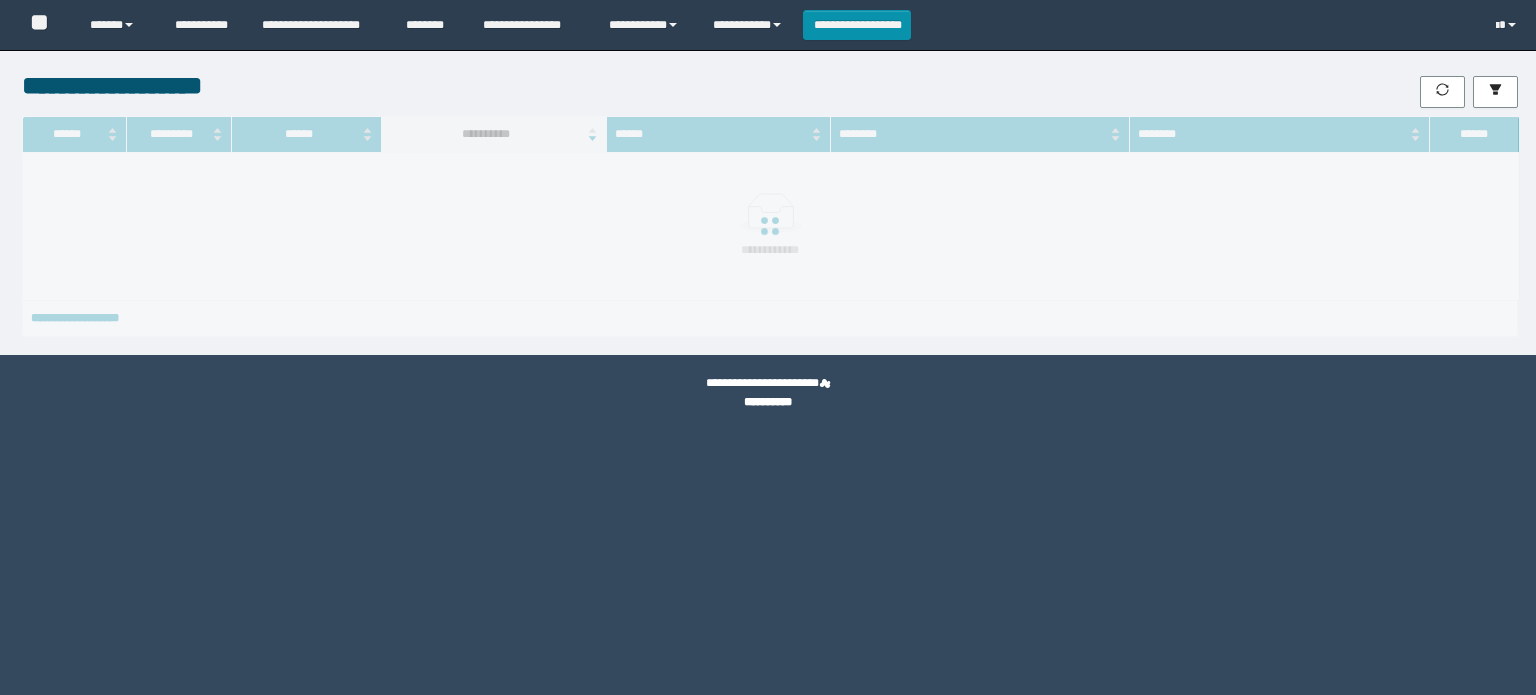 scroll, scrollTop: 0, scrollLeft: 0, axis: both 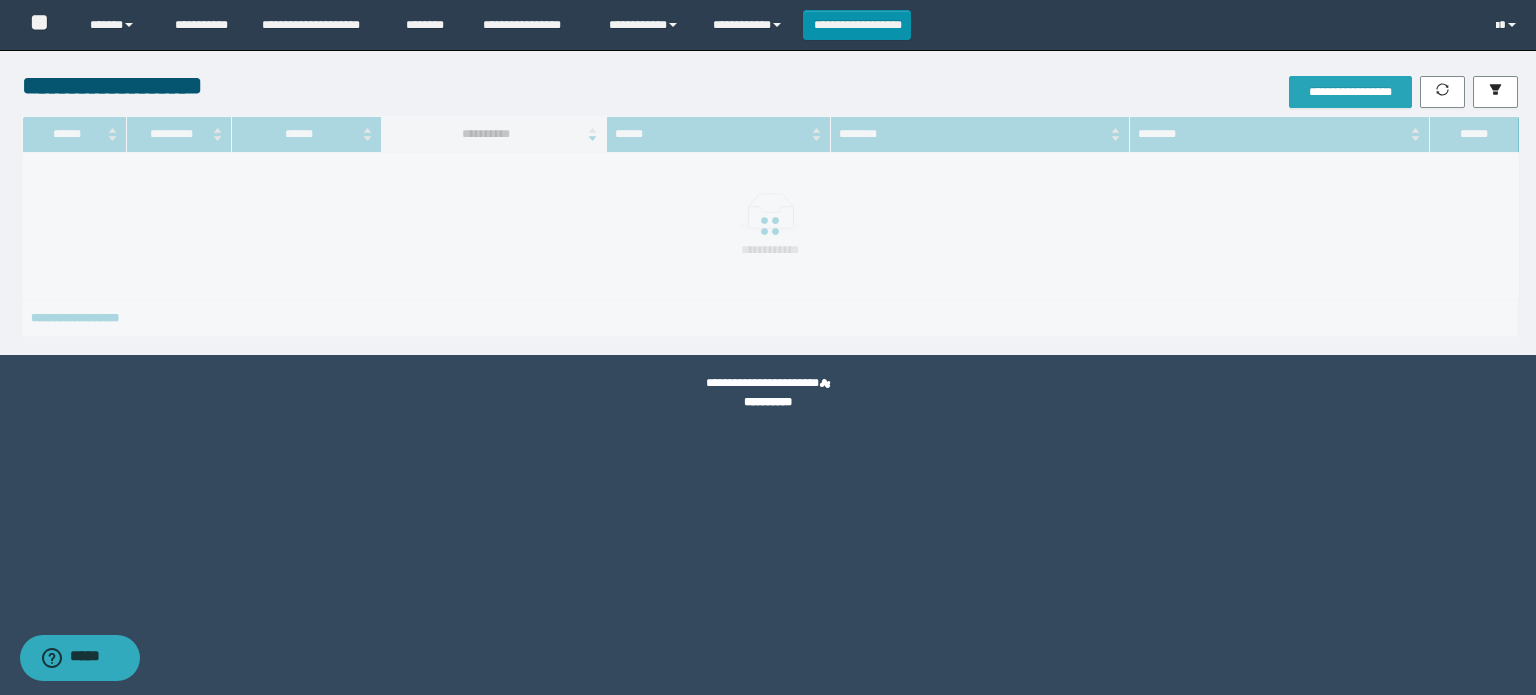 click on "**********" at bounding box center [1350, 92] 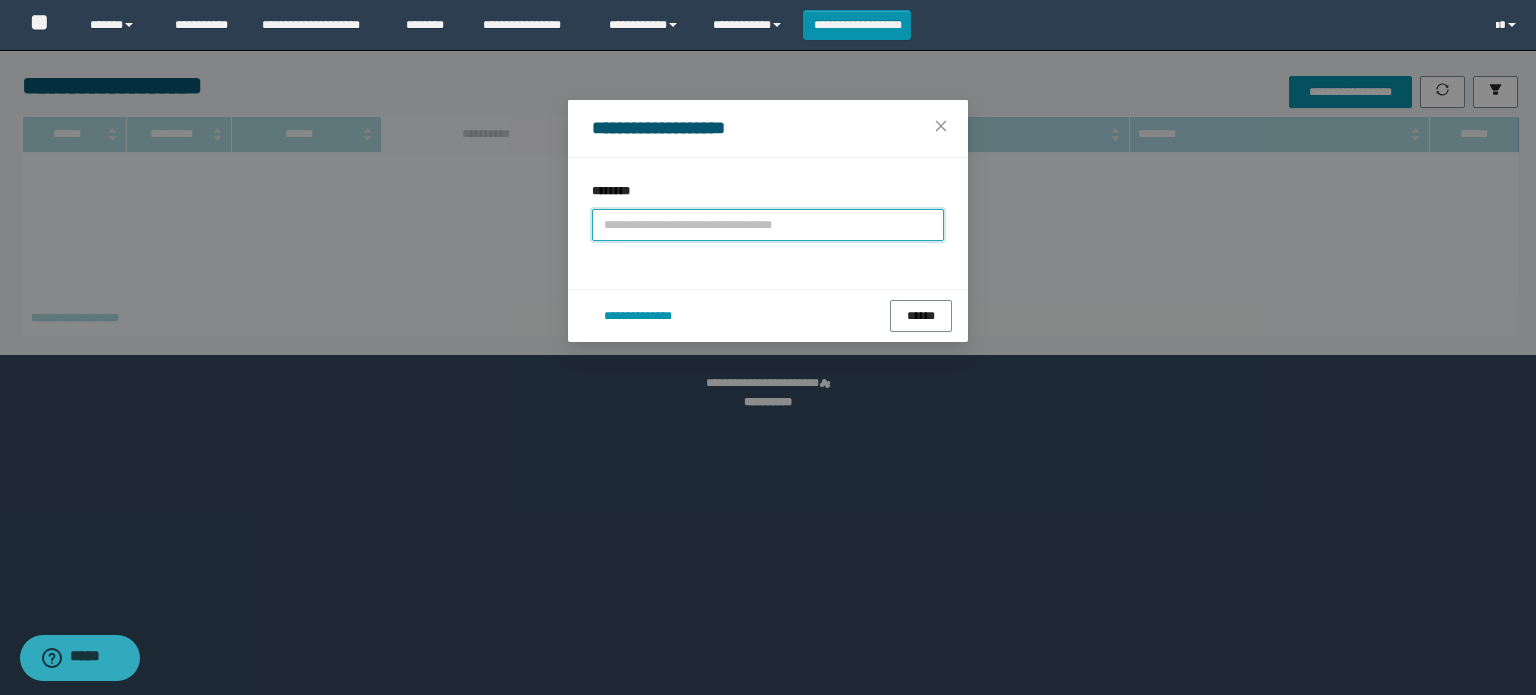 click at bounding box center (768, 225) 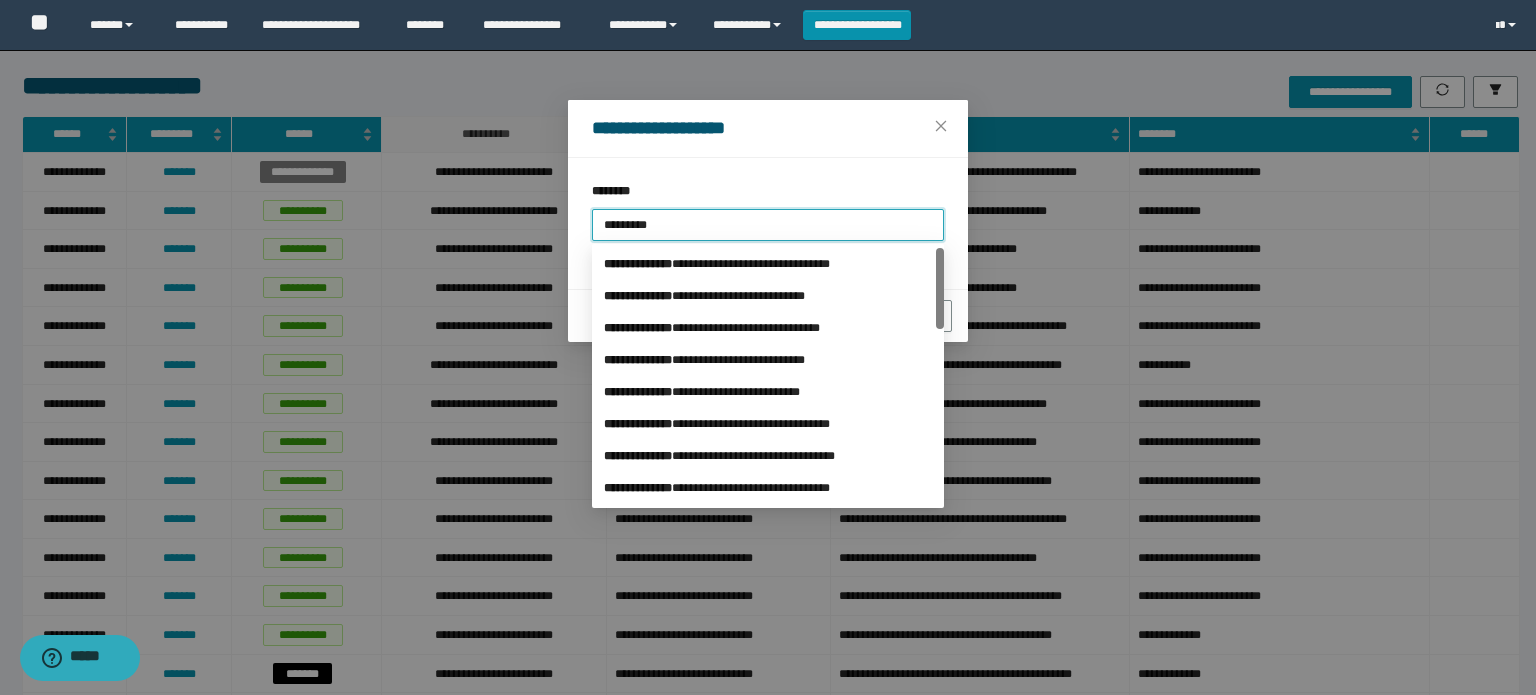 type on "**********" 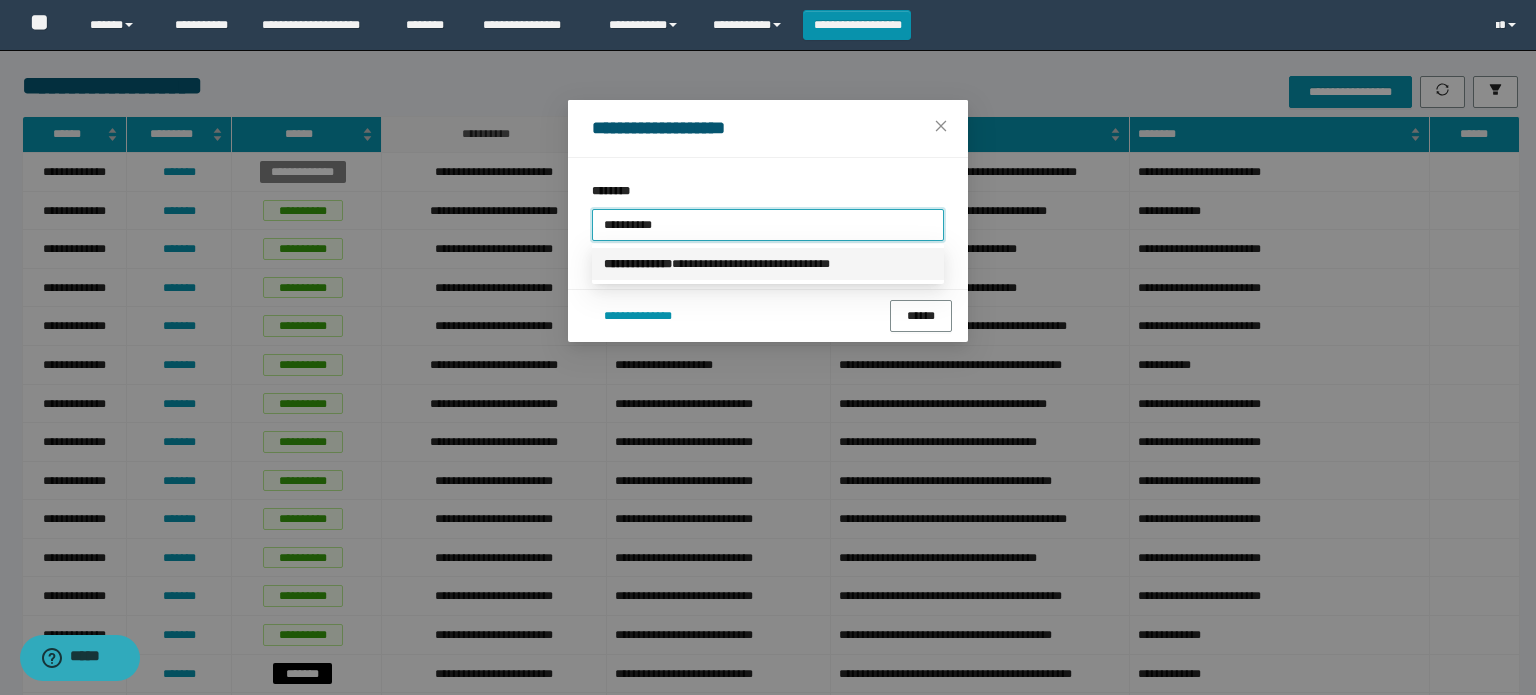 click on "**********" at bounding box center [768, 264] 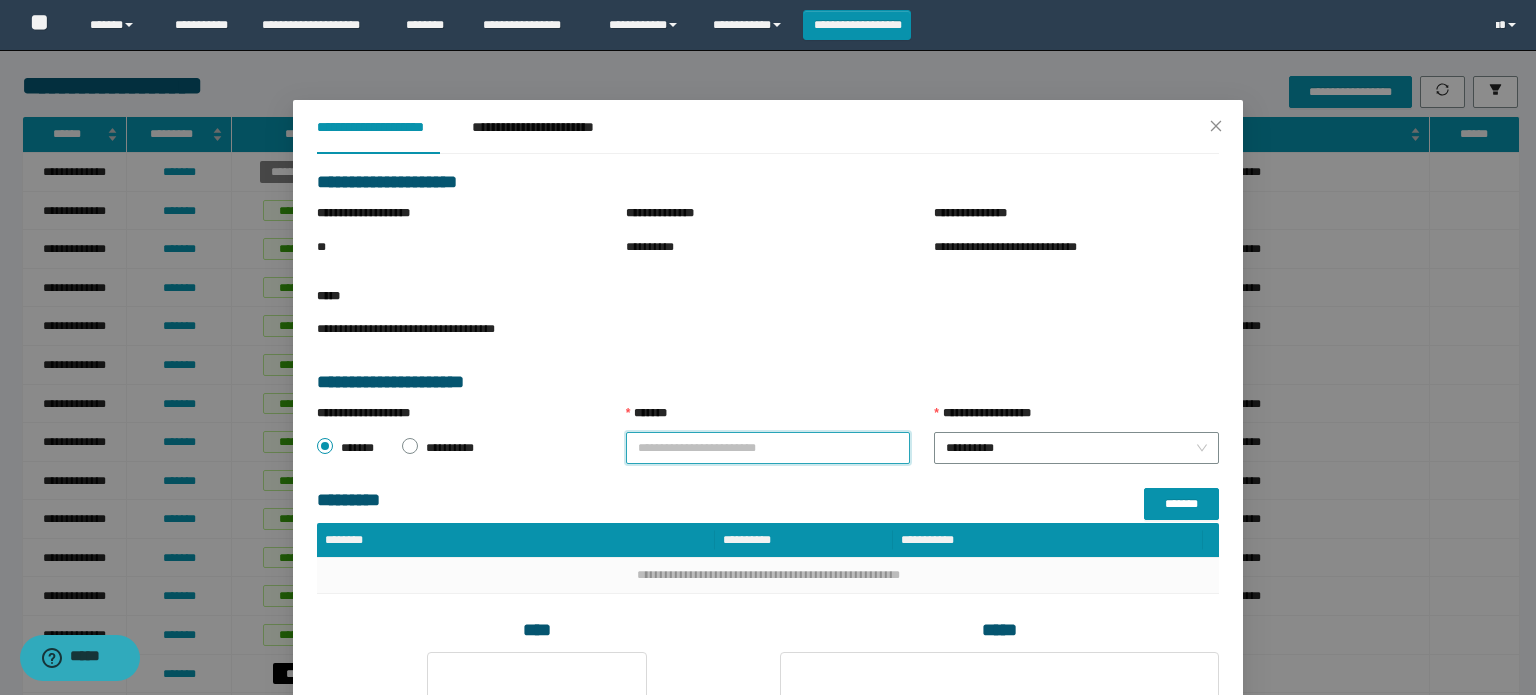 click on "*******" at bounding box center [768, 448] 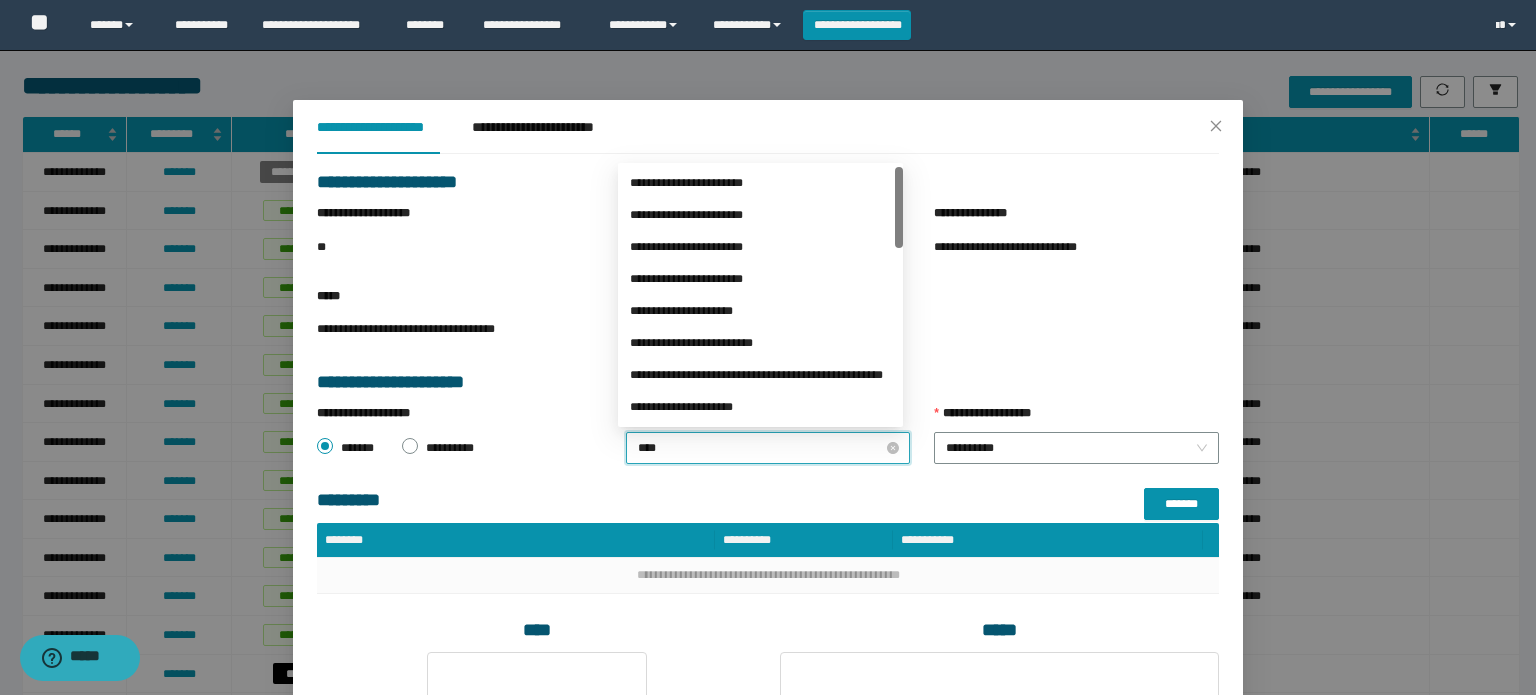 type on "*****" 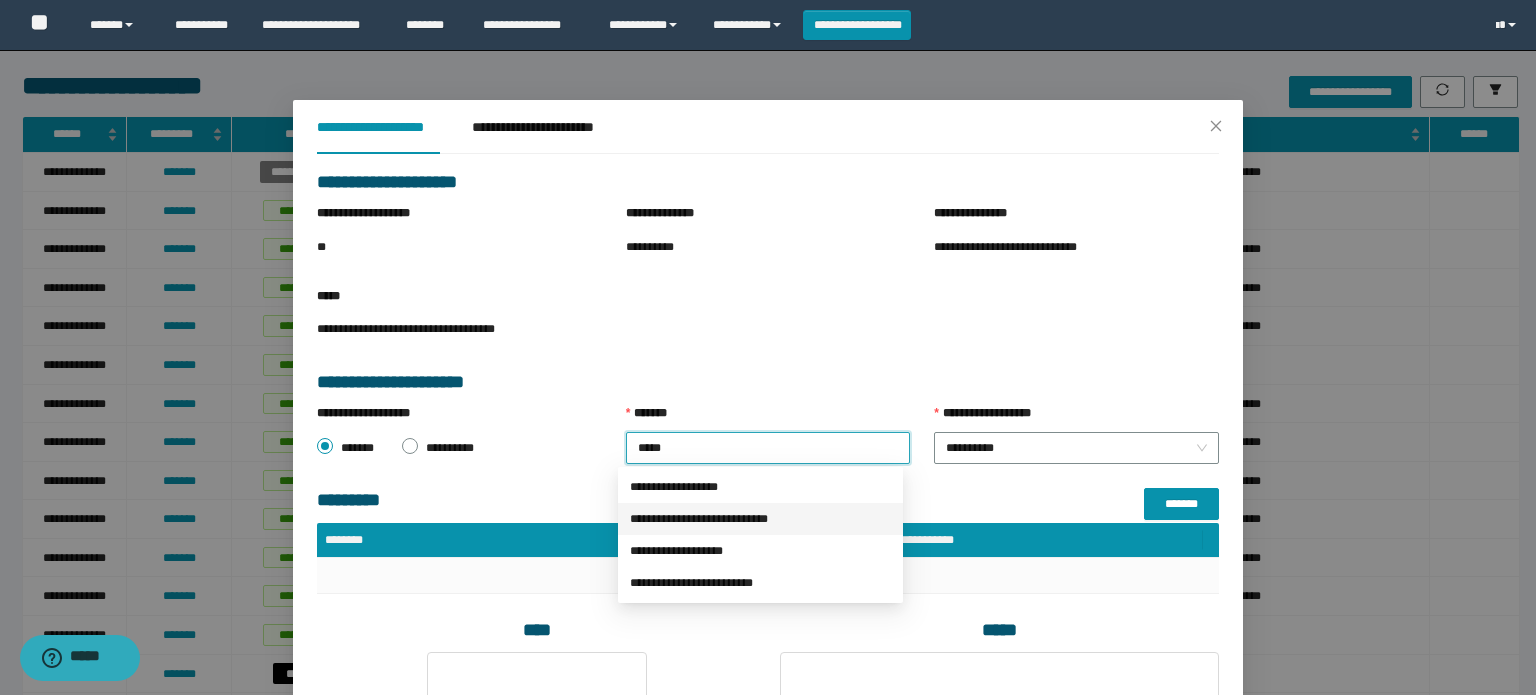 click on "**********" at bounding box center (760, 519) 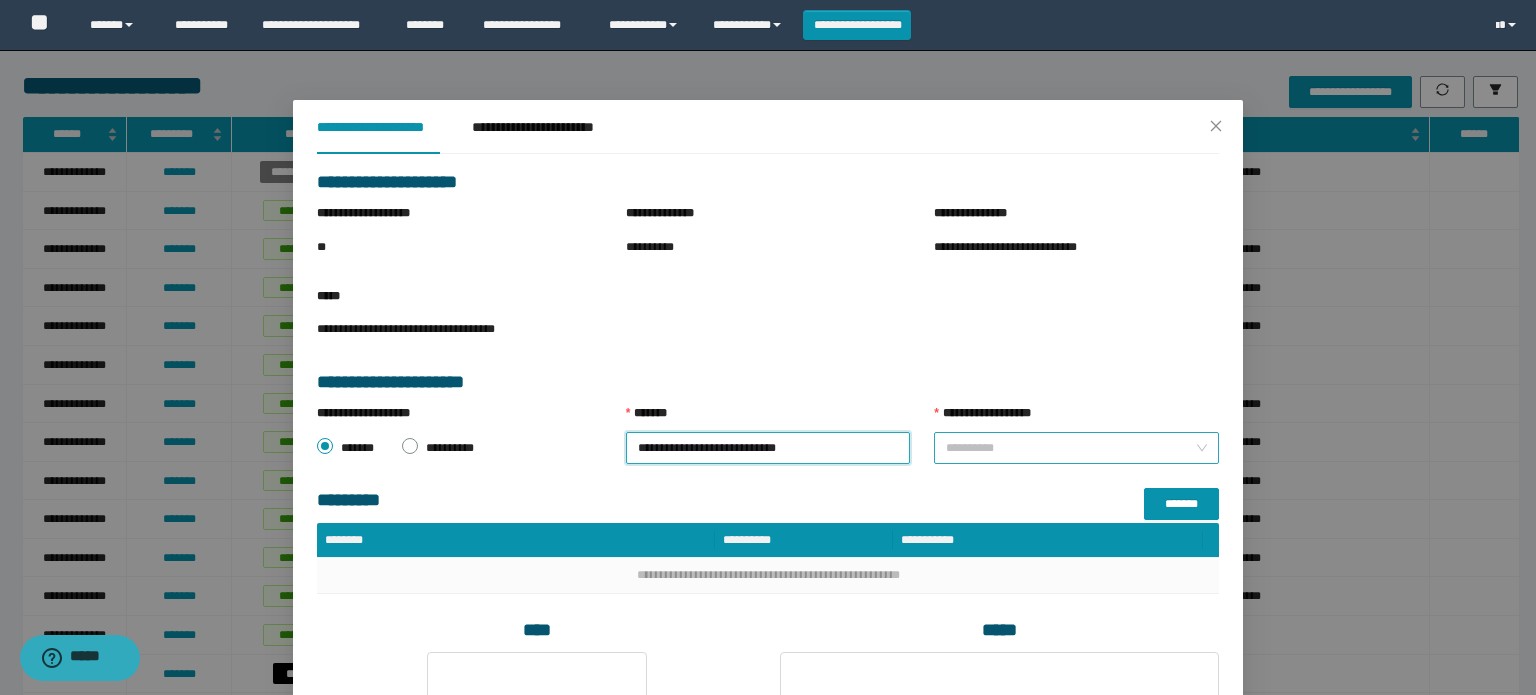 click on "**********" at bounding box center (1076, 448) 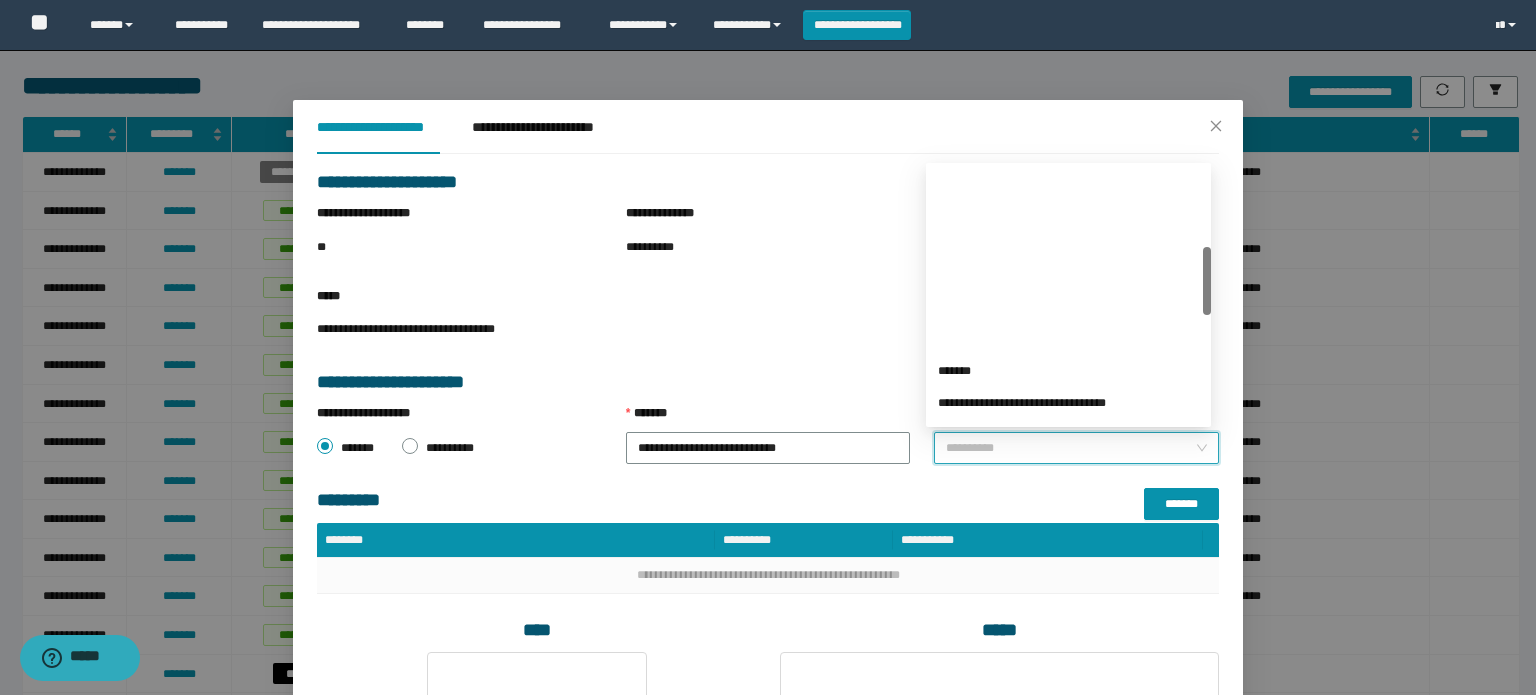 scroll, scrollTop: 400, scrollLeft: 0, axis: vertical 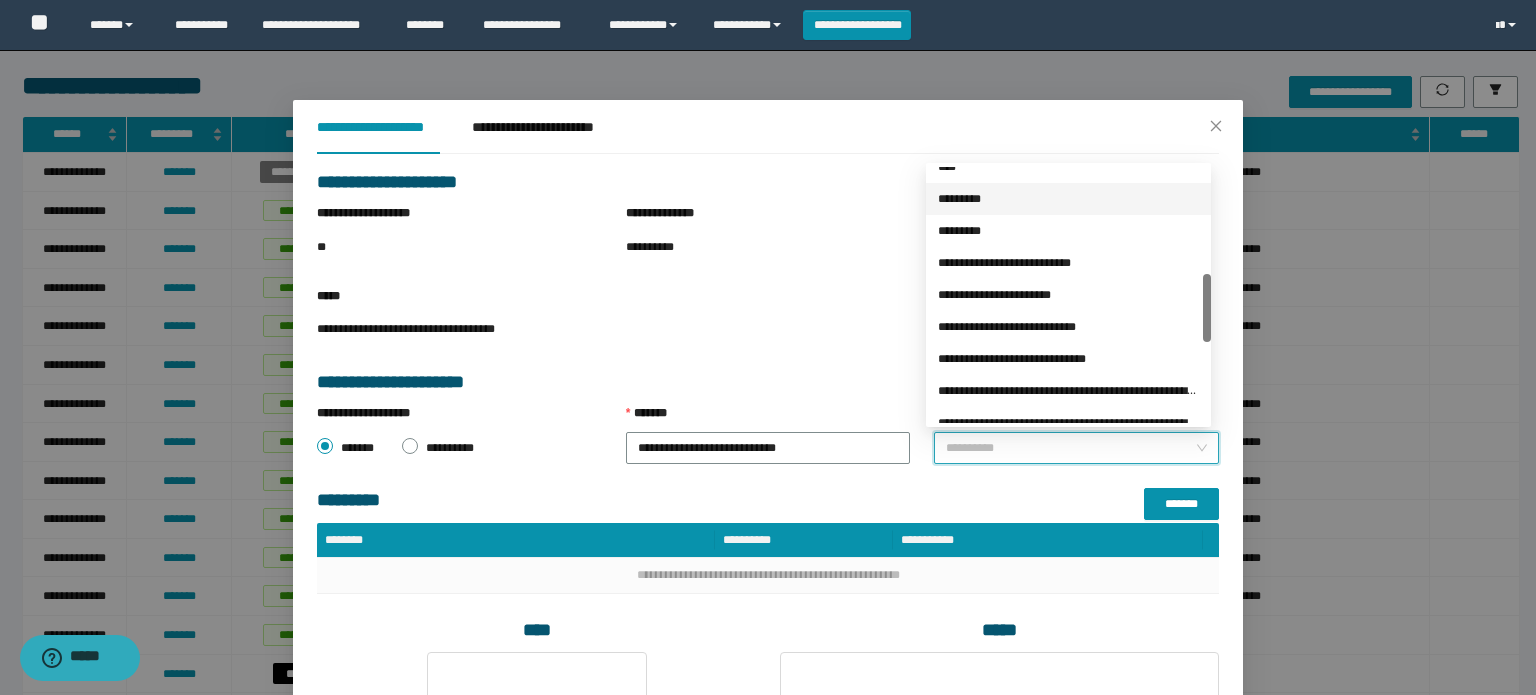 click on "*********" at bounding box center (1068, 199) 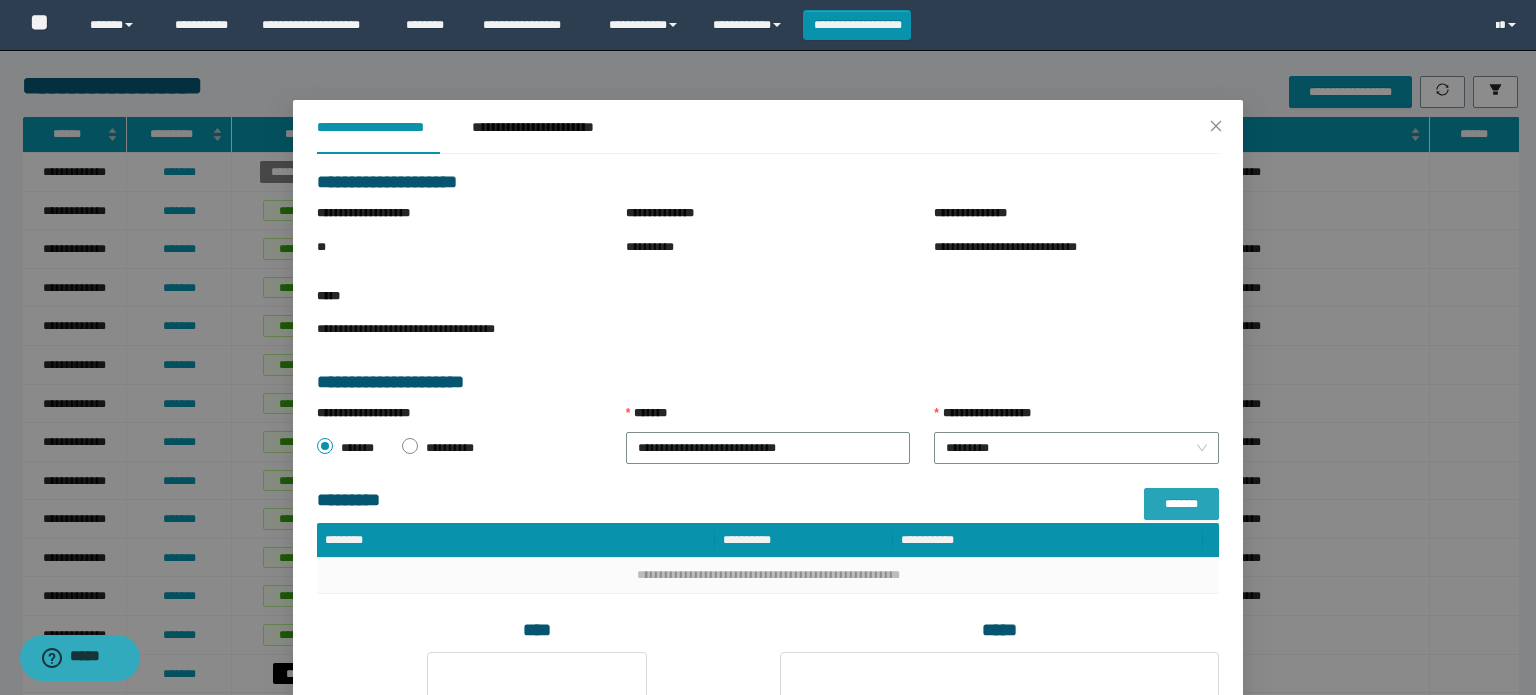 click on "*******" at bounding box center [1181, 504] 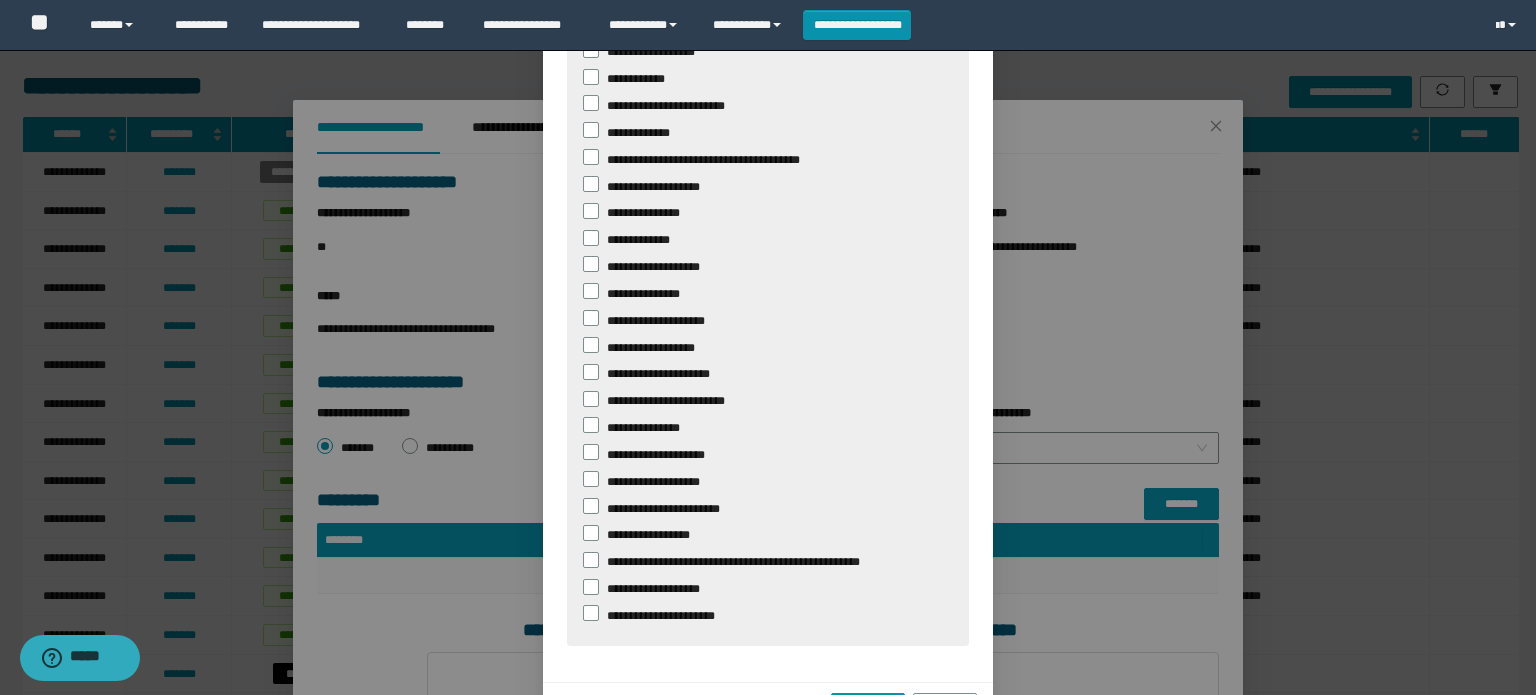scroll, scrollTop: 388, scrollLeft: 0, axis: vertical 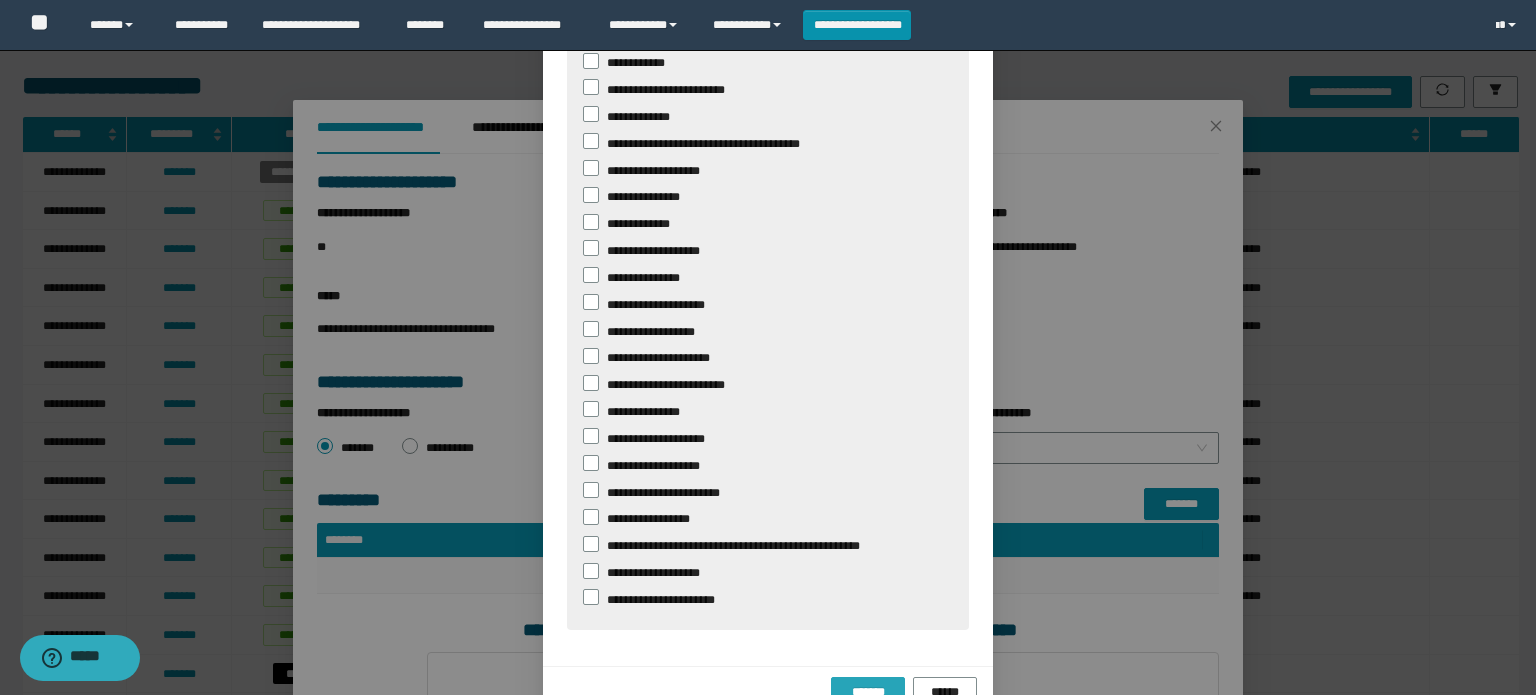 click on "*******" at bounding box center [868, 692] 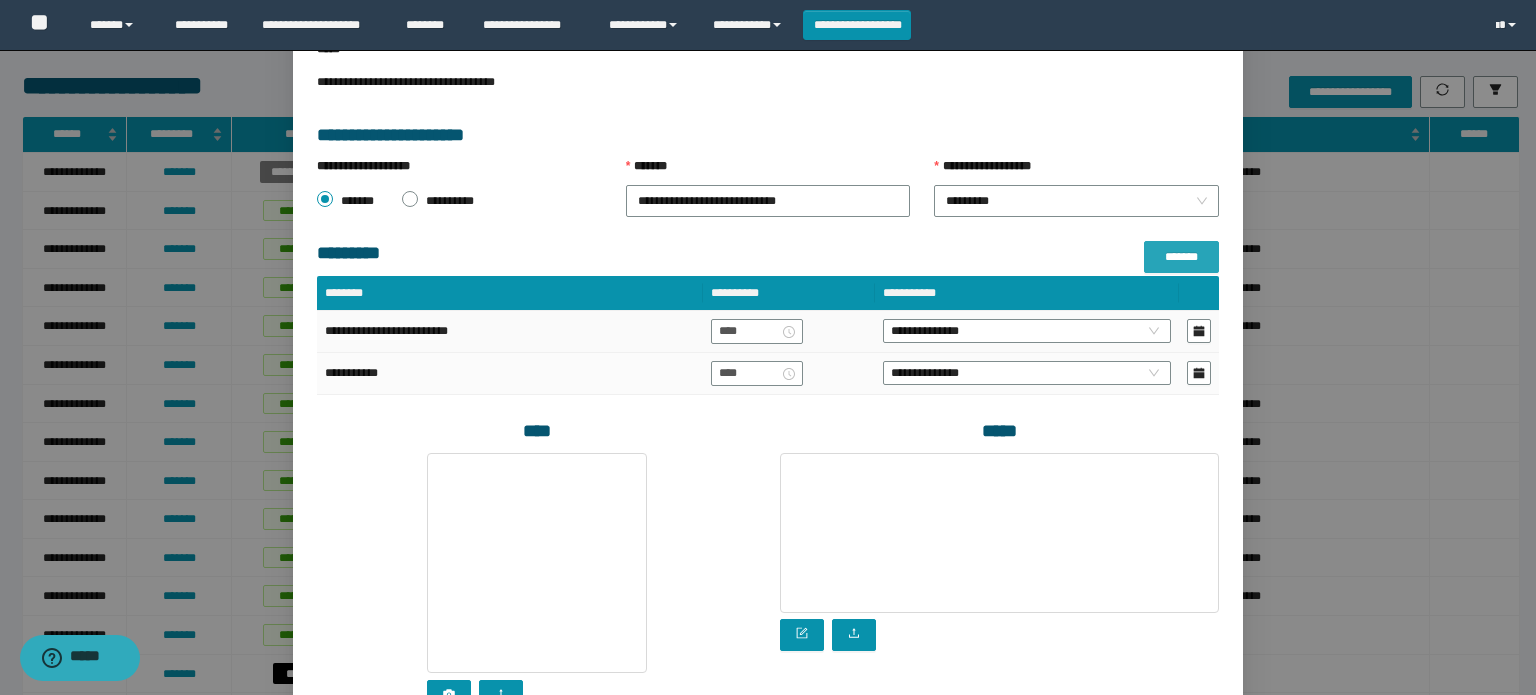 scroll, scrollTop: 474, scrollLeft: 0, axis: vertical 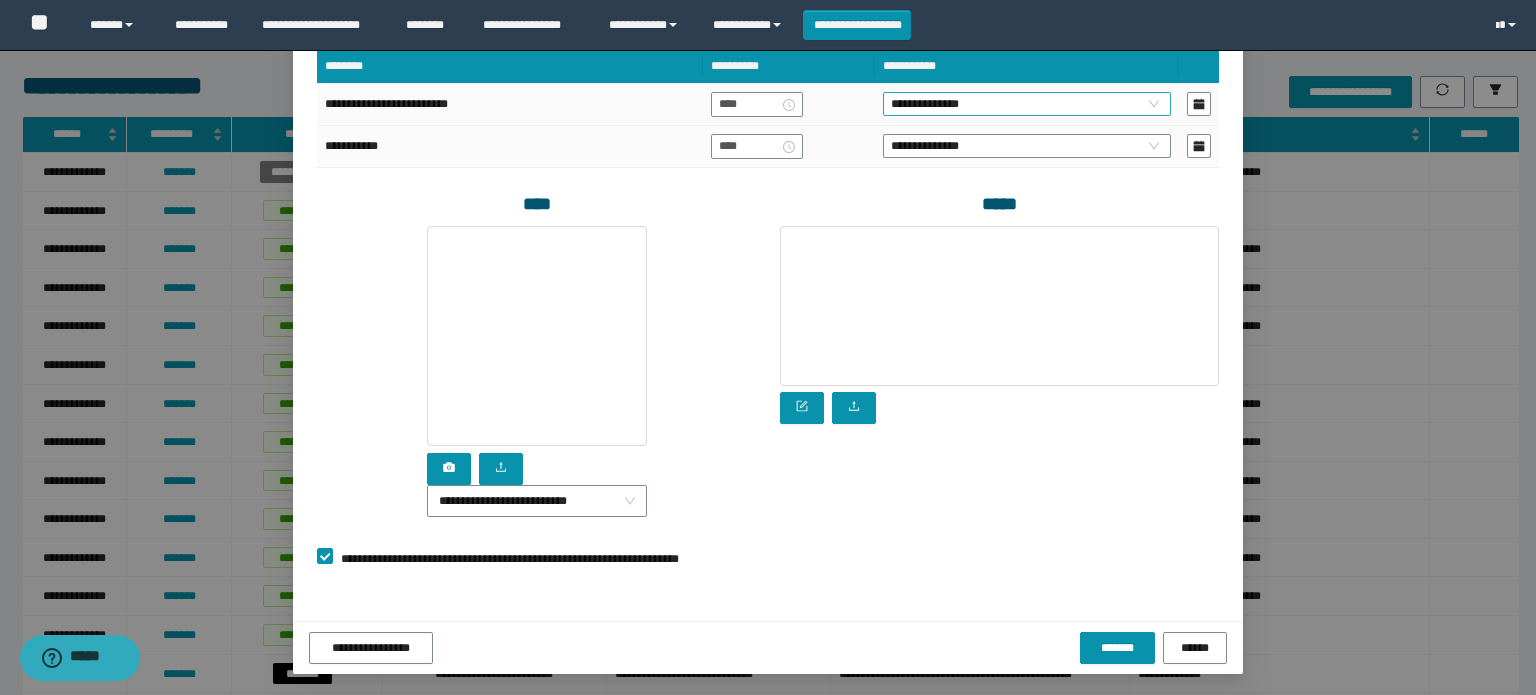 click on "**********" at bounding box center [1027, 104] 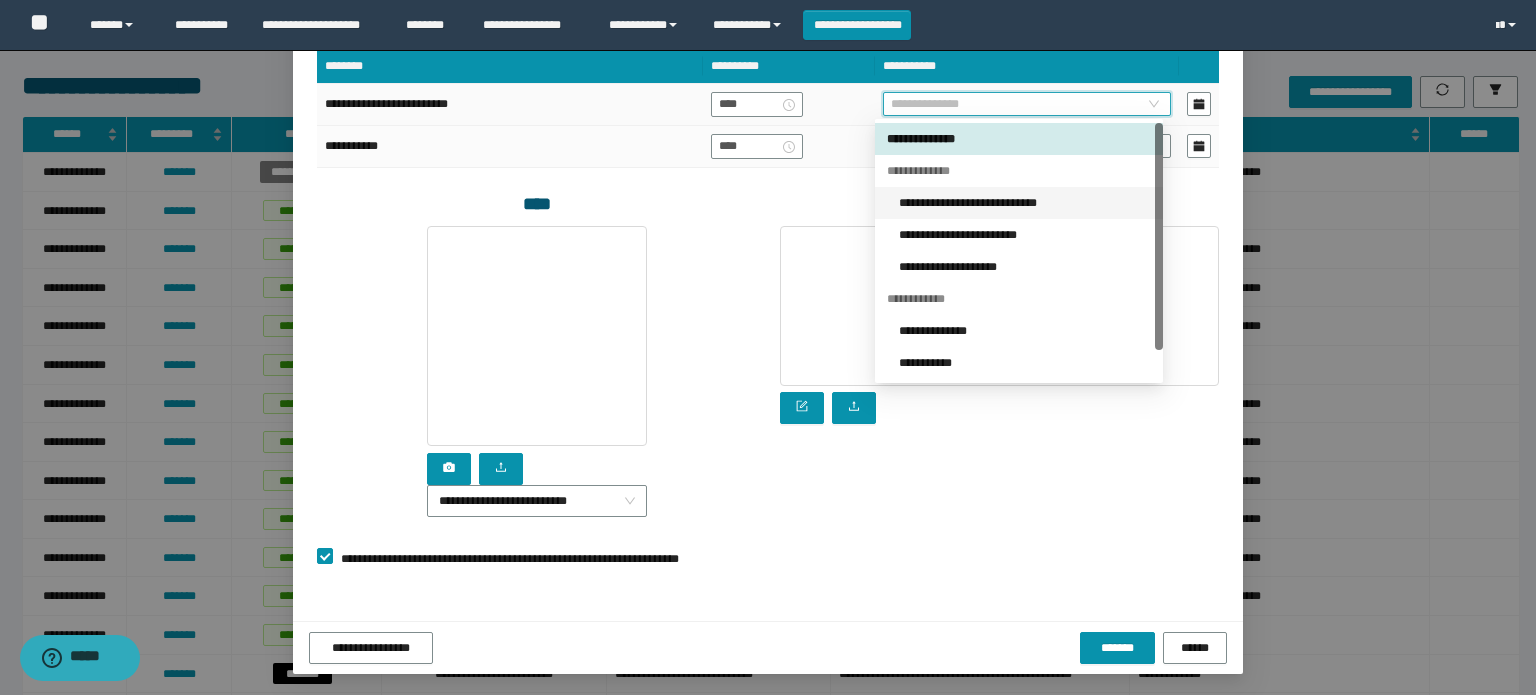 click on "**********" at bounding box center [1025, 203] 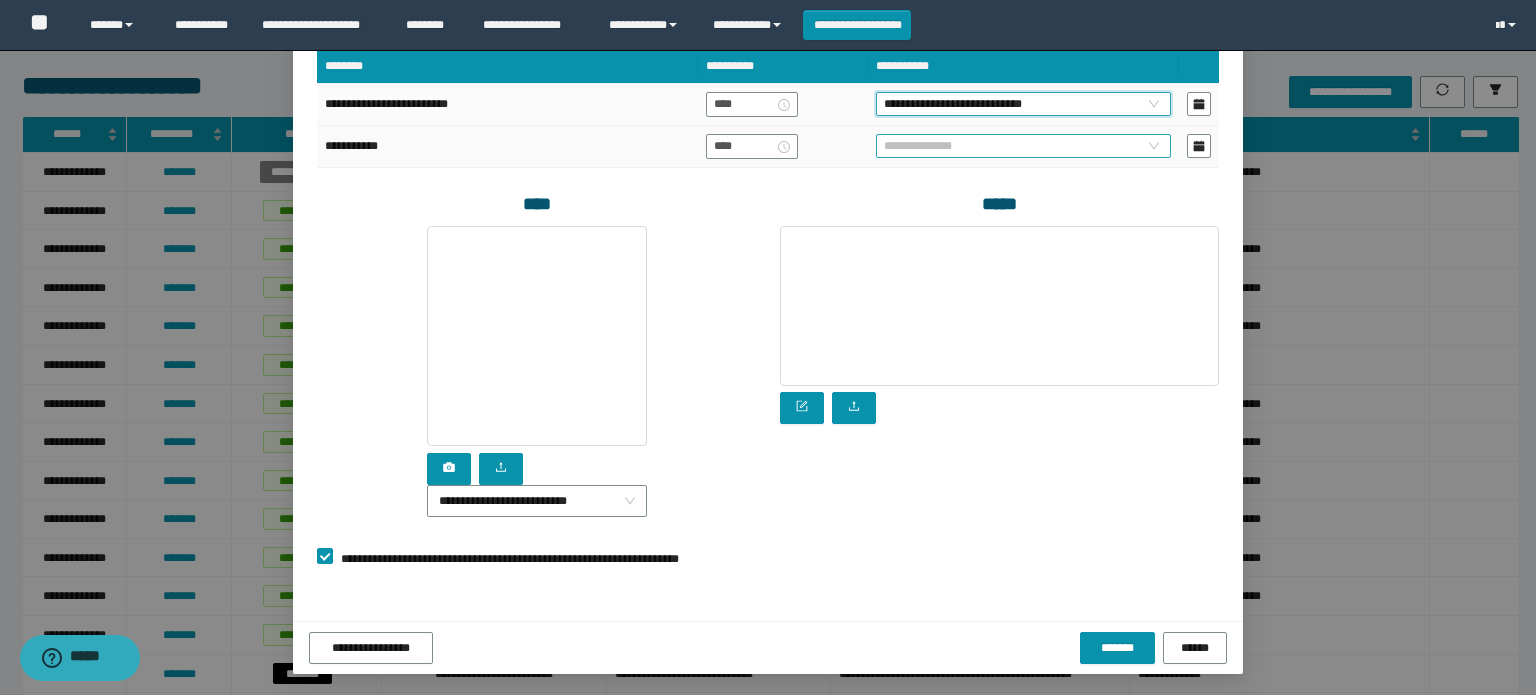 click on "**********" at bounding box center (1023, 146) 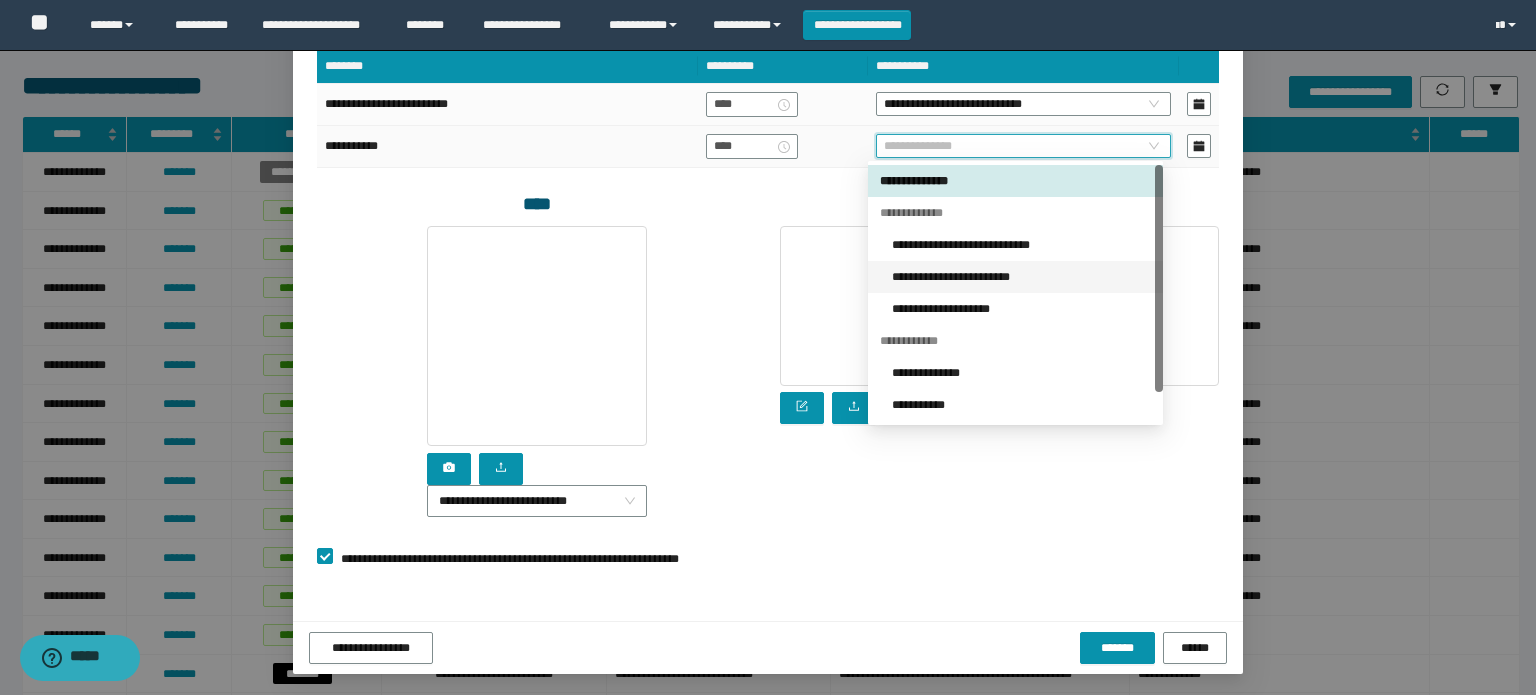 click on "**********" at bounding box center (1021, 277) 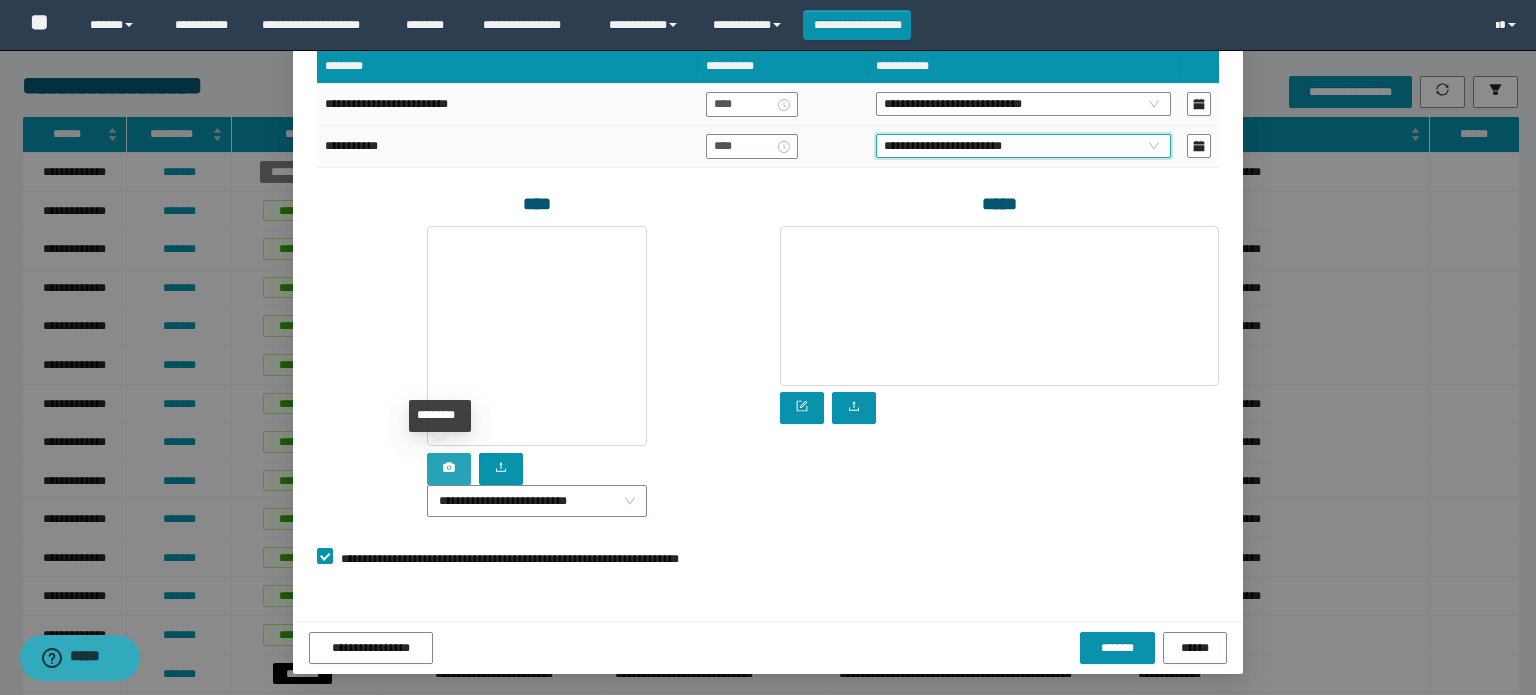 click 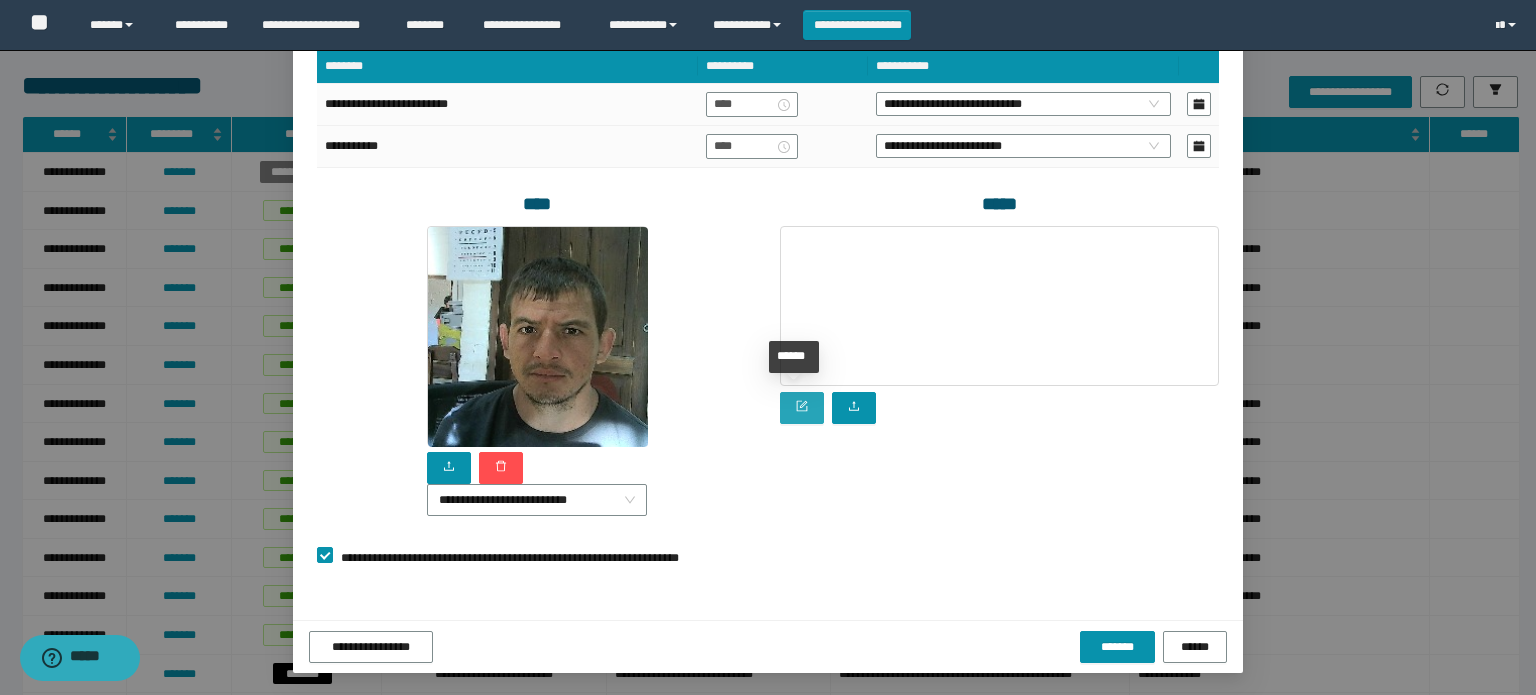drag, startPoint x: 794, startPoint y: 411, endPoint x: 788, endPoint y: 386, distance: 25.70992 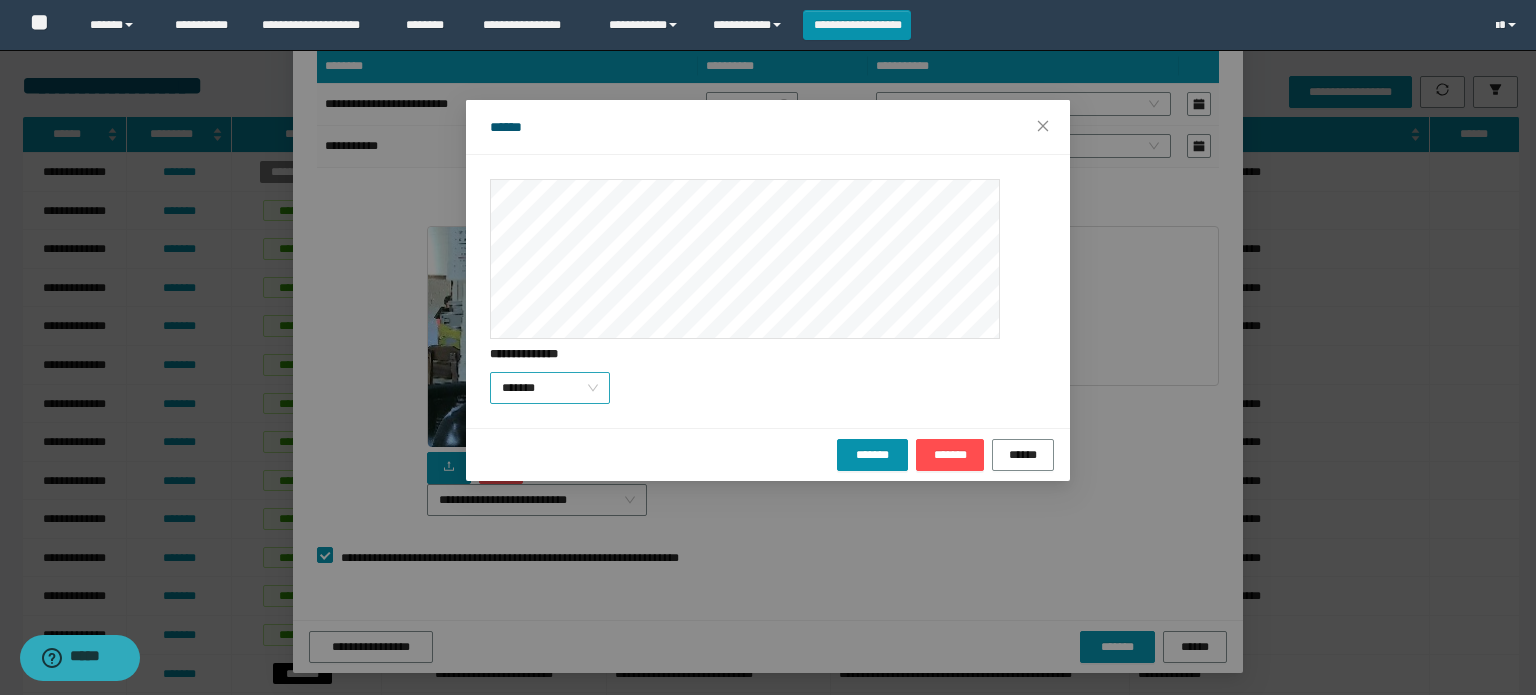 click on "*******" at bounding box center [550, 388] 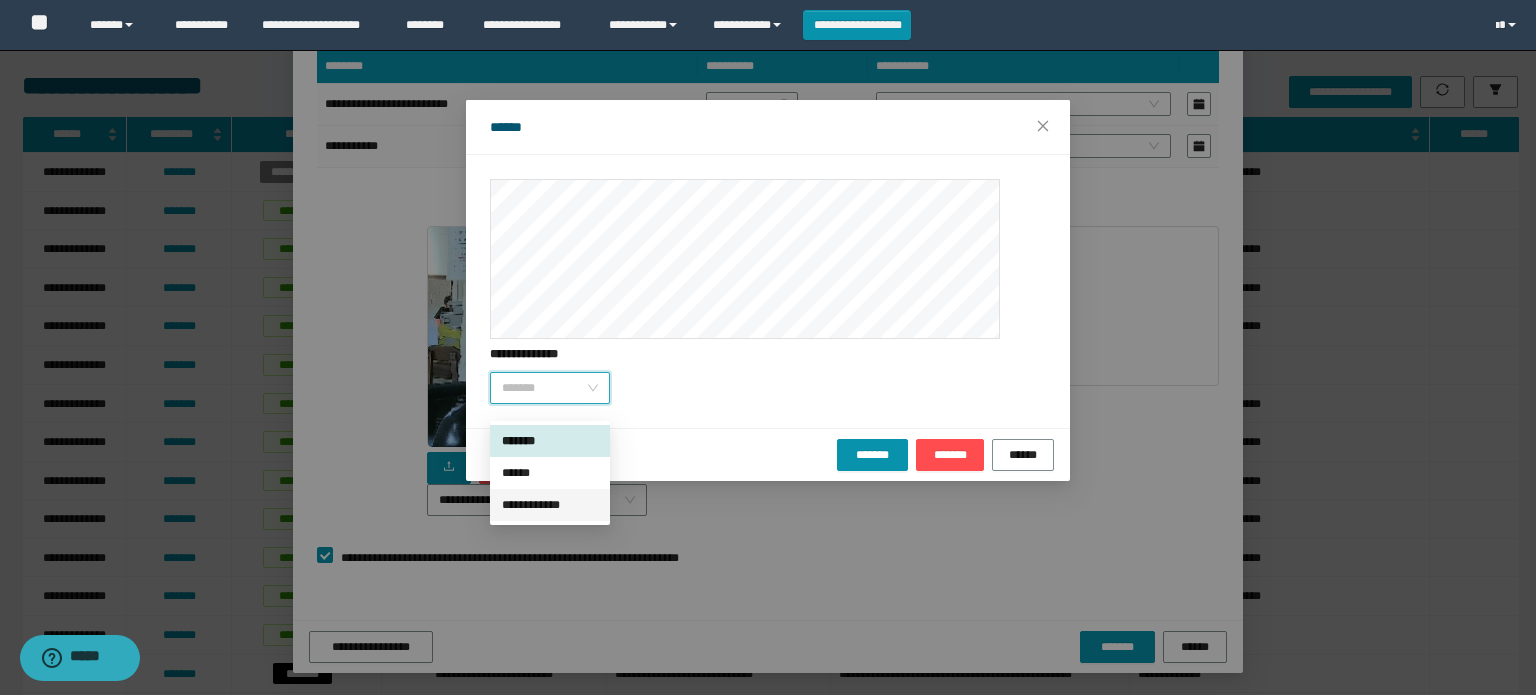 click on "**********" at bounding box center (550, 505) 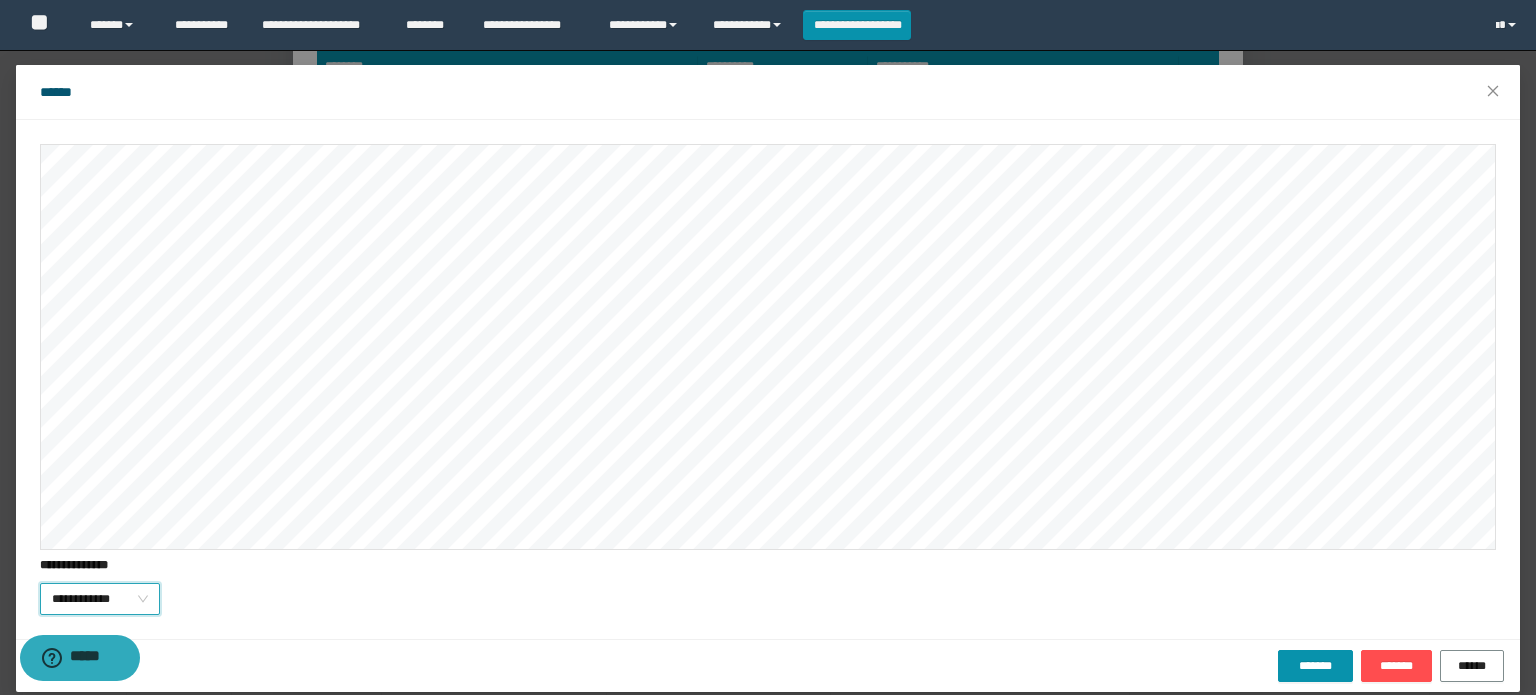 scroll, scrollTop: 54, scrollLeft: 0, axis: vertical 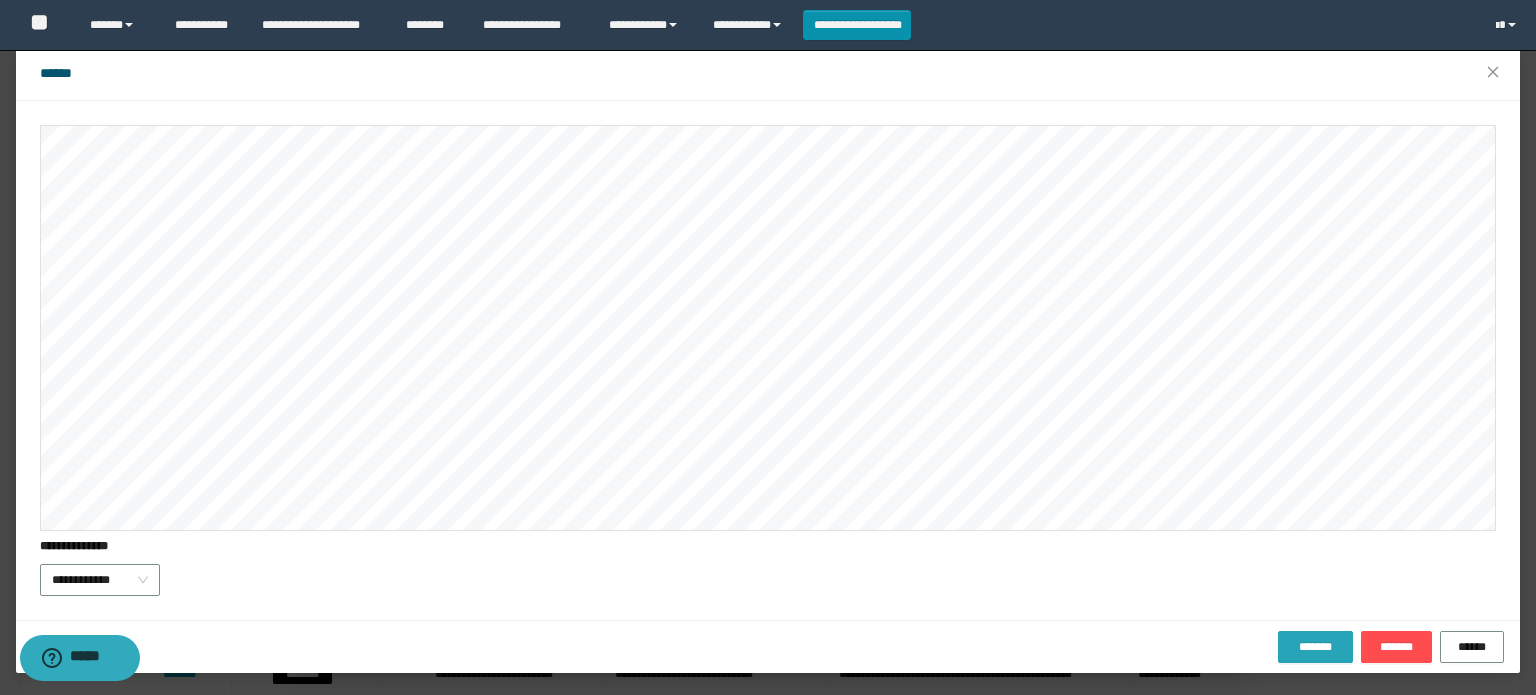click on "******* ******* ******" at bounding box center [768, 646] 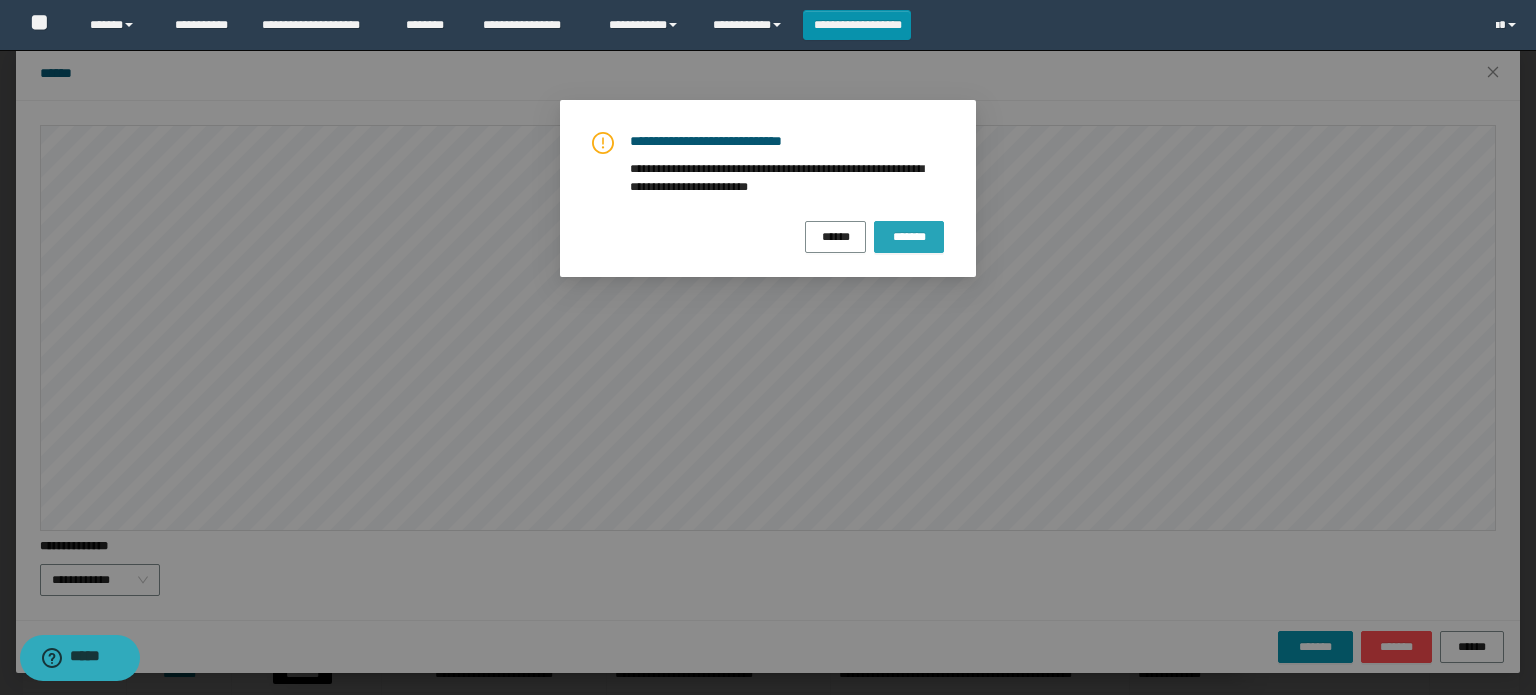 click on "*******" at bounding box center (909, 236) 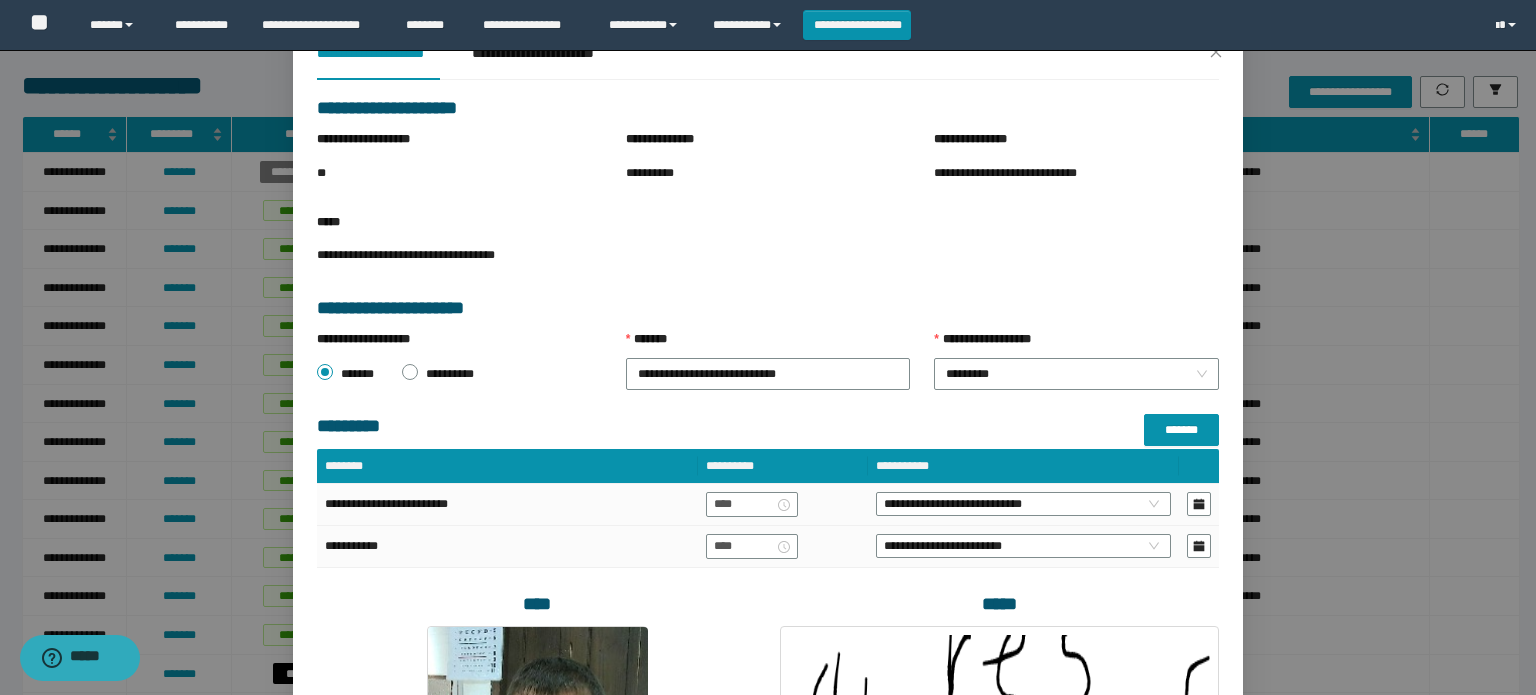scroll, scrollTop: 0, scrollLeft: 0, axis: both 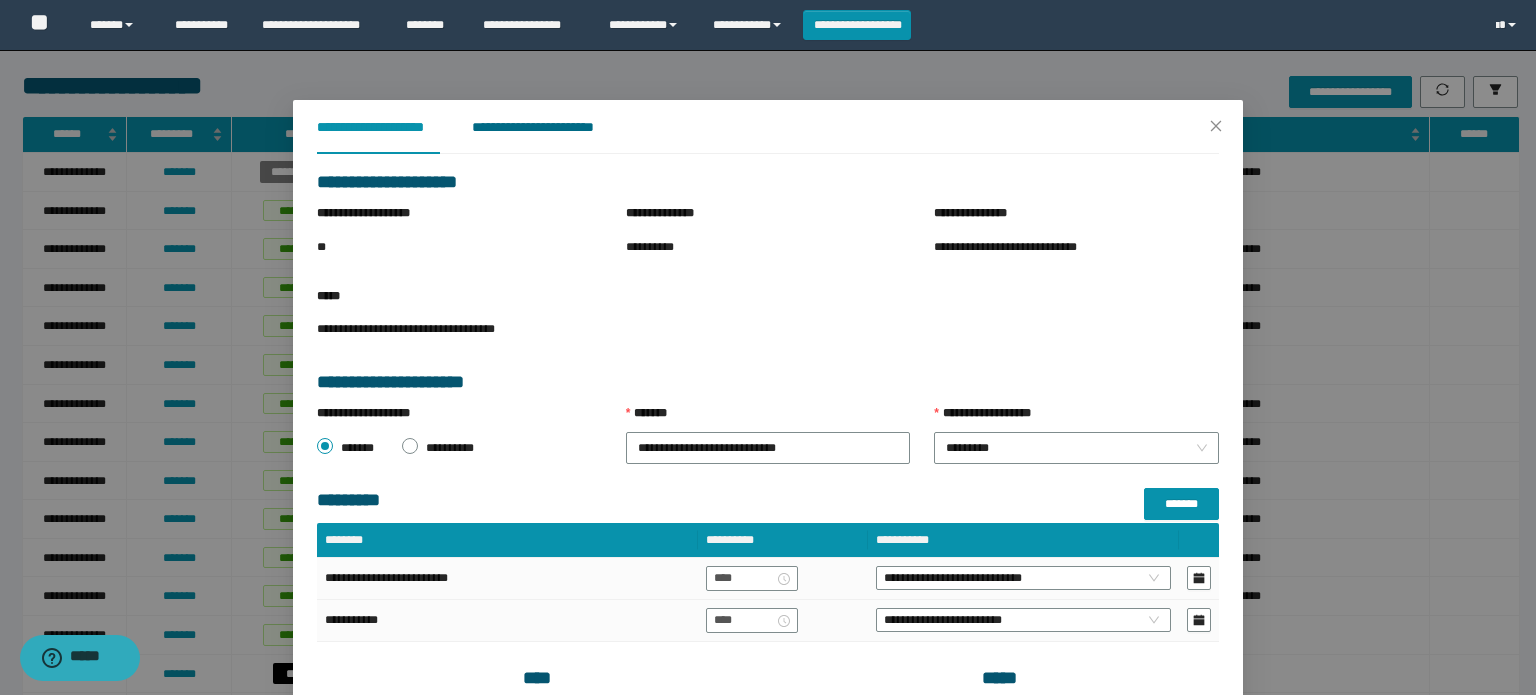 click on "**********" at bounding box center [548, 127] 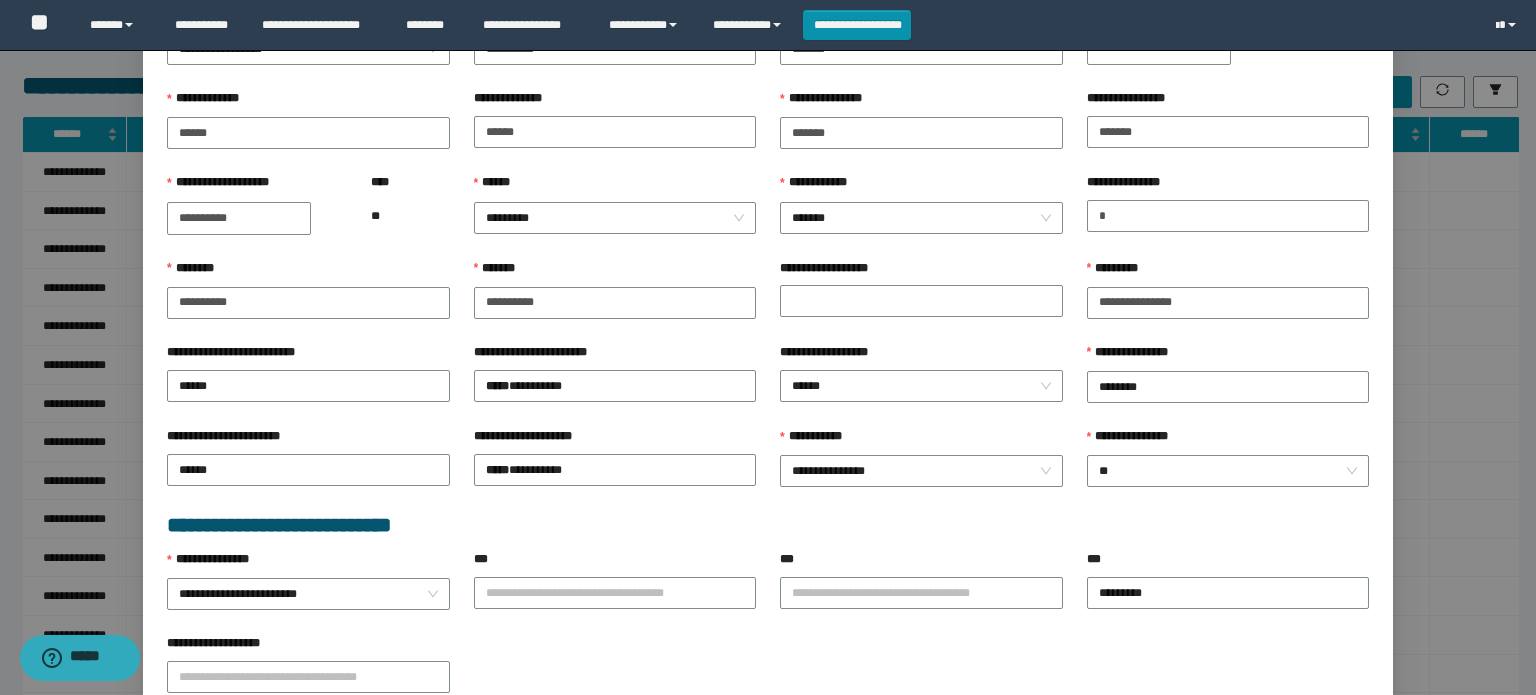 scroll, scrollTop: 200, scrollLeft: 0, axis: vertical 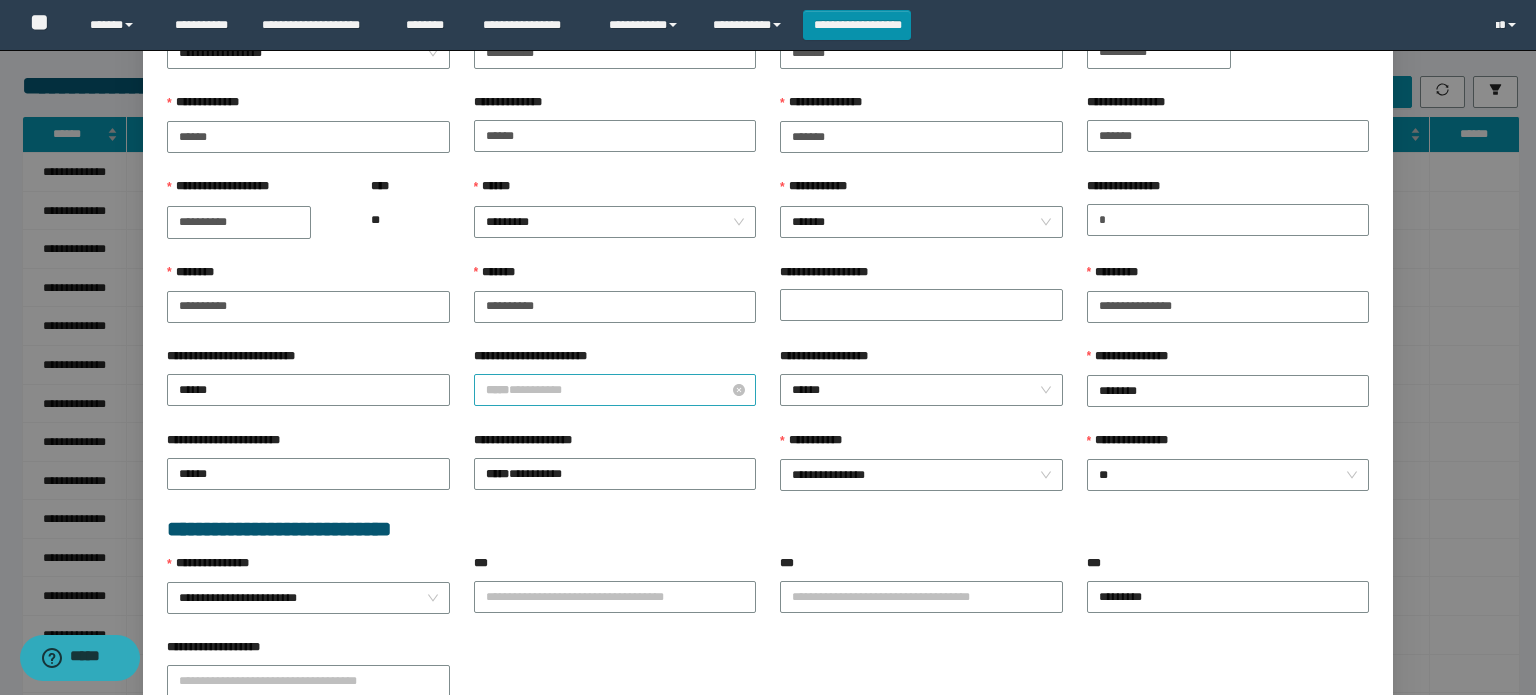 click on "***** * *******" at bounding box center (615, 390) 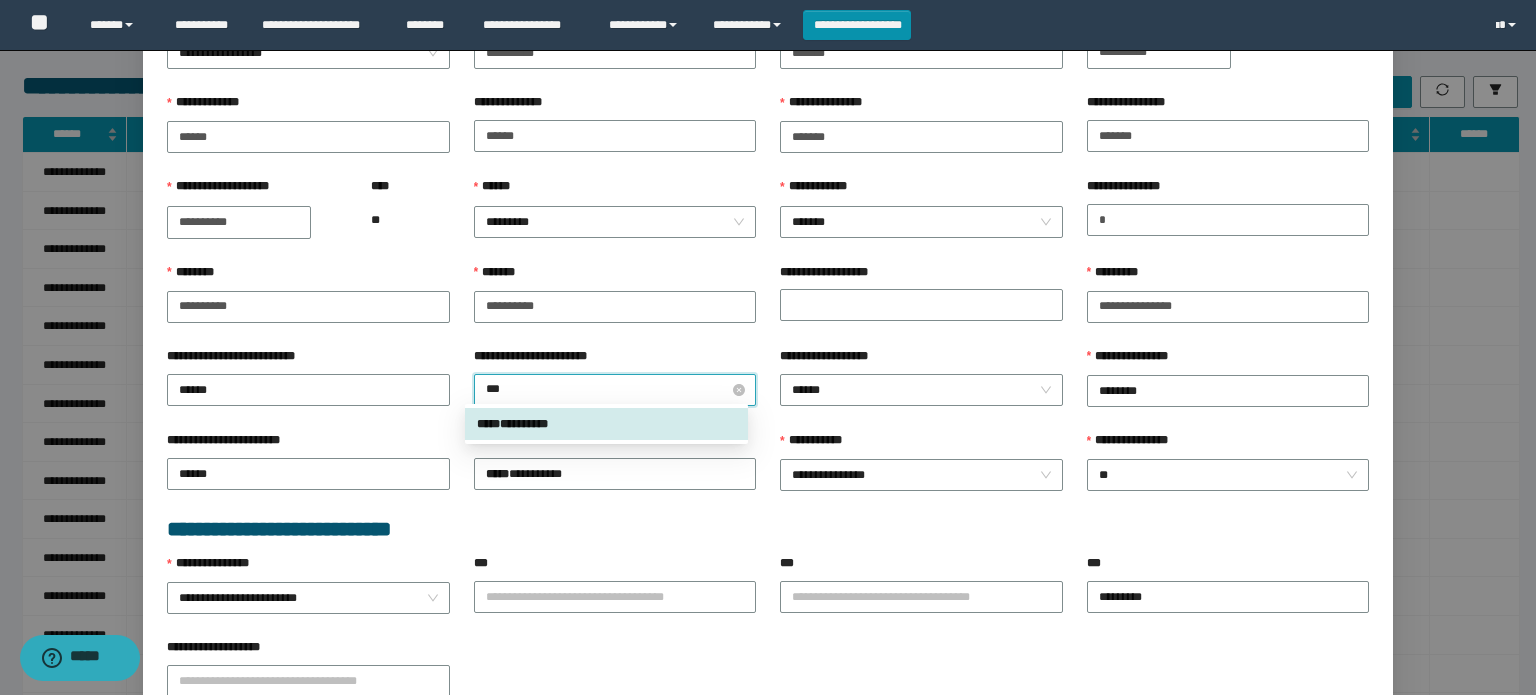 type on "****" 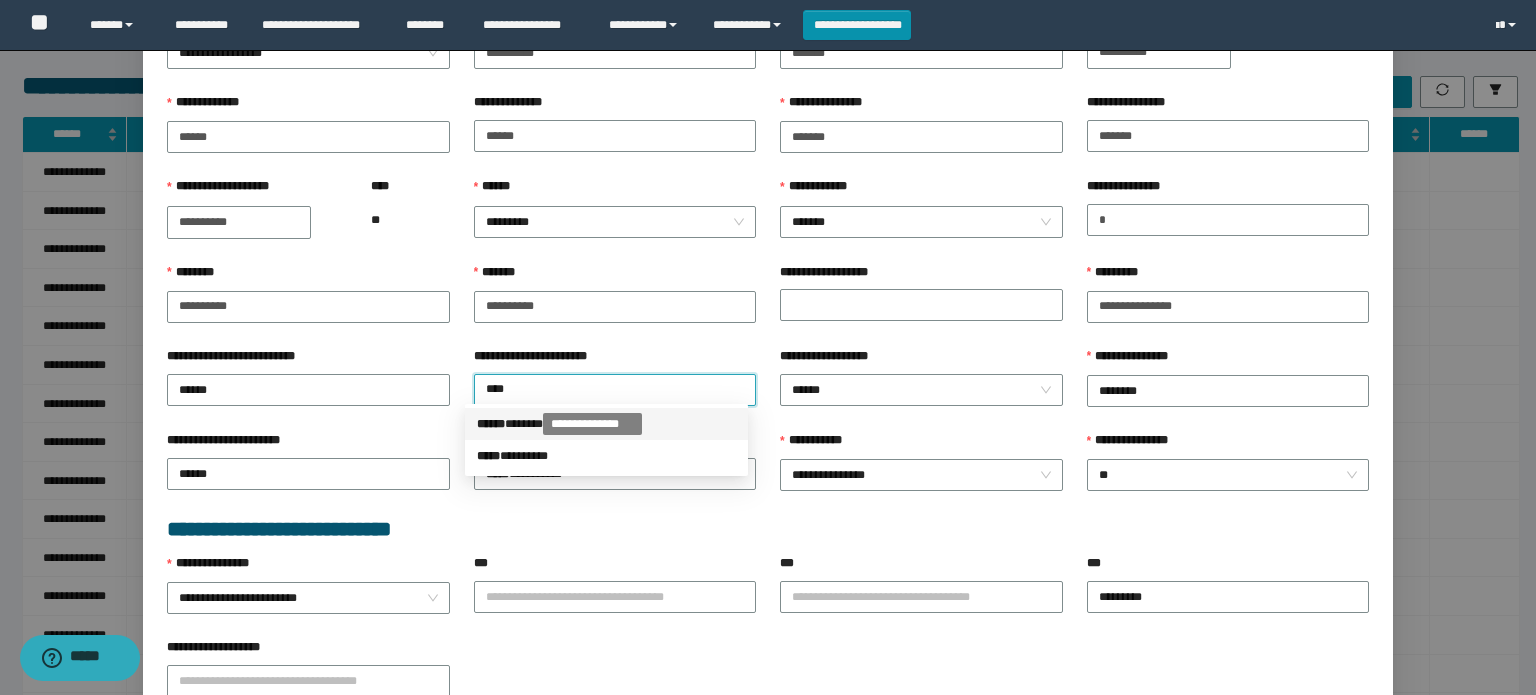 click on "**********" at bounding box center (606, 424) 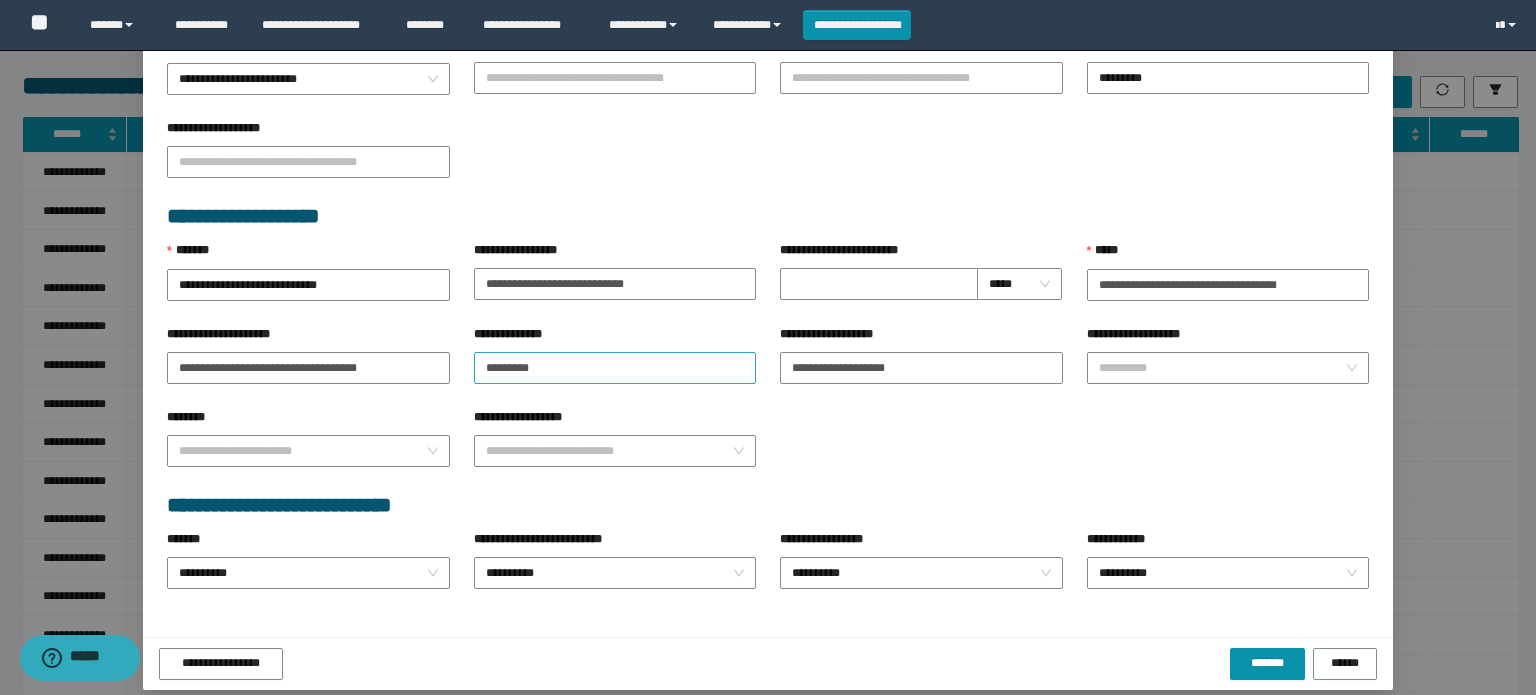 scroll, scrollTop: 728, scrollLeft: 0, axis: vertical 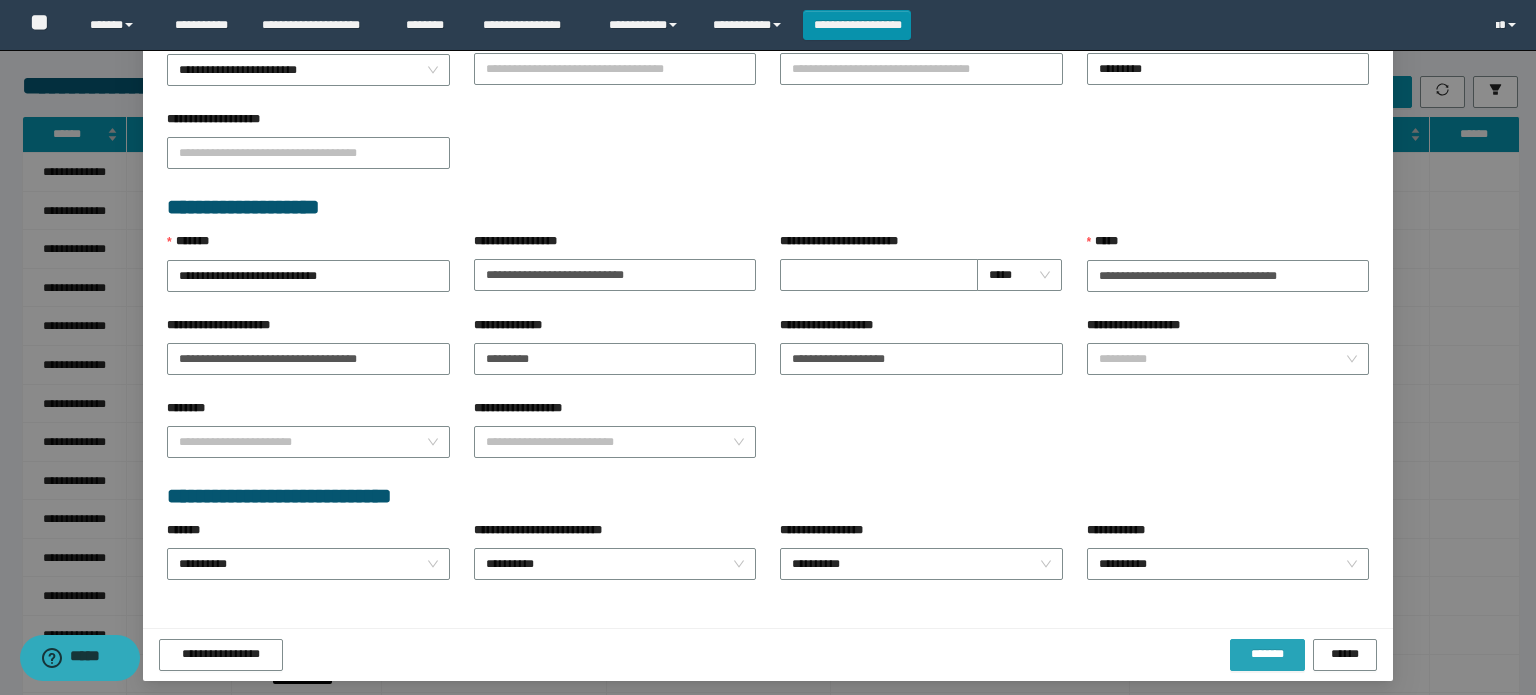 drag, startPoint x: 1252, startPoint y: 645, endPoint x: 1207, endPoint y: 639, distance: 45.39824 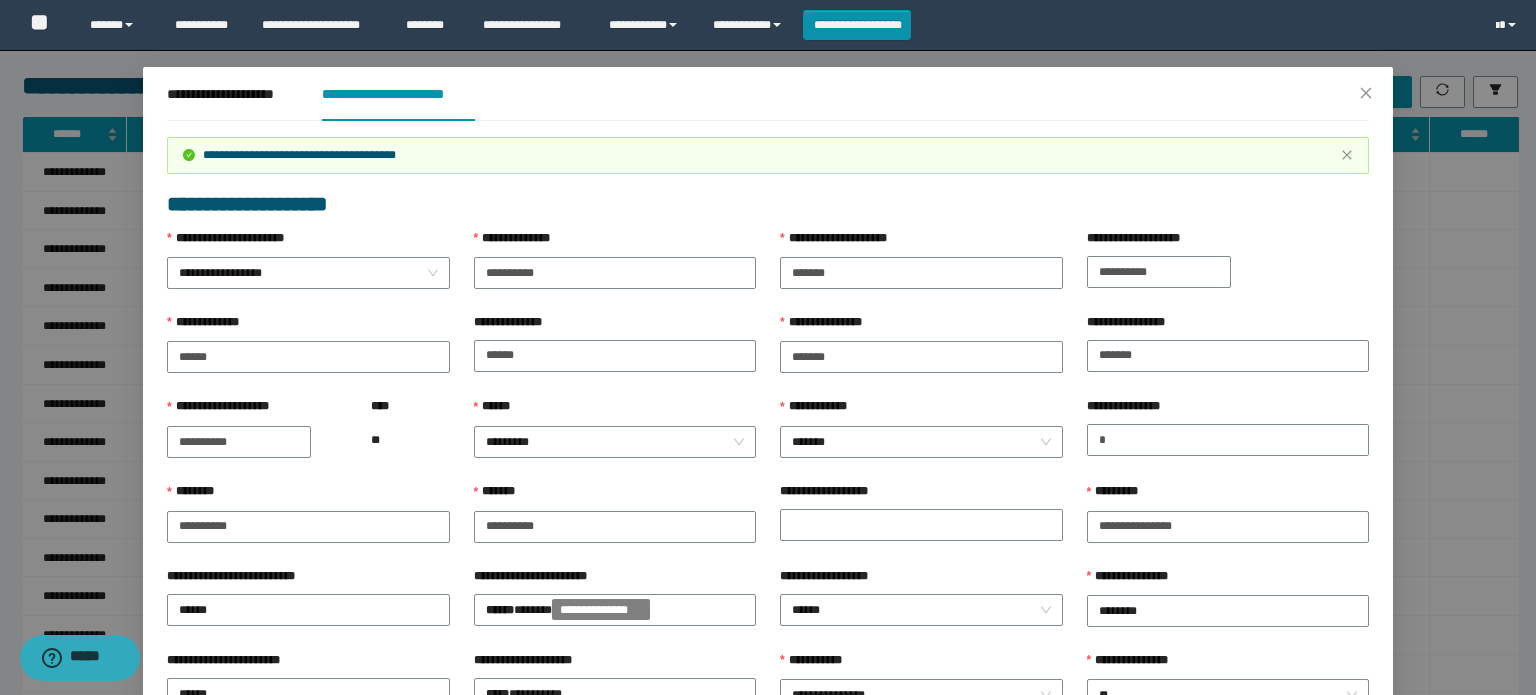 scroll, scrollTop: 0, scrollLeft: 0, axis: both 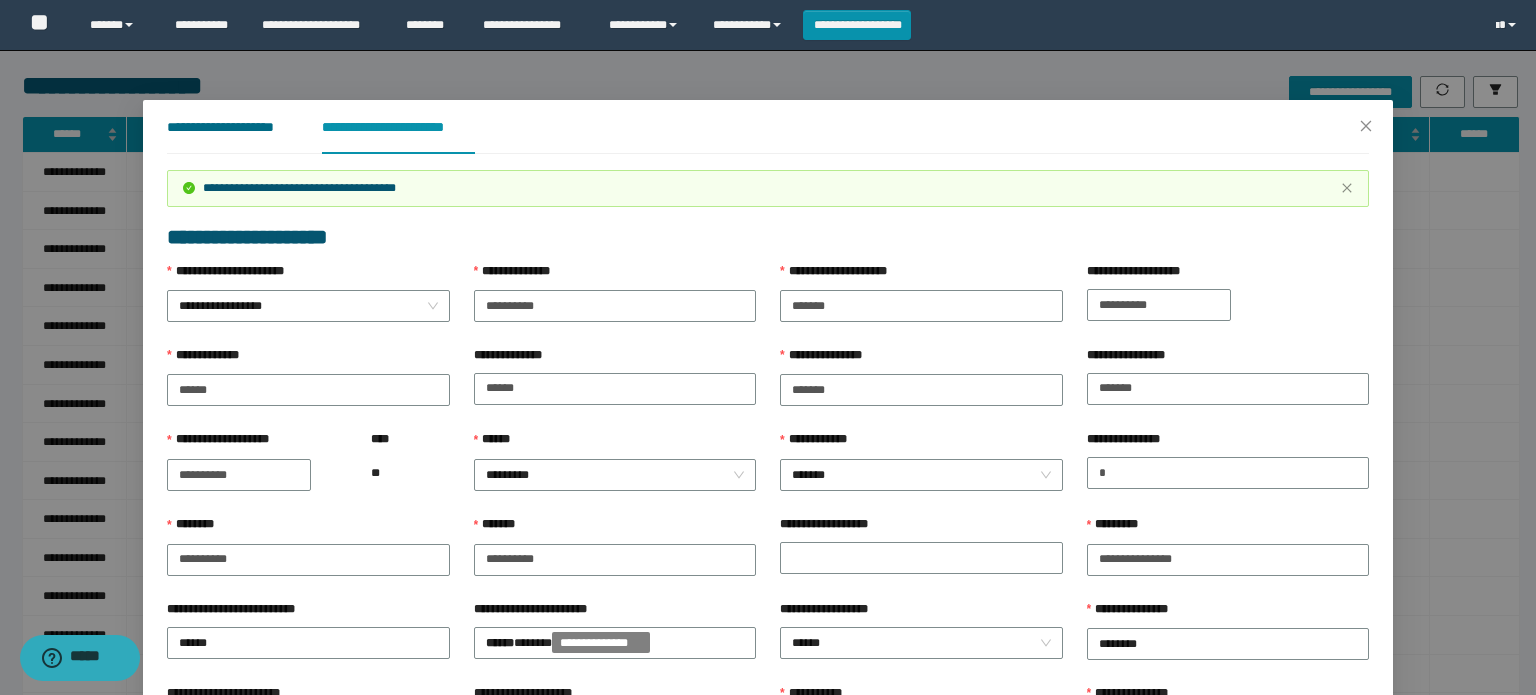 drag, startPoint x: 220, startPoint y: 128, endPoint x: 292, endPoint y: 163, distance: 80.05623 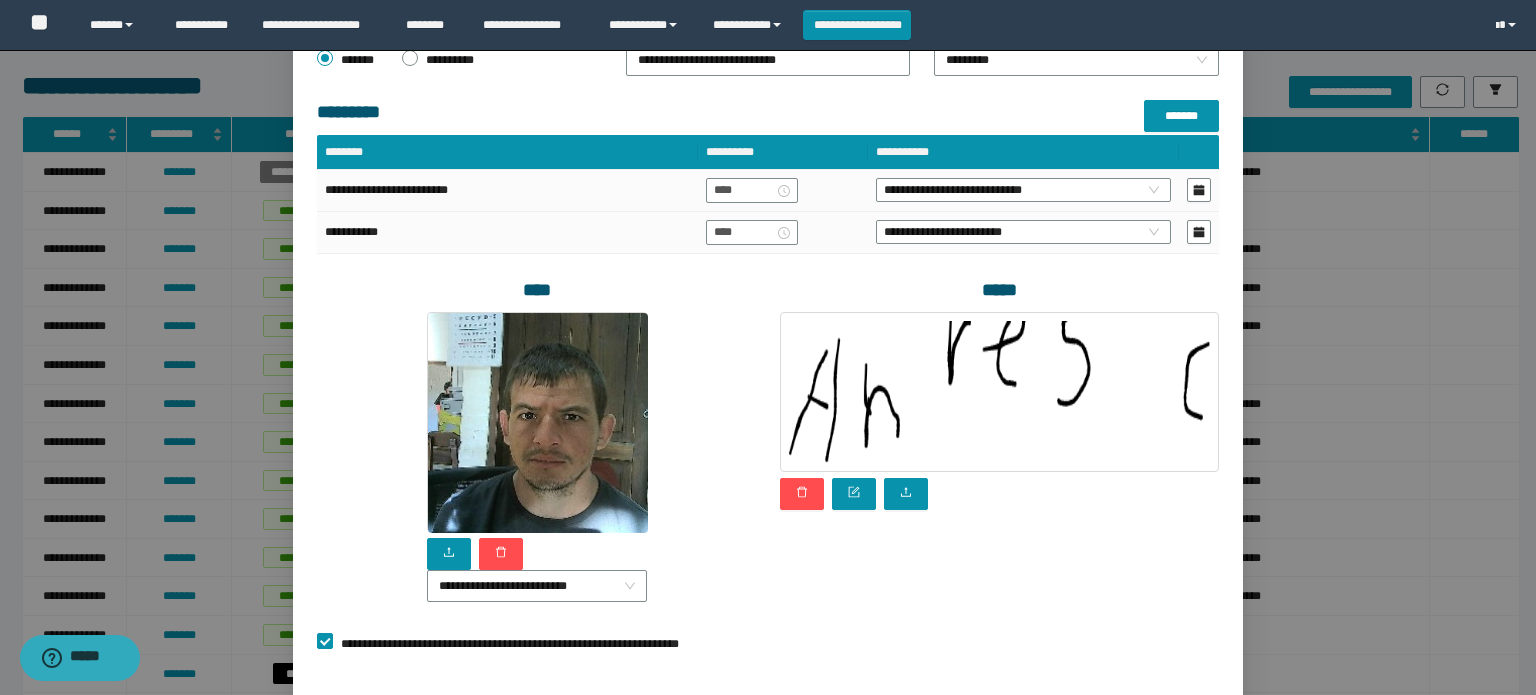 scroll, scrollTop: 475, scrollLeft: 0, axis: vertical 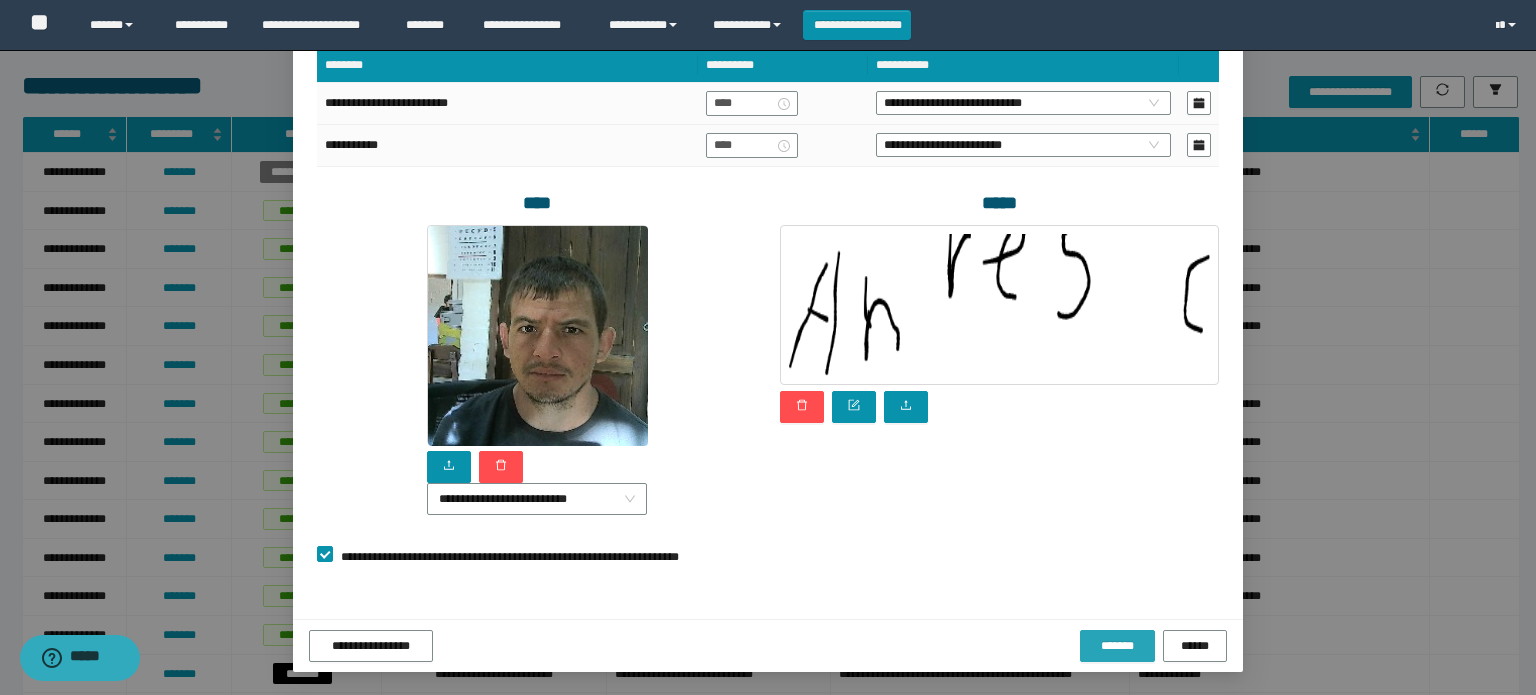 click on "*******" at bounding box center (1117, 646) 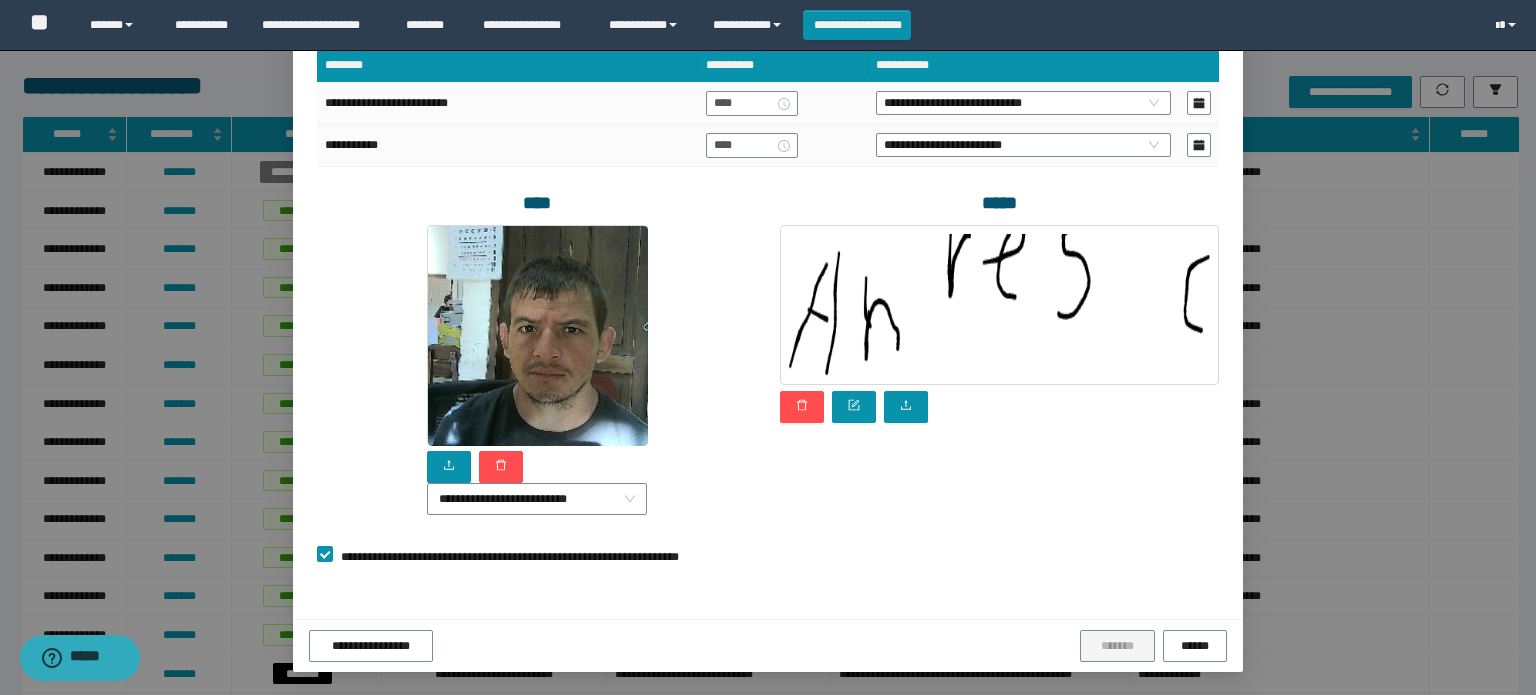 scroll, scrollTop: 0, scrollLeft: 0, axis: both 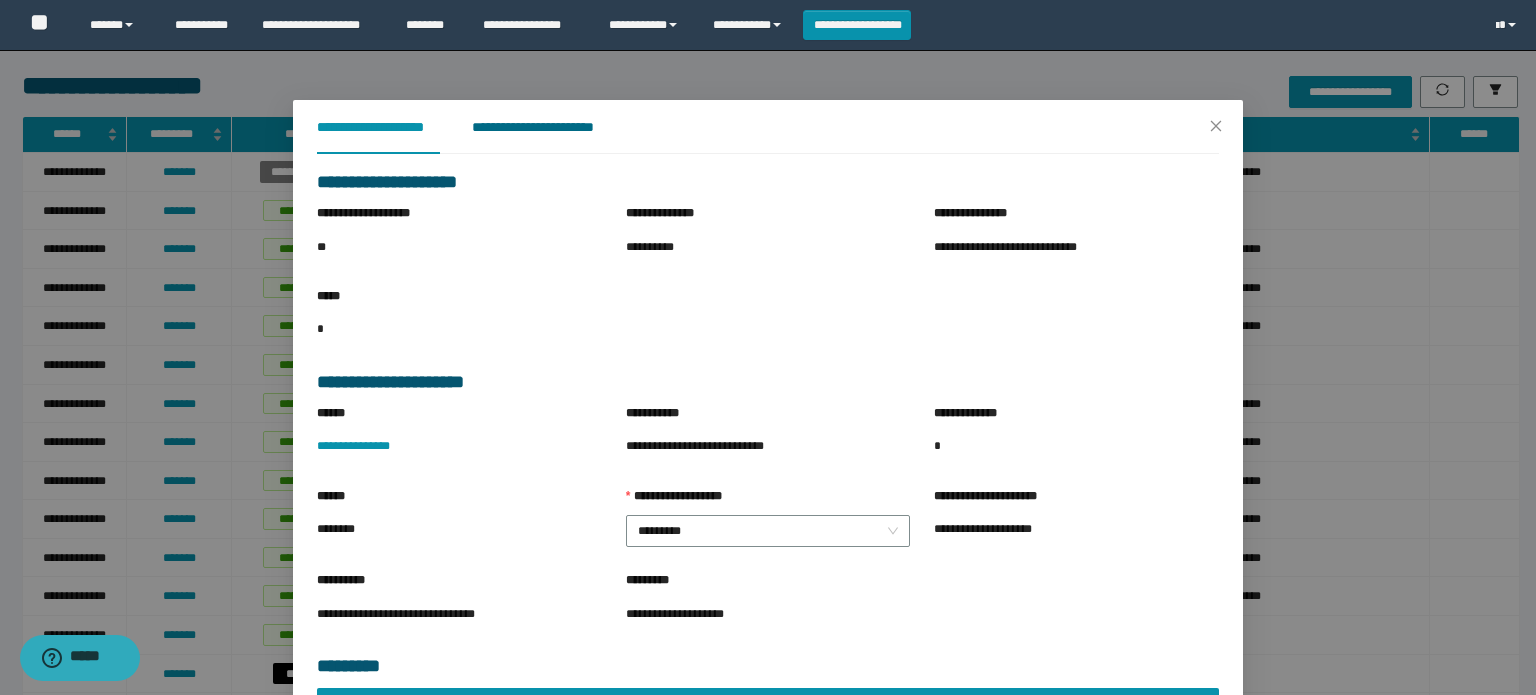 click on "**********" at bounding box center [548, 127] 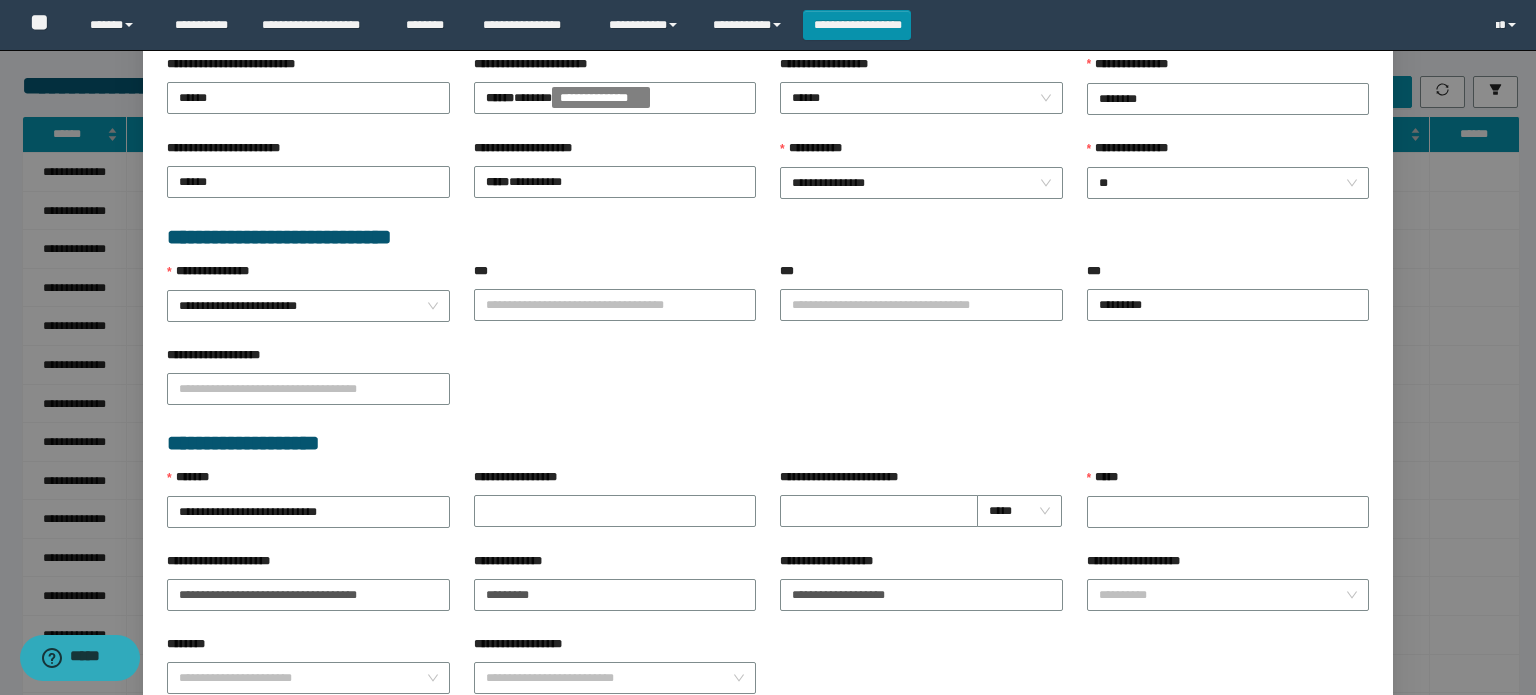 scroll, scrollTop: 500, scrollLeft: 0, axis: vertical 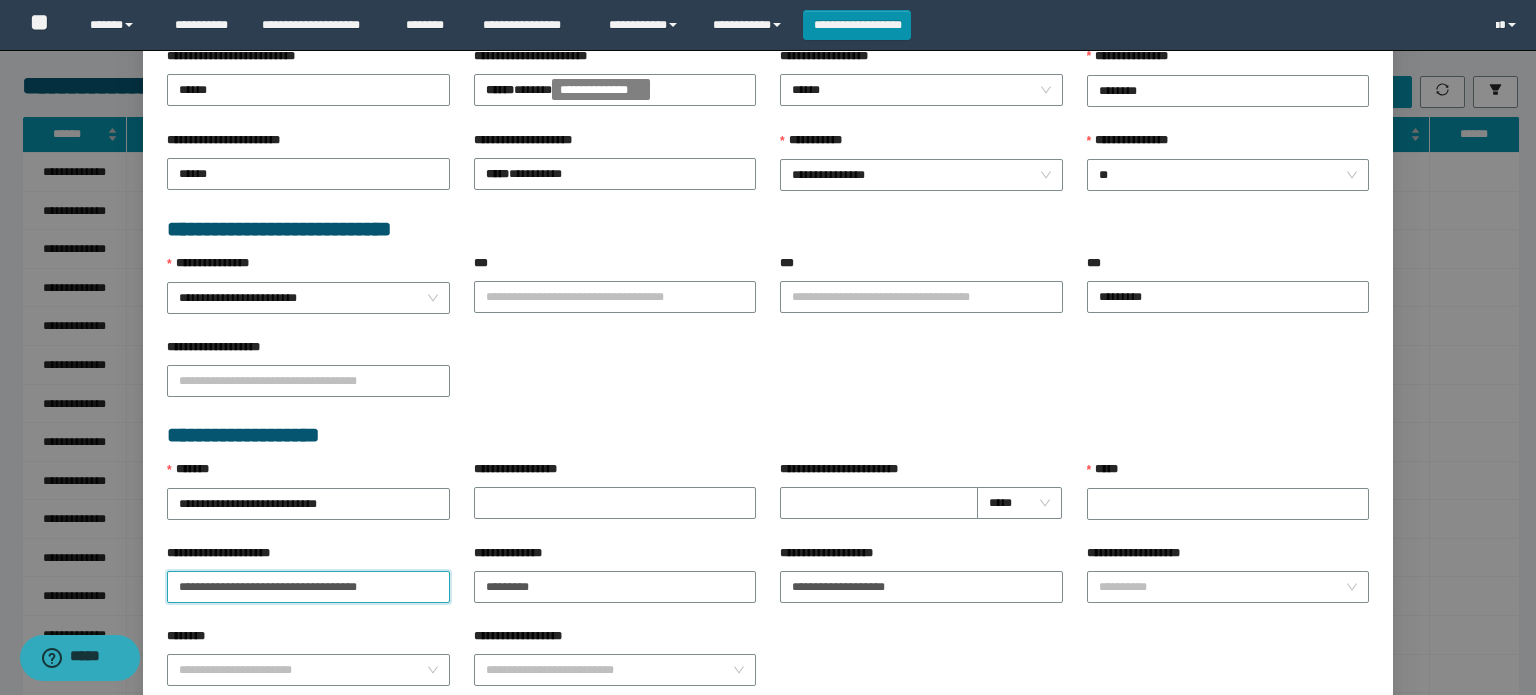 drag, startPoint x: 348, startPoint y: 573, endPoint x: 0, endPoint y: 551, distance: 348.6947 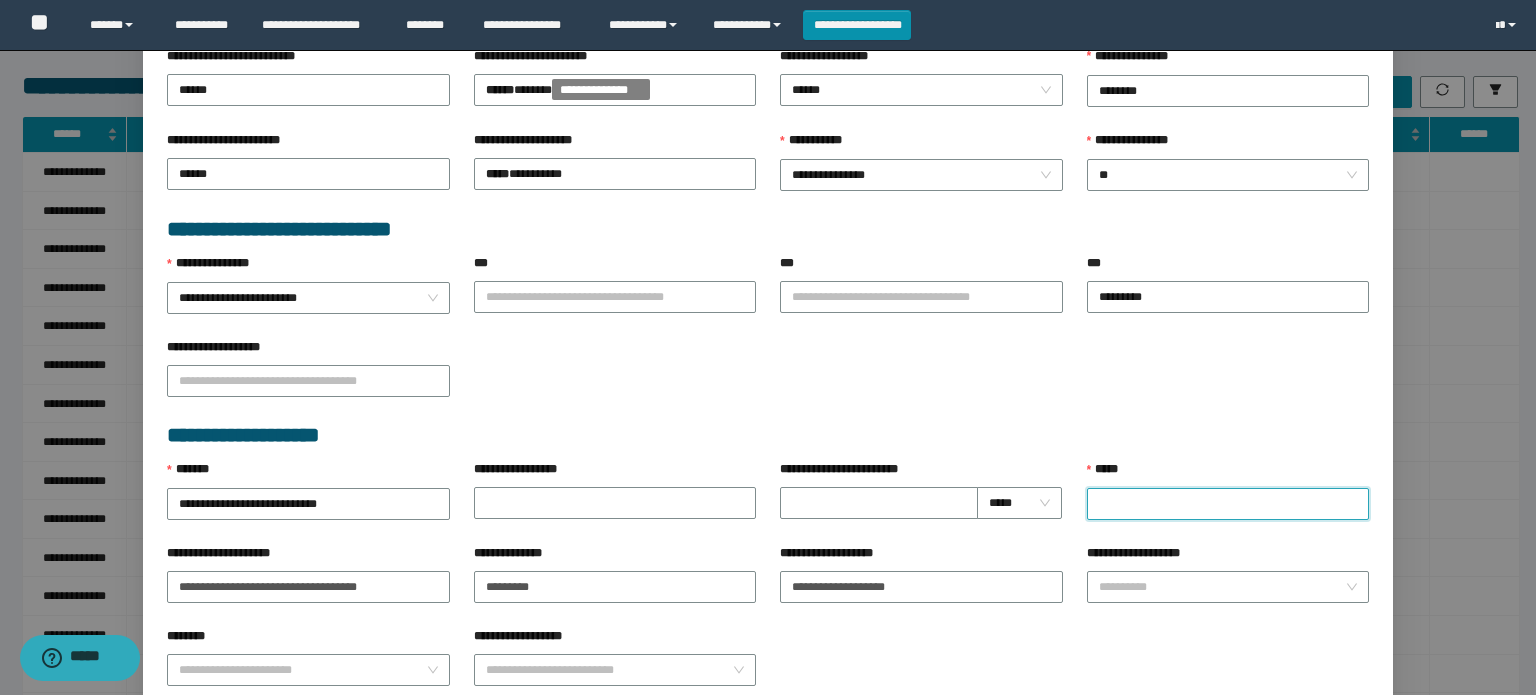 click on "*****" at bounding box center (1228, 504) 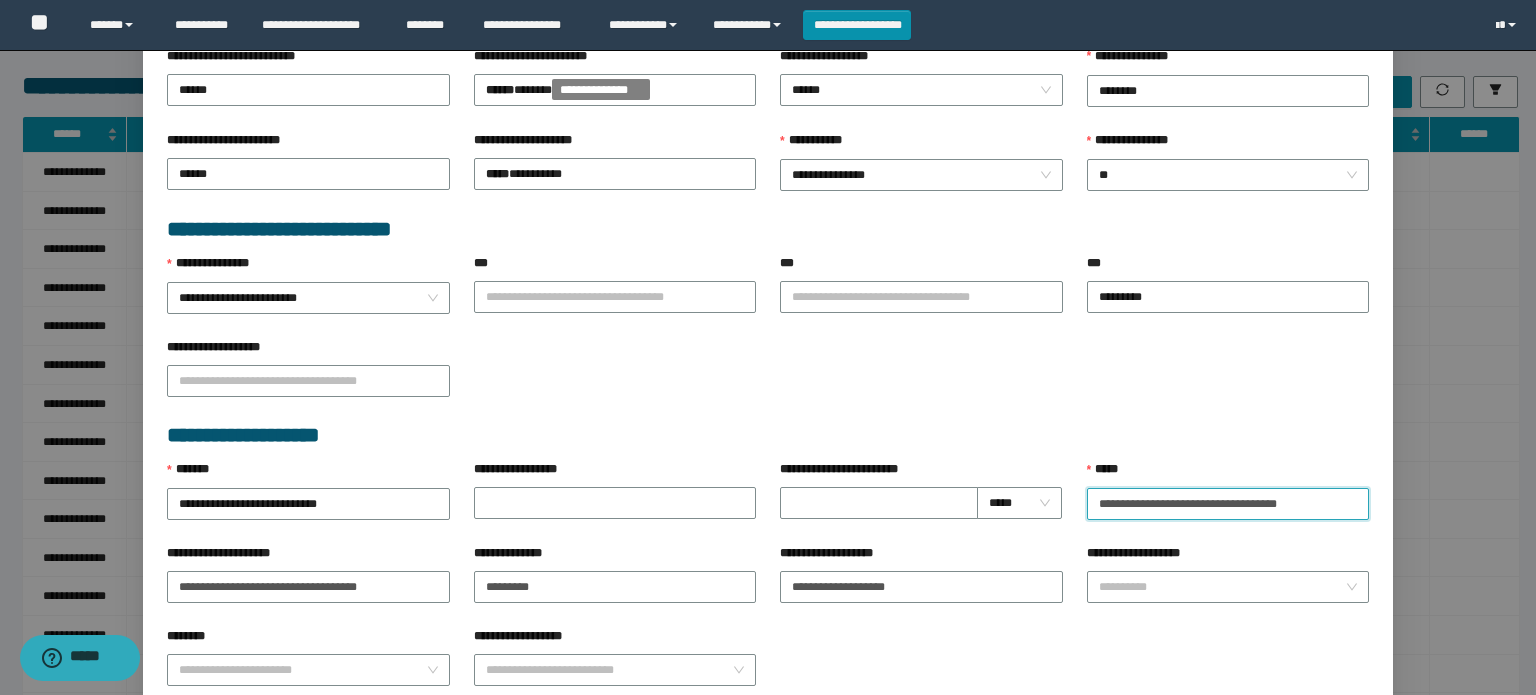 scroll, scrollTop: 849, scrollLeft: 0, axis: vertical 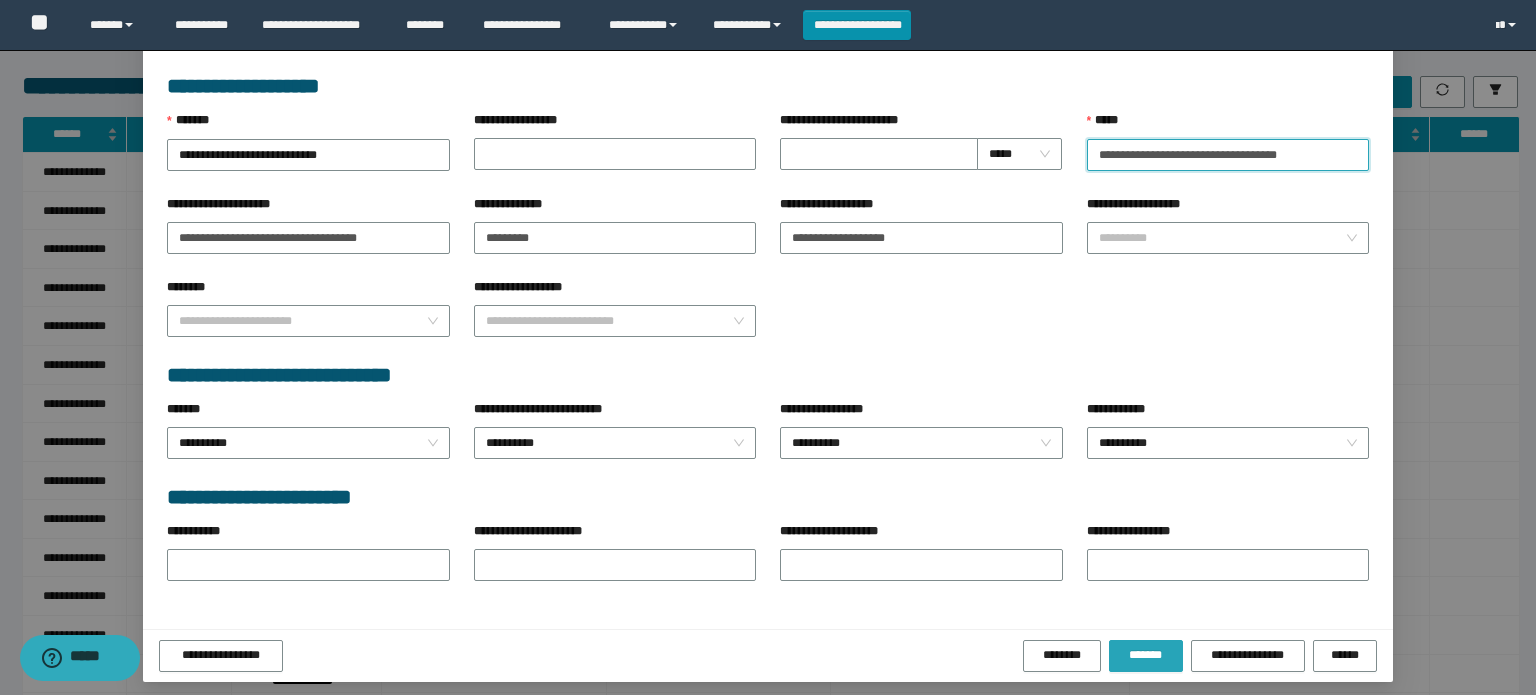 type on "**********" 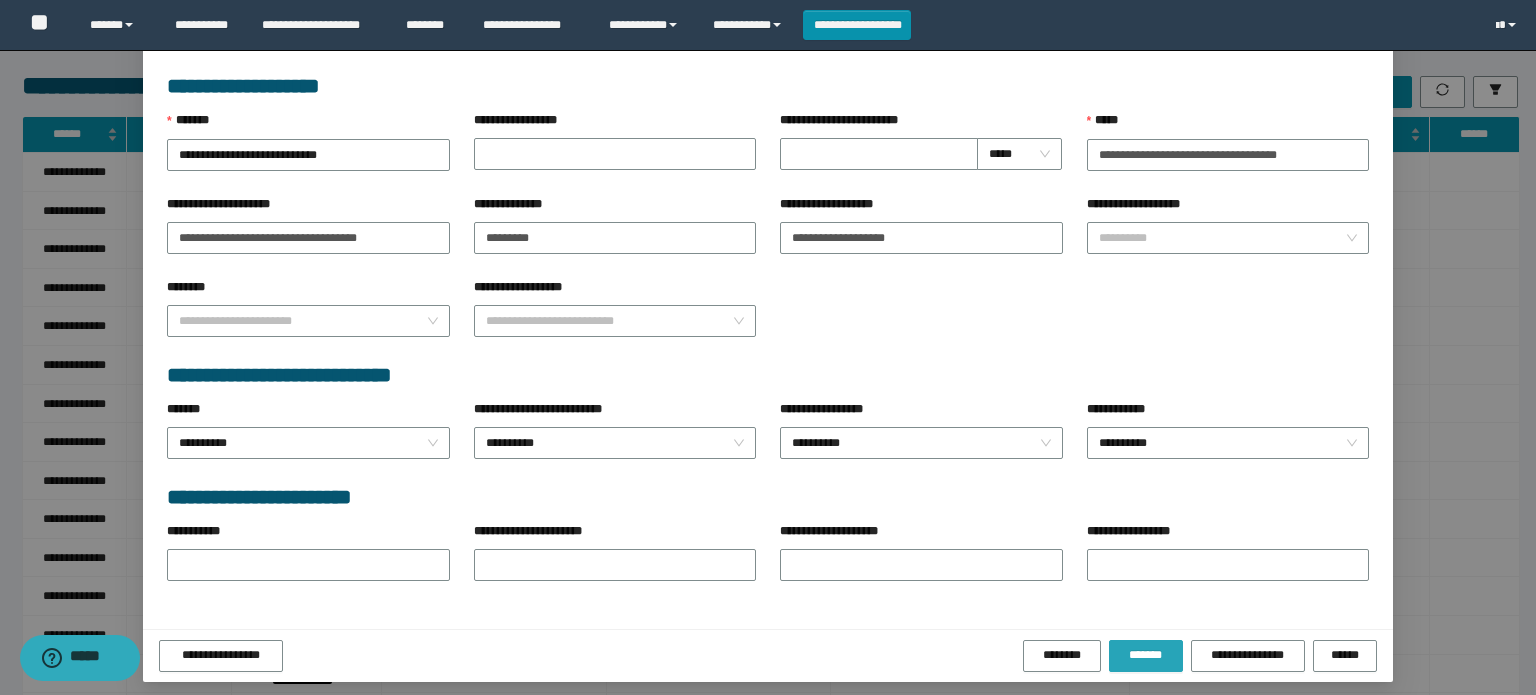click on "*******" at bounding box center [1146, 655] 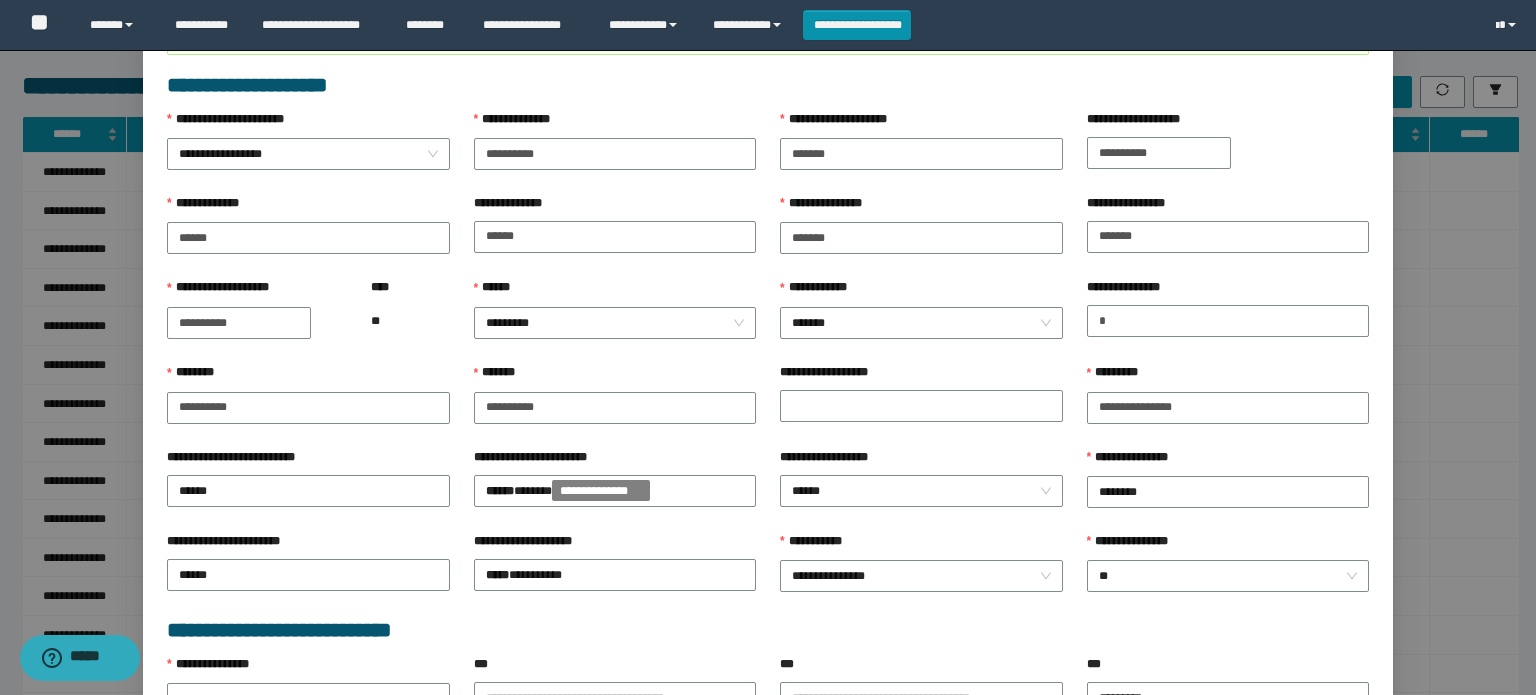 scroll, scrollTop: 0, scrollLeft: 0, axis: both 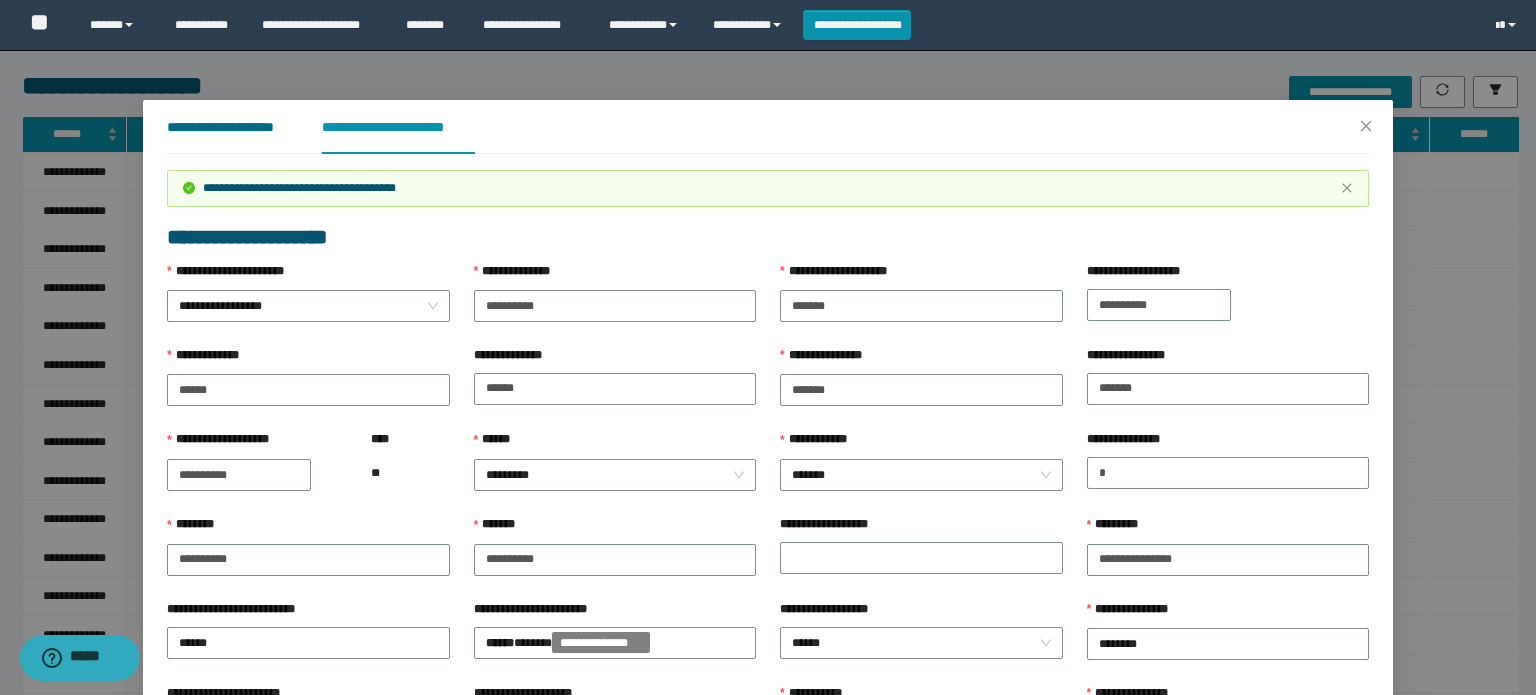 drag, startPoint x: 235, startPoint y: 132, endPoint x: 497, endPoint y: 233, distance: 280.79352 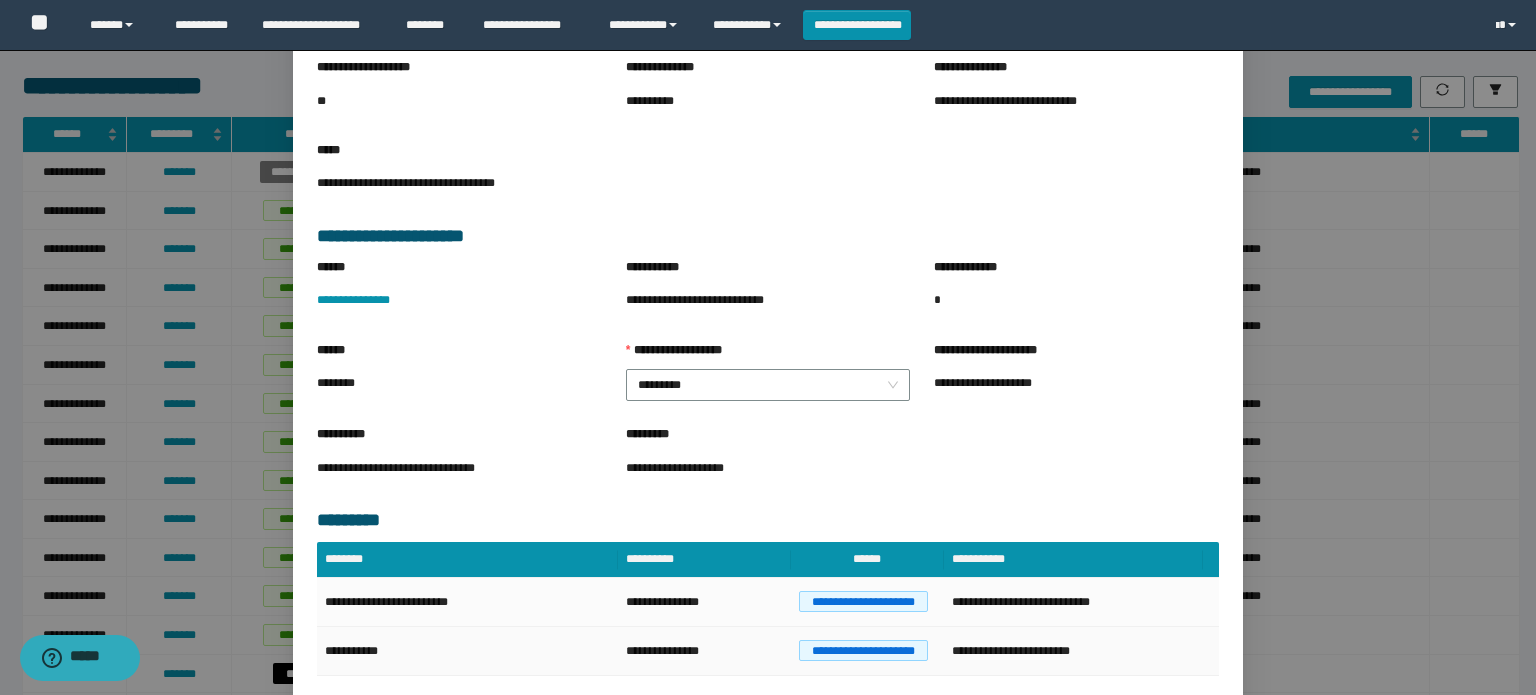 scroll, scrollTop: 225, scrollLeft: 0, axis: vertical 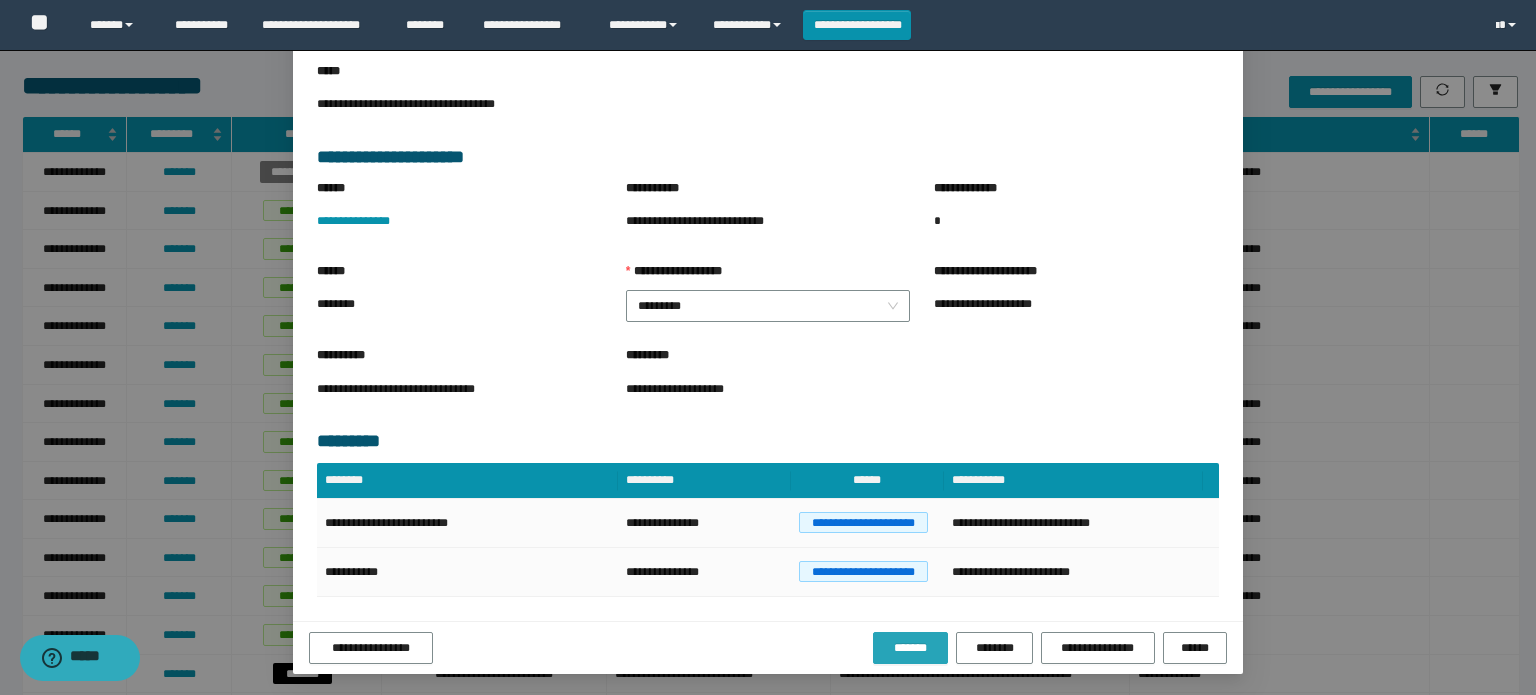 click on "*******" at bounding box center [910, 648] 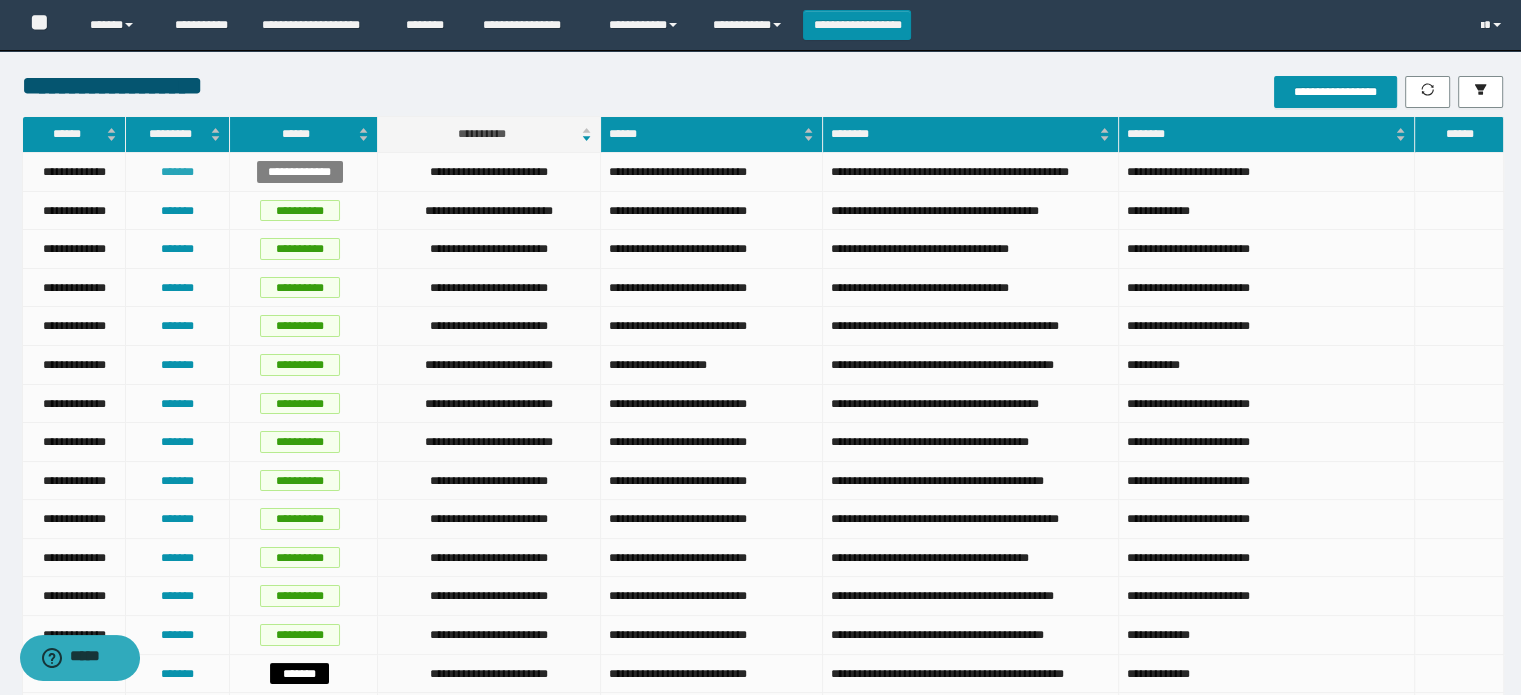click on "*******" at bounding box center [177, 172] 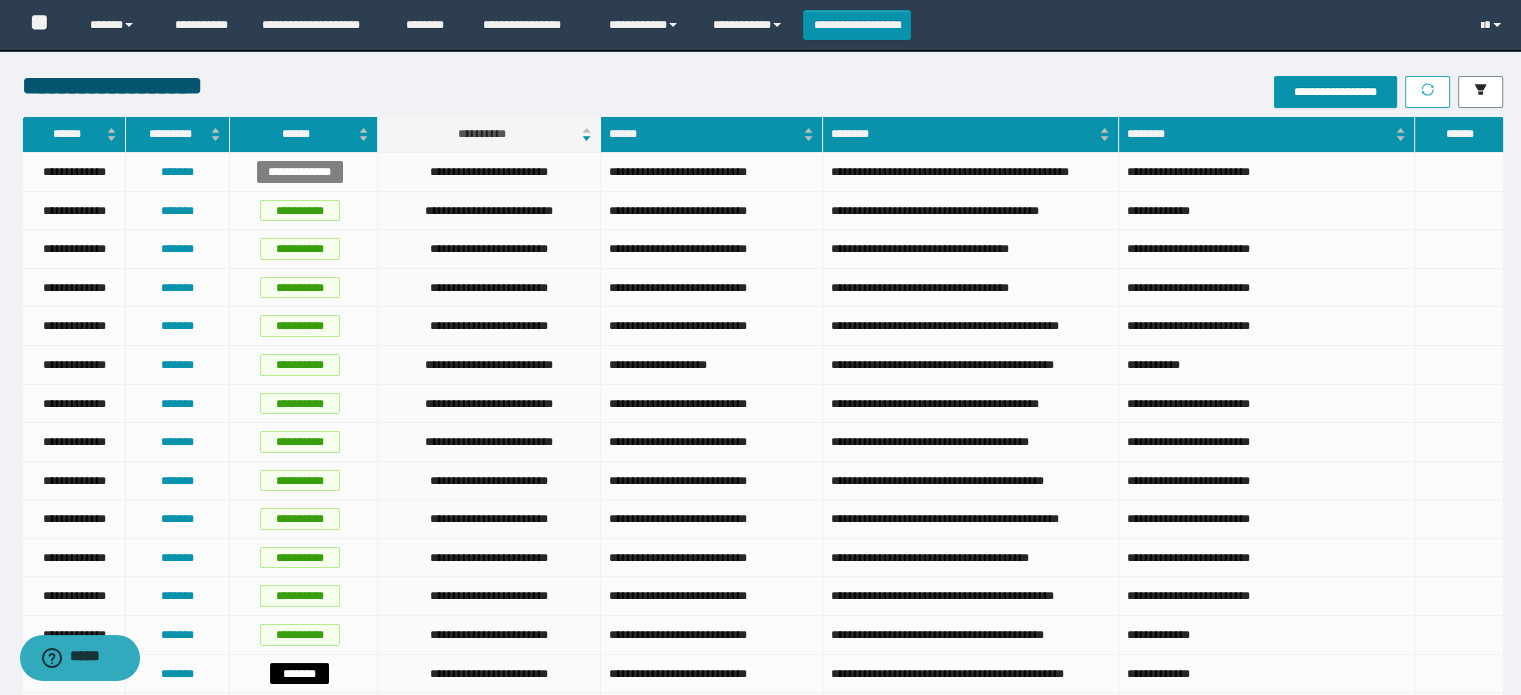 click 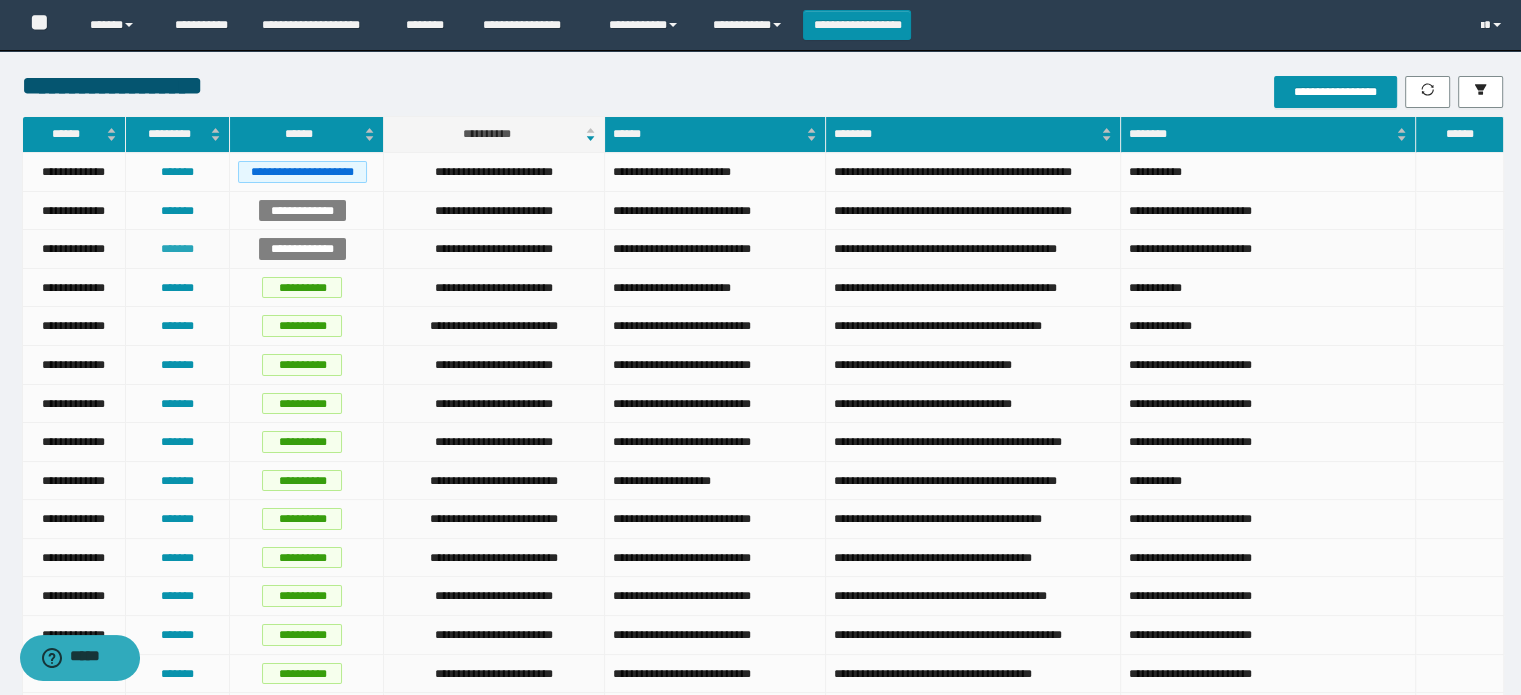 click on "*******" at bounding box center (177, 249) 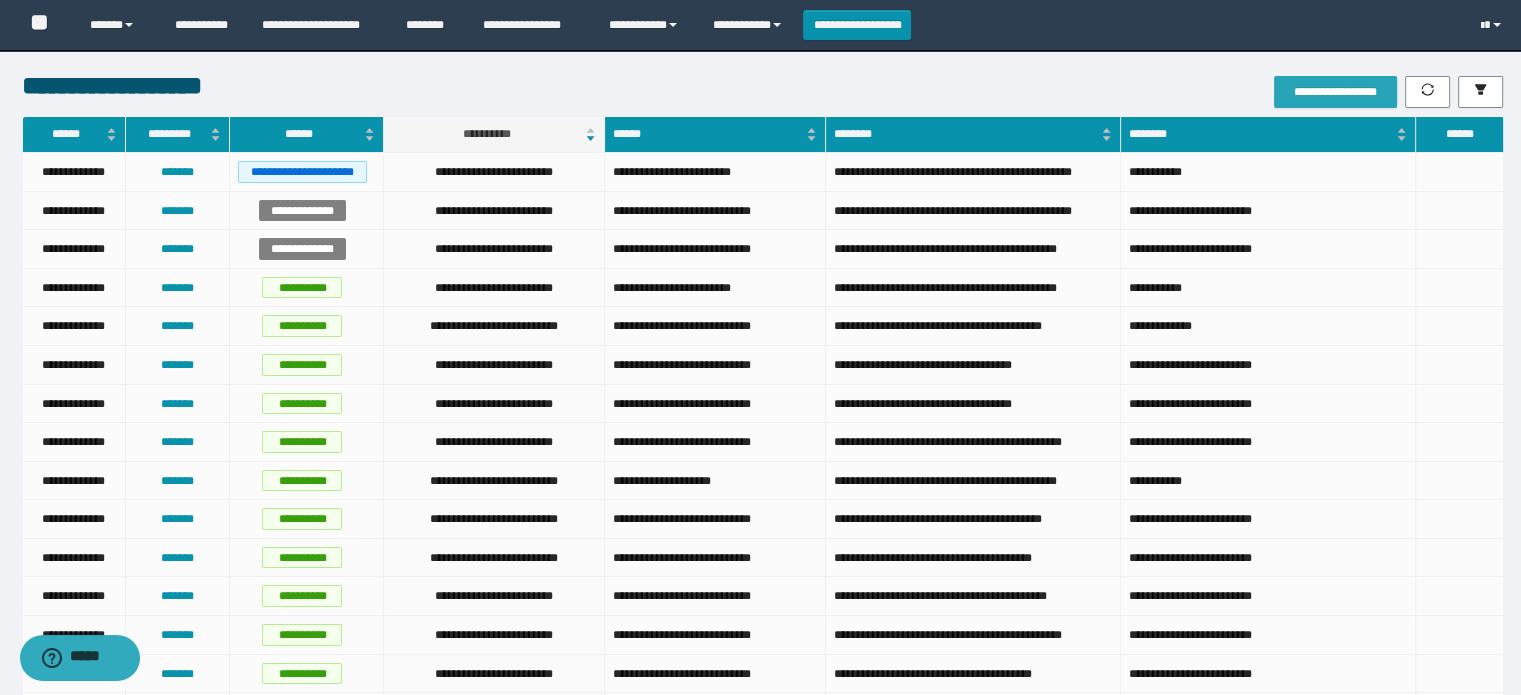 click on "**********" at bounding box center [1335, 92] 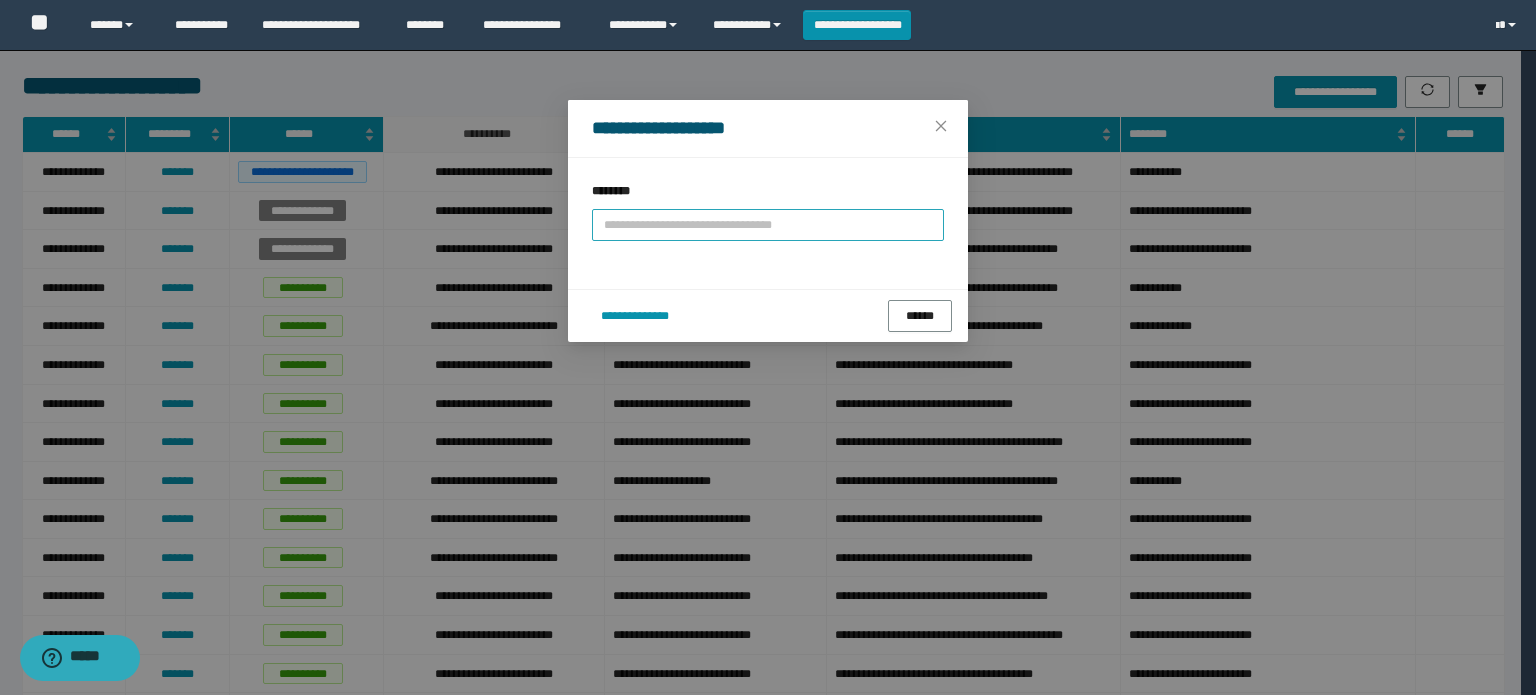 click at bounding box center [768, 225] 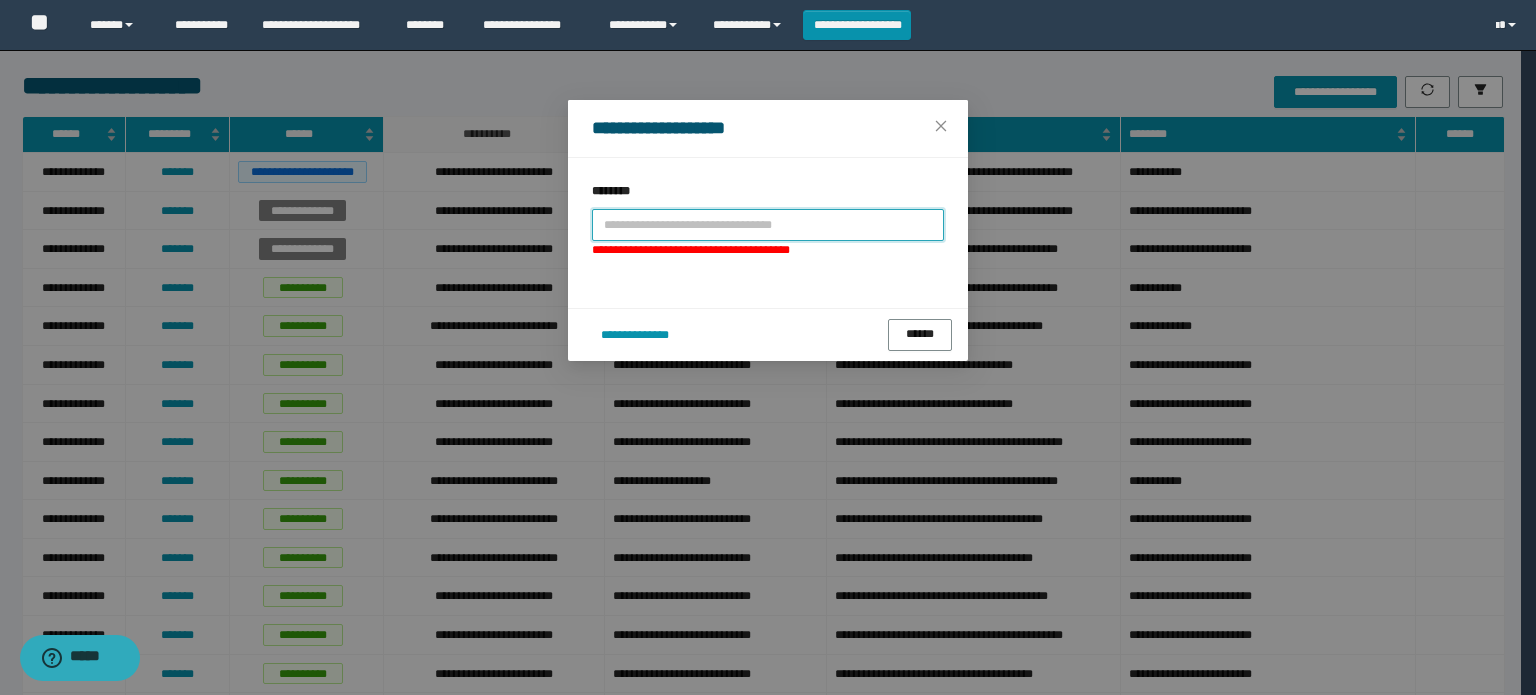 paste on "**********" 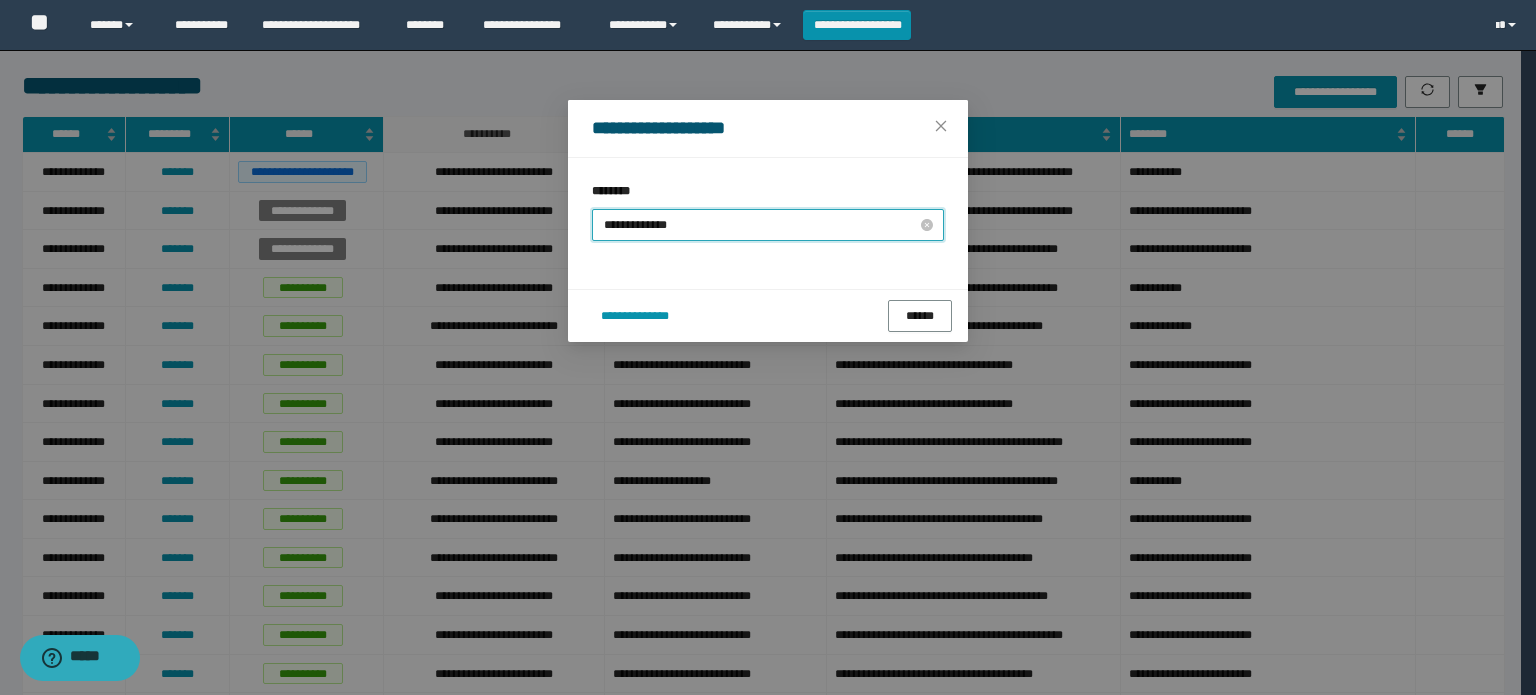 click on "**********" at bounding box center [768, 225] 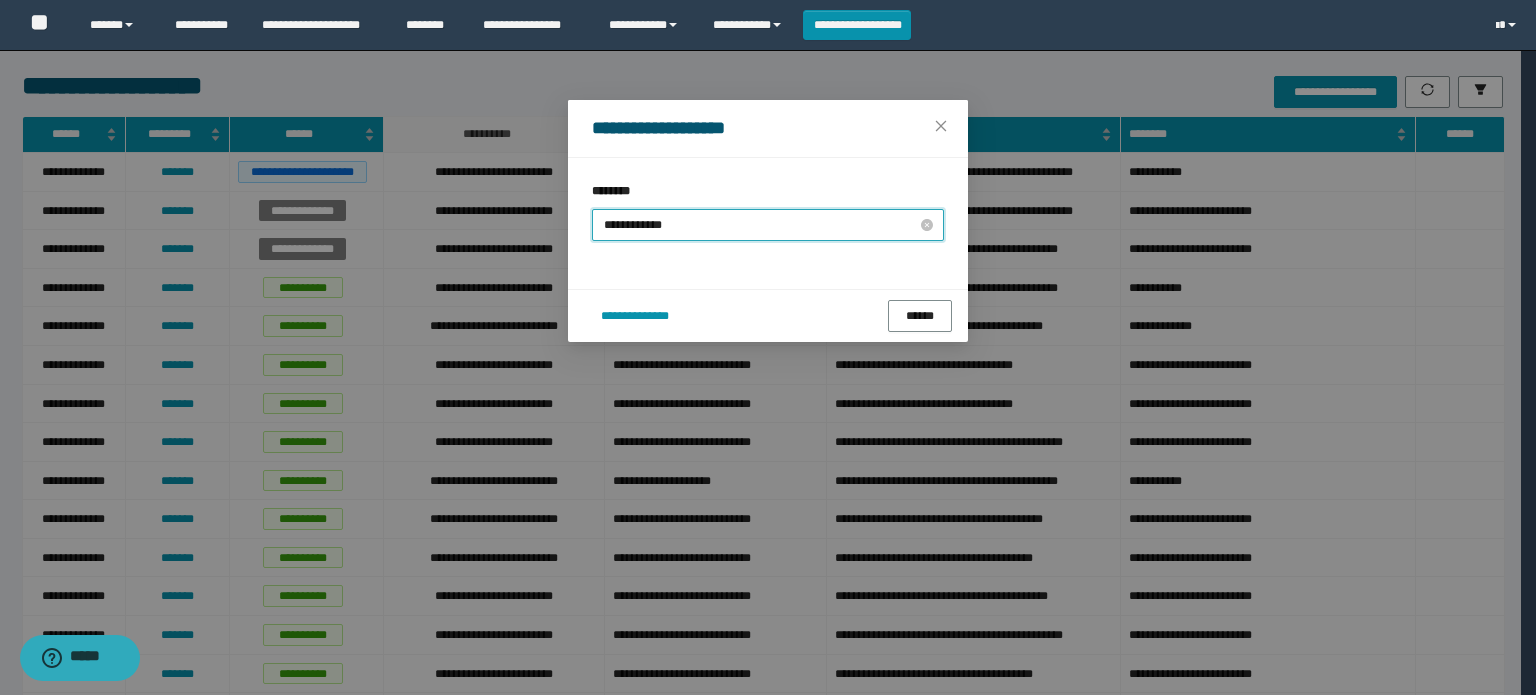 click on "**********" at bounding box center [768, 225] 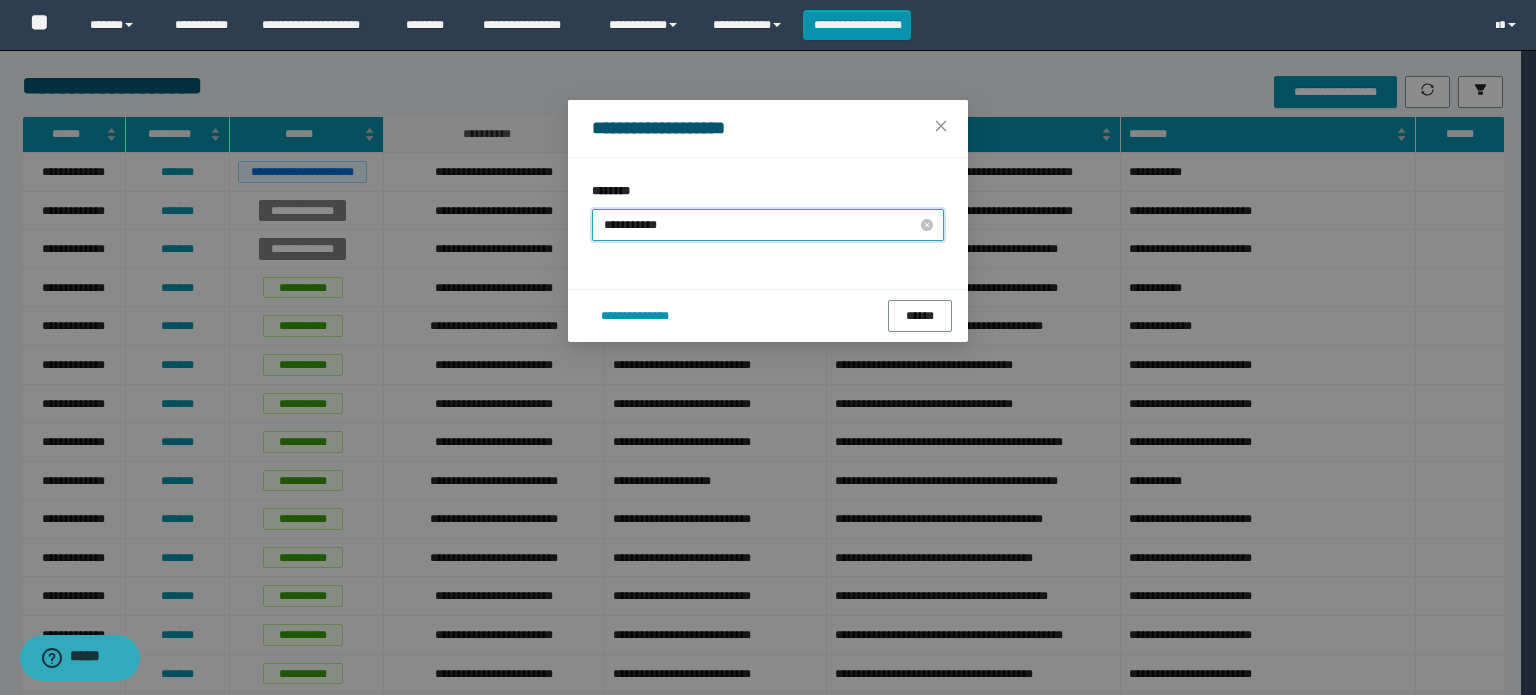 click on "**********" at bounding box center [768, 225] 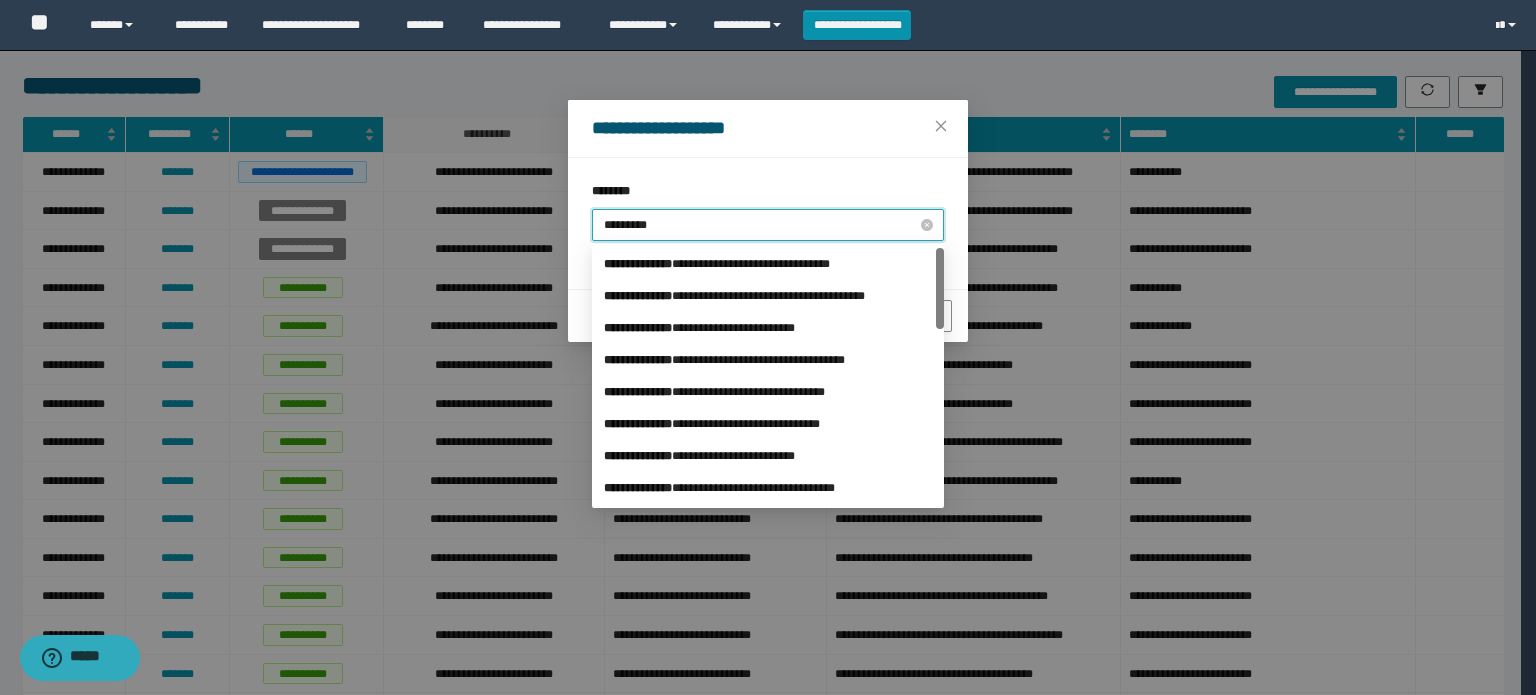 type on "**********" 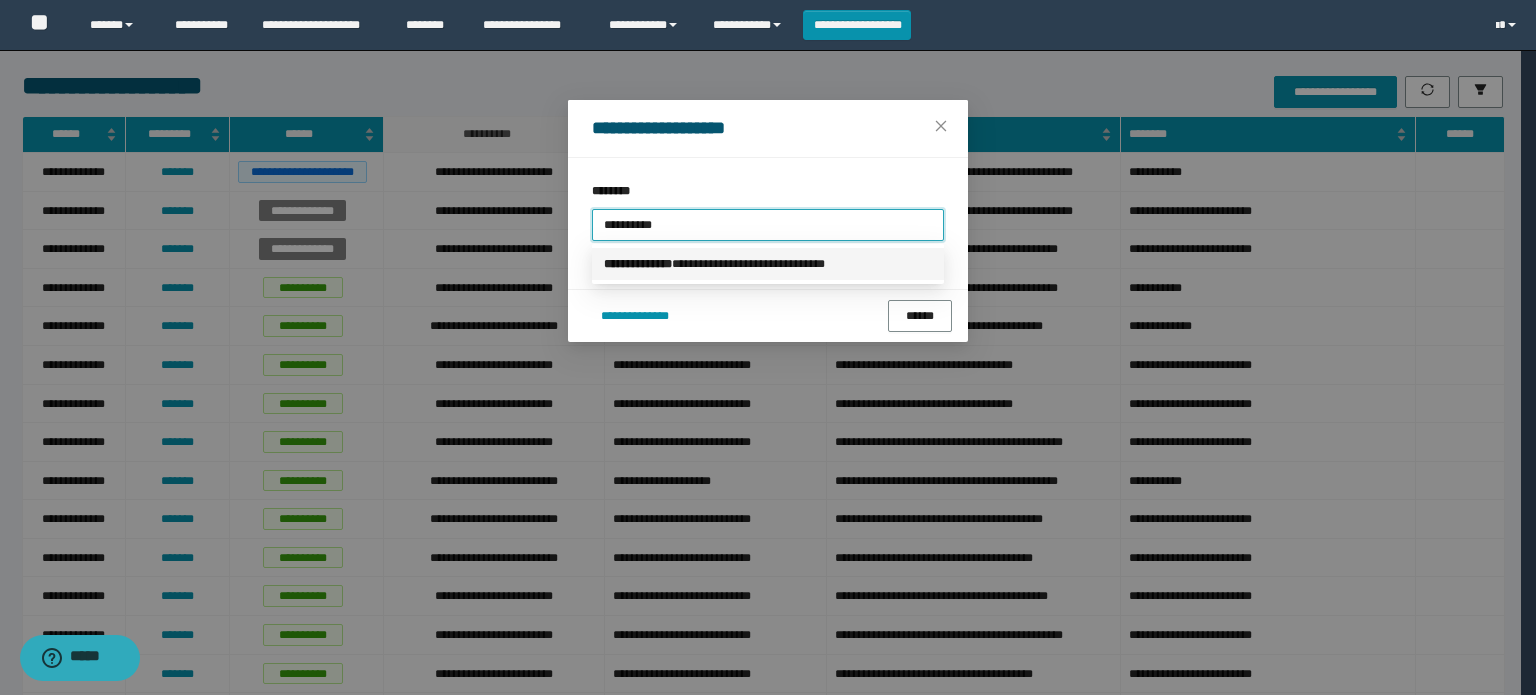 click on "**********" at bounding box center [768, 264] 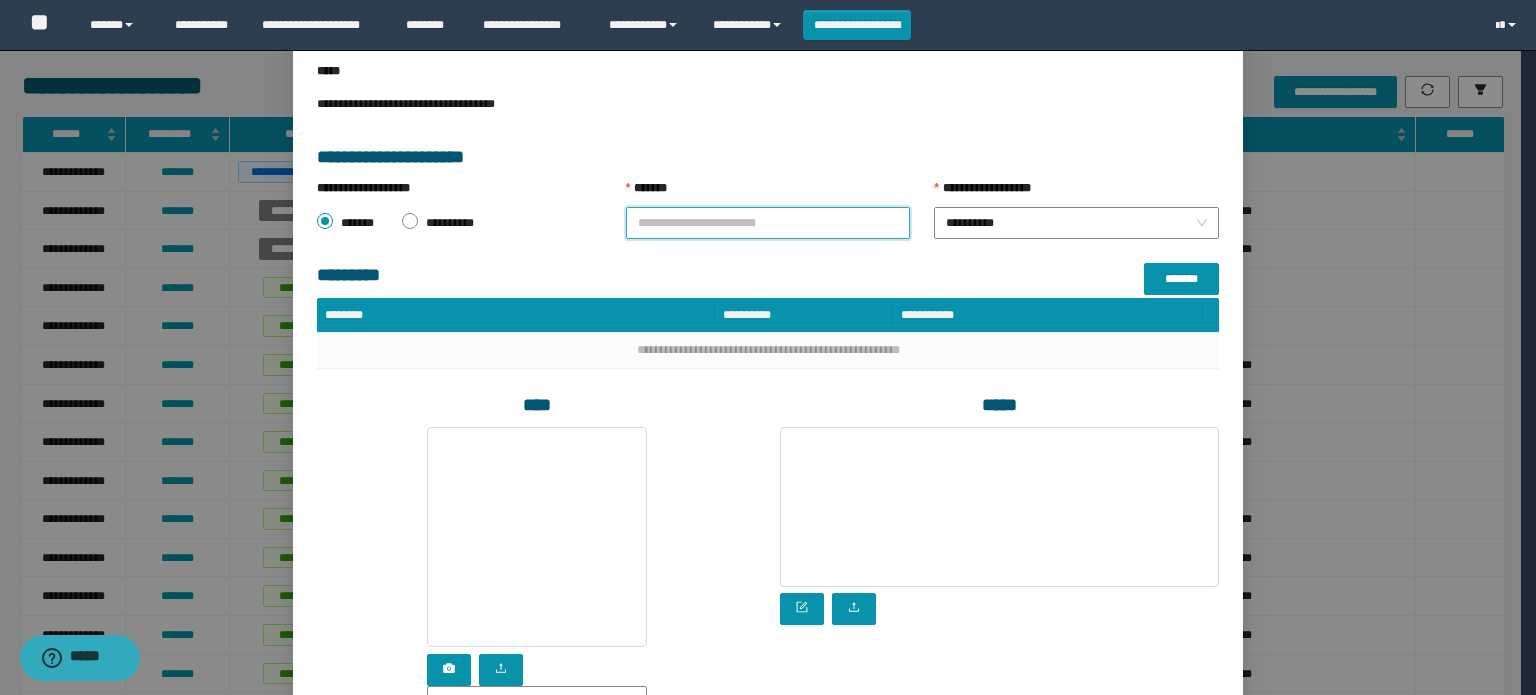 click on "*******" at bounding box center (768, 223) 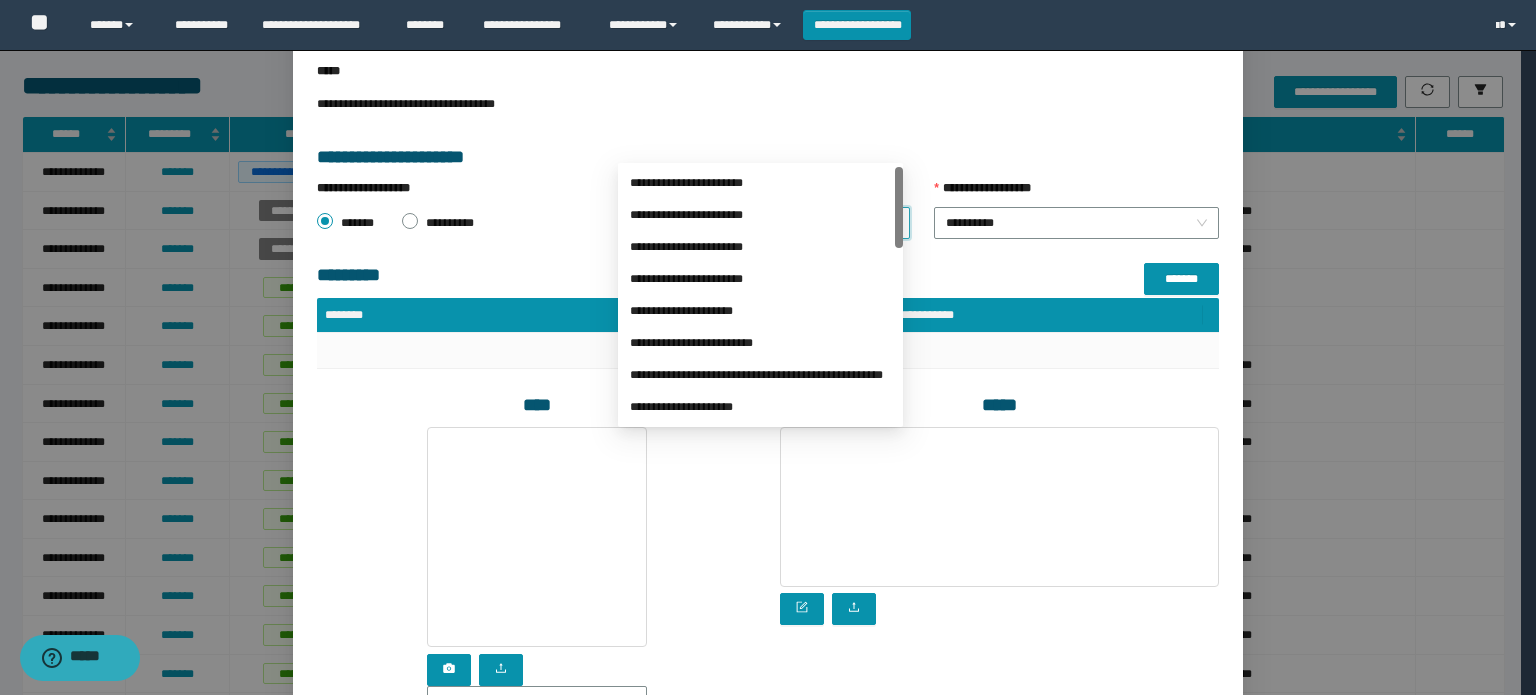 type on "****" 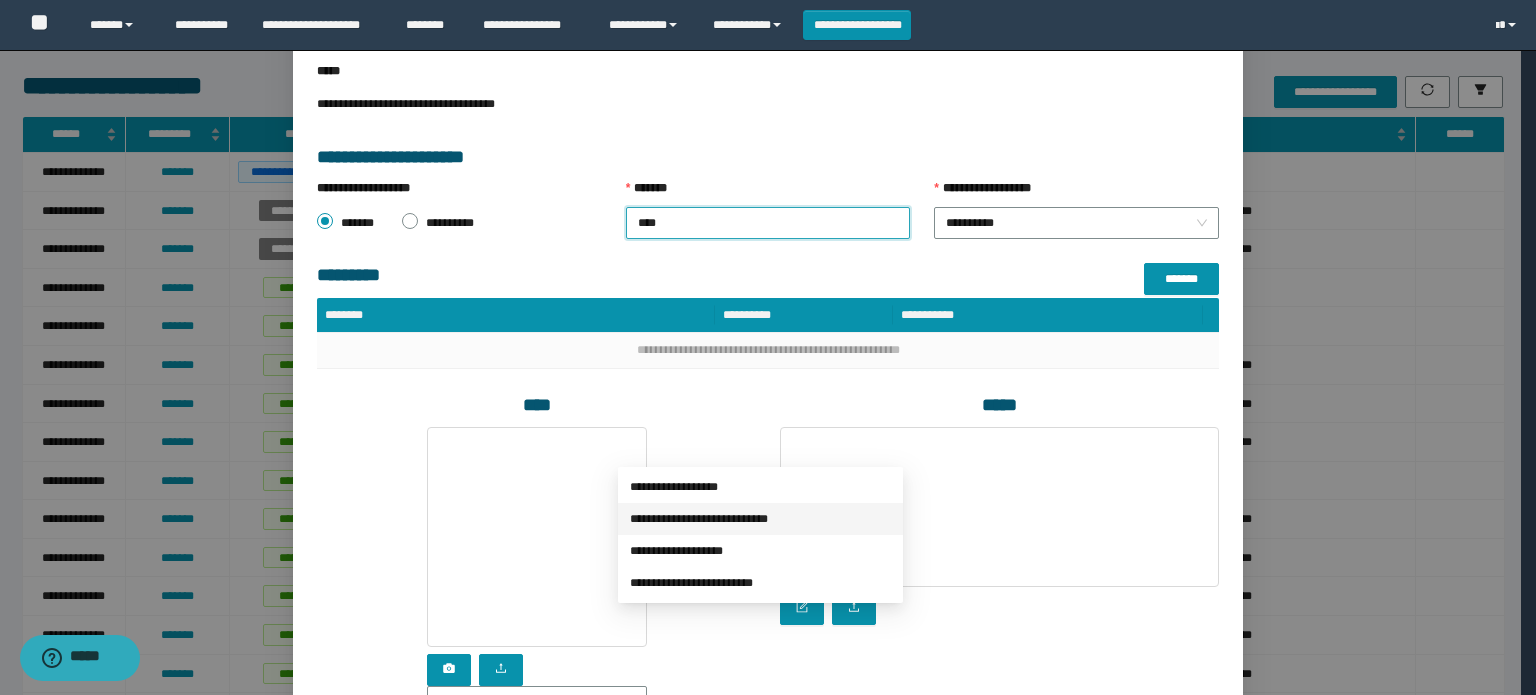 drag, startPoint x: 704, startPoint y: 511, endPoint x: 730, endPoint y: 508, distance: 26.172504 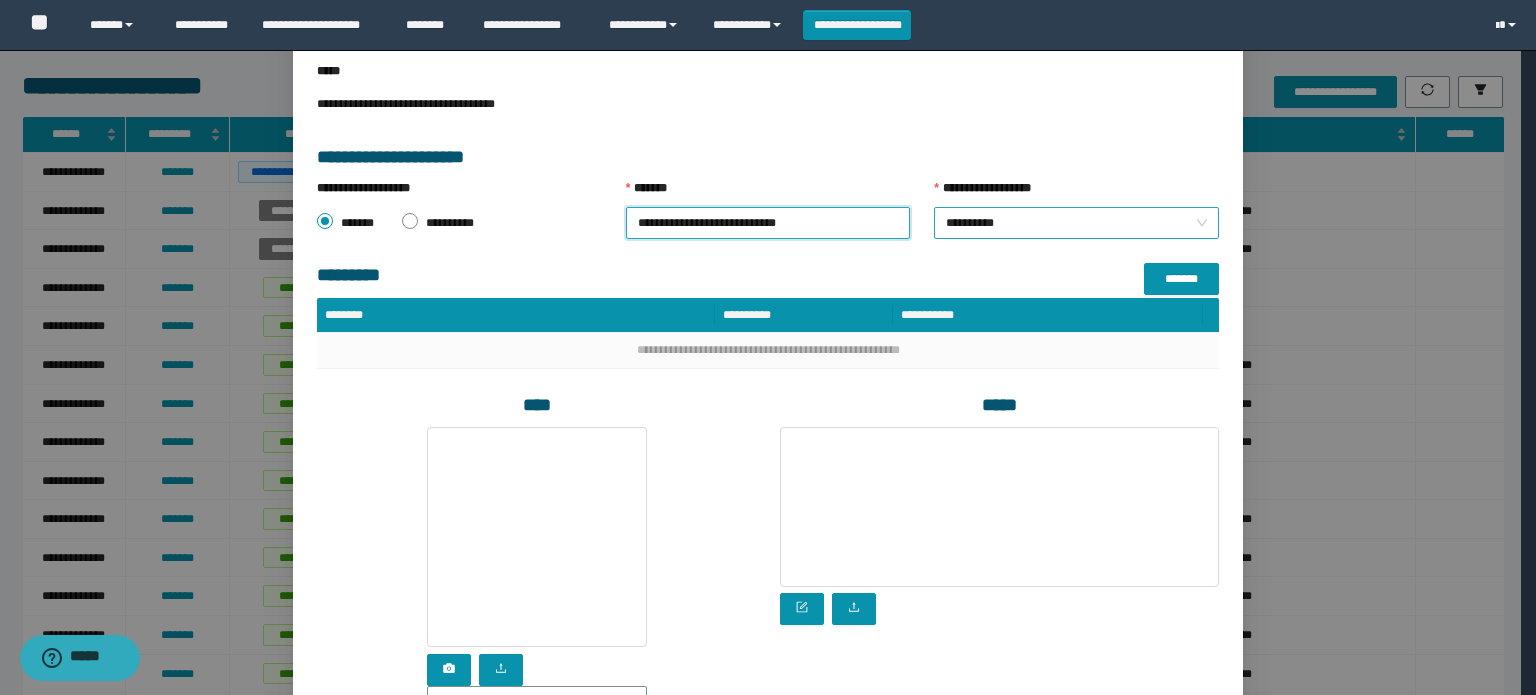 click on "**********" at bounding box center [1076, 223] 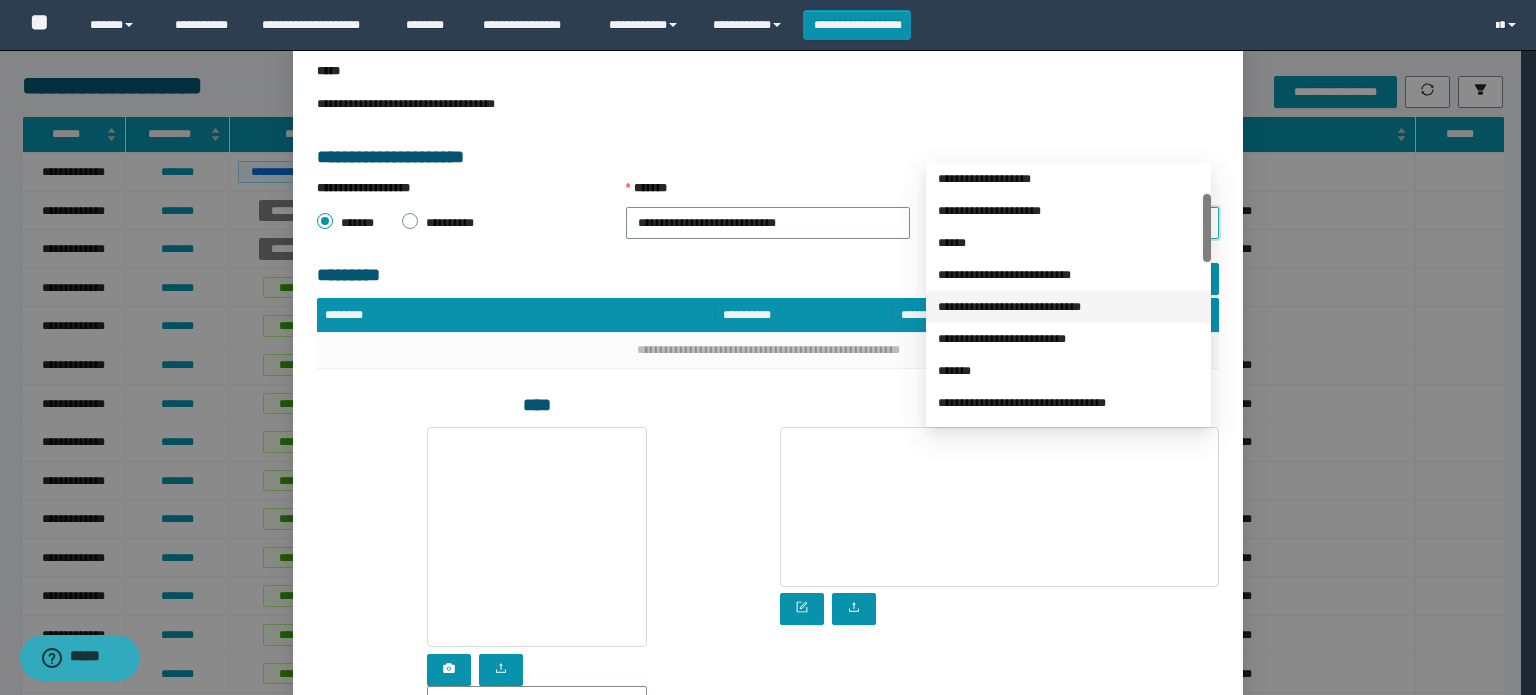 scroll, scrollTop: 200, scrollLeft: 0, axis: vertical 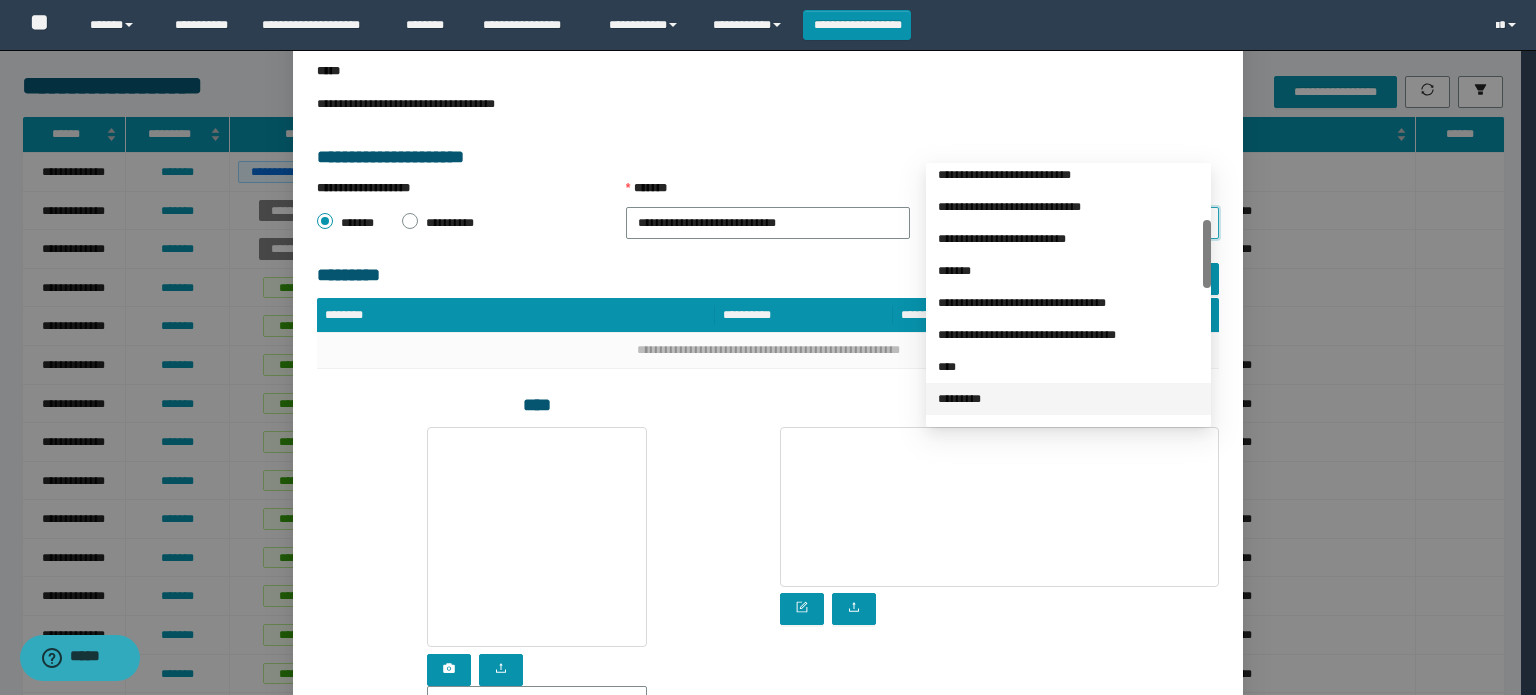 click on "*********" at bounding box center [1068, 399] 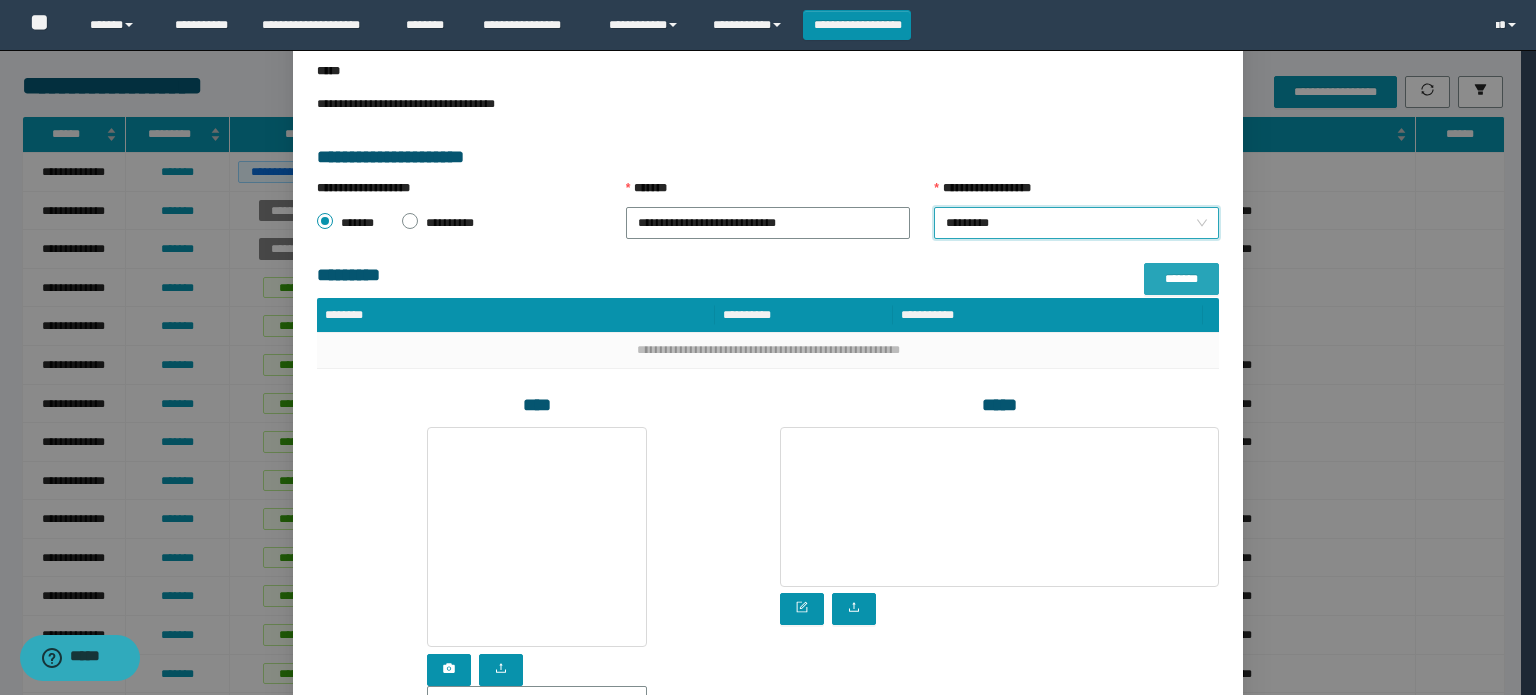 click on "*******" at bounding box center (1181, 279) 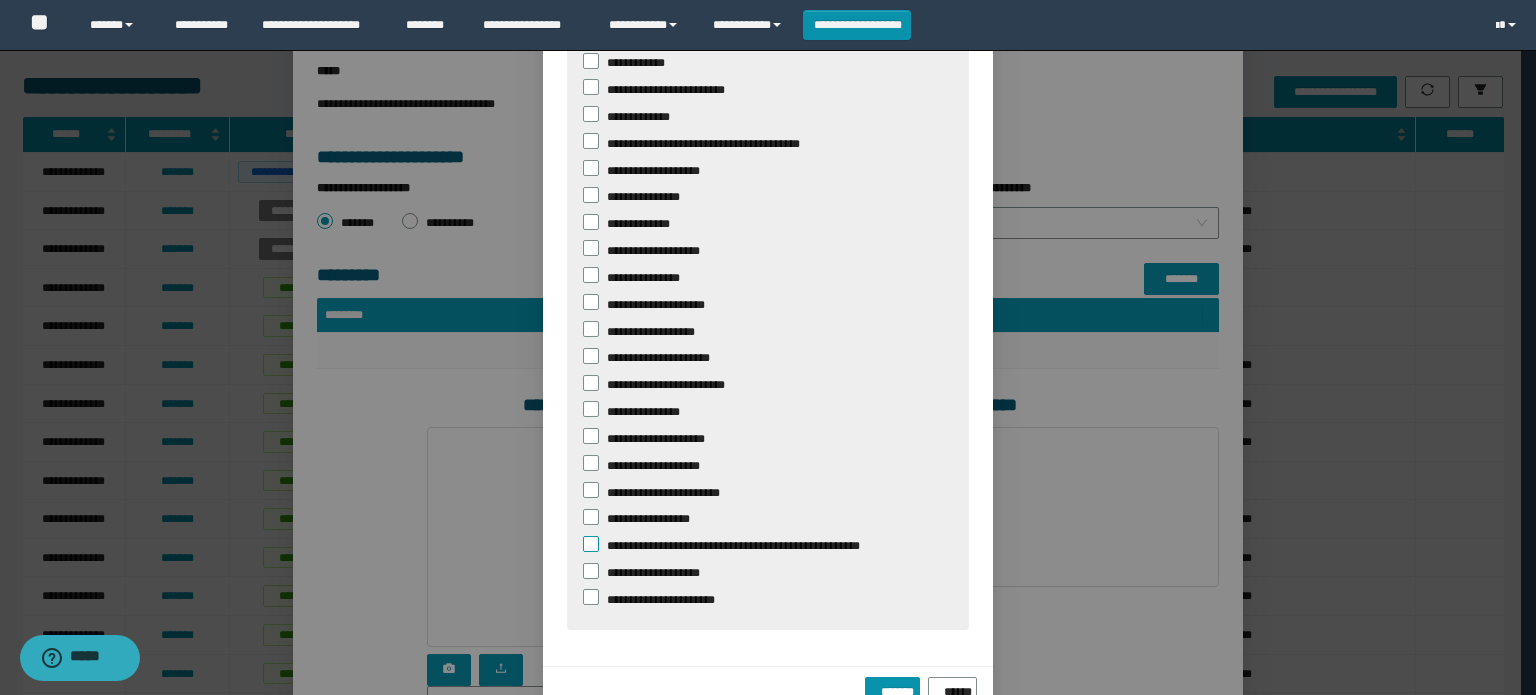 scroll, scrollTop: 388, scrollLeft: 0, axis: vertical 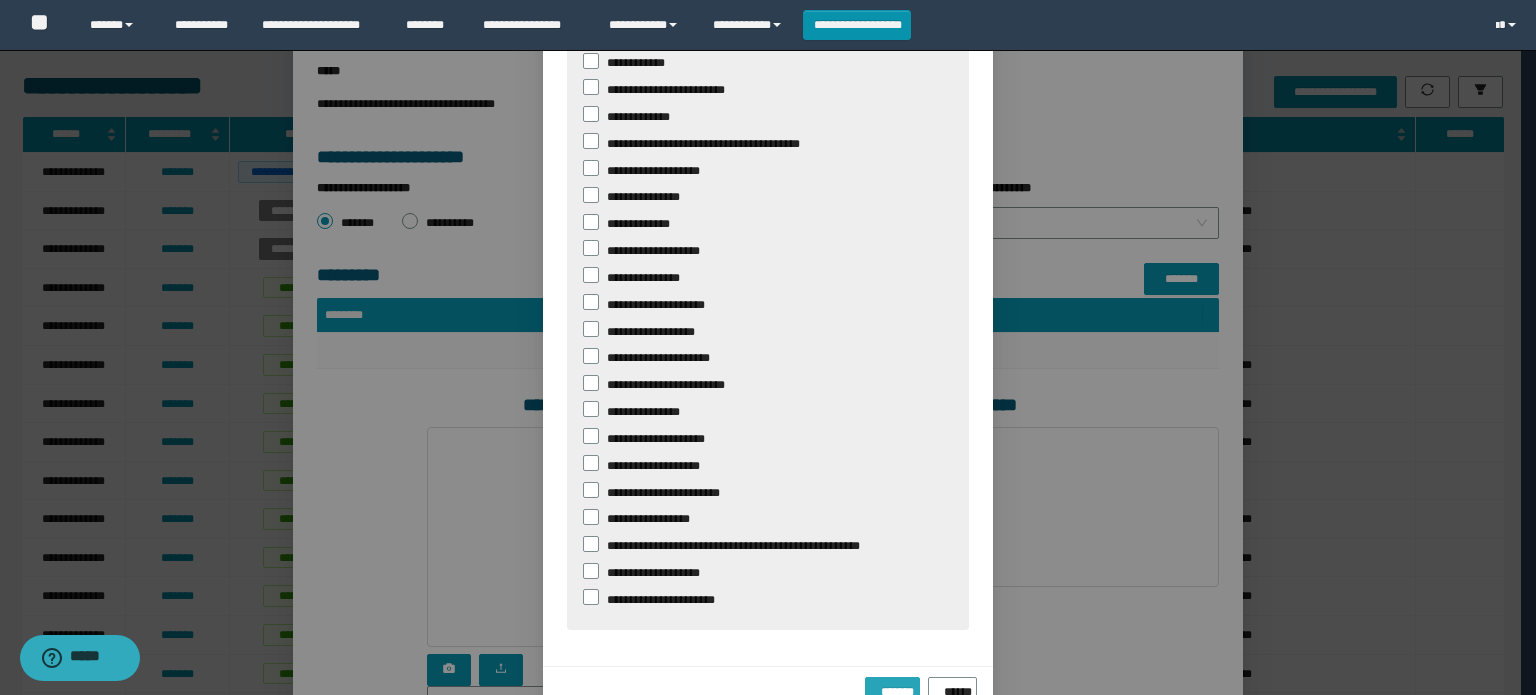 click on "*******" at bounding box center (892, 688) 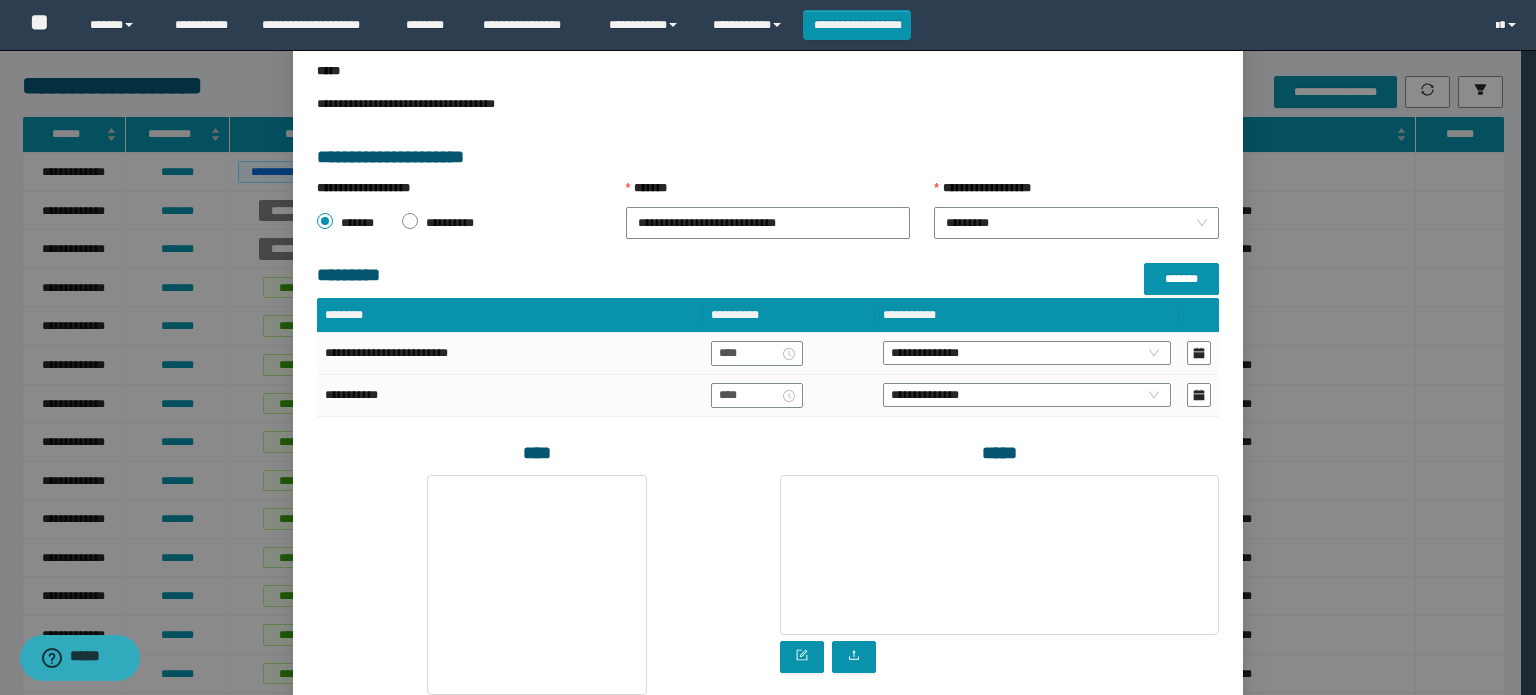 scroll, scrollTop: 288, scrollLeft: 0, axis: vertical 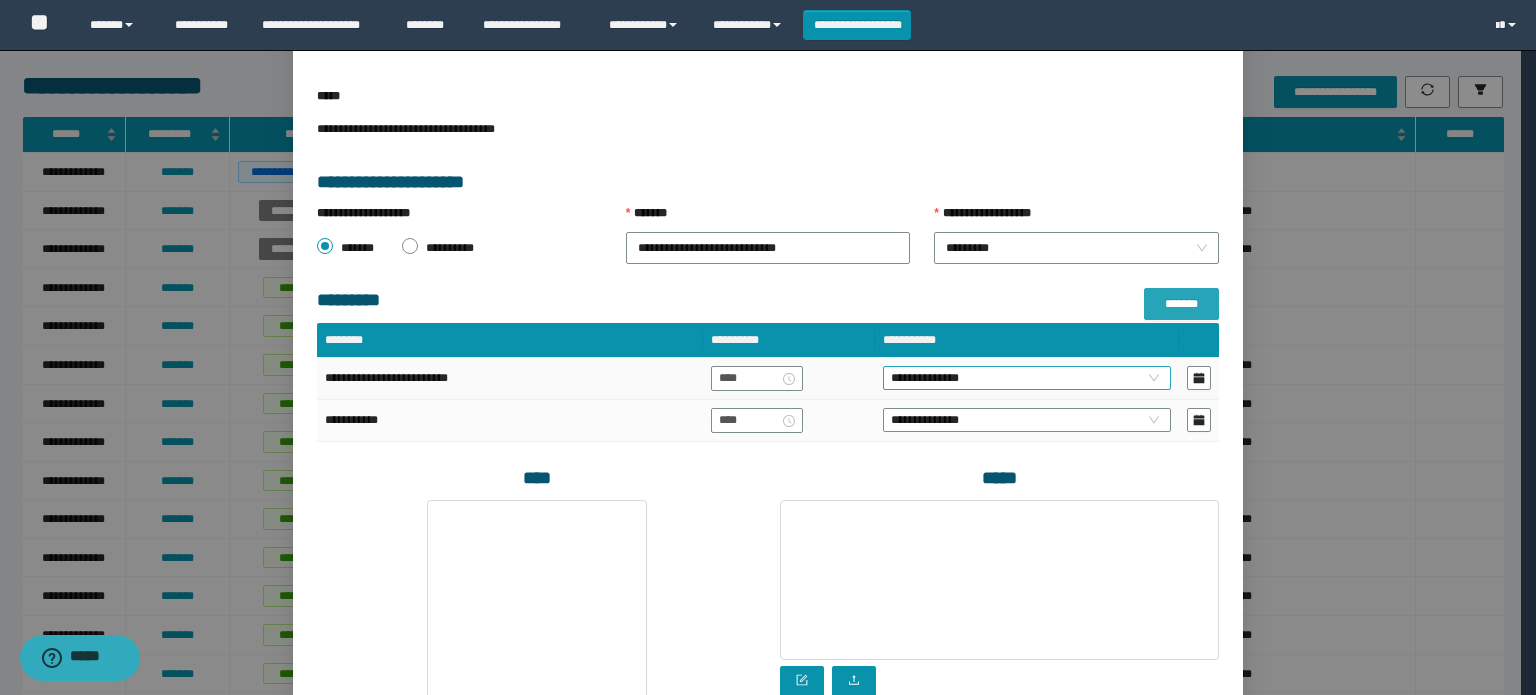 click on "**********" at bounding box center [1027, 378] 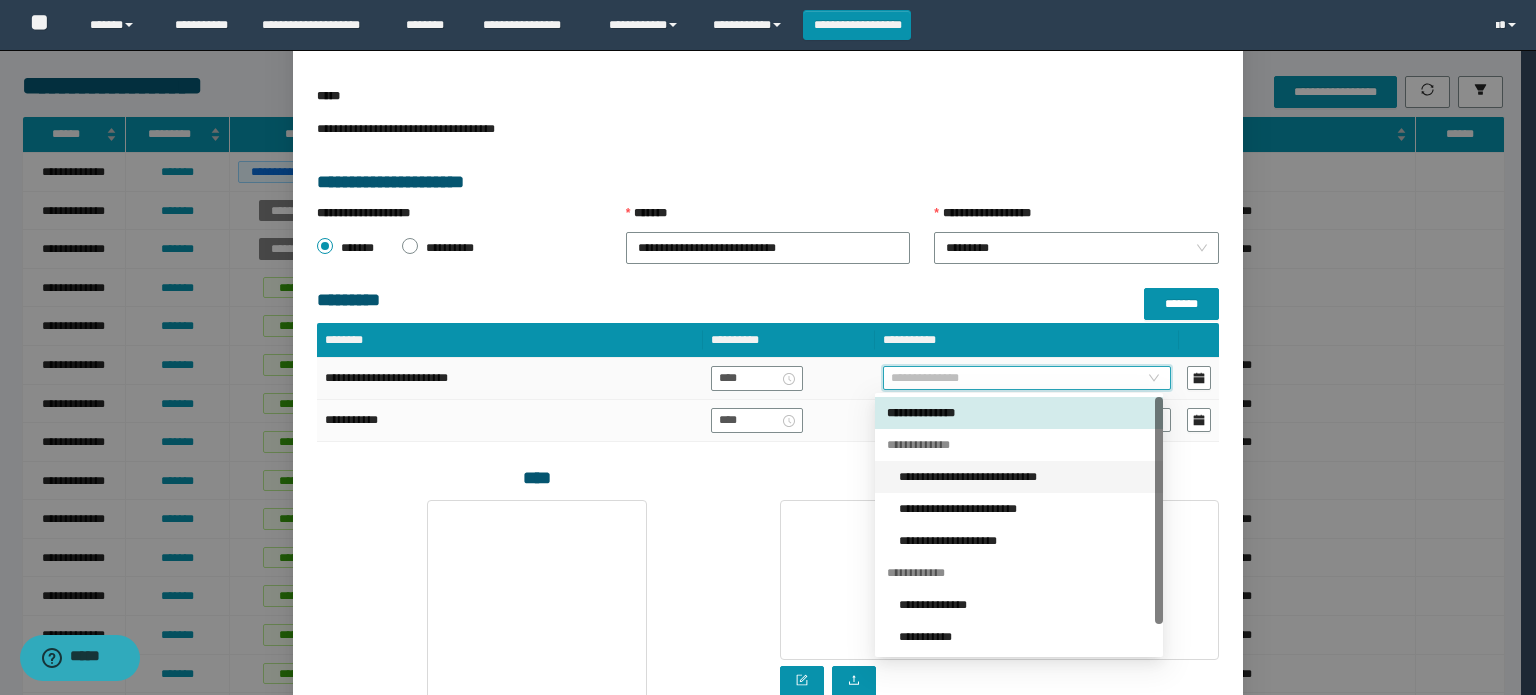 drag, startPoint x: 935, startPoint y: 480, endPoint x: 775, endPoint y: 459, distance: 161.37224 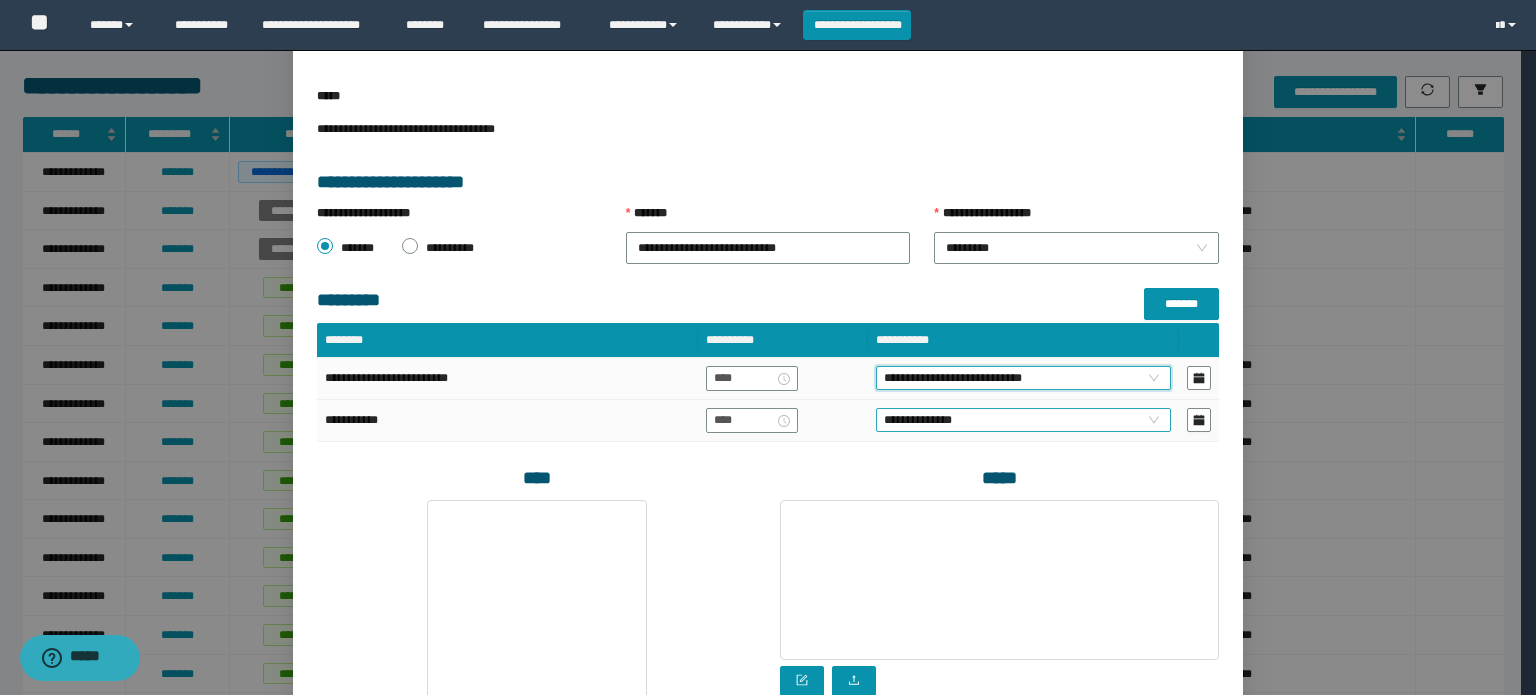 click on "**********" at bounding box center [1023, 420] 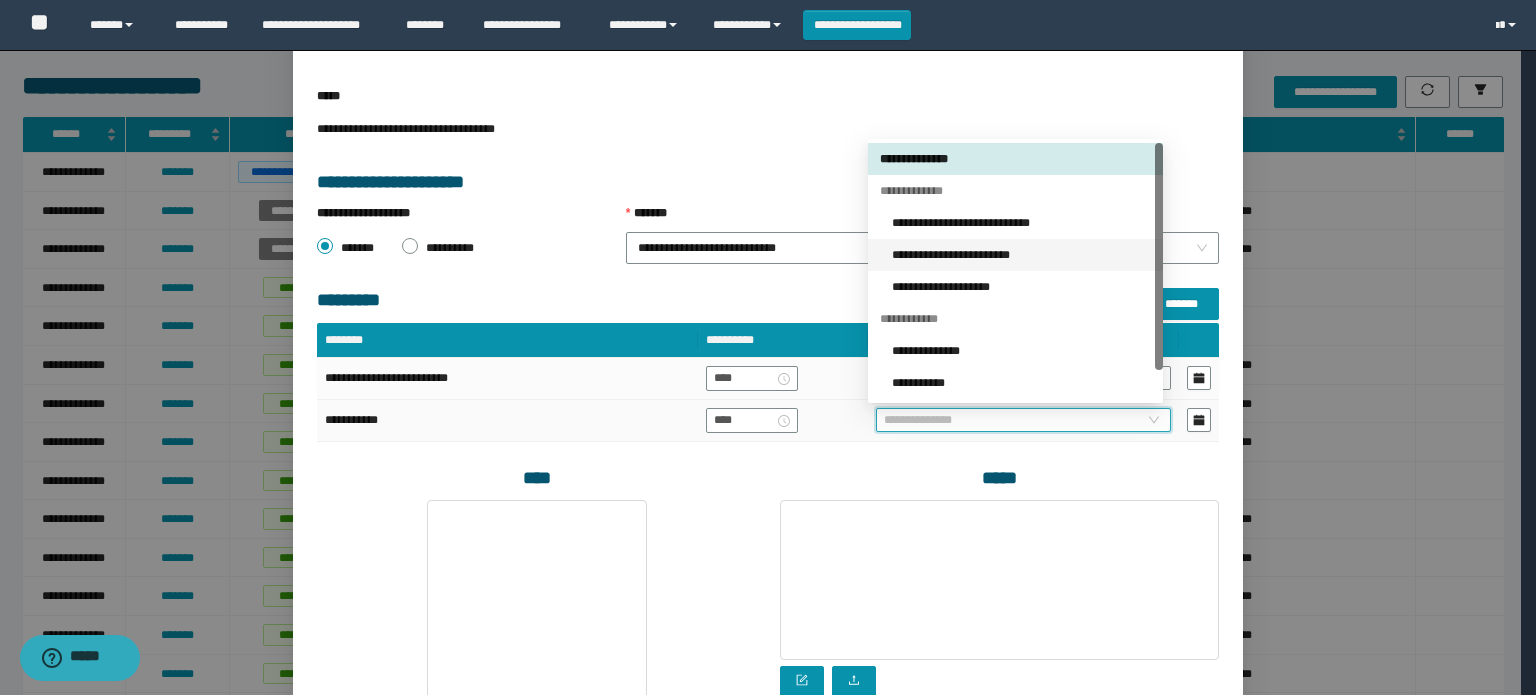 click on "**********" at bounding box center (1021, 255) 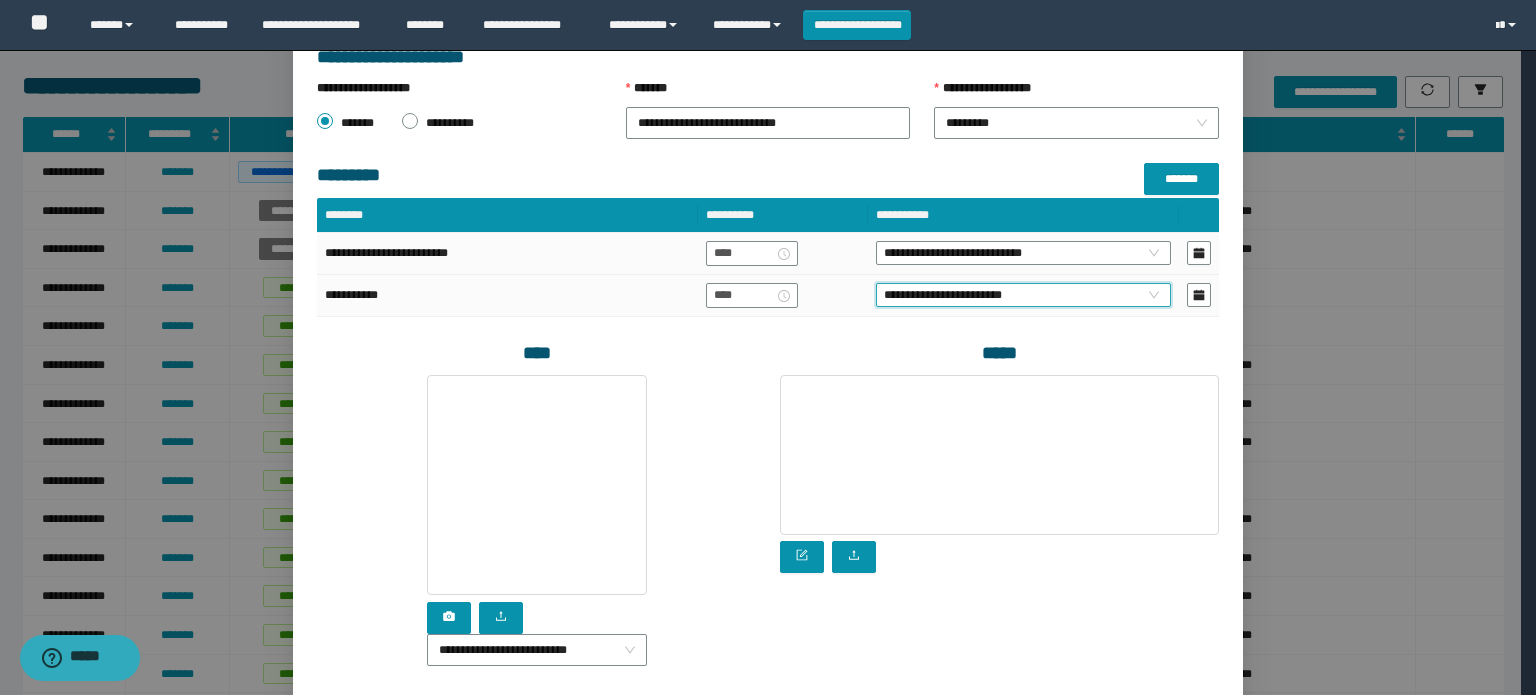 scroll, scrollTop: 474, scrollLeft: 0, axis: vertical 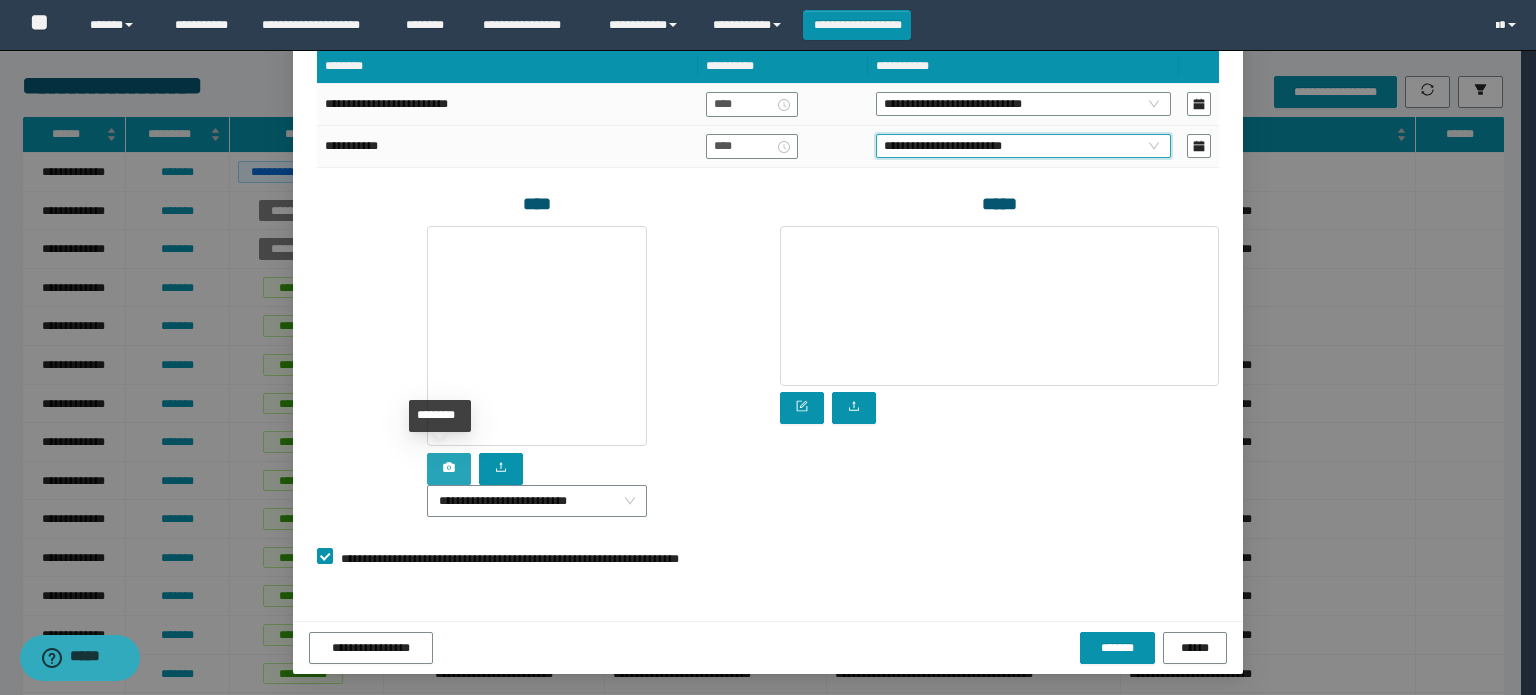 click 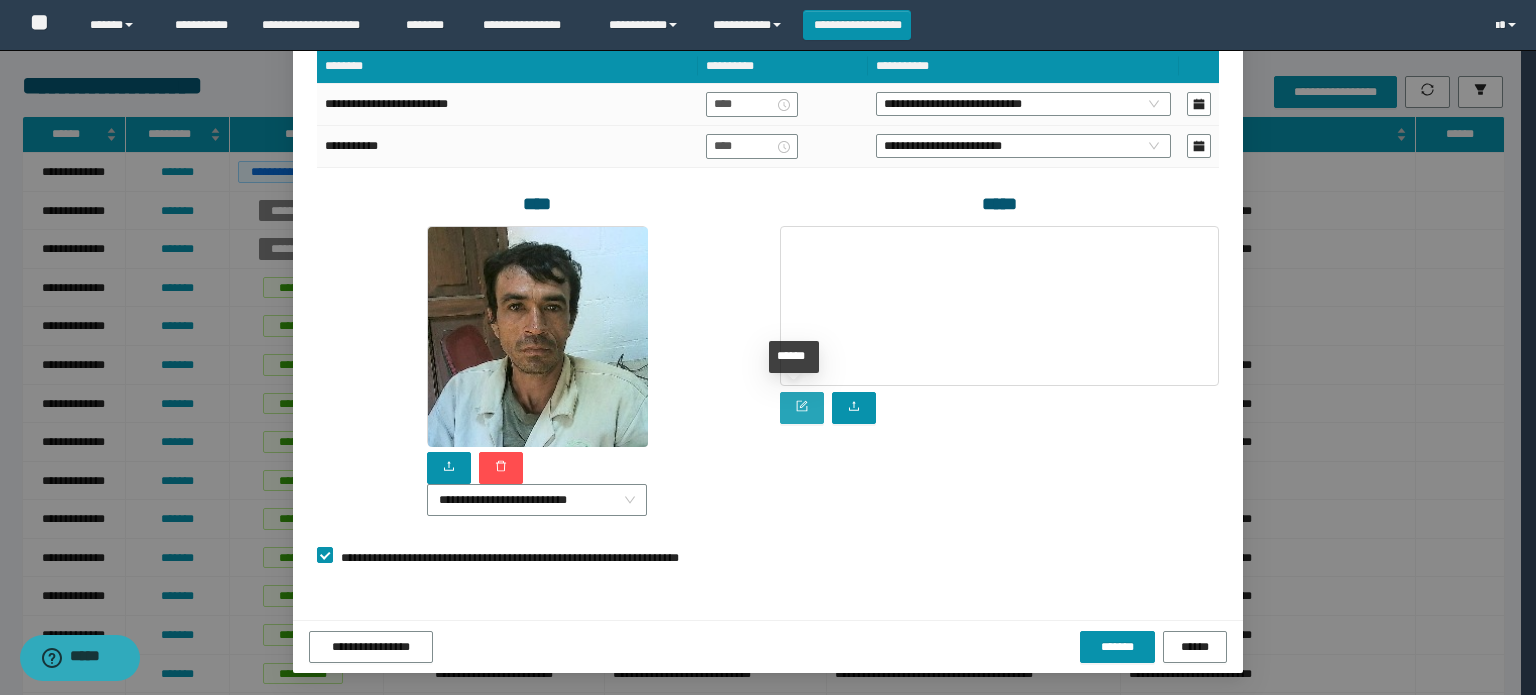 click at bounding box center (802, 408) 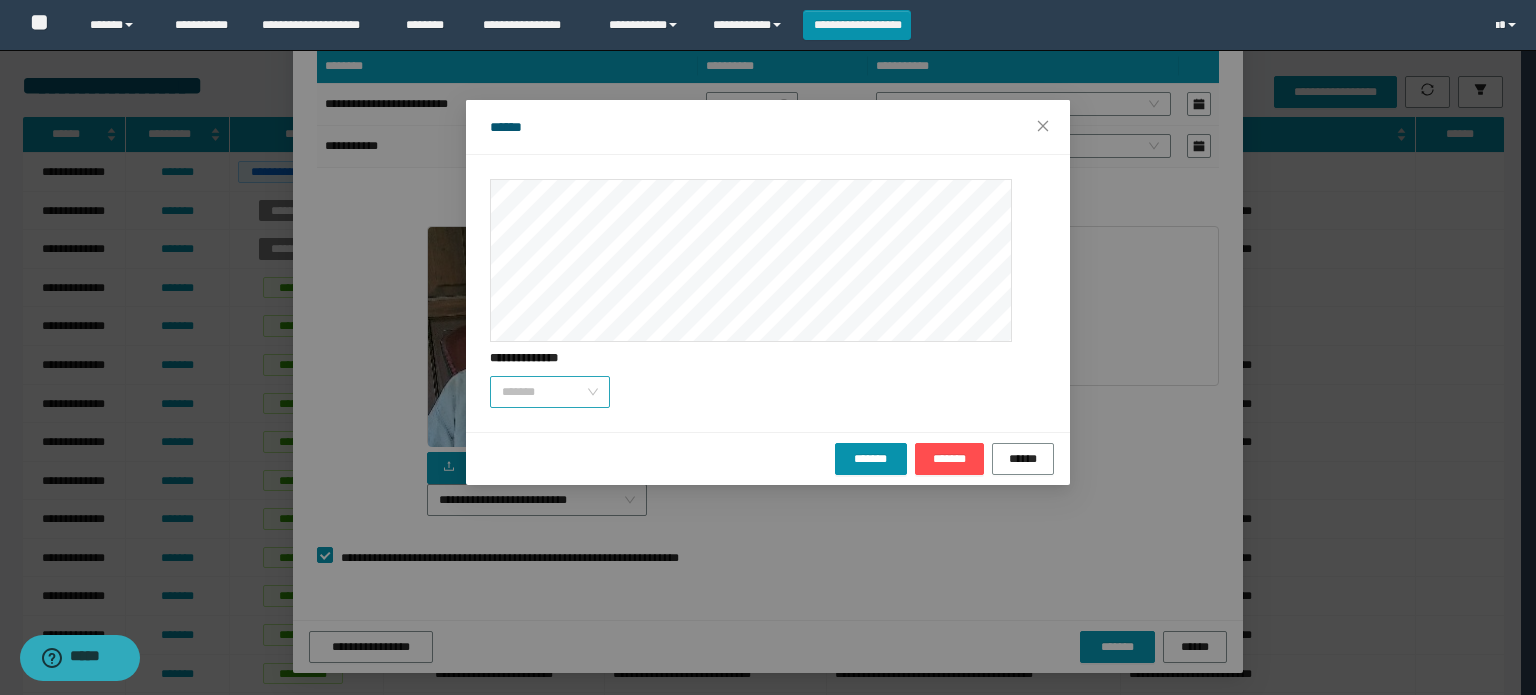 click on "*******" at bounding box center [550, 392] 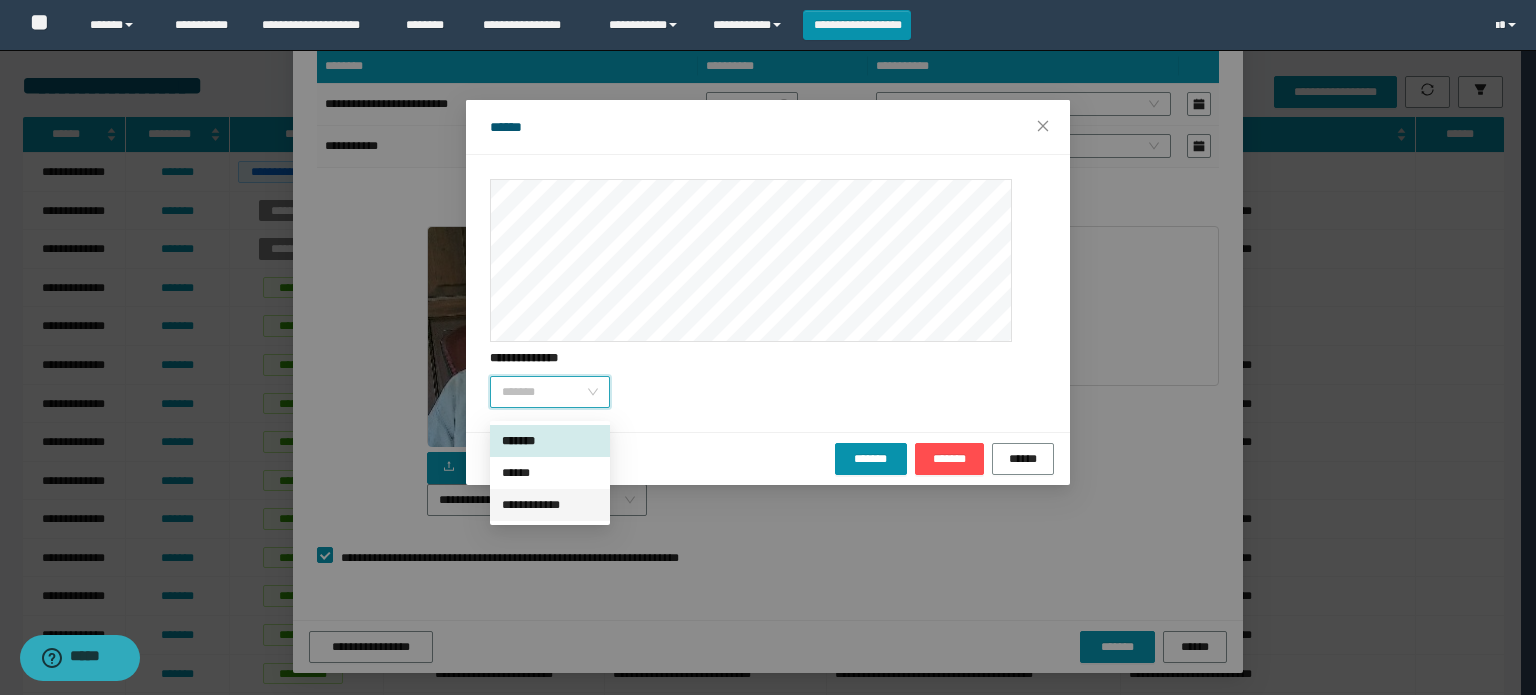 drag, startPoint x: 537, startPoint y: 499, endPoint x: 524, endPoint y: 485, distance: 19.104973 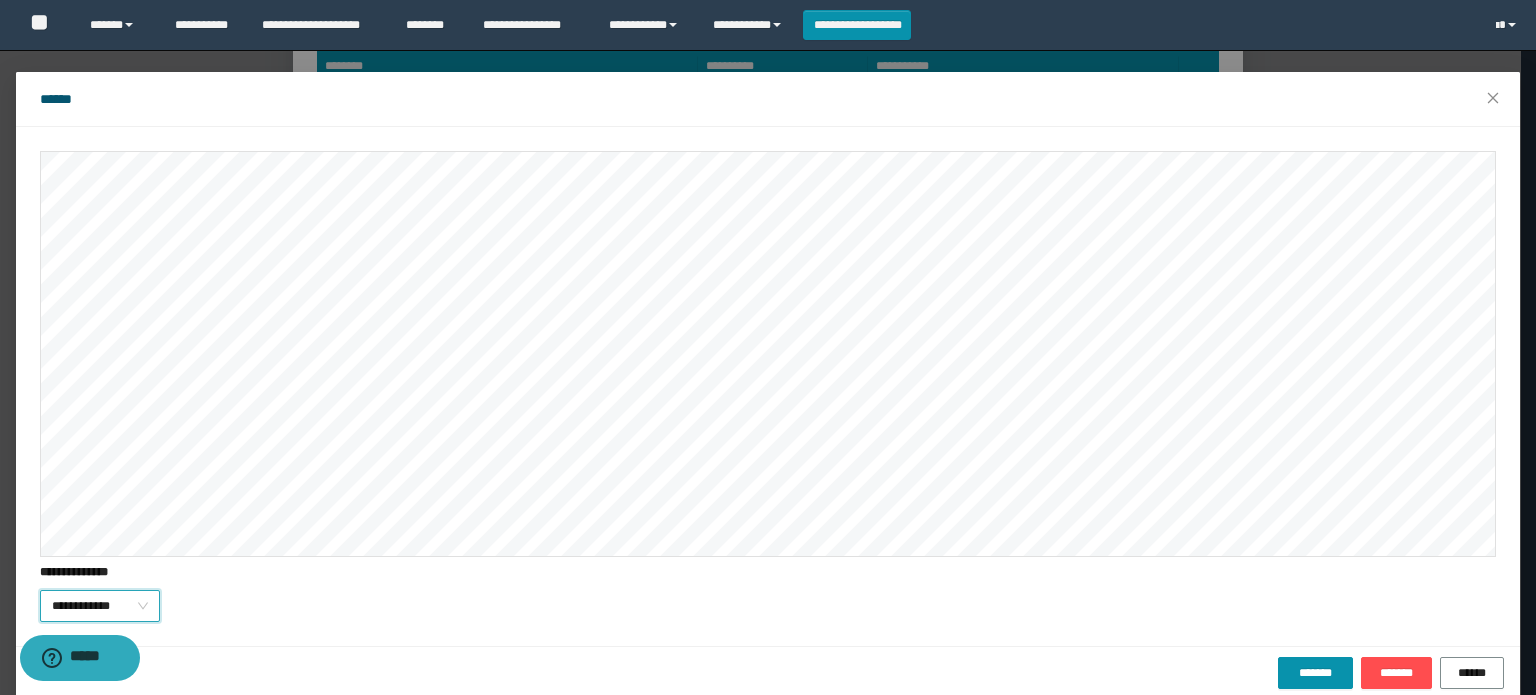 scroll, scrollTop: 54, scrollLeft: 0, axis: vertical 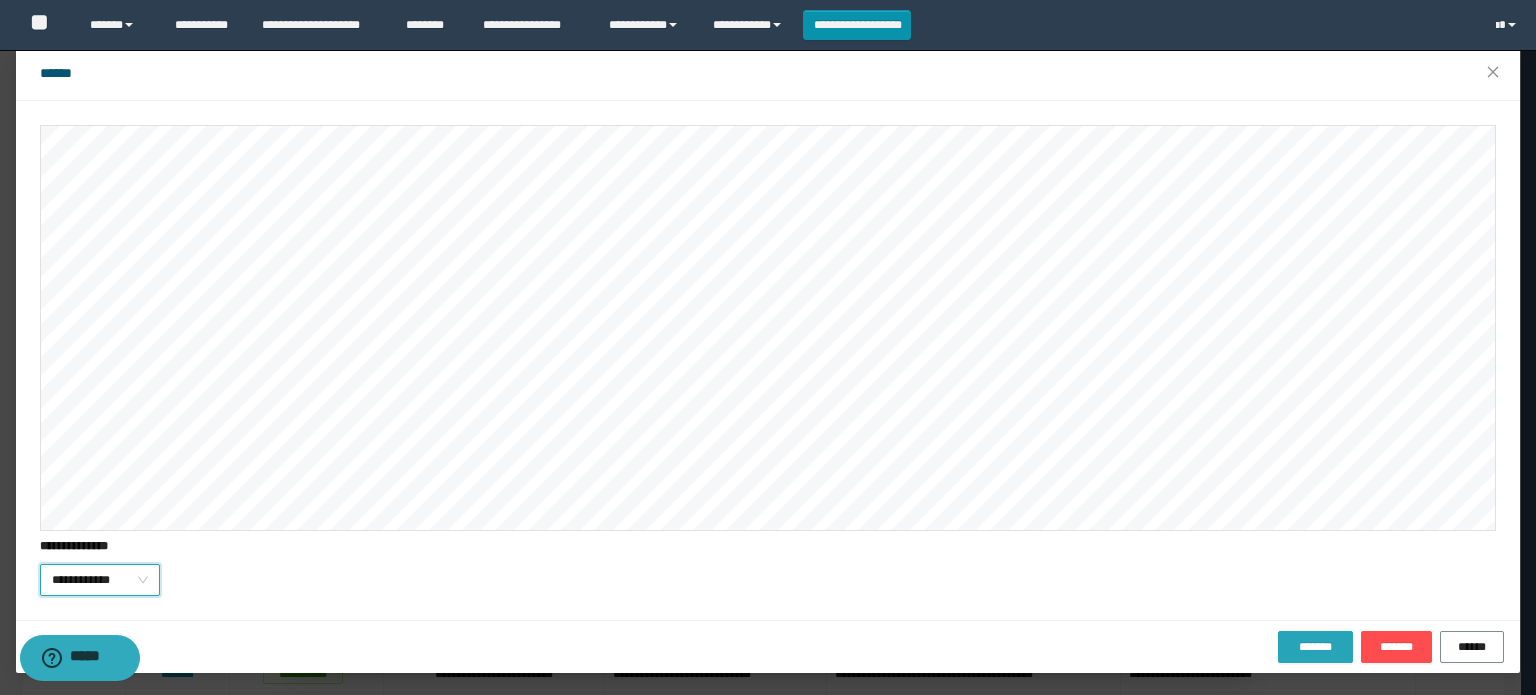 click on "*******" at bounding box center [1315, 647] 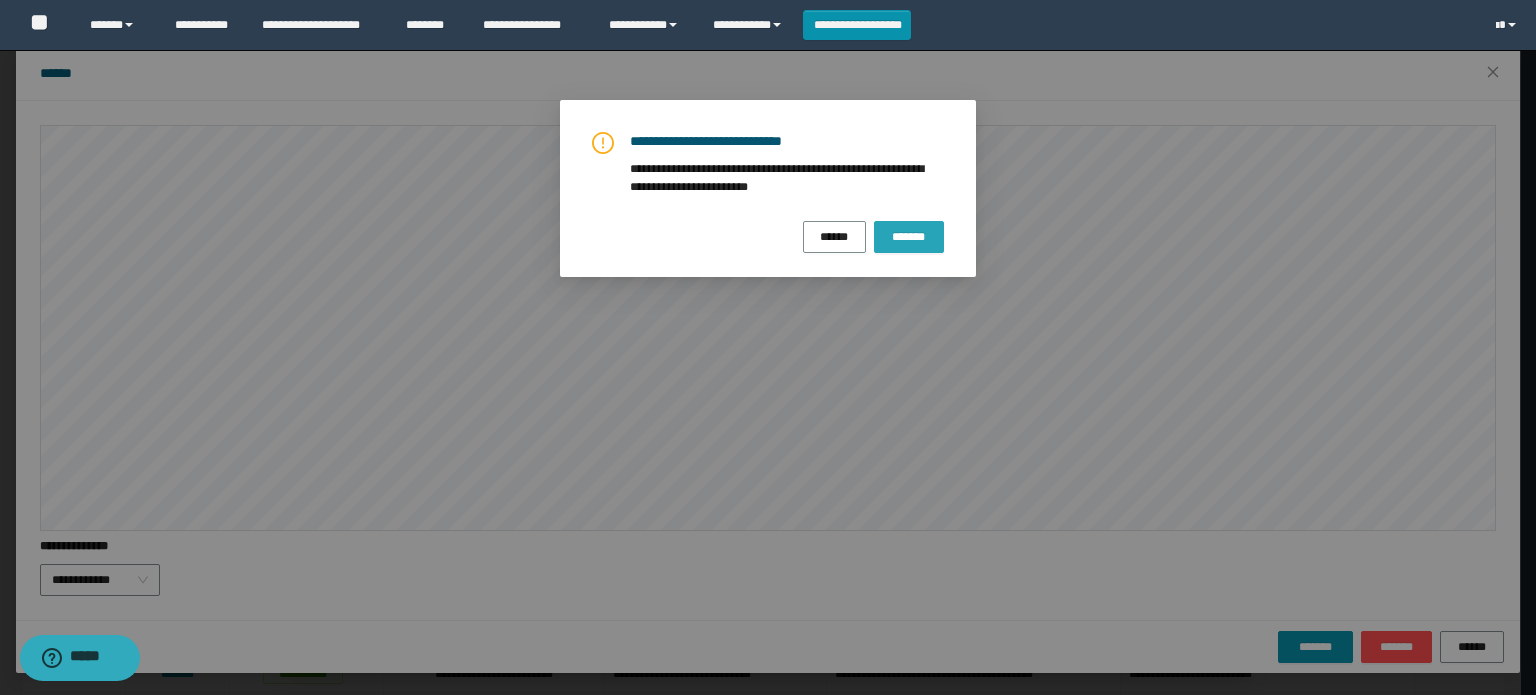 click on "*******" at bounding box center (909, 237) 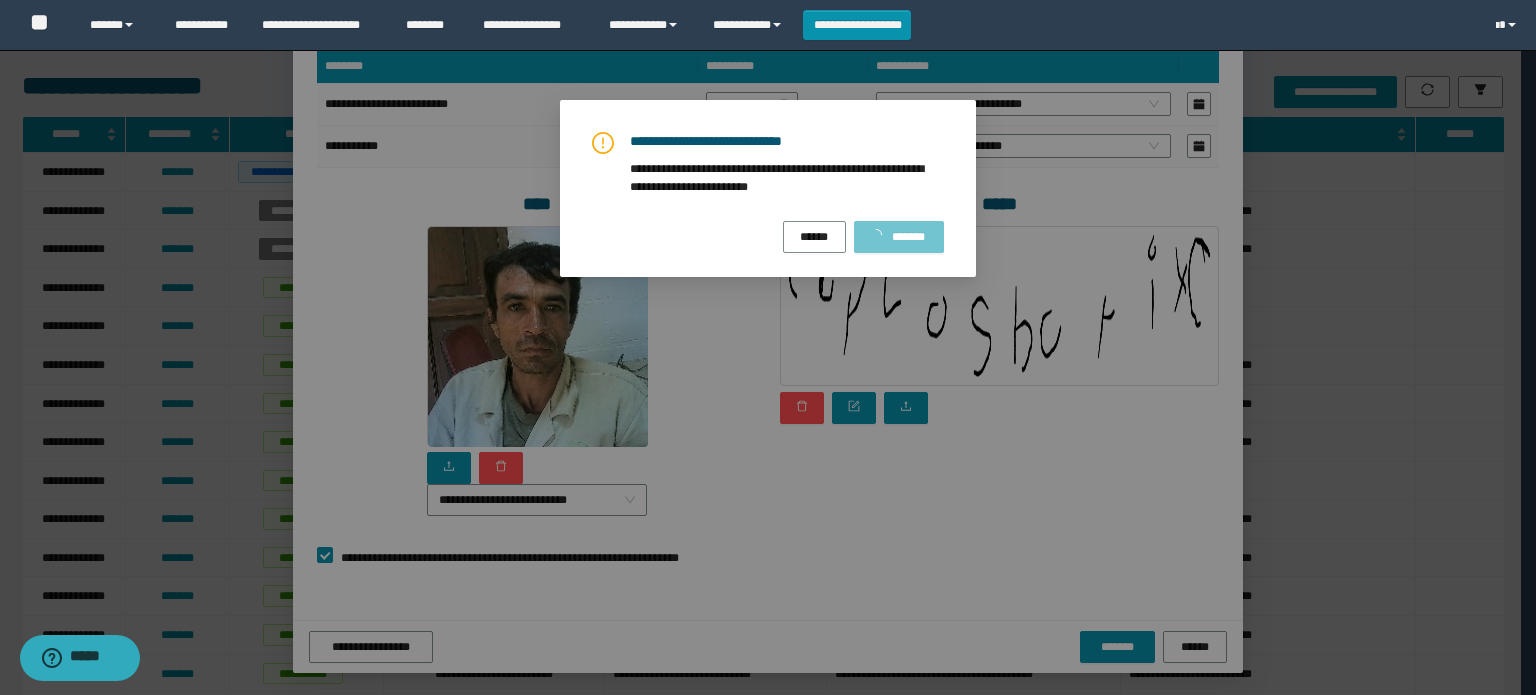 scroll, scrollTop: 0, scrollLeft: 0, axis: both 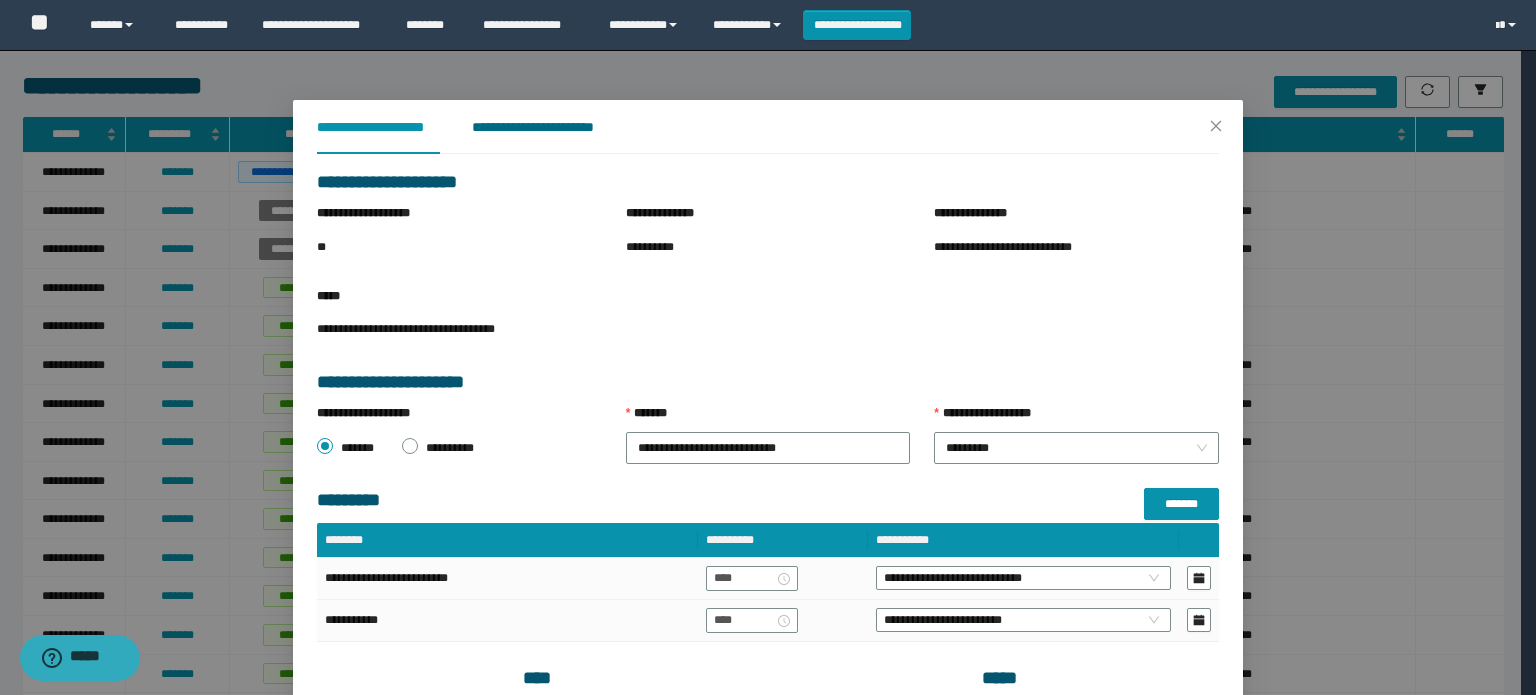 click on "**********" at bounding box center (548, 127) 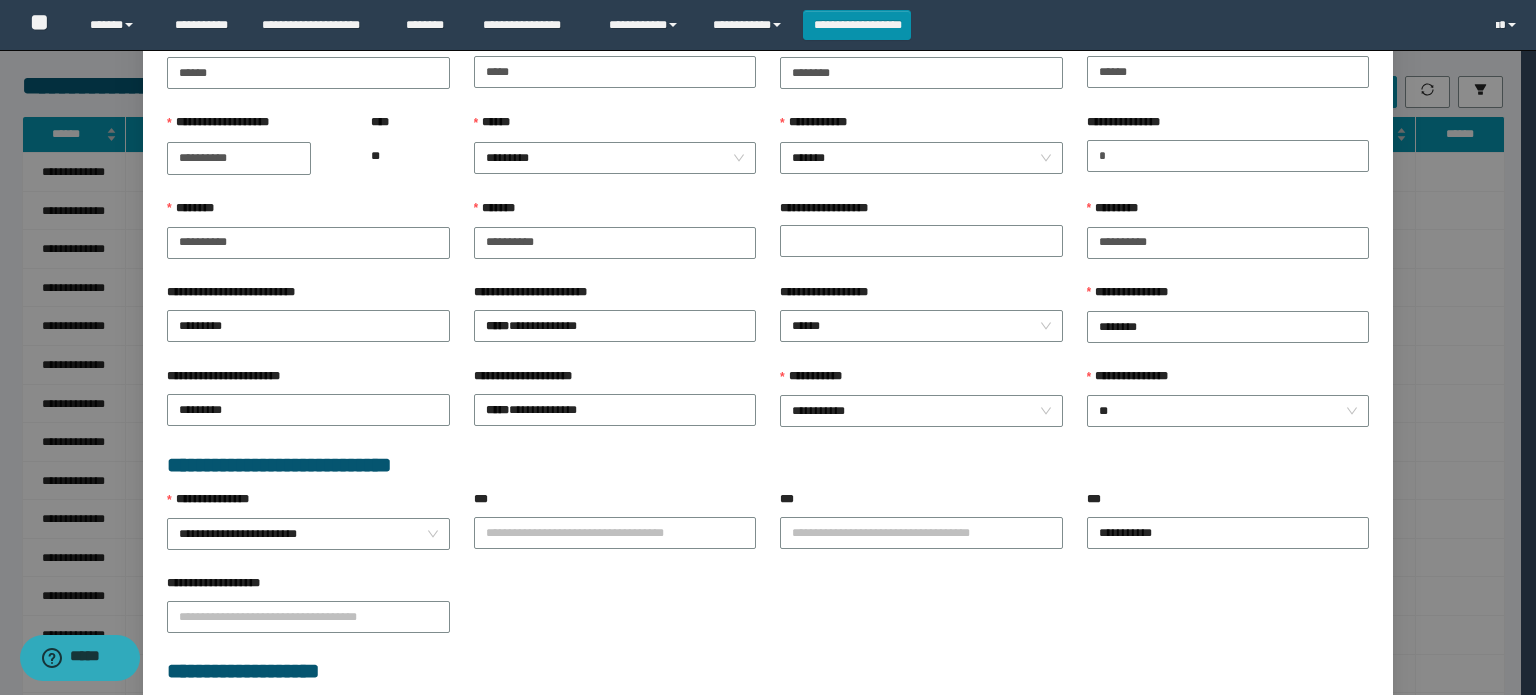 scroll, scrollTop: 300, scrollLeft: 0, axis: vertical 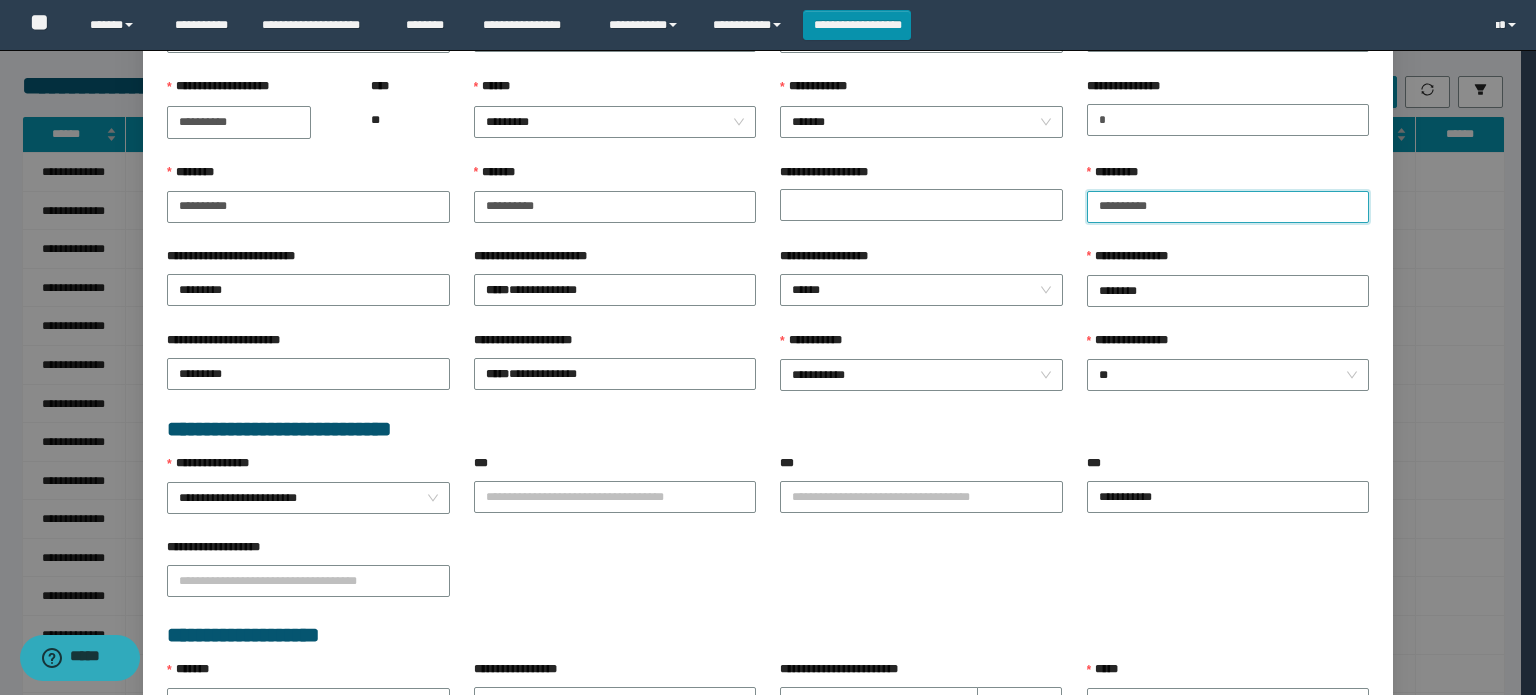 drag, startPoint x: 1154, startPoint y: 210, endPoint x: 1133, endPoint y: 207, distance: 21.213203 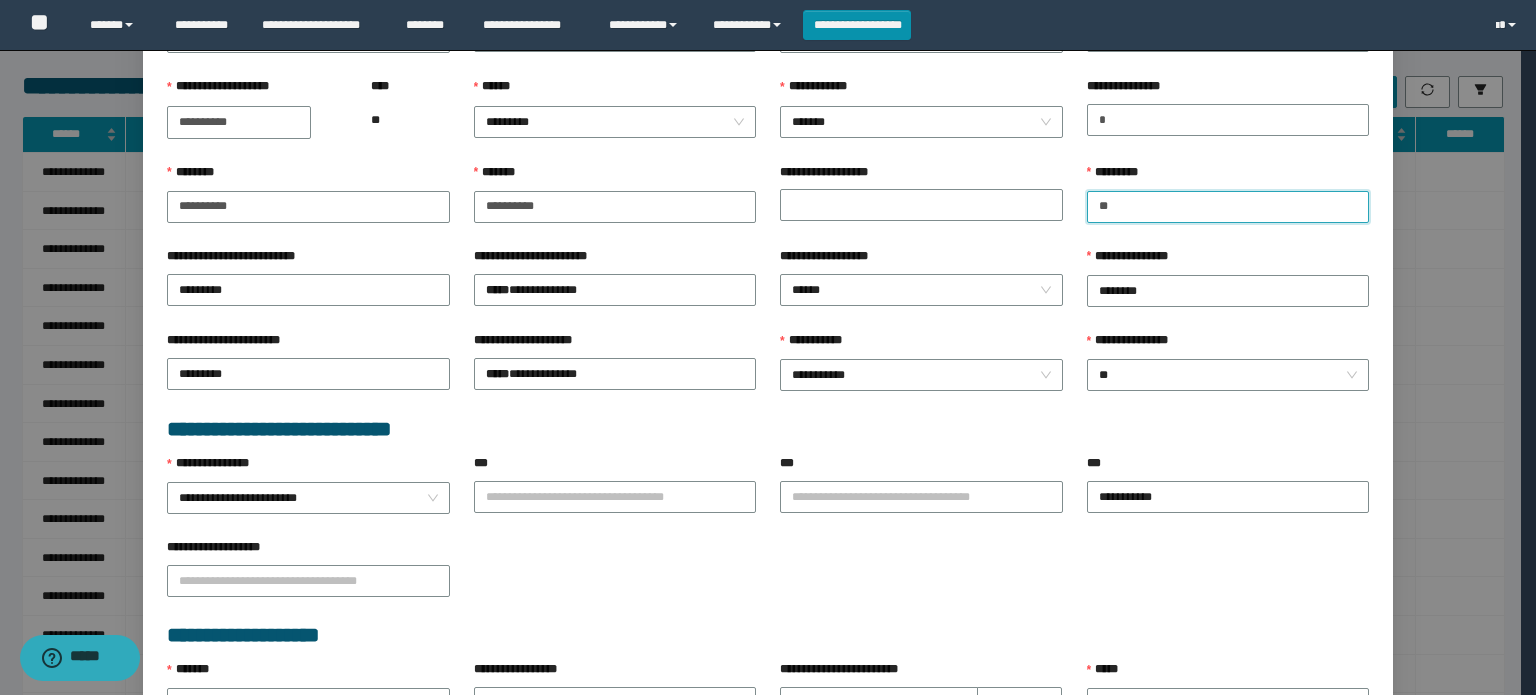 type on "*" 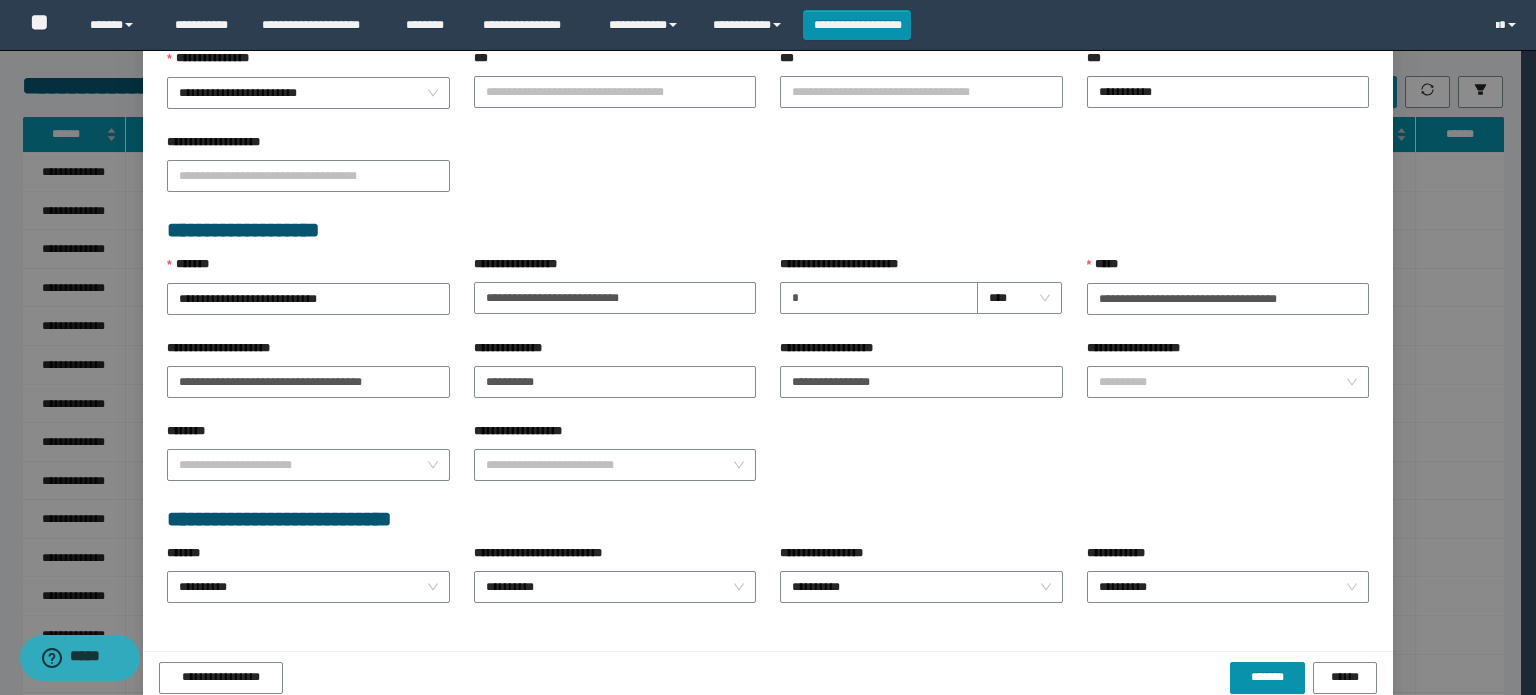scroll, scrollTop: 728, scrollLeft: 0, axis: vertical 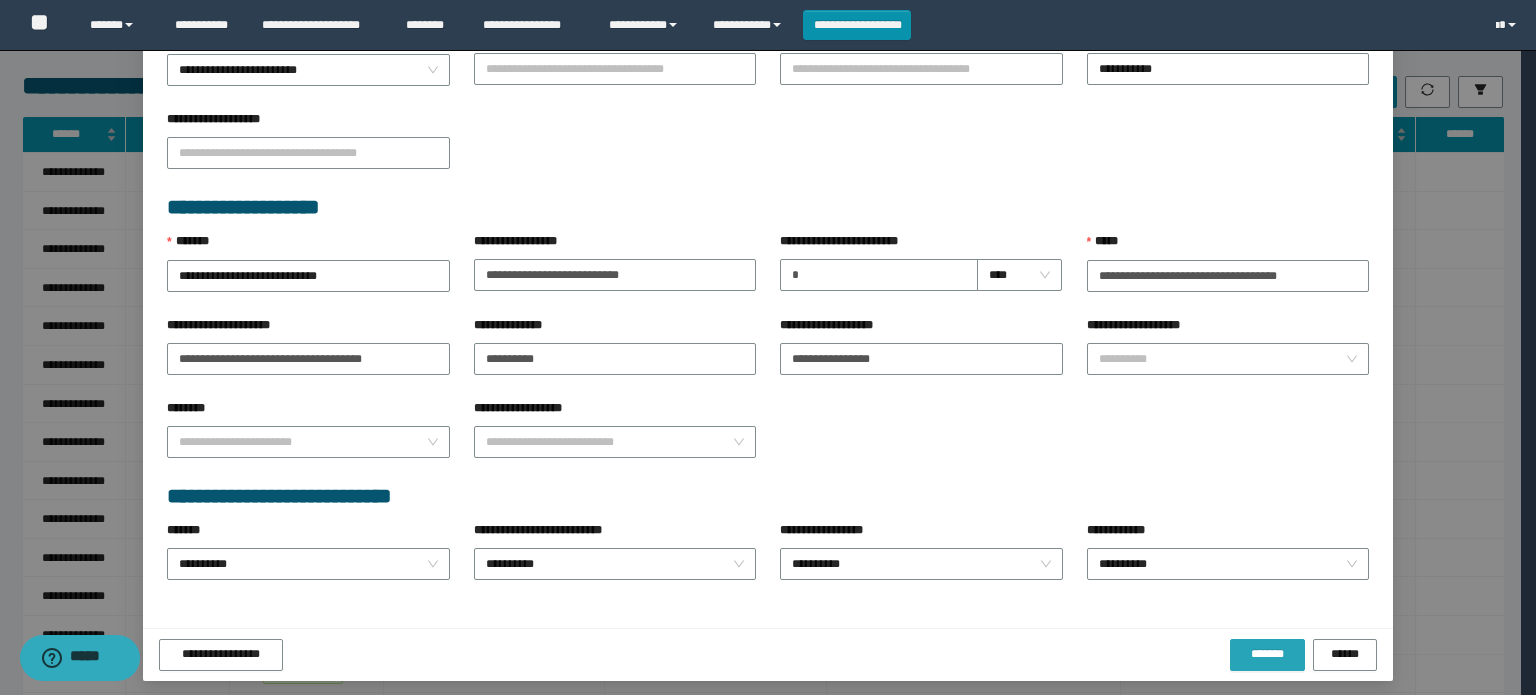 type on "**********" 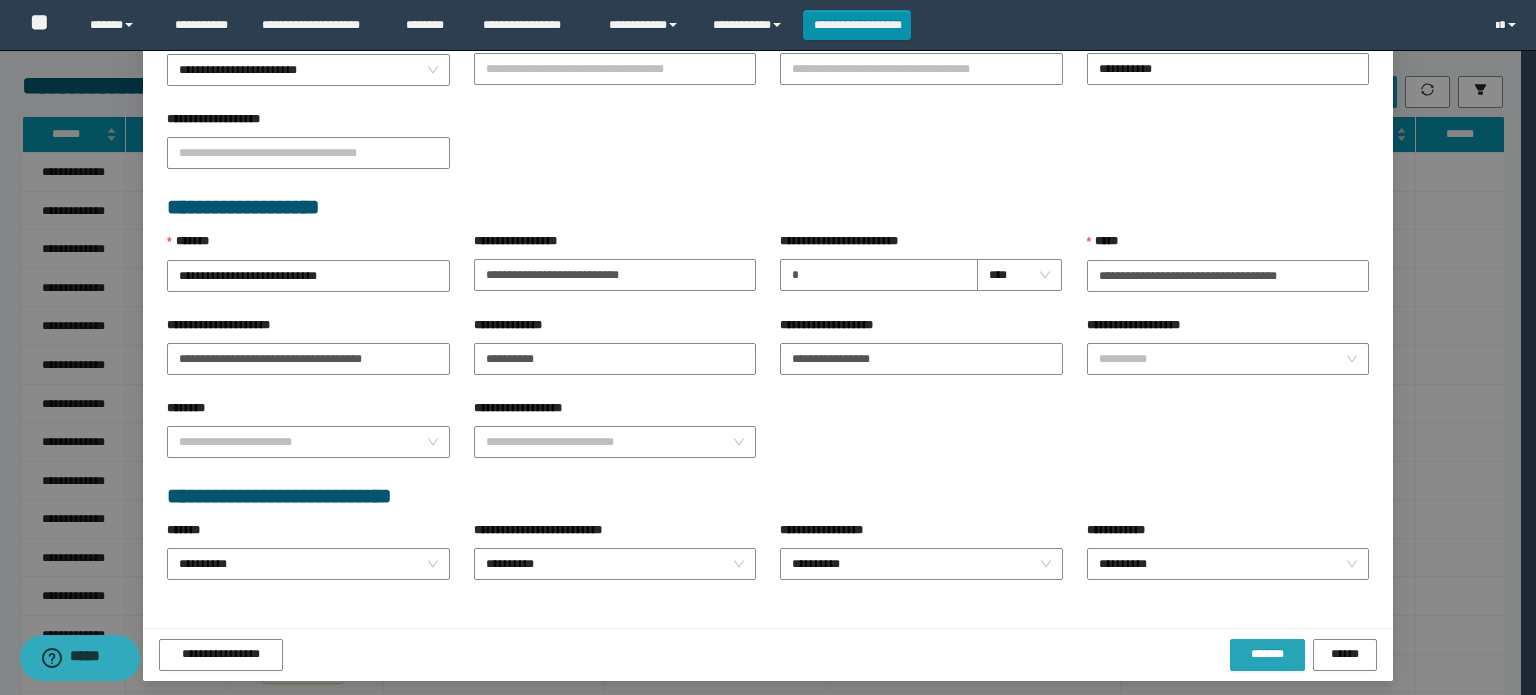 drag, startPoint x: 1264, startPoint y: 645, endPoint x: 1246, endPoint y: 634, distance: 21.095022 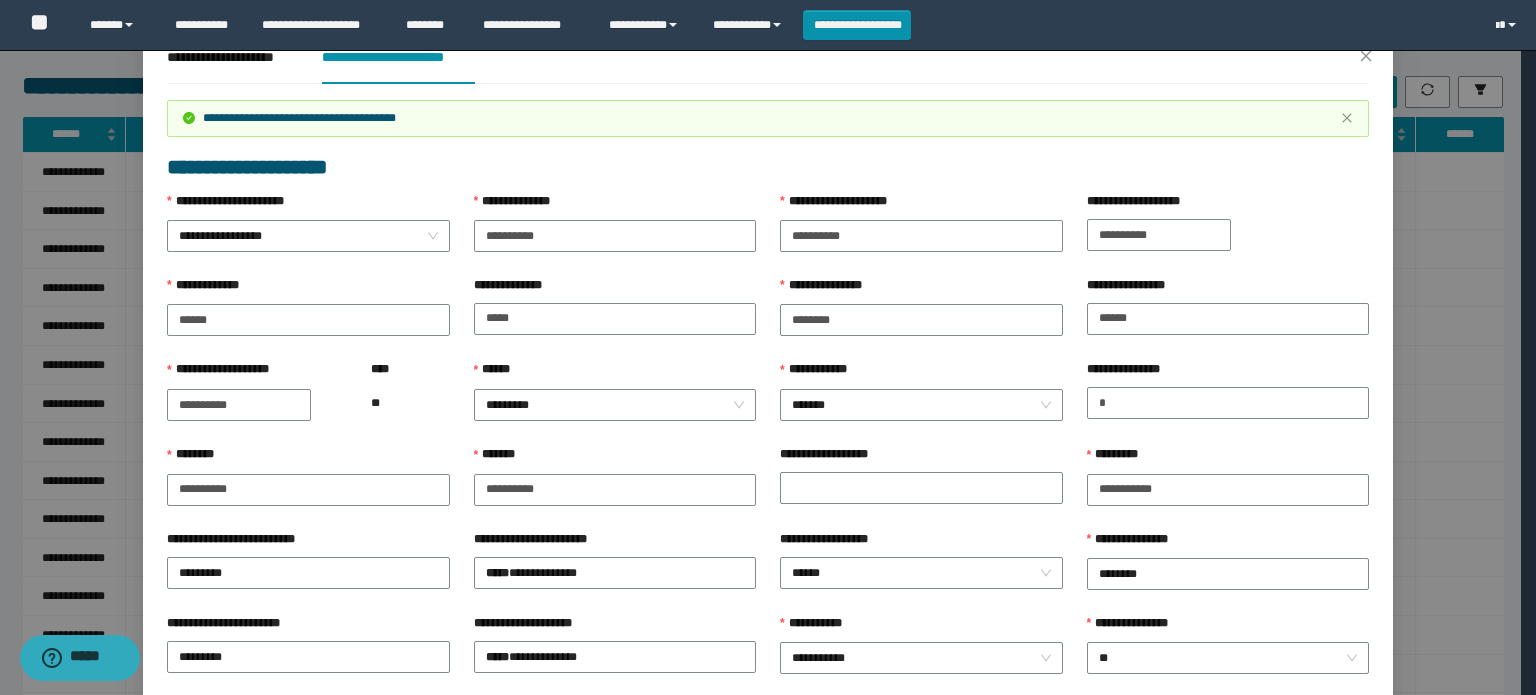 scroll, scrollTop: 0, scrollLeft: 0, axis: both 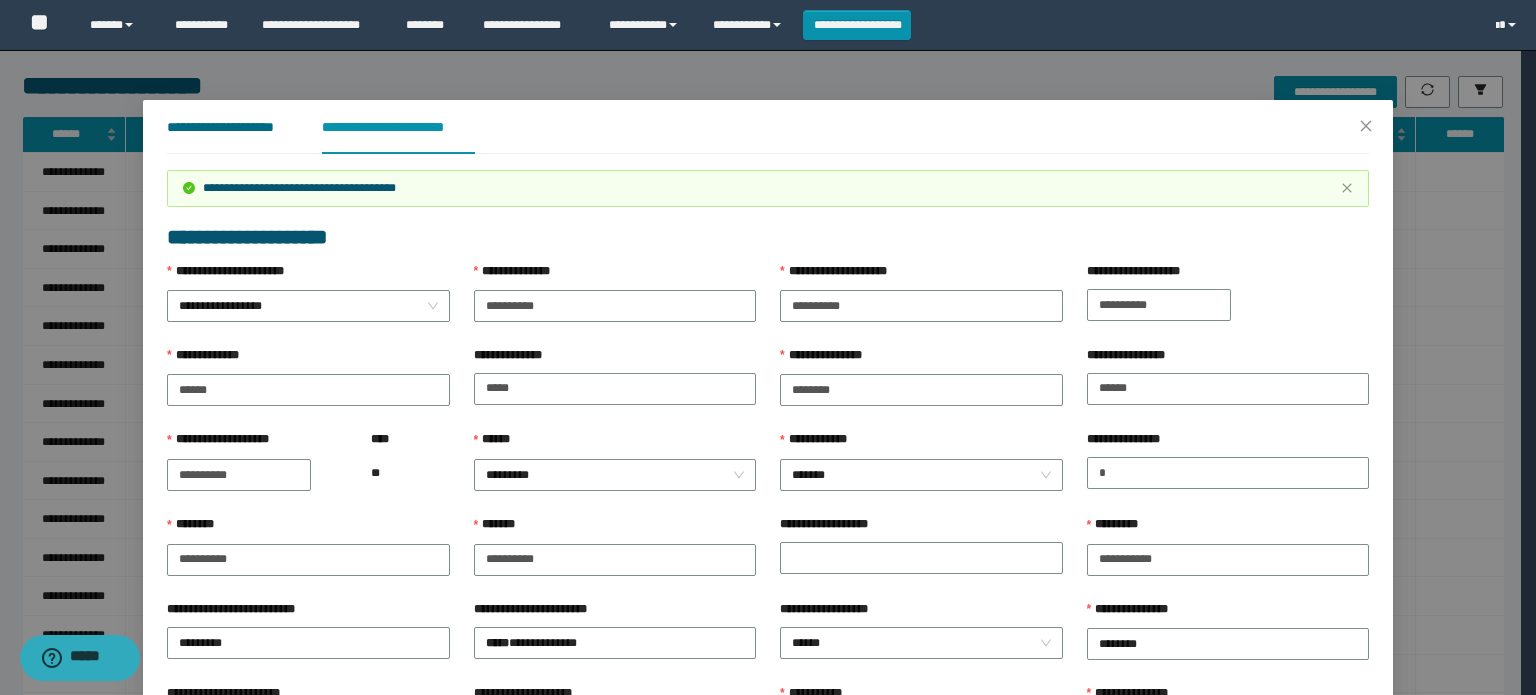 drag, startPoint x: 268, startPoint y: 128, endPoint x: 834, endPoint y: 274, distance: 584.52716 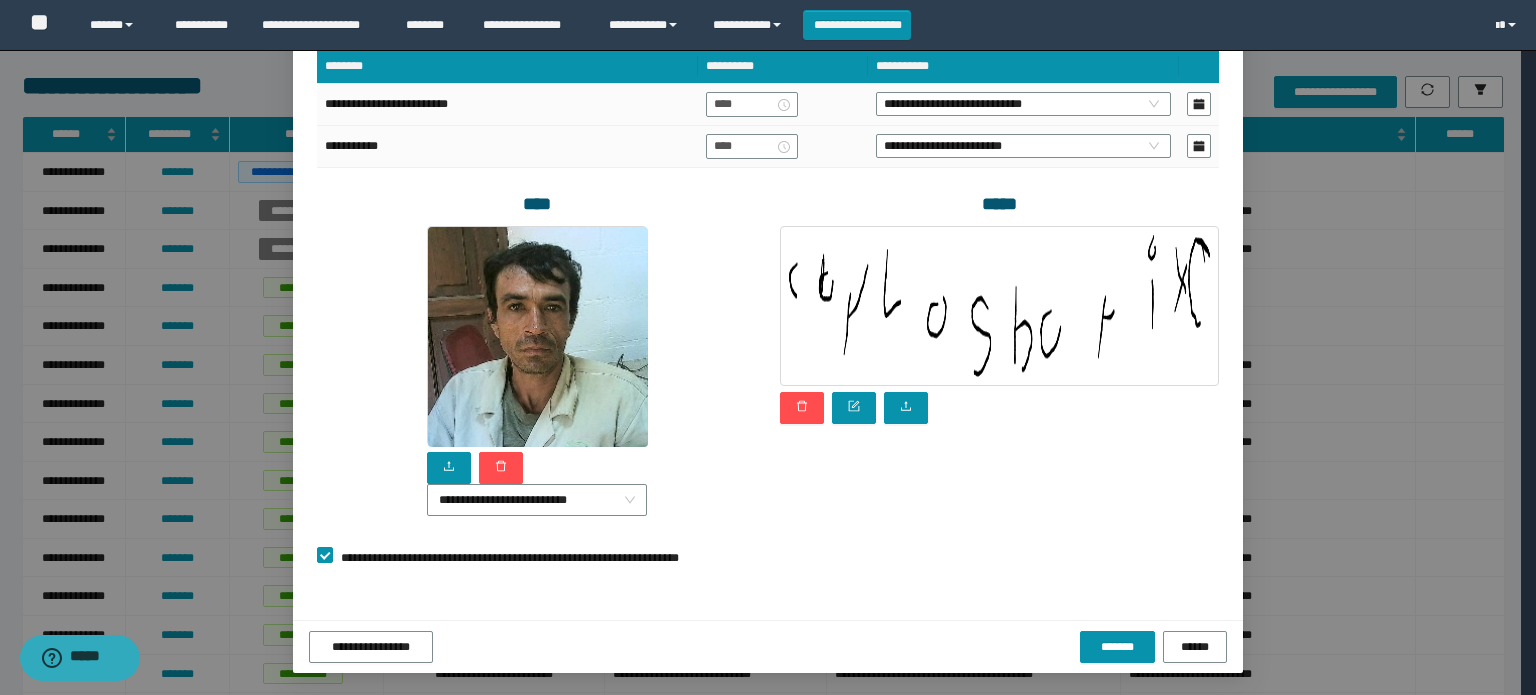 scroll, scrollTop: 475, scrollLeft: 0, axis: vertical 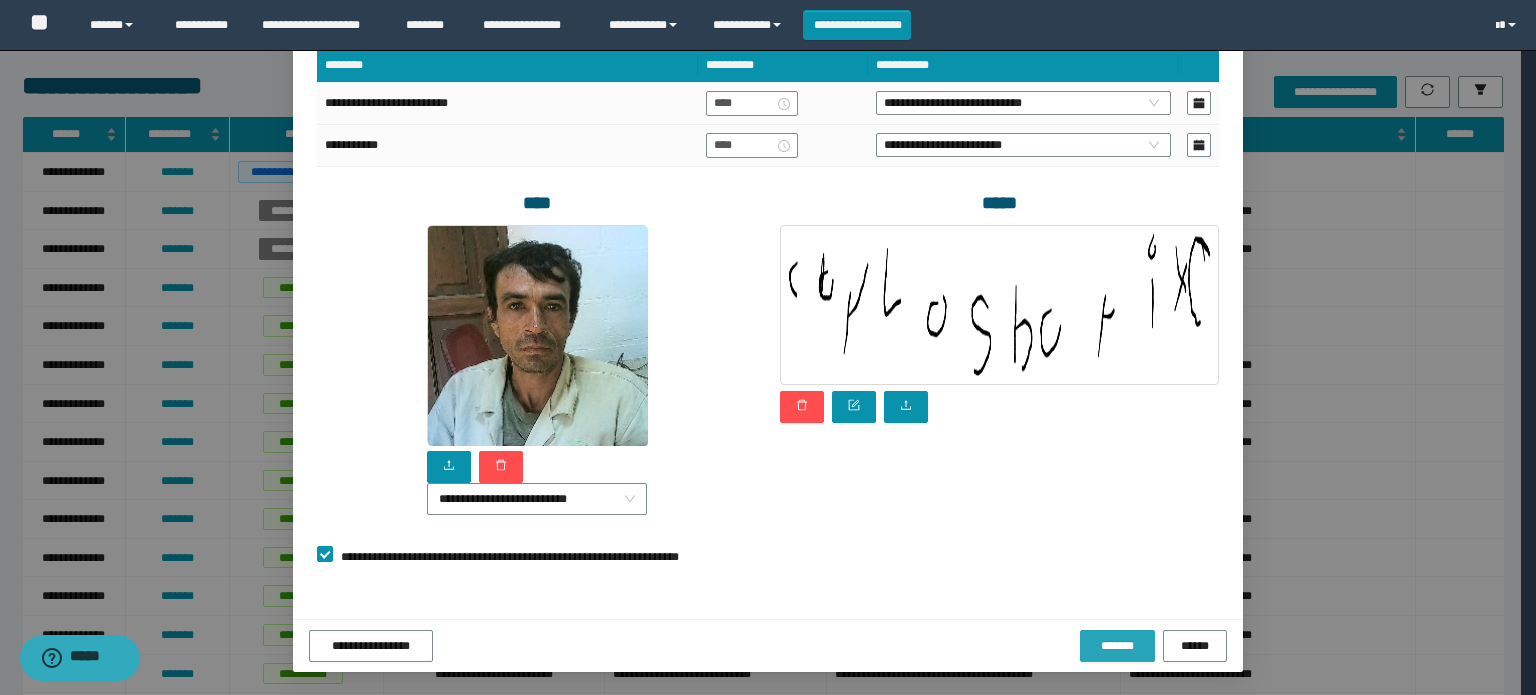 click on "*******" at bounding box center [1117, 646] 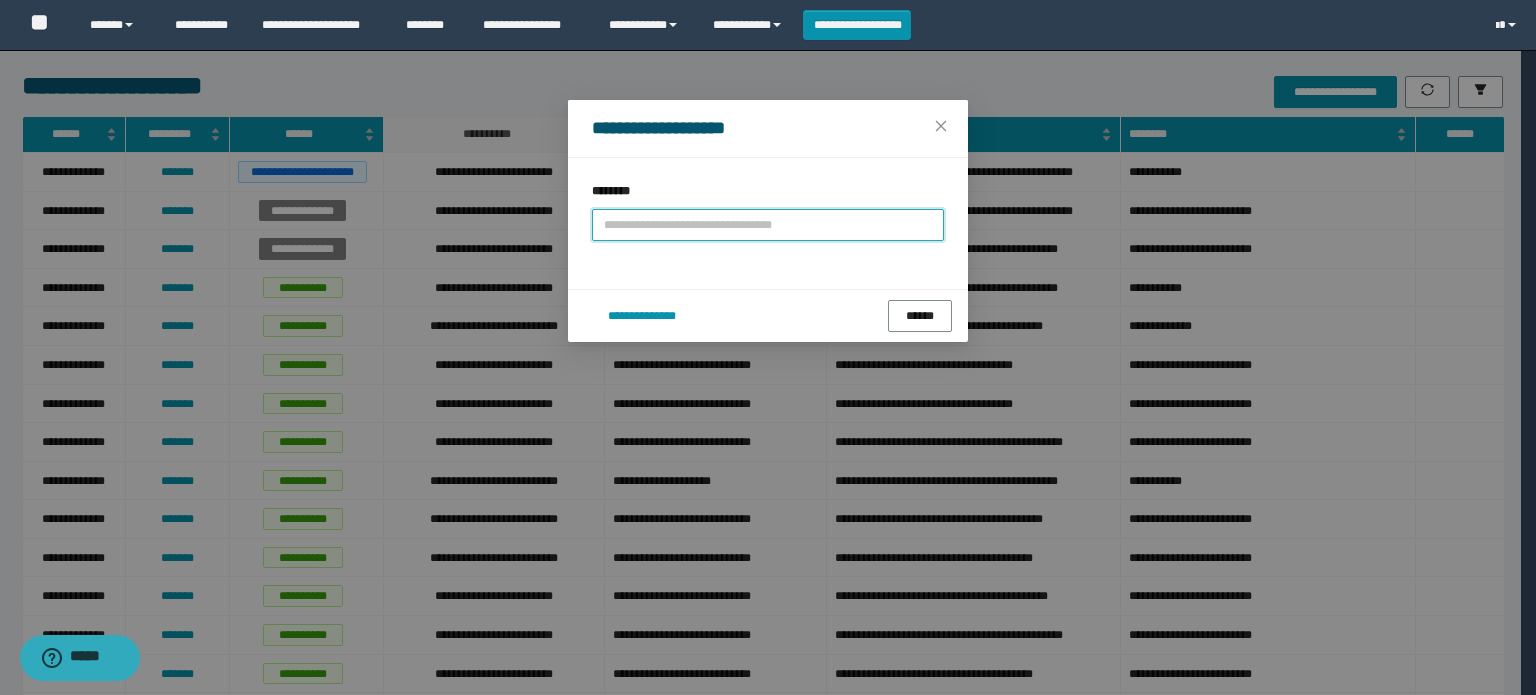 scroll, scrollTop: 0, scrollLeft: 0, axis: both 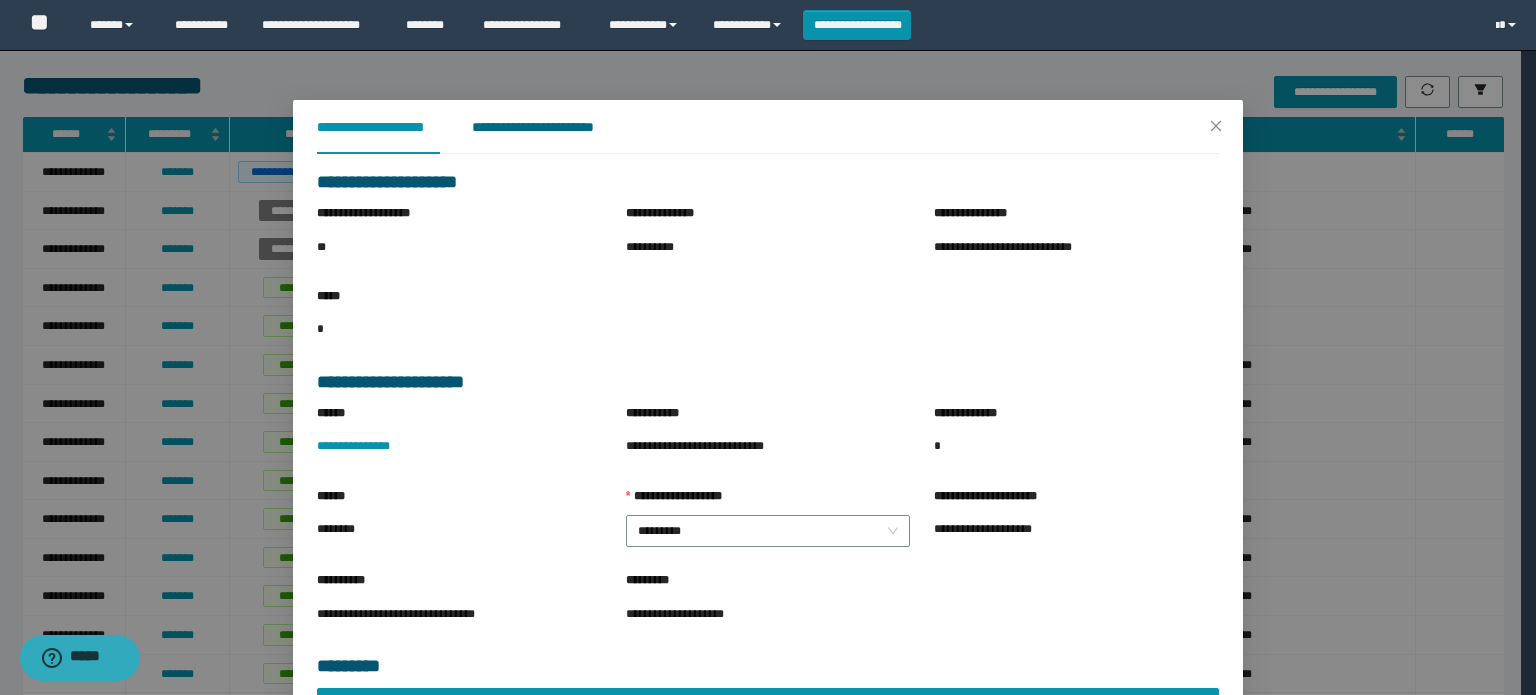 click on "**********" at bounding box center (548, 127) 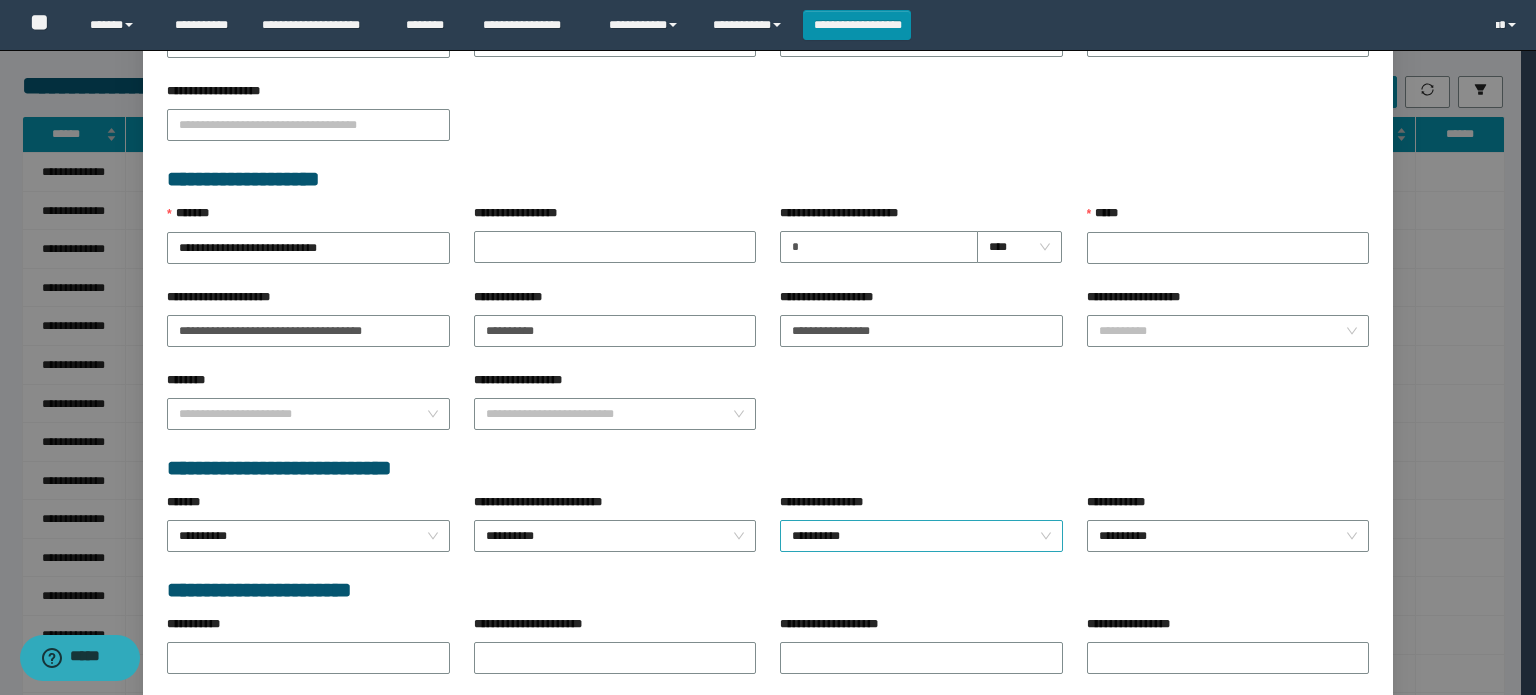 scroll, scrollTop: 849, scrollLeft: 0, axis: vertical 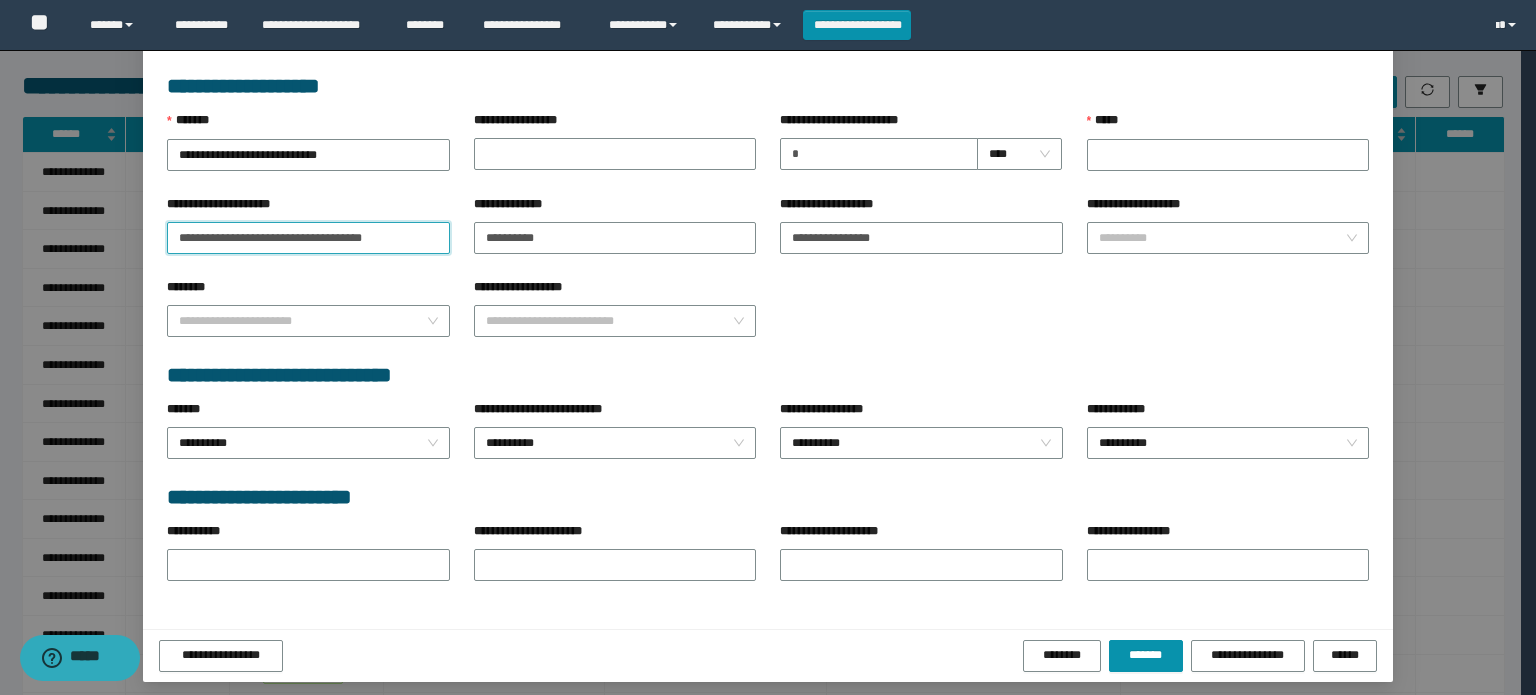 drag, startPoint x: 367, startPoint y: 228, endPoint x: 0, endPoint y: 228, distance: 367 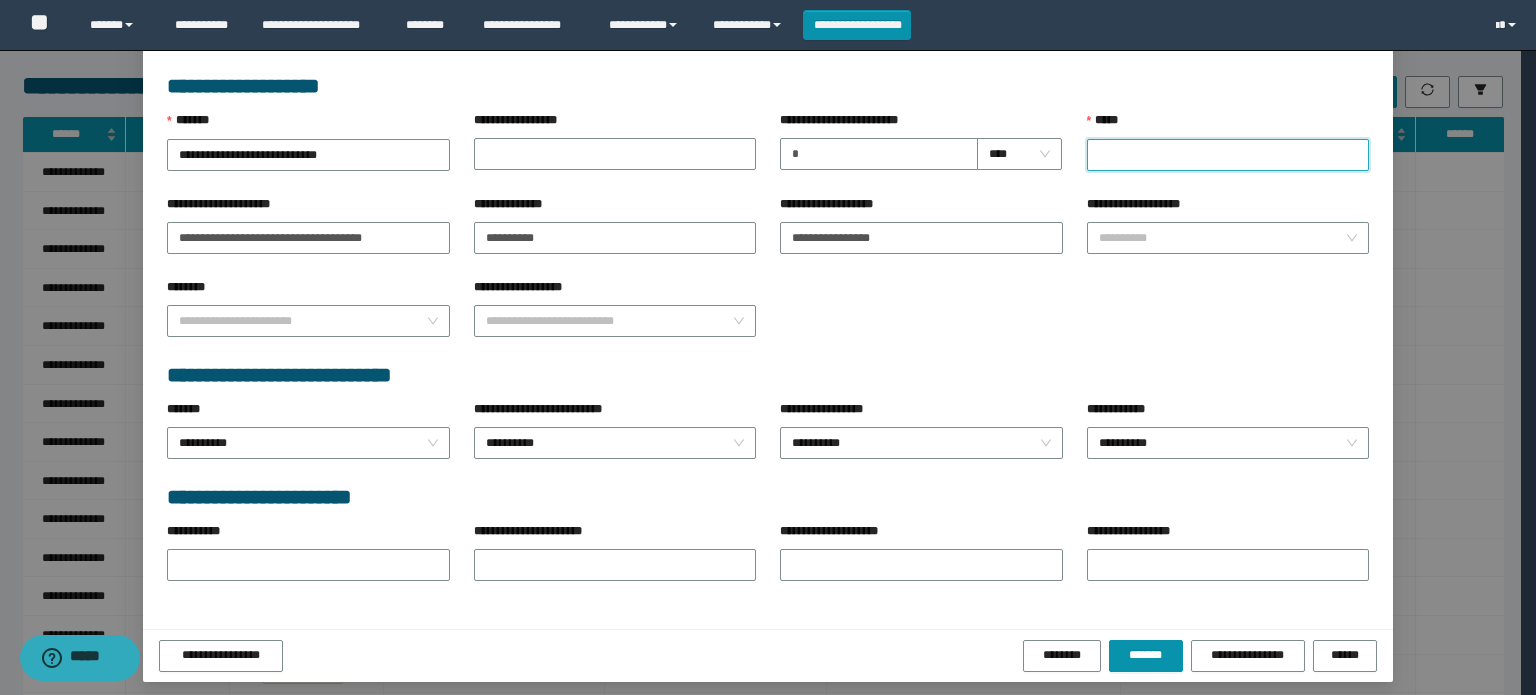 click on "*****" at bounding box center [1228, 155] 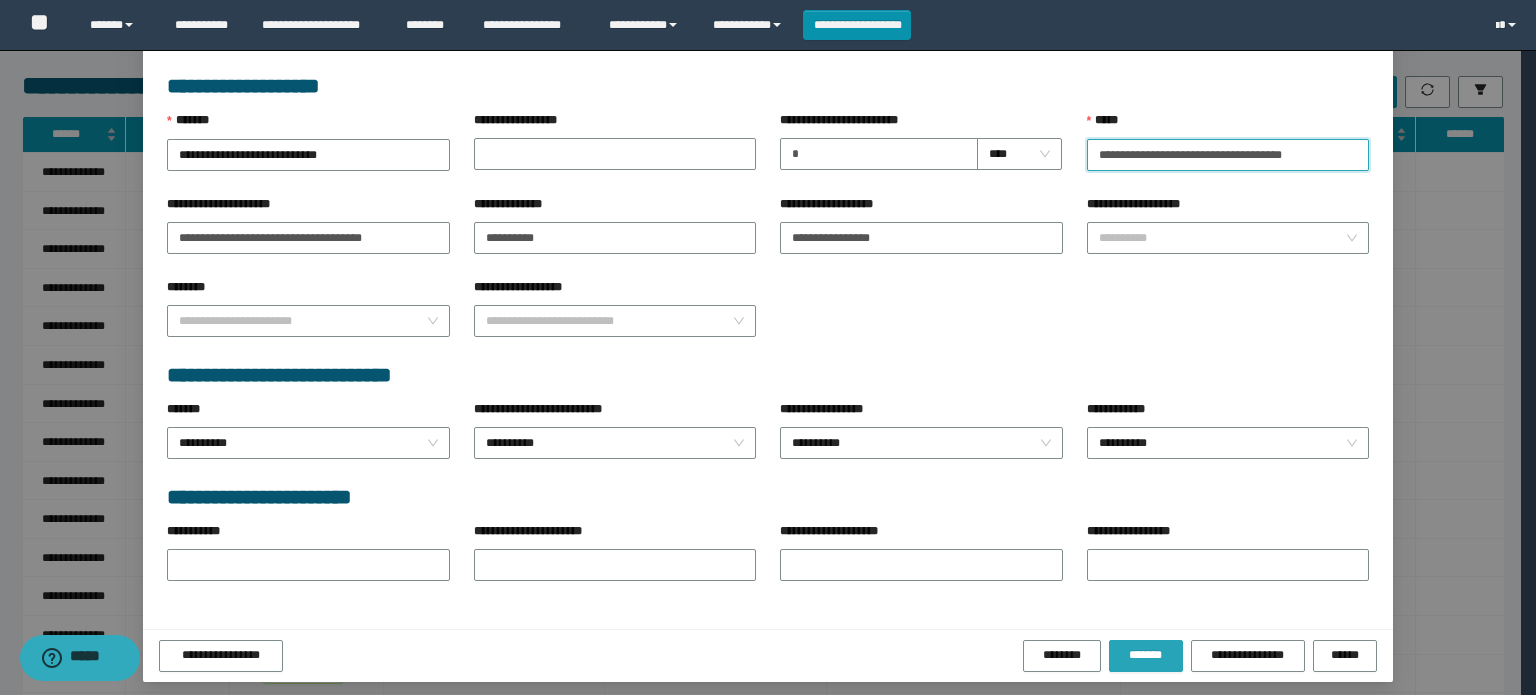 type on "**********" 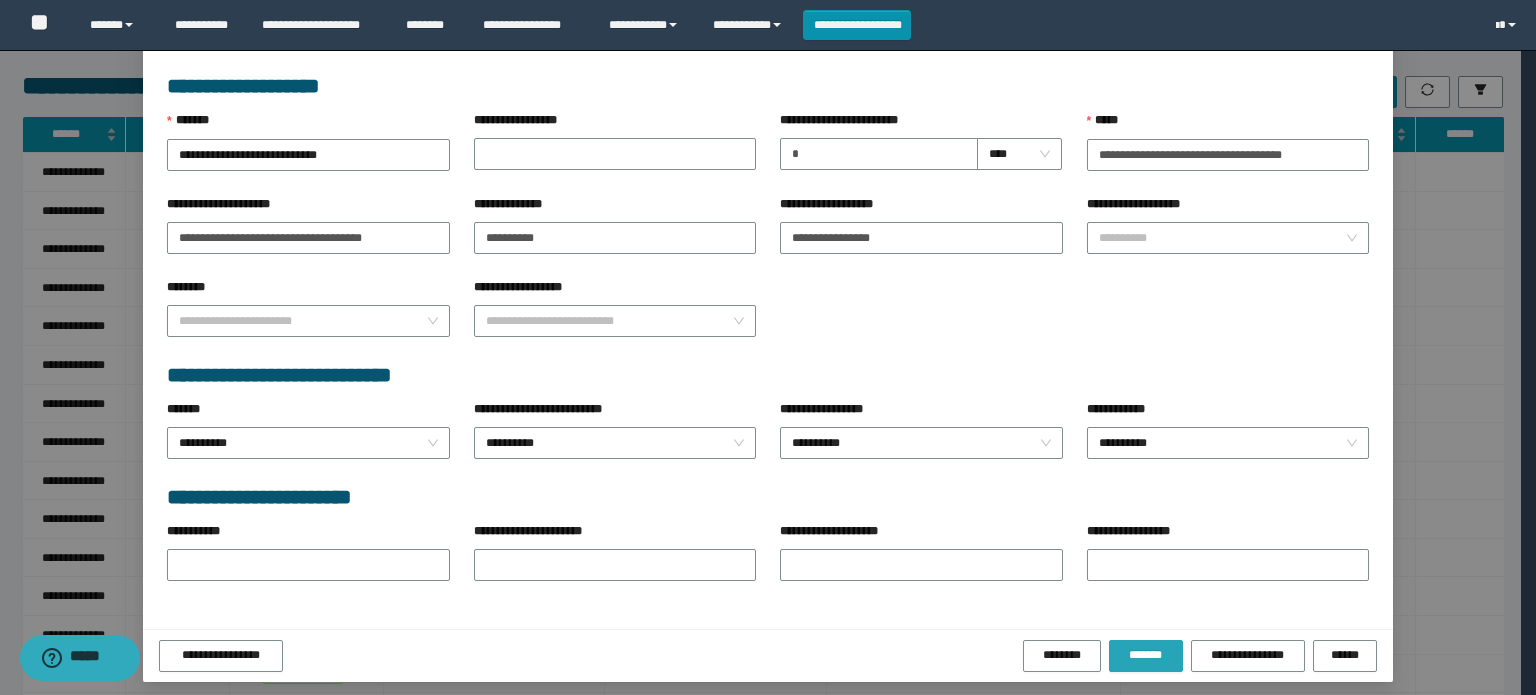 click on "*******" at bounding box center [1146, 655] 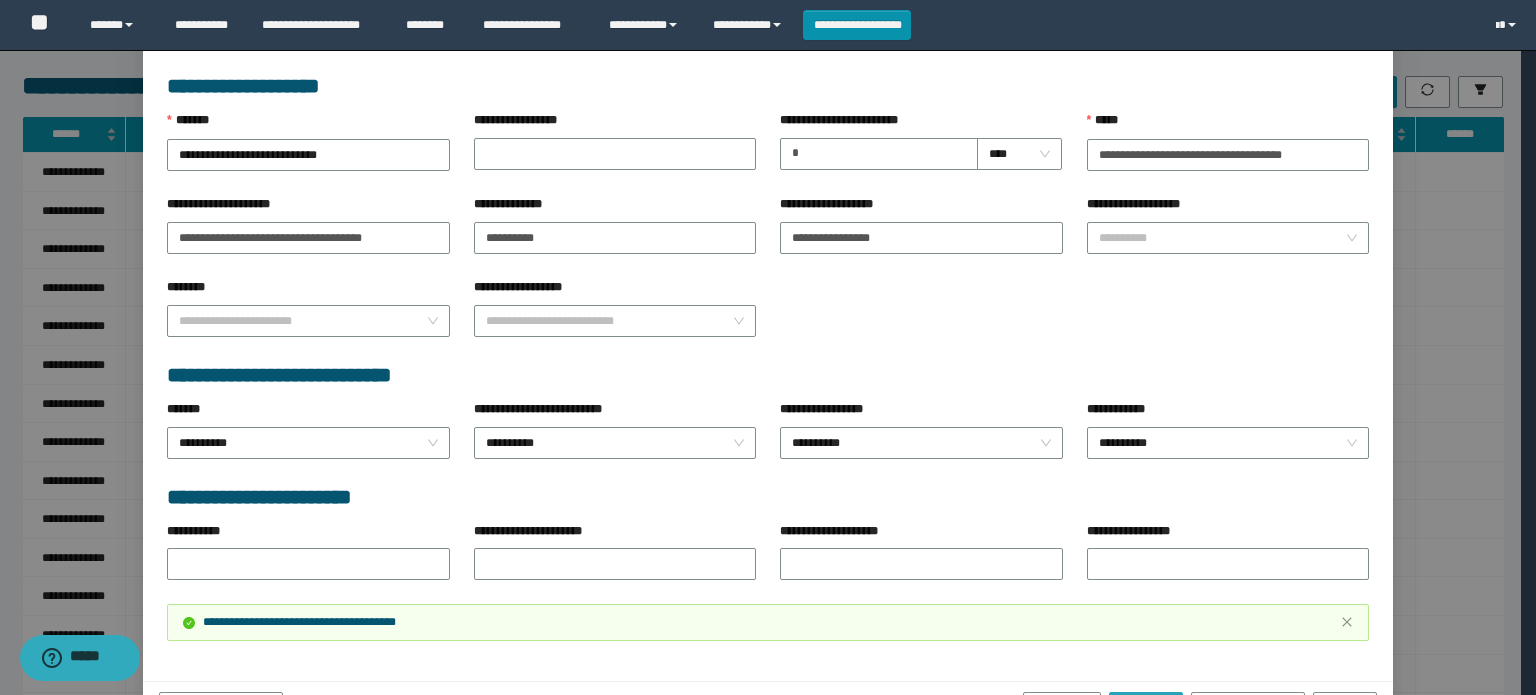 scroll, scrollTop: 954, scrollLeft: 0, axis: vertical 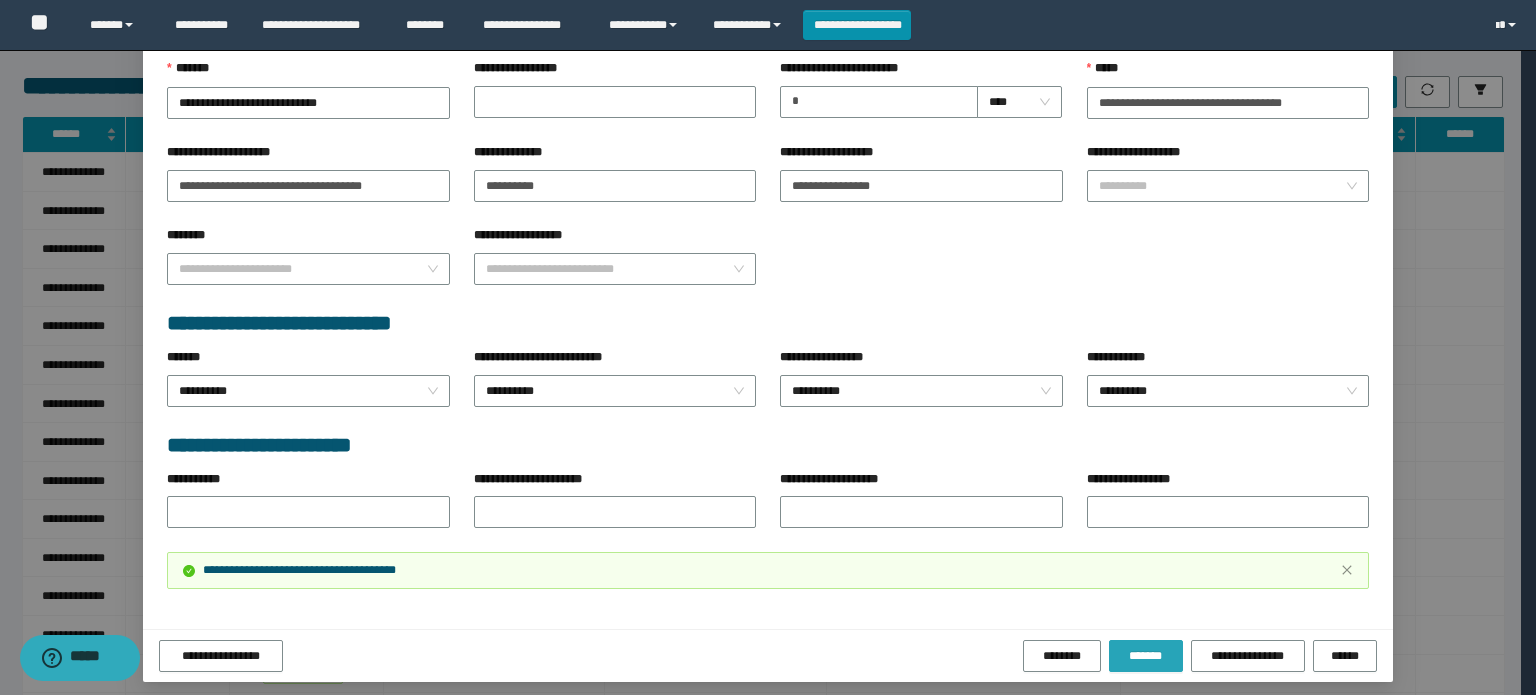 drag, startPoint x: 1121, startPoint y: 639, endPoint x: 1063, endPoint y: 597, distance: 71.610054 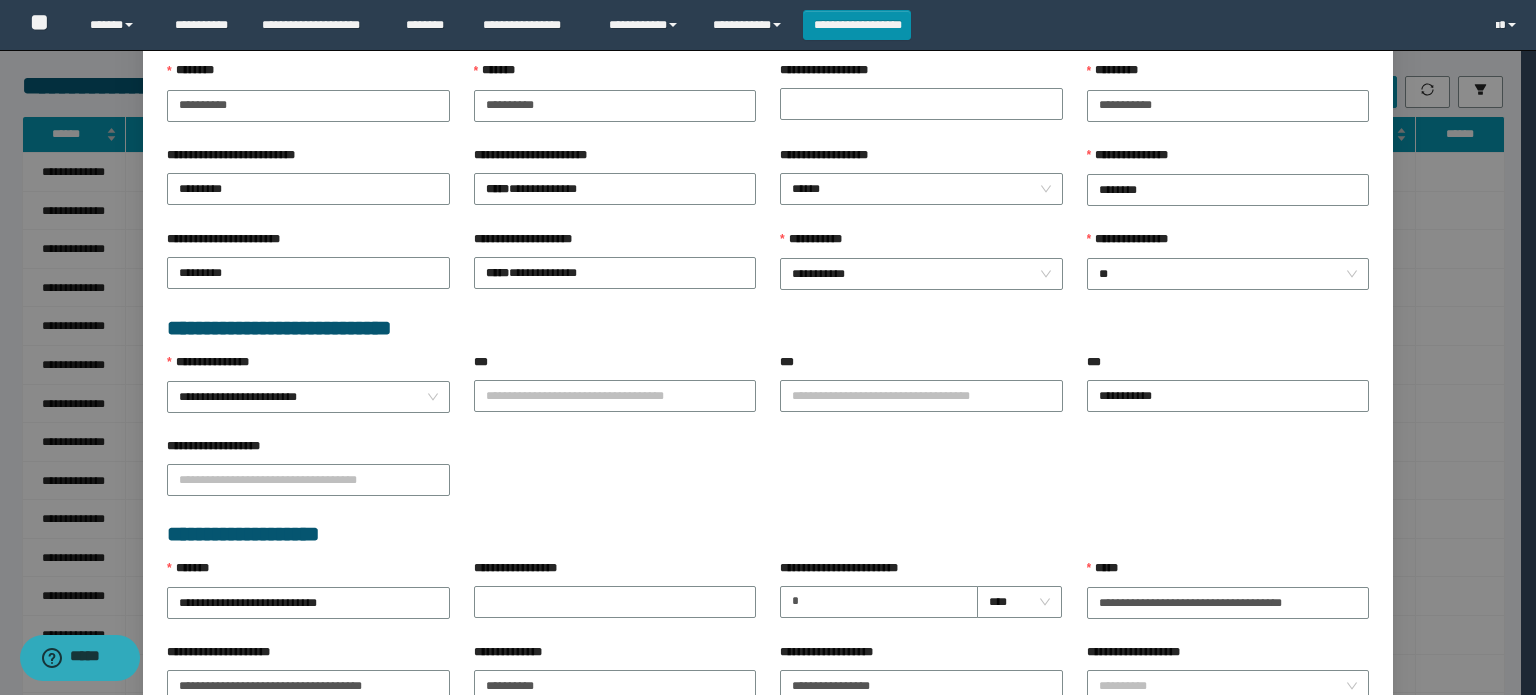 scroll, scrollTop: 0, scrollLeft: 0, axis: both 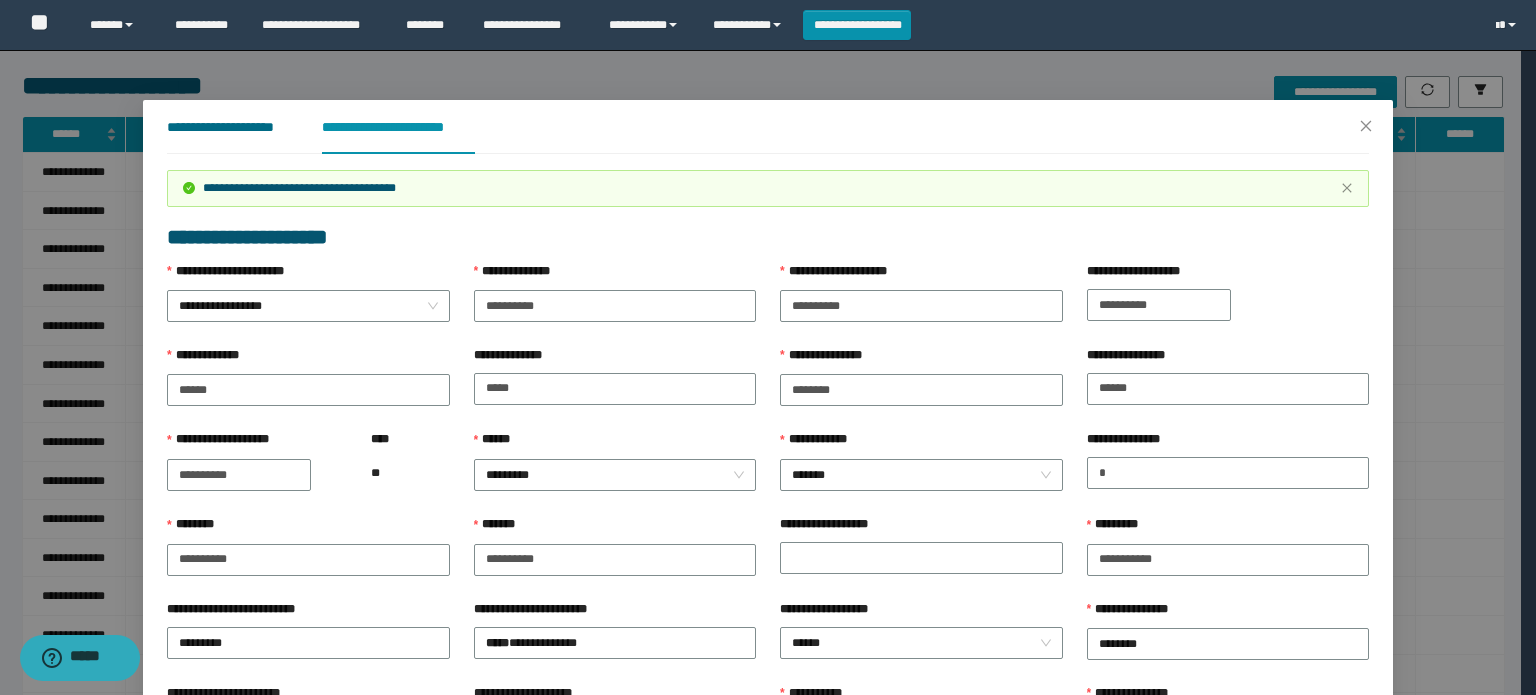 click on "**********" at bounding box center [228, 127] 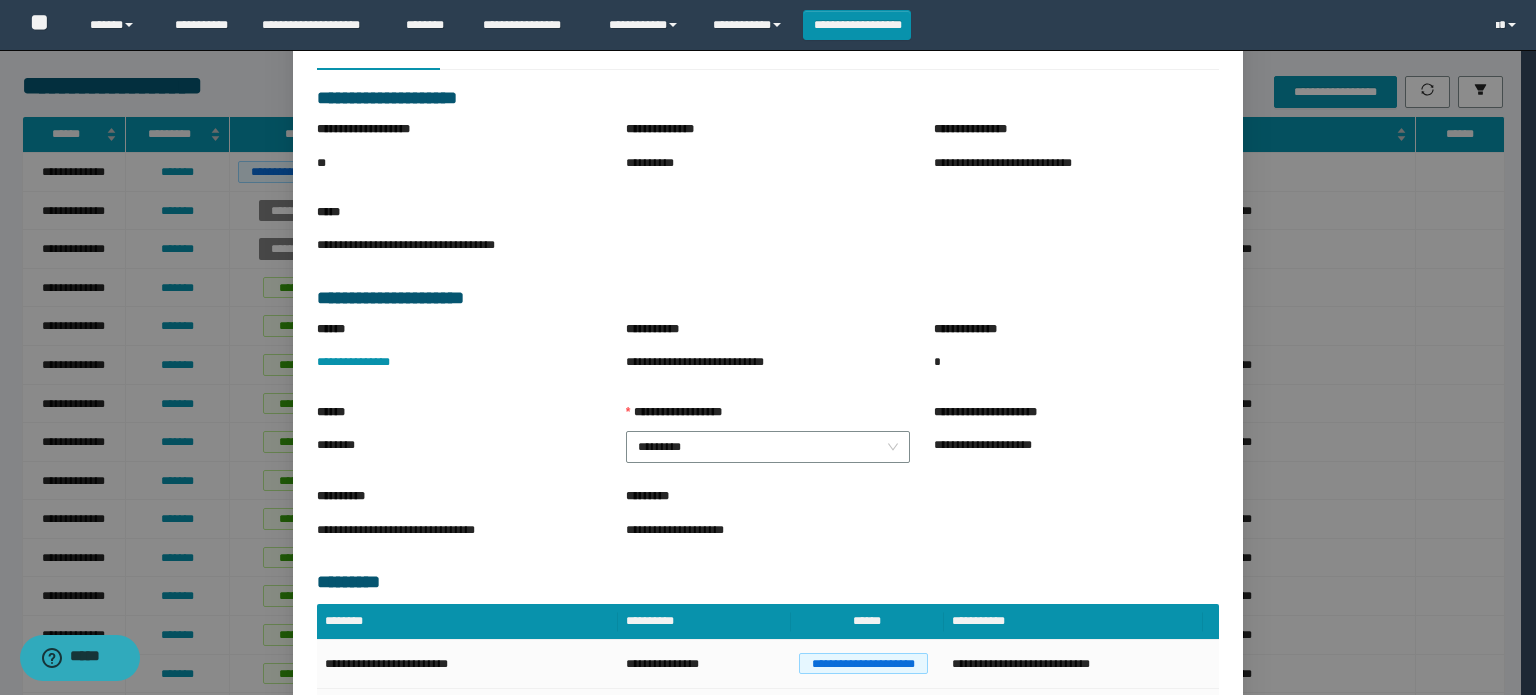 scroll, scrollTop: 225, scrollLeft: 0, axis: vertical 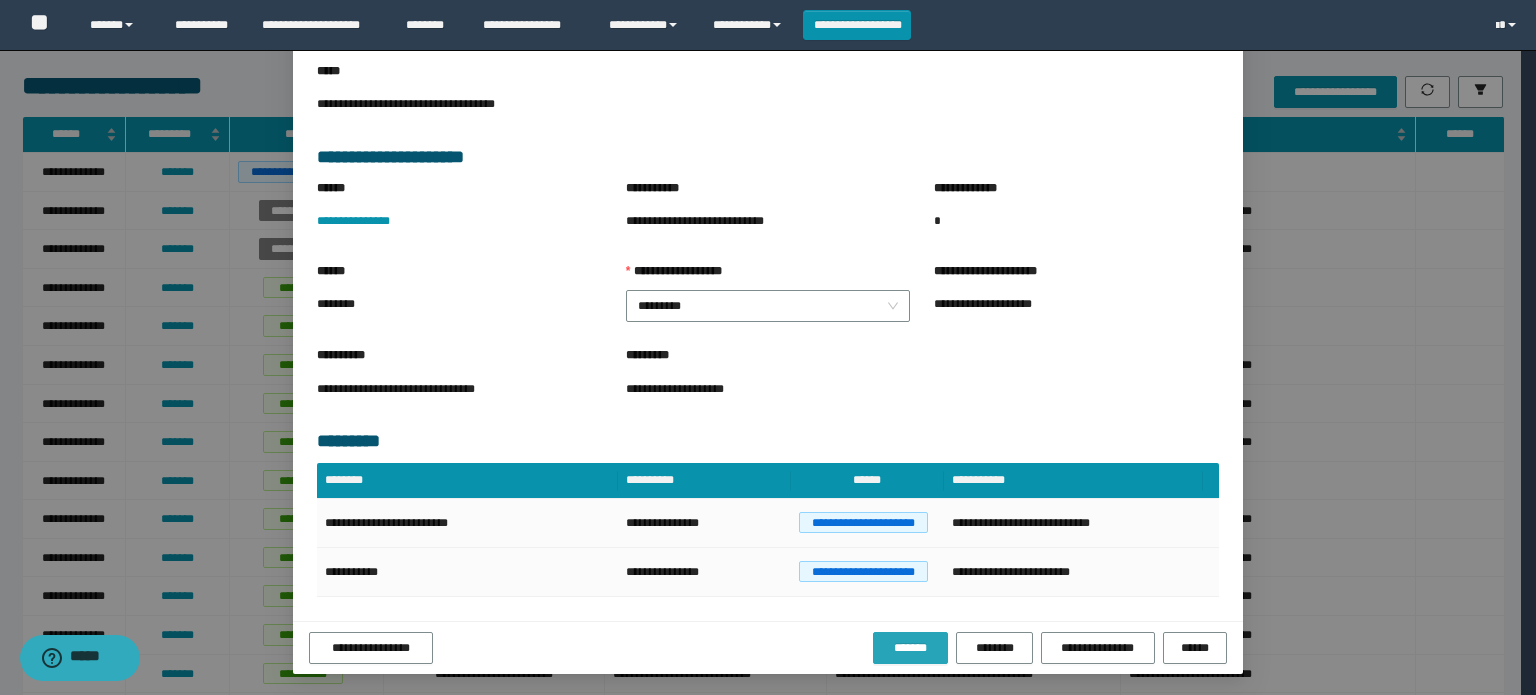 click on "*******" at bounding box center [910, 648] 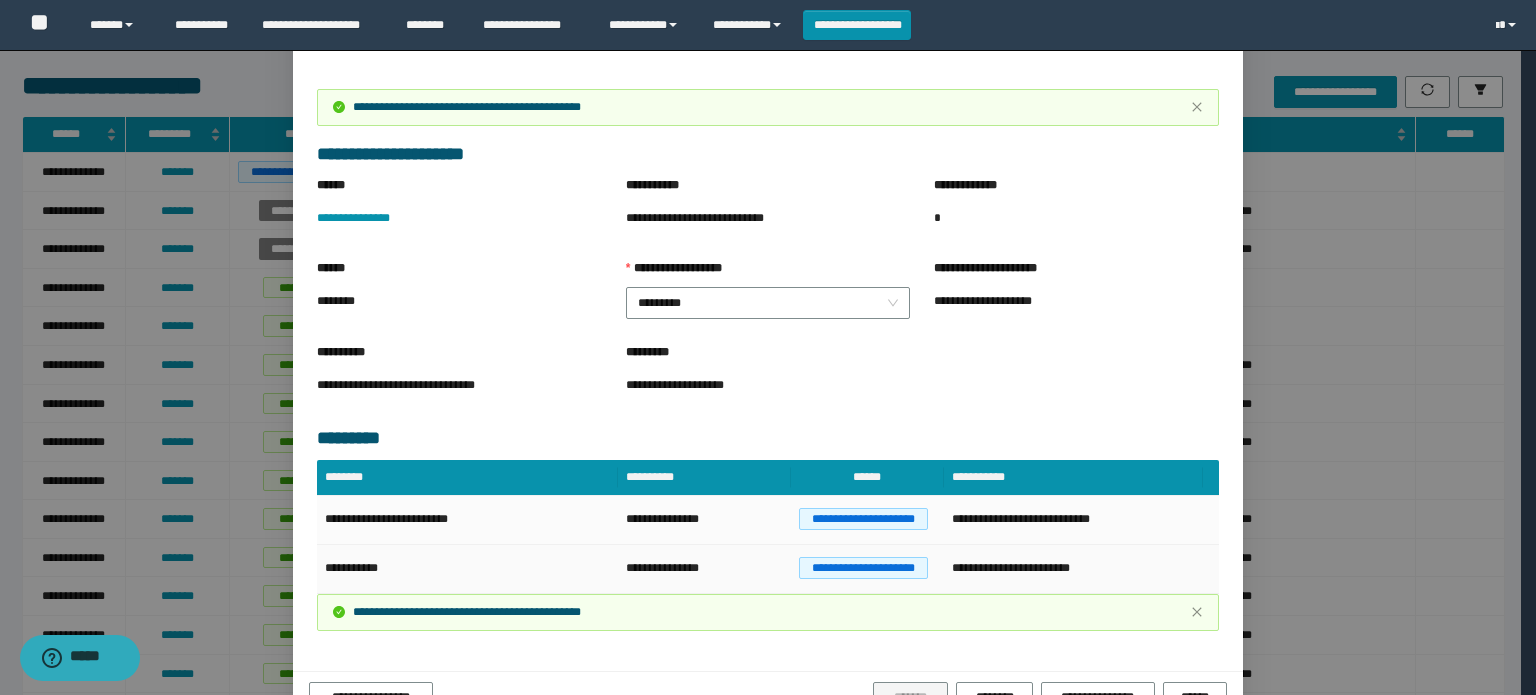scroll, scrollTop: 331, scrollLeft: 0, axis: vertical 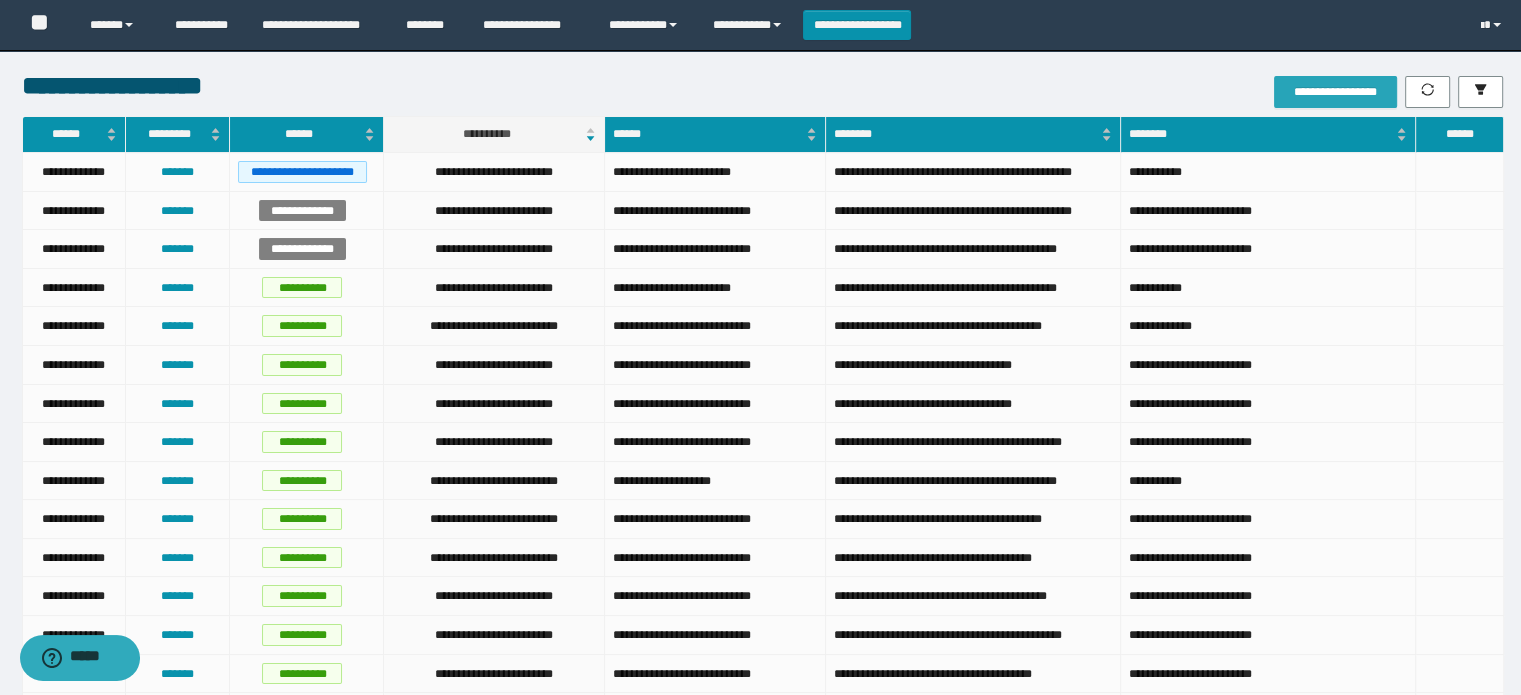 click on "**********" at bounding box center (1335, 92) 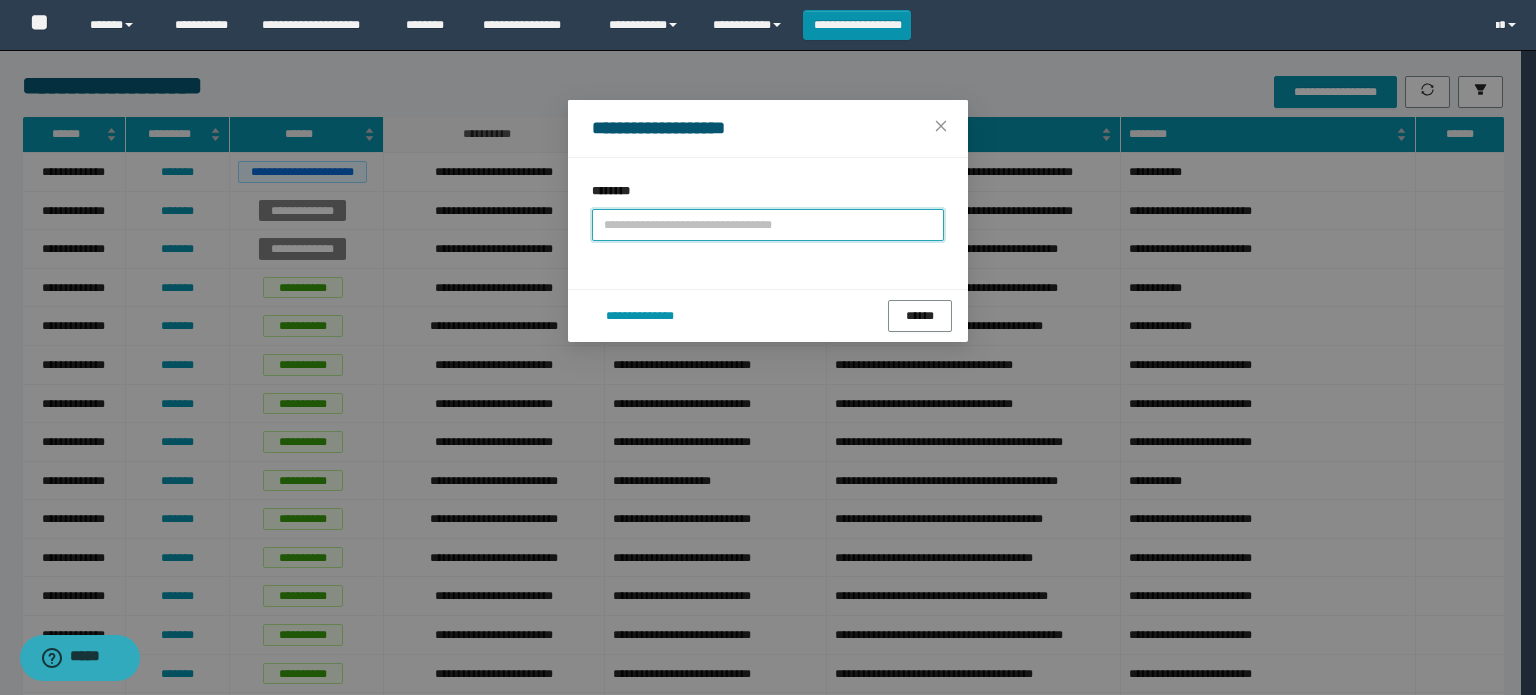 click at bounding box center (768, 225) 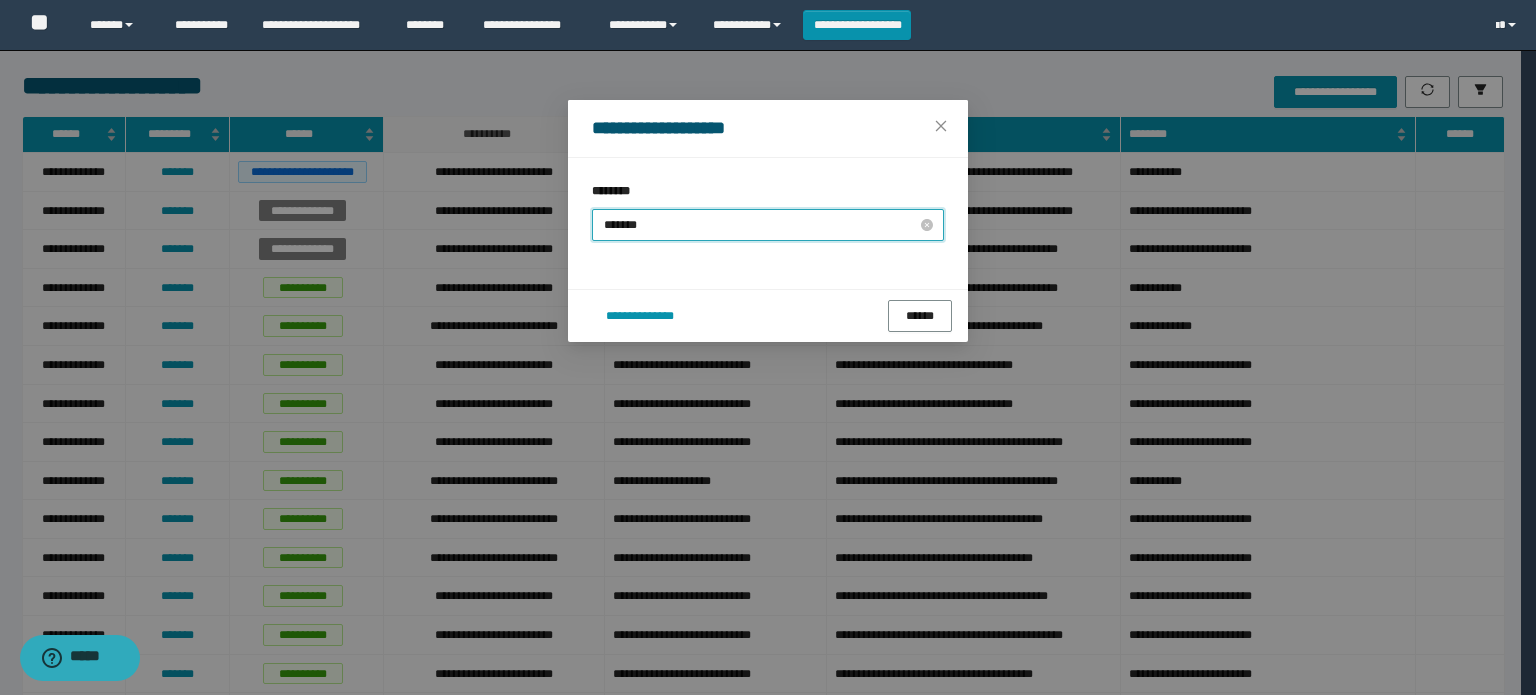 type on "********" 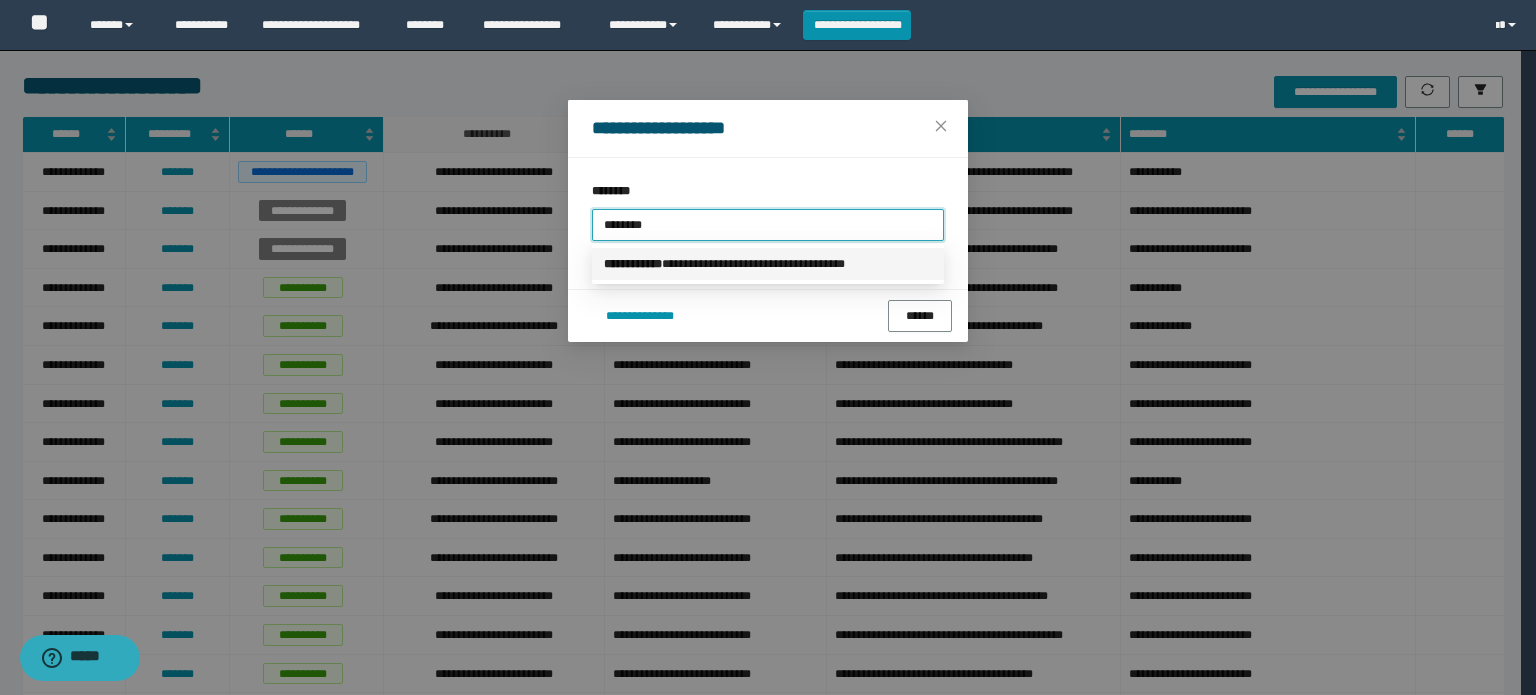 click on "**********" at bounding box center (768, 264) 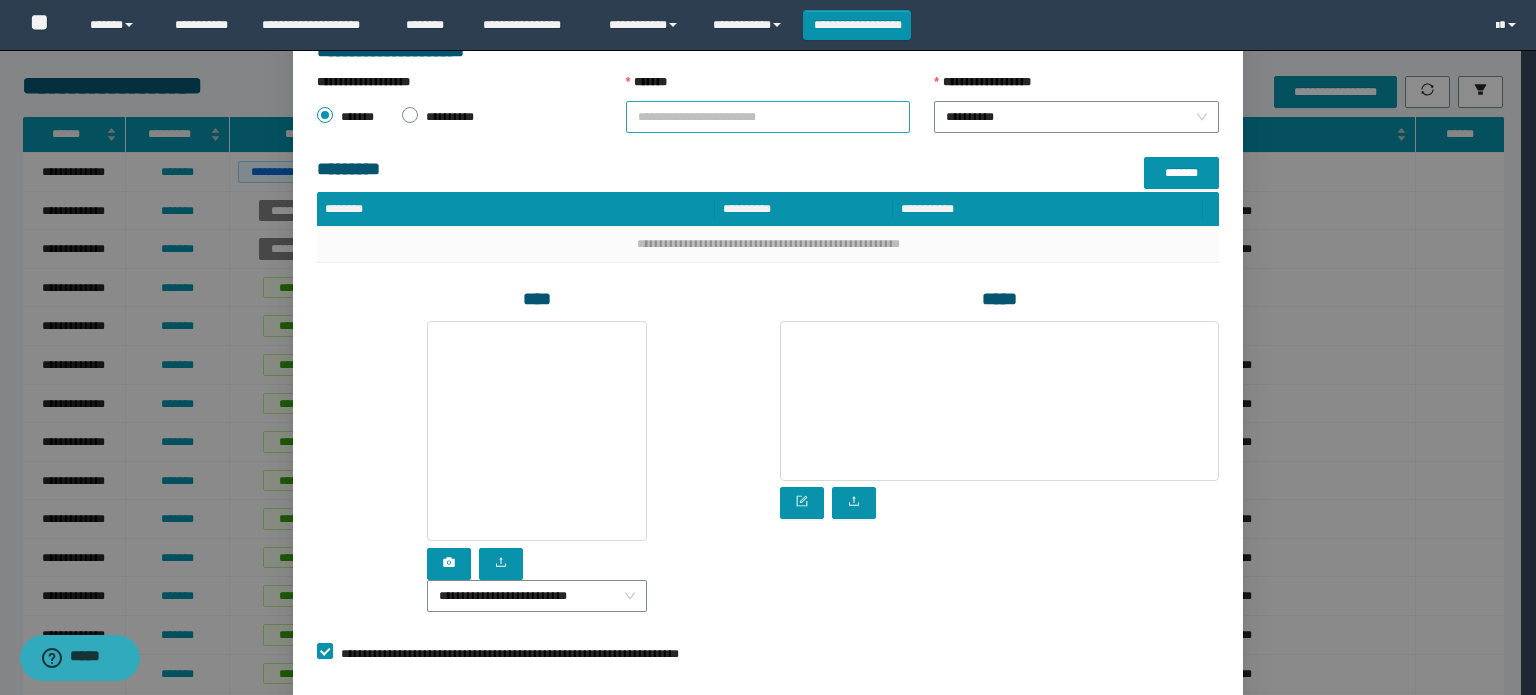 click on "*******" at bounding box center (768, 117) 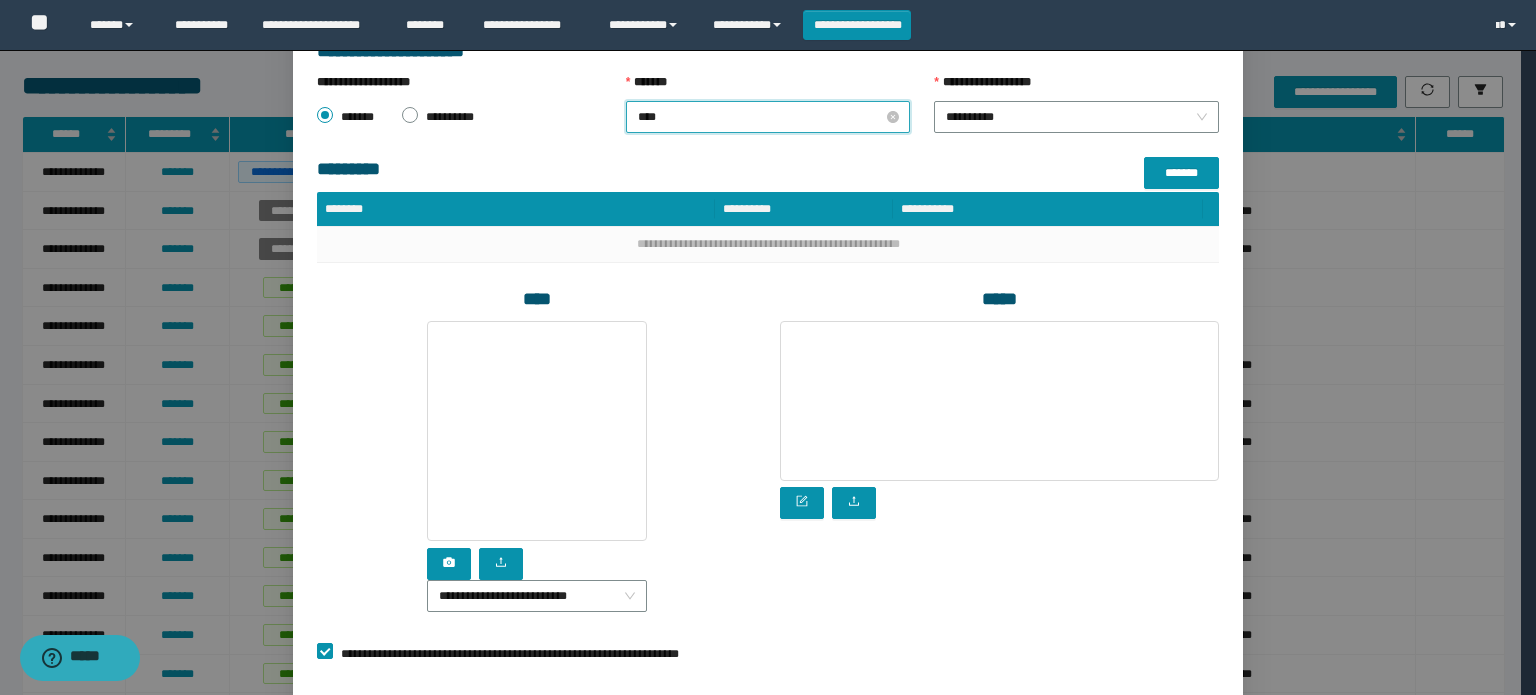 type on "*****" 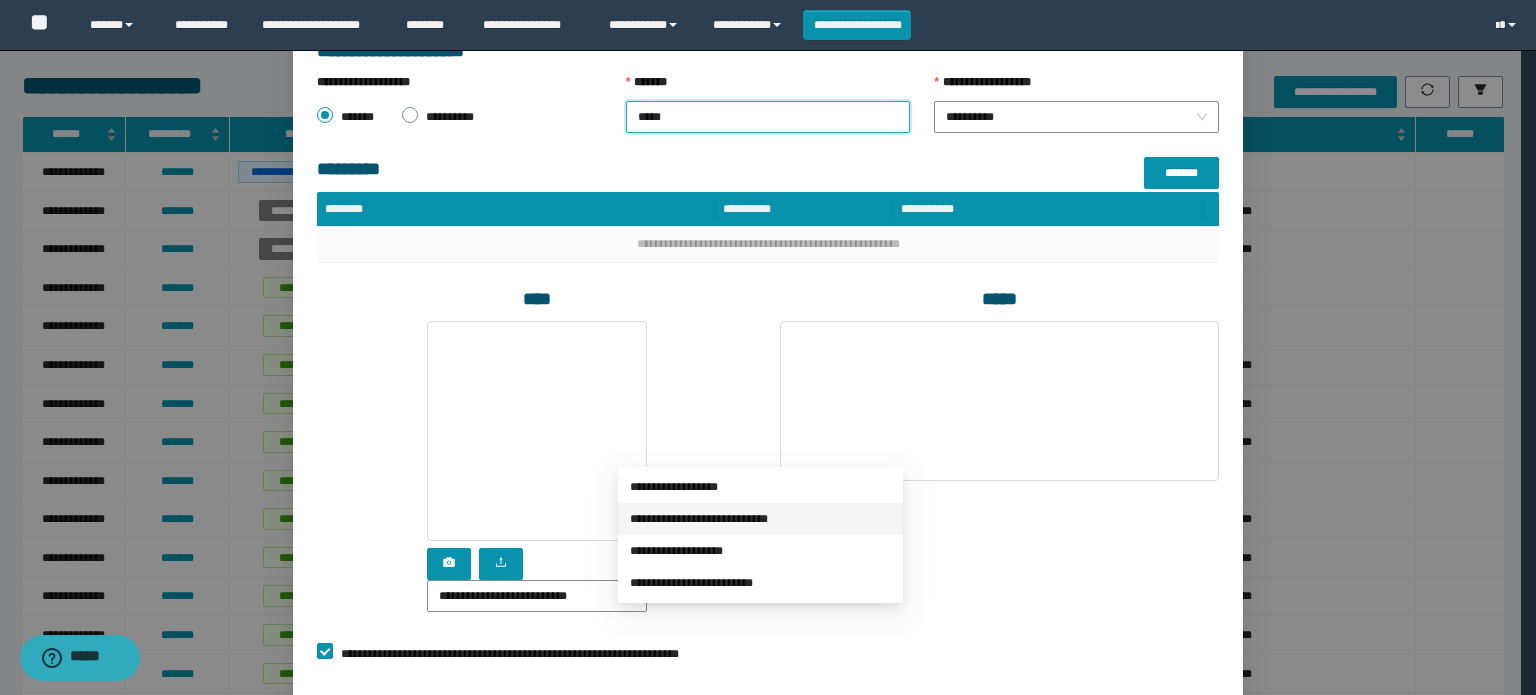 drag, startPoint x: 680, startPoint y: 521, endPoint x: 913, endPoint y: 515, distance: 233.07724 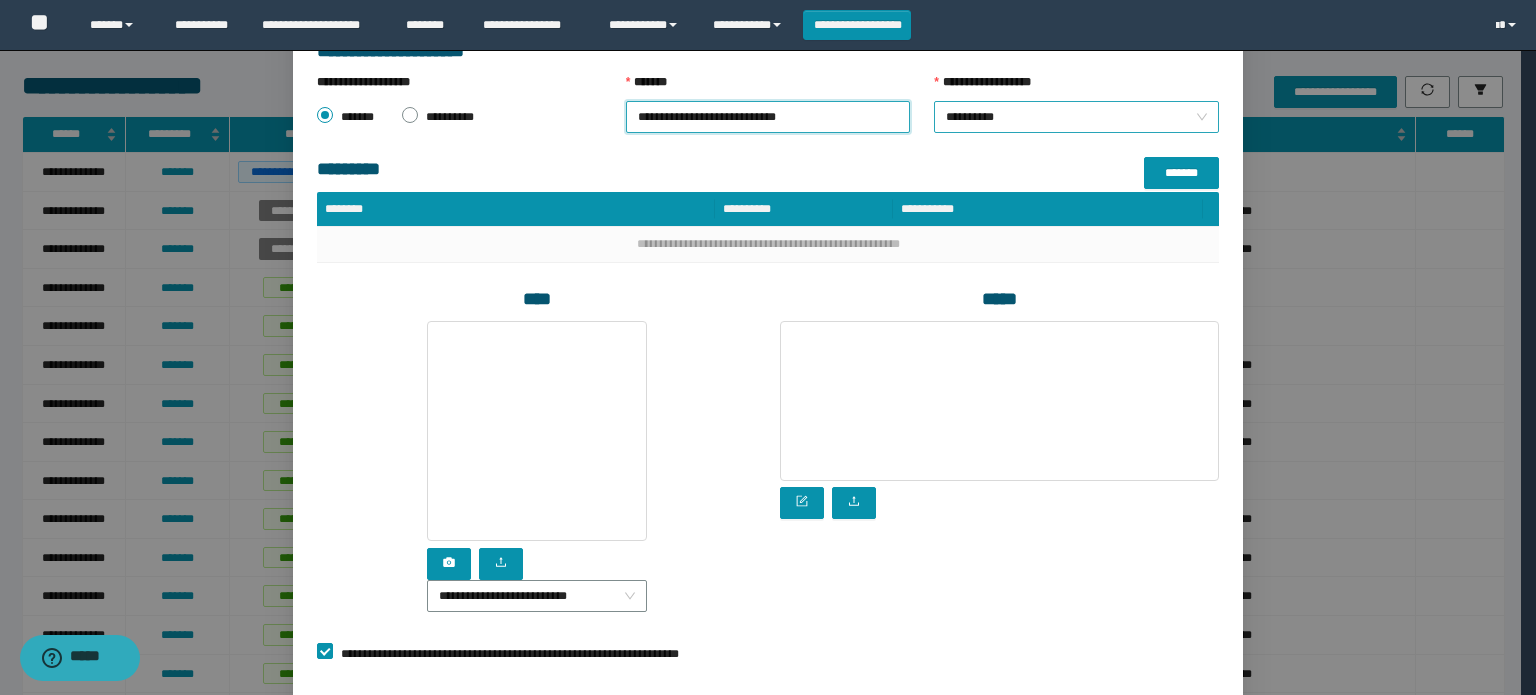 click on "**********" at bounding box center (1076, 117) 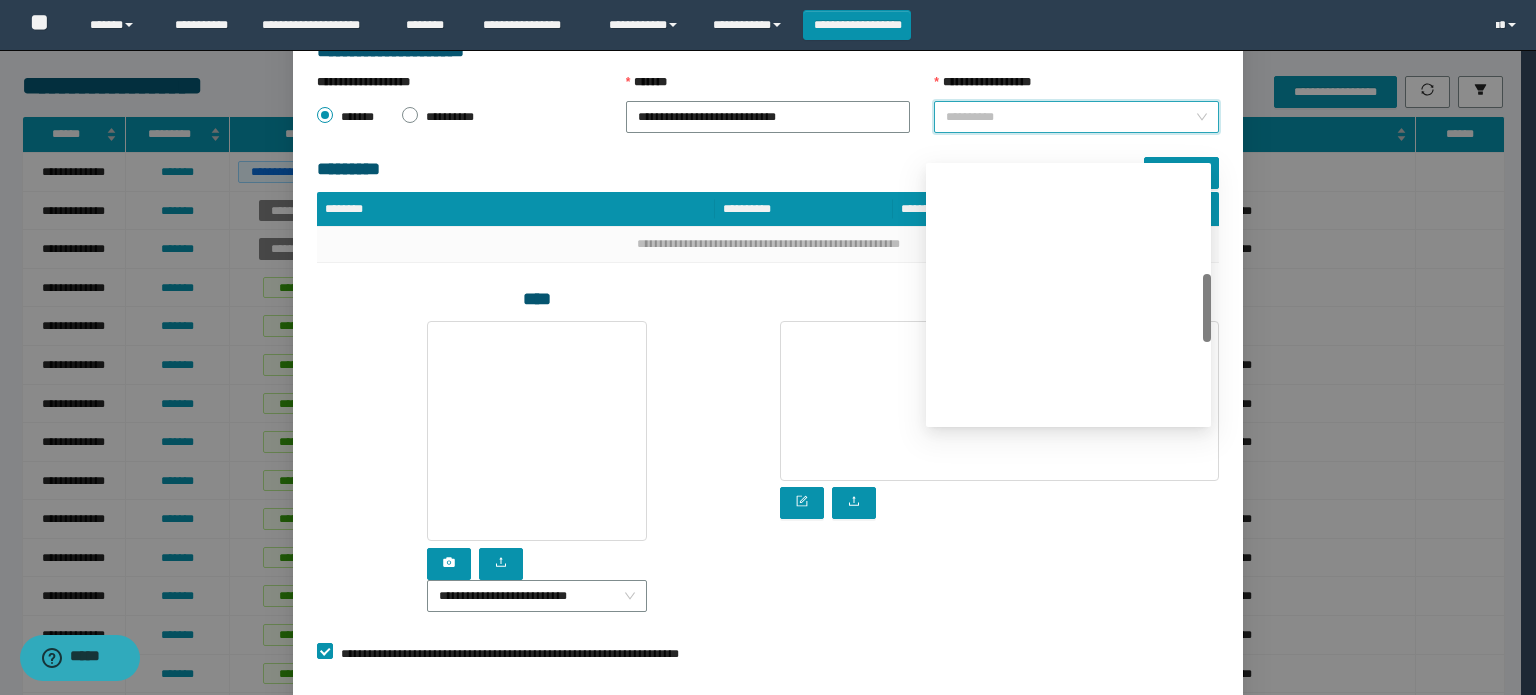 scroll, scrollTop: 400, scrollLeft: 0, axis: vertical 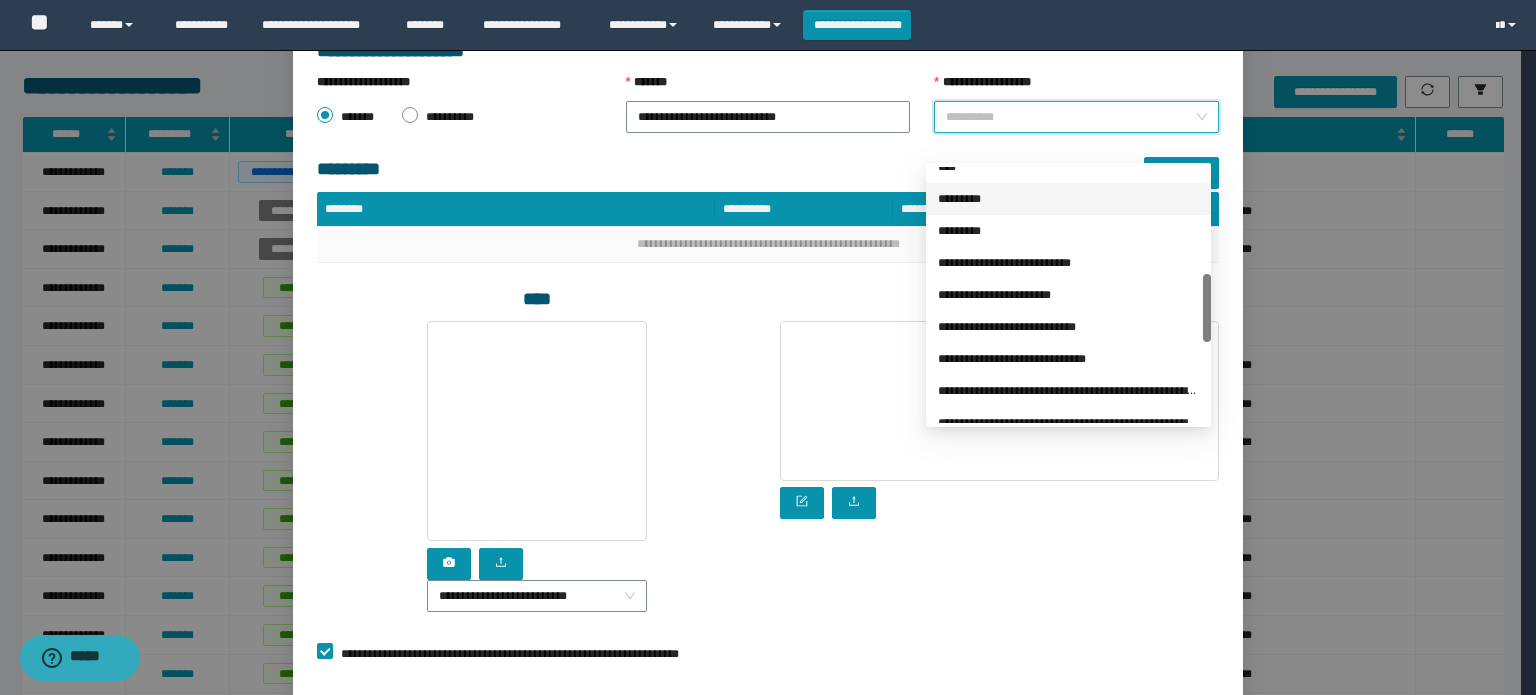 click on "*********" at bounding box center (1068, 199) 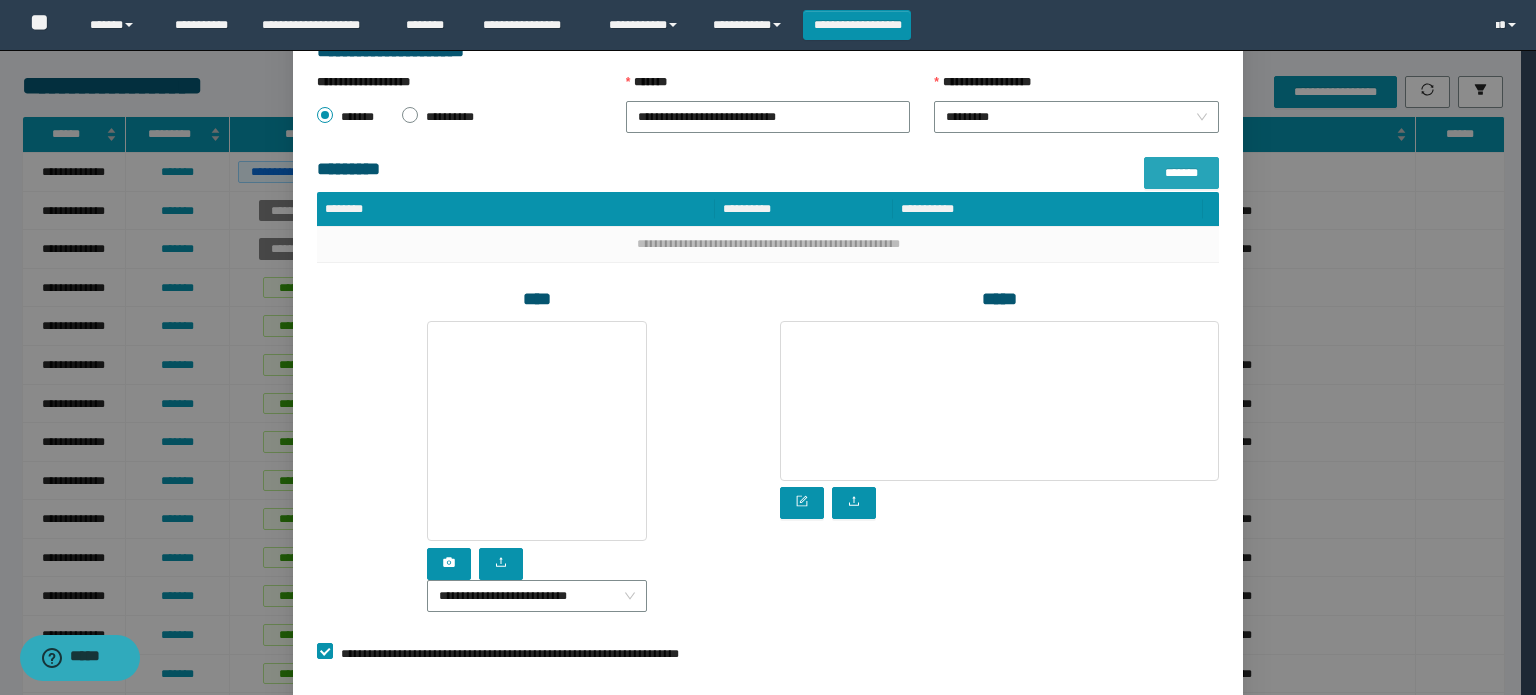 click on "*******" at bounding box center (1181, 173) 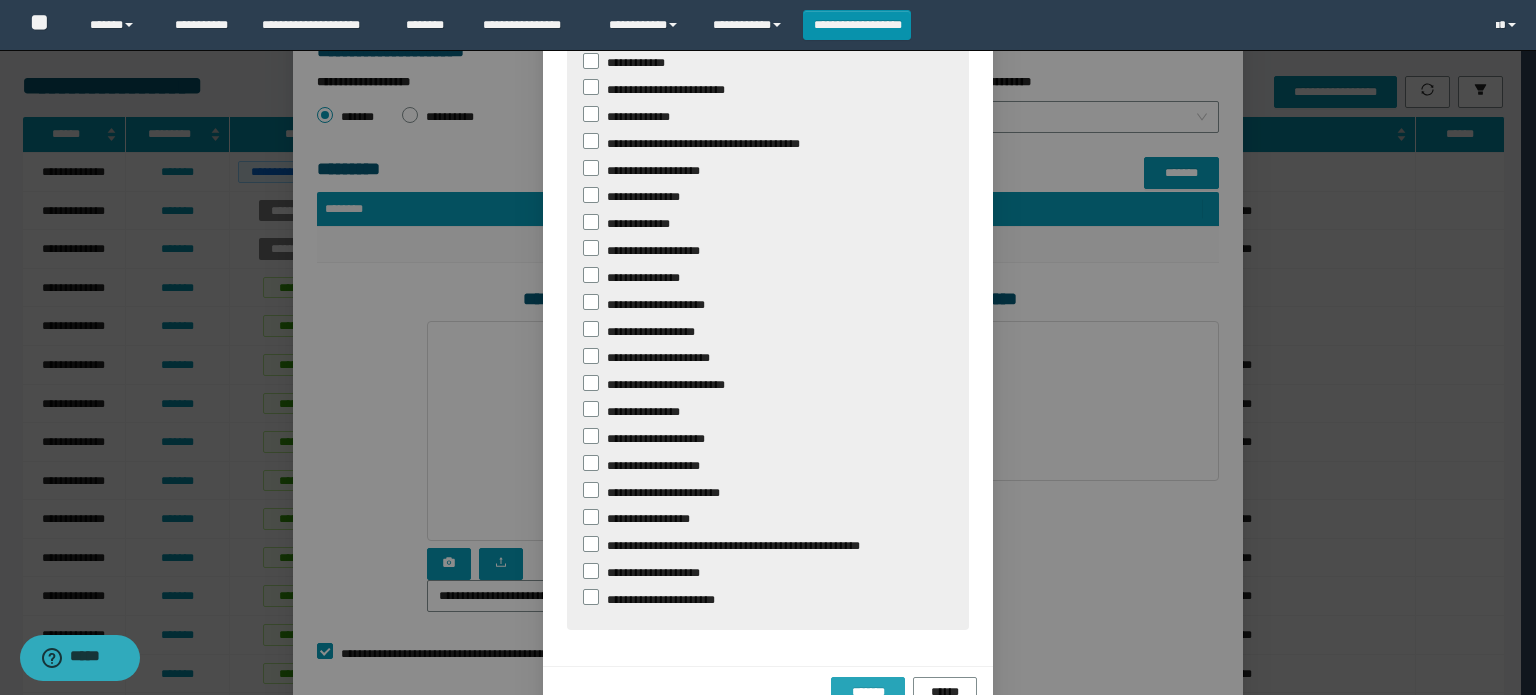 click on "*******" at bounding box center [868, 693] 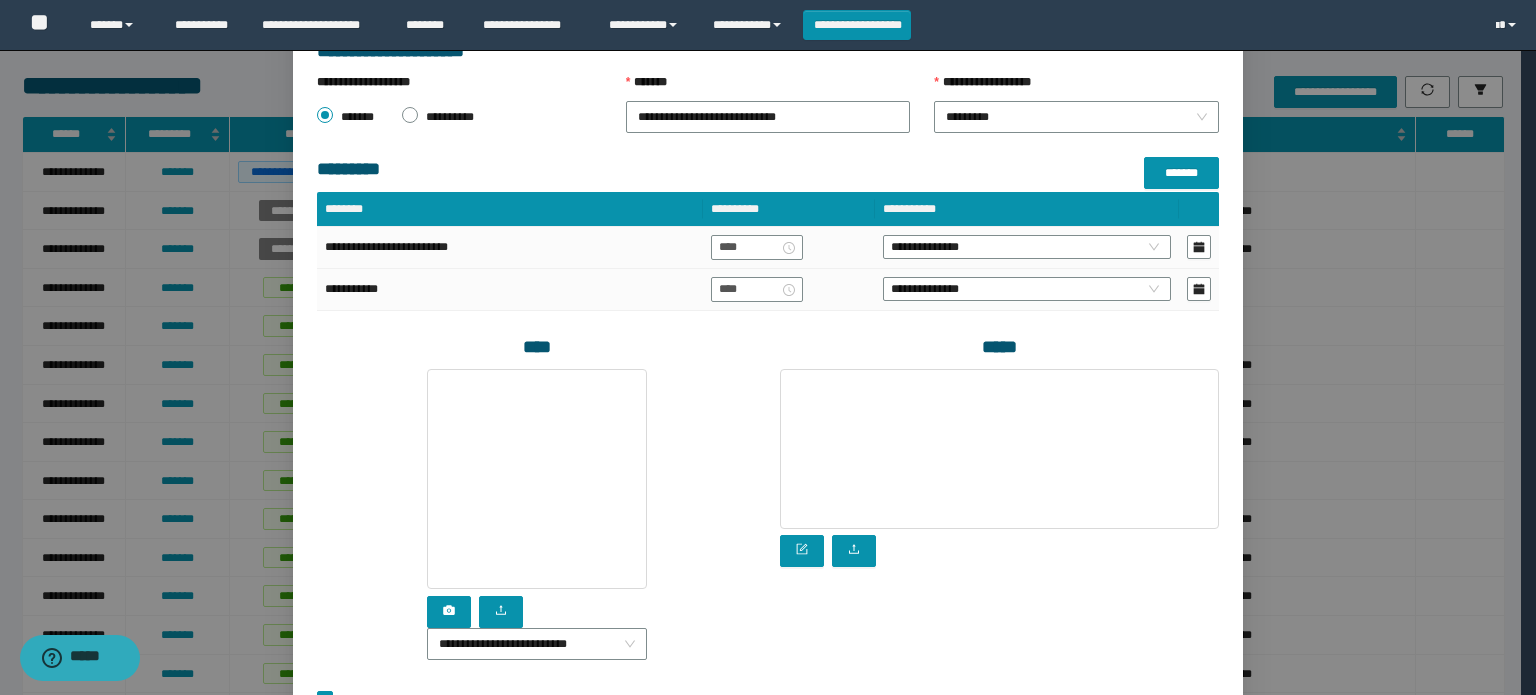 scroll, scrollTop: 288, scrollLeft: 0, axis: vertical 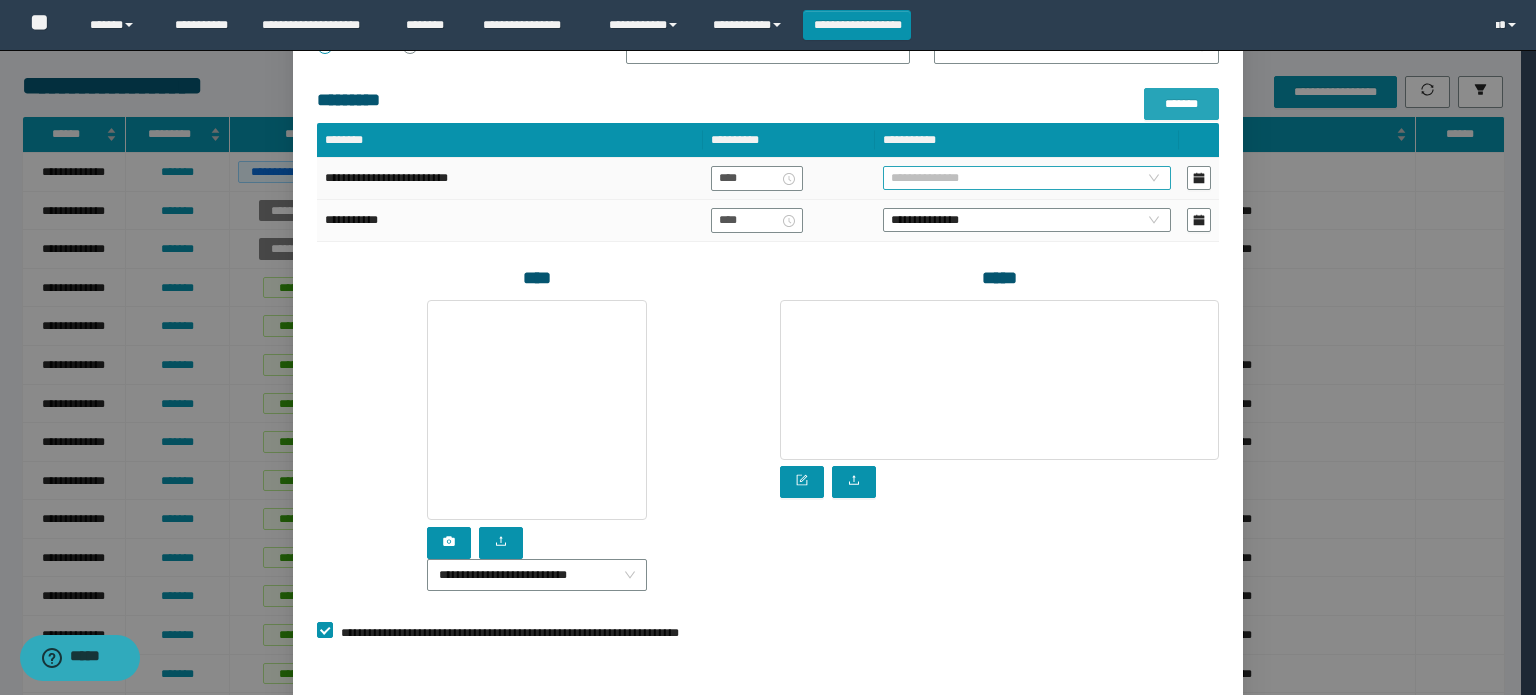 click on "**********" at bounding box center [1027, 178] 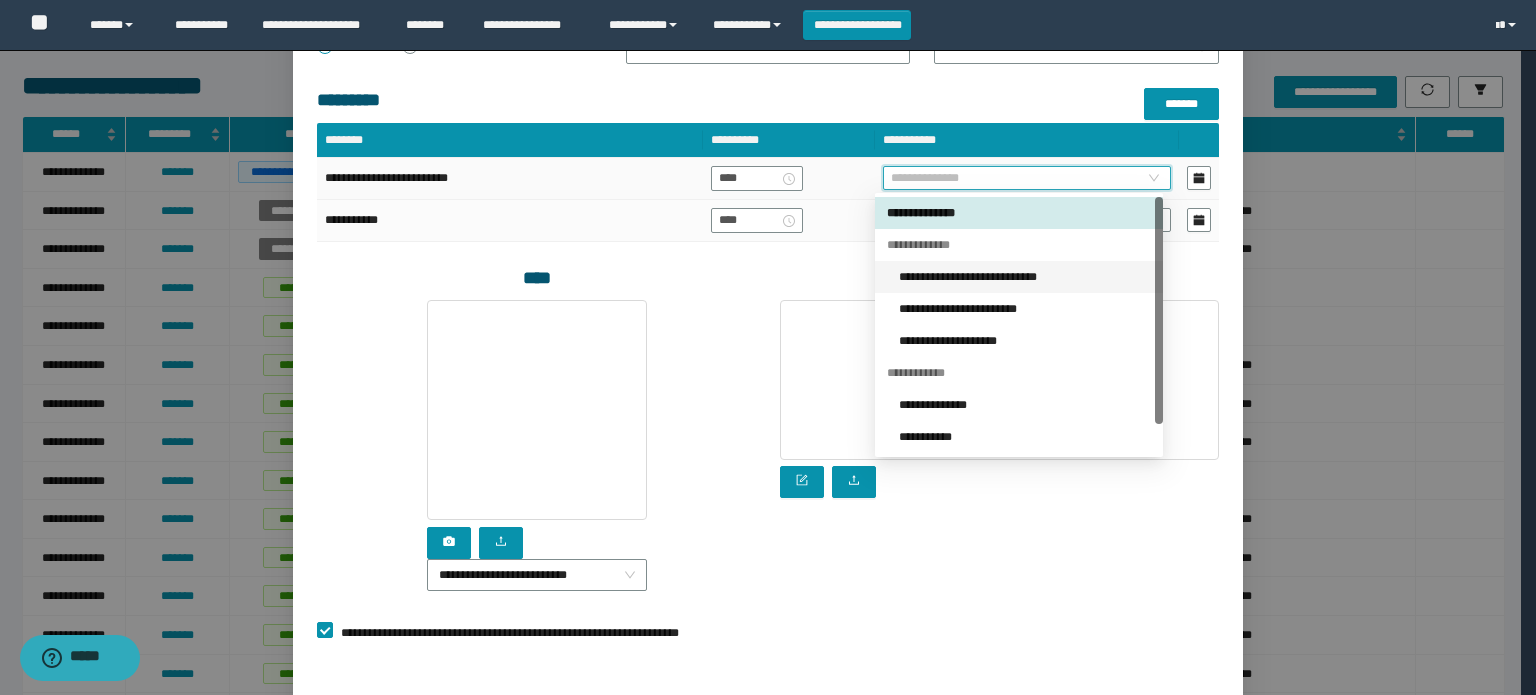 click on "**********" at bounding box center (1025, 277) 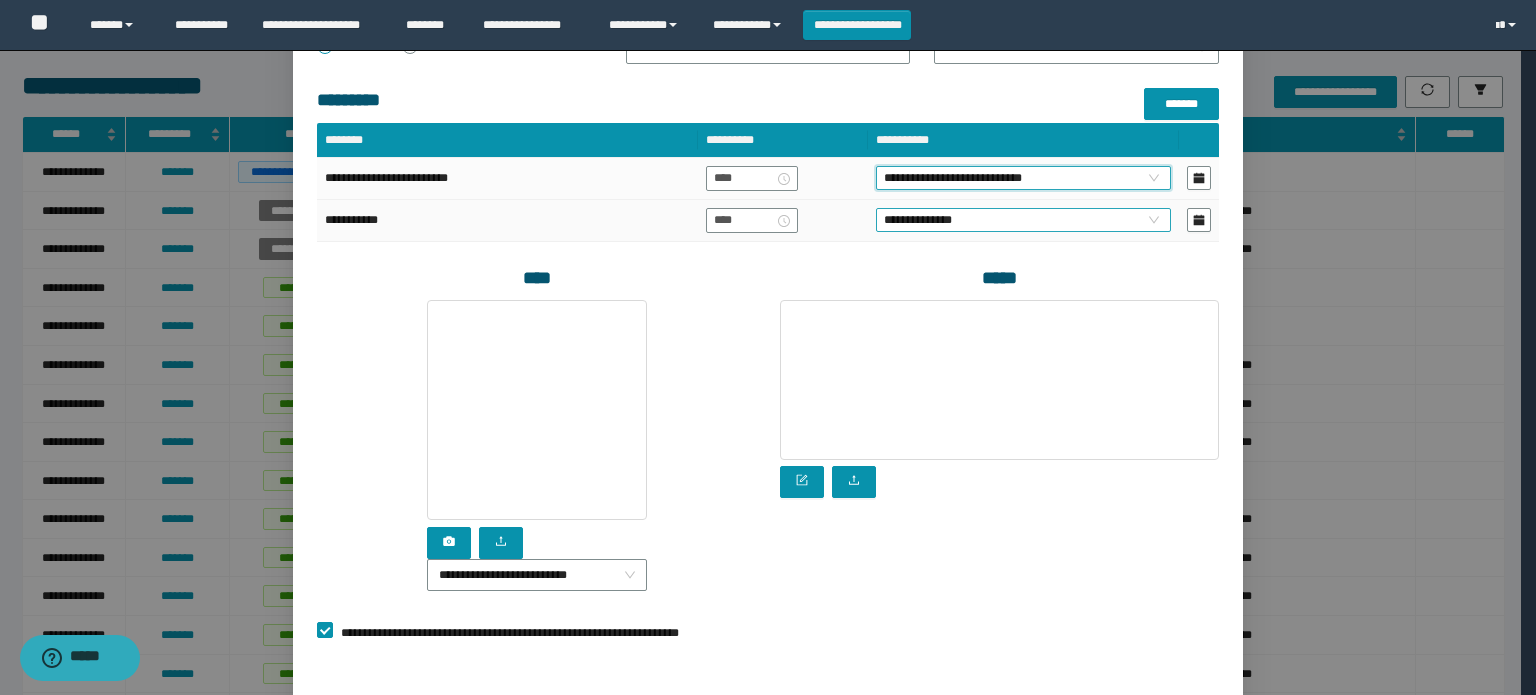 click on "**********" at bounding box center [1023, 220] 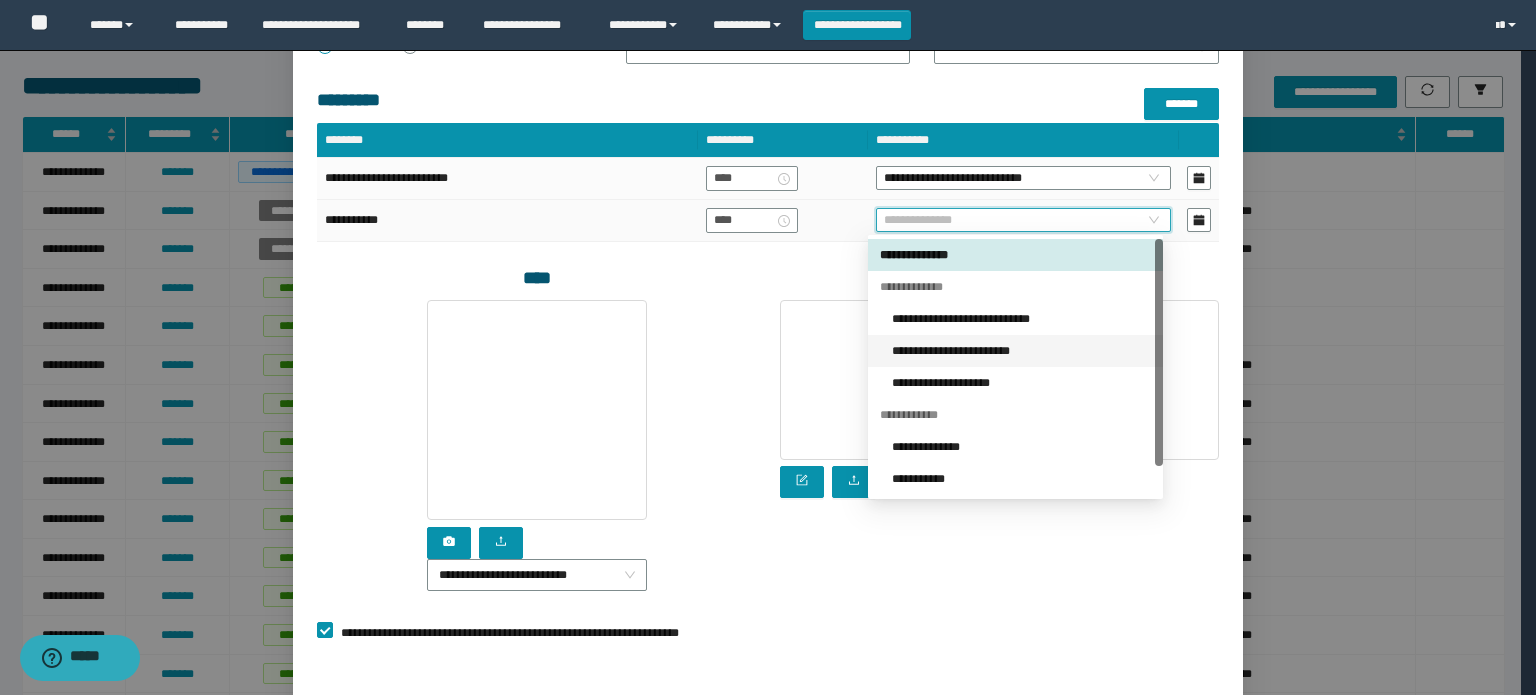 click on "**********" at bounding box center (1021, 351) 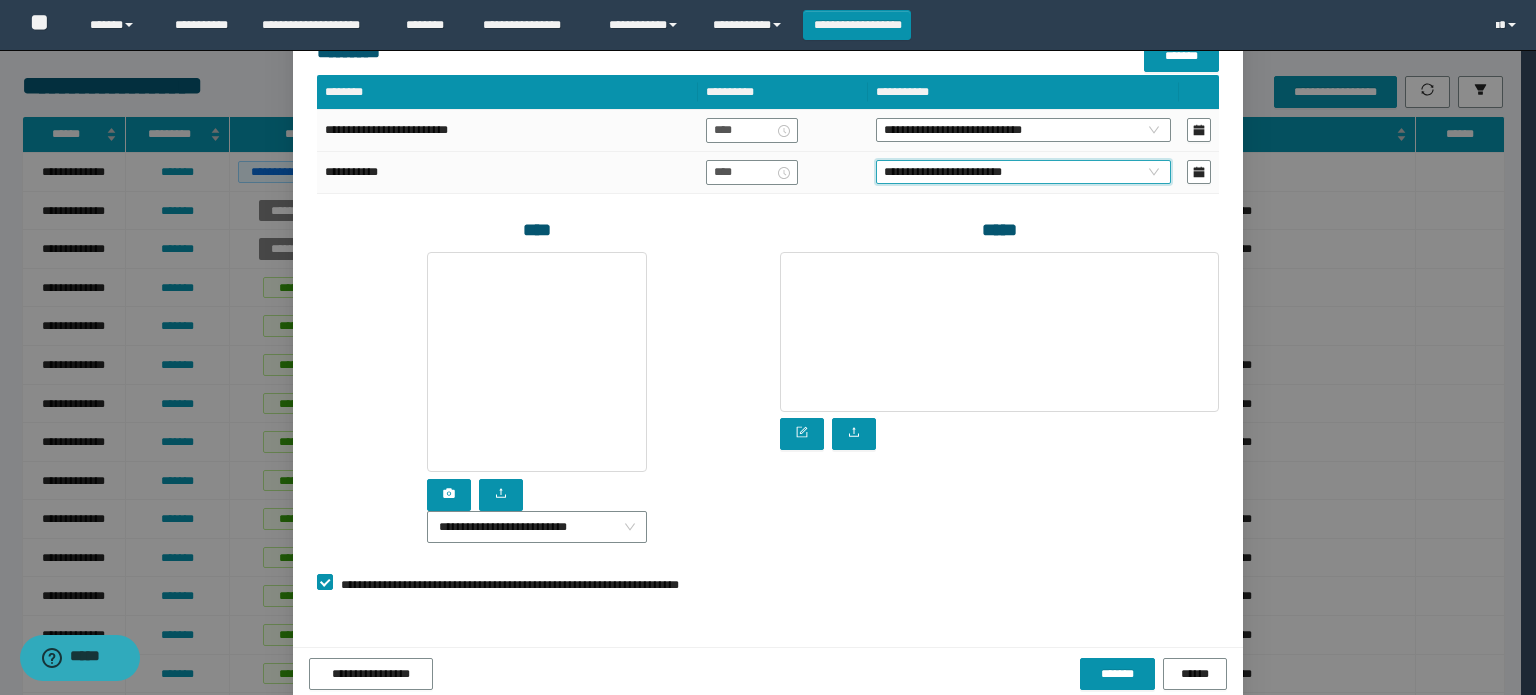 scroll, scrollTop: 474, scrollLeft: 0, axis: vertical 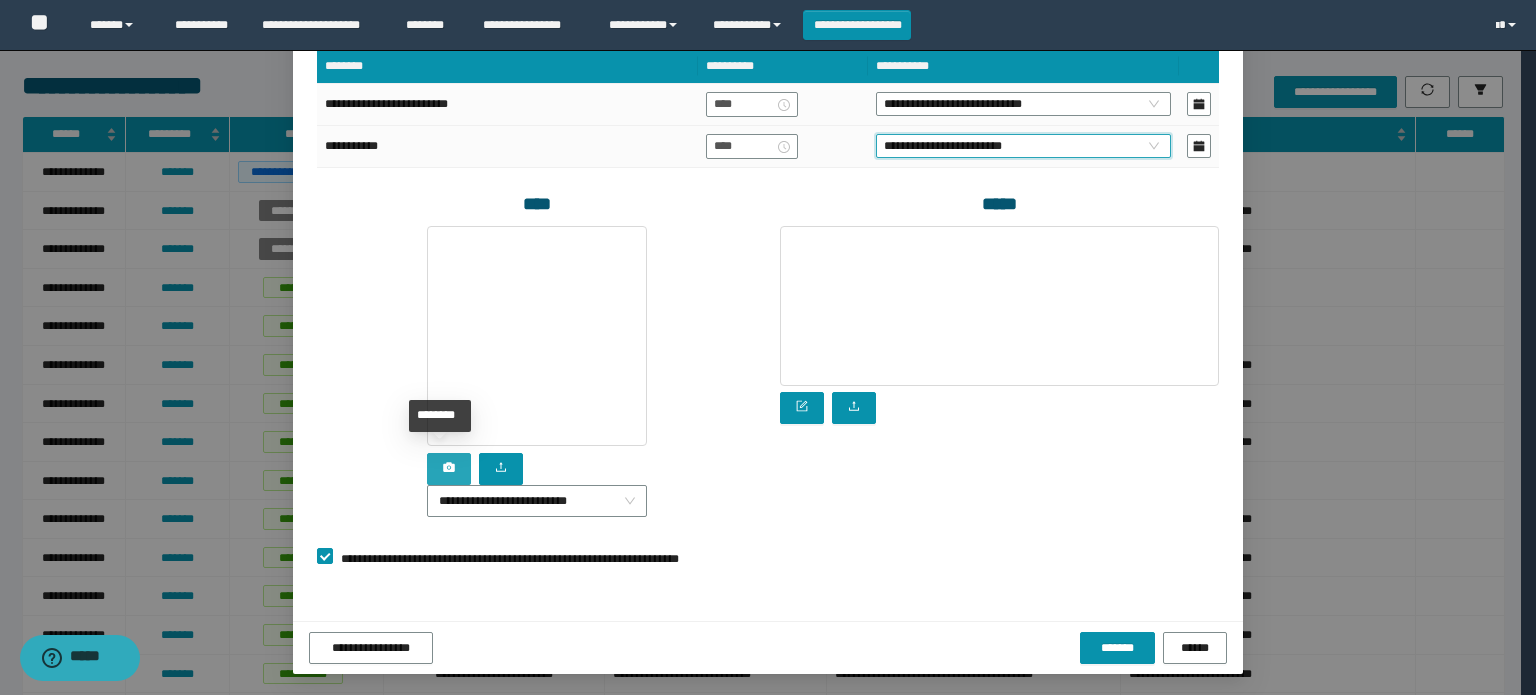 click 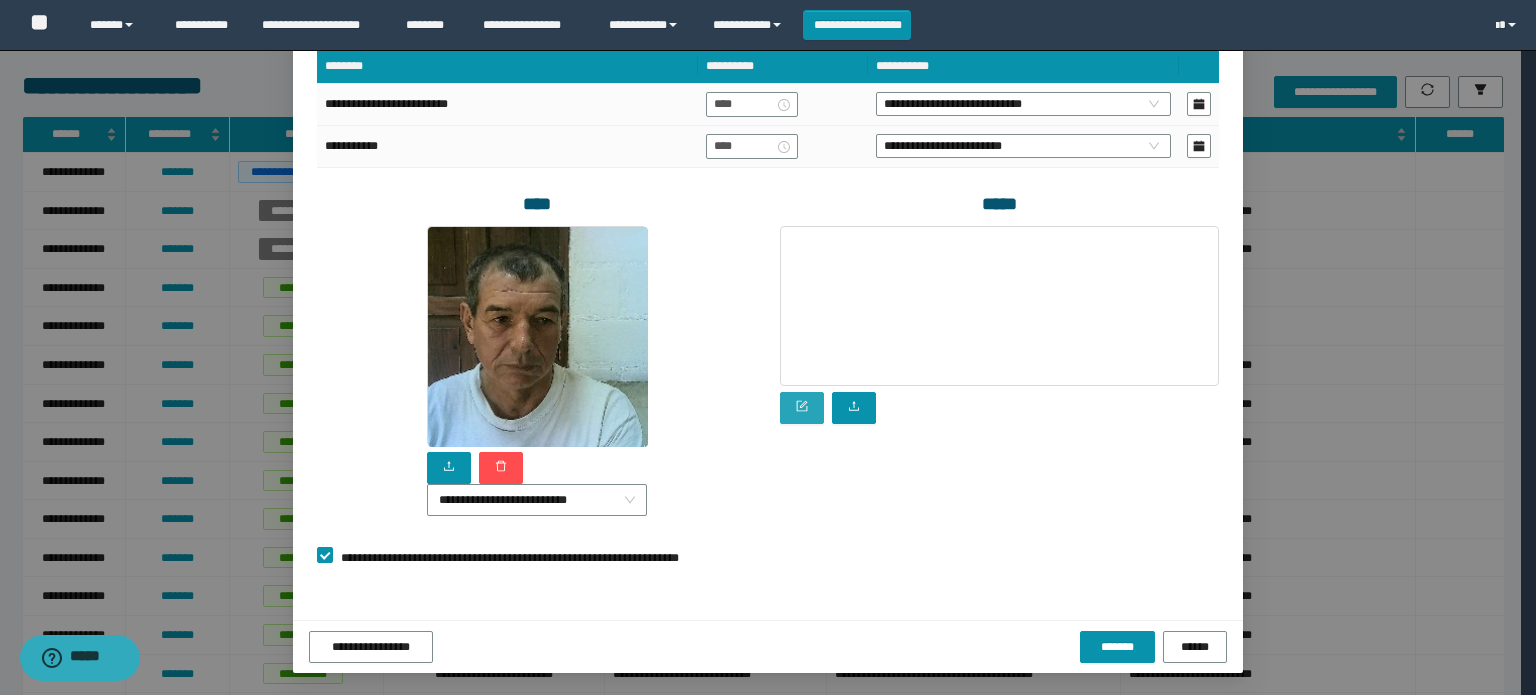 click at bounding box center [802, 408] 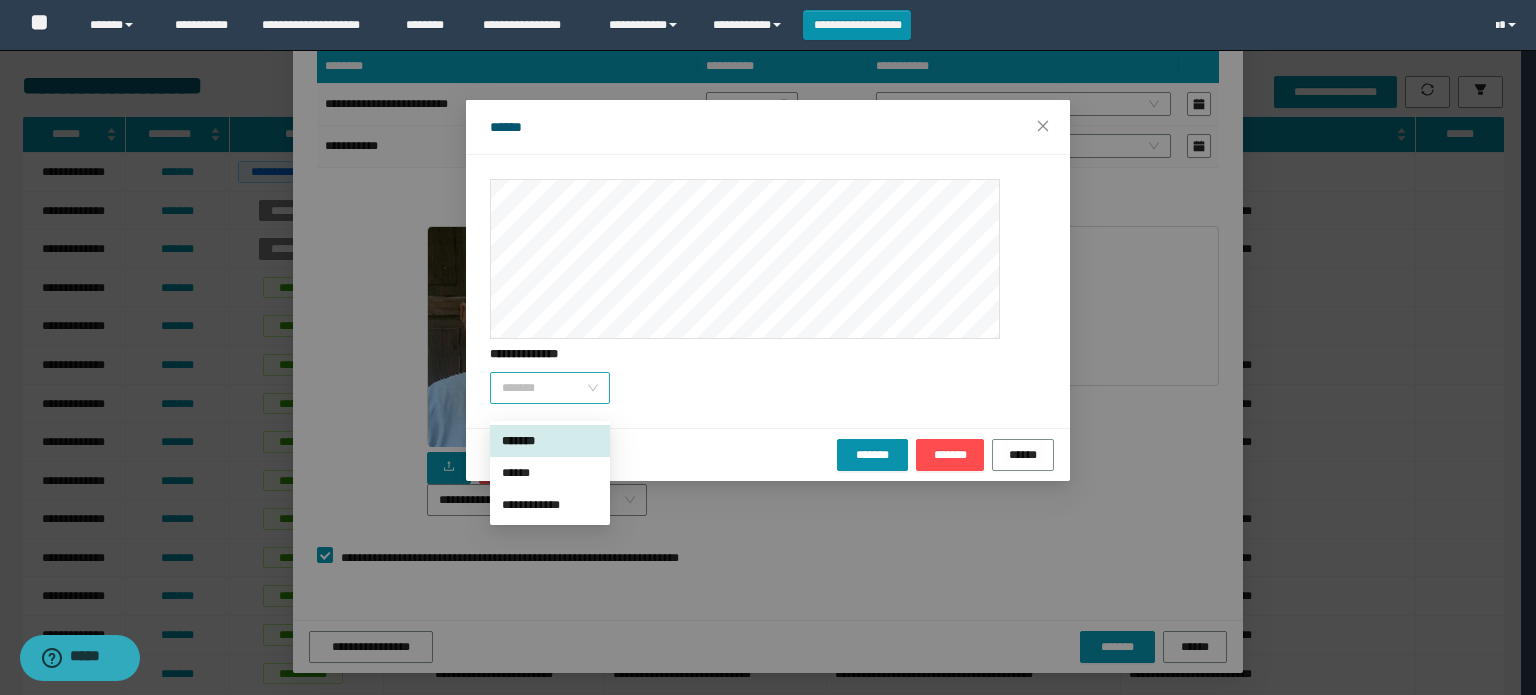 click on "*******" at bounding box center (550, 388) 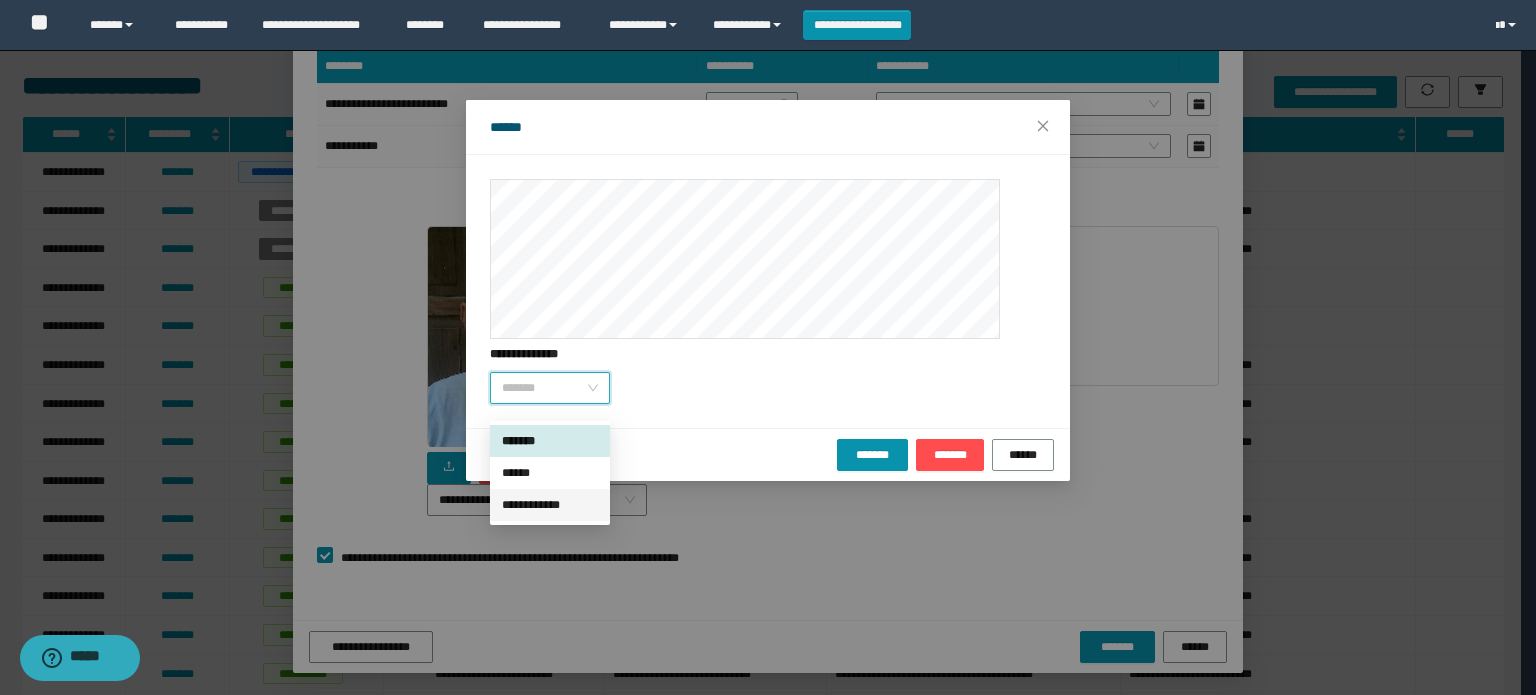 click on "**********" at bounding box center [550, 505] 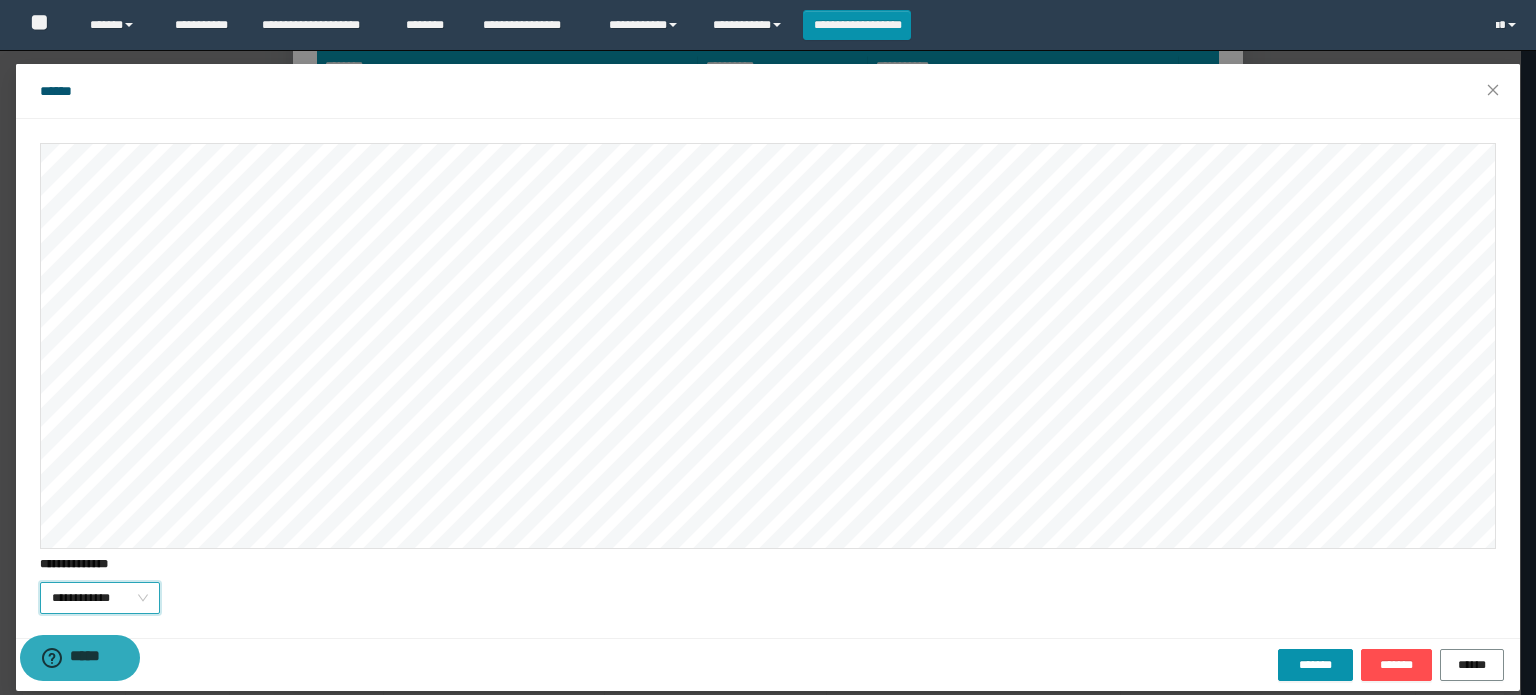 scroll, scrollTop: 54, scrollLeft: 0, axis: vertical 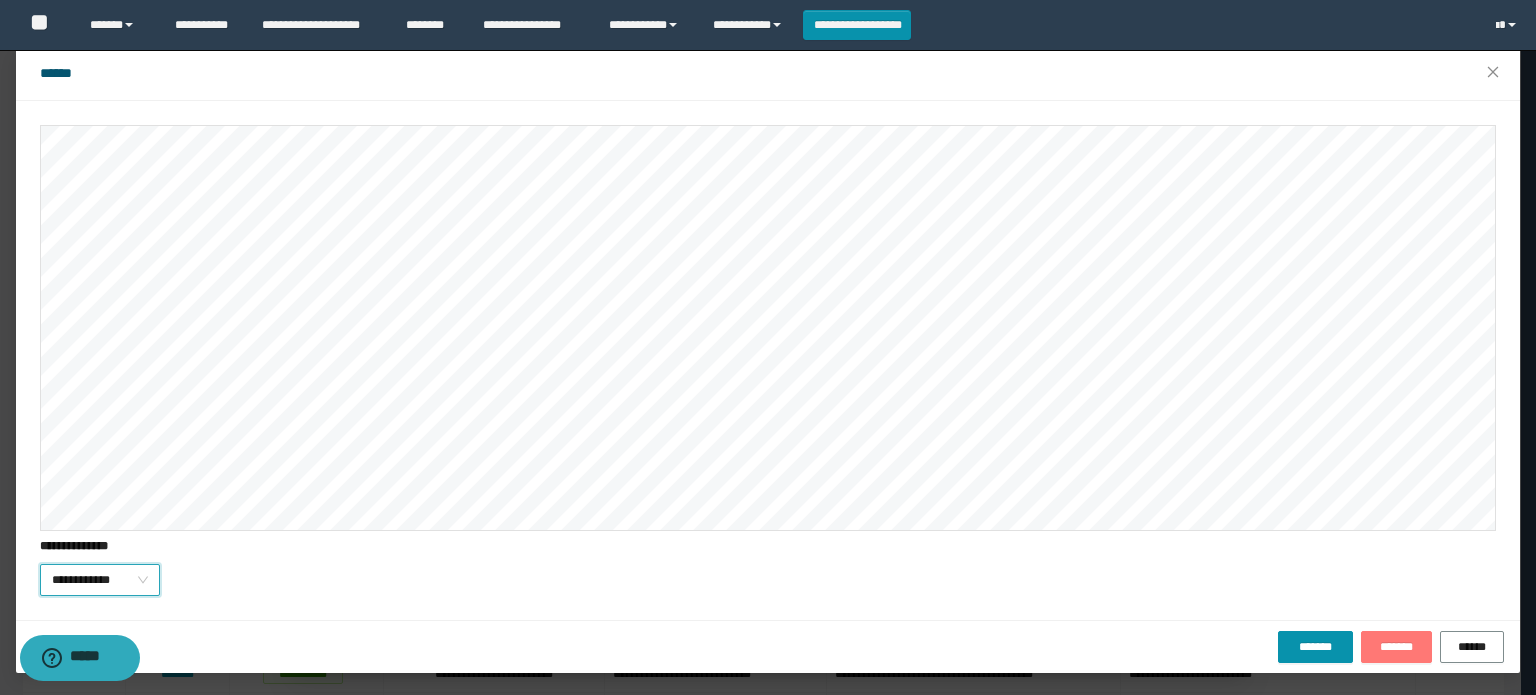 click on "*******" at bounding box center (1396, 647) 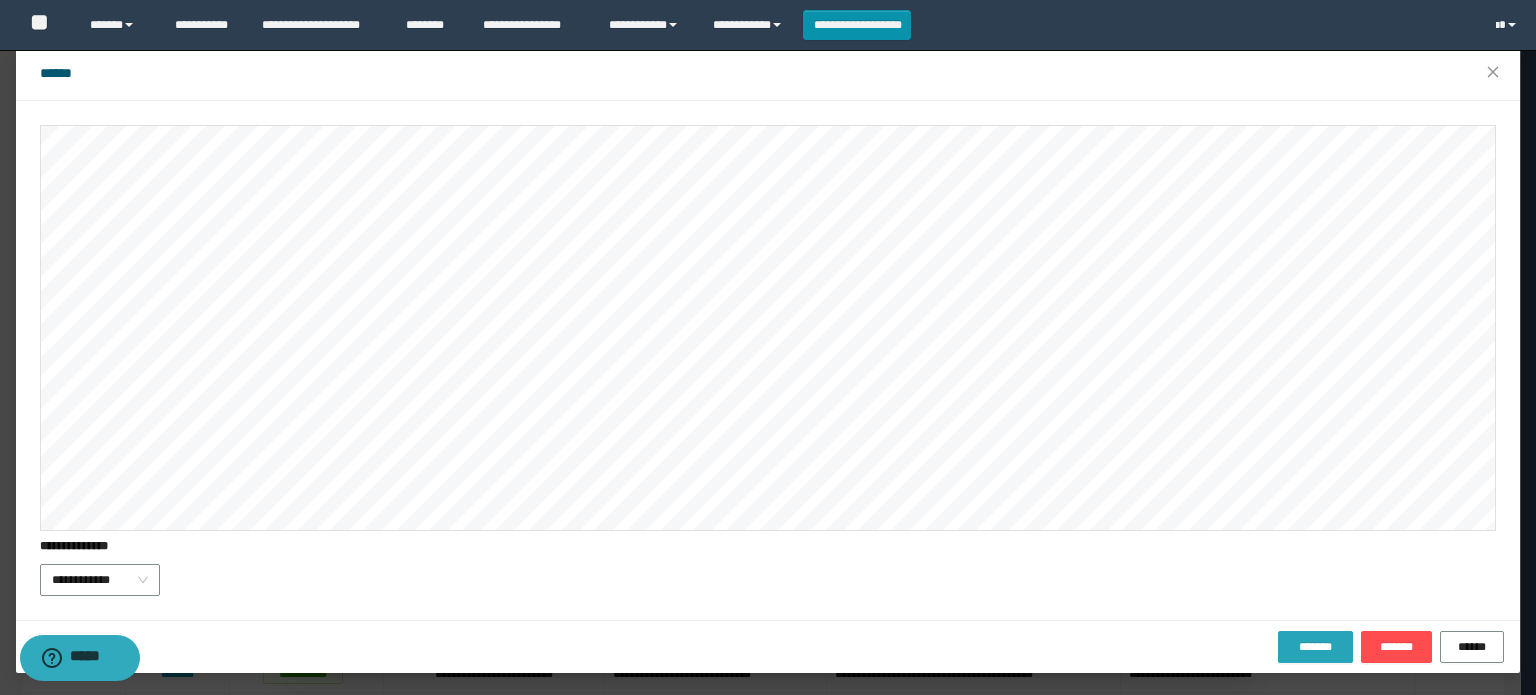 click on "*******" at bounding box center (1315, 647) 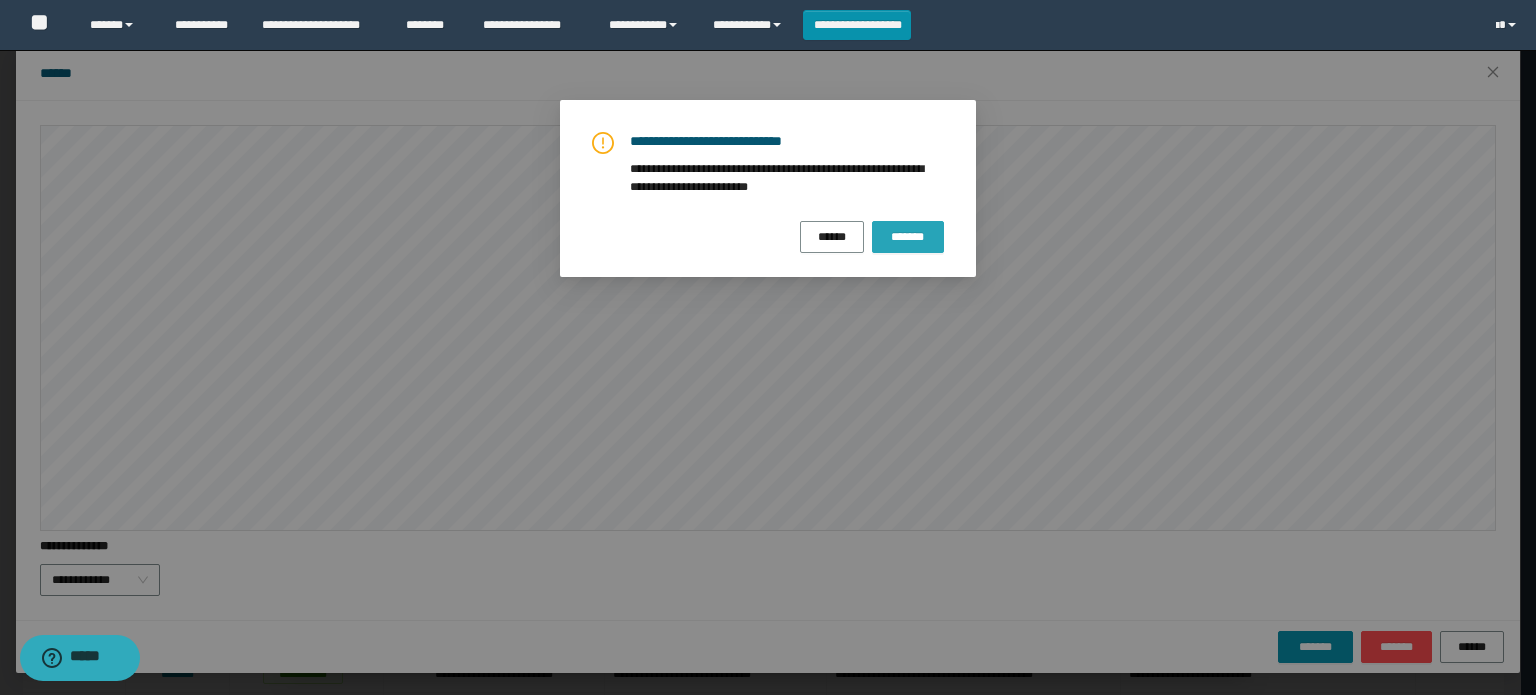 click on "*******" at bounding box center [908, 237] 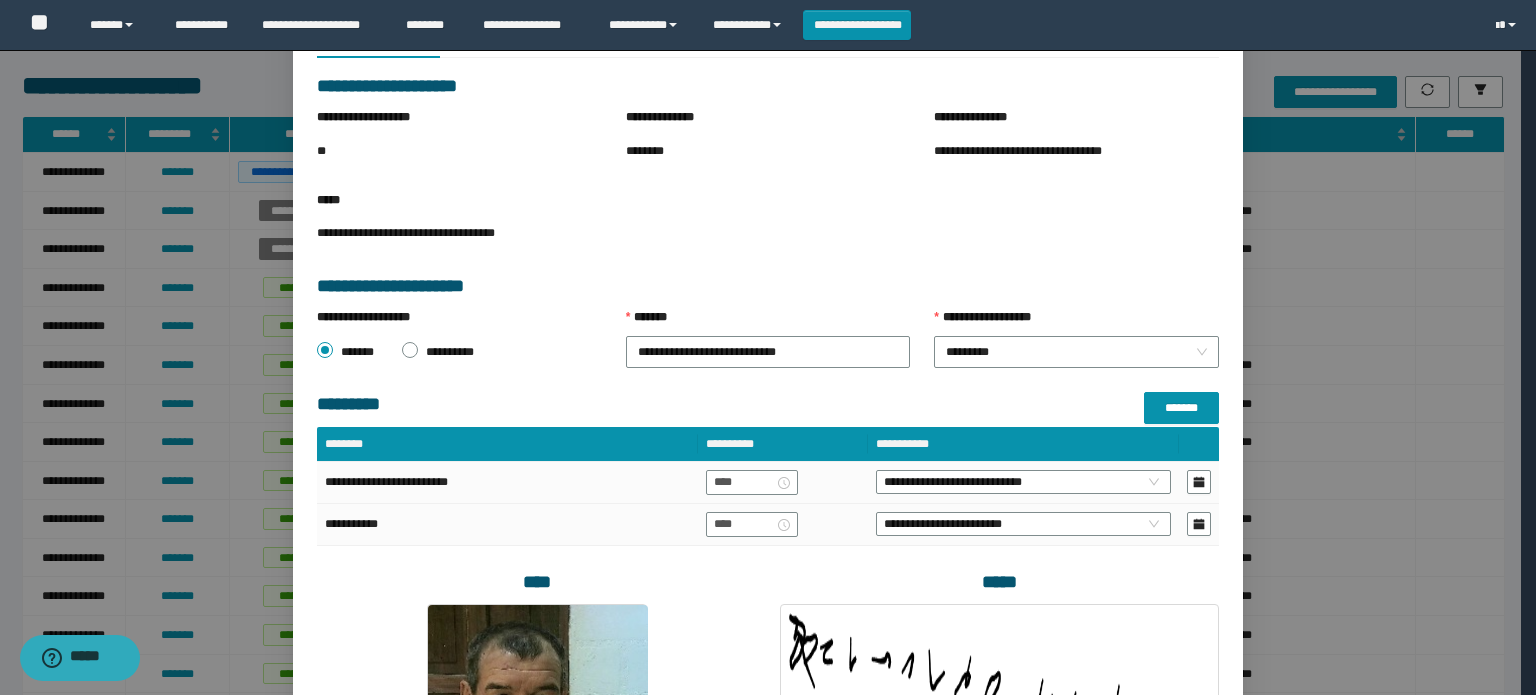 scroll, scrollTop: 0, scrollLeft: 0, axis: both 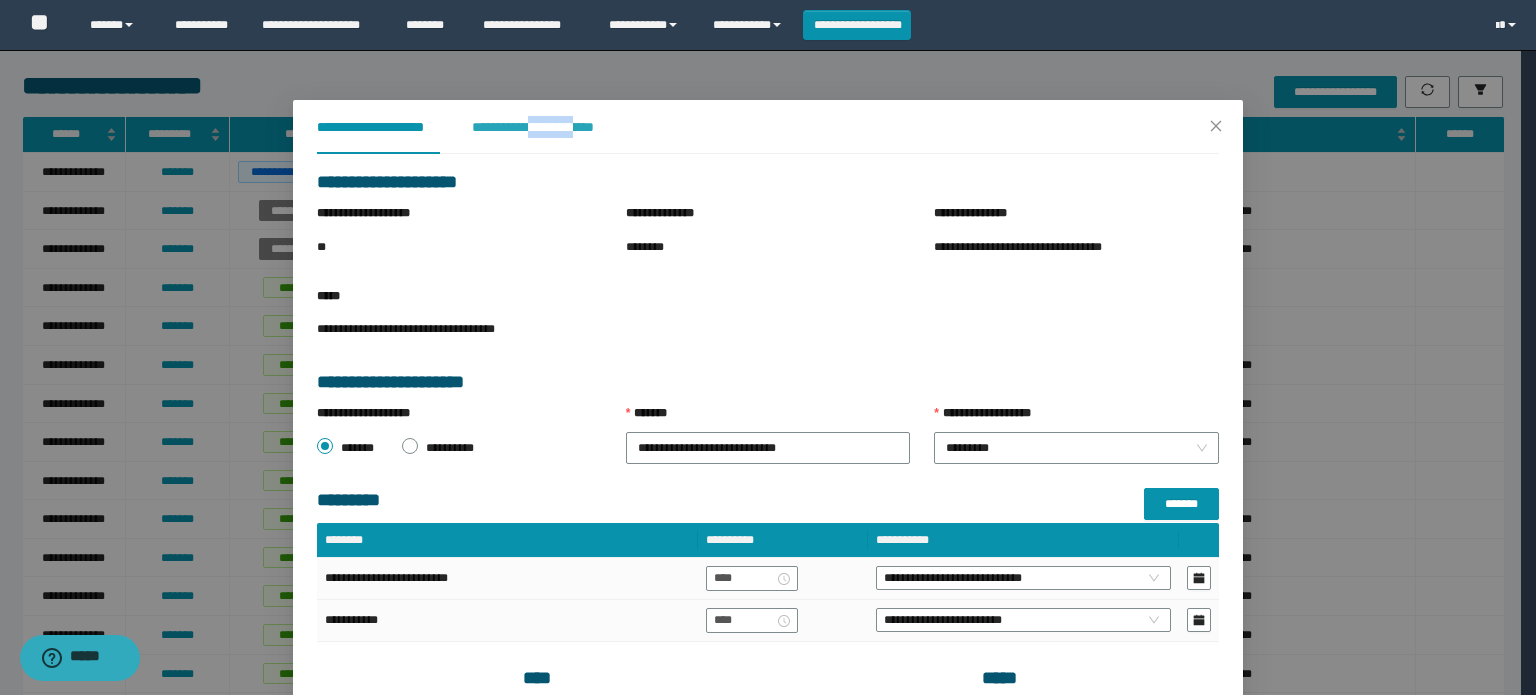 drag, startPoint x: 564, startPoint y: 143, endPoint x: 537, endPoint y: 129, distance: 30.413813 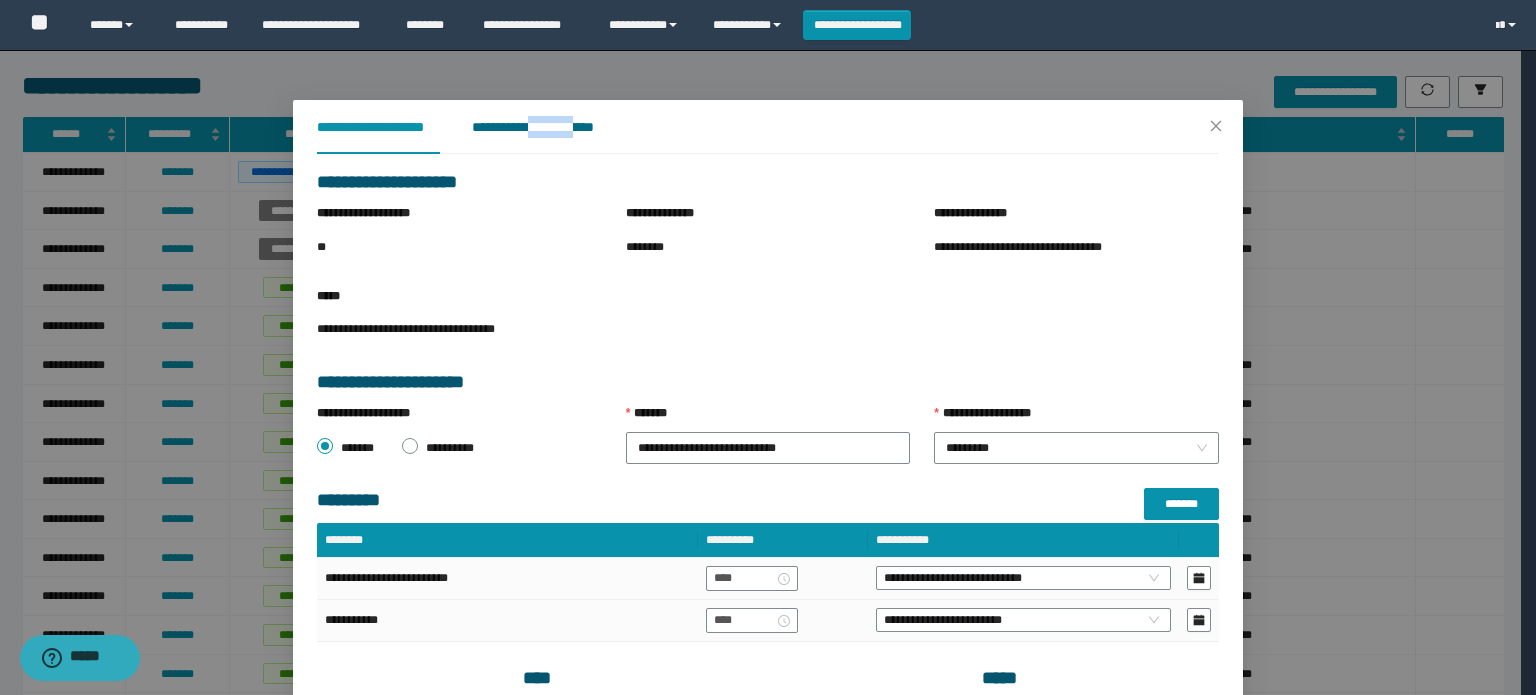 click on "**********" at bounding box center (548, 127) 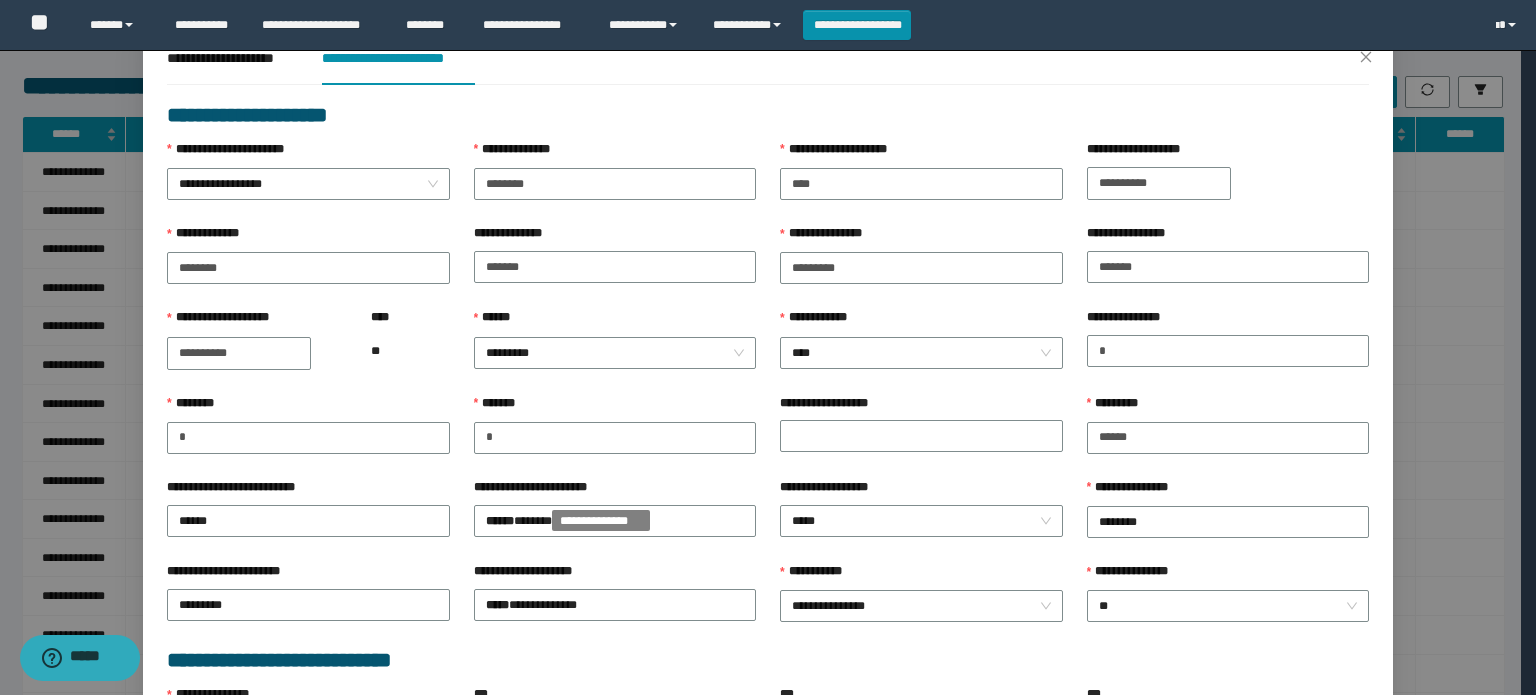 scroll, scrollTop: 28, scrollLeft: 0, axis: vertical 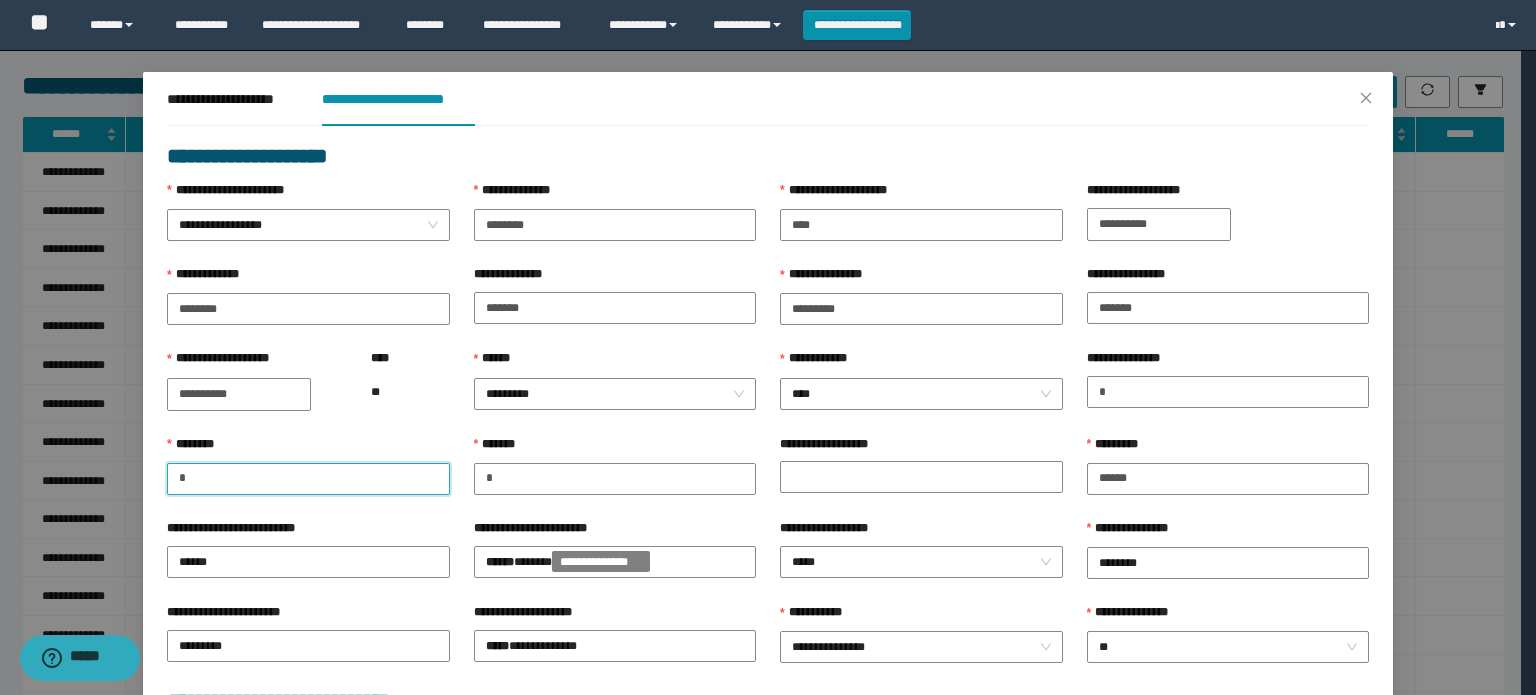 drag, startPoint x: 51, startPoint y: 480, endPoint x: 0, endPoint y: 482, distance: 51.0392 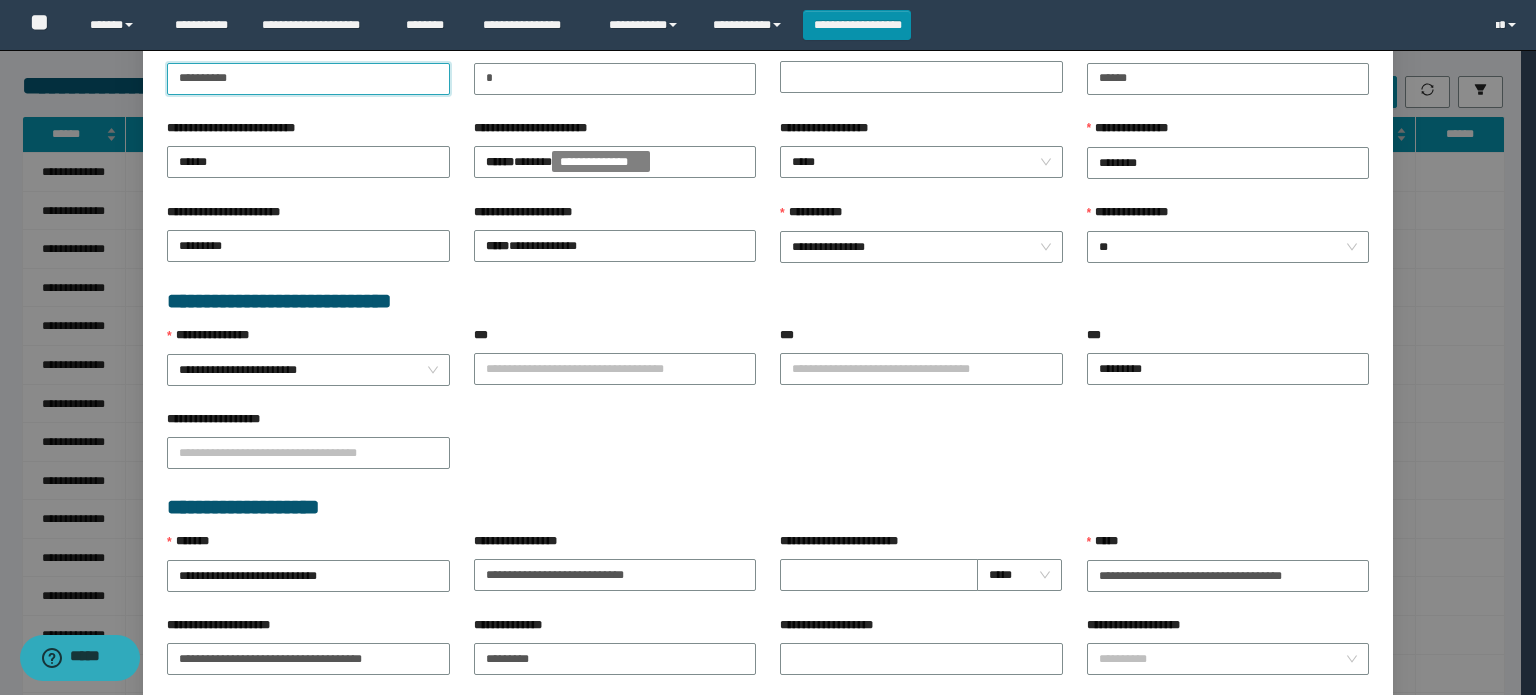 scroll, scrollTop: 728, scrollLeft: 0, axis: vertical 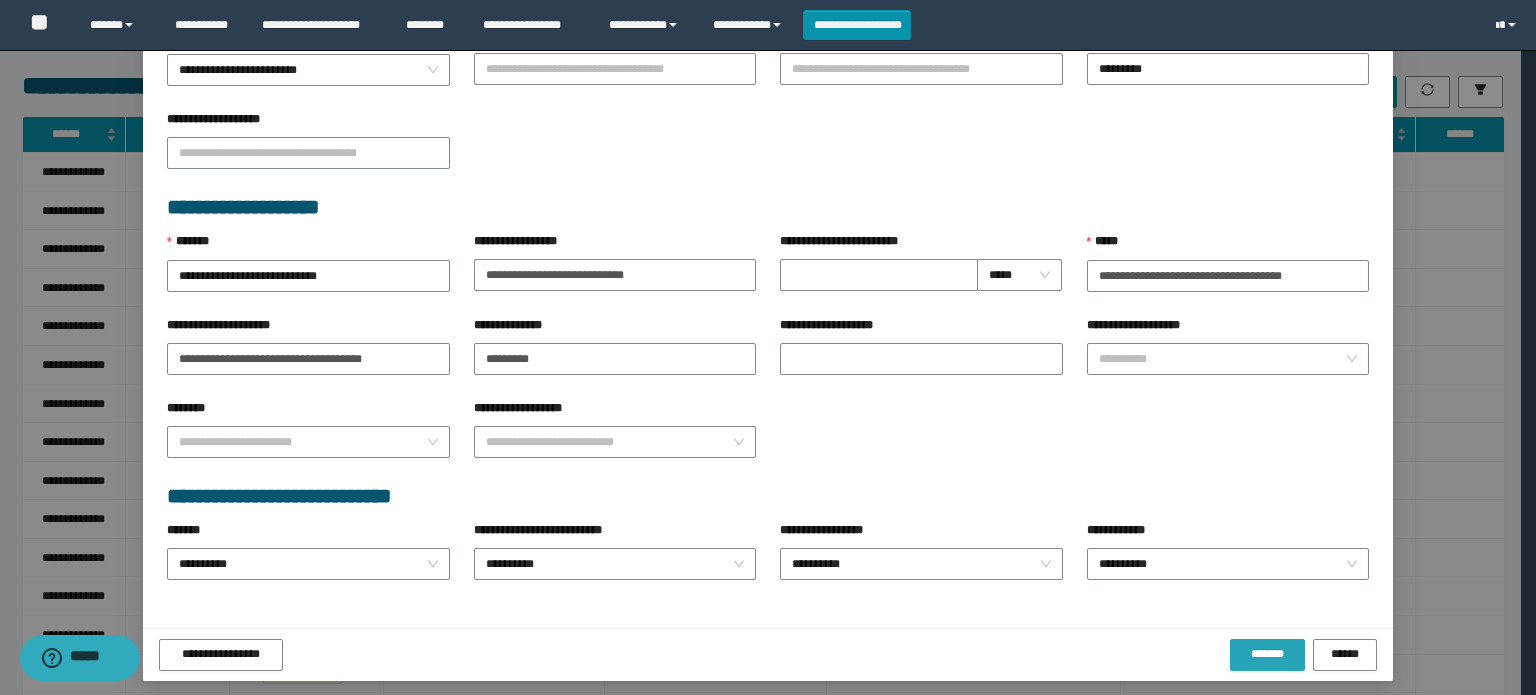 type on "**********" 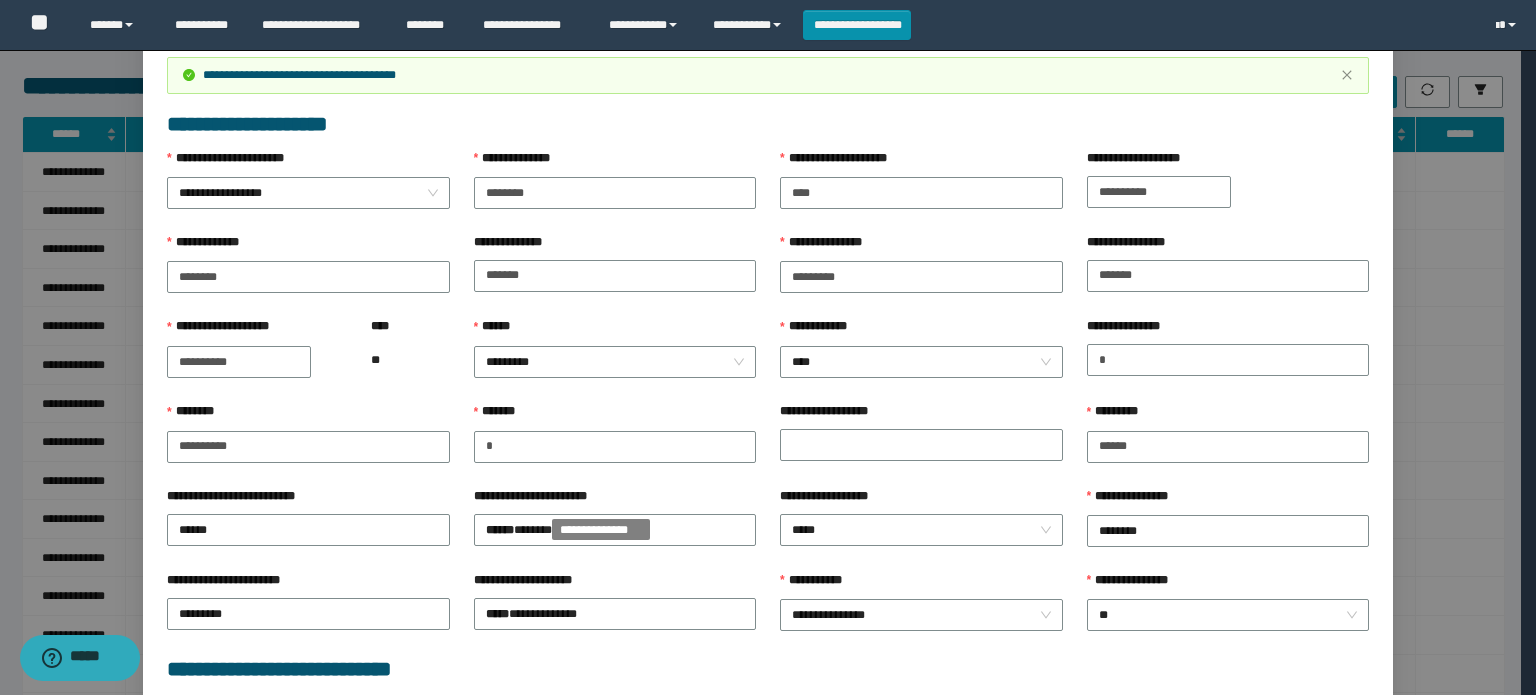 scroll, scrollTop: 0, scrollLeft: 0, axis: both 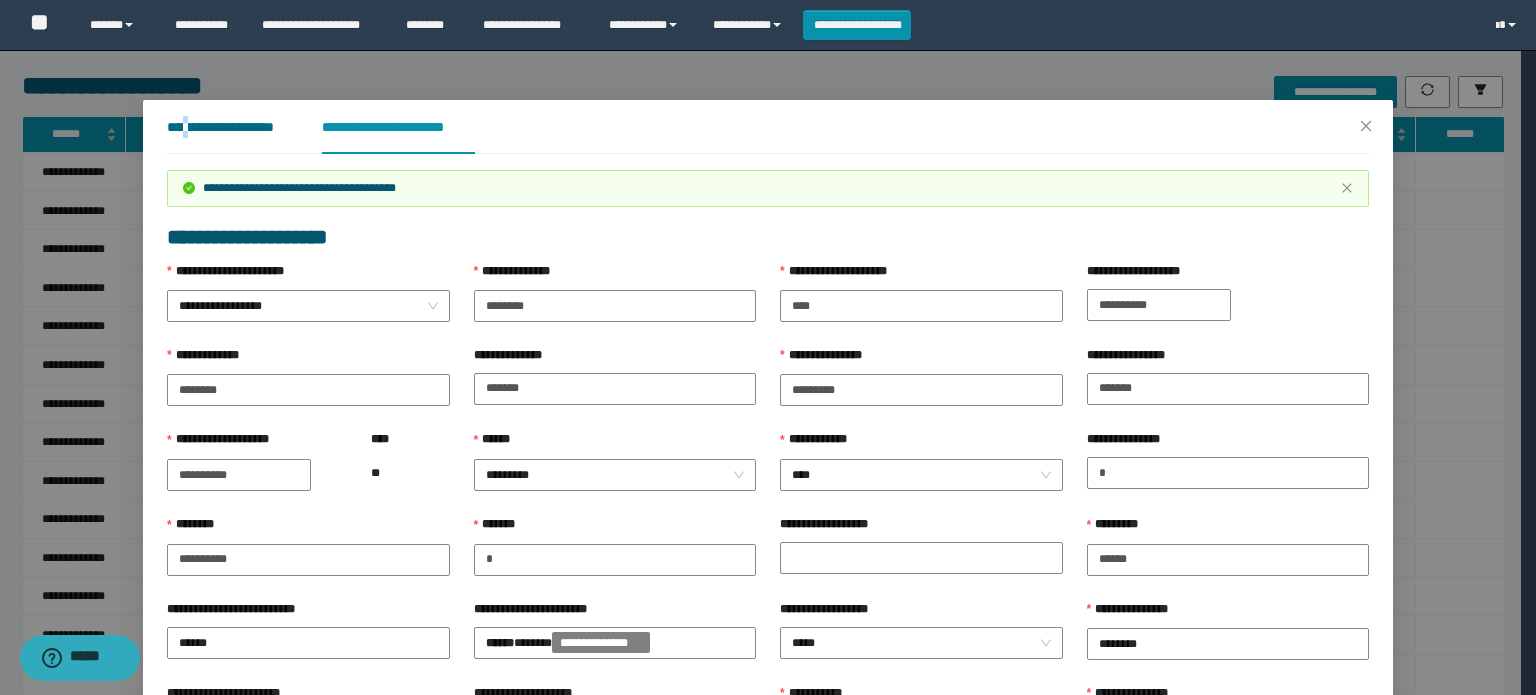 click on "**********" at bounding box center (228, 127) 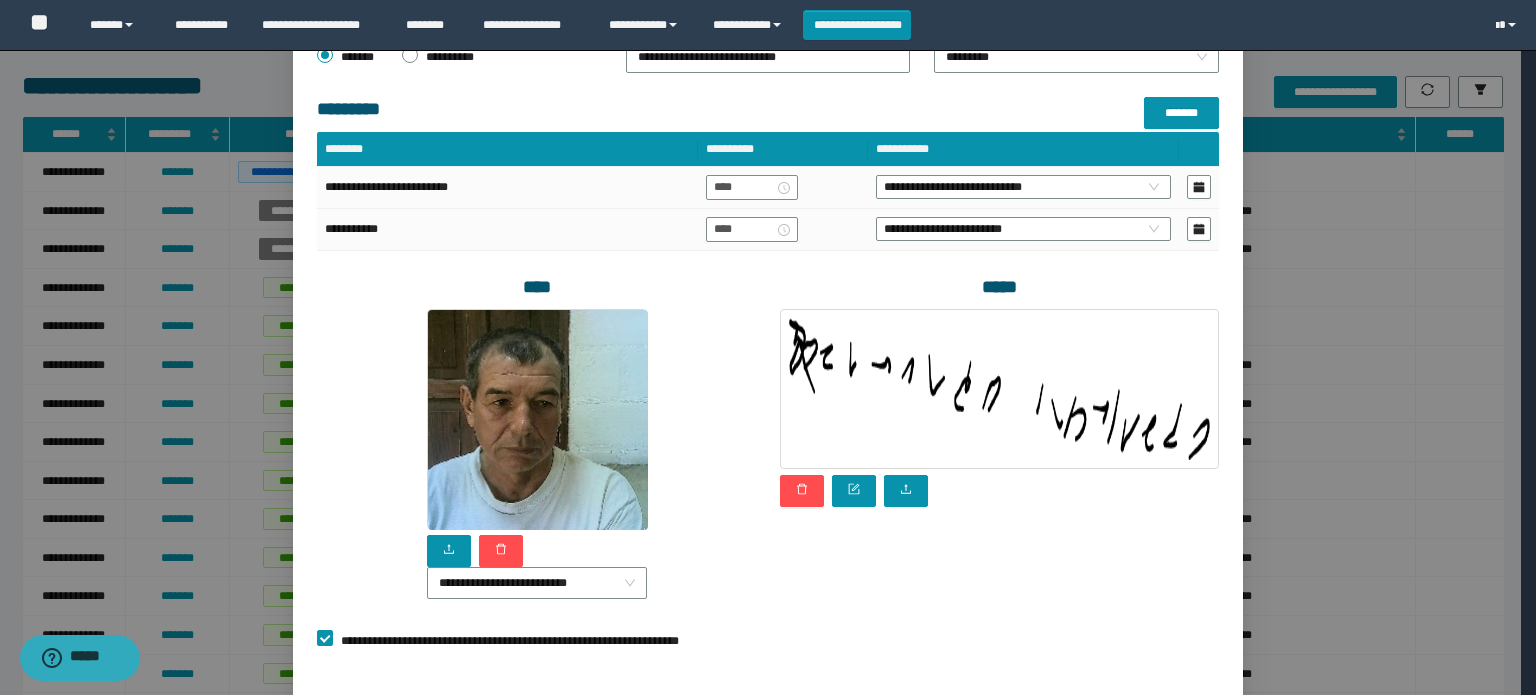 scroll, scrollTop: 475, scrollLeft: 0, axis: vertical 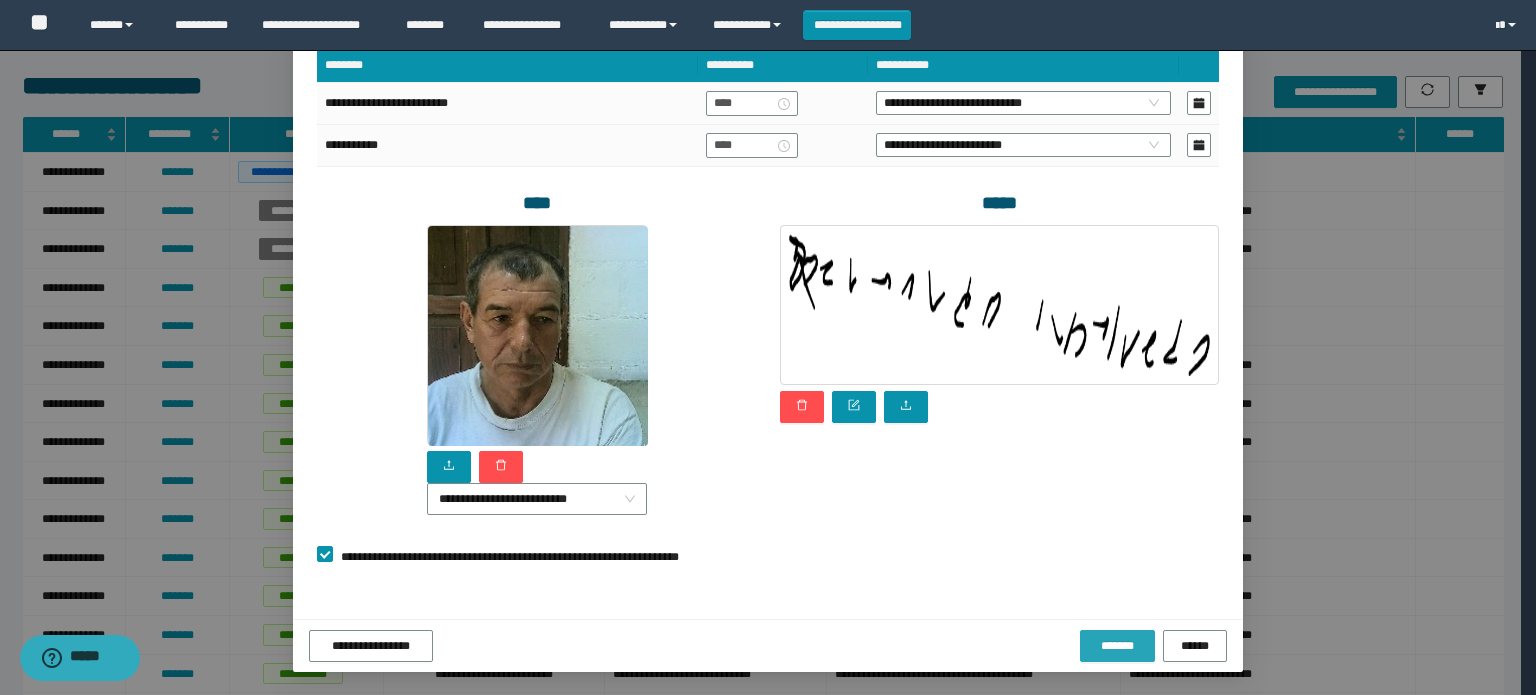 click on "*******" at bounding box center (1117, 646) 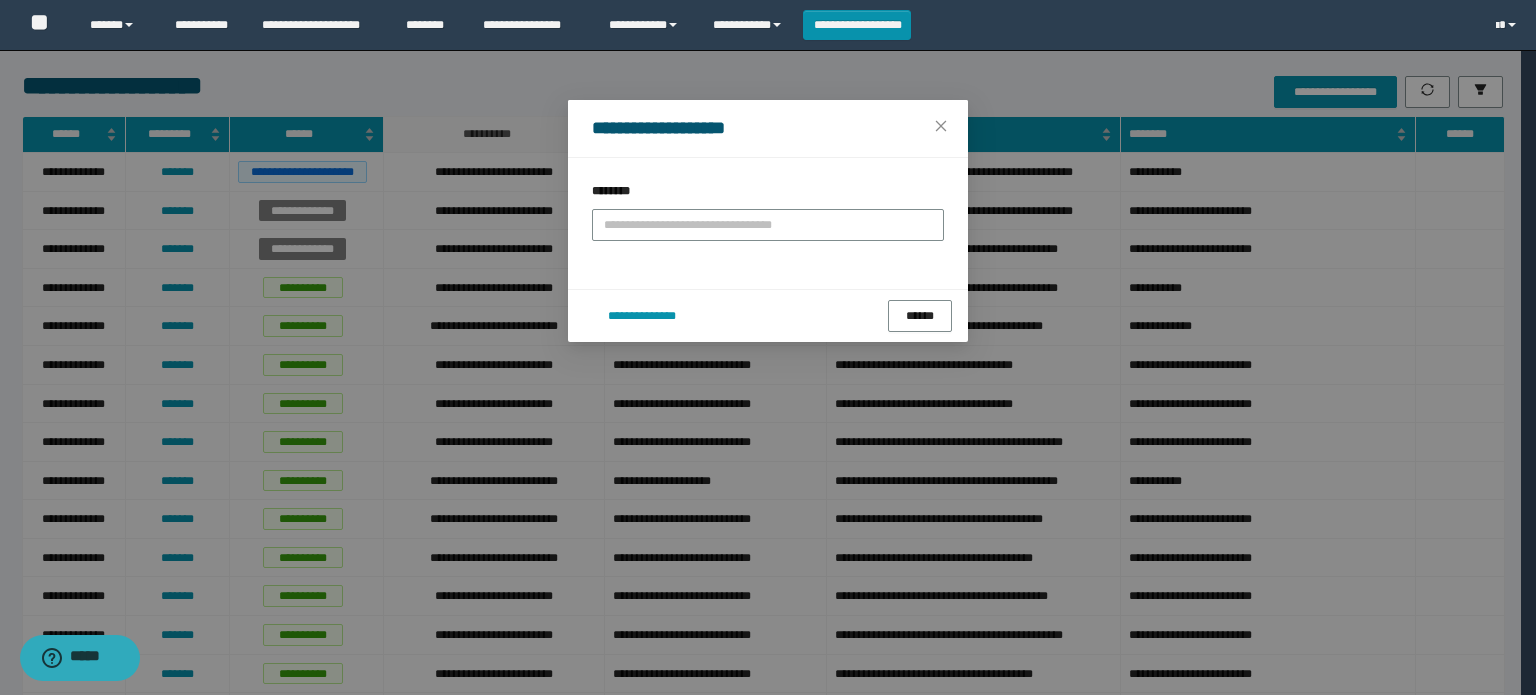 scroll, scrollTop: 0, scrollLeft: 0, axis: both 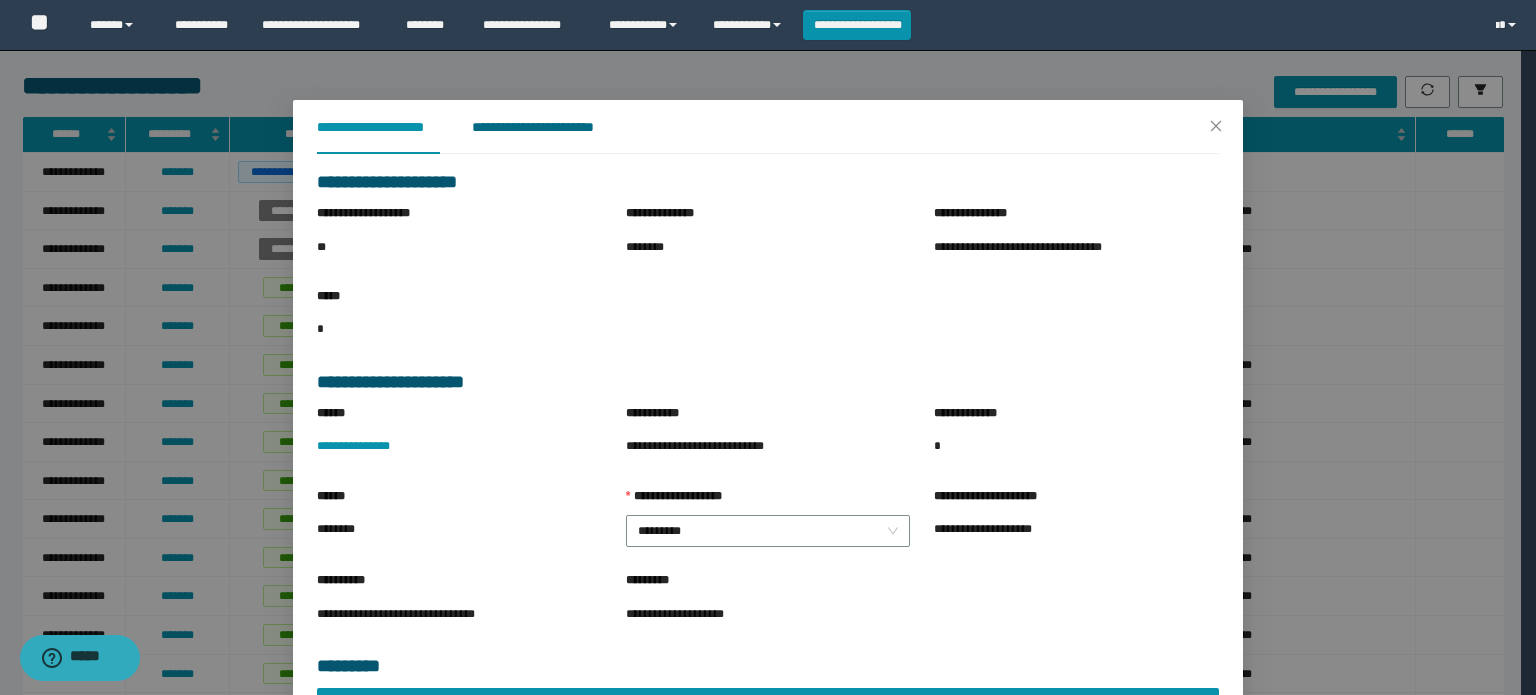 click on "**********" at bounding box center (548, 127) 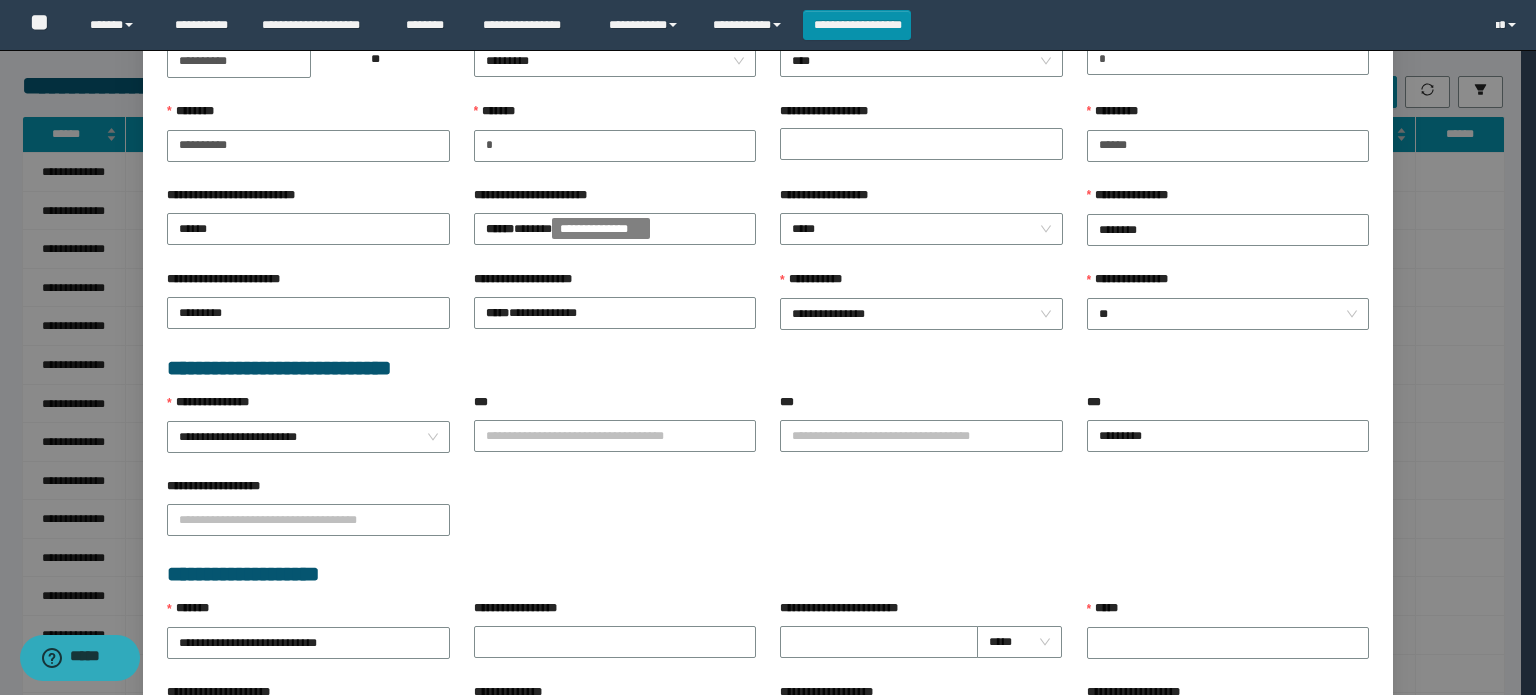 scroll, scrollTop: 600, scrollLeft: 0, axis: vertical 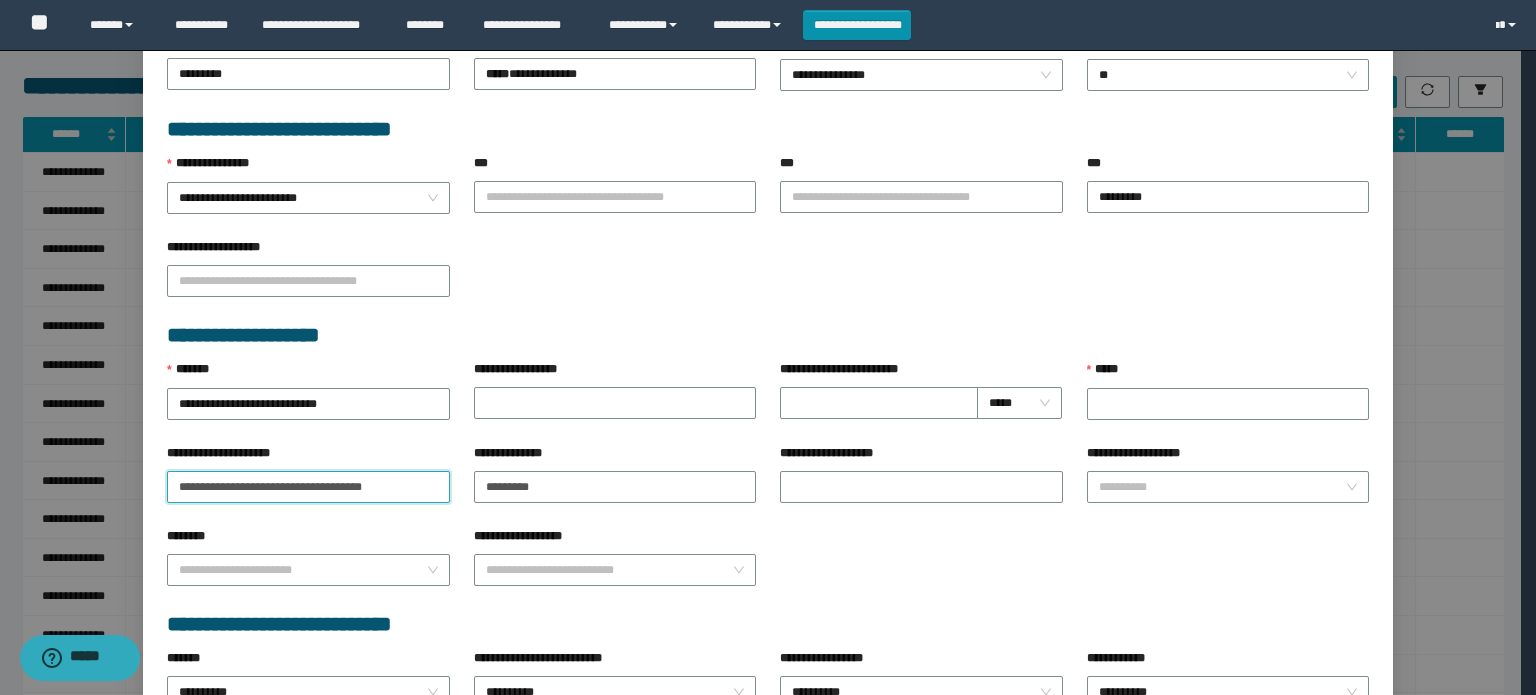 drag, startPoint x: 369, startPoint y: 476, endPoint x: 0, endPoint y: 476, distance: 369 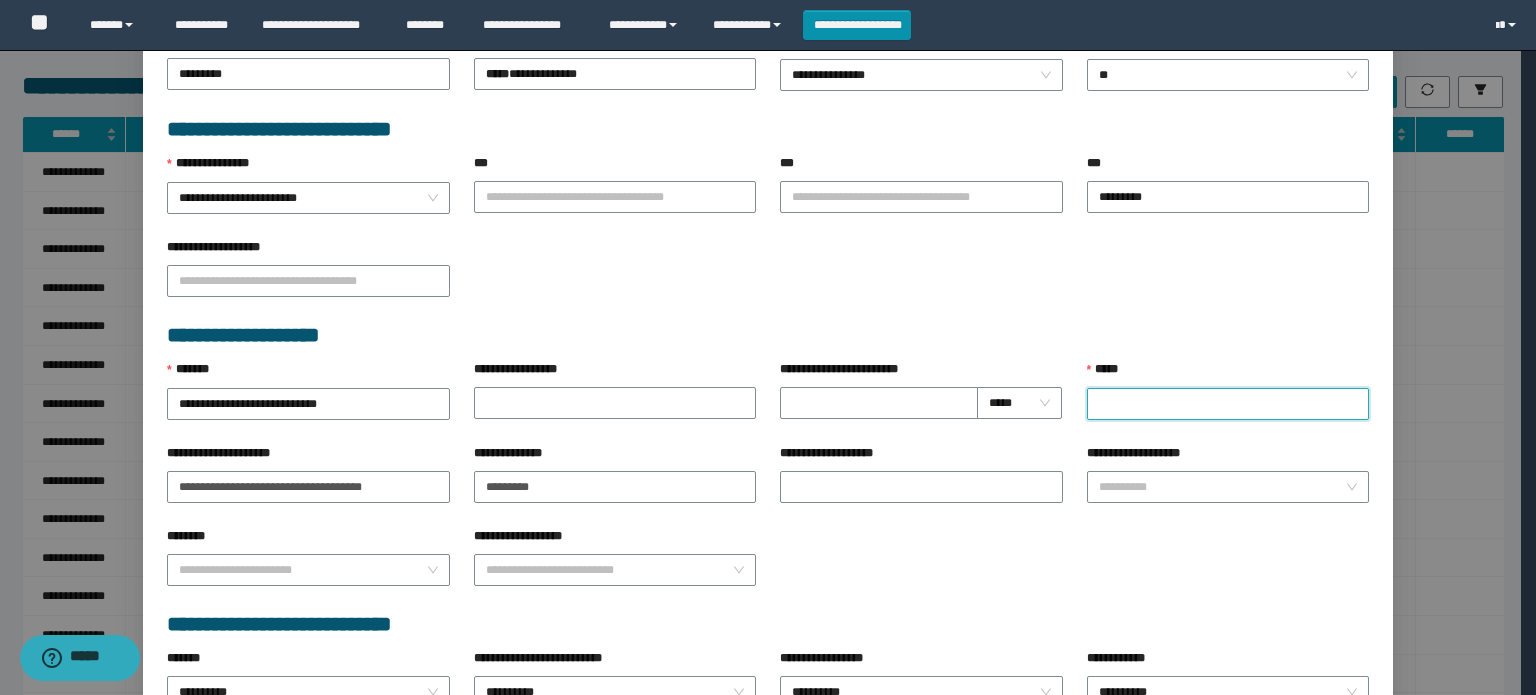 click on "*****" at bounding box center [1228, 404] 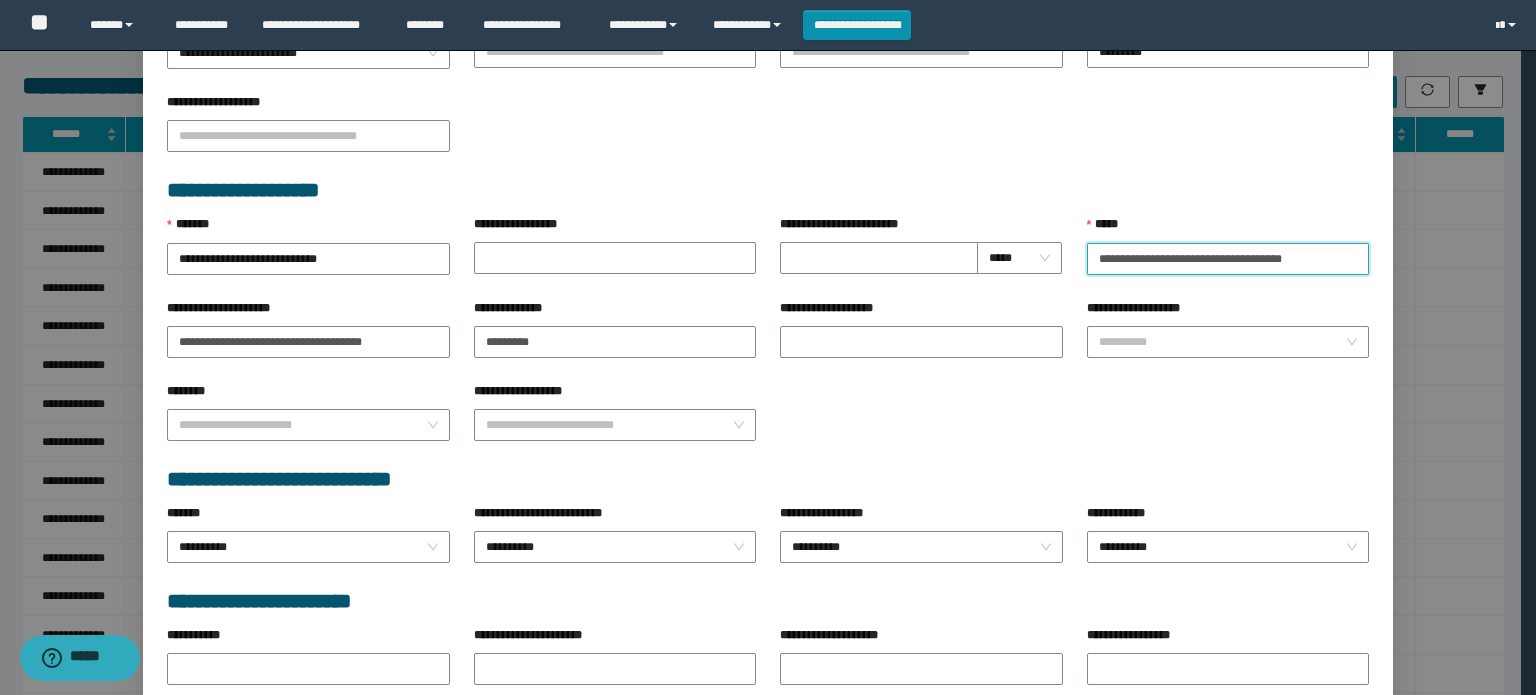scroll, scrollTop: 849, scrollLeft: 0, axis: vertical 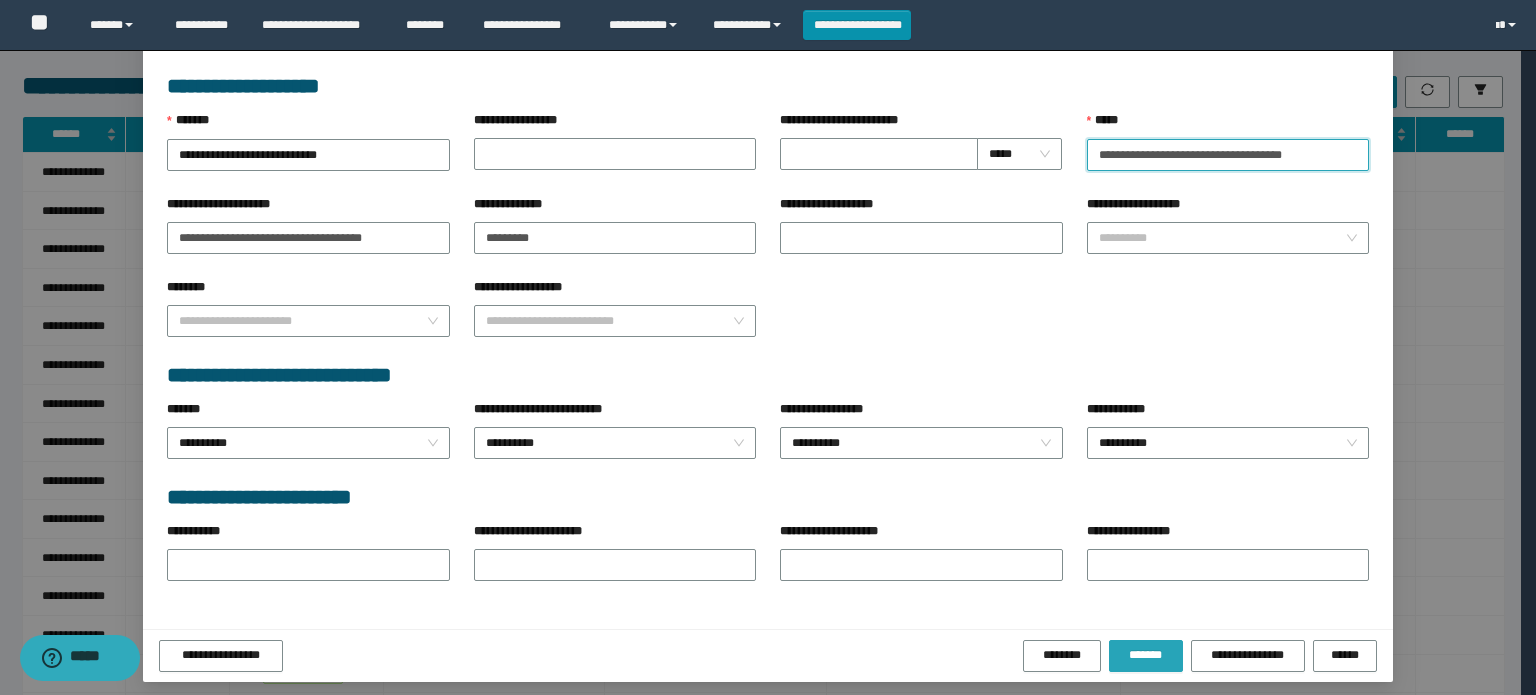 type on "**********" 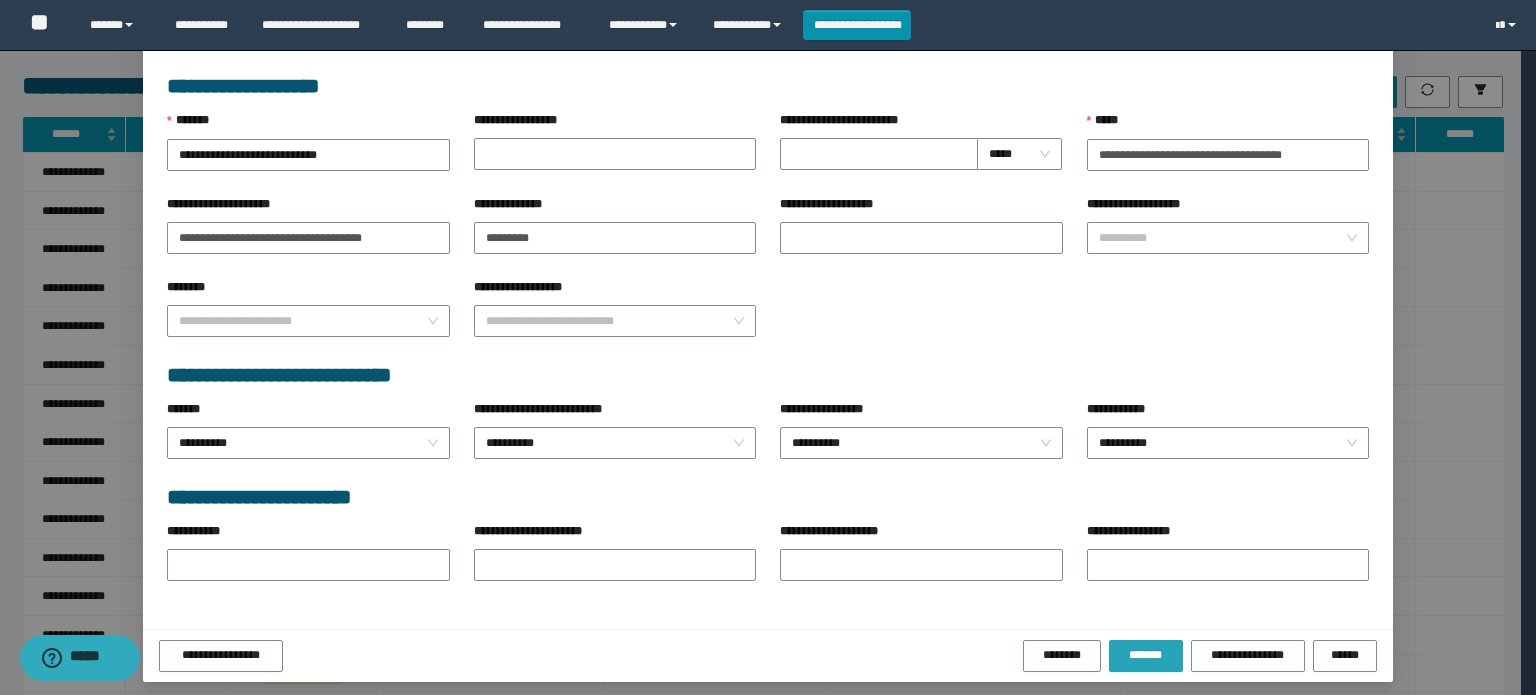 click on "*******" at bounding box center (1146, 655) 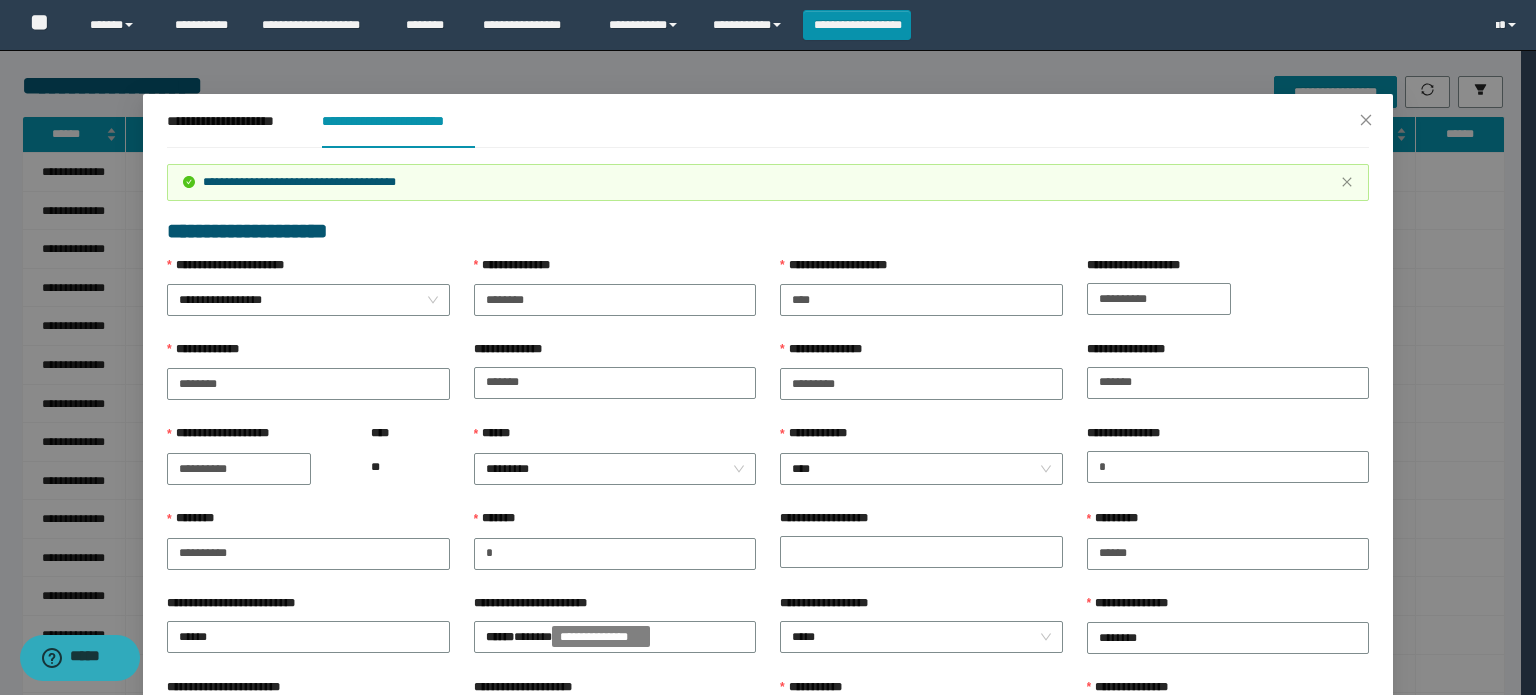 scroll, scrollTop: 0, scrollLeft: 0, axis: both 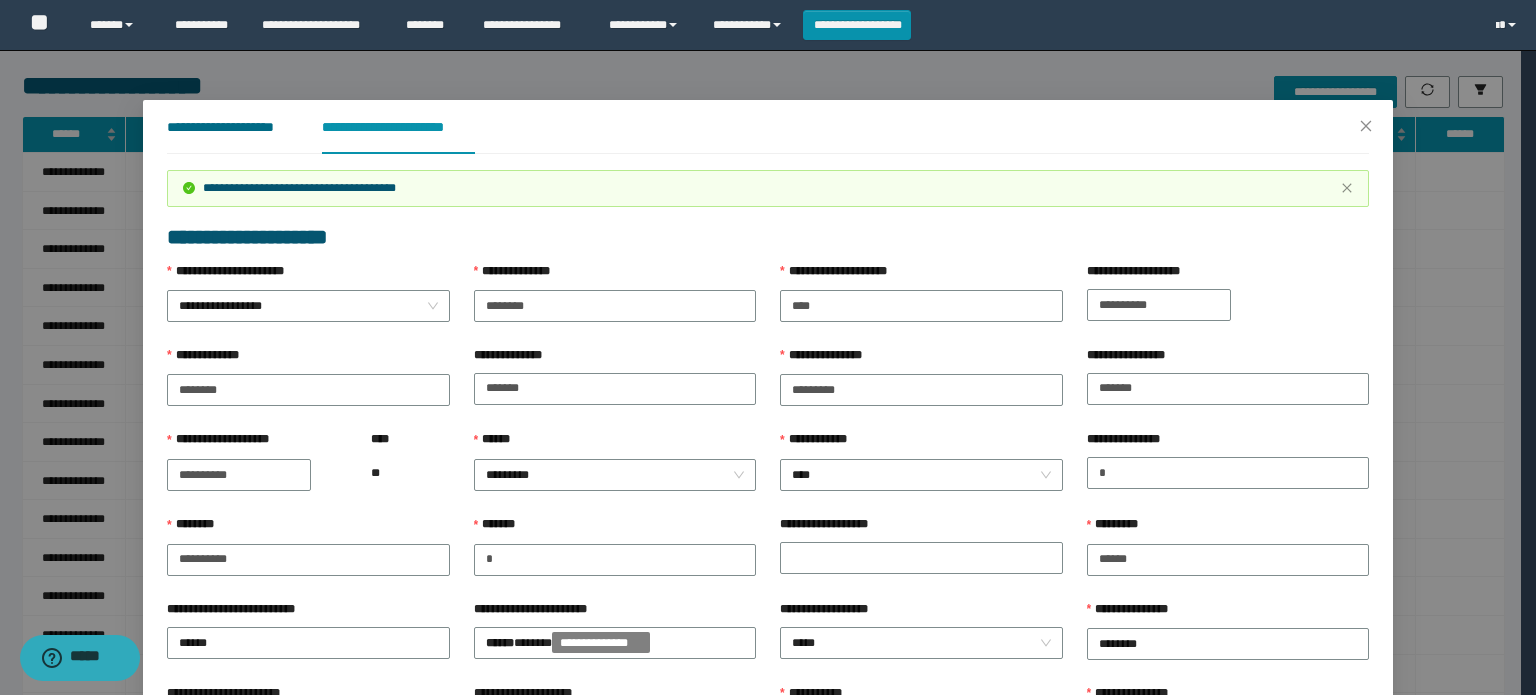 click on "**********" at bounding box center (228, 127) 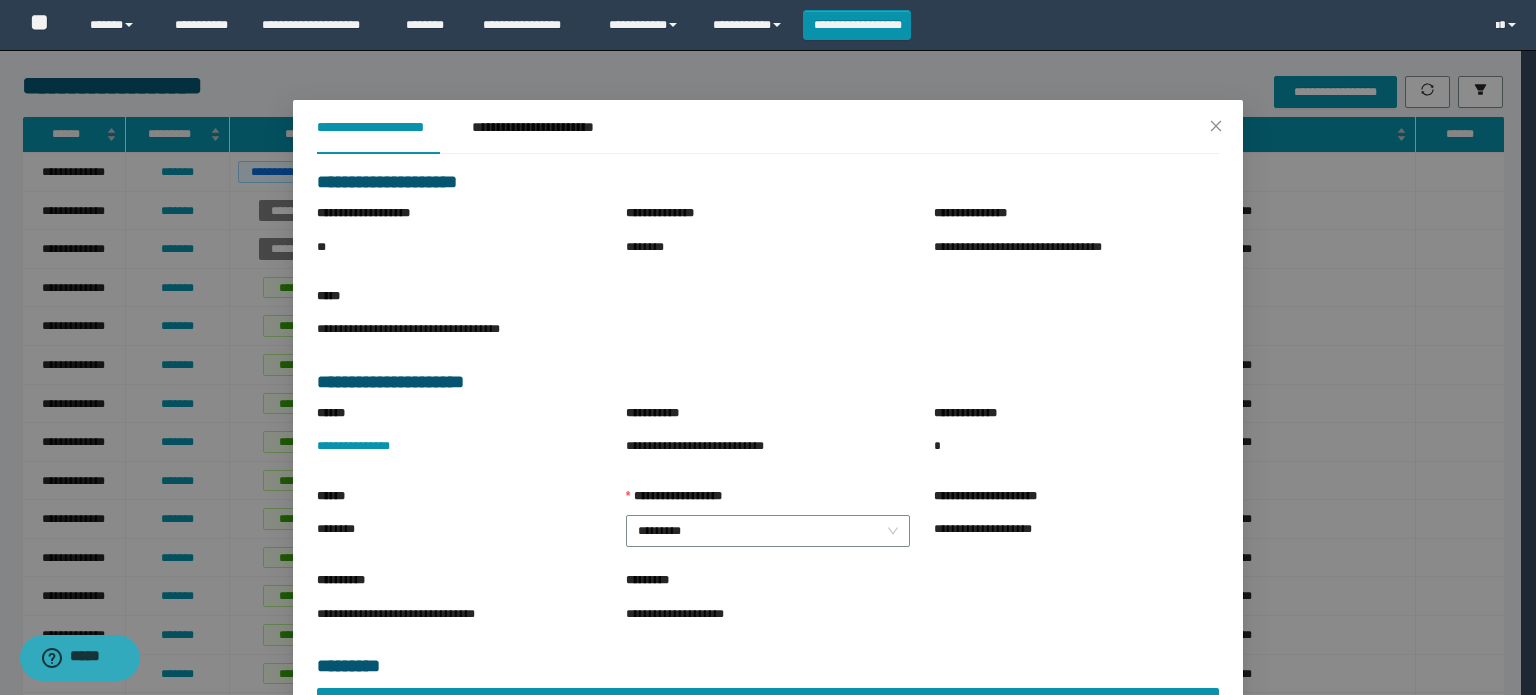 scroll, scrollTop: 225, scrollLeft: 0, axis: vertical 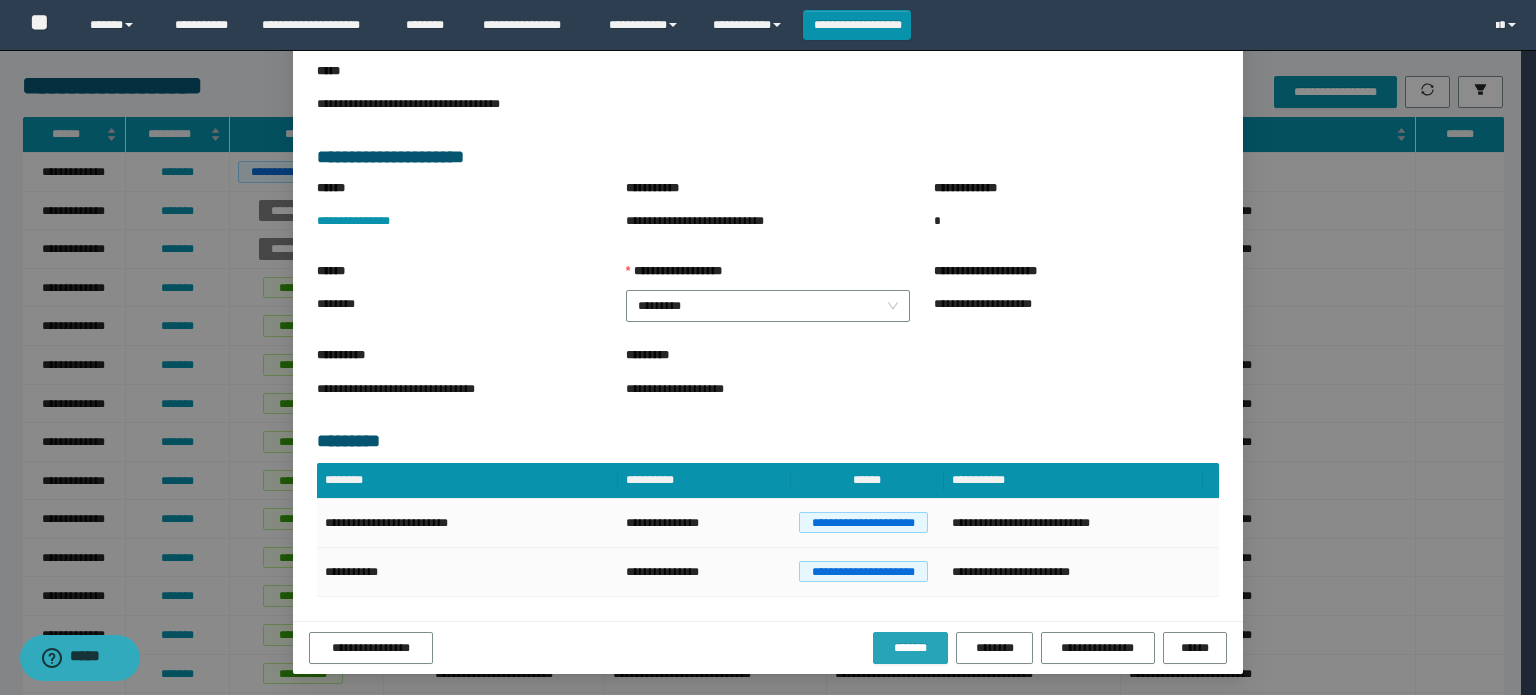 drag, startPoint x: 893, startPoint y: 640, endPoint x: 872, endPoint y: 639, distance: 21.023796 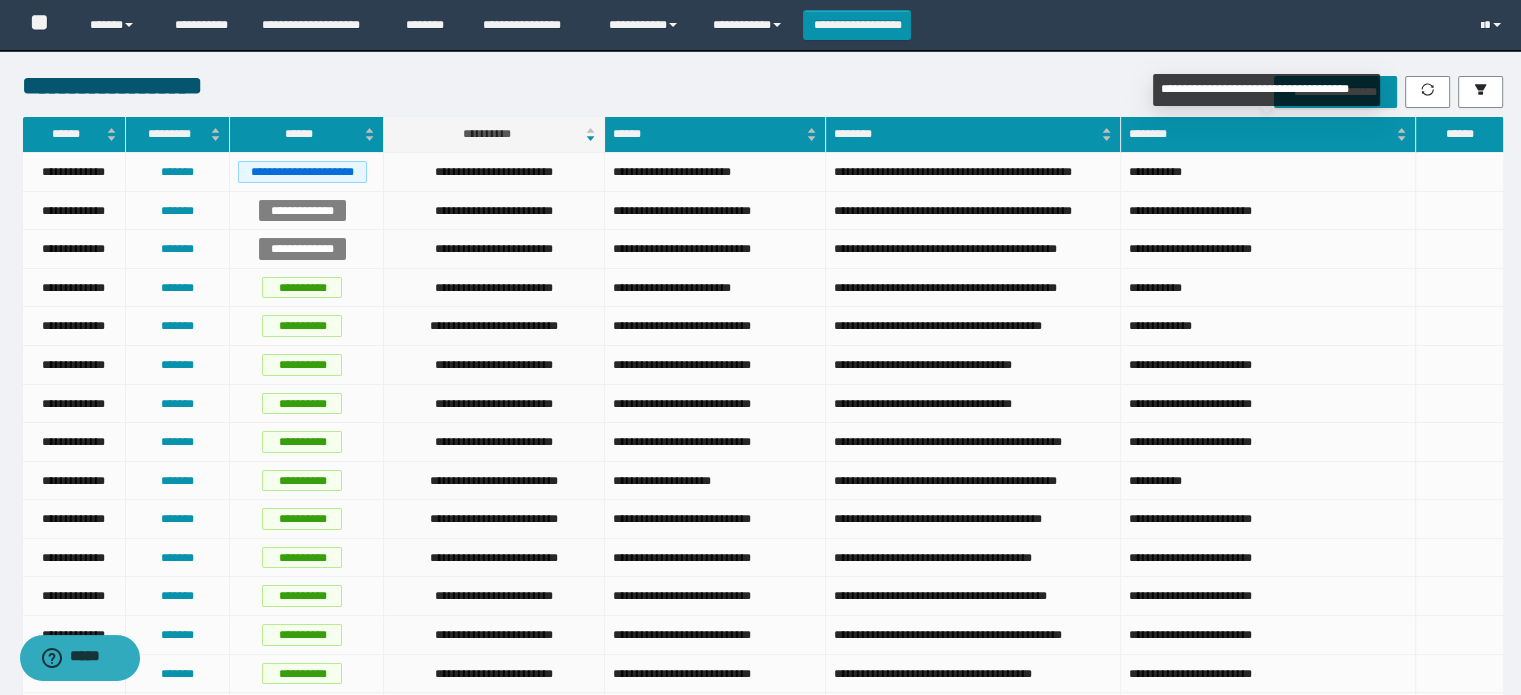 click on "**********" at bounding box center [1266, 90] 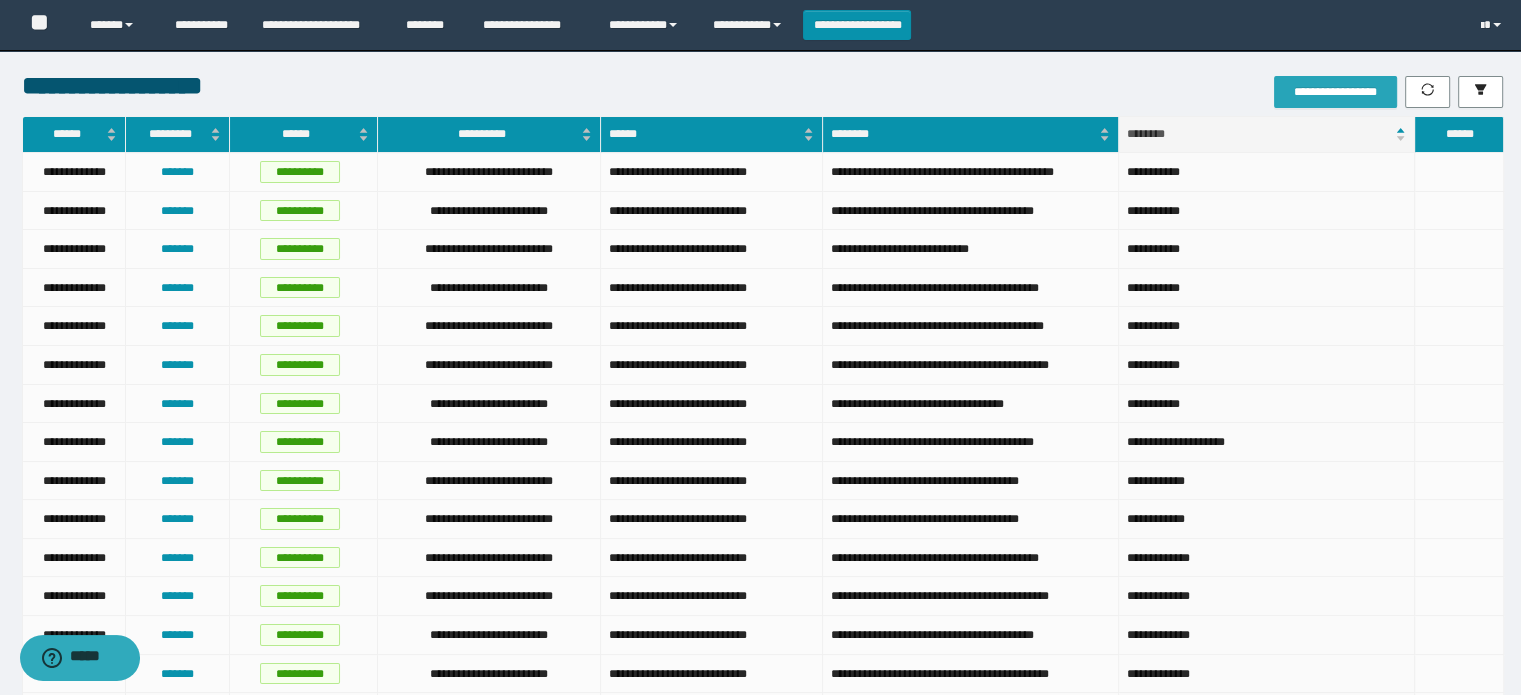 click on "**********" at bounding box center [1335, 92] 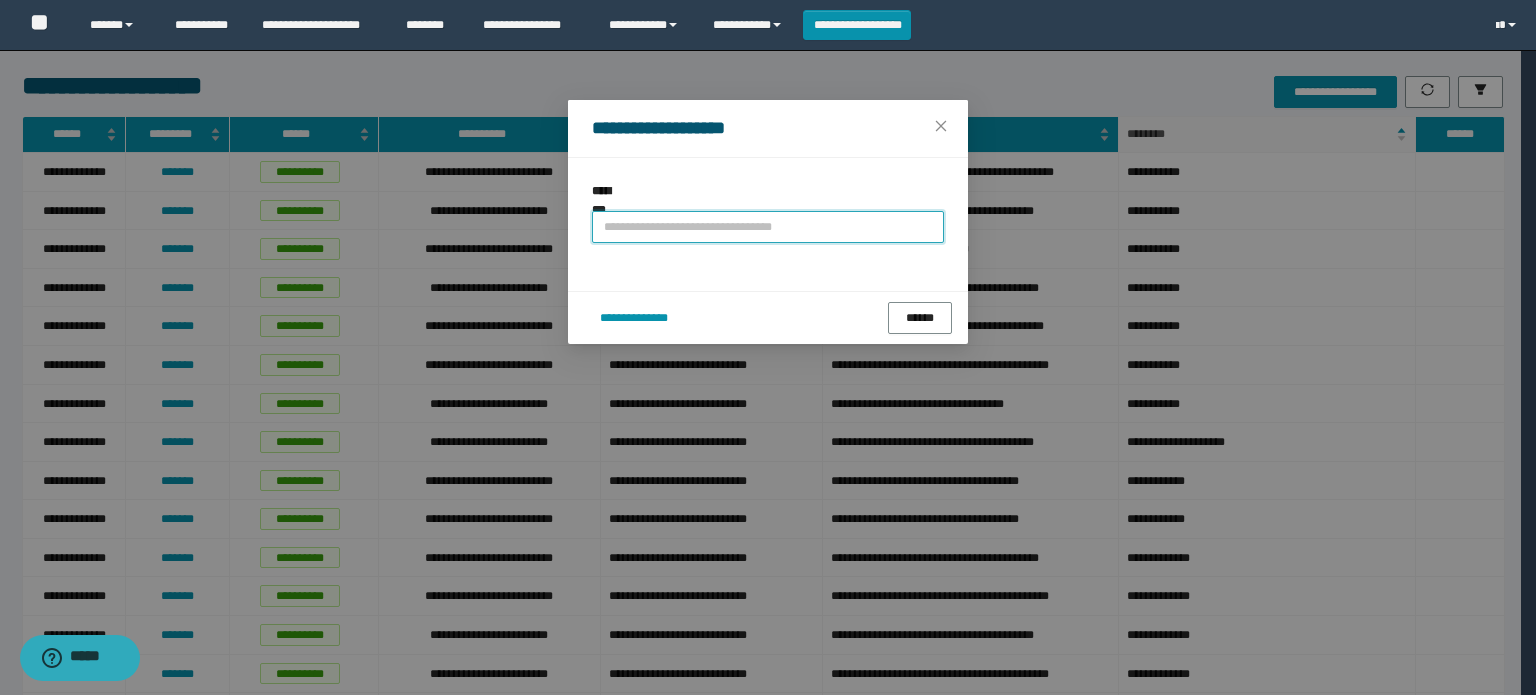 click at bounding box center (768, 227) 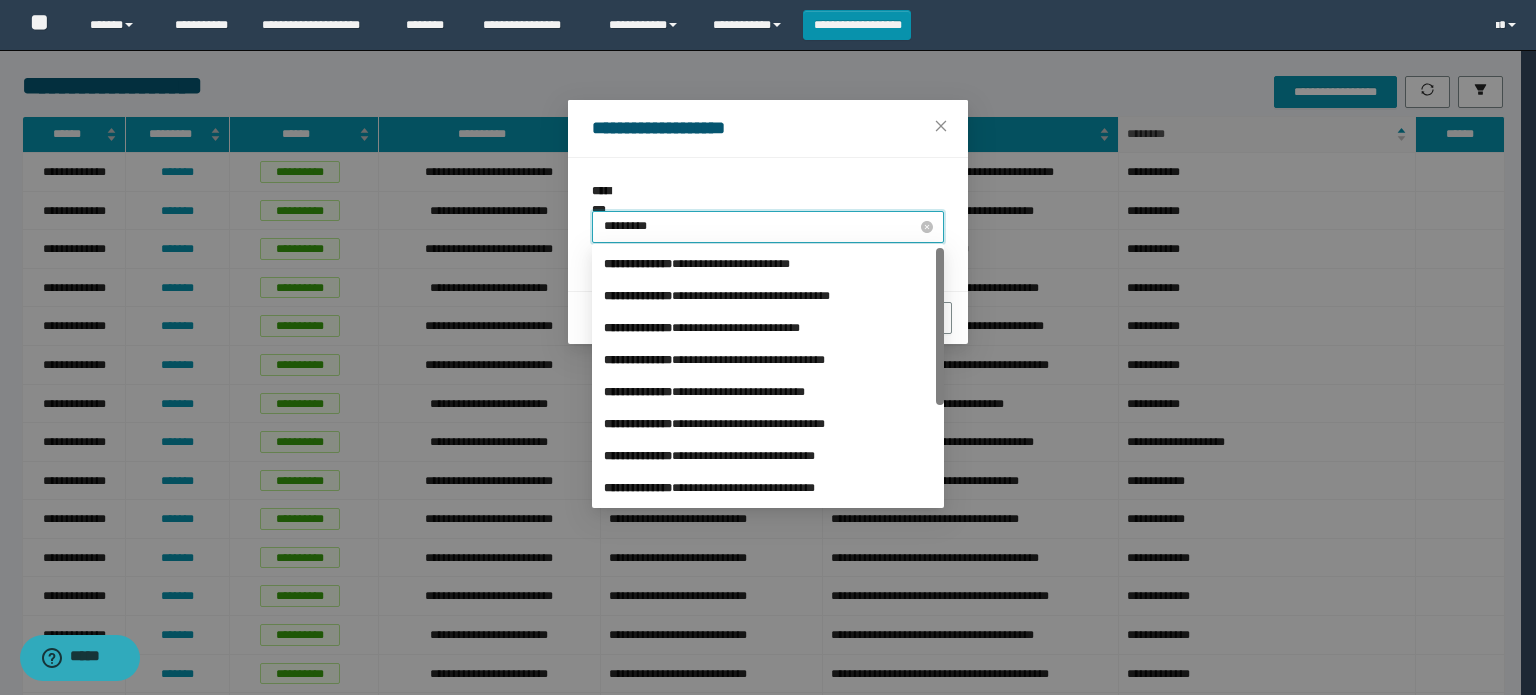type on "**********" 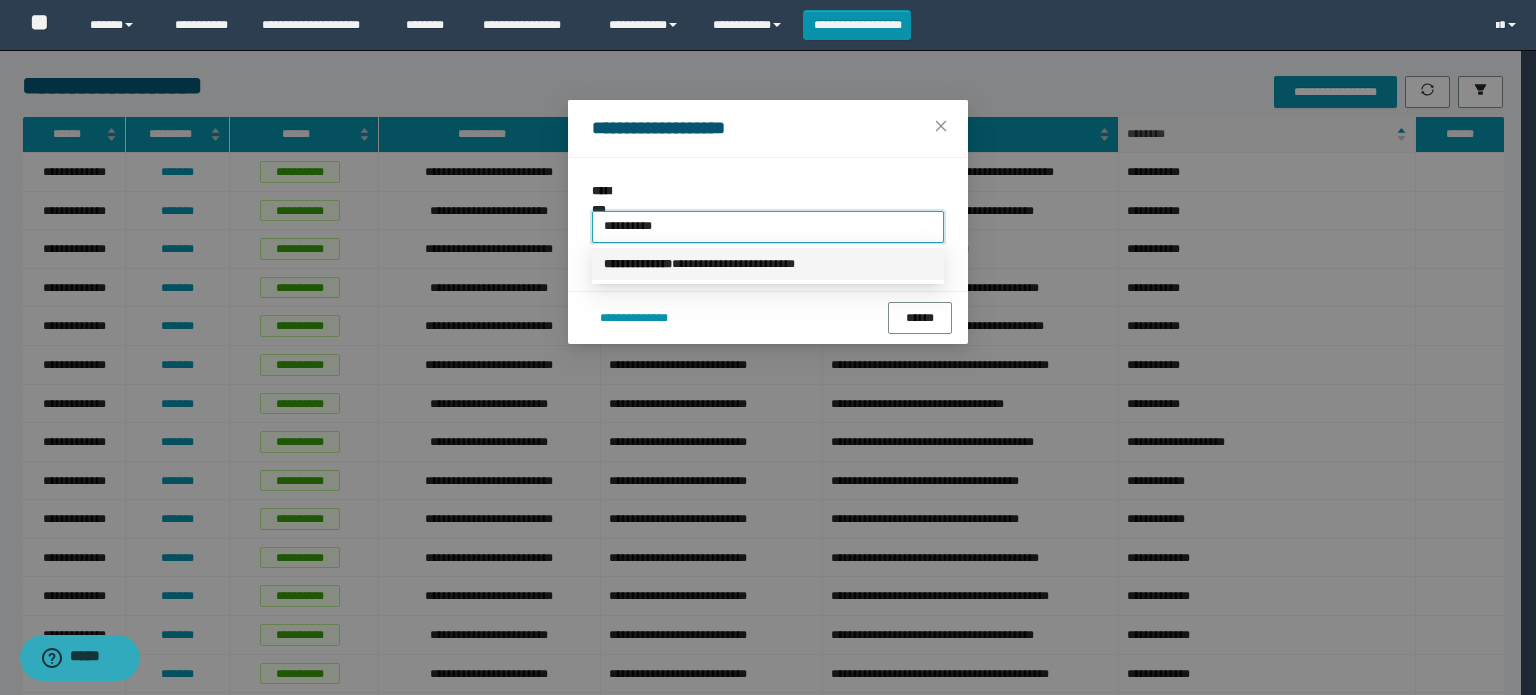 click on "**********" at bounding box center (768, 264) 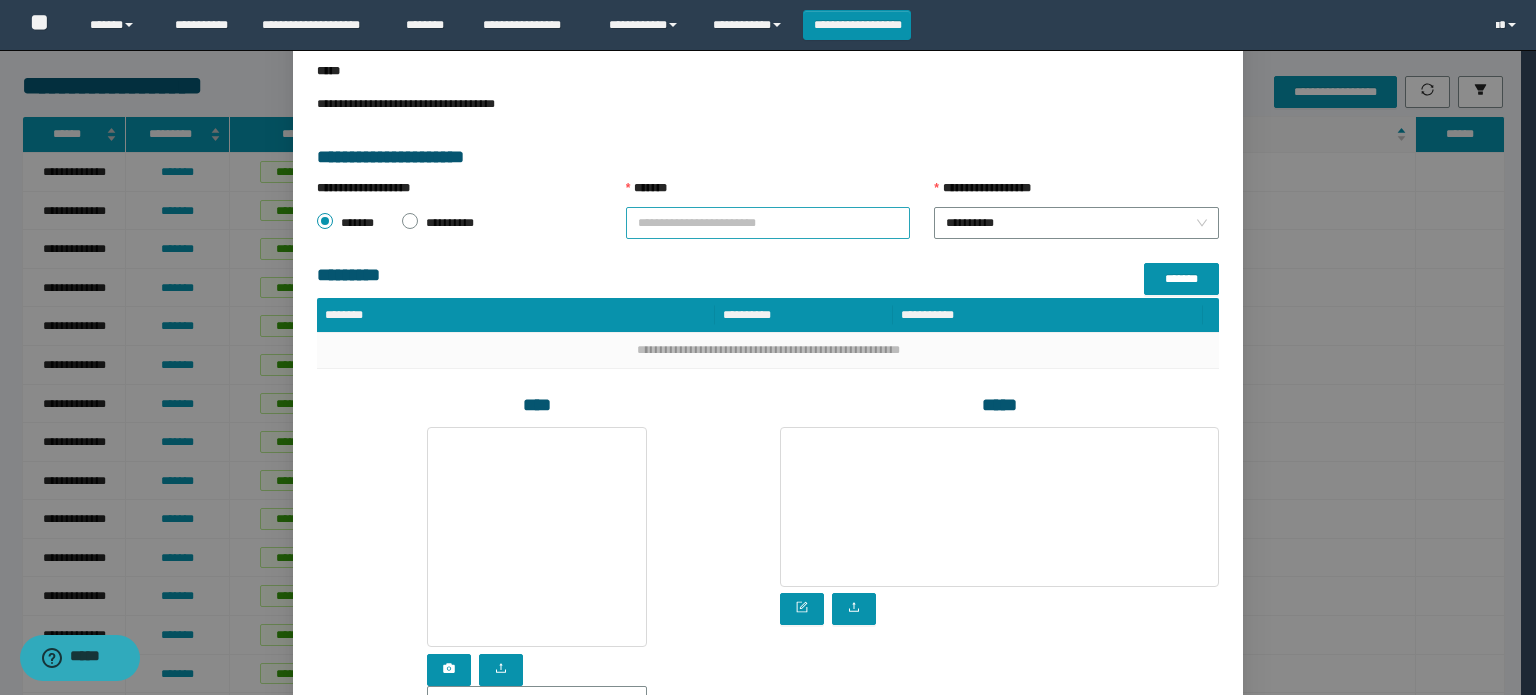 click on "*******" at bounding box center (768, 223) 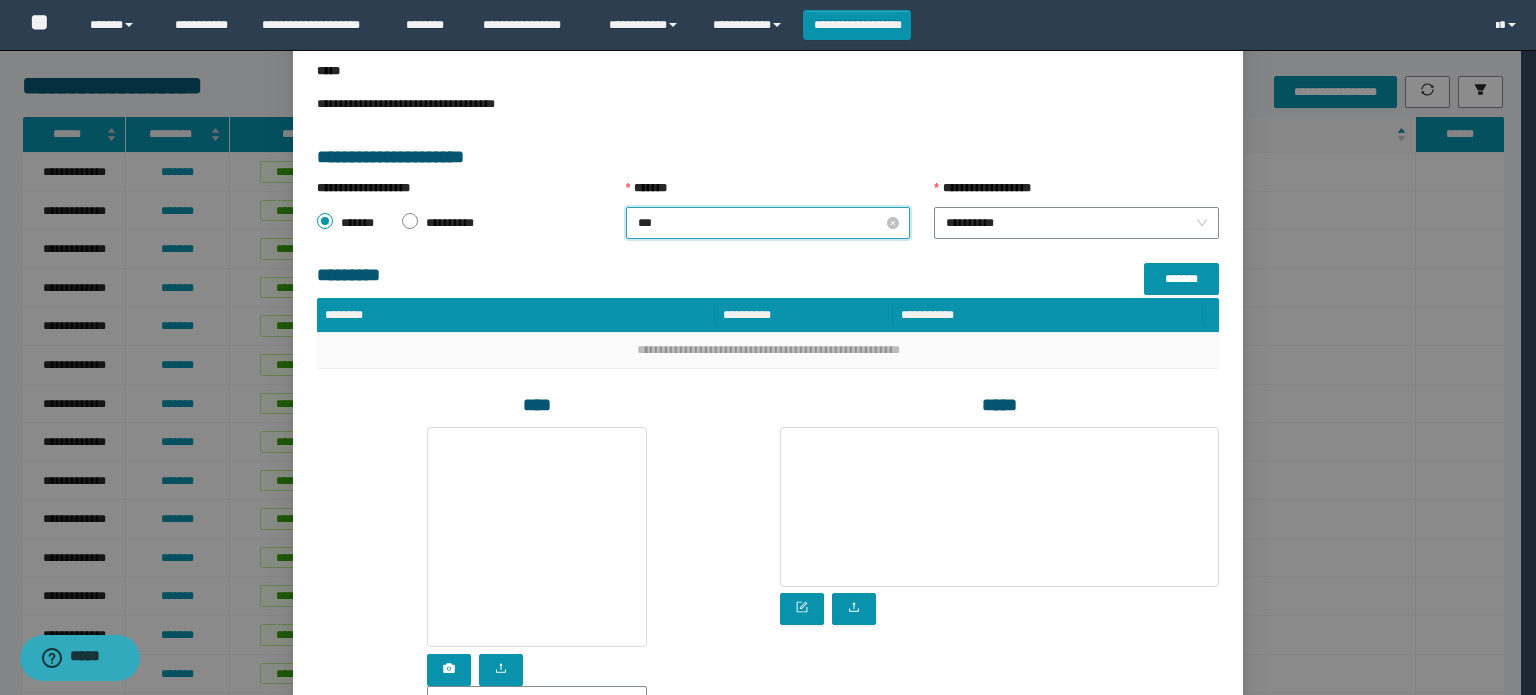 type on "****" 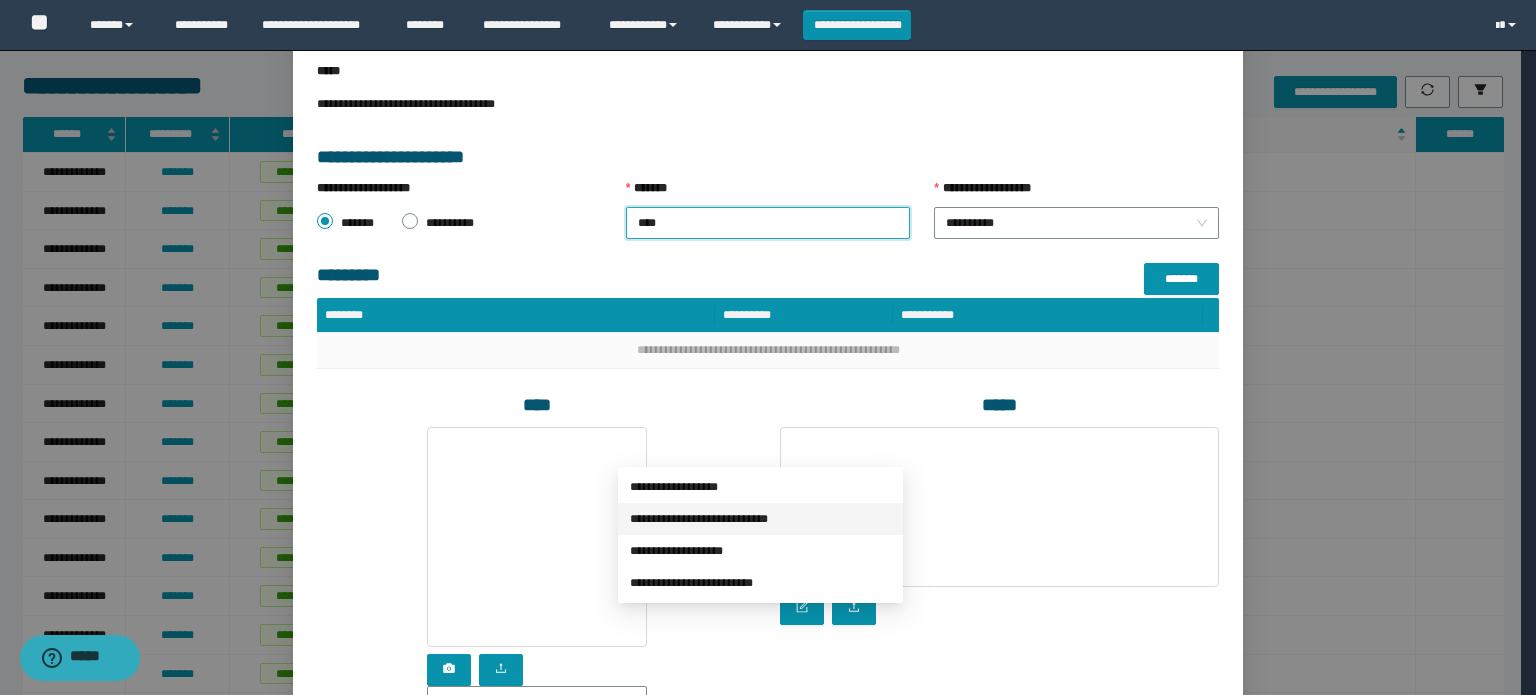 click on "**********" at bounding box center (760, 519) 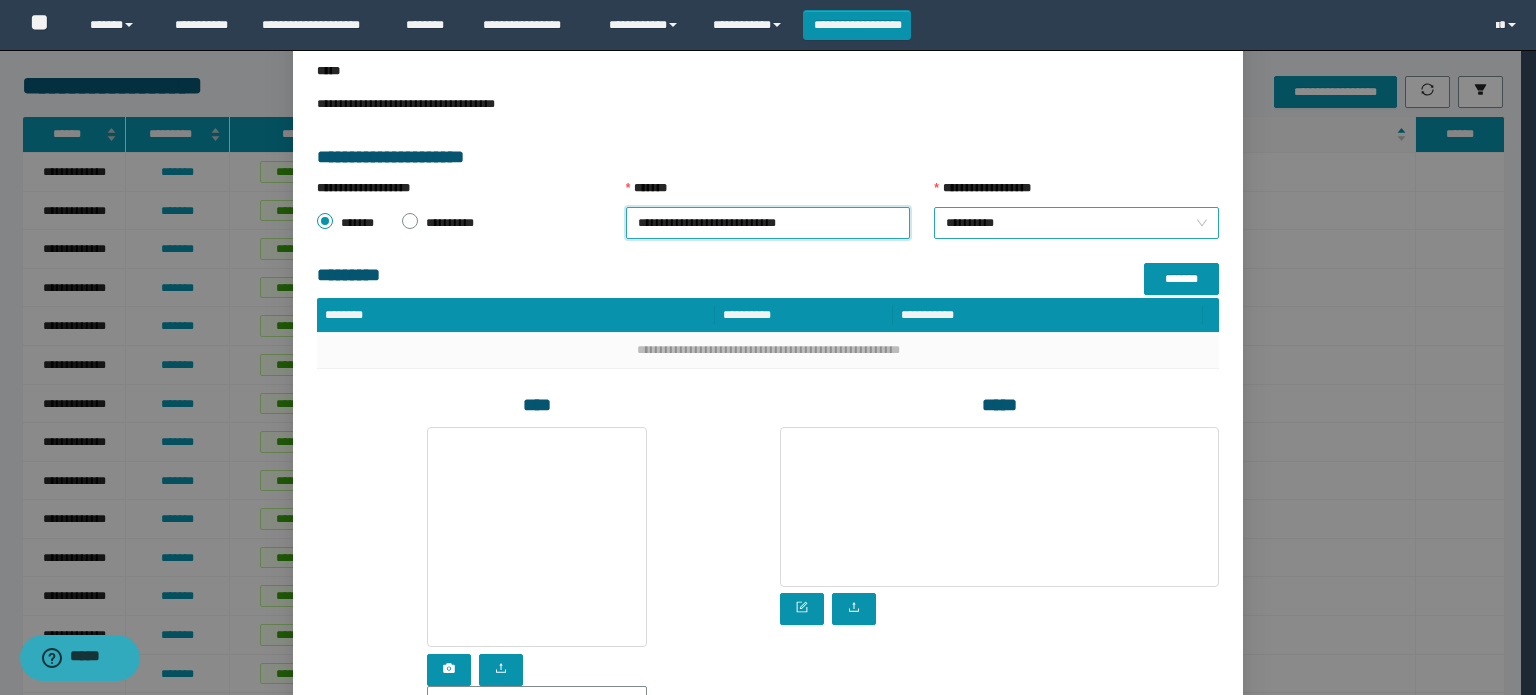 click on "**********" at bounding box center [1076, 223] 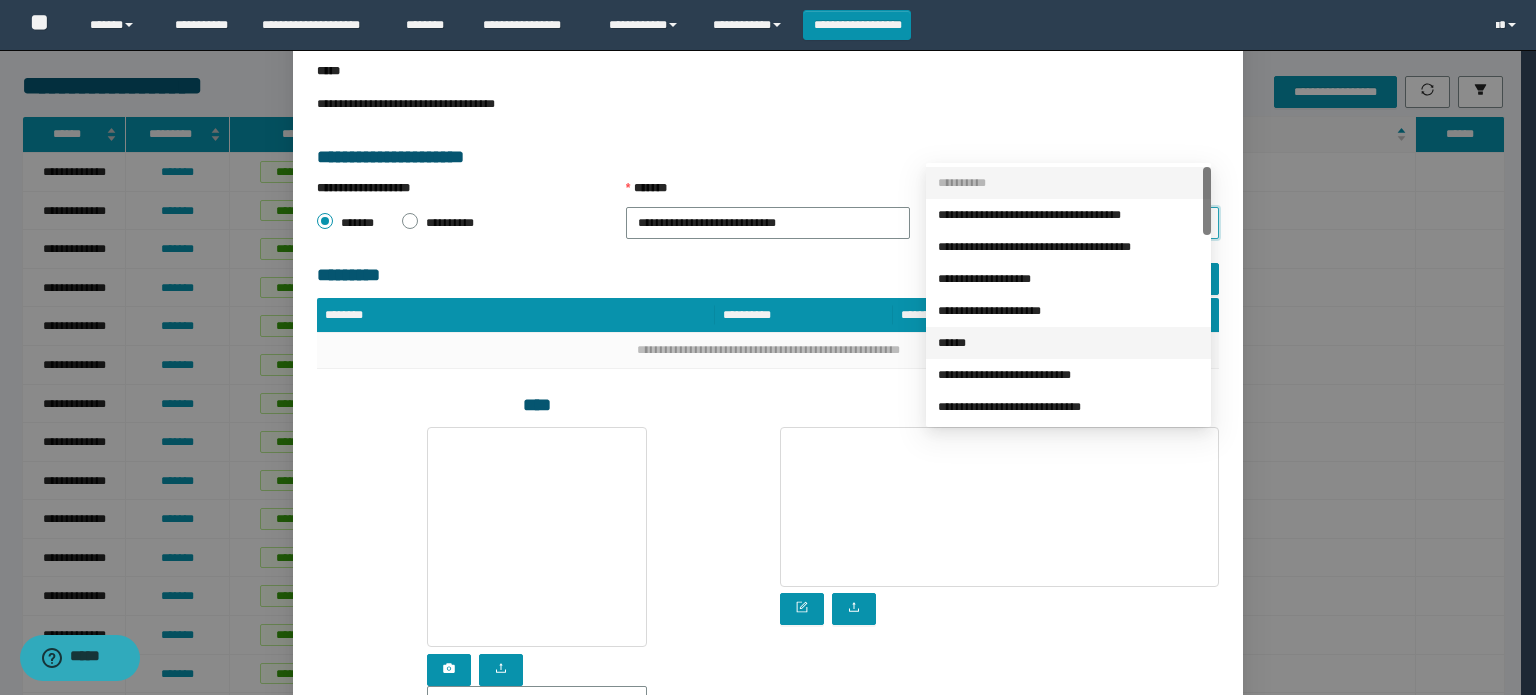 scroll, scrollTop: 200, scrollLeft: 0, axis: vertical 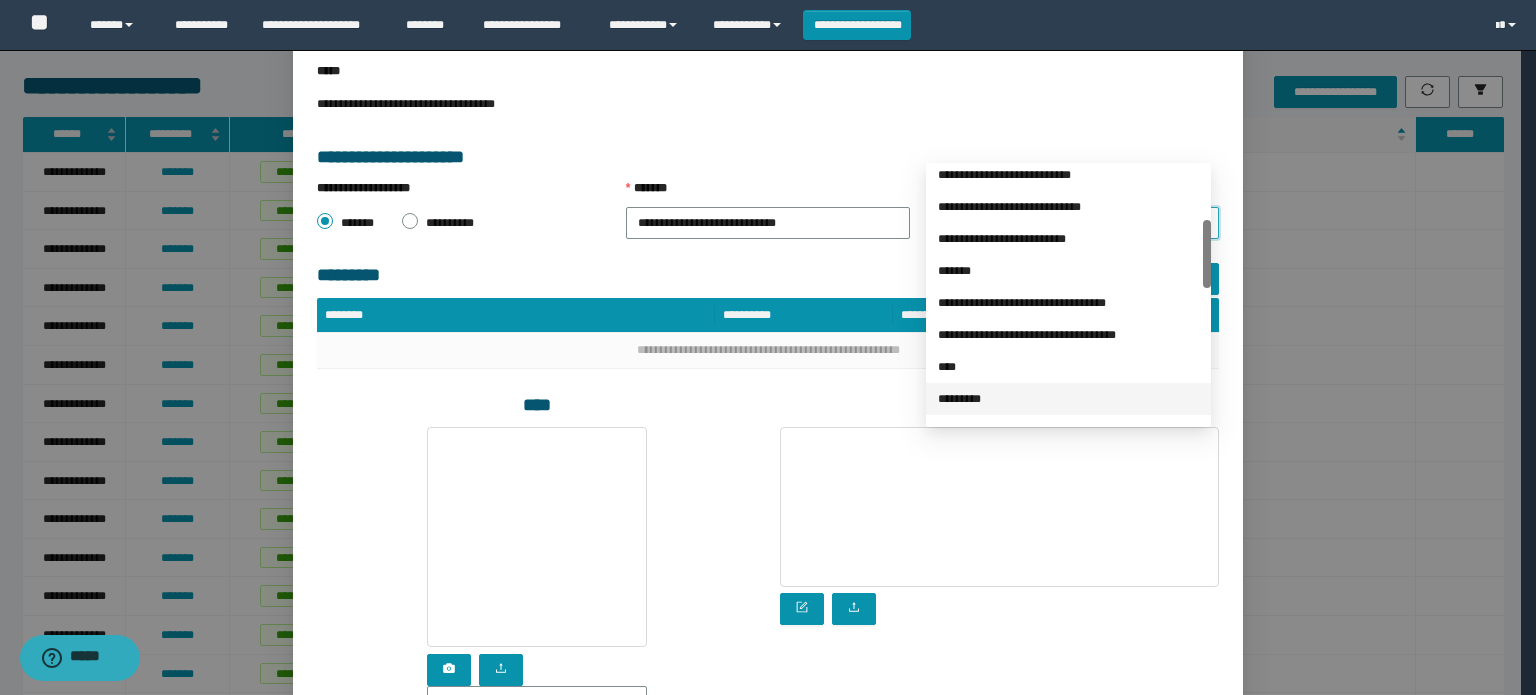 click on "*********" at bounding box center [1068, 399] 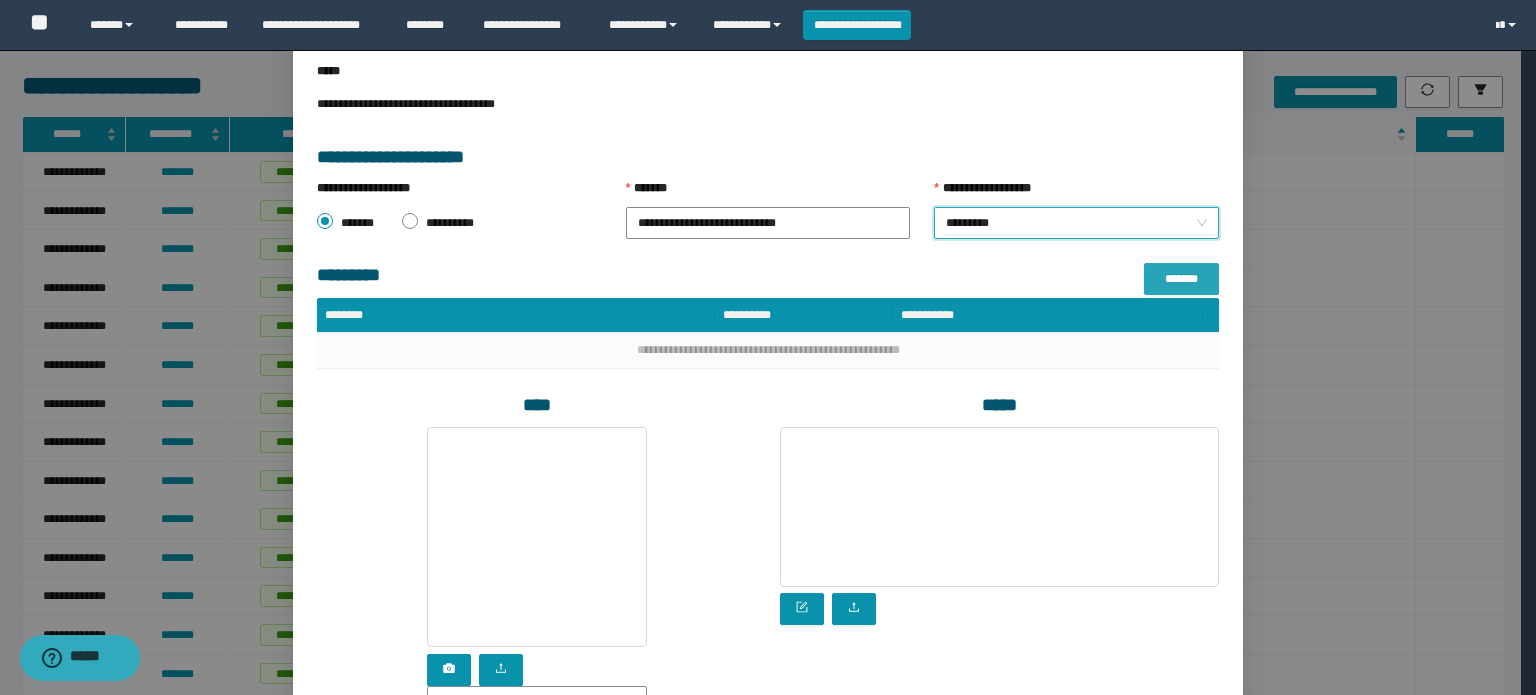 click on "*******" at bounding box center (1181, 279) 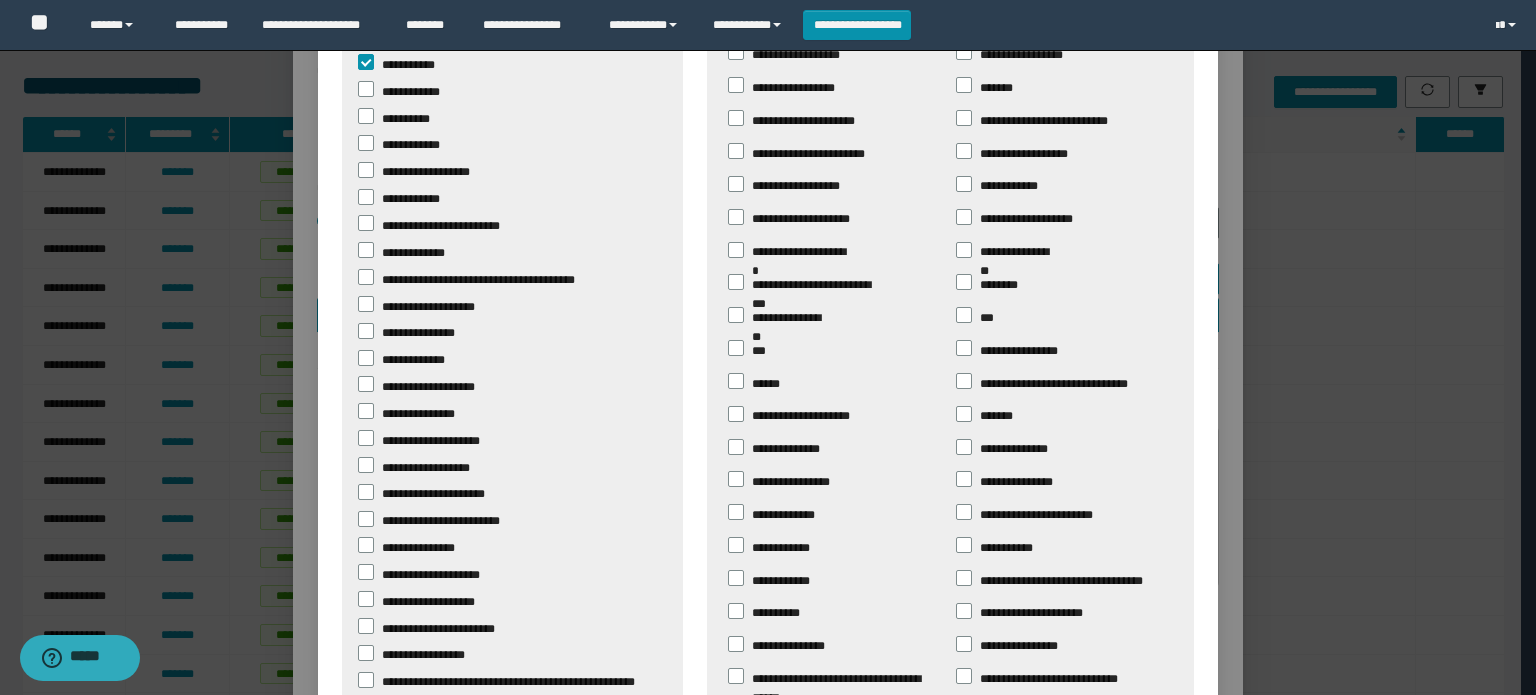 scroll, scrollTop: 500, scrollLeft: 0, axis: vertical 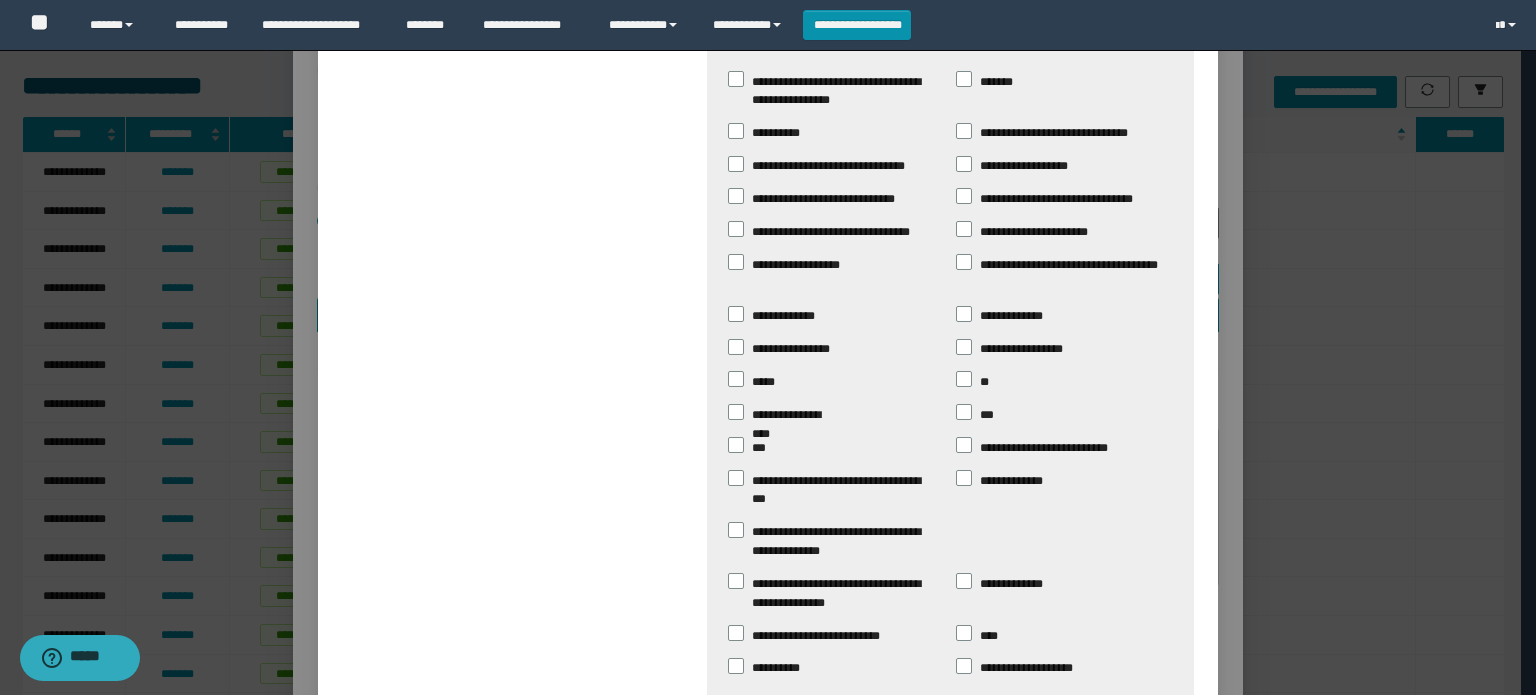 click on "*******" at bounding box center (1092, 762) 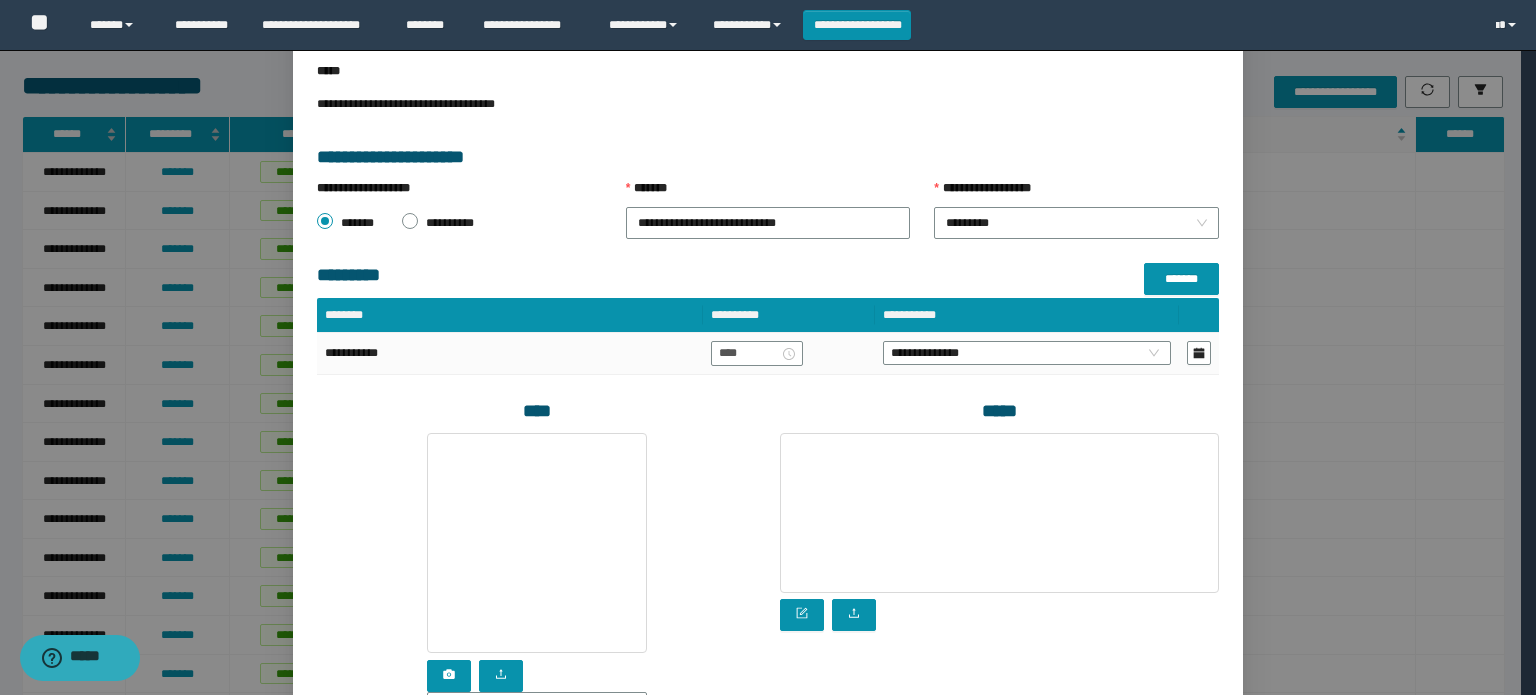 scroll, scrollTop: 1632, scrollLeft: 0, axis: vertical 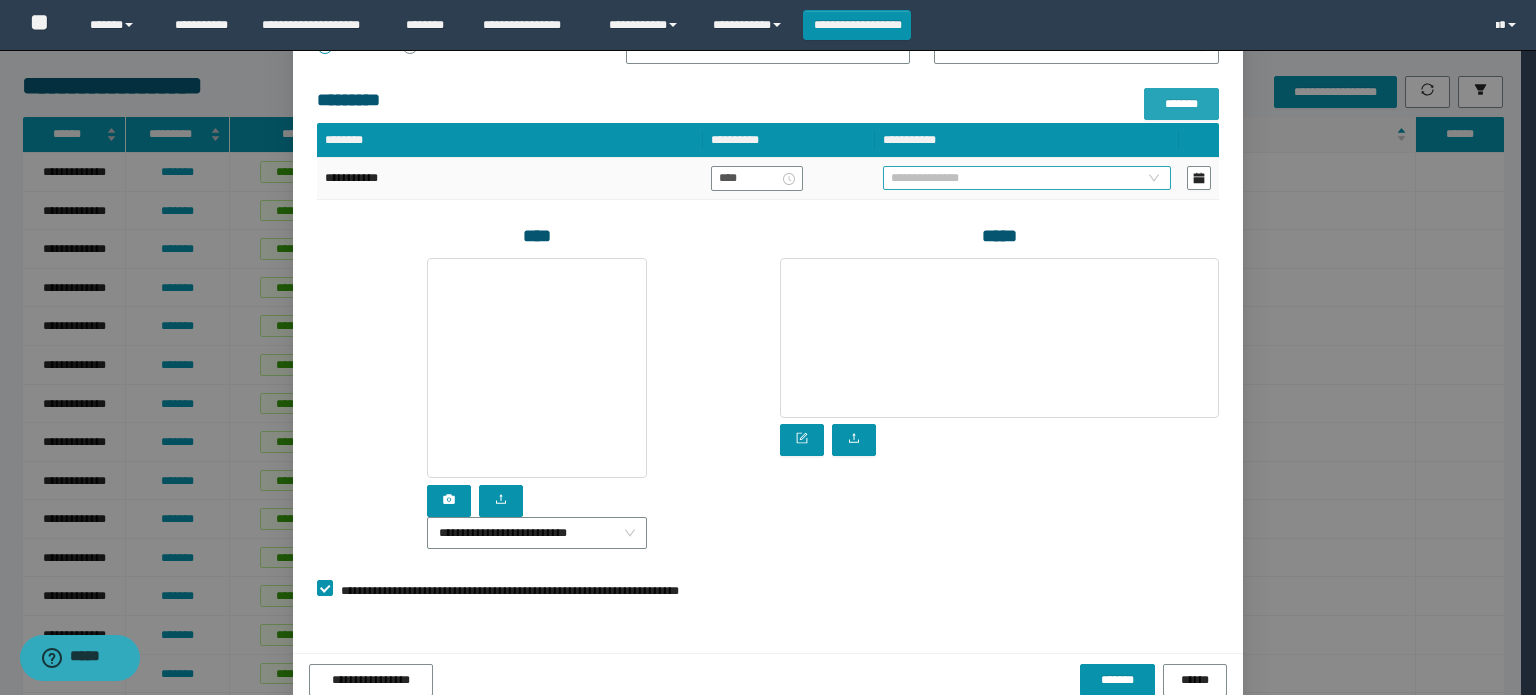 click on "**********" at bounding box center (1027, 178) 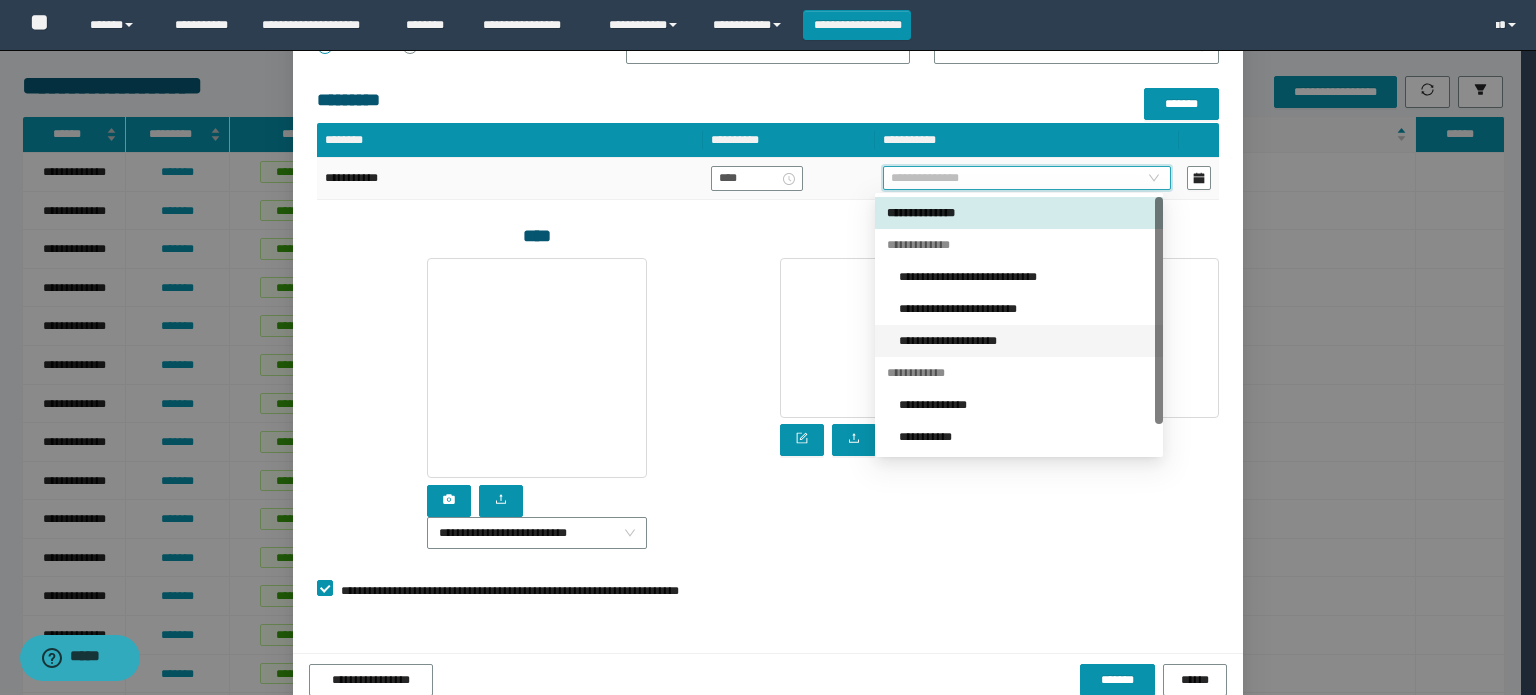 drag, startPoint x: 939, startPoint y: 343, endPoint x: 926, endPoint y: 335, distance: 15.264338 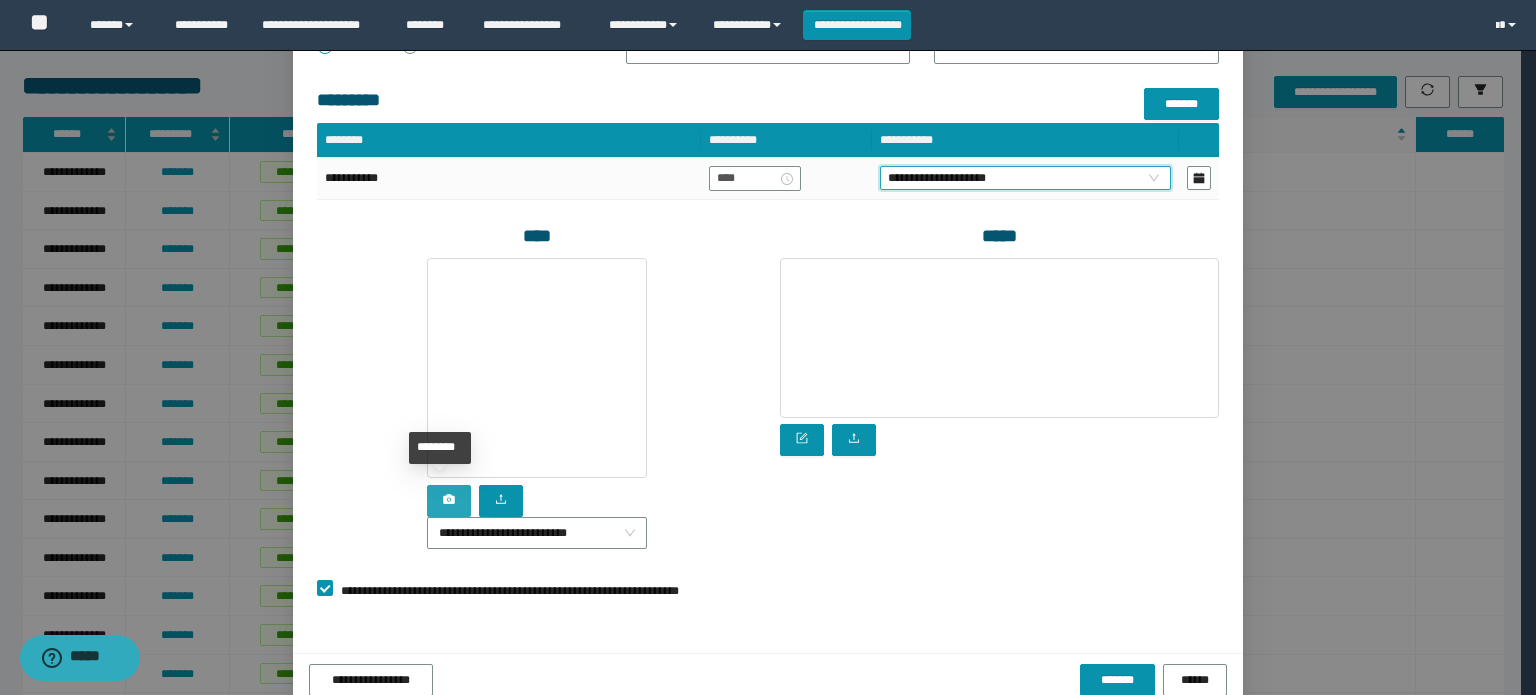 click at bounding box center [449, 501] 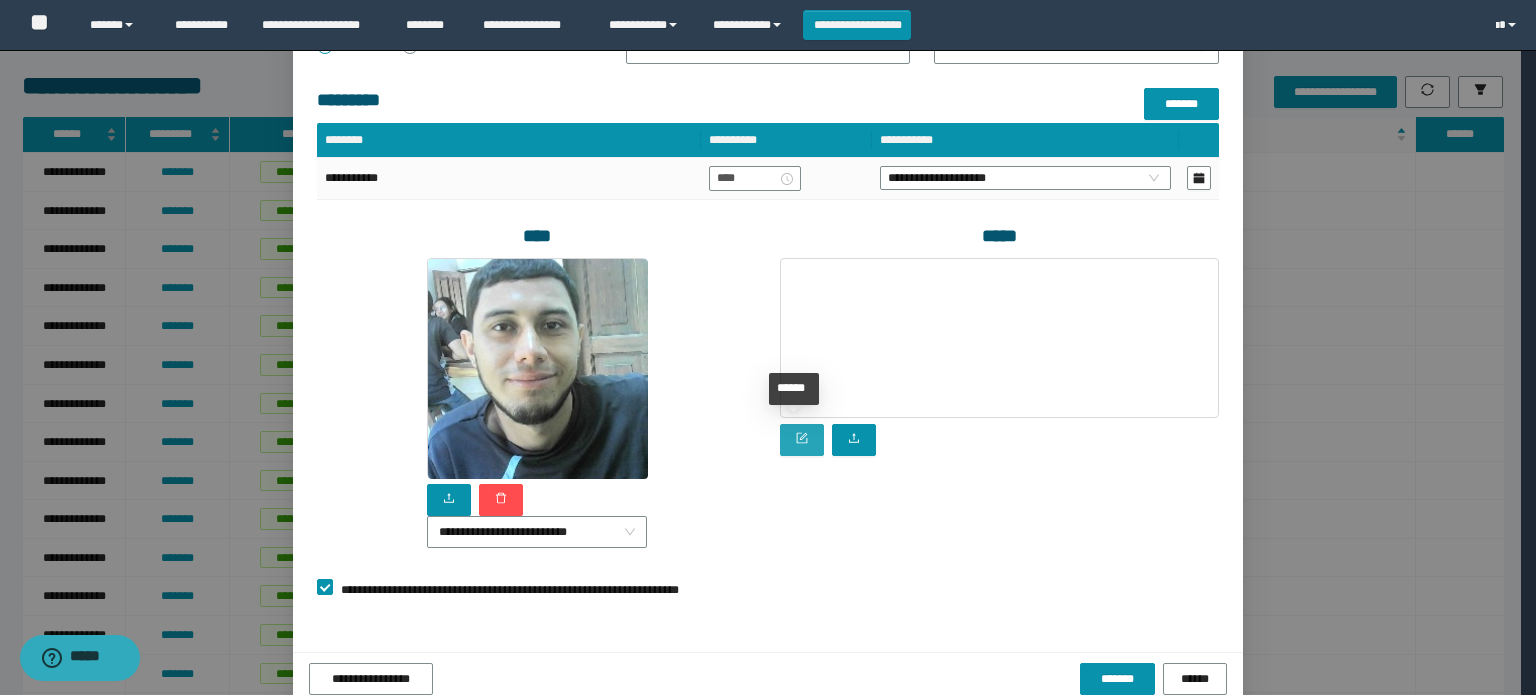 click 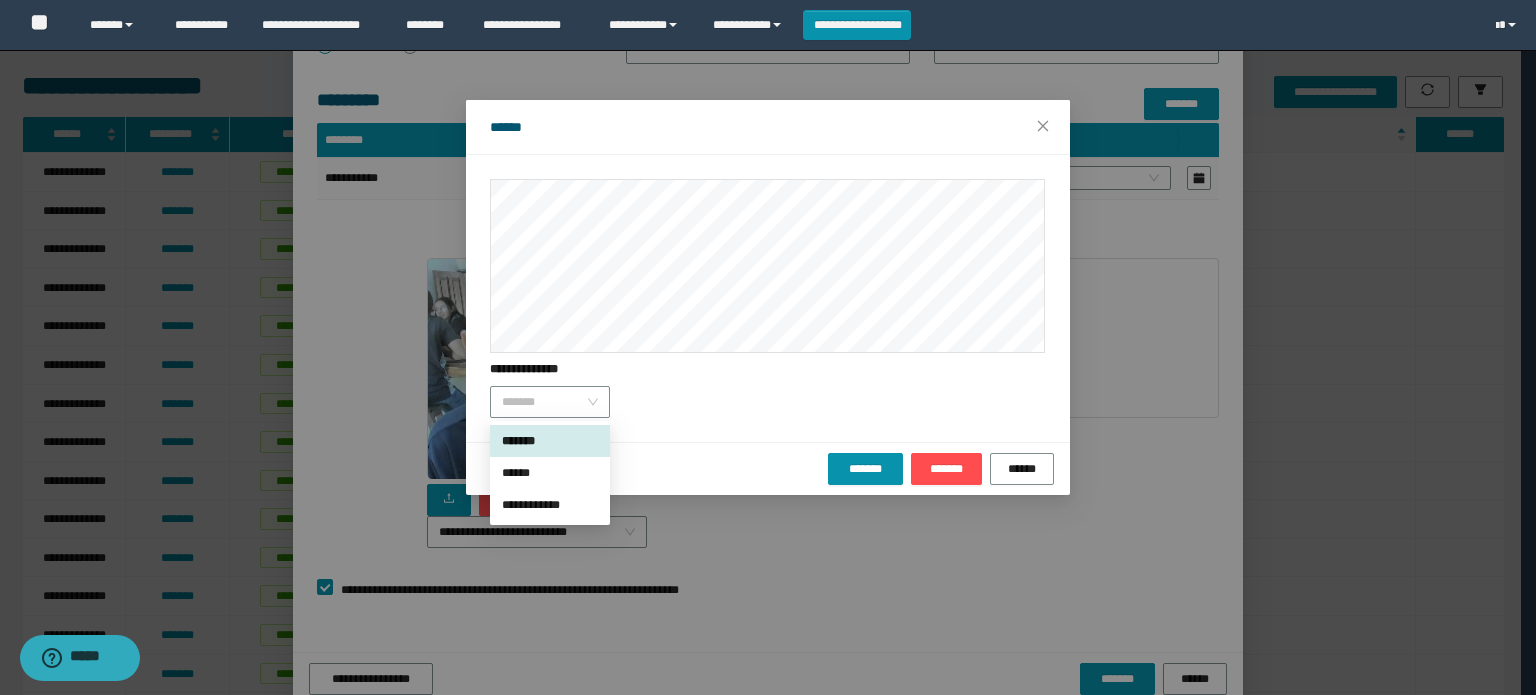 drag, startPoint x: 579, startPoint y: 399, endPoint x: 568, endPoint y: 437, distance: 39.56008 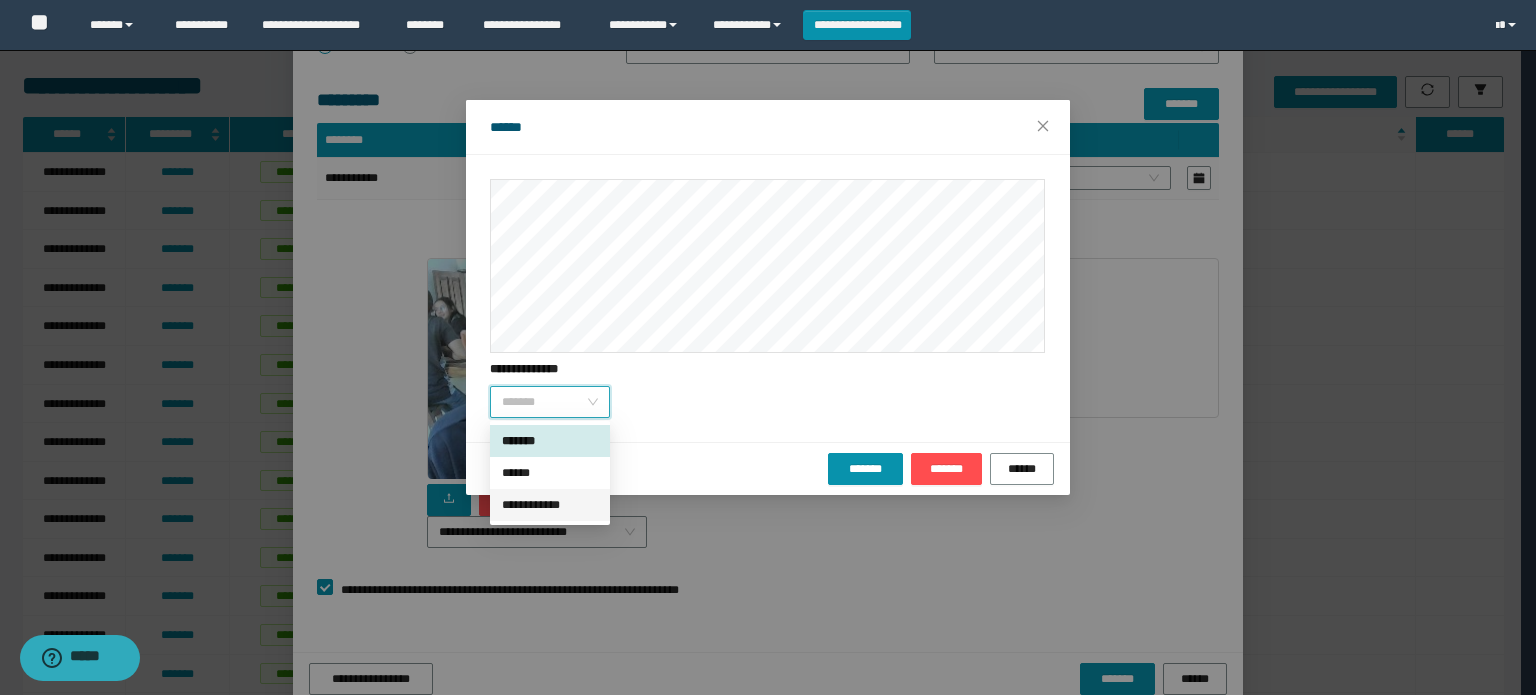 click on "**********" at bounding box center (550, 505) 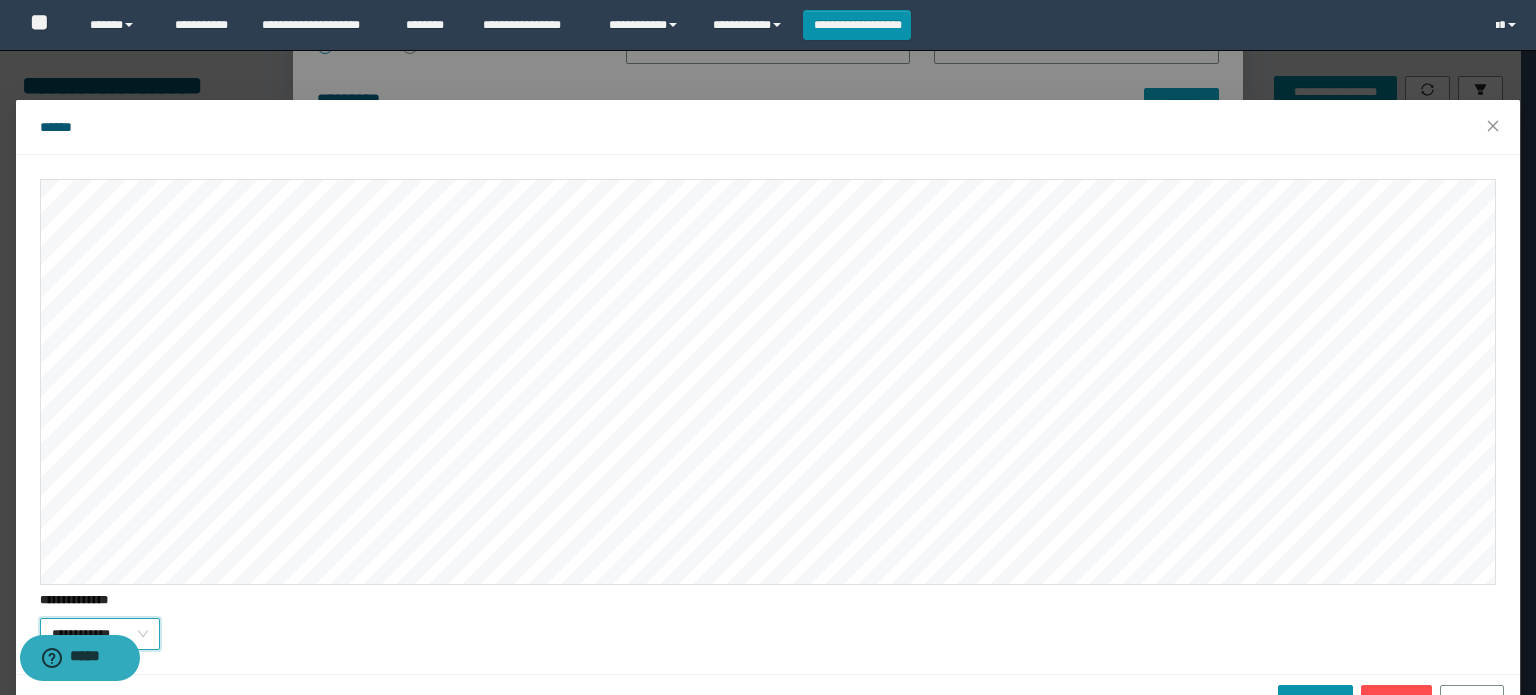 scroll, scrollTop: 54, scrollLeft: 0, axis: vertical 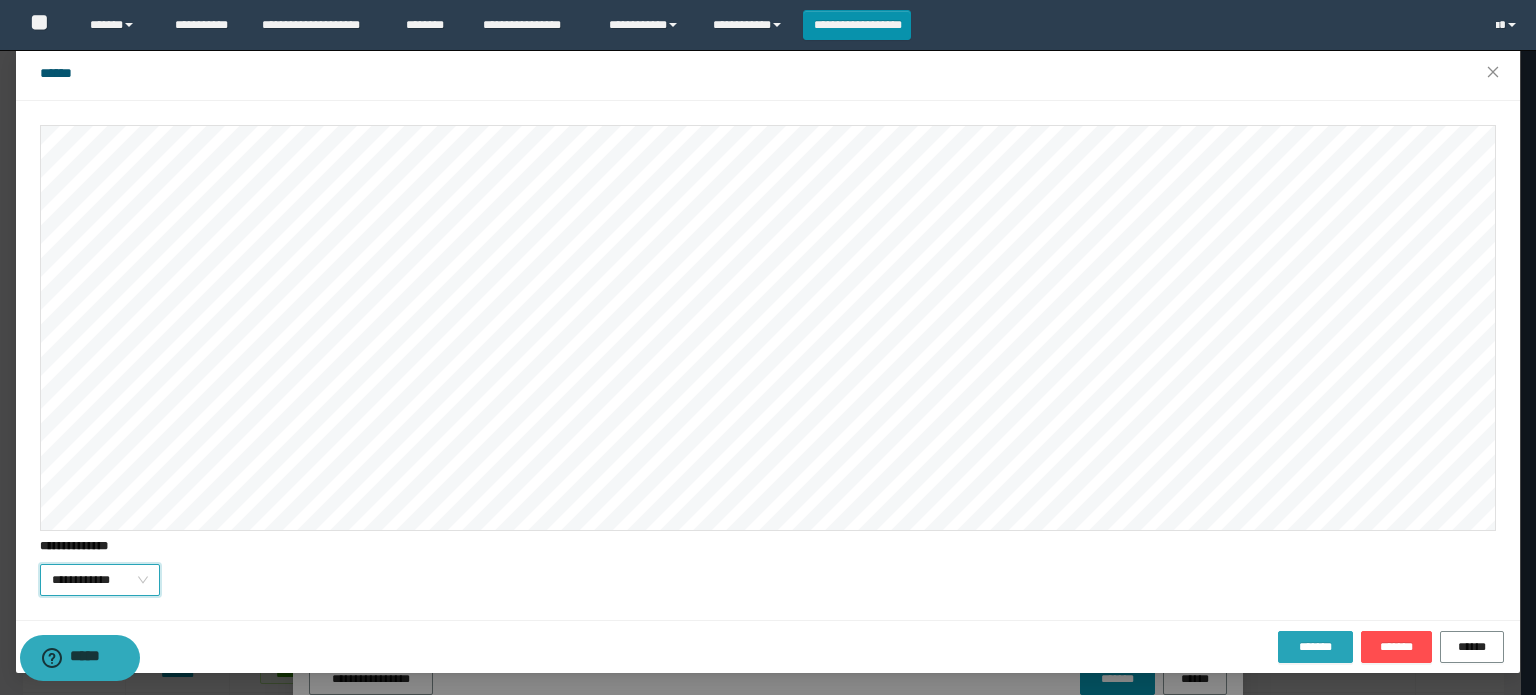 click on "*******" at bounding box center (1315, 647) 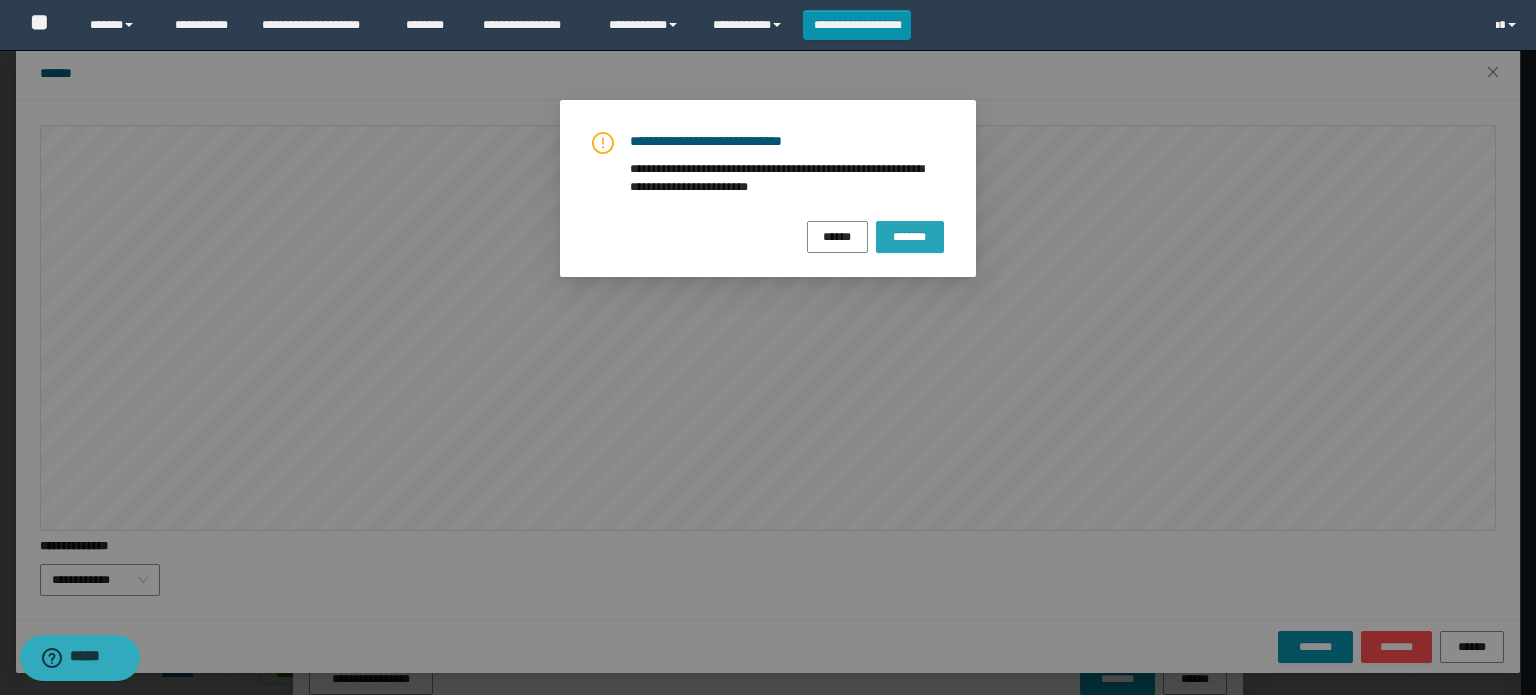 click on "*******" at bounding box center [910, 236] 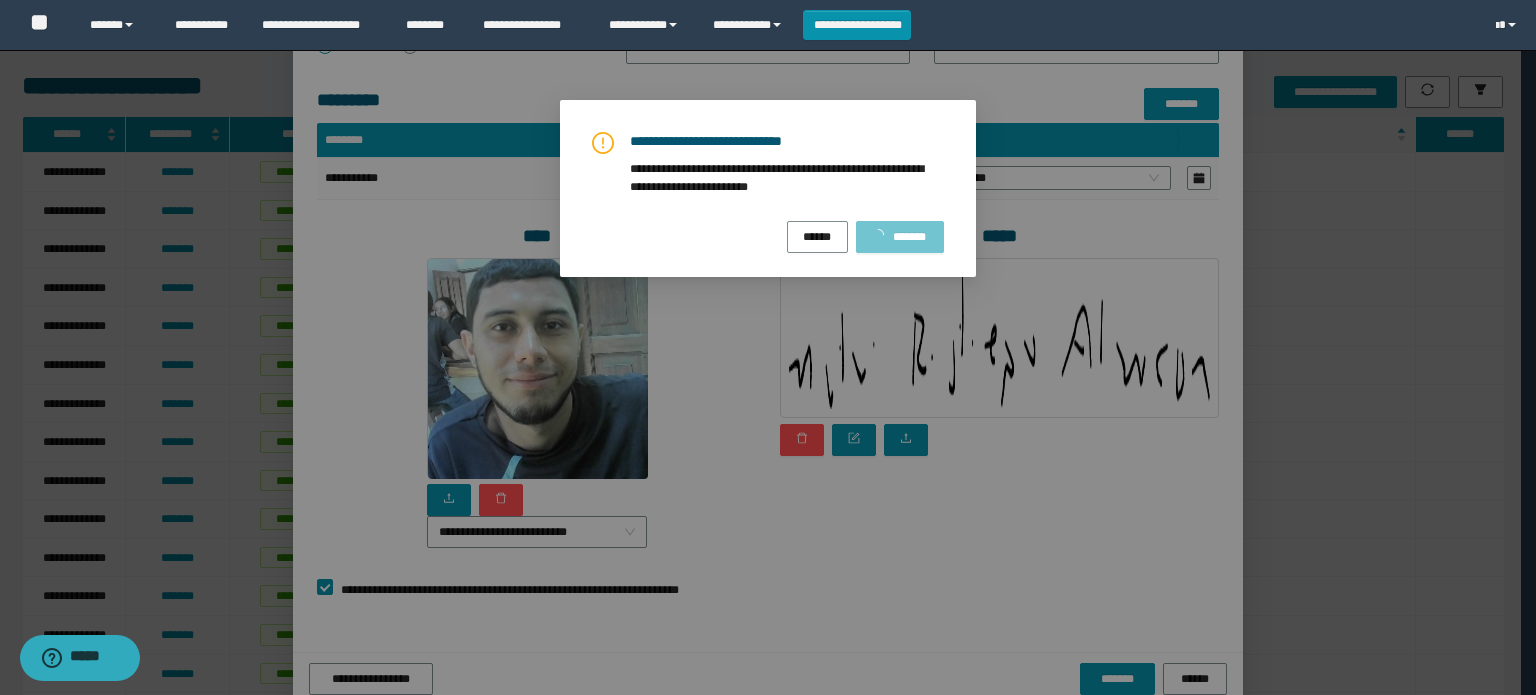 scroll, scrollTop: 0, scrollLeft: 0, axis: both 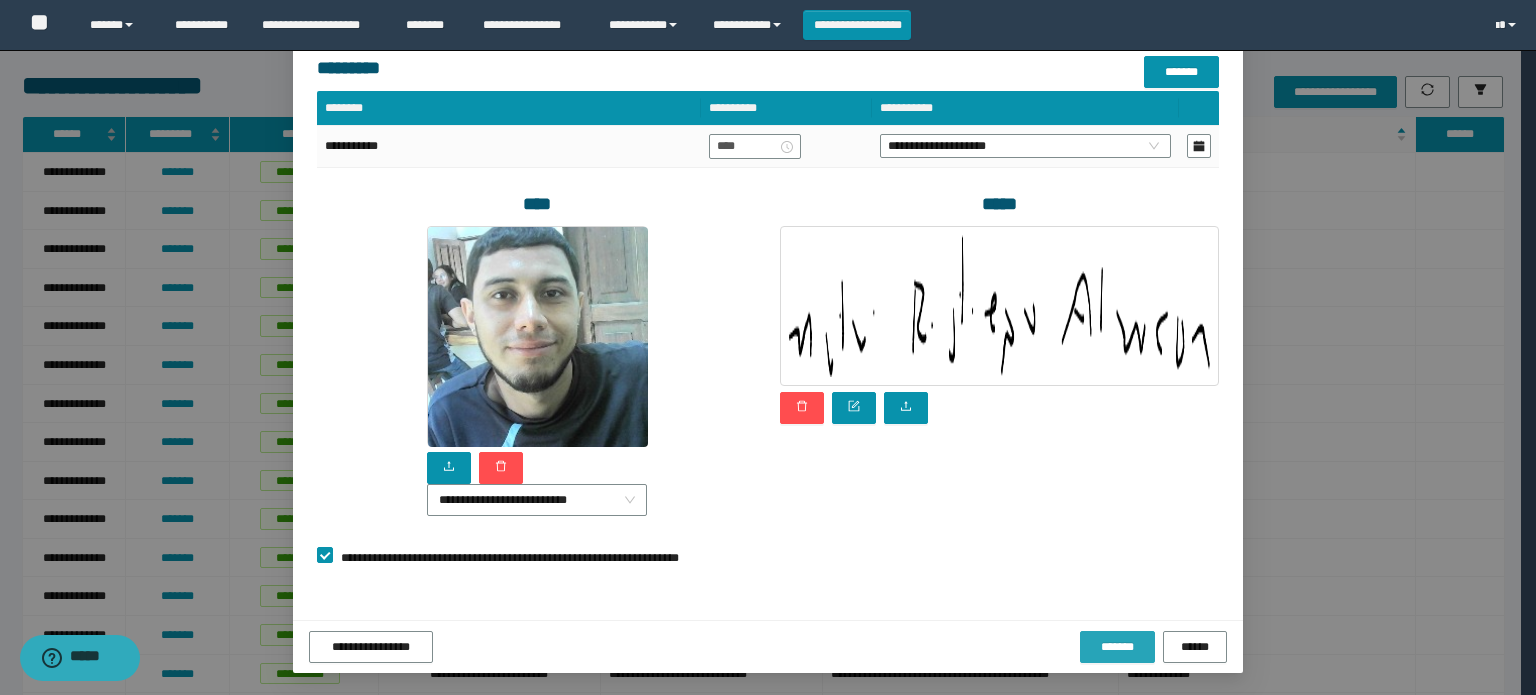 click on "*******" at bounding box center [1117, 647] 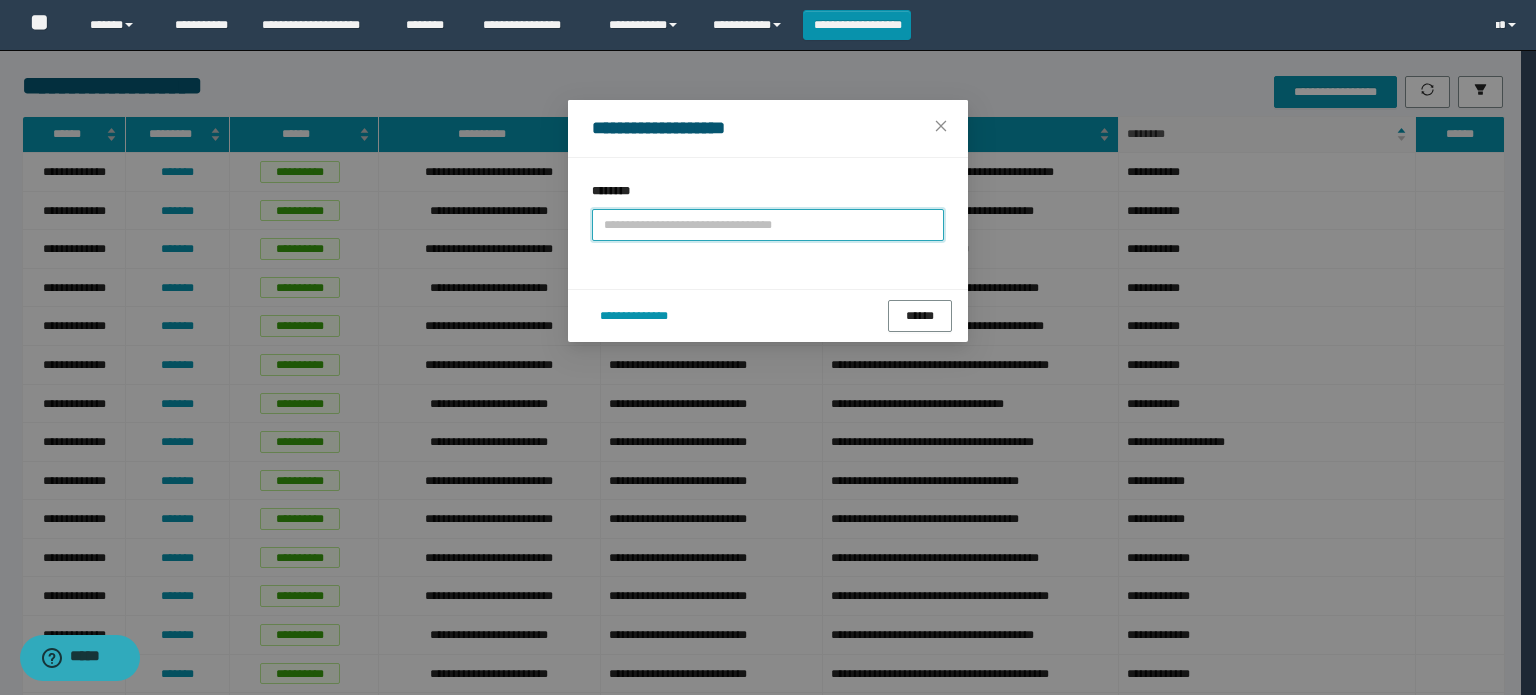 scroll, scrollTop: 0, scrollLeft: 0, axis: both 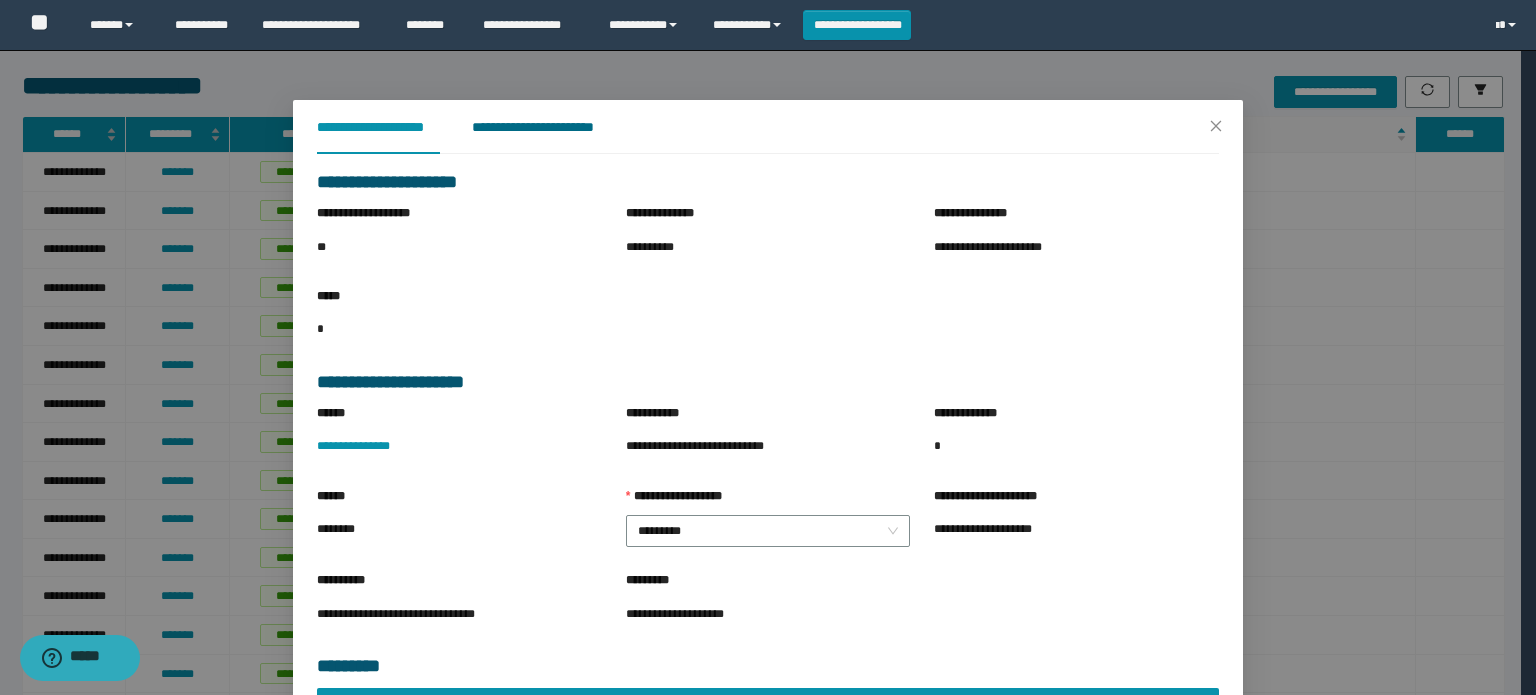 click on "**********" at bounding box center [548, 127] 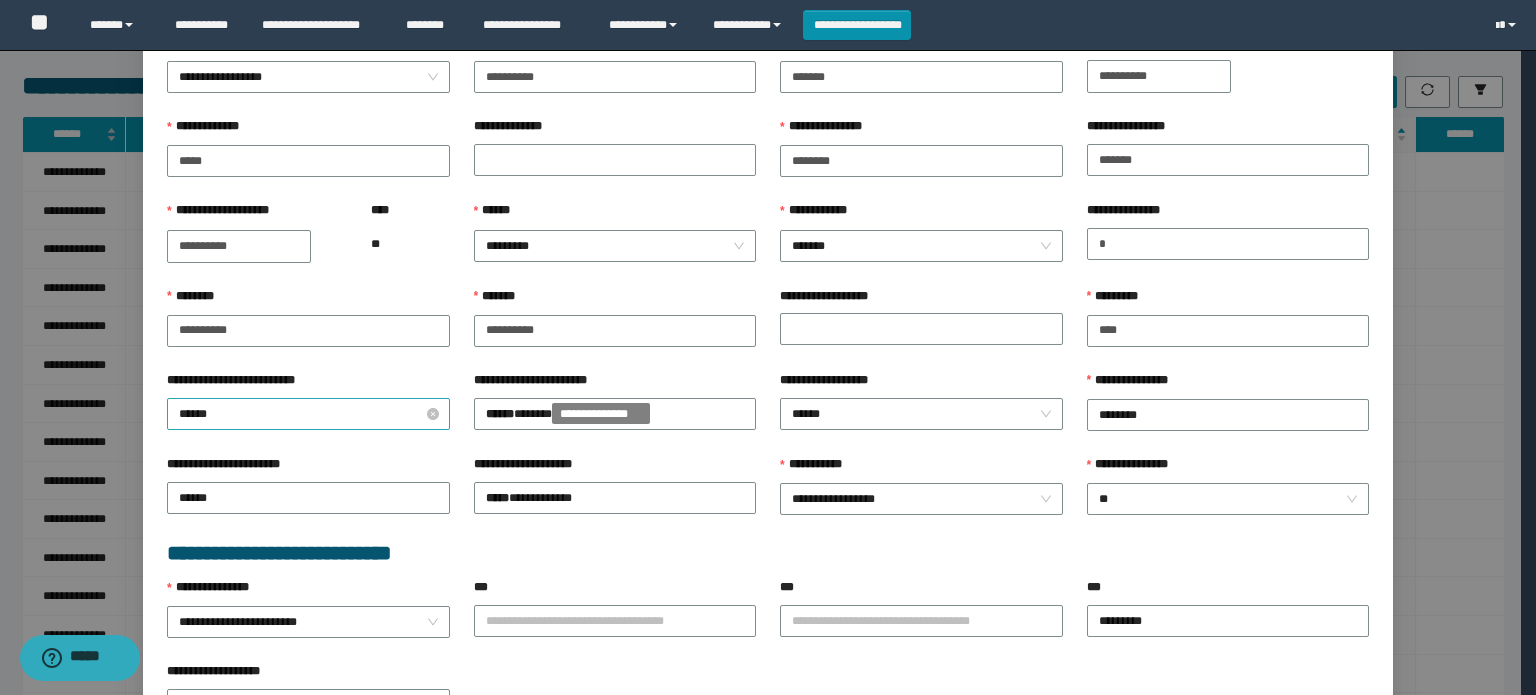 scroll, scrollTop: 200, scrollLeft: 0, axis: vertical 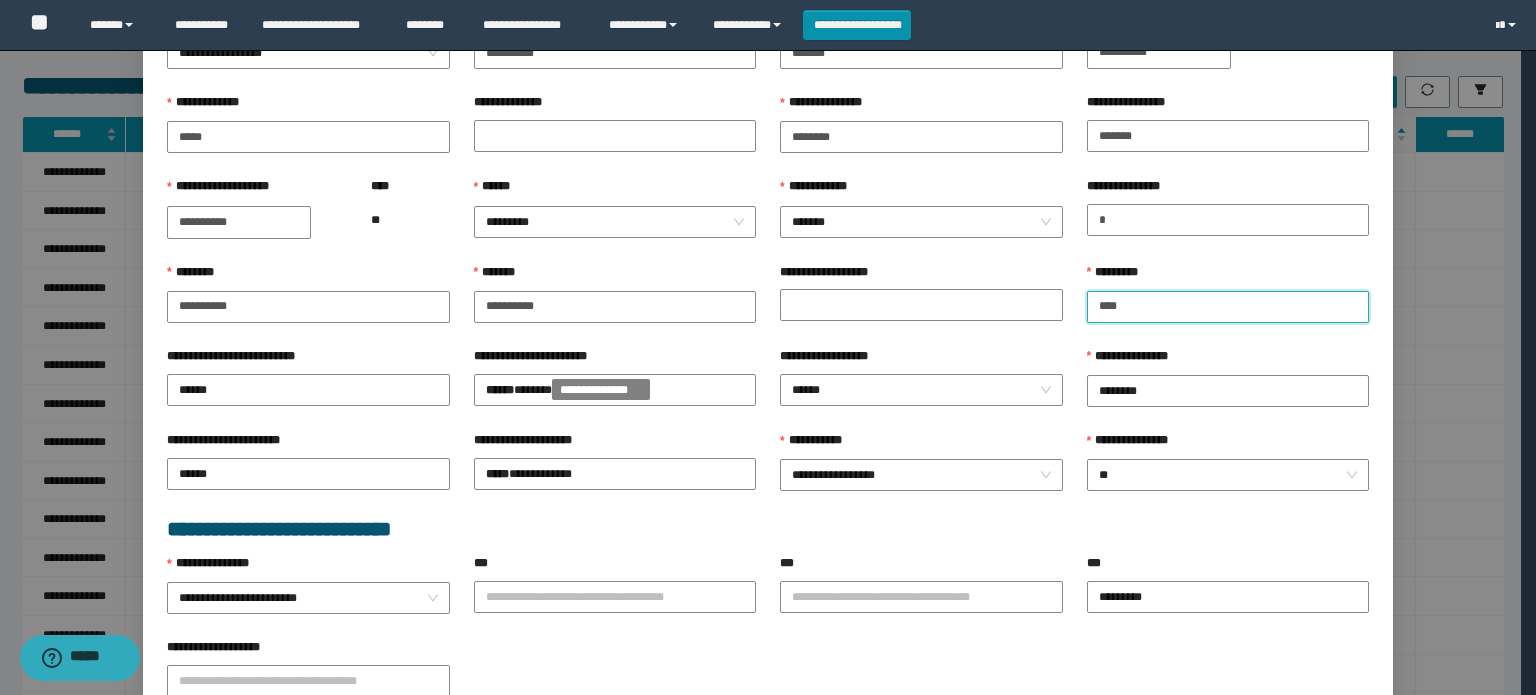 click on "****" at bounding box center [1228, 307] 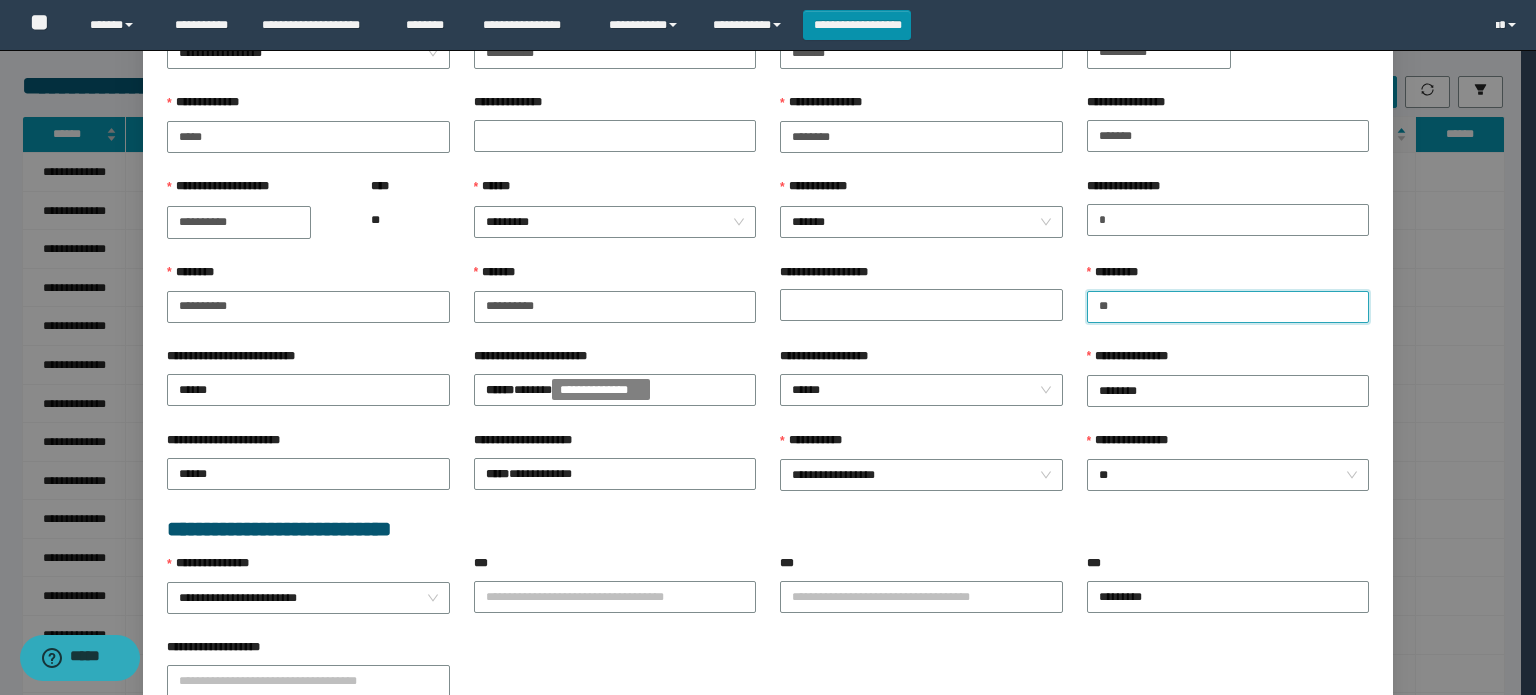 type on "*" 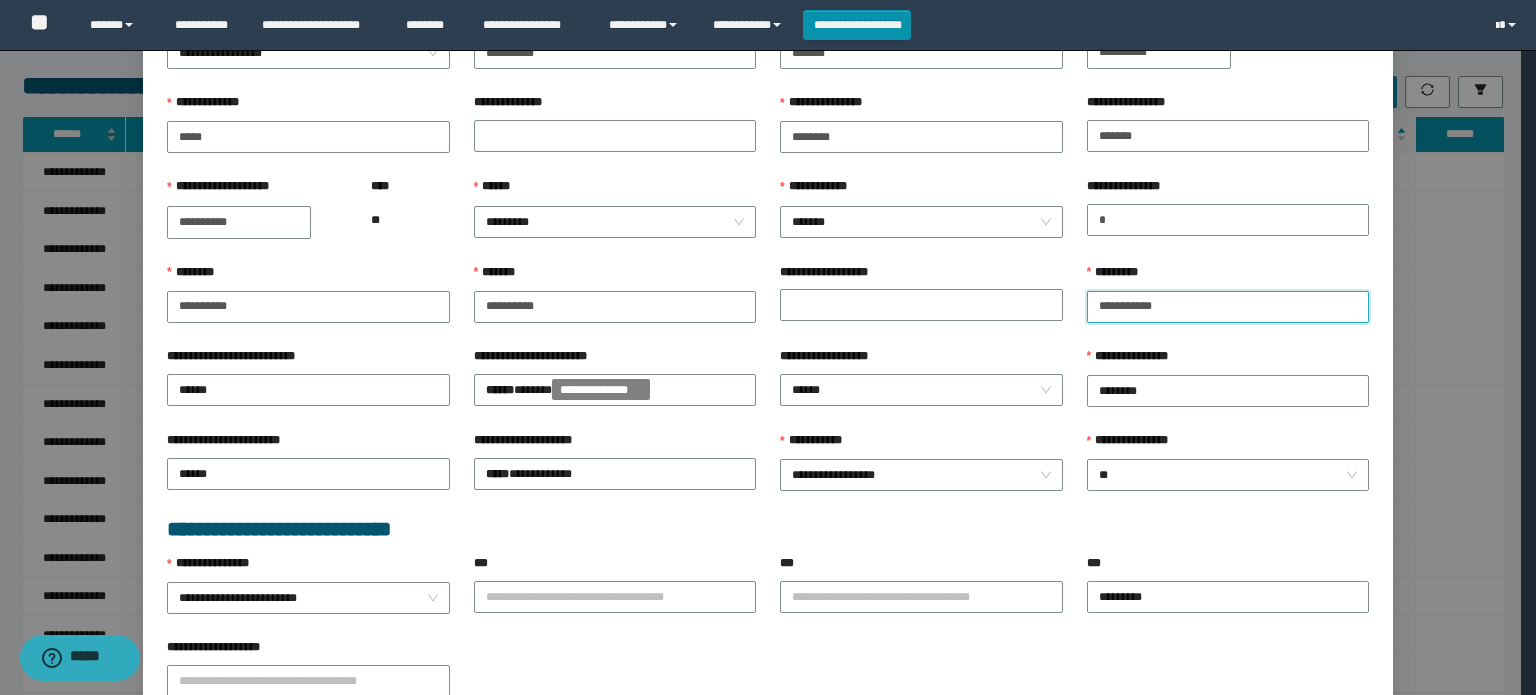 type on "**********" 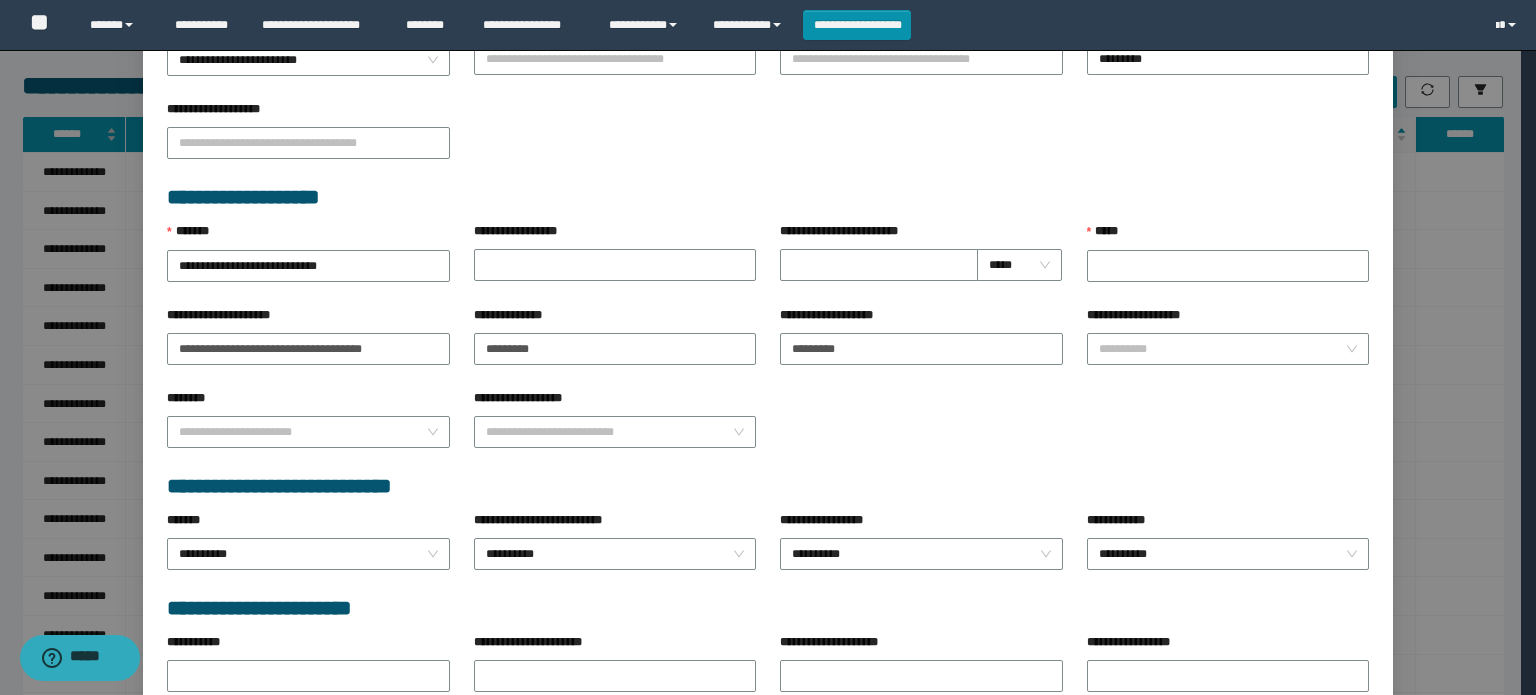 scroll, scrollTop: 800, scrollLeft: 0, axis: vertical 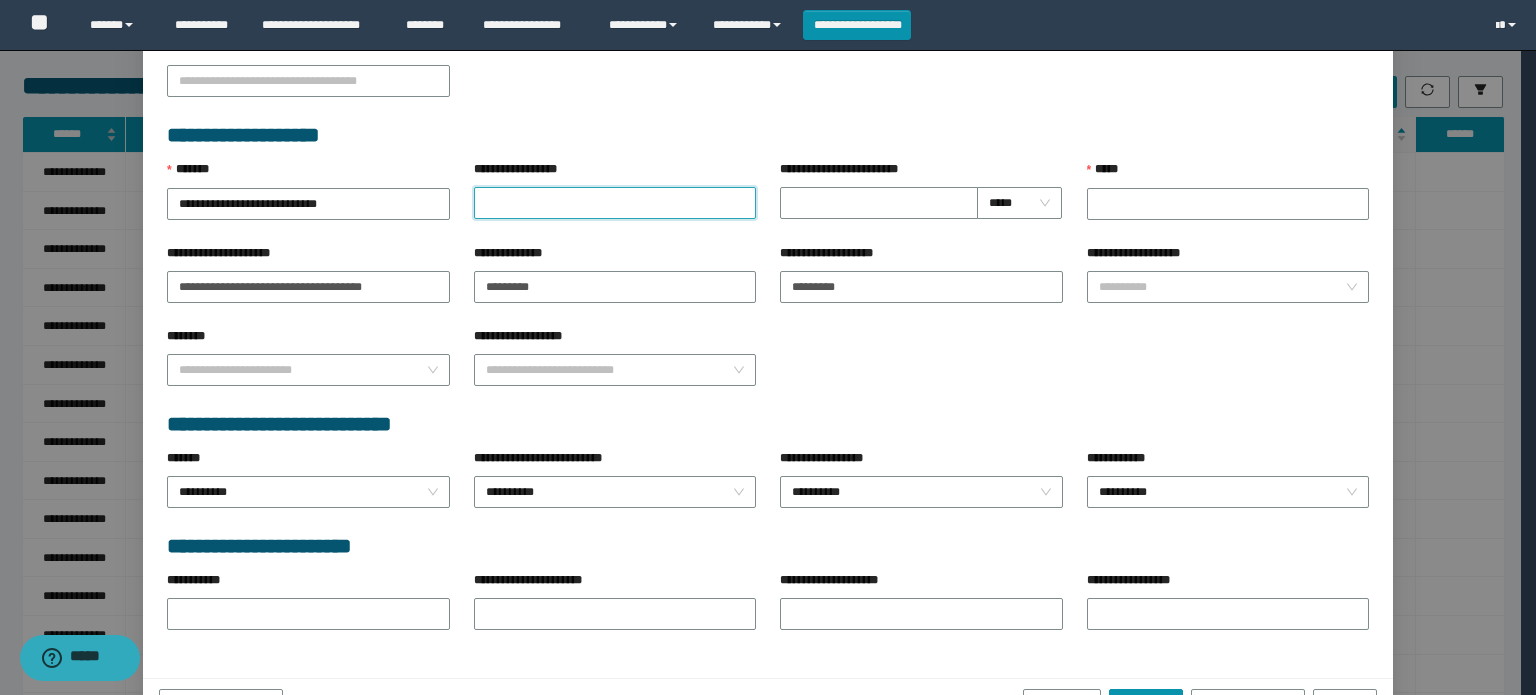 click on "**********" at bounding box center (615, 203) 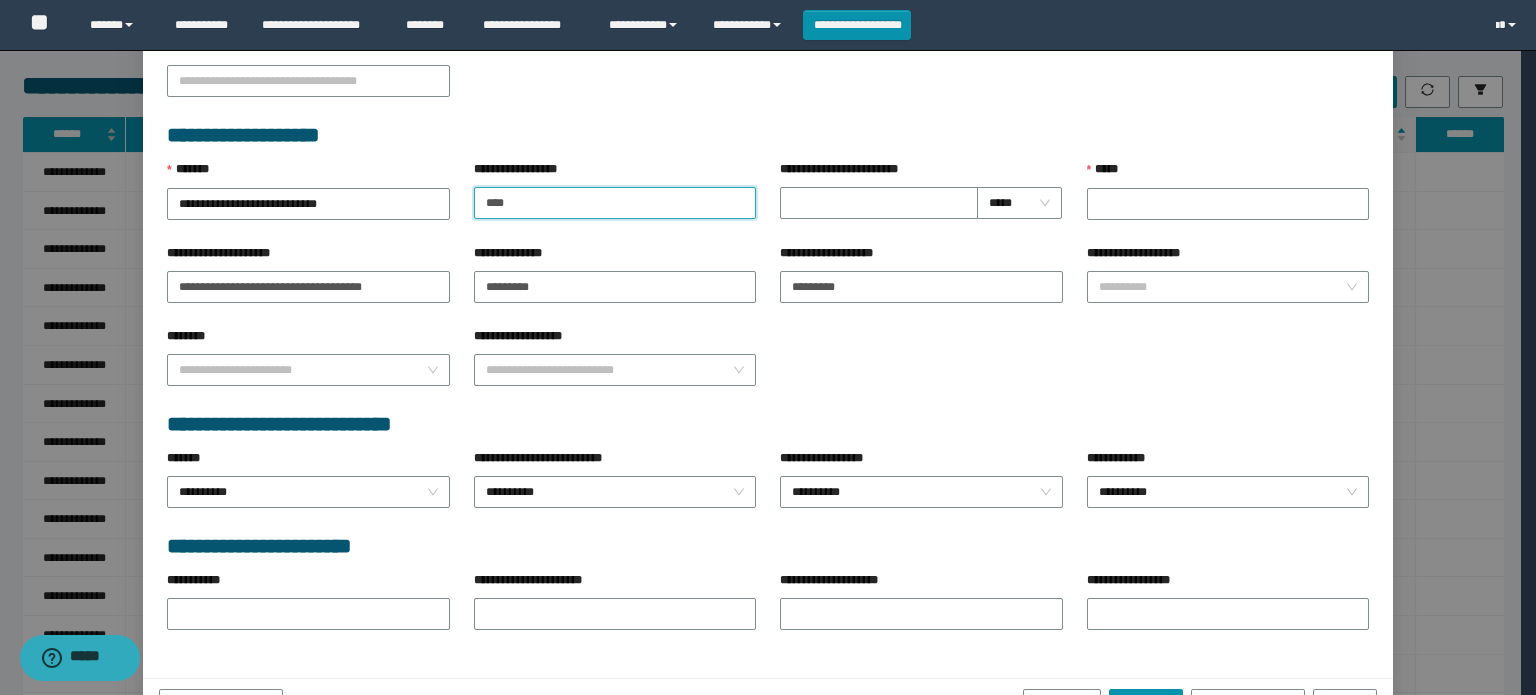 type on "**********" 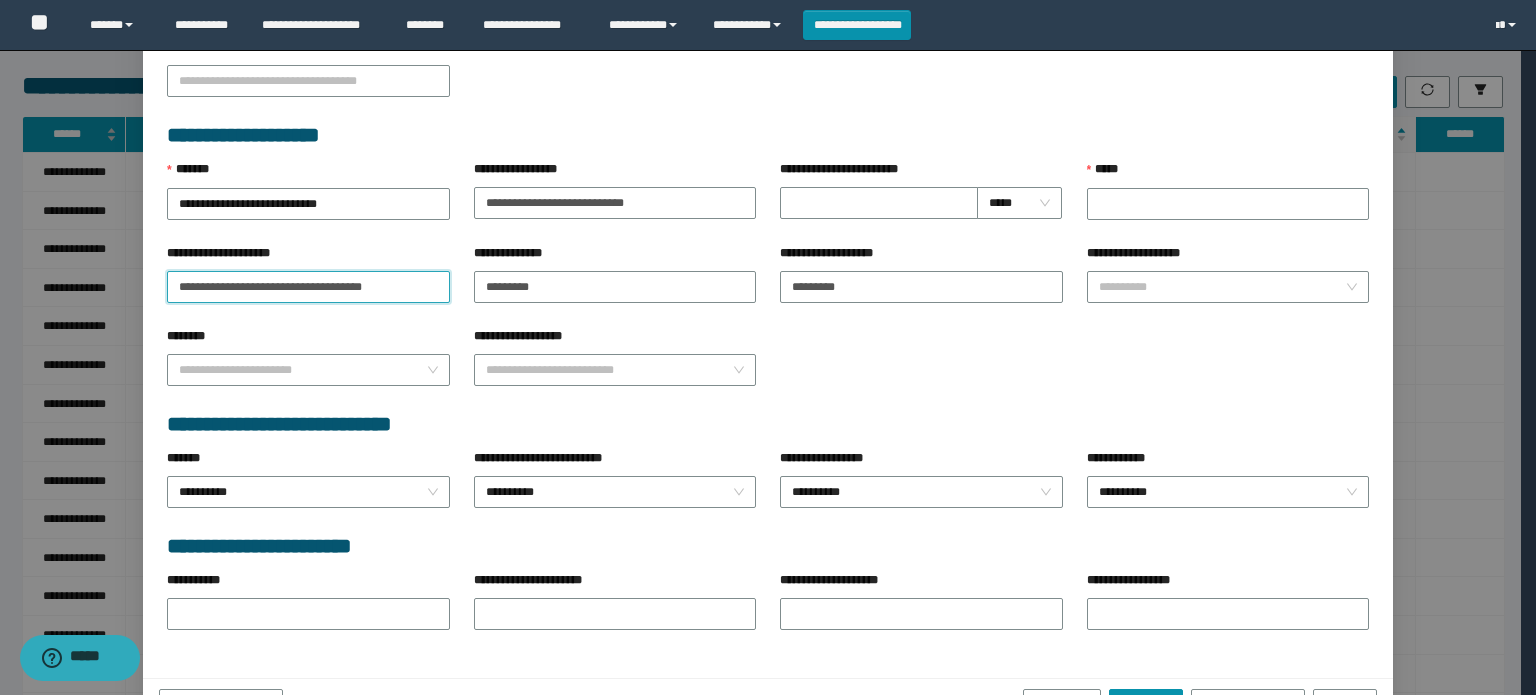 drag, startPoint x: 367, startPoint y: 283, endPoint x: 0, endPoint y: 255, distance: 368.06656 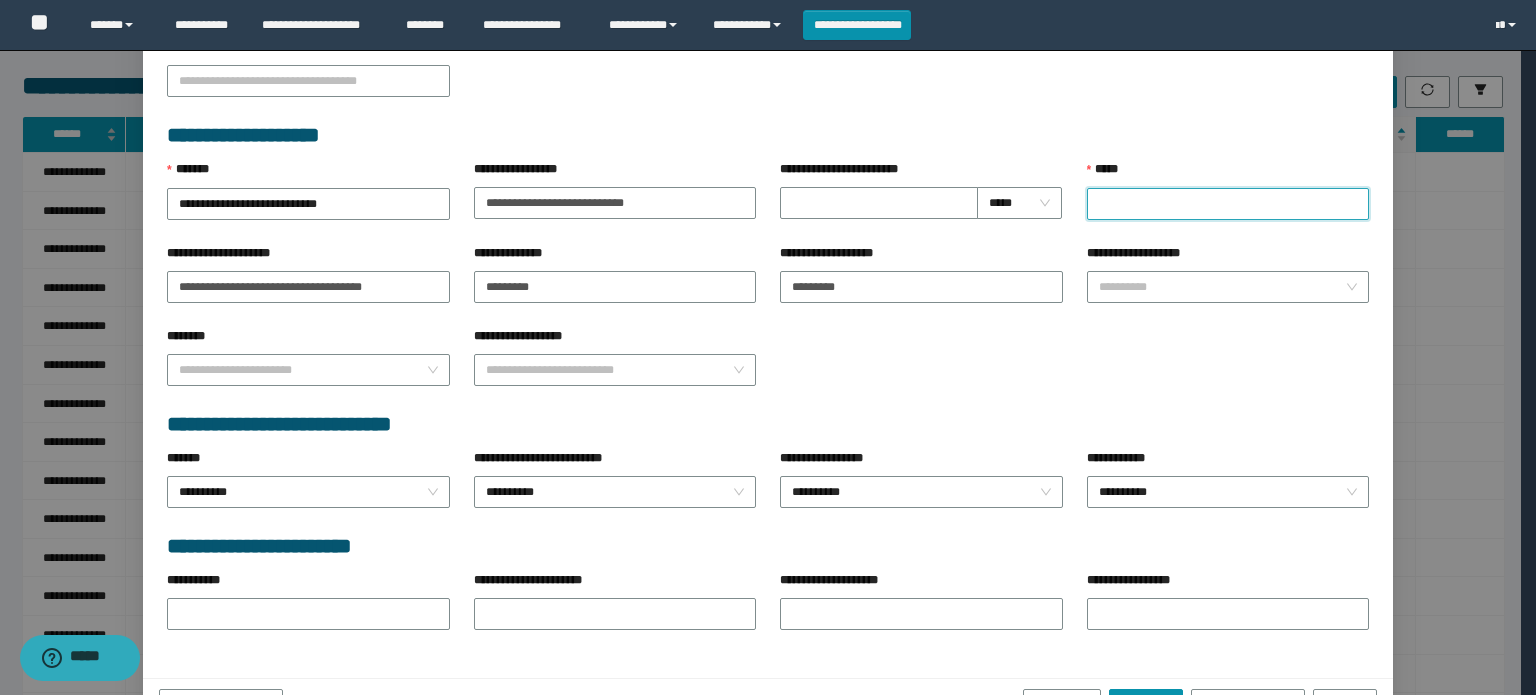 click on "*****" at bounding box center (1228, 204) 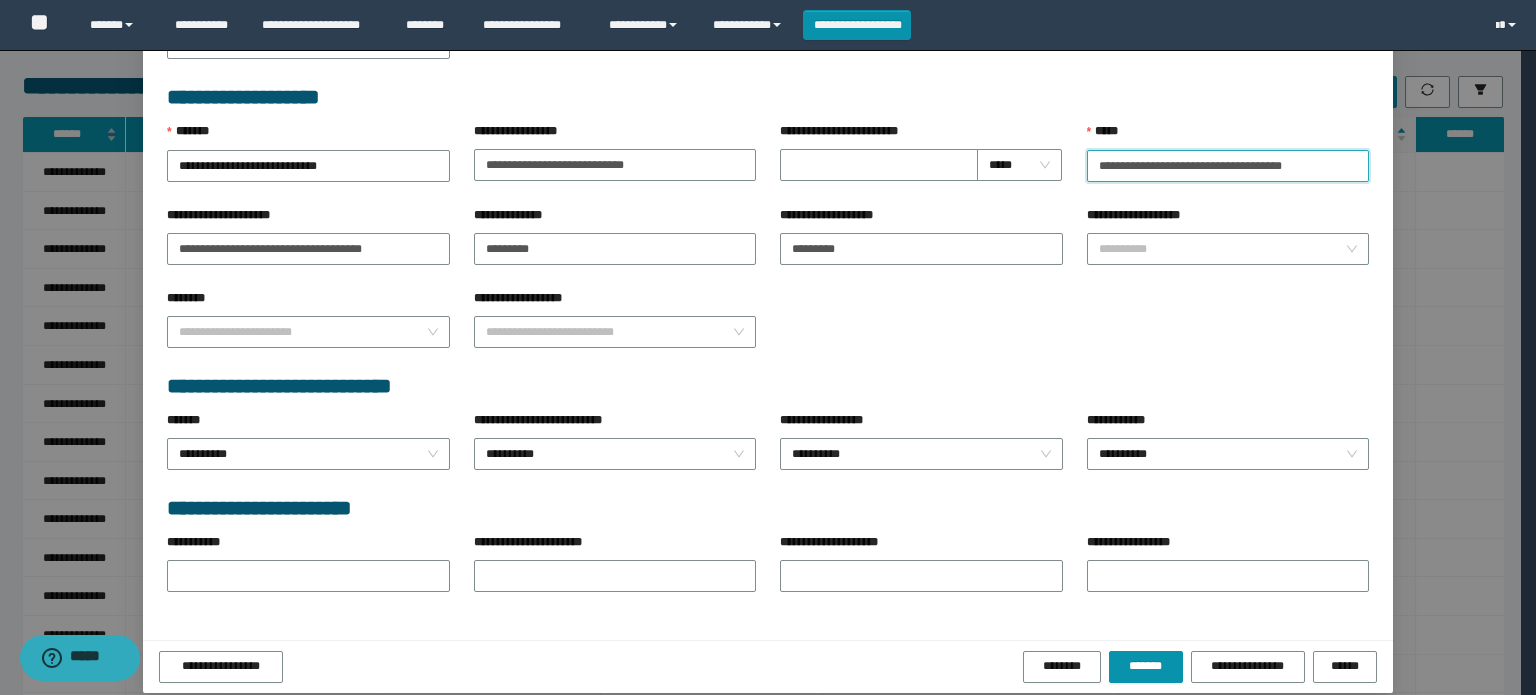 scroll, scrollTop: 849, scrollLeft: 0, axis: vertical 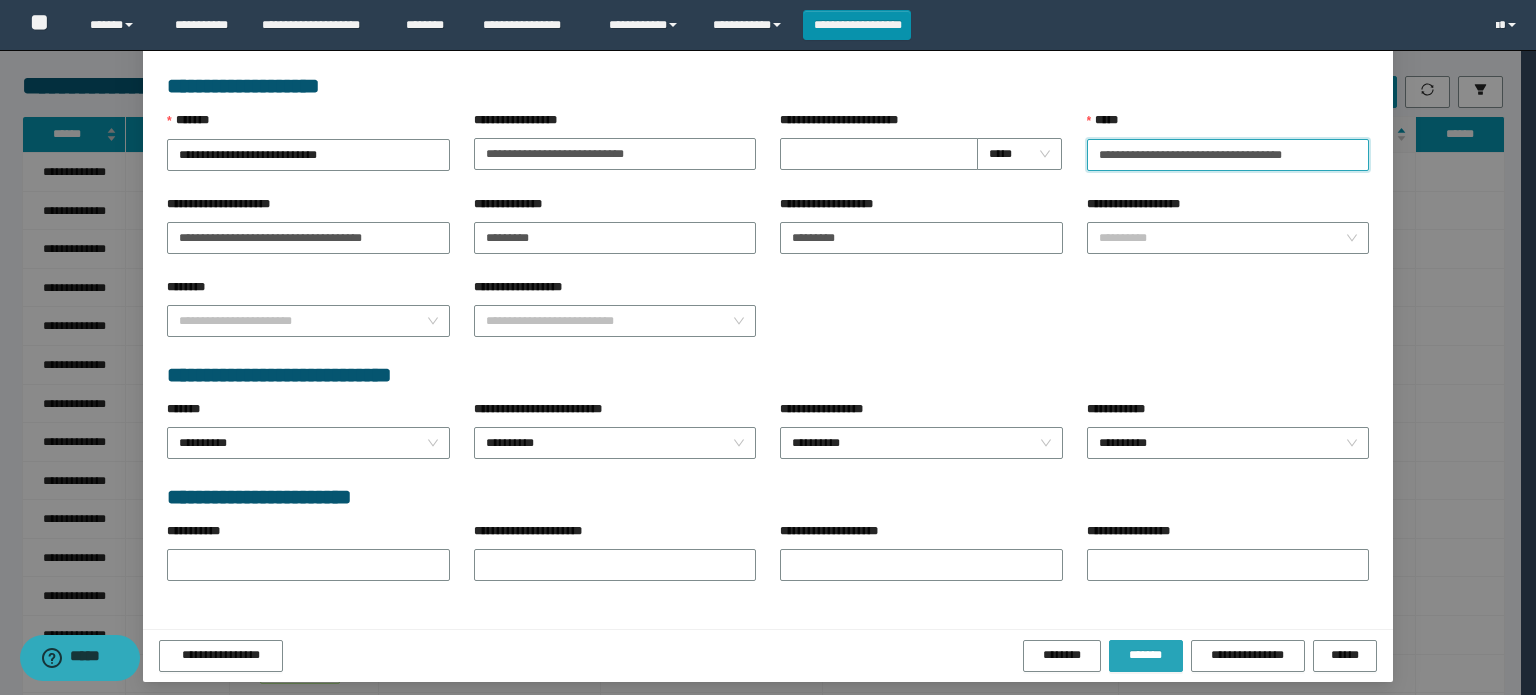 type on "**********" 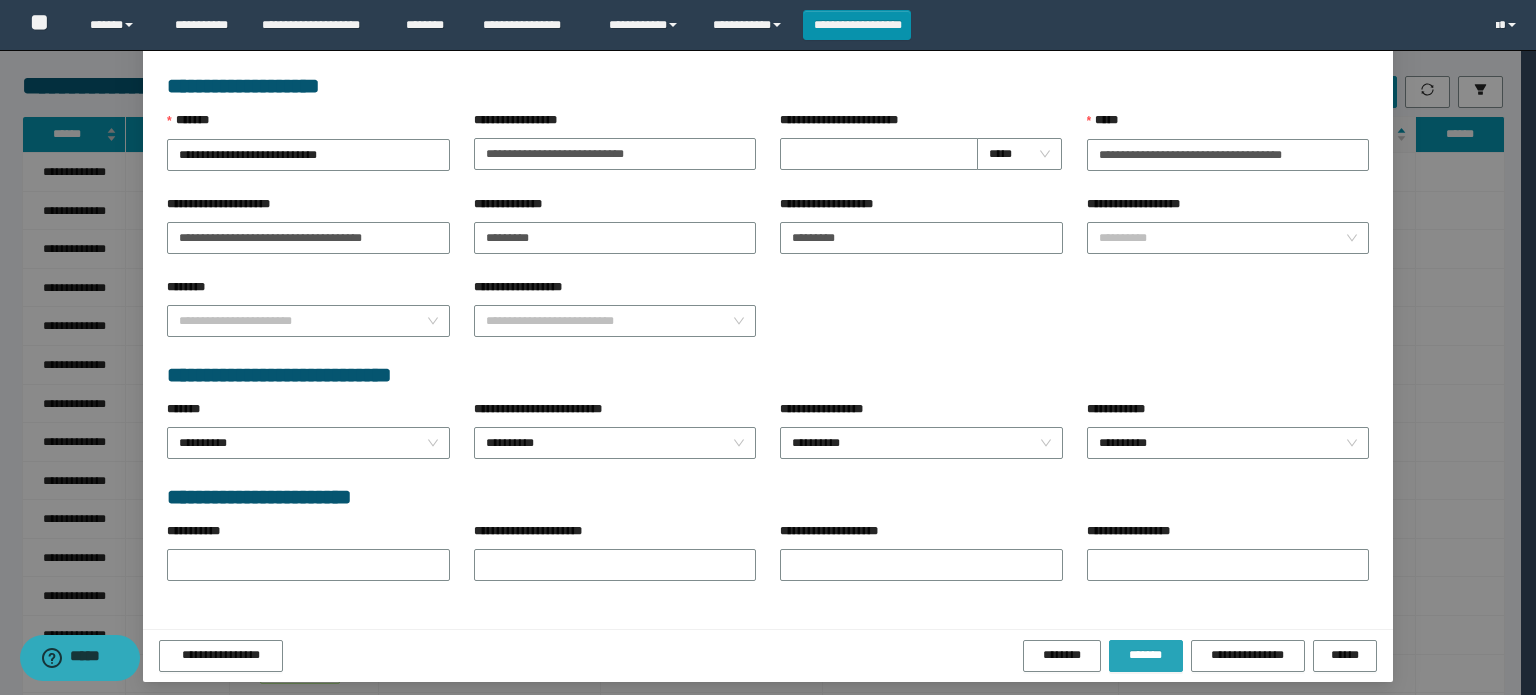 click on "*******" at bounding box center [1146, 655] 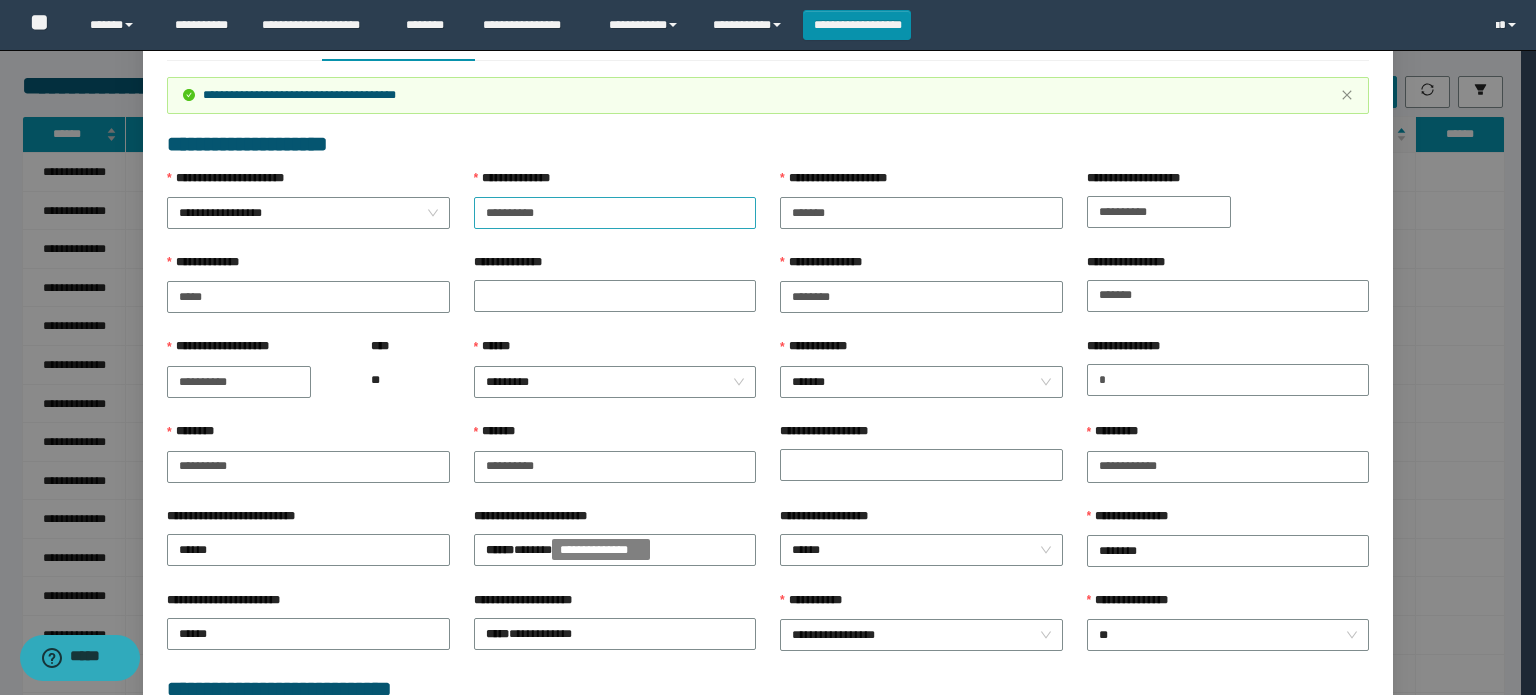 scroll, scrollTop: 0, scrollLeft: 0, axis: both 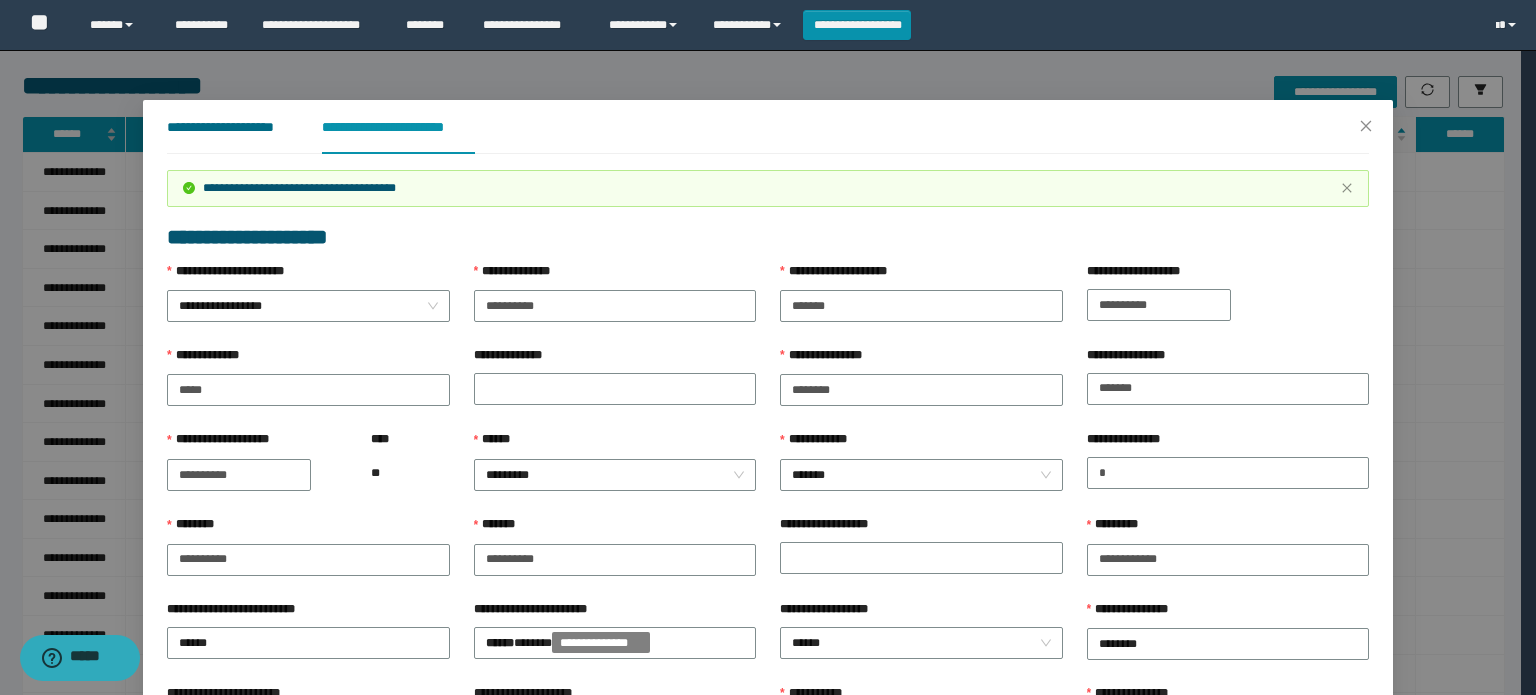 click on "**********" at bounding box center (228, 127) 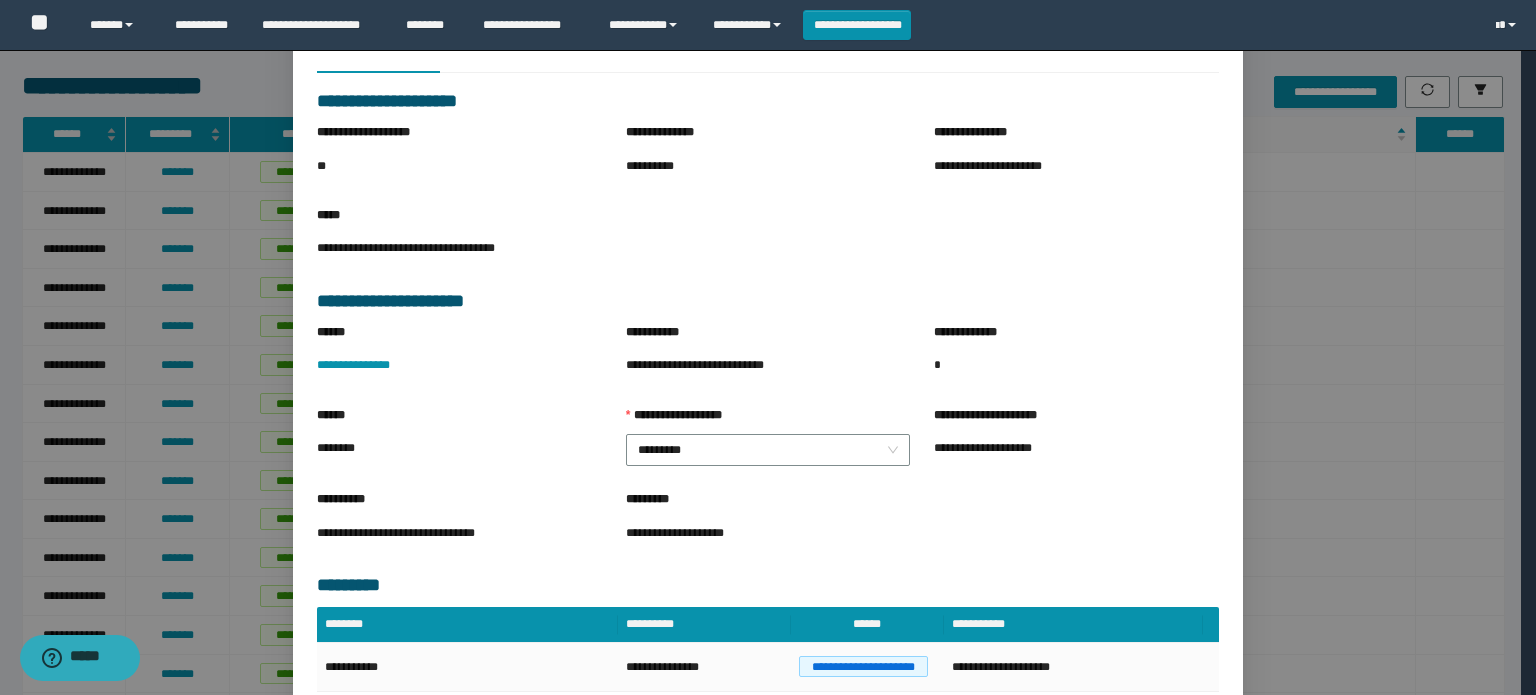 scroll, scrollTop: 176, scrollLeft: 0, axis: vertical 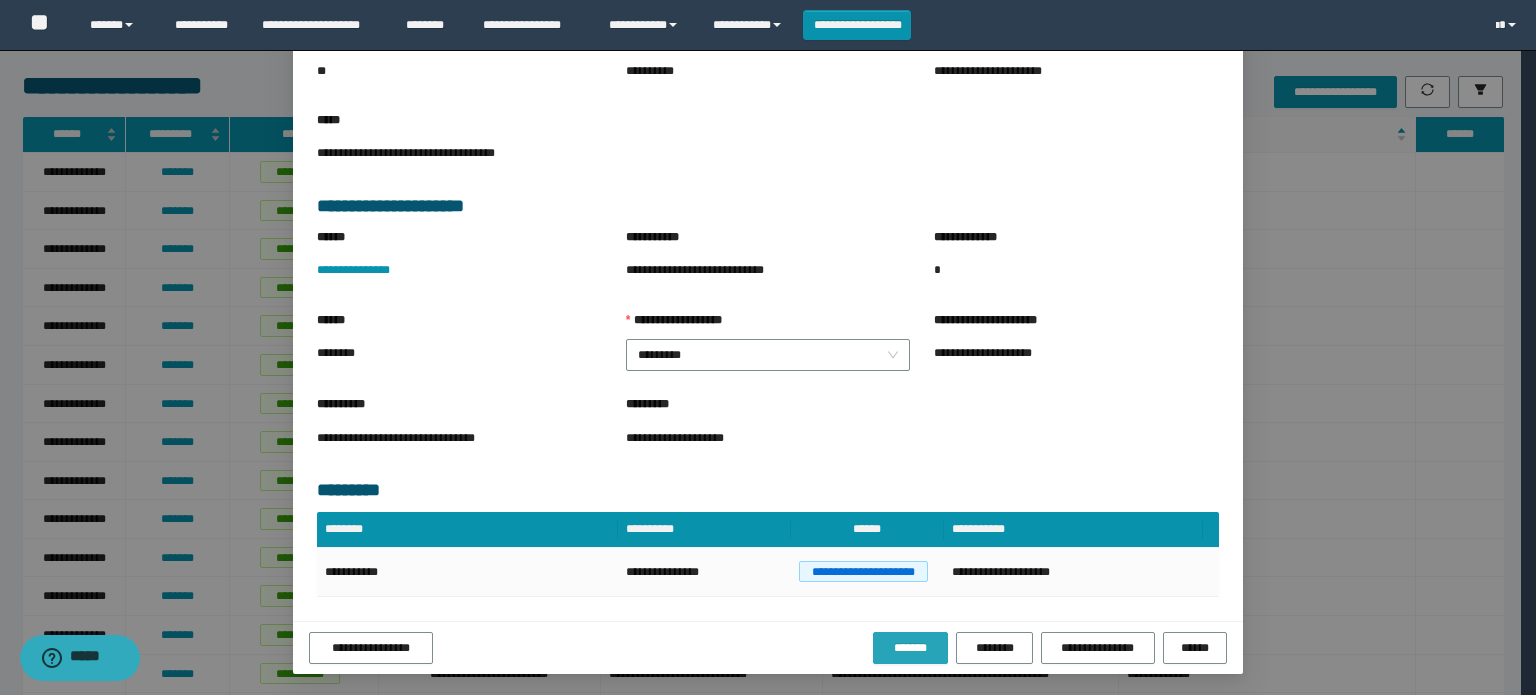 click on "*******" at bounding box center [910, 648] 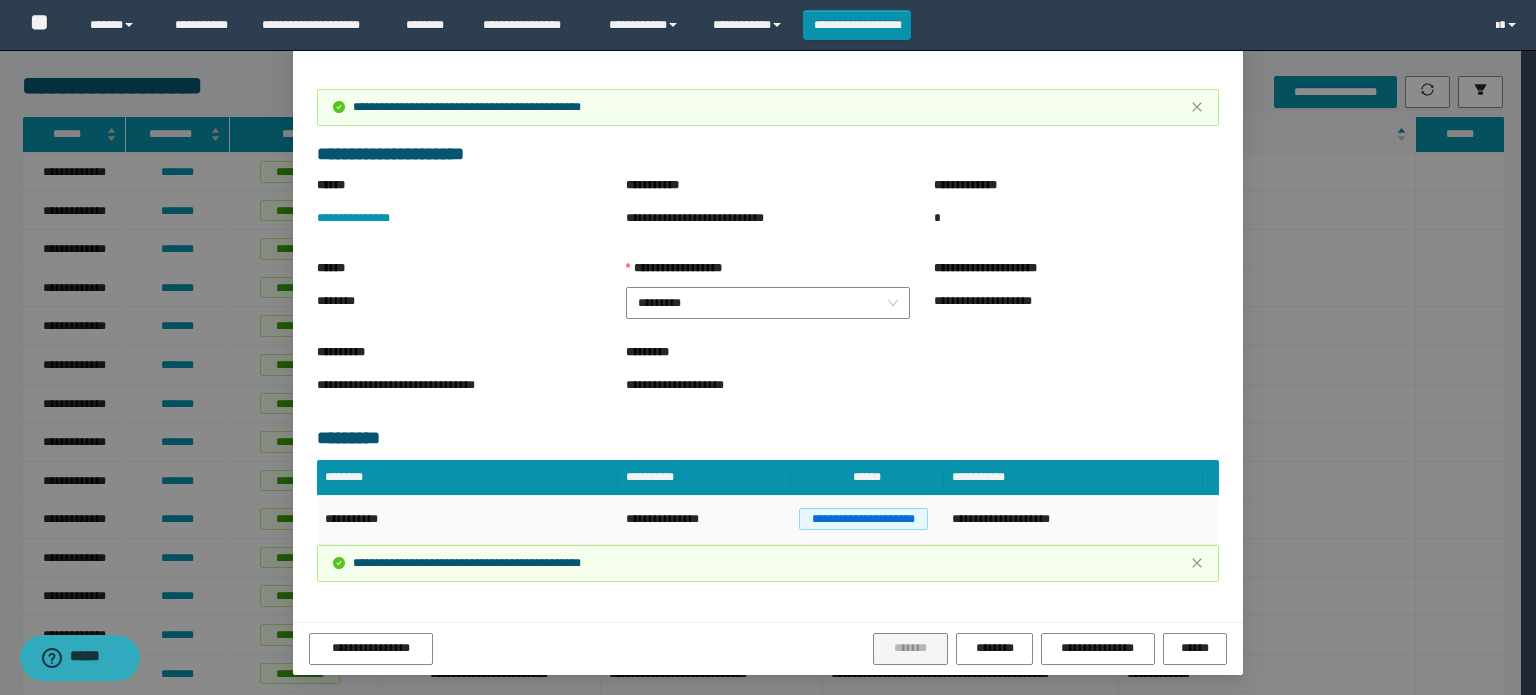 scroll, scrollTop: 282, scrollLeft: 0, axis: vertical 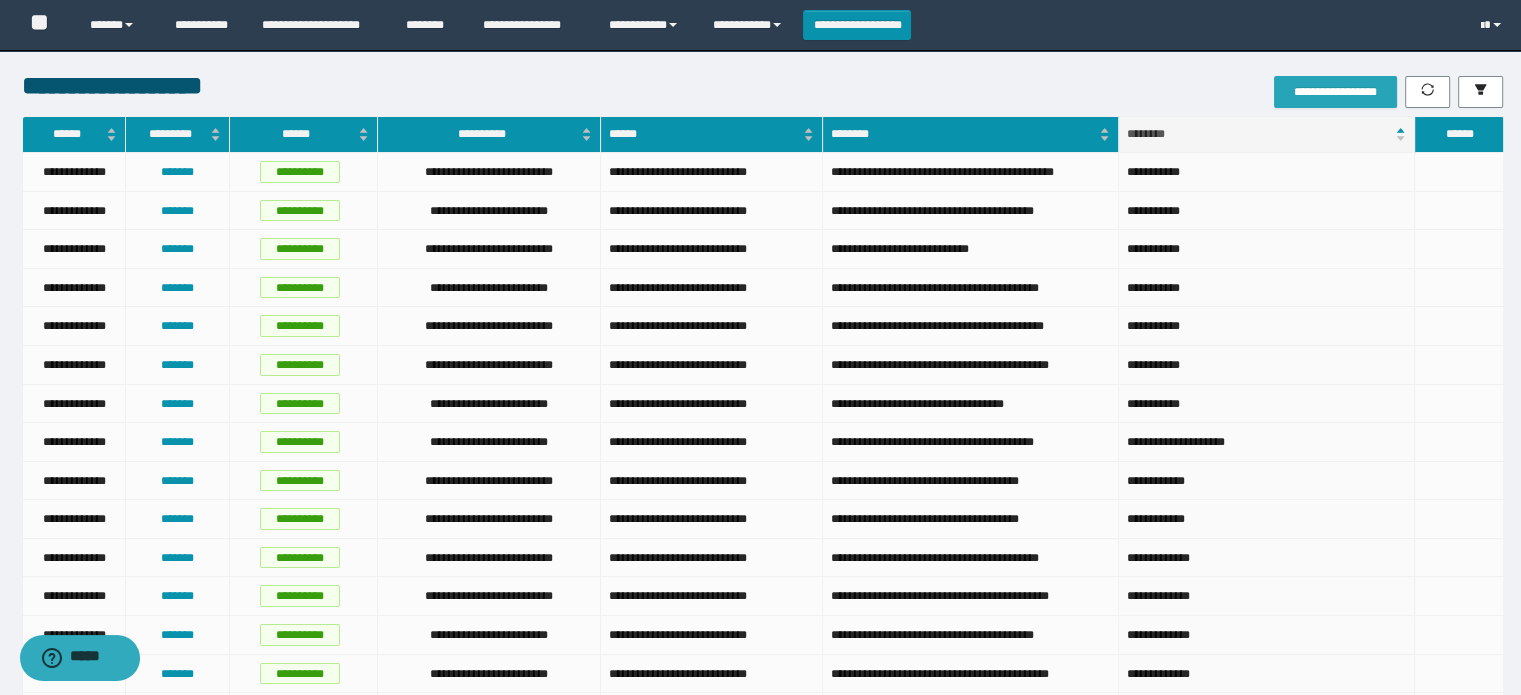 click on "**********" at bounding box center (1335, 92) 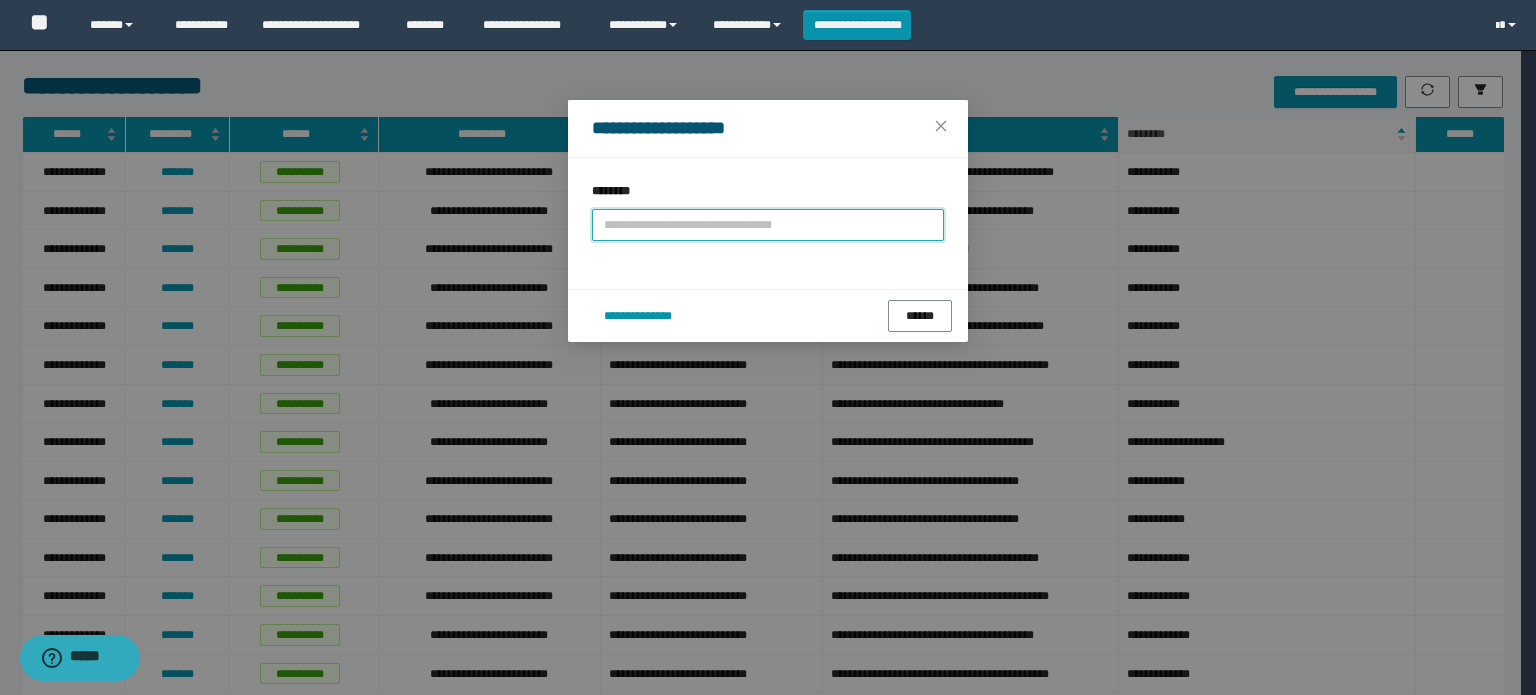 click at bounding box center (768, 225) 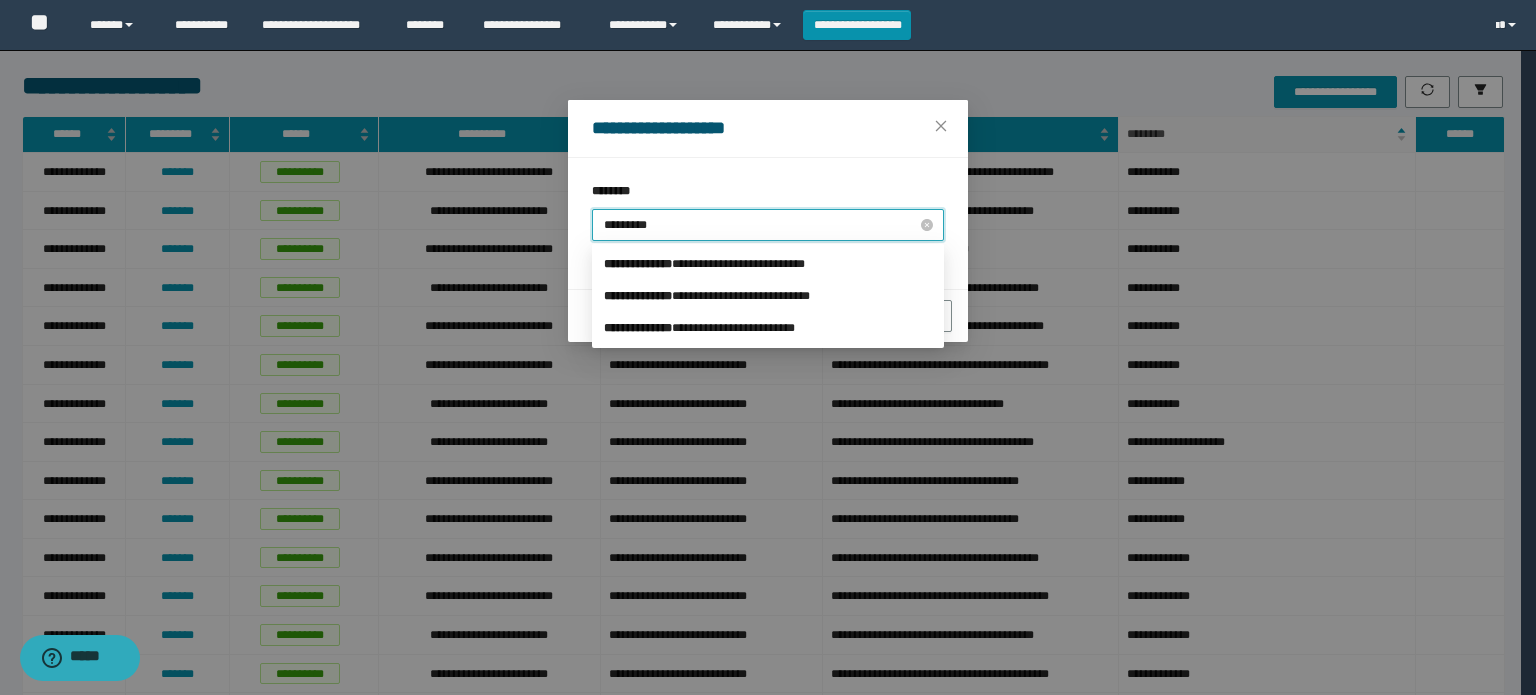 type on "**********" 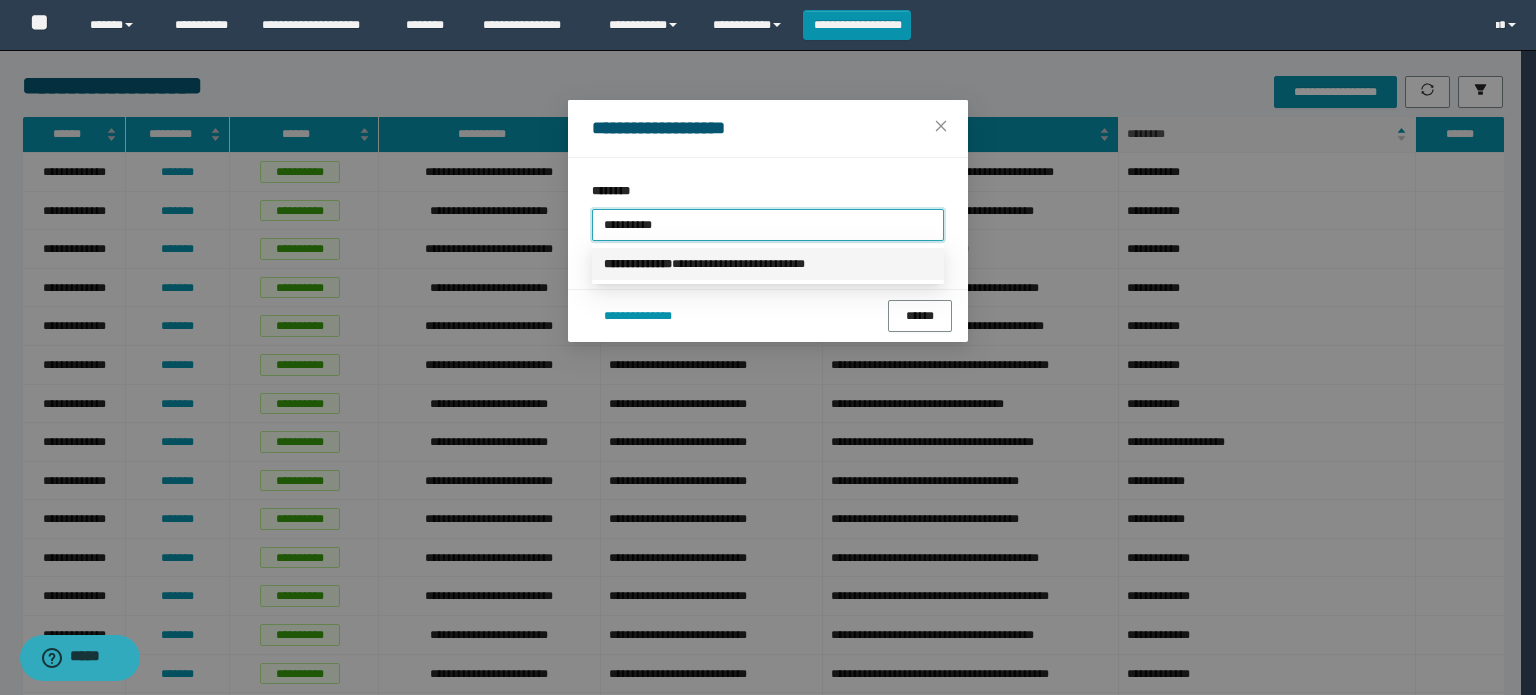 click on "**********" at bounding box center [768, 264] 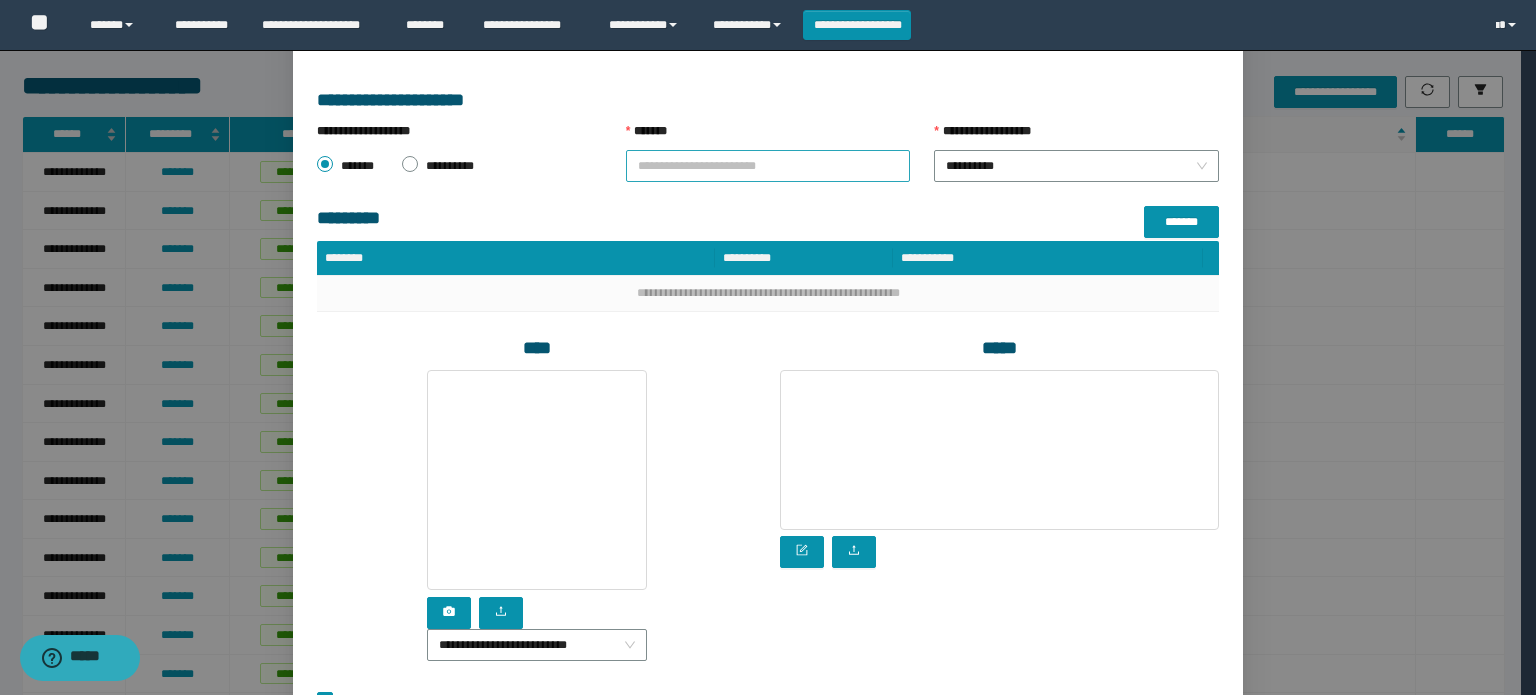 click on "*******" at bounding box center (768, 166) 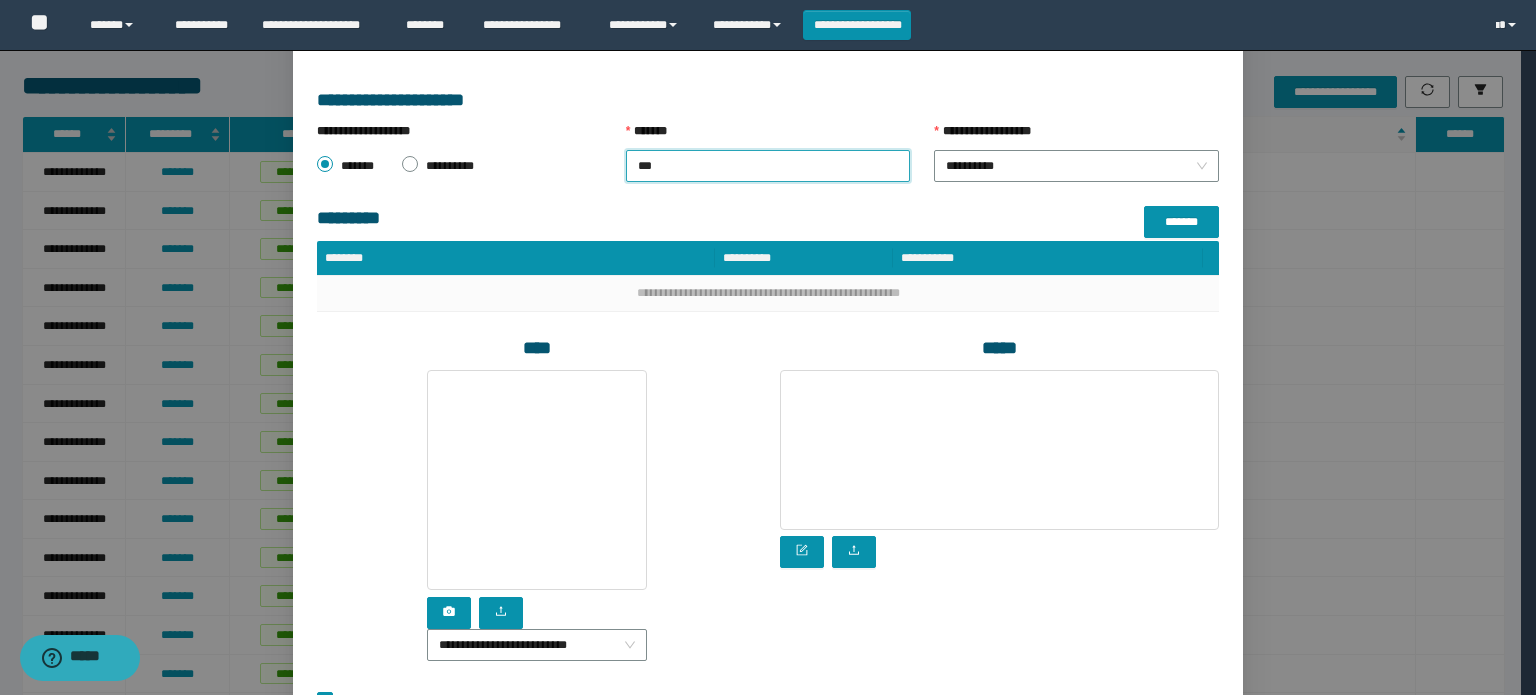 type on "****" 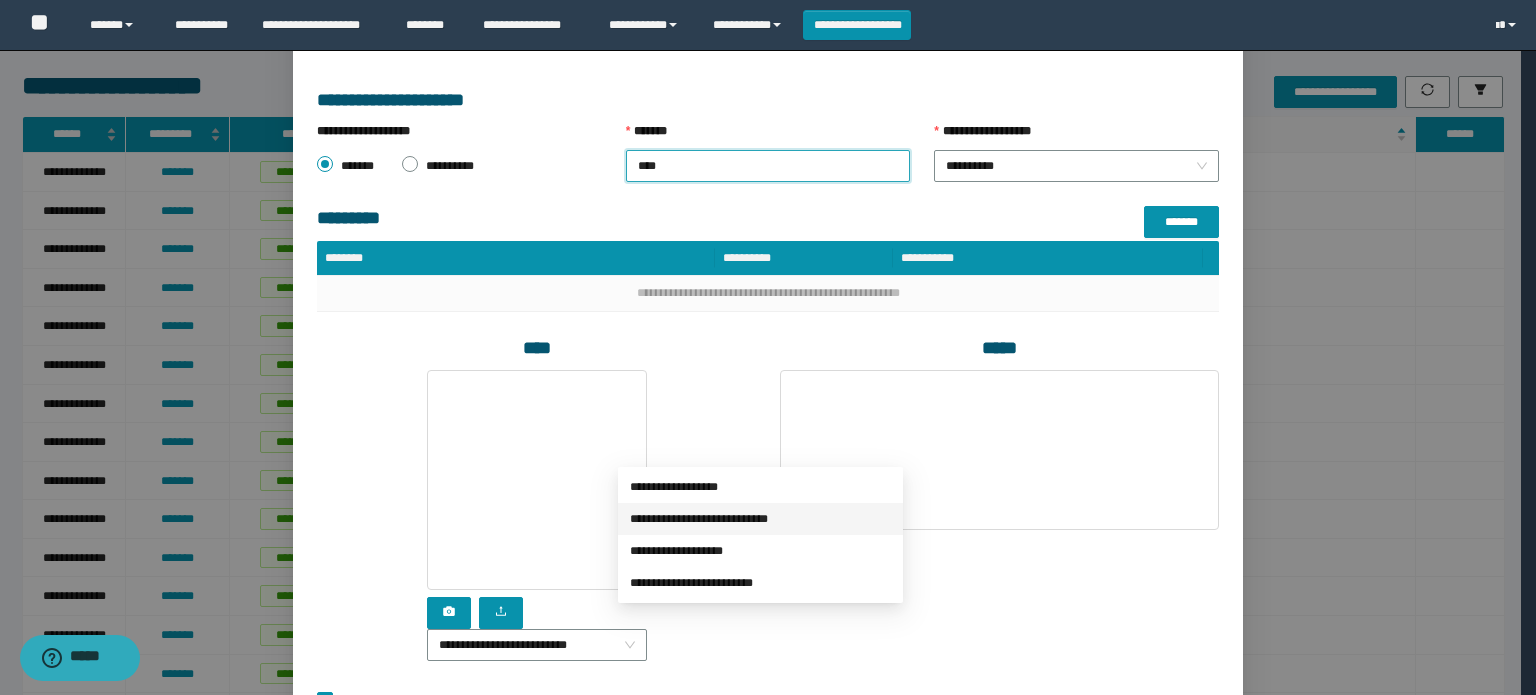 drag, startPoint x: 712, startPoint y: 523, endPoint x: 735, endPoint y: 511, distance: 25.942244 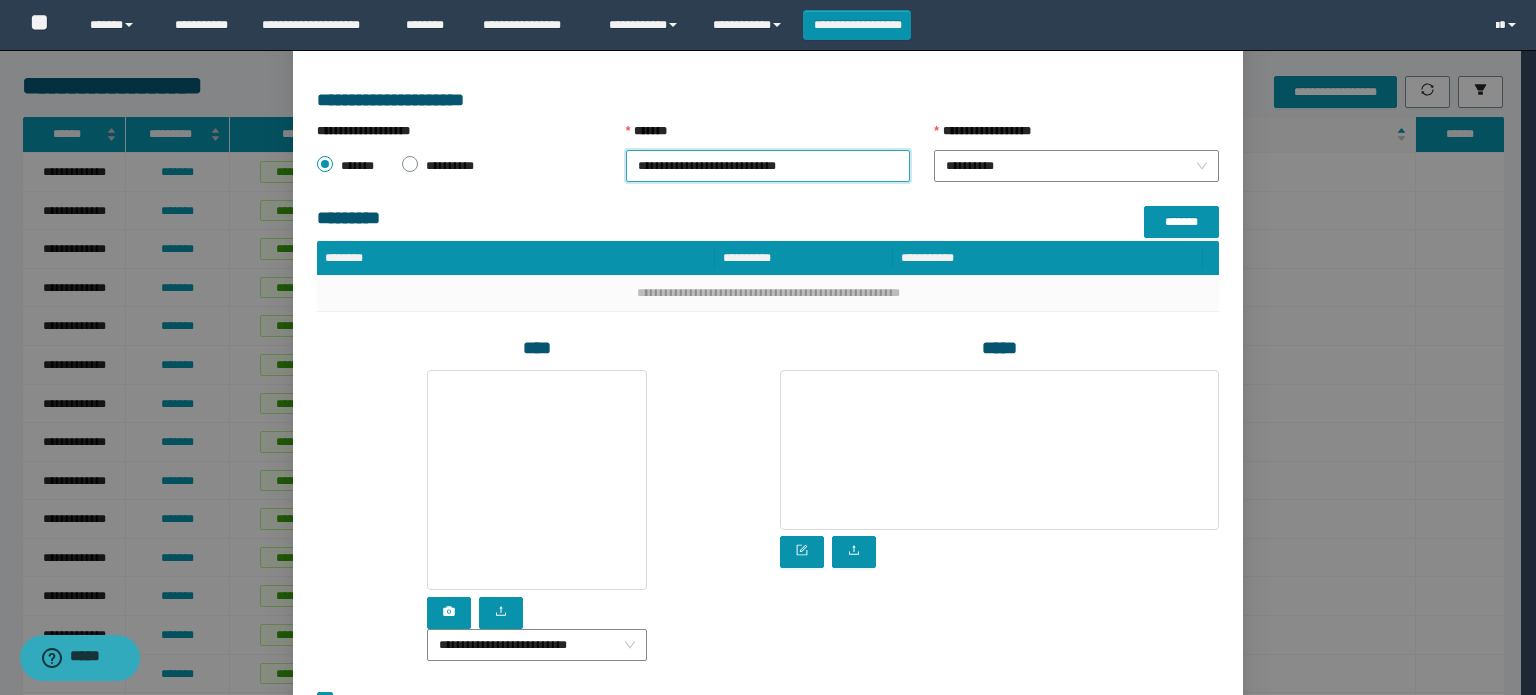 drag, startPoint x: 974, startPoint y: 437, endPoint x: 1017, endPoint y: 470, distance: 54.20332 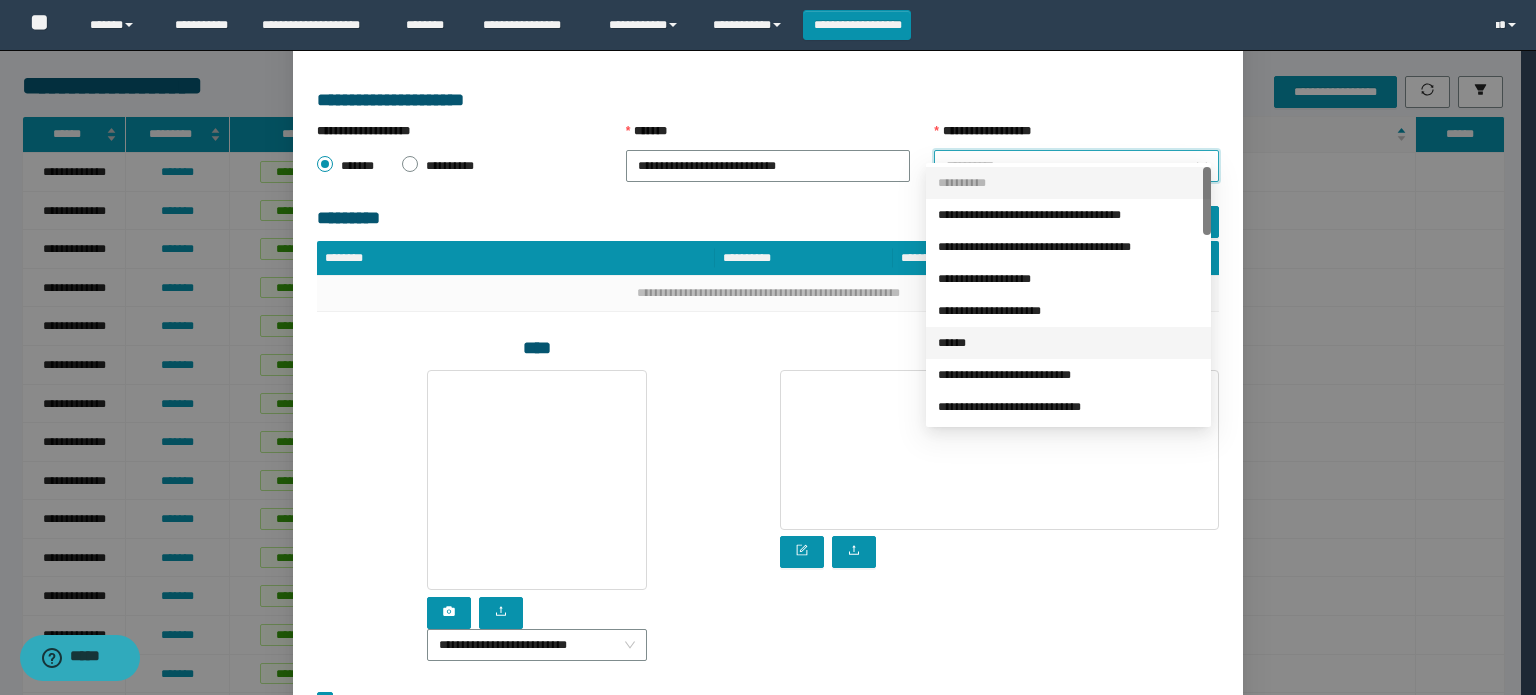 scroll, scrollTop: 200, scrollLeft: 0, axis: vertical 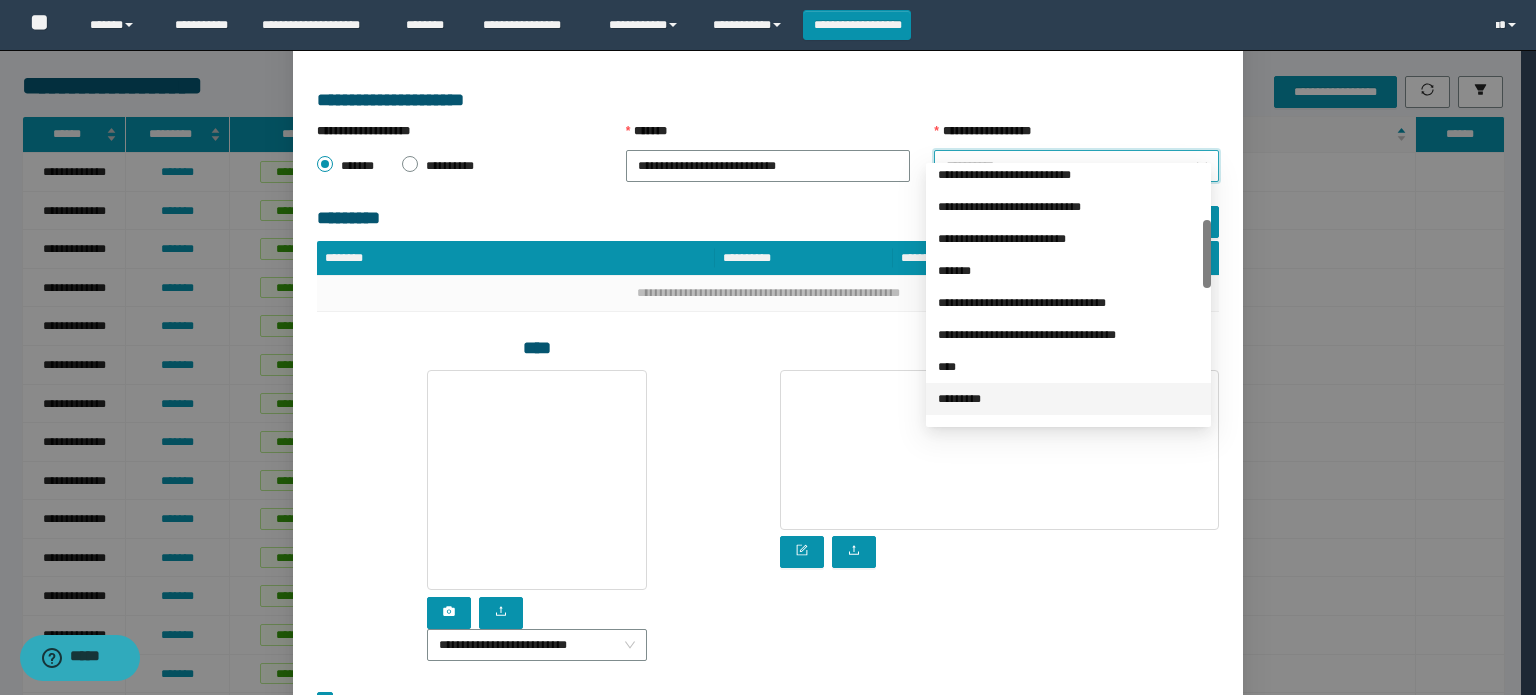 drag, startPoint x: 952, startPoint y: 409, endPoint x: 1036, endPoint y: 365, distance: 94.82616 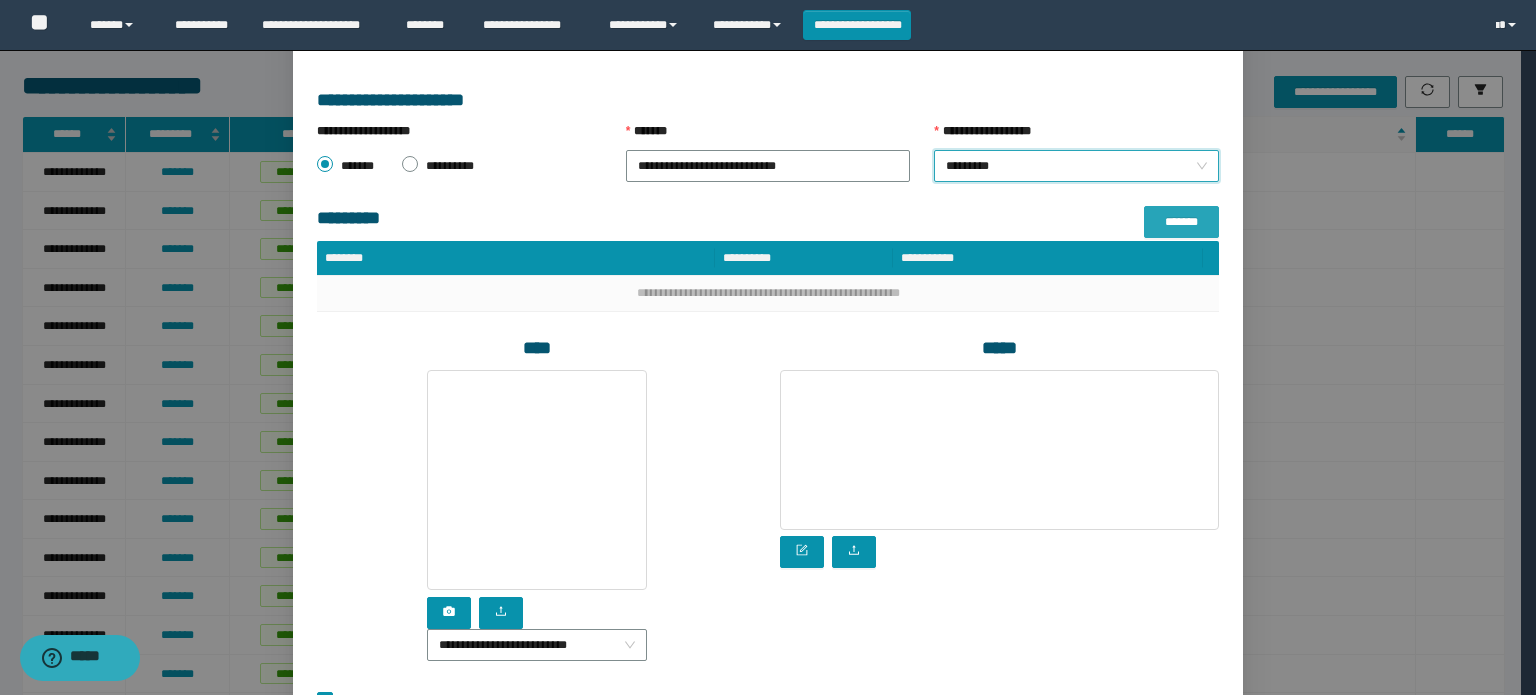 click on "*******" at bounding box center [1181, 222] 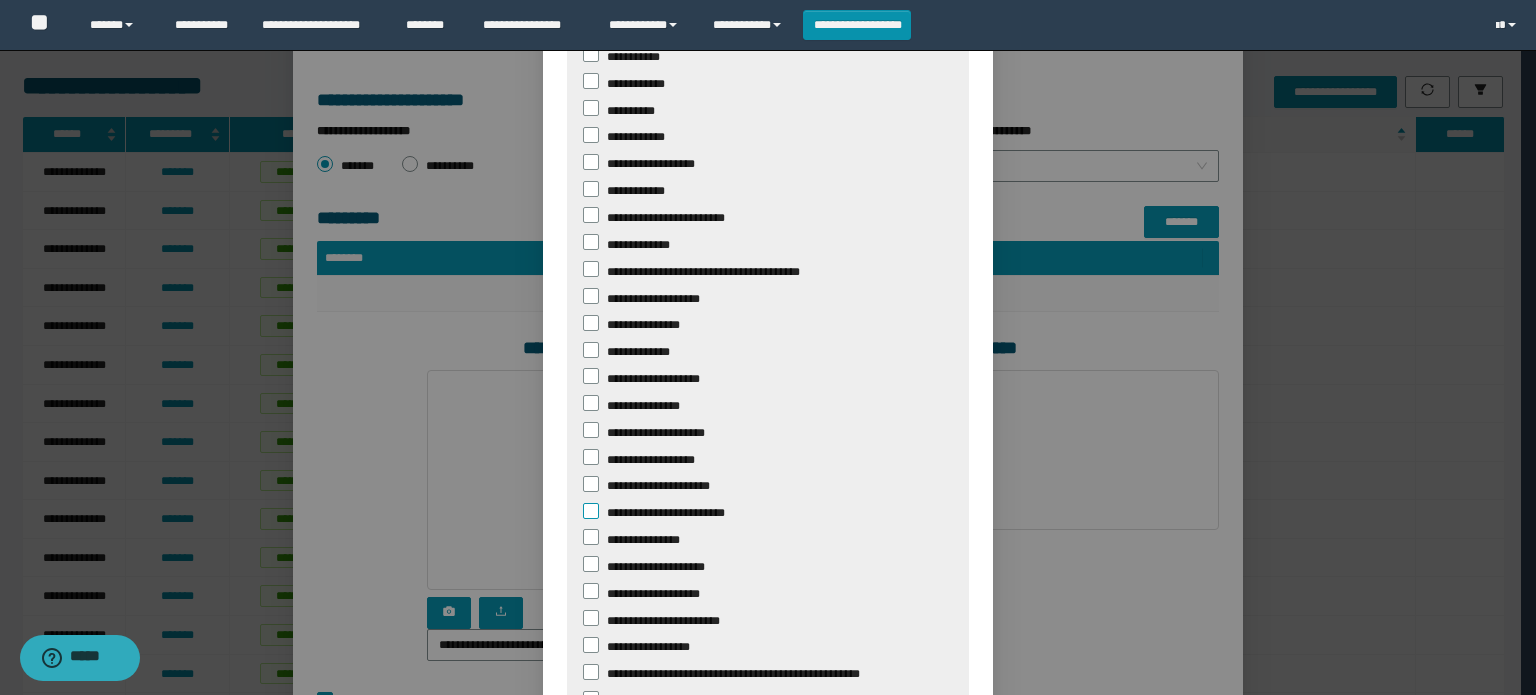 scroll, scrollTop: 388, scrollLeft: 0, axis: vertical 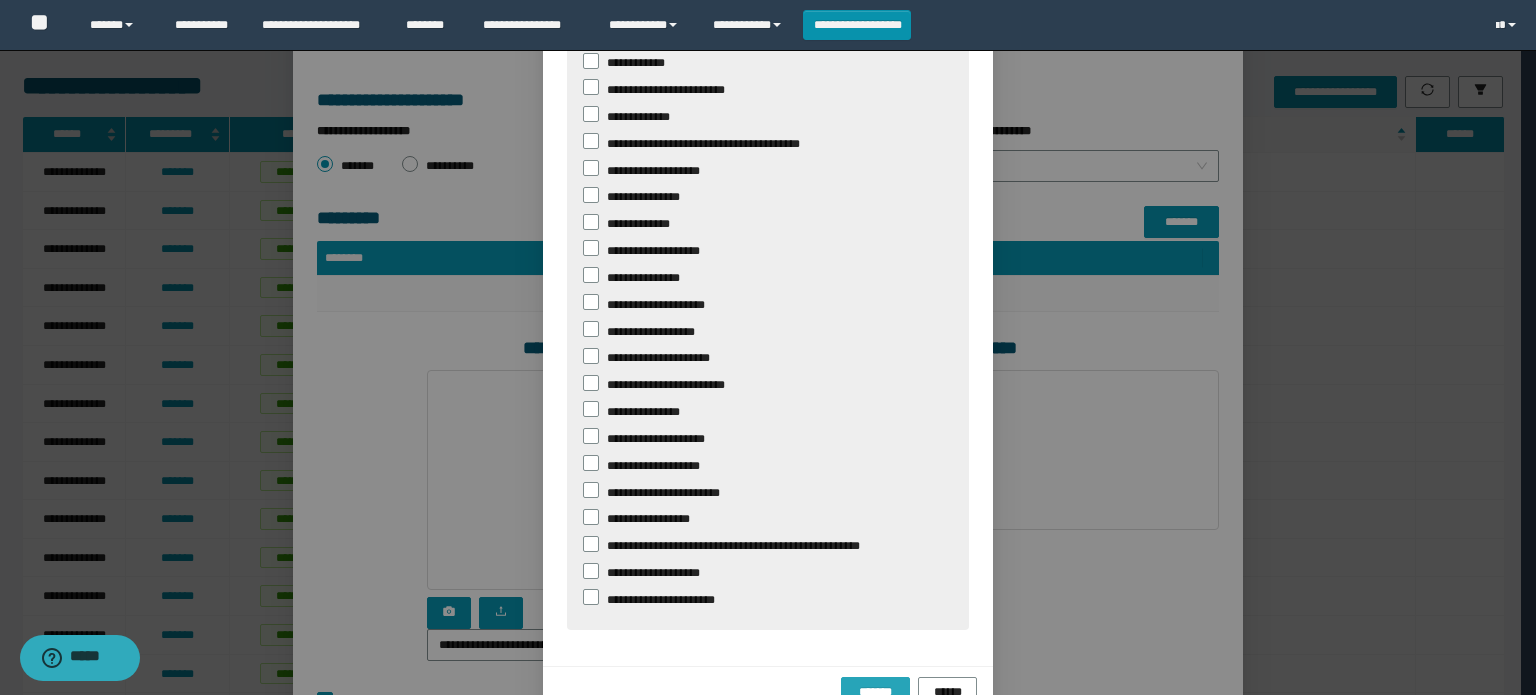 click on "*******" at bounding box center (875, 693) 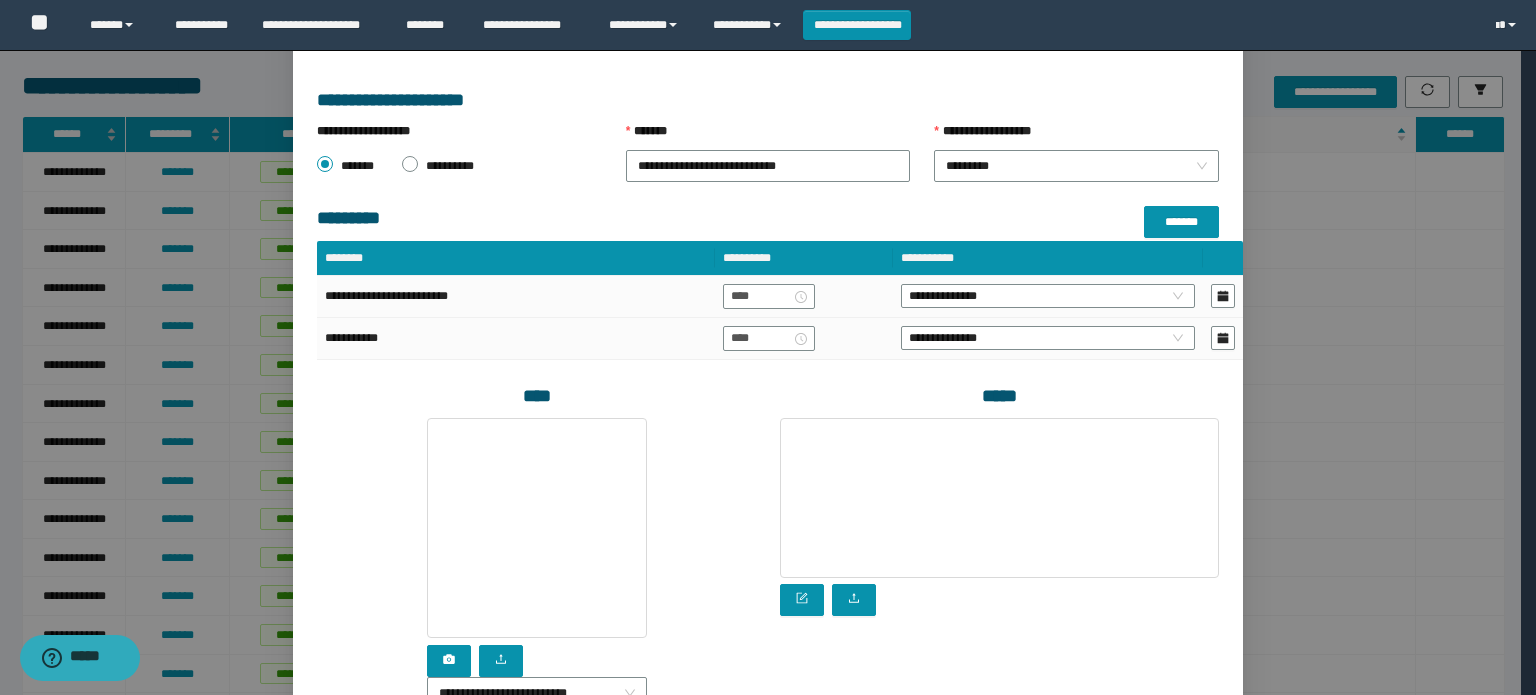 scroll, scrollTop: 288, scrollLeft: 0, axis: vertical 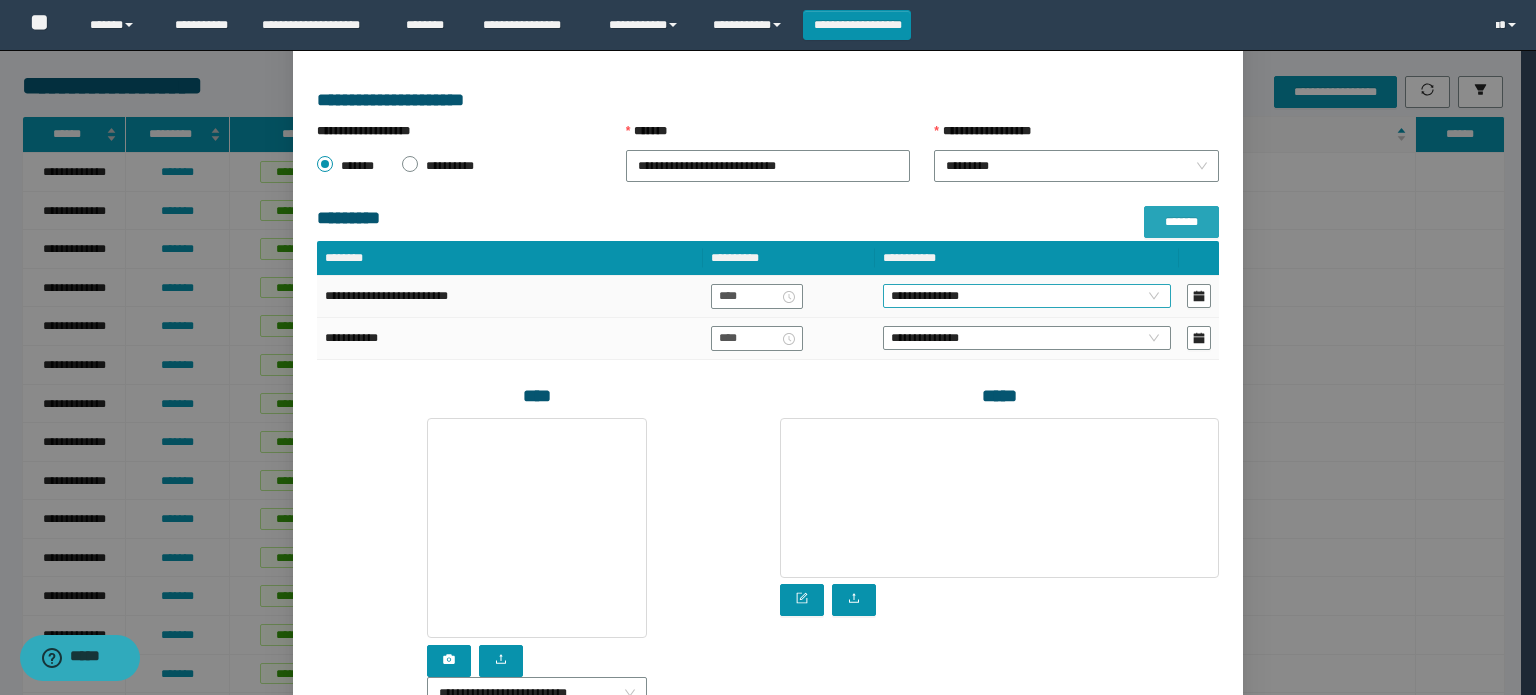 click on "**********" at bounding box center [1027, 296] 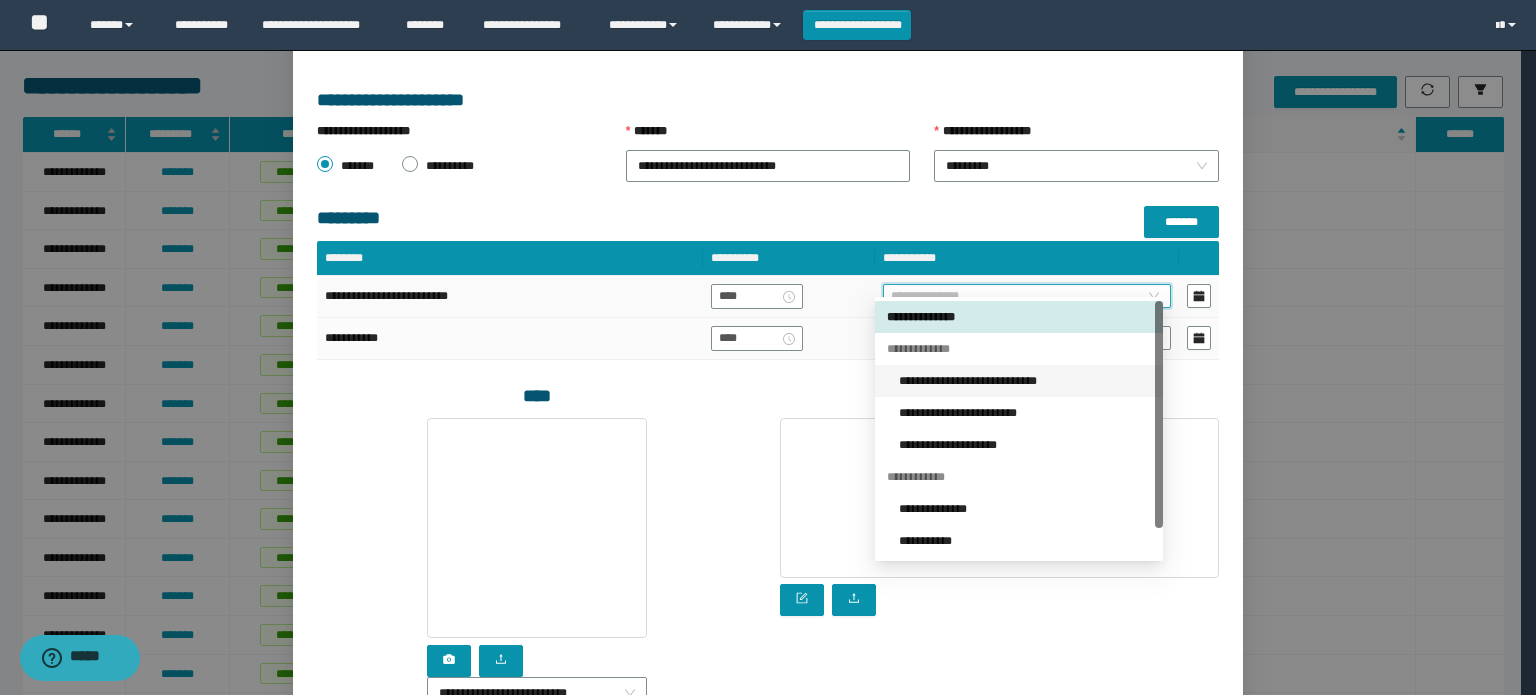 drag, startPoint x: 952, startPoint y: 379, endPoint x: 857, endPoint y: 528, distance: 176.7088 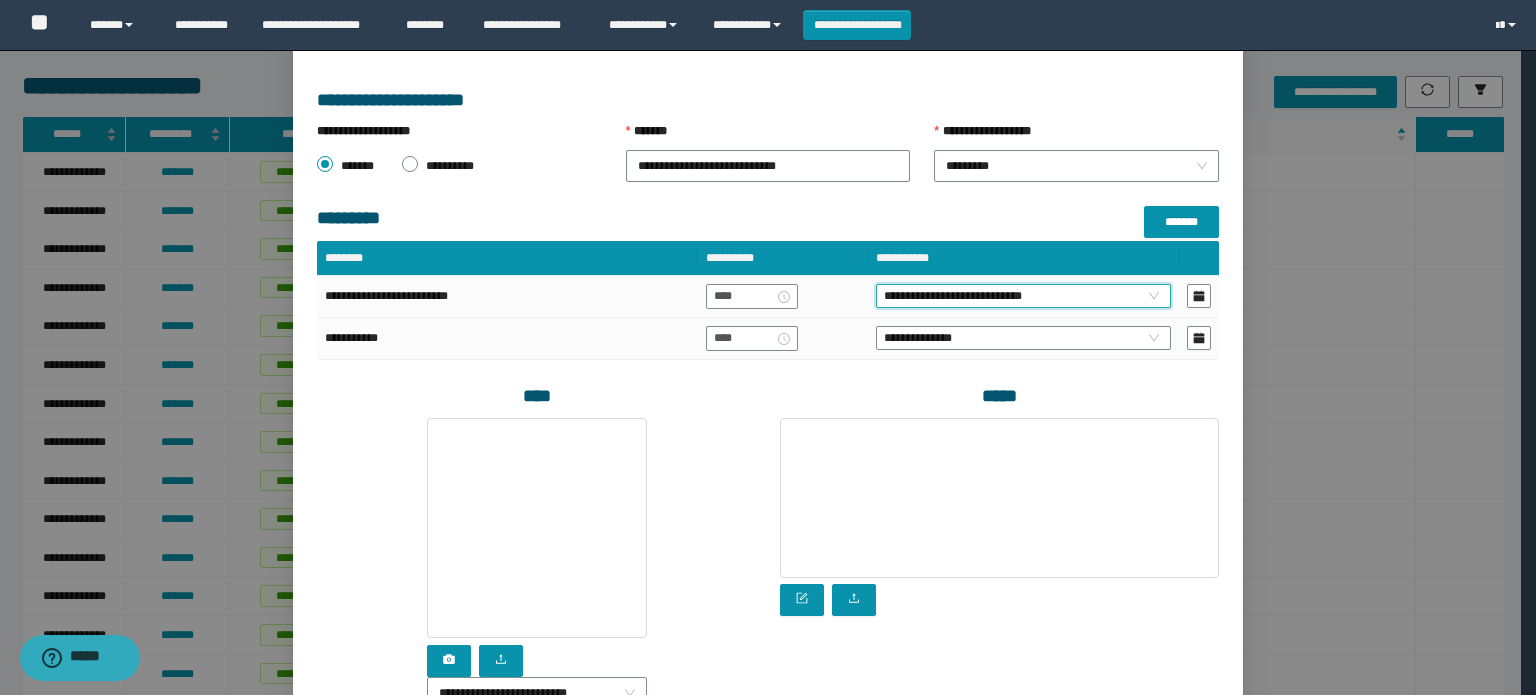 scroll, scrollTop: 200, scrollLeft: 0, axis: vertical 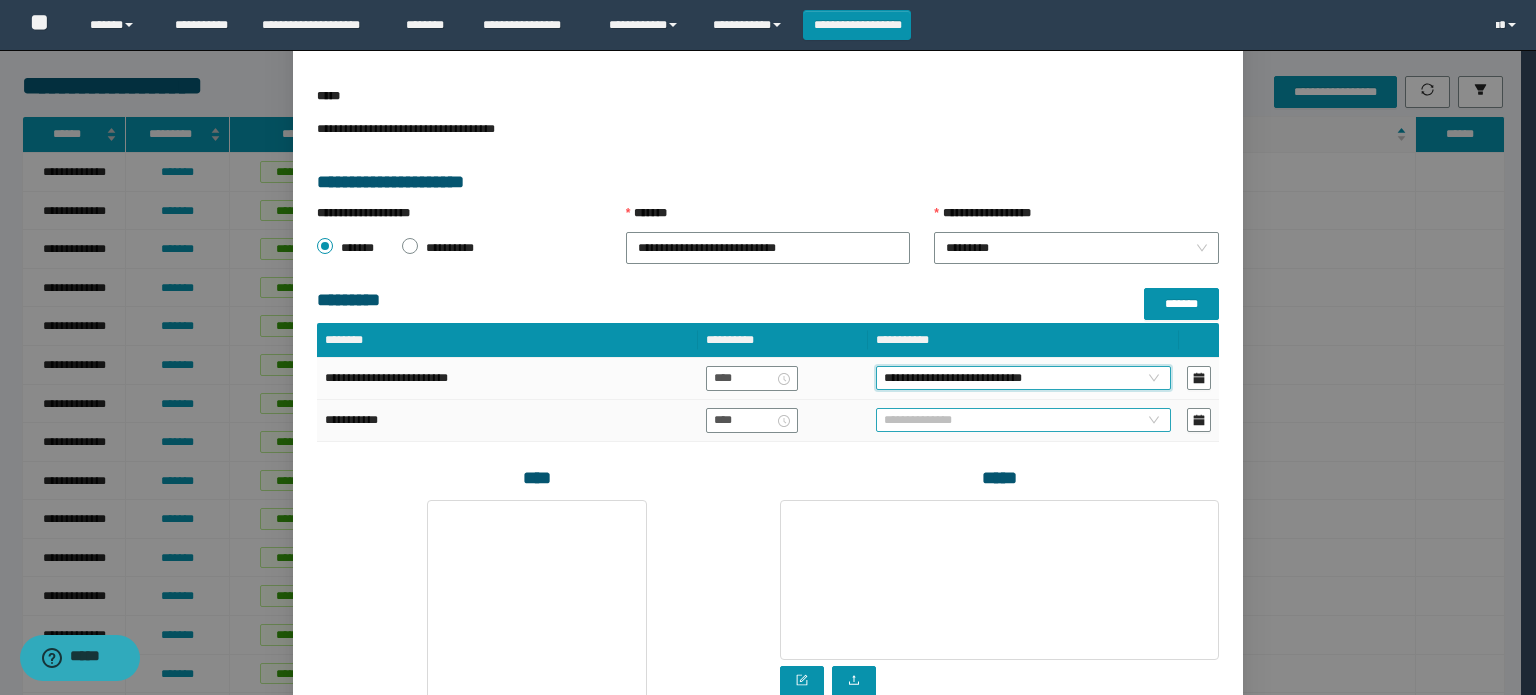 click on "**********" at bounding box center [1023, 420] 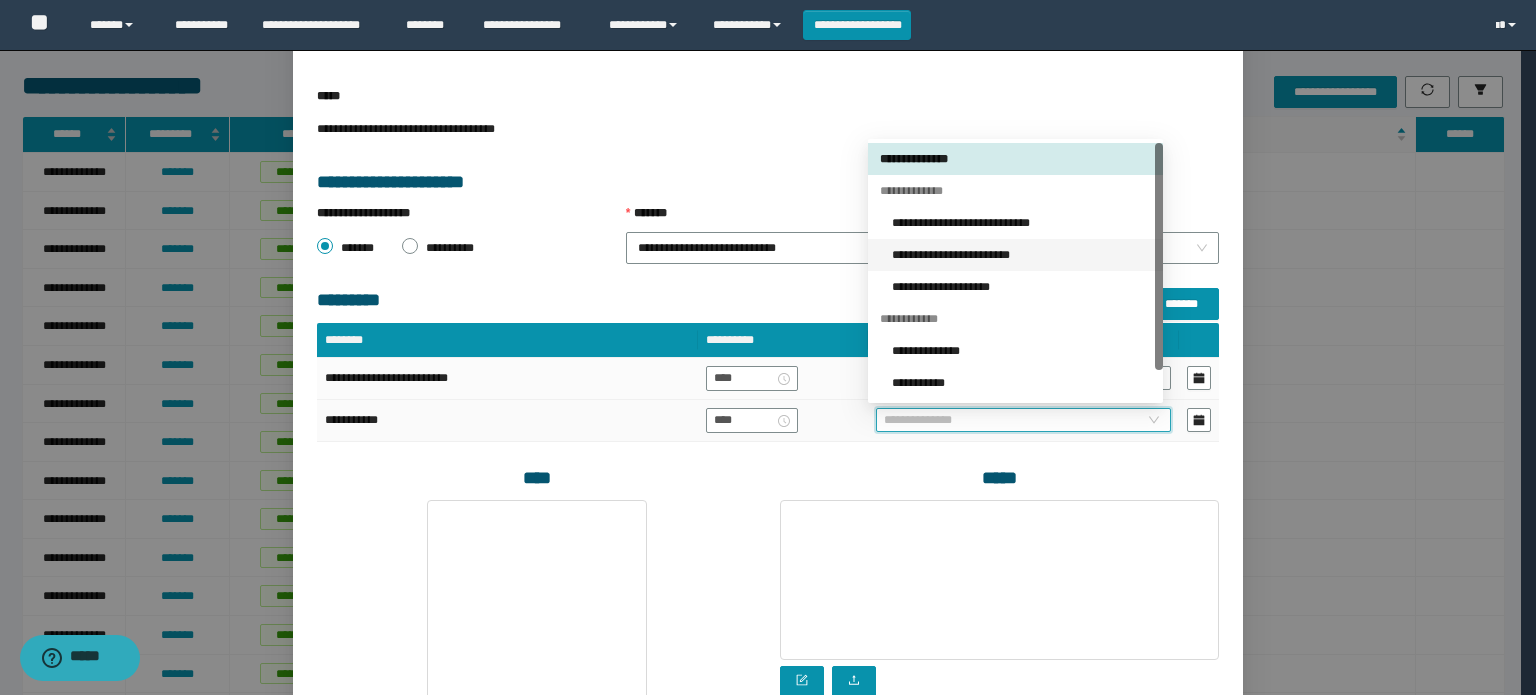 click on "**********" at bounding box center [1021, 255] 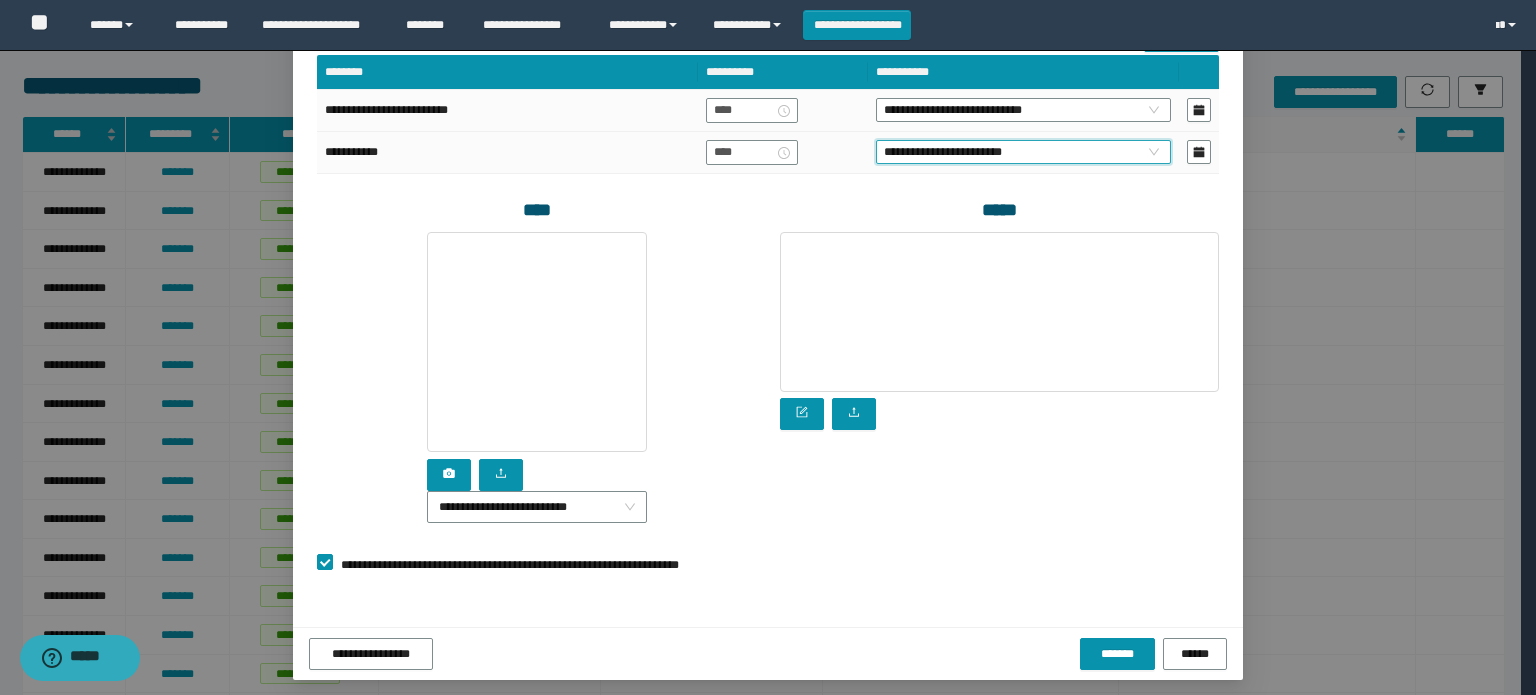 scroll, scrollTop: 474, scrollLeft: 0, axis: vertical 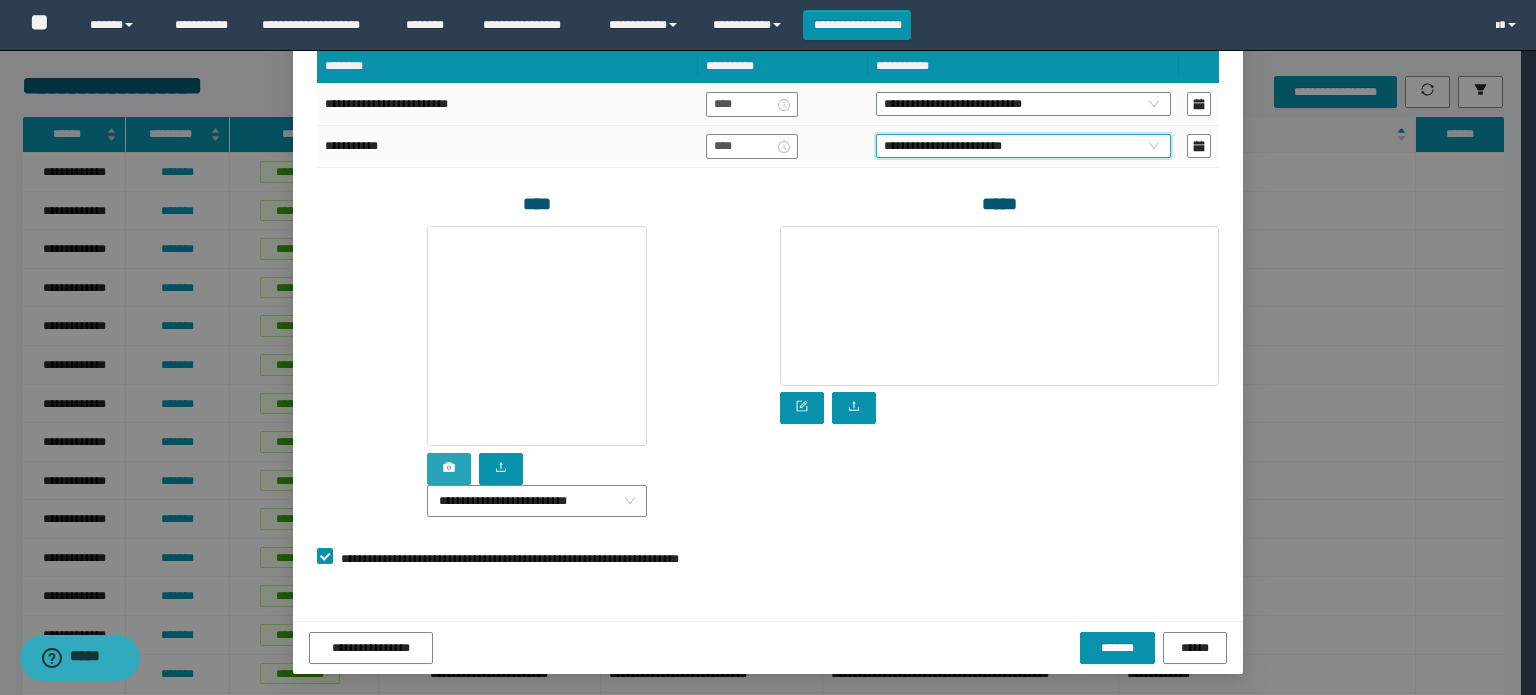 click at bounding box center [449, 469] 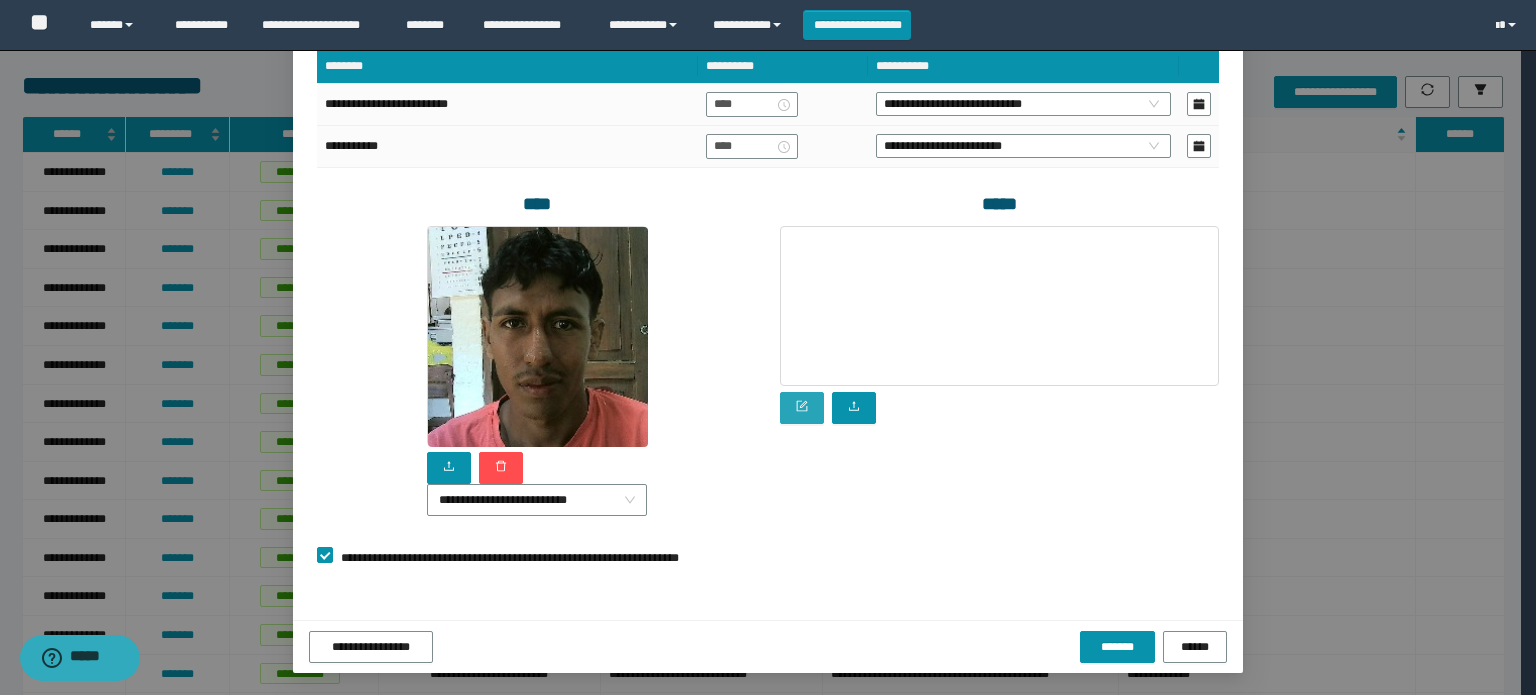 click at bounding box center [802, 408] 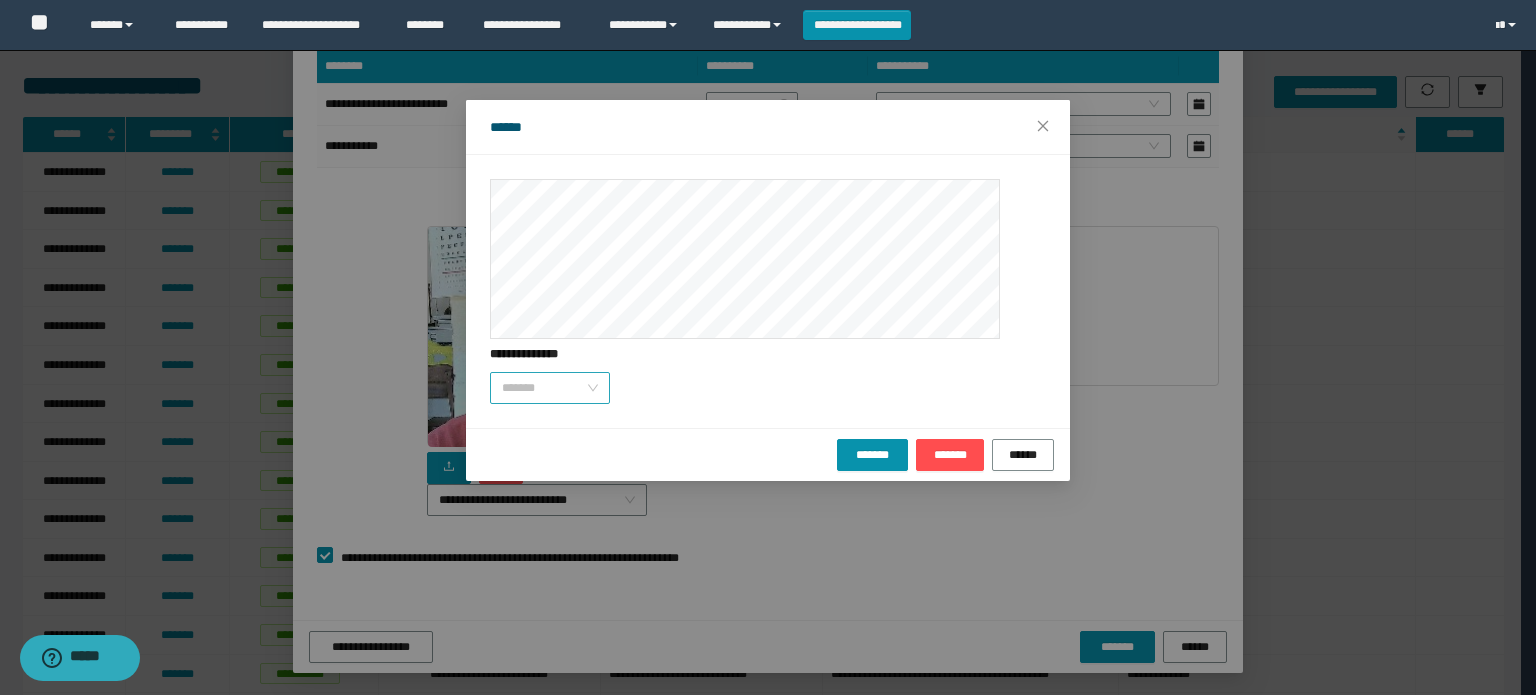 click on "*******" at bounding box center (550, 388) 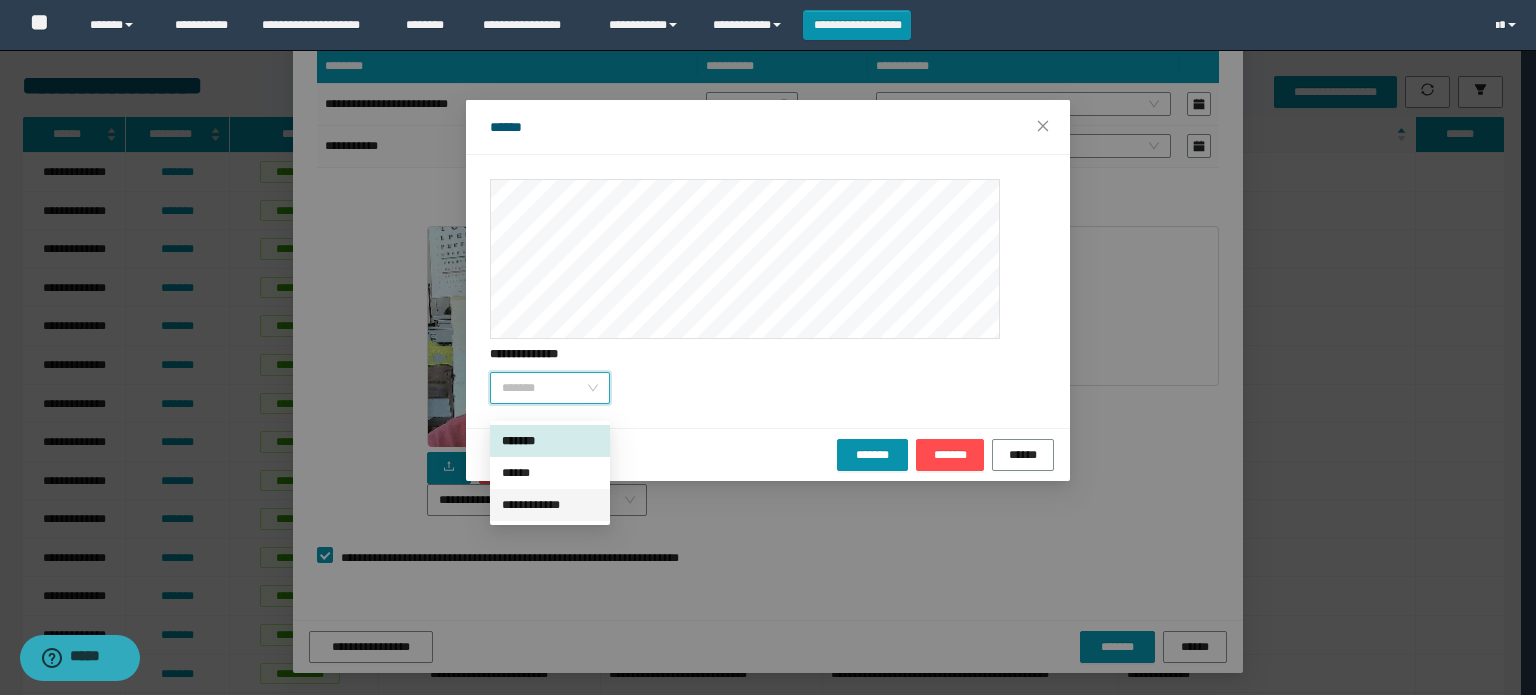 click on "**********" at bounding box center (550, 505) 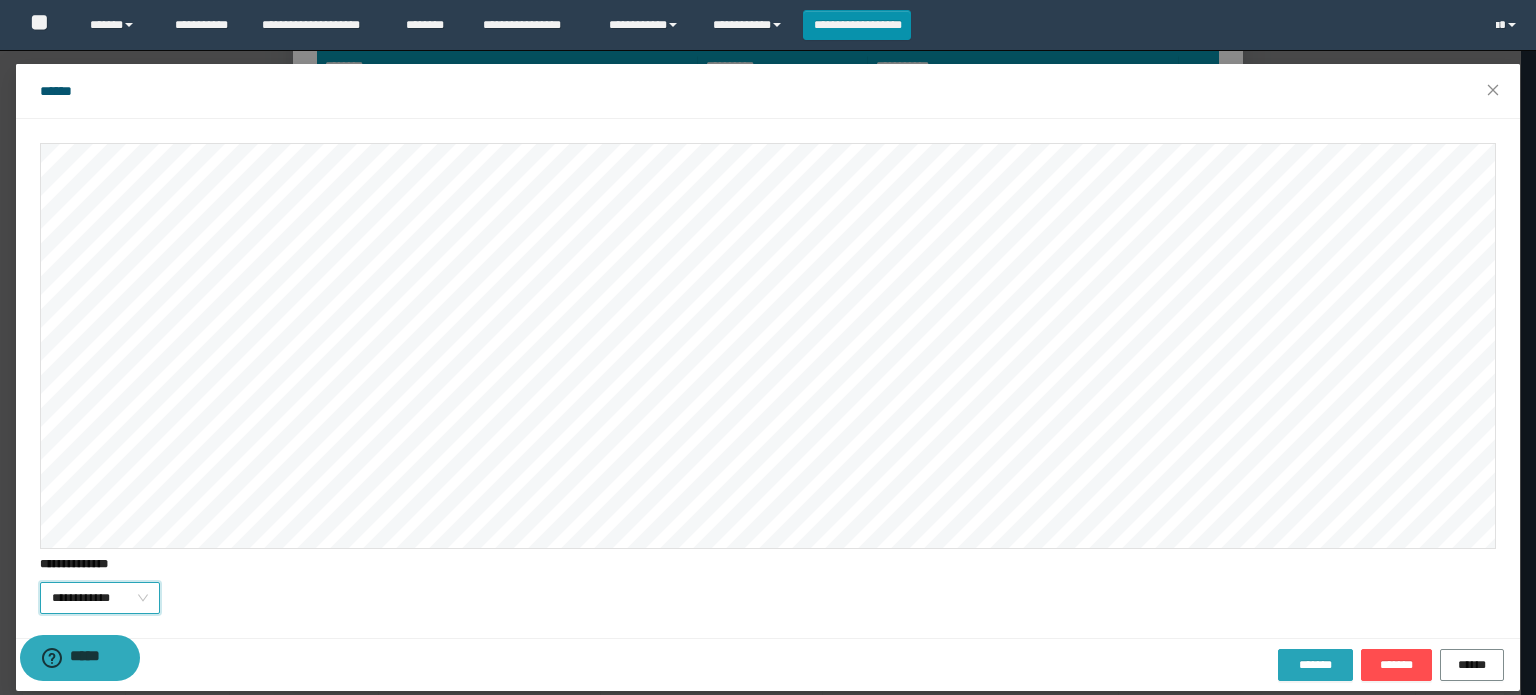 scroll, scrollTop: 54, scrollLeft: 0, axis: vertical 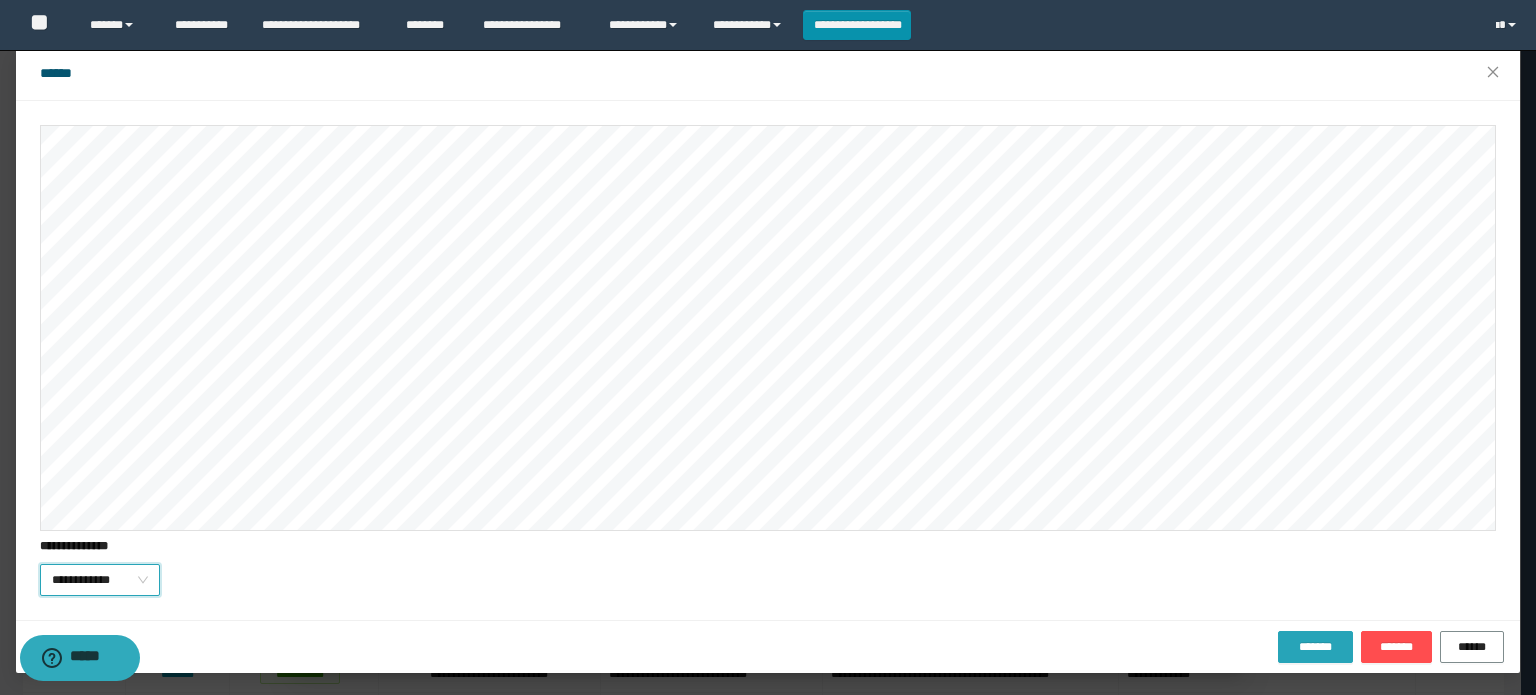 drag, startPoint x: 1293, startPoint y: 646, endPoint x: 1288, endPoint y: 637, distance: 10.29563 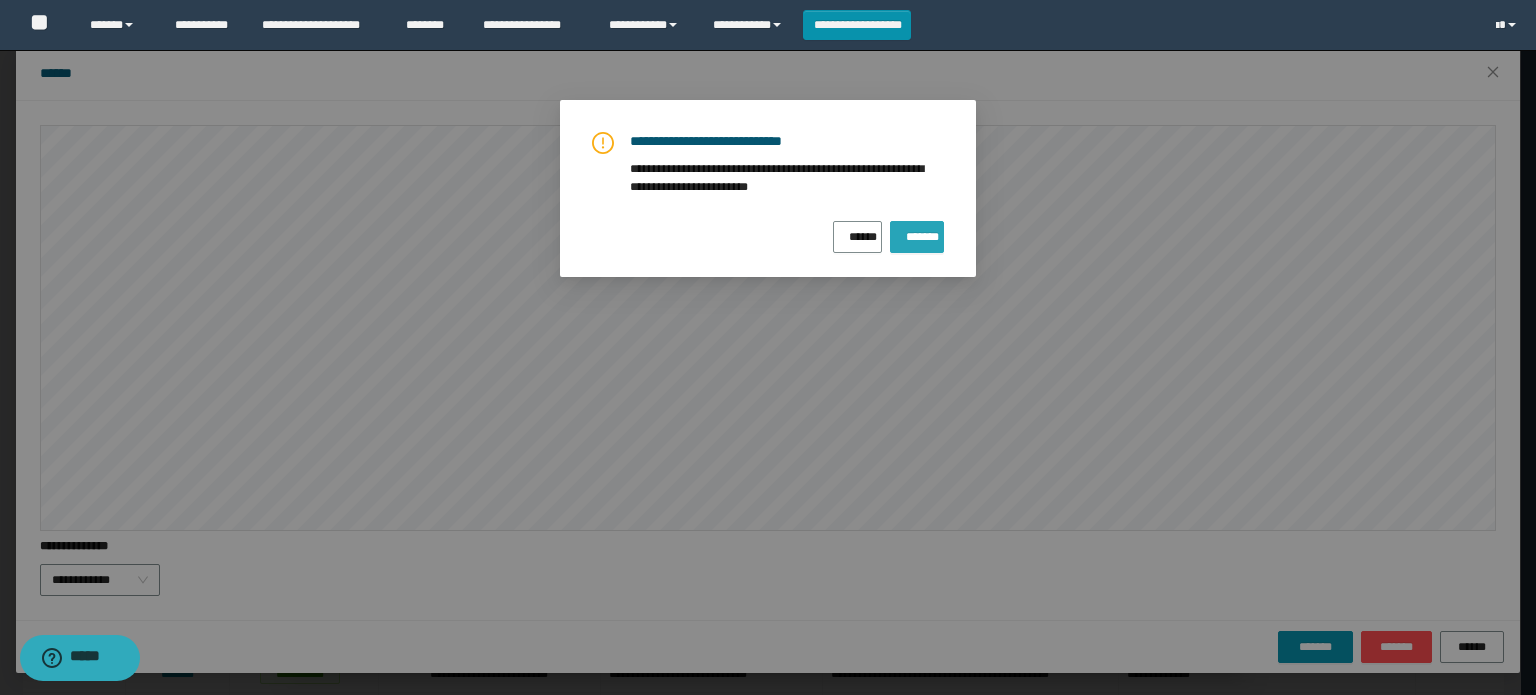 drag, startPoint x: 904, startPoint y: 237, endPoint x: 862, endPoint y: 221, distance: 44.94441 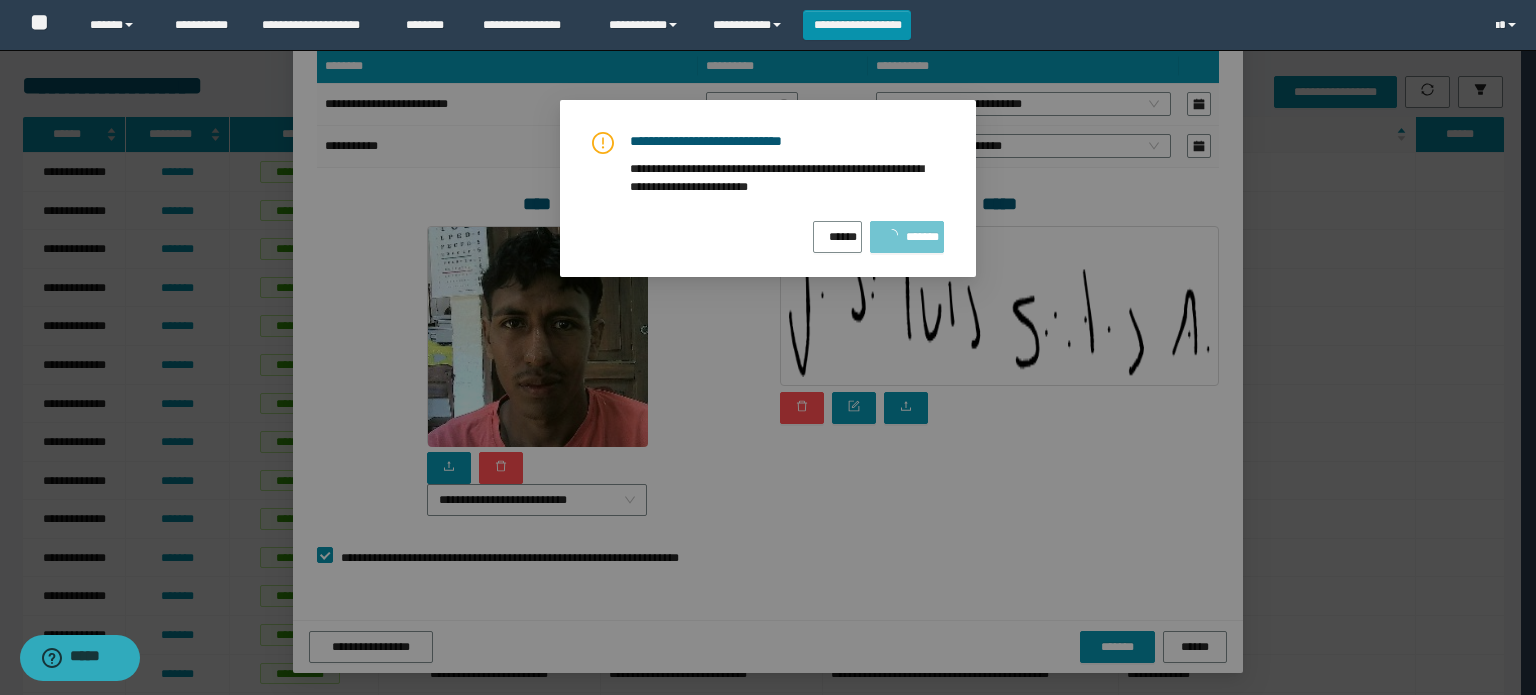 scroll, scrollTop: 0, scrollLeft: 0, axis: both 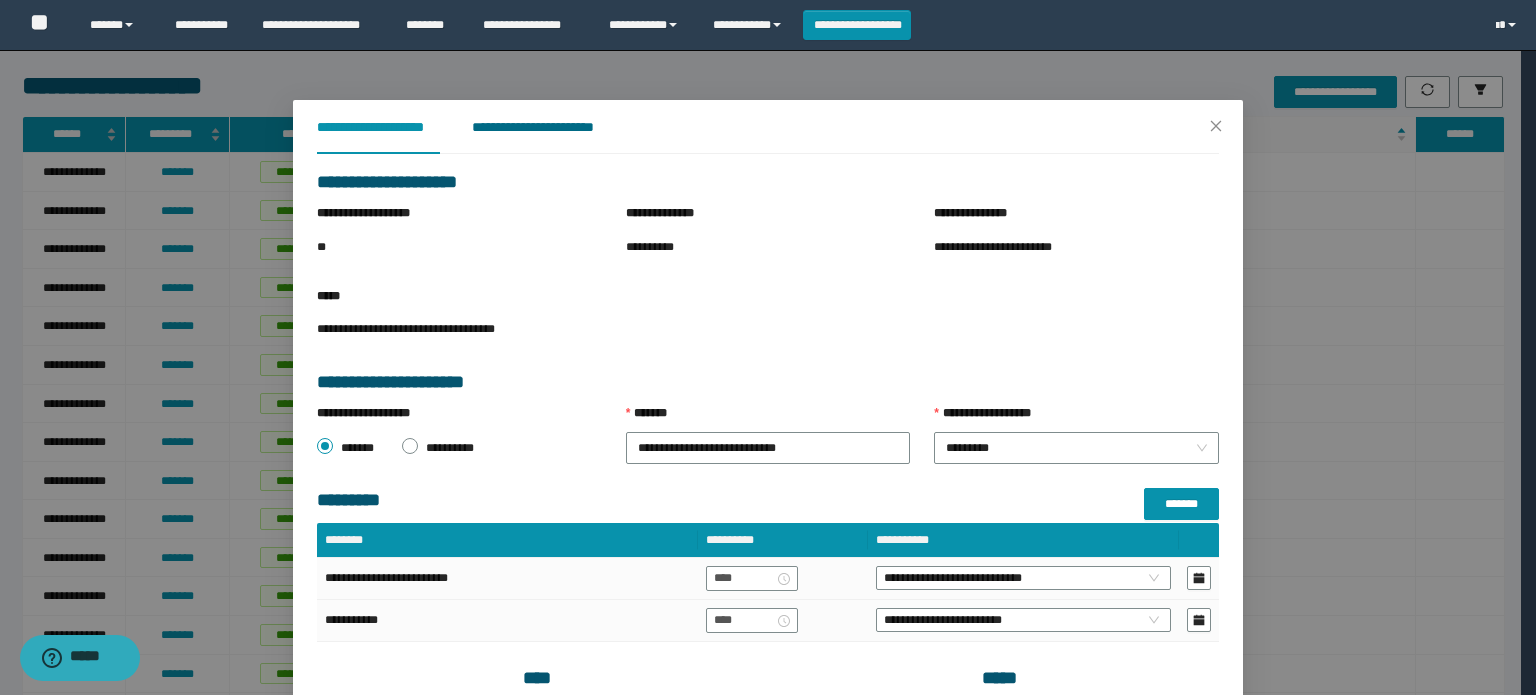 drag, startPoint x: 783, startPoint y: 462, endPoint x: 537, endPoint y: 119, distance: 422.09595 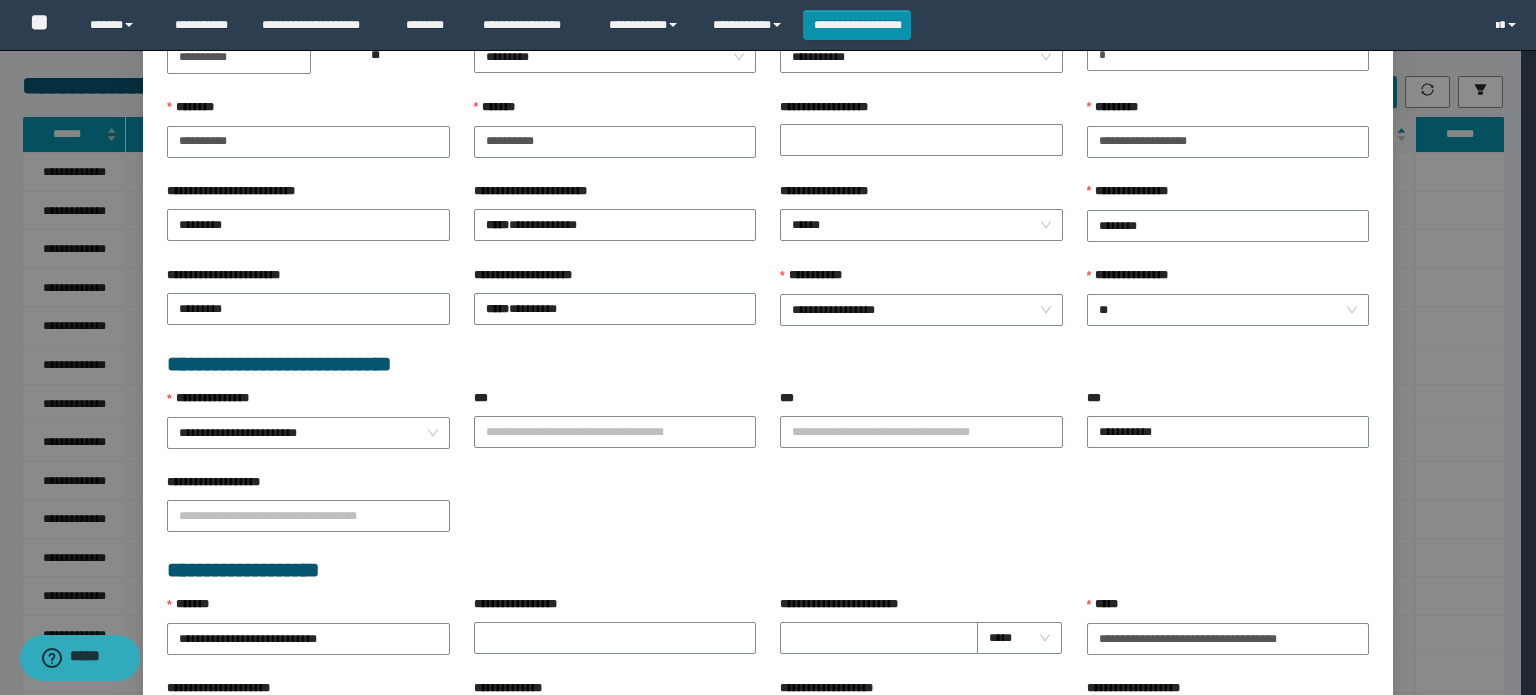 scroll, scrollTop: 400, scrollLeft: 0, axis: vertical 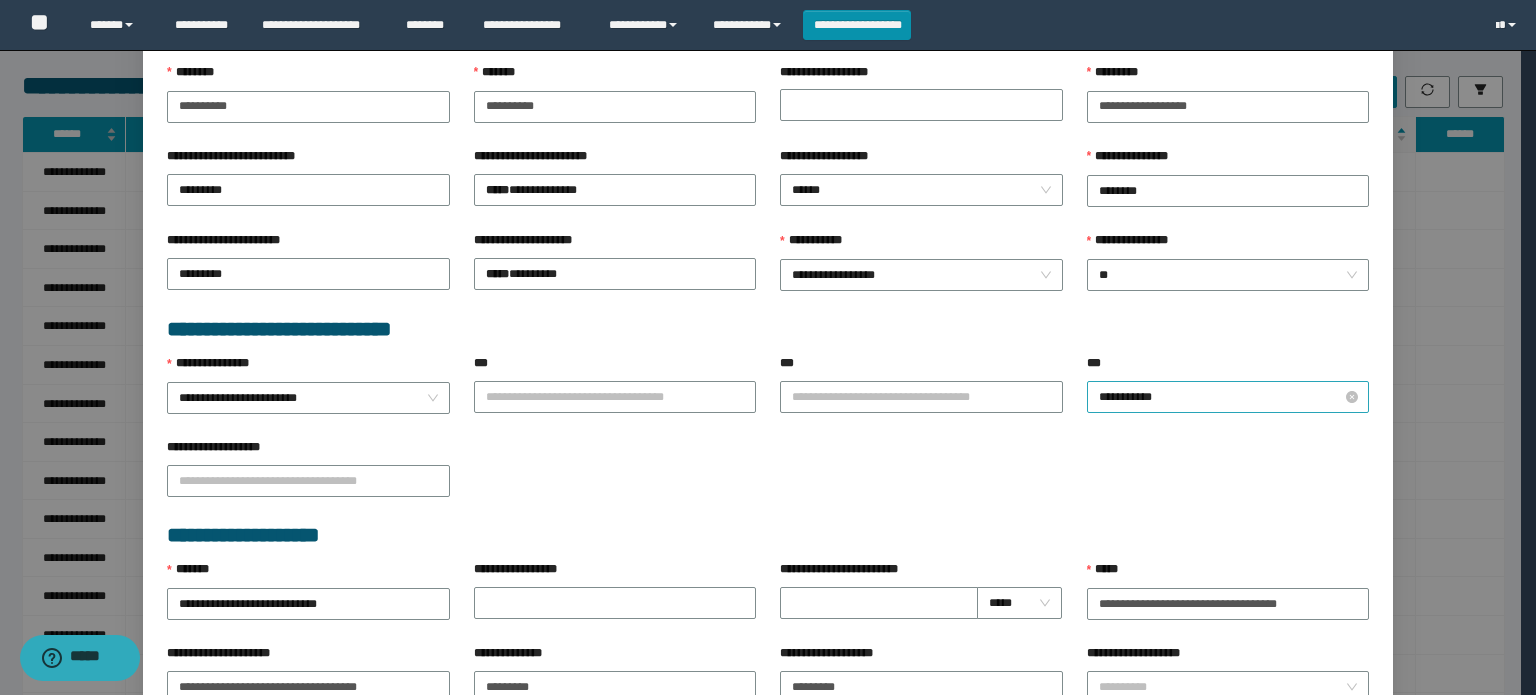 click on "**********" at bounding box center [1228, 397] 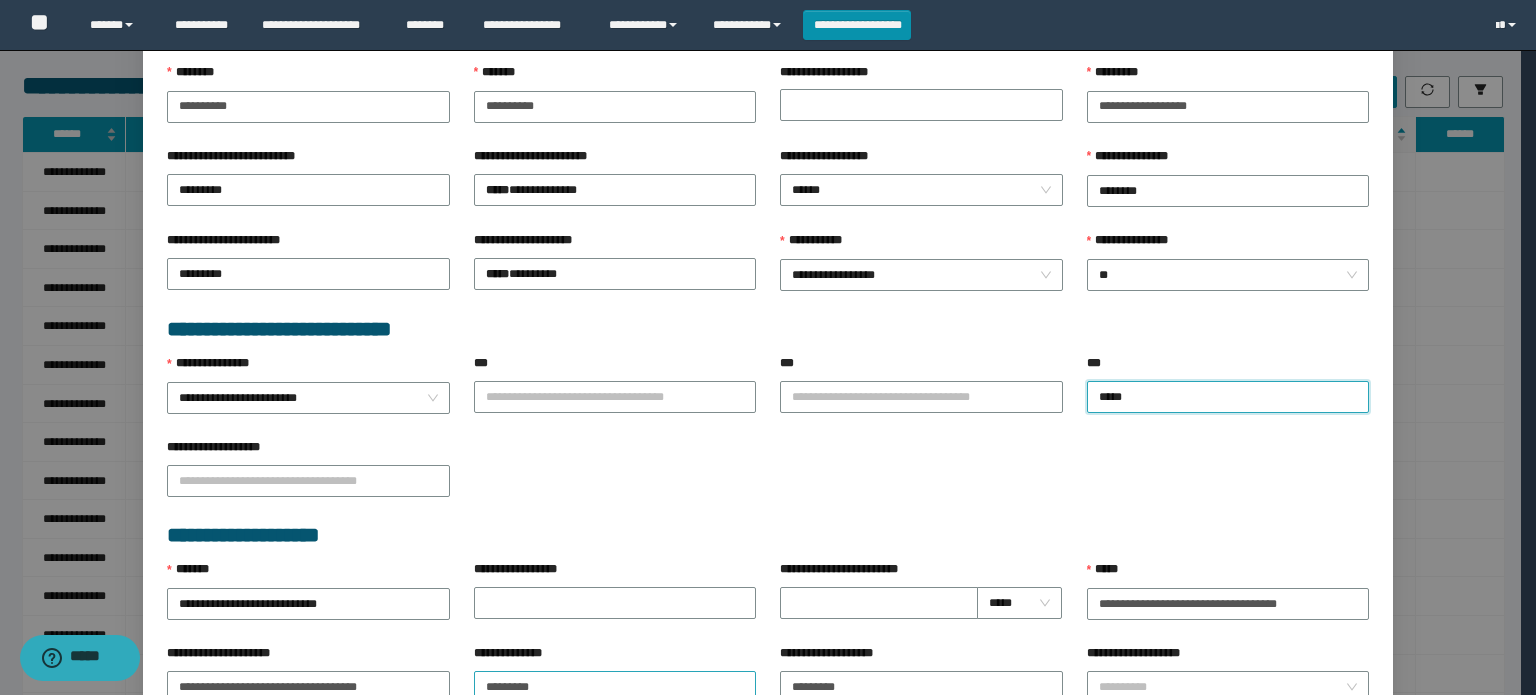 type on "****" 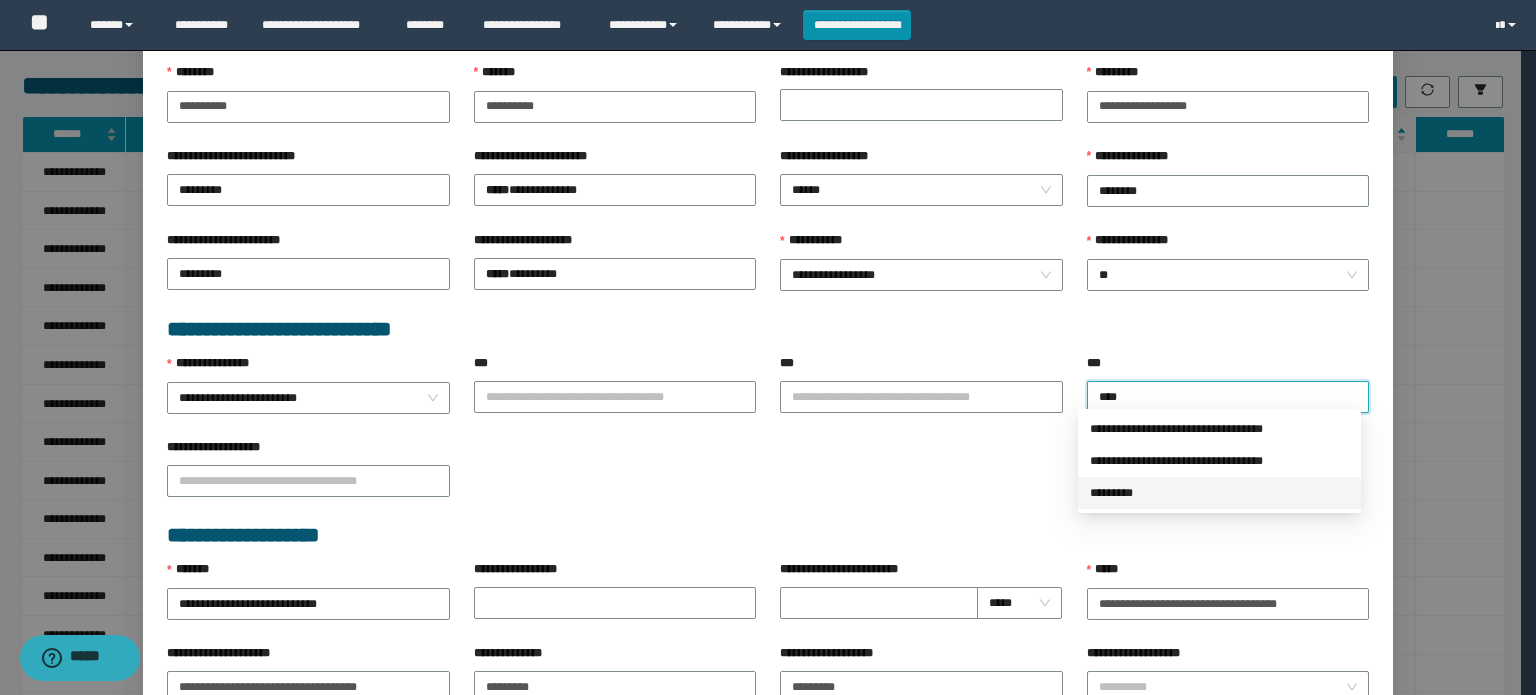 click on "*********" at bounding box center [1219, 493] 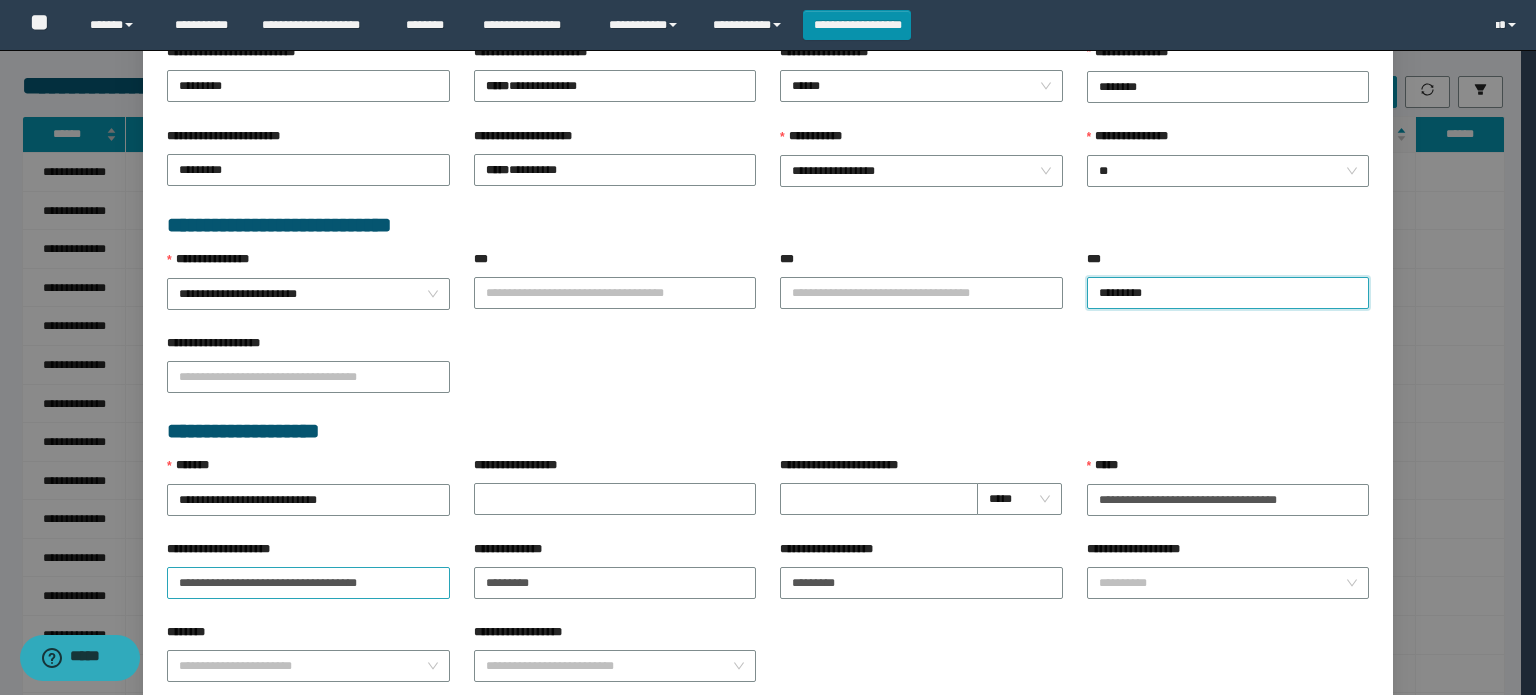 scroll, scrollTop: 600, scrollLeft: 0, axis: vertical 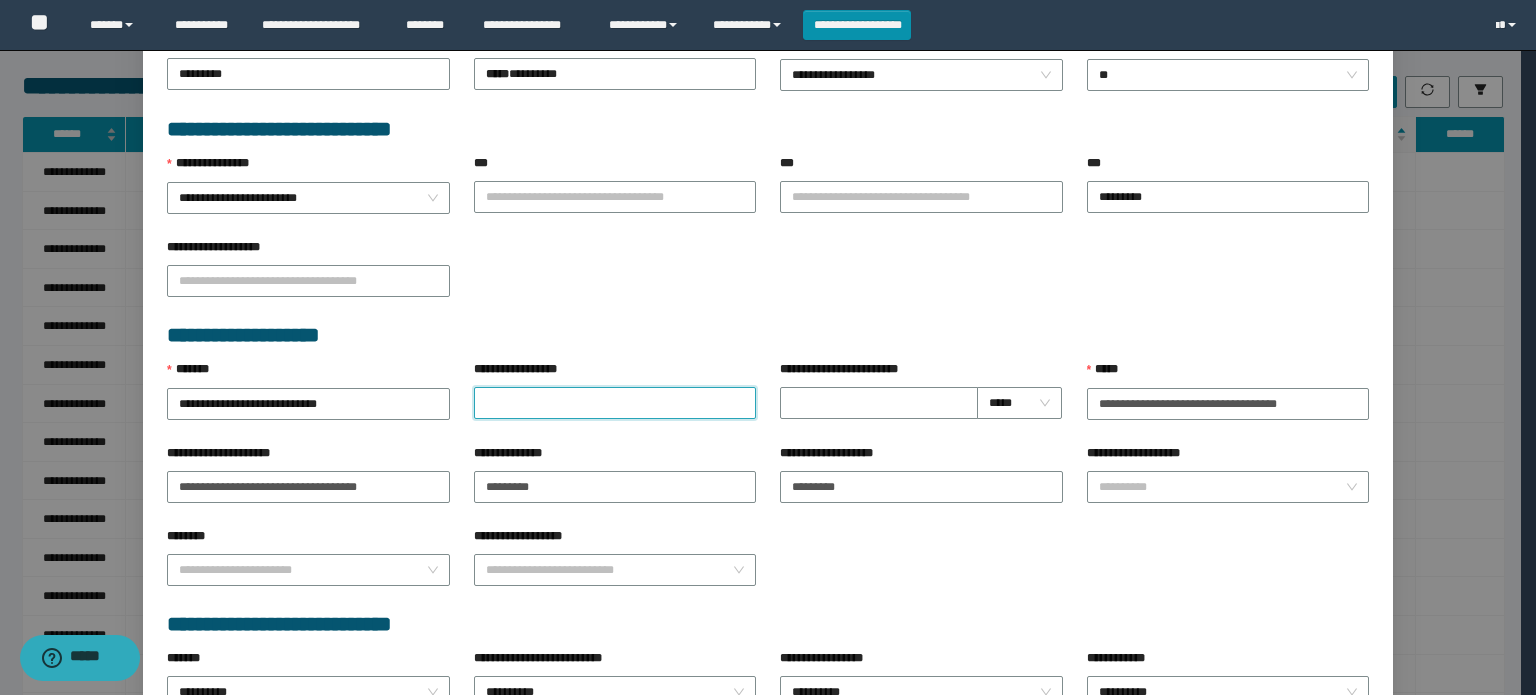 click on "**********" at bounding box center (615, 403) 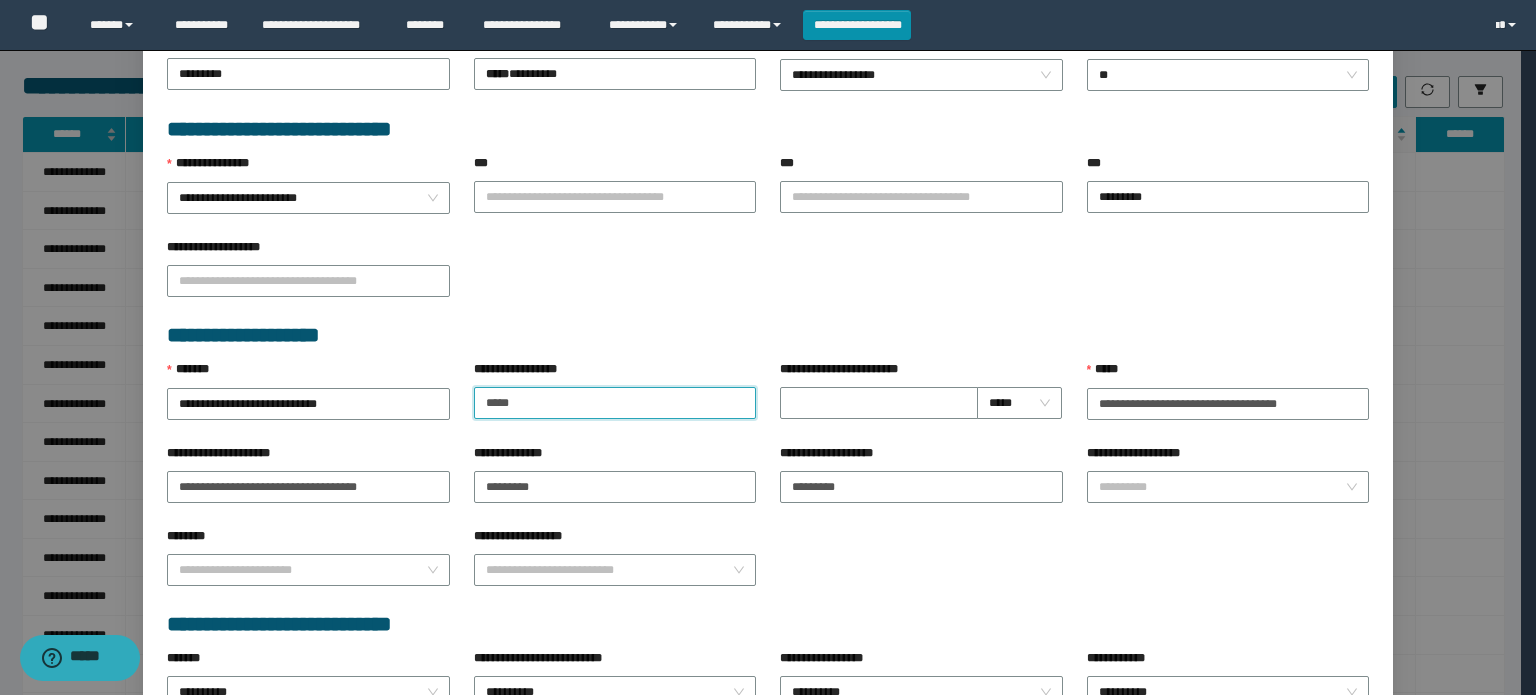 type on "**********" 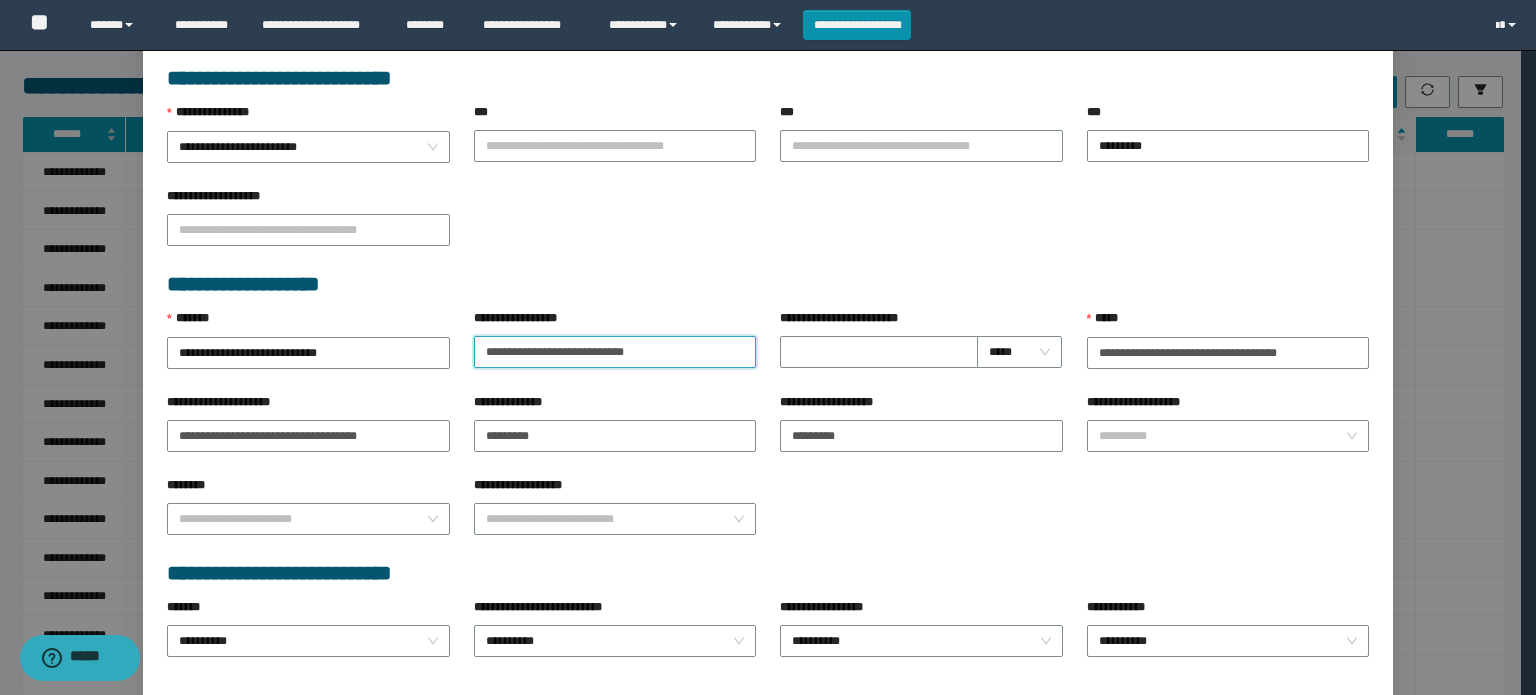 scroll, scrollTop: 728, scrollLeft: 0, axis: vertical 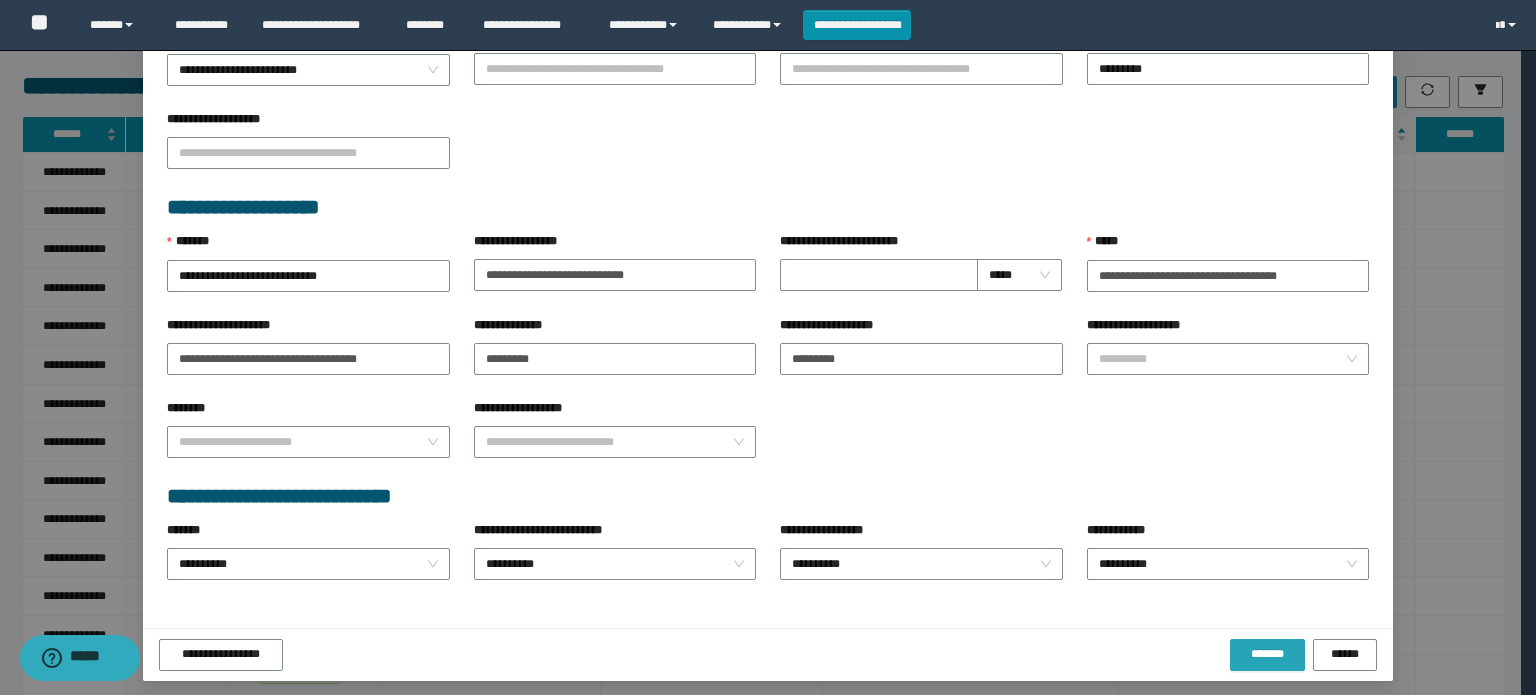 click on "*******" at bounding box center (1267, 654) 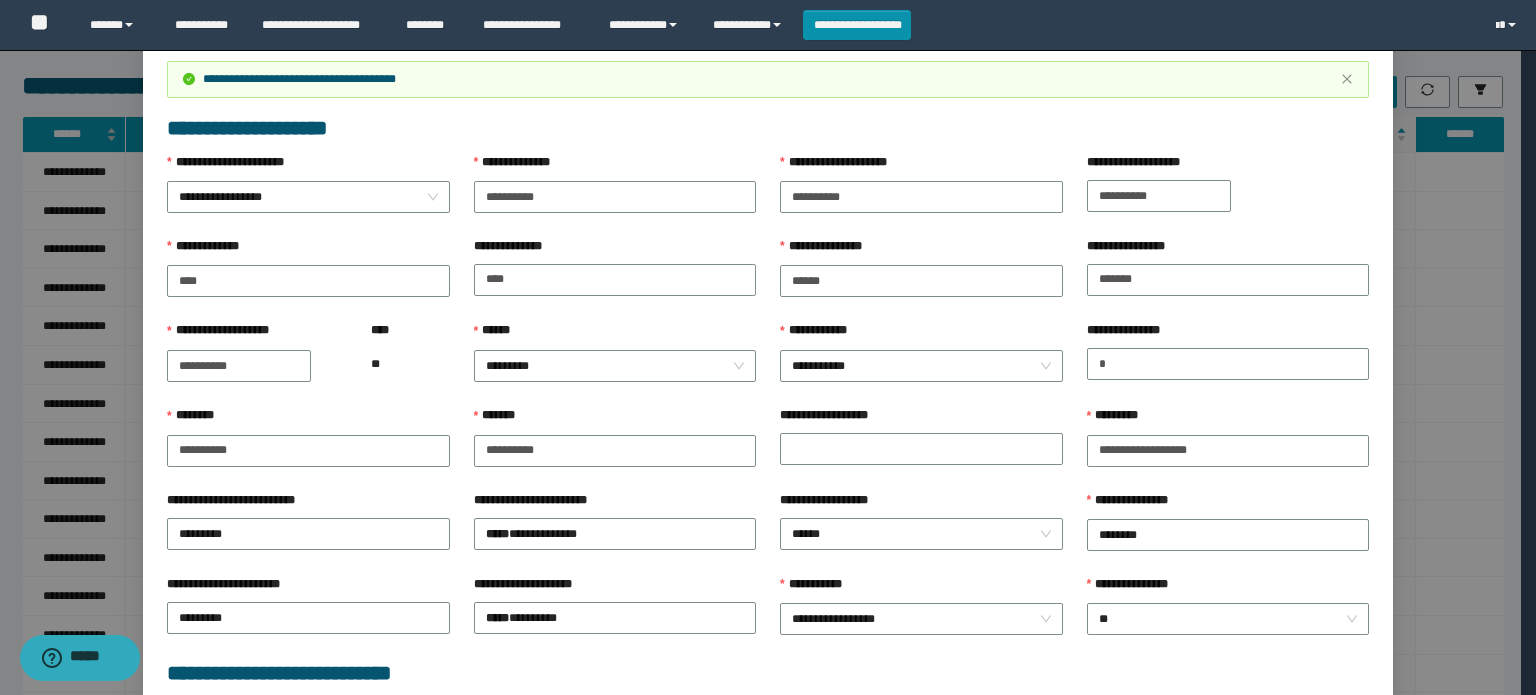 scroll, scrollTop: 0, scrollLeft: 0, axis: both 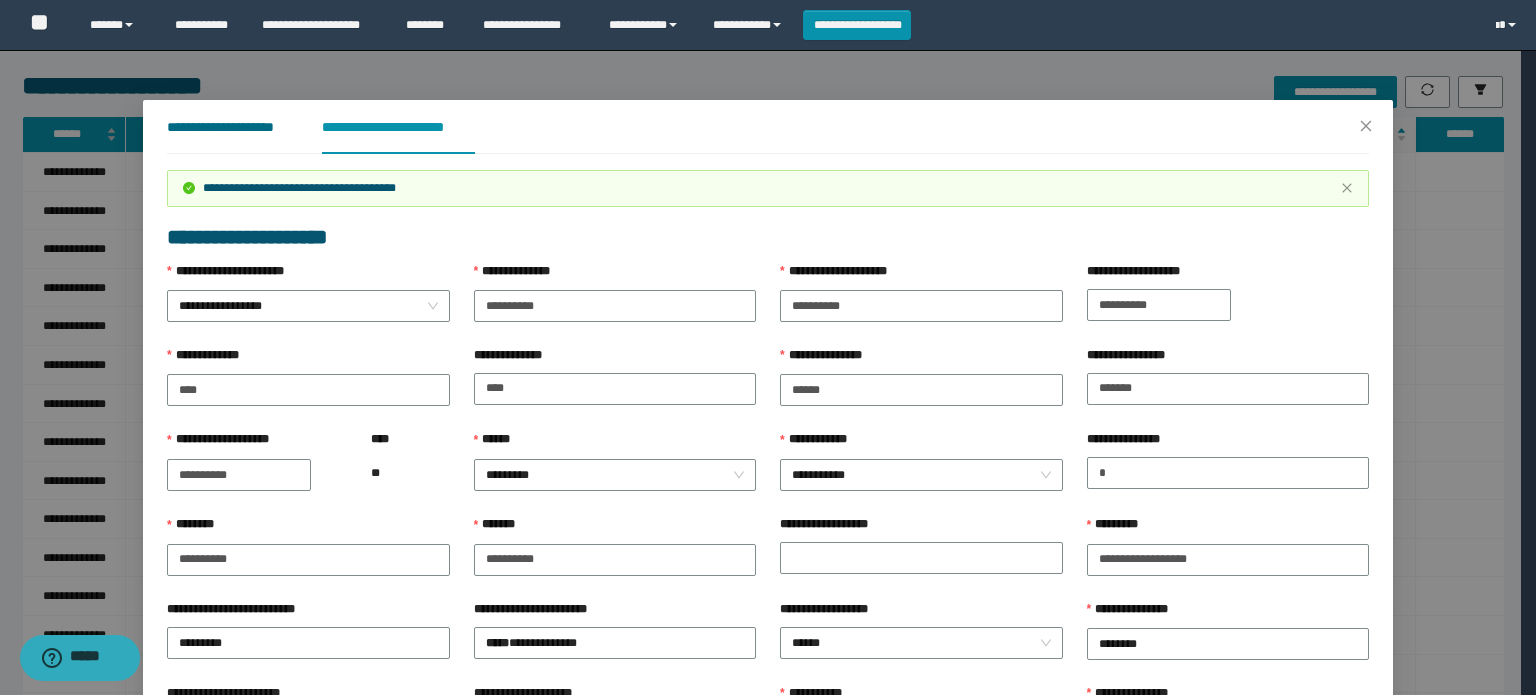 click on "**********" at bounding box center [228, 127] 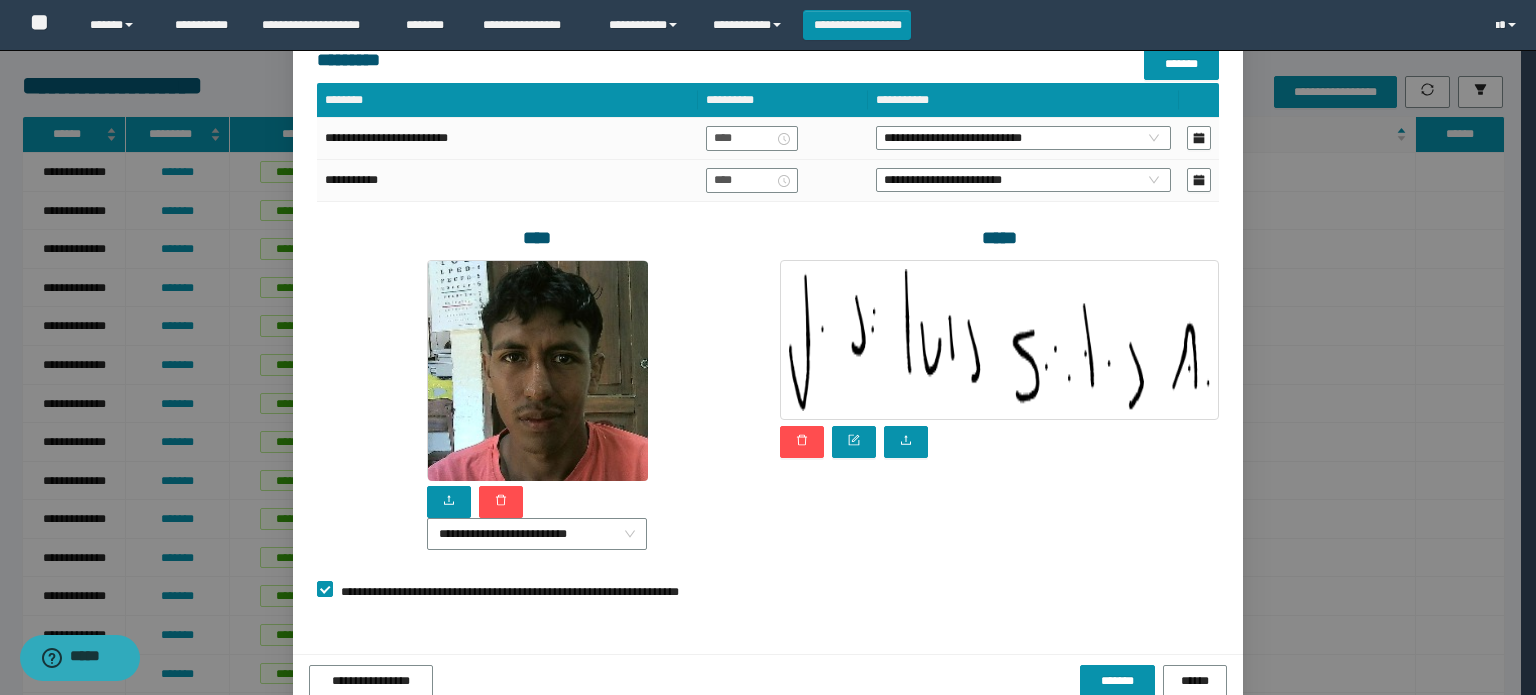 scroll, scrollTop: 475, scrollLeft: 0, axis: vertical 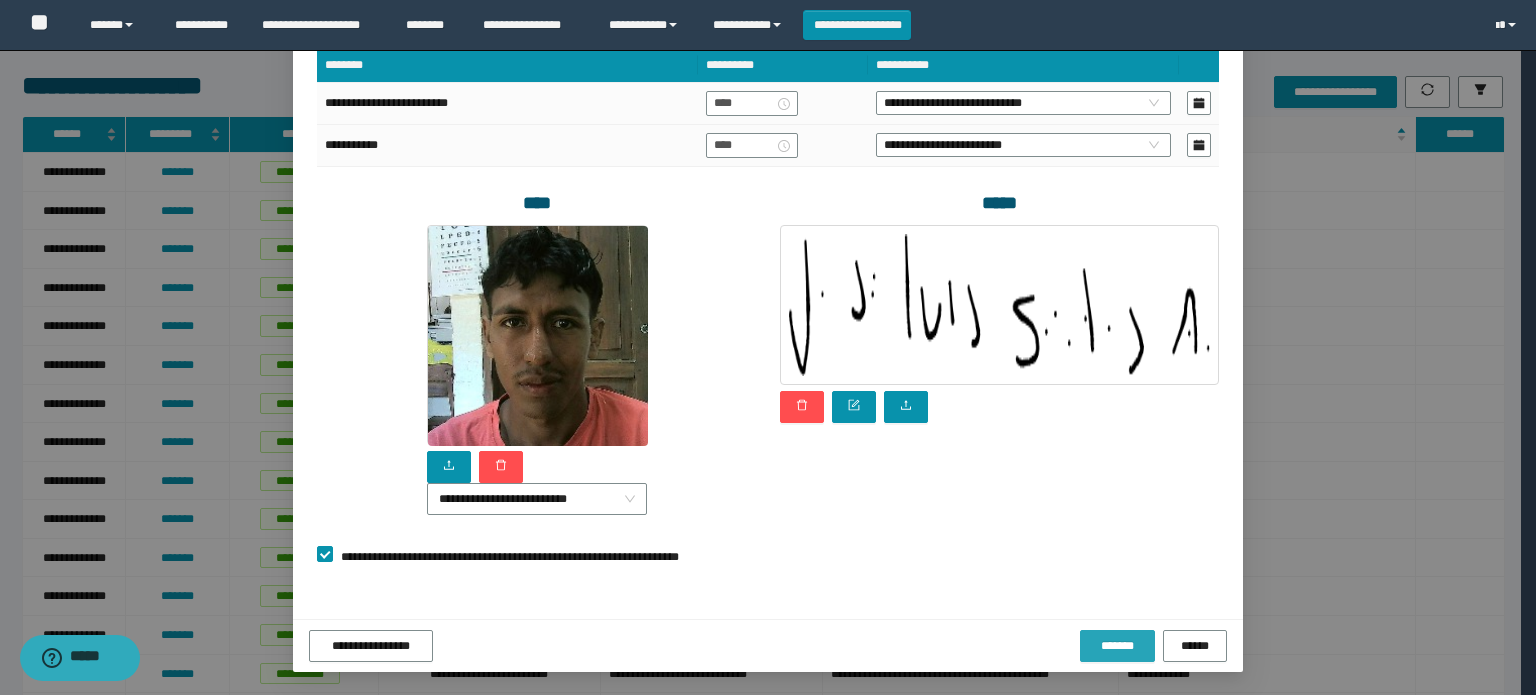click on "*******" at bounding box center [1117, 646] 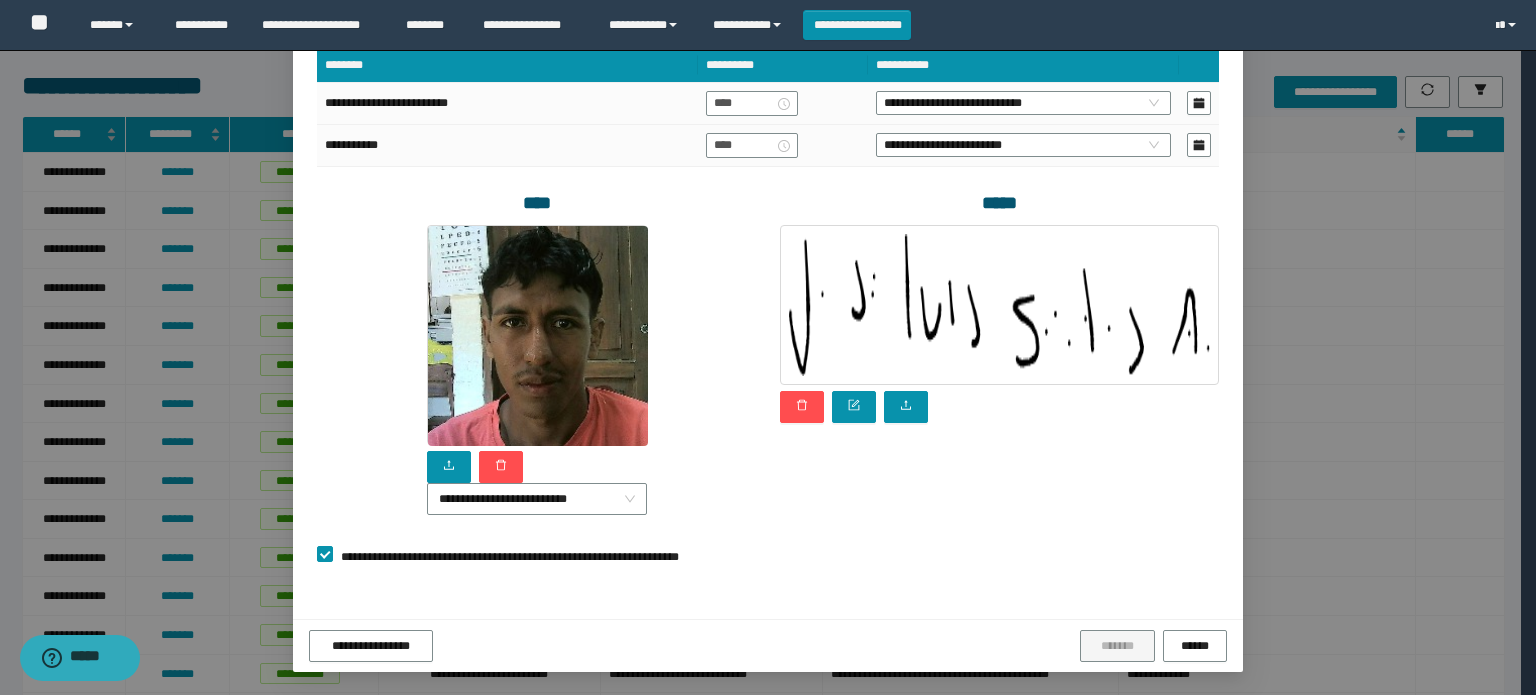 scroll, scrollTop: 0, scrollLeft: 0, axis: both 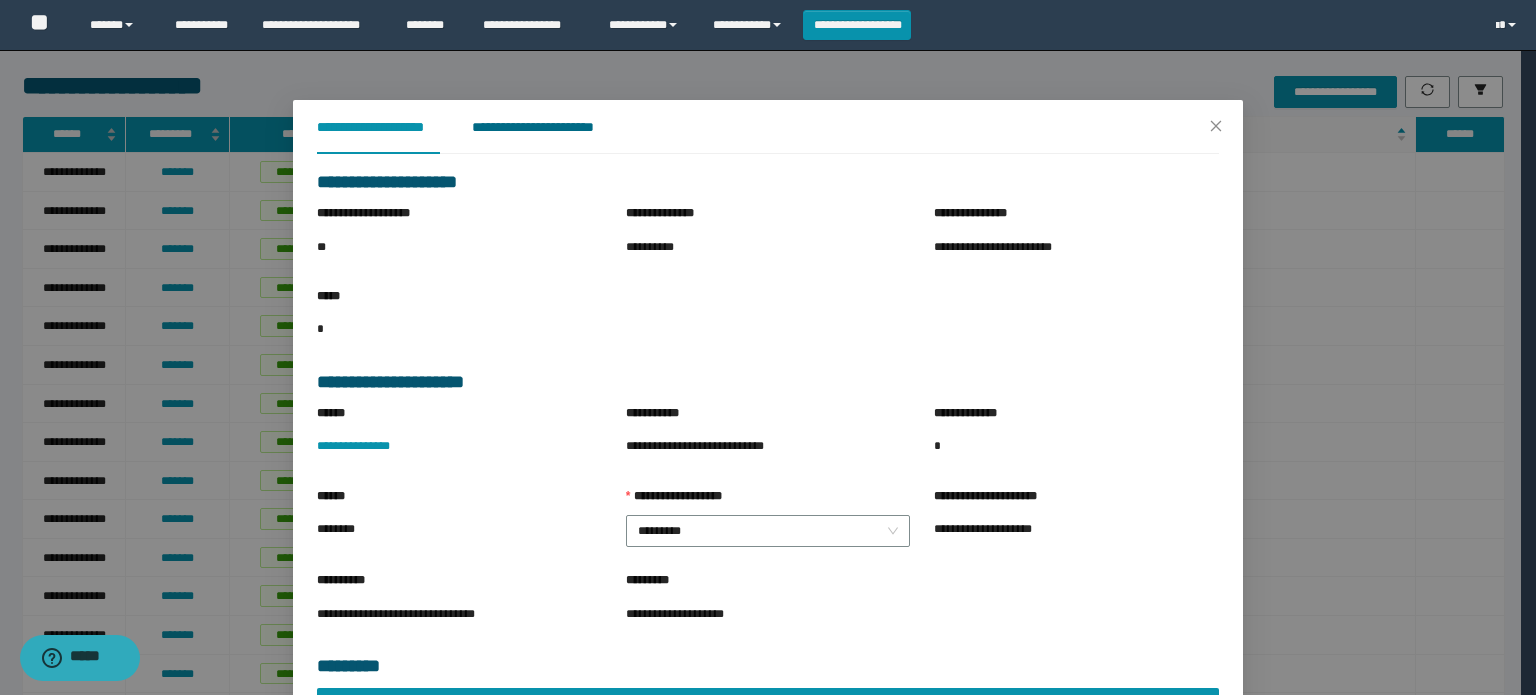 click on "**********" at bounding box center [548, 127] 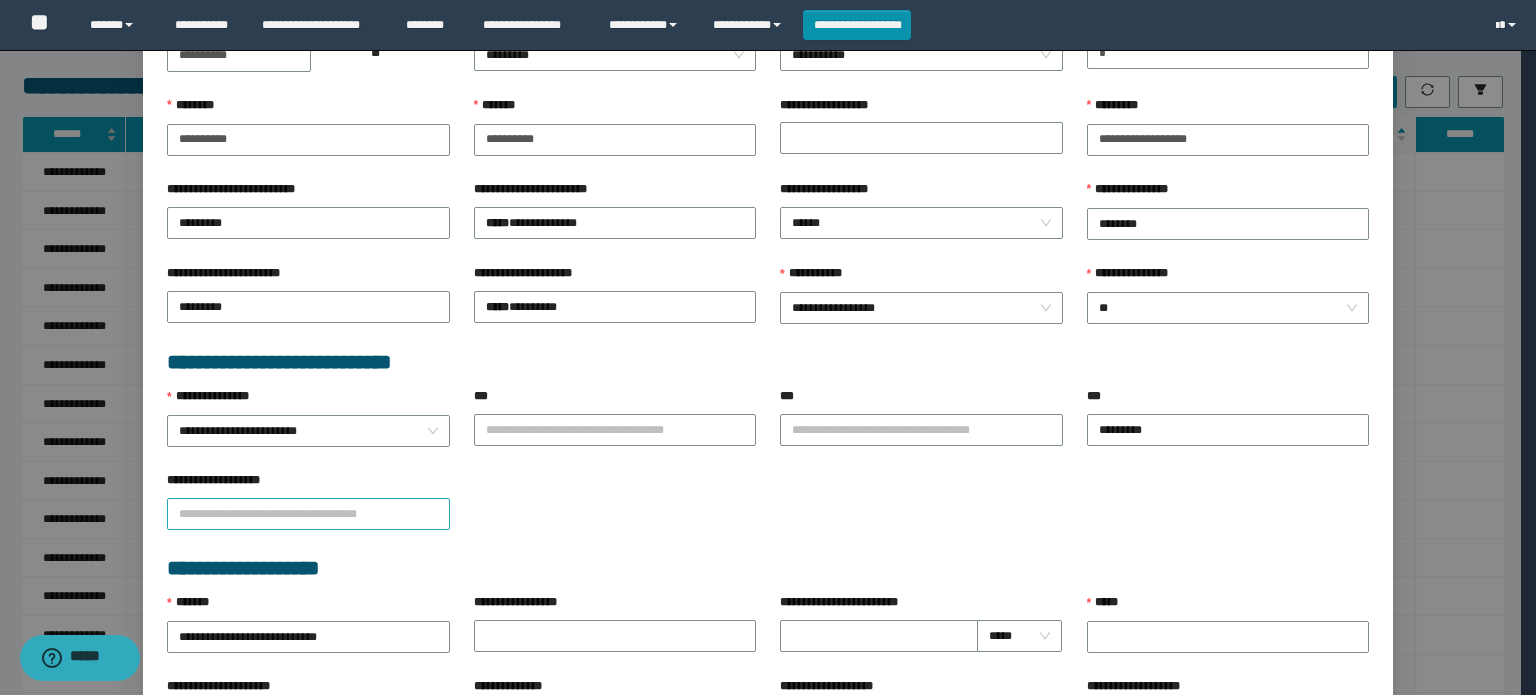 scroll, scrollTop: 500, scrollLeft: 0, axis: vertical 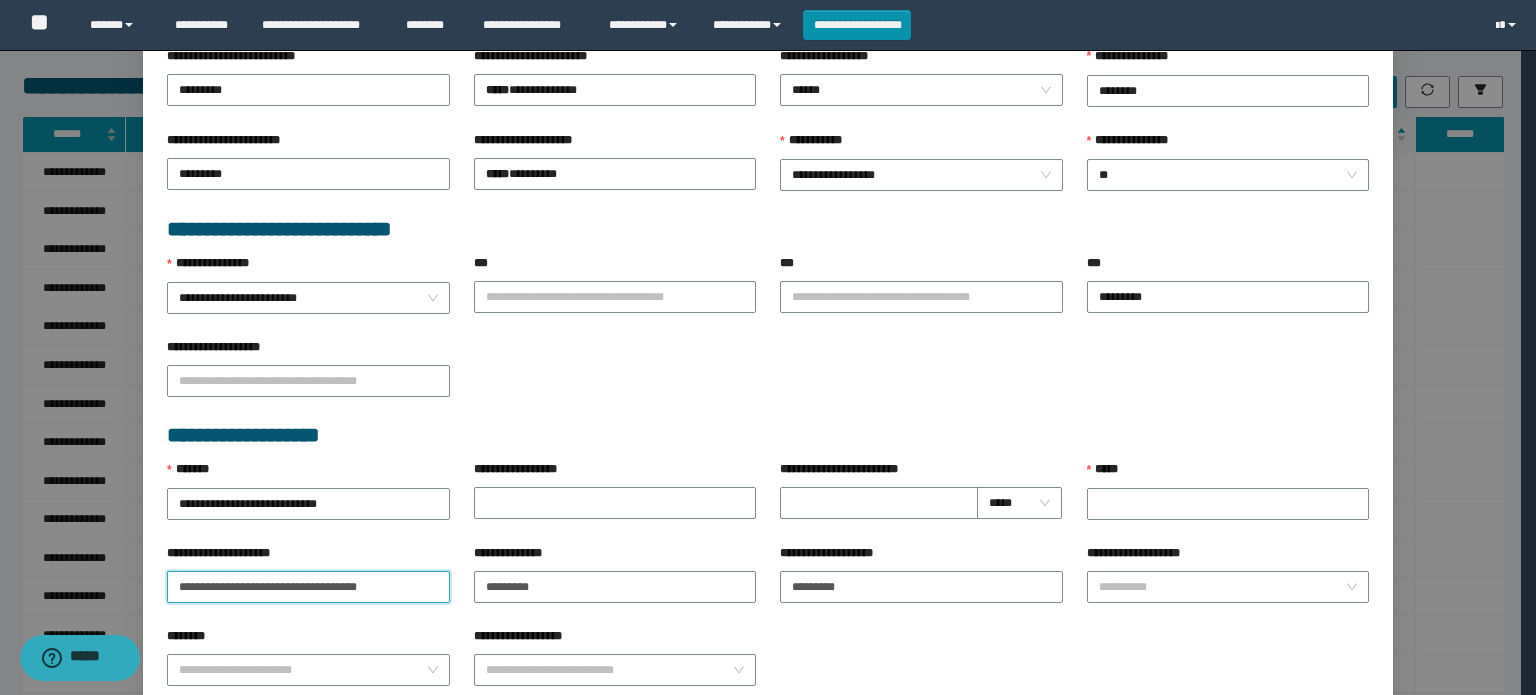 drag, startPoint x: 375, startPoint y: 583, endPoint x: 0, endPoint y: 506, distance: 382.82373 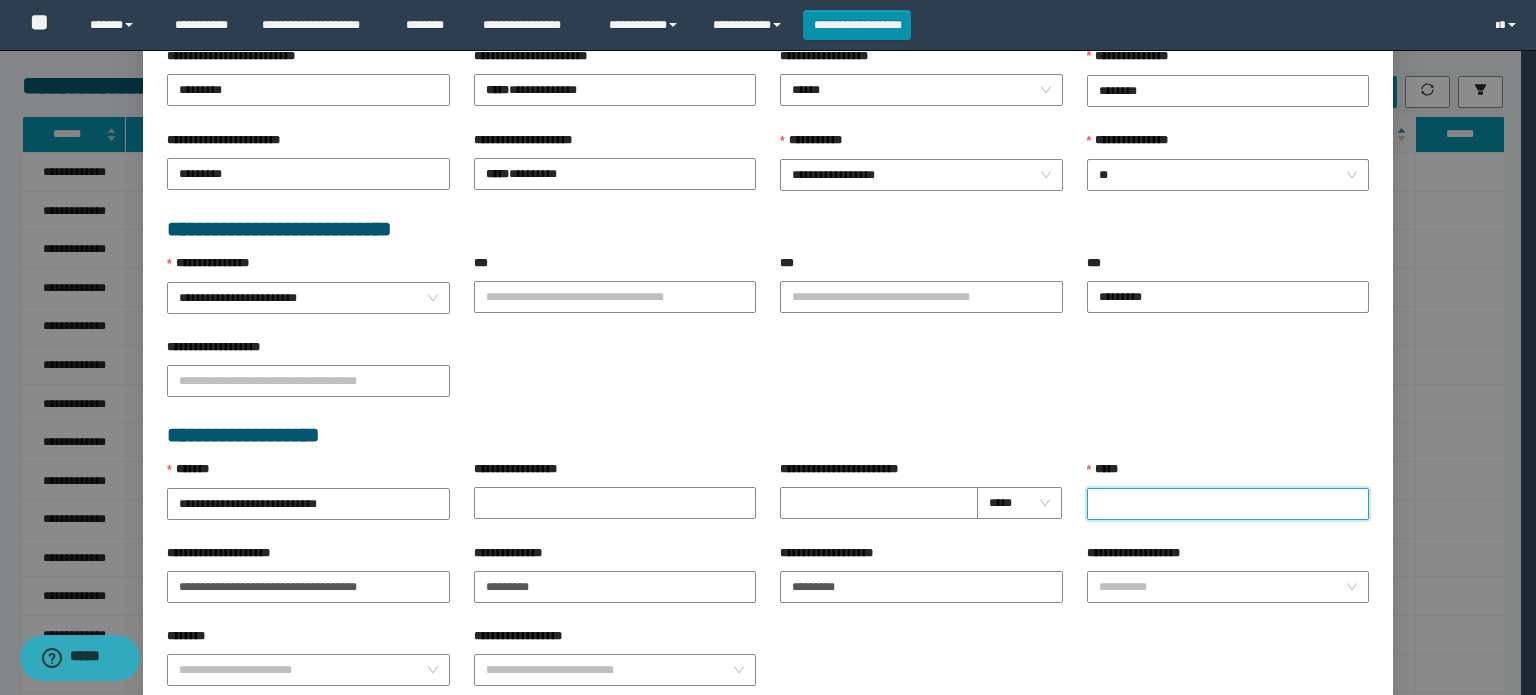click on "*****" at bounding box center (1228, 504) 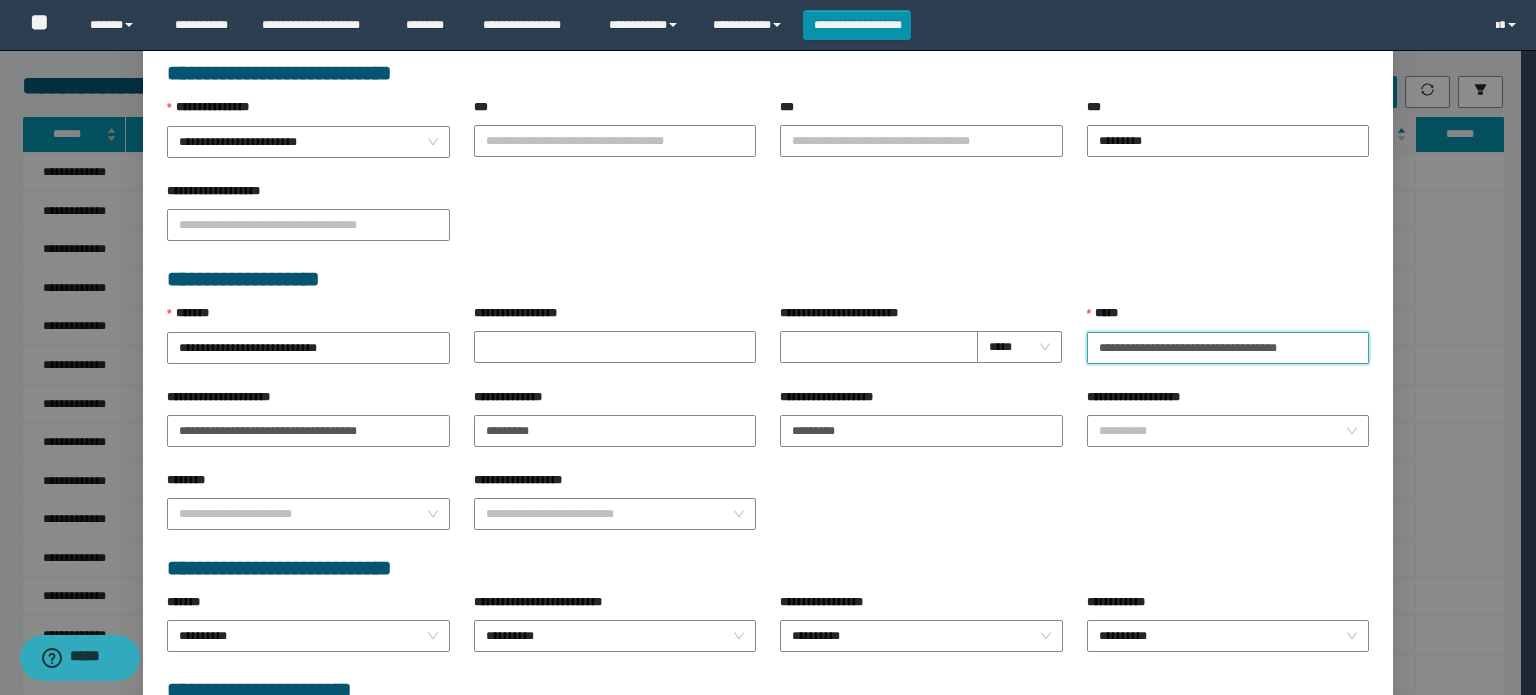 scroll, scrollTop: 849, scrollLeft: 0, axis: vertical 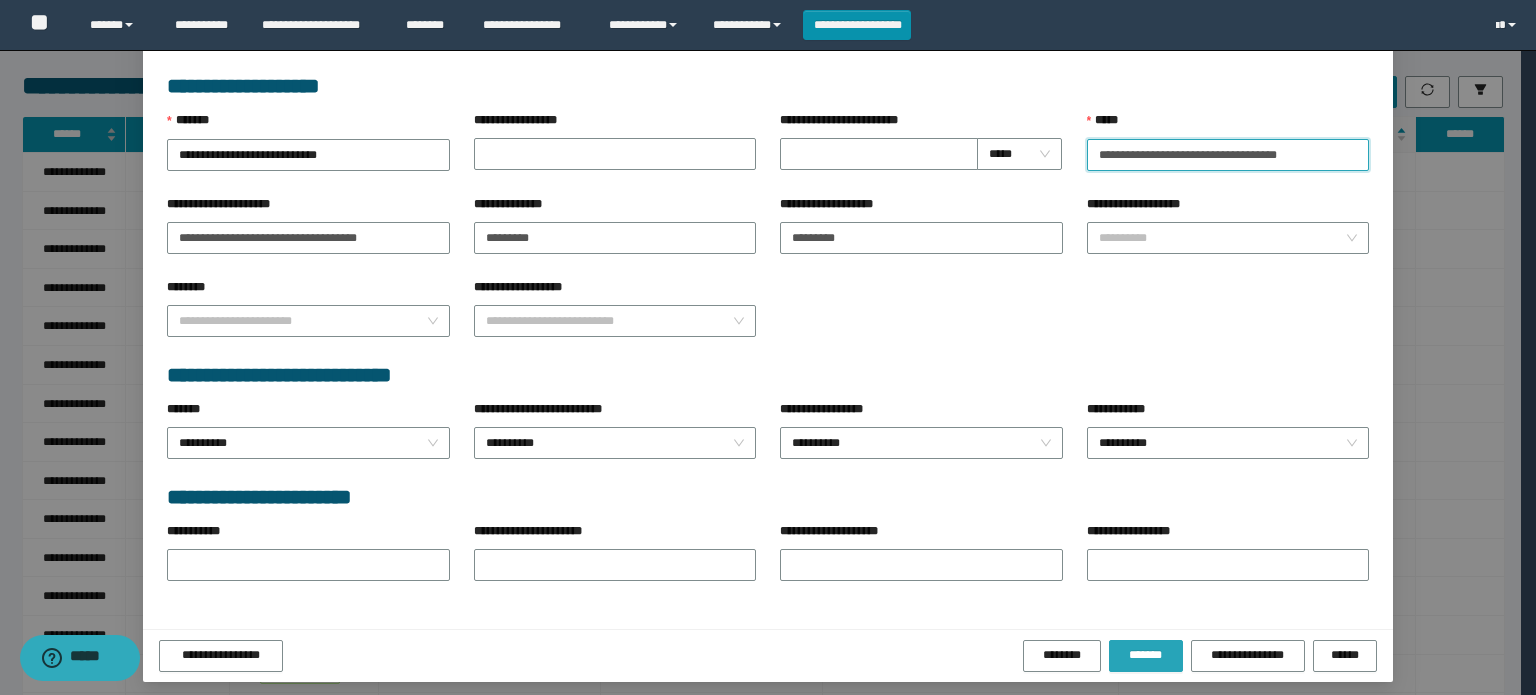 type on "**********" 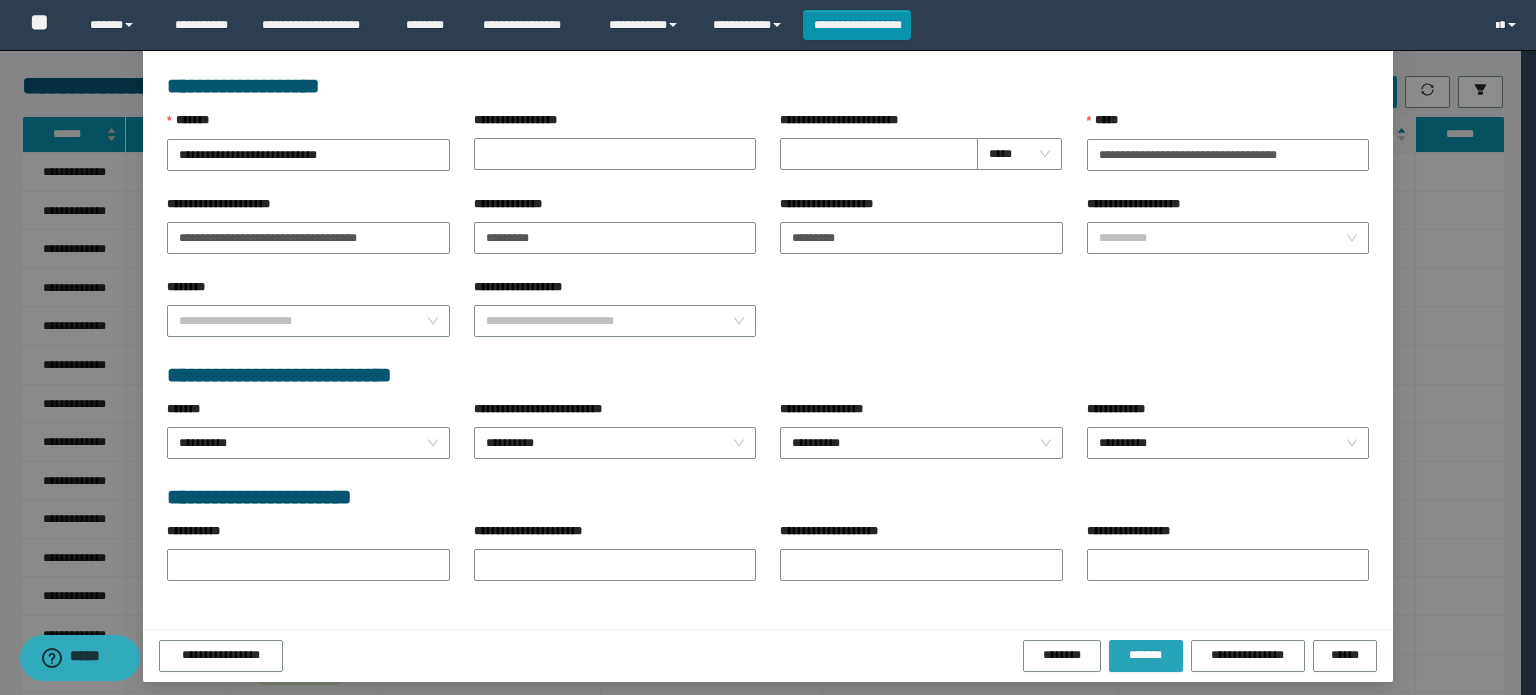 click on "*******" at bounding box center (1146, 656) 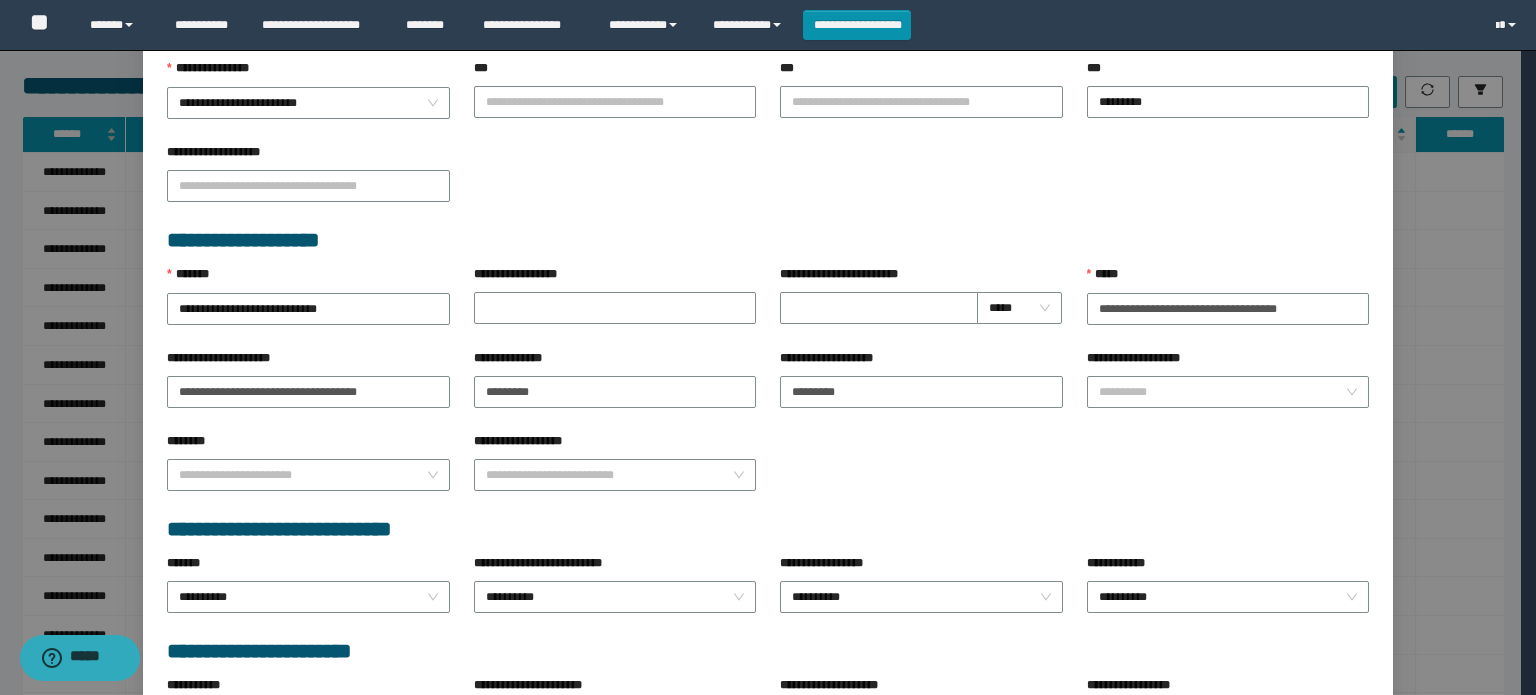 scroll, scrollTop: 900, scrollLeft: 0, axis: vertical 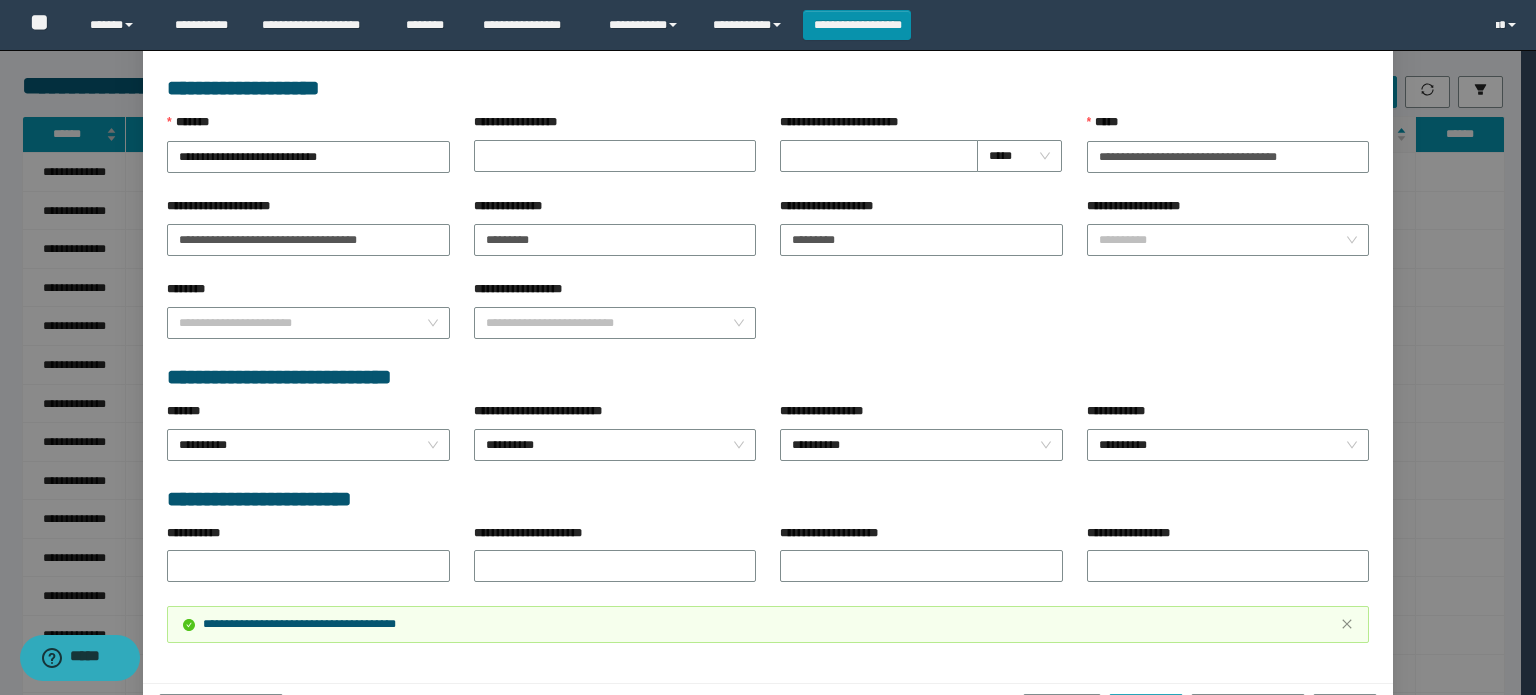 drag, startPoint x: 1137, startPoint y: 689, endPoint x: 1066, endPoint y: 609, distance: 106.96261 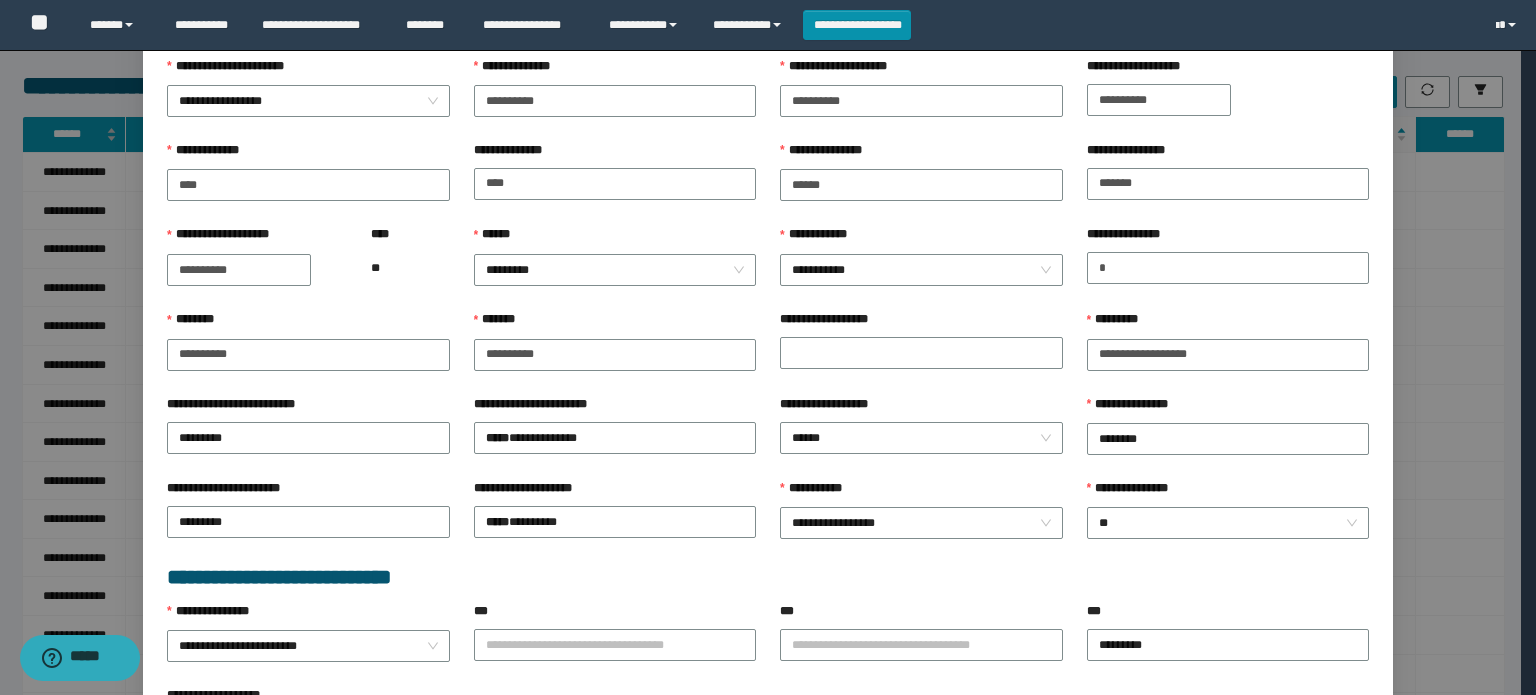scroll, scrollTop: 0, scrollLeft: 0, axis: both 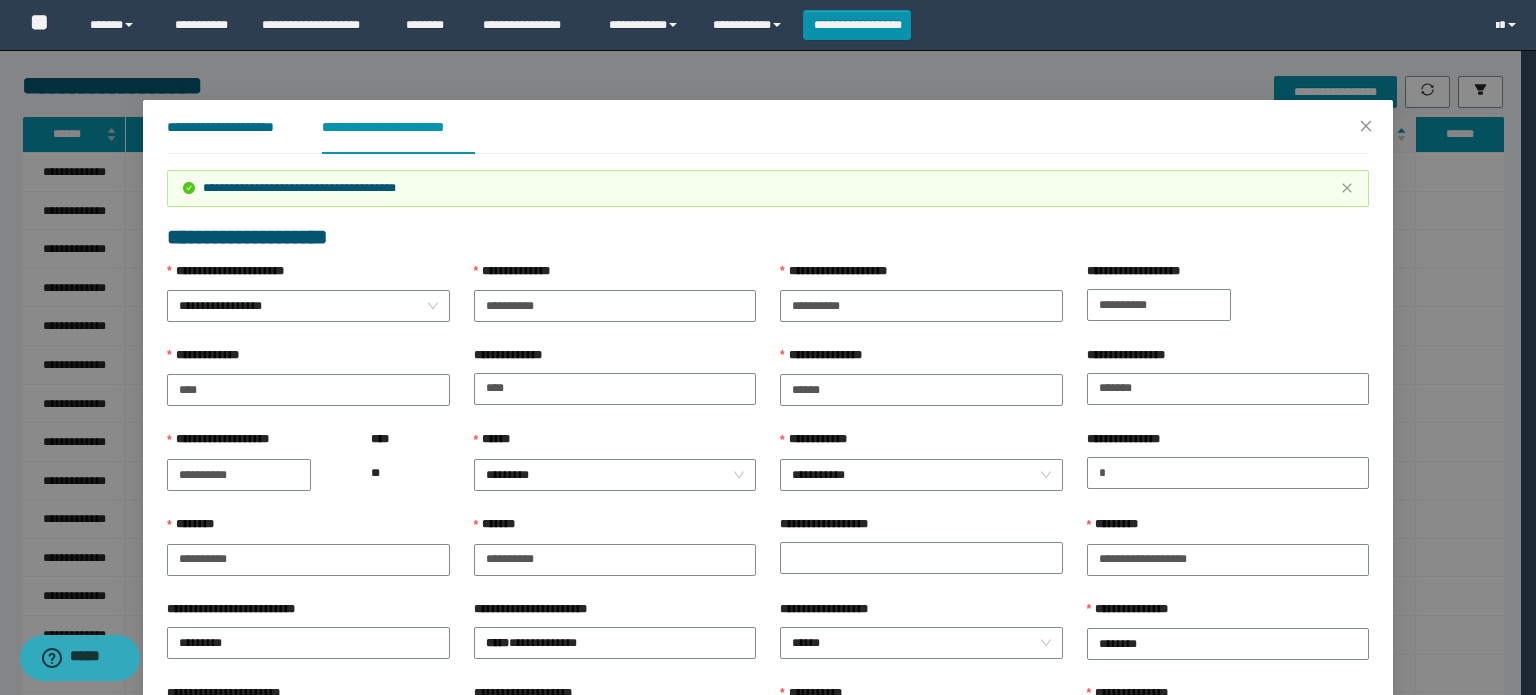 click on "**********" at bounding box center [228, 127] 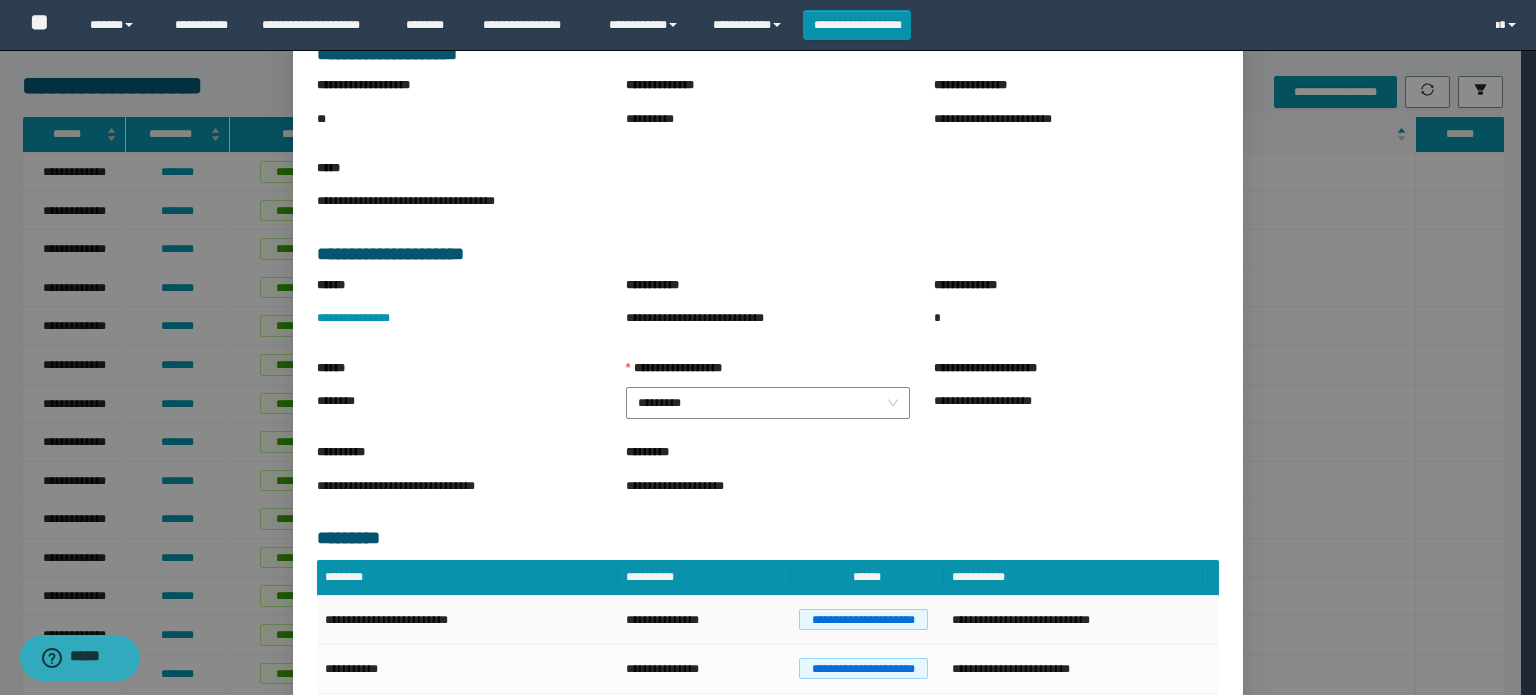 scroll, scrollTop: 225, scrollLeft: 0, axis: vertical 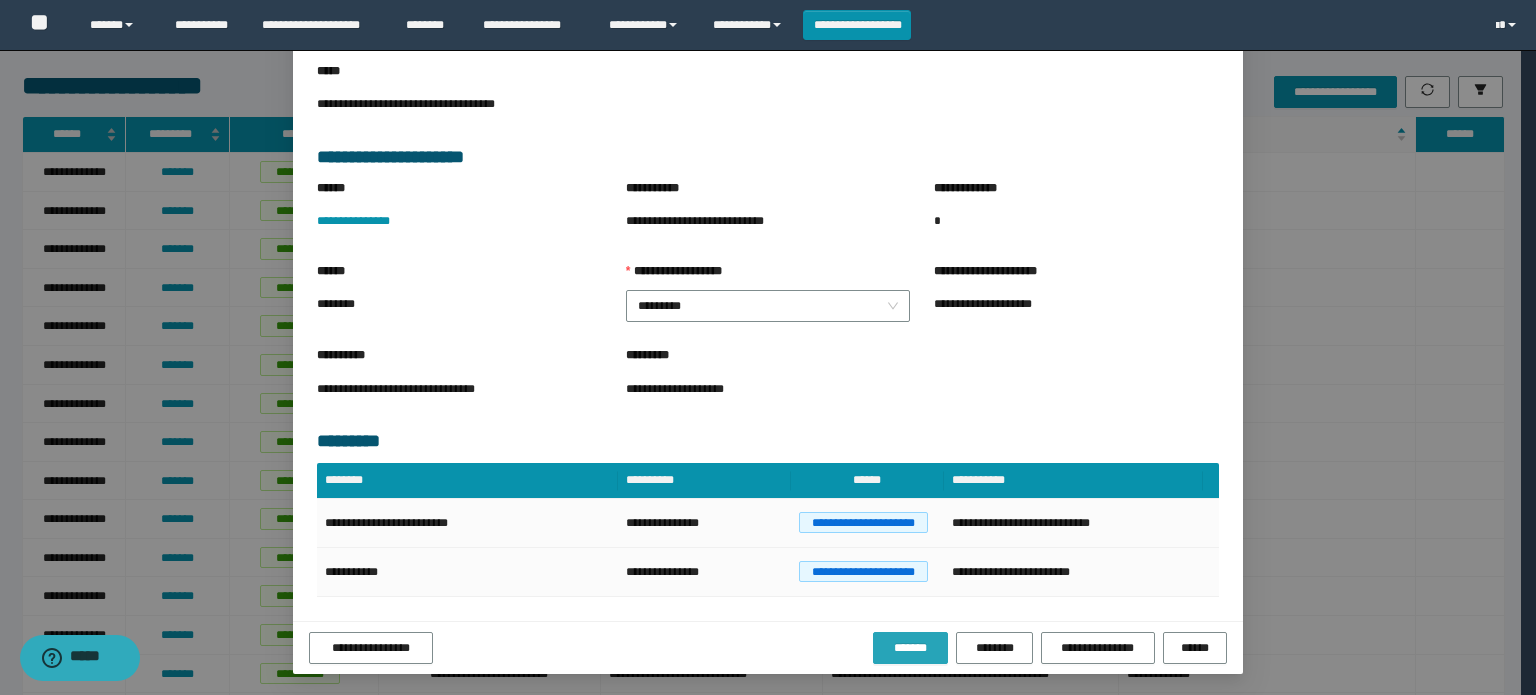 click on "*******" at bounding box center [910, 648] 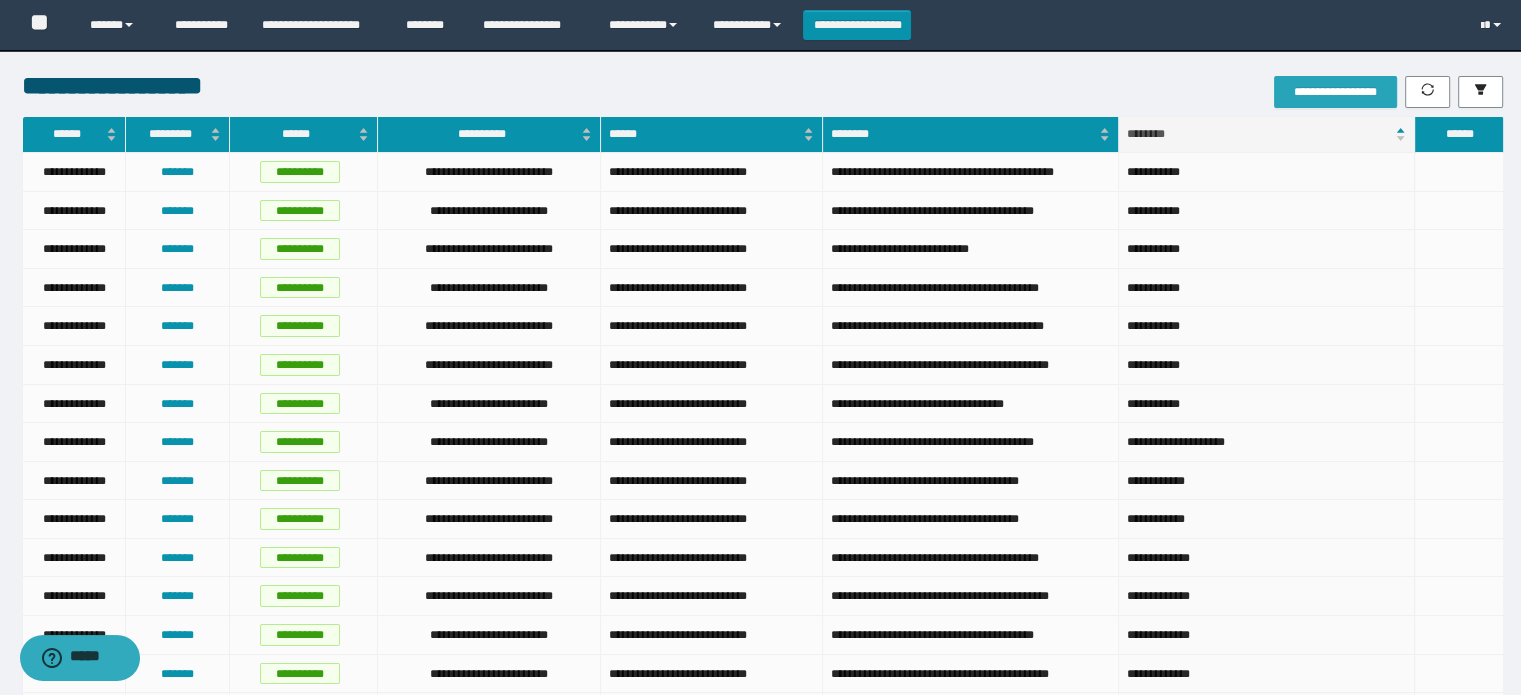 drag, startPoint x: 1324, startPoint y: 80, endPoint x: 1228, endPoint y: 119, distance: 103.6195 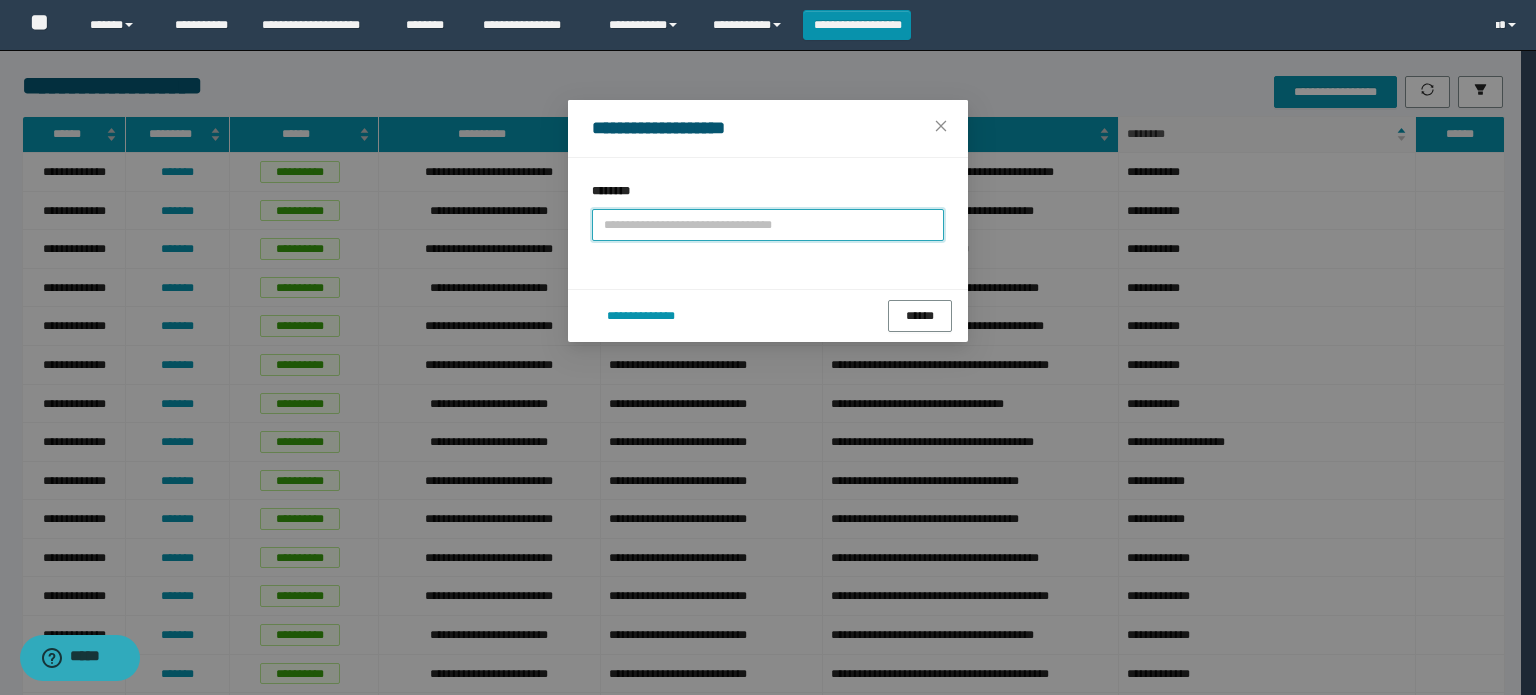 drag, startPoint x: 683, startPoint y: 216, endPoint x: 650, endPoint y: 208, distance: 33.955853 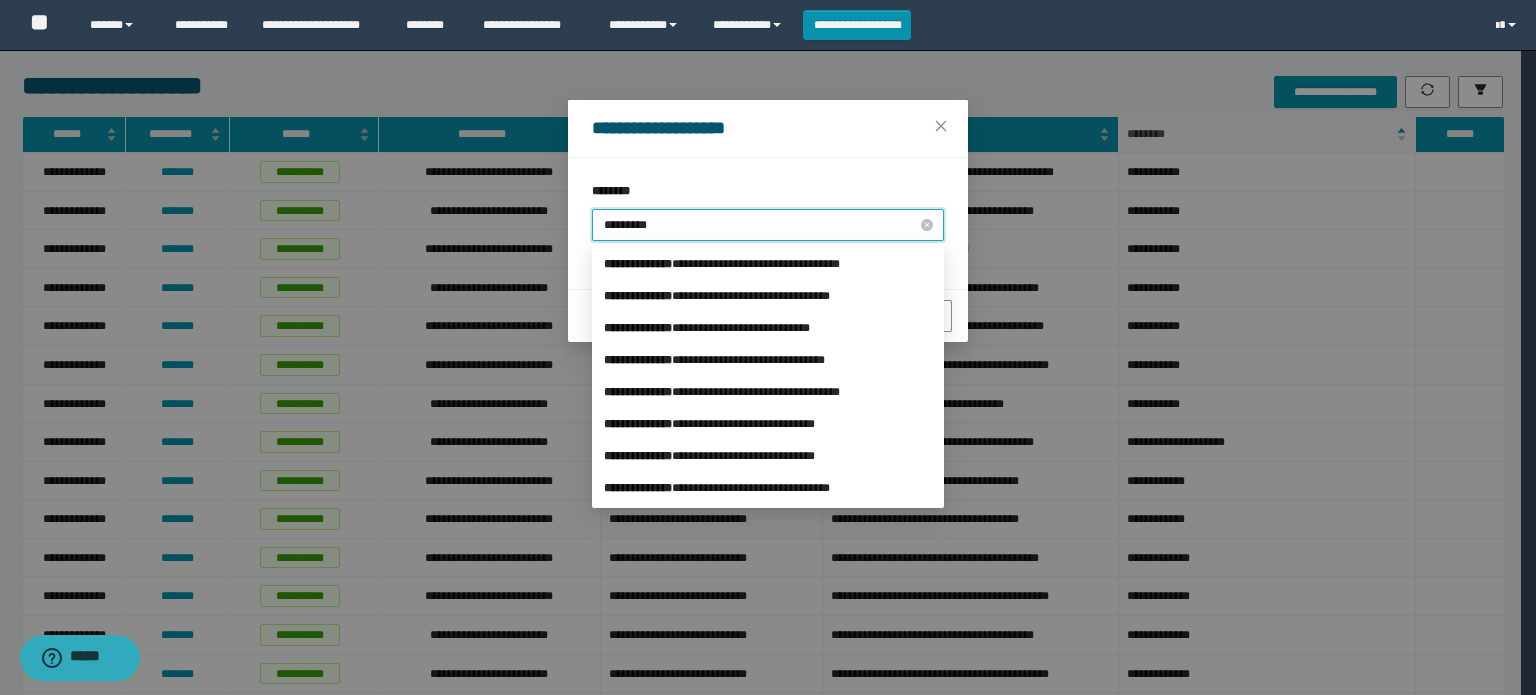 type on "**********" 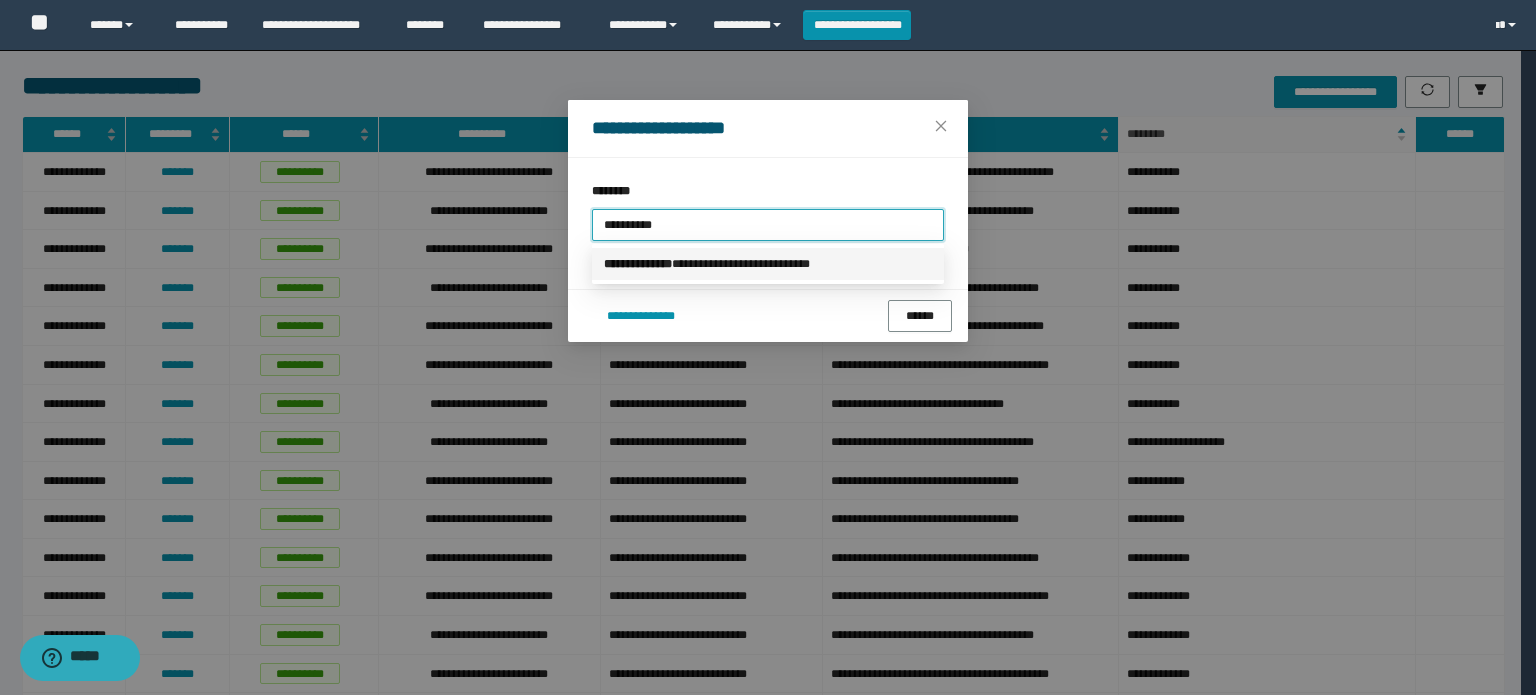 click on "**********" at bounding box center (768, 264) 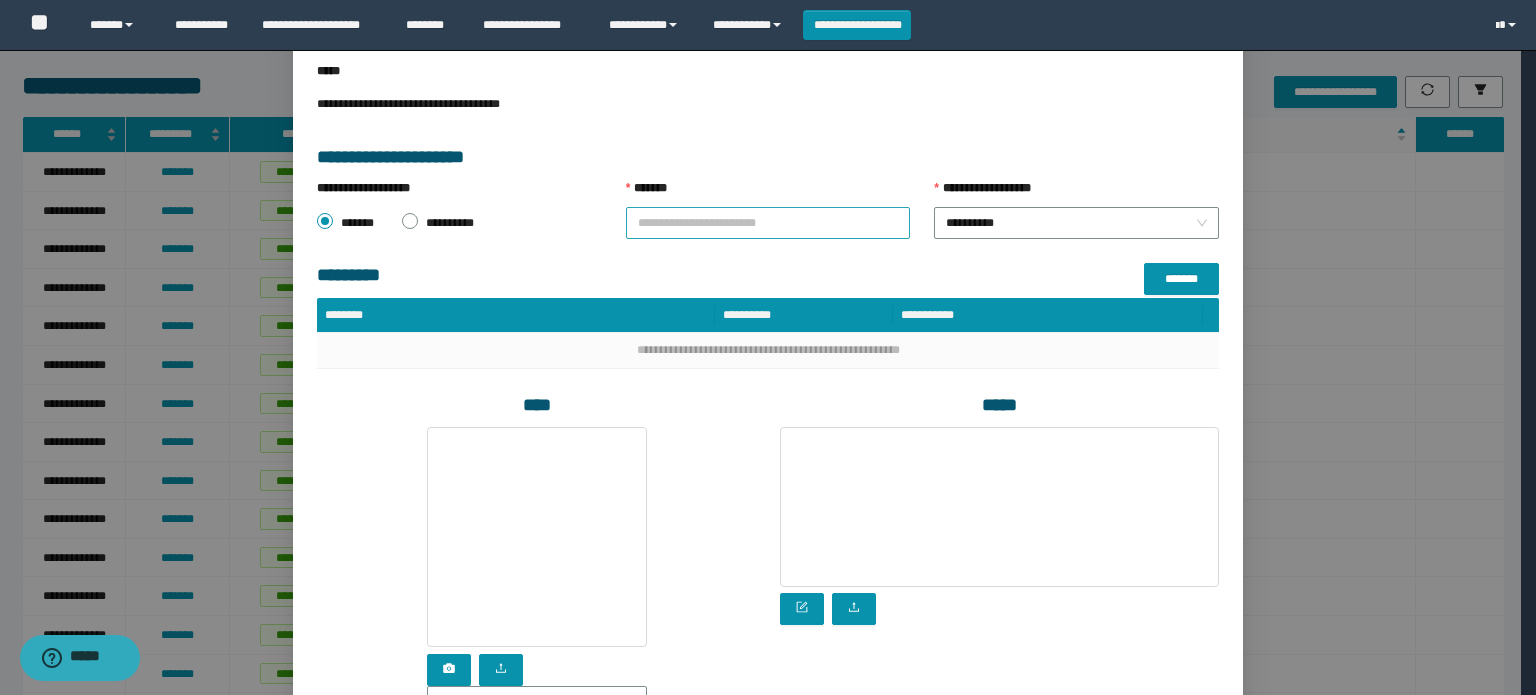 click on "*******" at bounding box center [768, 223] 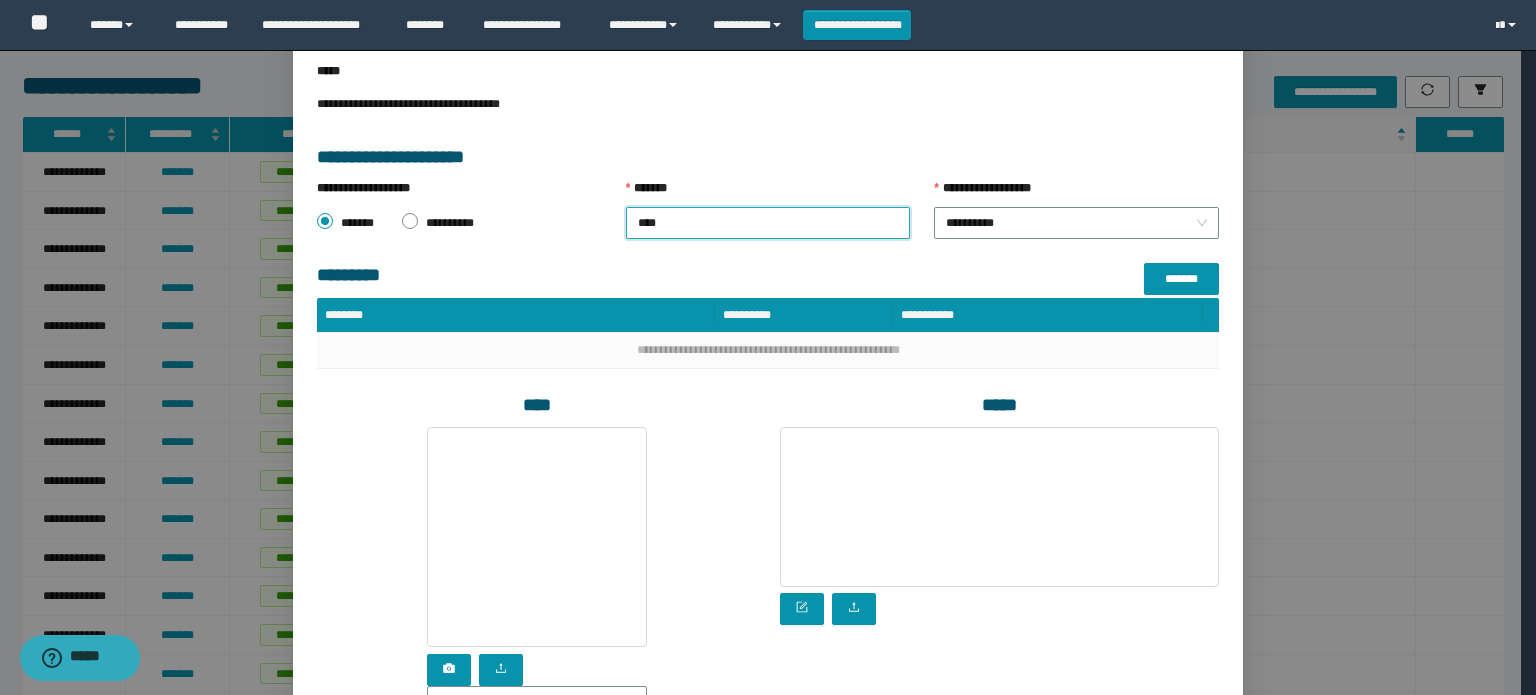 type on "***" 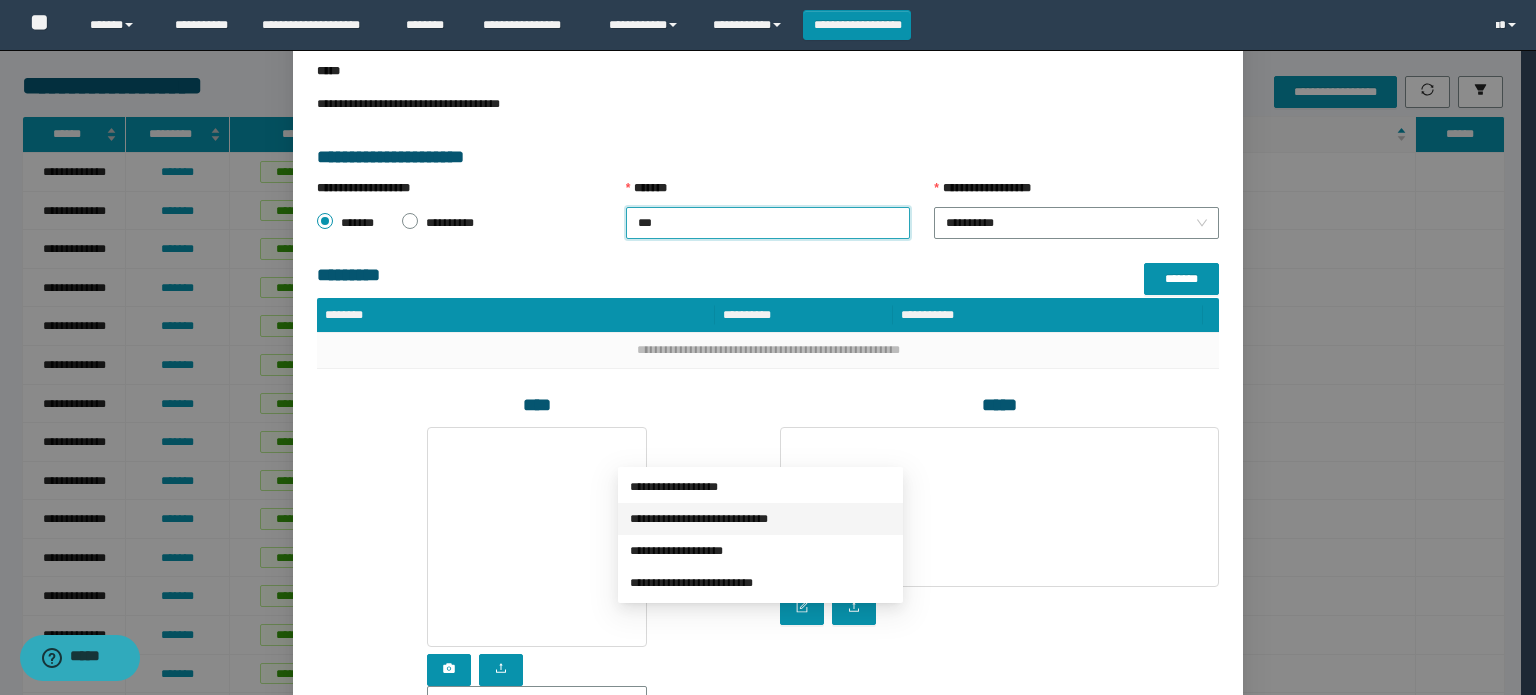 drag, startPoint x: 692, startPoint y: 520, endPoint x: 788, endPoint y: 499, distance: 98.270035 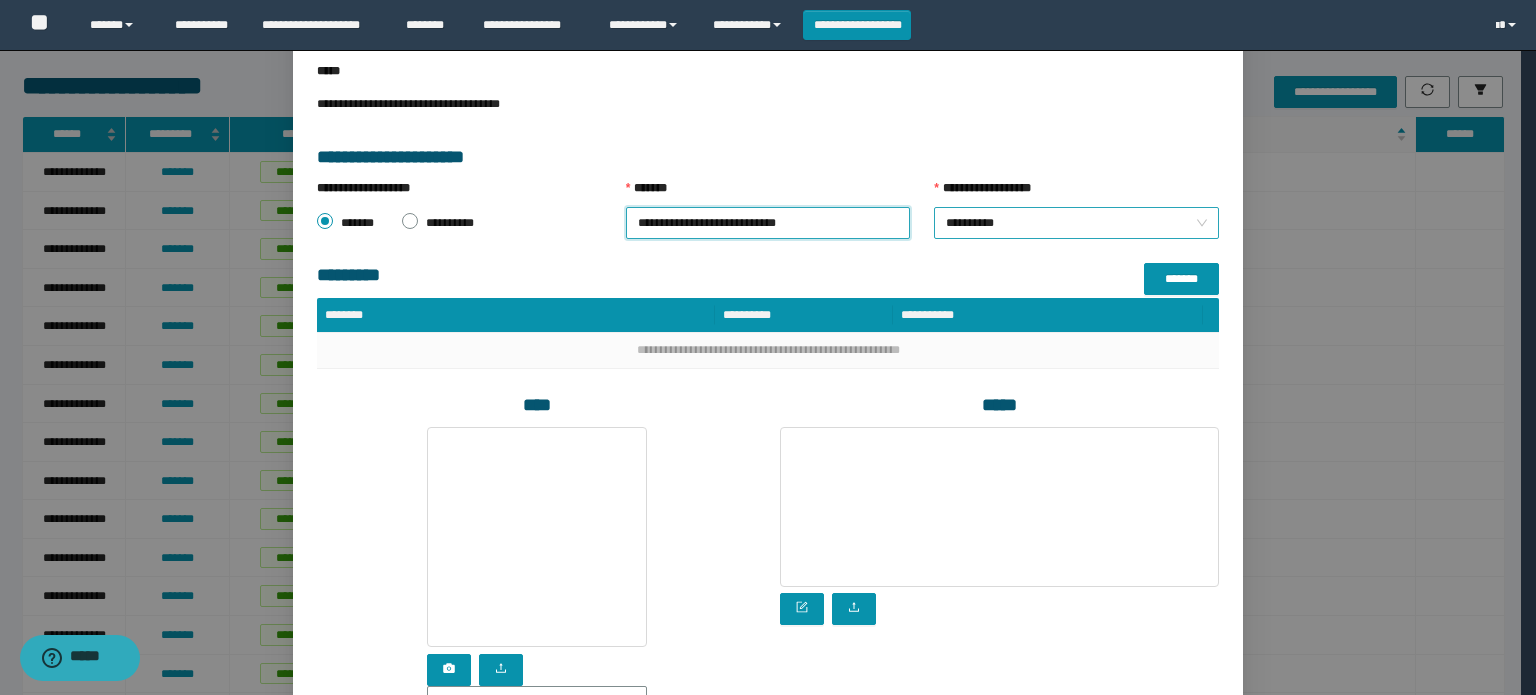 click on "**********" at bounding box center [1076, 223] 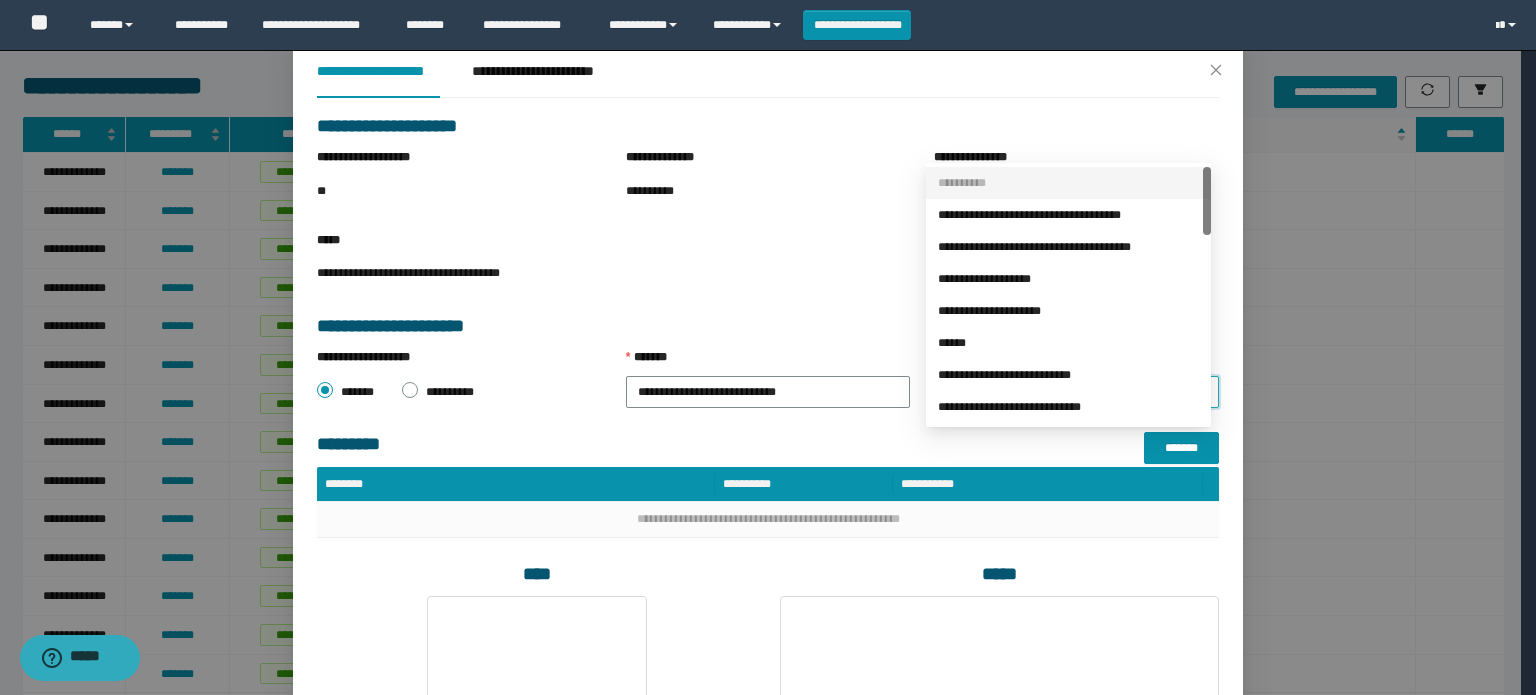 scroll, scrollTop: 100, scrollLeft: 0, axis: vertical 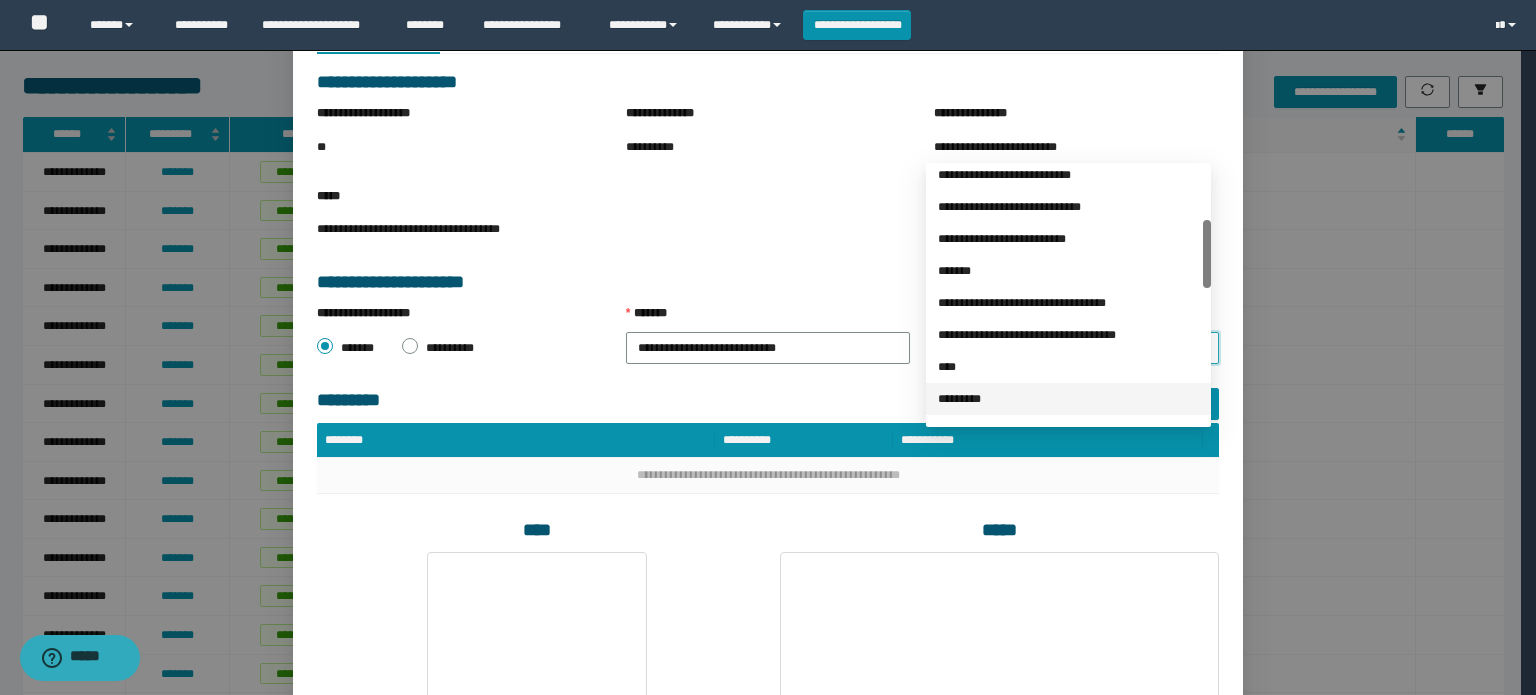 drag, startPoint x: 977, startPoint y: 398, endPoint x: 995, endPoint y: 370, distance: 33.286633 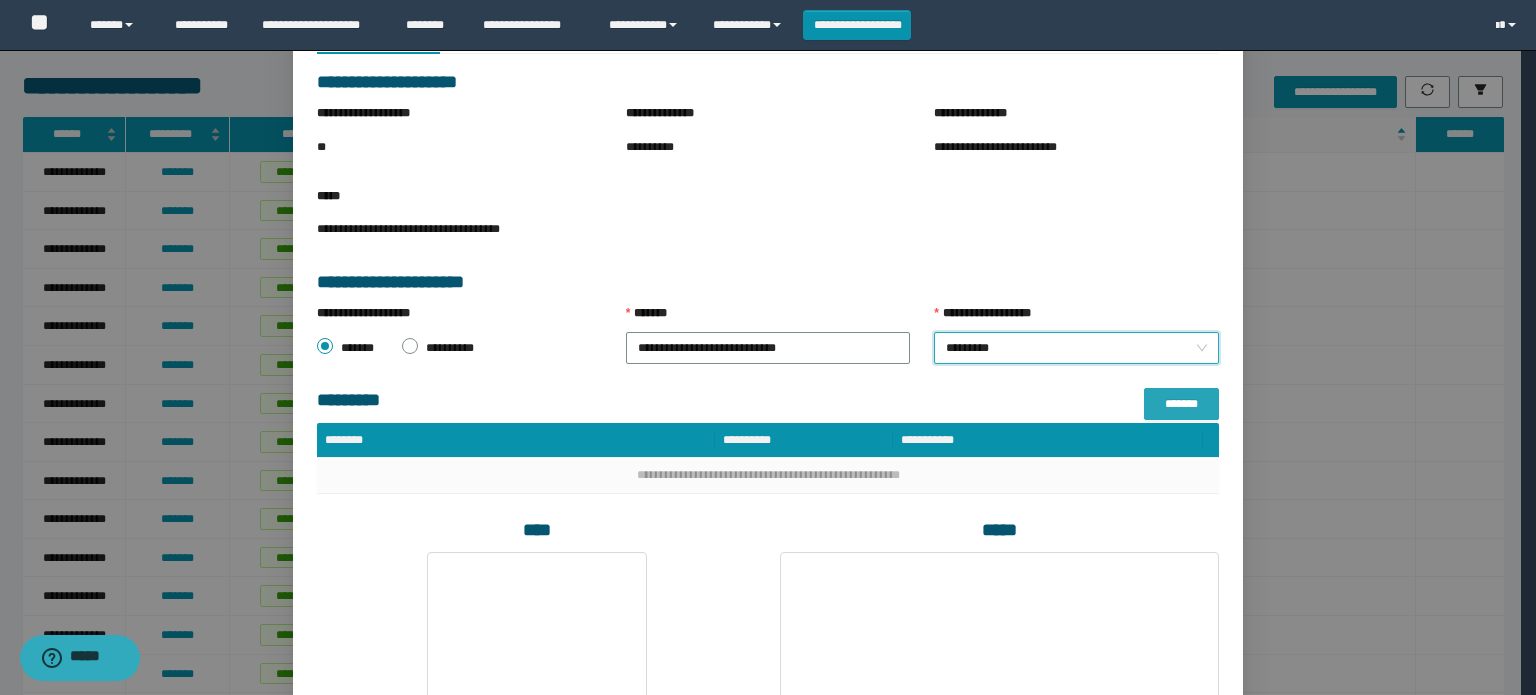 click on "*******" at bounding box center [1181, 404] 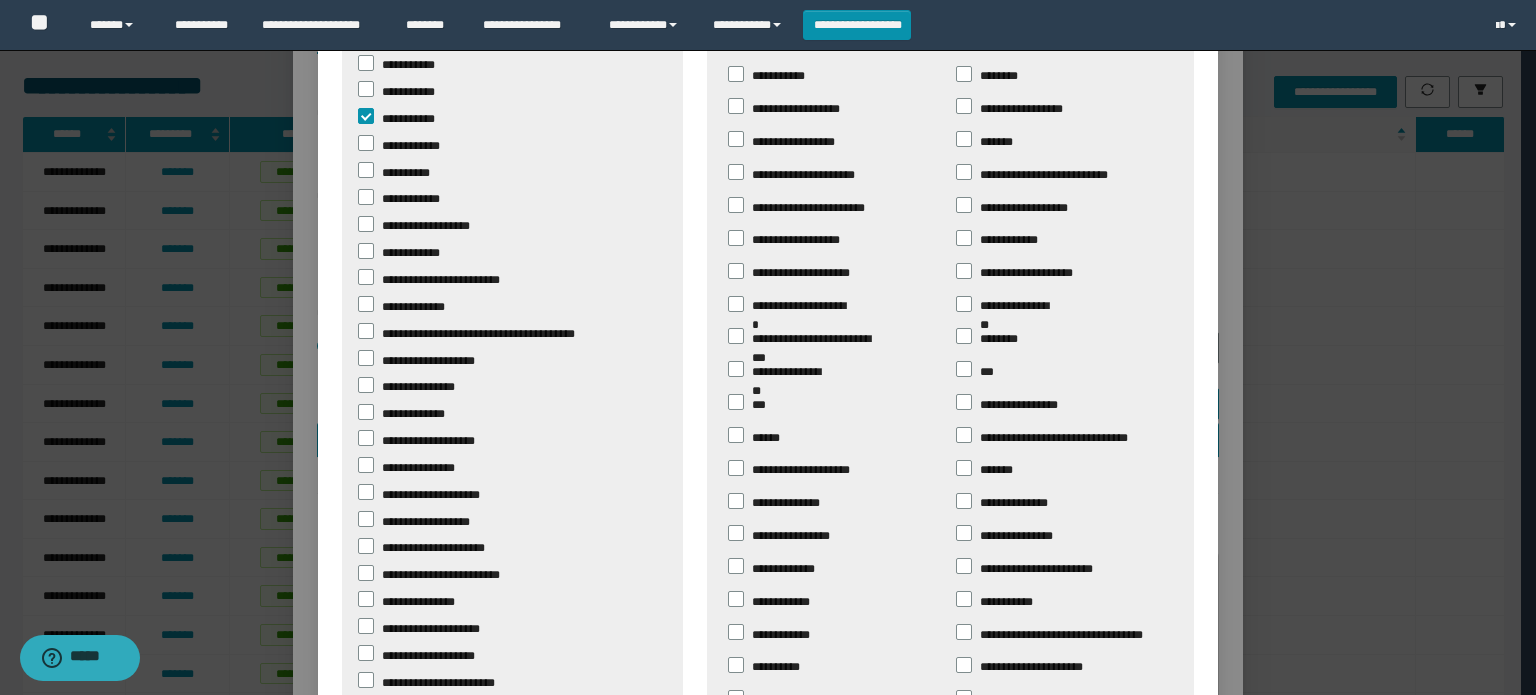 scroll, scrollTop: 200, scrollLeft: 0, axis: vertical 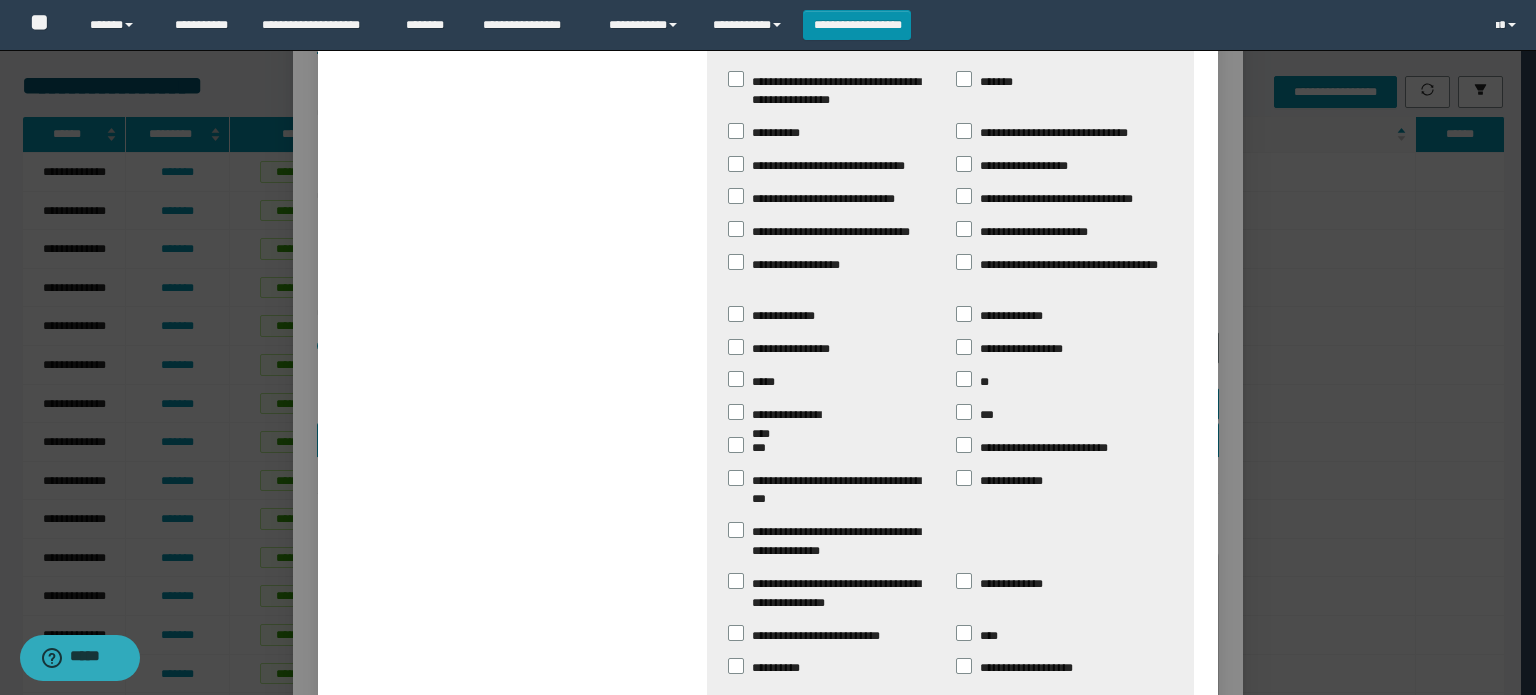 click on "*******" at bounding box center [1092, 762] 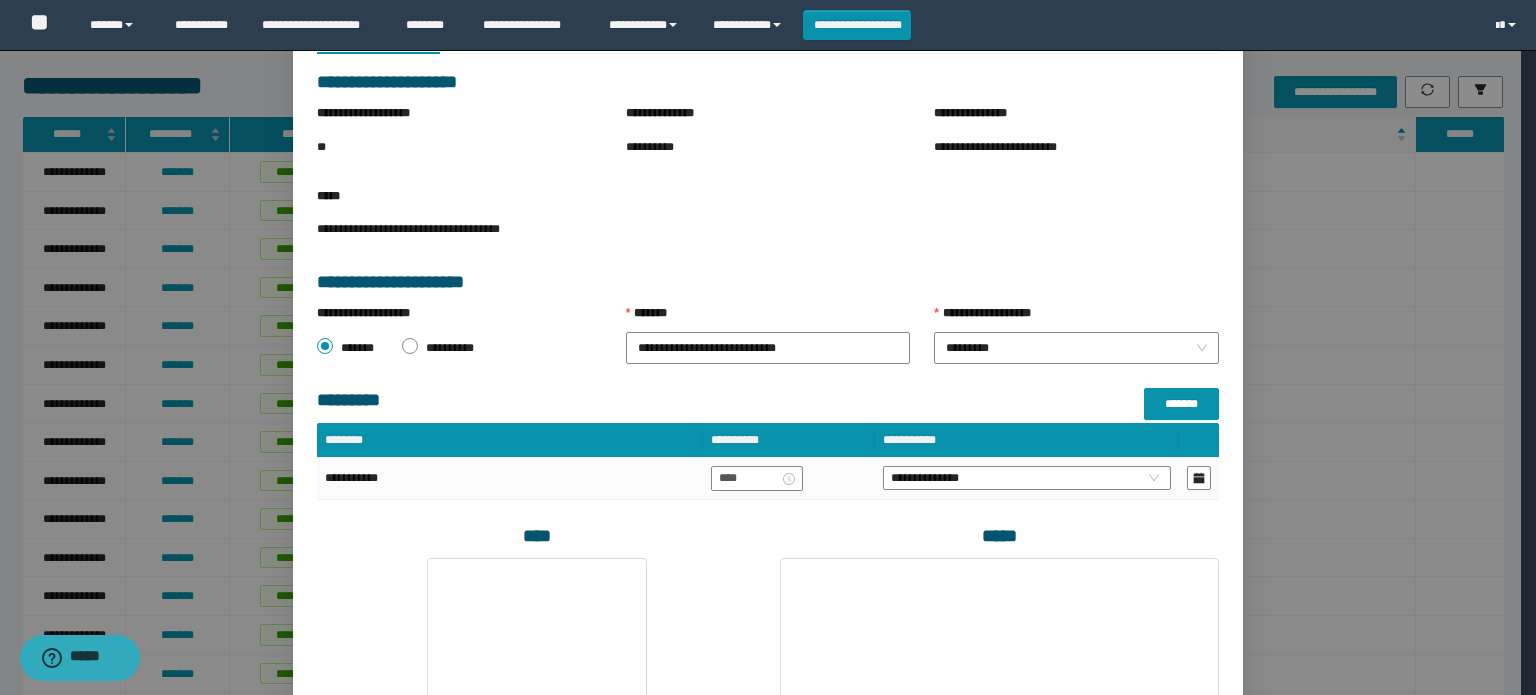 scroll, scrollTop: 1632, scrollLeft: 0, axis: vertical 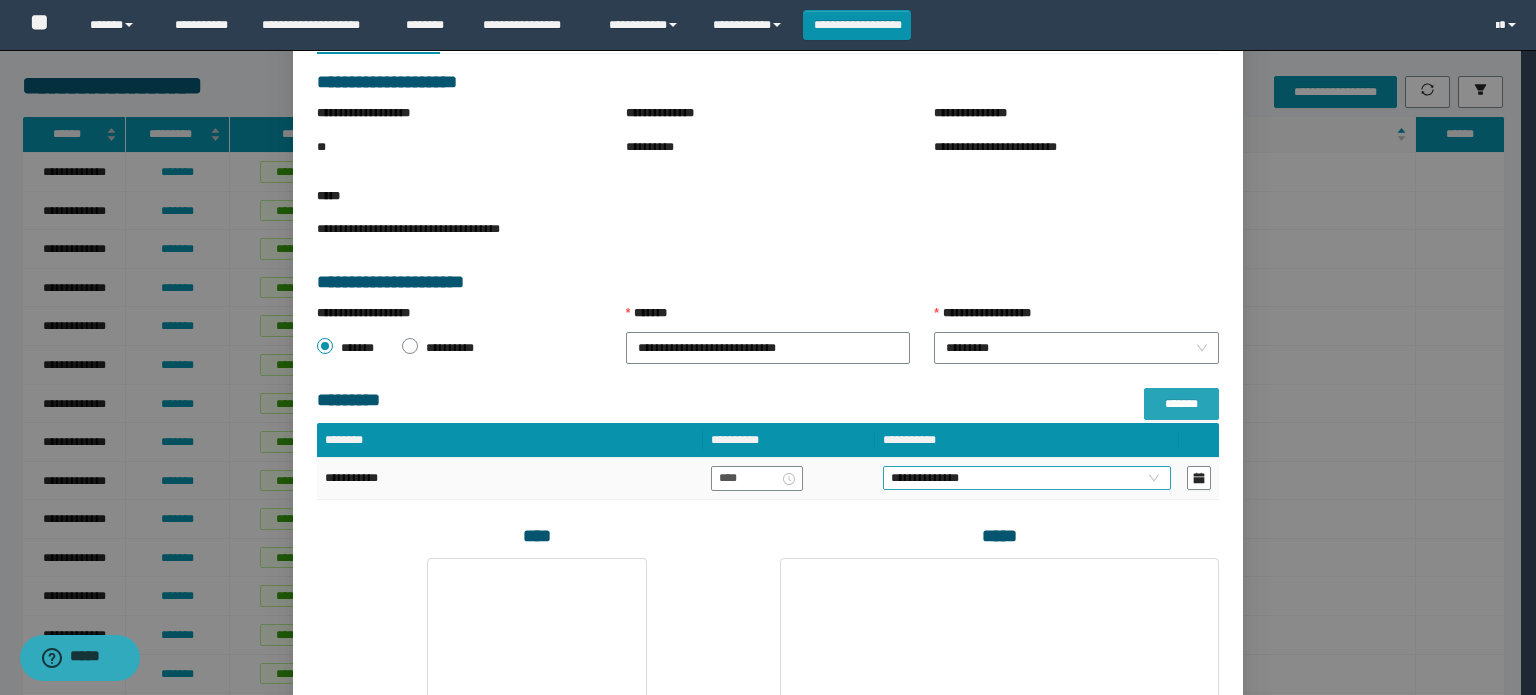 click on "**********" at bounding box center [1027, 478] 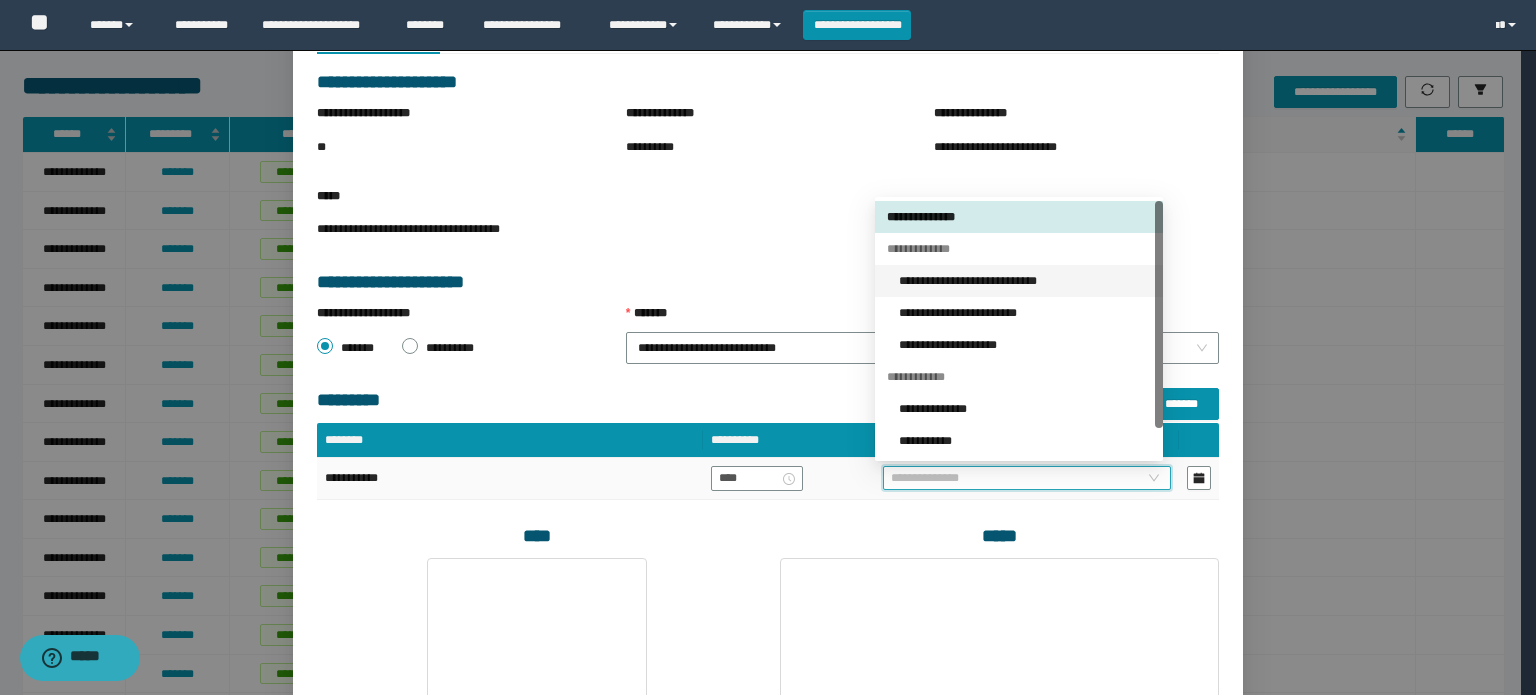 click on "**********" at bounding box center [1025, 281] 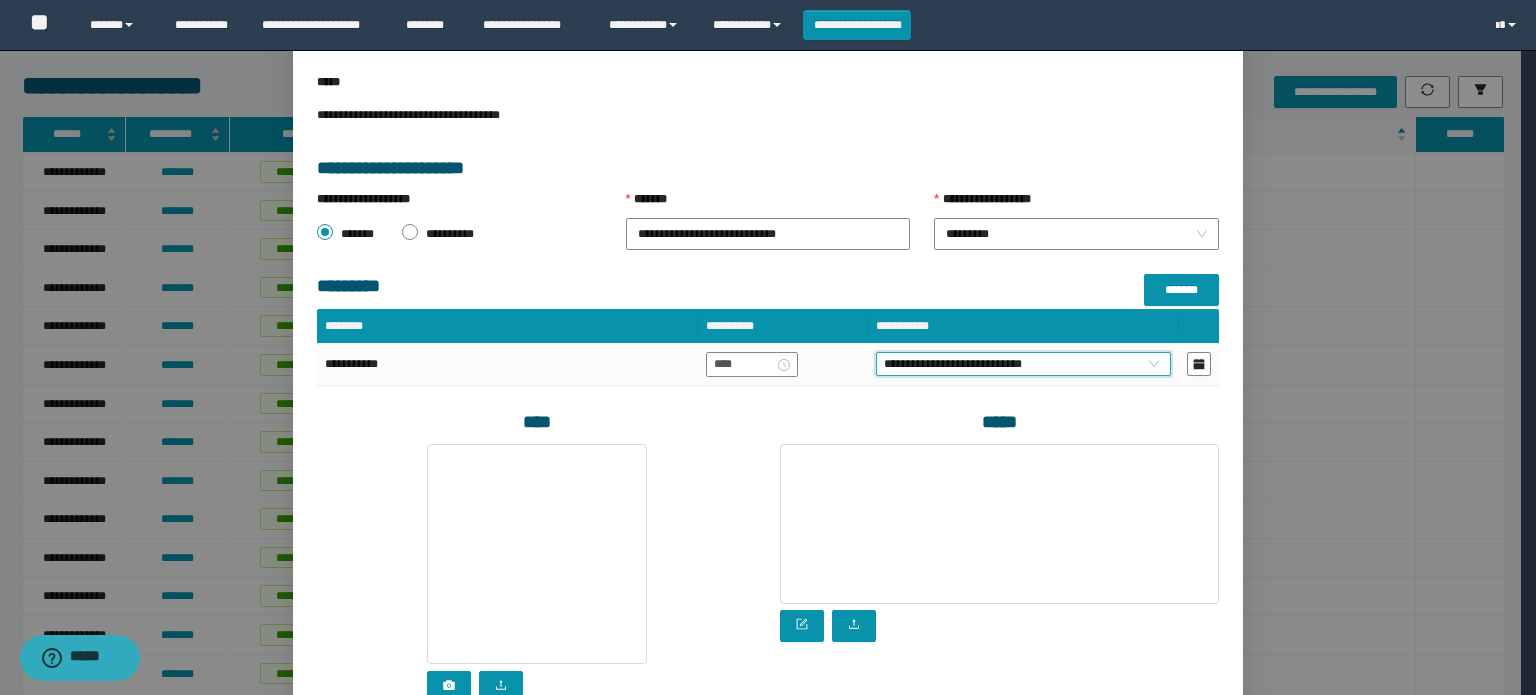 scroll, scrollTop: 300, scrollLeft: 0, axis: vertical 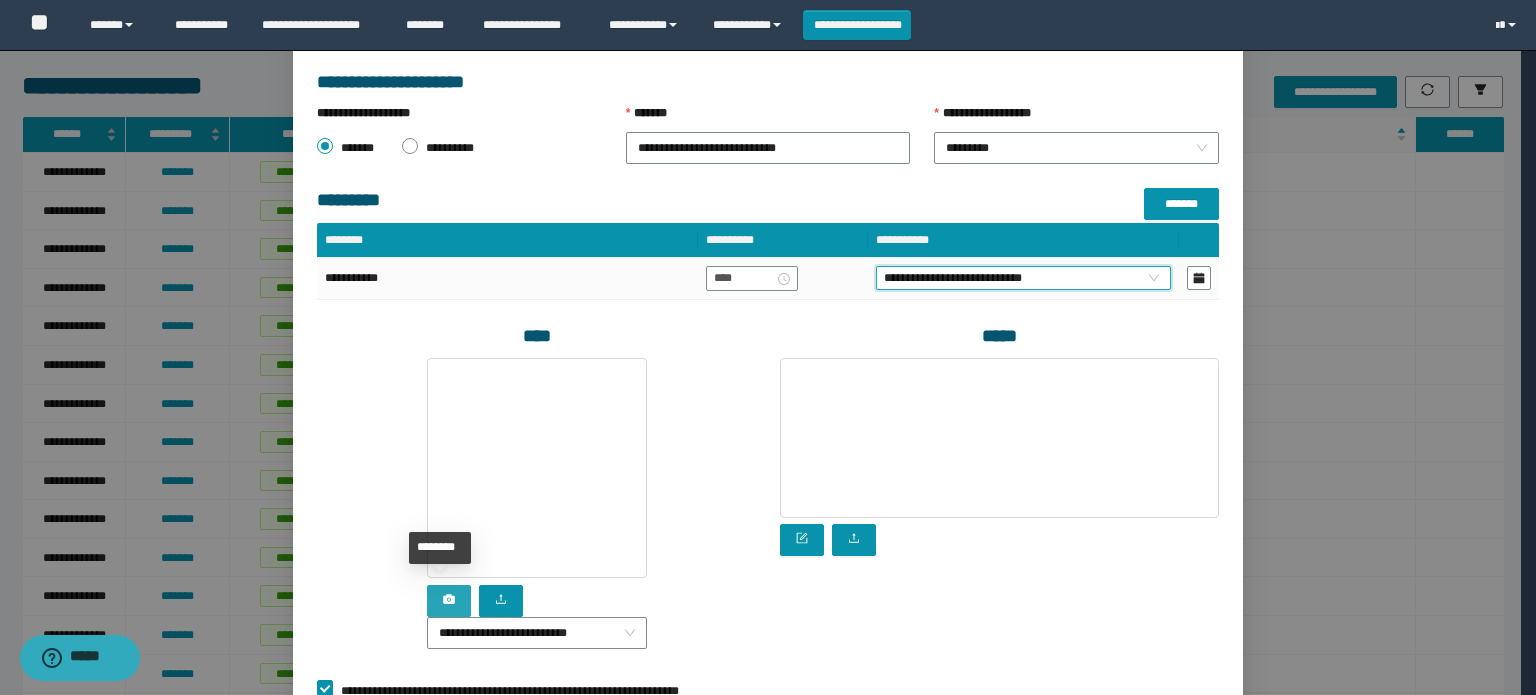 click 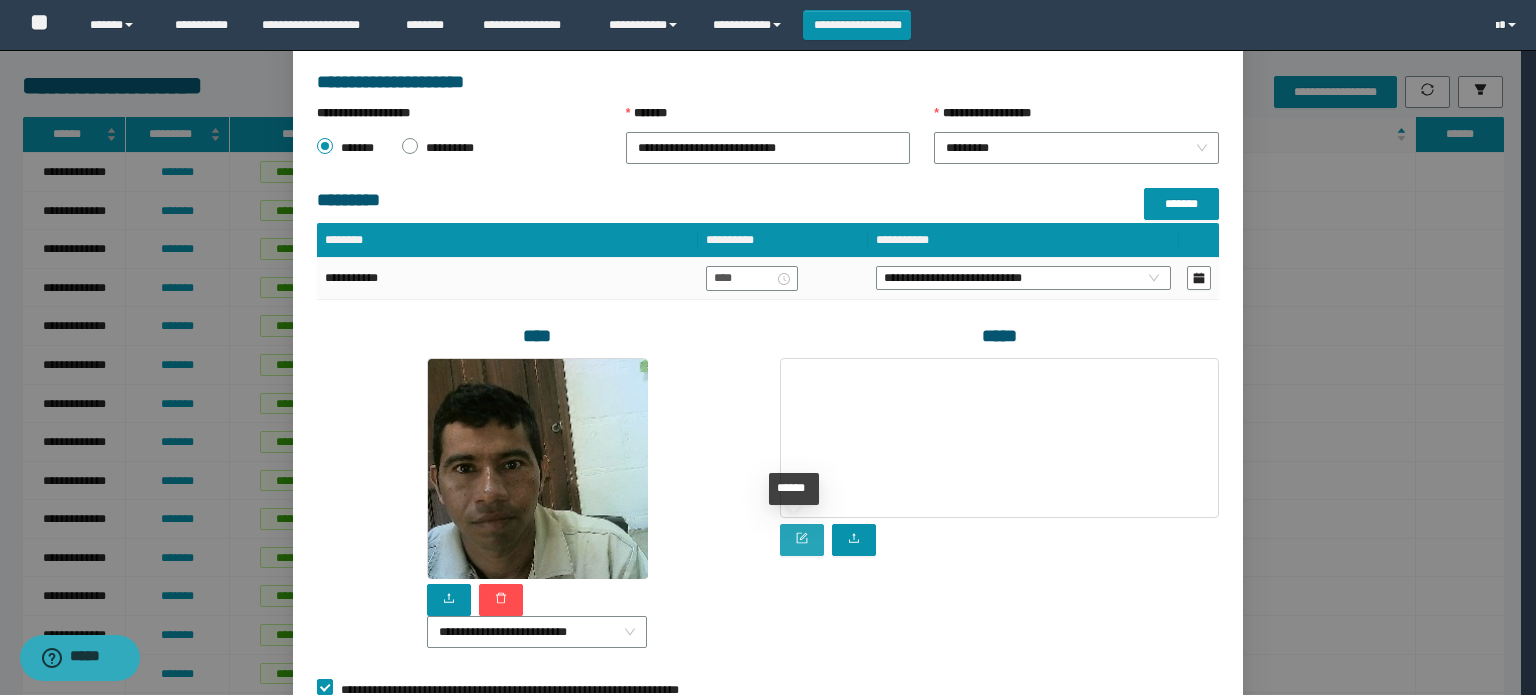 drag, startPoint x: 797, startPoint y: 539, endPoint x: 773, endPoint y: 508, distance: 39.20459 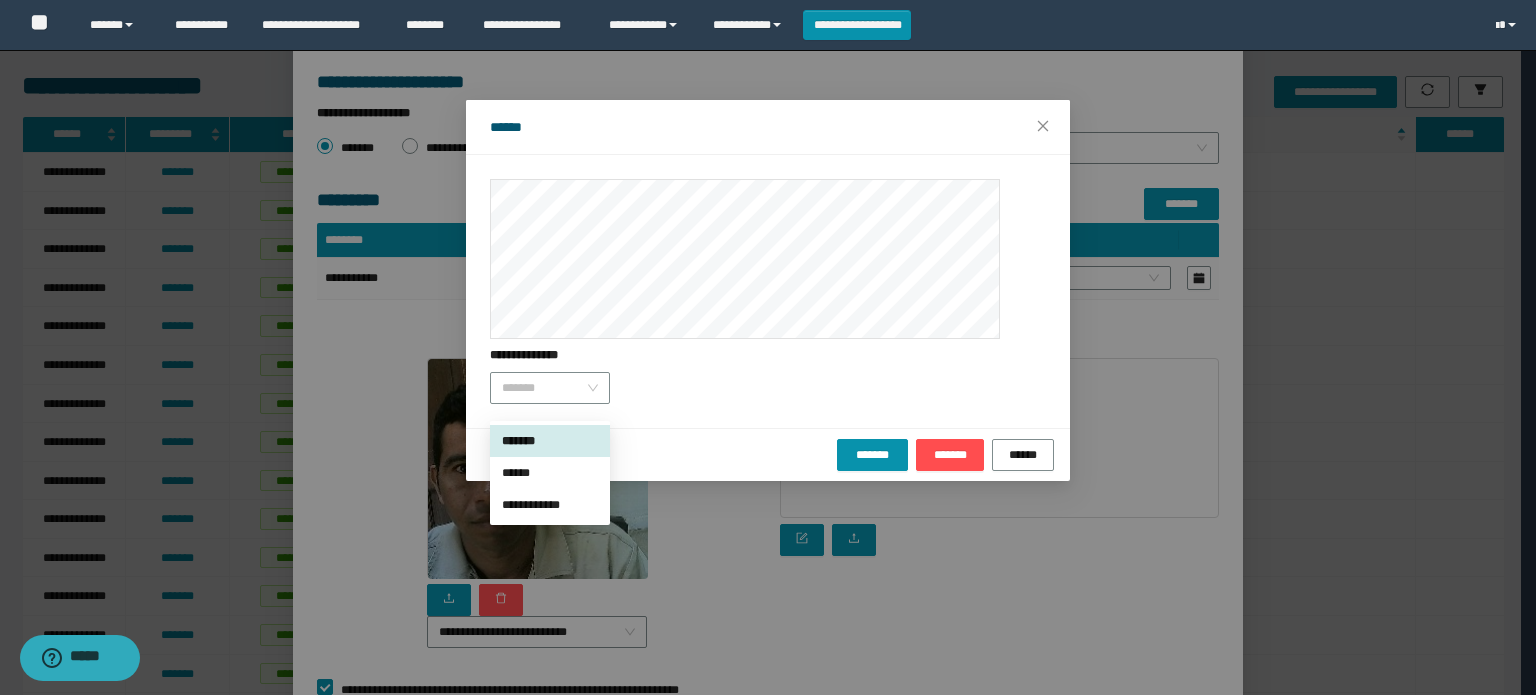 drag, startPoint x: 574, startPoint y: 400, endPoint x: 546, endPoint y: 425, distance: 37.536648 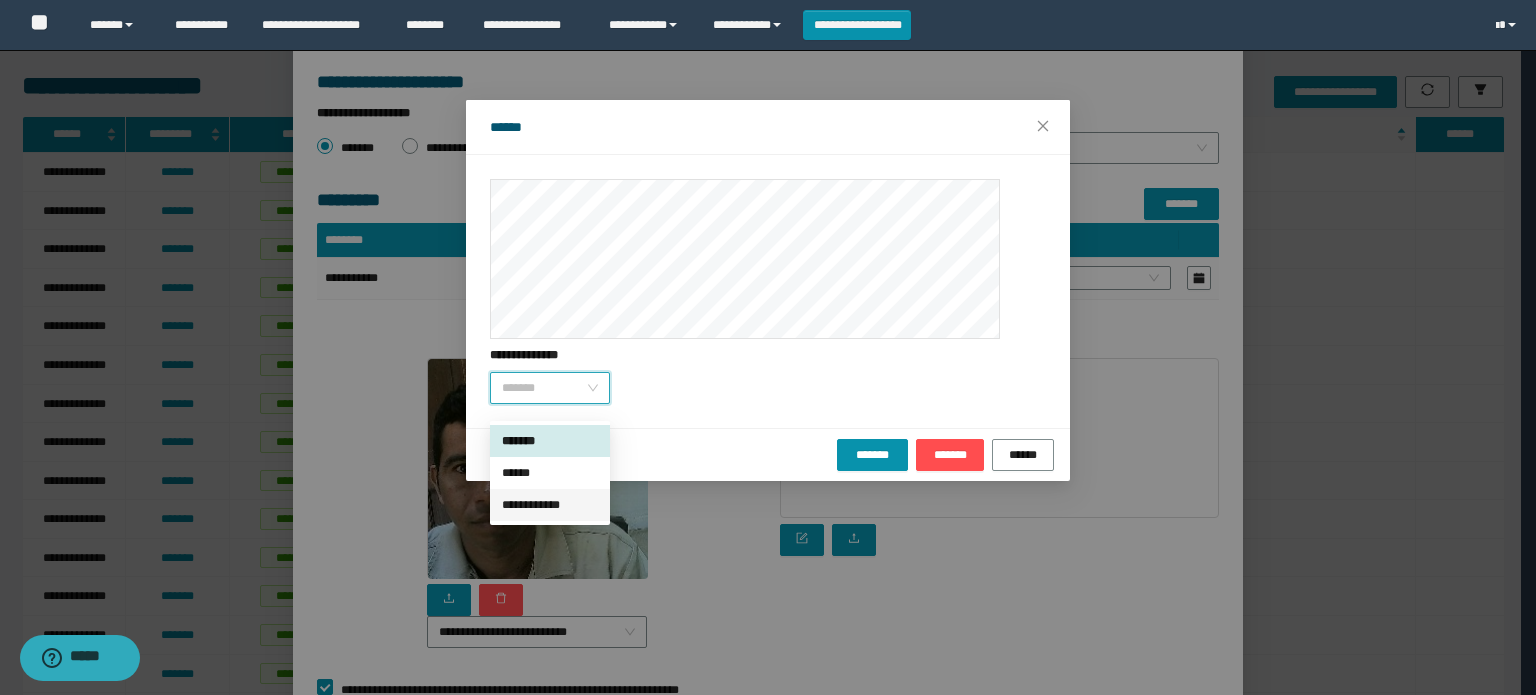 click on "**********" at bounding box center (550, 505) 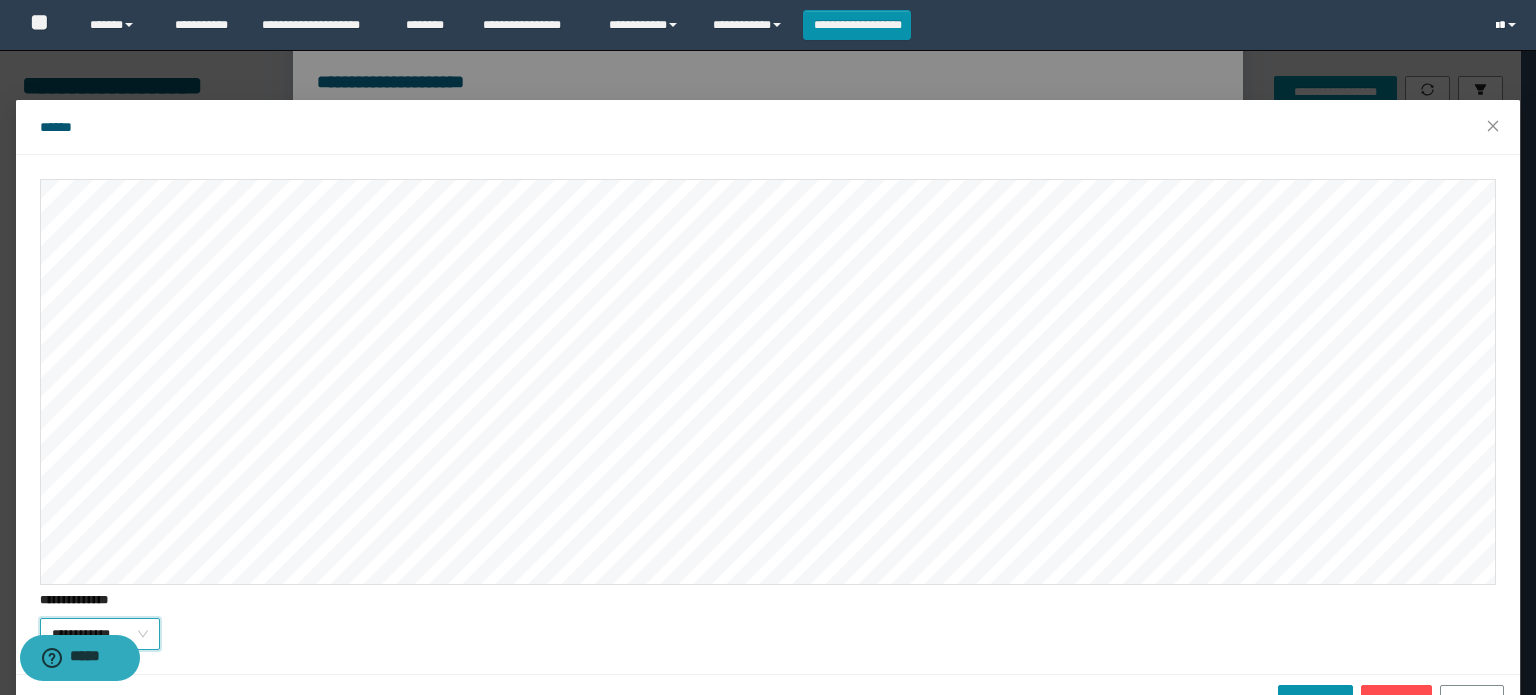 scroll, scrollTop: 54, scrollLeft: 0, axis: vertical 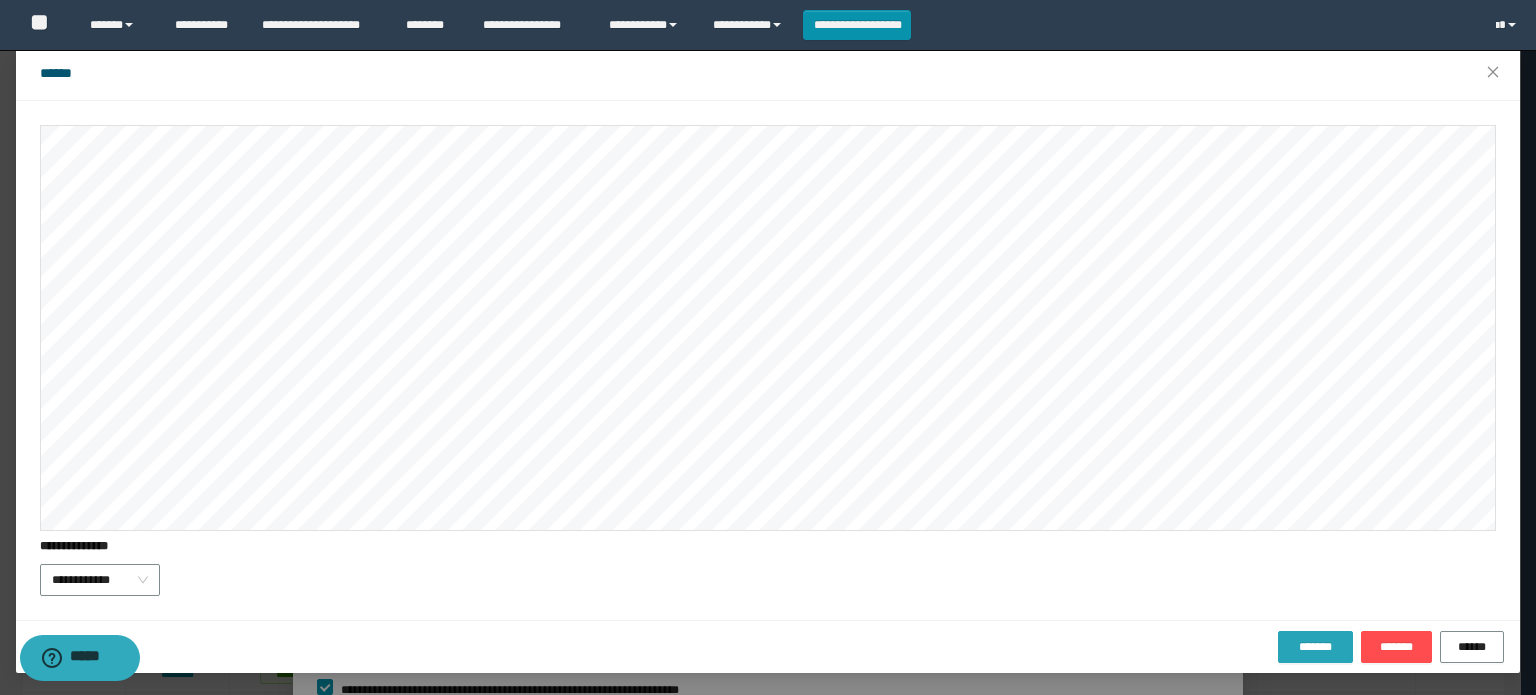 click on "*******" at bounding box center [1315, 647] 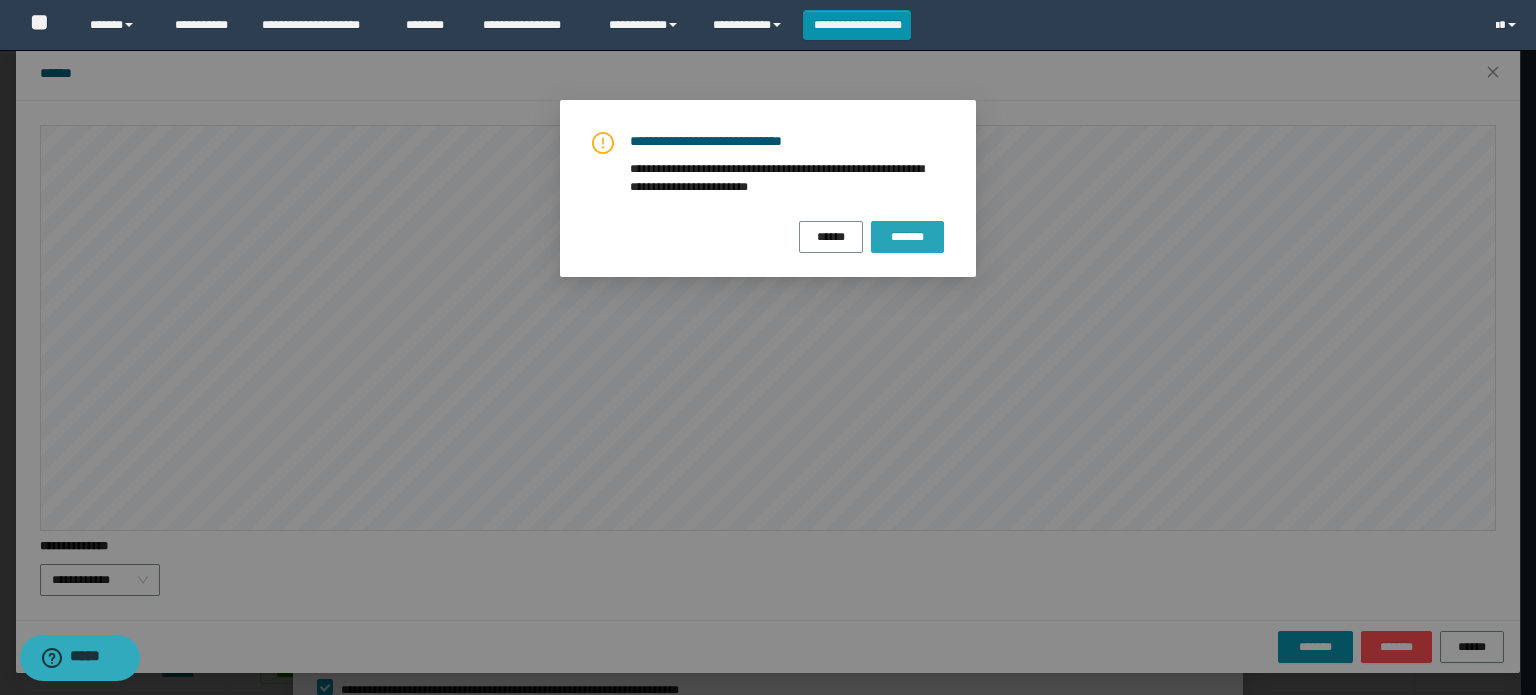 click on "*******" at bounding box center [907, 237] 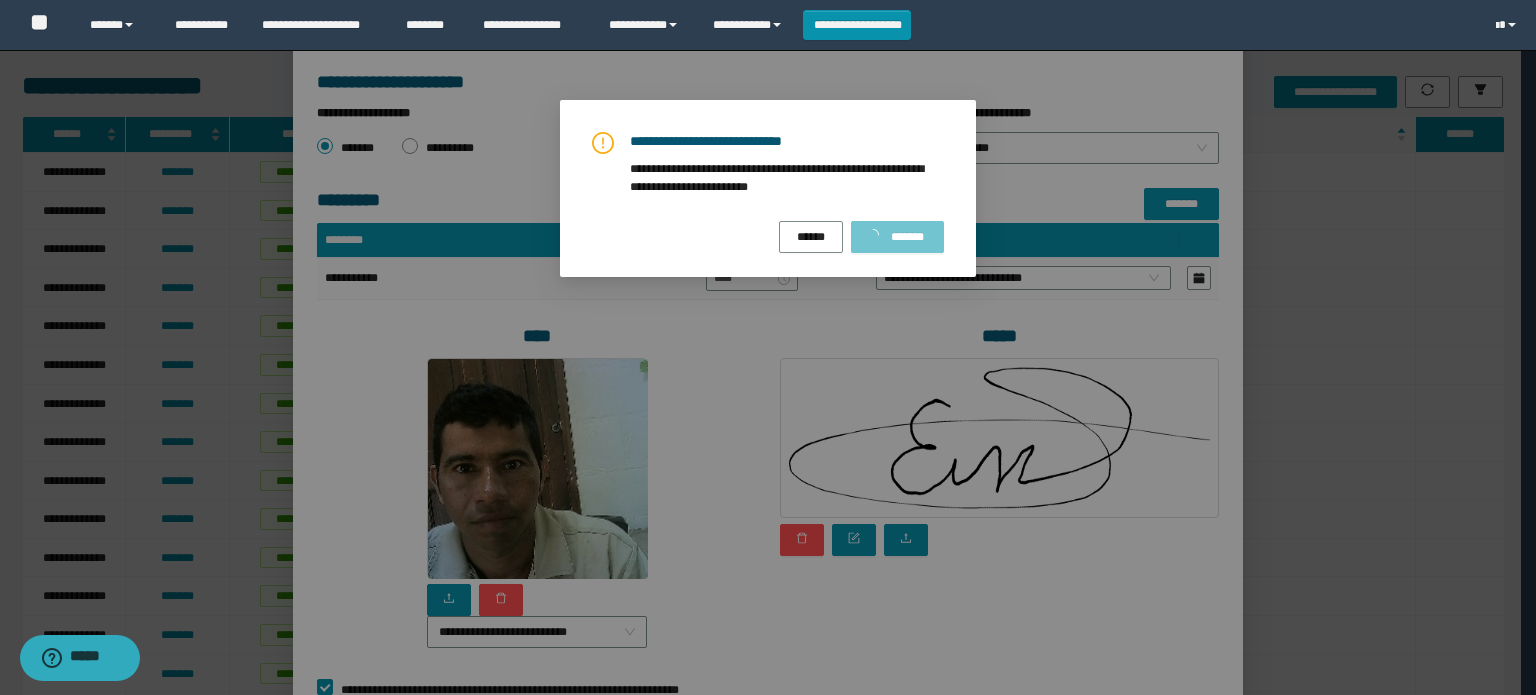 scroll, scrollTop: 0, scrollLeft: 0, axis: both 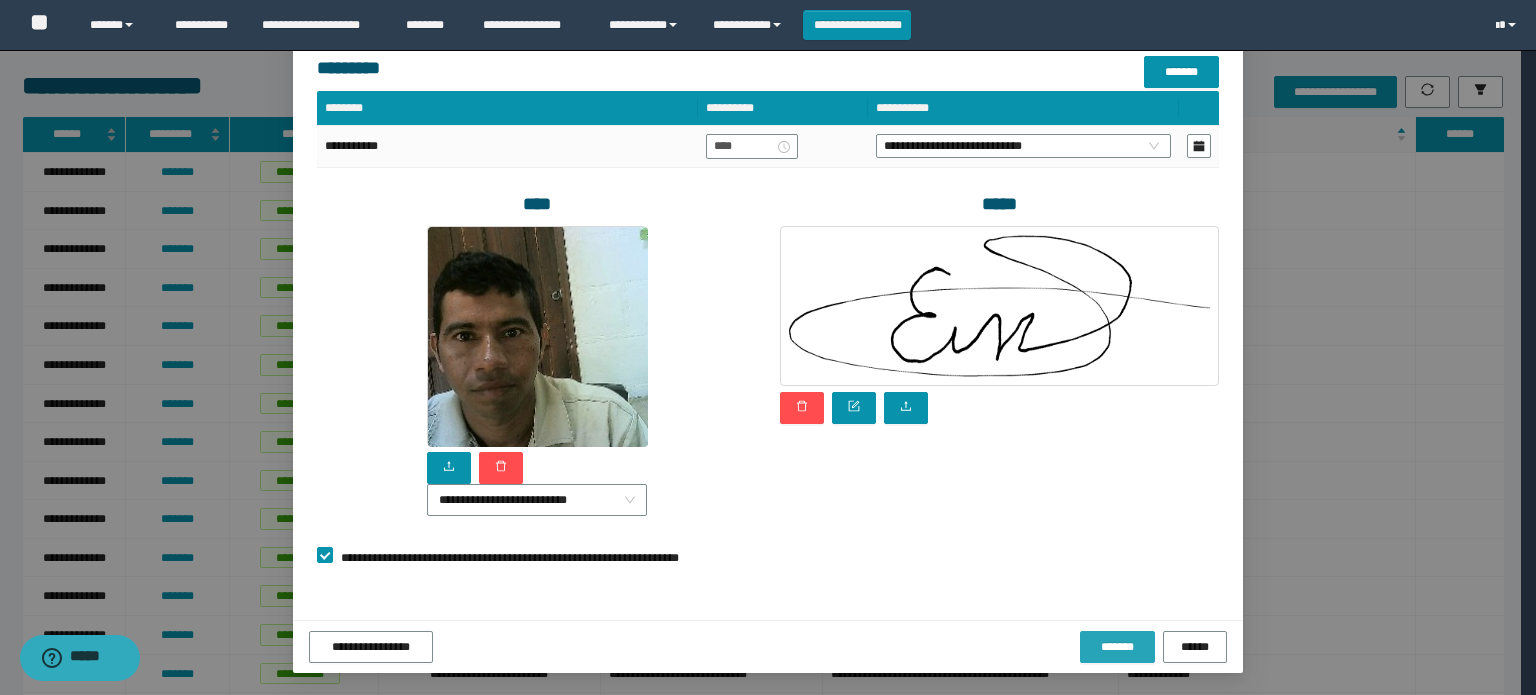 drag, startPoint x: 1097, startPoint y: 643, endPoint x: 1097, endPoint y: 614, distance: 29 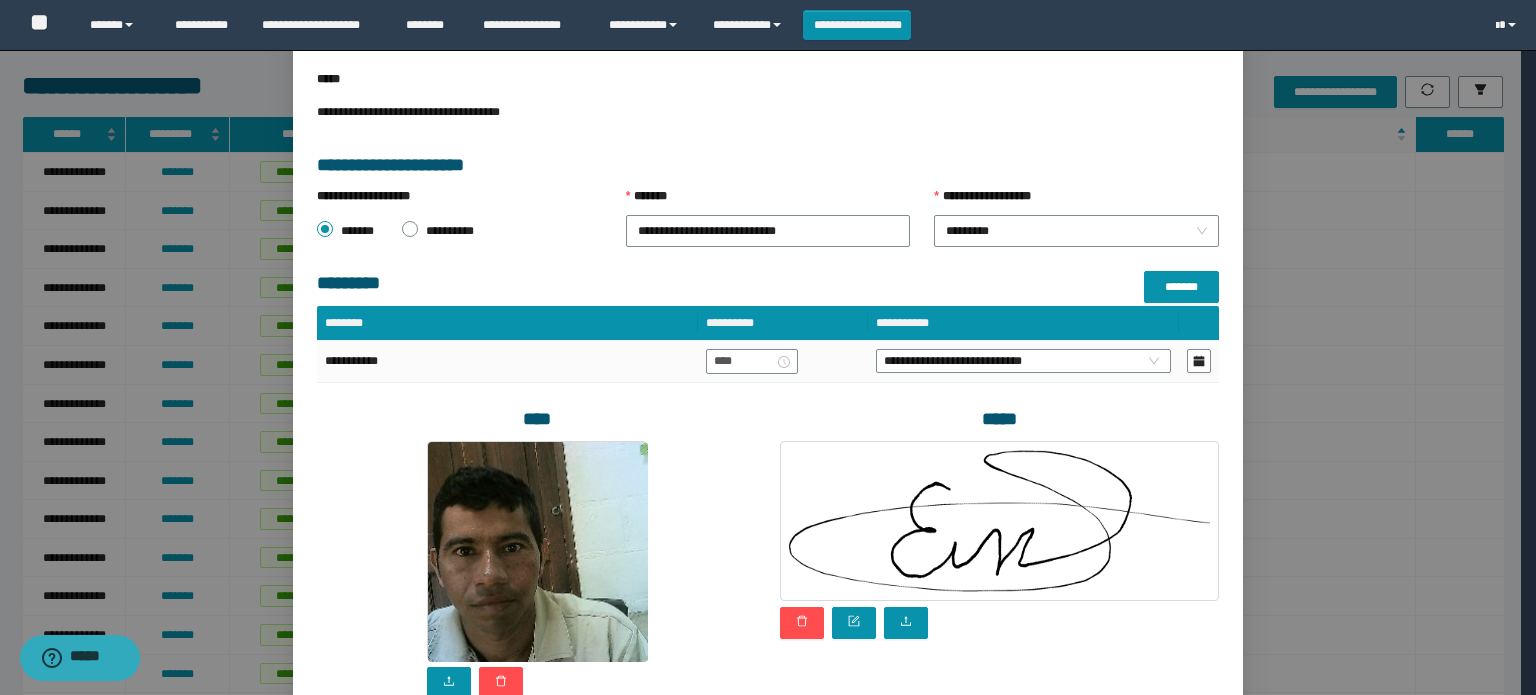 scroll, scrollTop: 0, scrollLeft: 0, axis: both 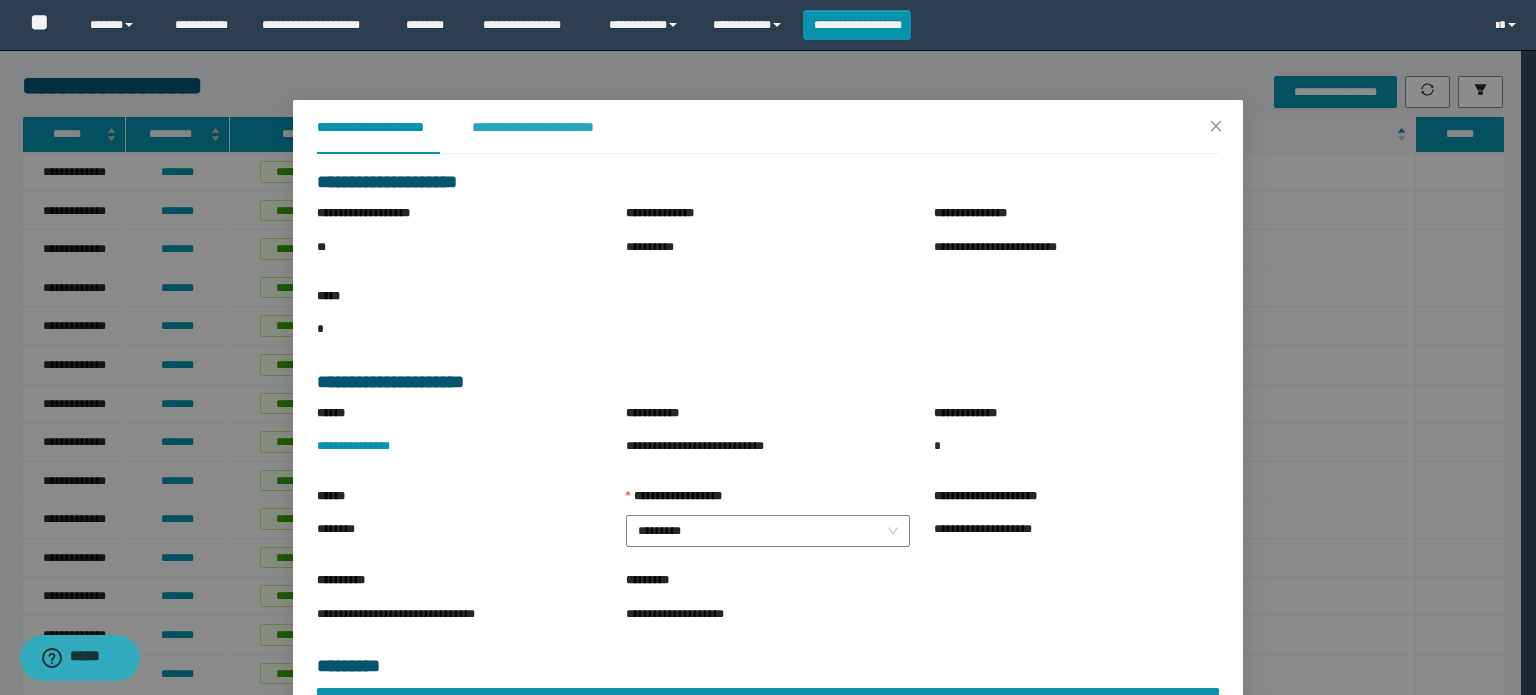 click on "**********" at bounding box center (548, 127) 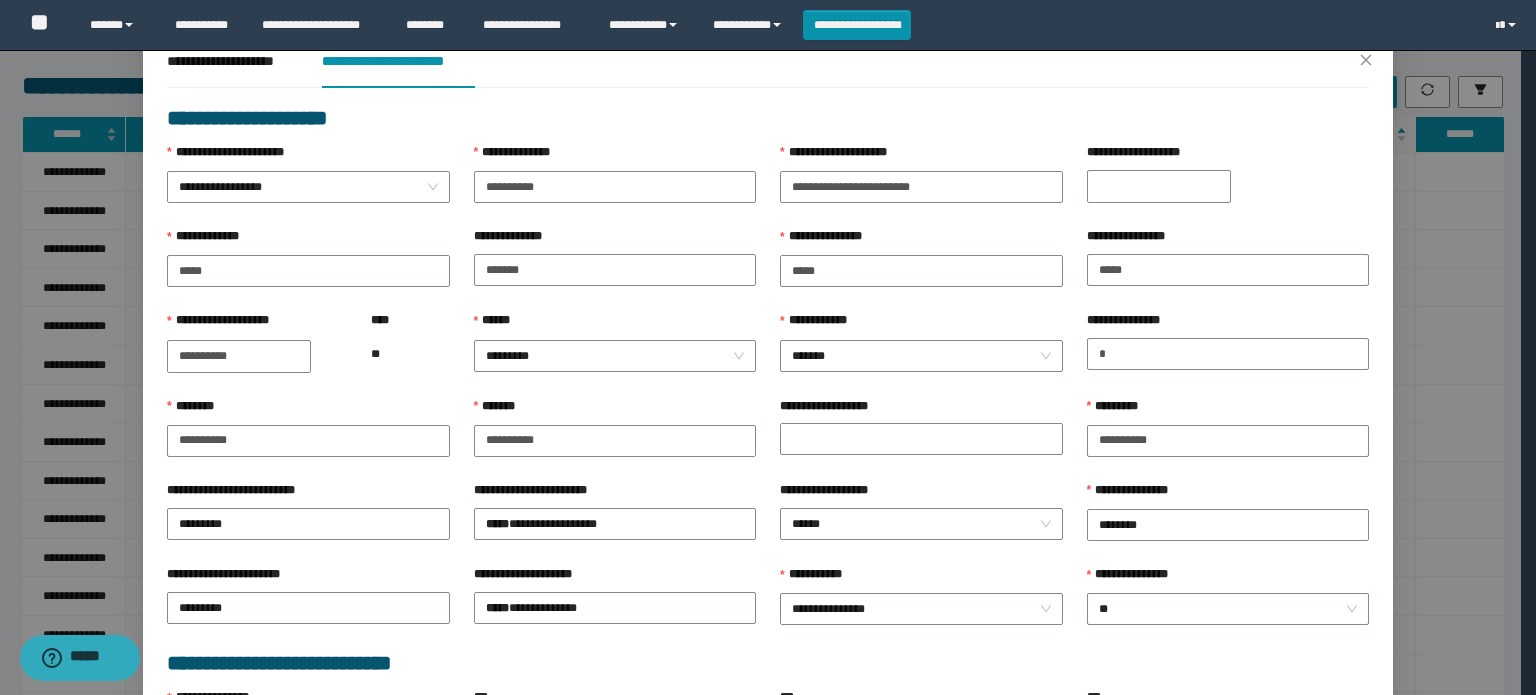 scroll, scrollTop: 100, scrollLeft: 0, axis: vertical 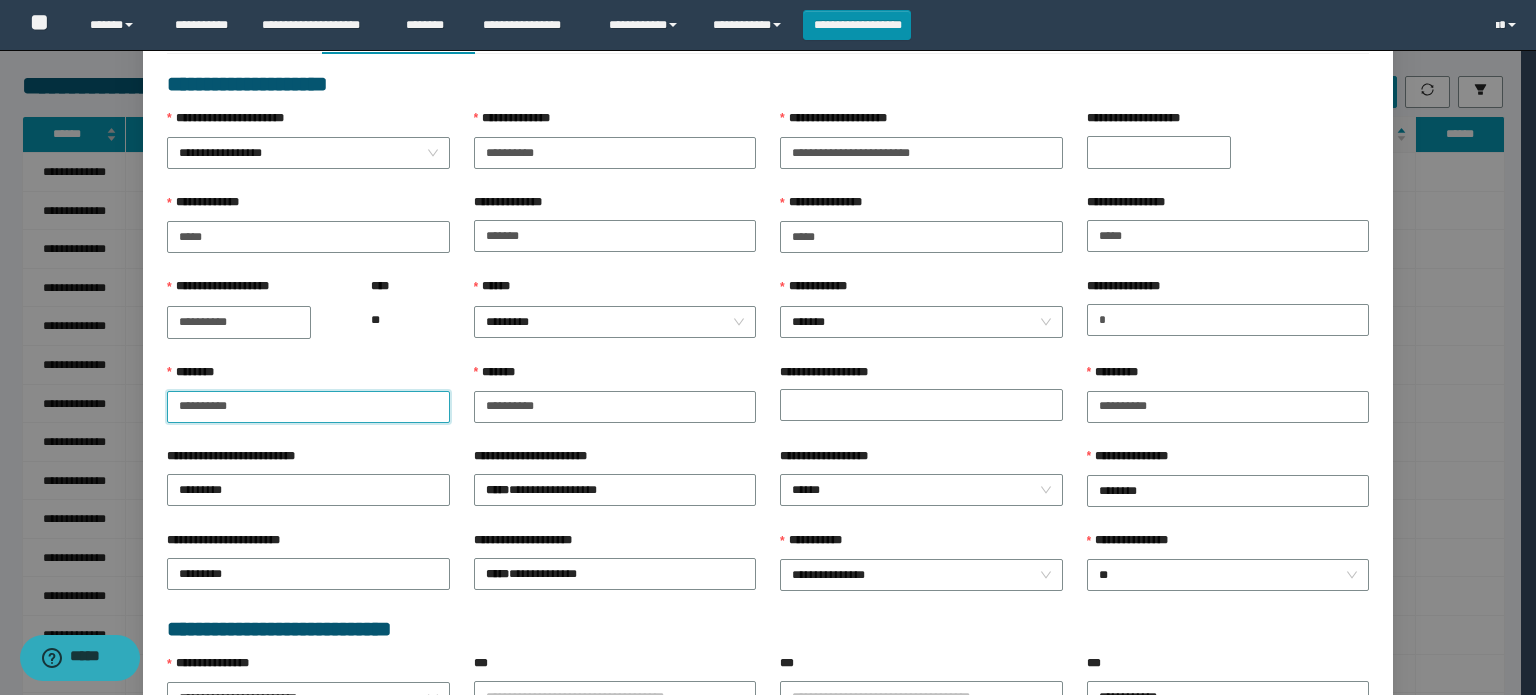 click on "**********" at bounding box center [308, 407] 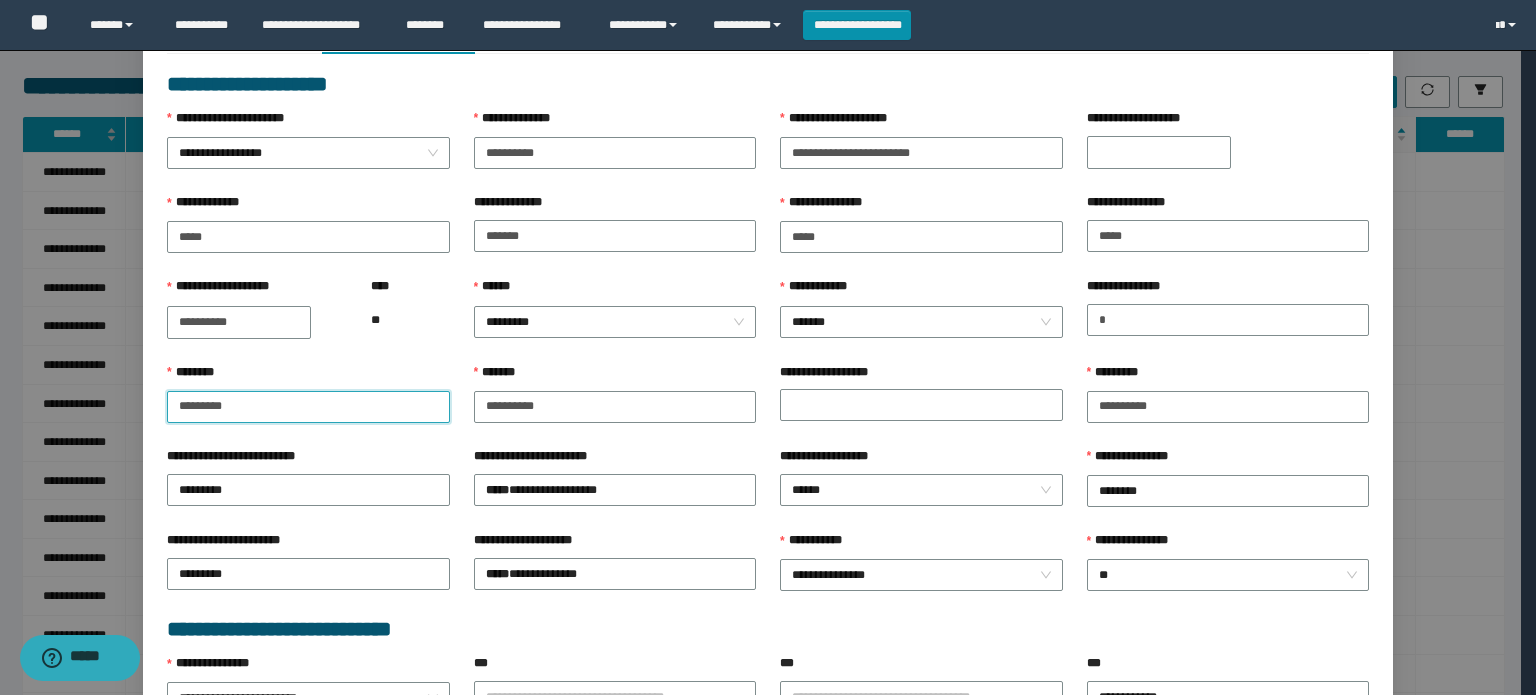 click on "*******" at bounding box center [1146, 1405] 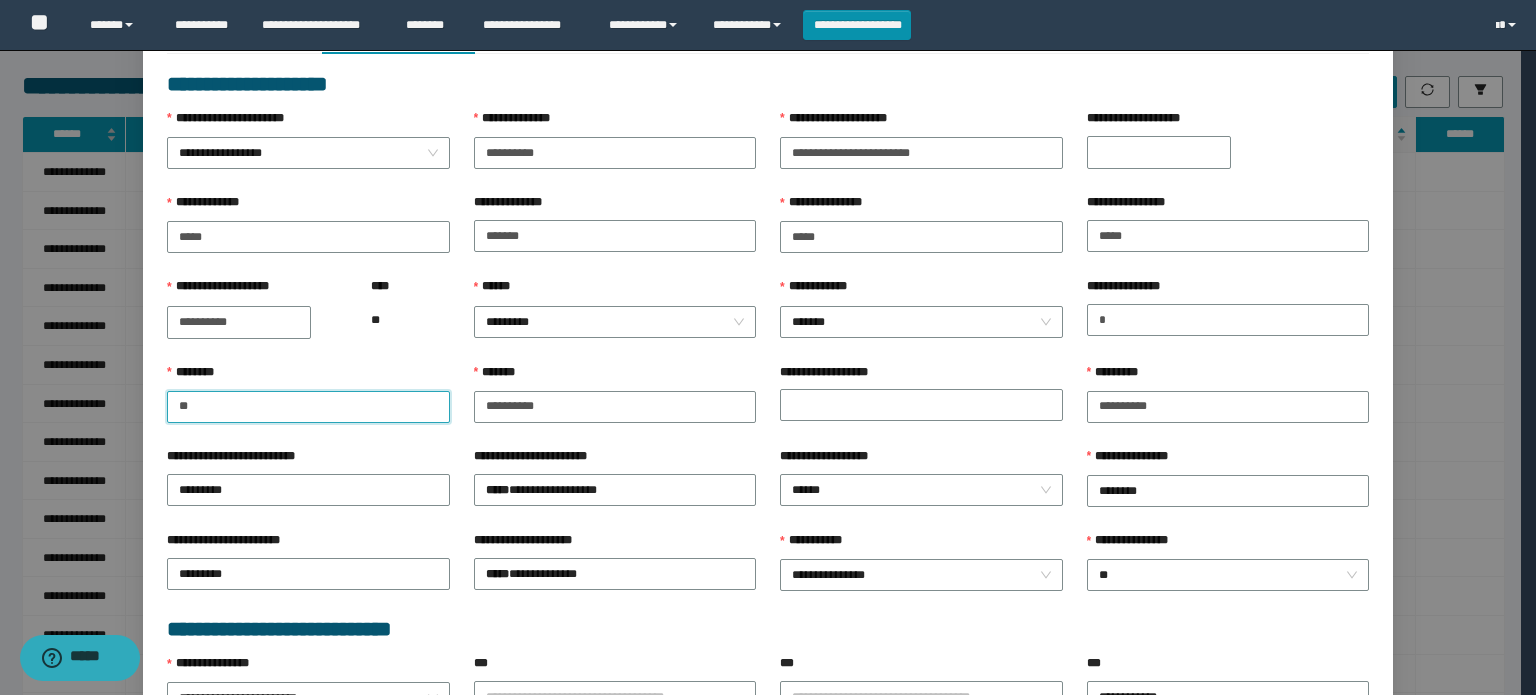 type on "*" 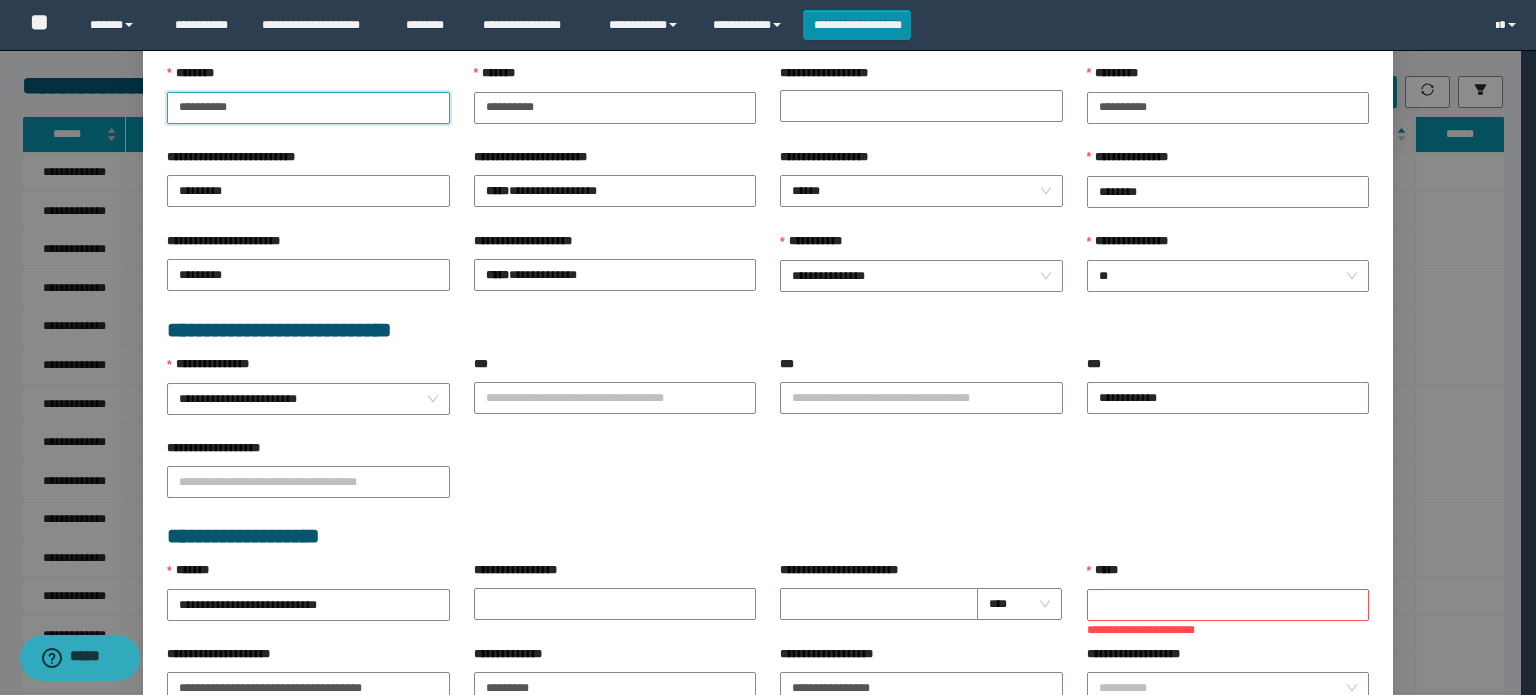 scroll, scrollTop: 600, scrollLeft: 0, axis: vertical 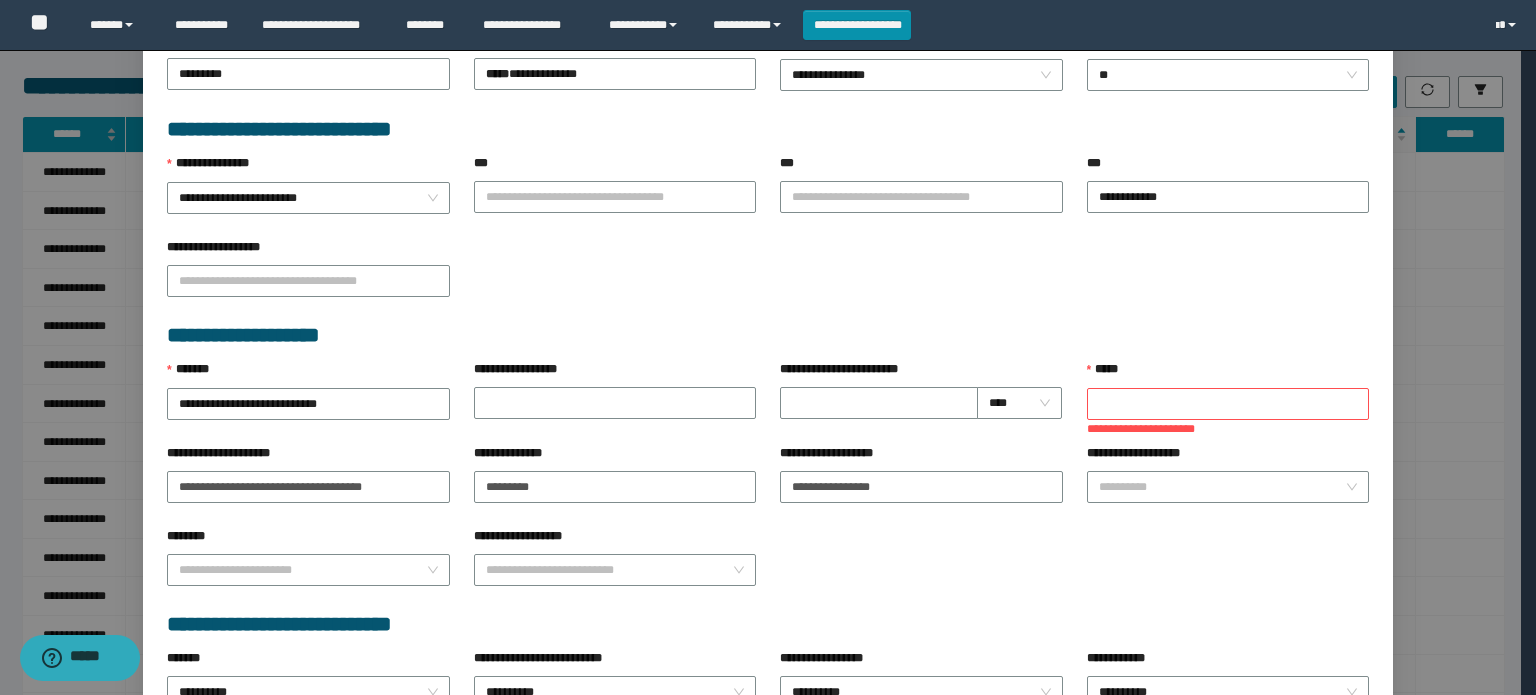 type on "**********" 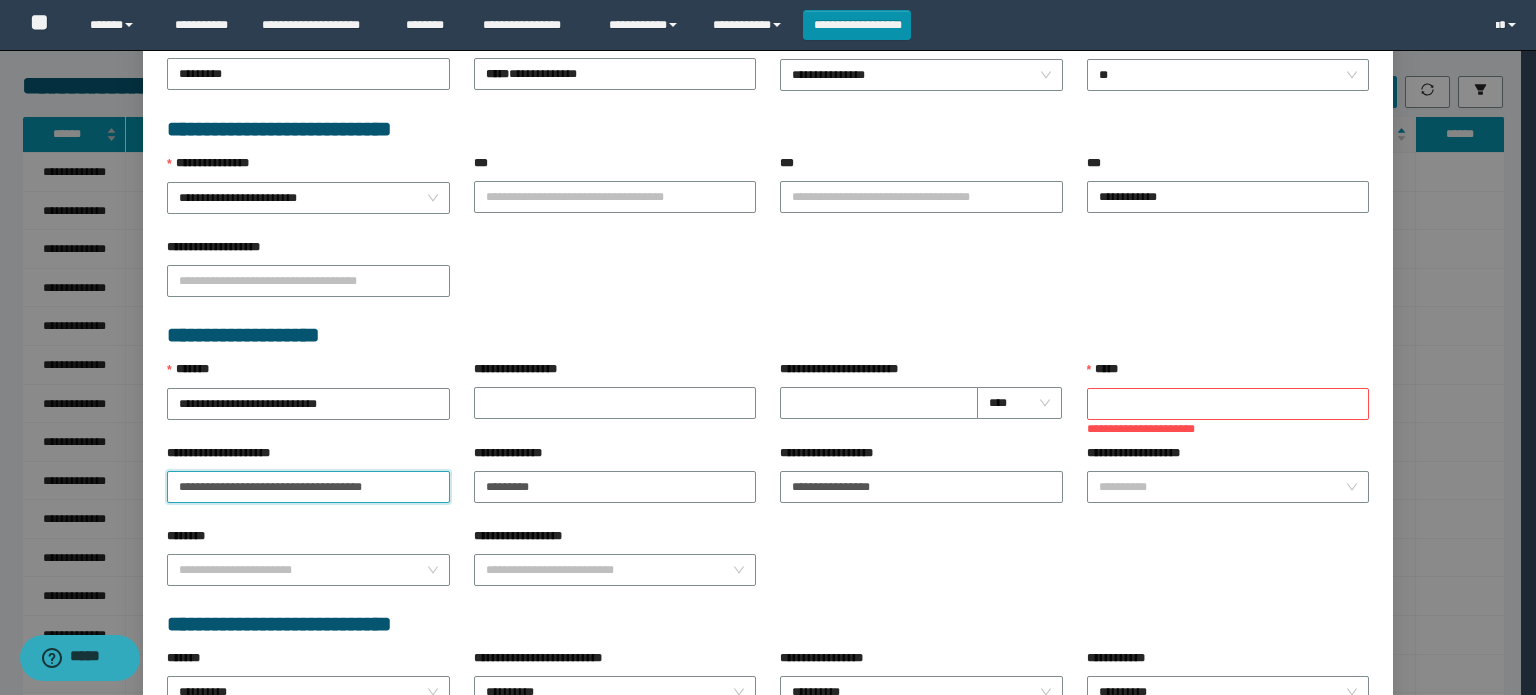 drag, startPoint x: 0, startPoint y: 479, endPoint x: 0, endPoint y: 496, distance: 17 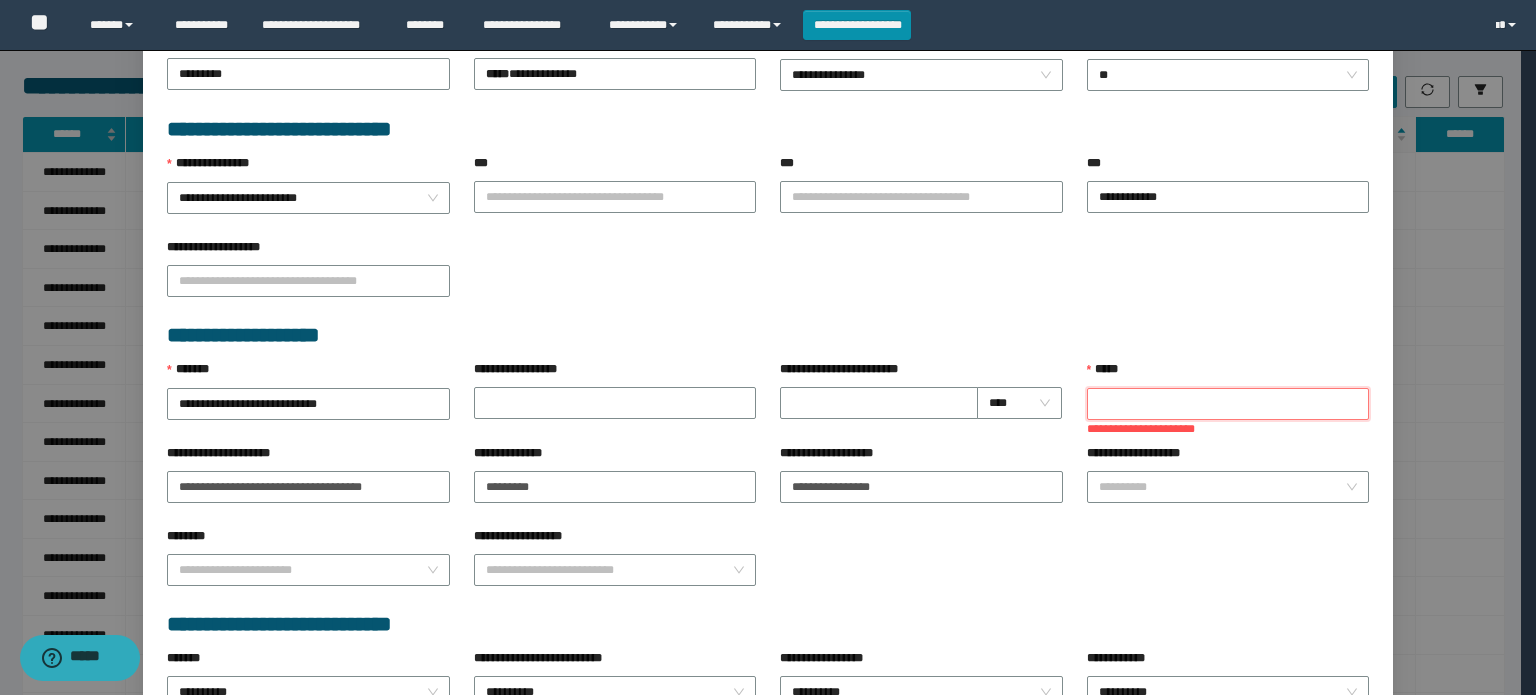 drag, startPoint x: 1118, startPoint y: 387, endPoint x: 1104, endPoint y: 391, distance: 14.56022 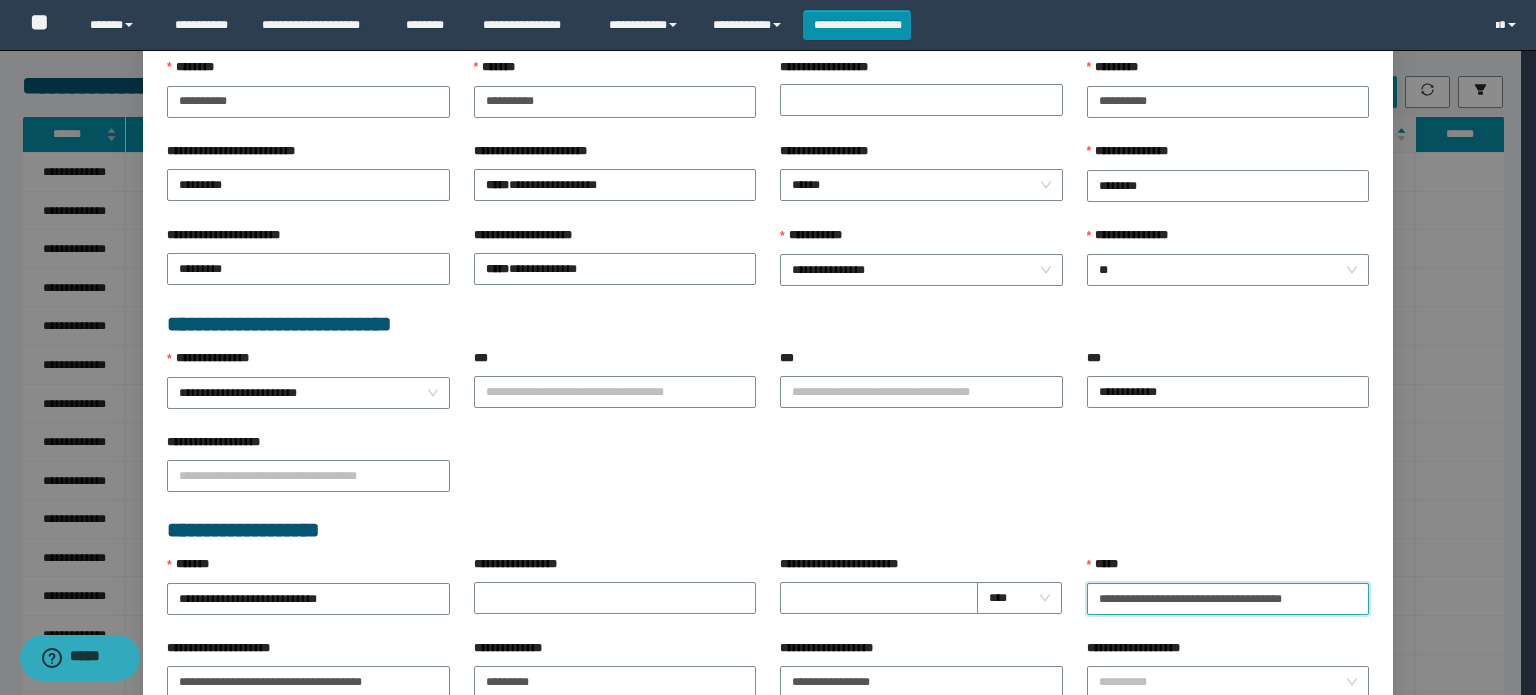scroll, scrollTop: 400, scrollLeft: 0, axis: vertical 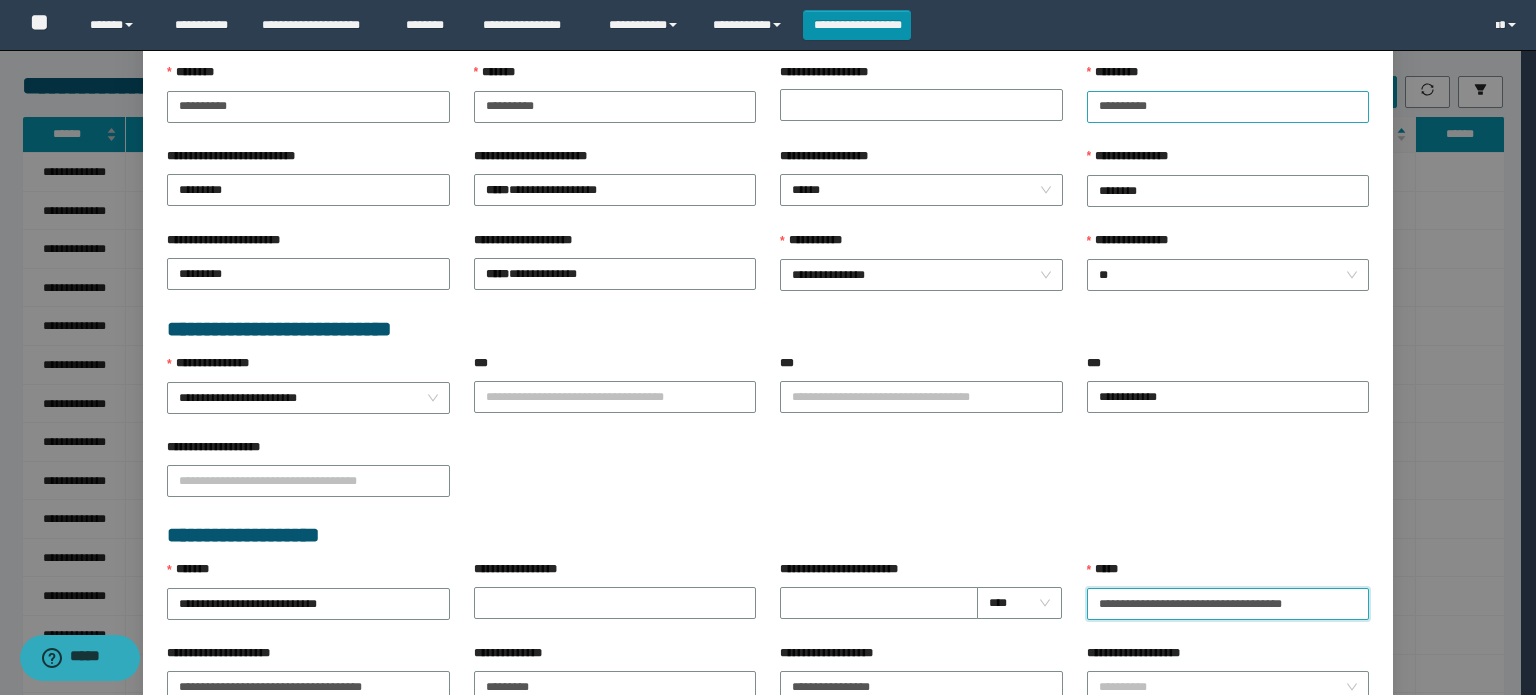 type on "**********" 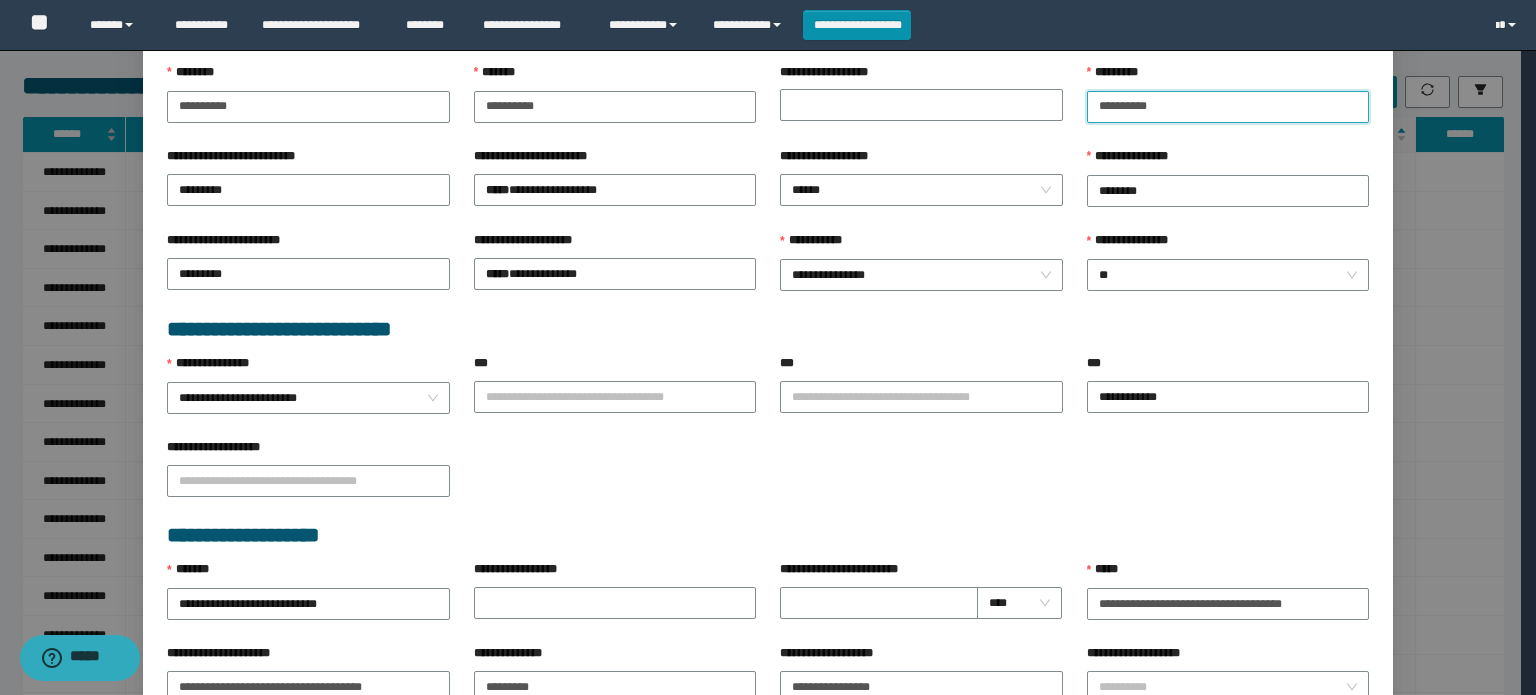 click on "**********" at bounding box center [1228, 107] 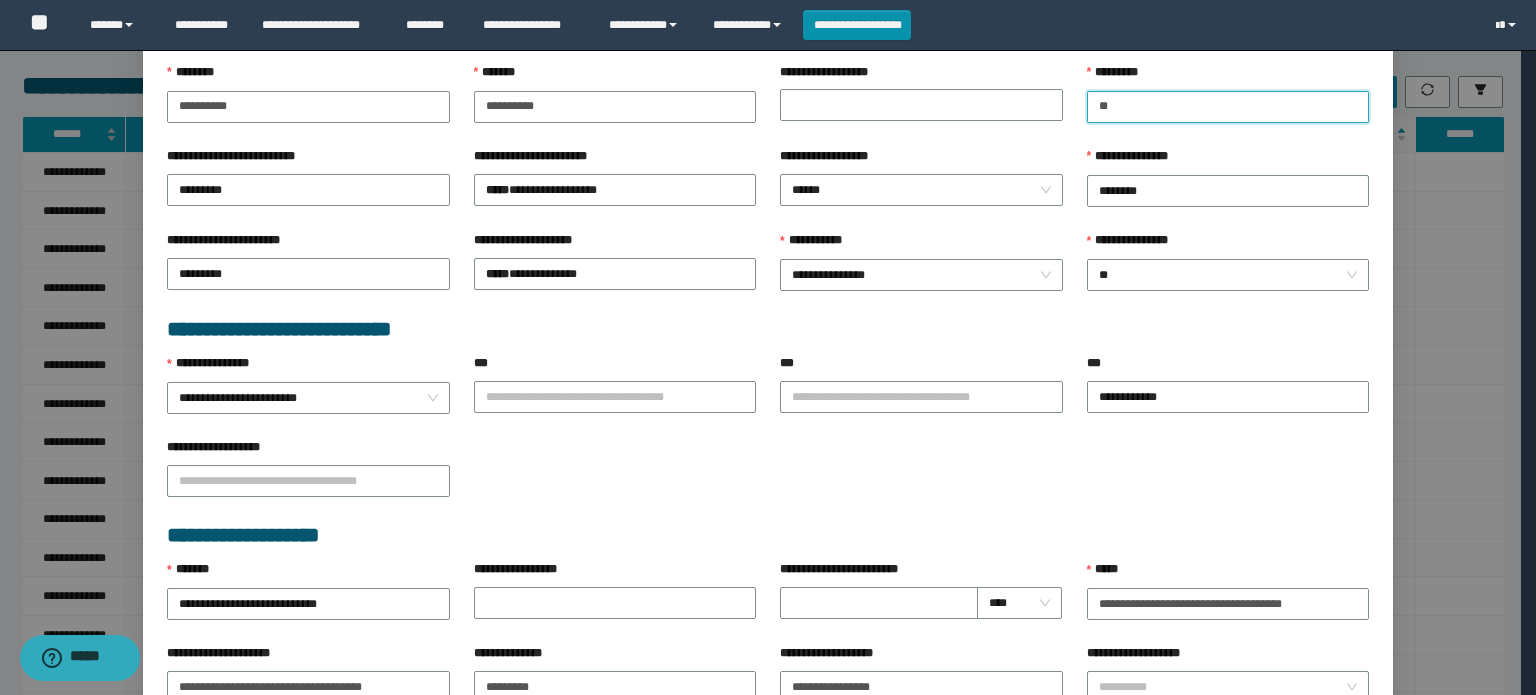 type on "*" 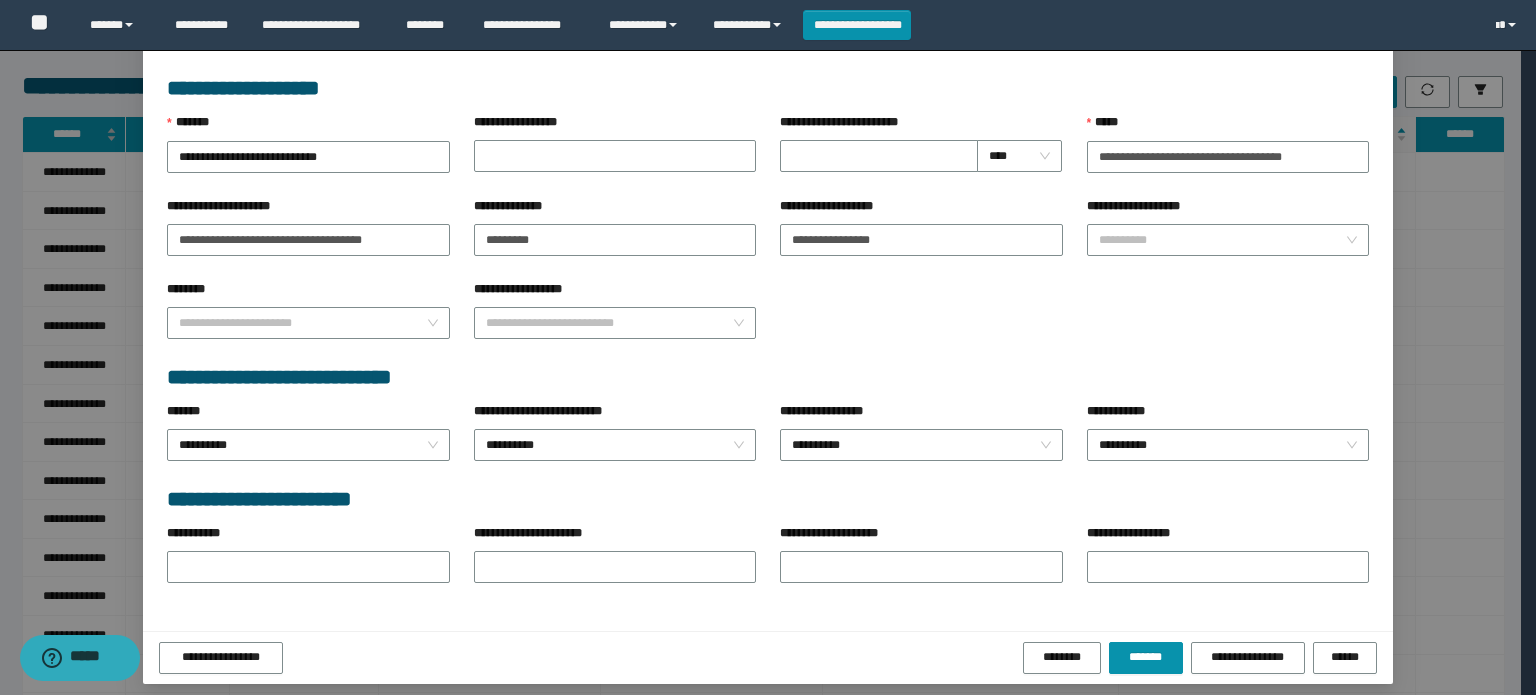 scroll, scrollTop: 849, scrollLeft: 0, axis: vertical 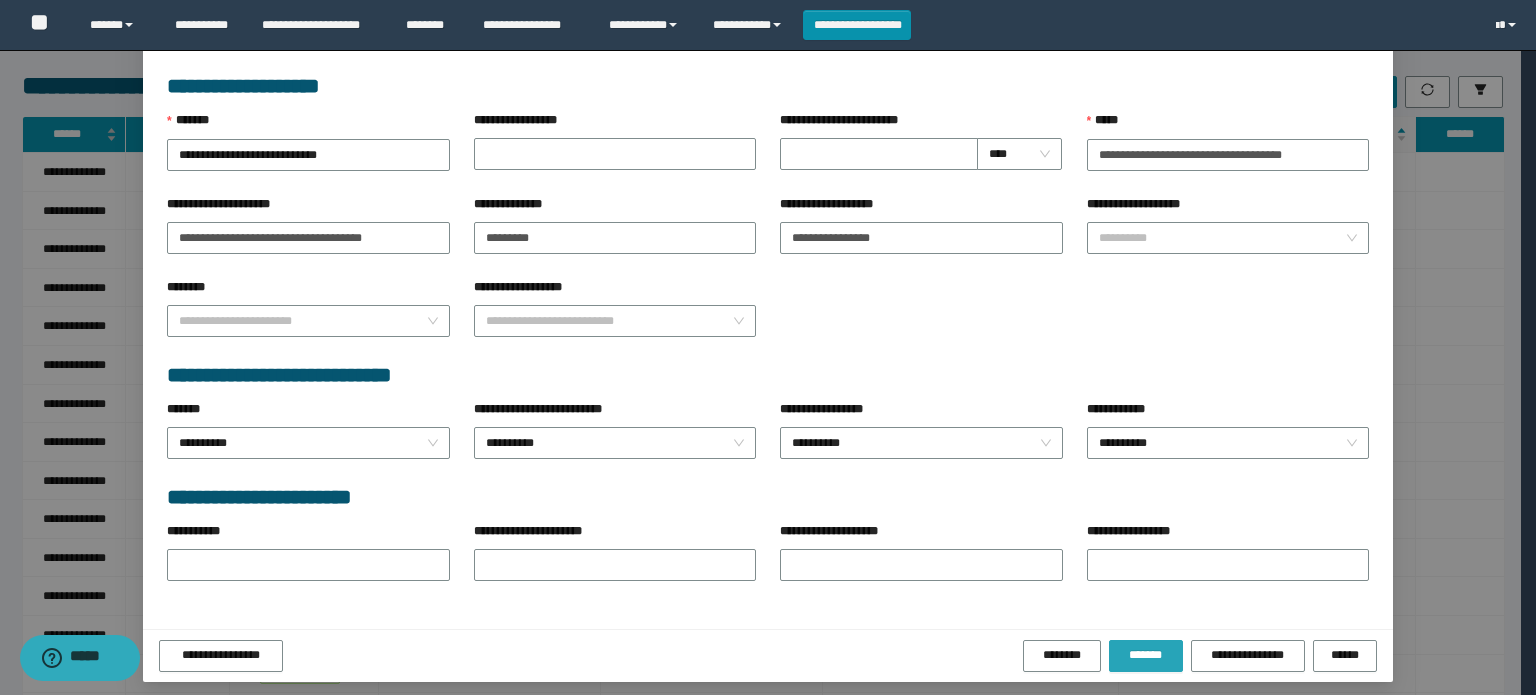 type on "**********" 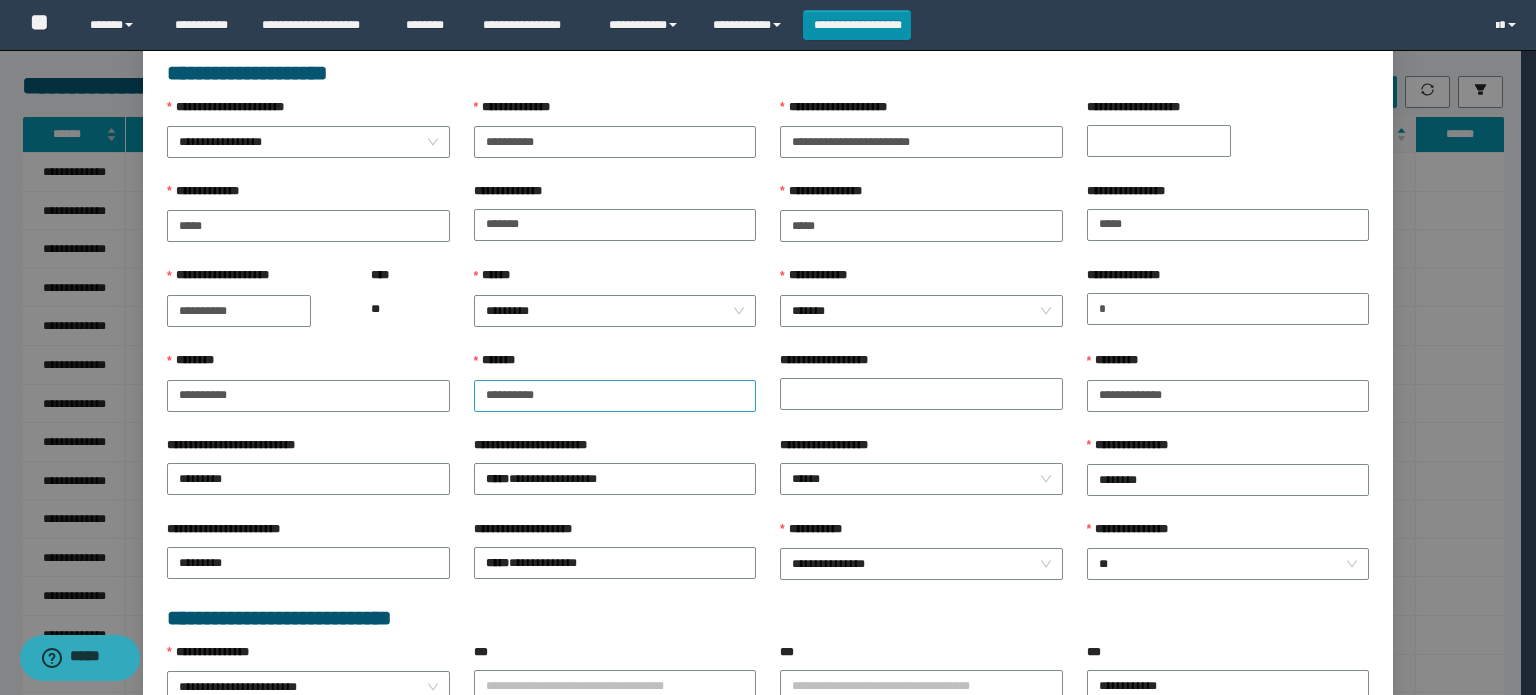 scroll, scrollTop: 2, scrollLeft: 0, axis: vertical 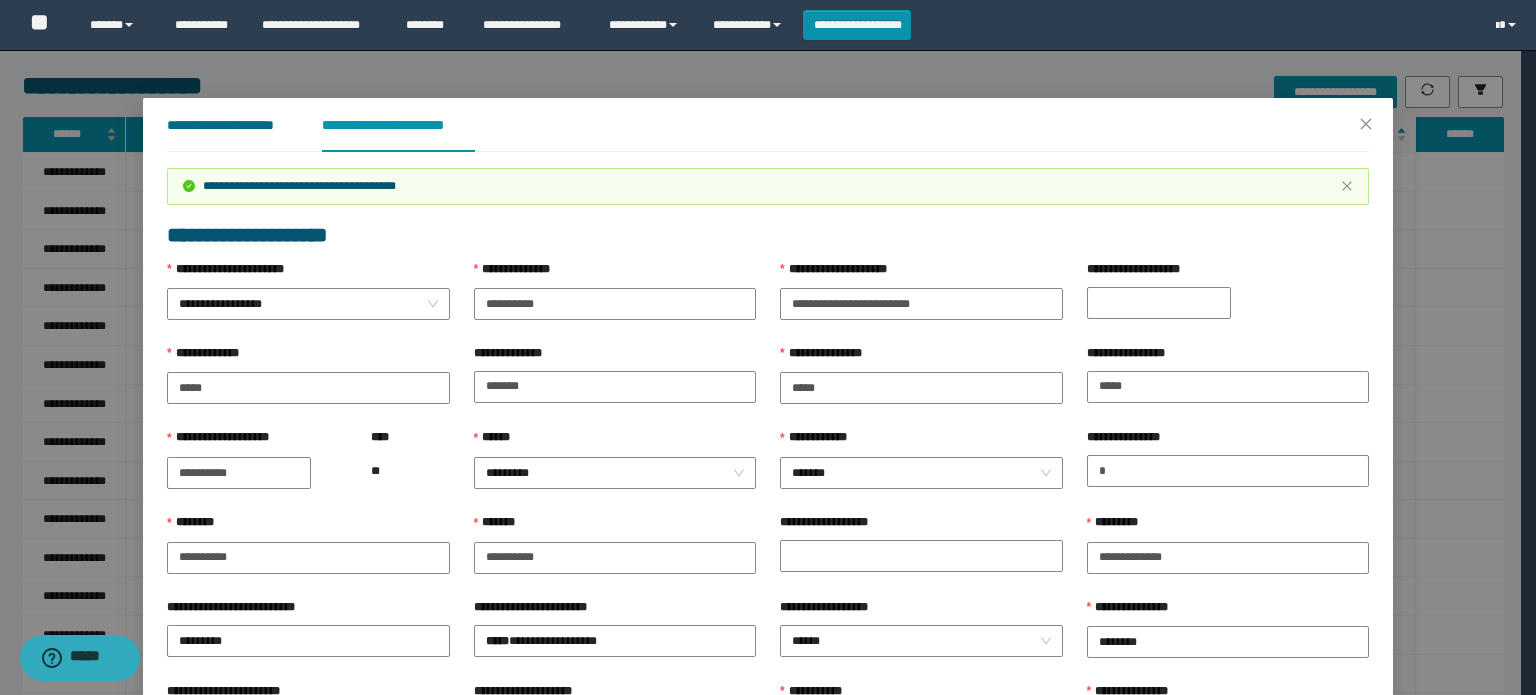drag, startPoint x: 243, startPoint y: 124, endPoint x: 780, endPoint y: 275, distance: 557.8261 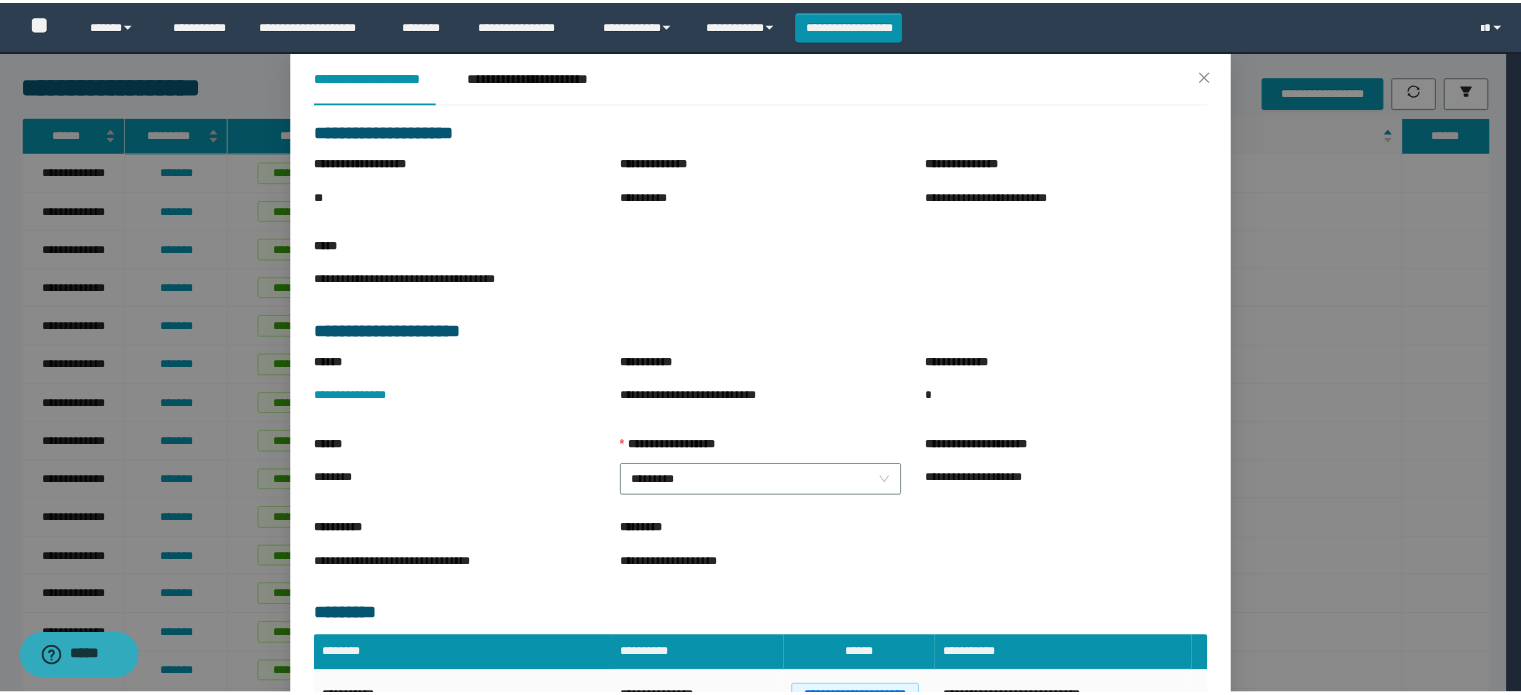 scroll, scrollTop: 176, scrollLeft: 0, axis: vertical 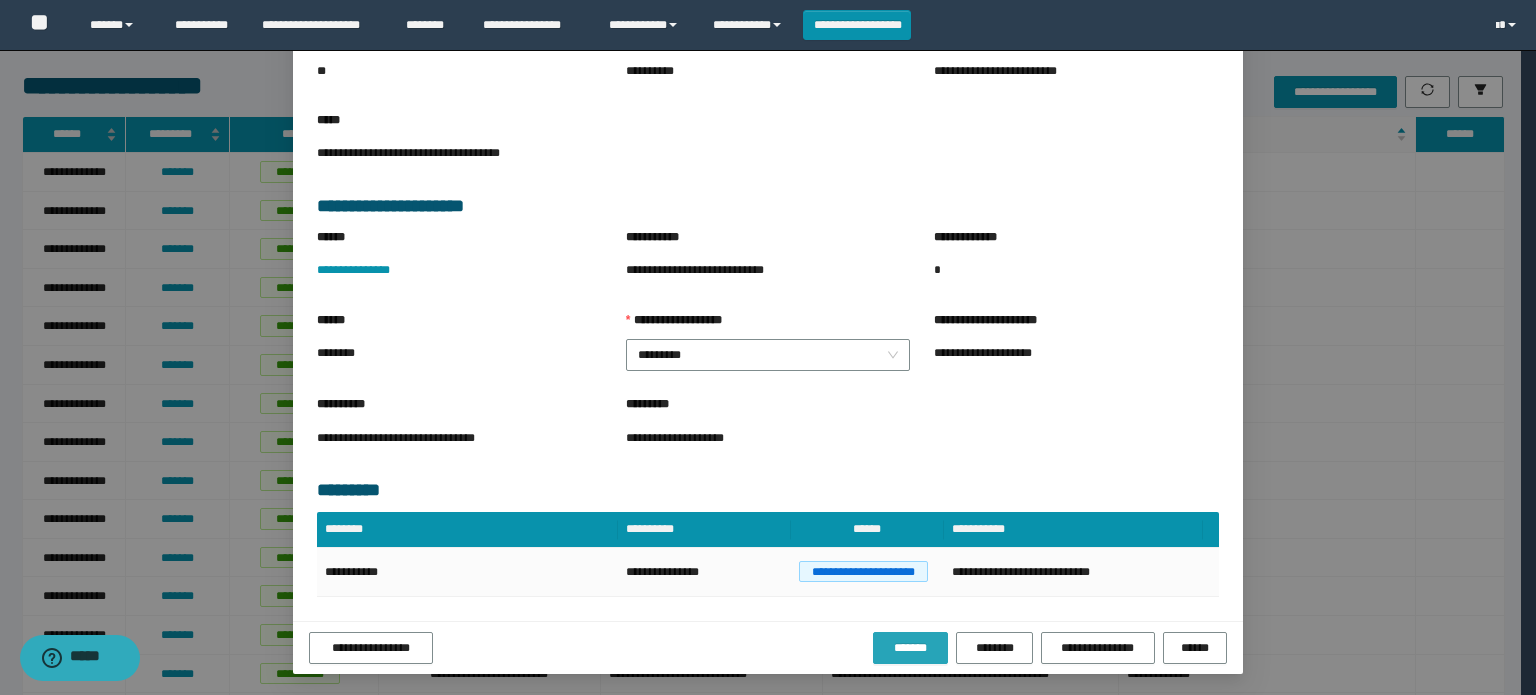 click on "*******" at bounding box center (910, 648) 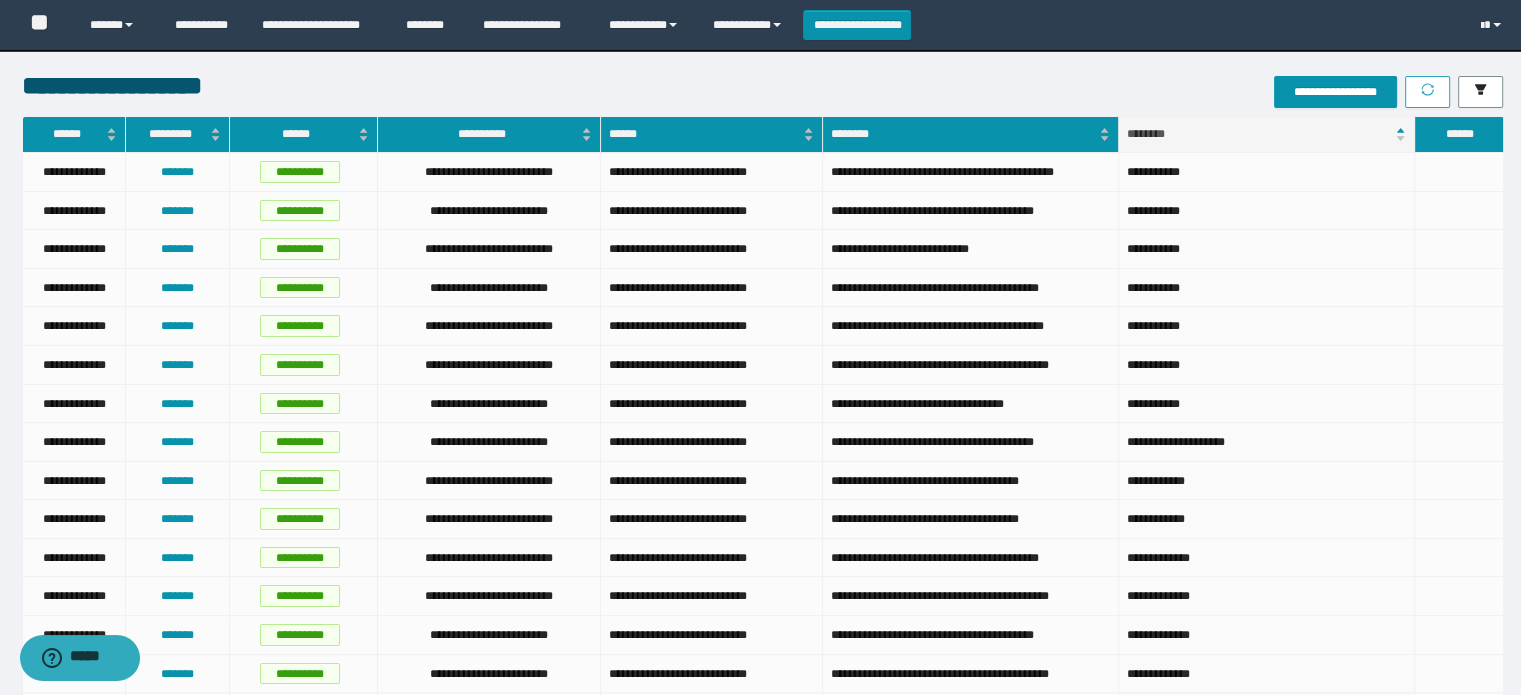 click 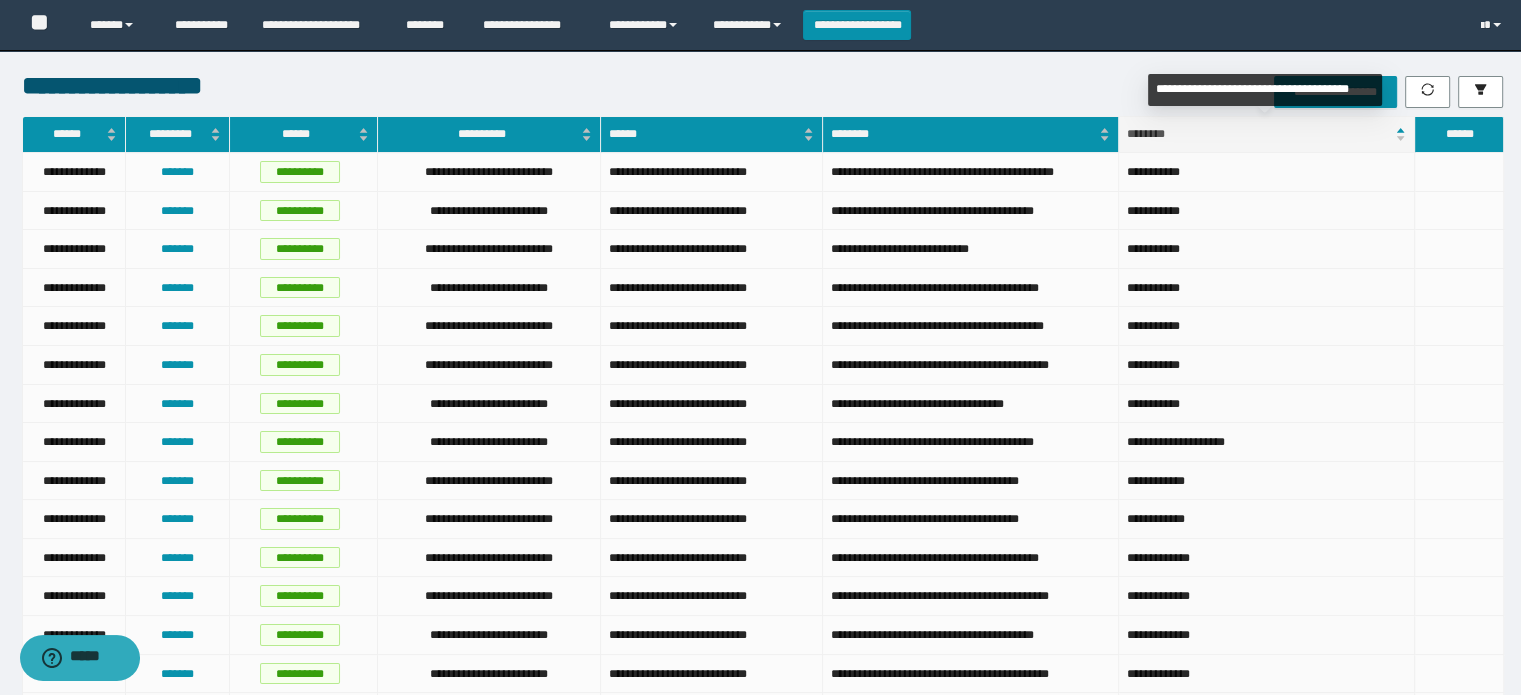 drag, startPoint x: 1330, startPoint y: 91, endPoint x: 1248, endPoint y: 103, distance: 82.8734 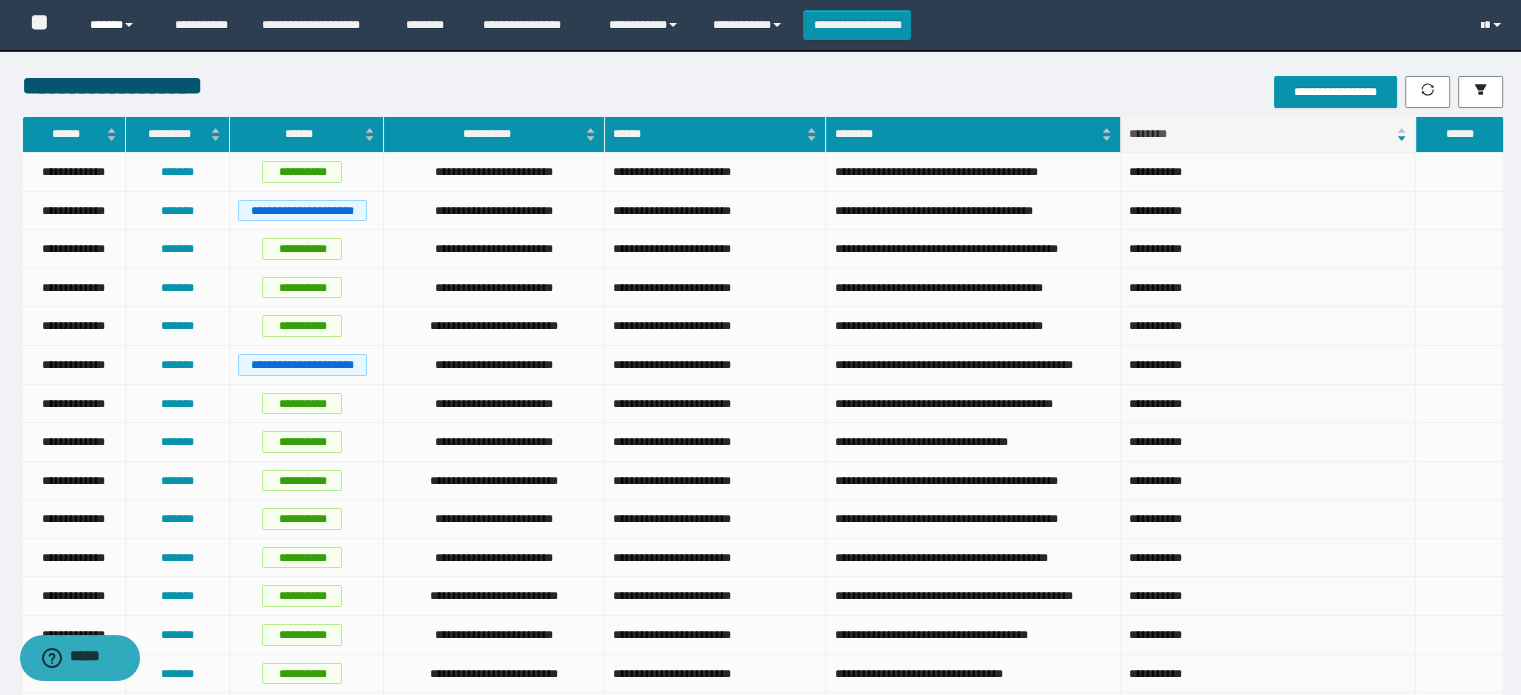 click on "******" at bounding box center (117, 25) 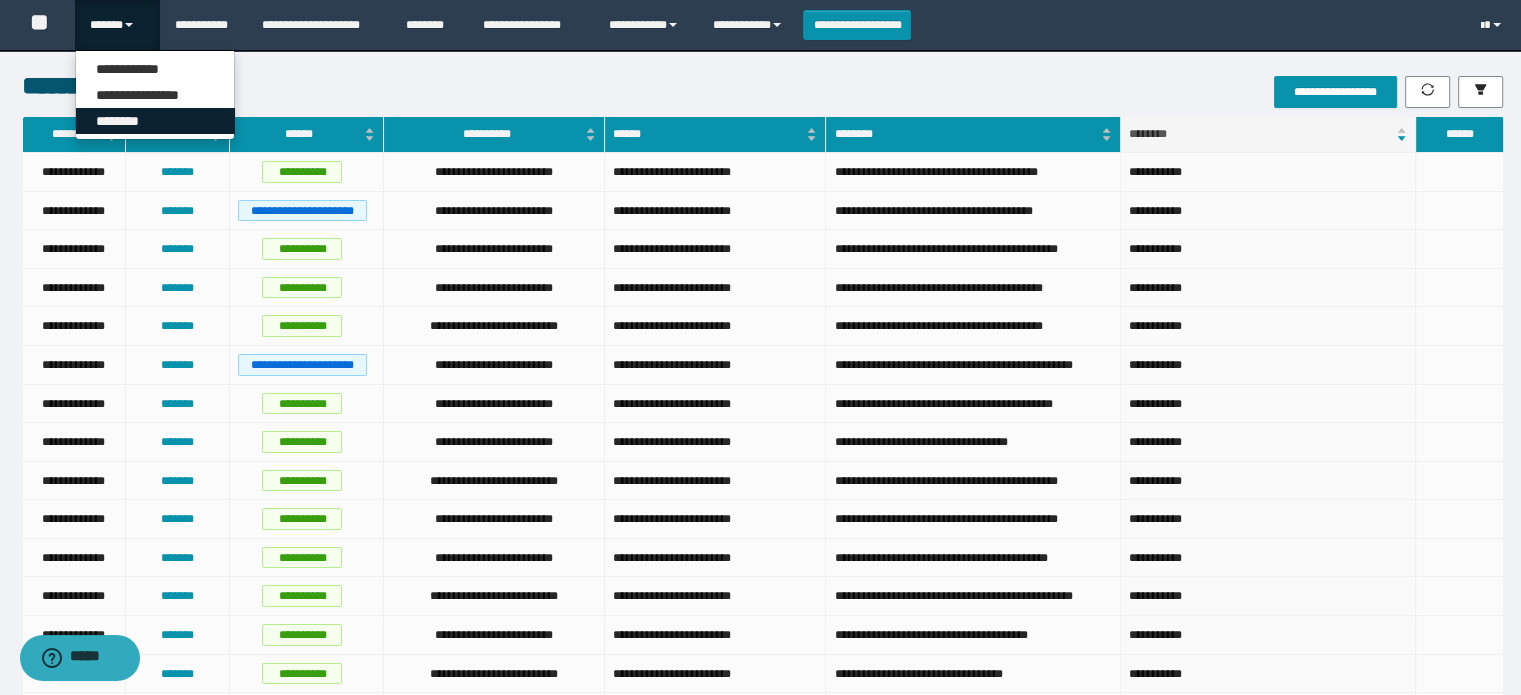 click on "********" at bounding box center (155, 121) 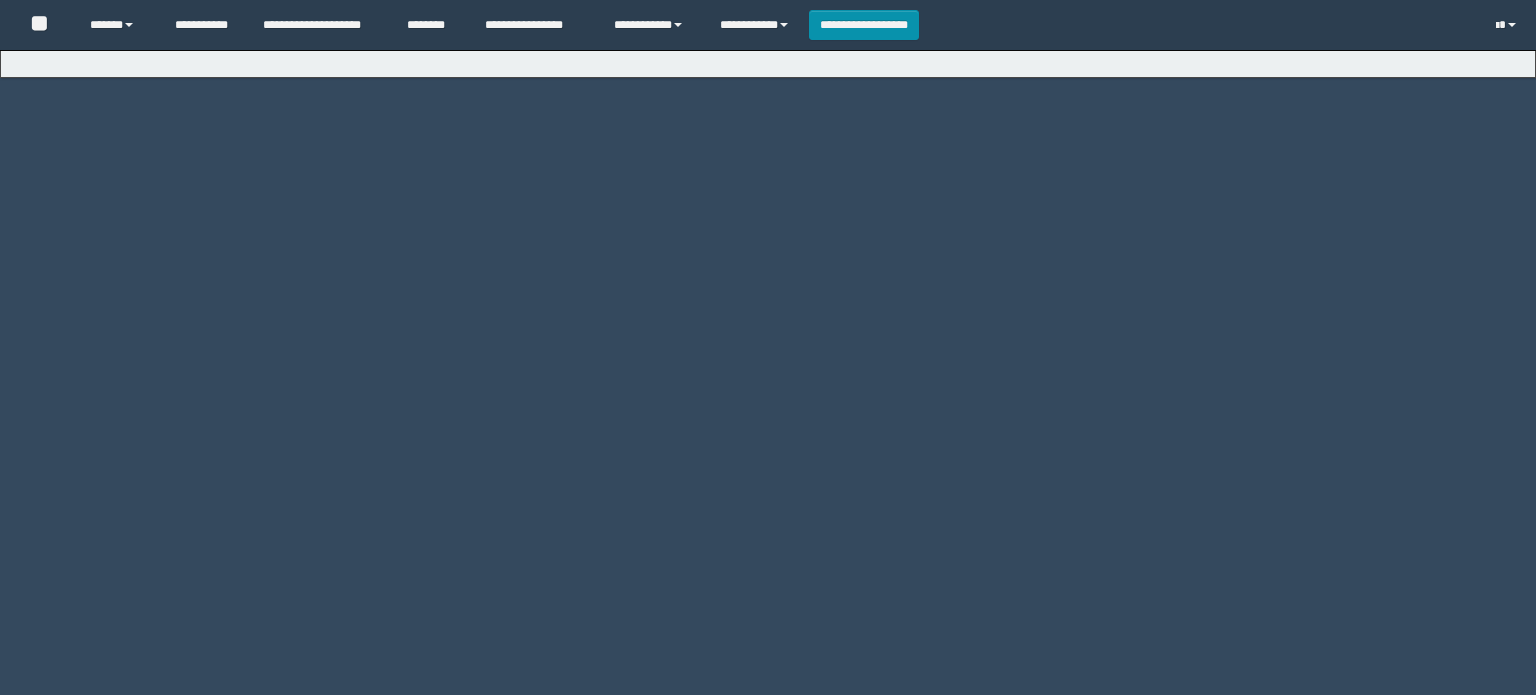scroll, scrollTop: 0, scrollLeft: 0, axis: both 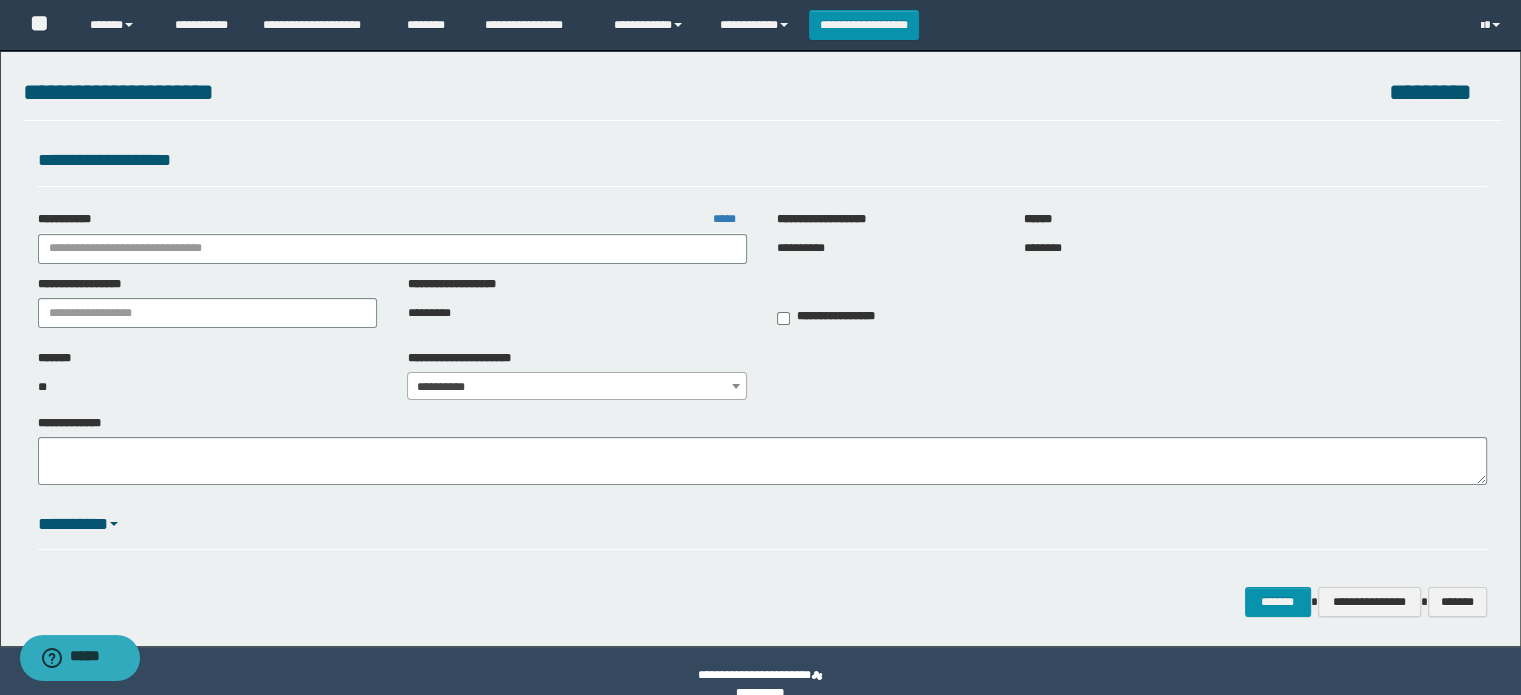 type on "**********" 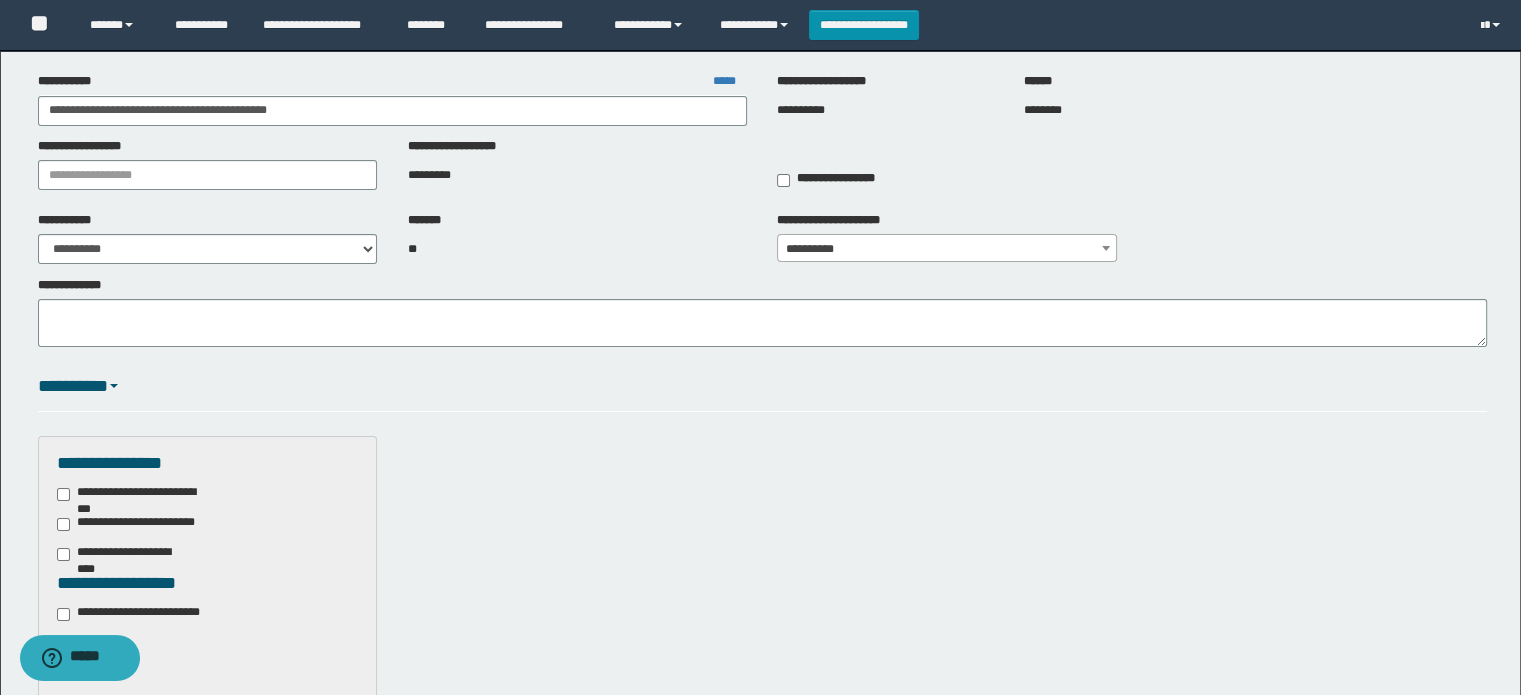 scroll, scrollTop: 400, scrollLeft: 0, axis: vertical 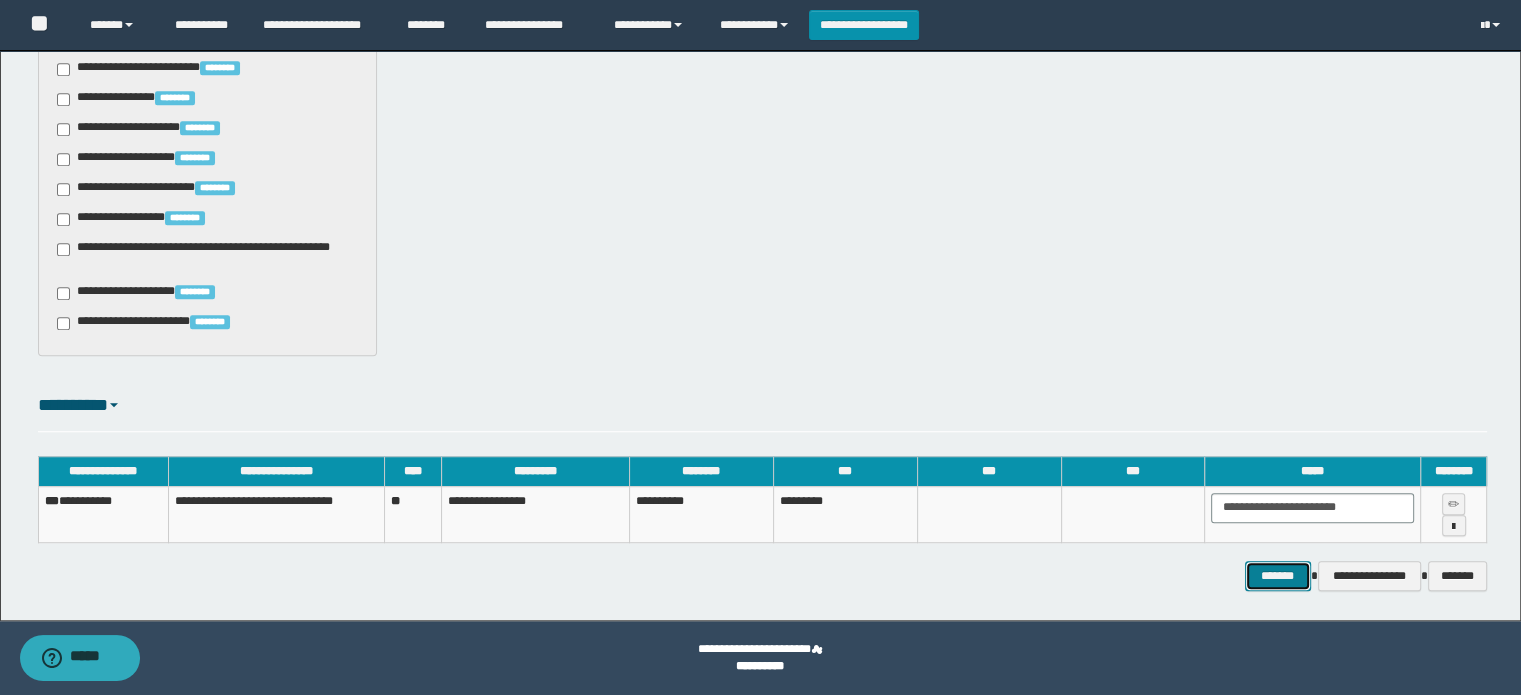 click on "*******" at bounding box center (1278, 576) 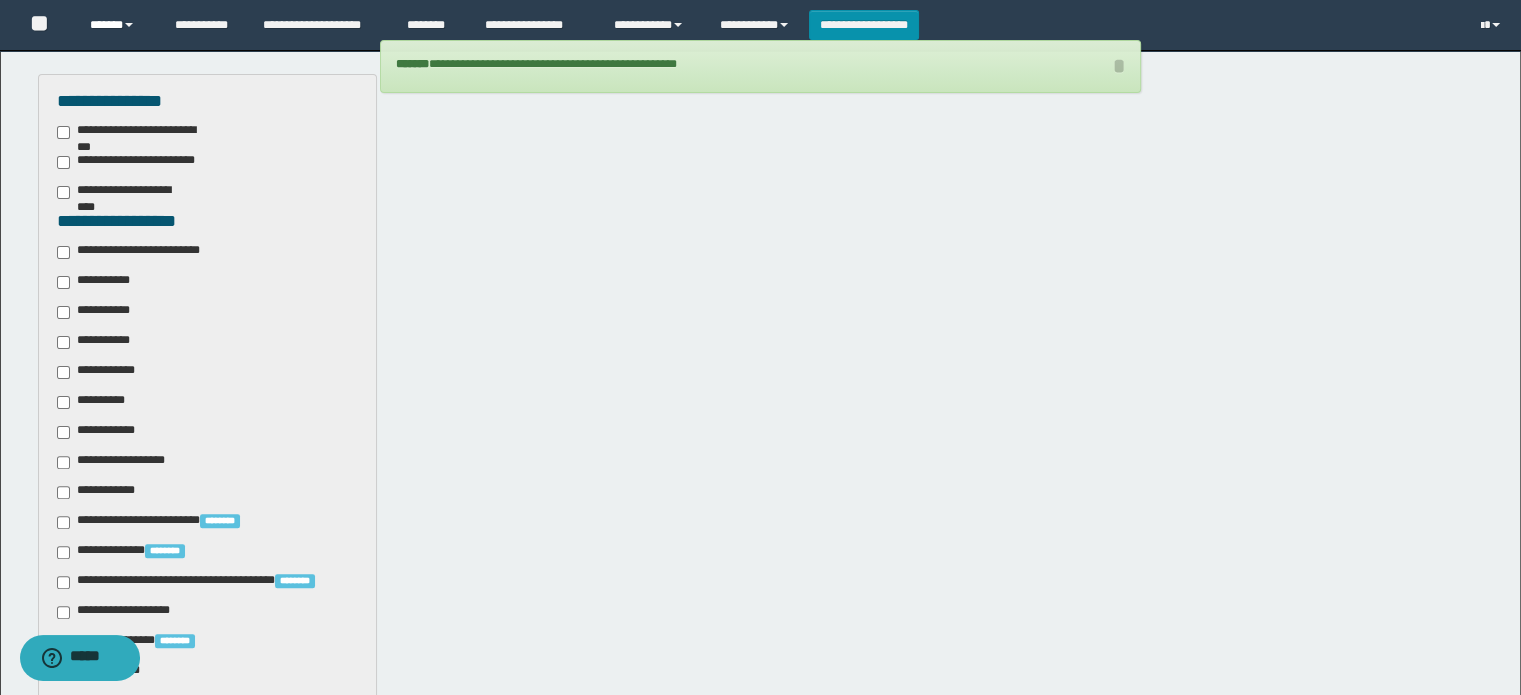 scroll, scrollTop: 383, scrollLeft: 0, axis: vertical 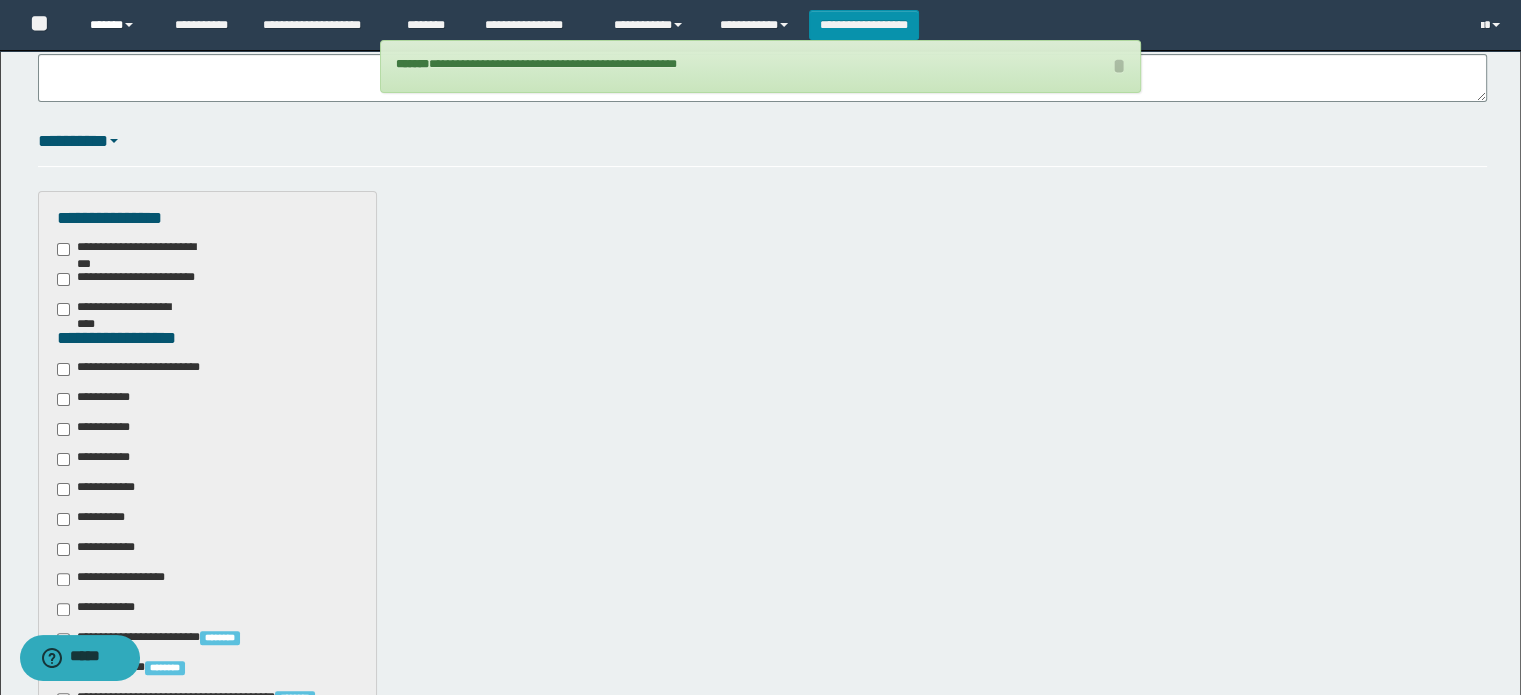 click at bounding box center [129, 25] 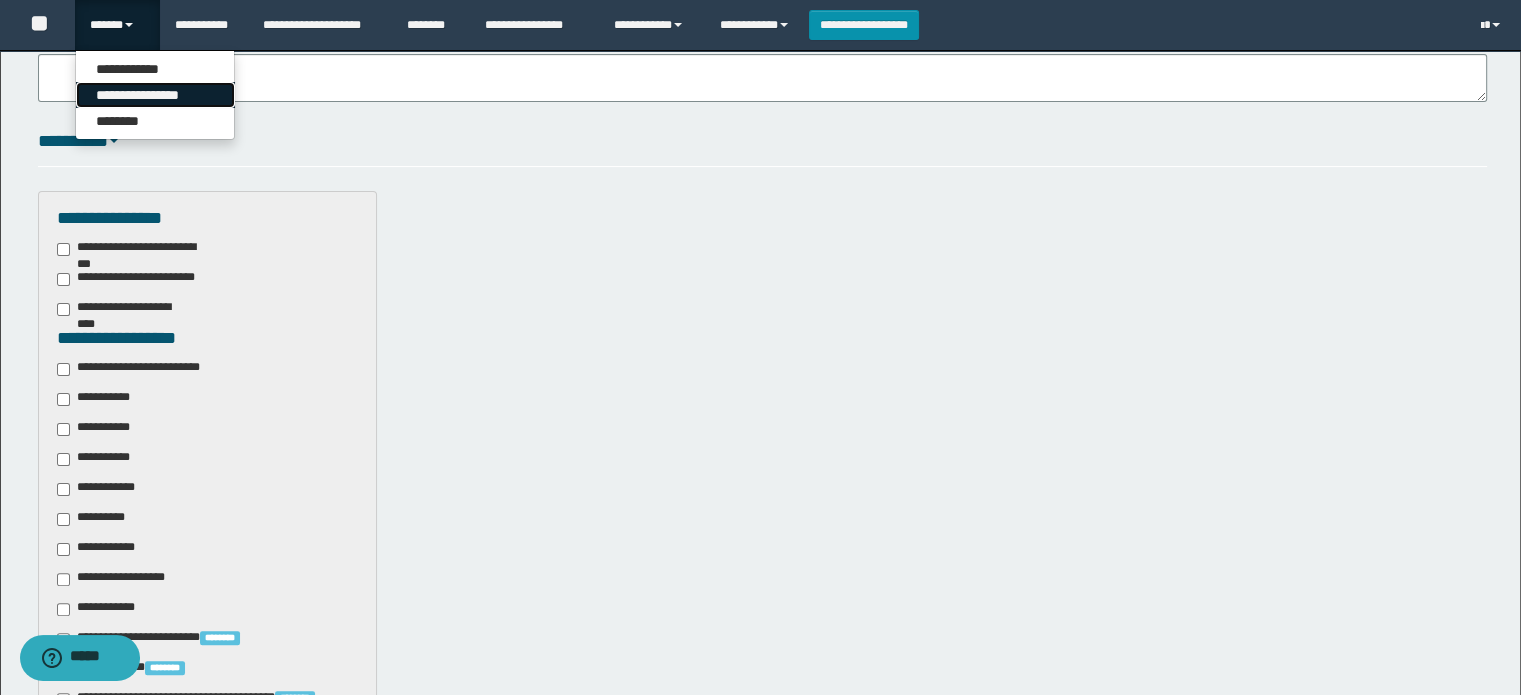 click on "**********" at bounding box center [155, 95] 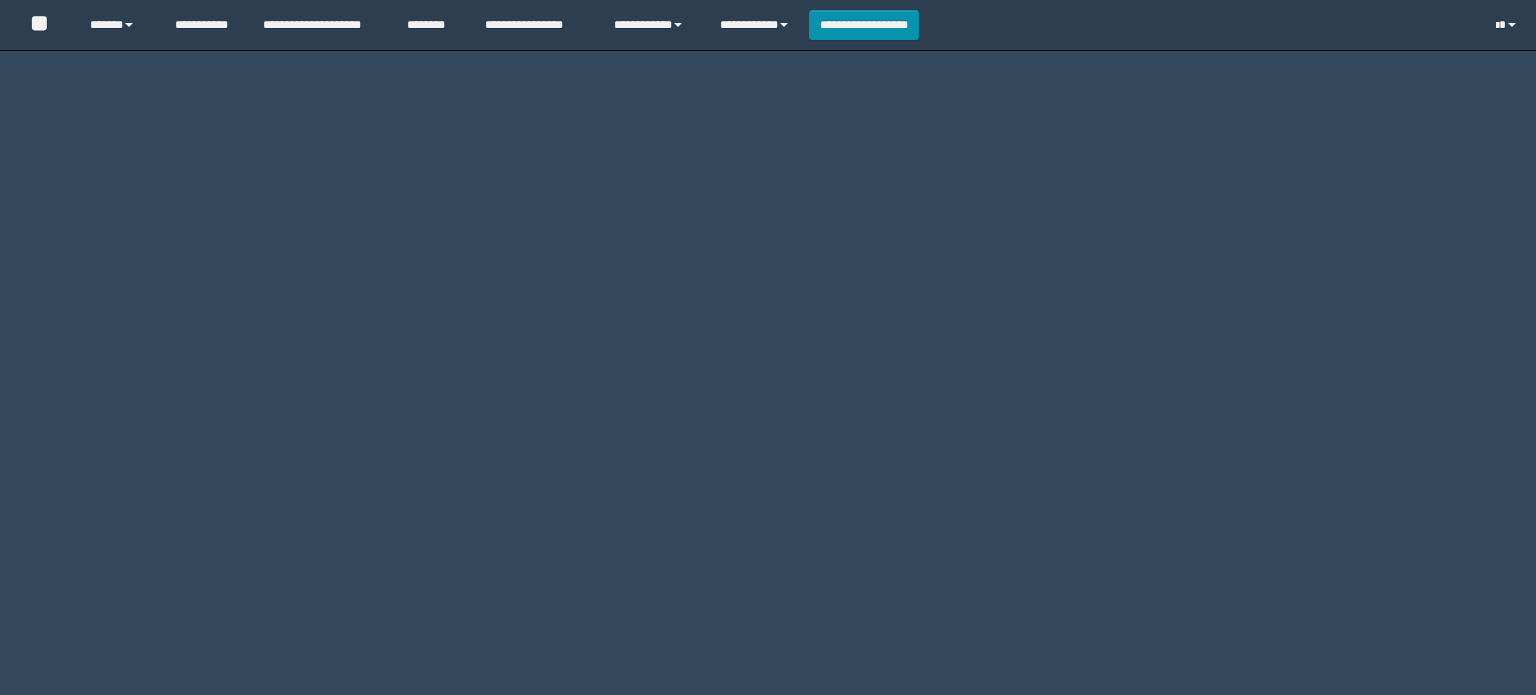 scroll, scrollTop: 0, scrollLeft: 0, axis: both 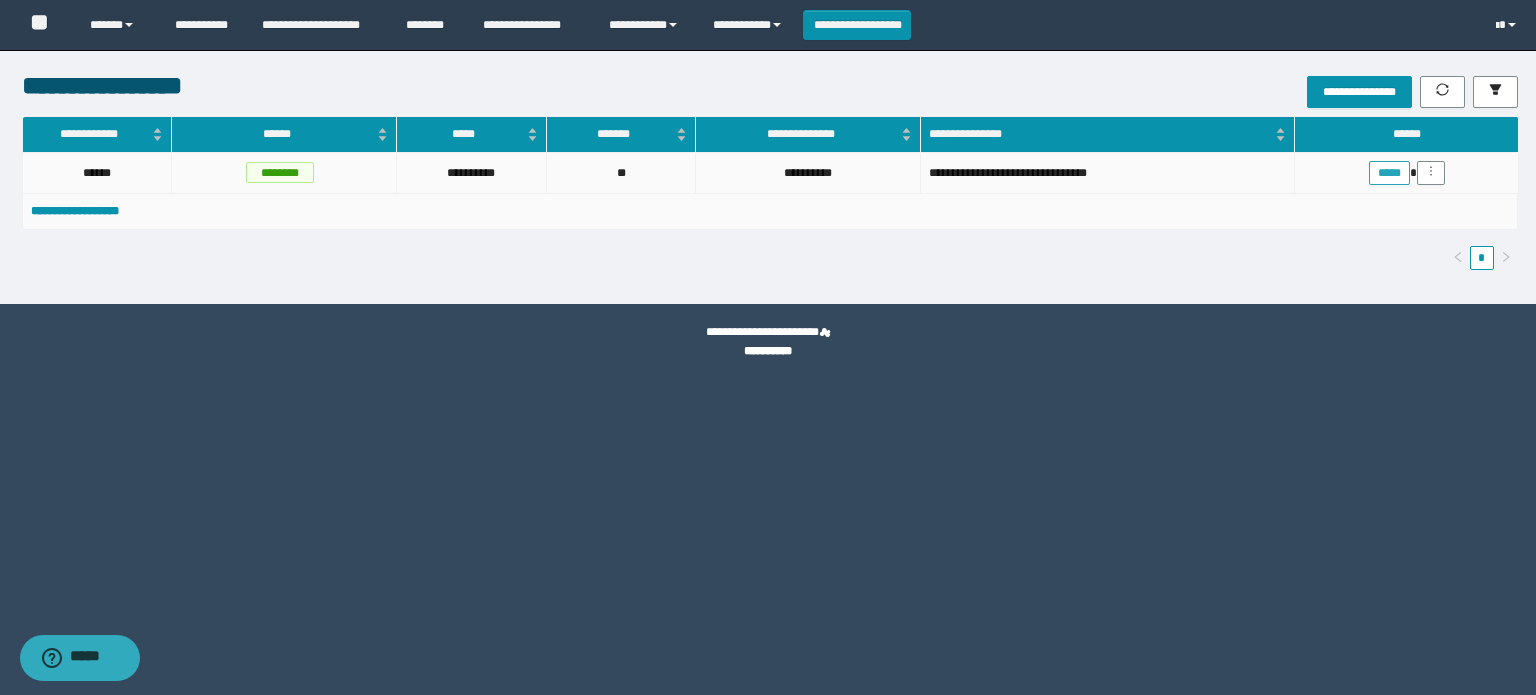 click on "*****" at bounding box center (1389, 173) 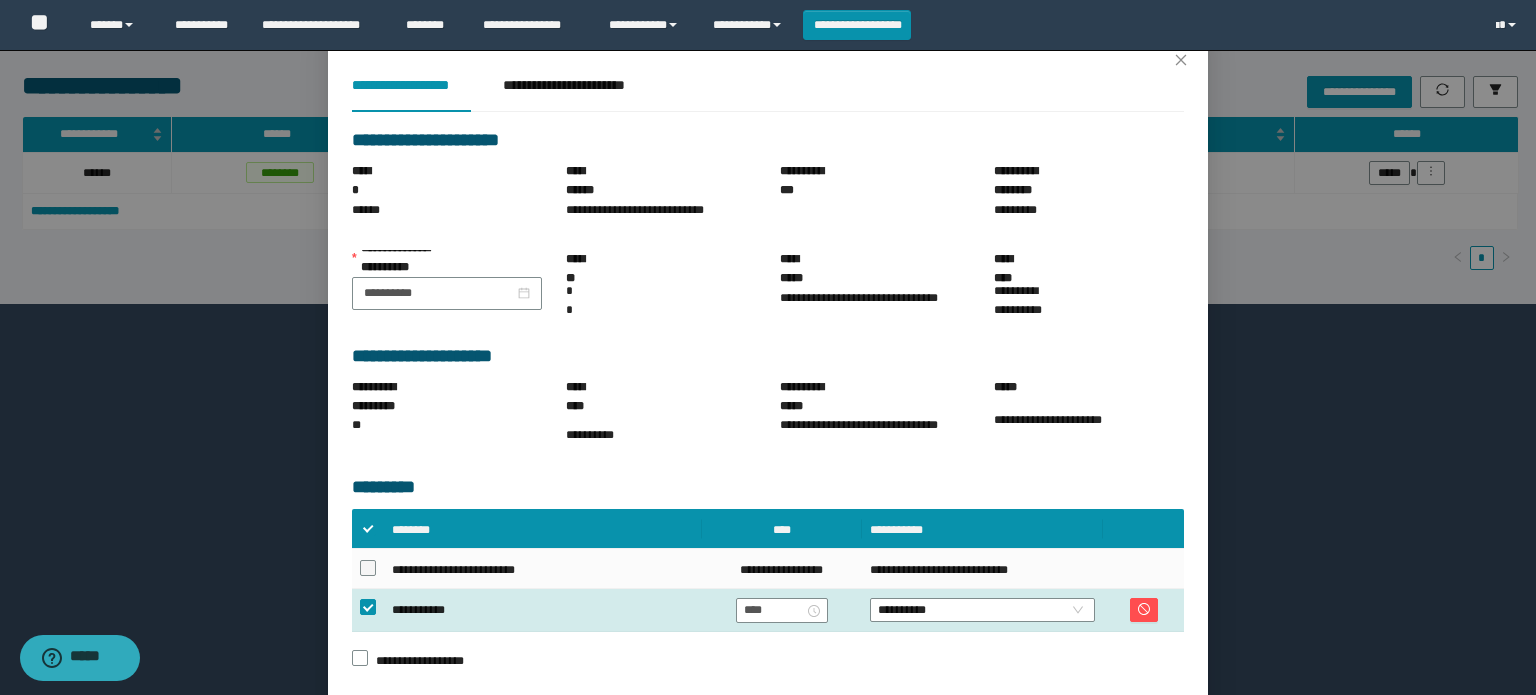 scroll, scrollTop: 121, scrollLeft: 0, axis: vertical 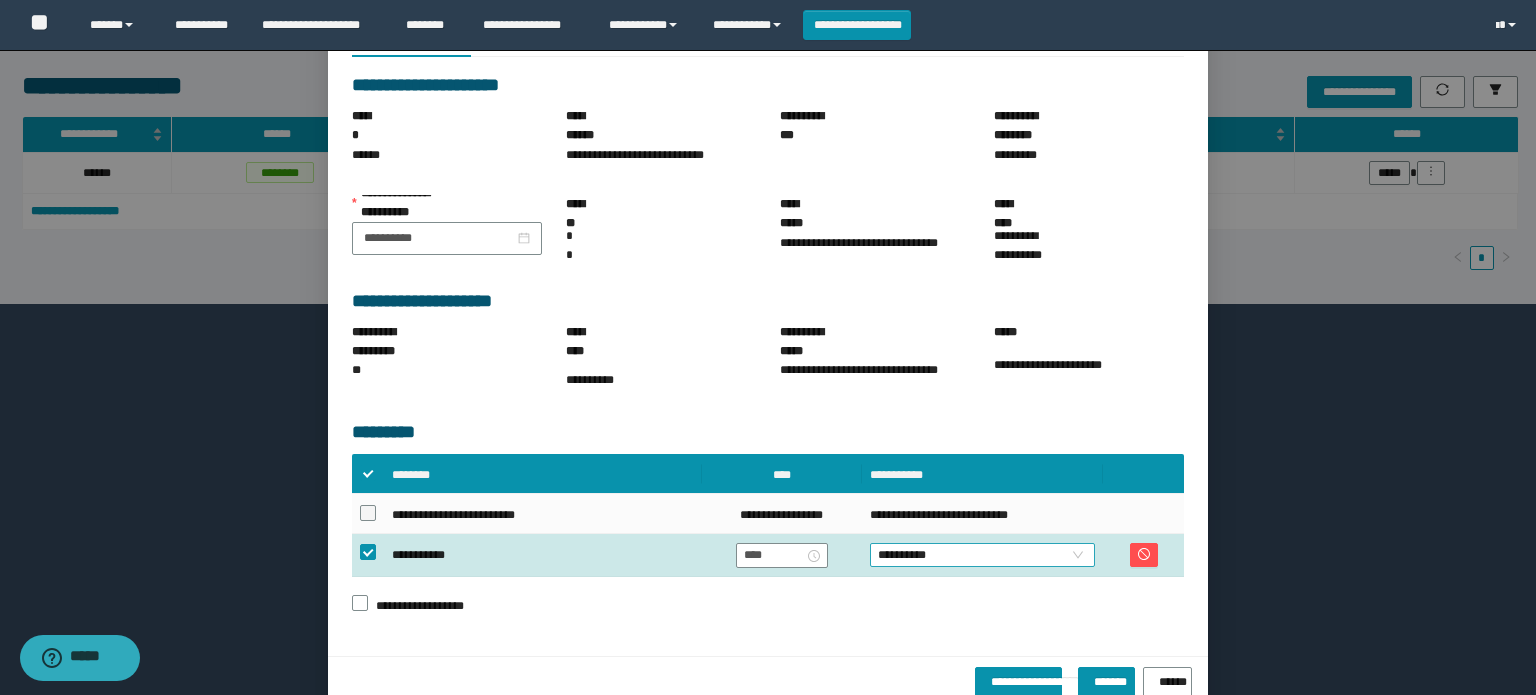 click on "**********" at bounding box center (983, 555) 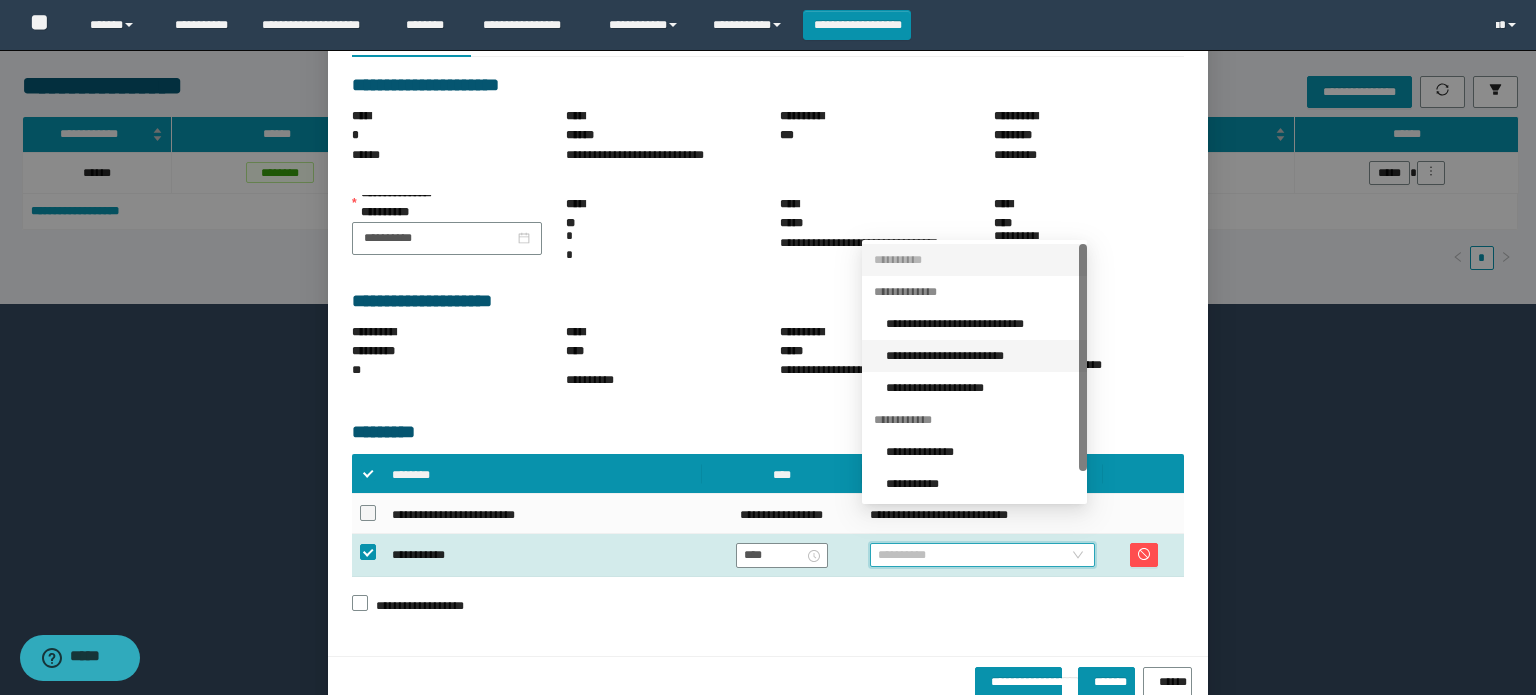 click on "**********" at bounding box center [980, 356] 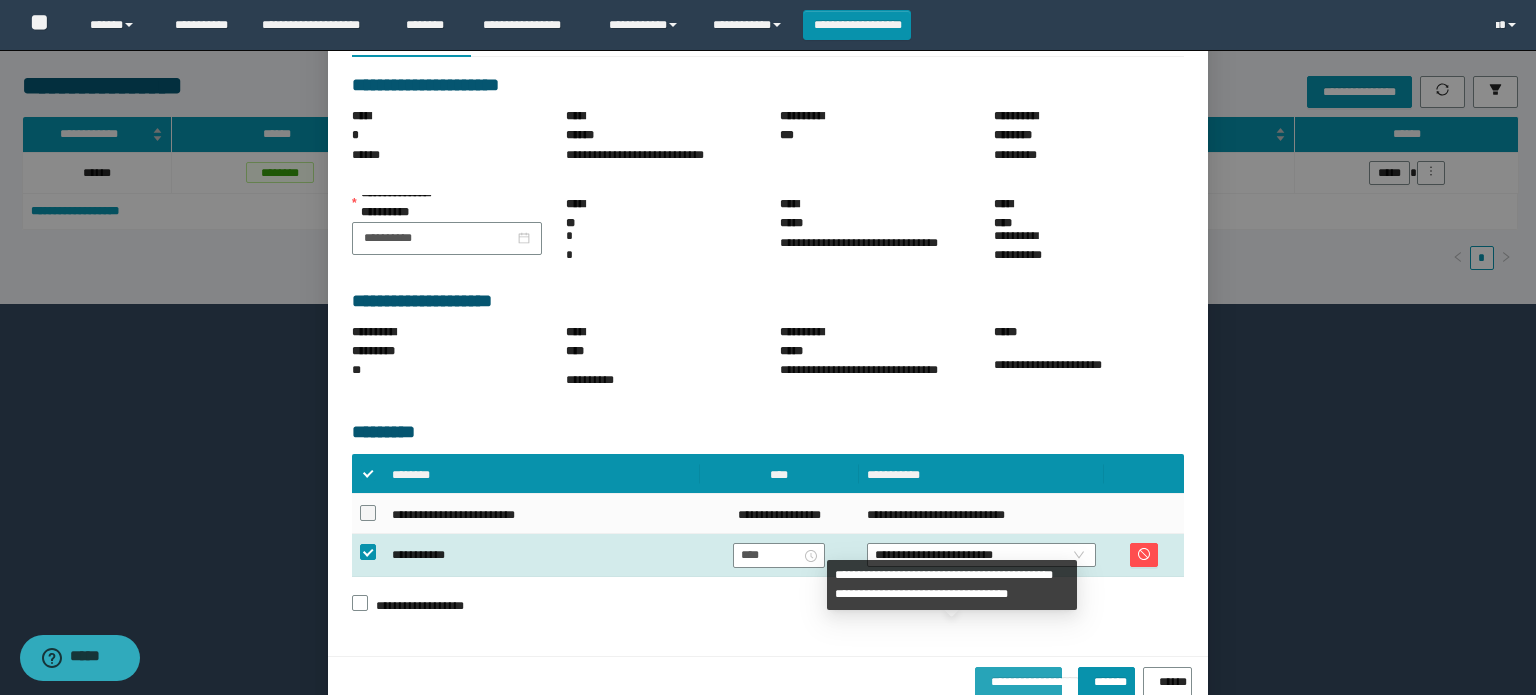 click on "**********" at bounding box center [1019, 678] 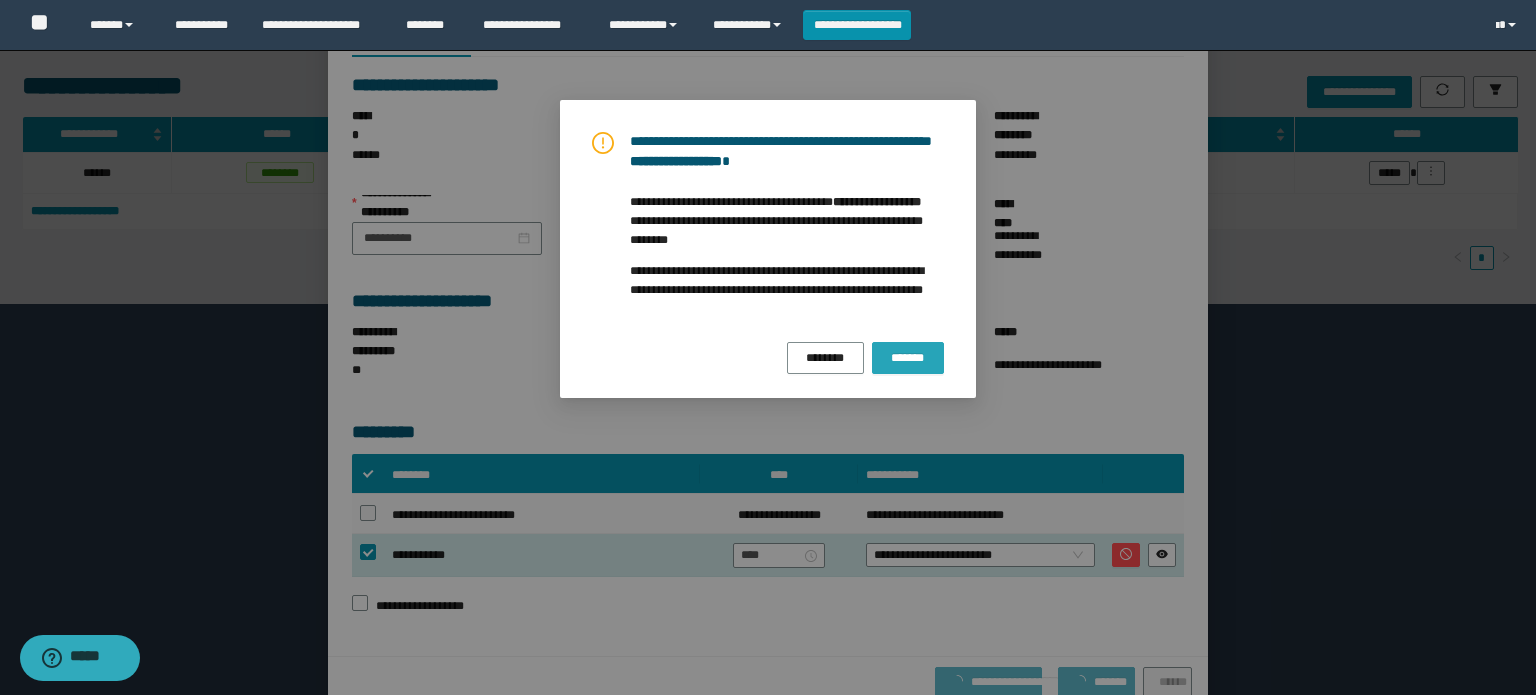 click on "*******" at bounding box center [908, 358] 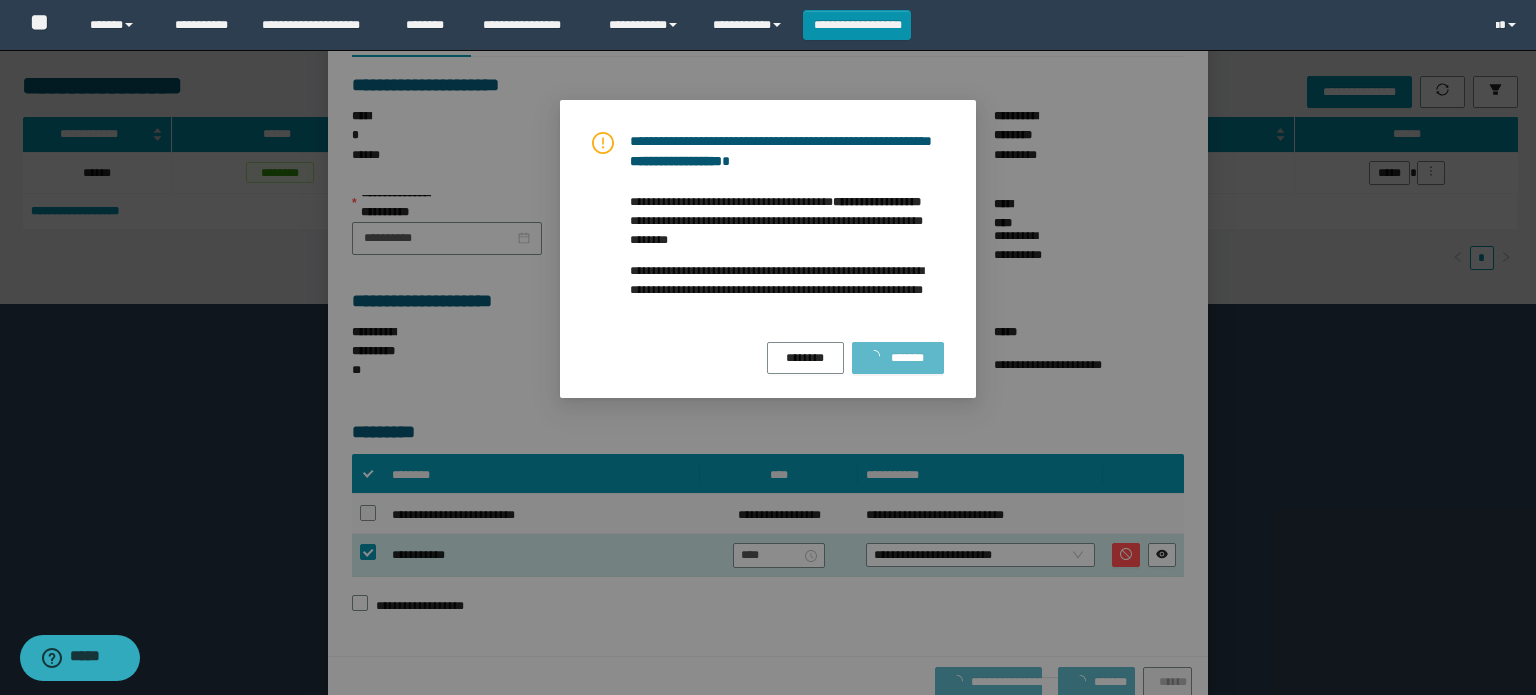 scroll, scrollTop: 117, scrollLeft: 0, axis: vertical 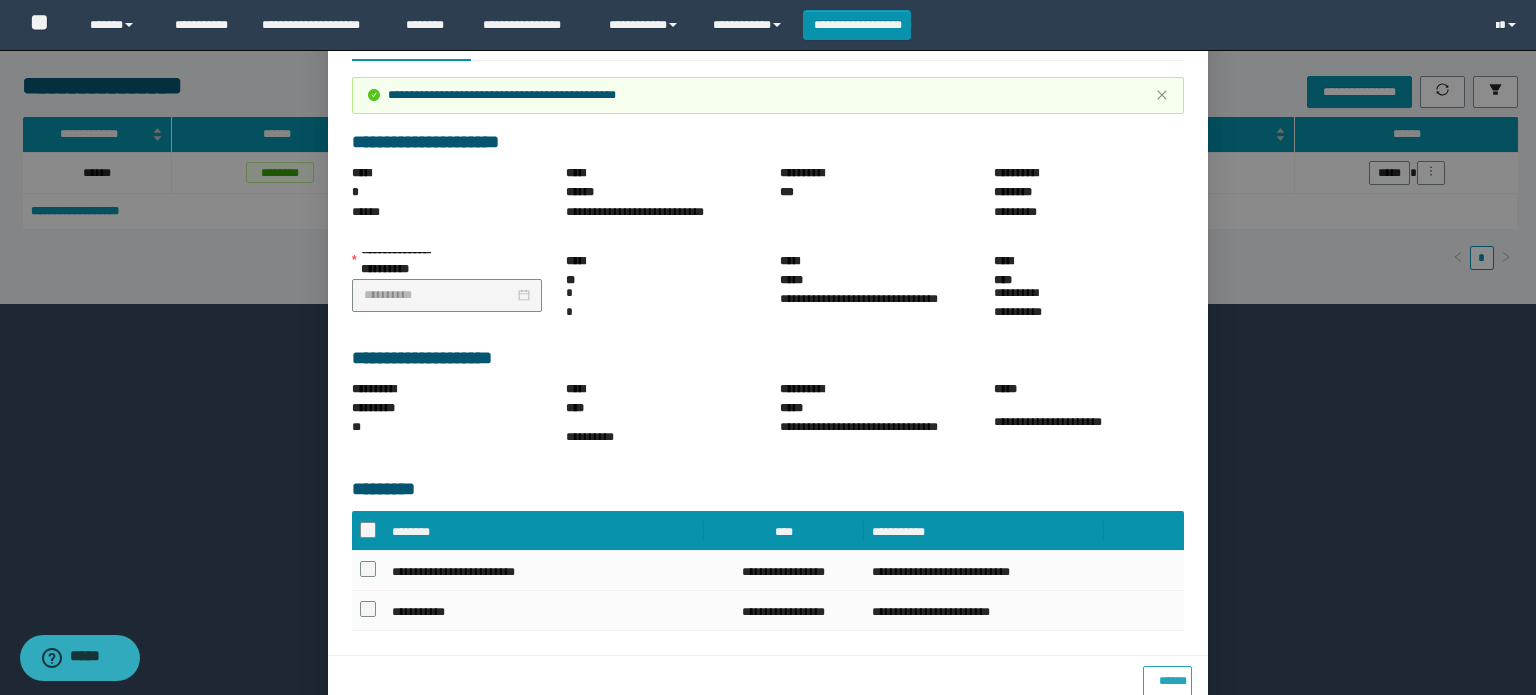 click on "******" at bounding box center (1167, 677) 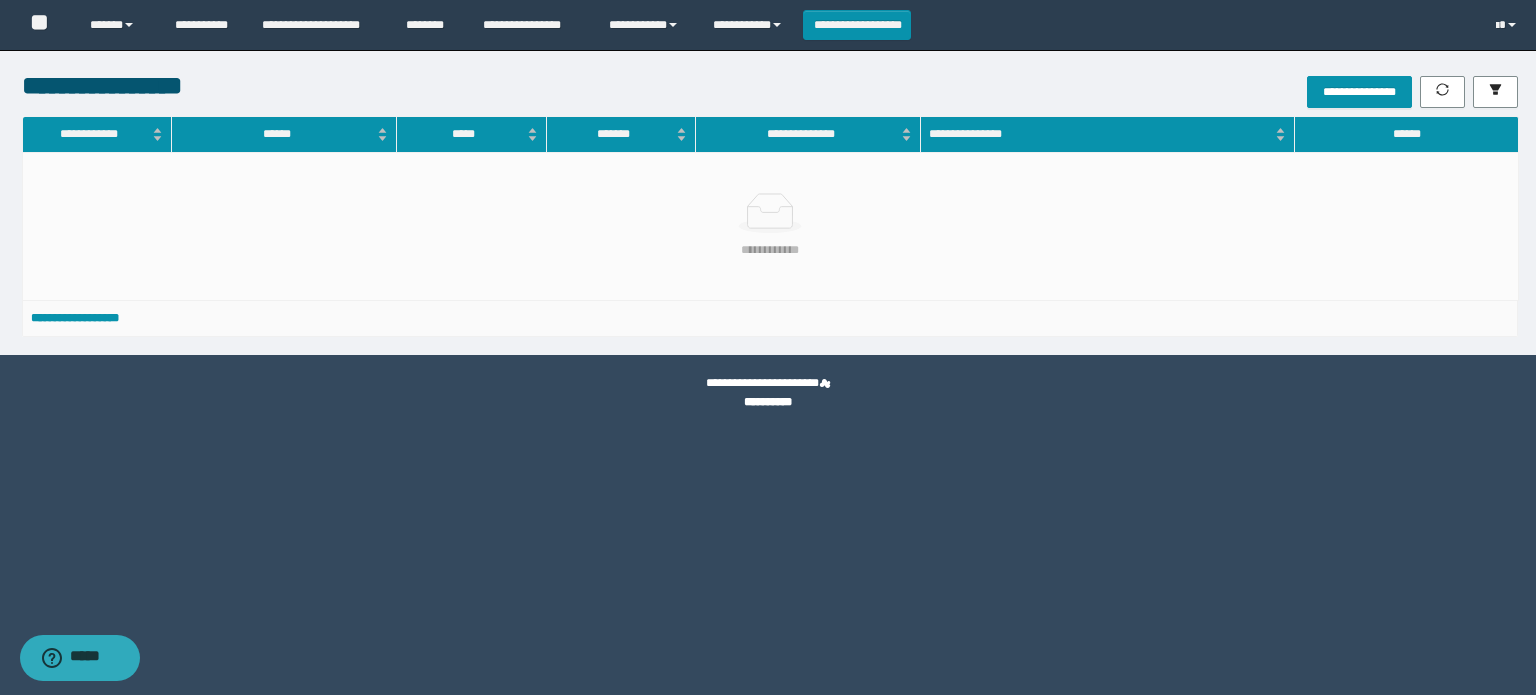 click on "**********" at bounding box center [583, 92] 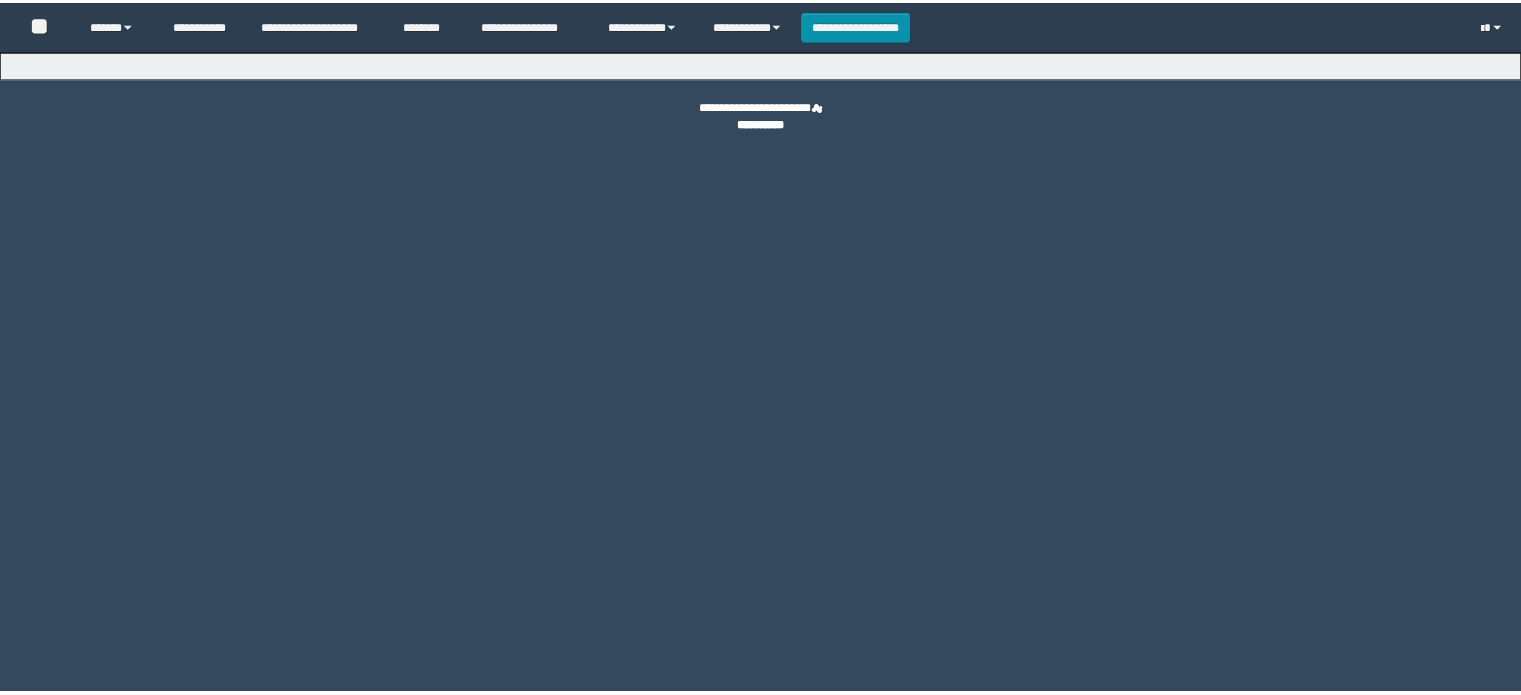 scroll, scrollTop: 0, scrollLeft: 0, axis: both 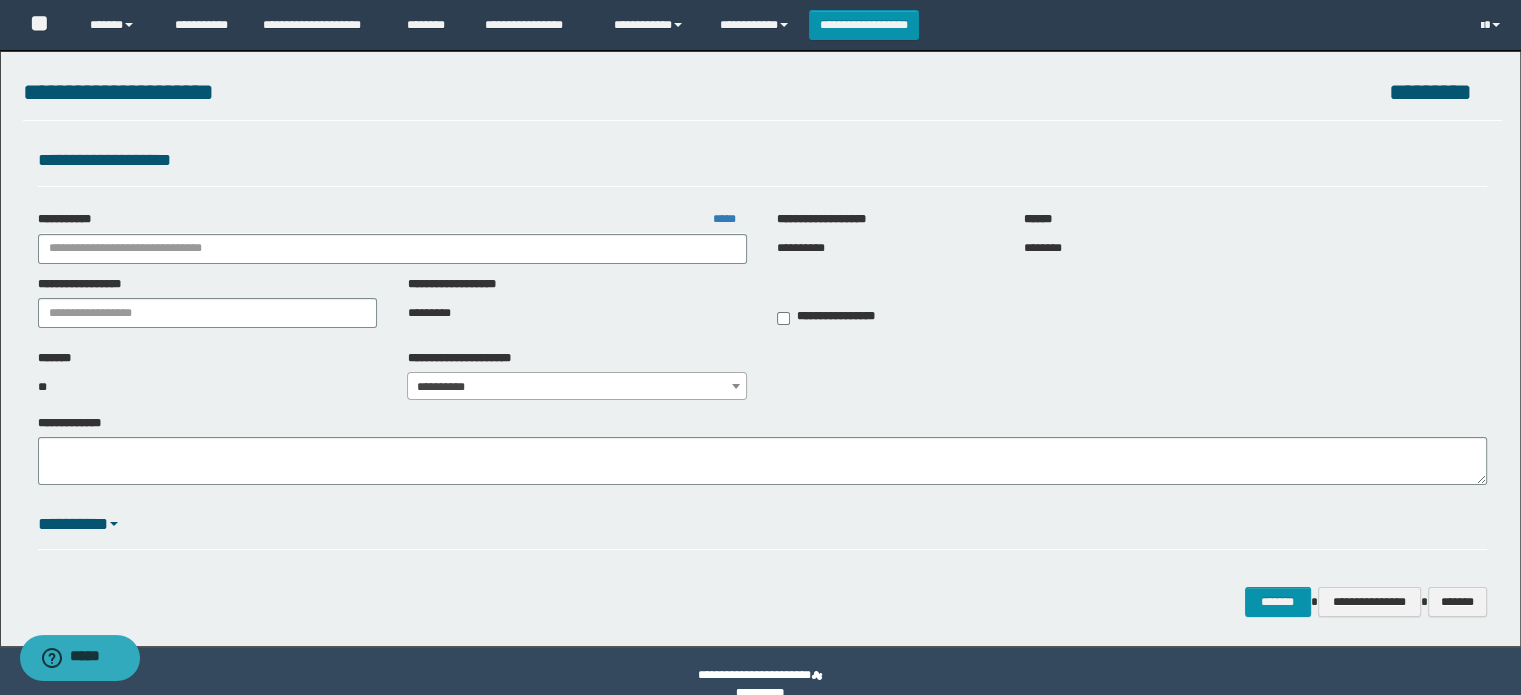type on "**********" 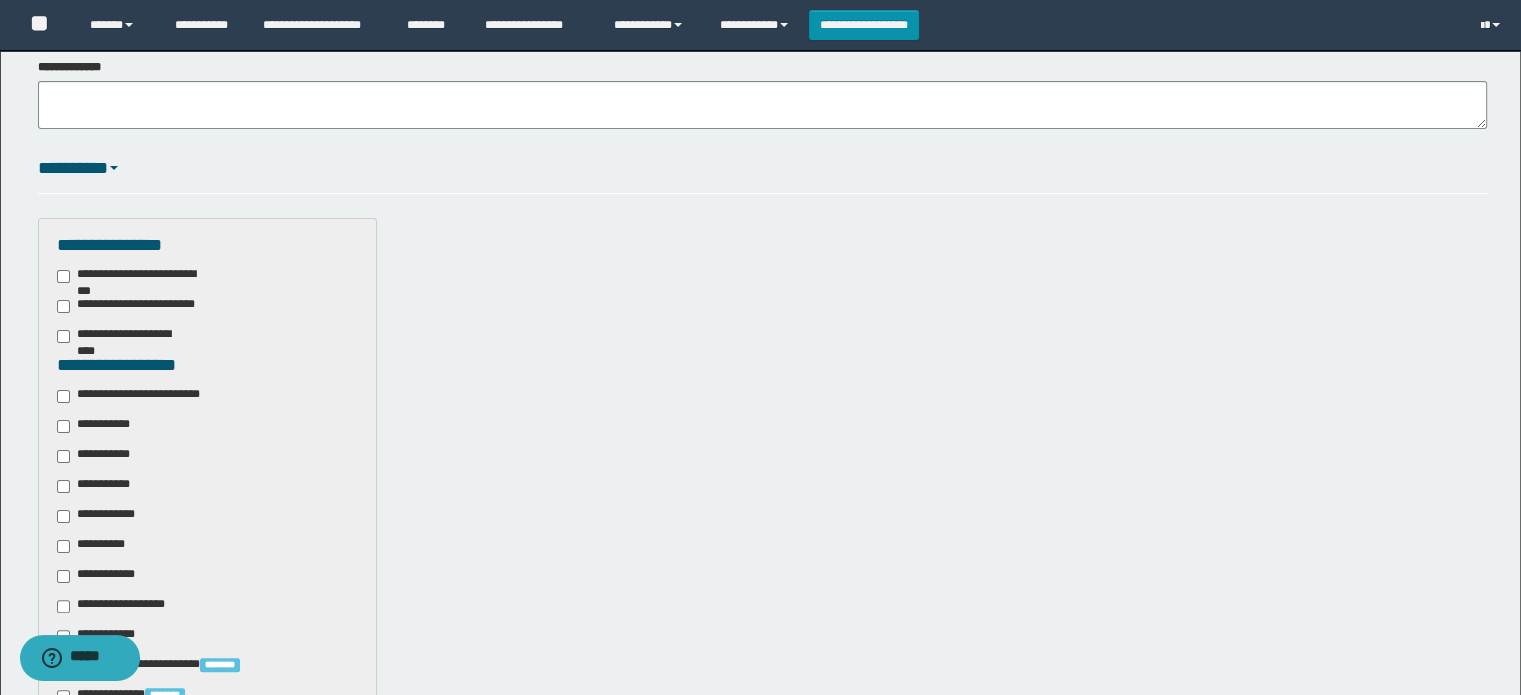 scroll, scrollTop: 400, scrollLeft: 0, axis: vertical 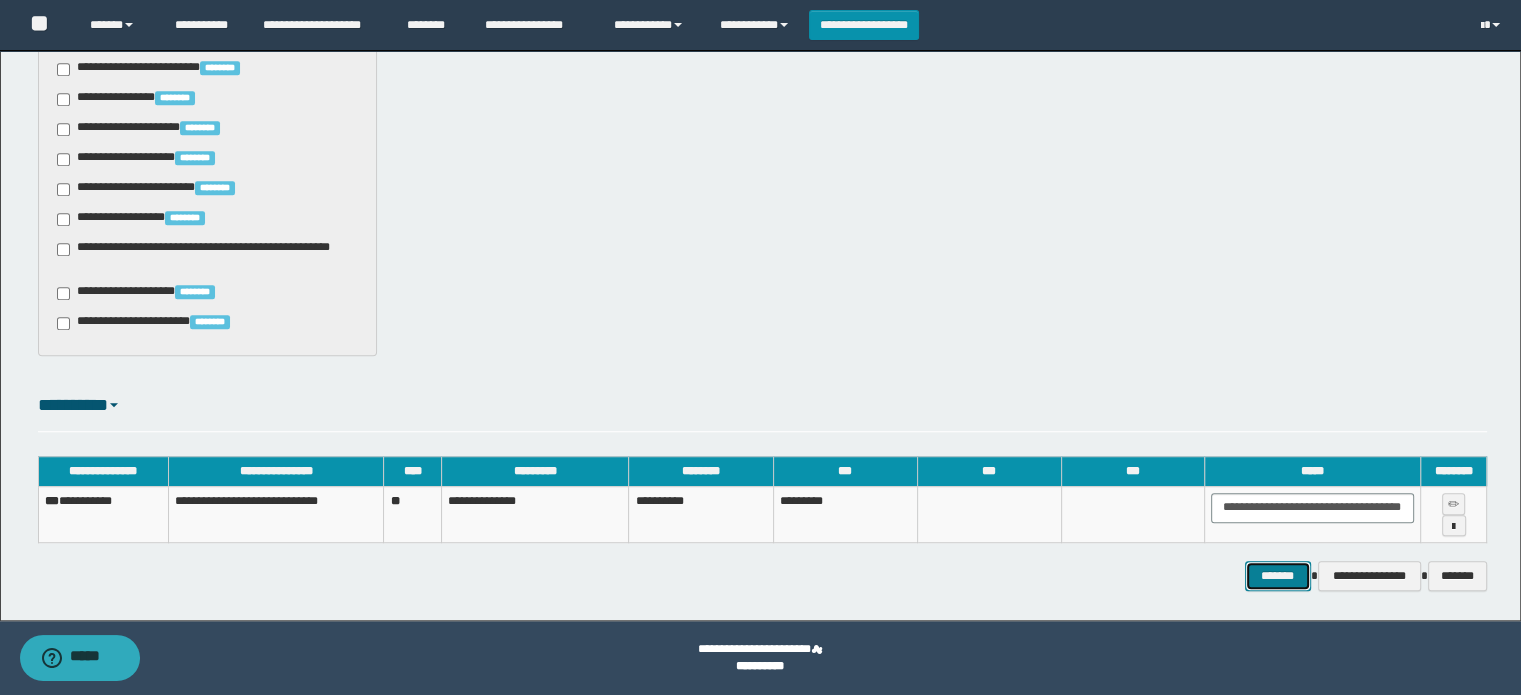 click on "*******" at bounding box center (1278, 576) 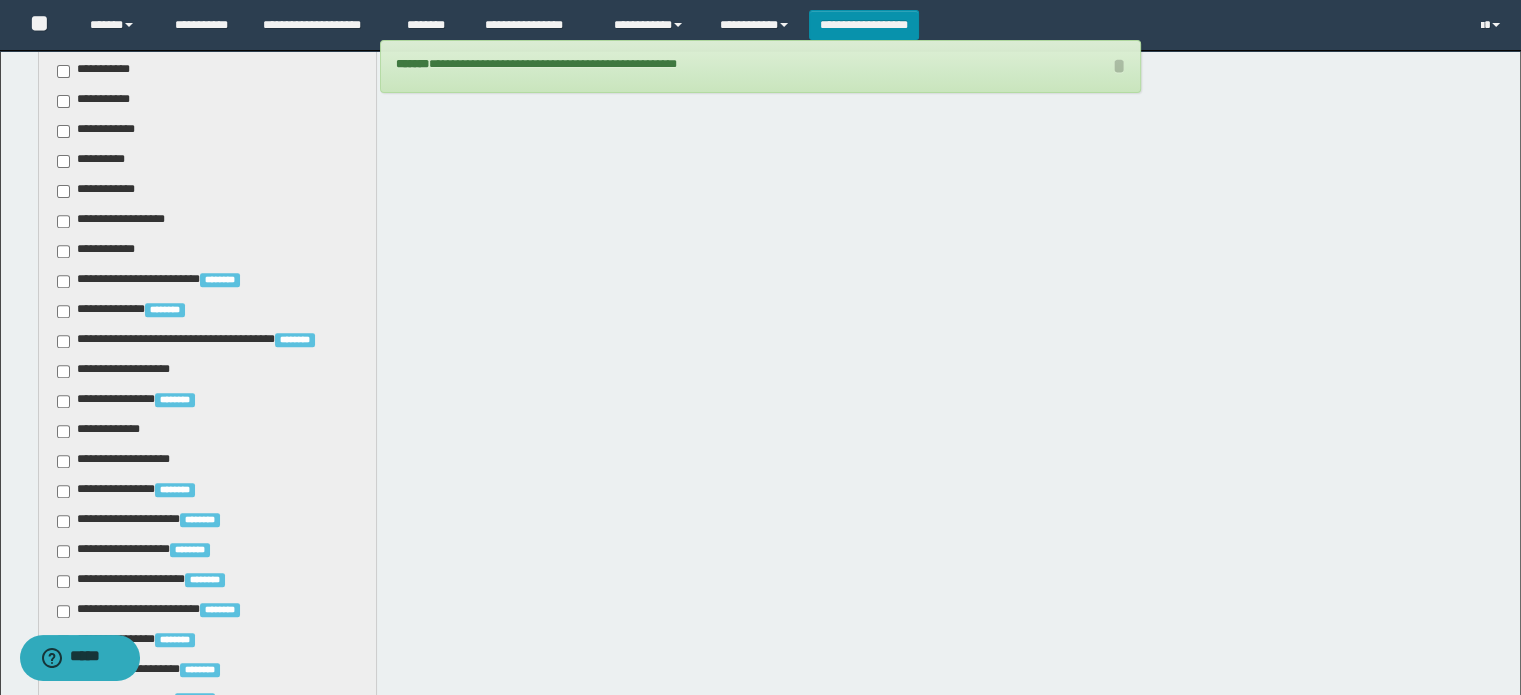 scroll, scrollTop: 583, scrollLeft: 0, axis: vertical 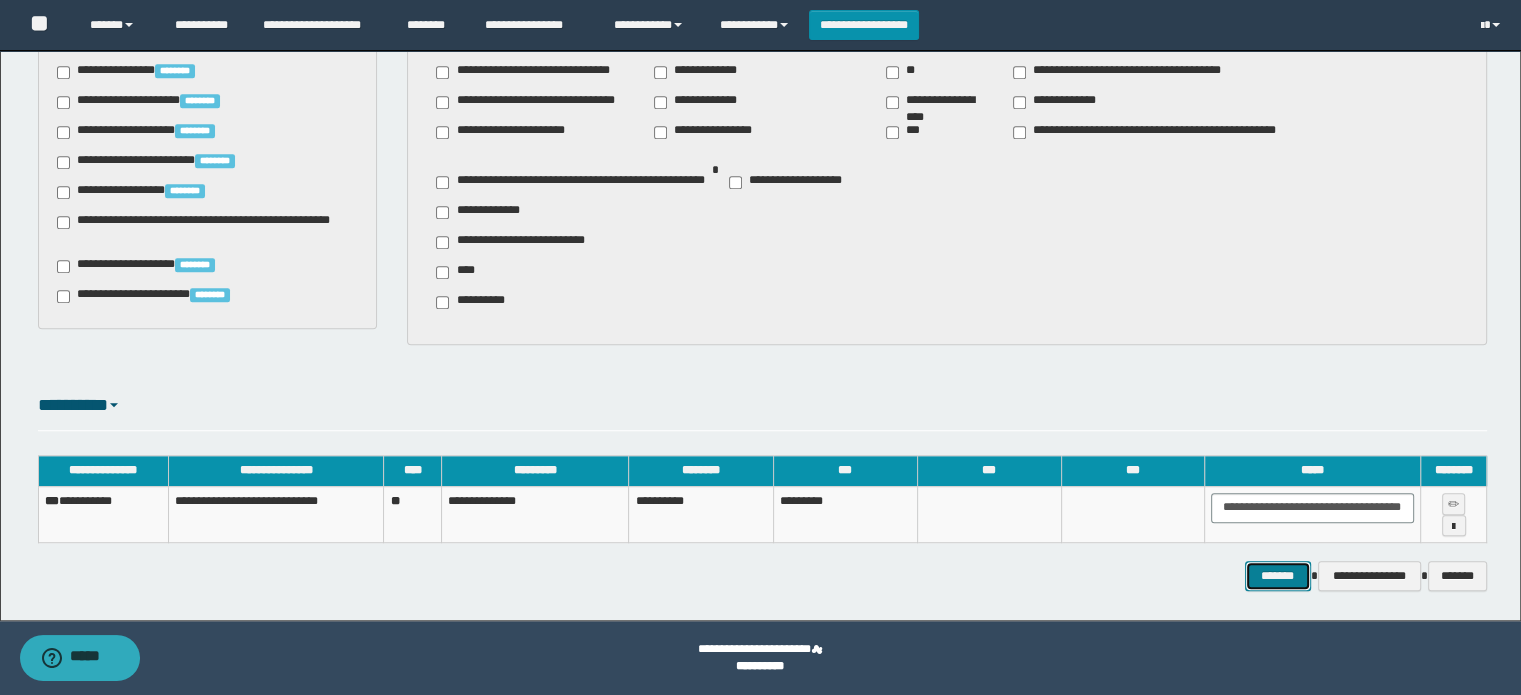 click on "*******" at bounding box center (1278, 576) 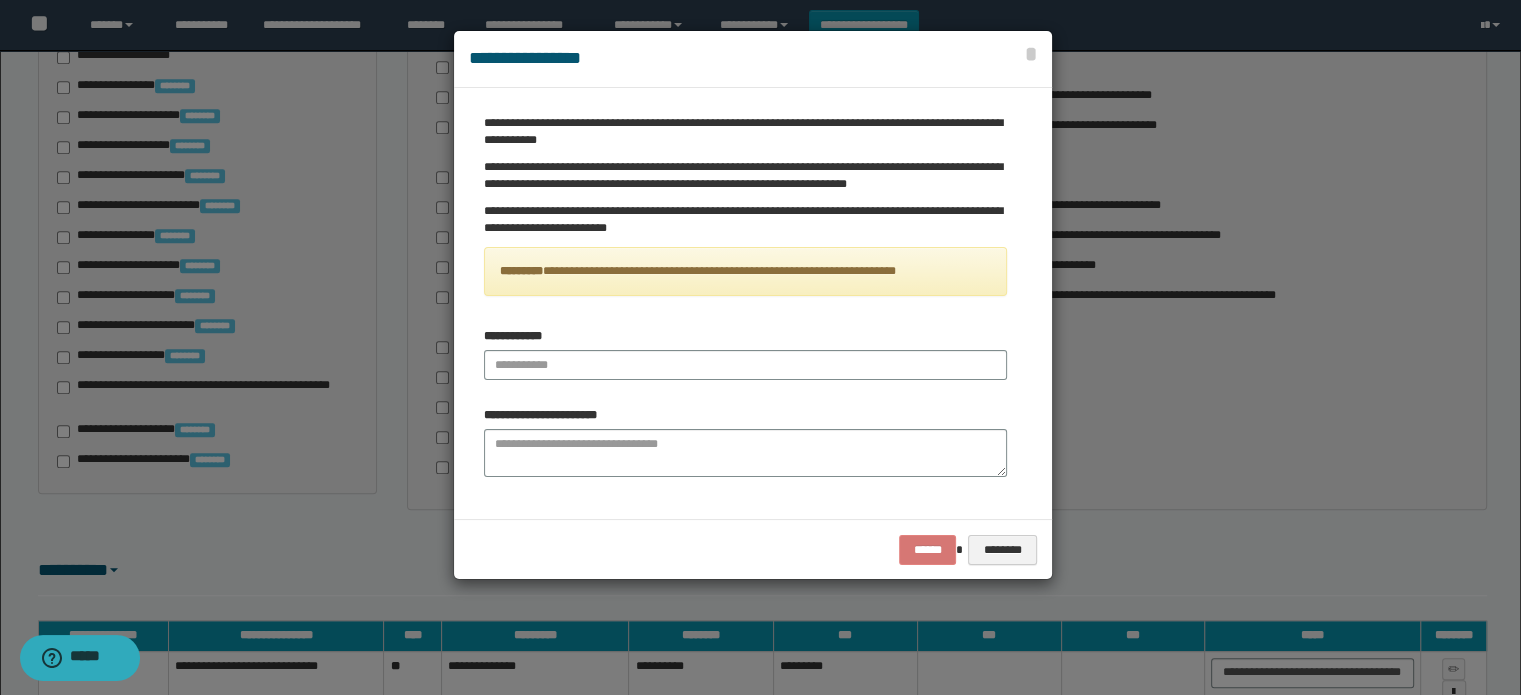 scroll, scrollTop: 783, scrollLeft: 0, axis: vertical 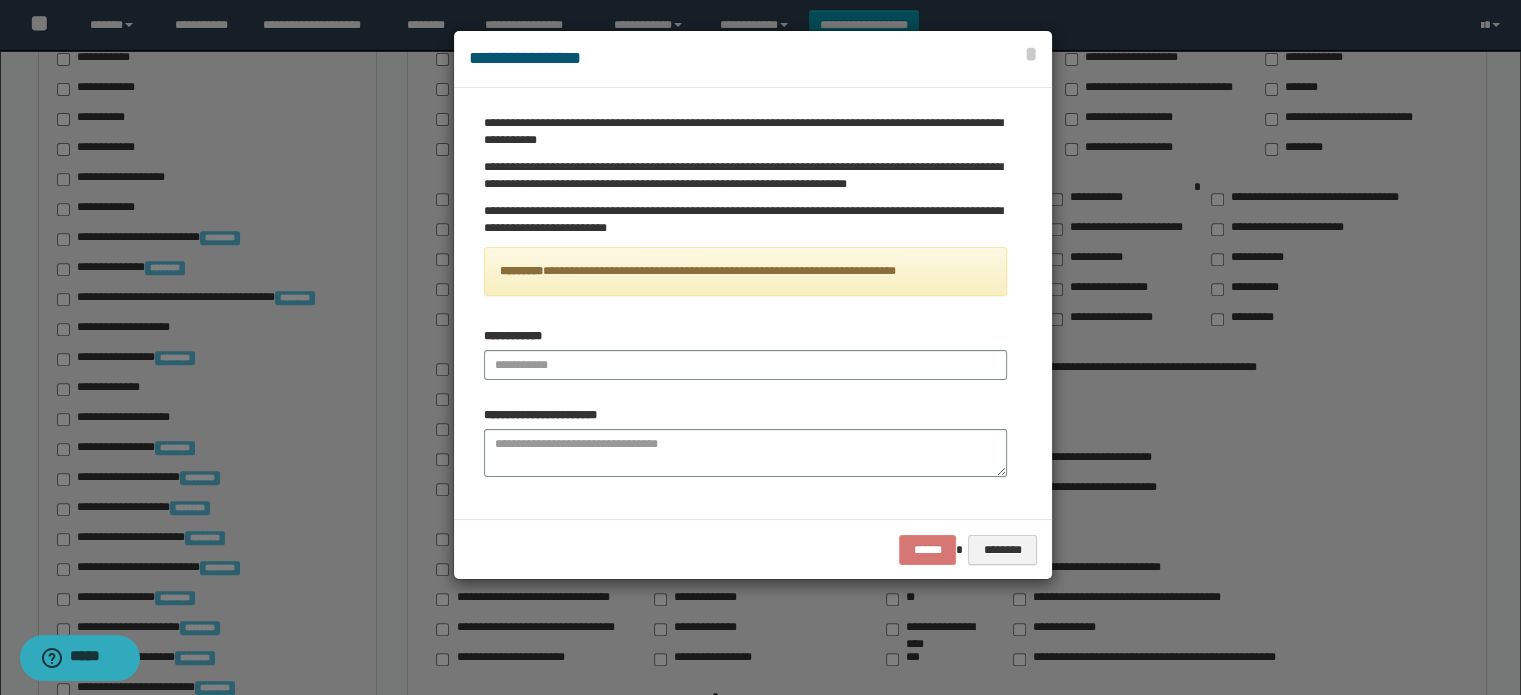 click on "**********" at bounding box center [518, 336] 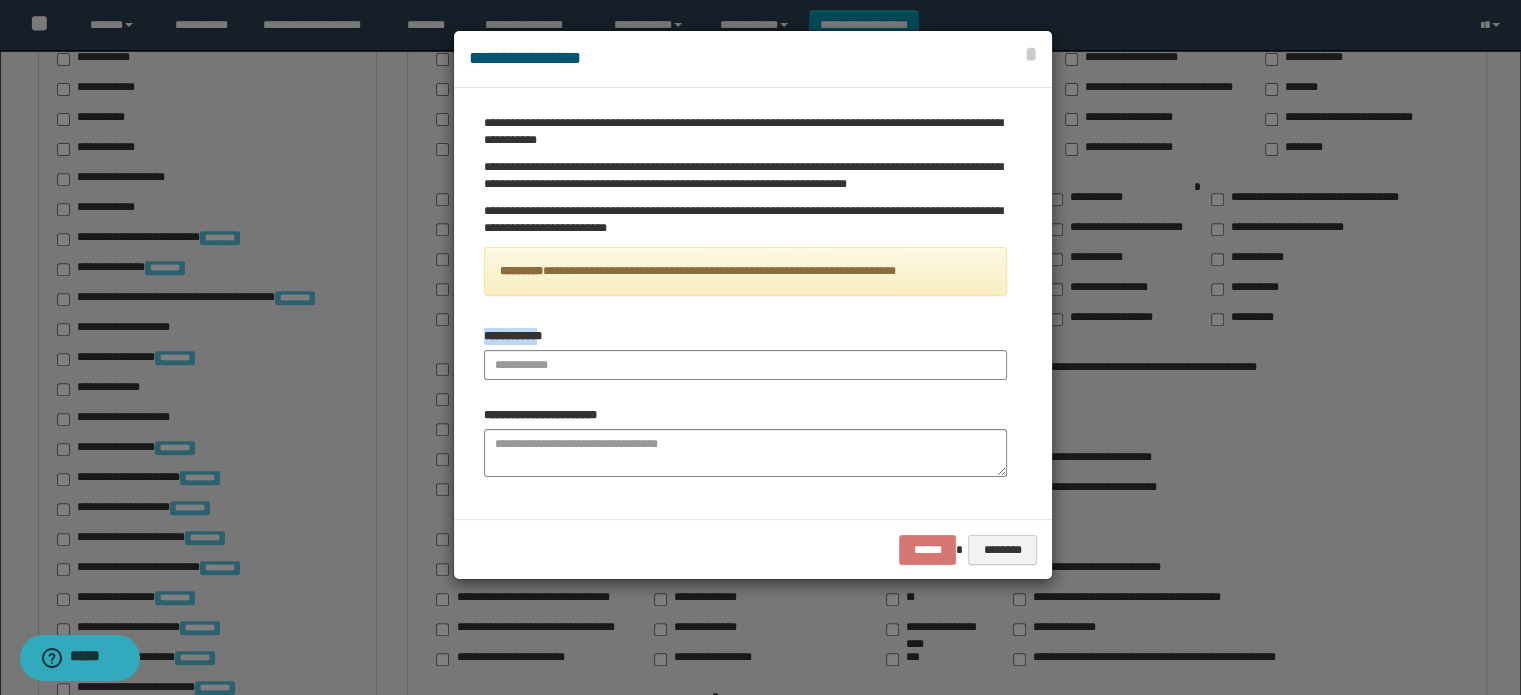 drag, startPoint x: 548, startPoint y: 336, endPoint x: 465, endPoint y: 336, distance: 83 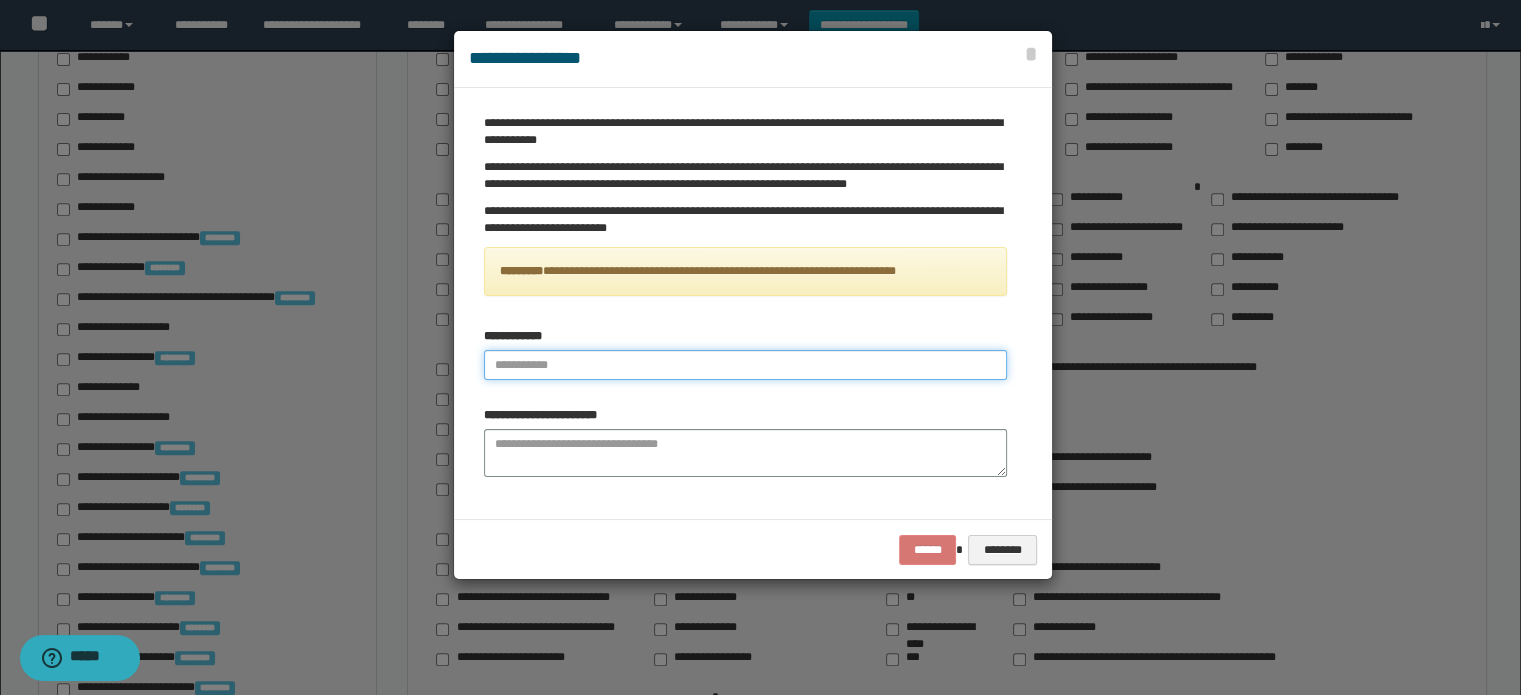 click at bounding box center [745, 365] 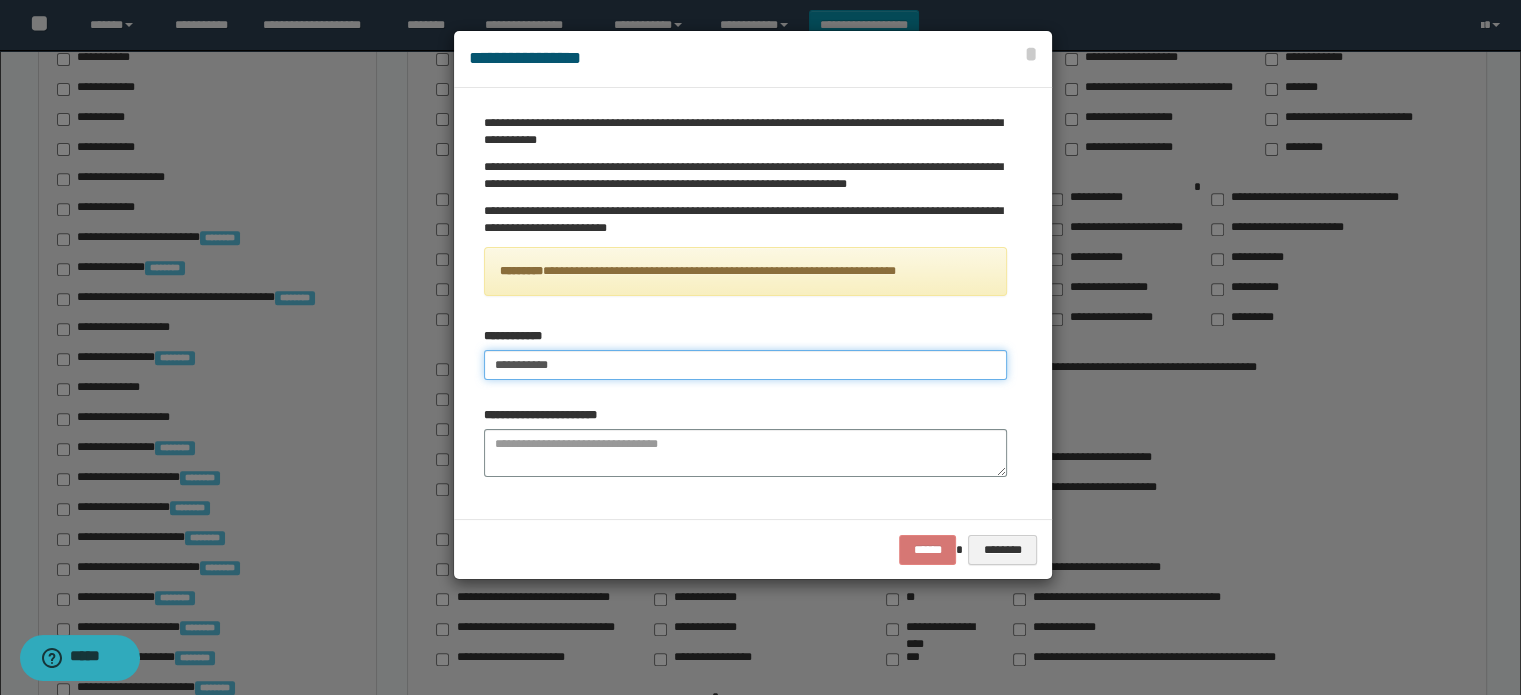 type on "**********" 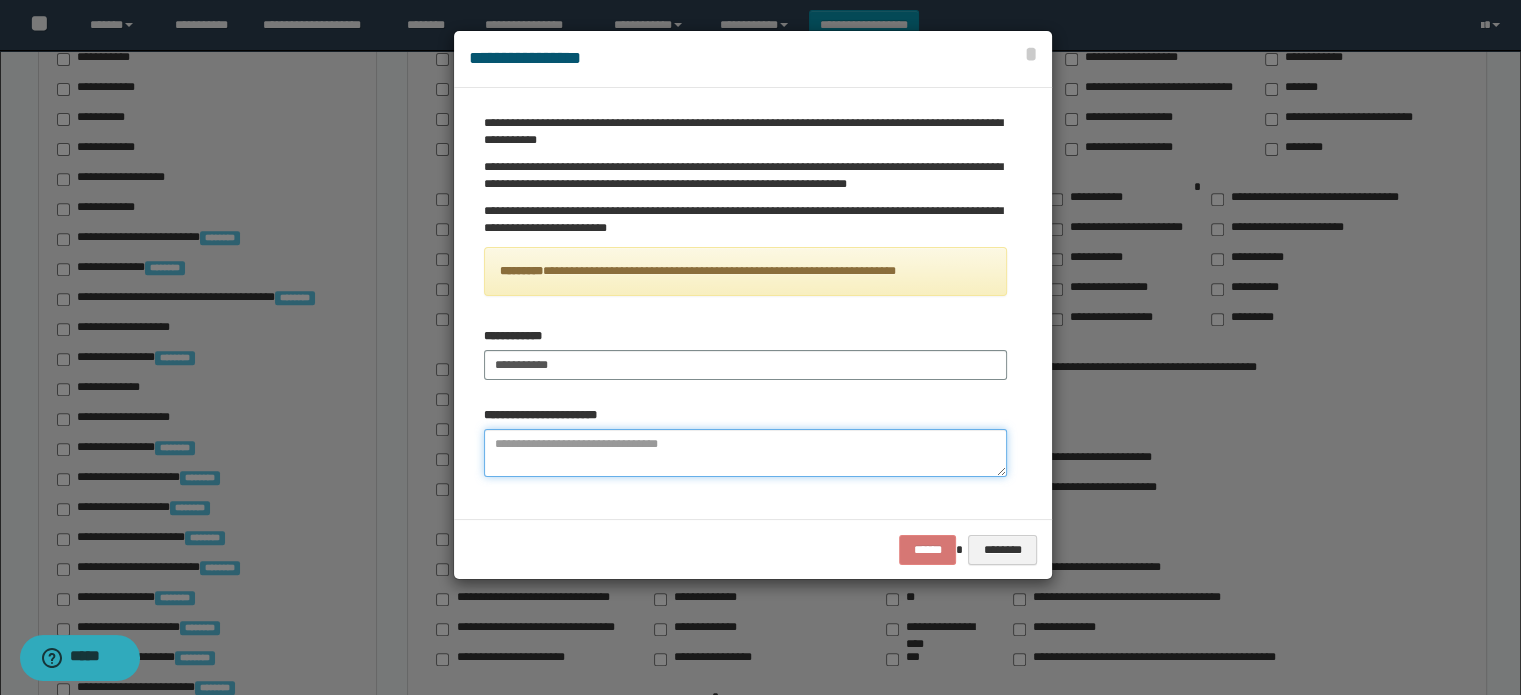 click at bounding box center [745, 453] 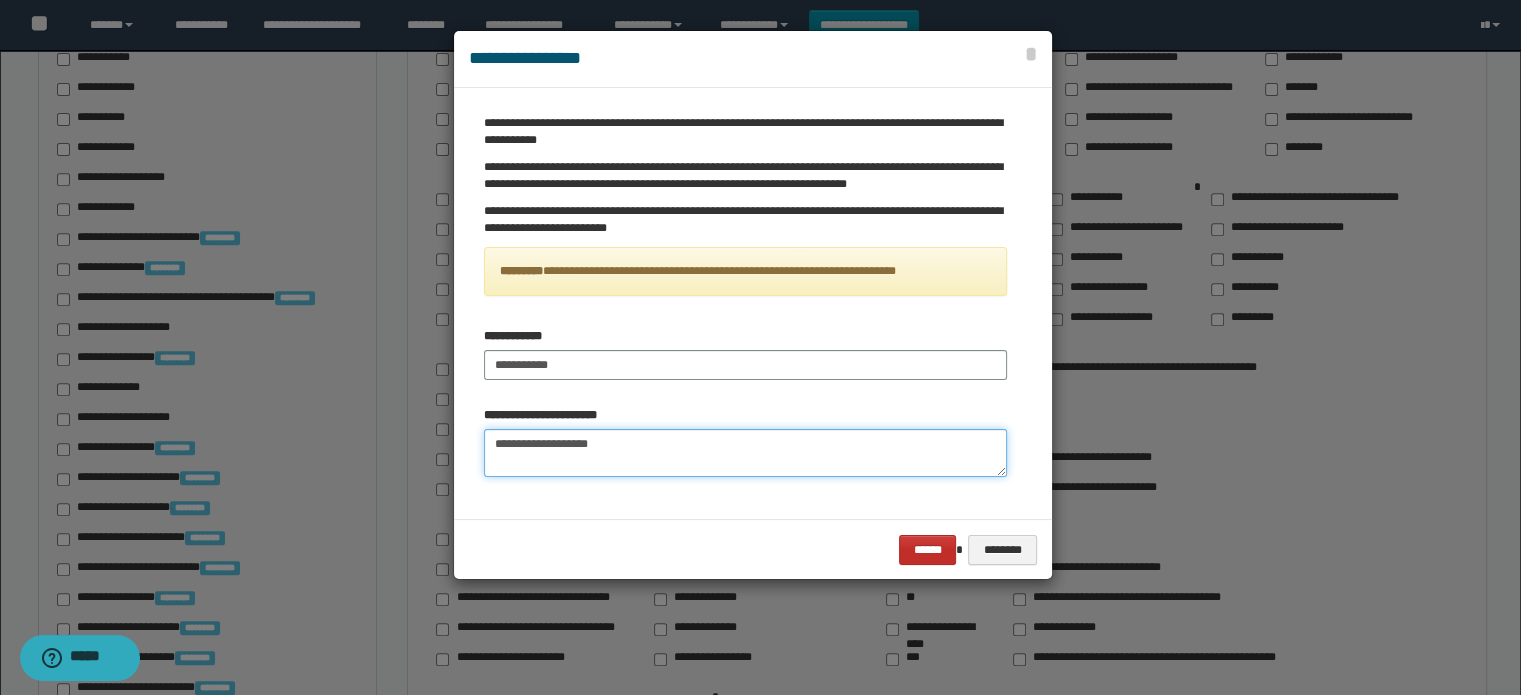 type on "**********" 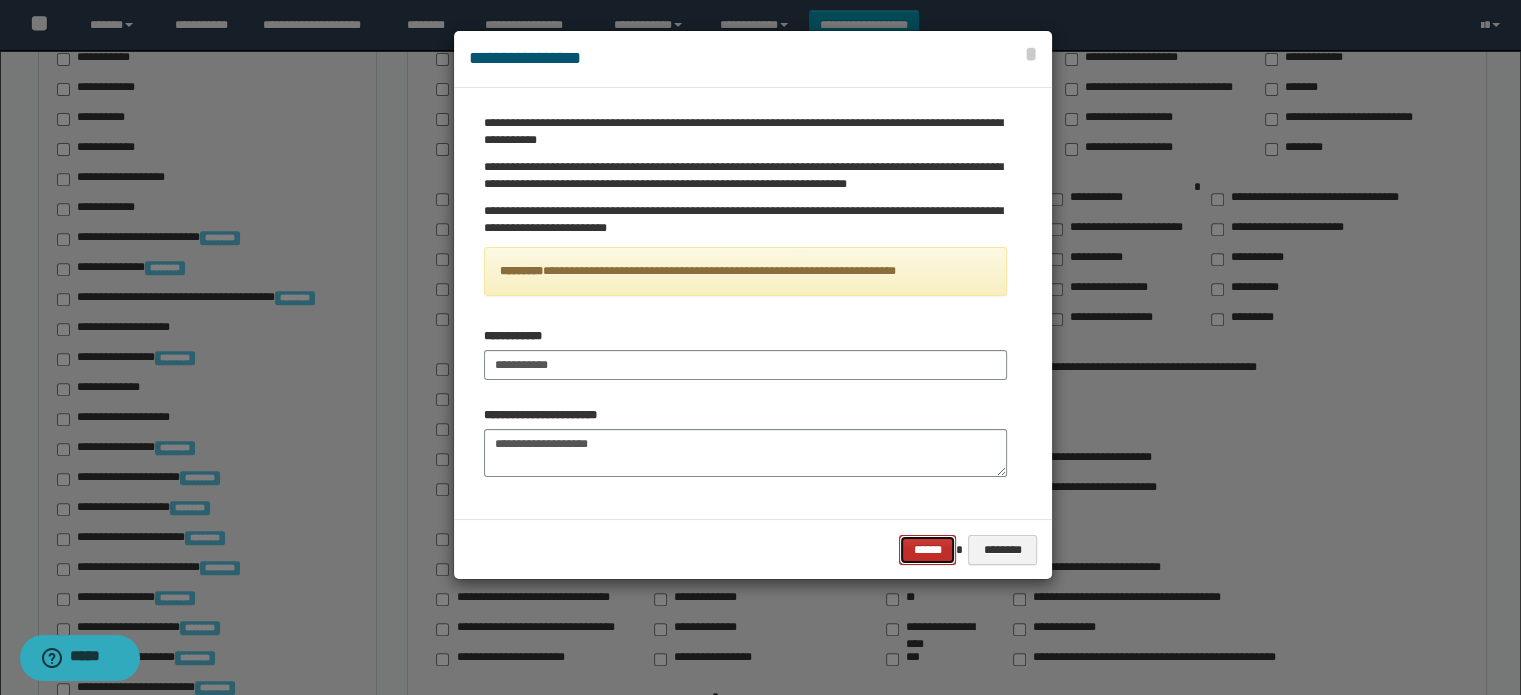 click on "******" at bounding box center (927, 550) 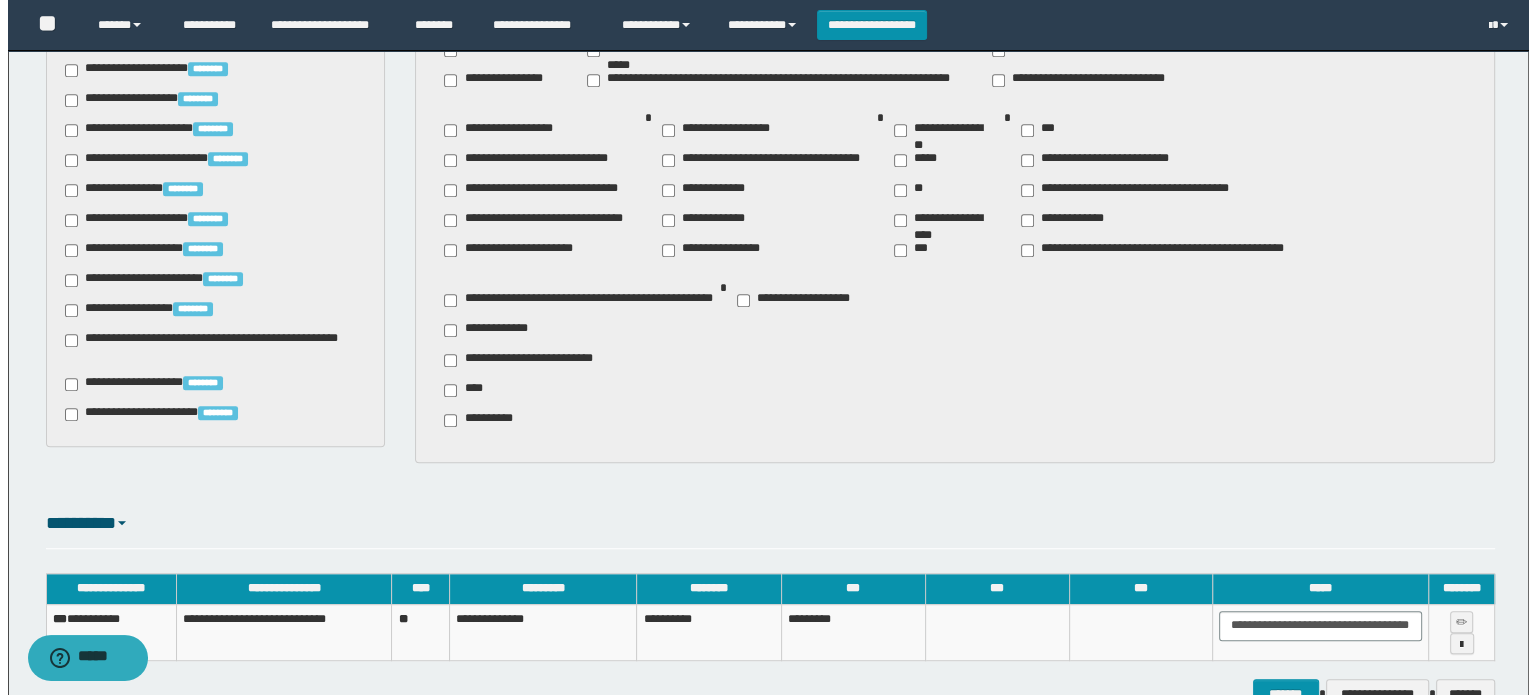 scroll, scrollTop: 1310, scrollLeft: 0, axis: vertical 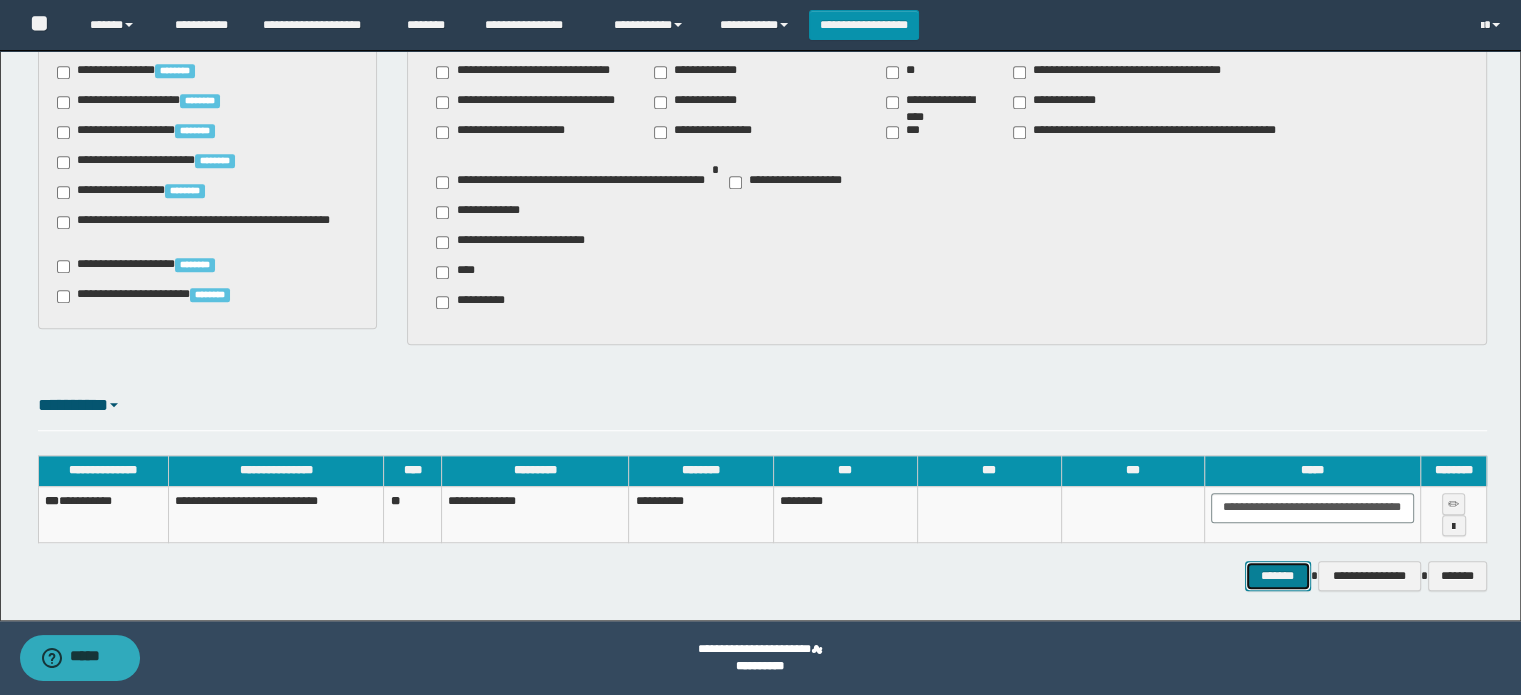 click on "*******" at bounding box center [1278, 576] 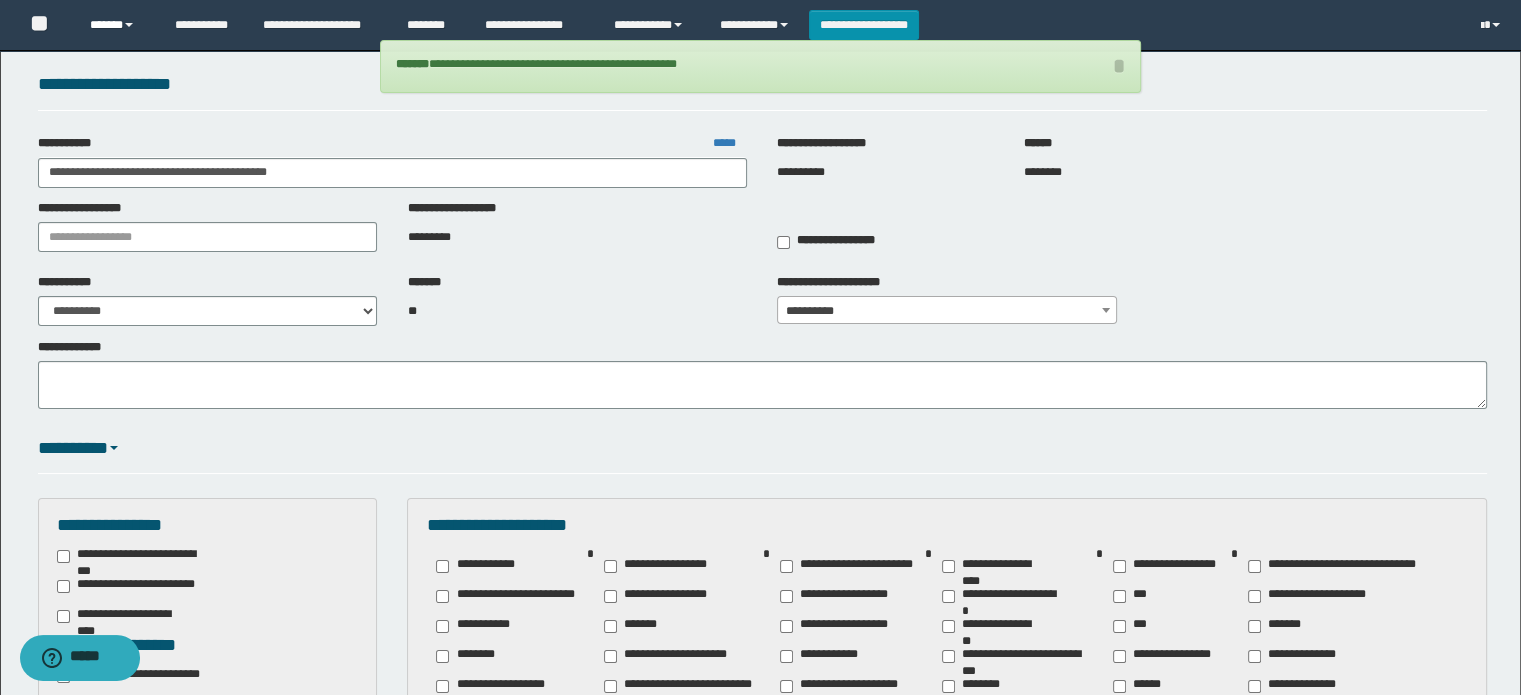 scroll, scrollTop: 0, scrollLeft: 0, axis: both 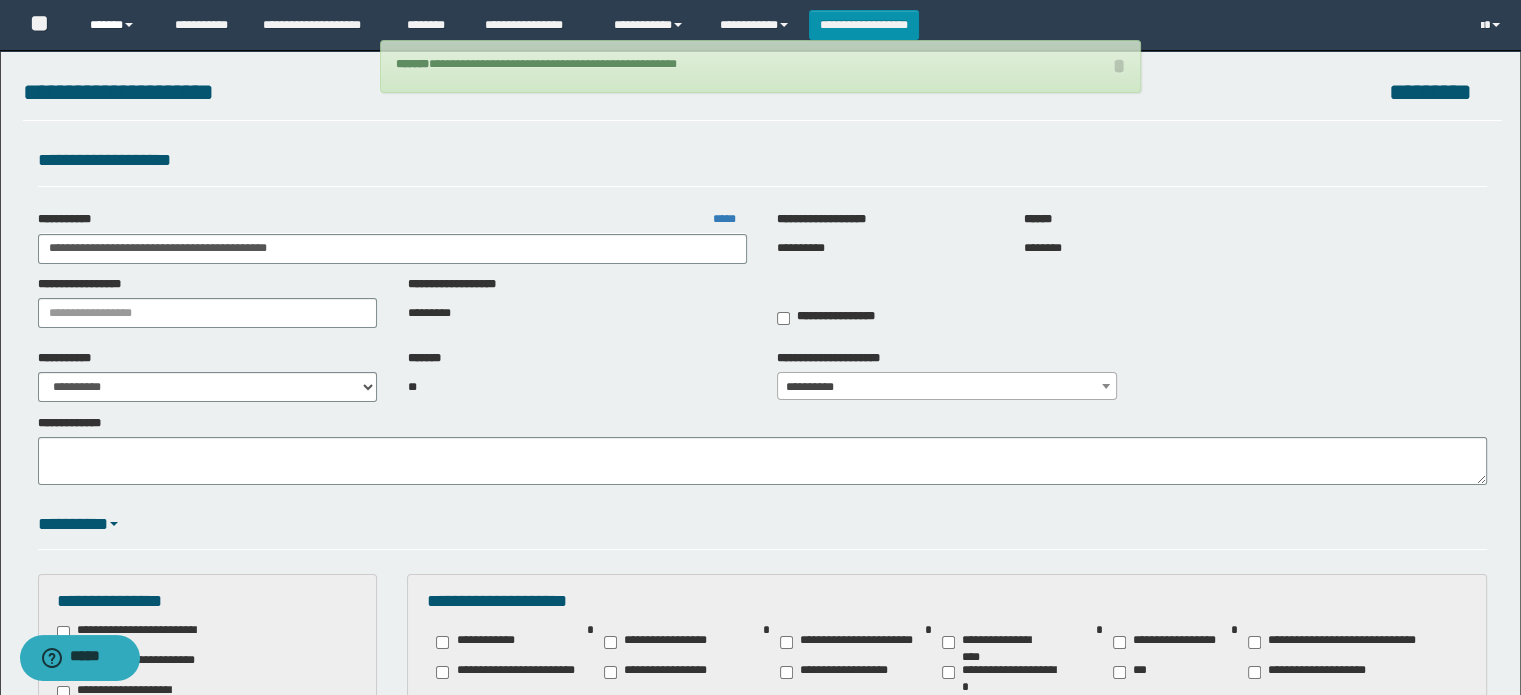 click on "******" at bounding box center (117, 25) 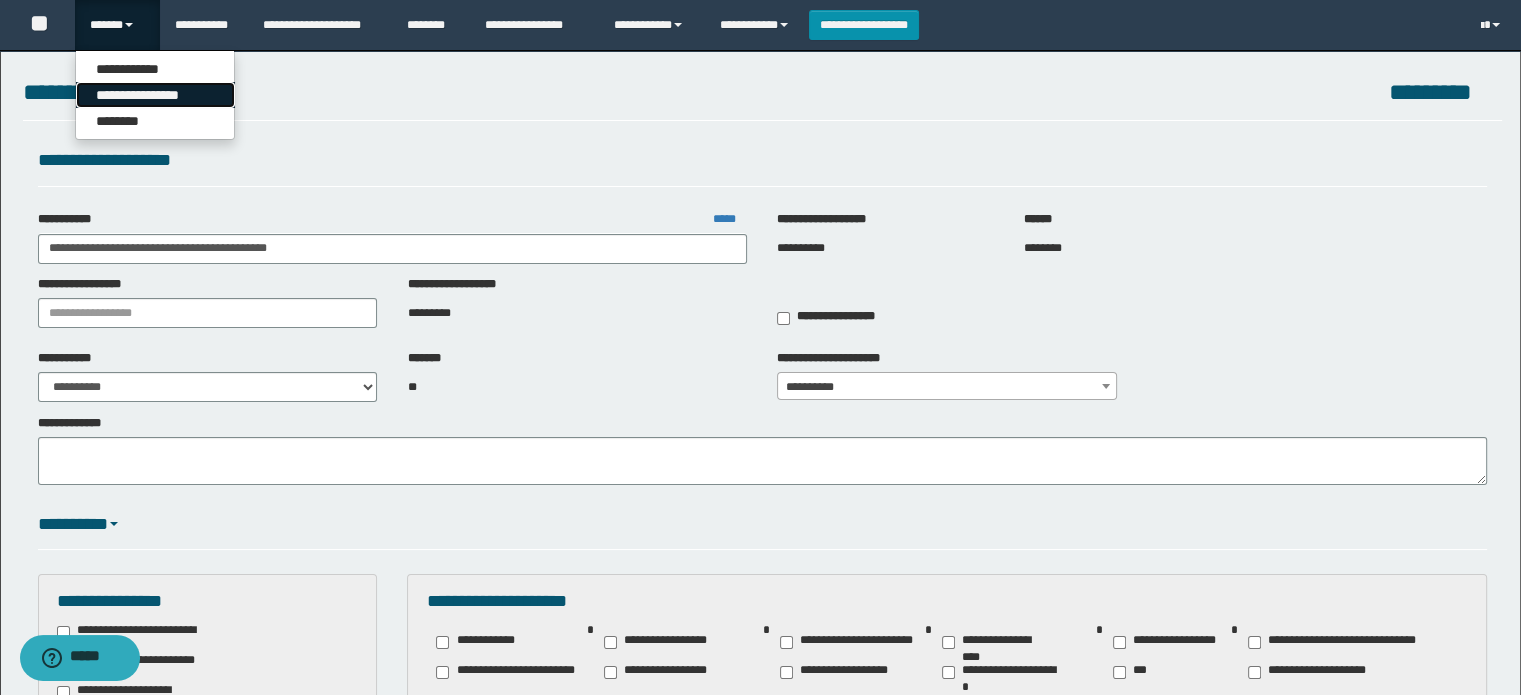 click on "**********" at bounding box center (155, 95) 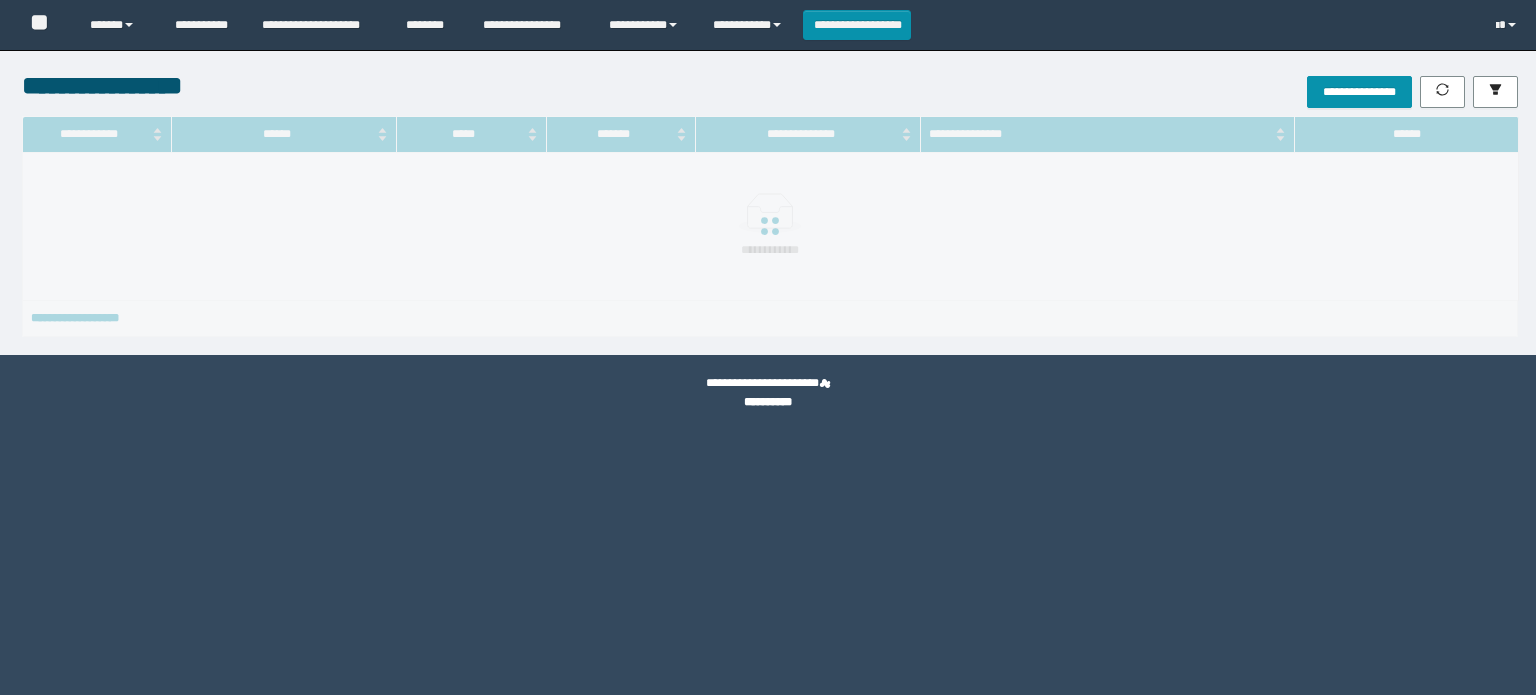 scroll, scrollTop: 0, scrollLeft: 0, axis: both 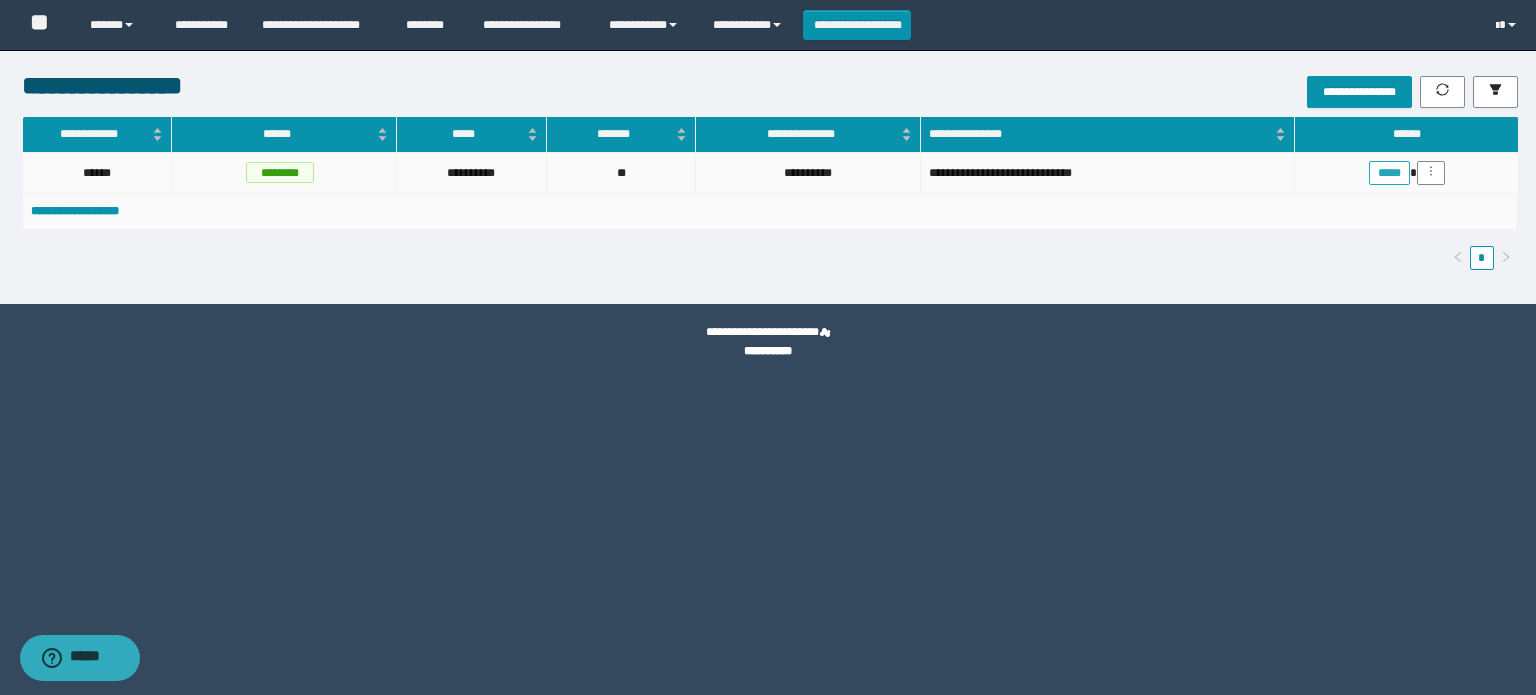click on "*****" at bounding box center (1389, 173) 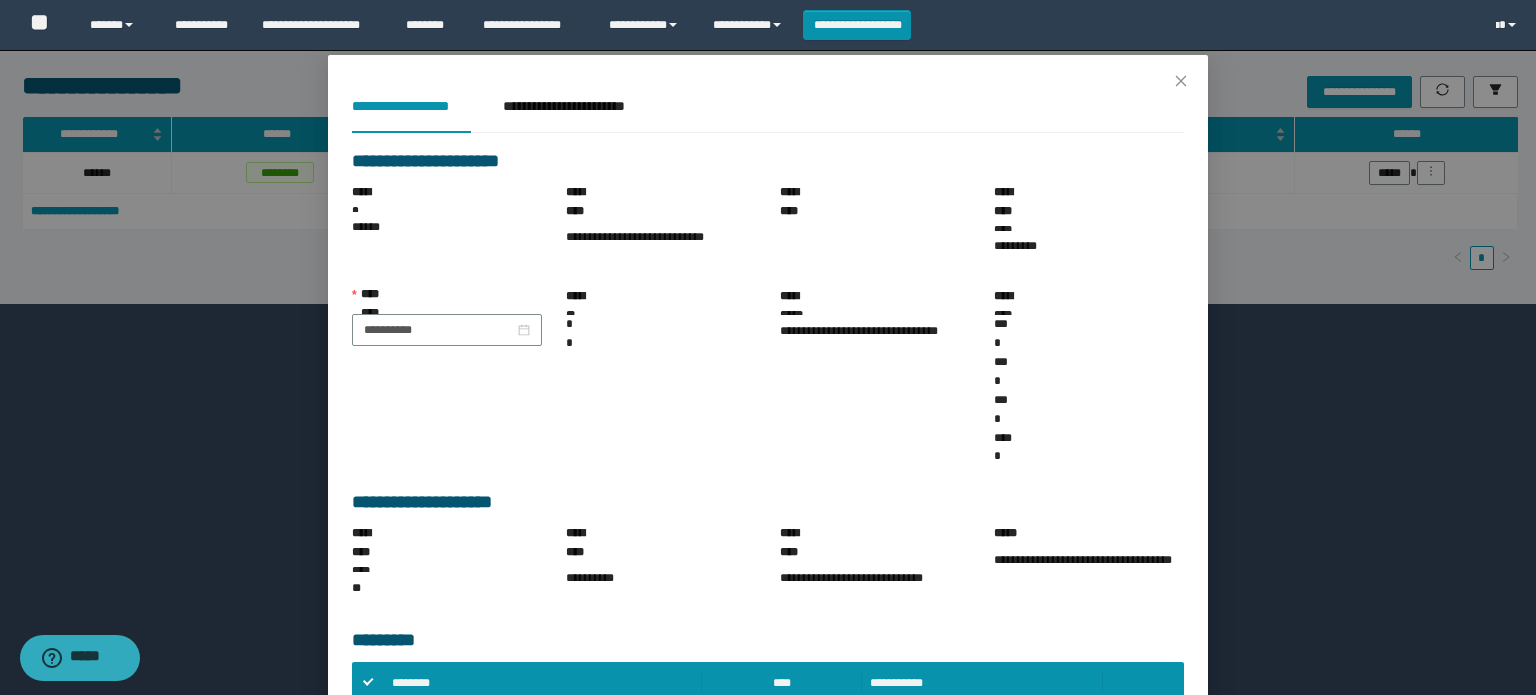 scroll, scrollTop: 88, scrollLeft: 0, axis: vertical 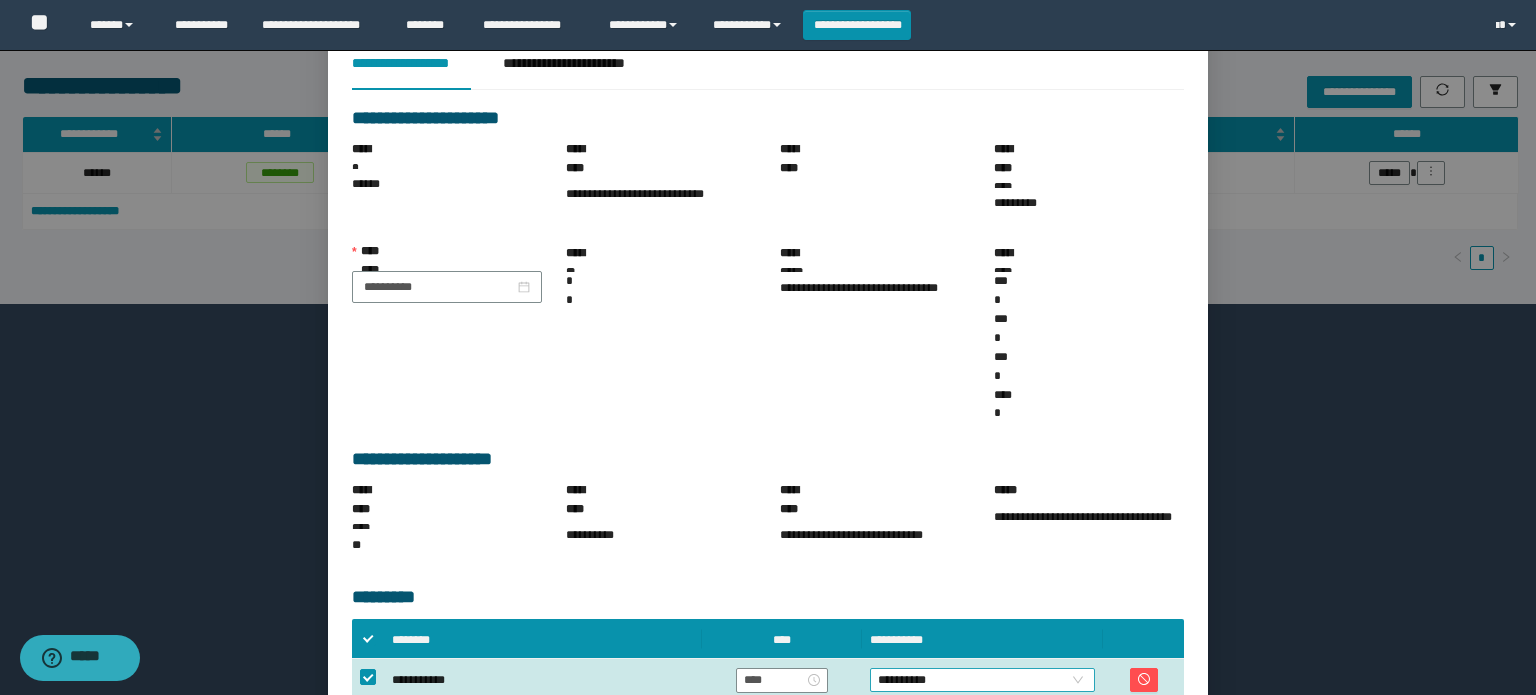 click on "**********" at bounding box center (983, 680) 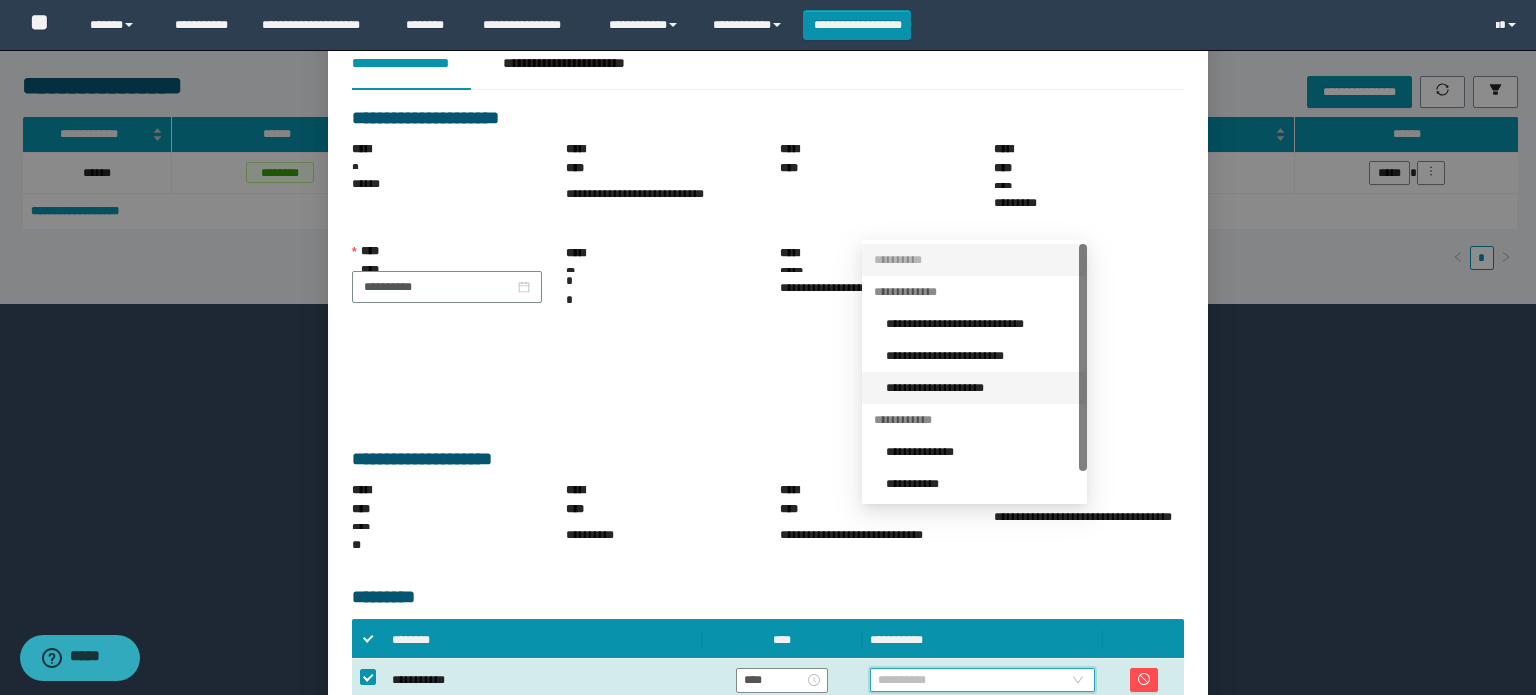 click on "**********" at bounding box center (980, 388) 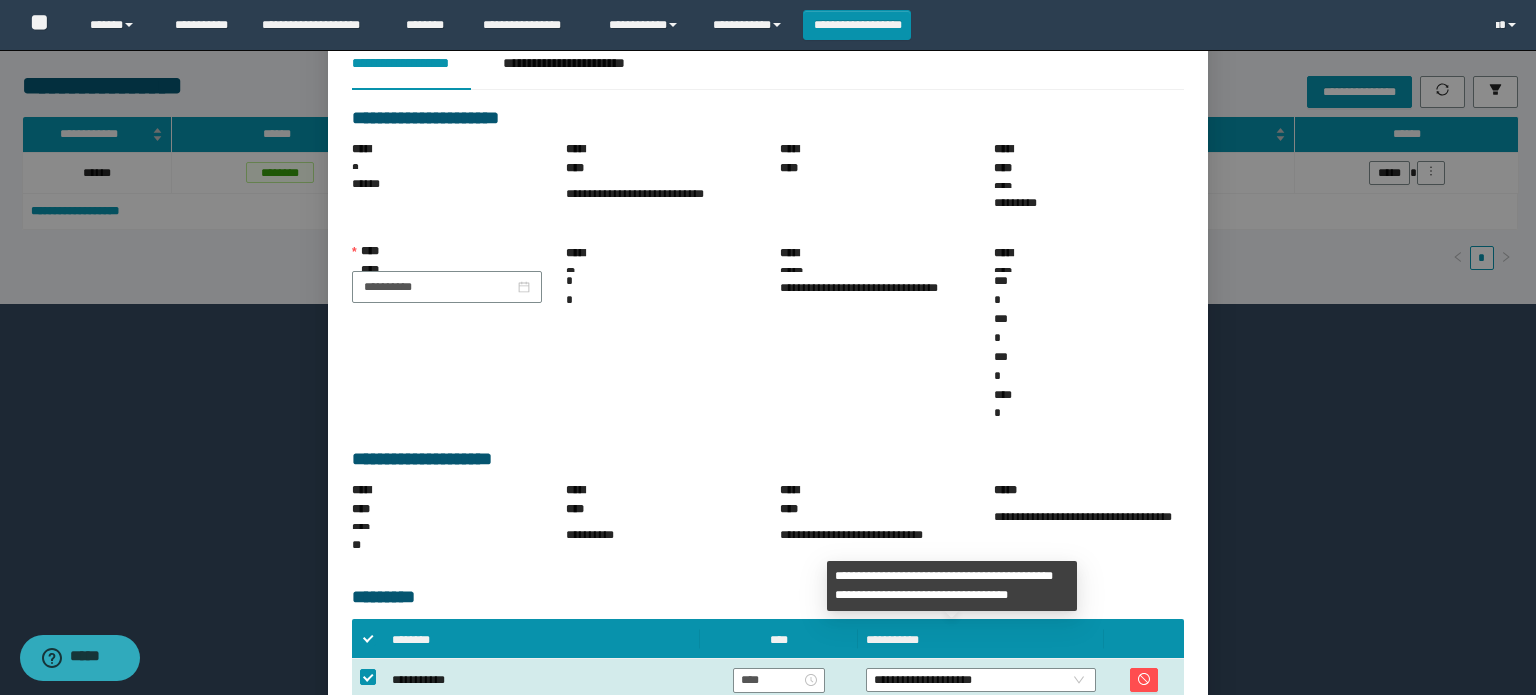click on "**********" at bounding box center (1062, 800) 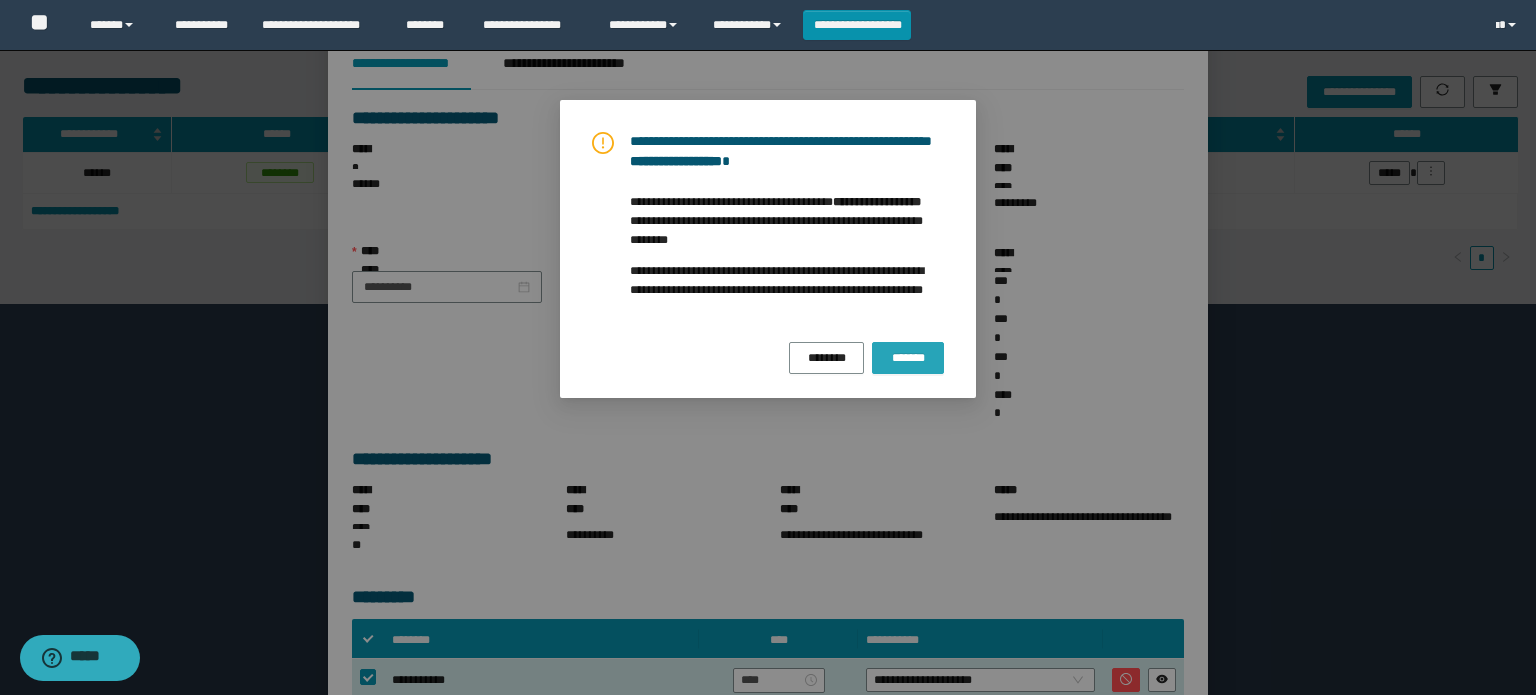 click on "*******" at bounding box center (908, 358) 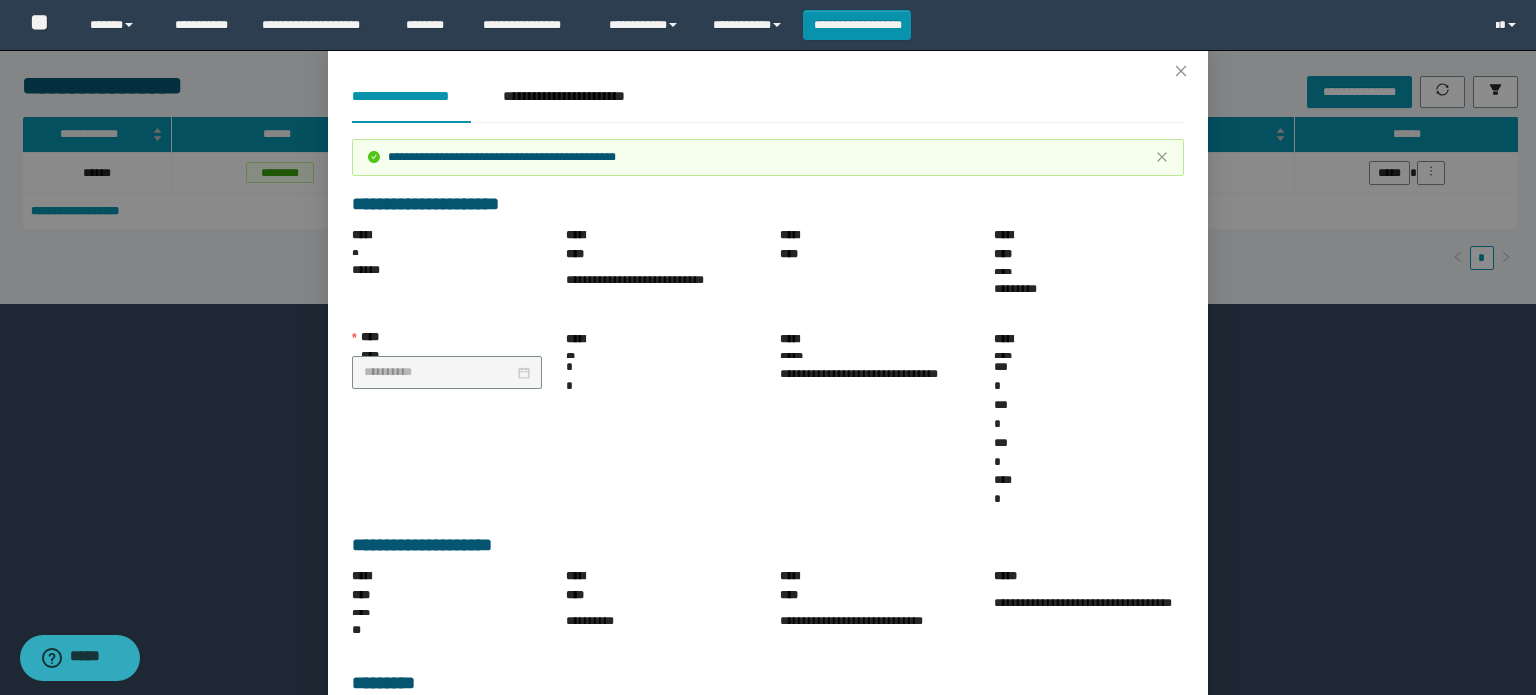 scroll, scrollTop: 84, scrollLeft: 0, axis: vertical 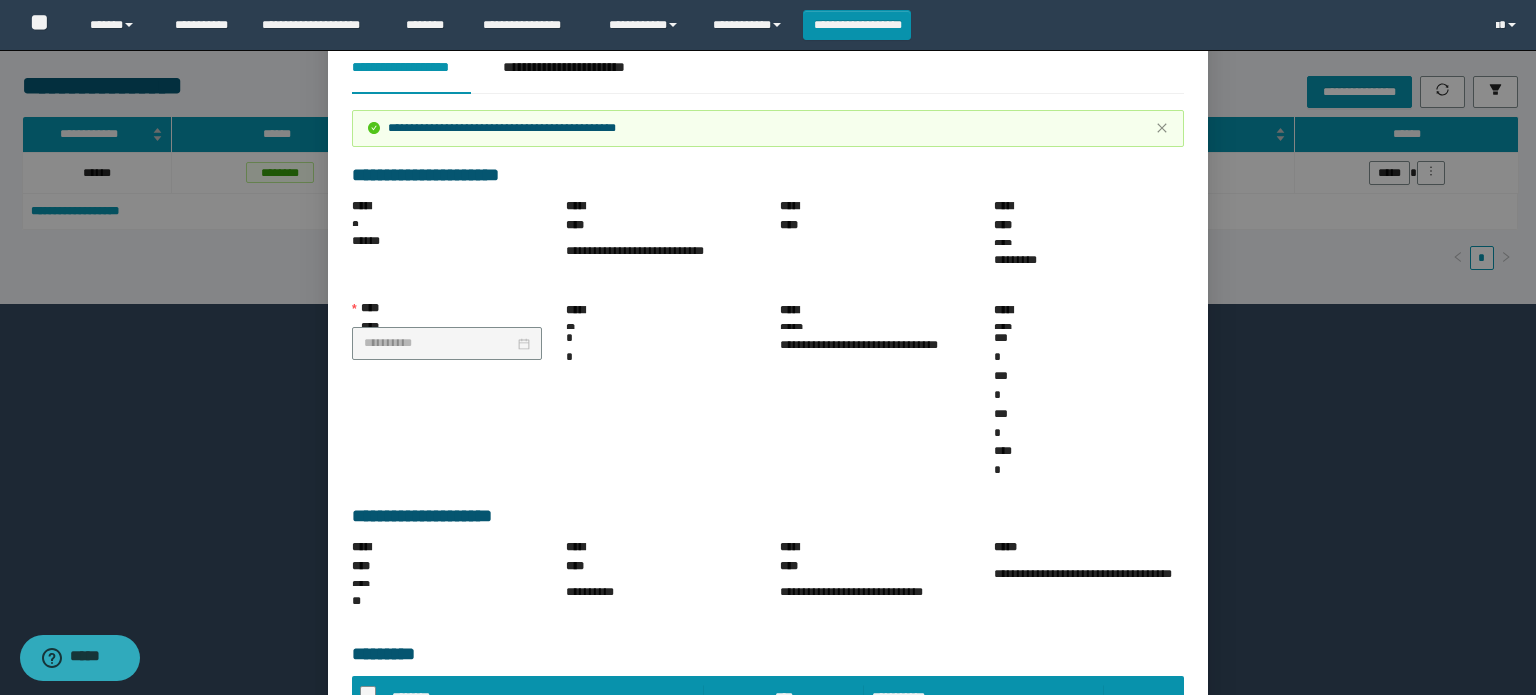 click on "******" at bounding box center (1173, 799) 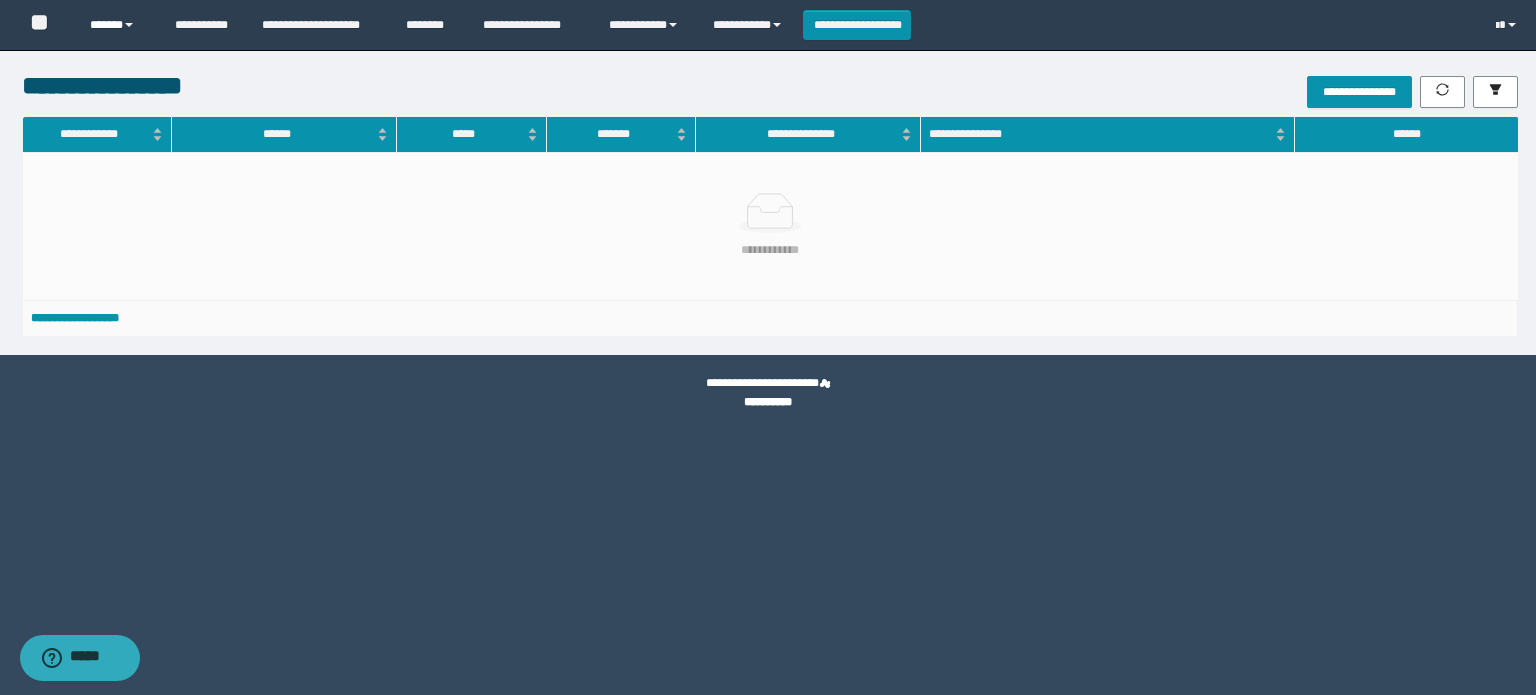 click on "******" at bounding box center (117, 25) 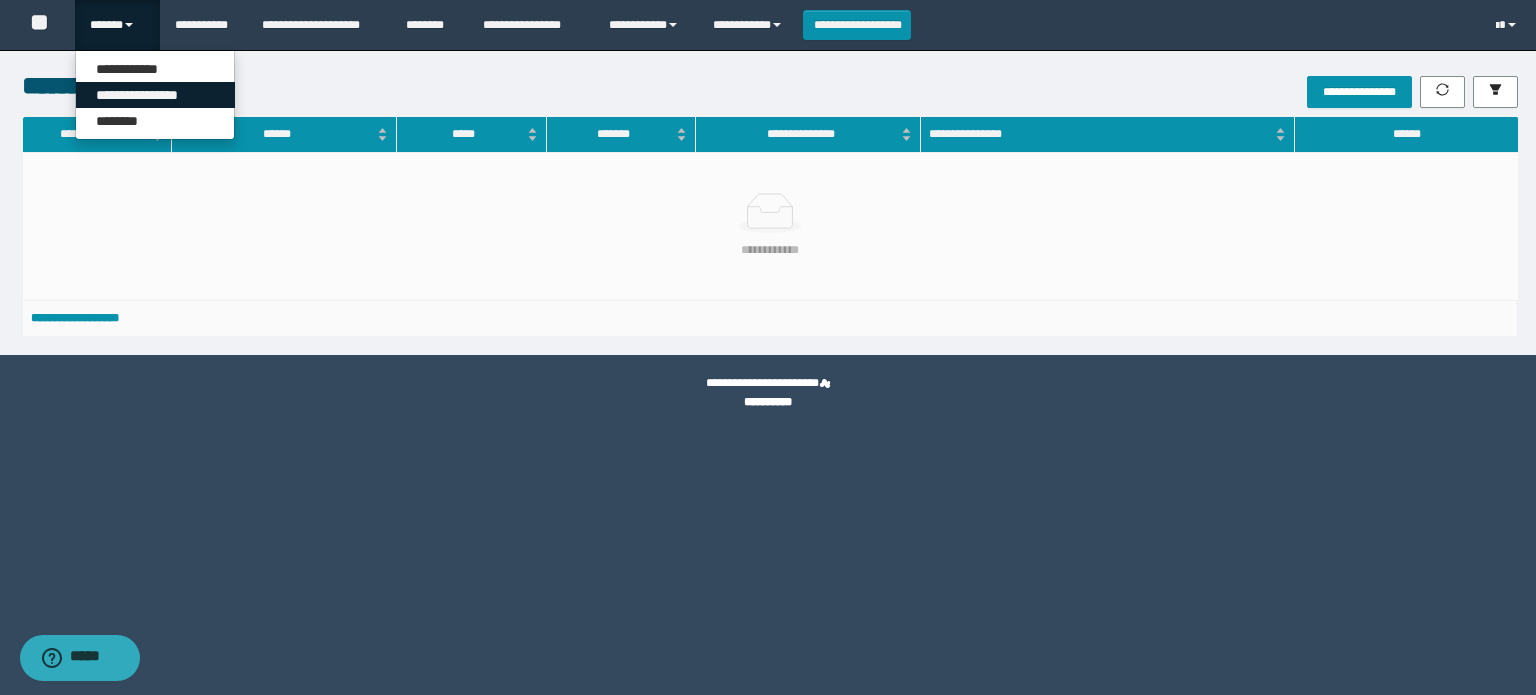 click on "**********" at bounding box center [155, 95] 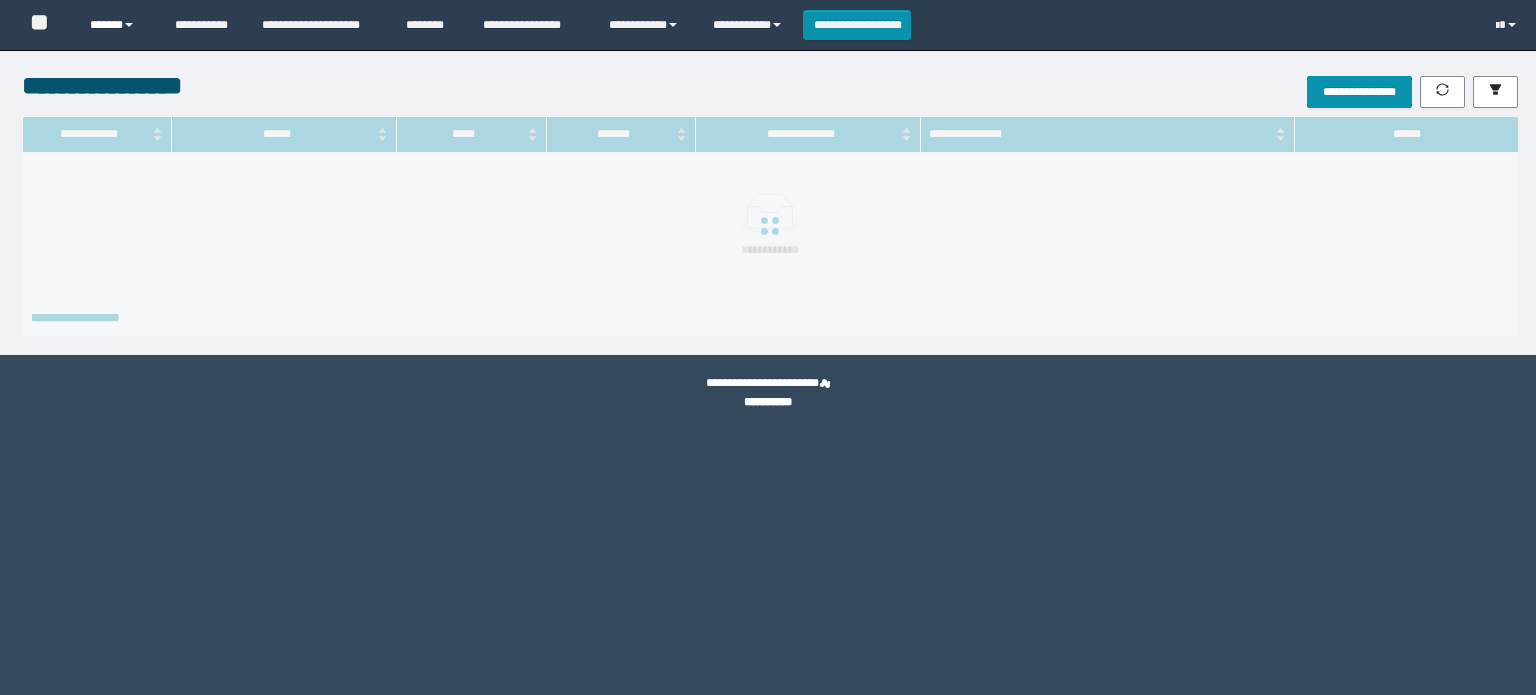scroll, scrollTop: 0, scrollLeft: 0, axis: both 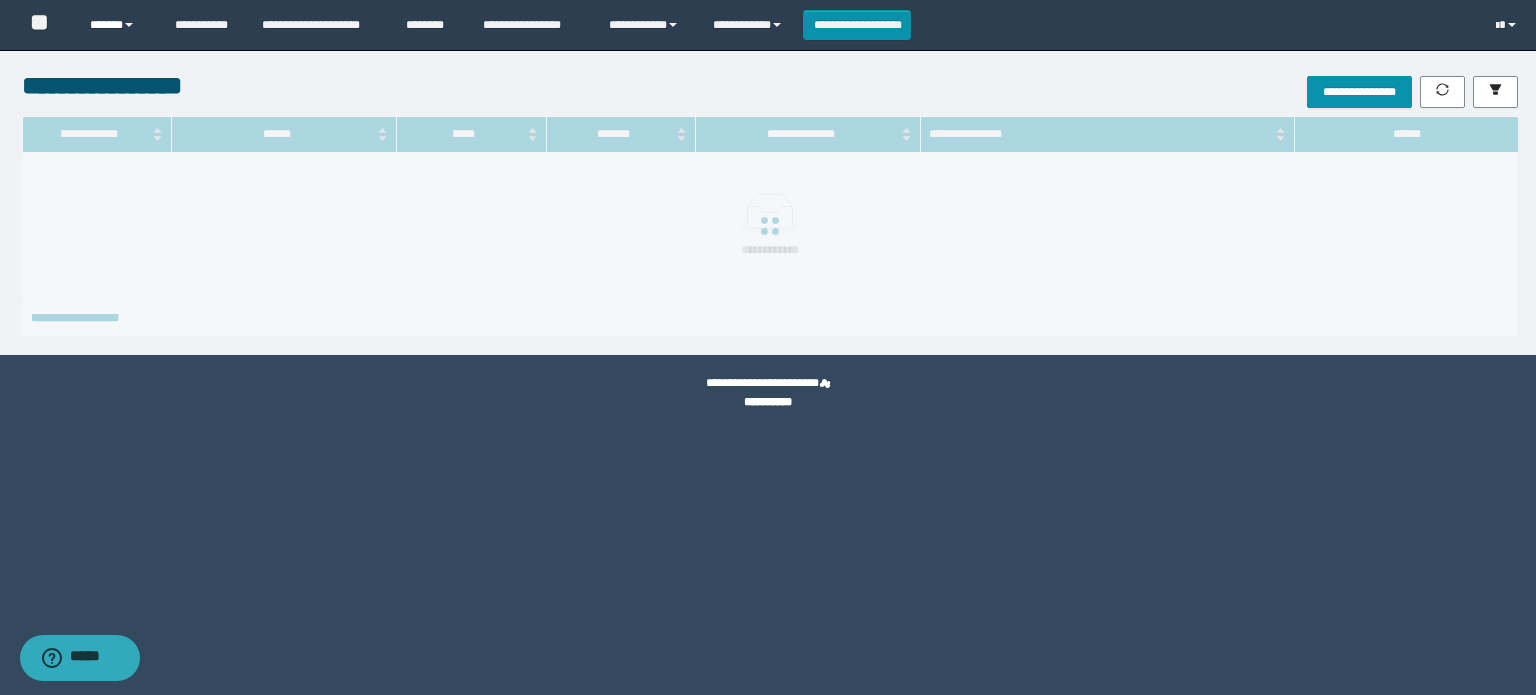 click on "******" at bounding box center [117, 25] 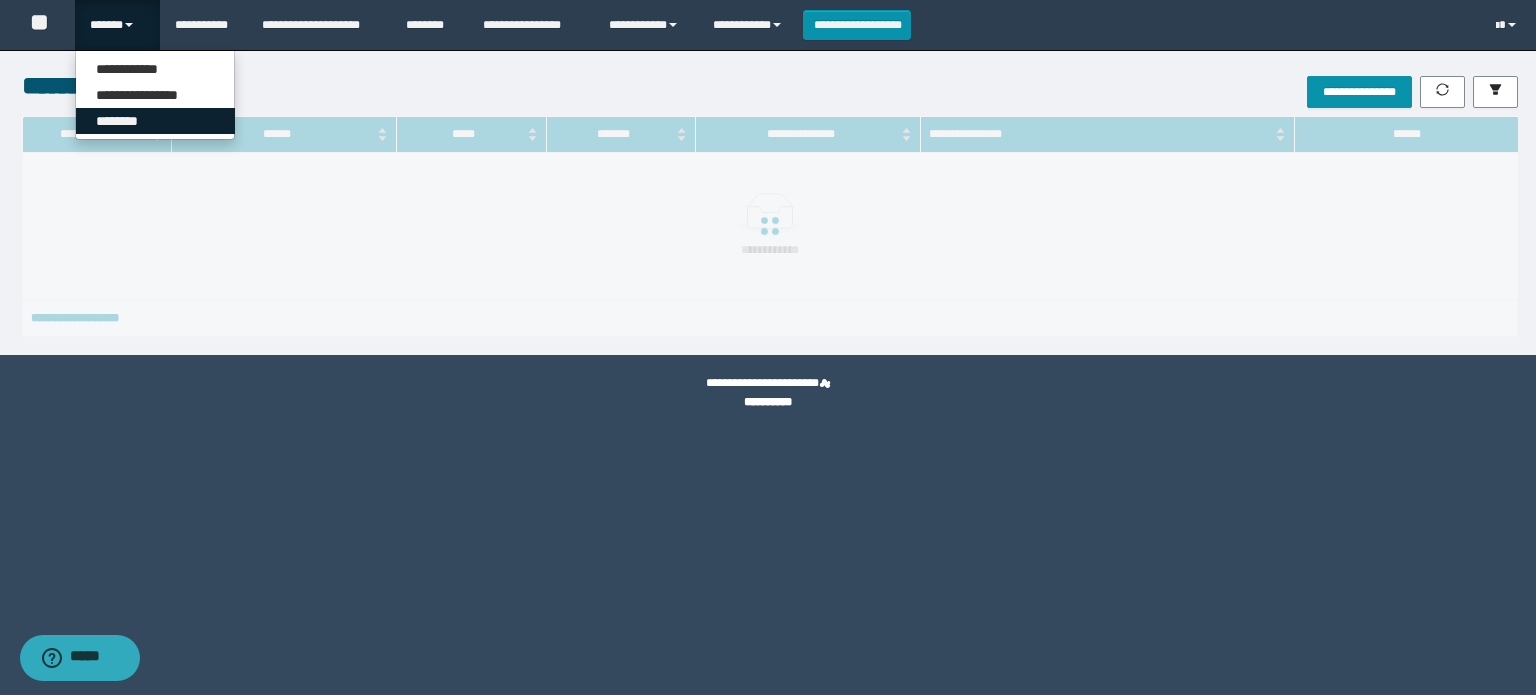 click on "********" at bounding box center [155, 121] 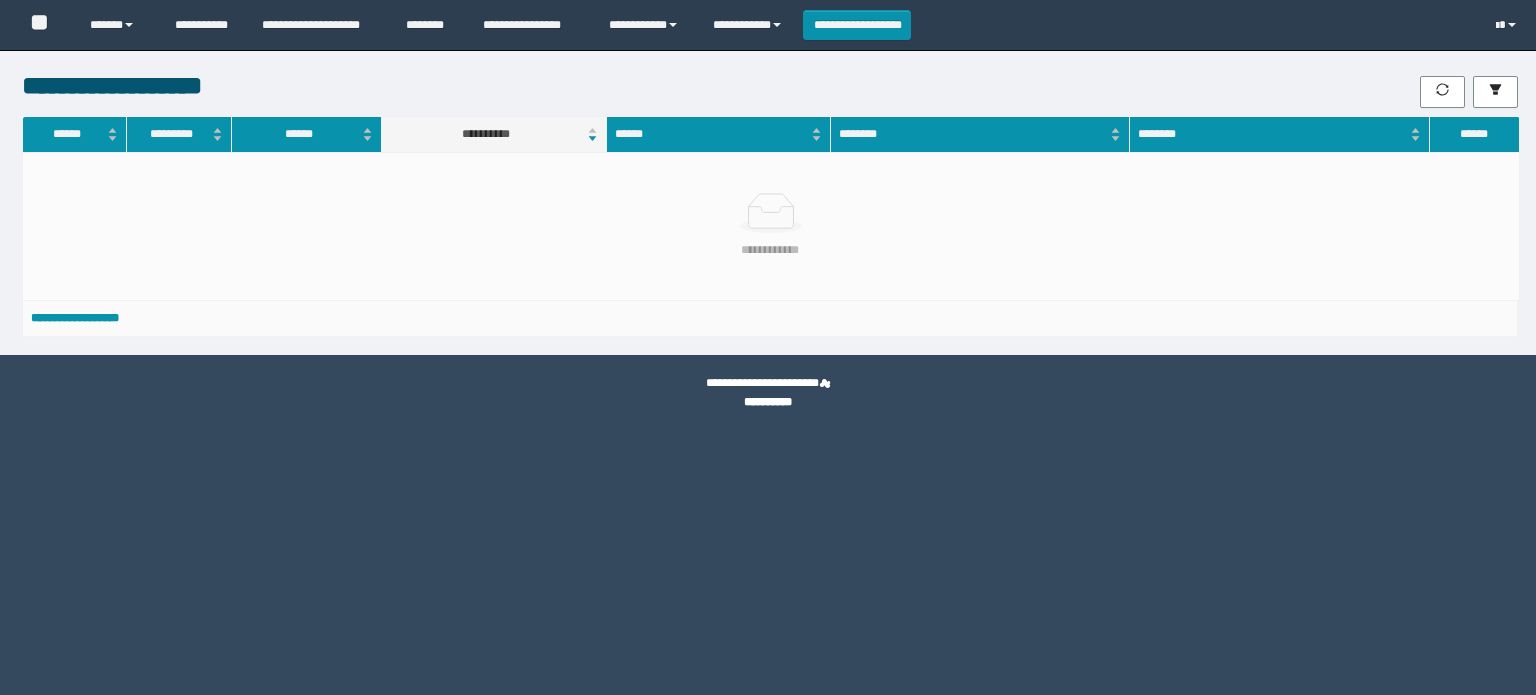 scroll, scrollTop: 0, scrollLeft: 0, axis: both 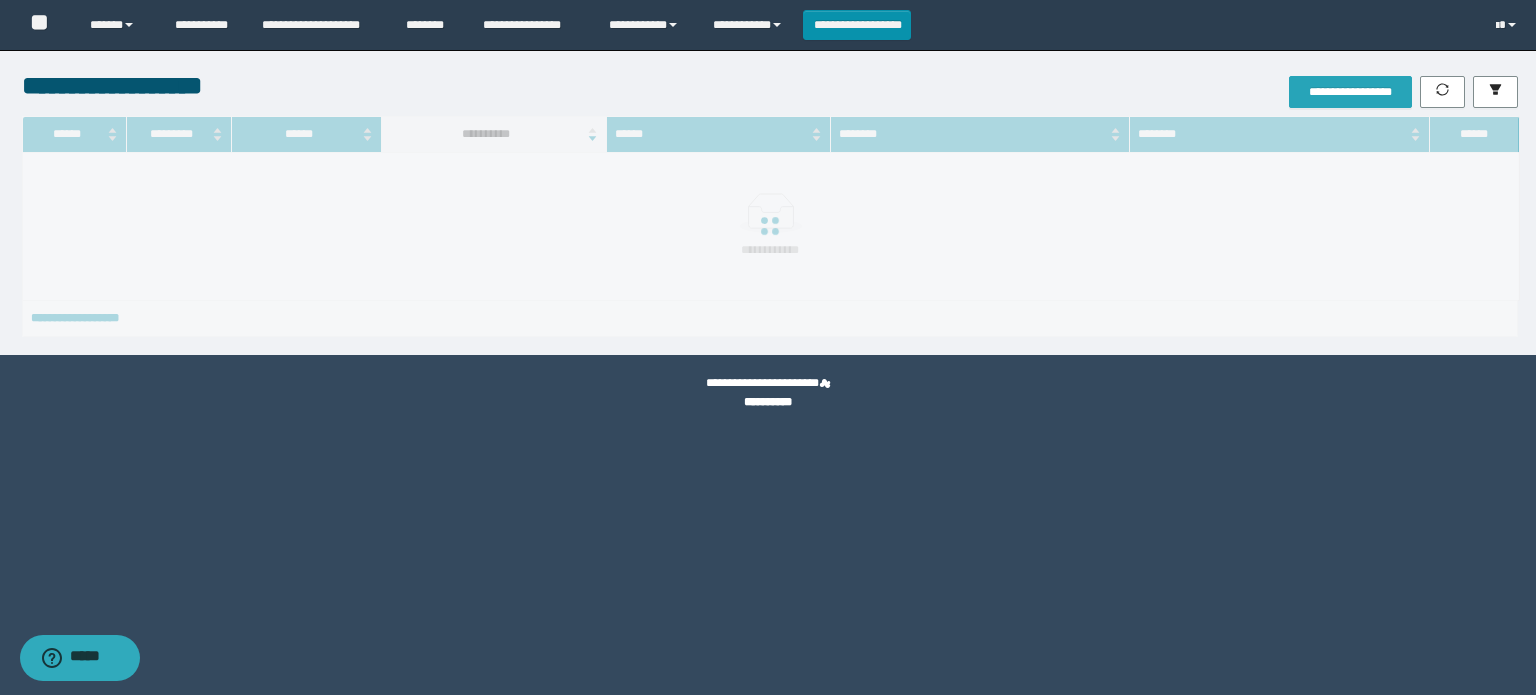 click on "**********" at bounding box center (1350, 92) 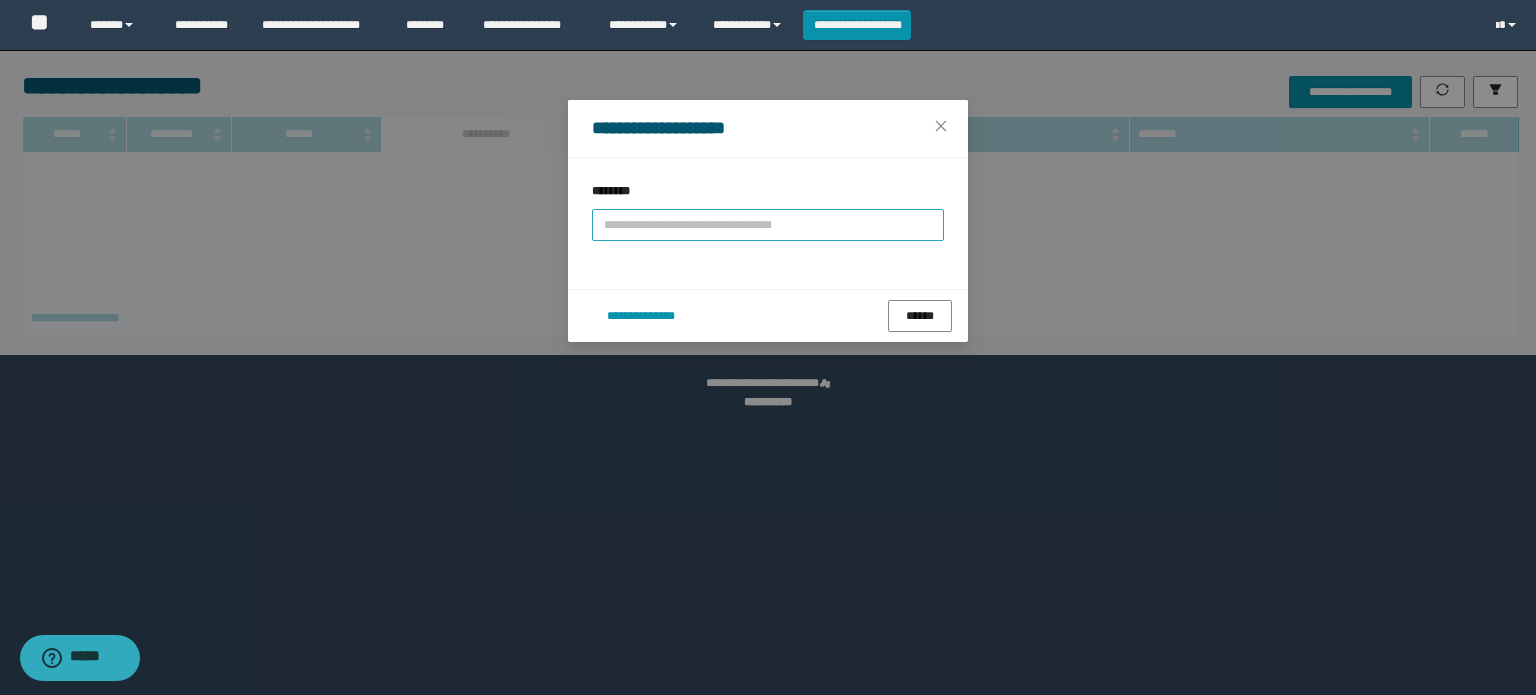 click at bounding box center [768, 225] 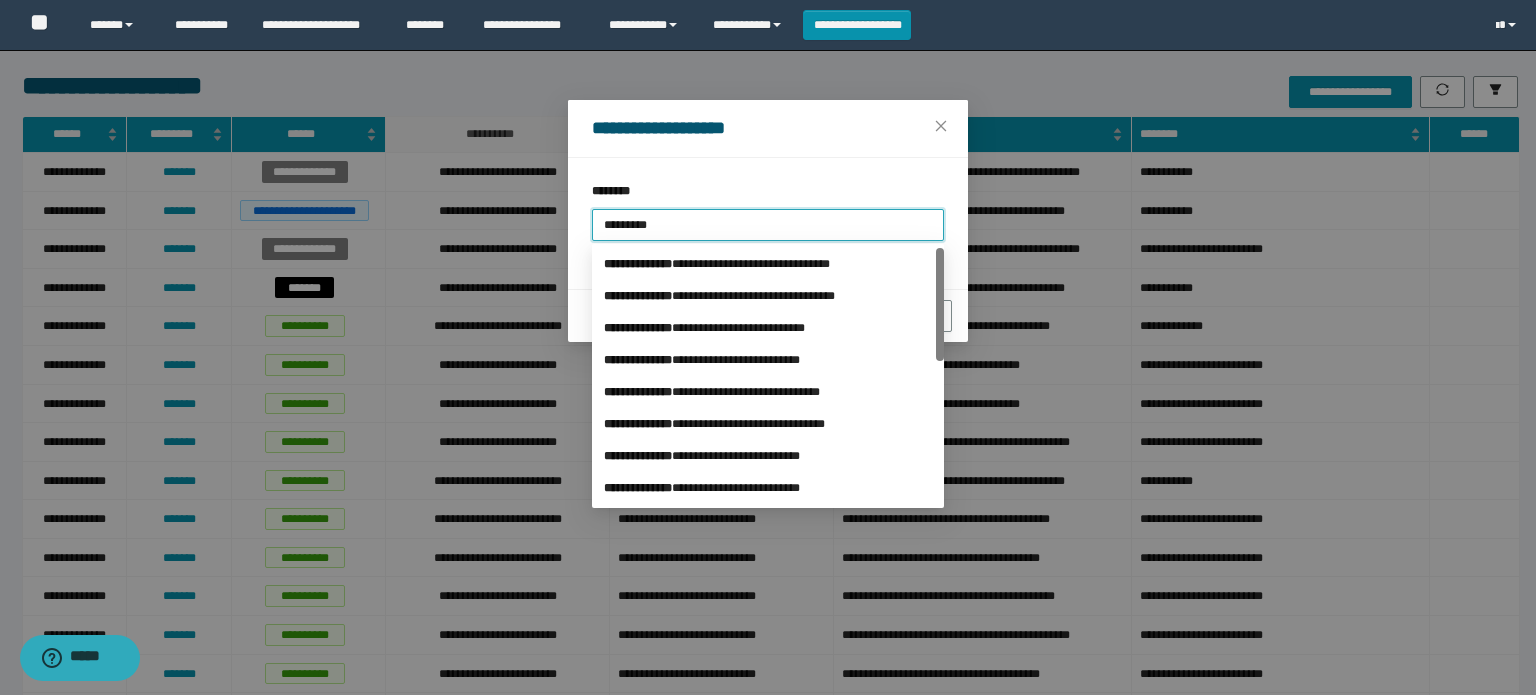 type on "**********" 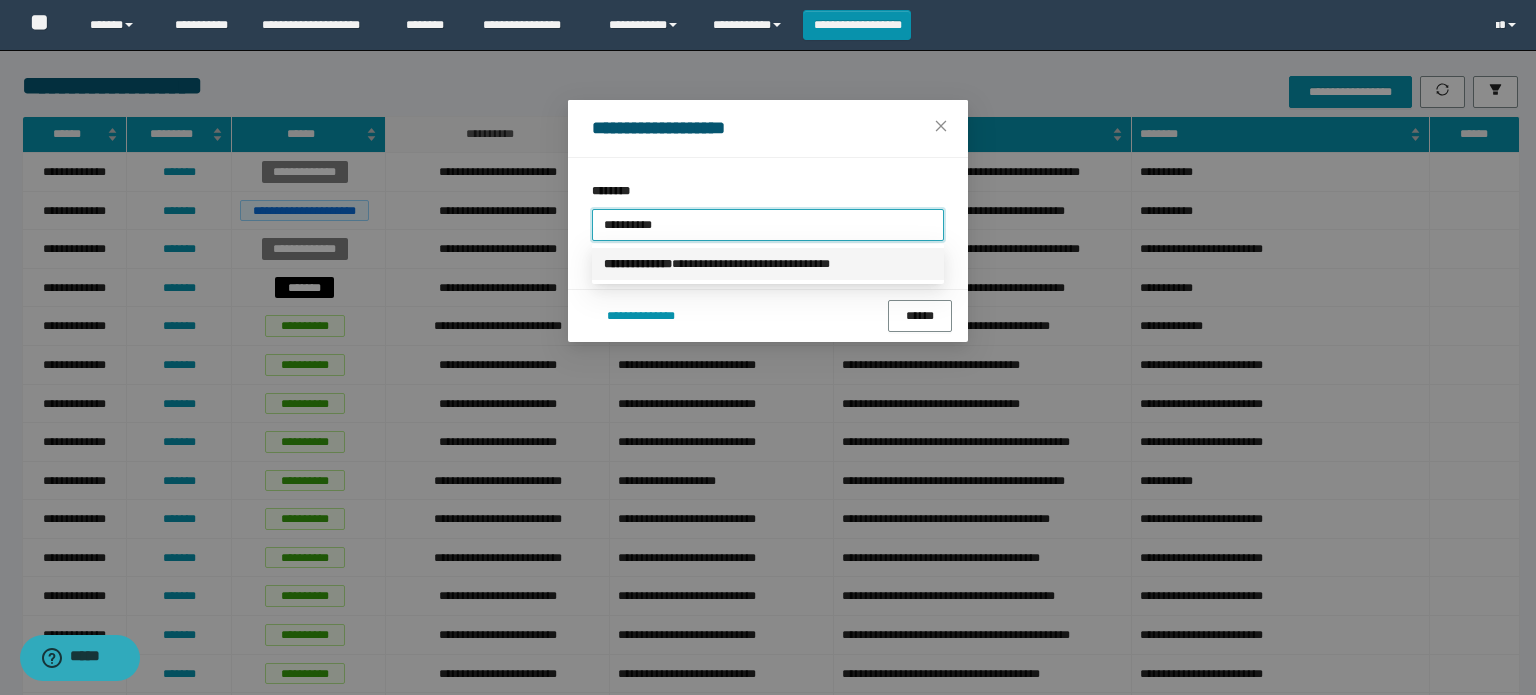 click on "**********" at bounding box center [768, 264] 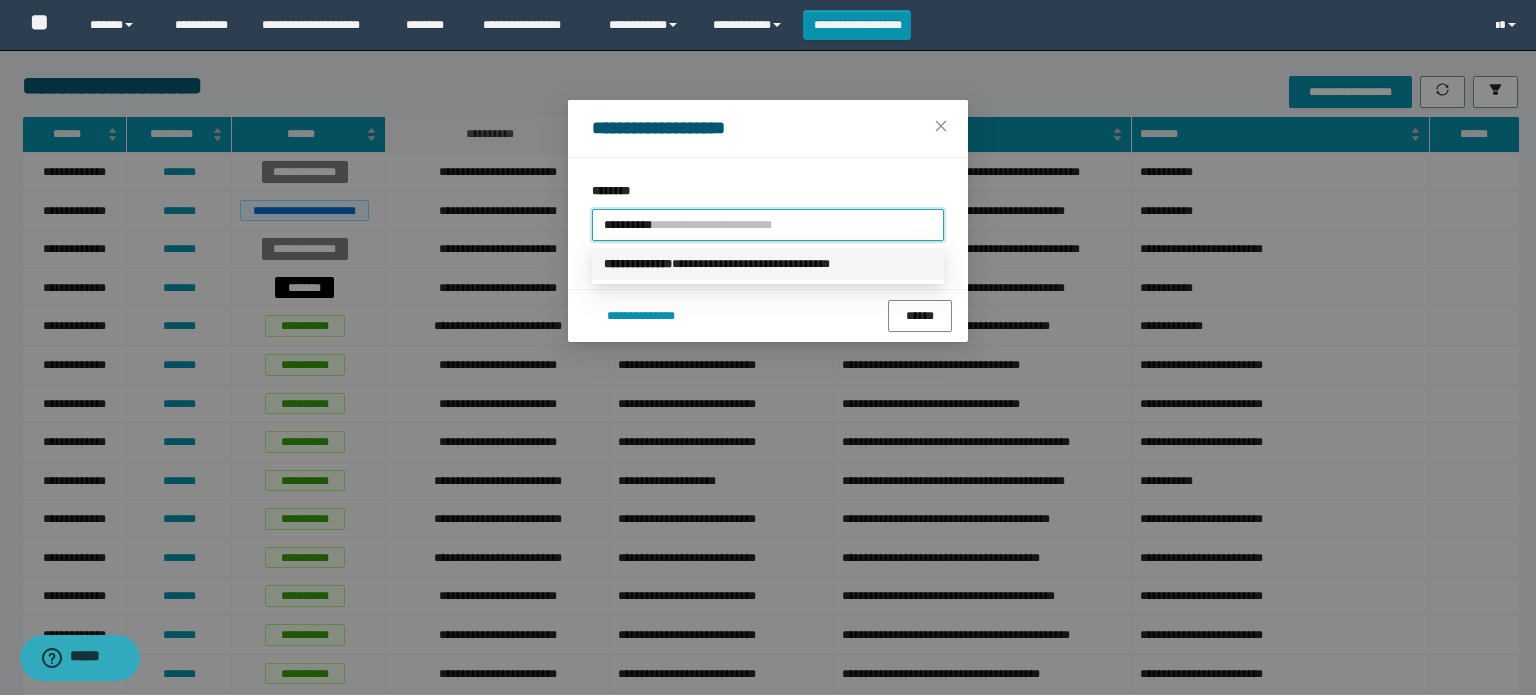 type 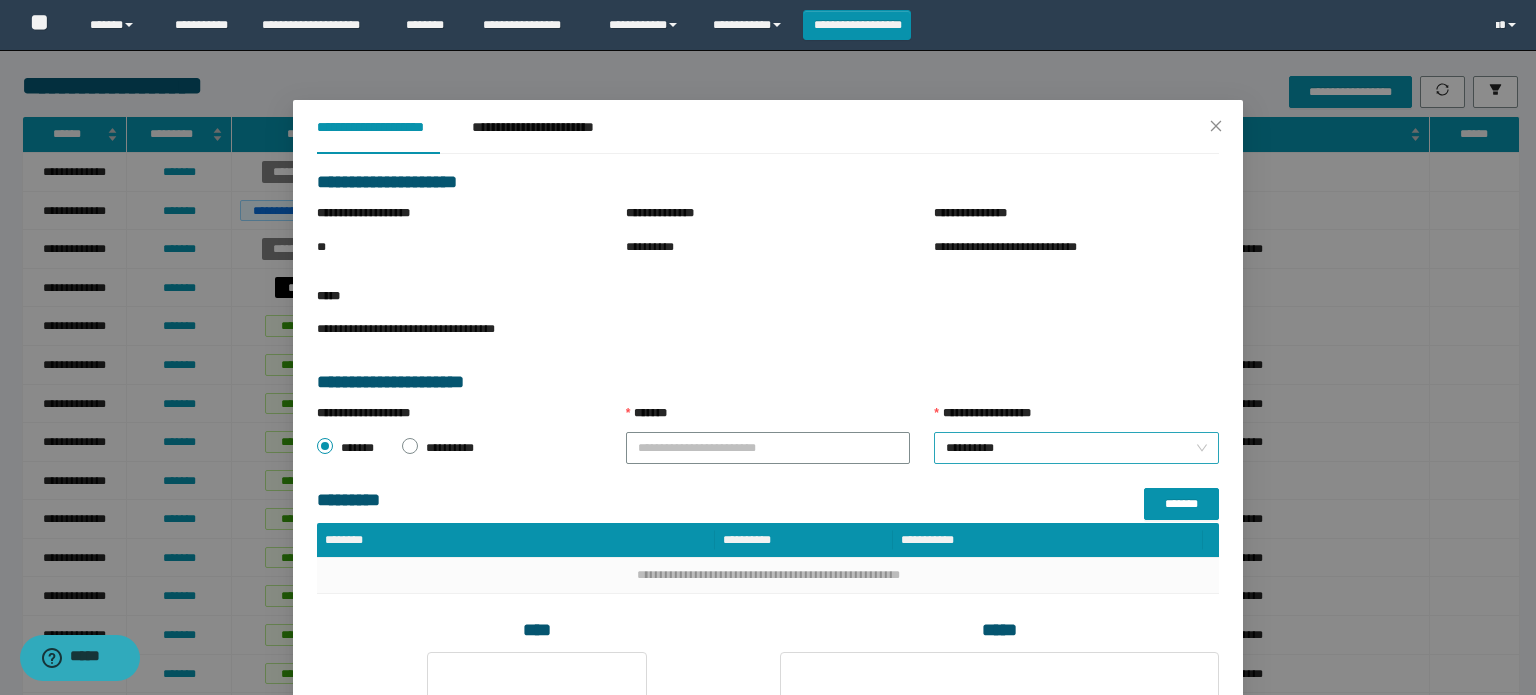 click on "**********" at bounding box center [1076, 448] 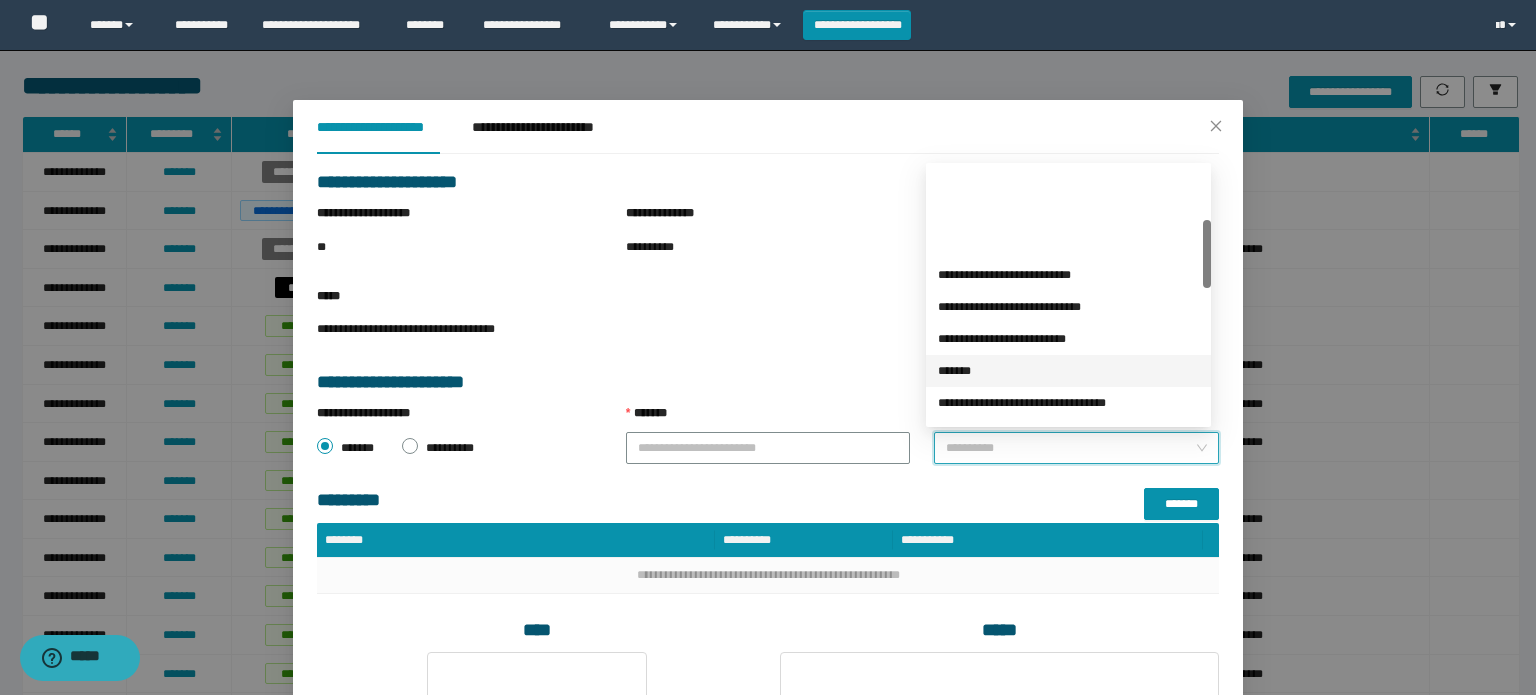 scroll, scrollTop: 200, scrollLeft: 0, axis: vertical 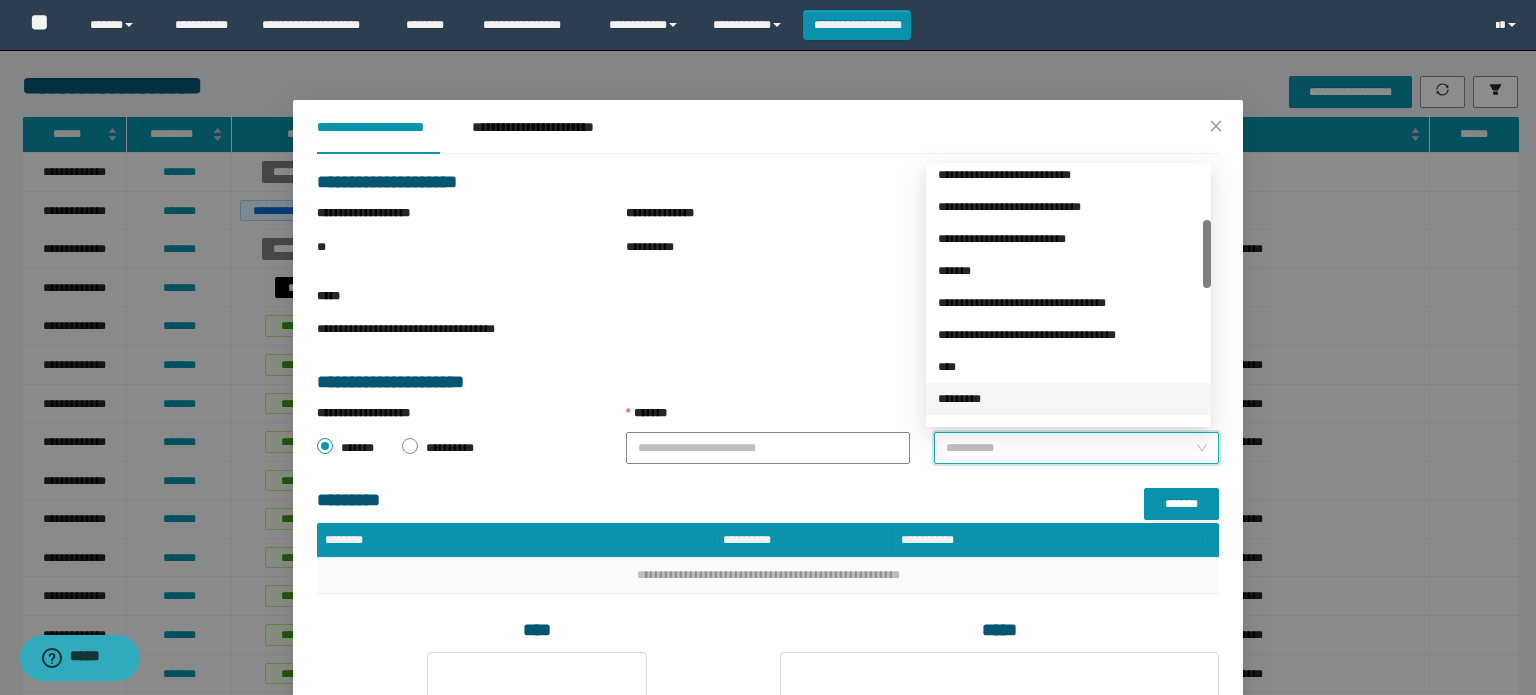 click on "*********" at bounding box center (1068, 399) 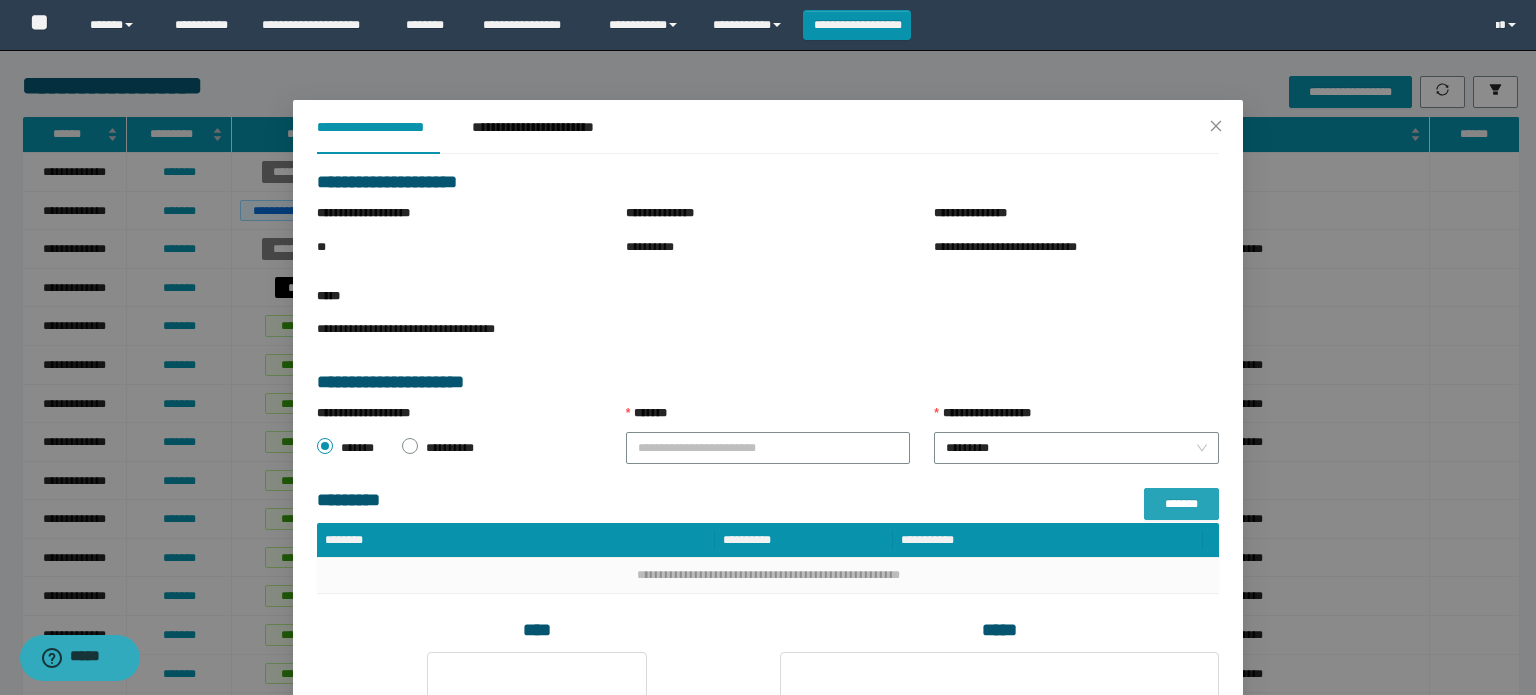 click on "*******" at bounding box center (1181, 504) 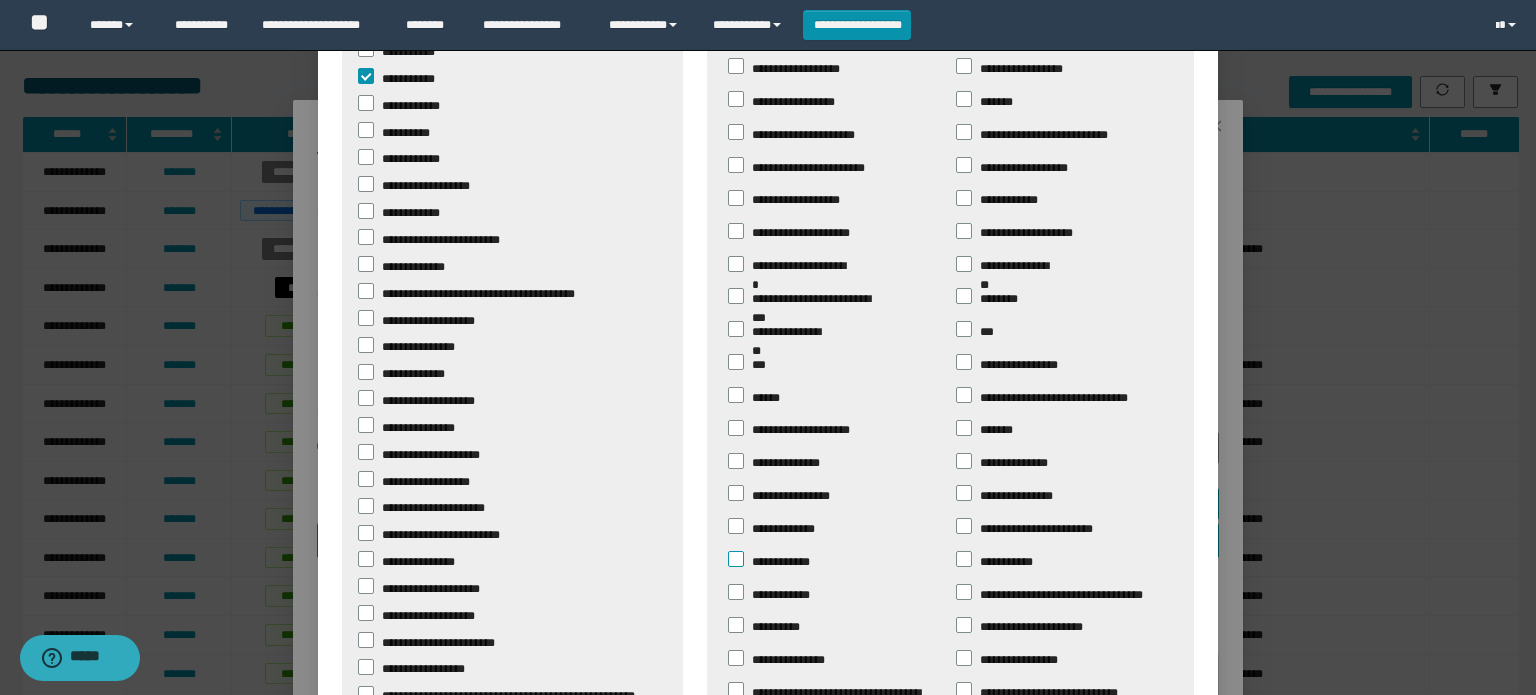 scroll, scrollTop: 400, scrollLeft: 0, axis: vertical 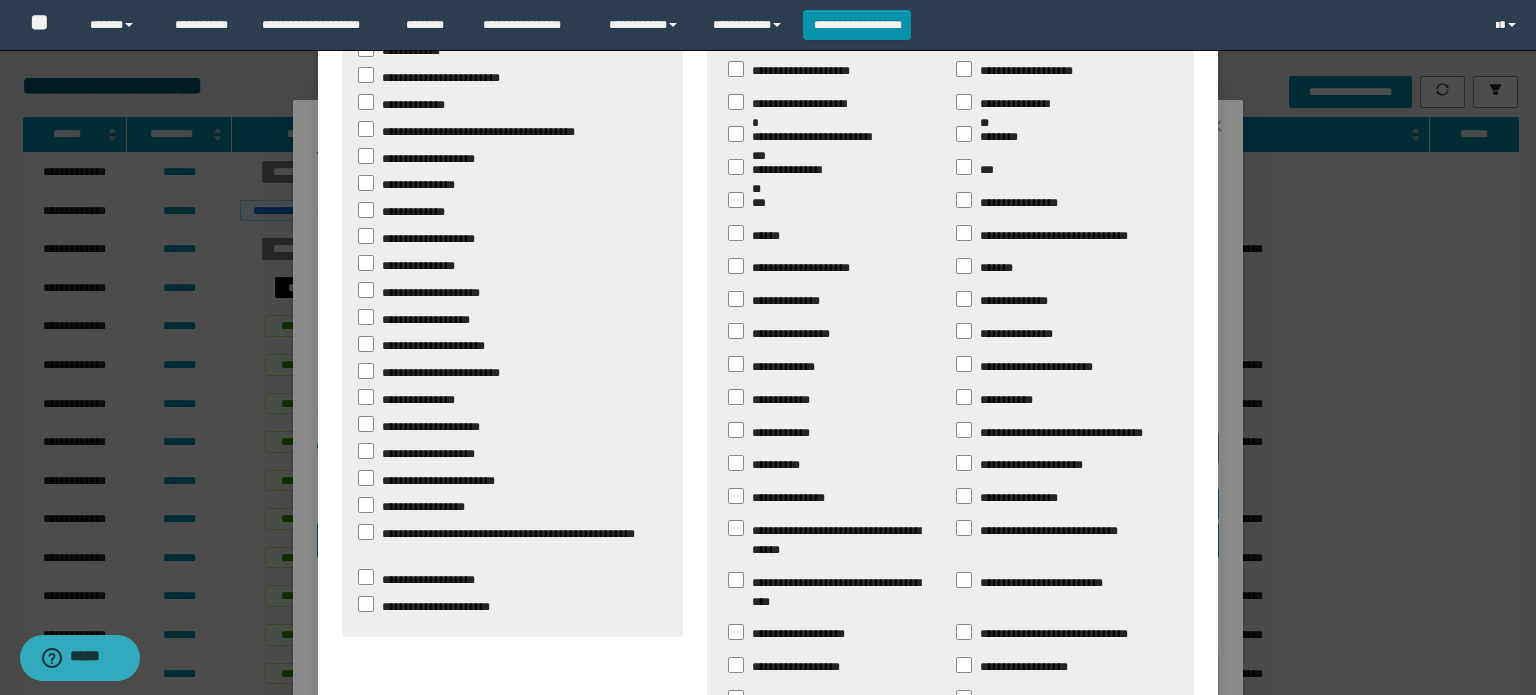 drag, startPoint x: 727, startPoint y: 331, endPoint x: 854, endPoint y: 359, distance: 130.04999 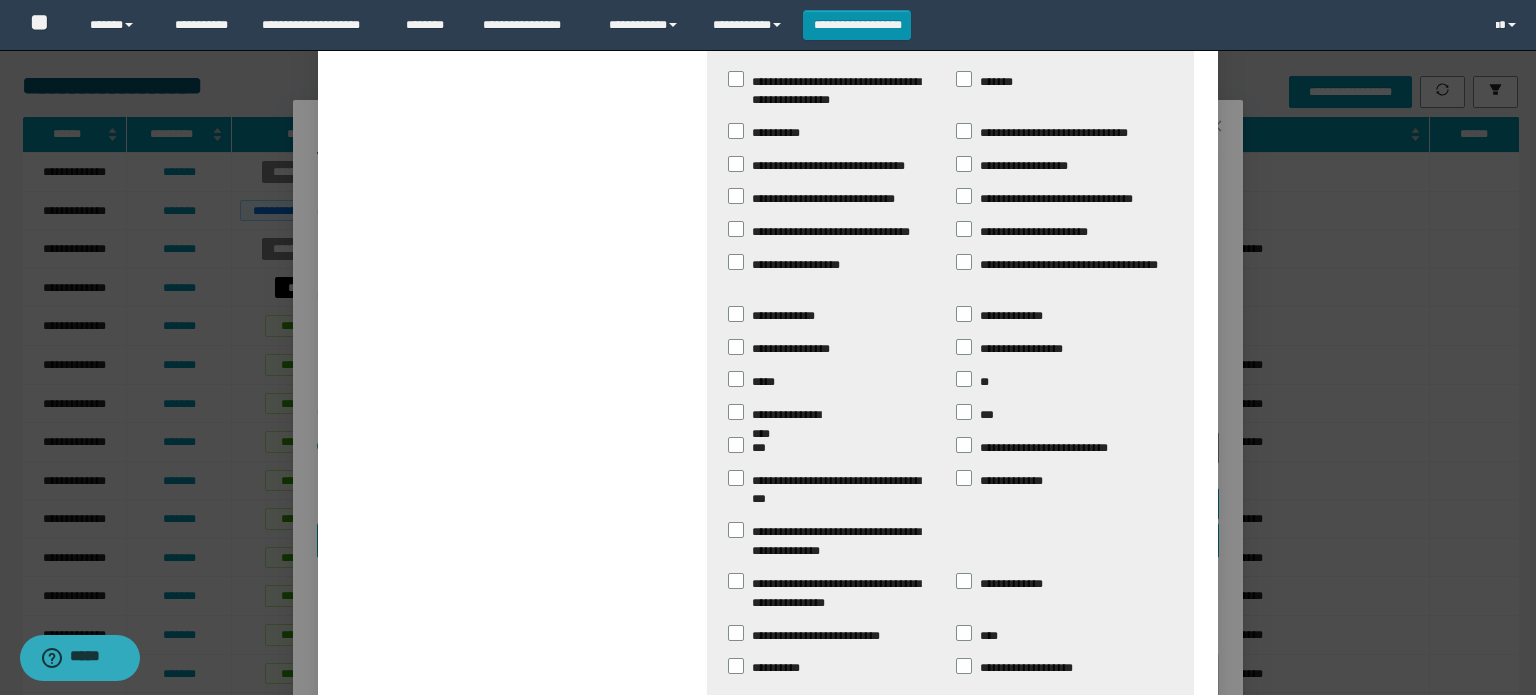 click on "*******" at bounding box center [1092, 762] 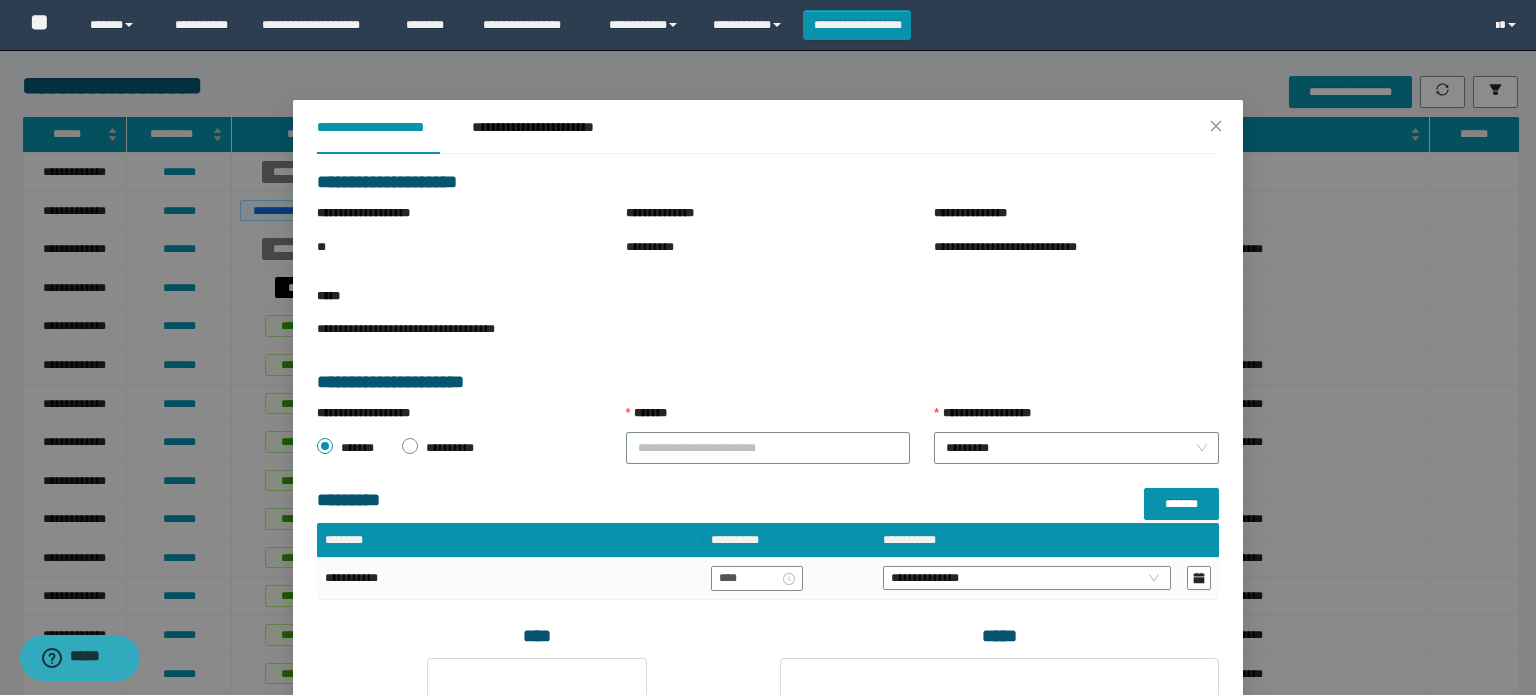 scroll, scrollTop: 1632, scrollLeft: 0, axis: vertical 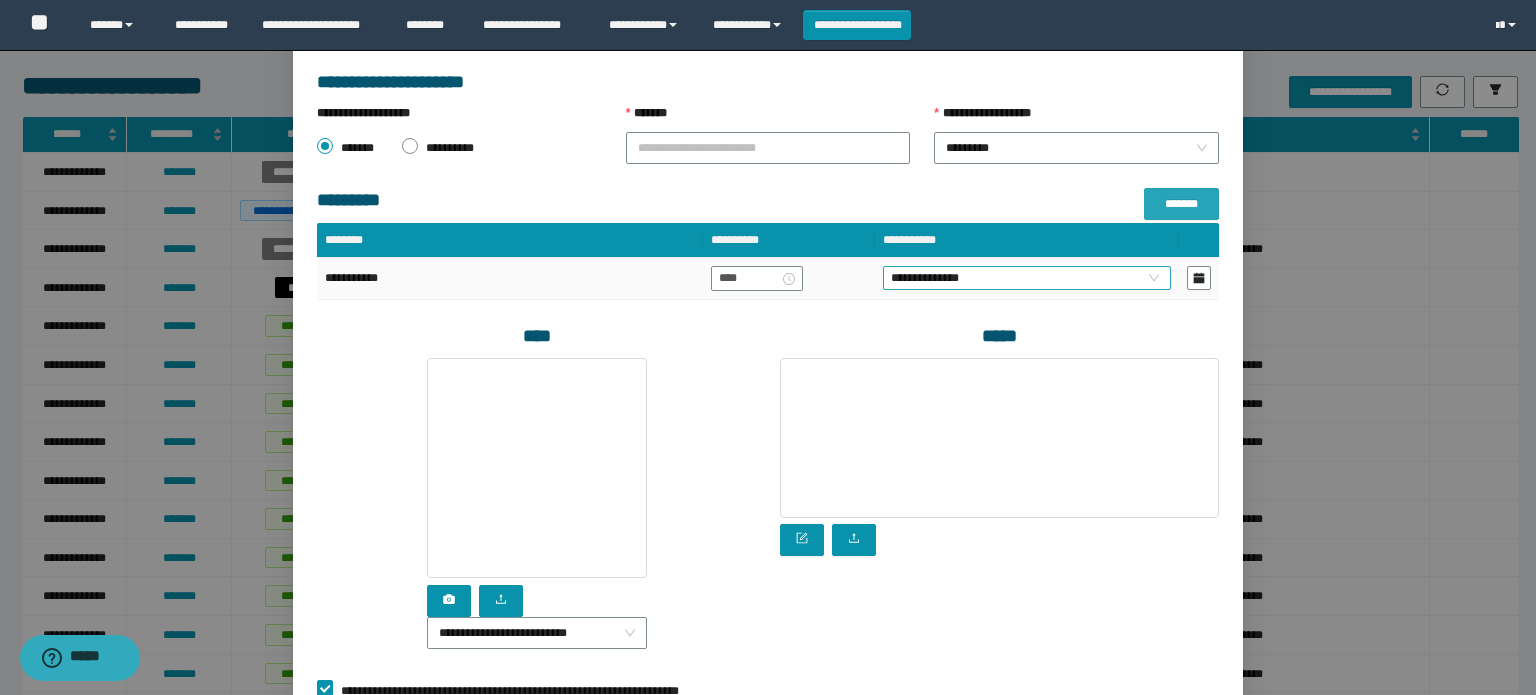 click on "**********" at bounding box center [1027, 278] 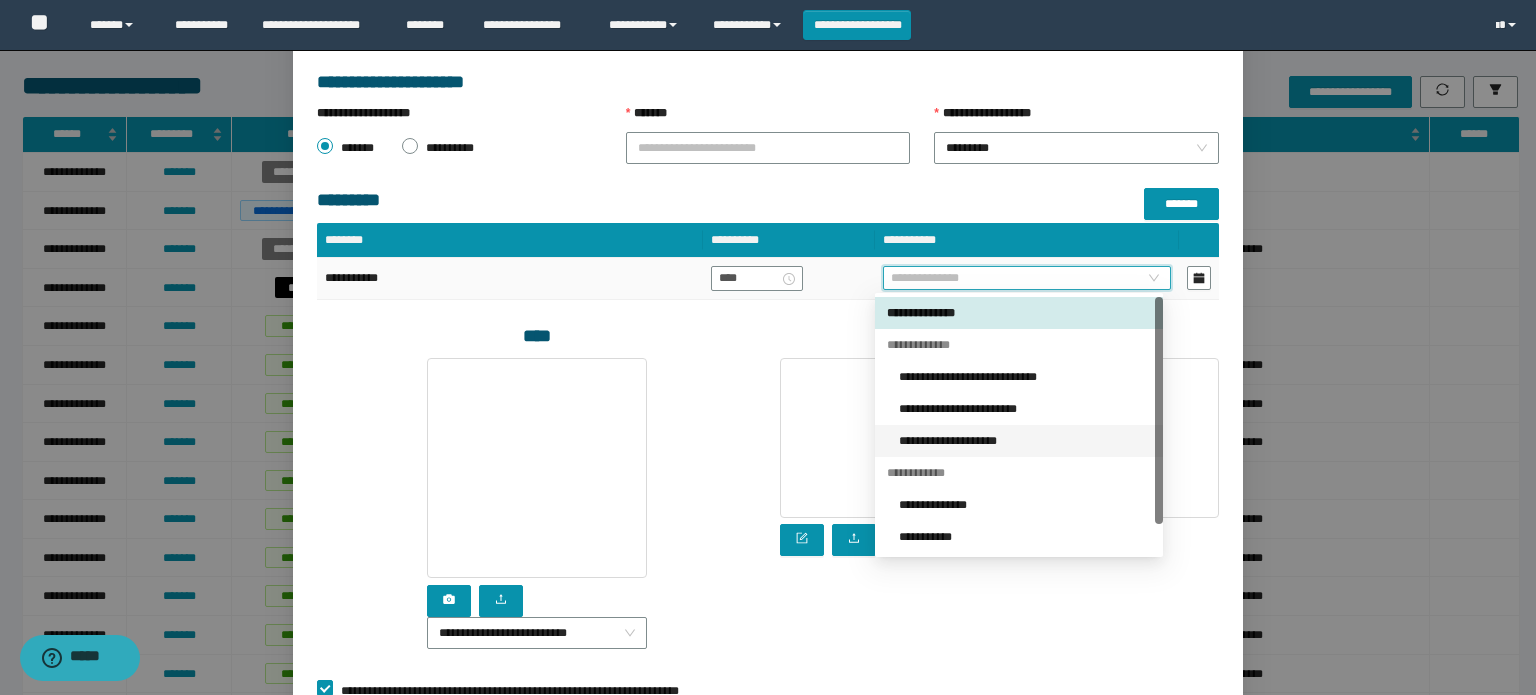 click on "**********" at bounding box center (1025, 441) 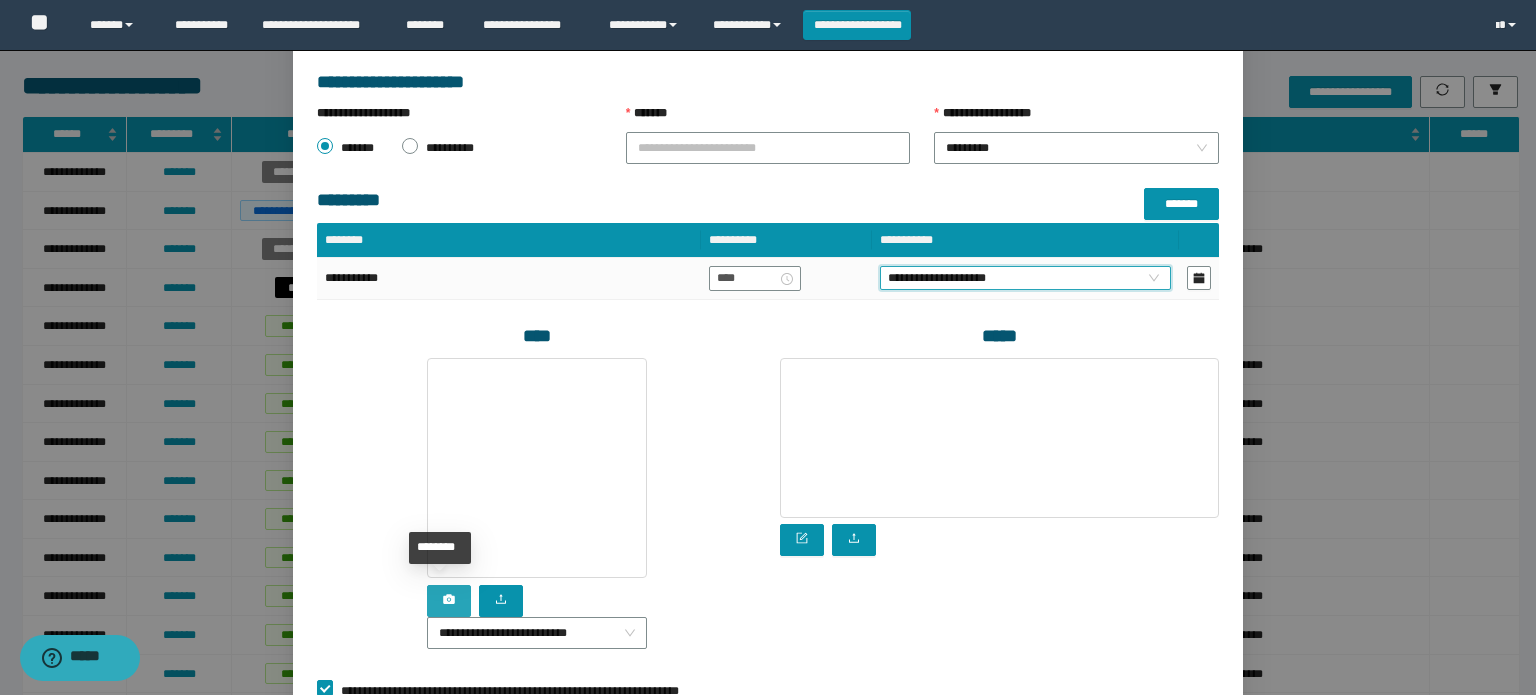 click 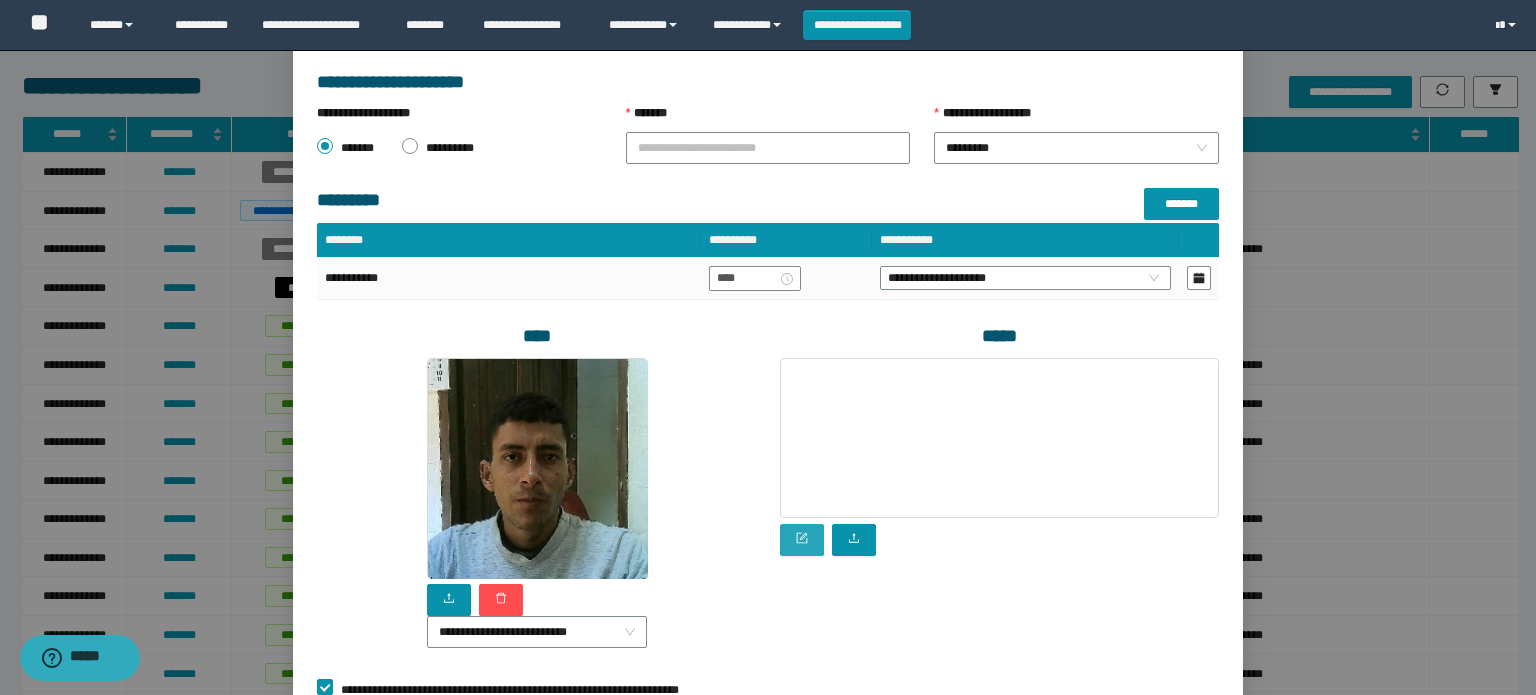 click at bounding box center [802, 540] 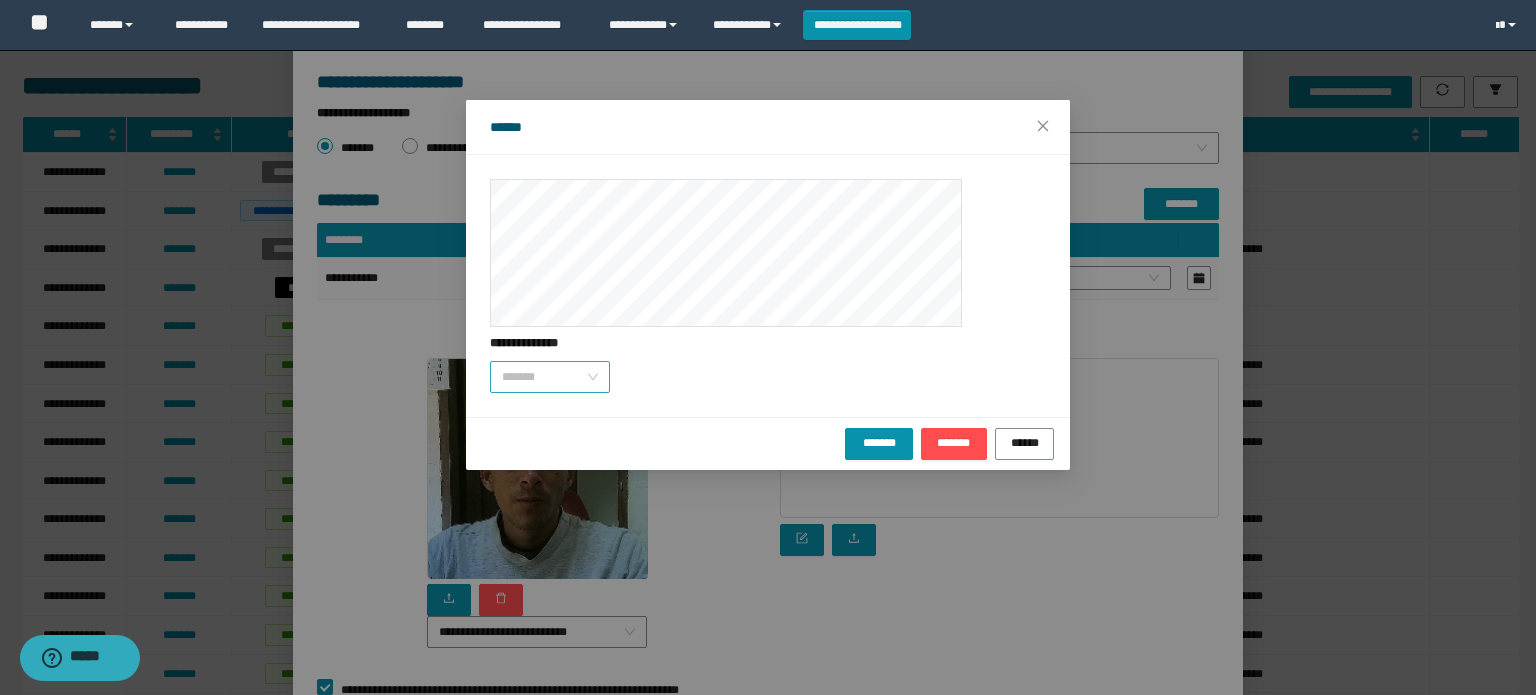 drag, startPoint x: 585, startPoint y: 403, endPoint x: 564, endPoint y: 425, distance: 30.413813 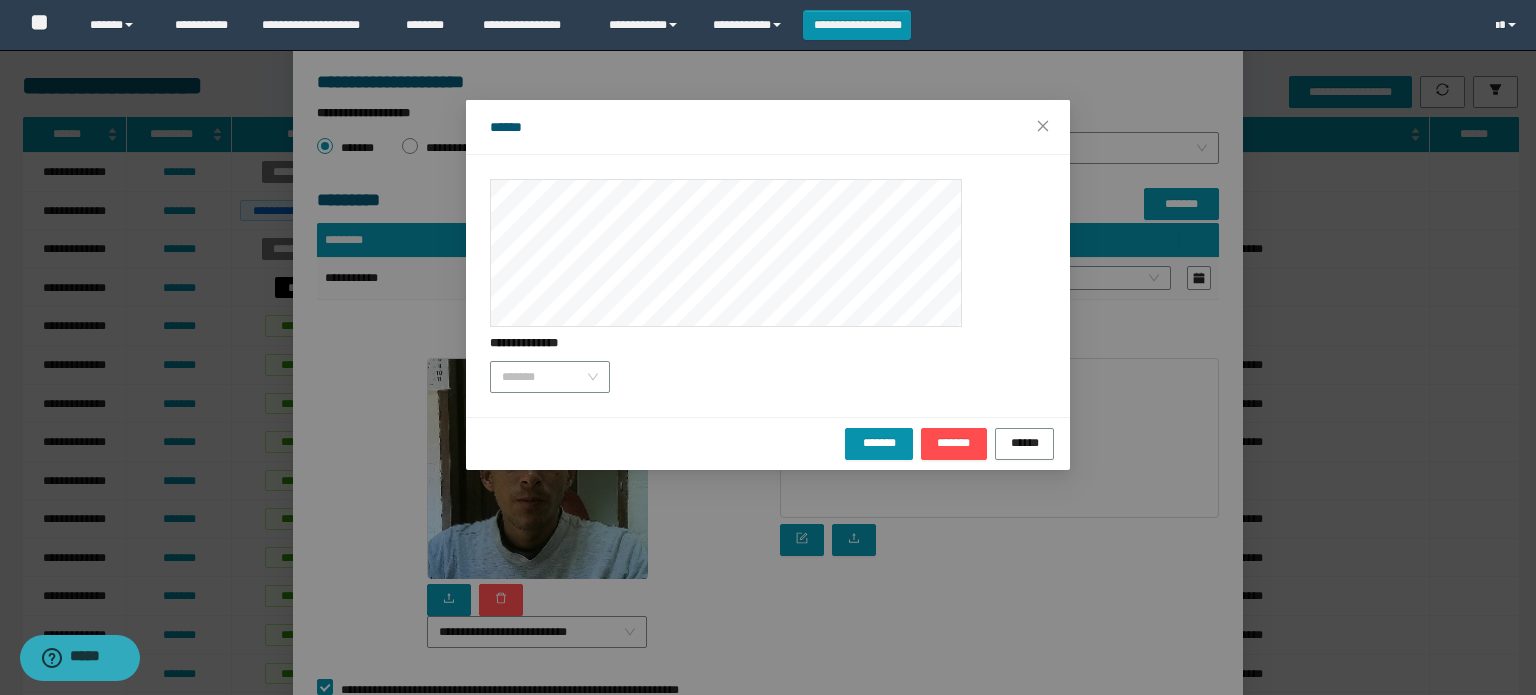 click on "*******" at bounding box center [550, 377] 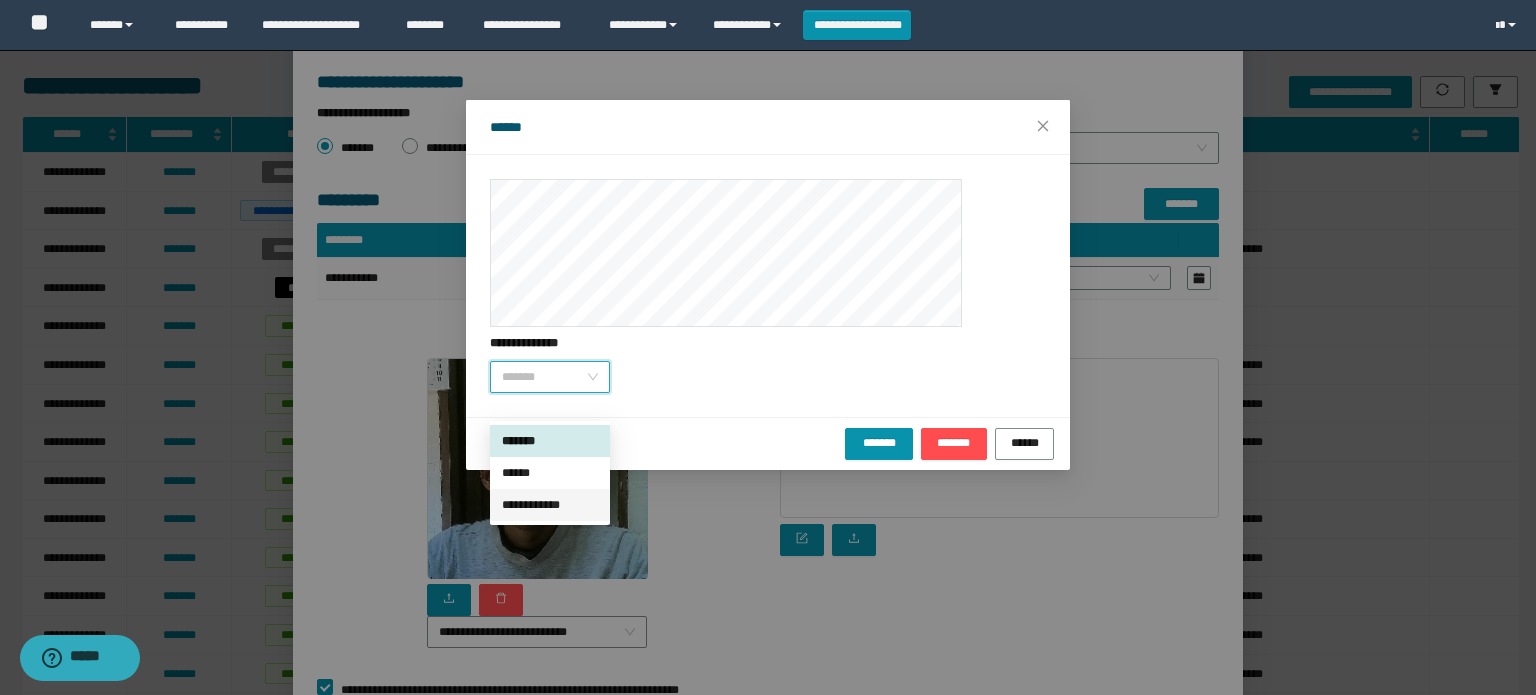 click on "**********" at bounding box center (550, 505) 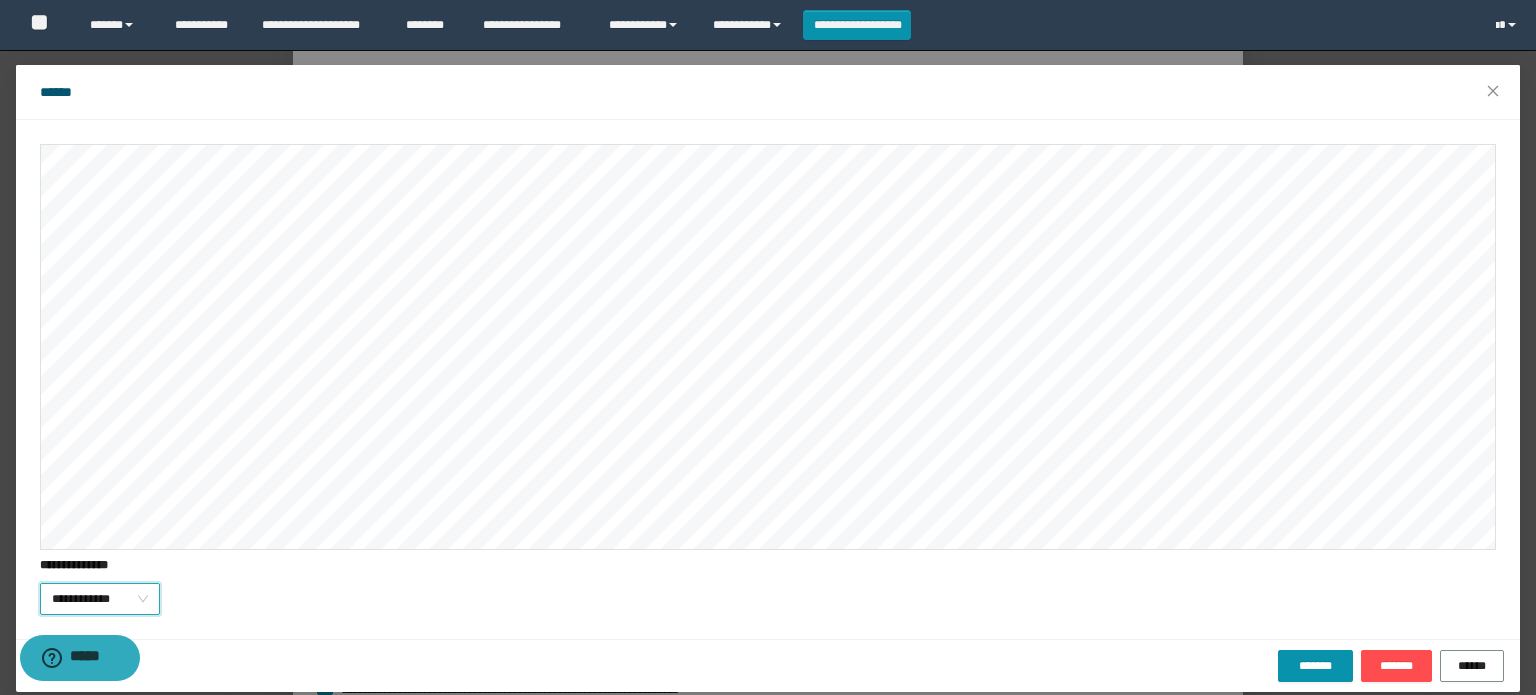 scroll, scrollTop: 54, scrollLeft: 0, axis: vertical 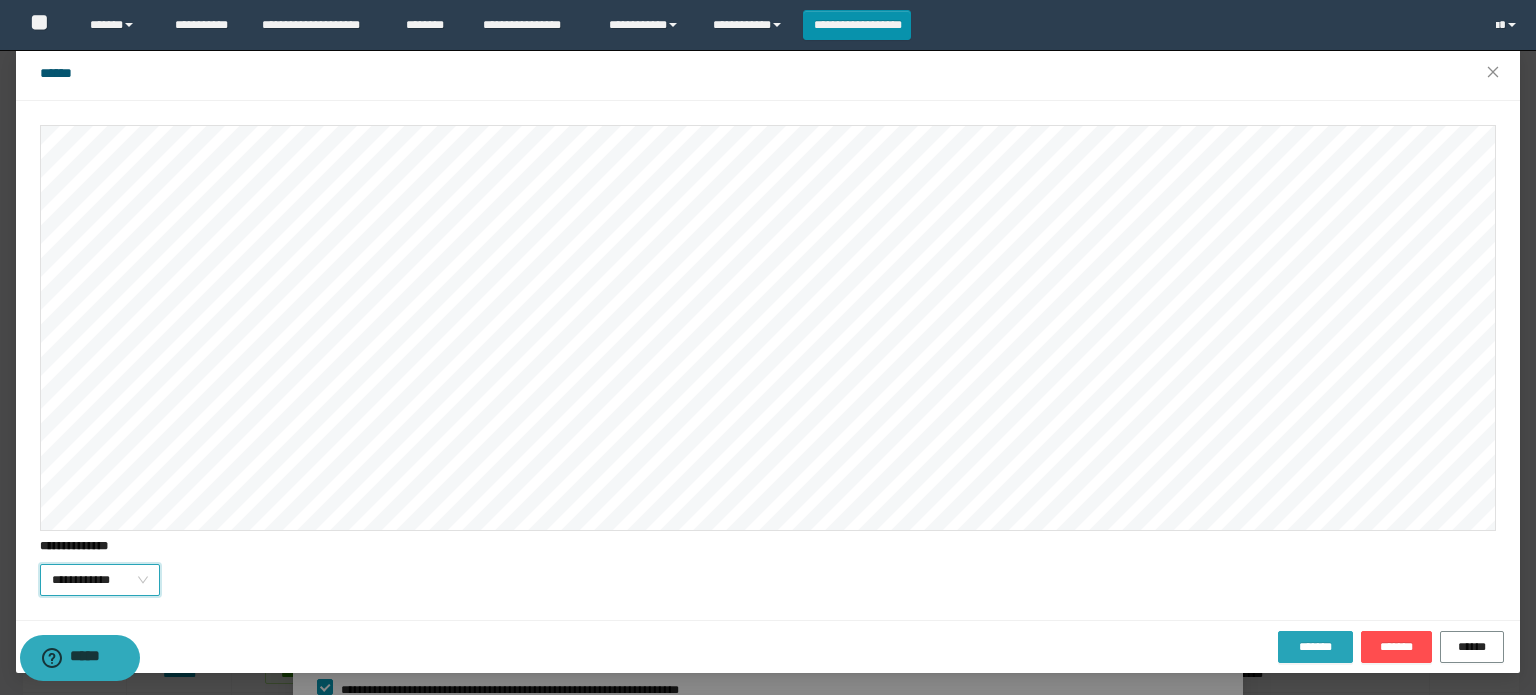 click on "*******" at bounding box center [1315, 647] 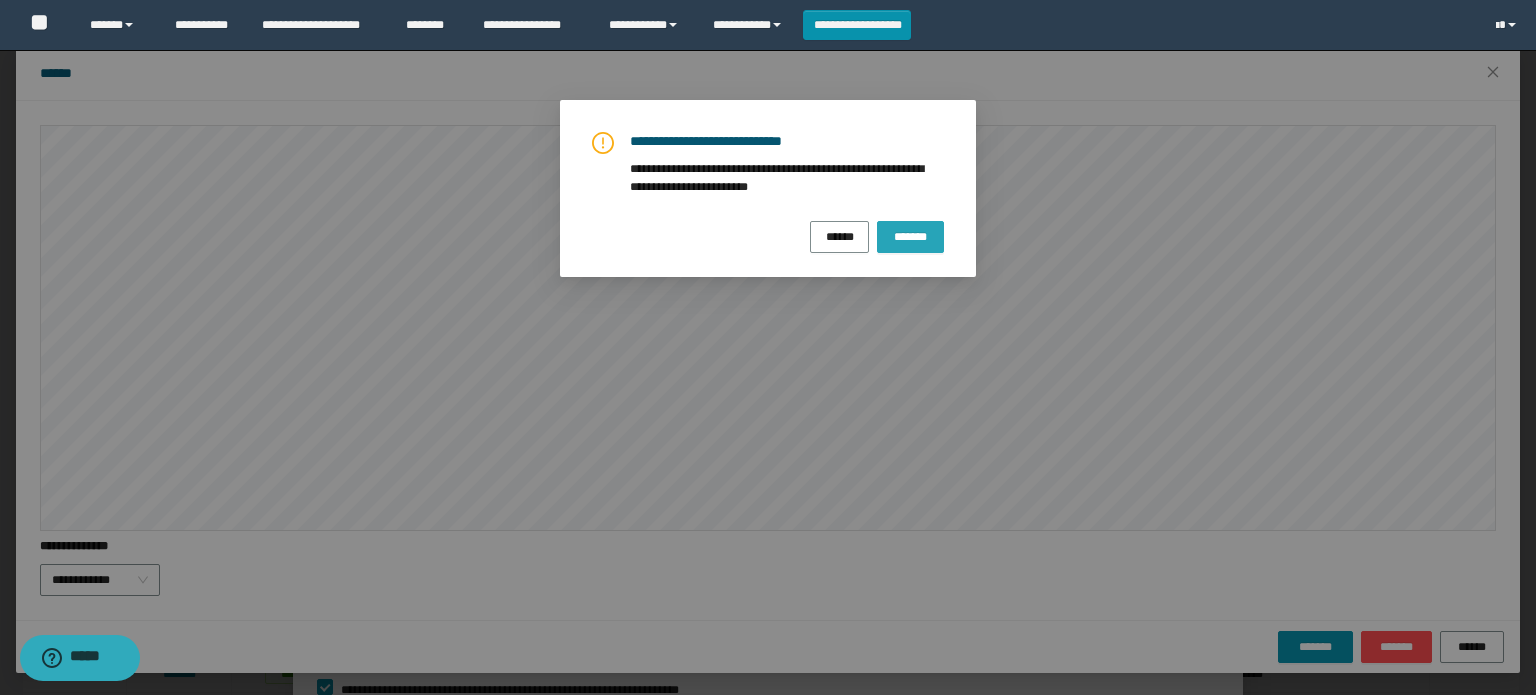 drag, startPoint x: 910, startPoint y: 251, endPoint x: 914, endPoint y: 240, distance: 11.7046995 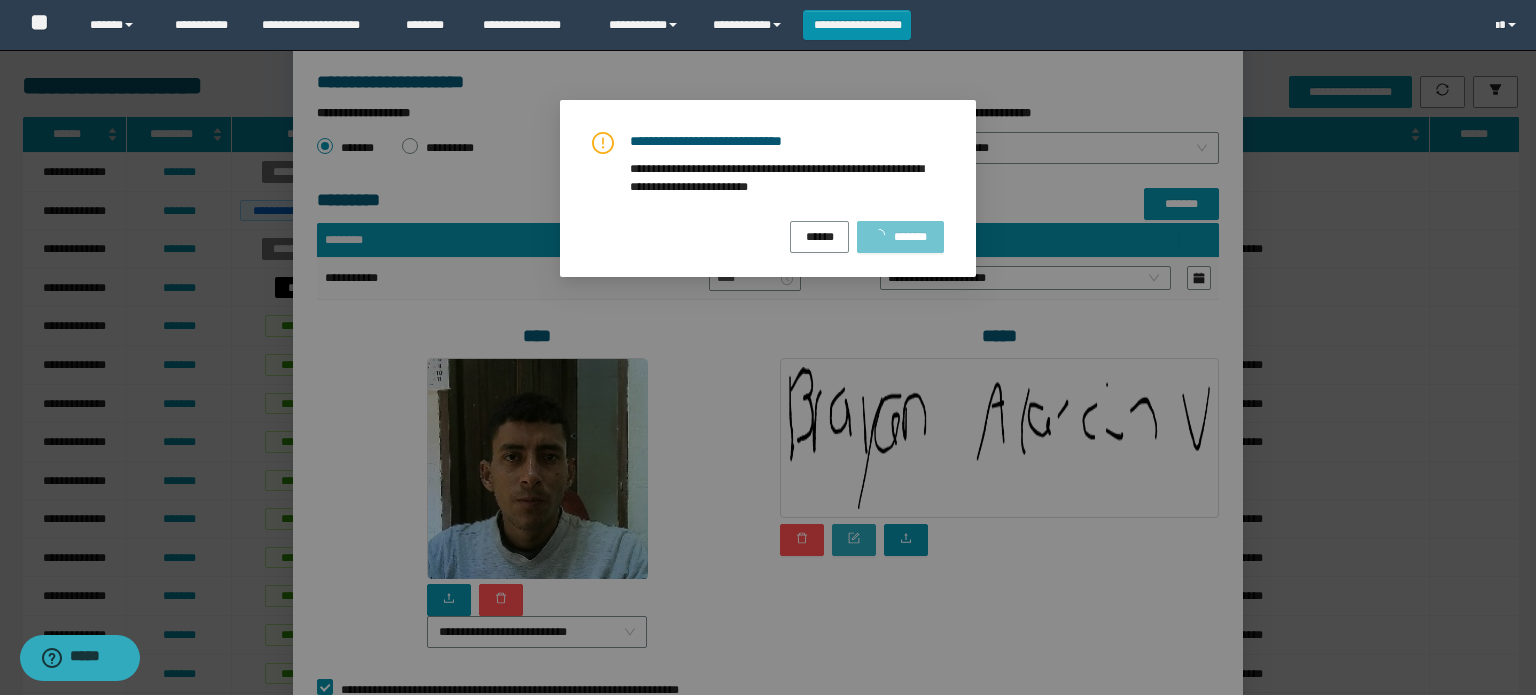 scroll, scrollTop: 0, scrollLeft: 0, axis: both 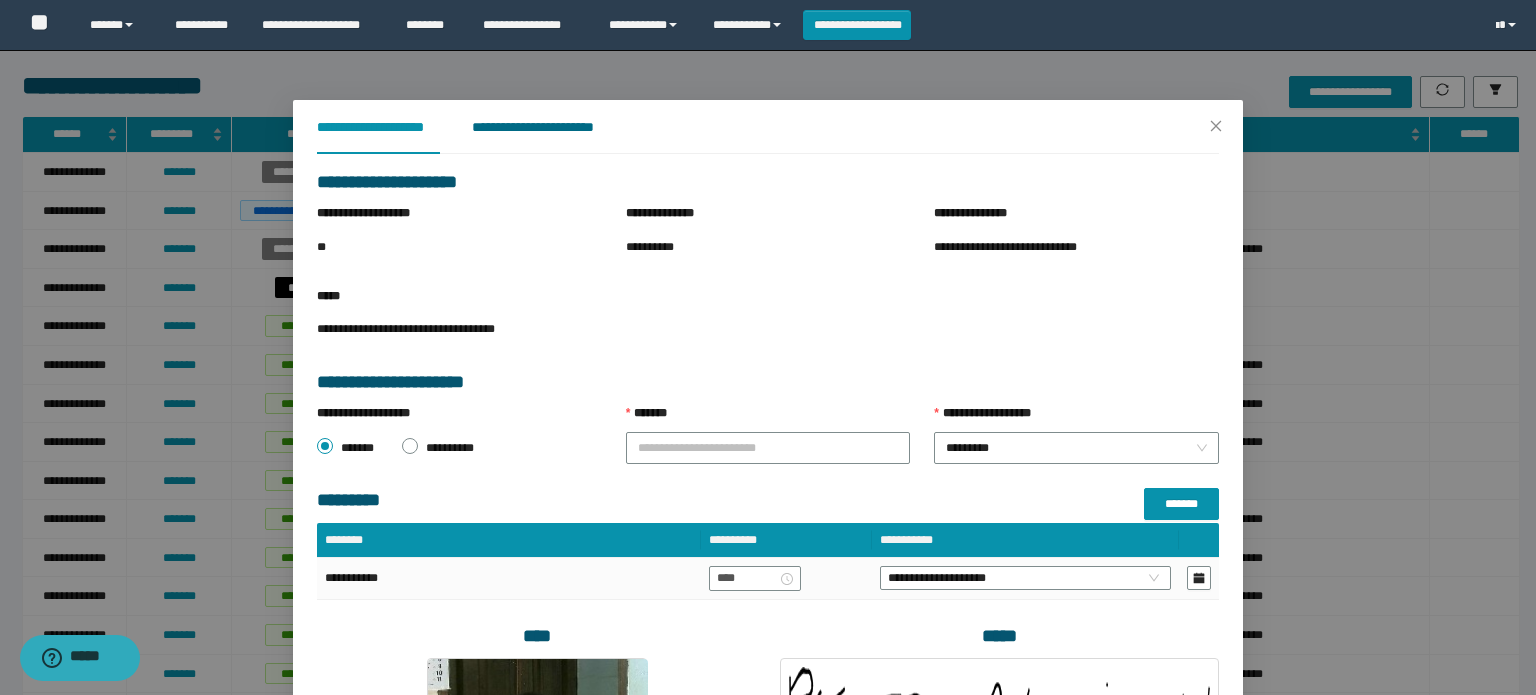 click on "**********" at bounding box center [548, 127] 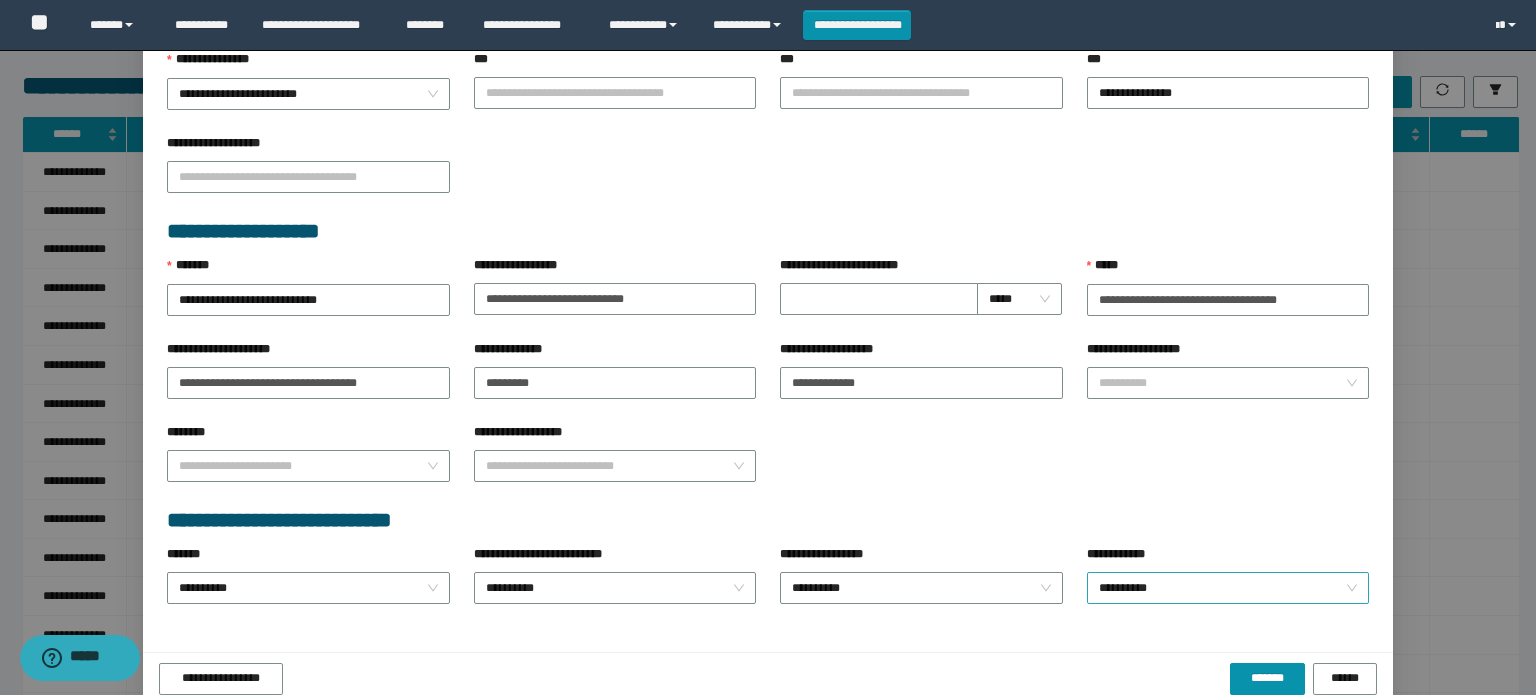 scroll, scrollTop: 728, scrollLeft: 0, axis: vertical 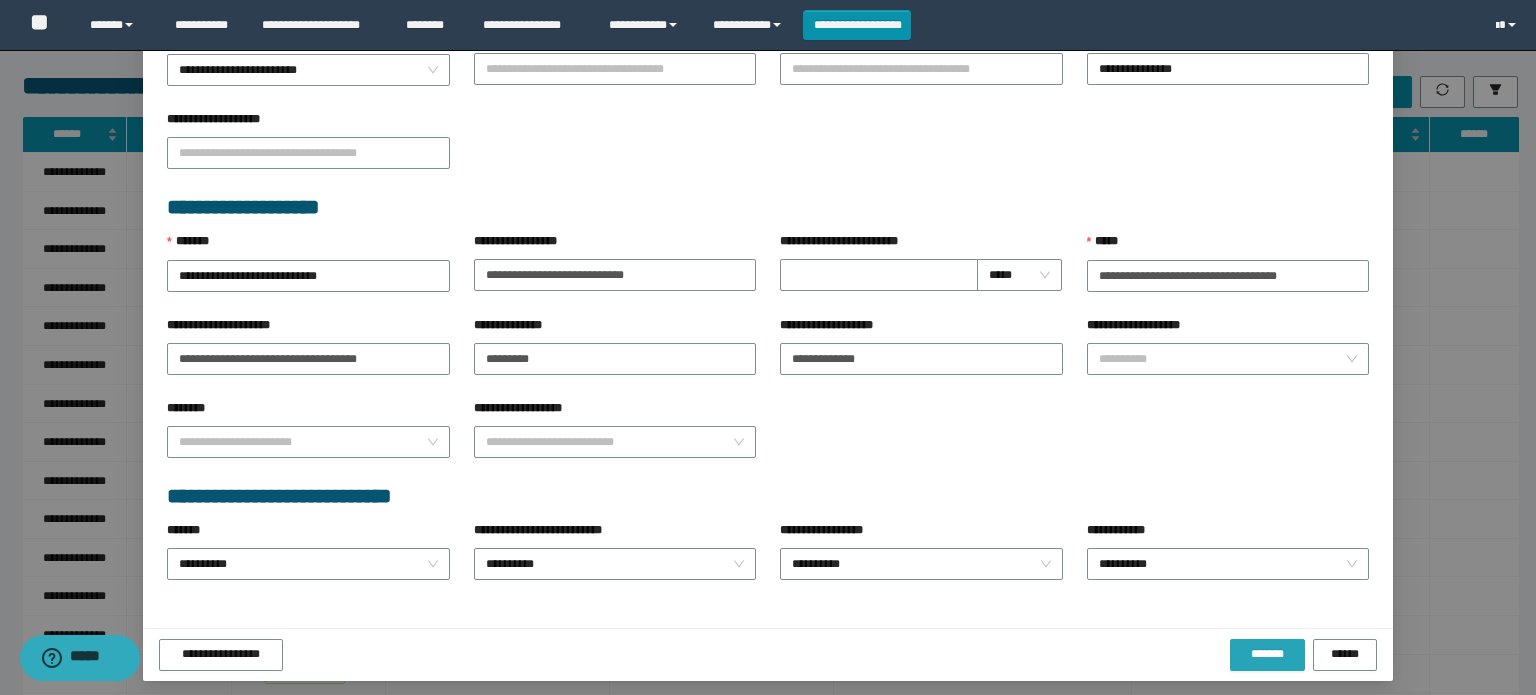 click on "*******" at bounding box center [1267, 654] 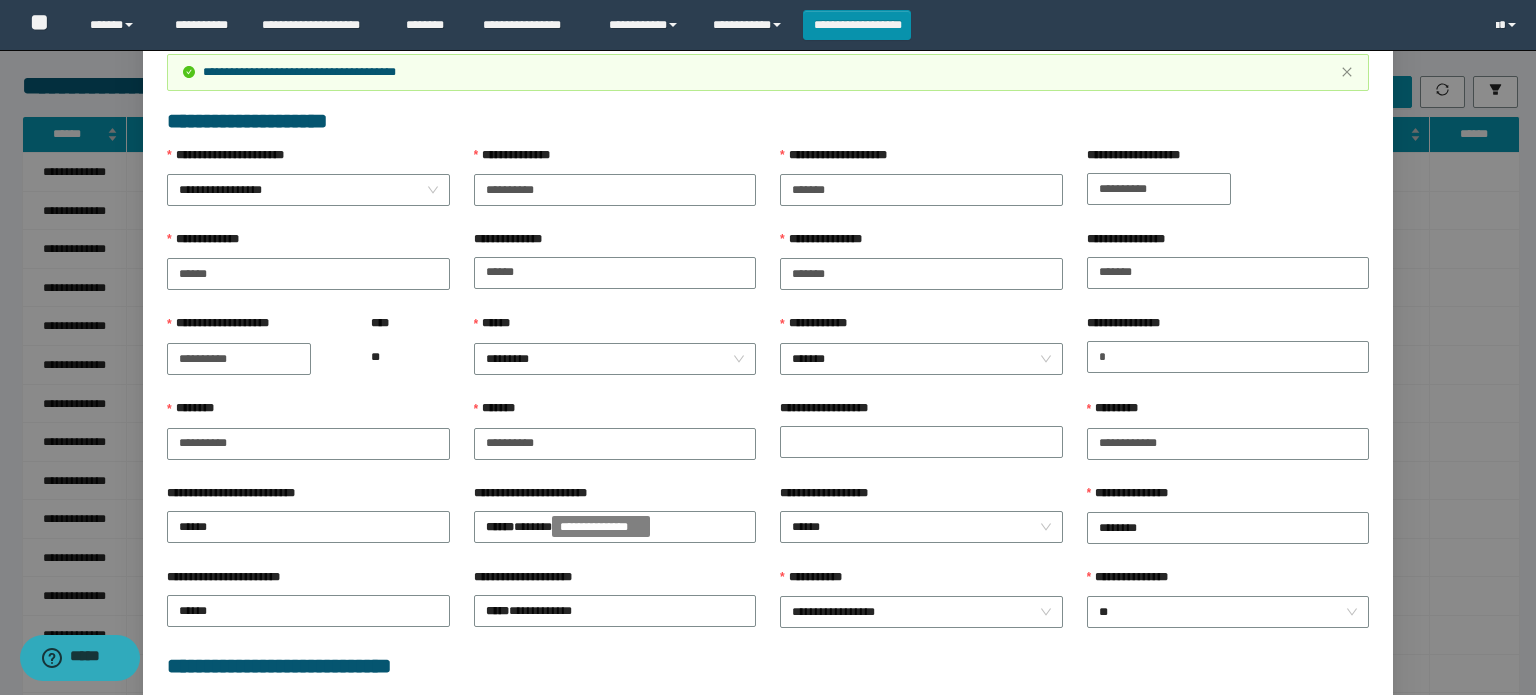 scroll, scrollTop: 0, scrollLeft: 0, axis: both 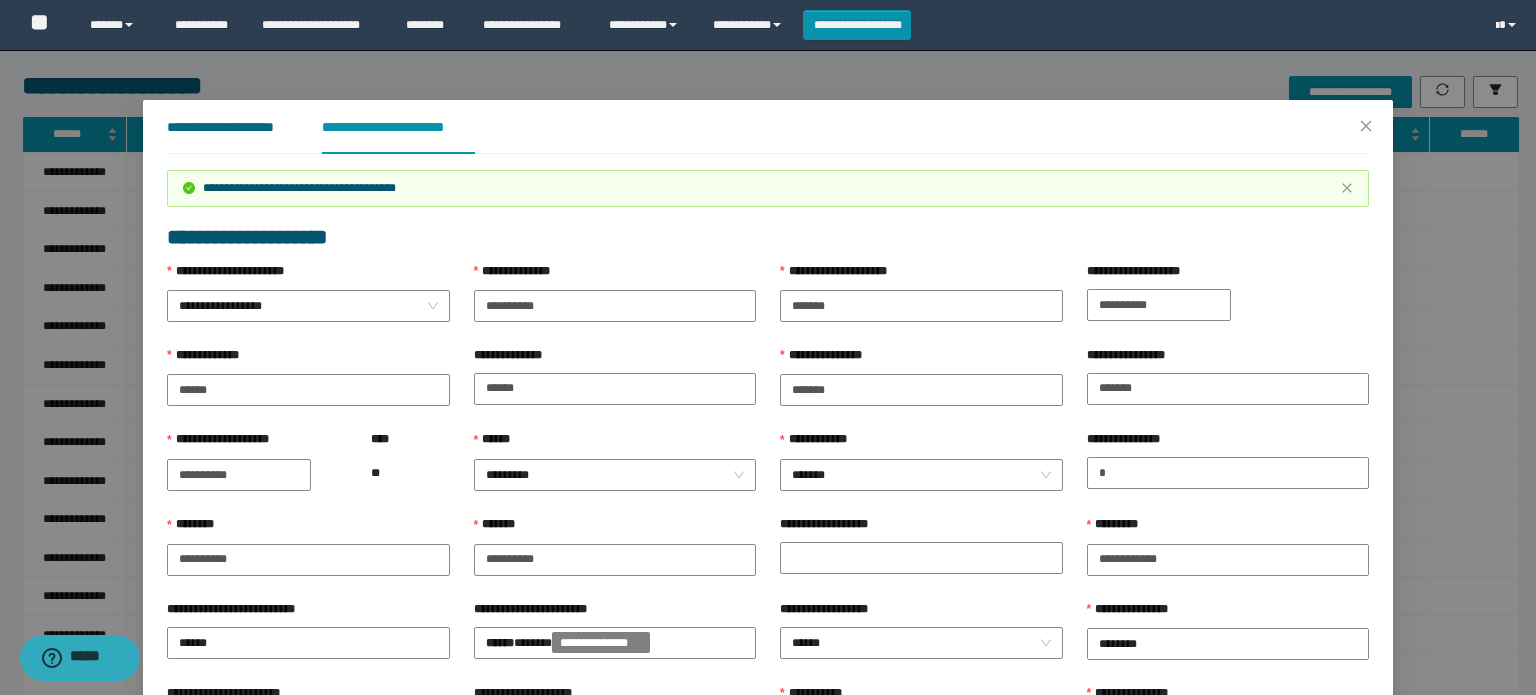 drag, startPoint x: 236, startPoint y: 129, endPoint x: 659, endPoint y: 329, distance: 467.8985 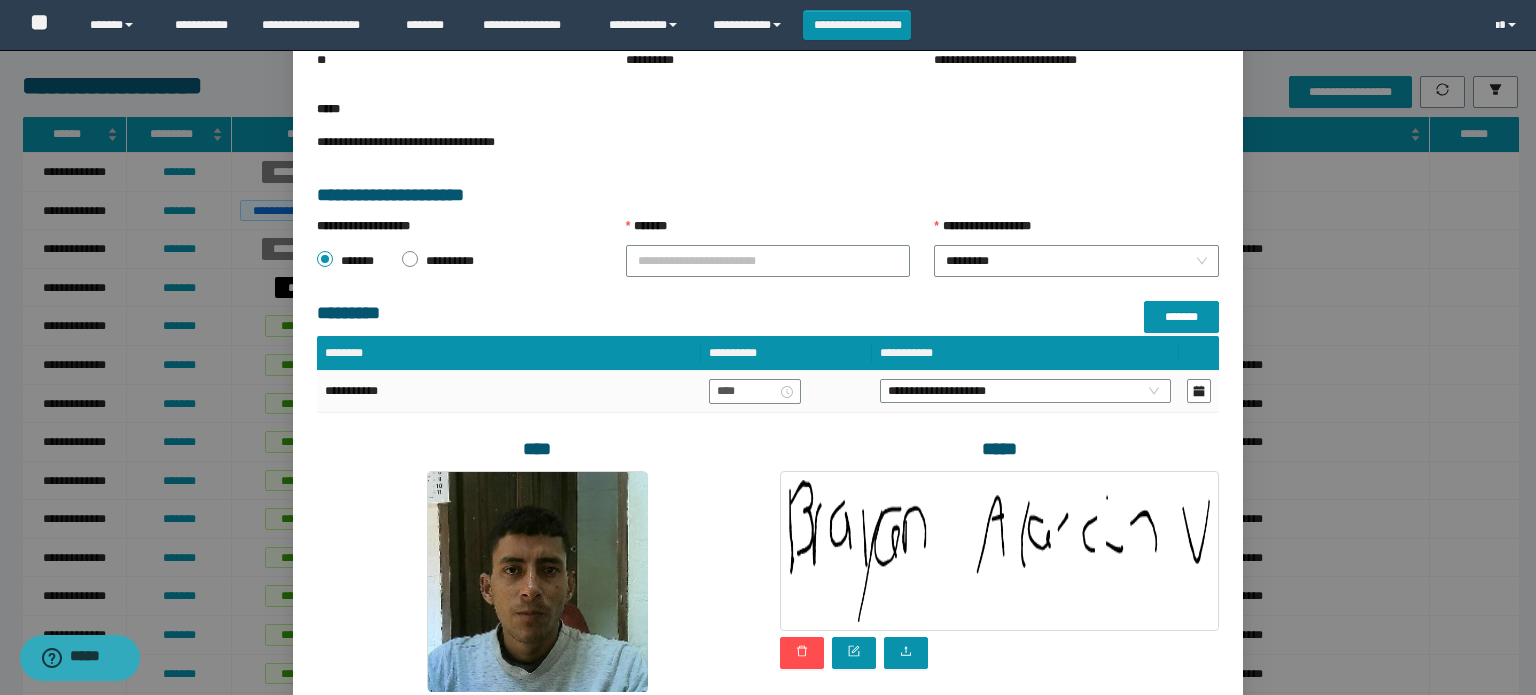 scroll, scrollTop: 400, scrollLeft: 0, axis: vertical 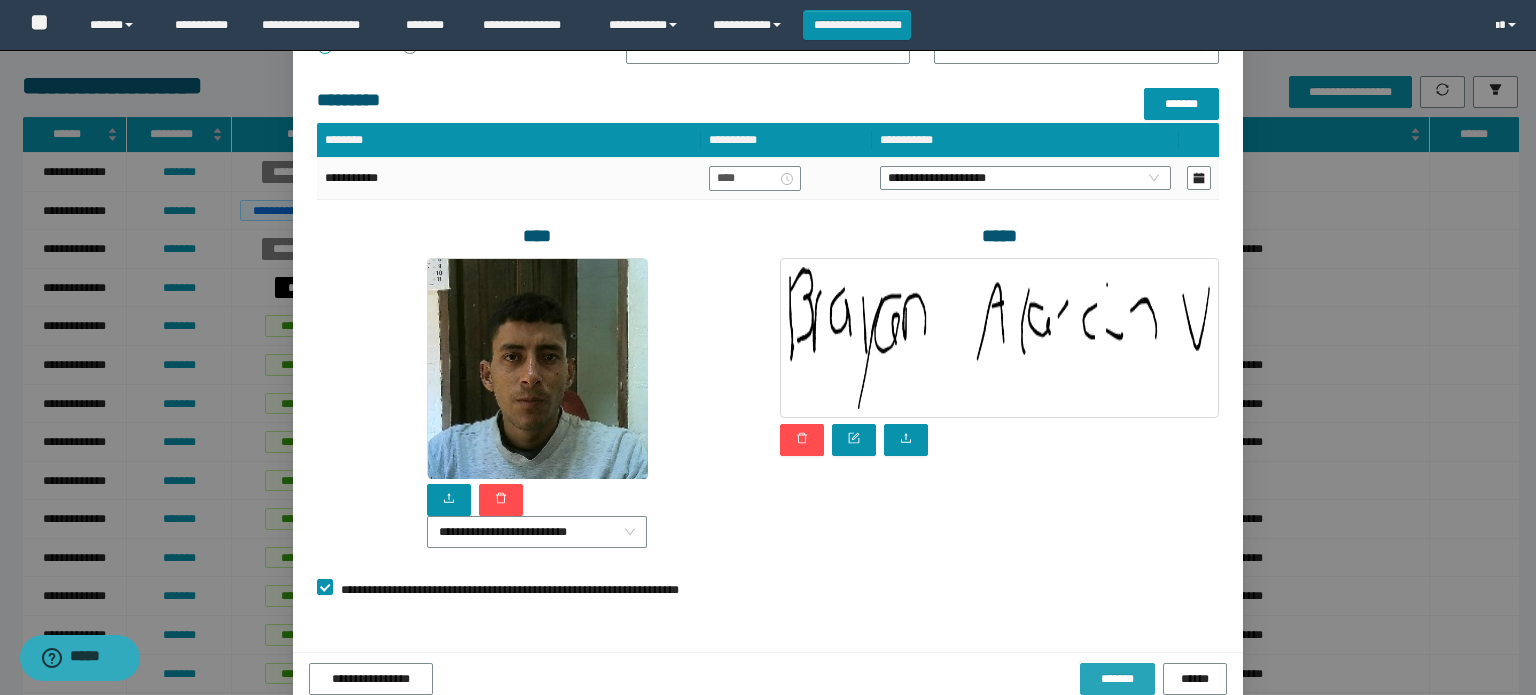 drag, startPoint x: 1089, startPoint y: 674, endPoint x: 1088, endPoint y: 664, distance: 10.049875 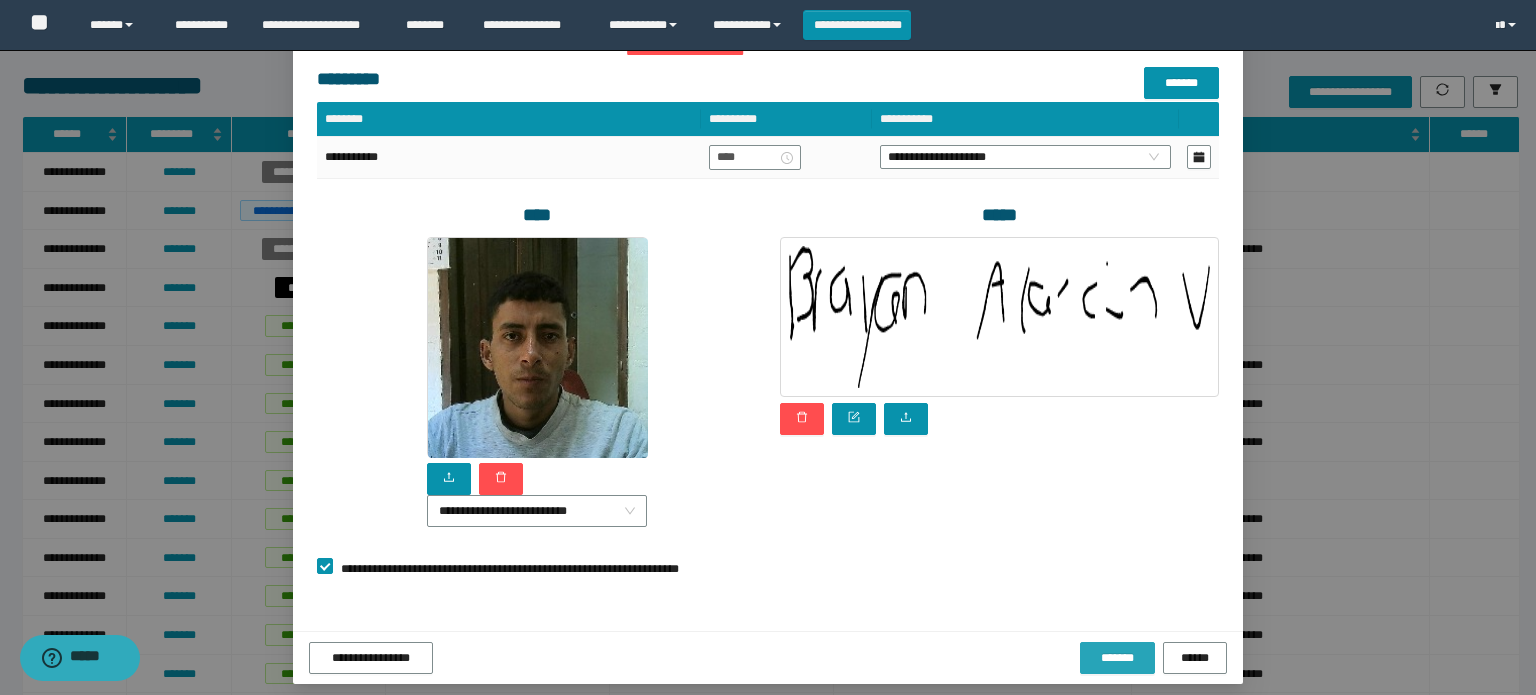 scroll, scrollTop: 432, scrollLeft: 0, axis: vertical 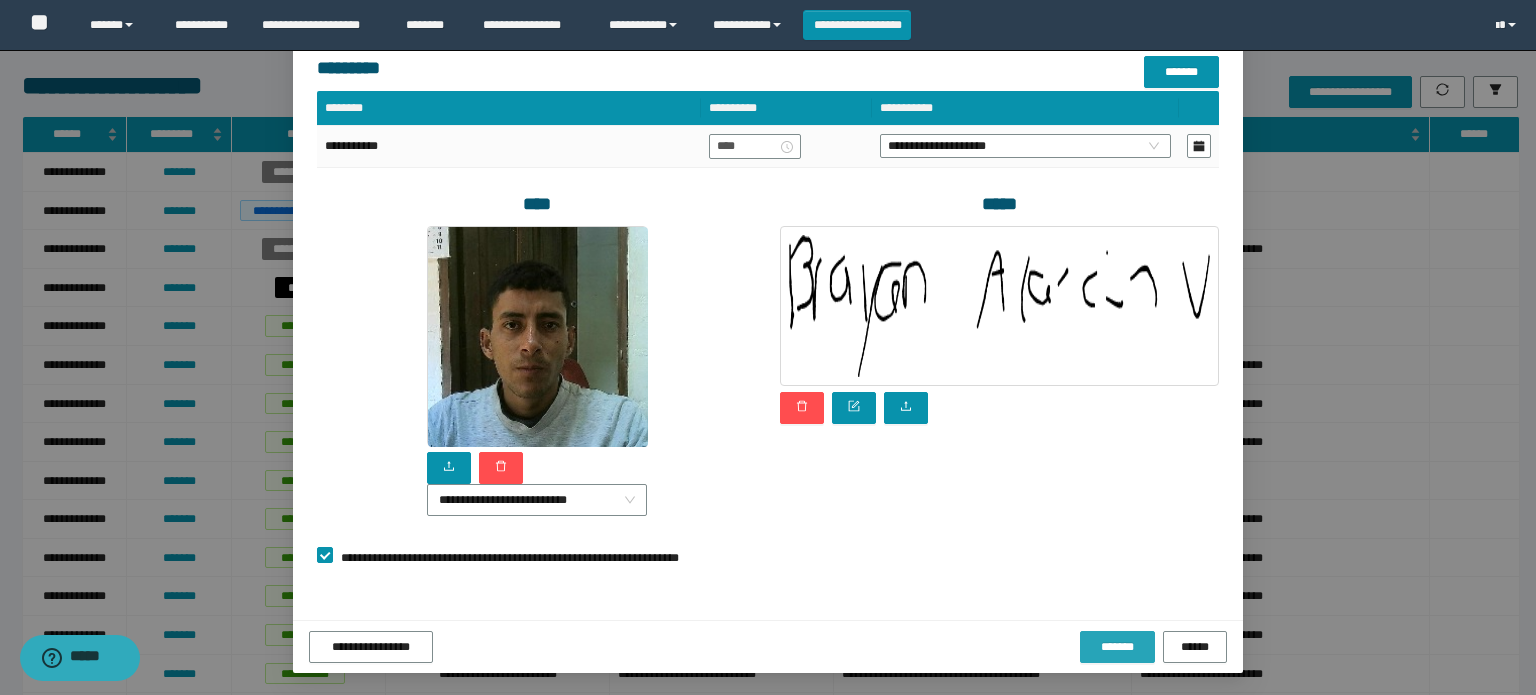 drag, startPoint x: 1103, startPoint y: 650, endPoint x: 1092, endPoint y: 646, distance: 11.7046995 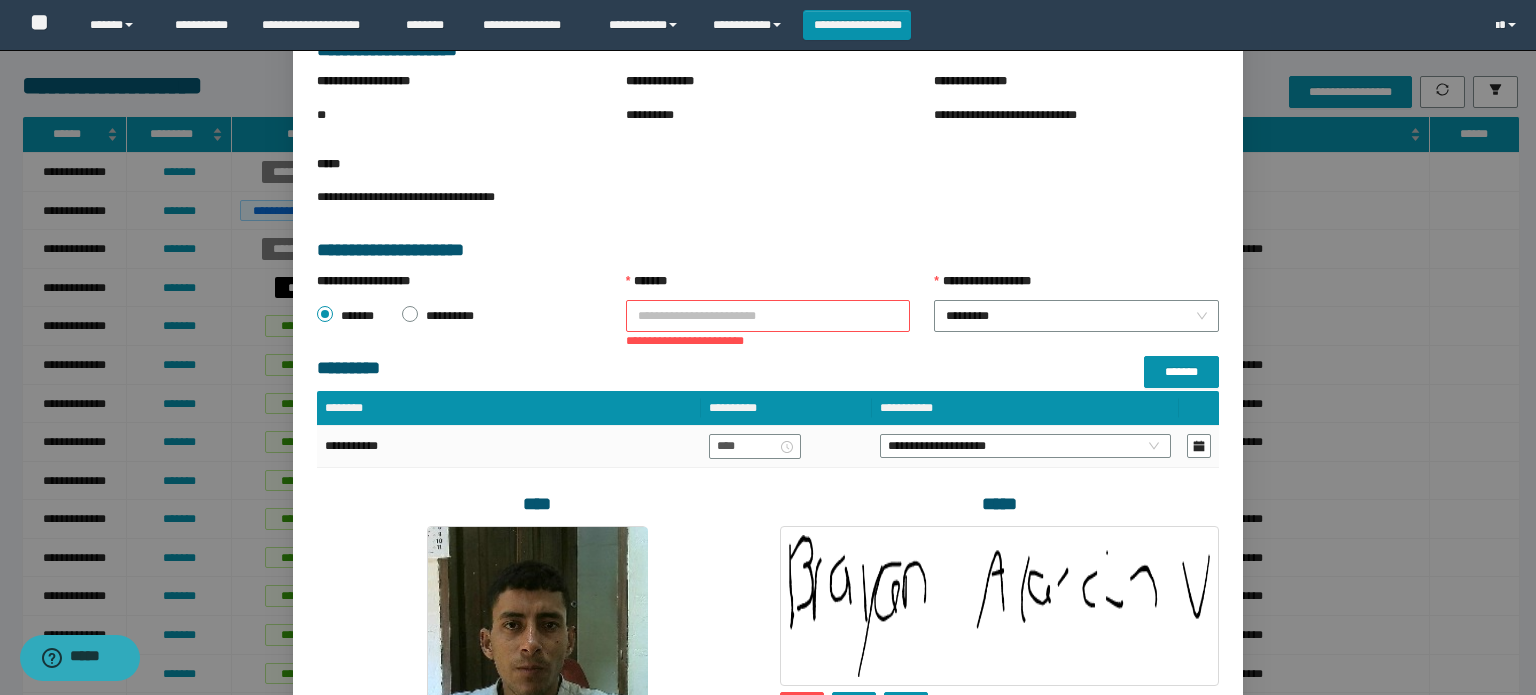 scroll, scrollTop: 0, scrollLeft: 0, axis: both 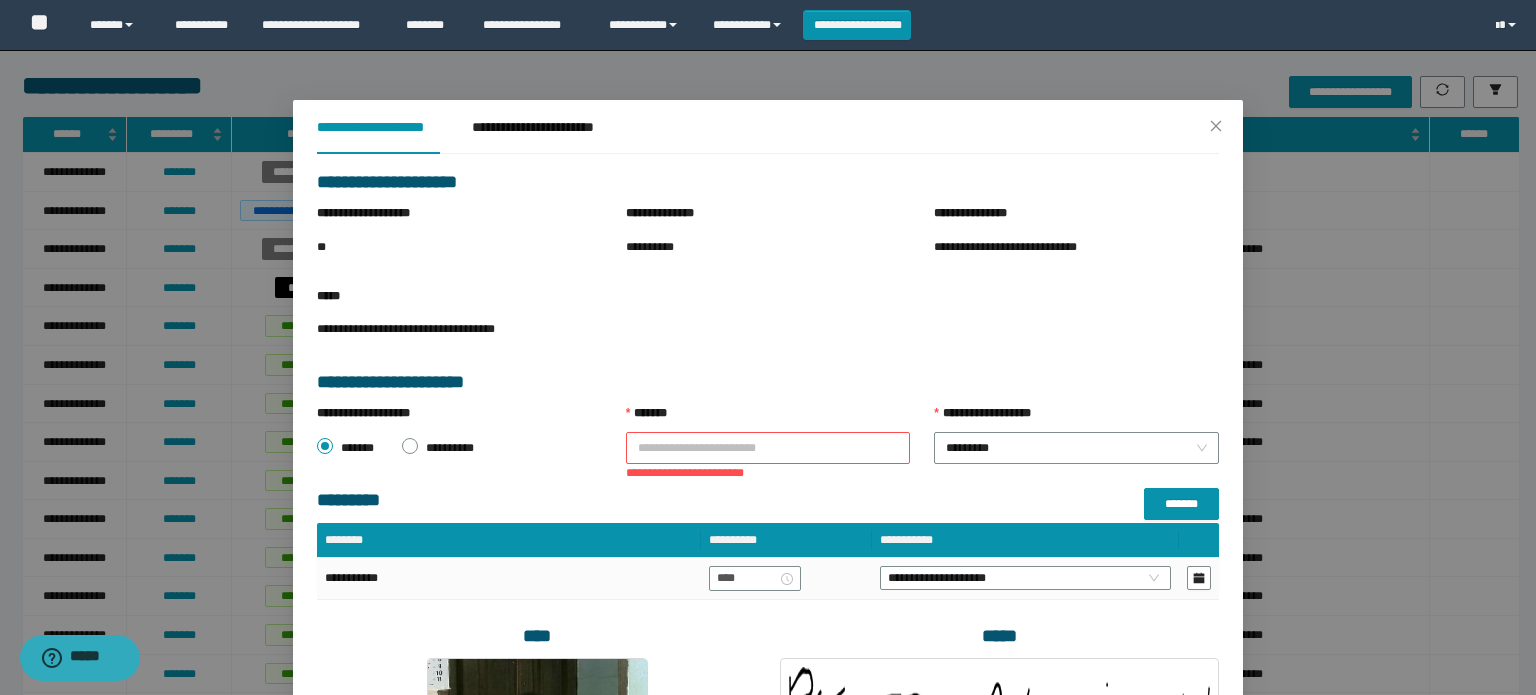 drag, startPoint x: 551, startPoint y: 139, endPoint x: 613, endPoint y: 158, distance: 64.84597 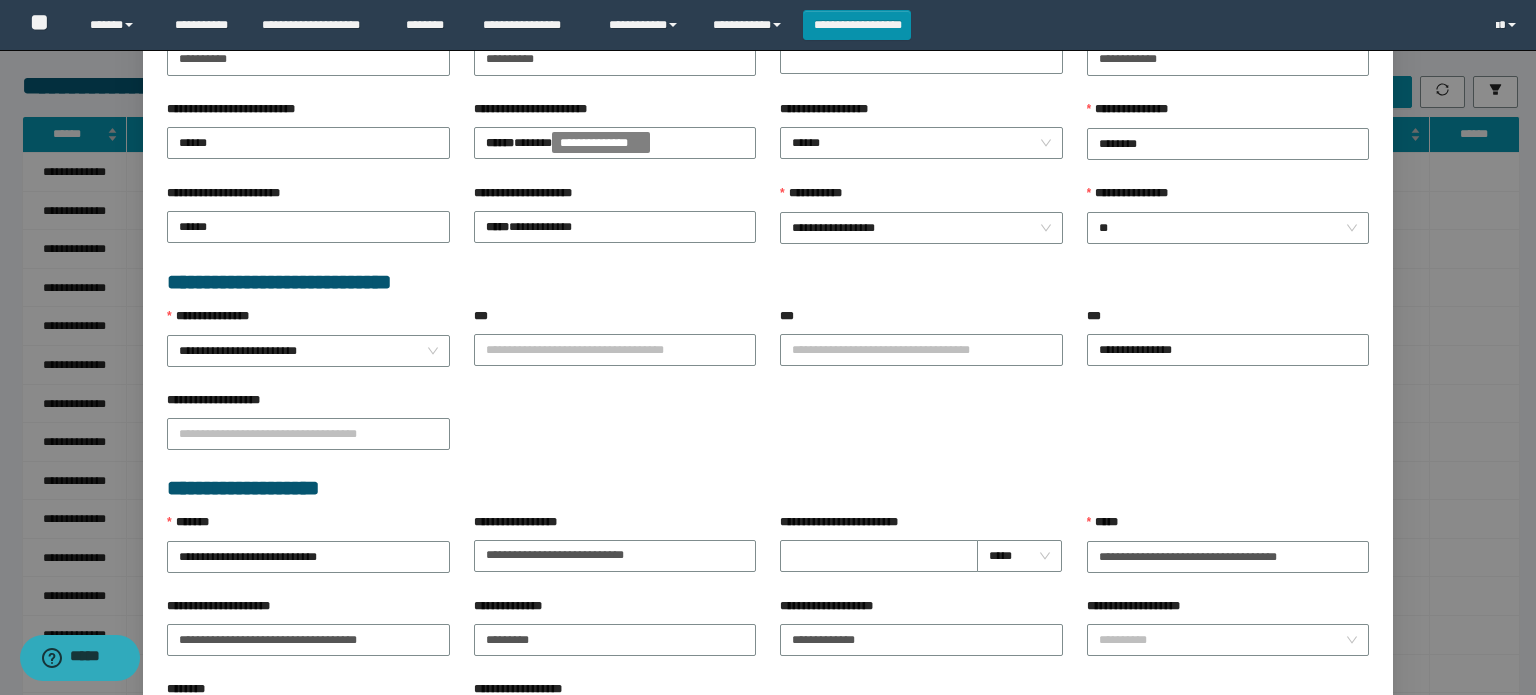 scroll, scrollTop: 832, scrollLeft: 0, axis: vertical 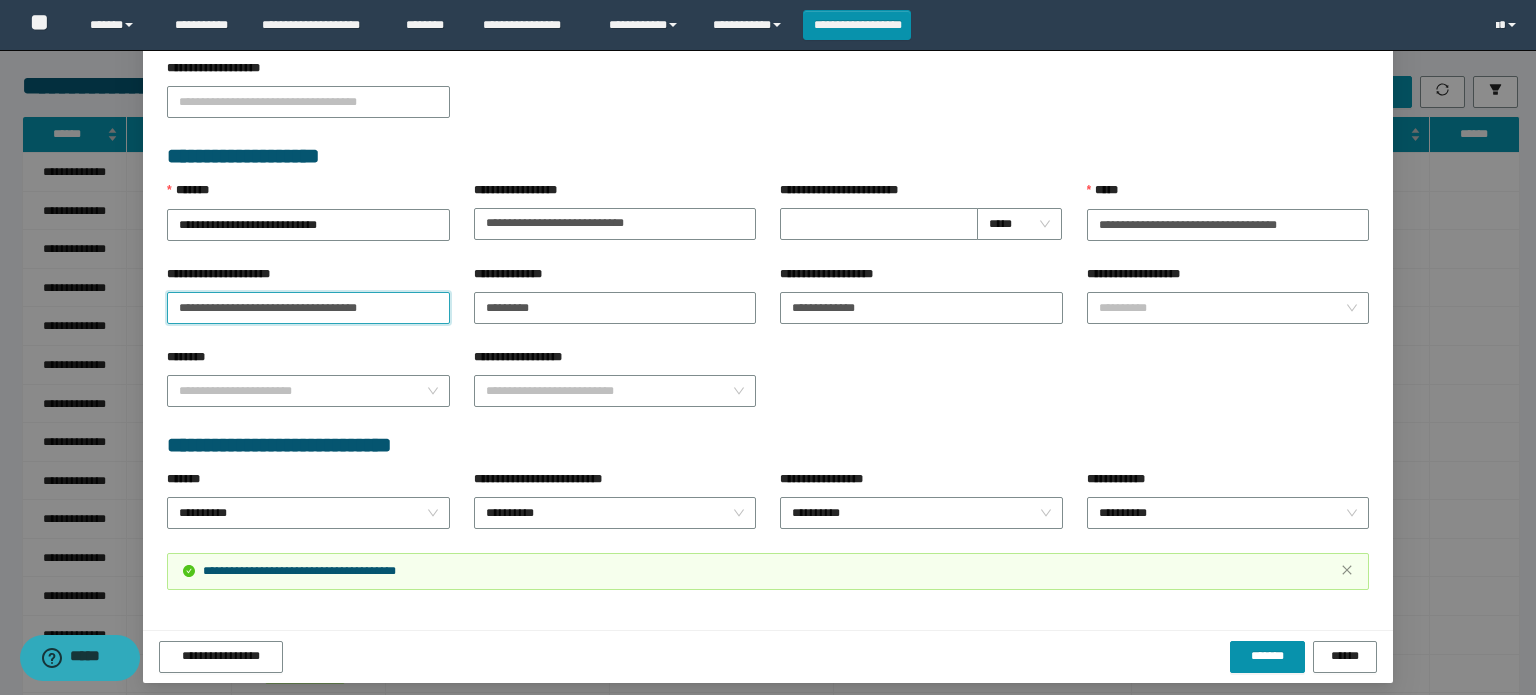 drag, startPoint x: 374, startPoint y: 294, endPoint x: 0, endPoint y: 155, distance: 398.995 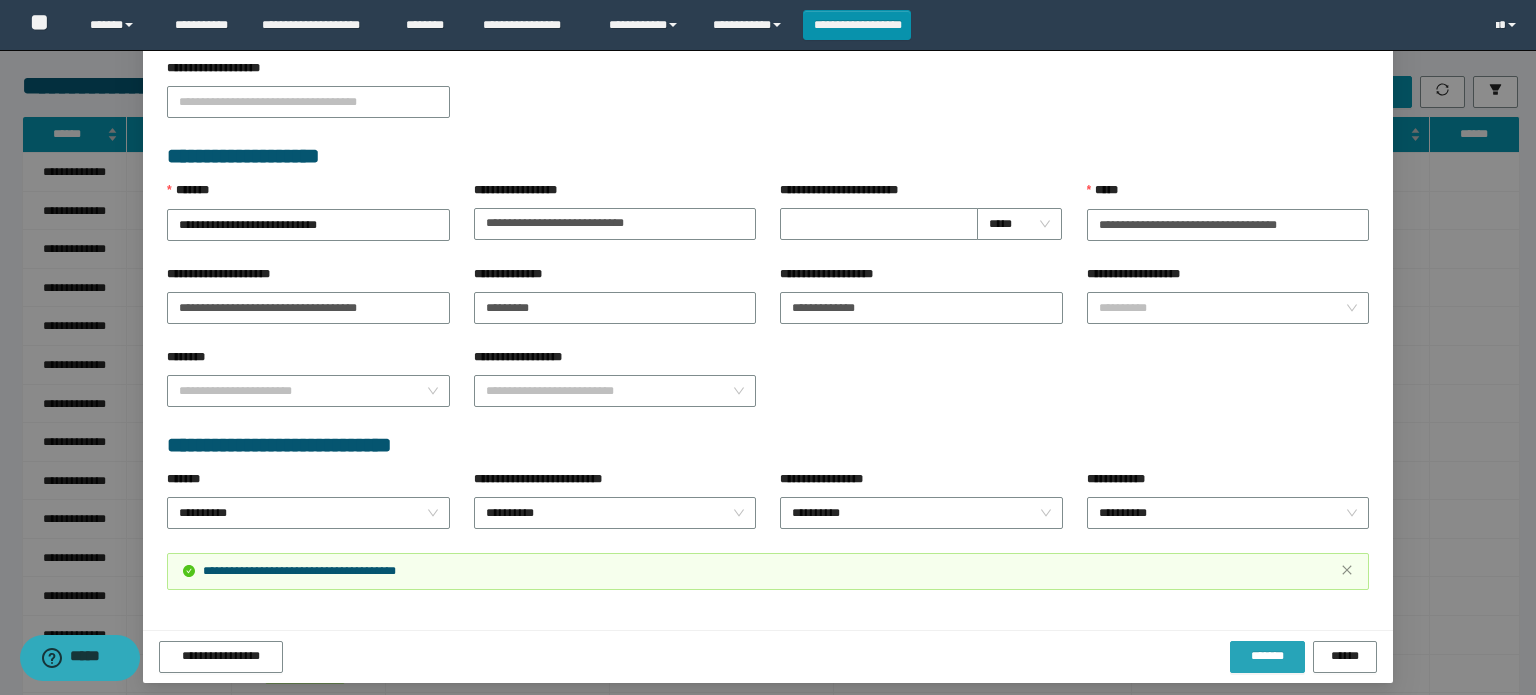 click on "*******" at bounding box center (1267, 656) 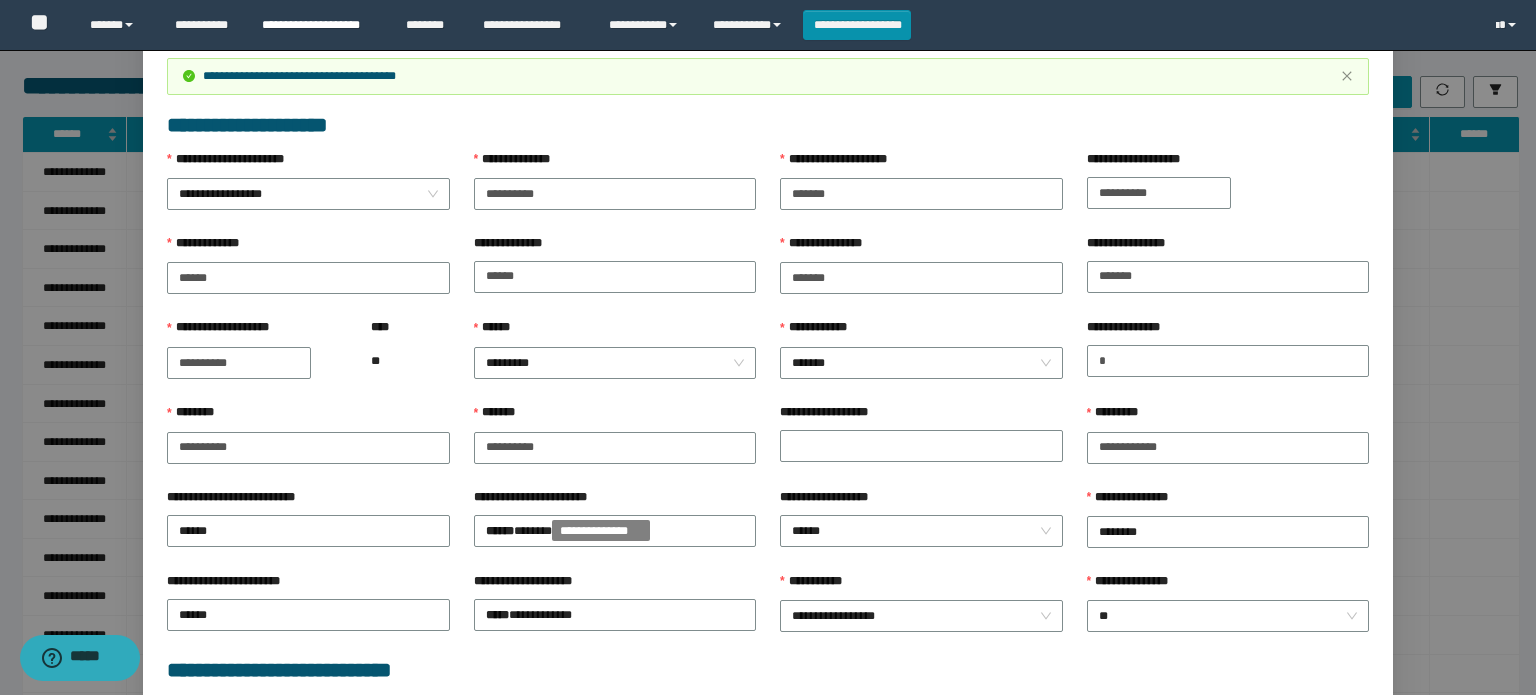 scroll, scrollTop: 32, scrollLeft: 0, axis: vertical 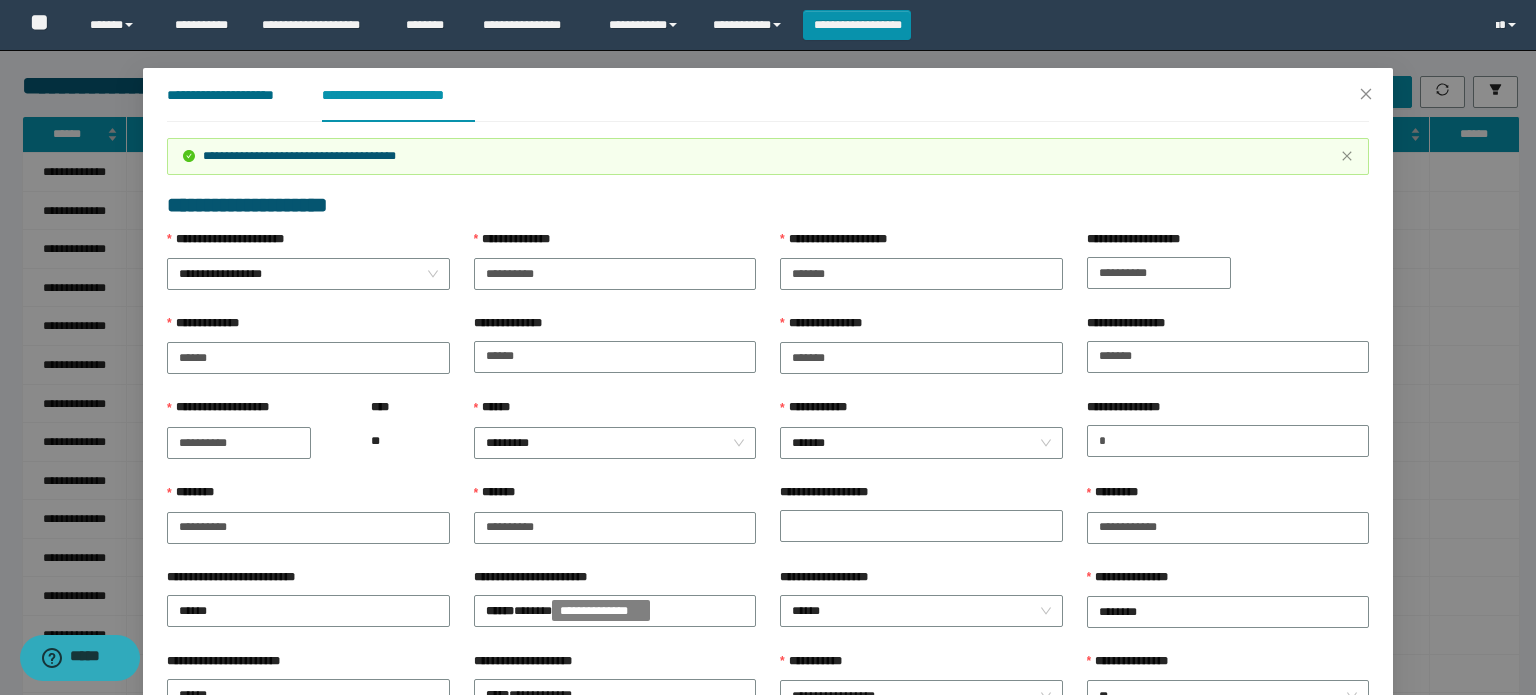 drag, startPoint x: 223, startPoint y: 23, endPoint x: 189, endPoint y: 89, distance: 74.24284 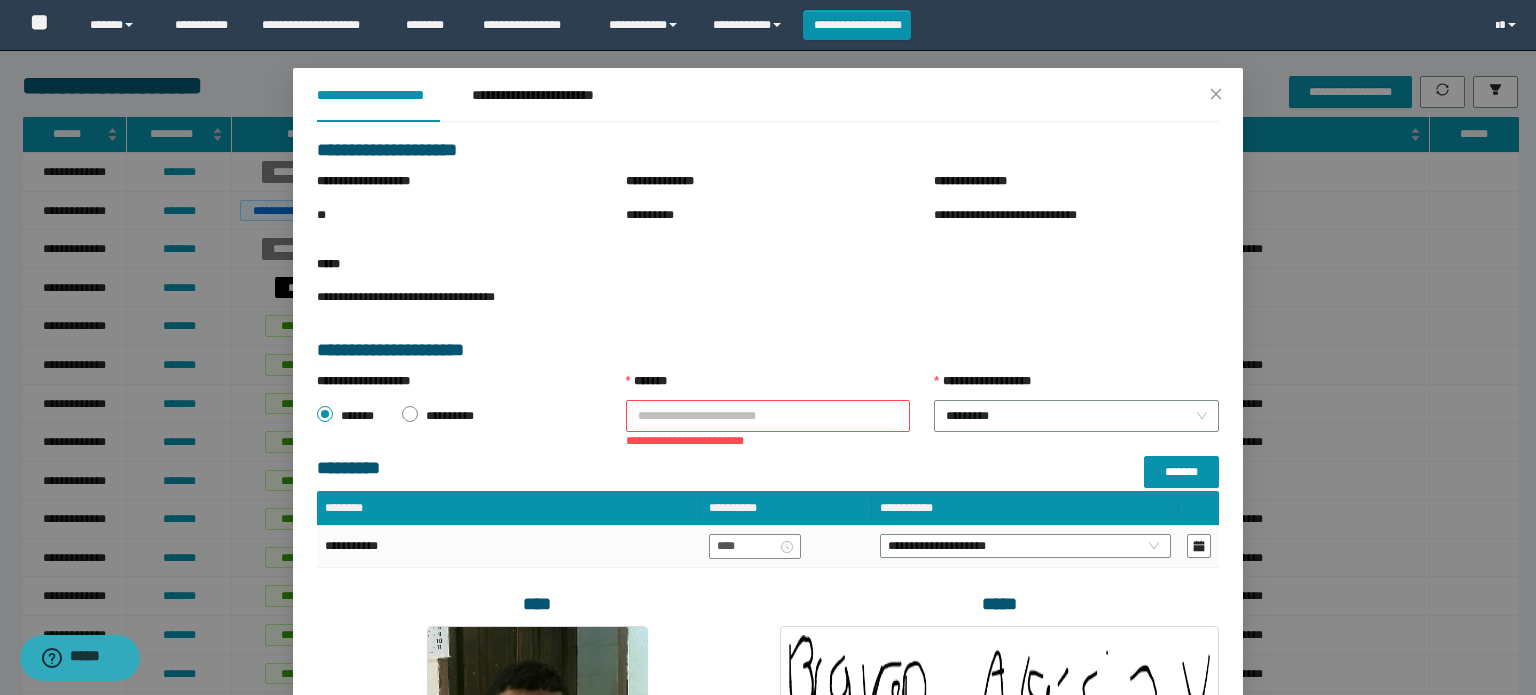 drag, startPoint x: 714, startPoint y: 394, endPoint x: 712, endPoint y: 405, distance: 11.18034 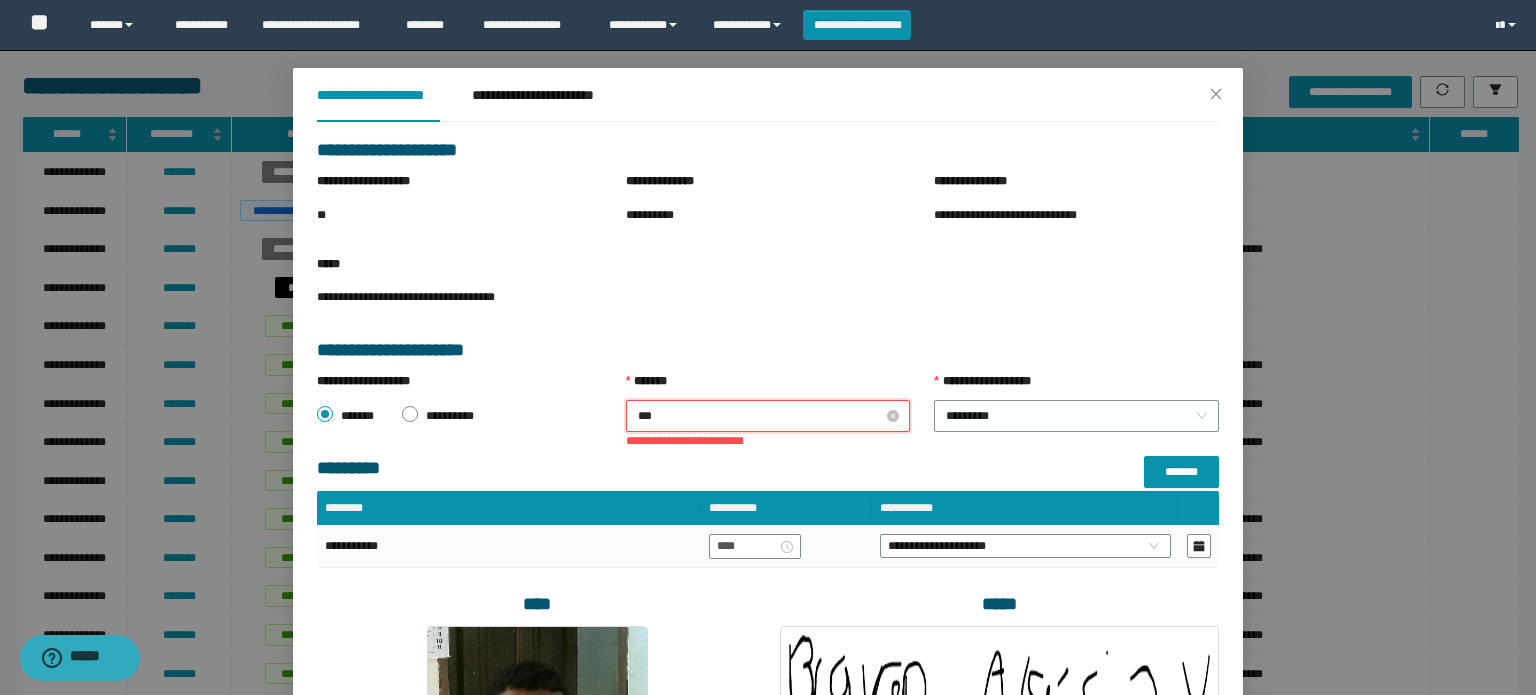 type on "****" 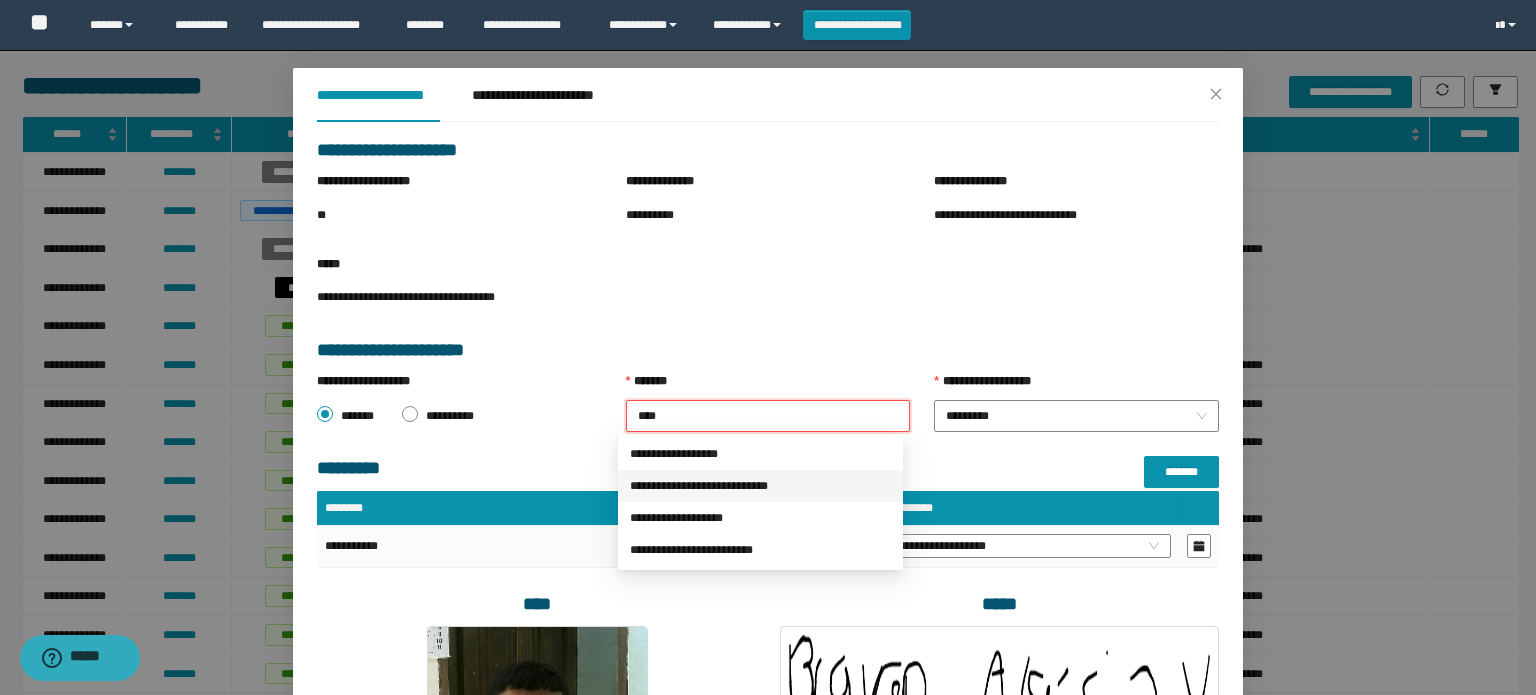 drag, startPoint x: 693, startPoint y: 483, endPoint x: 961, endPoint y: 523, distance: 270.96863 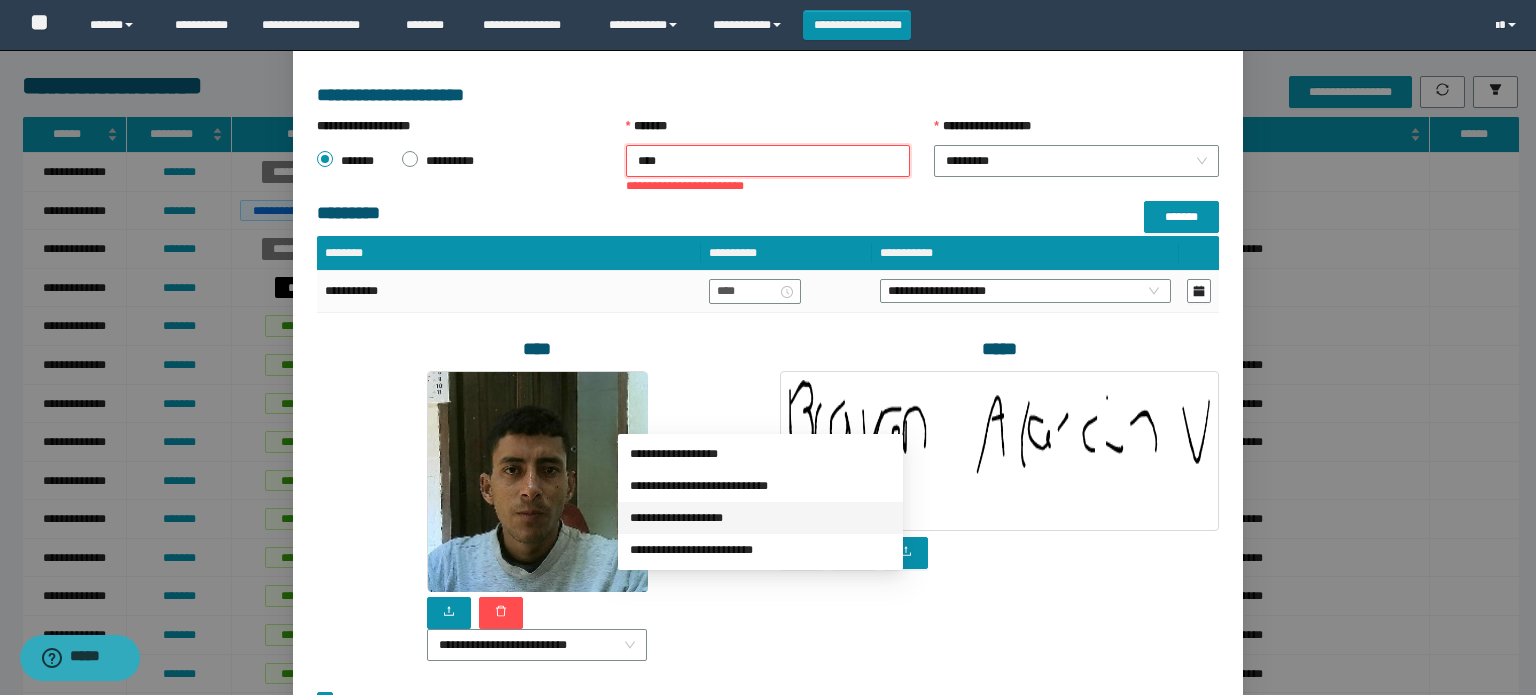 scroll, scrollTop: 332, scrollLeft: 0, axis: vertical 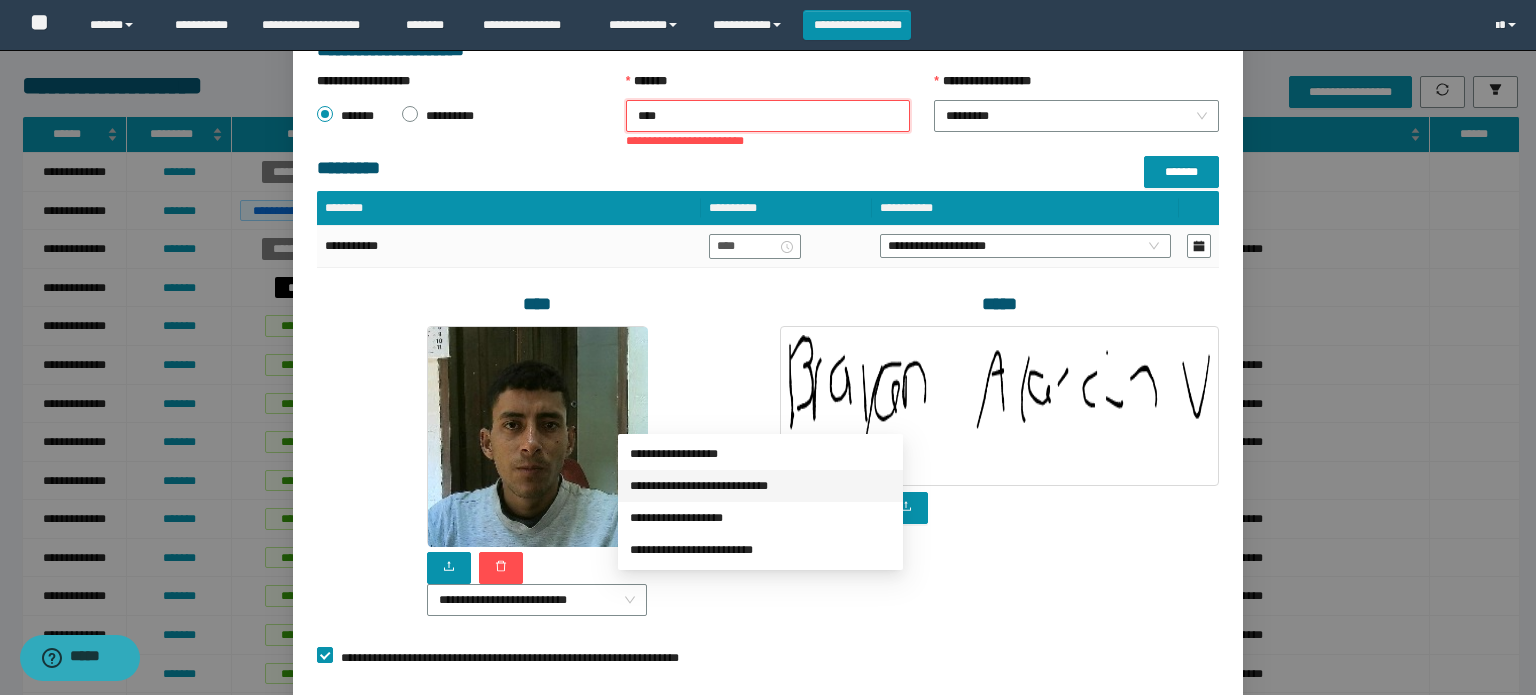 drag, startPoint x: 712, startPoint y: 484, endPoint x: 721, endPoint y: 473, distance: 14.21267 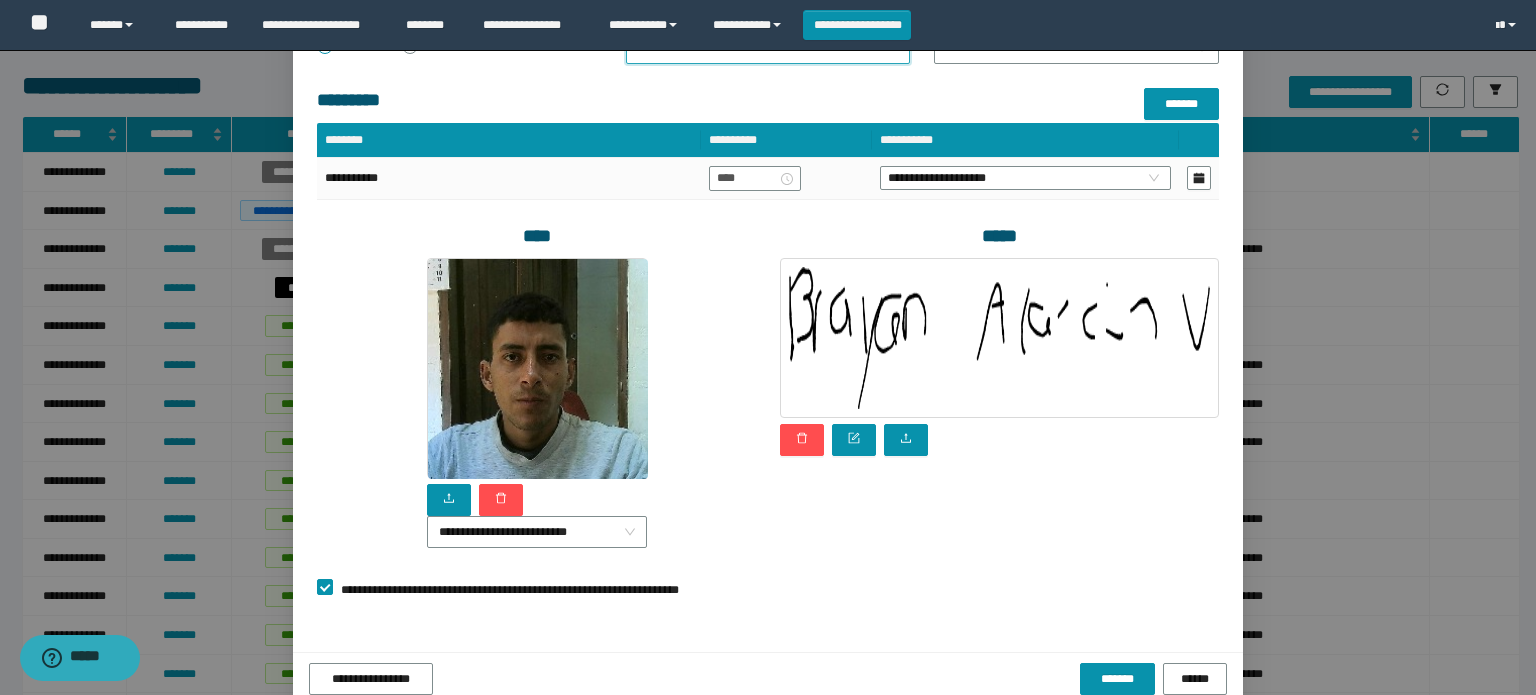 scroll, scrollTop: 432, scrollLeft: 0, axis: vertical 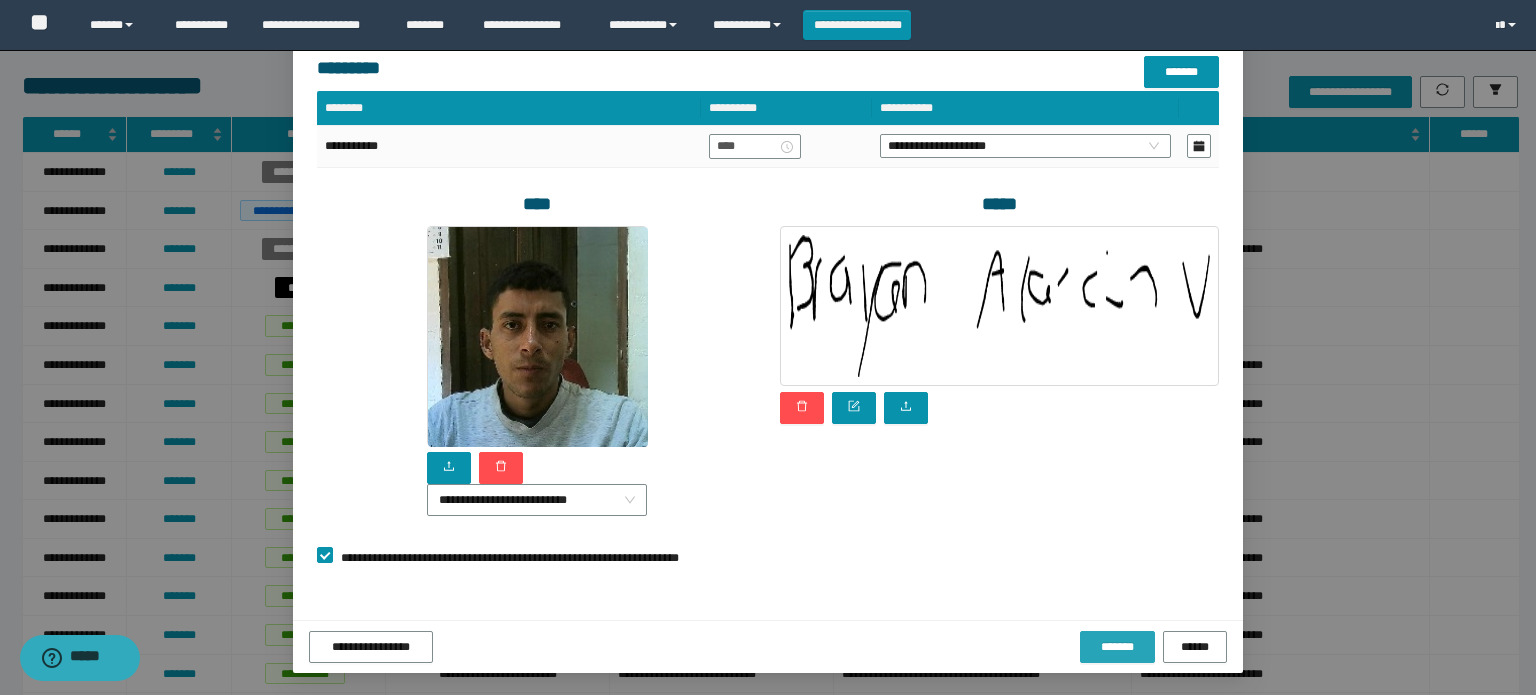 click on "*******" at bounding box center [1117, 647] 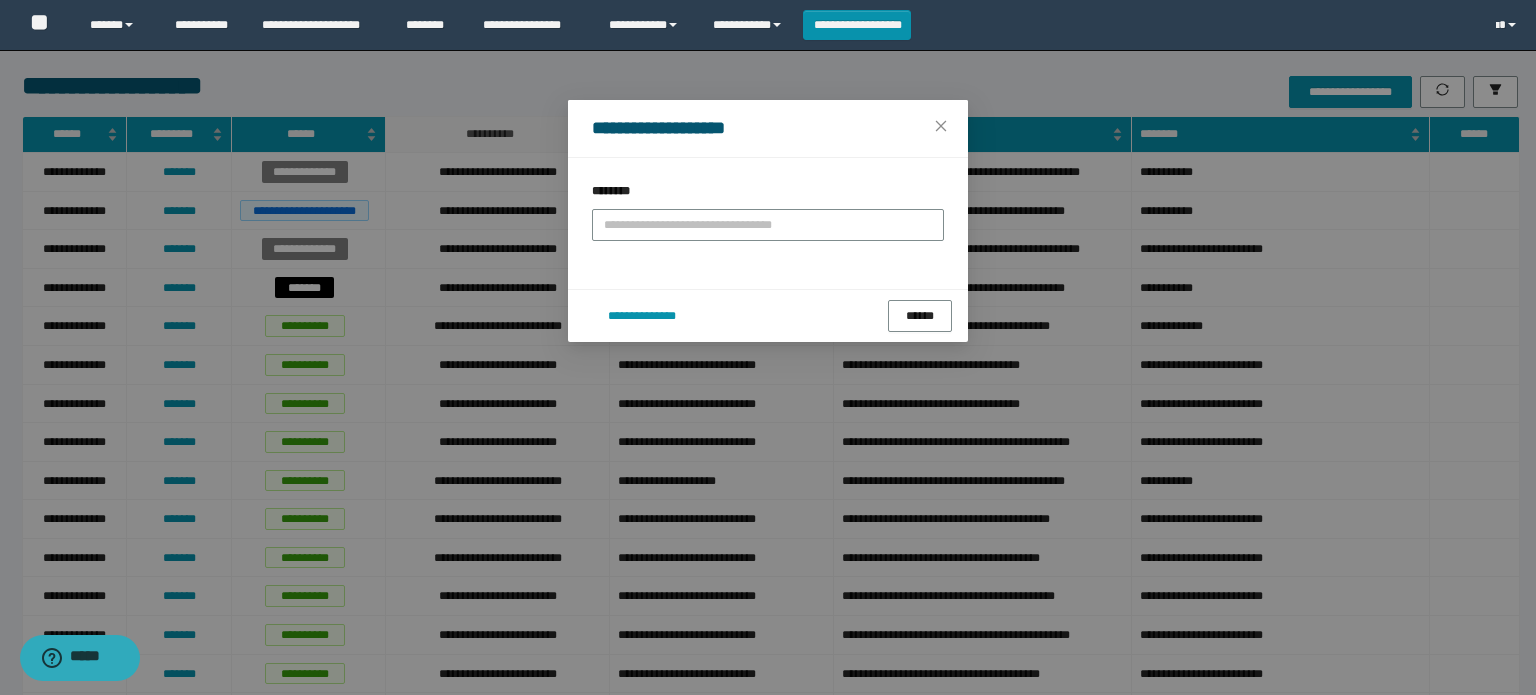scroll, scrollTop: 0, scrollLeft: 0, axis: both 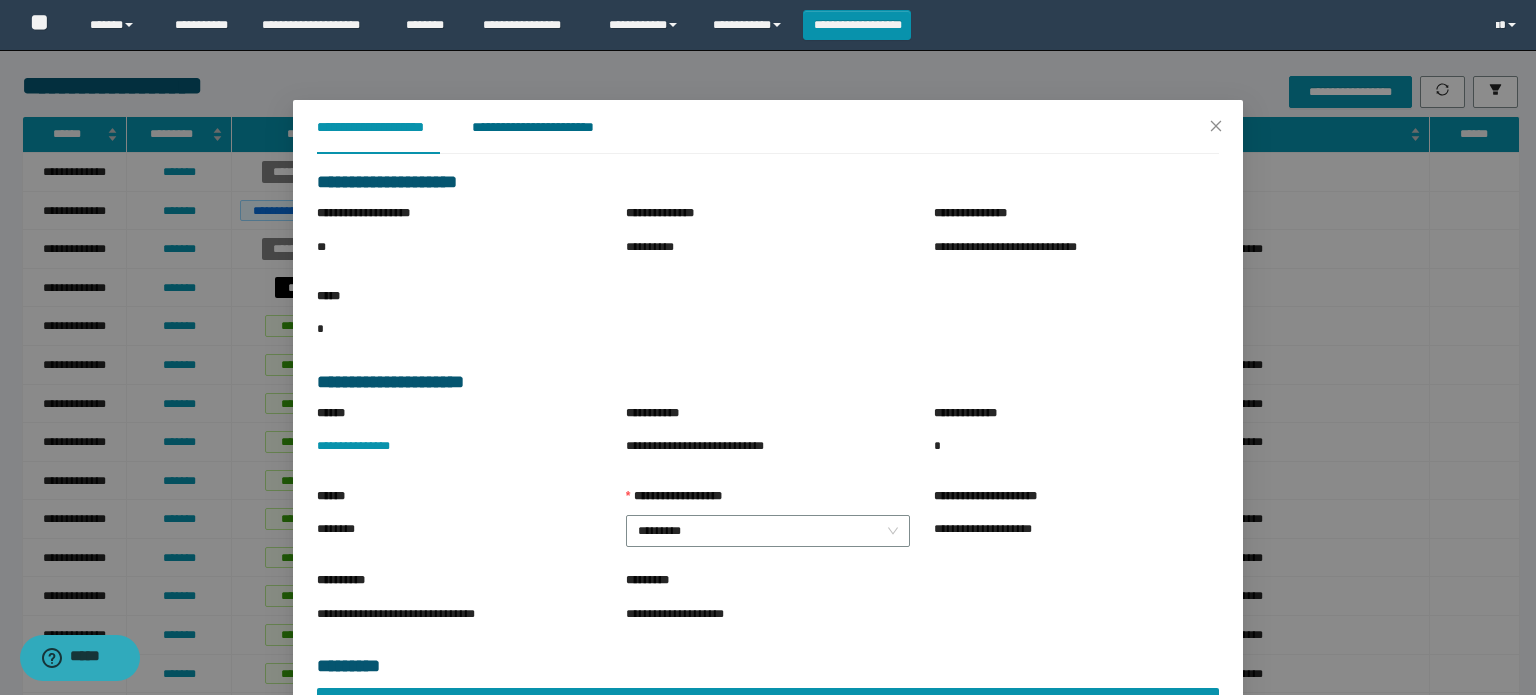 click on "**********" at bounding box center (548, 127) 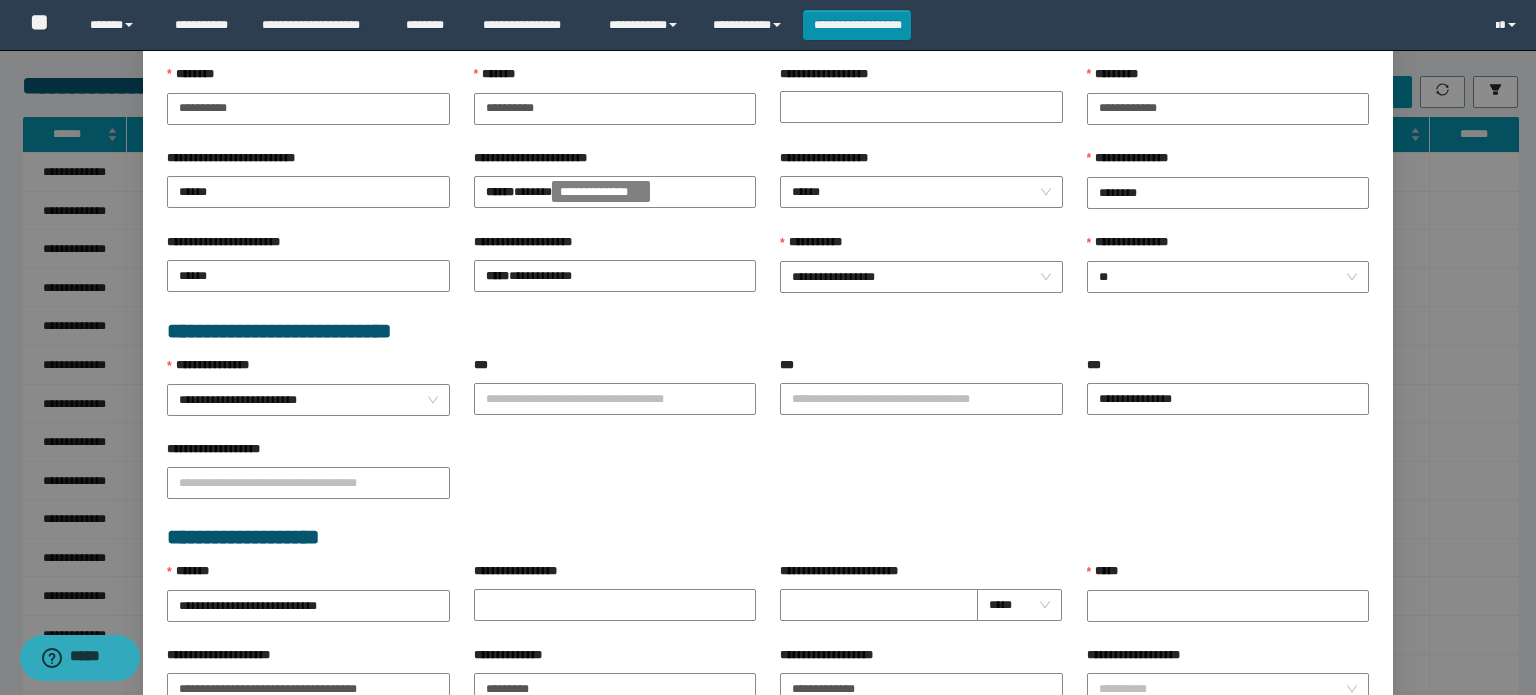 scroll, scrollTop: 600, scrollLeft: 0, axis: vertical 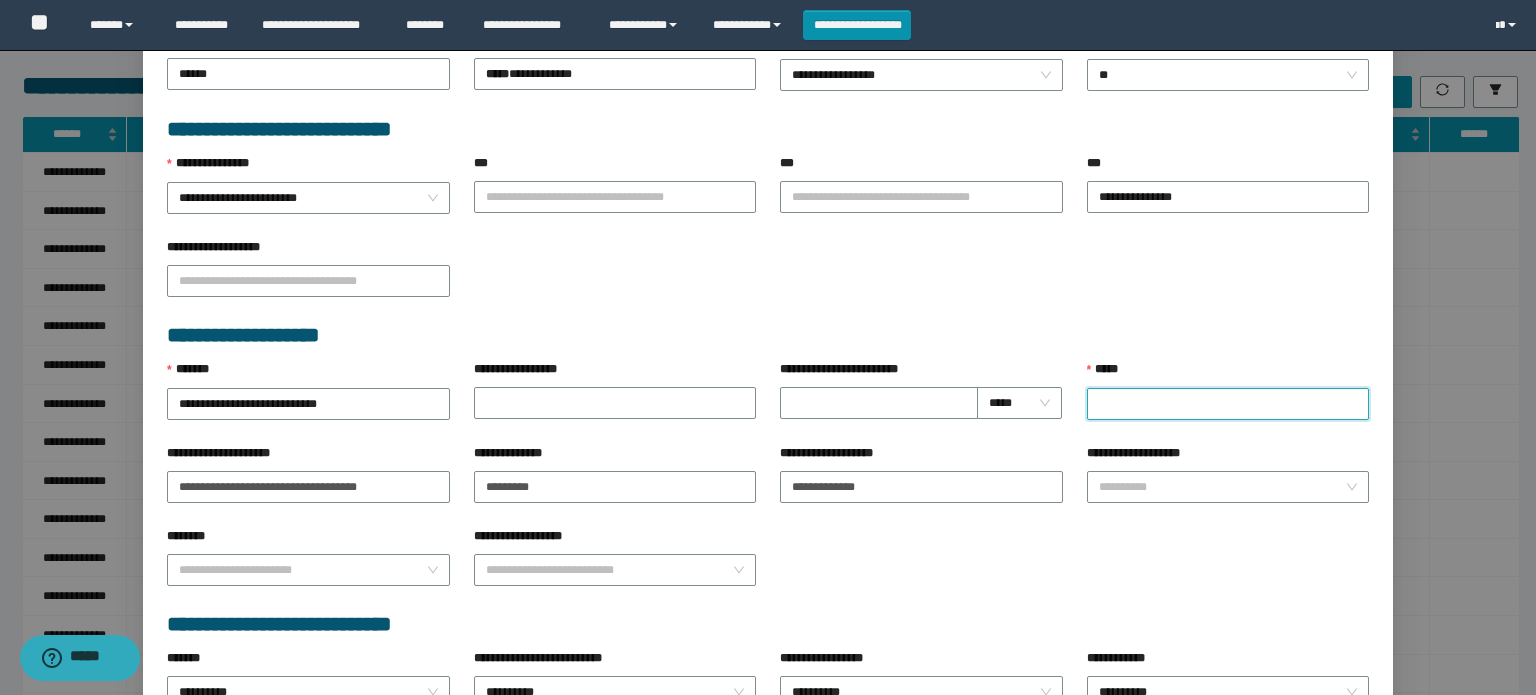 click on "*****" at bounding box center [1228, 404] 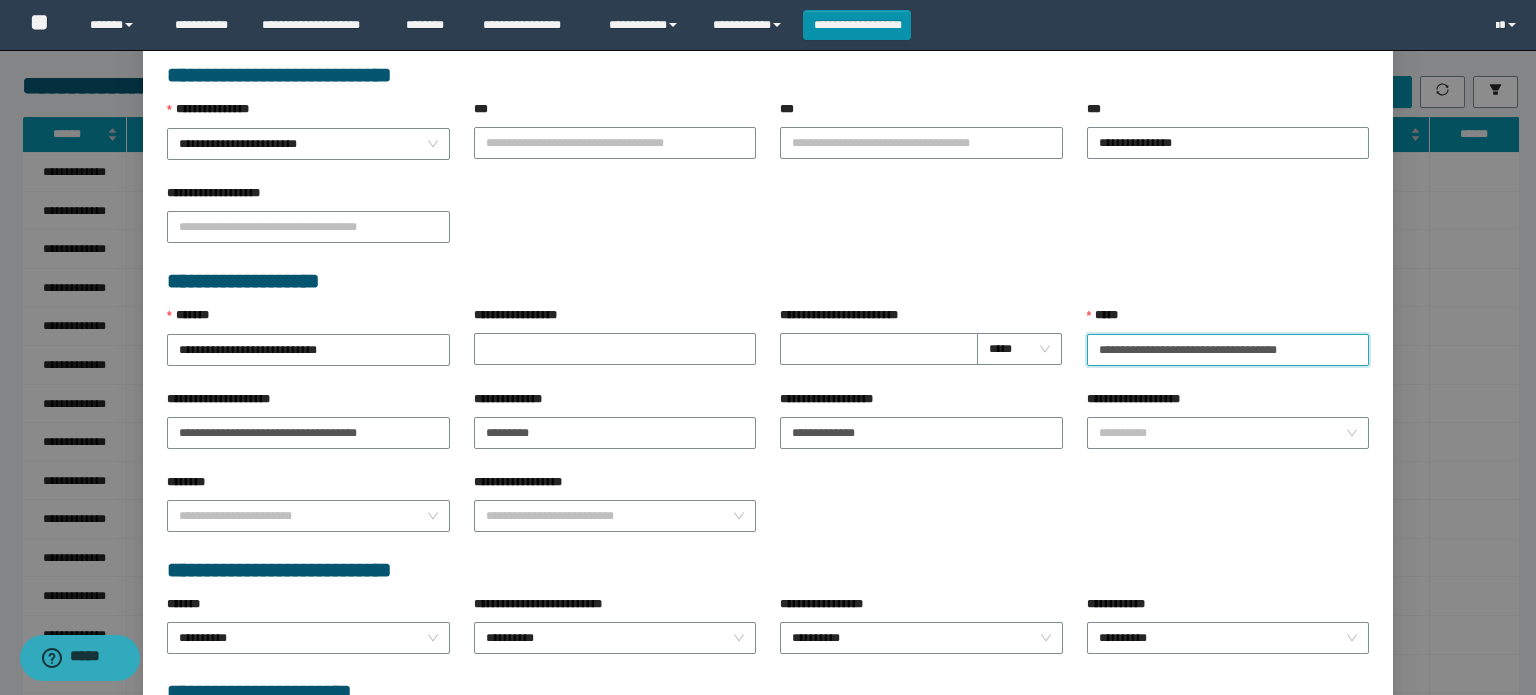 scroll, scrollTop: 849, scrollLeft: 0, axis: vertical 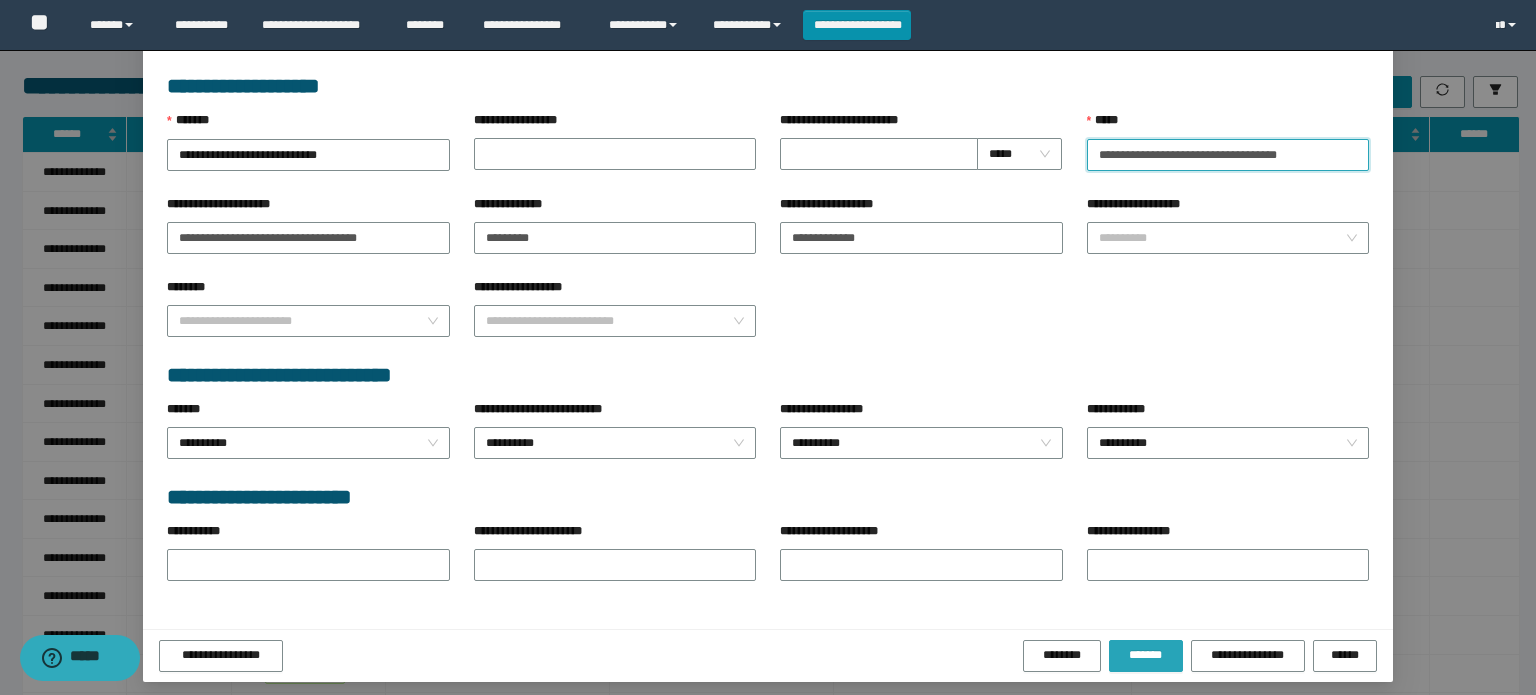 type on "**********" 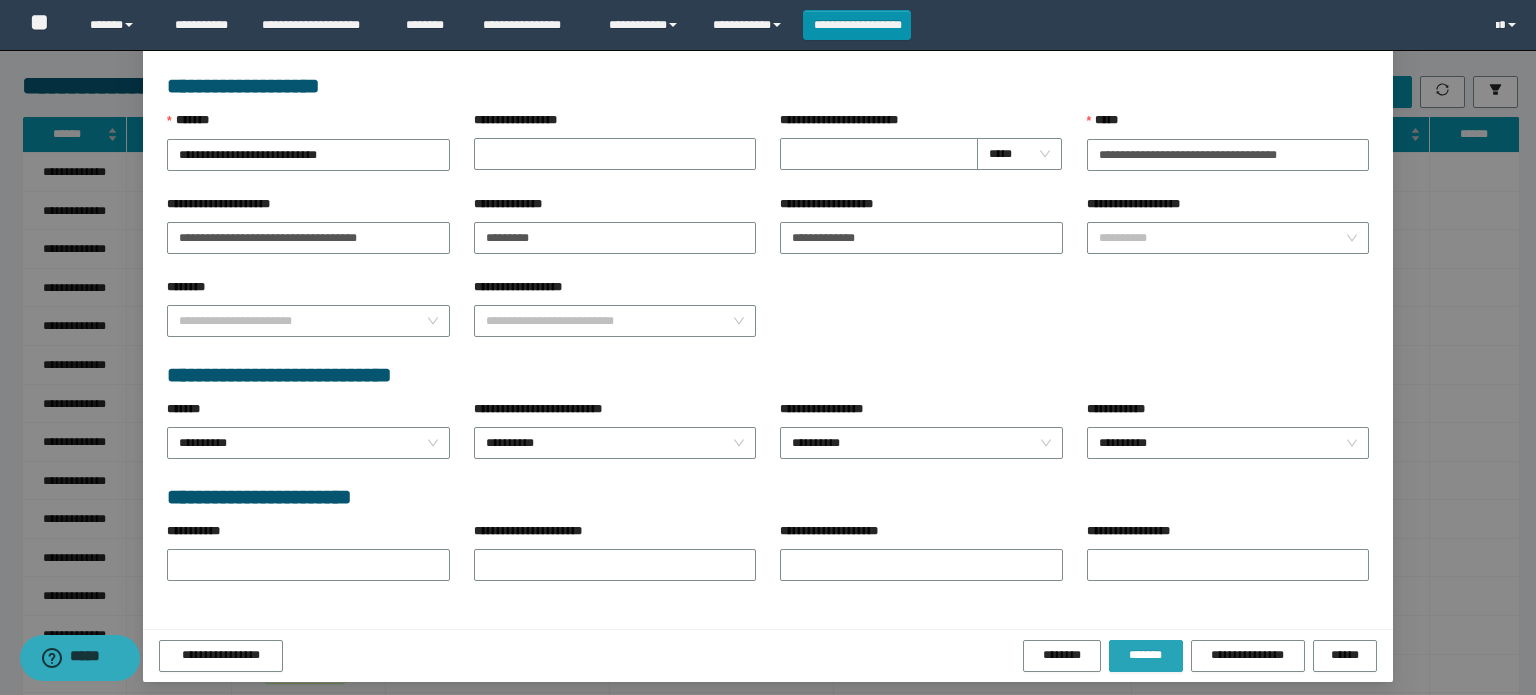drag, startPoint x: 1136, startPoint y: 635, endPoint x: 1121, endPoint y: 630, distance: 15.811388 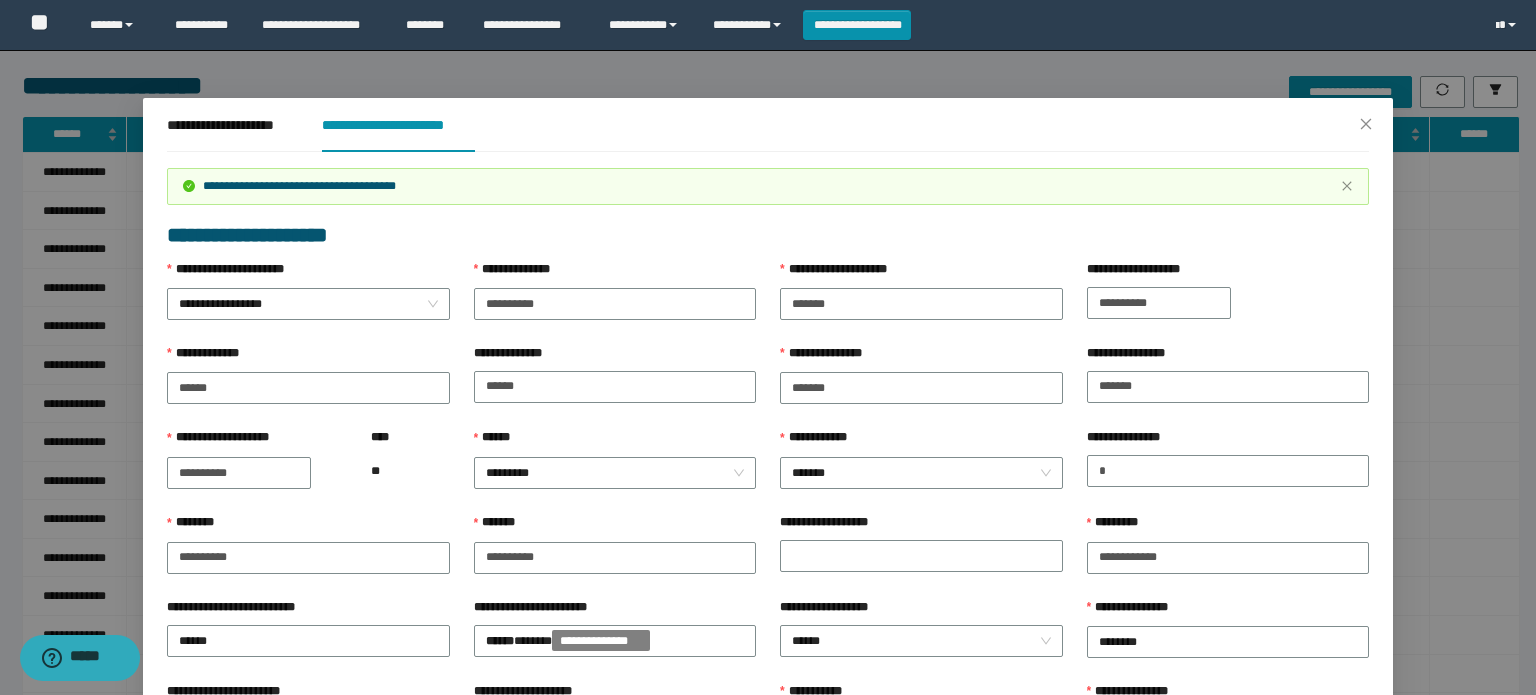 scroll, scrollTop: 0, scrollLeft: 0, axis: both 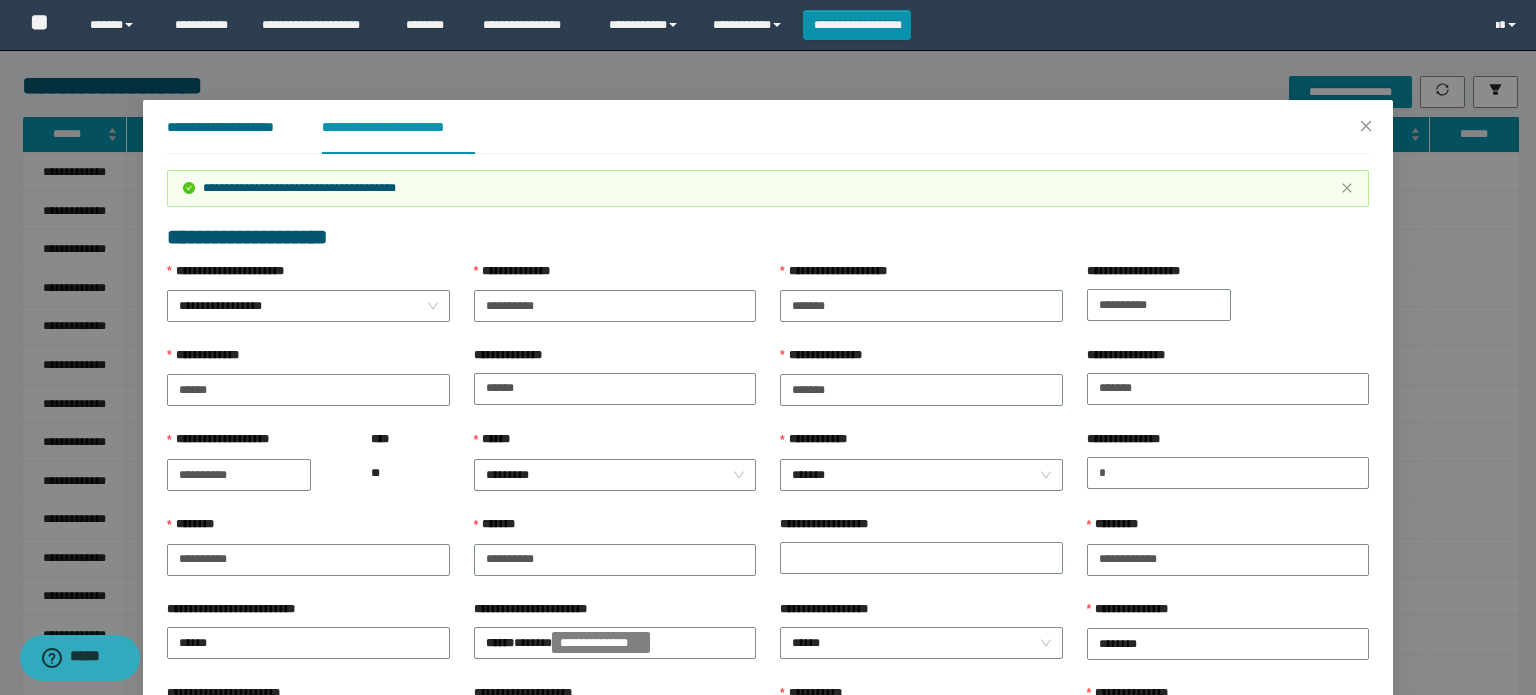 drag, startPoint x: 300, startPoint y: 211, endPoint x: 226, endPoint y: 132, distance: 108.245094 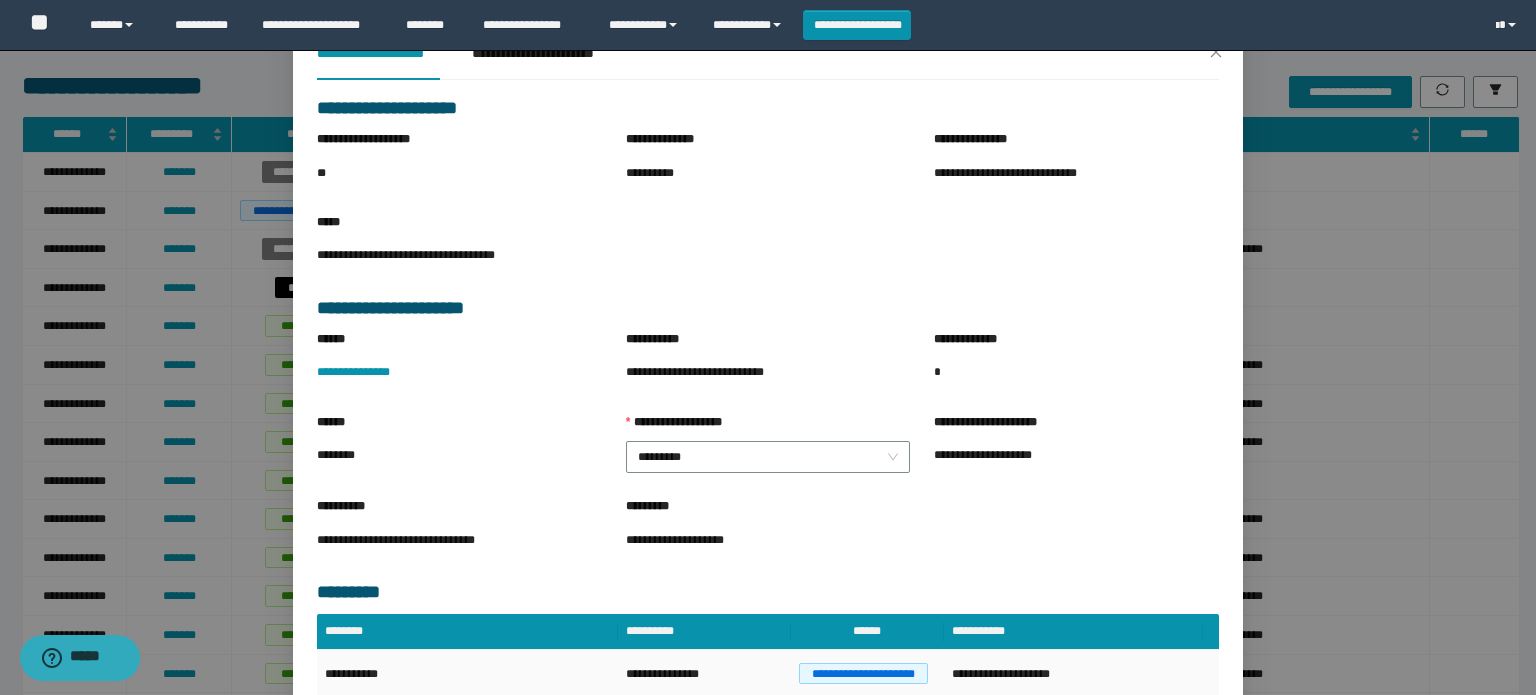 scroll, scrollTop: 176, scrollLeft: 0, axis: vertical 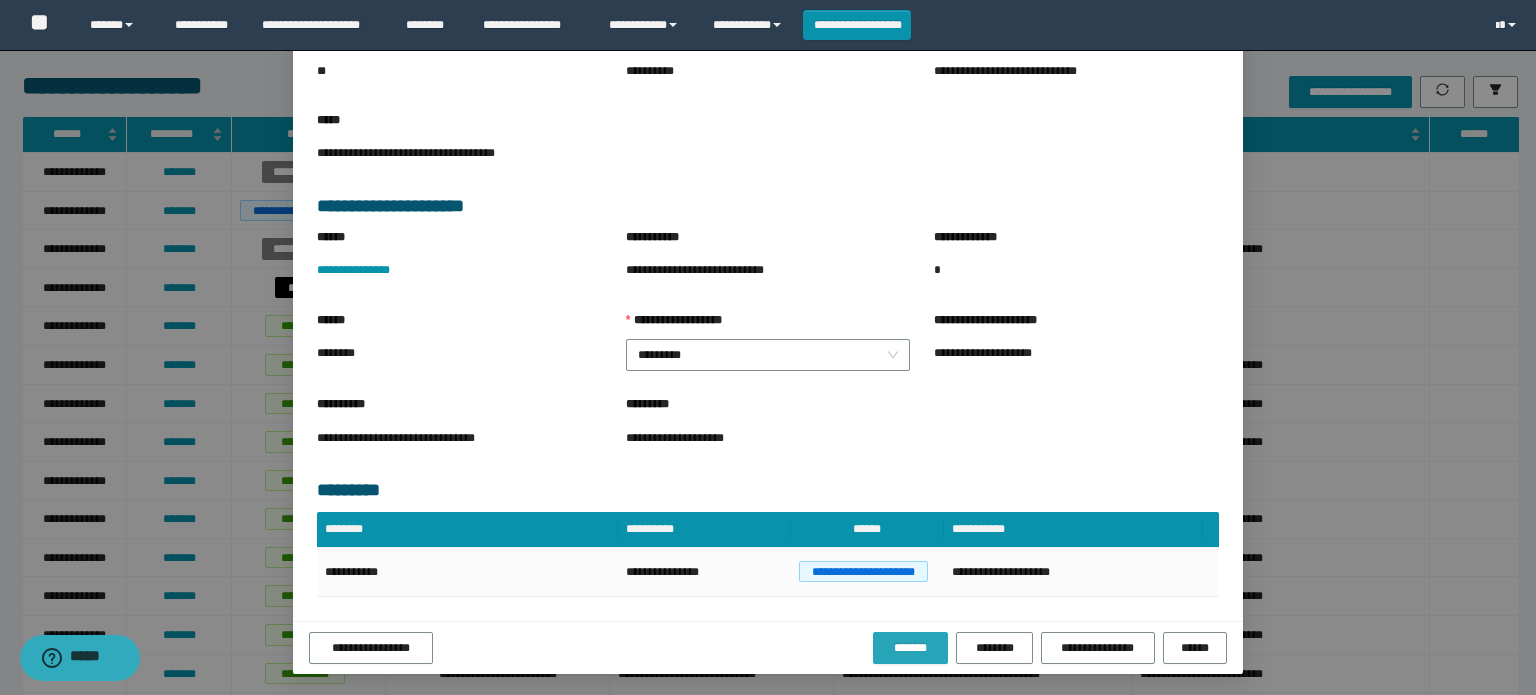 click on "*******" at bounding box center [910, 648] 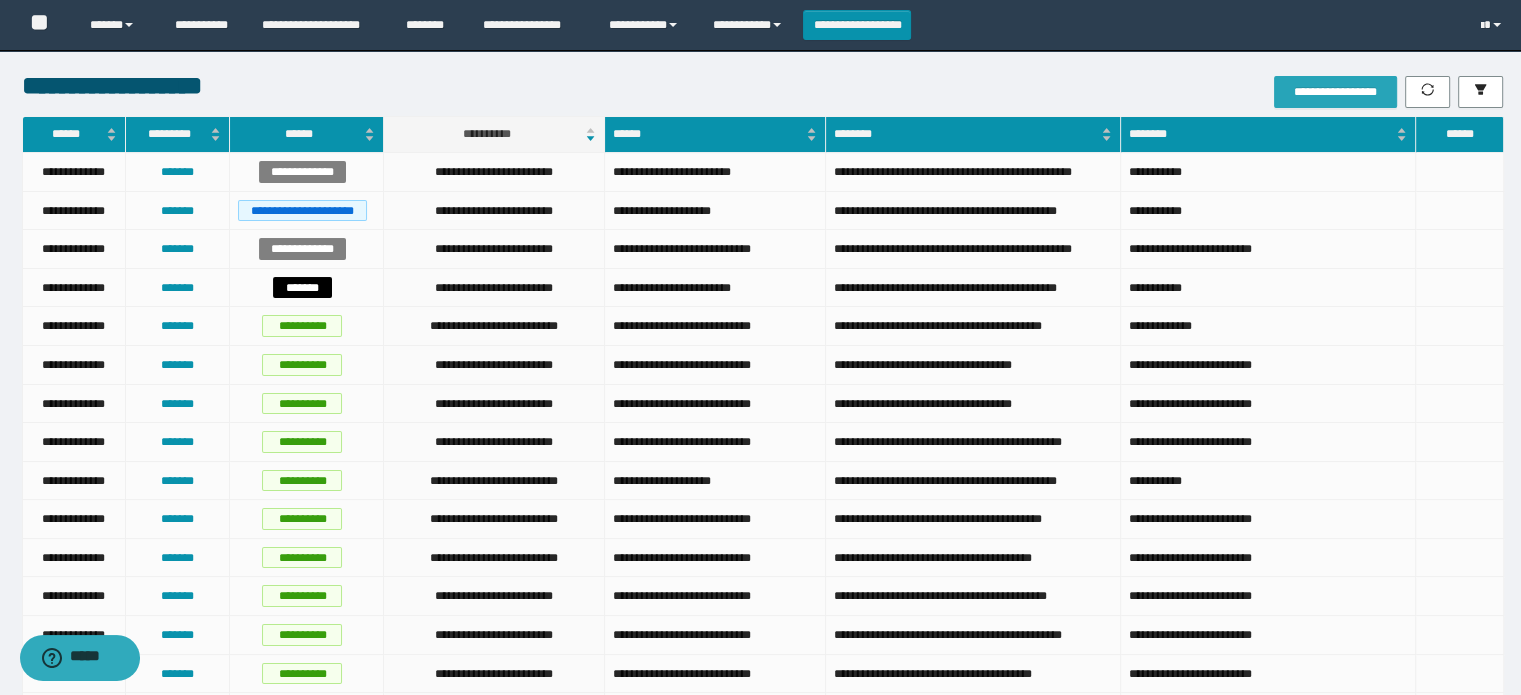 drag, startPoint x: 1343, startPoint y: 87, endPoint x: 1281, endPoint y: 82, distance: 62.201286 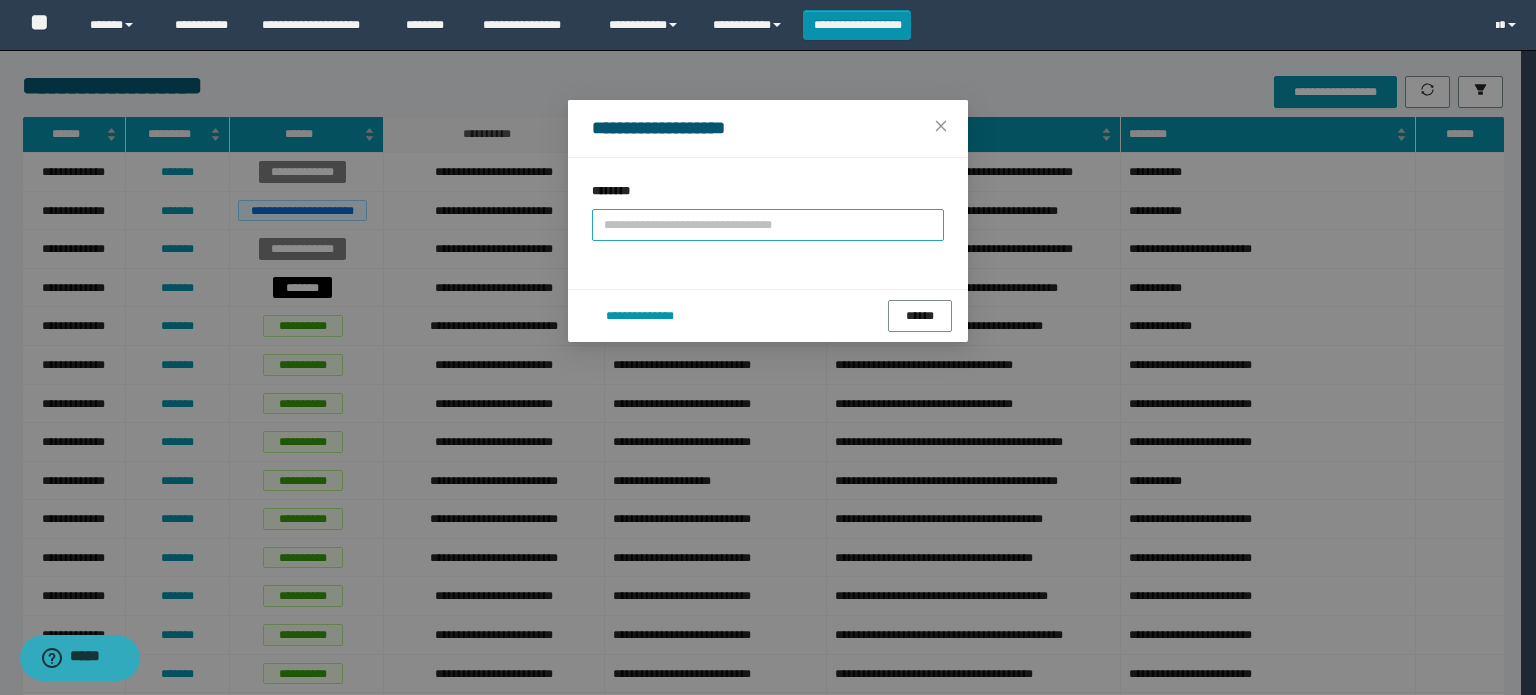 click at bounding box center (768, 225) 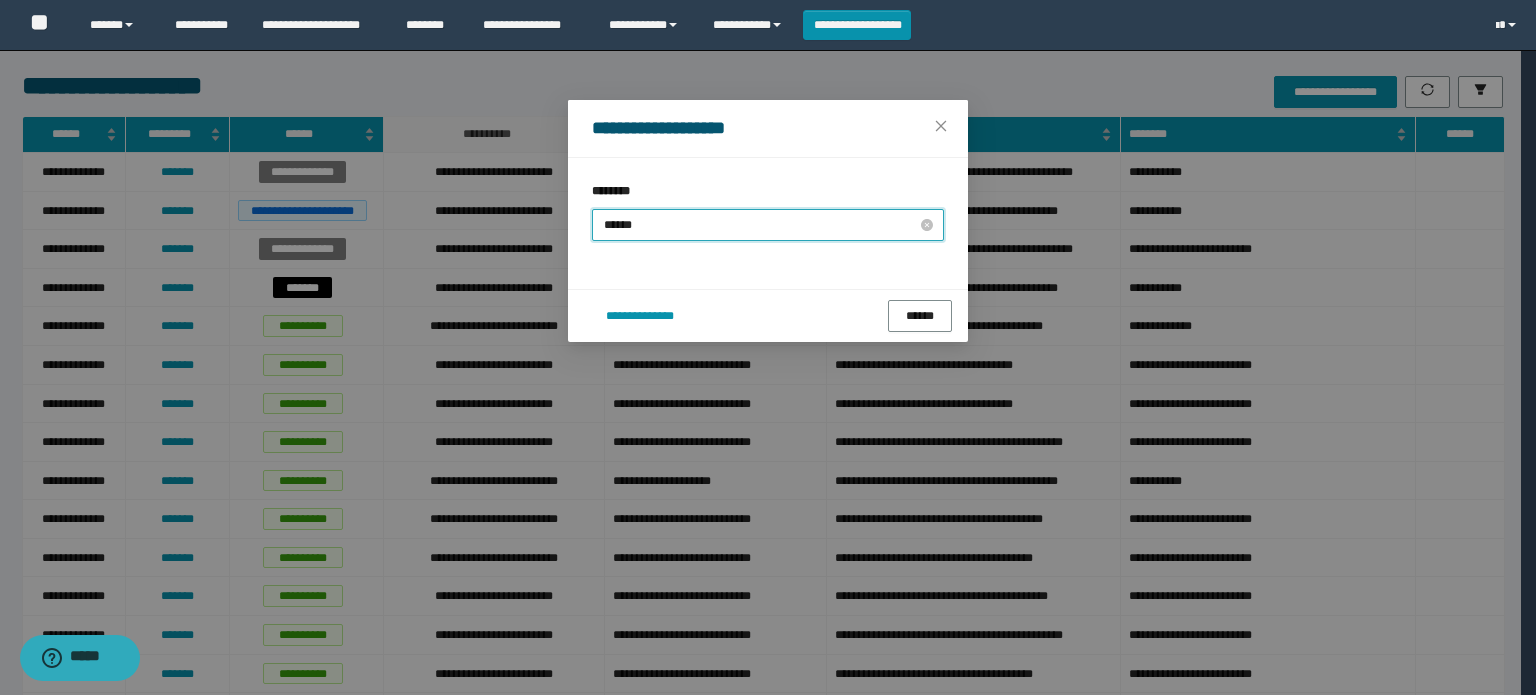 type on "*******" 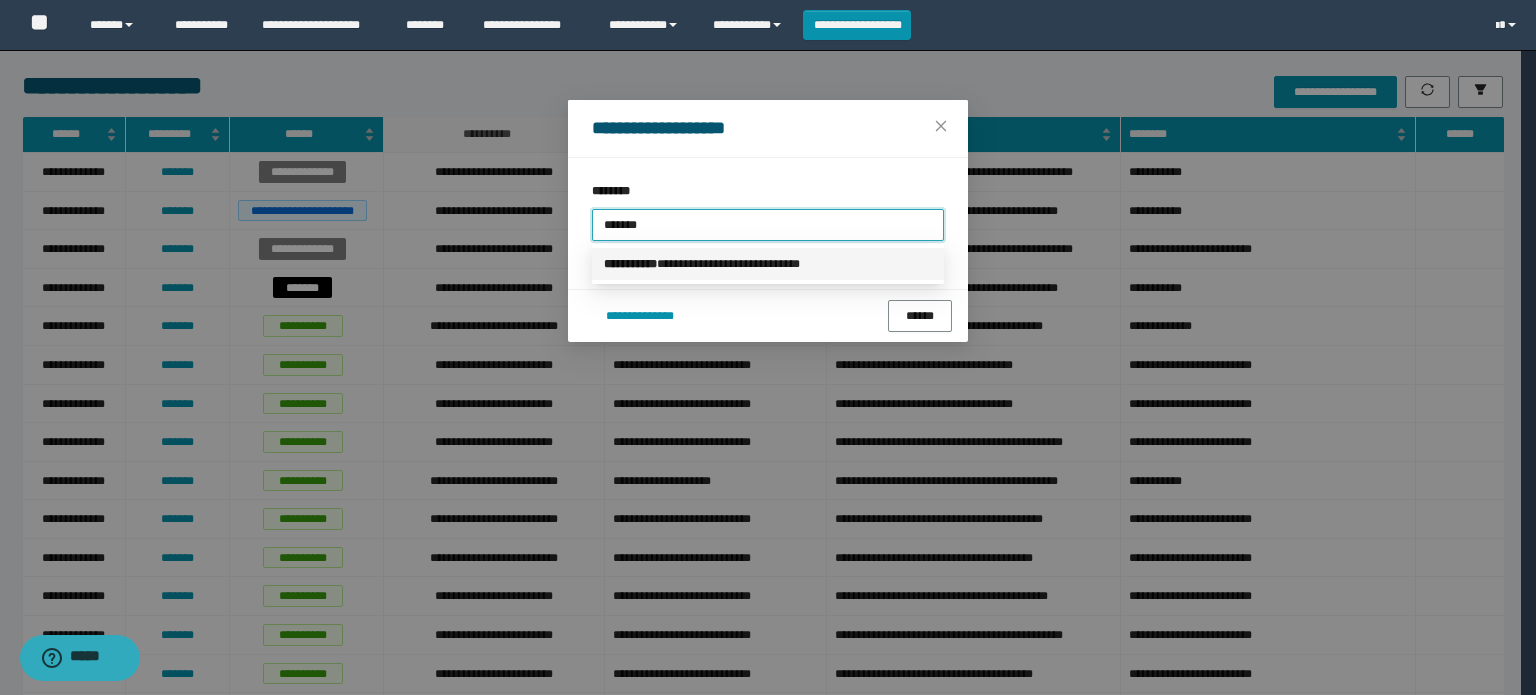 click on "**********" at bounding box center [768, 264] 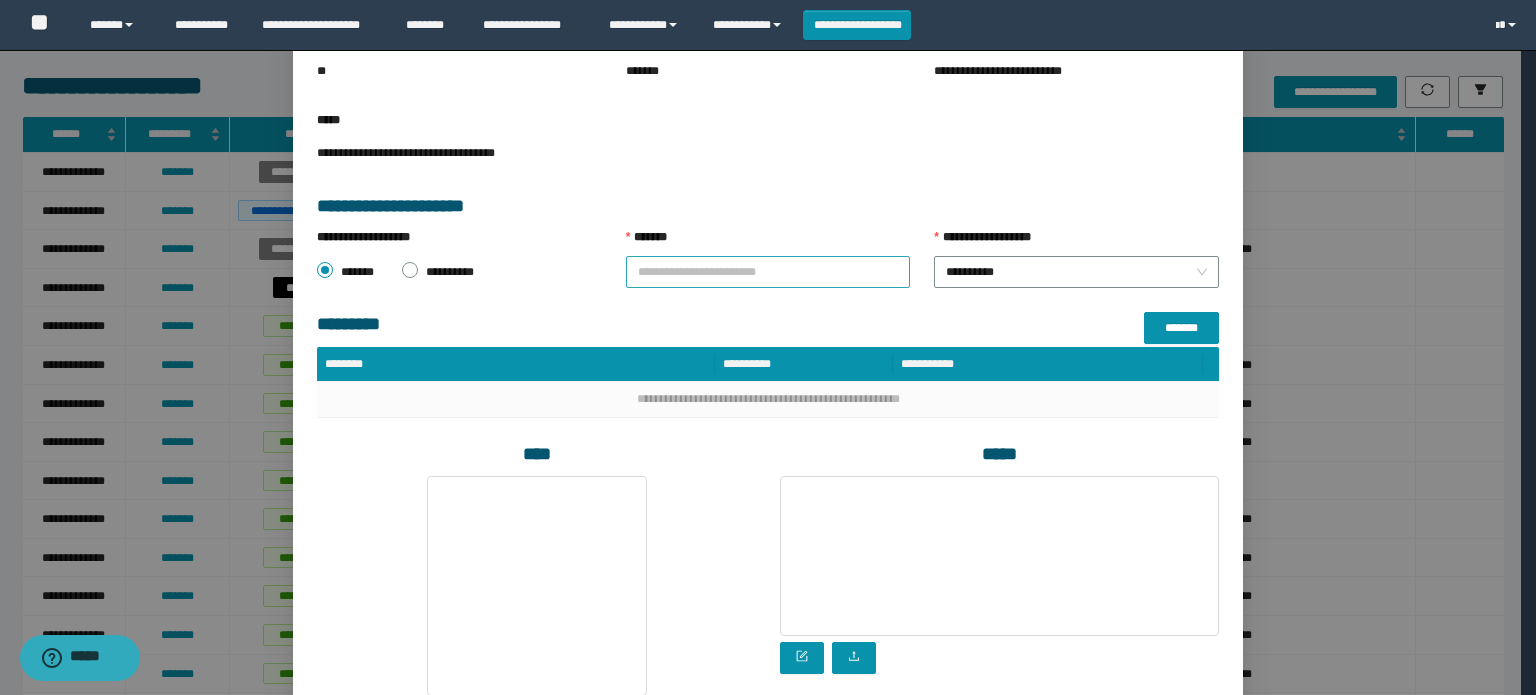 click on "*******" at bounding box center (768, 272) 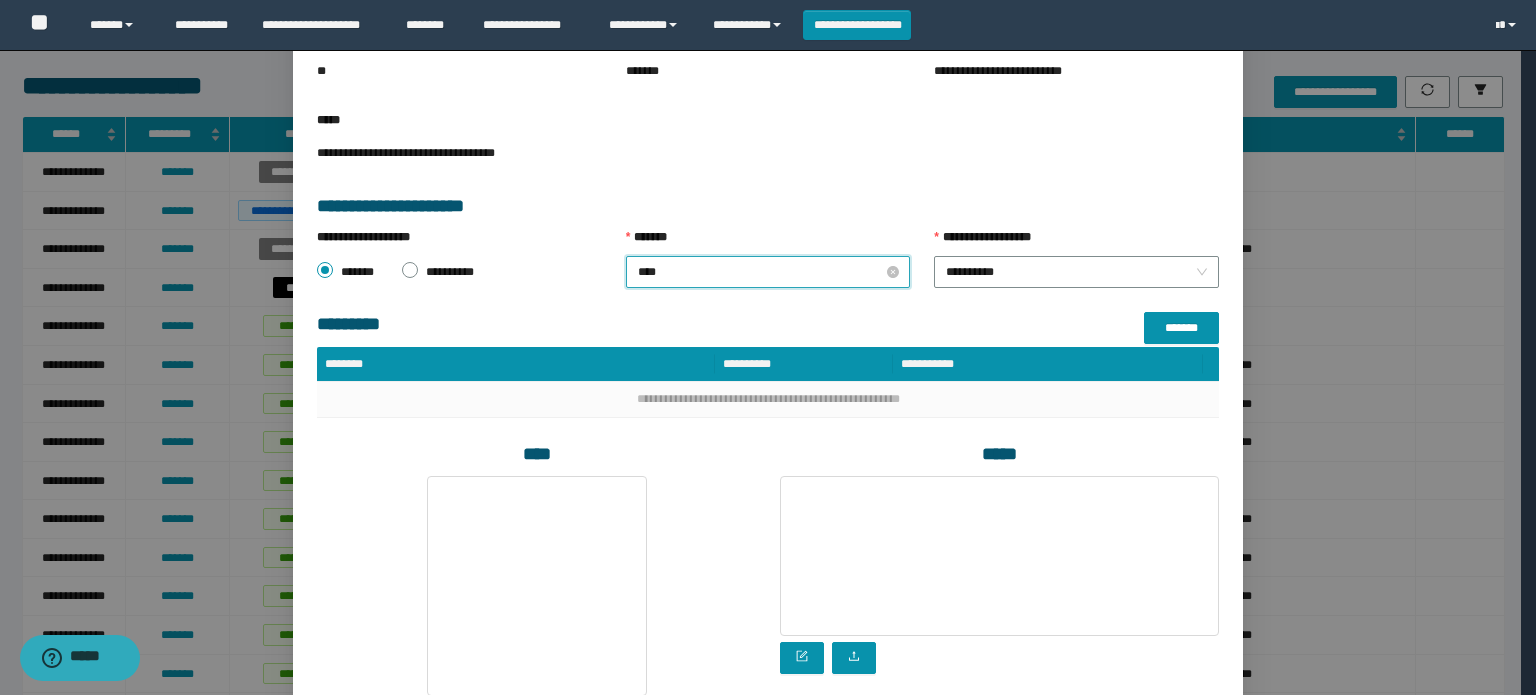type on "*****" 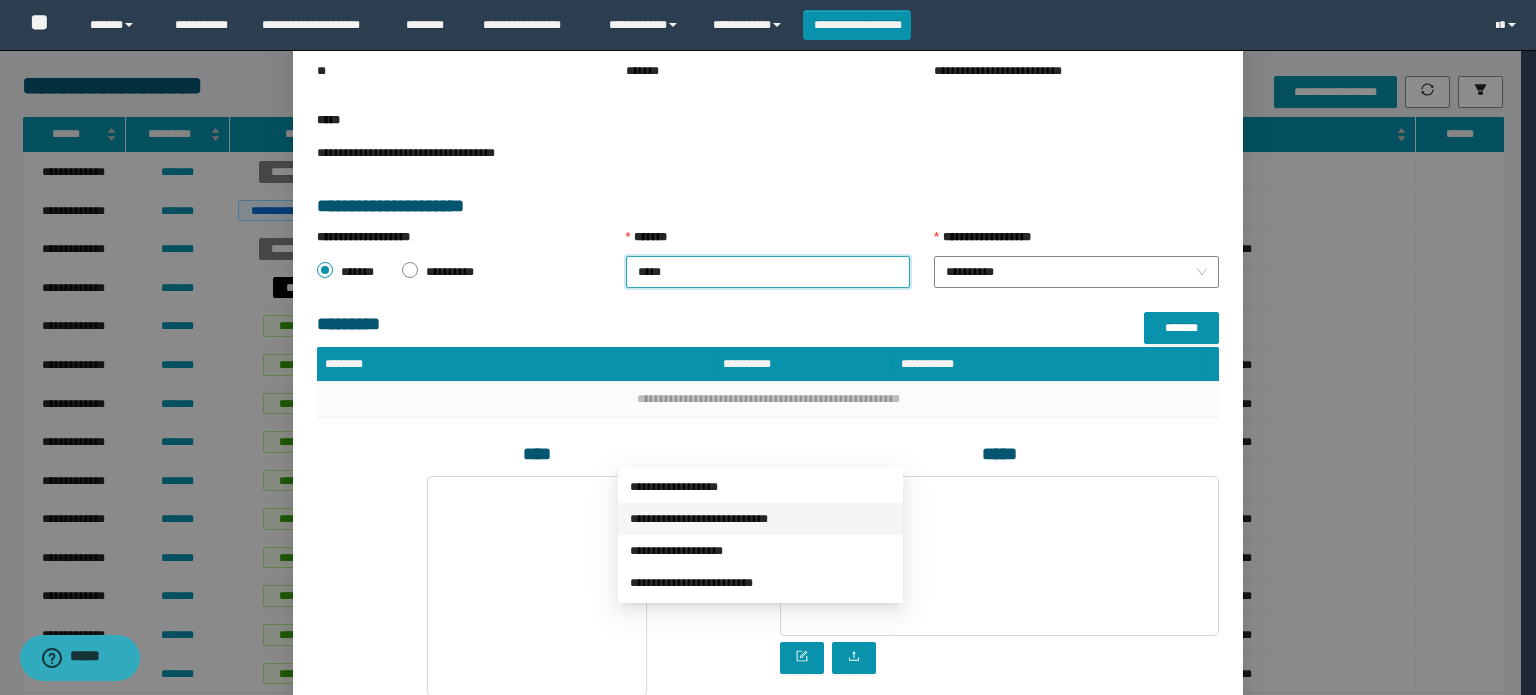 drag, startPoint x: 696, startPoint y: 519, endPoint x: 855, endPoint y: 511, distance: 159.20113 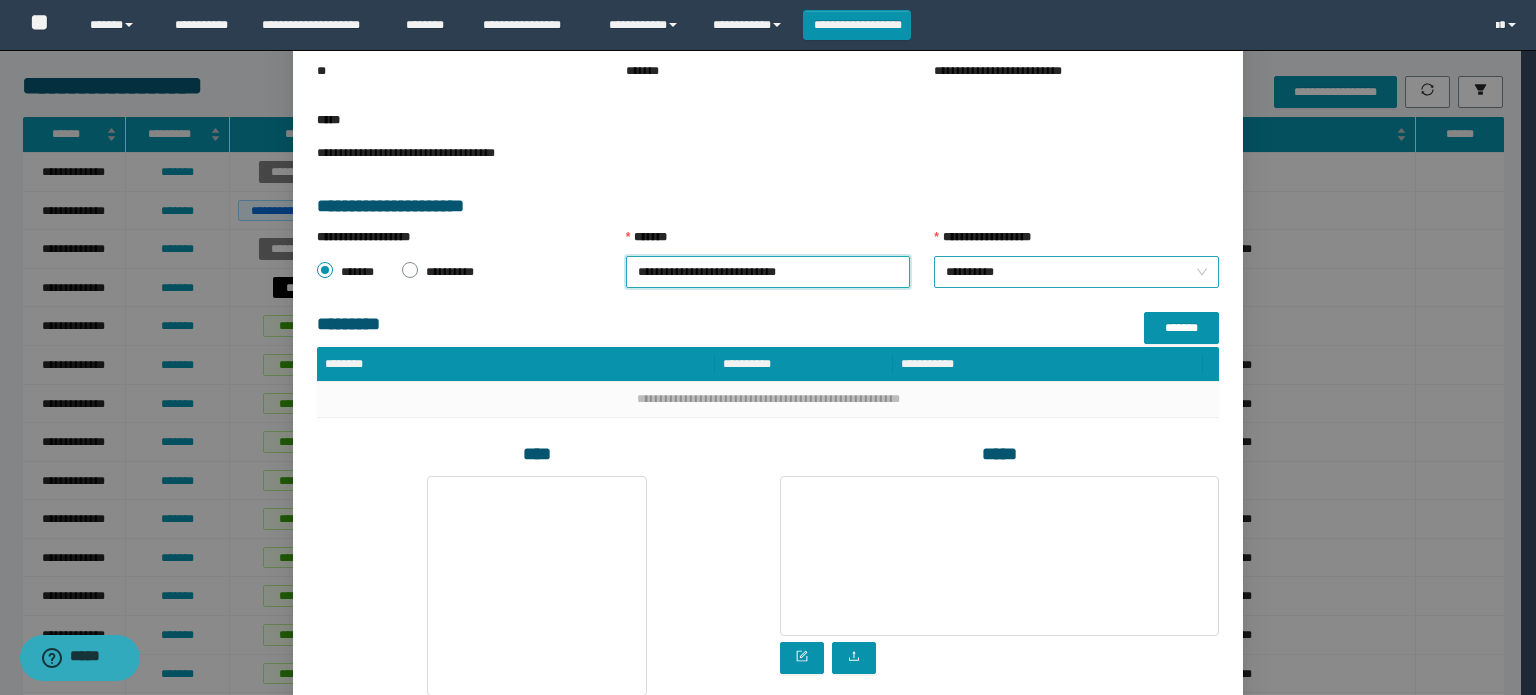 click on "**********" at bounding box center (1076, 272) 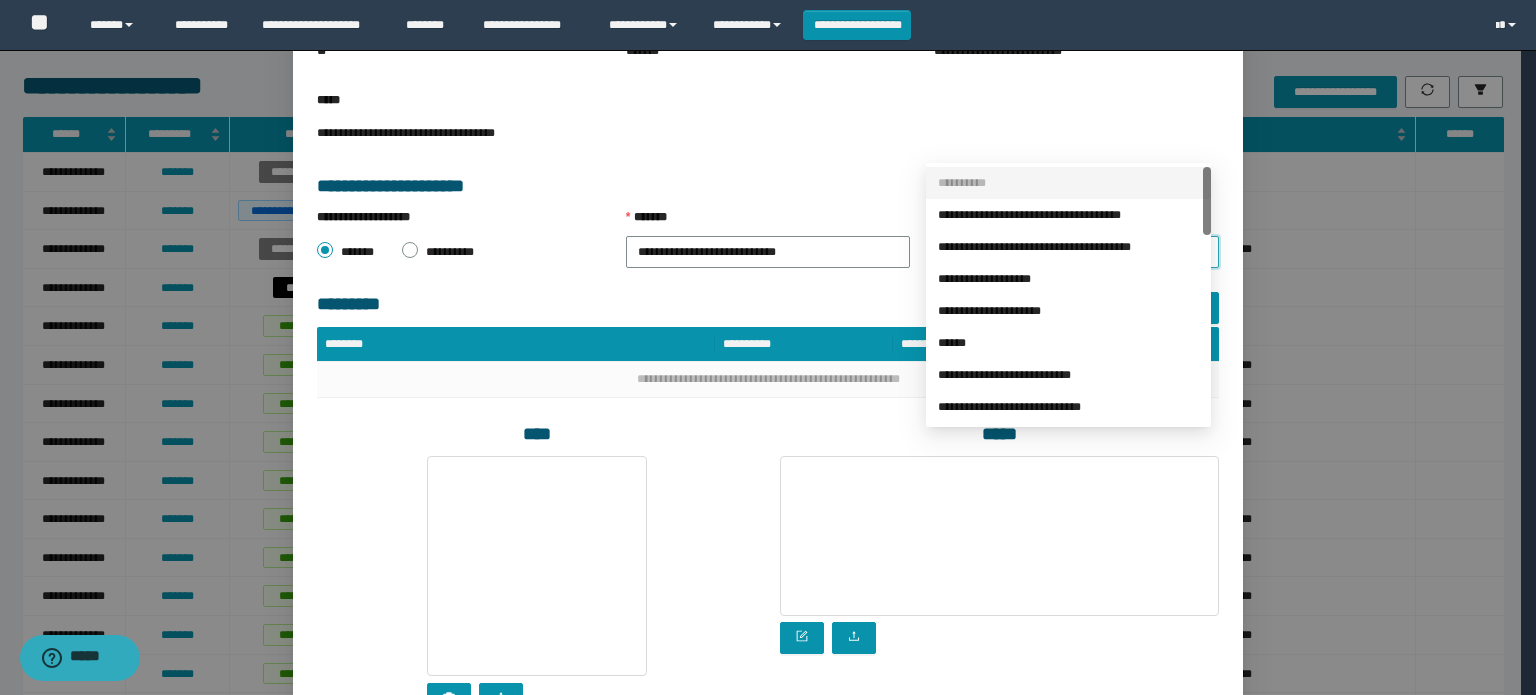 scroll, scrollTop: 200, scrollLeft: 0, axis: vertical 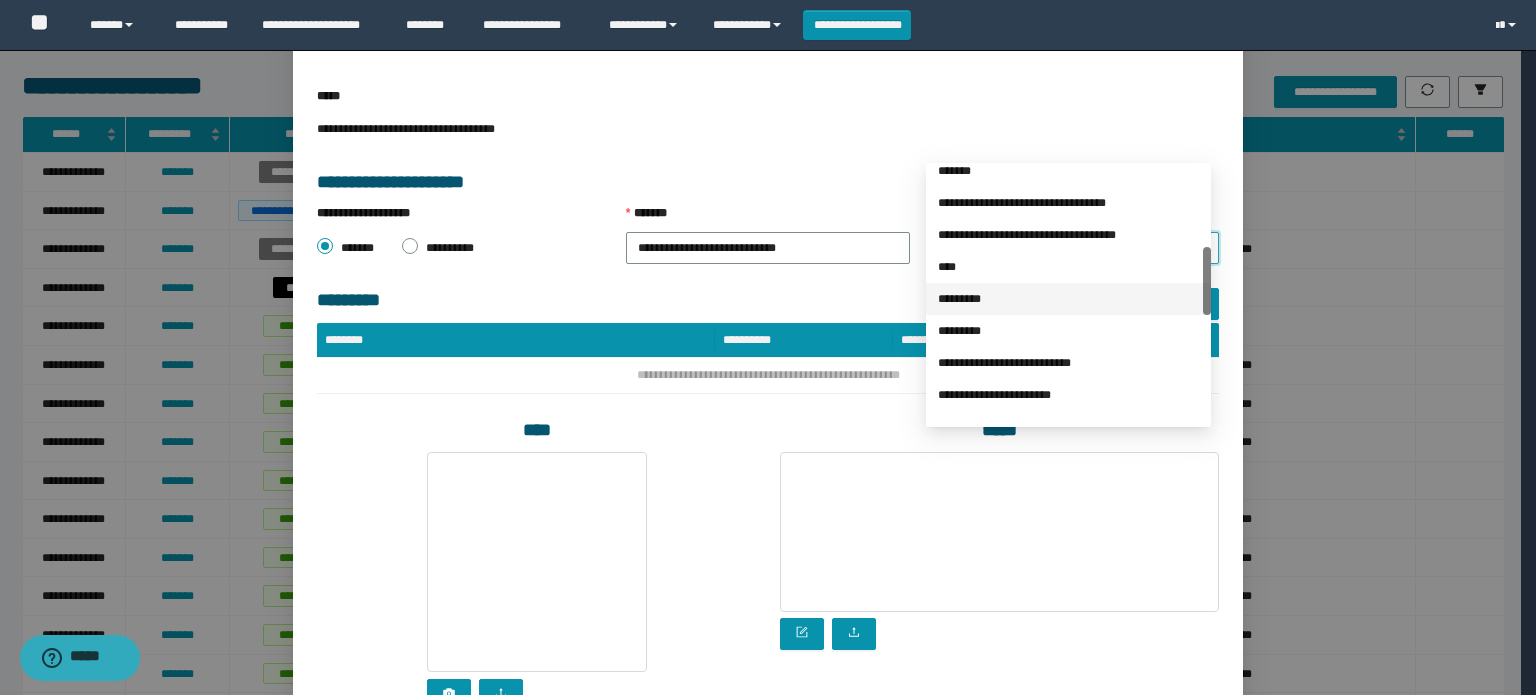 drag, startPoint x: 953, startPoint y: 295, endPoint x: 937, endPoint y: 364, distance: 70.83079 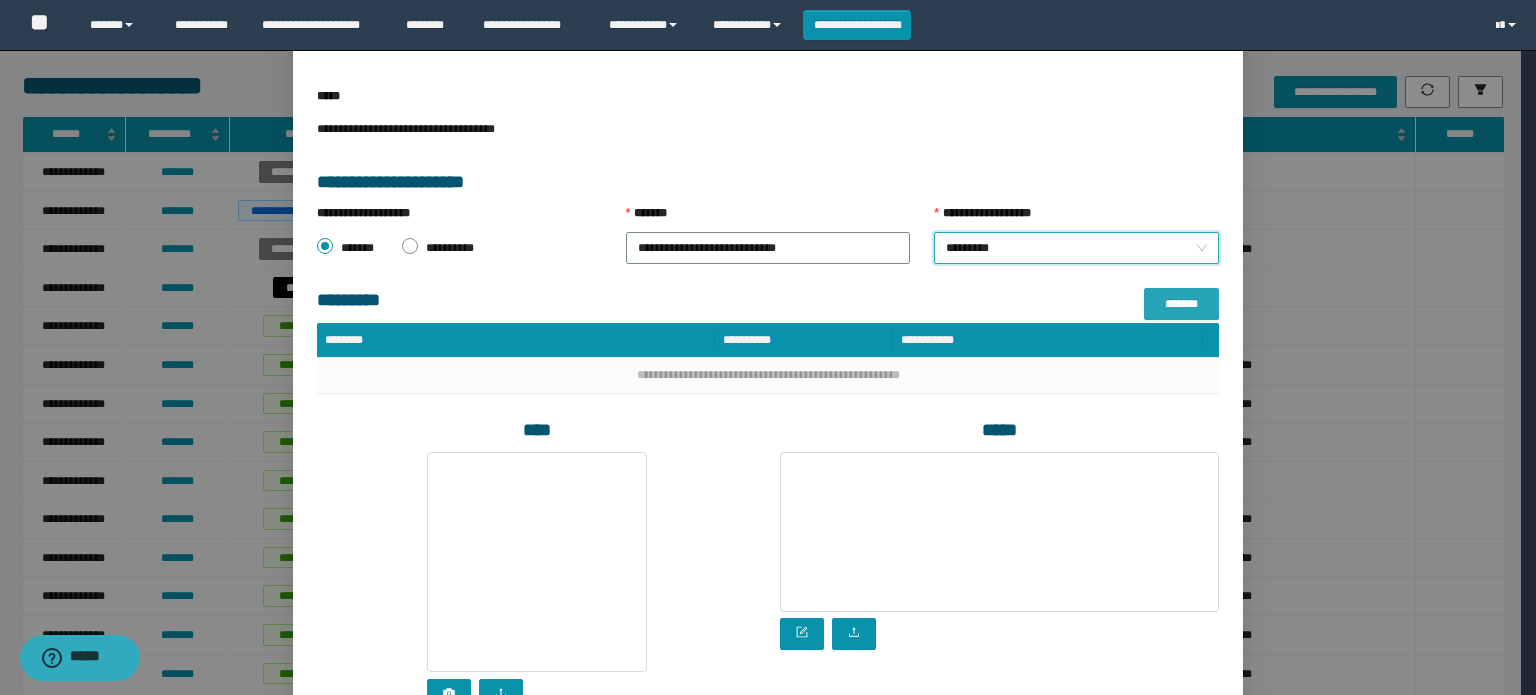 click on "*******" at bounding box center [1181, 304] 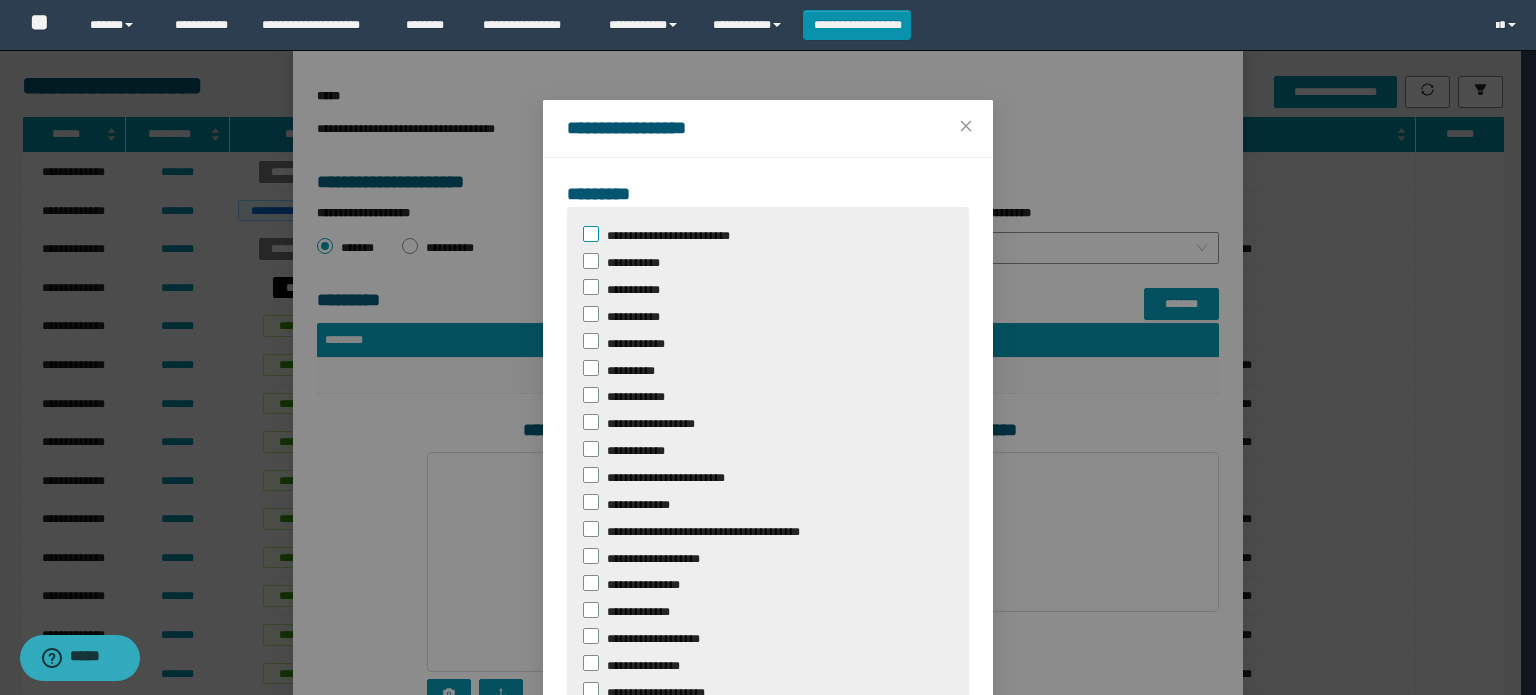 drag, startPoint x: 574, startPoint y: 227, endPoint x: 592, endPoint y: 236, distance: 20.12461 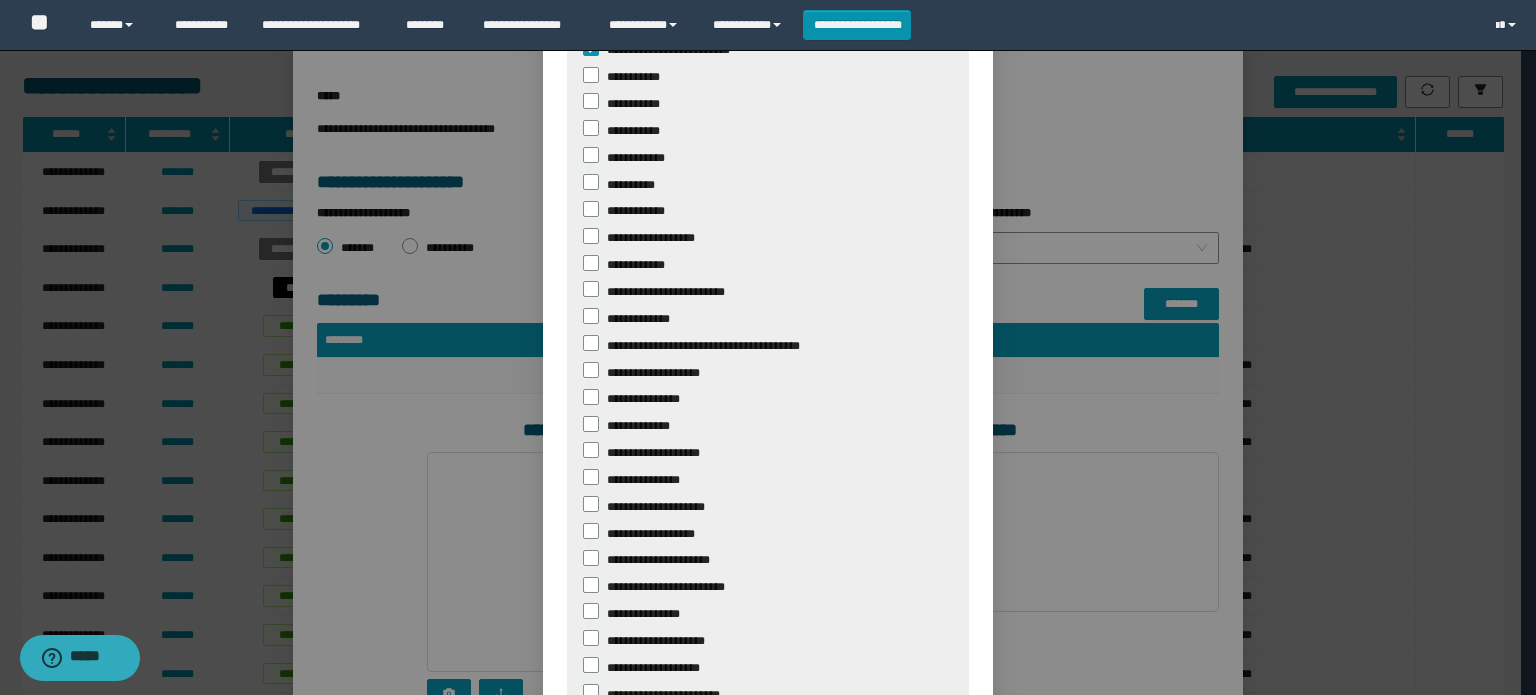 scroll, scrollTop: 388, scrollLeft: 0, axis: vertical 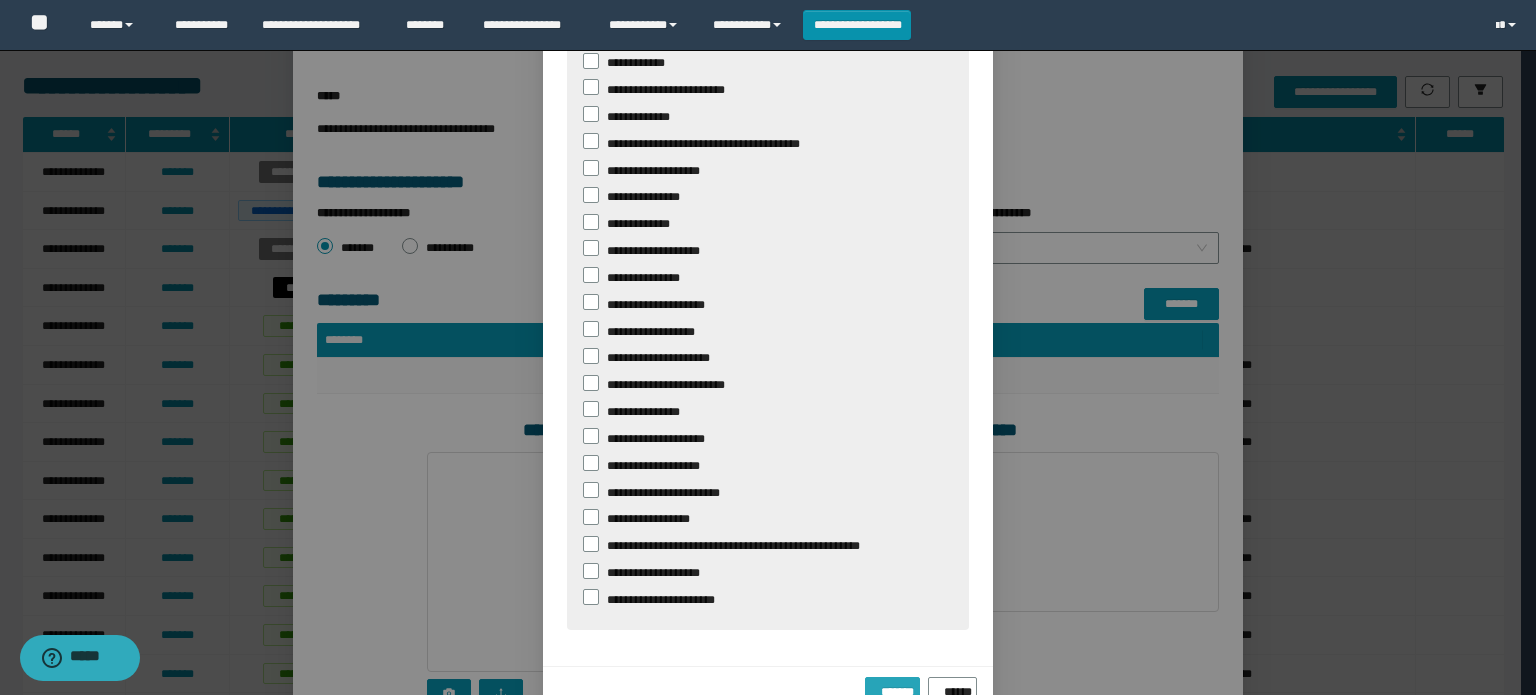 click on "*******" at bounding box center [892, 688] 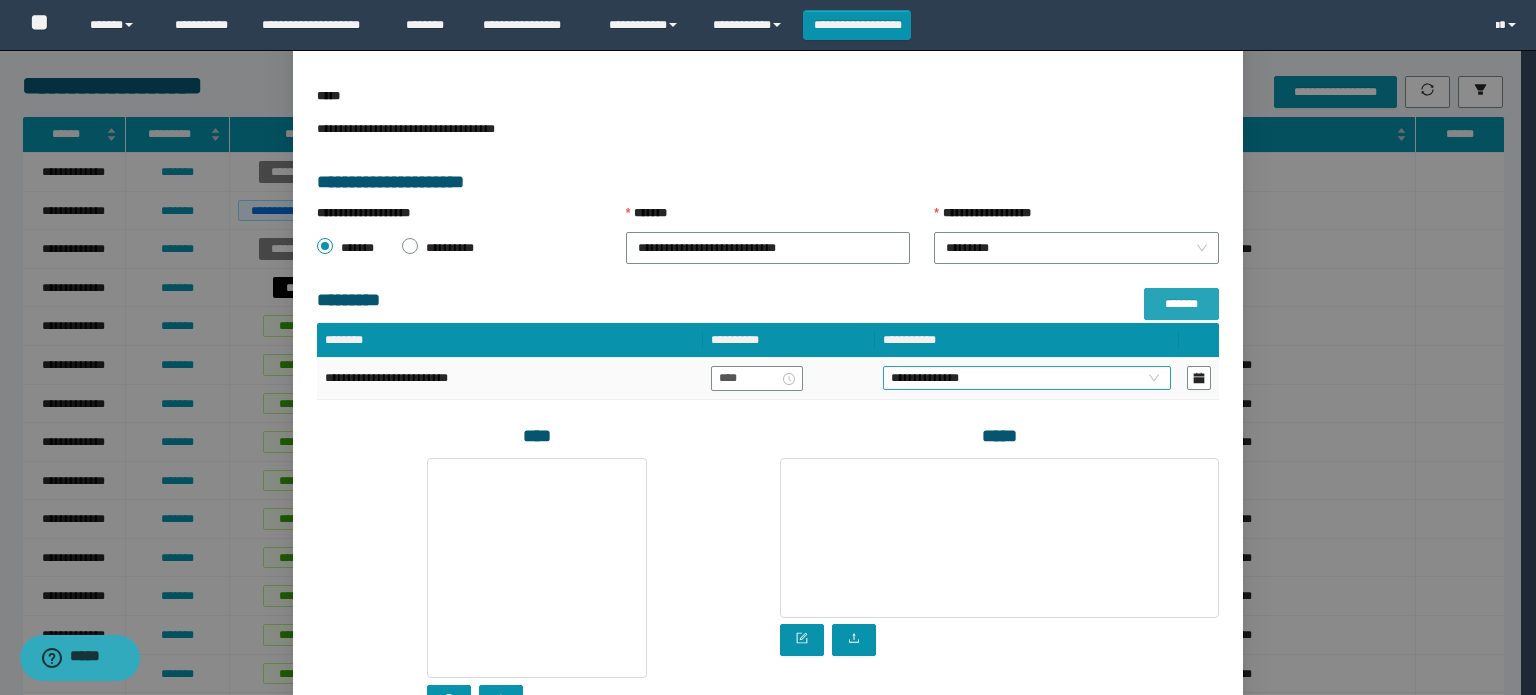 click on "**********" at bounding box center [1027, 378] 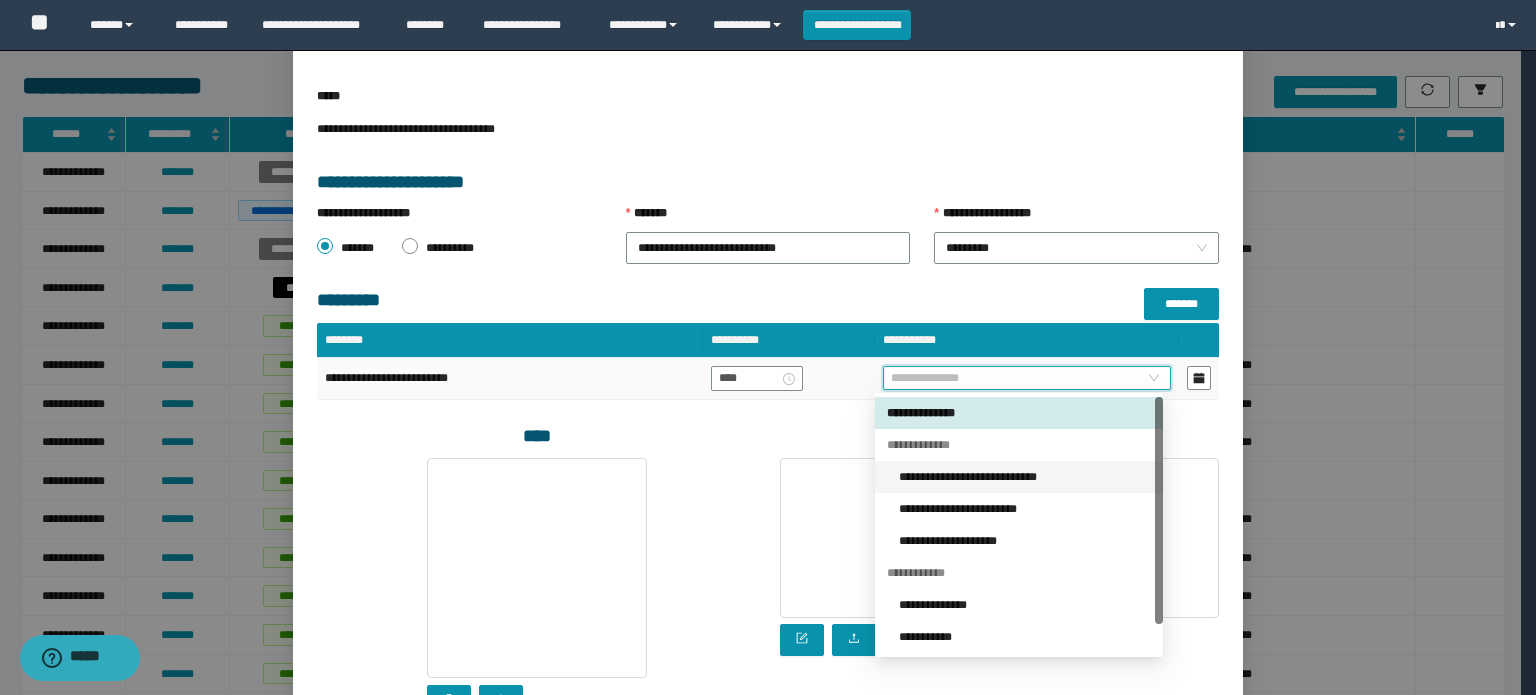 click on "**********" at bounding box center [1025, 477] 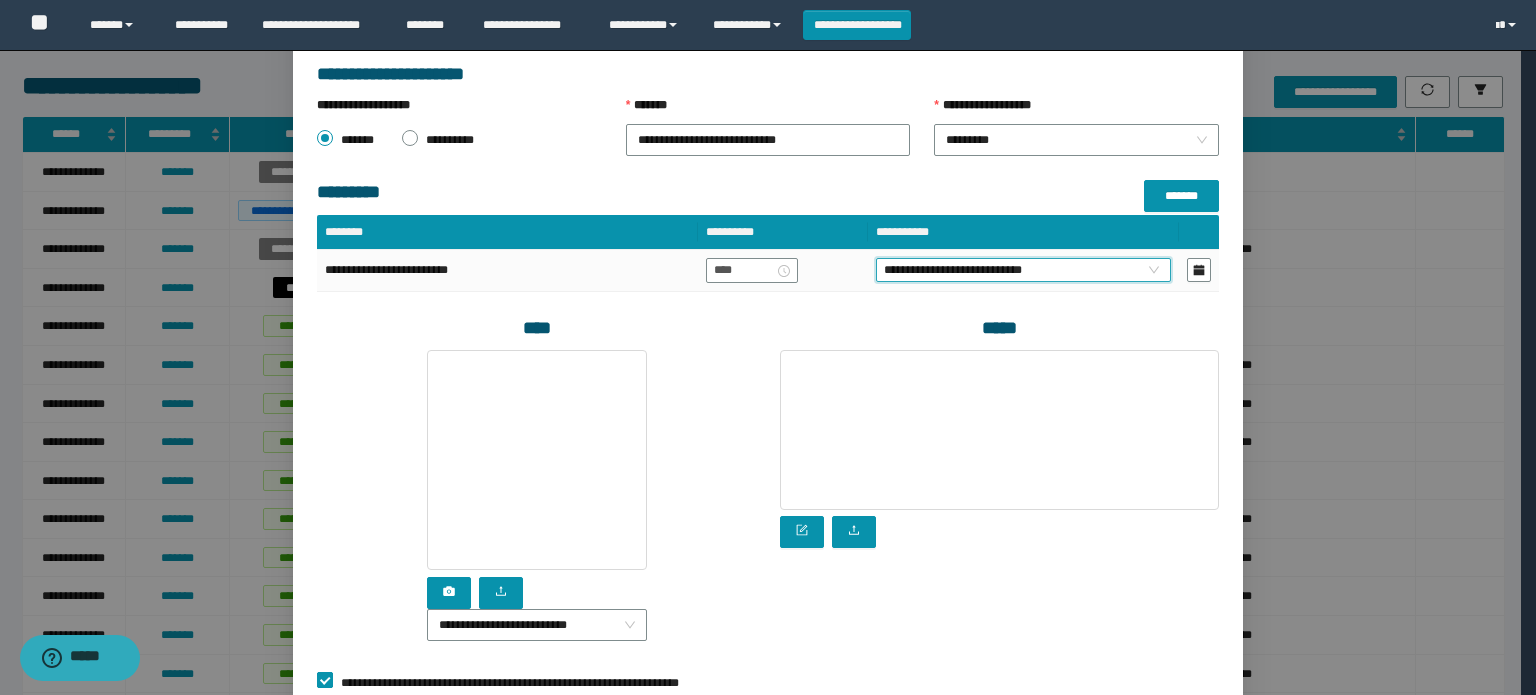 scroll, scrollTop: 432, scrollLeft: 0, axis: vertical 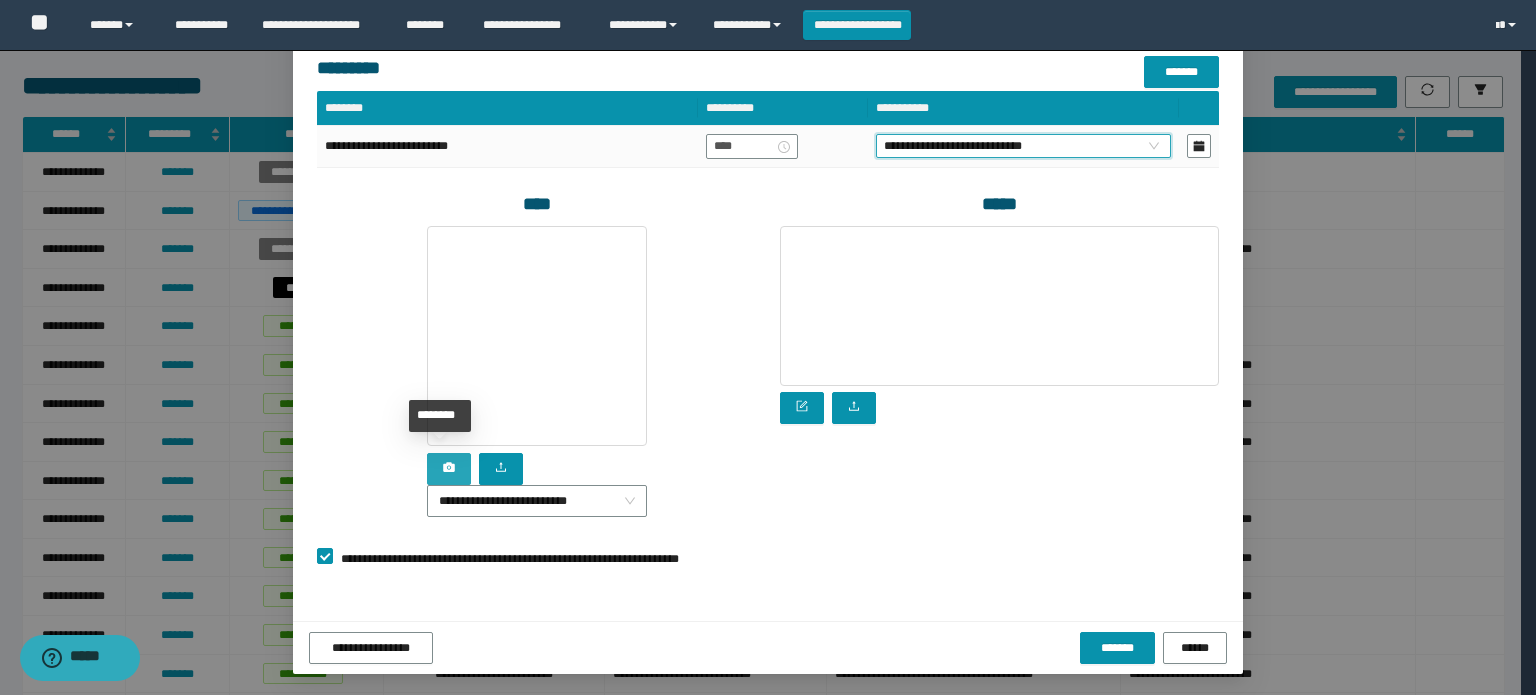 click 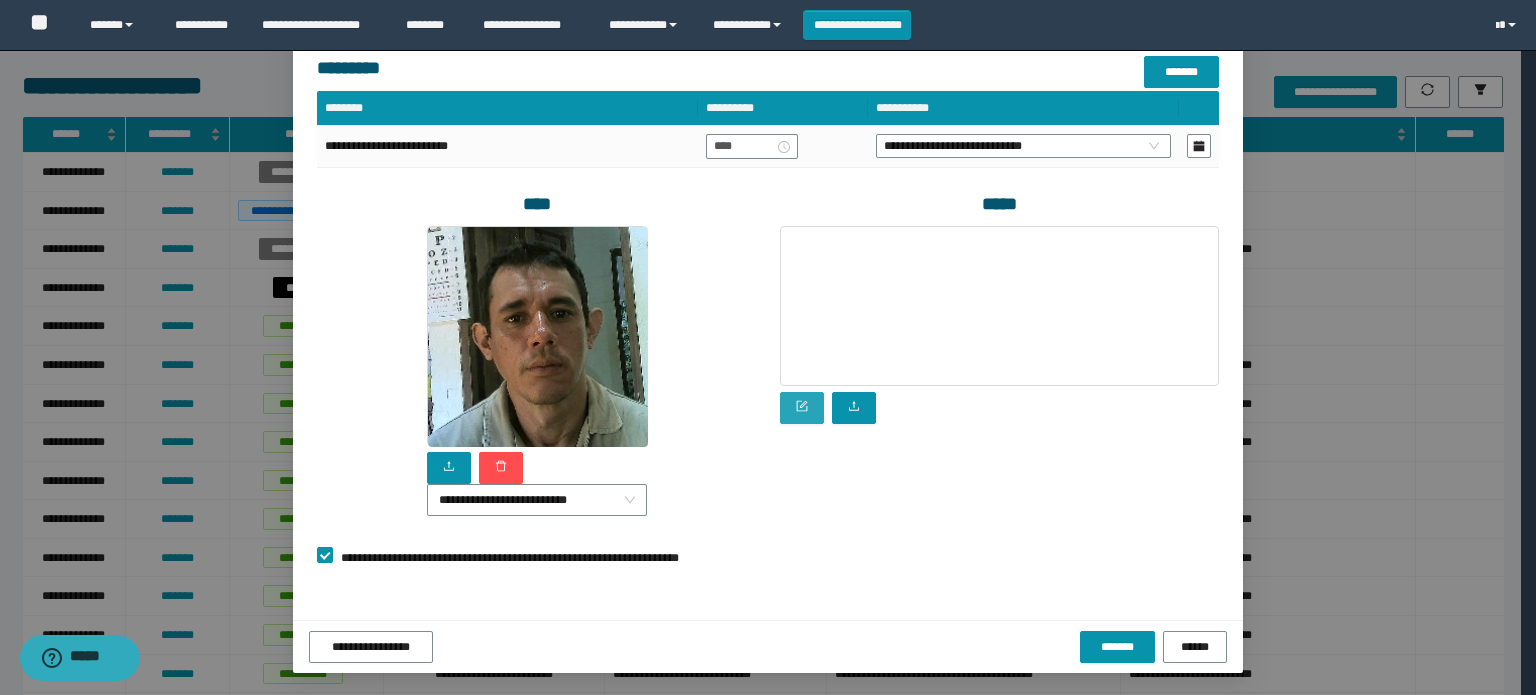 click 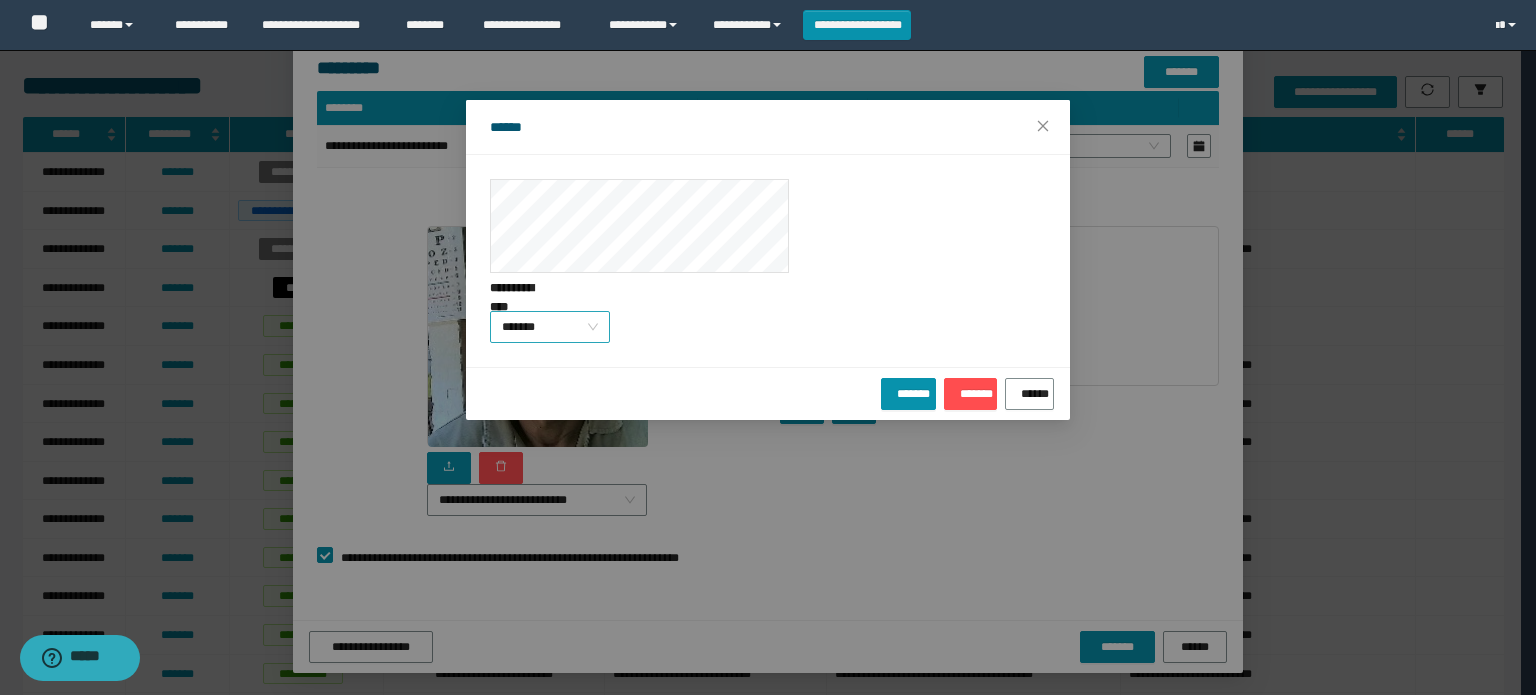 click on "*******" at bounding box center (550, 327) 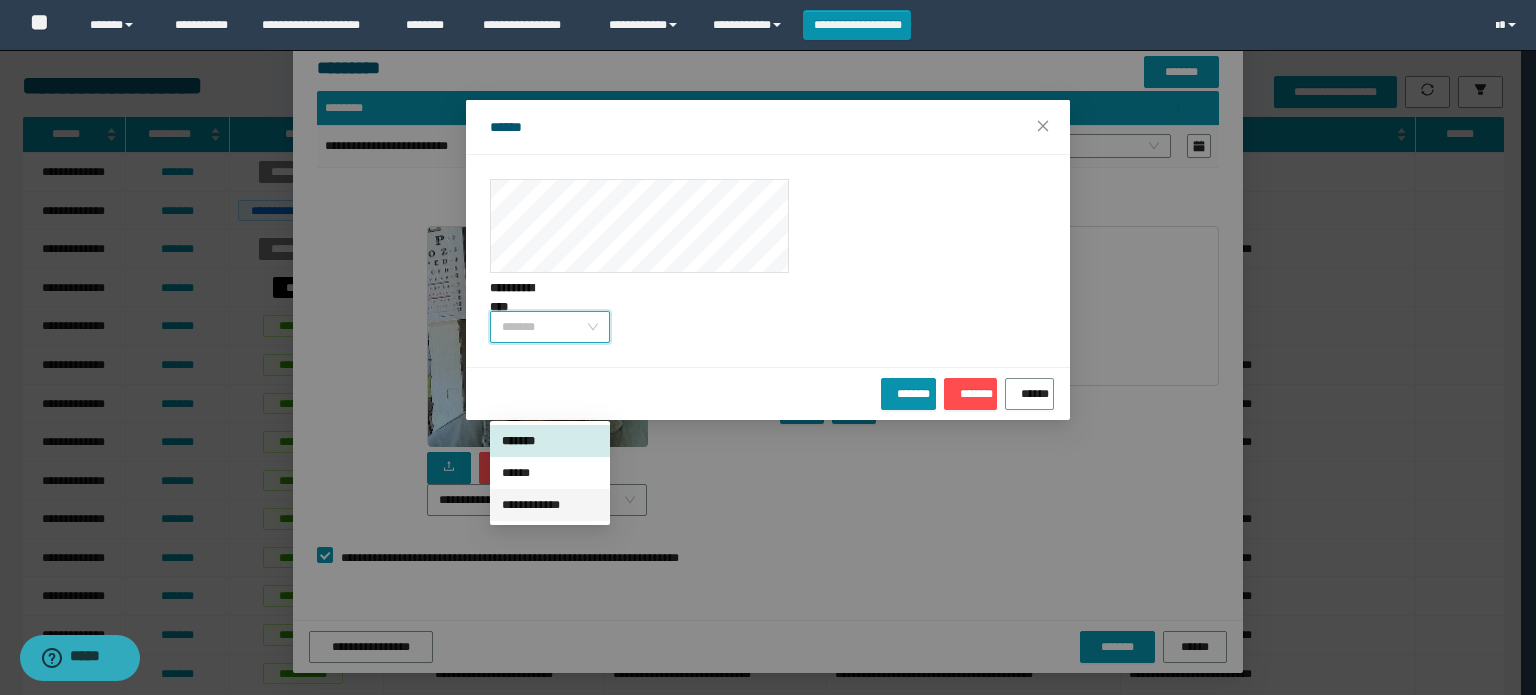 click on "**********" at bounding box center (550, 505) 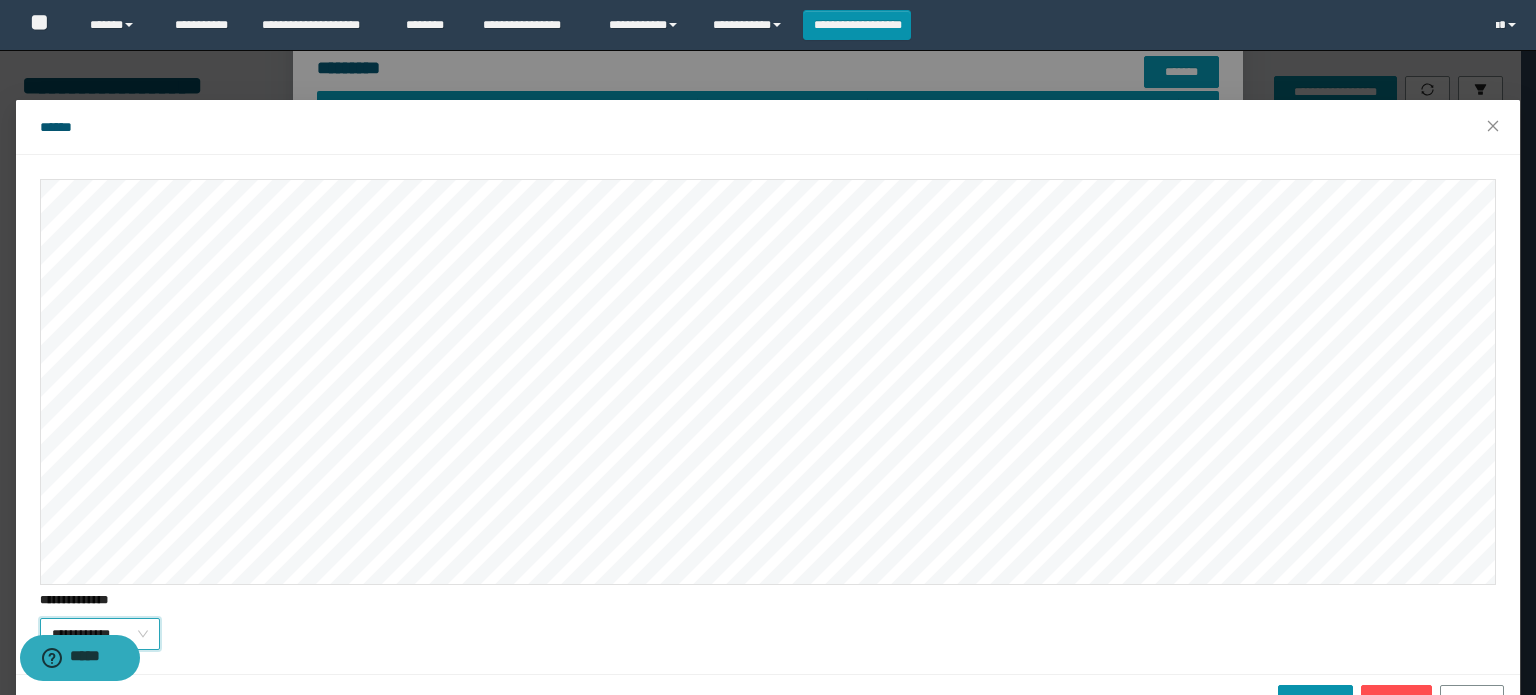 scroll, scrollTop: 54, scrollLeft: 0, axis: vertical 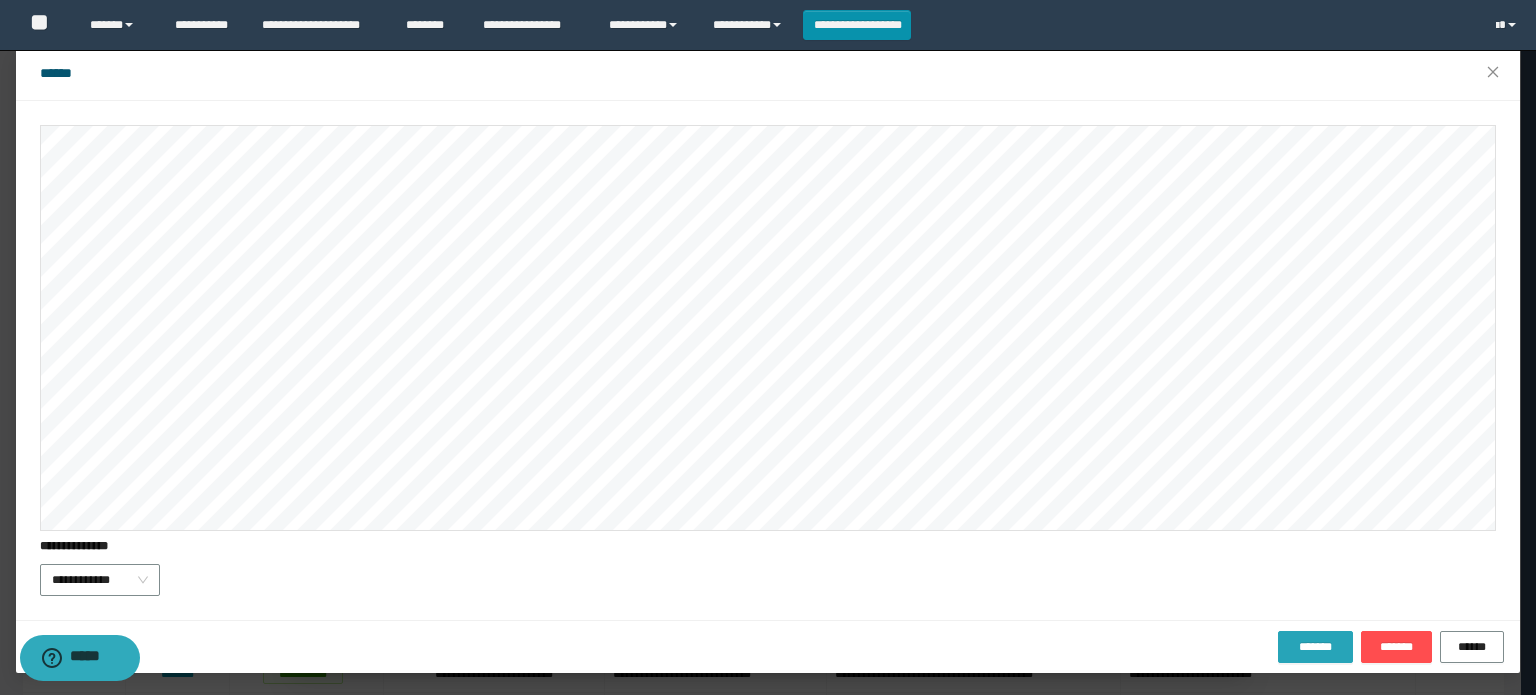 drag, startPoint x: 1303, startPoint y: 625, endPoint x: 1298, endPoint y: 636, distance: 12.083046 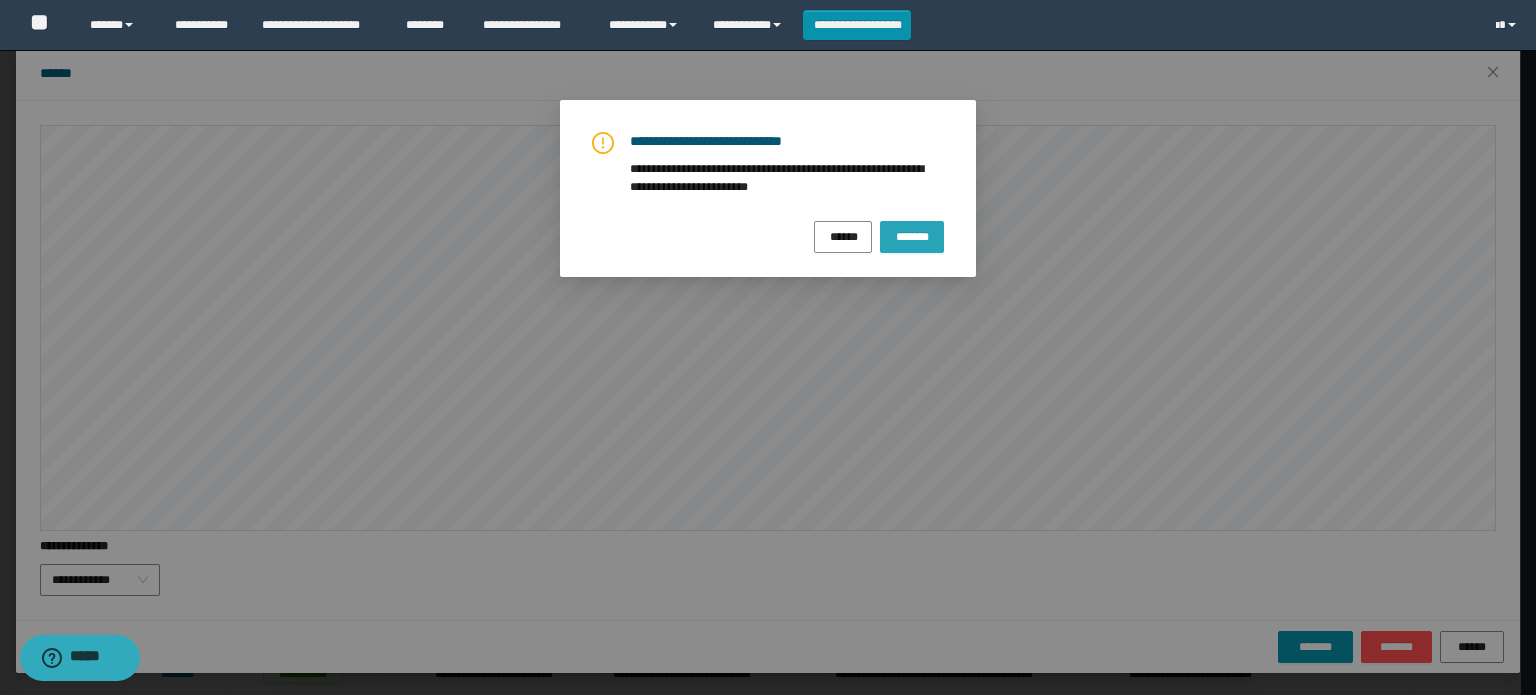 click on "*******" at bounding box center [912, 235] 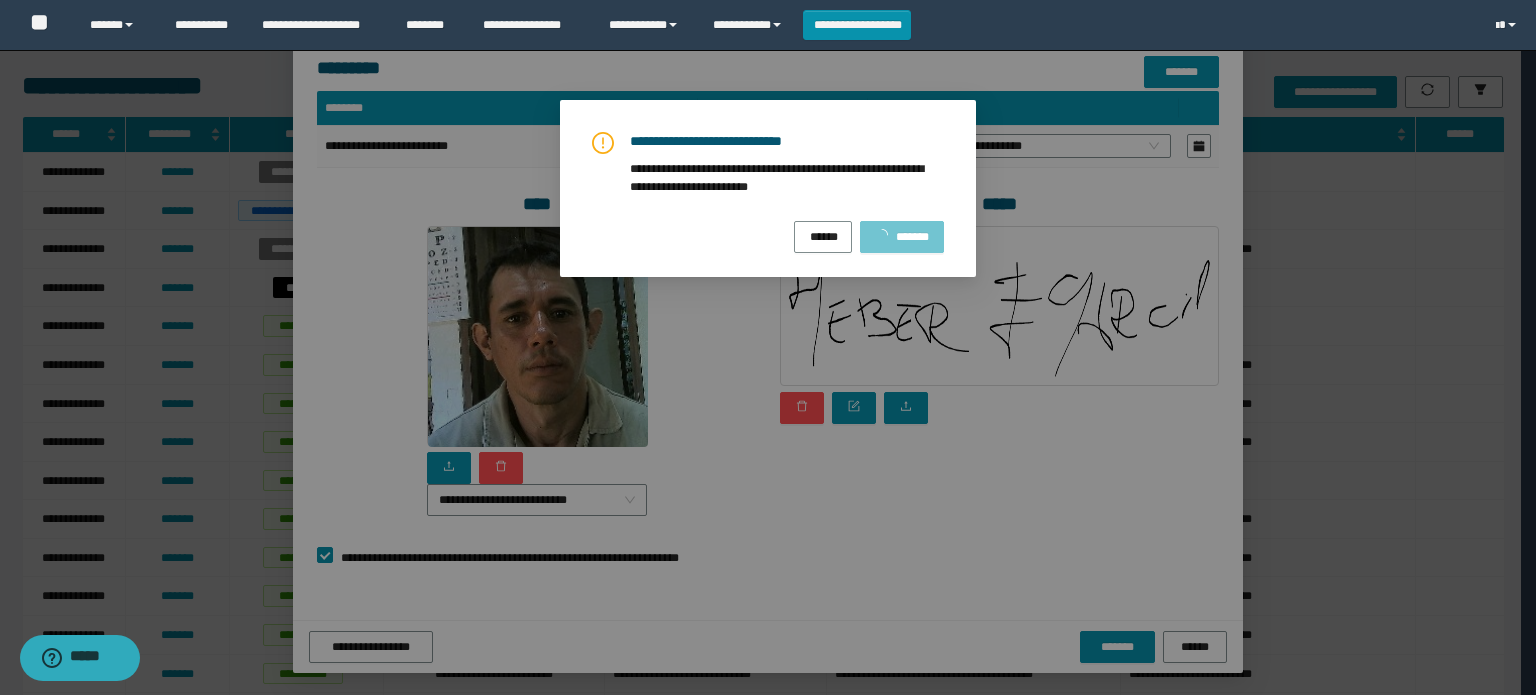 scroll, scrollTop: 0, scrollLeft: 0, axis: both 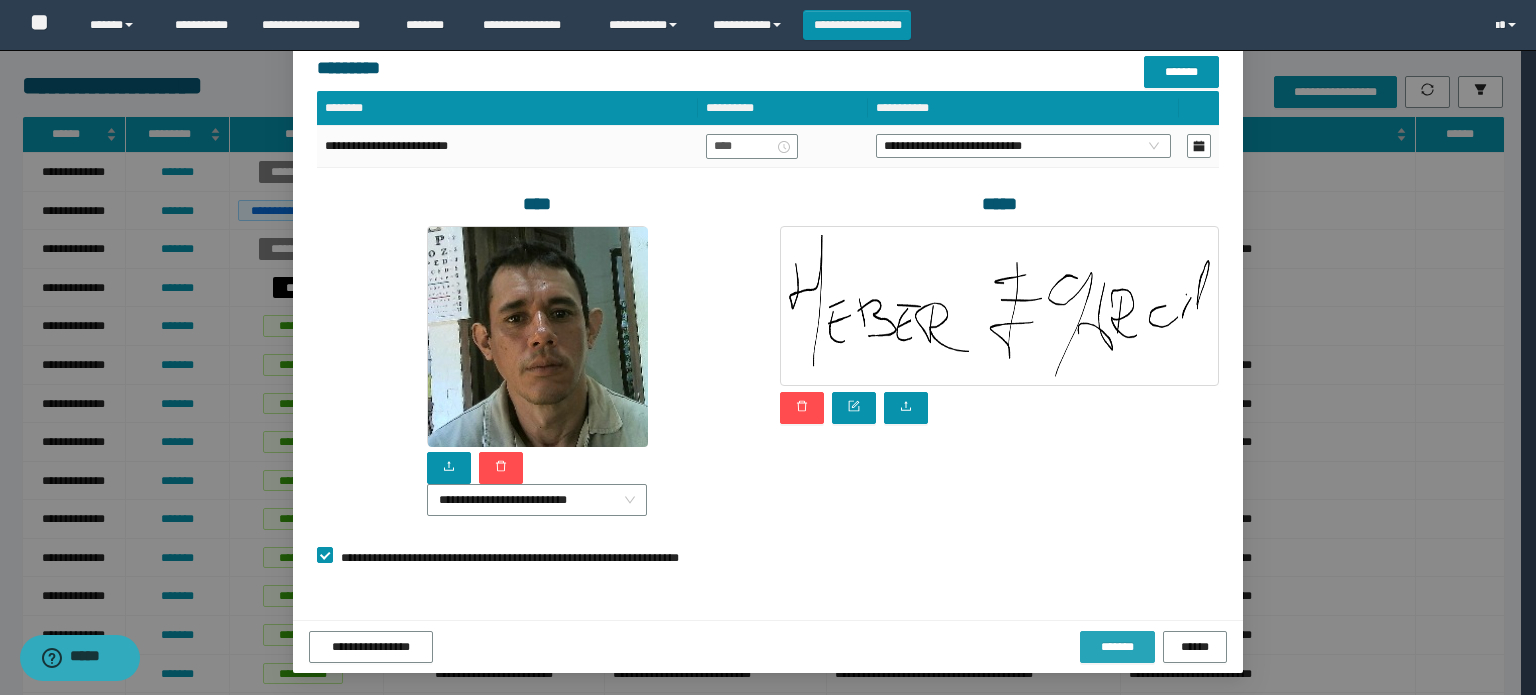 click on "*******" at bounding box center (1117, 647) 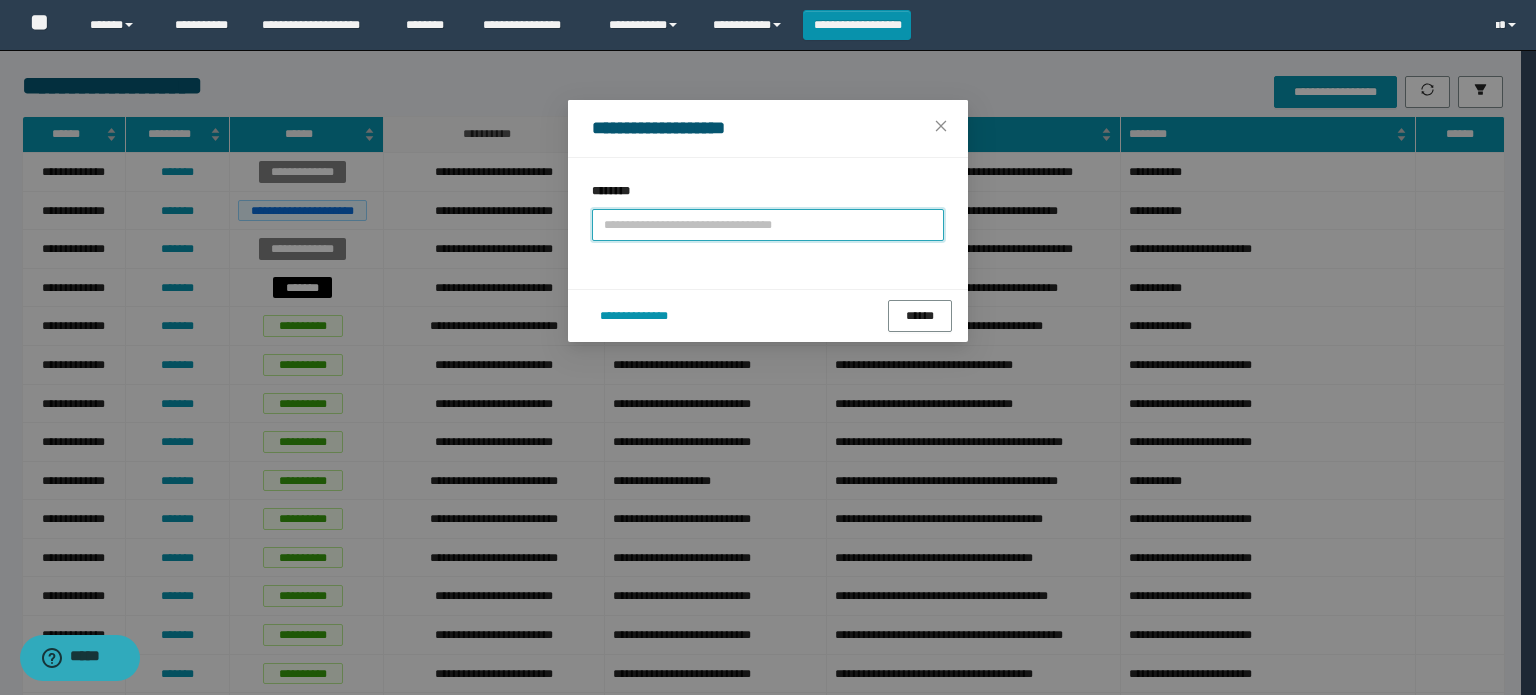 scroll, scrollTop: 0, scrollLeft: 0, axis: both 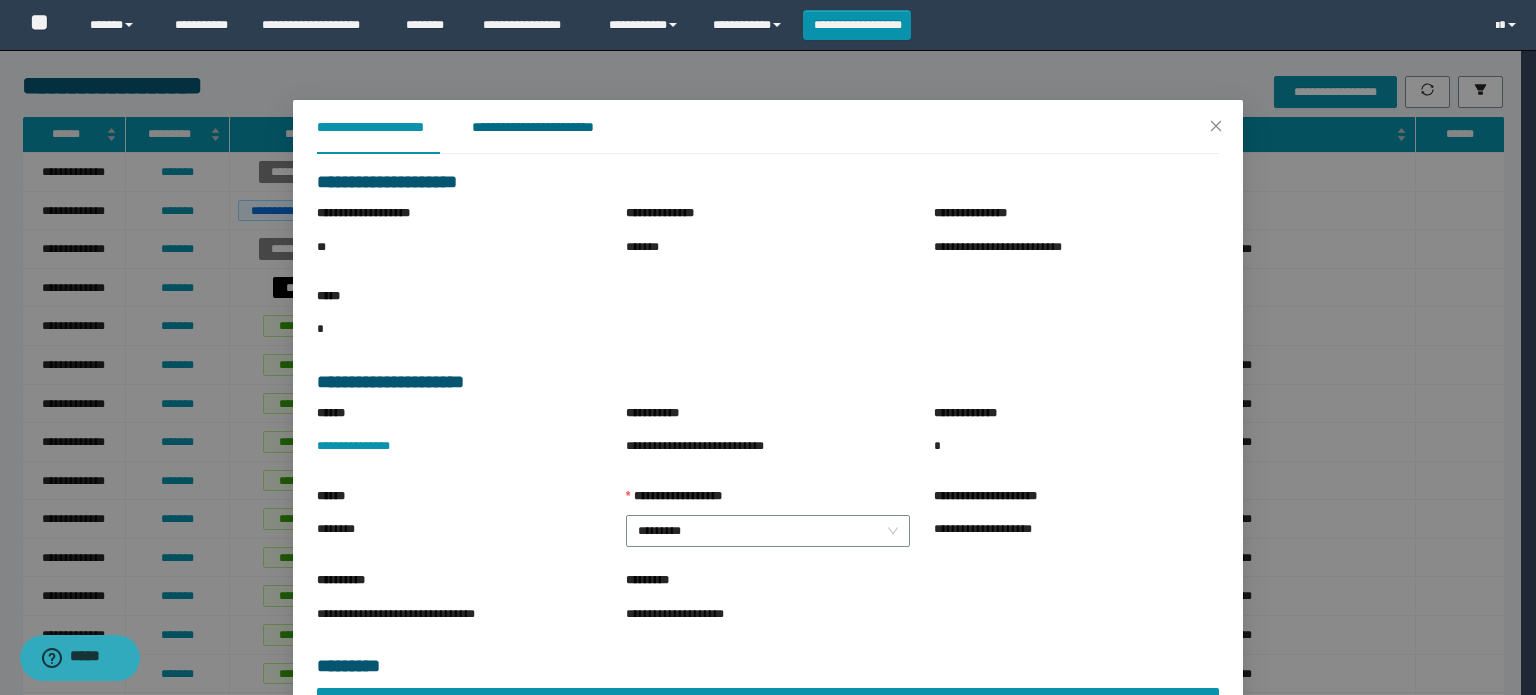 click on "**********" at bounding box center (548, 127) 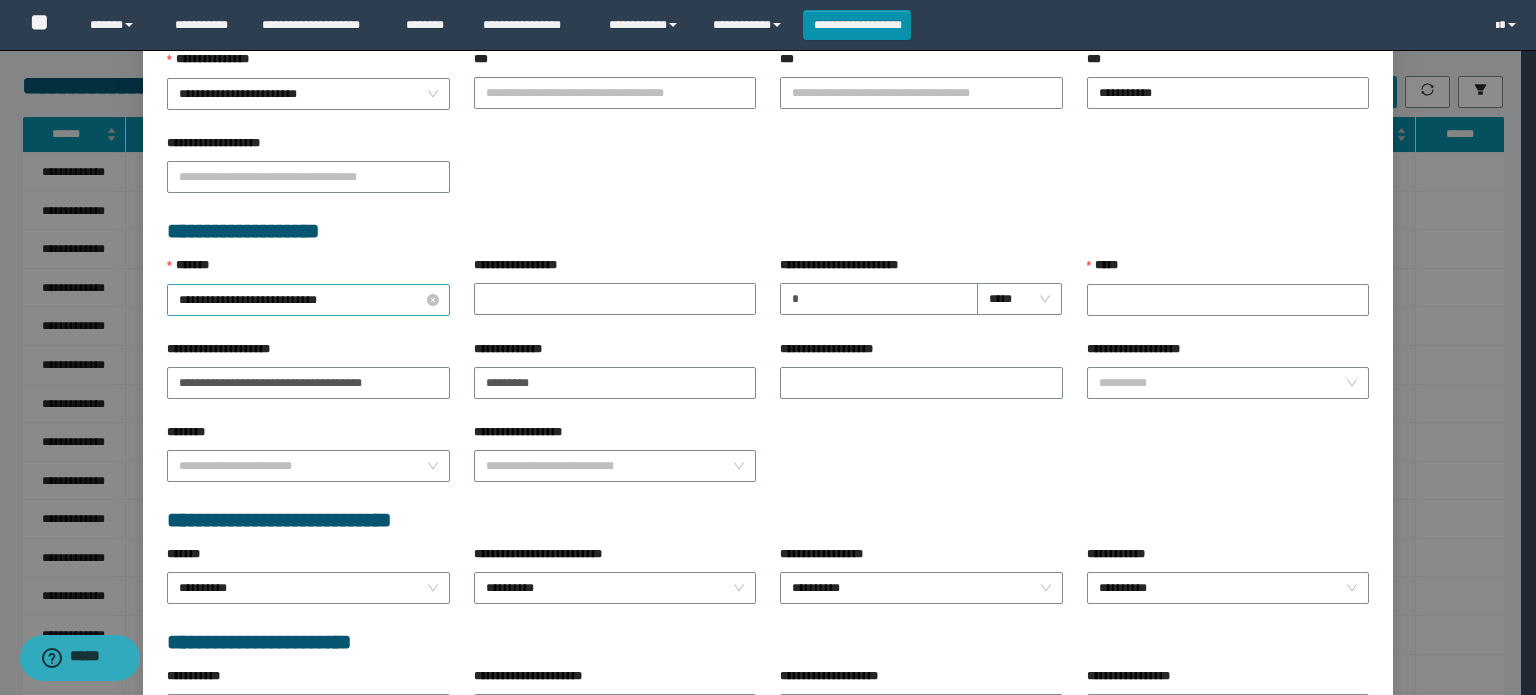scroll, scrollTop: 849, scrollLeft: 0, axis: vertical 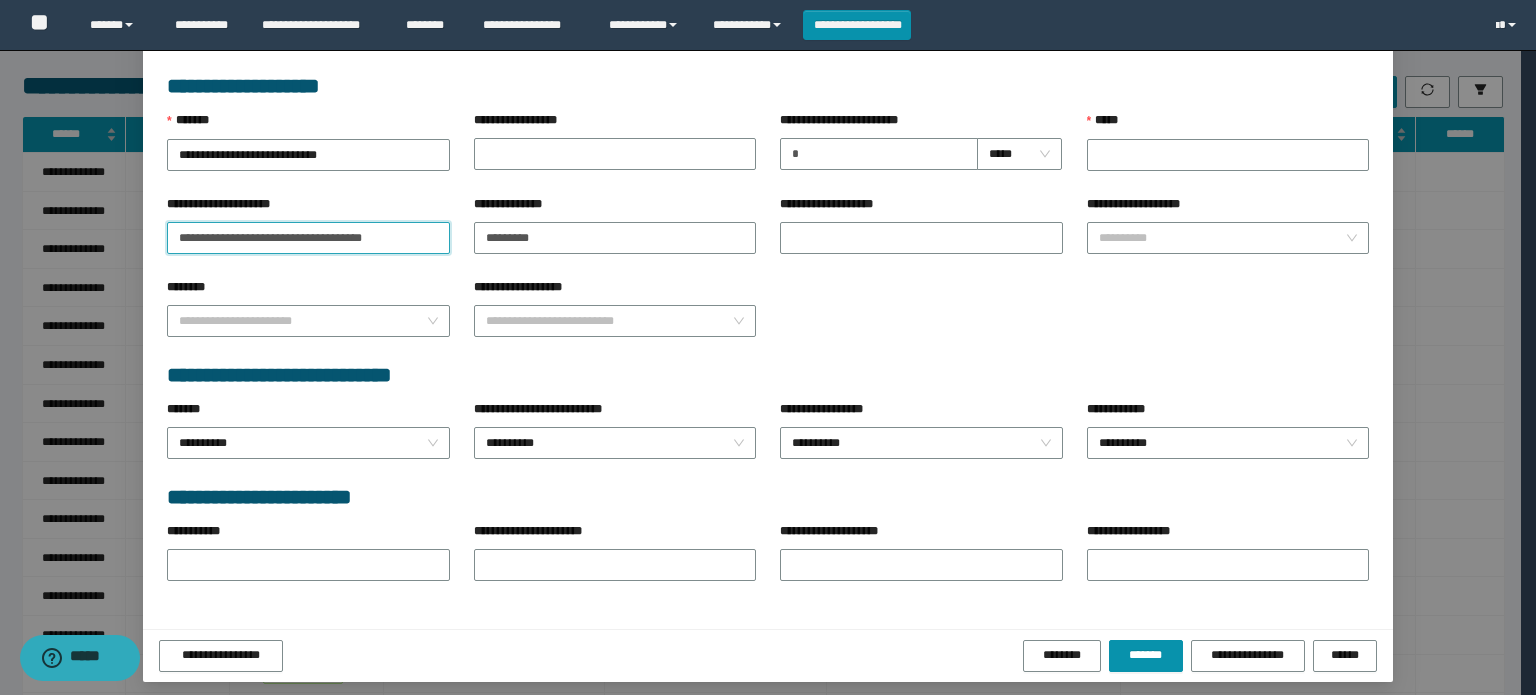drag, startPoint x: 368, startPoint y: 228, endPoint x: 0, endPoint y: 227, distance: 368.00137 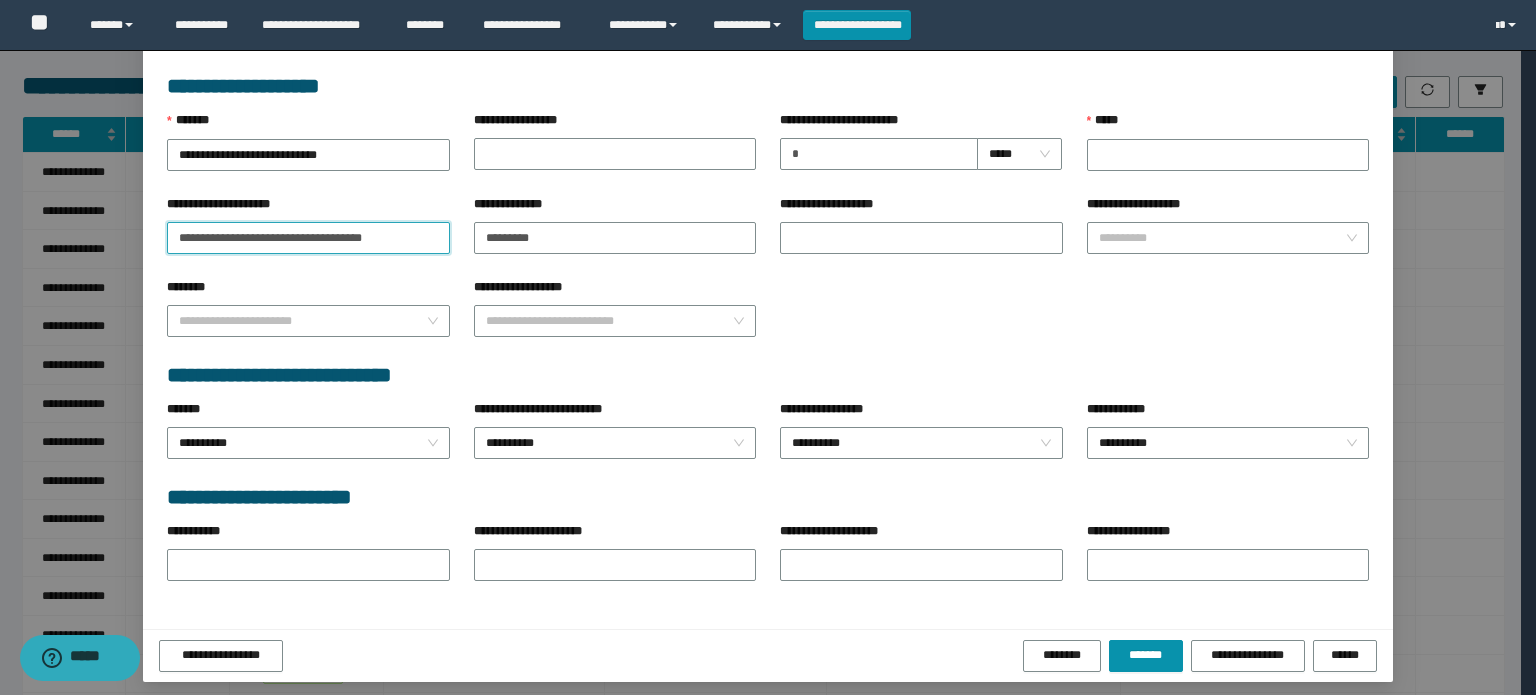 paste 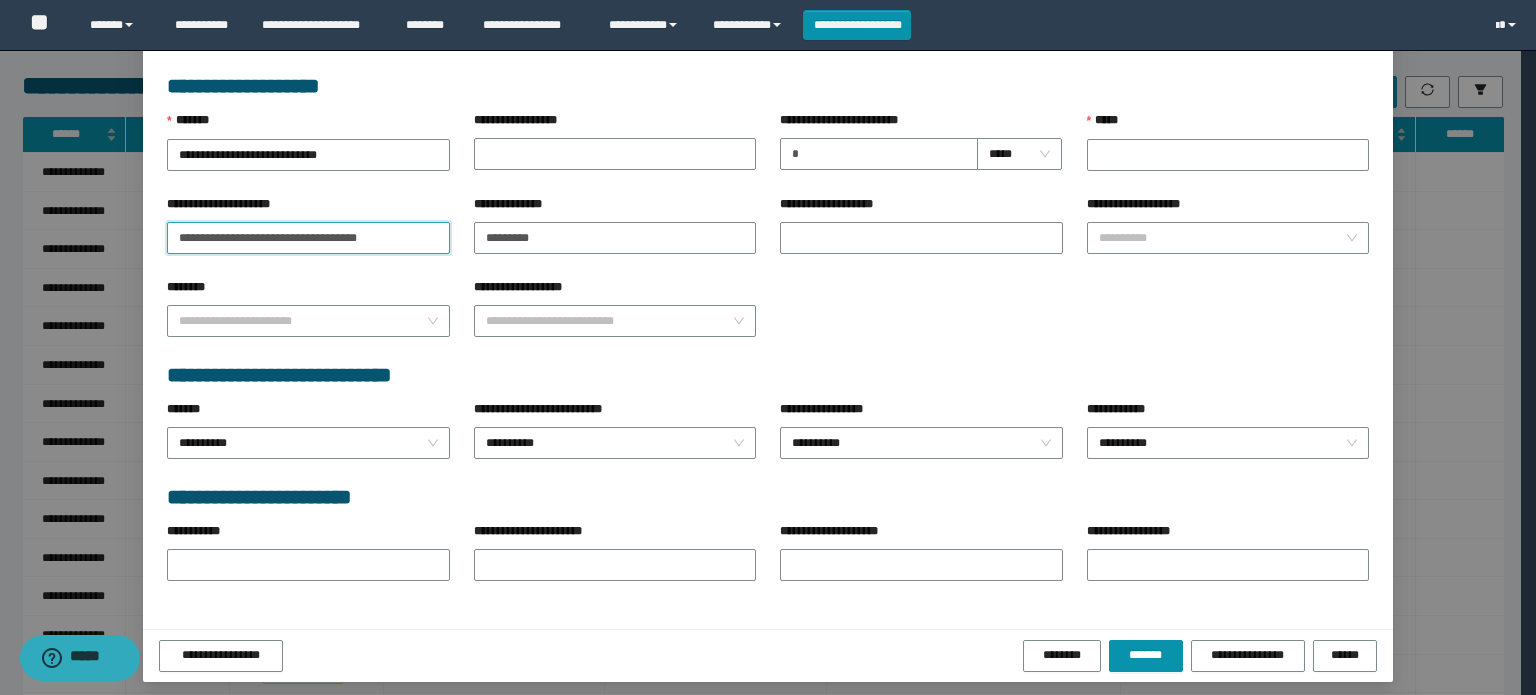 click on "**********" at bounding box center [768, 347] 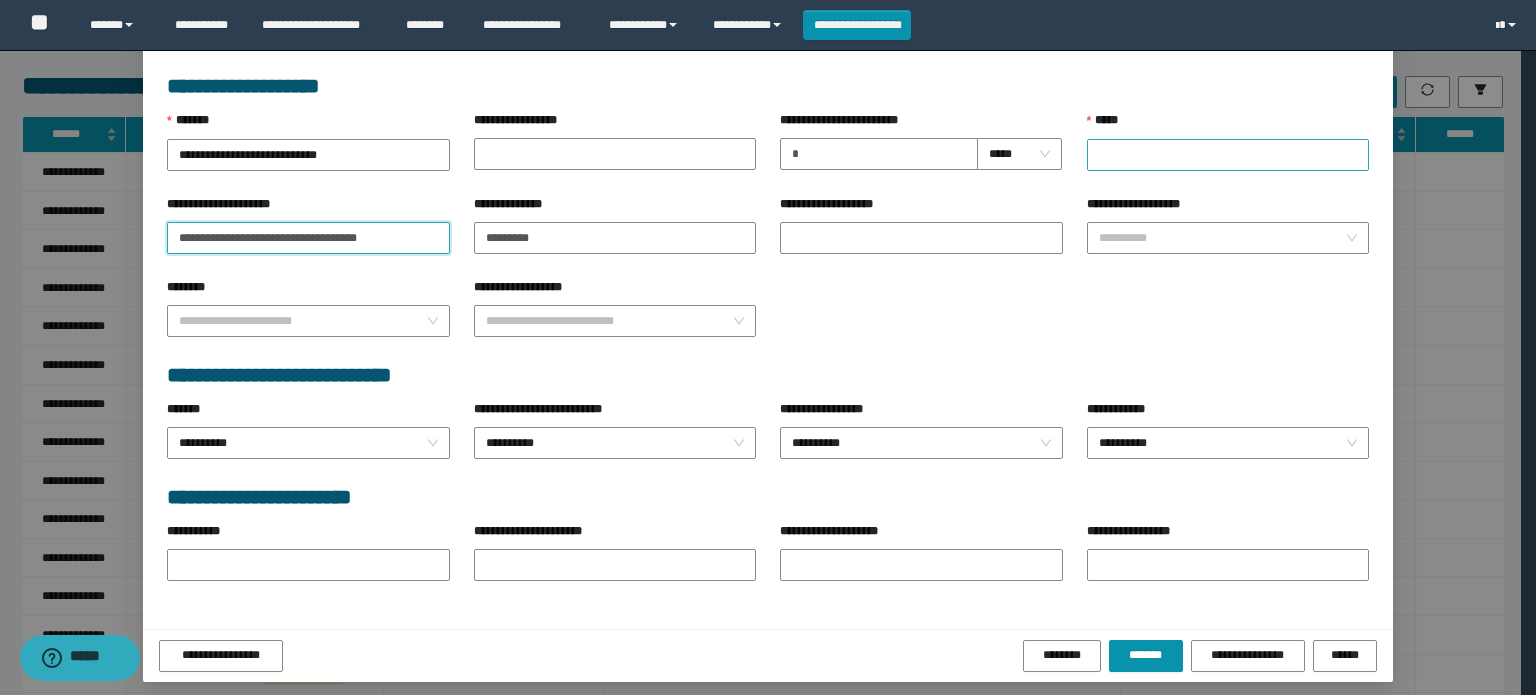 type on "**********" 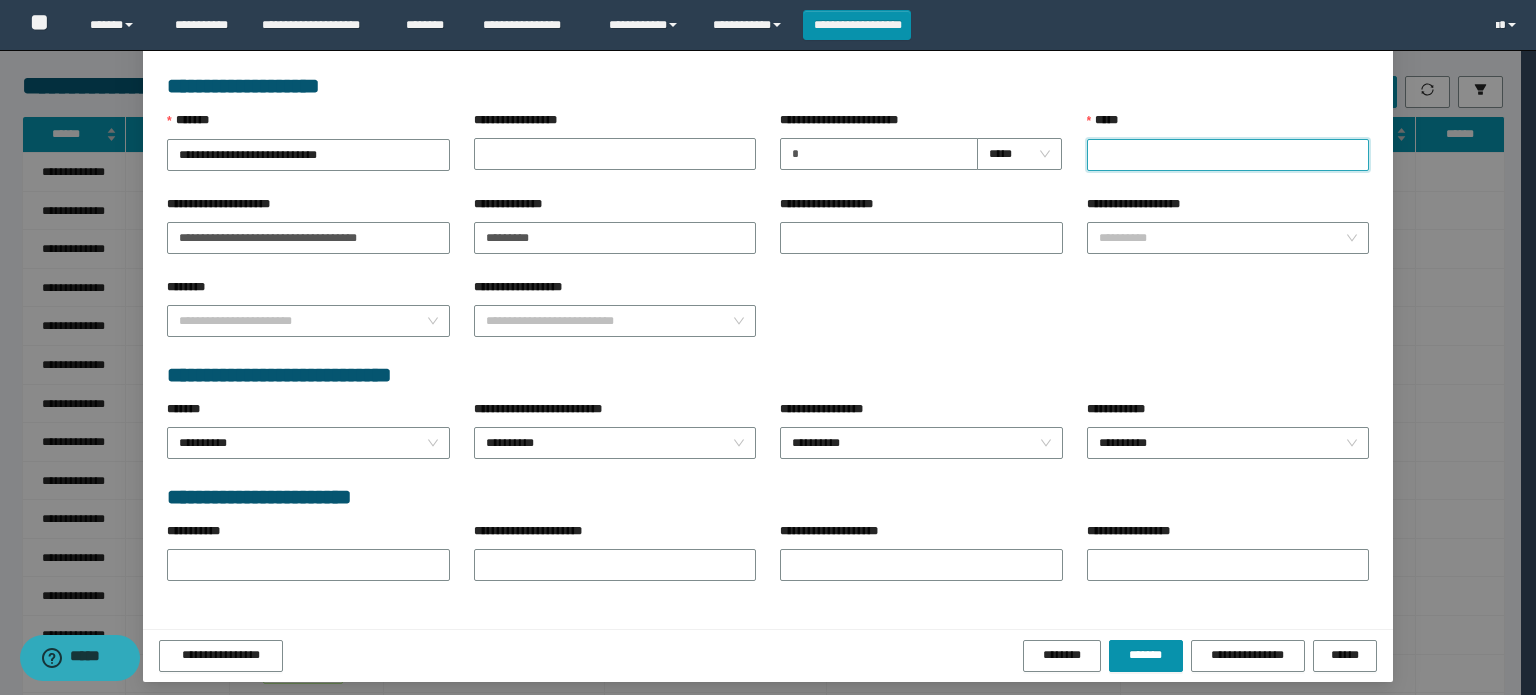 click on "*****" at bounding box center (1228, 155) 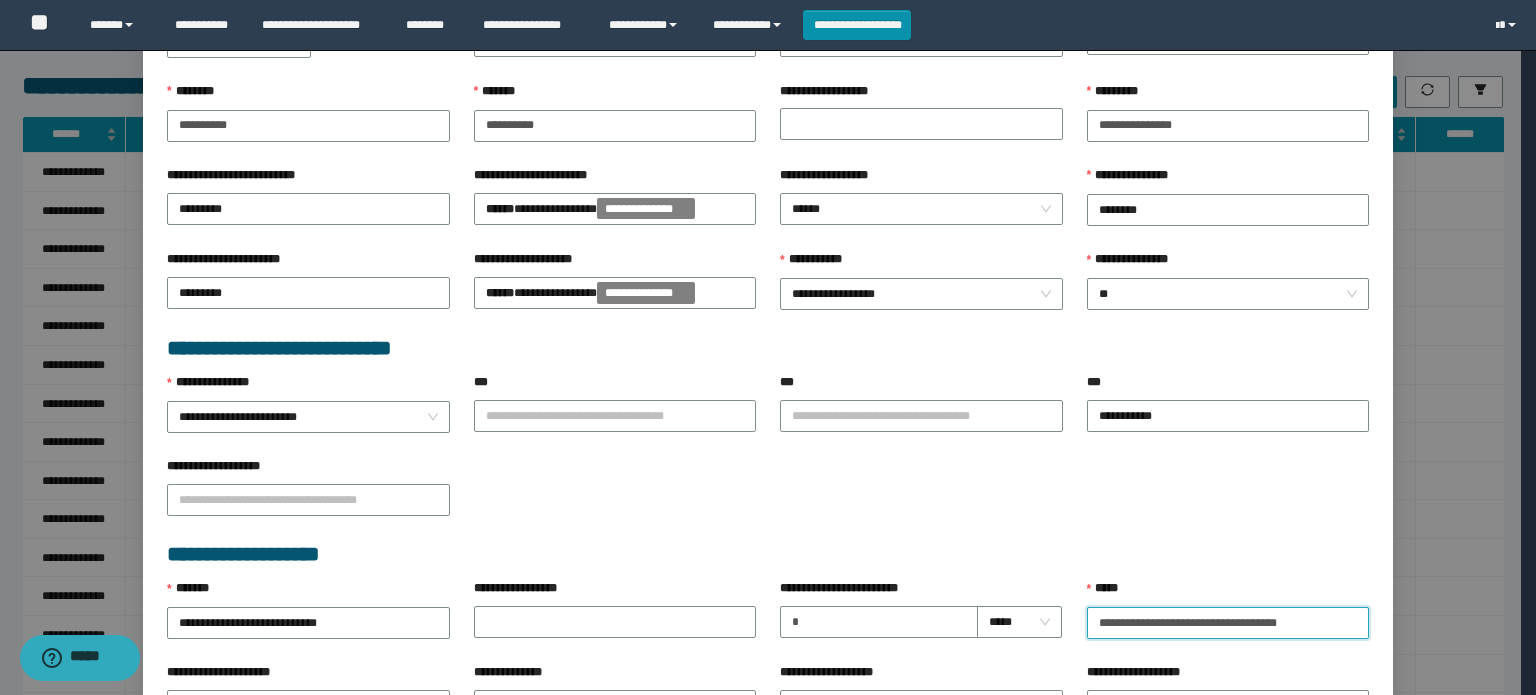 scroll, scrollTop: 300, scrollLeft: 0, axis: vertical 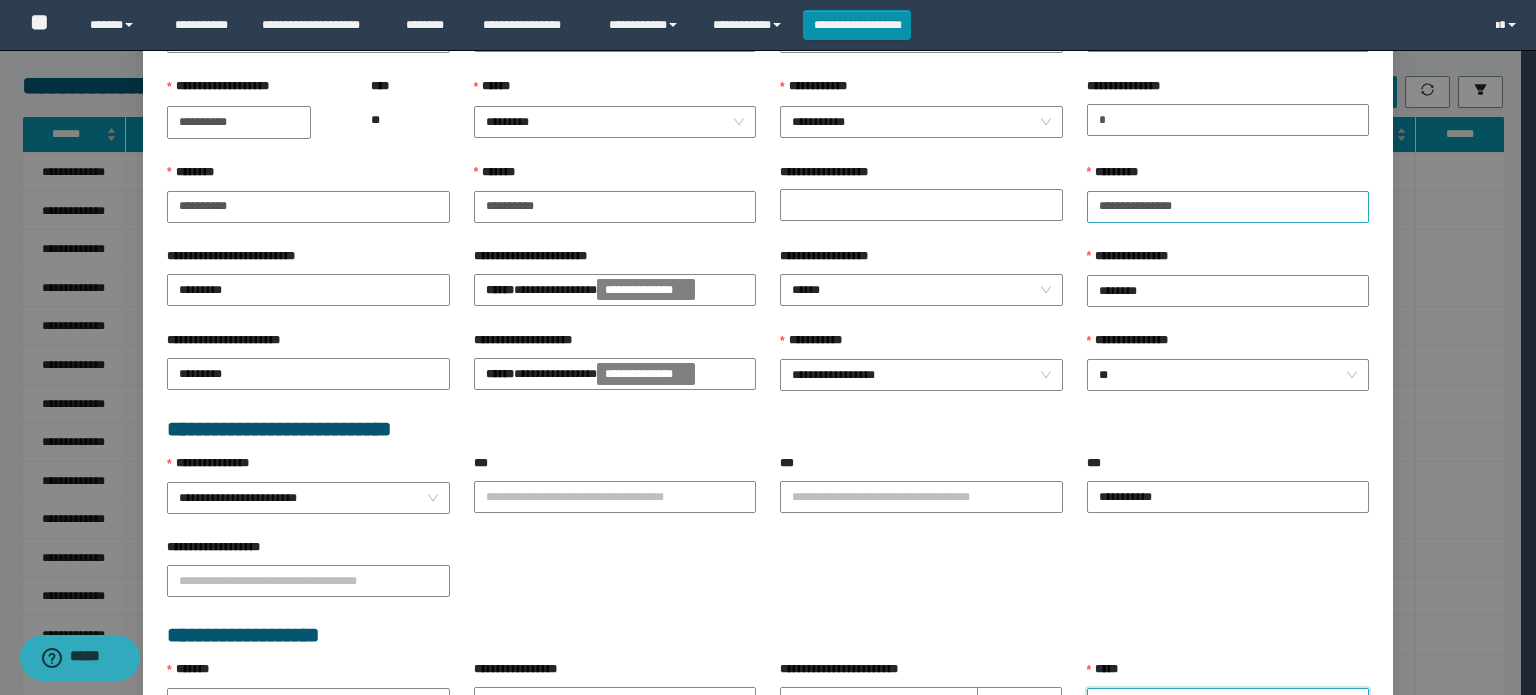 type on "**********" 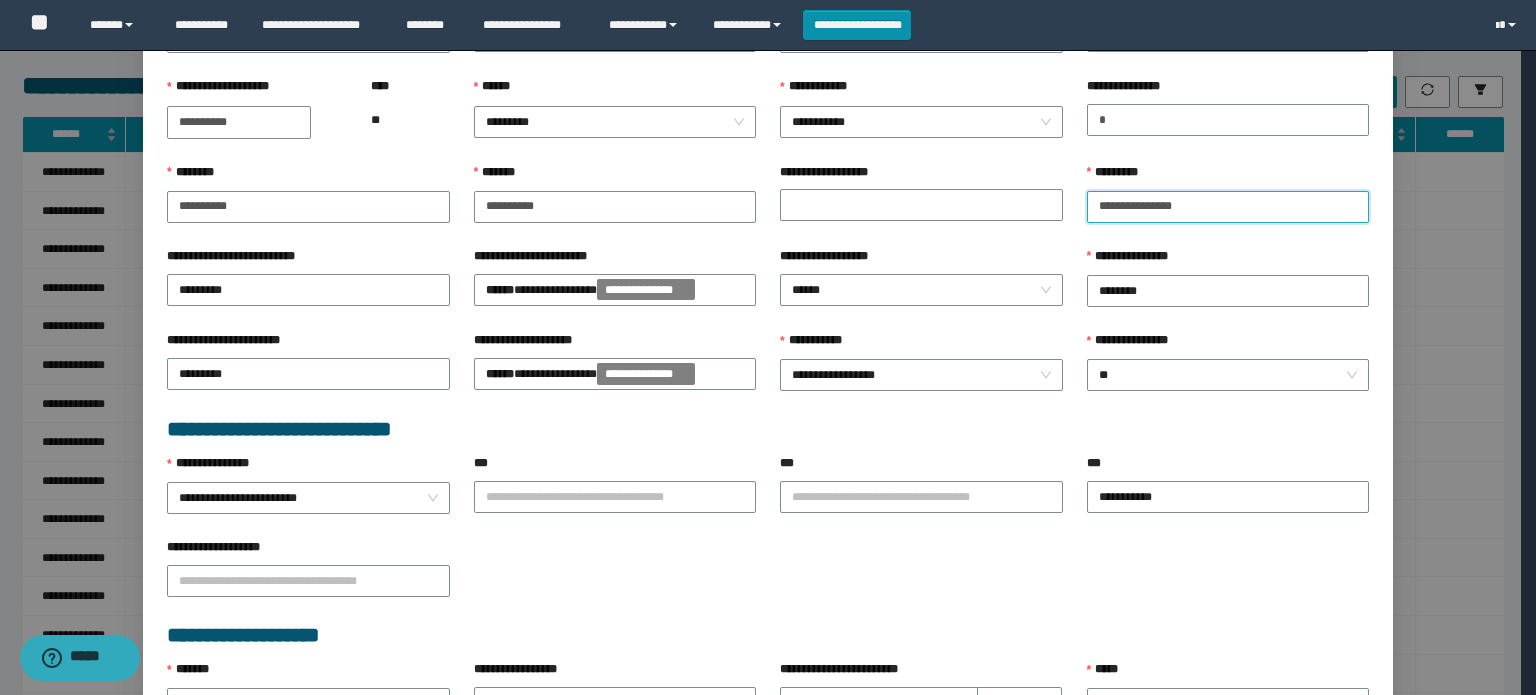 click on "**********" at bounding box center (1228, 207) 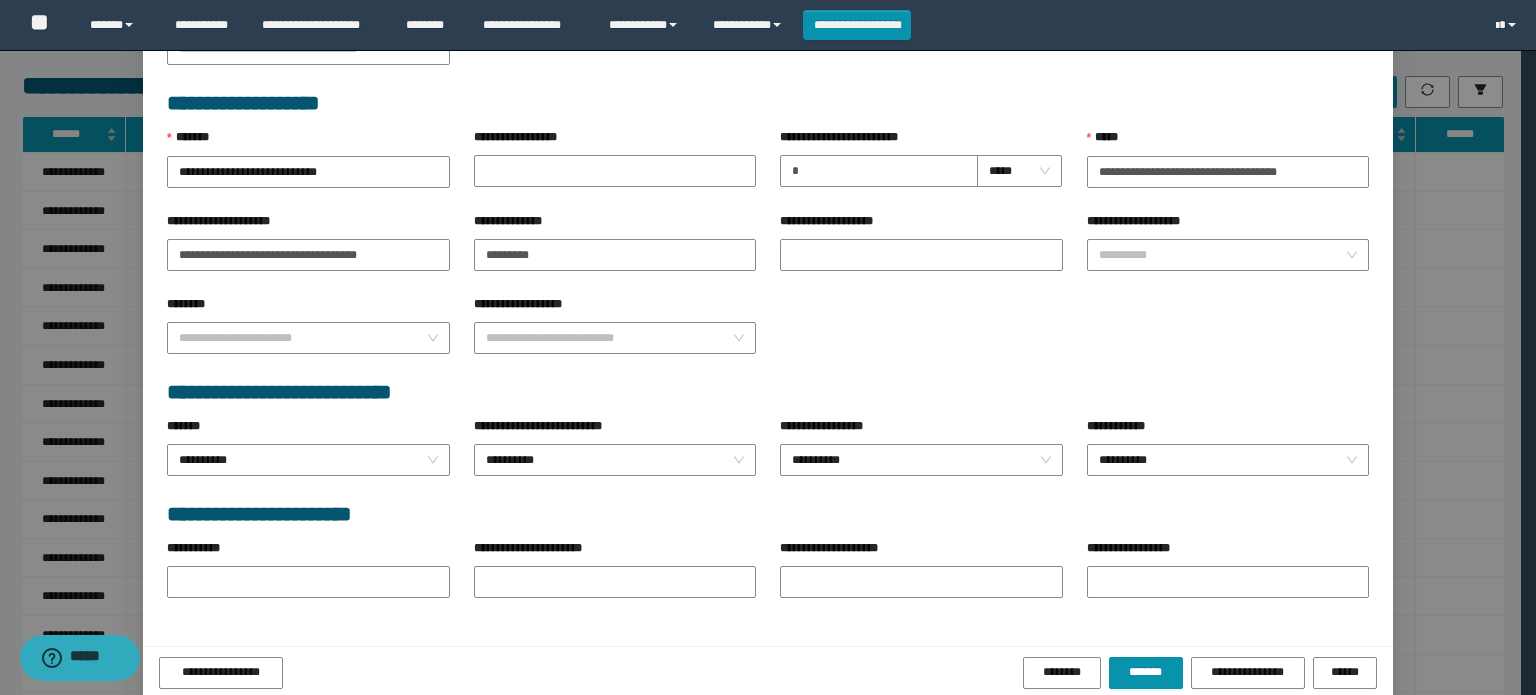 scroll, scrollTop: 849, scrollLeft: 0, axis: vertical 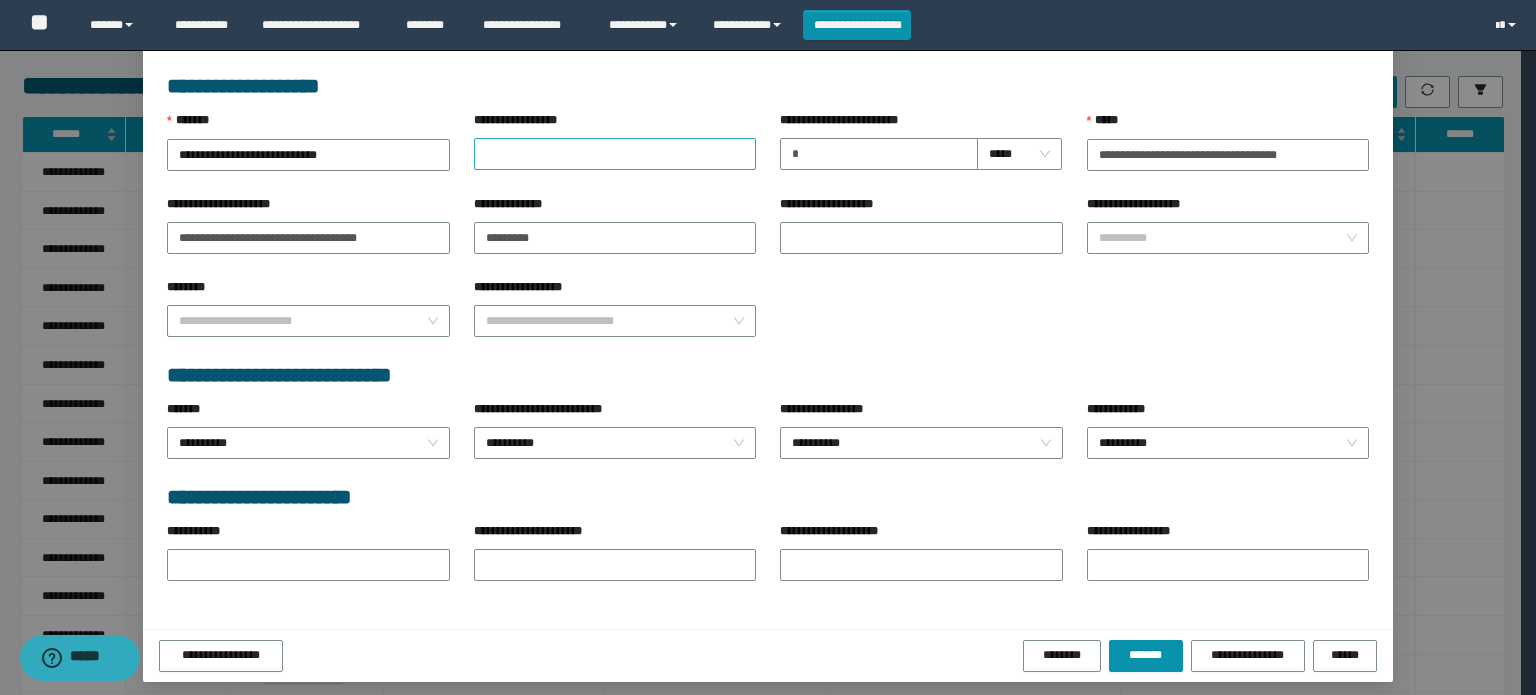 type on "**********" 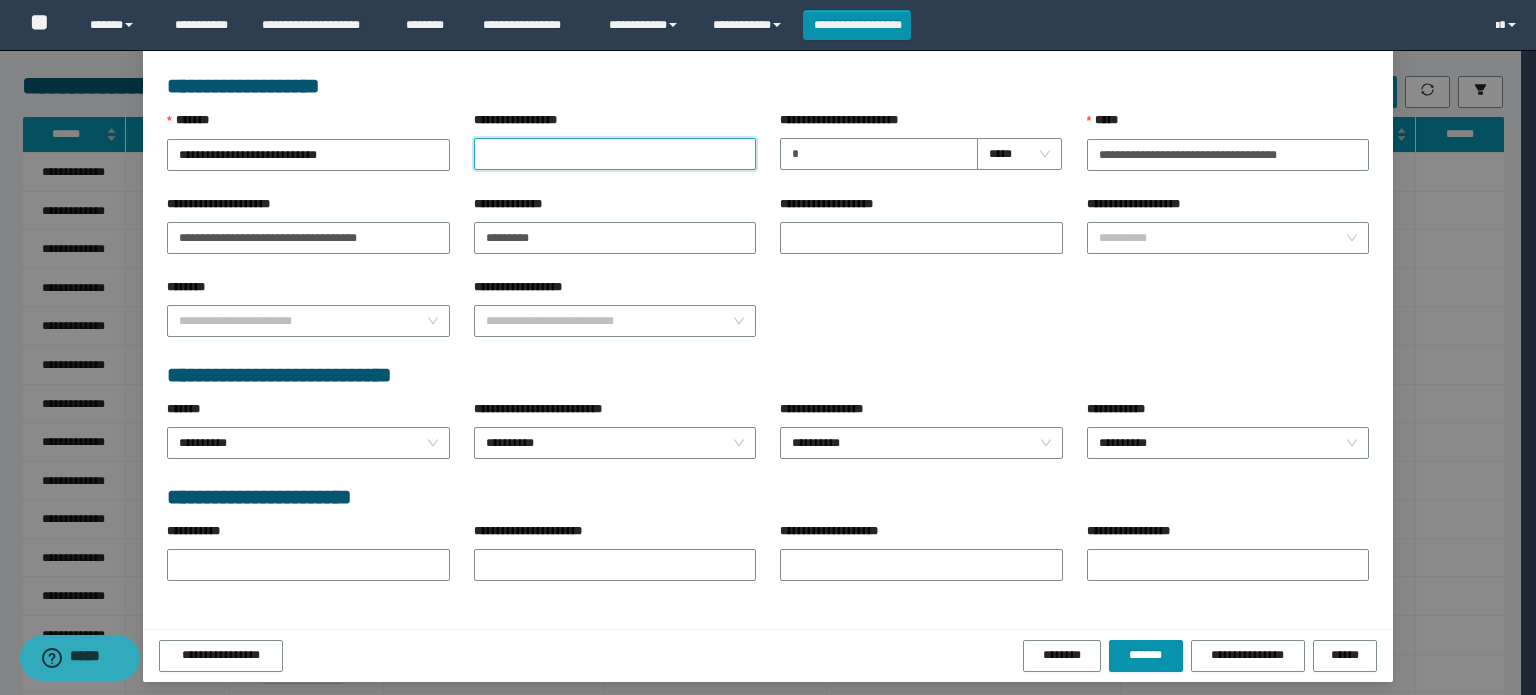 drag, startPoint x: 526, startPoint y: 142, endPoint x: 552, endPoint y: 152, distance: 27.856777 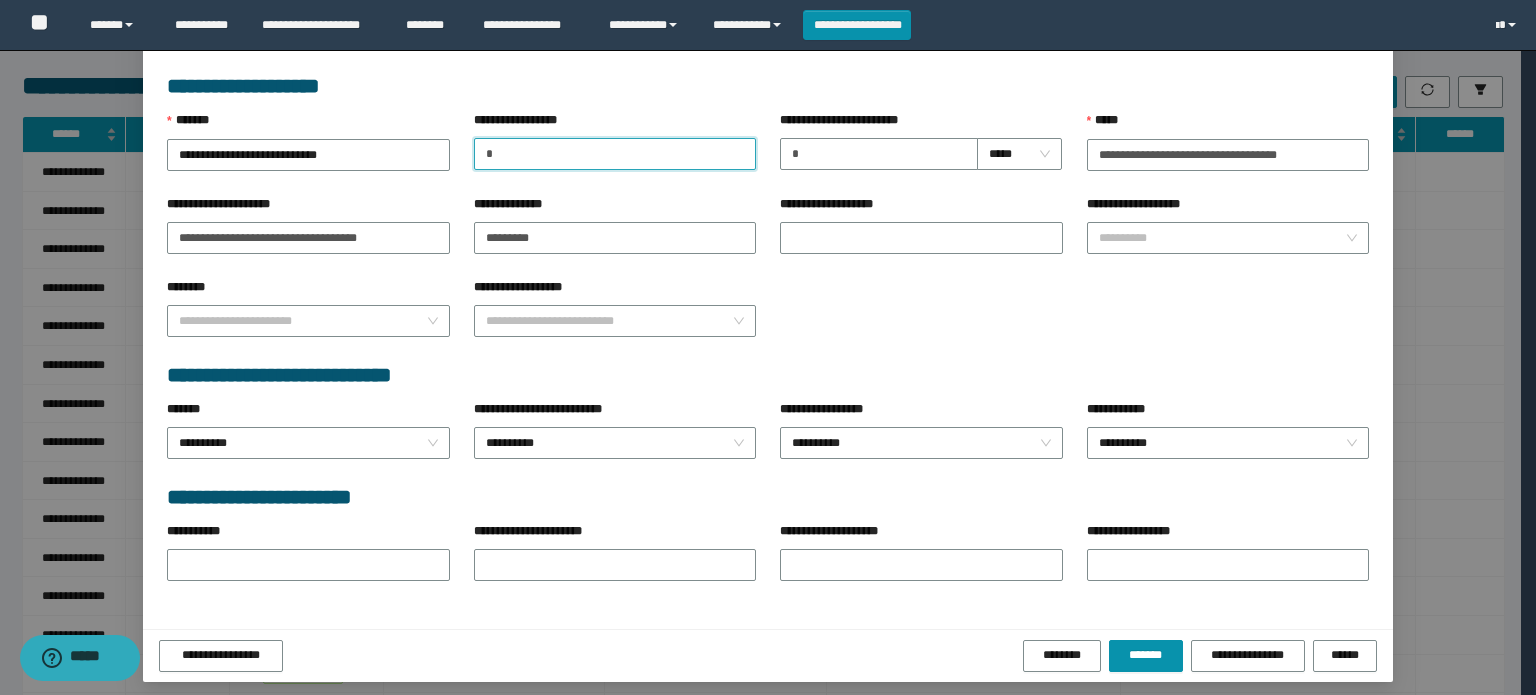 type on "**********" 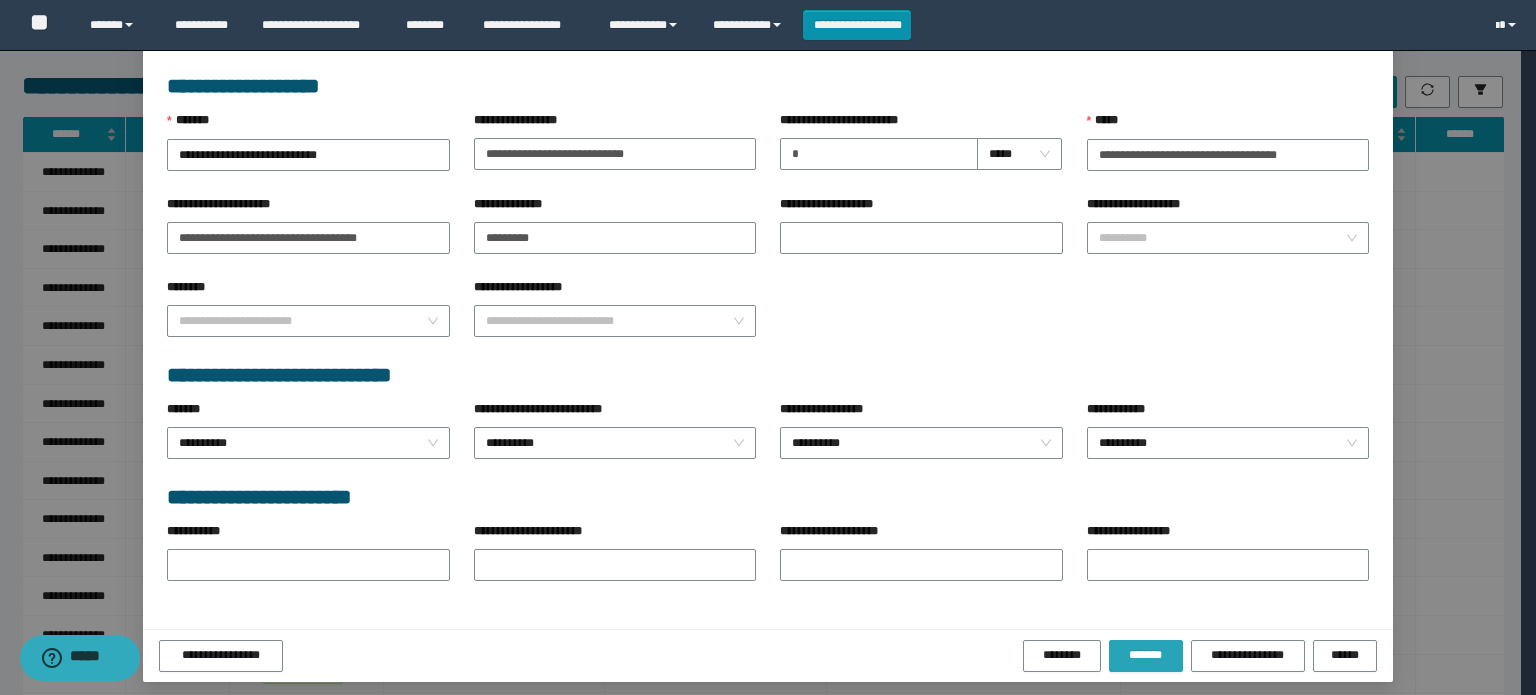 click on "*******" at bounding box center (1146, 656) 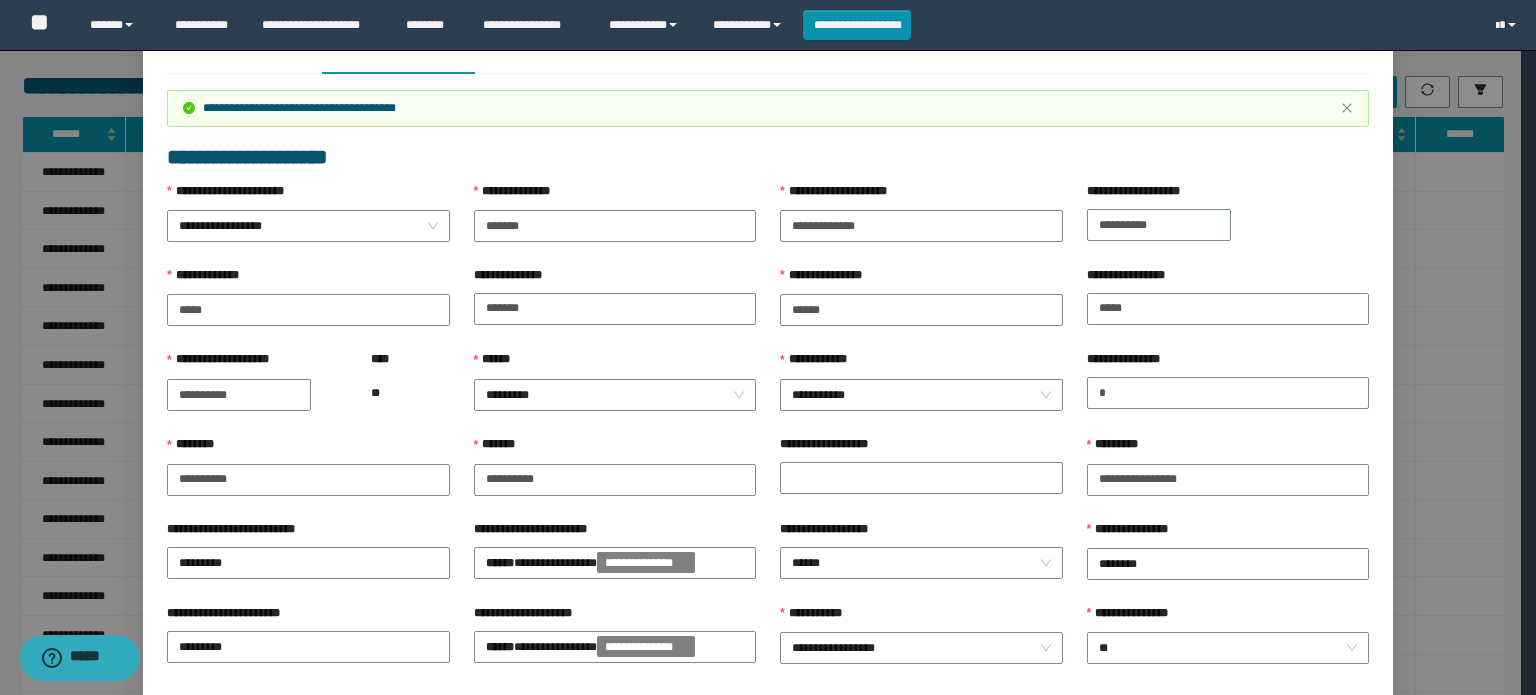 scroll, scrollTop: 0, scrollLeft: 0, axis: both 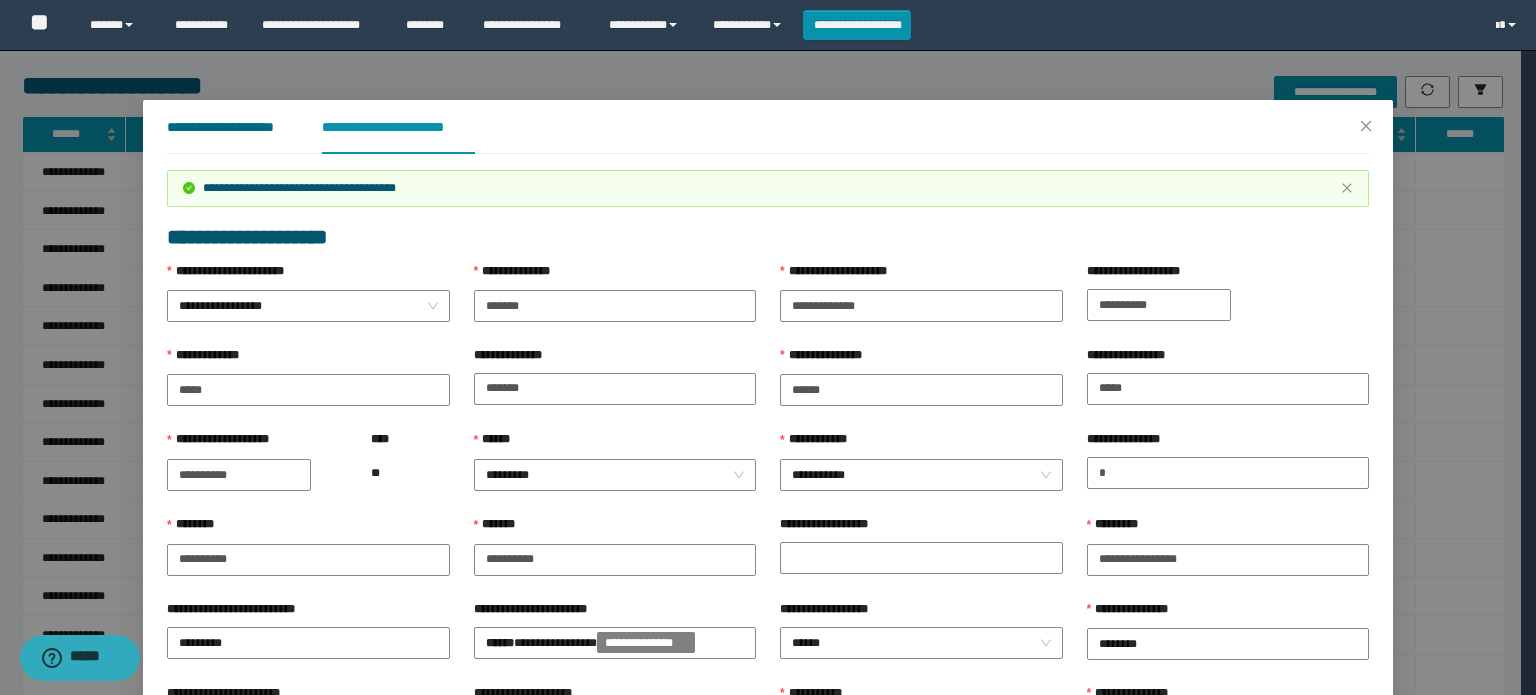 drag, startPoint x: 228, startPoint y: 128, endPoint x: 308, endPoint y: 155, distance: 84.4334 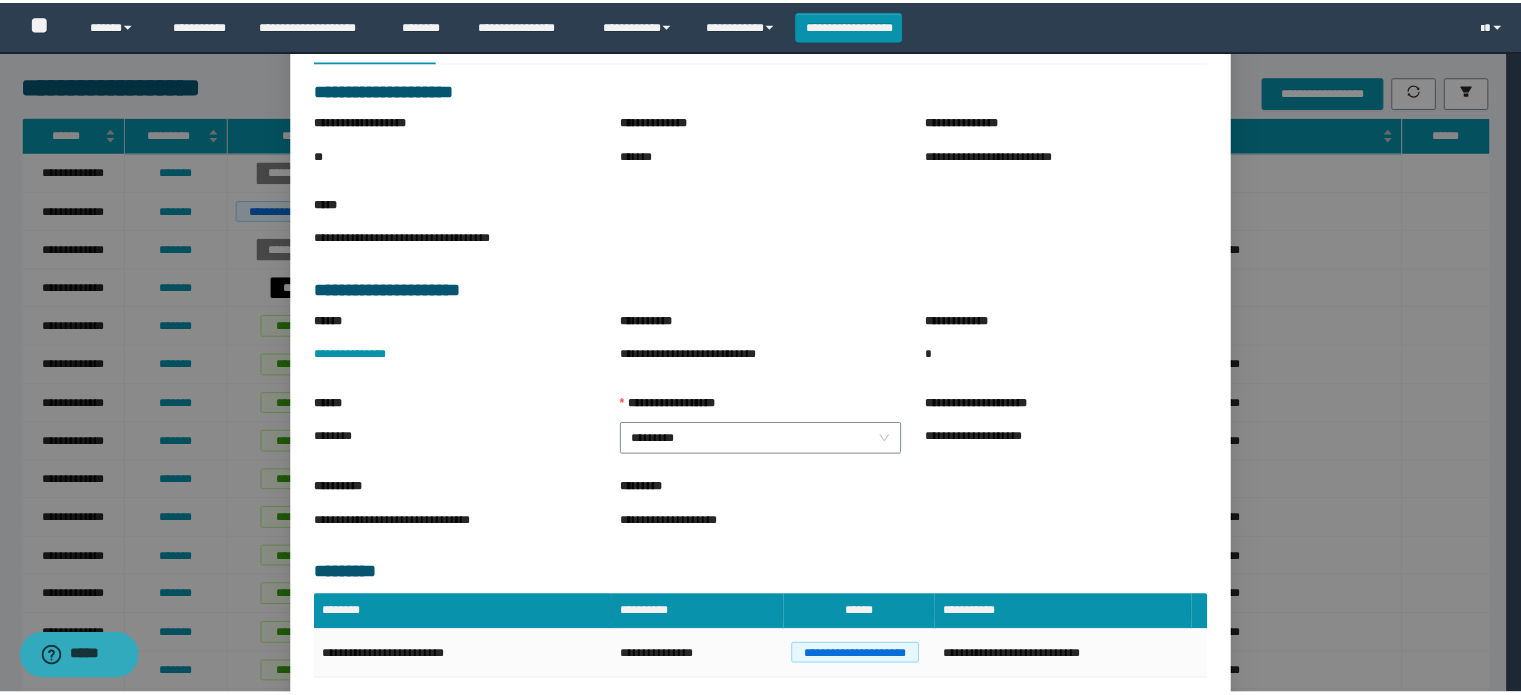 scroll, scrollTop: 176, scrollLeft: 0, axis: vertical 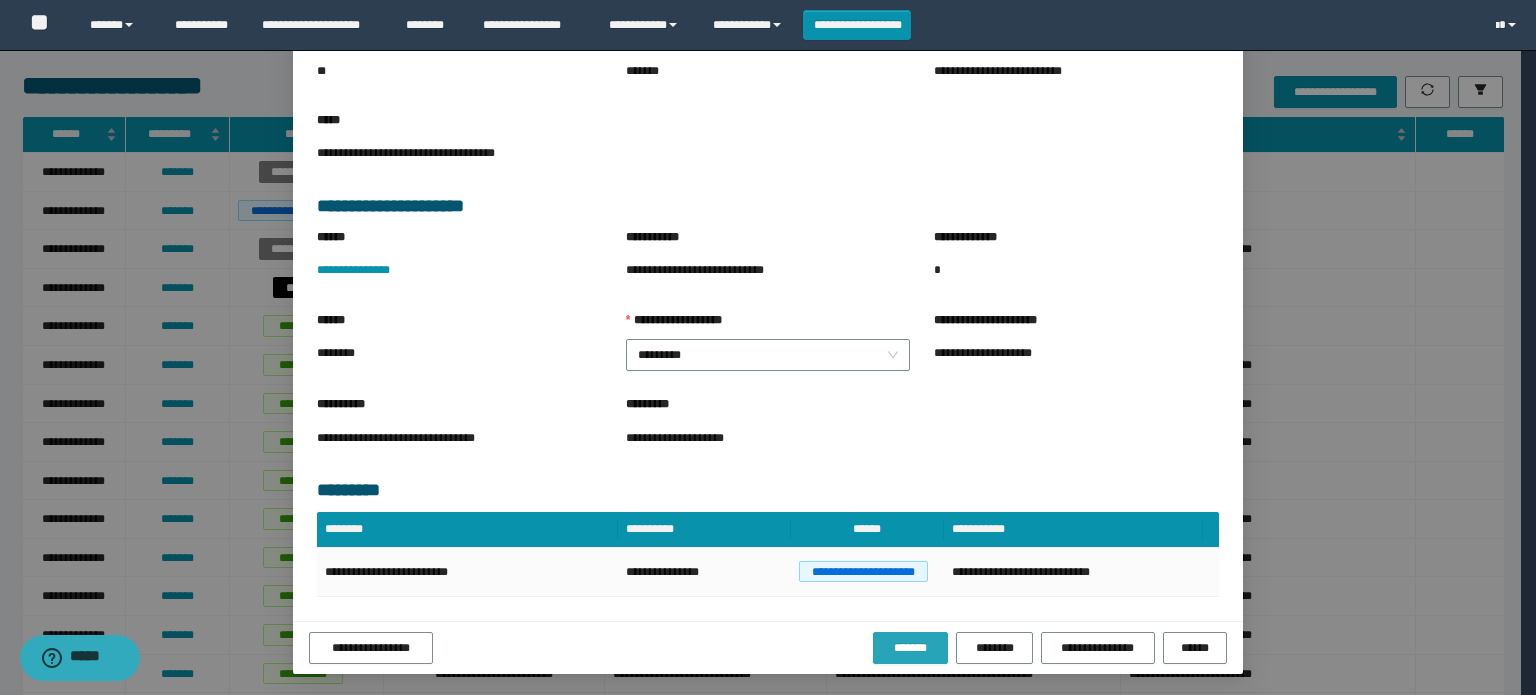 click on "*******" at bounding box center [910, 648] 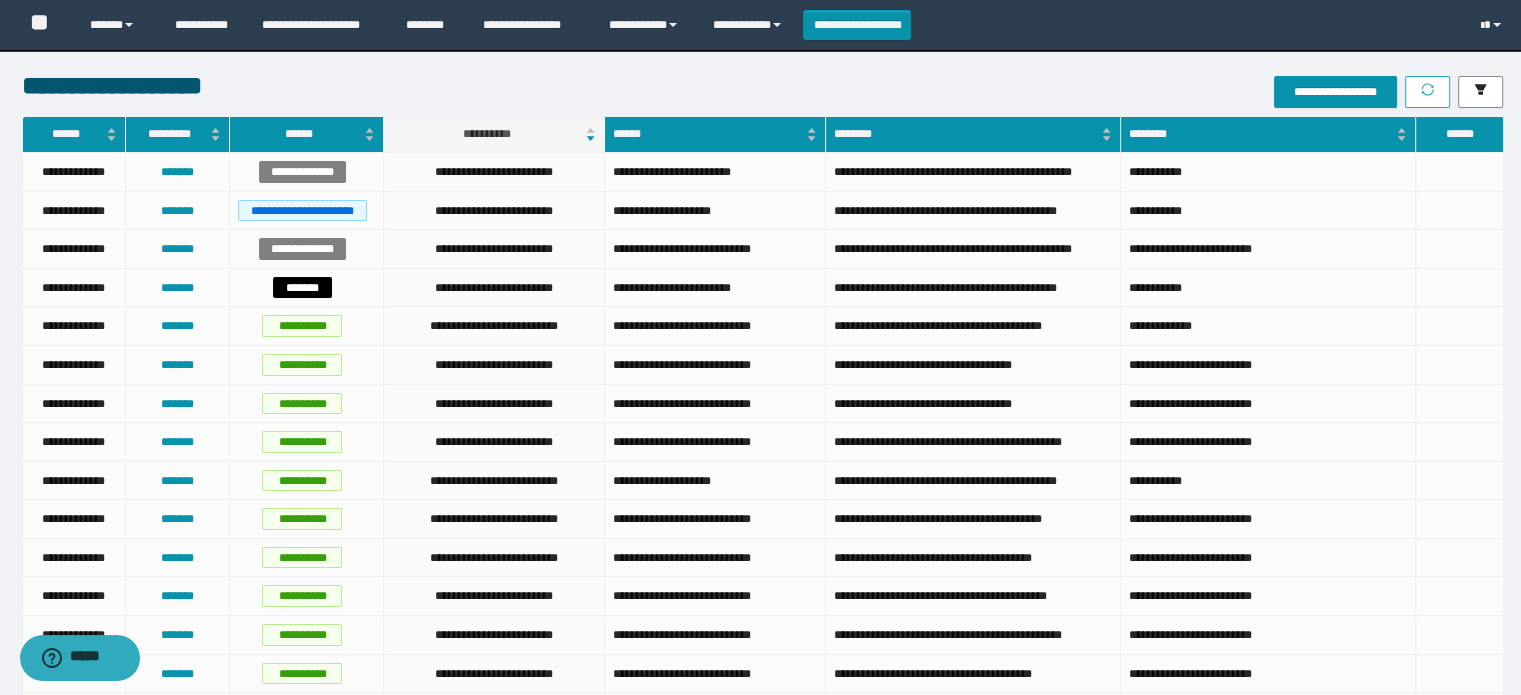click at bounding box center (1427, 92) 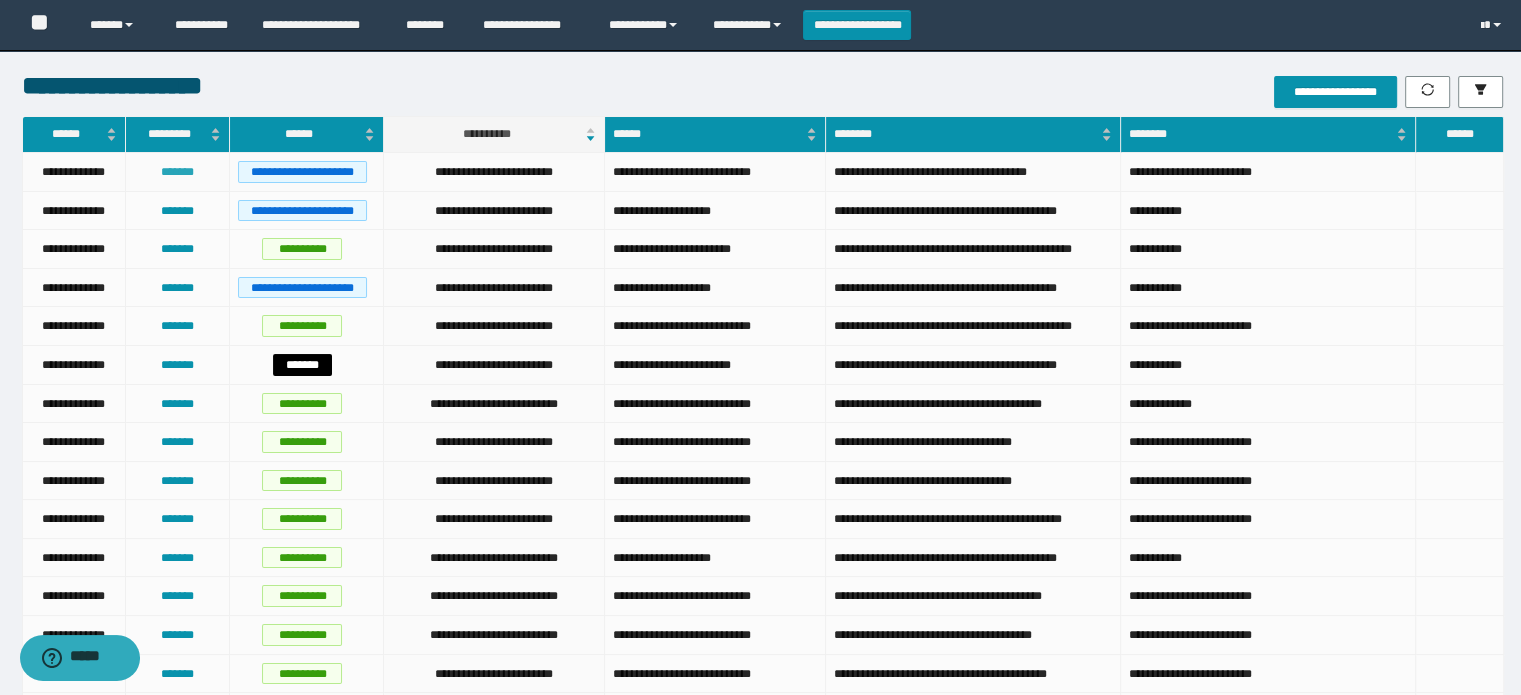 click on "*******" at bounding box center (177, 172) 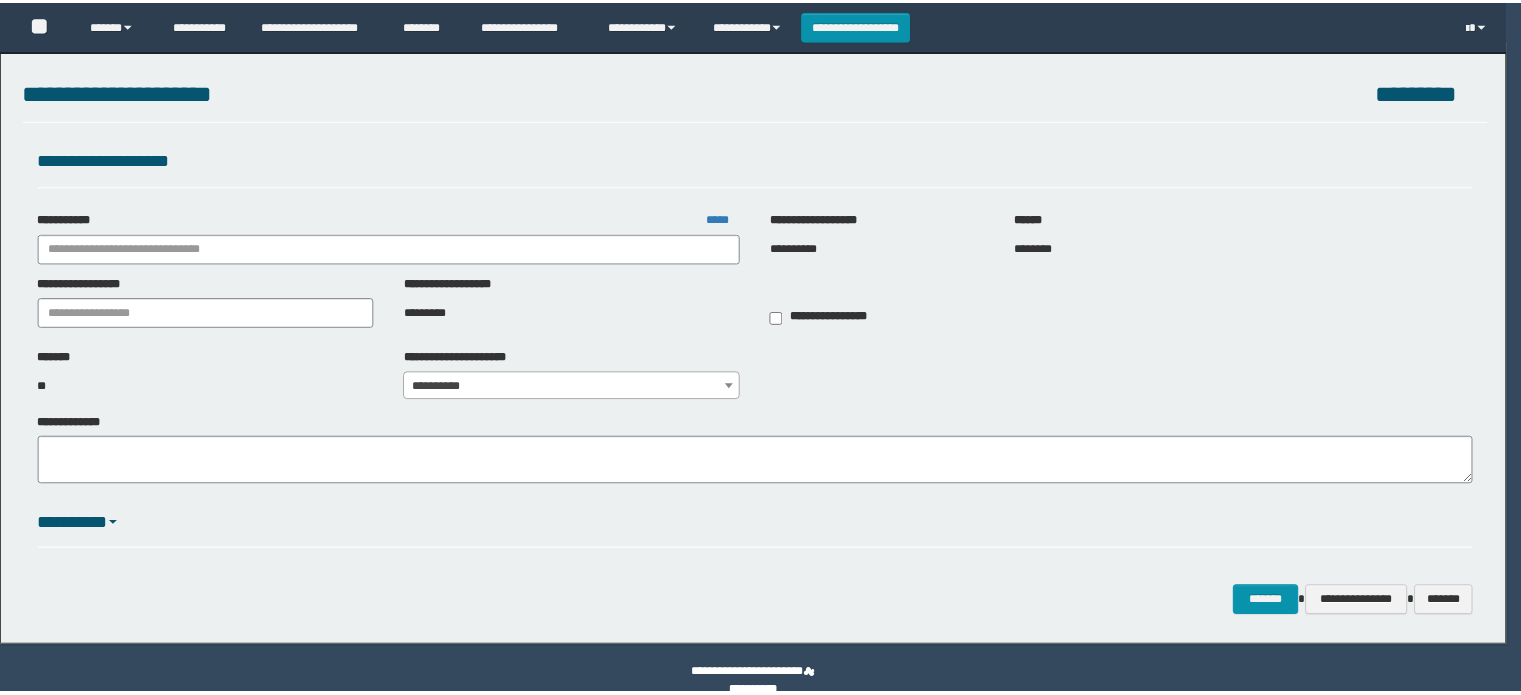 scroll, scrollTop: 0, scrollLeft: 0, axis: both 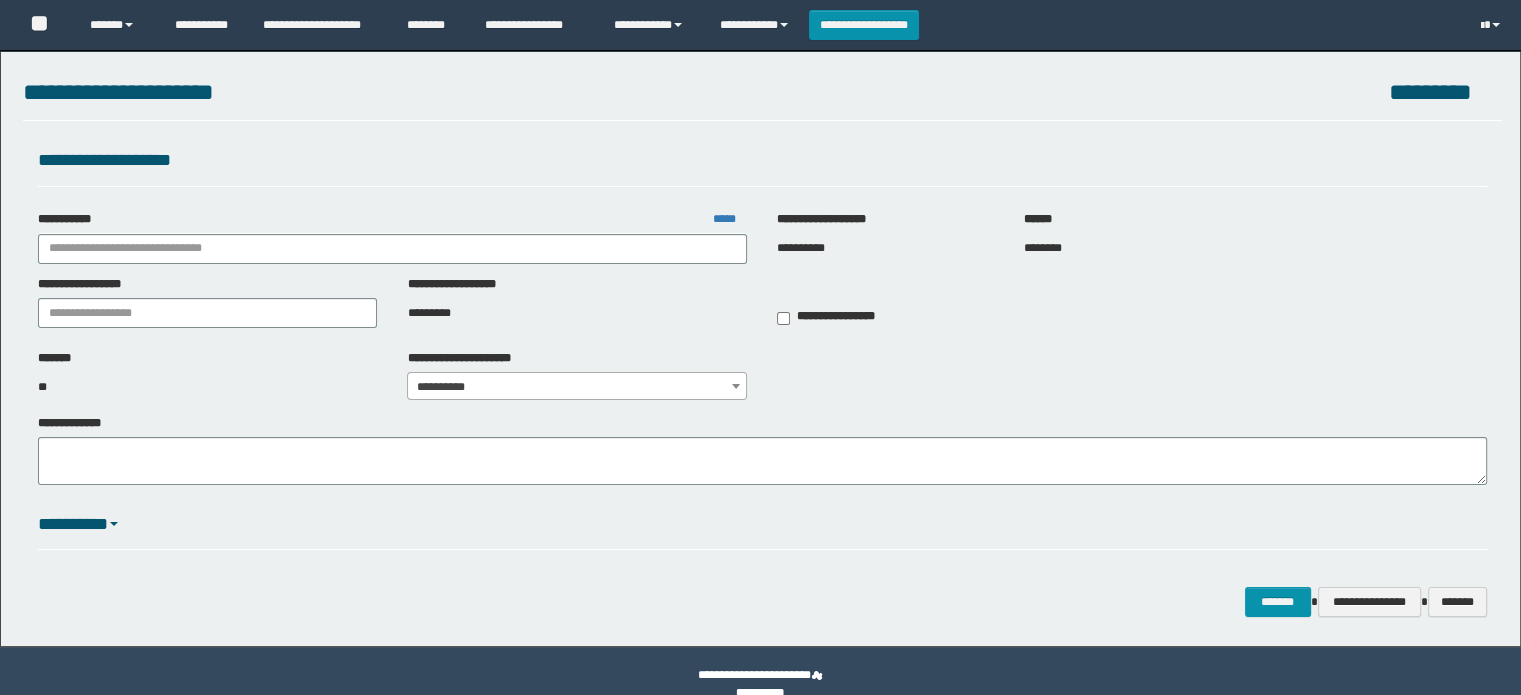 type on "**********" 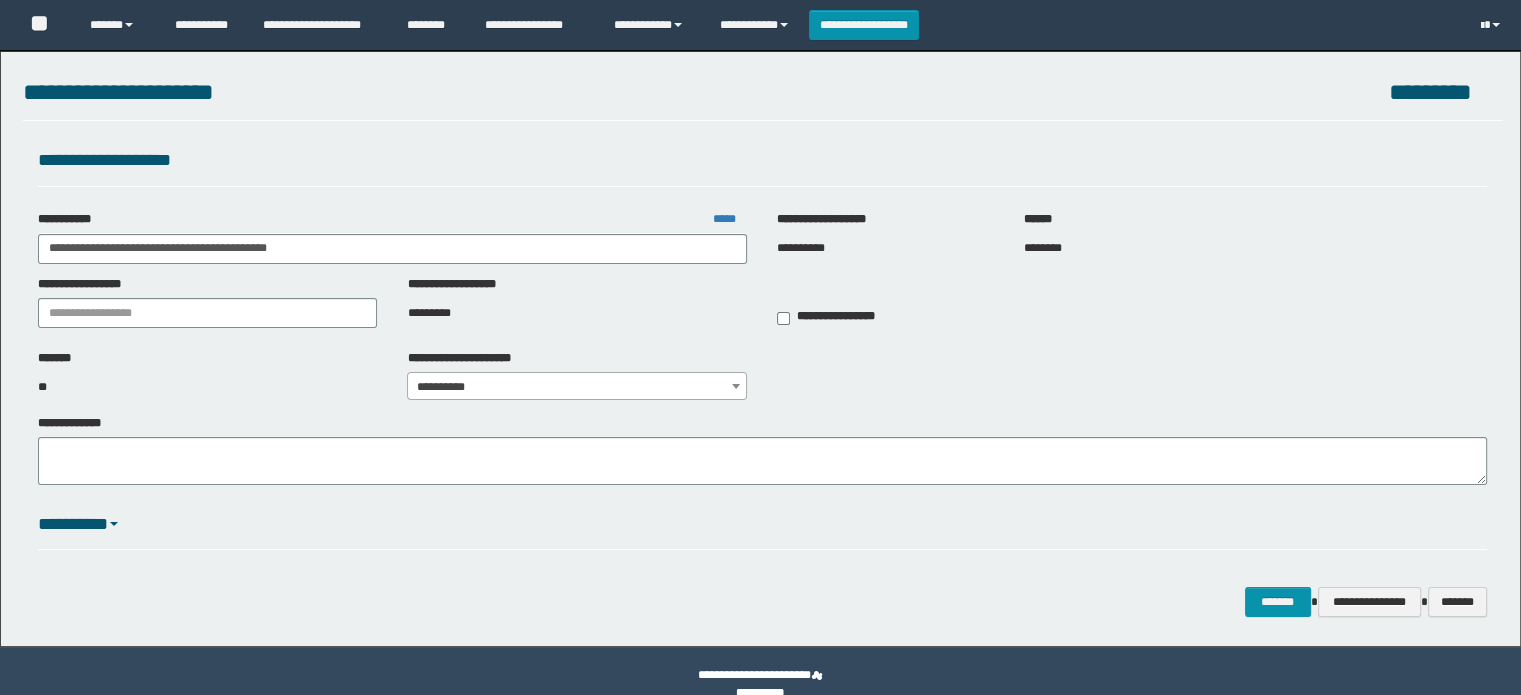 scroll, scrollTop: 0, scrollLeft: 0, axis: both 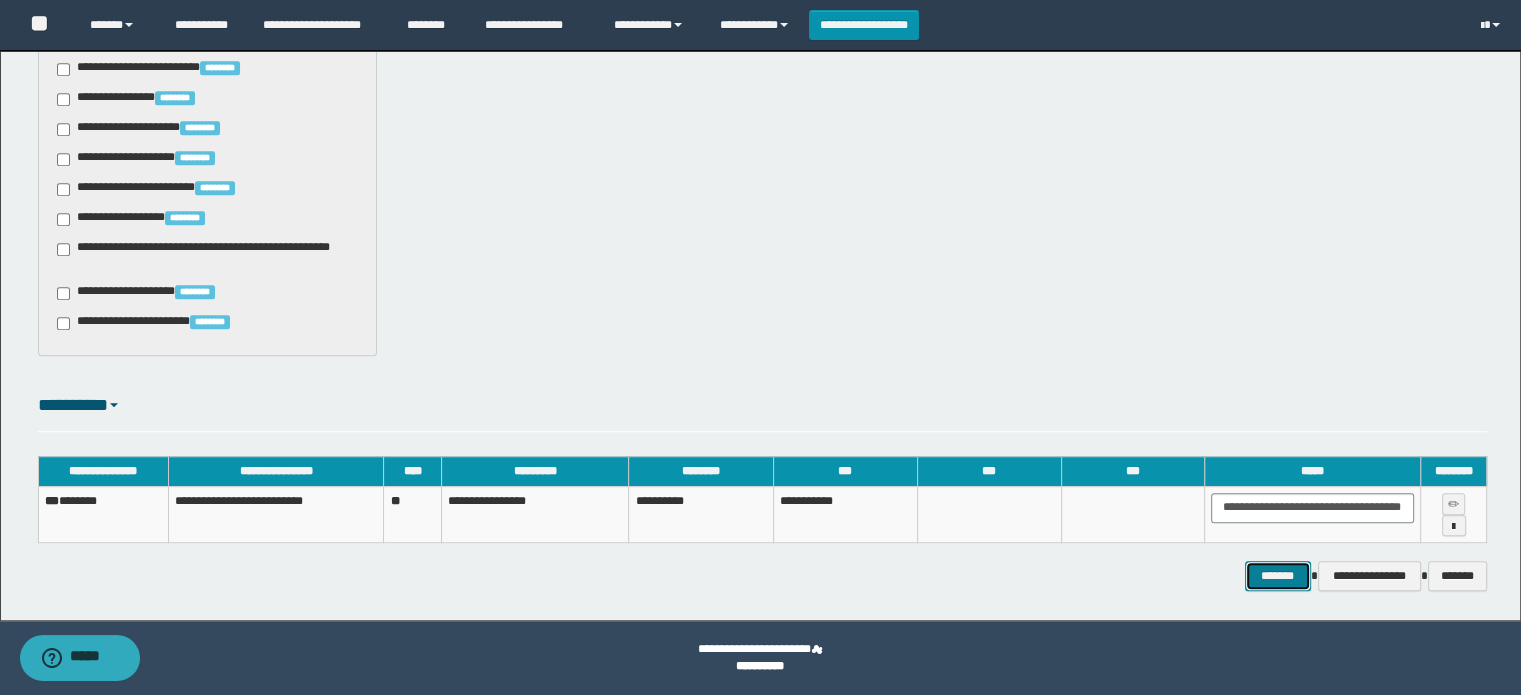 drag, startPoint x: 1268, startPoint y: 574, endPoint x: 1232, endPoint y: 559, distance: 39 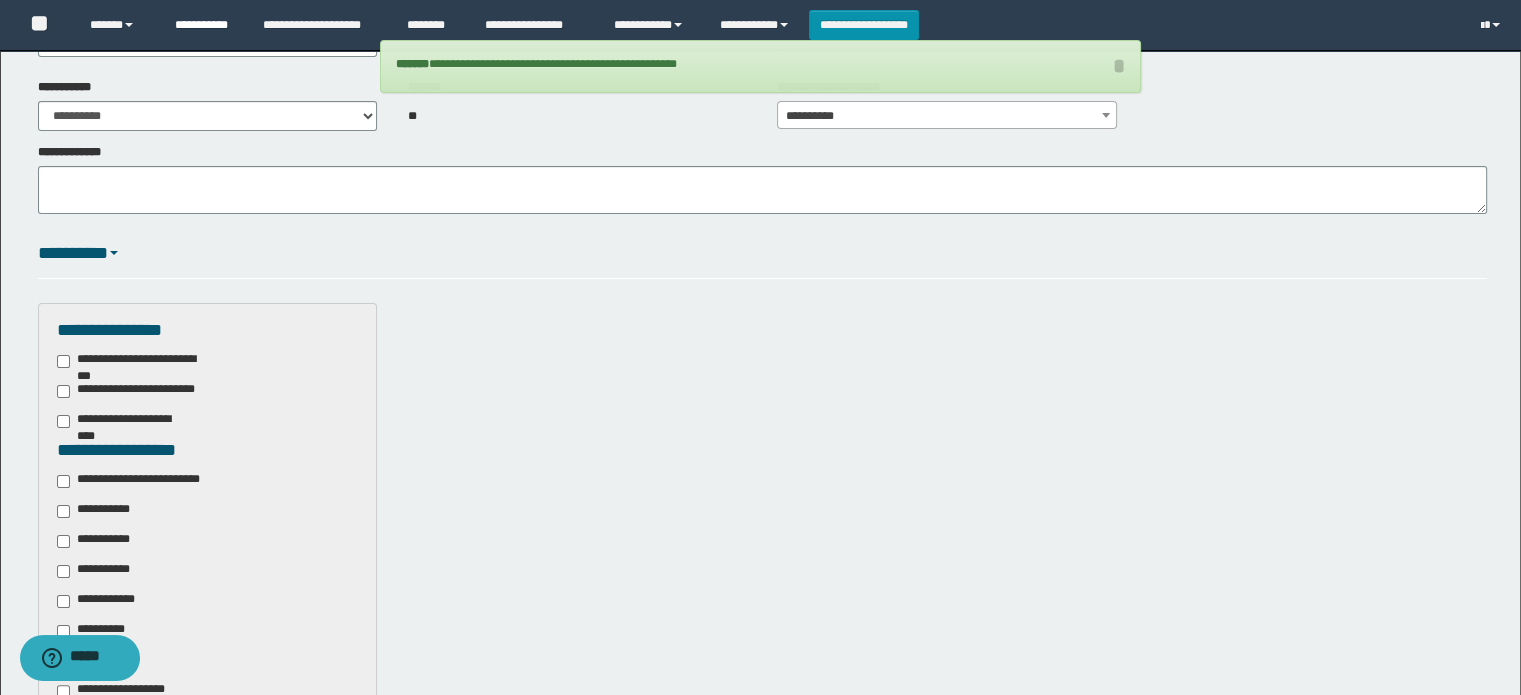 scroll, scrollTop: 83, scrollLeft: 0, axis: vertical 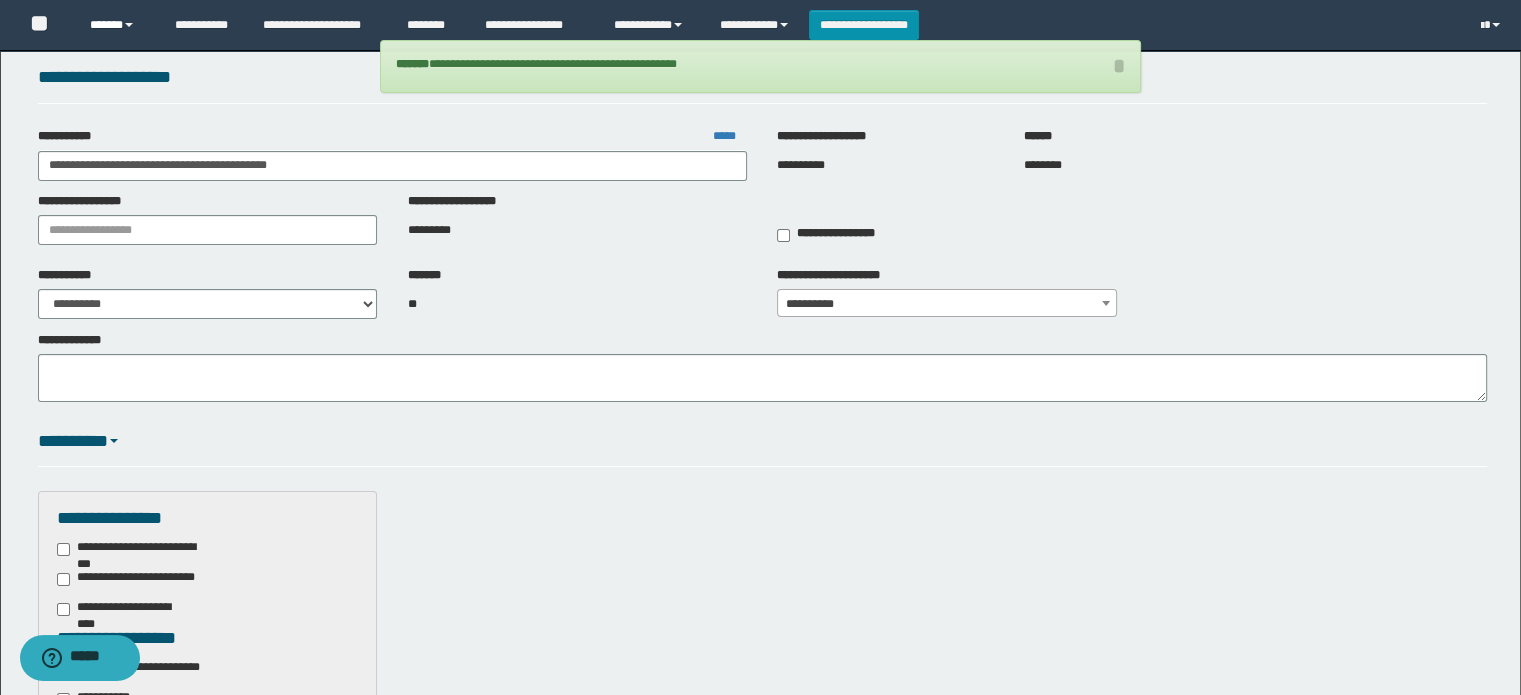 click on "******" at bounding box center (117, 25) 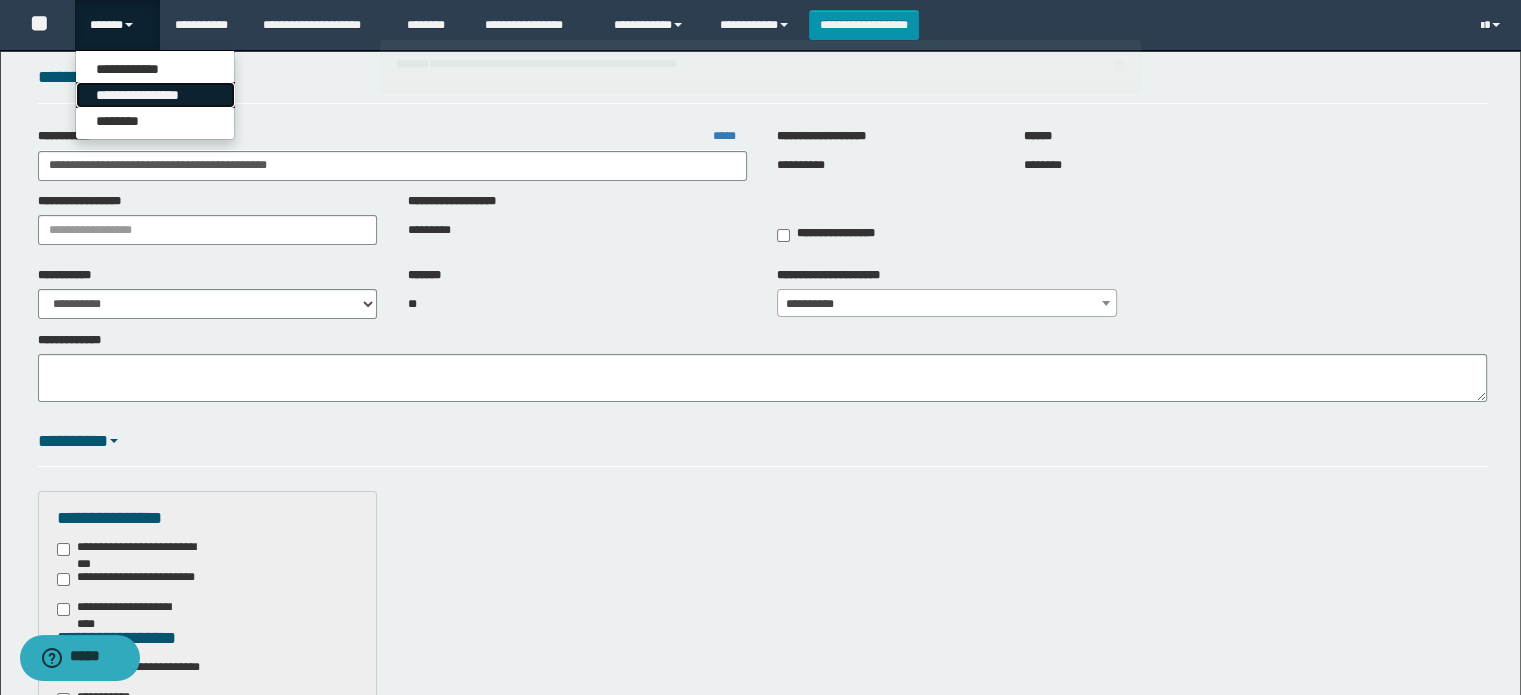 drag, startPoint x: 135, startPoint y: 88, endPoint x: 570, endPoint y: 180, distance: 444.6223 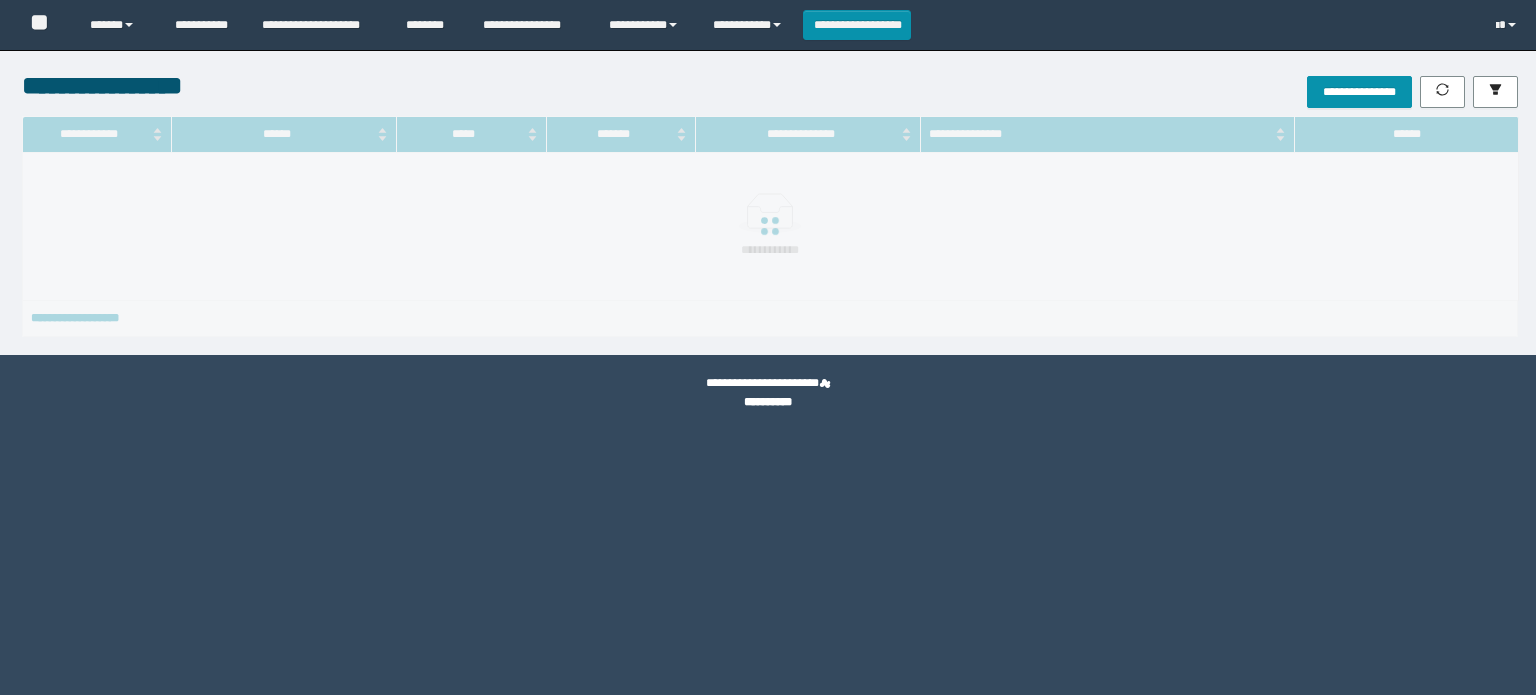 scroll, scrollTop: 0, scrollLeft: 0, axis: both 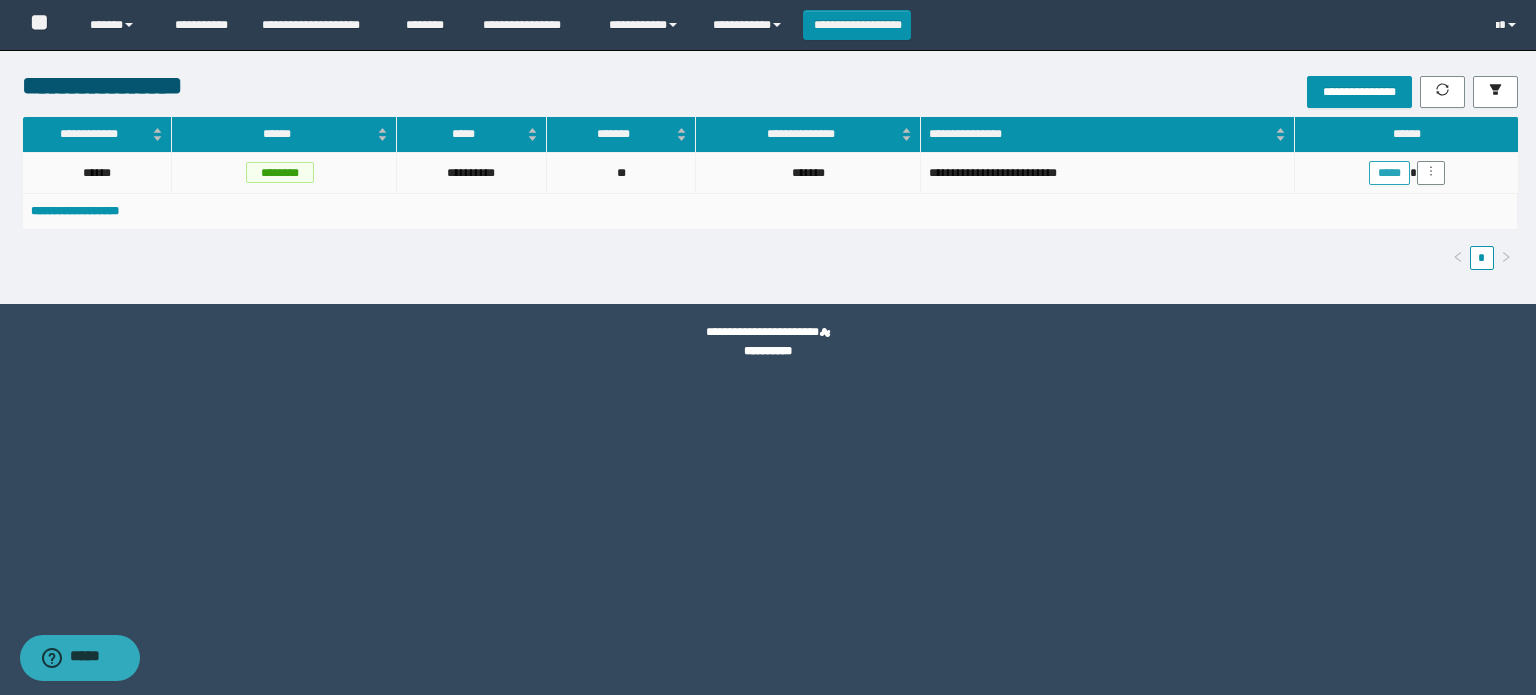 click on "*****" at bounding box center [1389, 173] 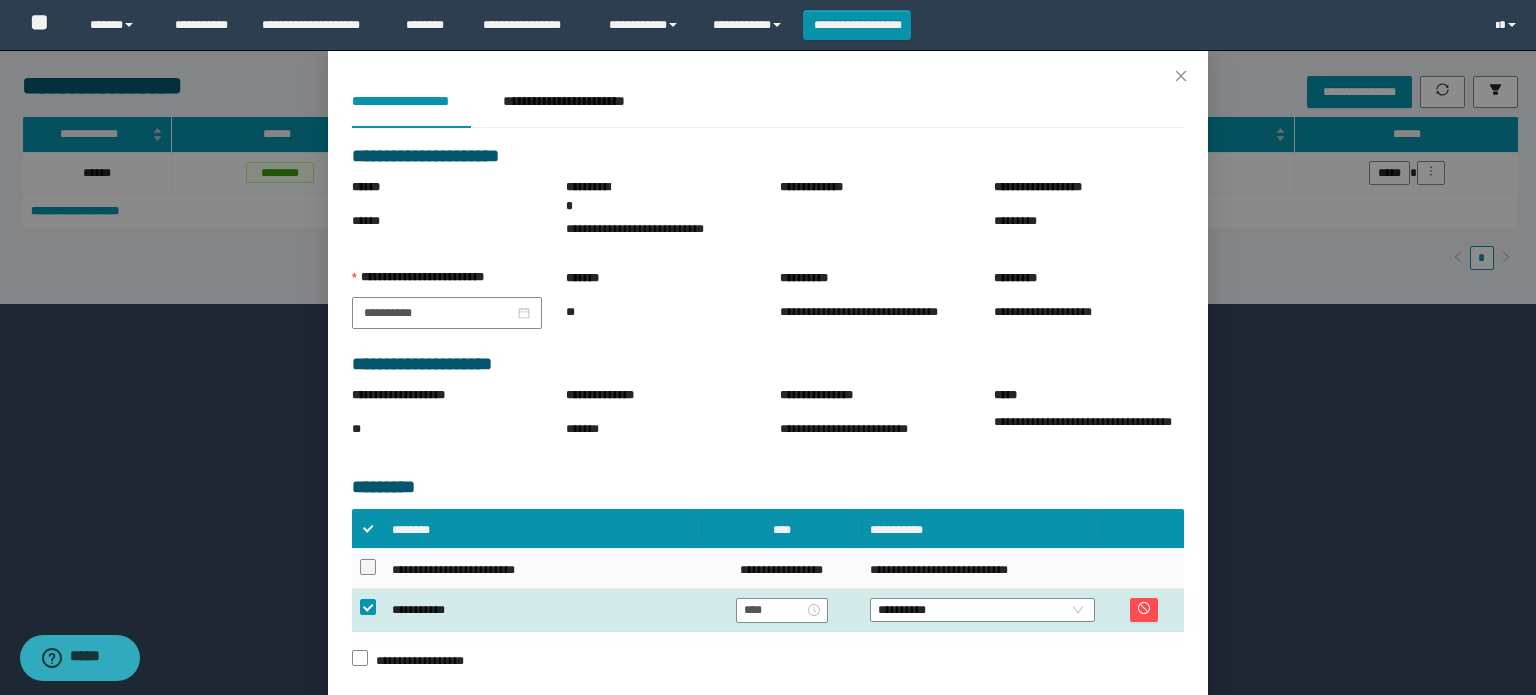 scroll, scrollTop: 127, scrollLeft: 0, axis: vertical 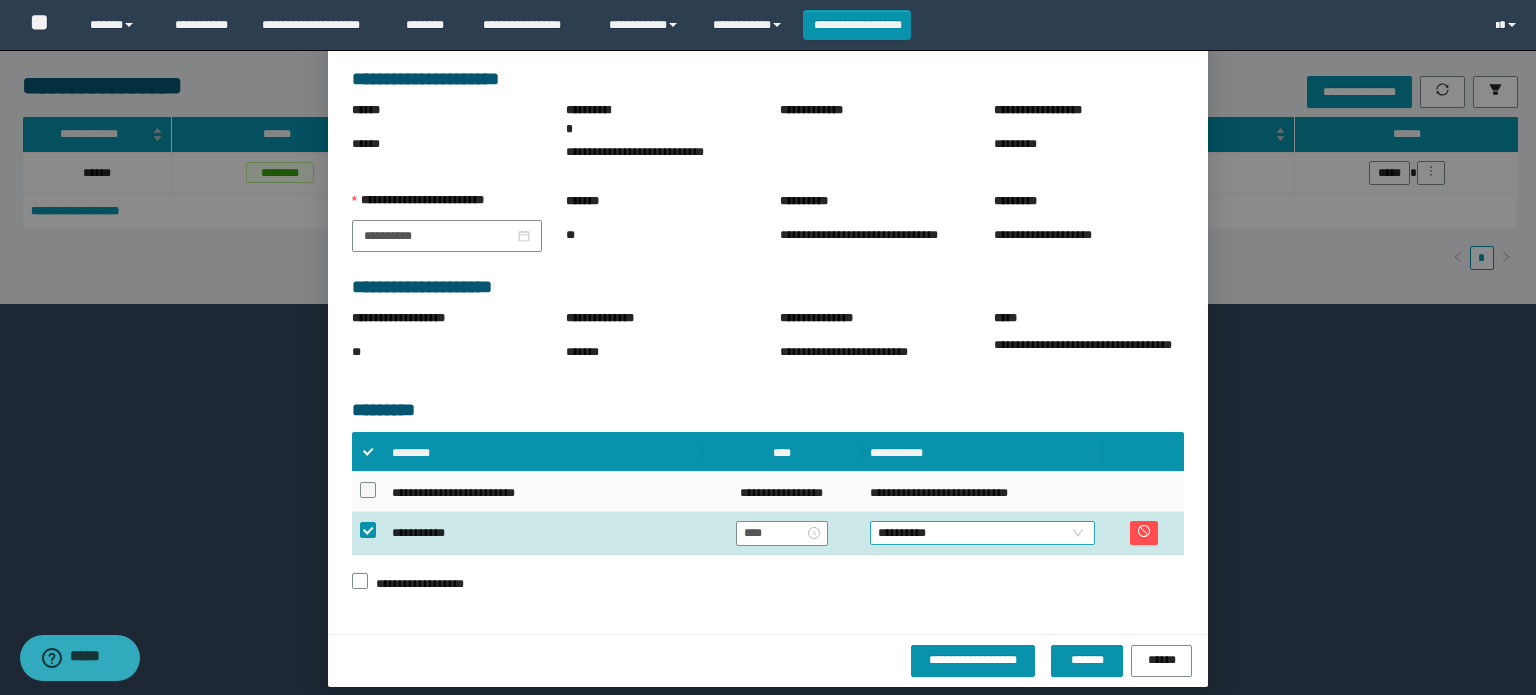 click on "**********" at bounding box center (983, 533) 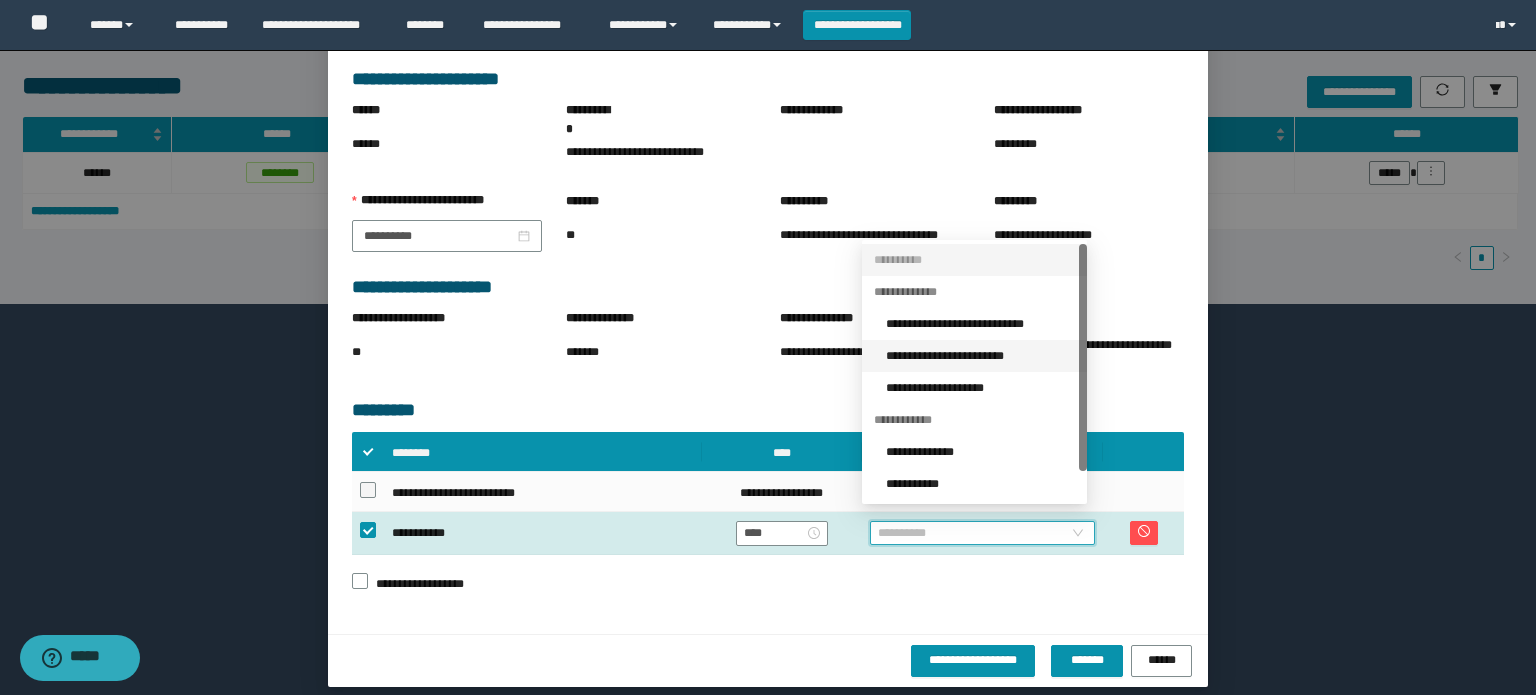 click on "**********" at bounding box center [980, 356] 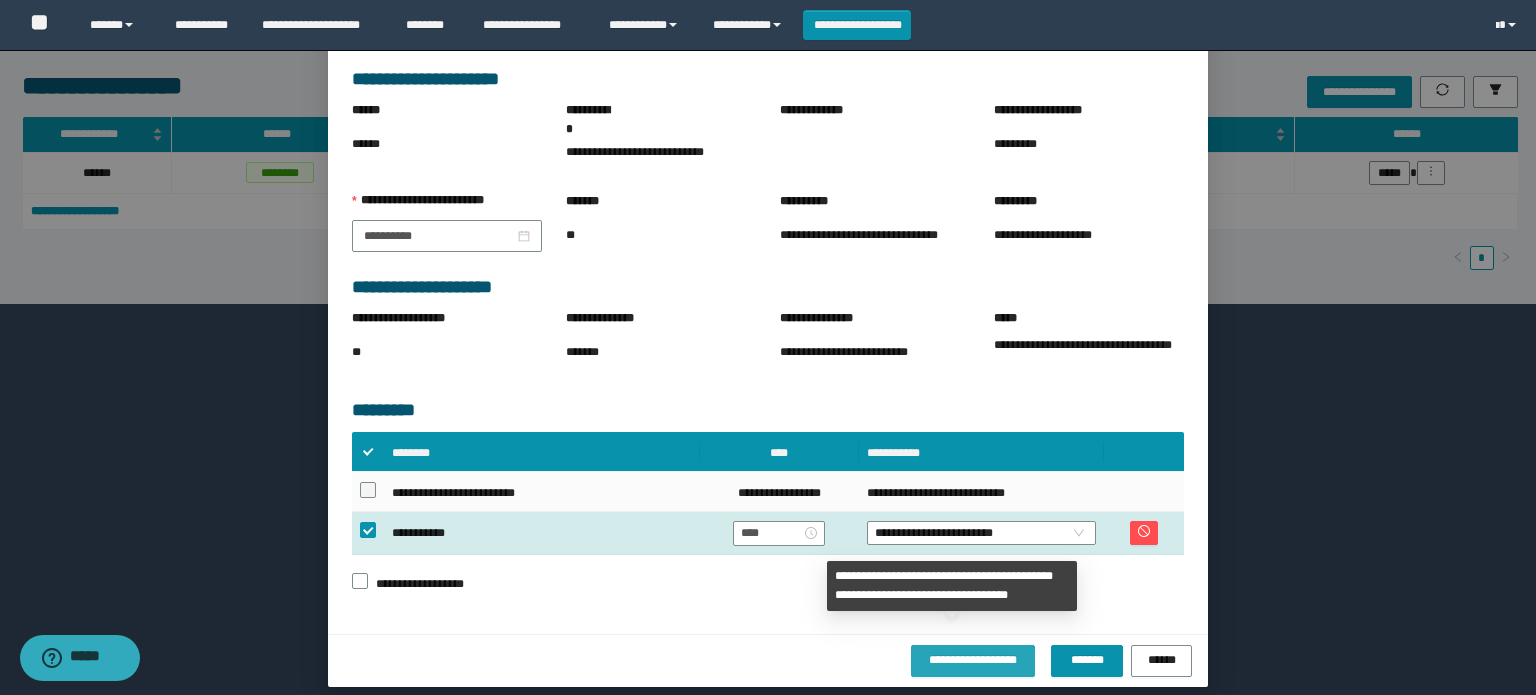 click on "**********" at bounding box center (973, 659) 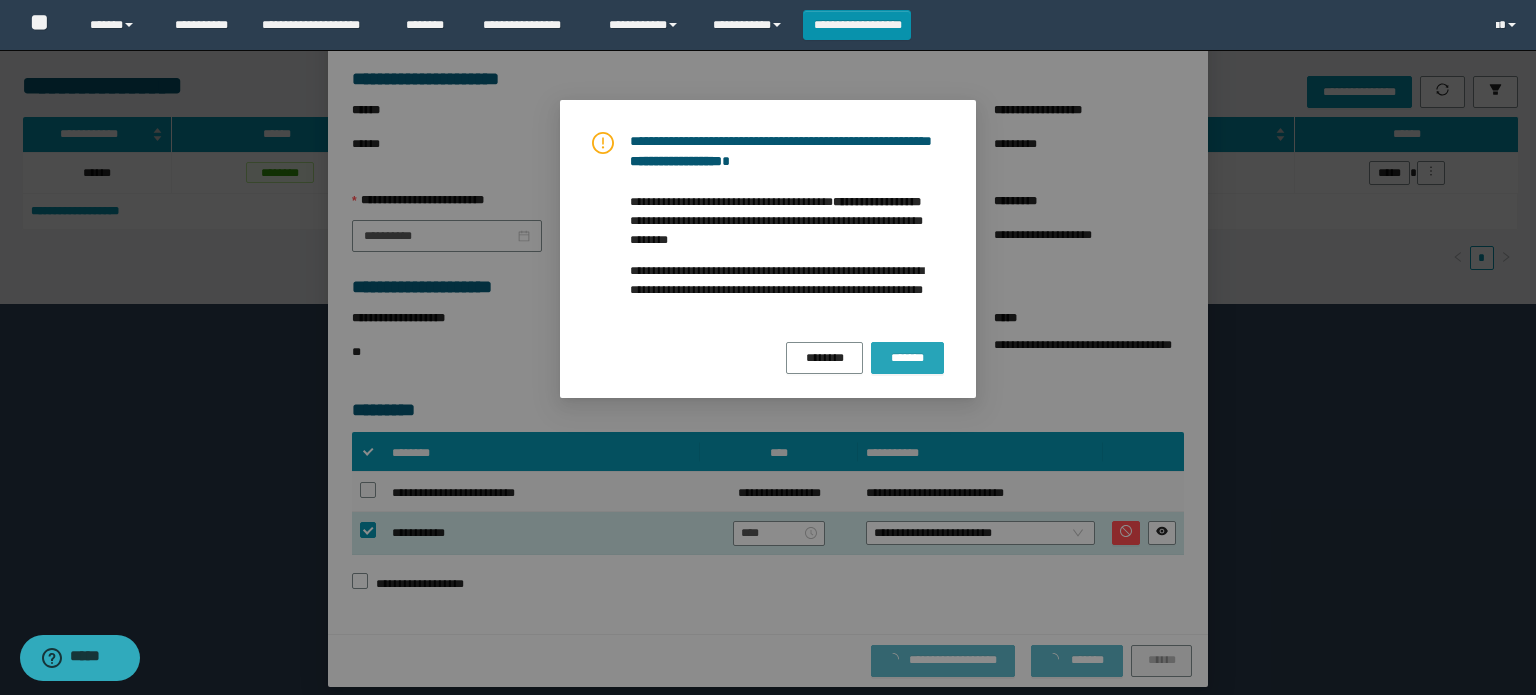 click on "*******" at bounding box center [907, 358] 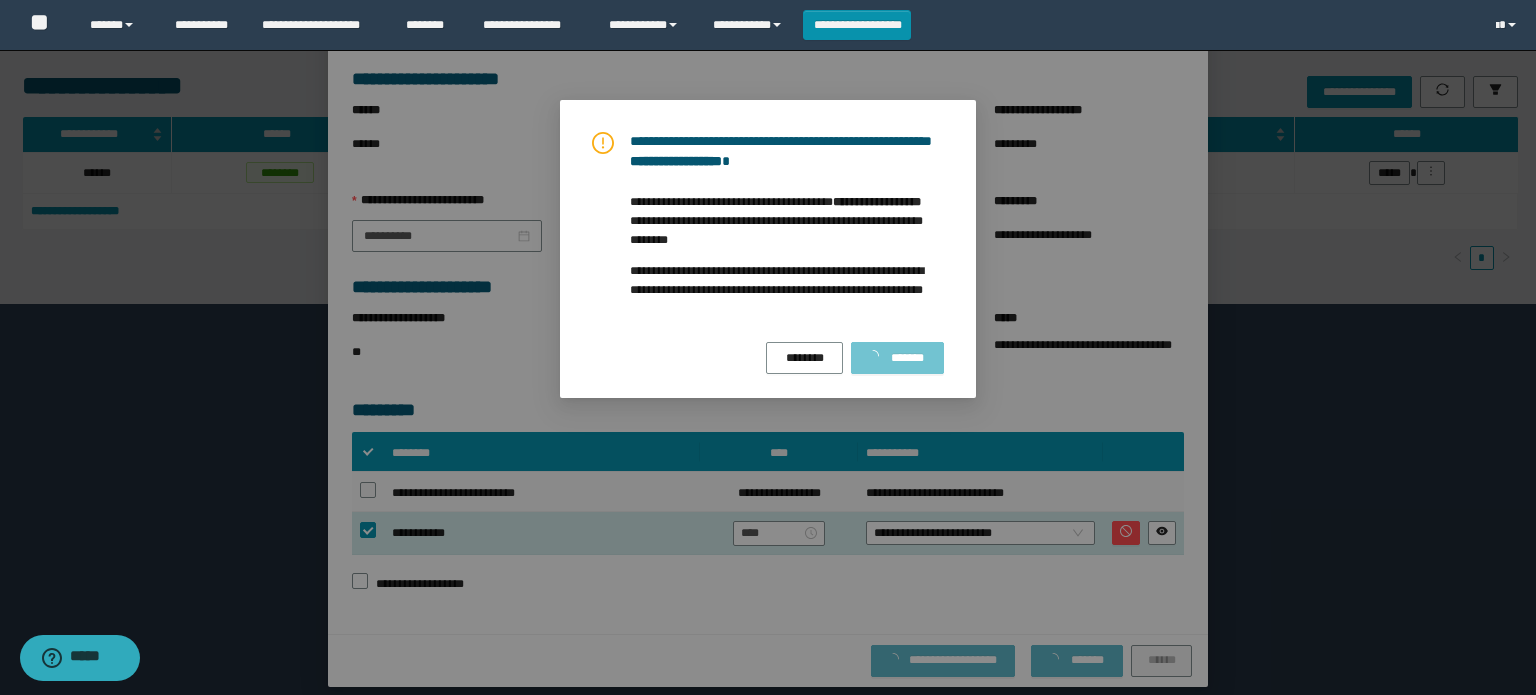 scroll, scrollTop: 123, scrollLeft: 0, axis: vertical 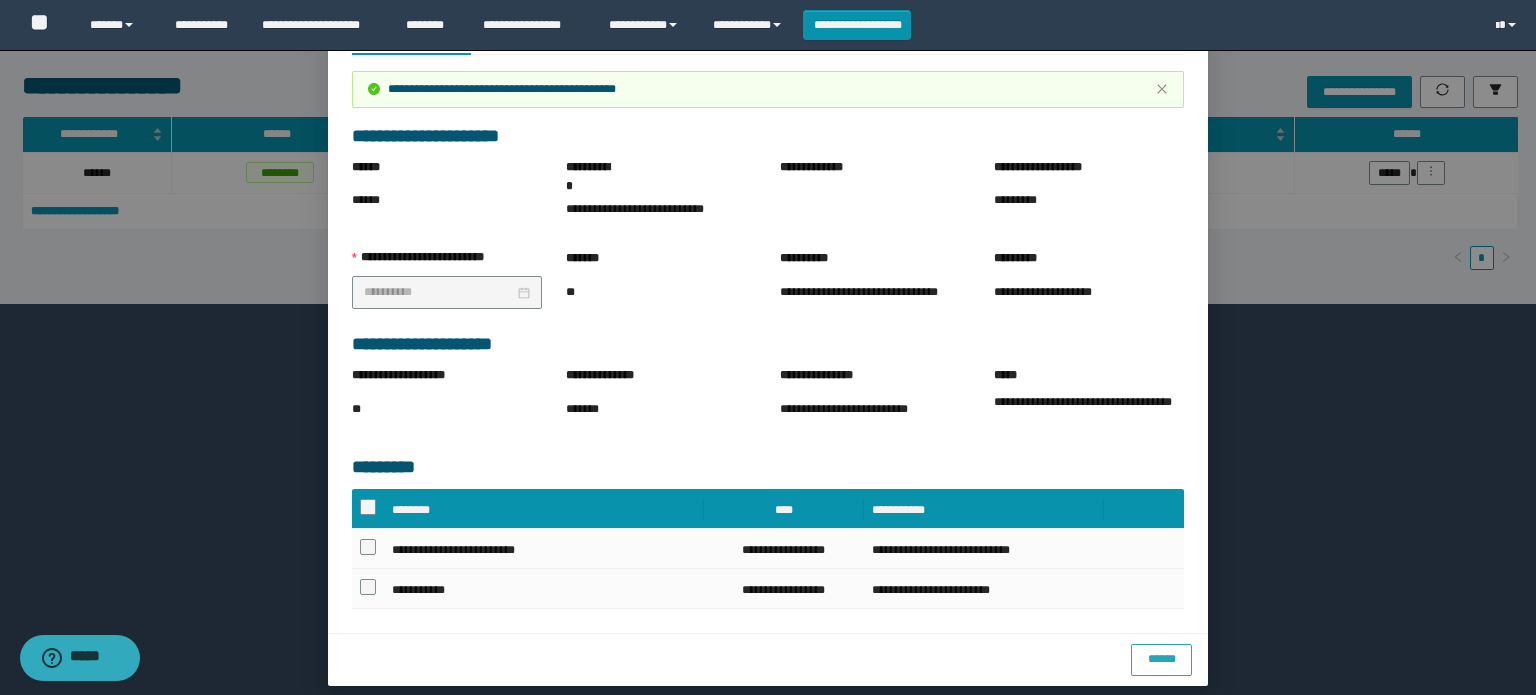click on "******" at bounding box center (1161, 658) 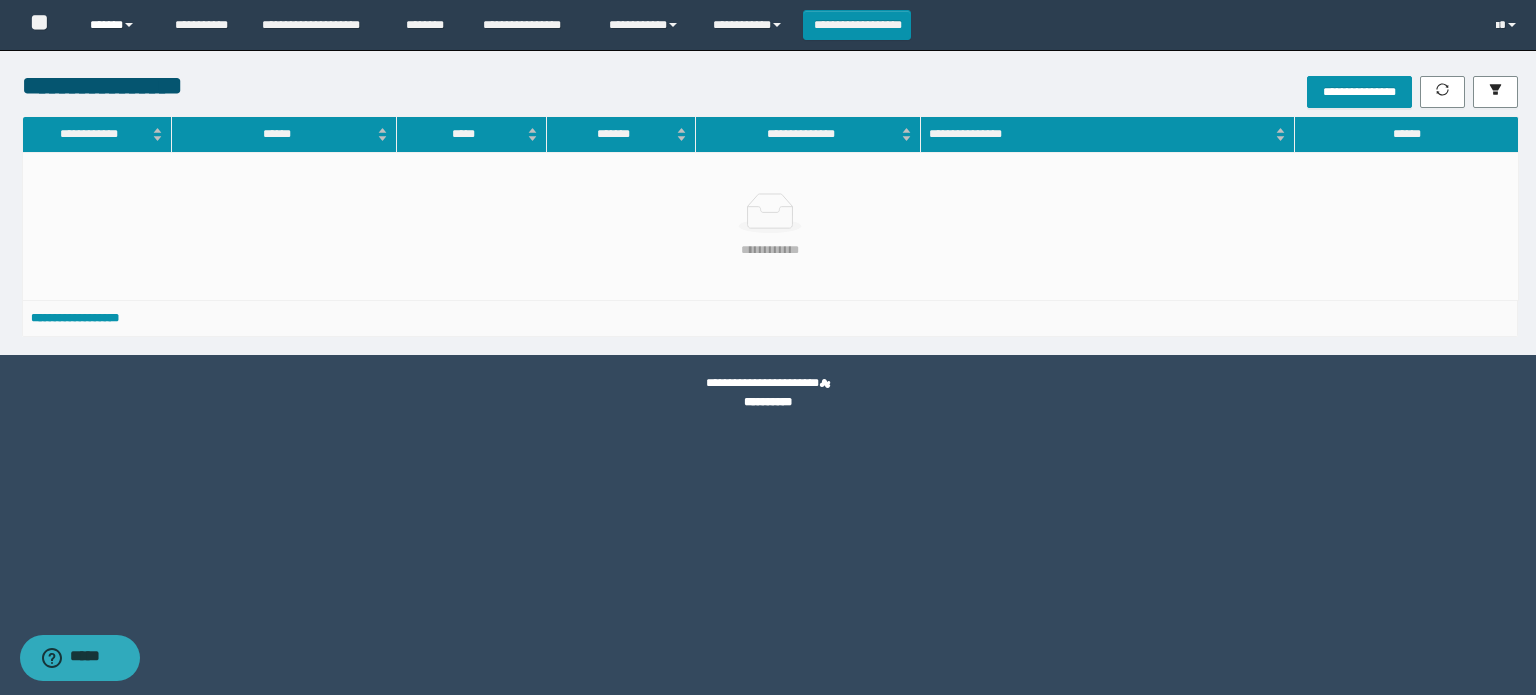 click on "******" at bounding box center (117, 25) 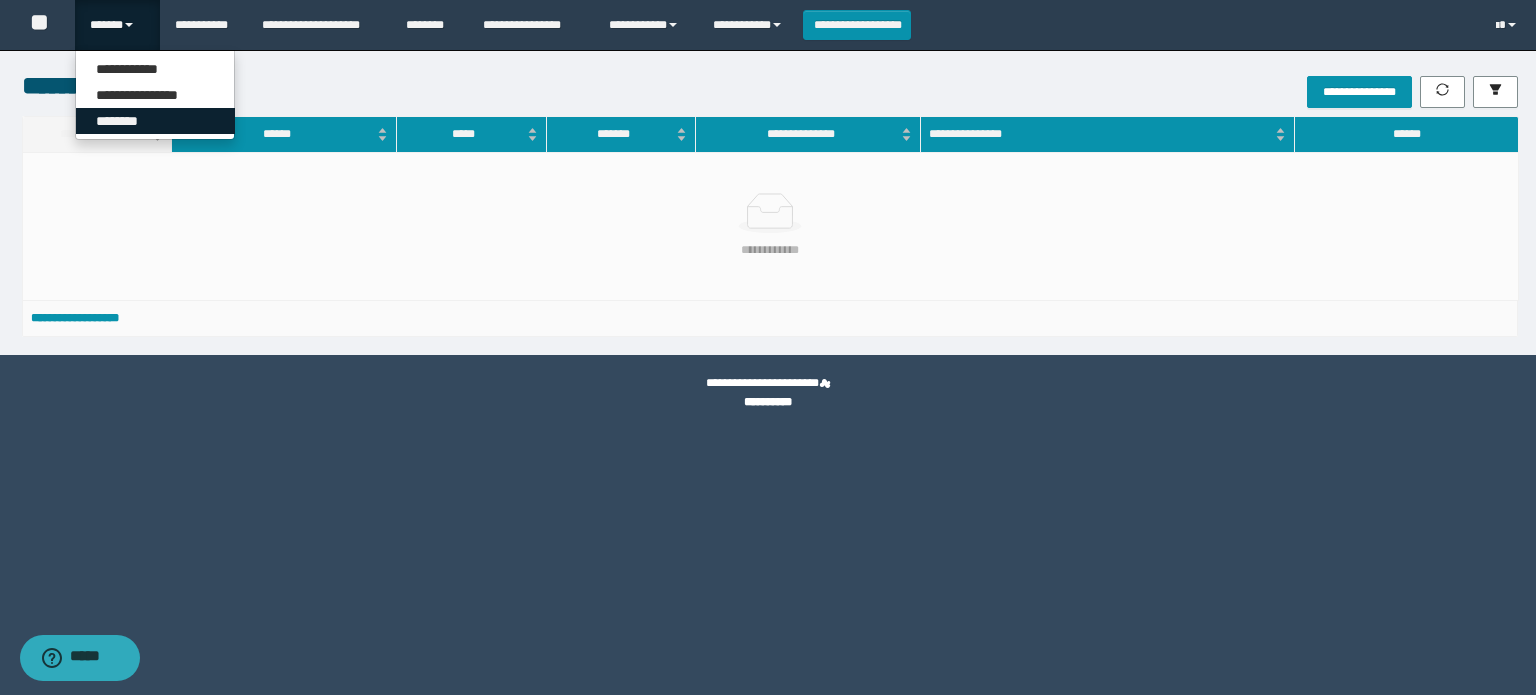 click on "********" at bounding box center [155, 121] 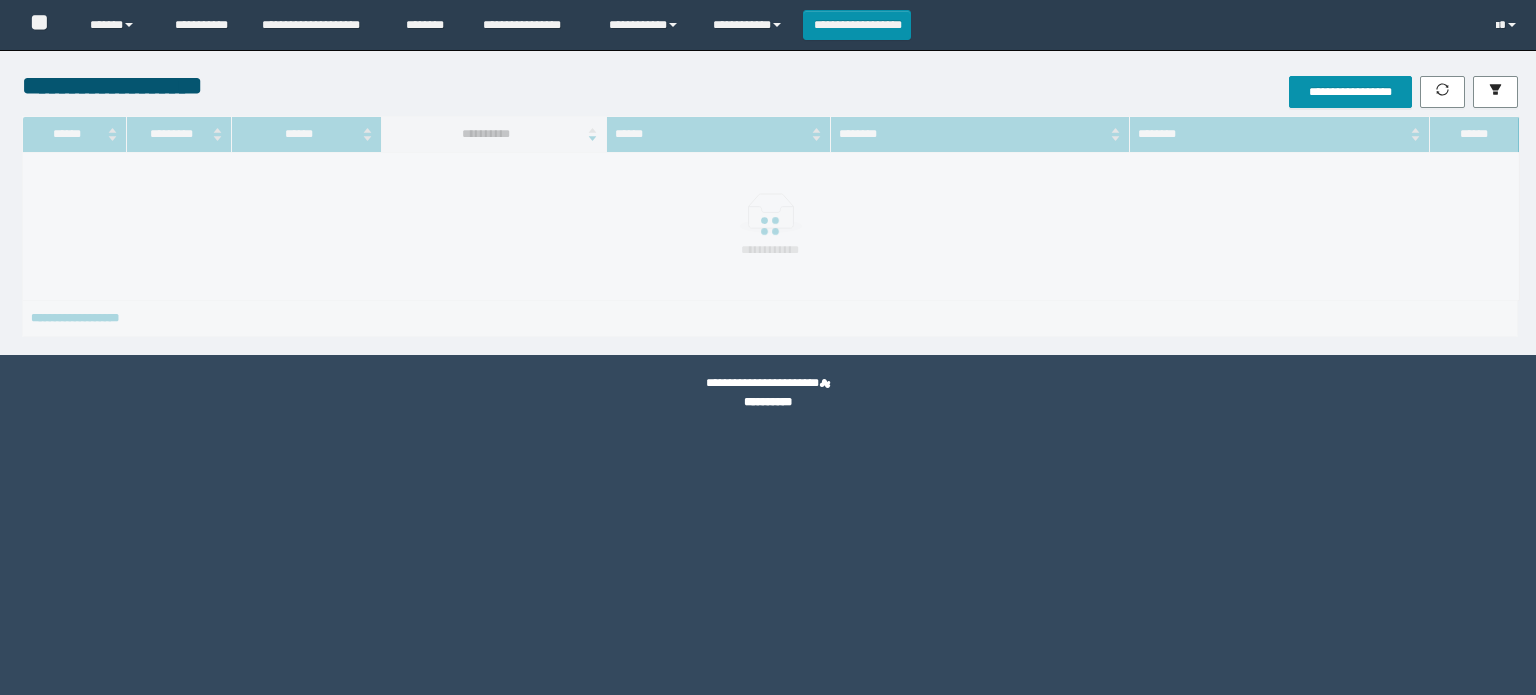 scroll, scrollTop: 0, scrollLeft: 0, axis: both 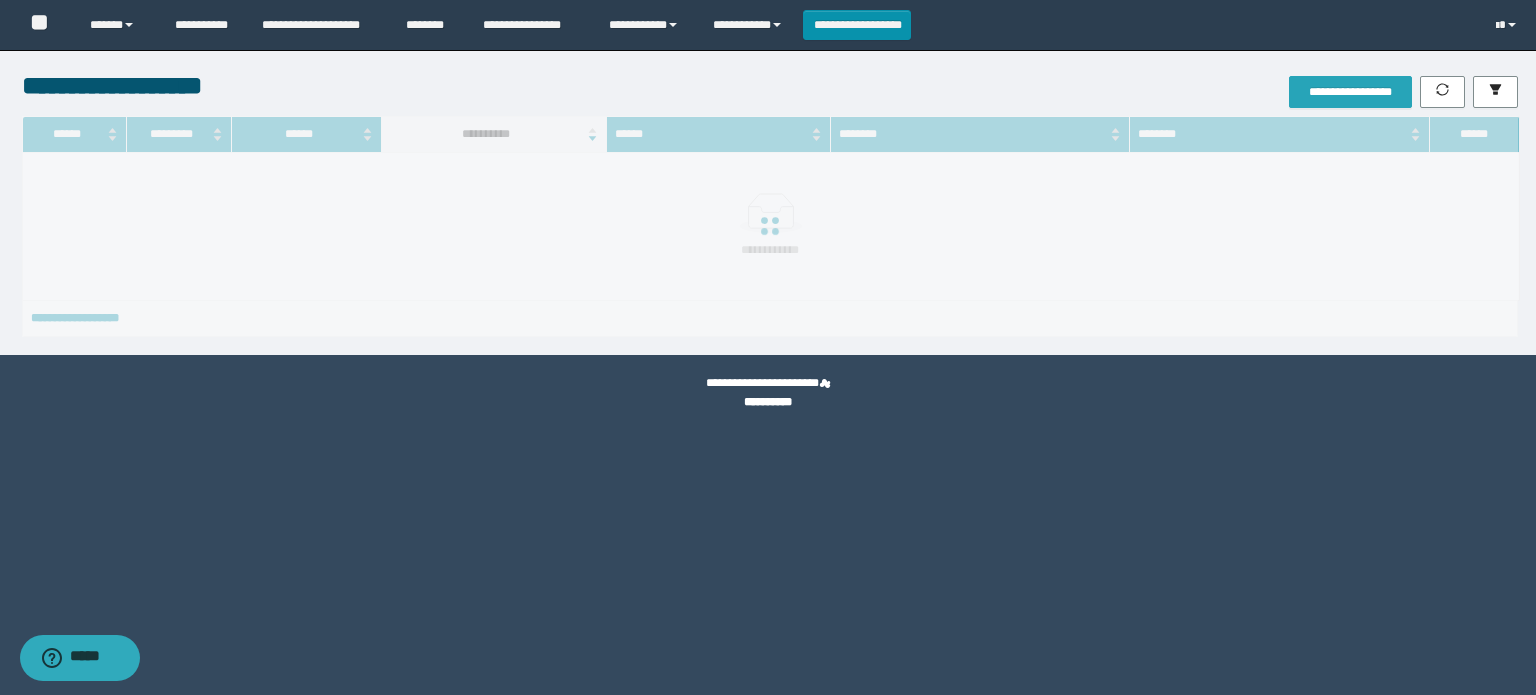 click on "**********" at bounding box center [1350, 92] 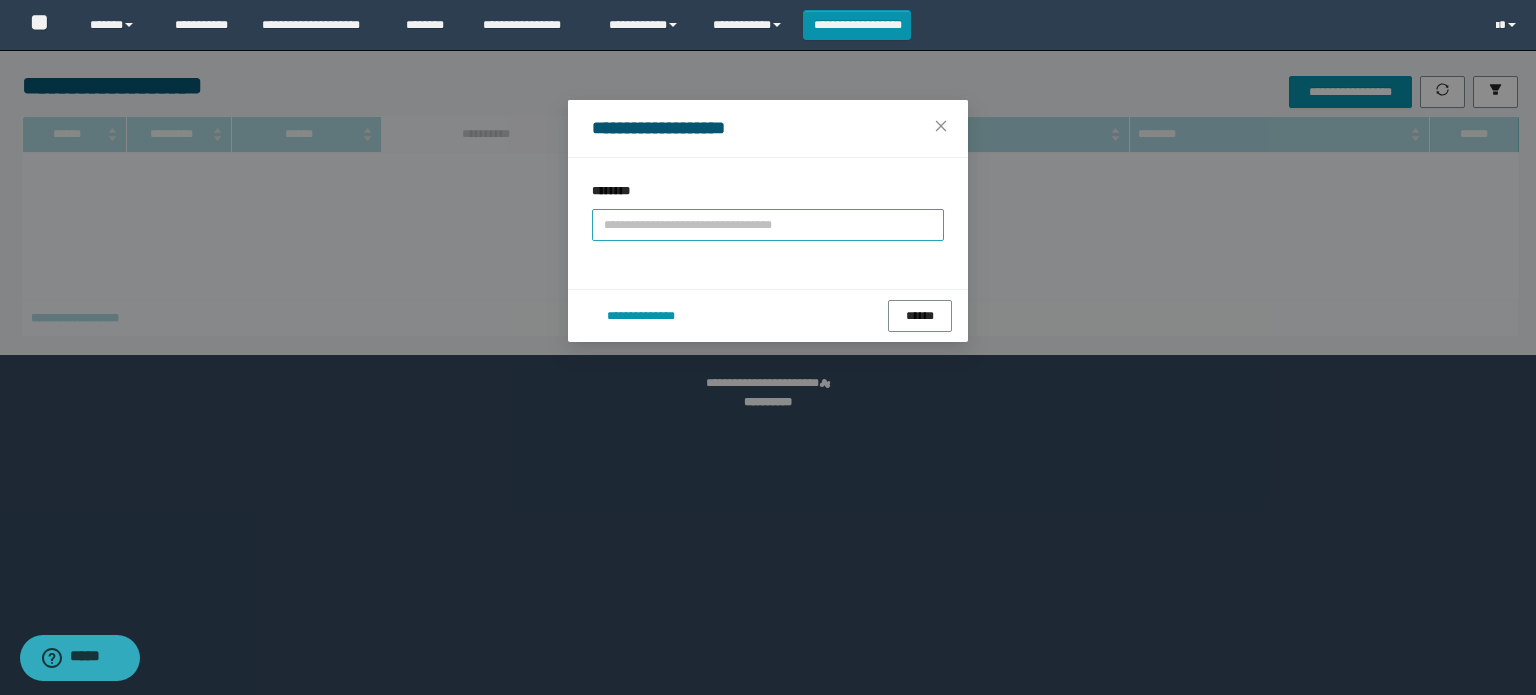 click at bounding box center [768, 225] 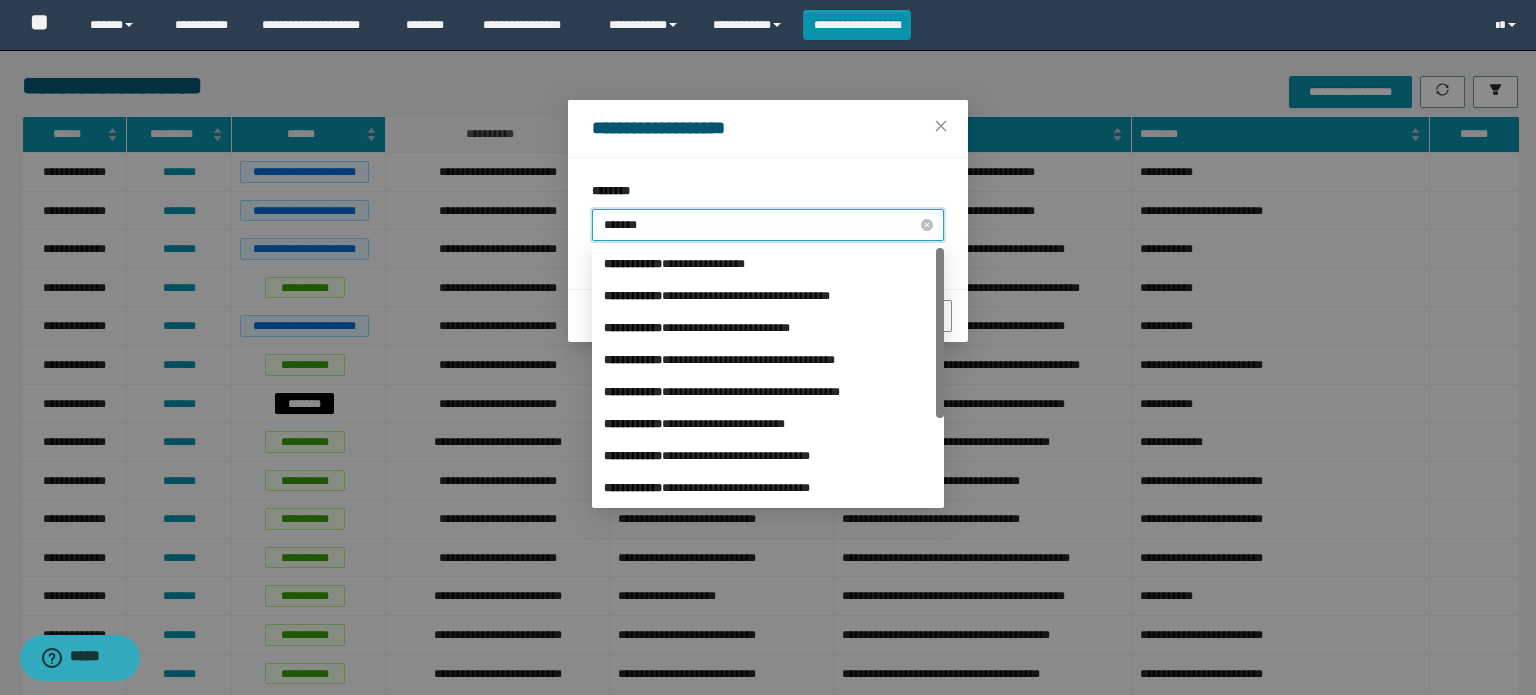 type on "********" 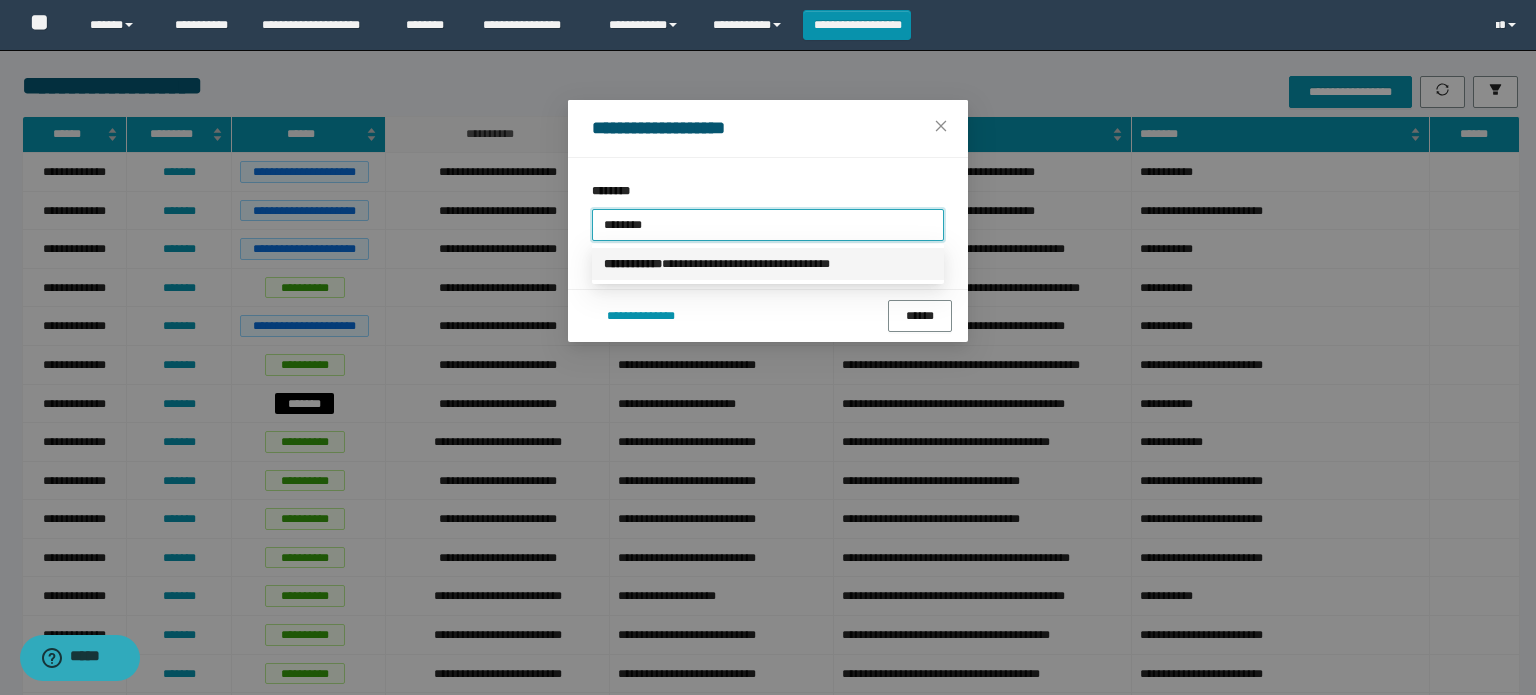 click on "**********" at bounding box center [768, 264] 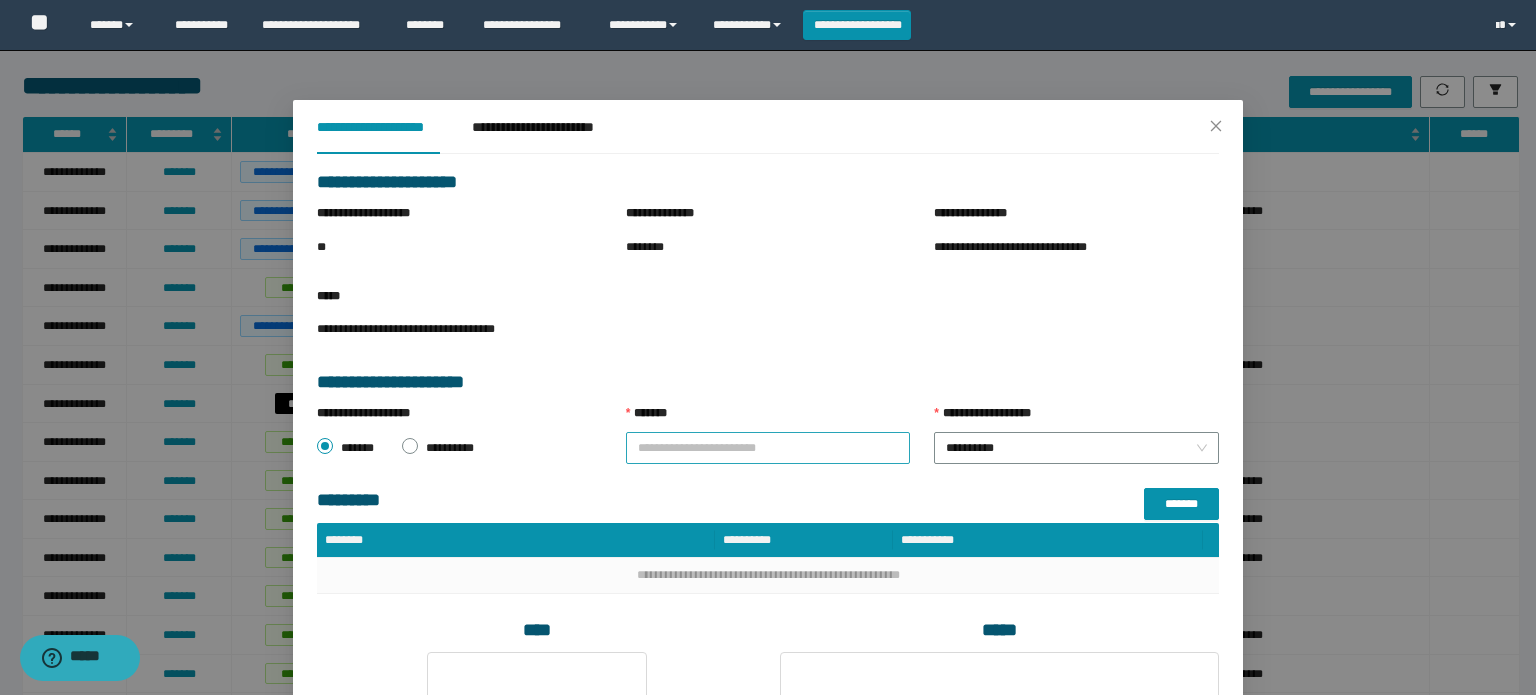 click on "*******" at bounding box center (768, 448) 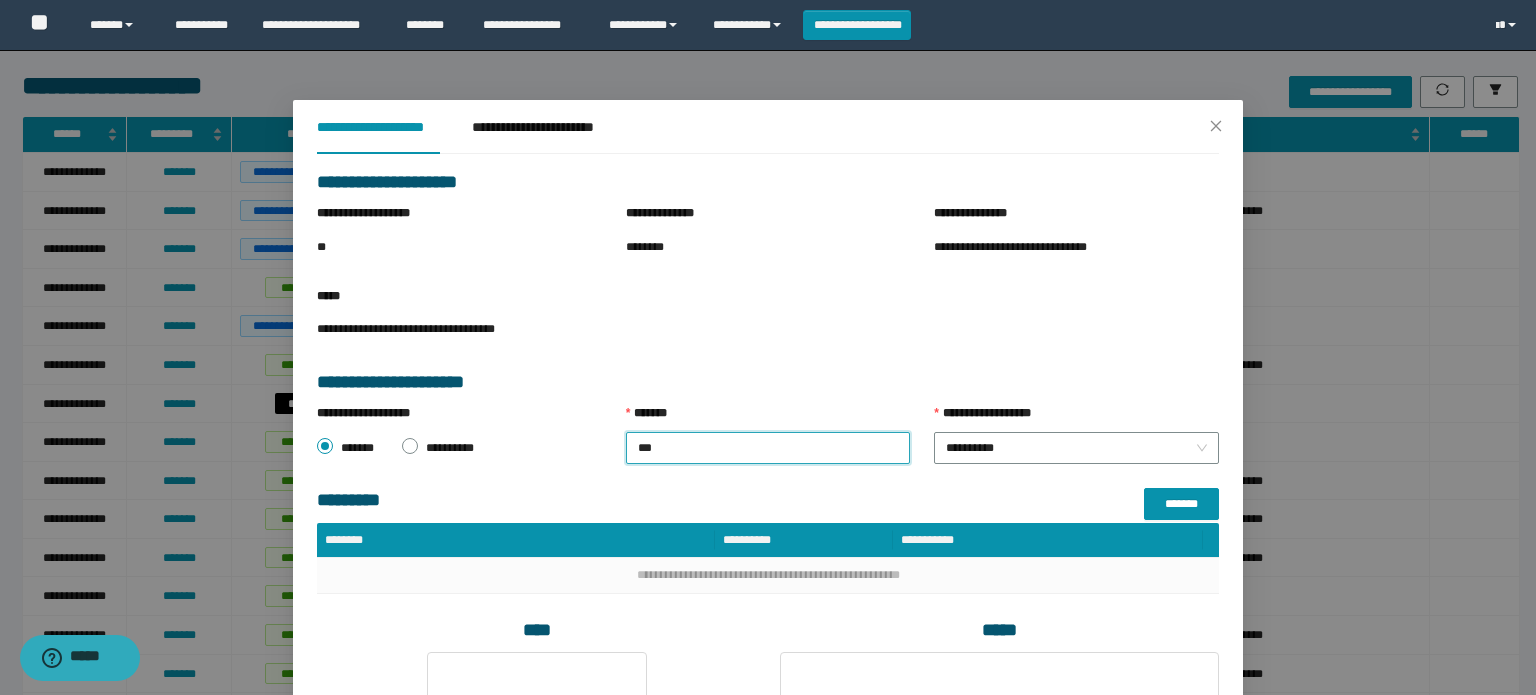 type on "****" 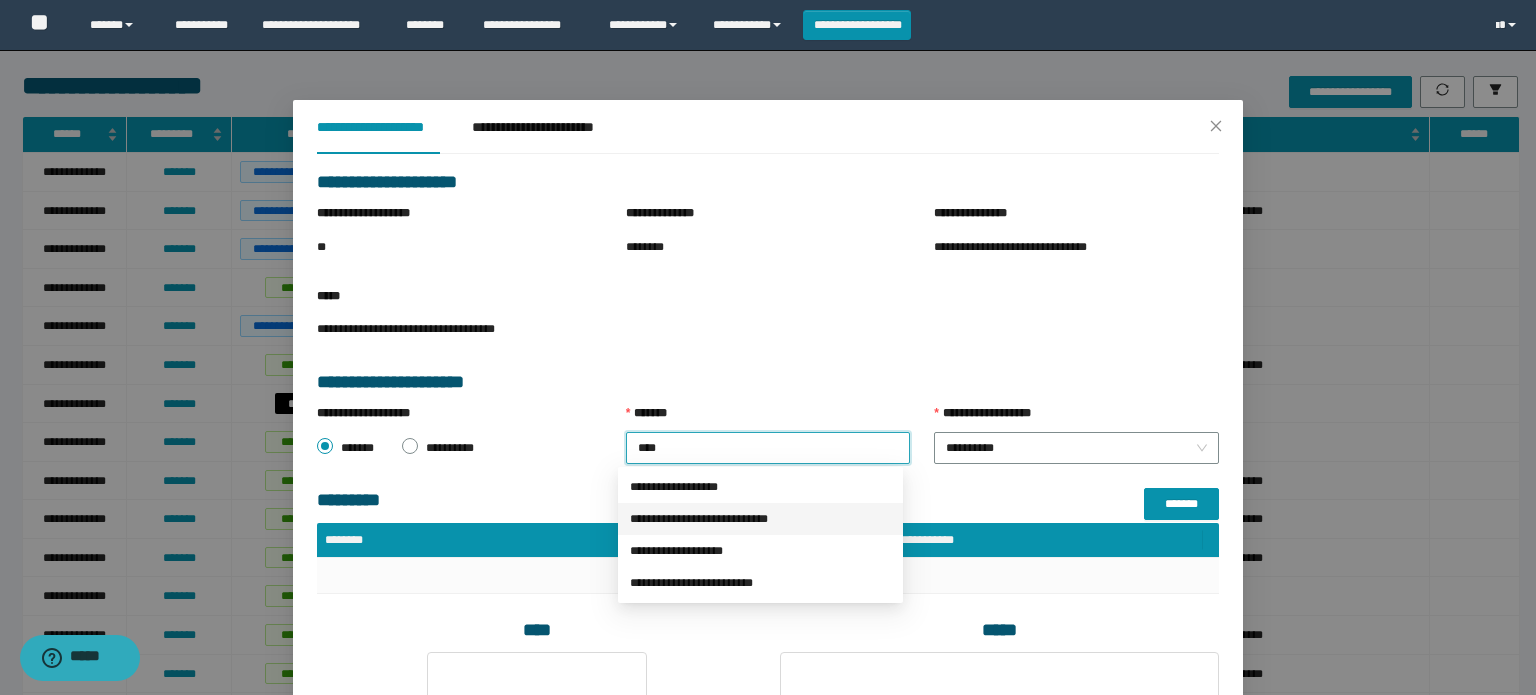 drag, startPoint x: 717, startPoint y: 520, endPoint x: 813, endPoint y: 481, distance: 103.6195 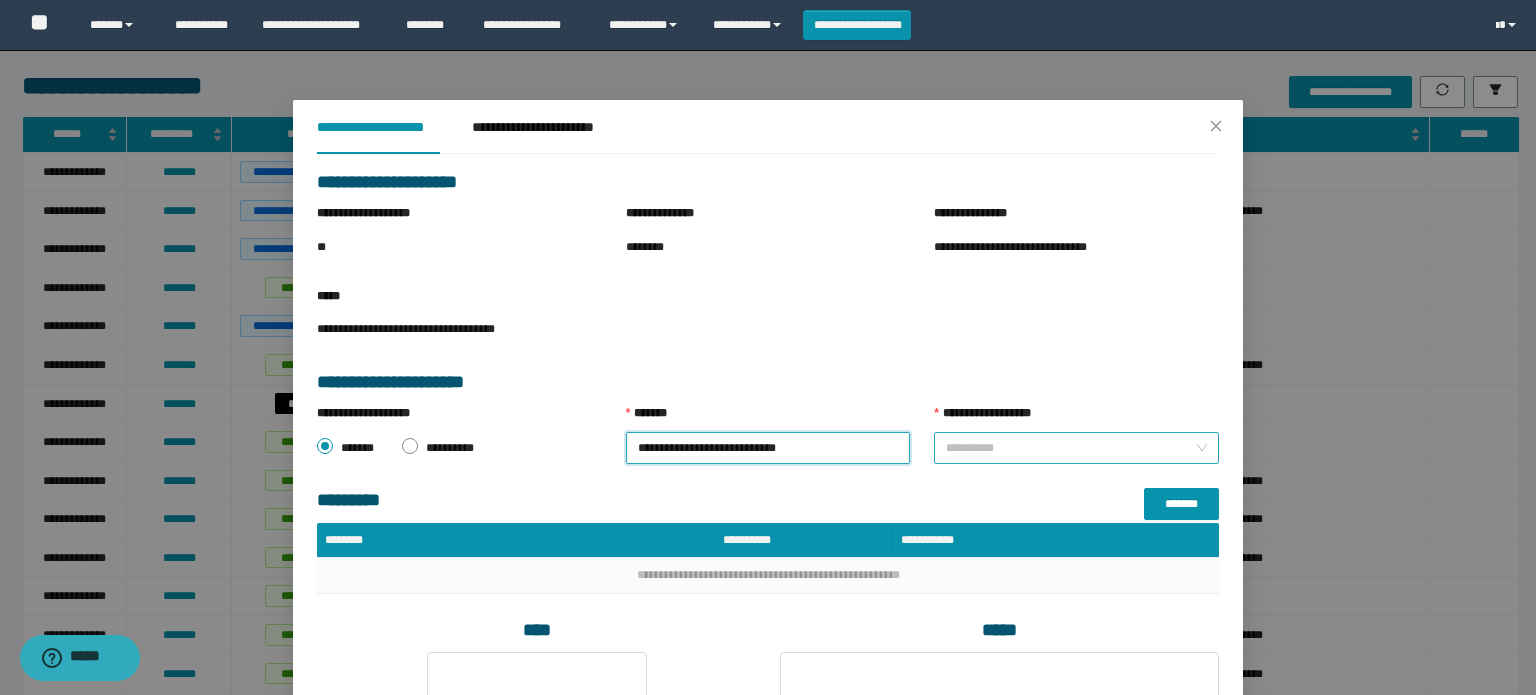 click on "**********" at bounding box center [1076, 448] 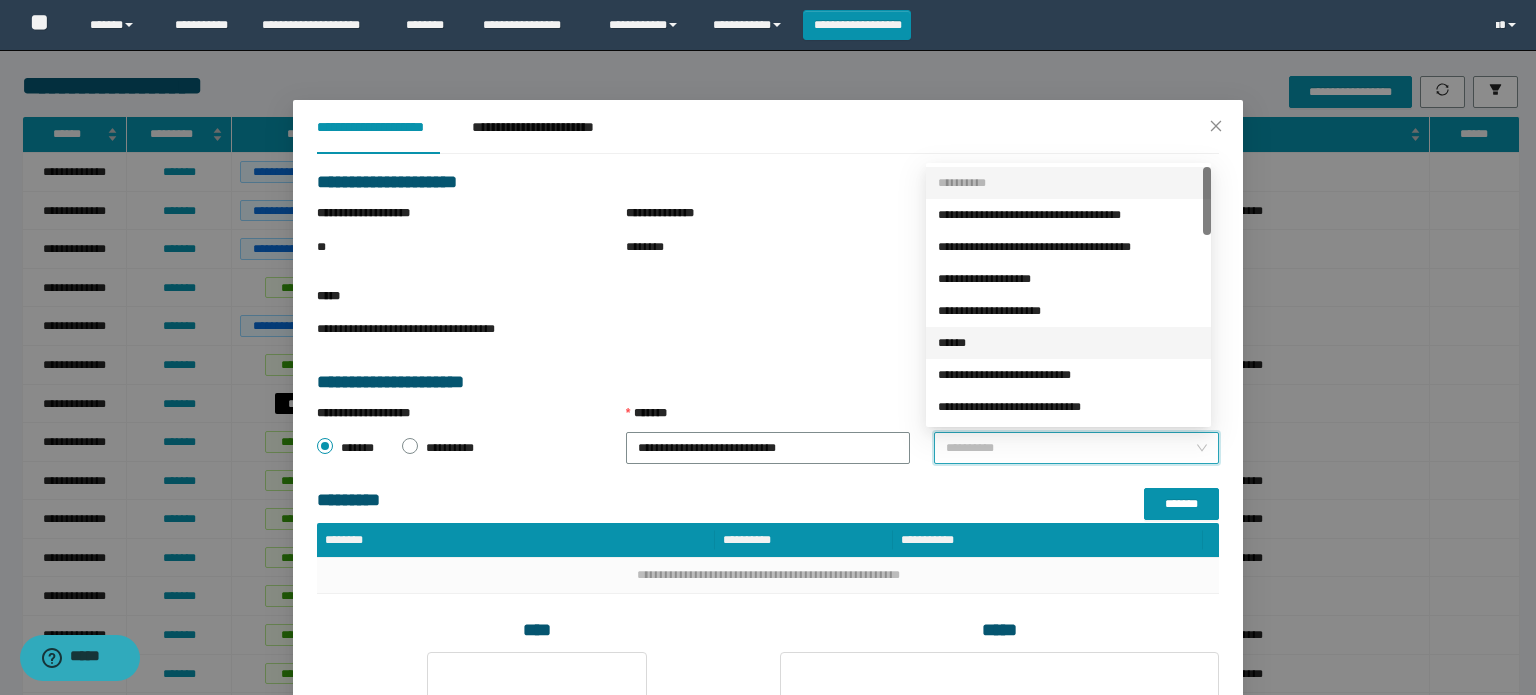 scroll, scrollTop: 200, scrollLeft: 0, axis: vertical 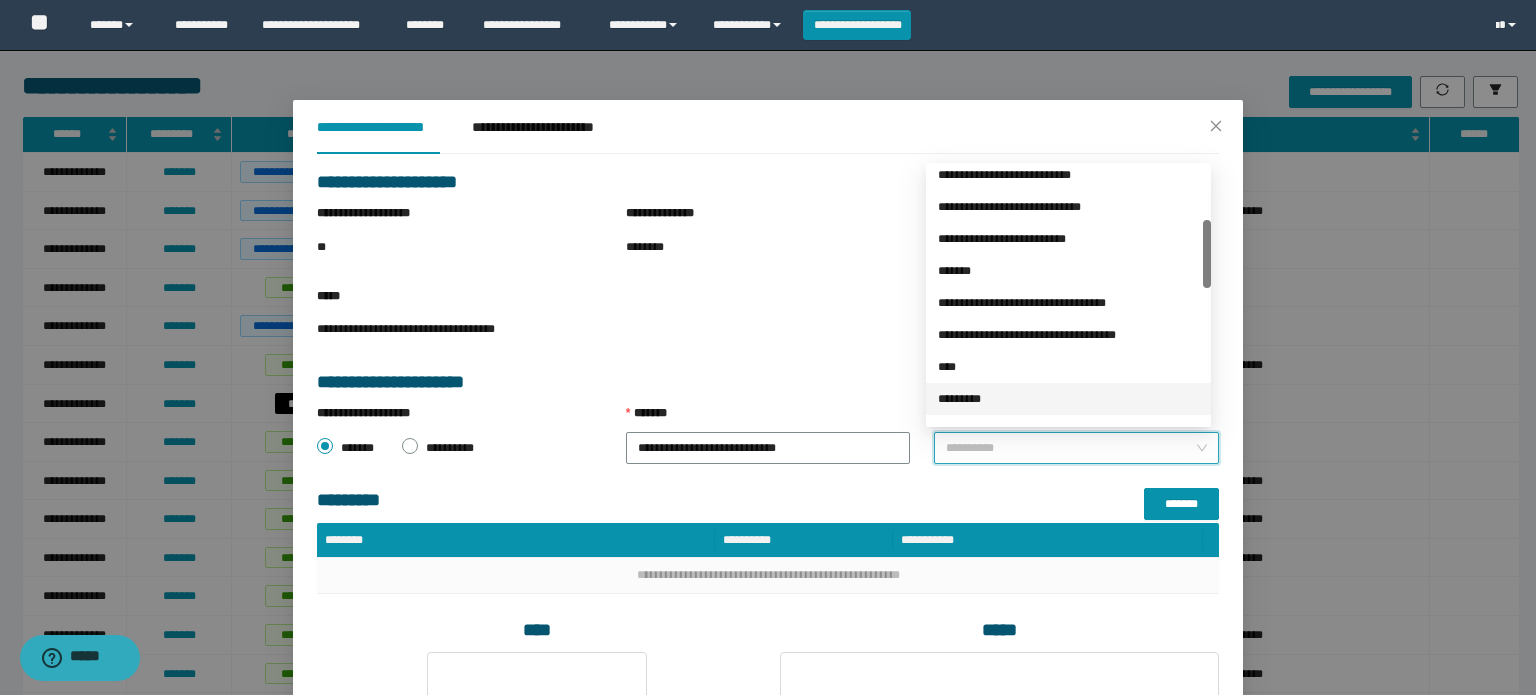 click on "*********" at bounding box center (1068, 399) 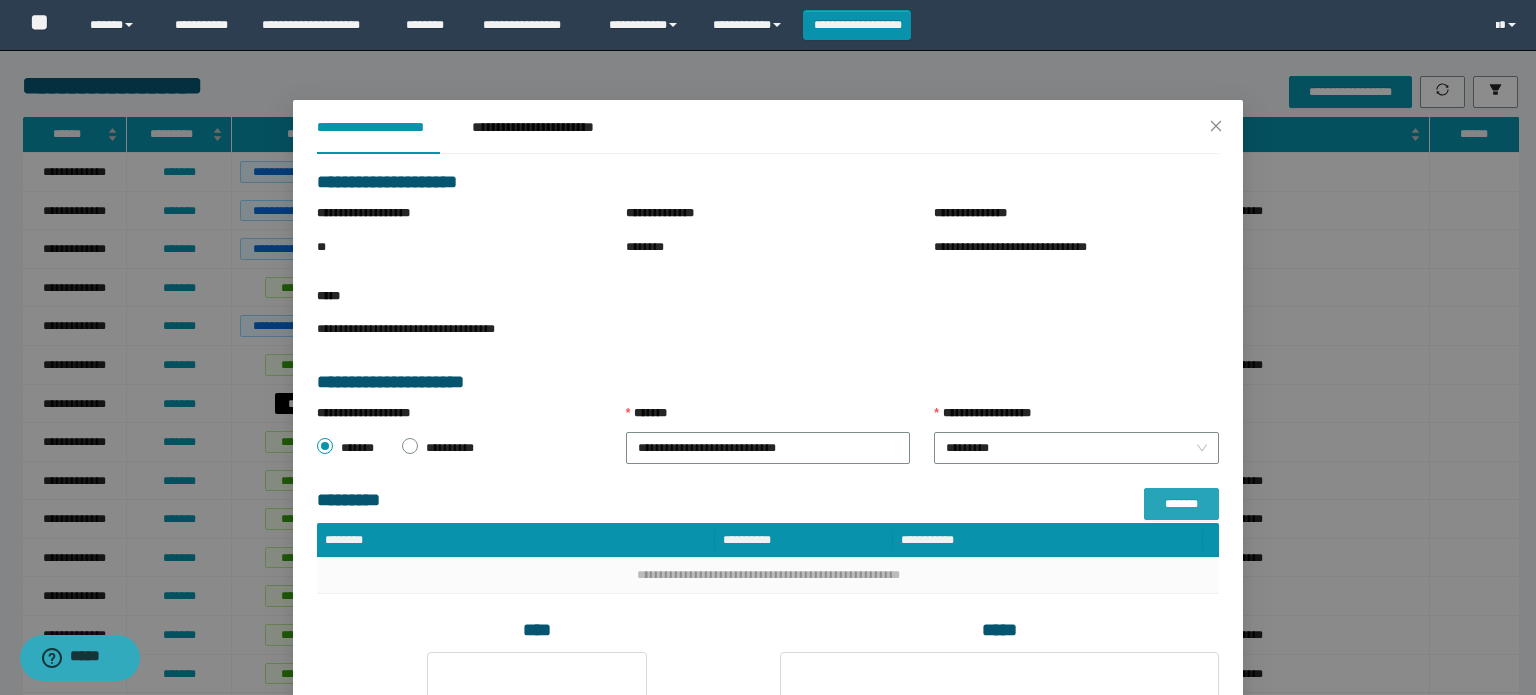 click on "*******" at bounding box center [1181, 504] 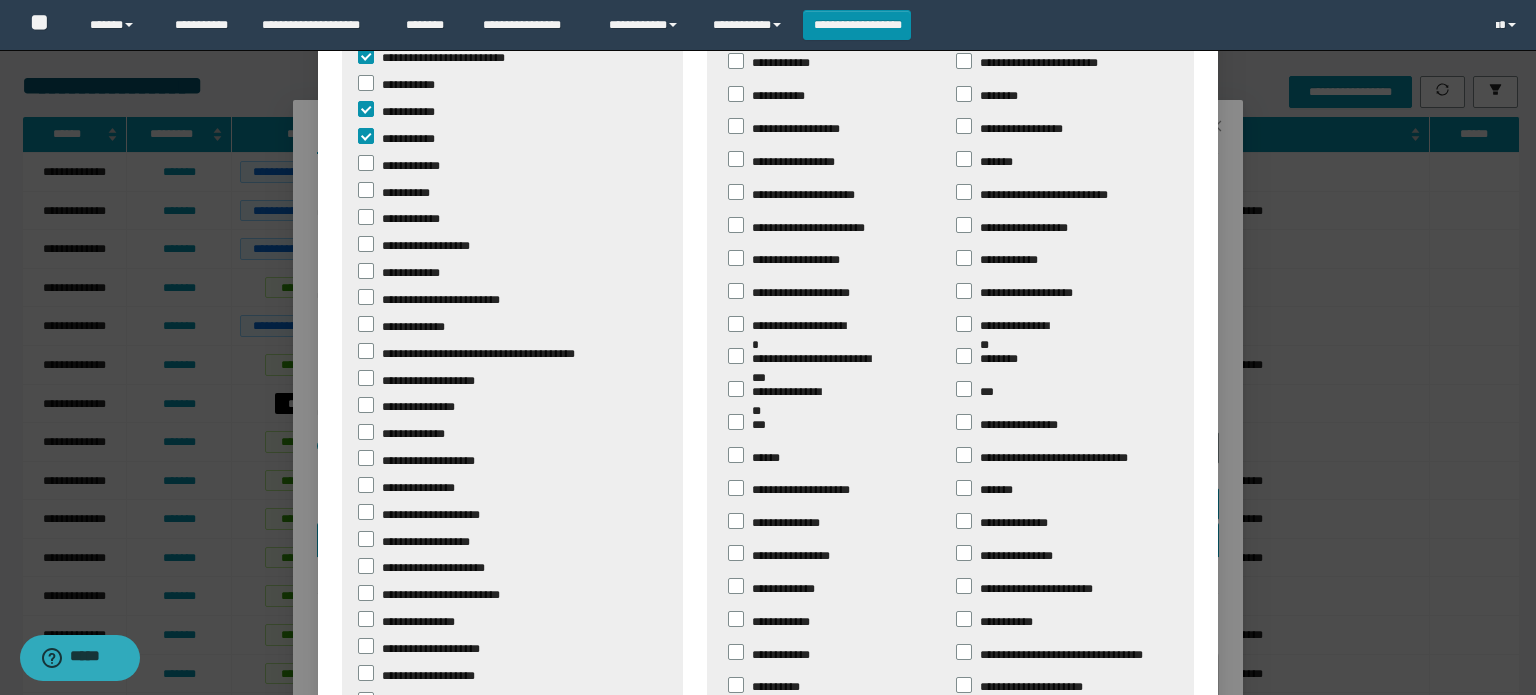 scroll, scrollTop: 400, scrollLeft: 0, axis: vertical 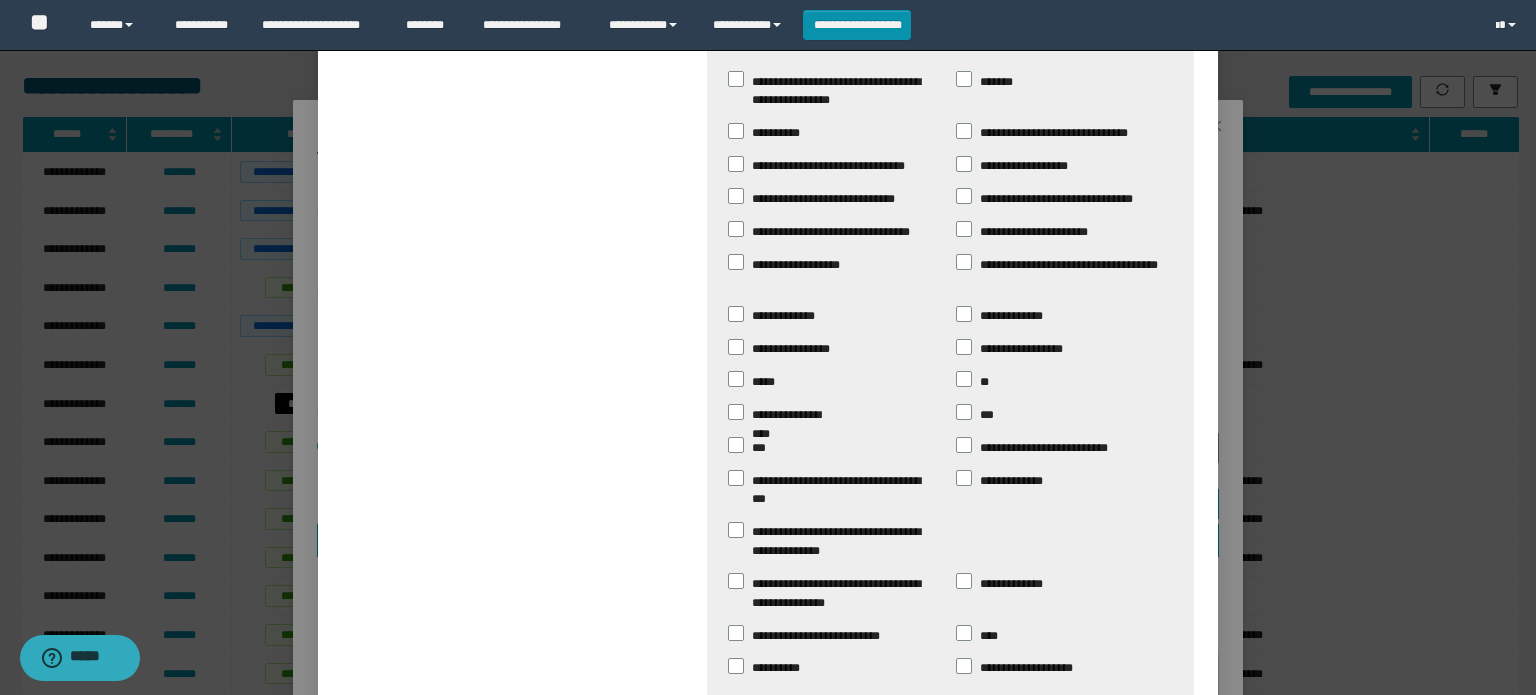click on "*******" at bounding box center [1092, 762] 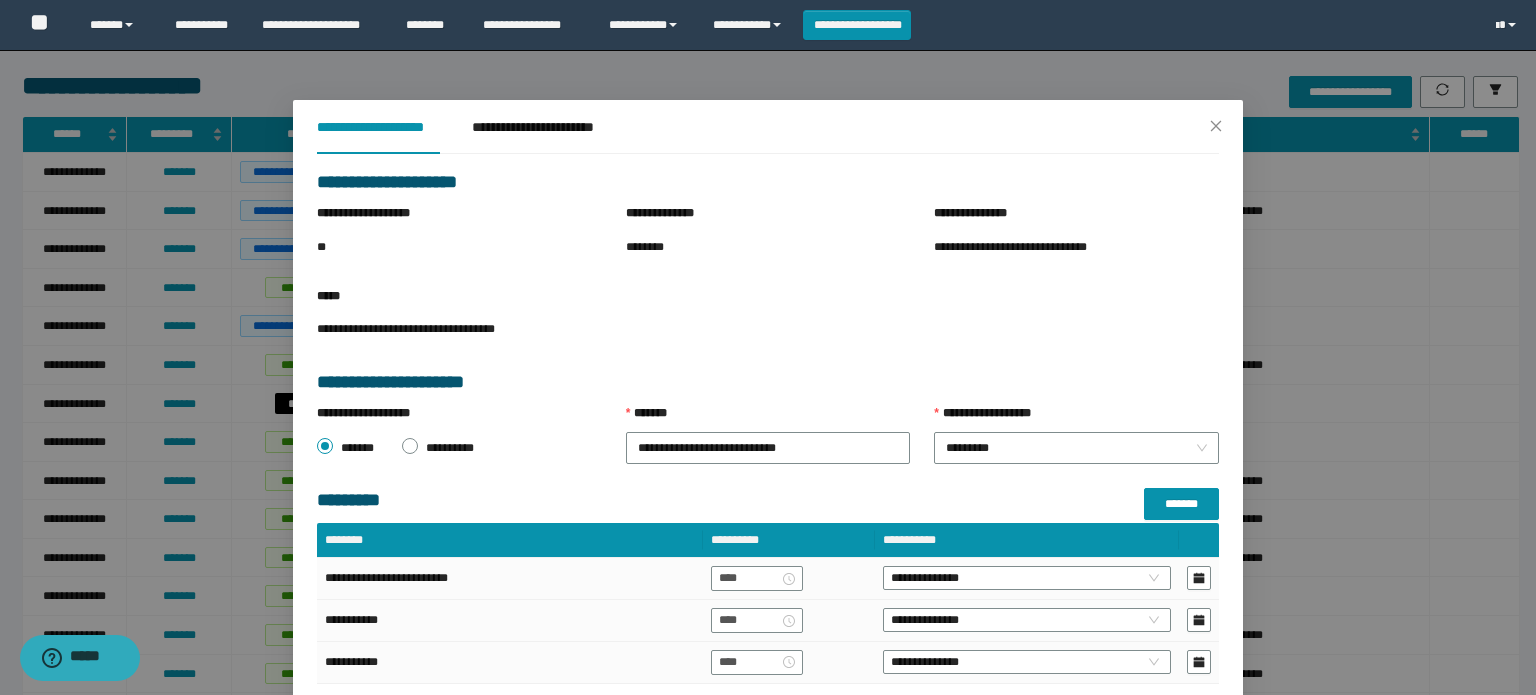 scroll, scrollTop: 1632, scrollLeft: 0, axis: vertical 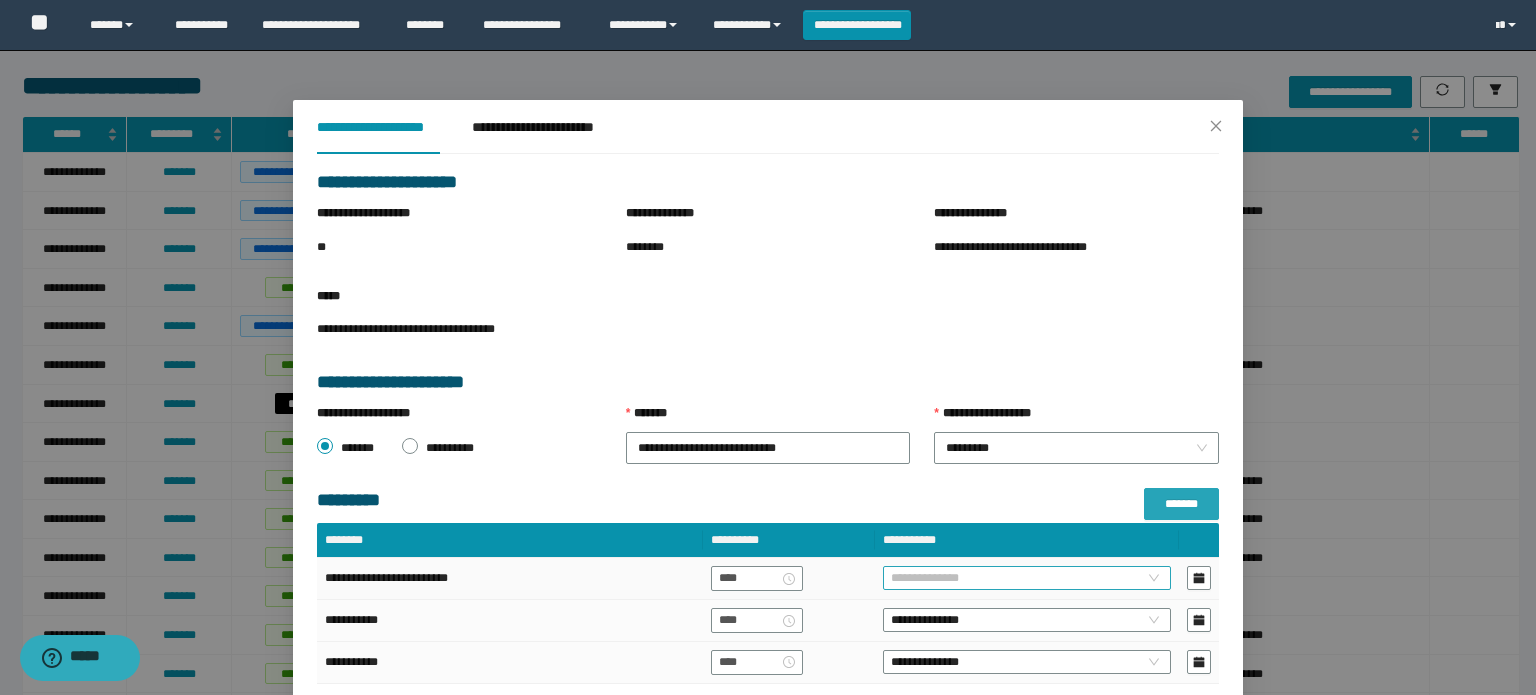 click on "**********" at bounding box center (1027, 578) 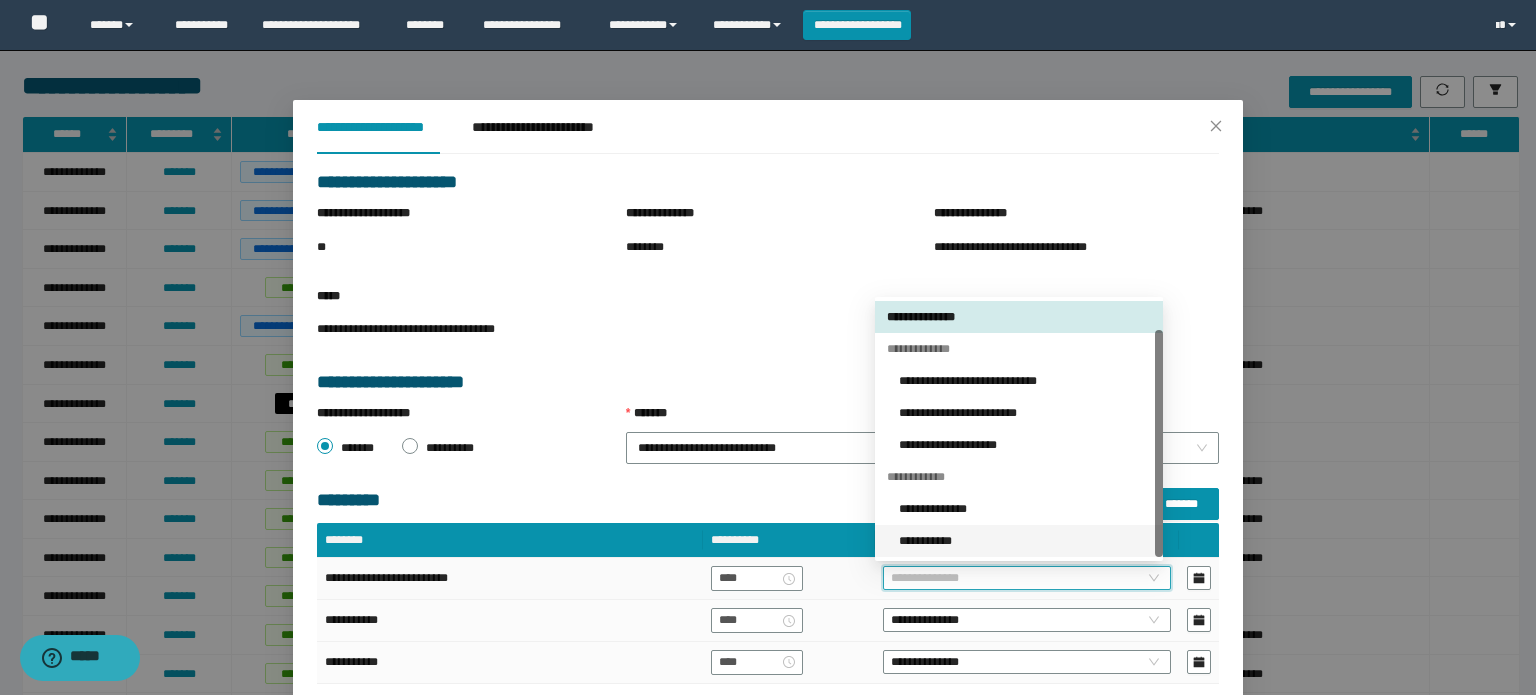 scroll, scrollTop: 32, scrollLeft: 0, axis: vertical 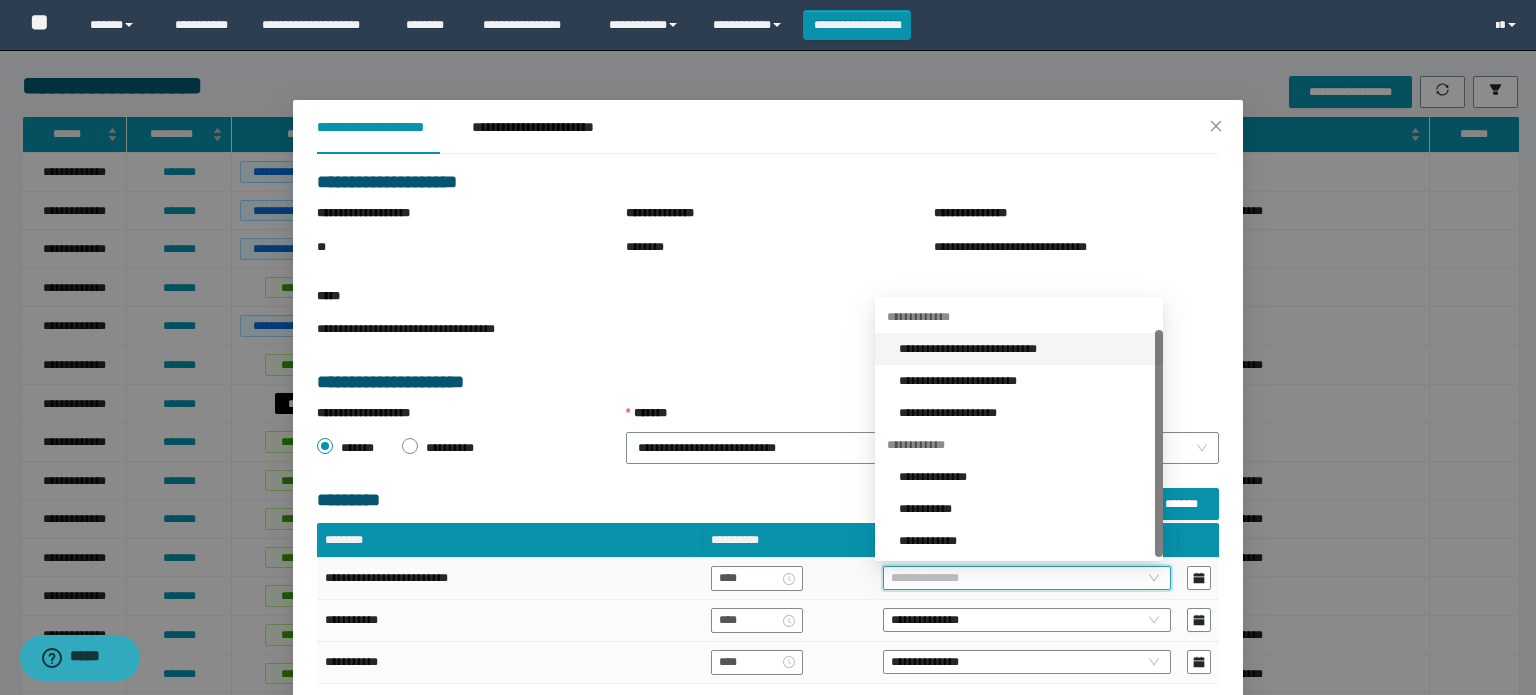 click on "**********" at bounding box center (1025, 349) 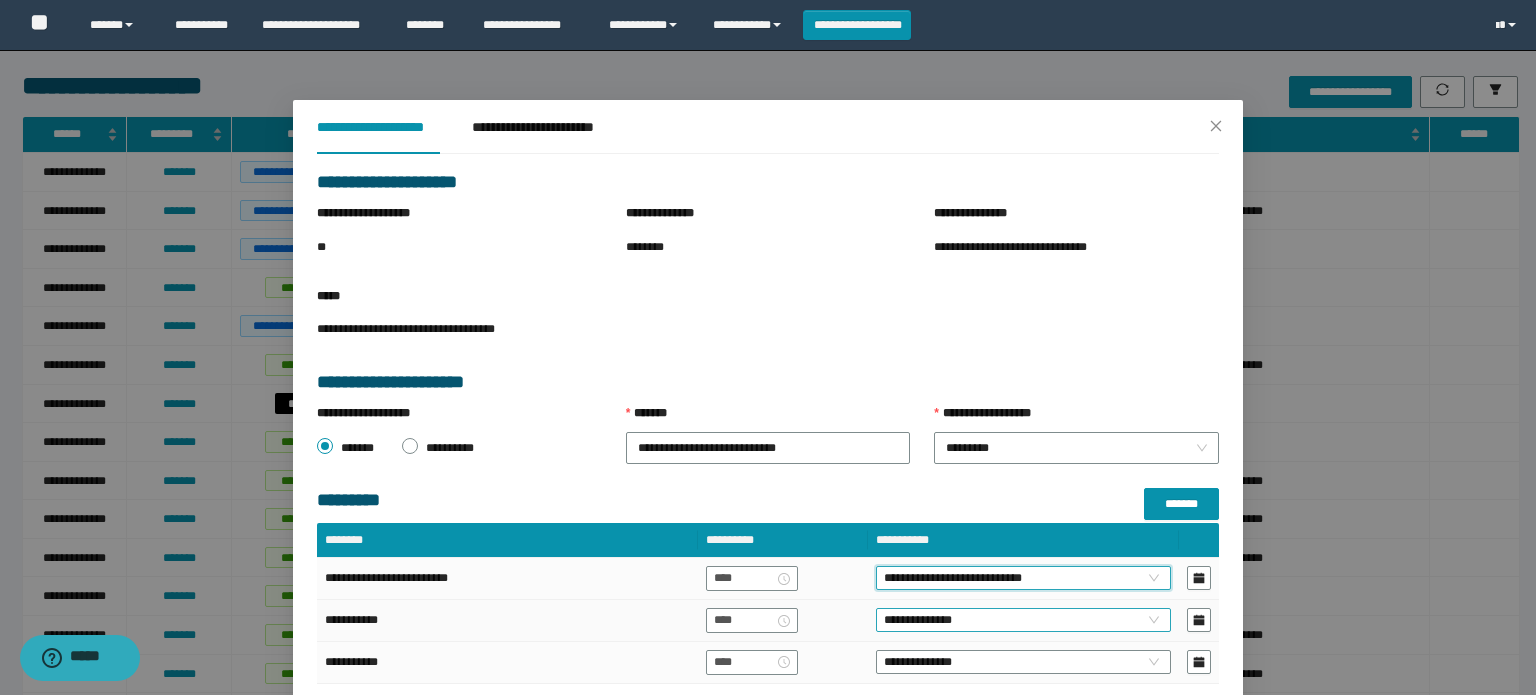 click on "**********" at bounding box center (1023, 620) 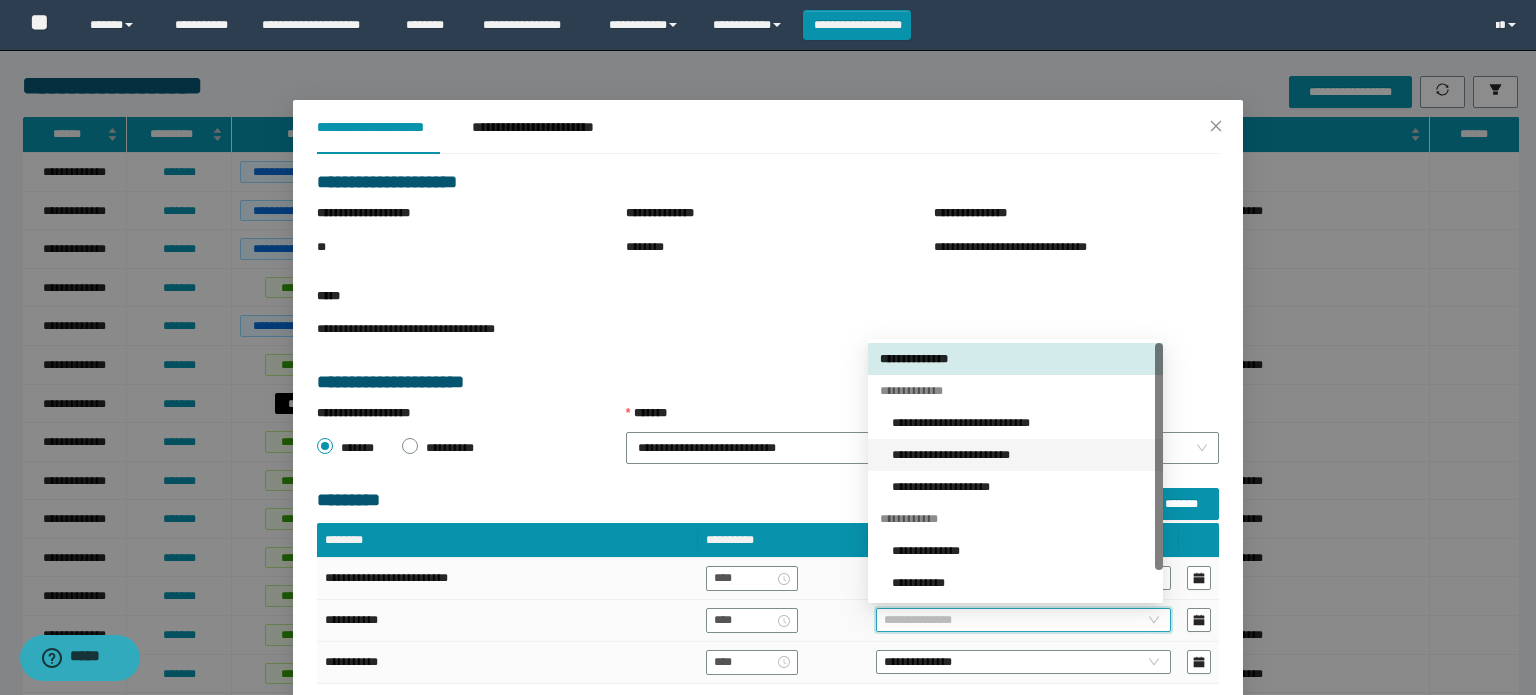 click on "**********" at bounding box center [1021, 455] 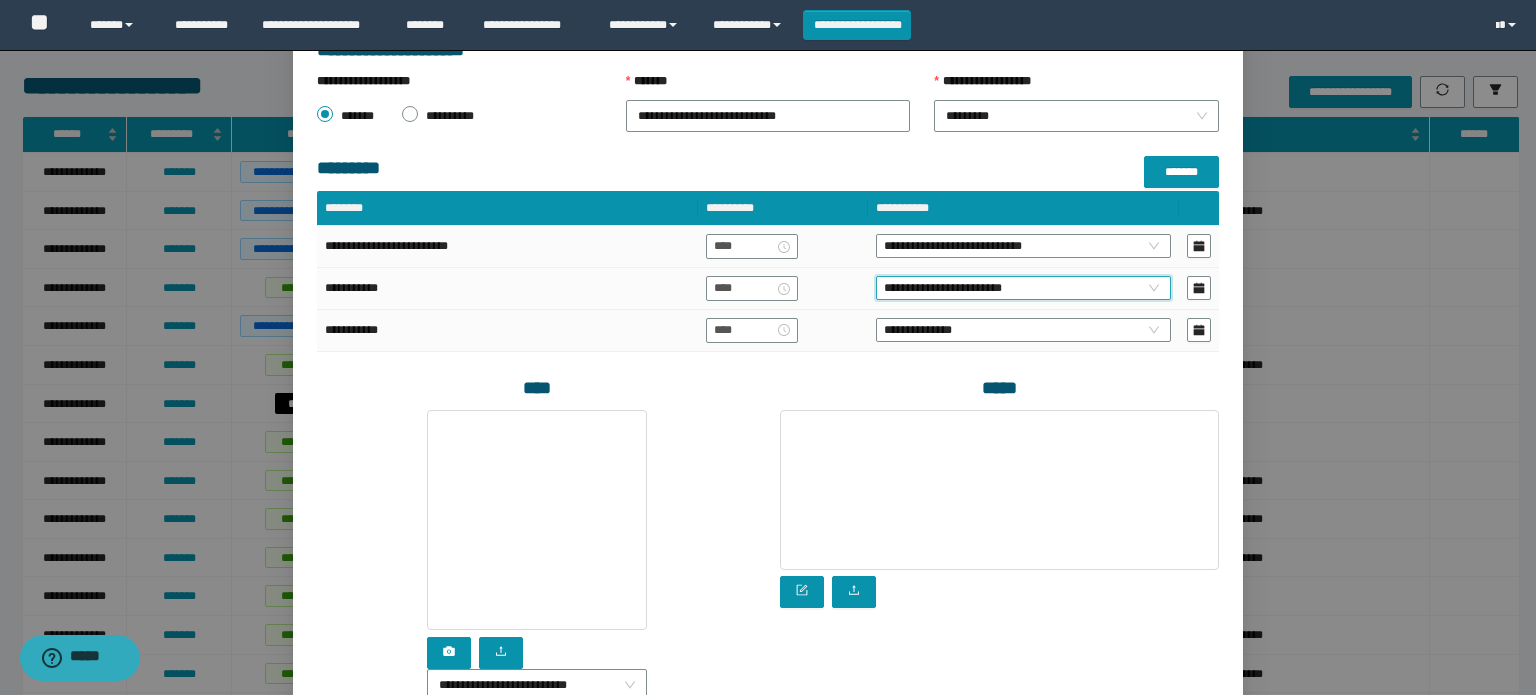 scroll, scrollTop: 500, scrollLeft: 0, axis: vertical 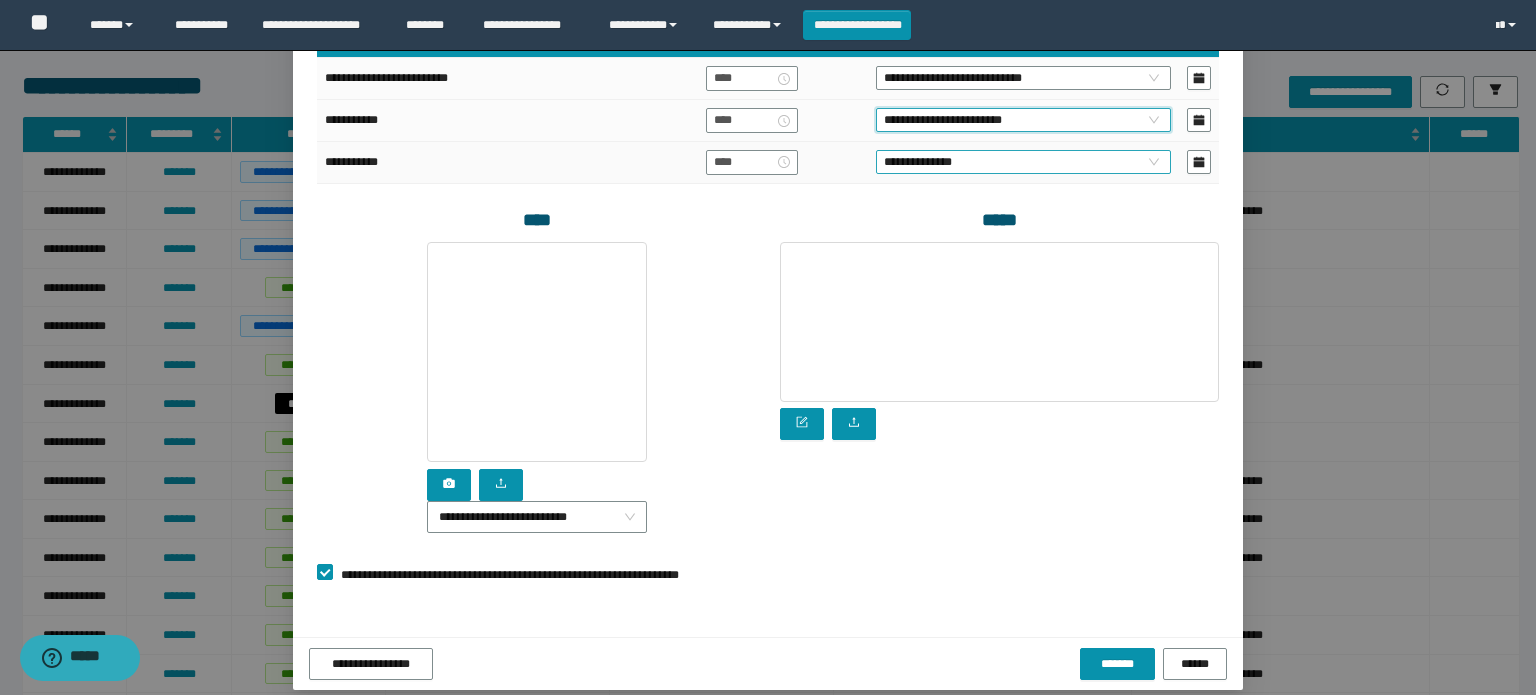 click on "**********" at bounding box center [1023, 162] 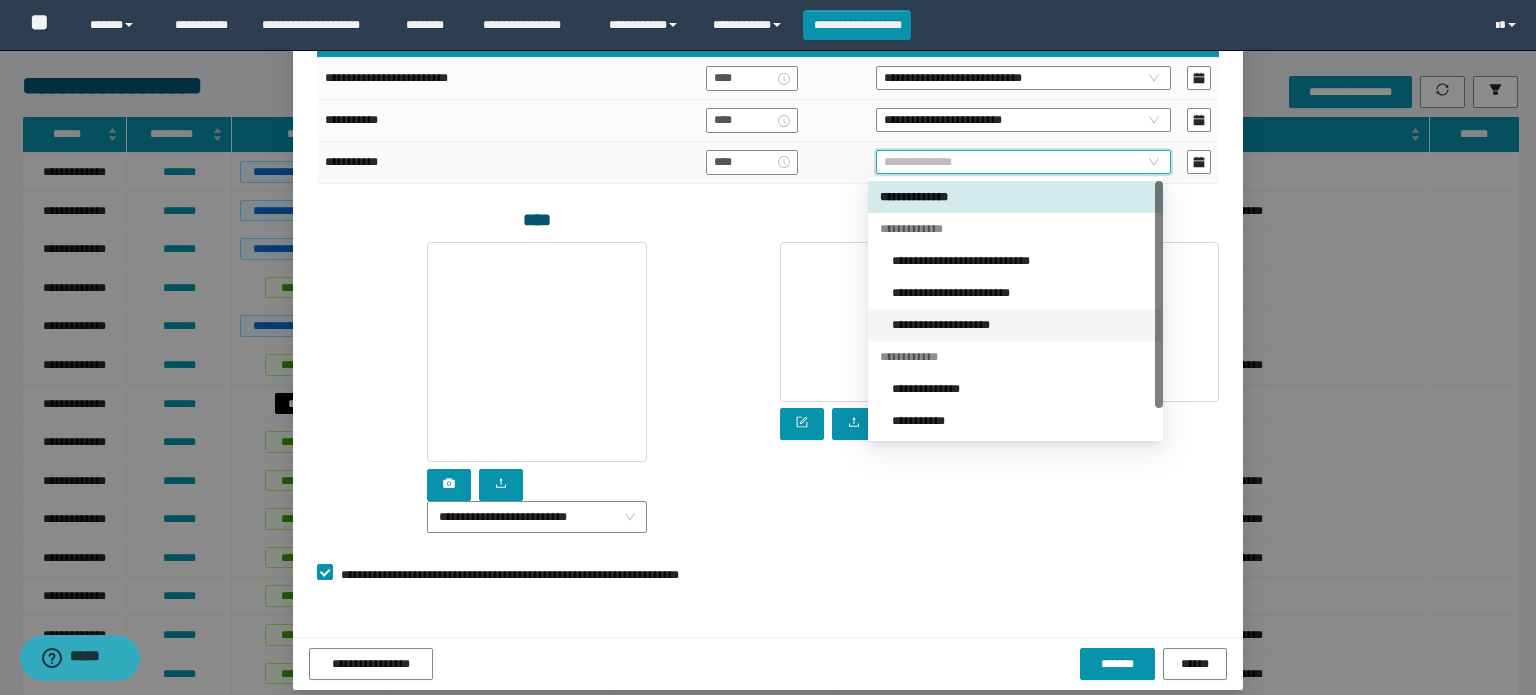click on "**********" at bounding box center [1021, 325] 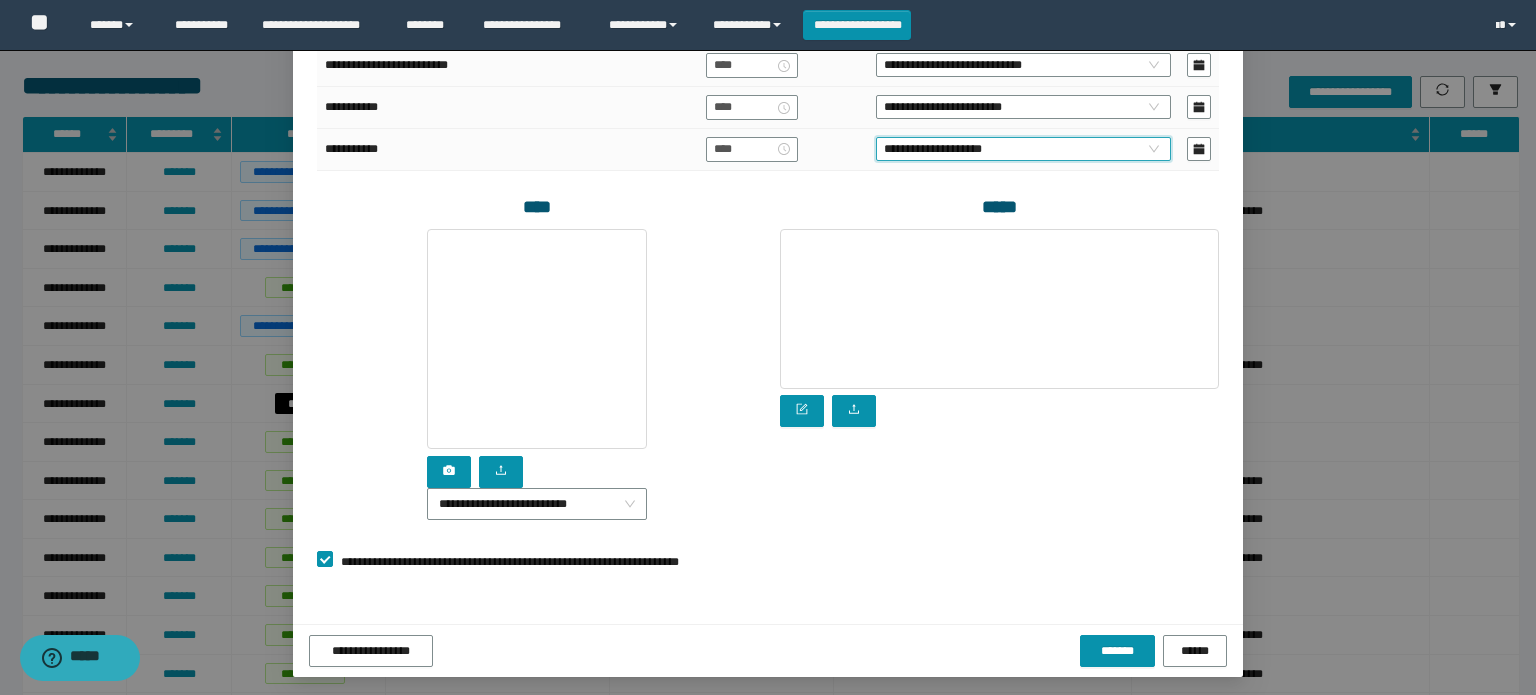 scroll, scrollTop: 516, scrollLeft: 0, axis: vertical 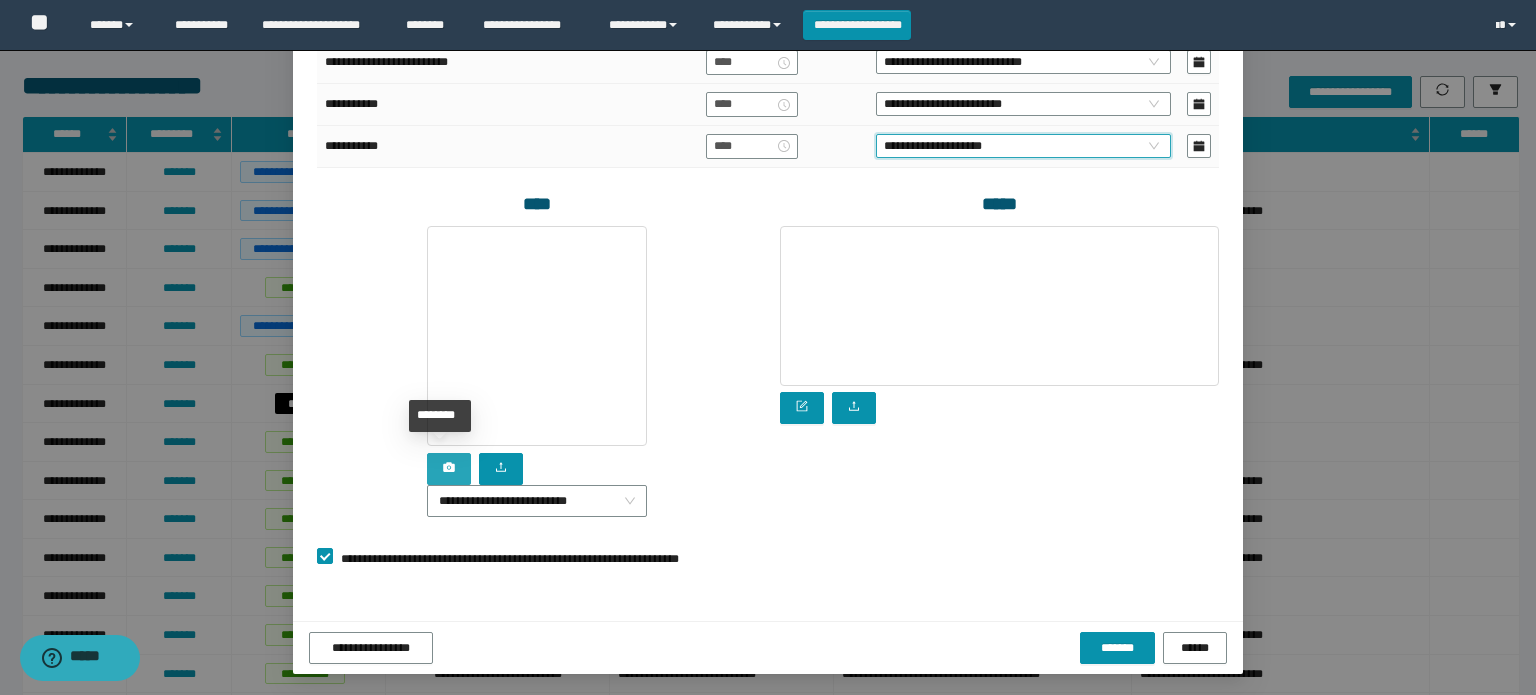 click at bounding box center (449, 469) 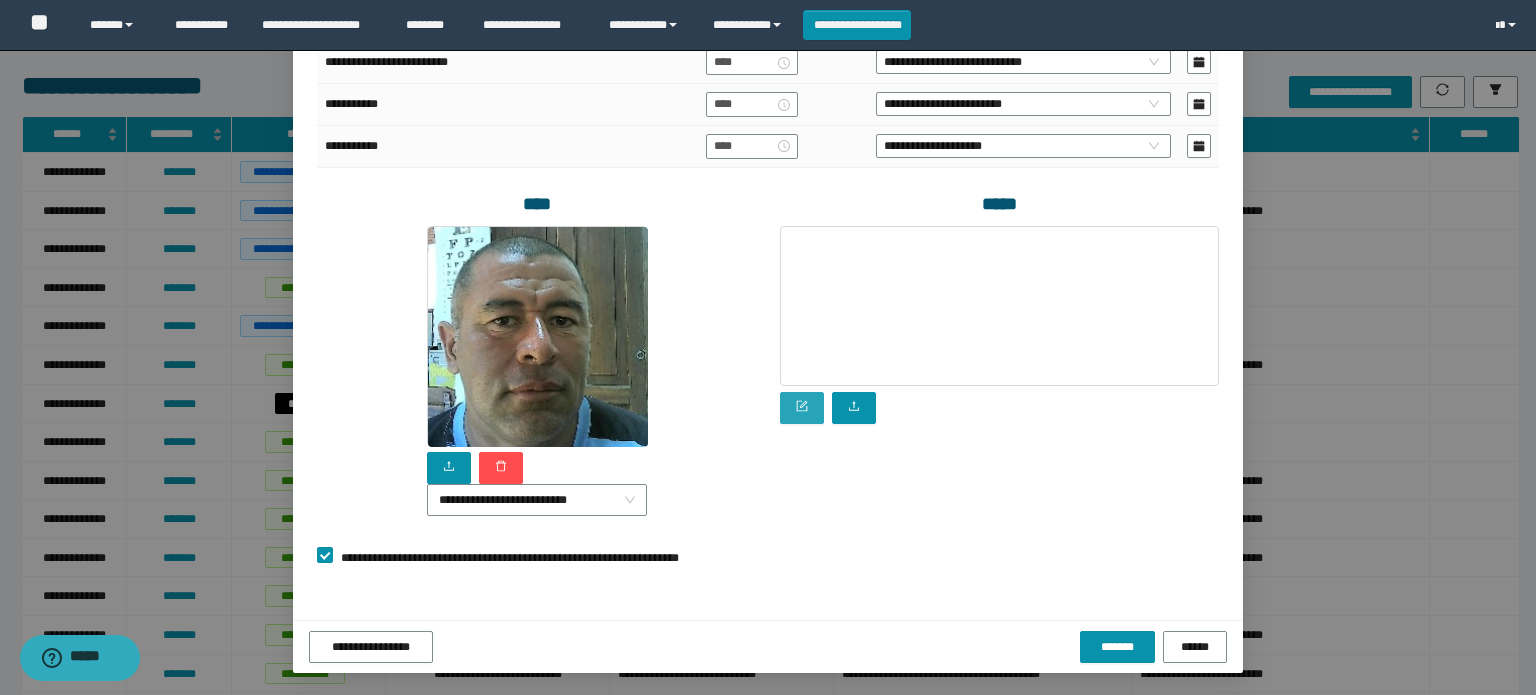 click at bounding box center (802, 408) 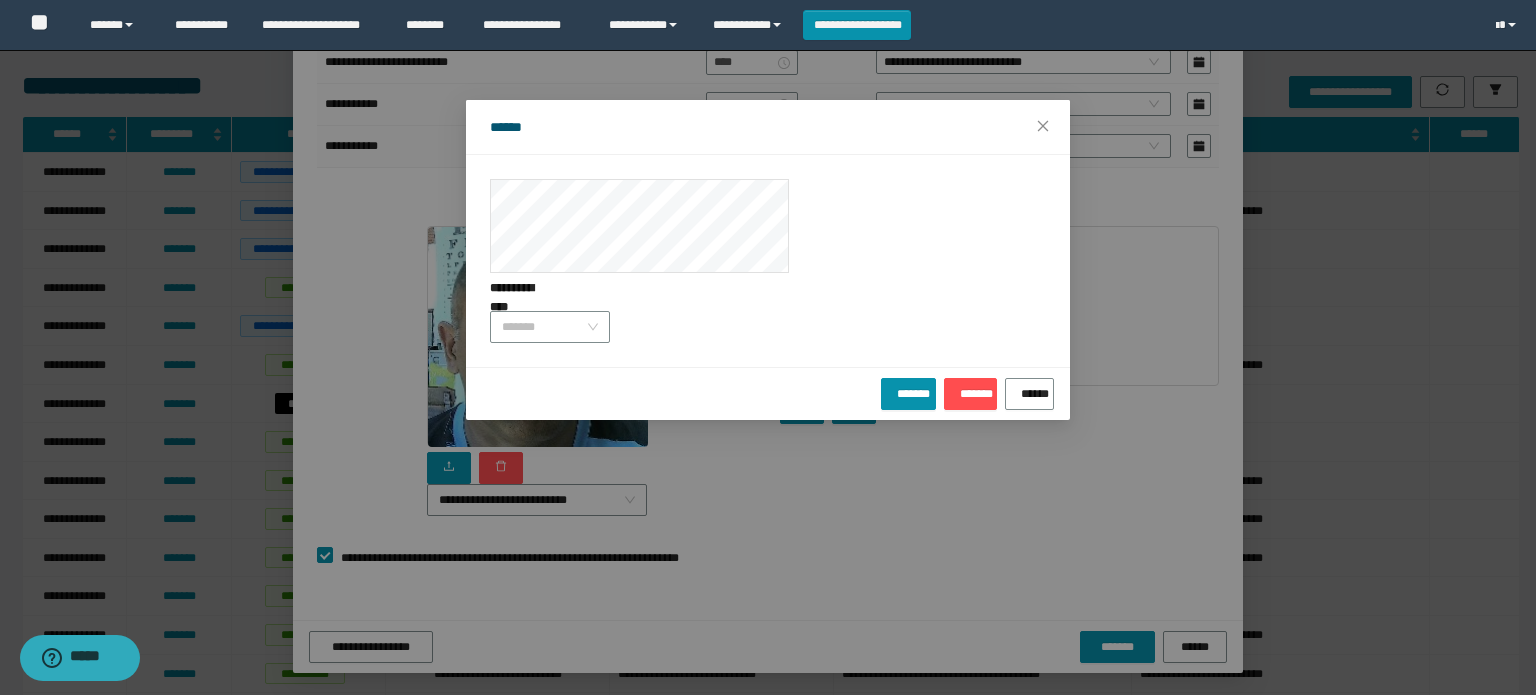 drag, startPoint x: 587, startPoint y: 404, endPoint x: 549, endPoint y: 427, distance: 44.418465 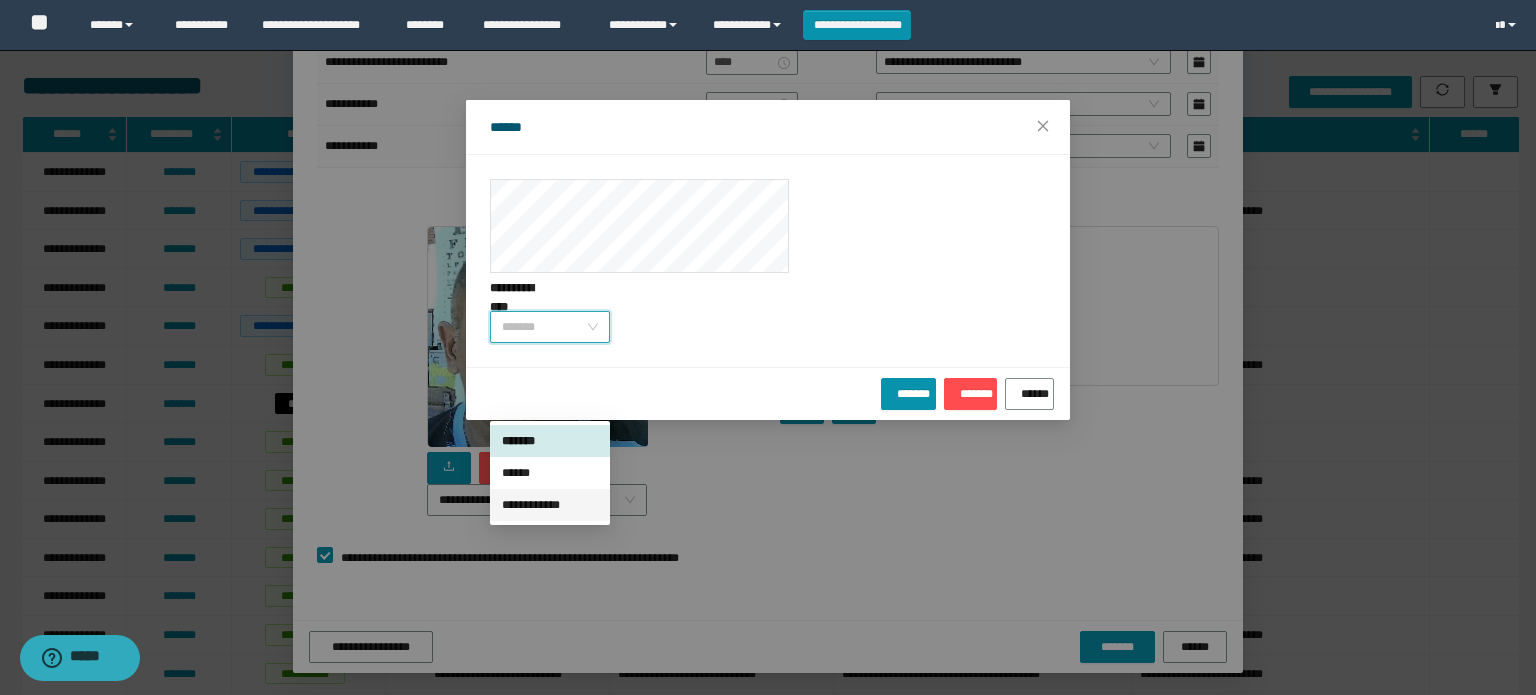 click on "**********" at bounding box center [550, 505] 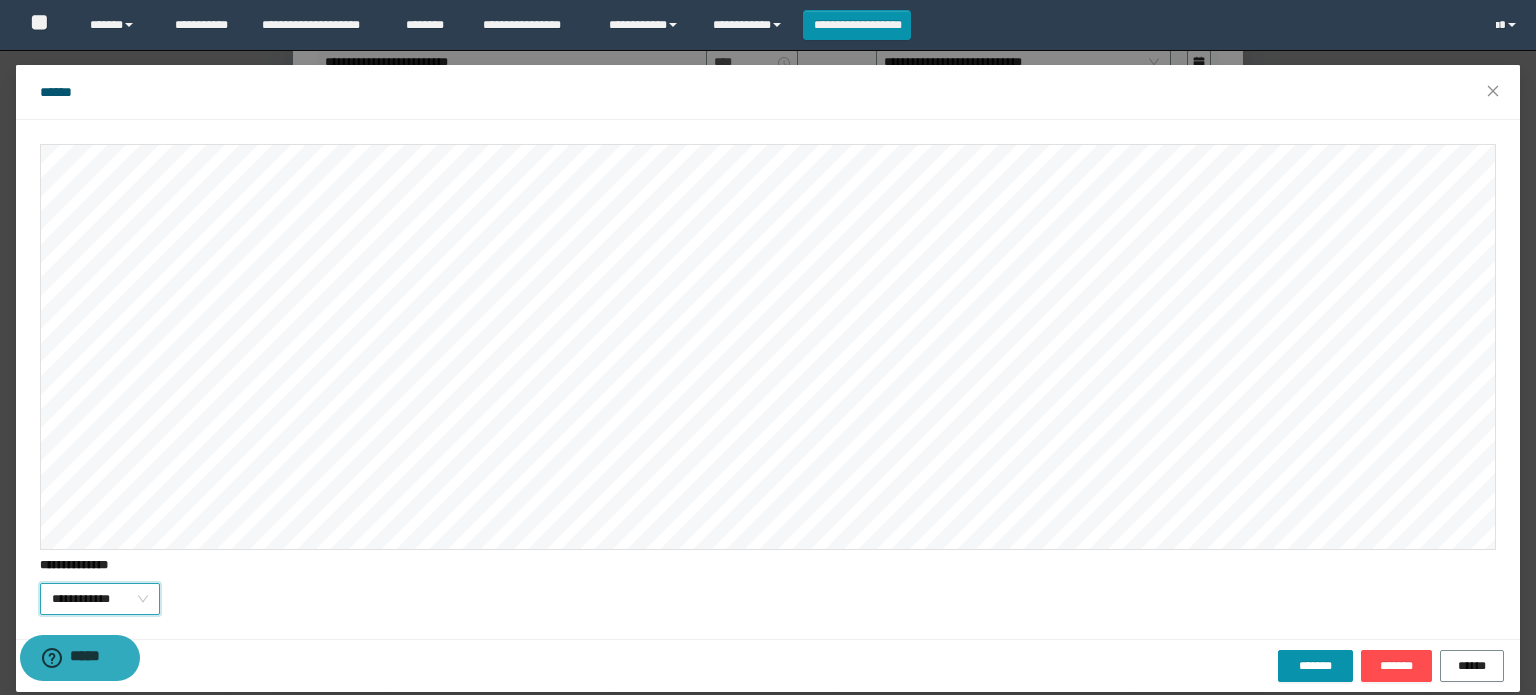 scroll, scrollTop: 54, scrollLeft: 0, axis: vertical 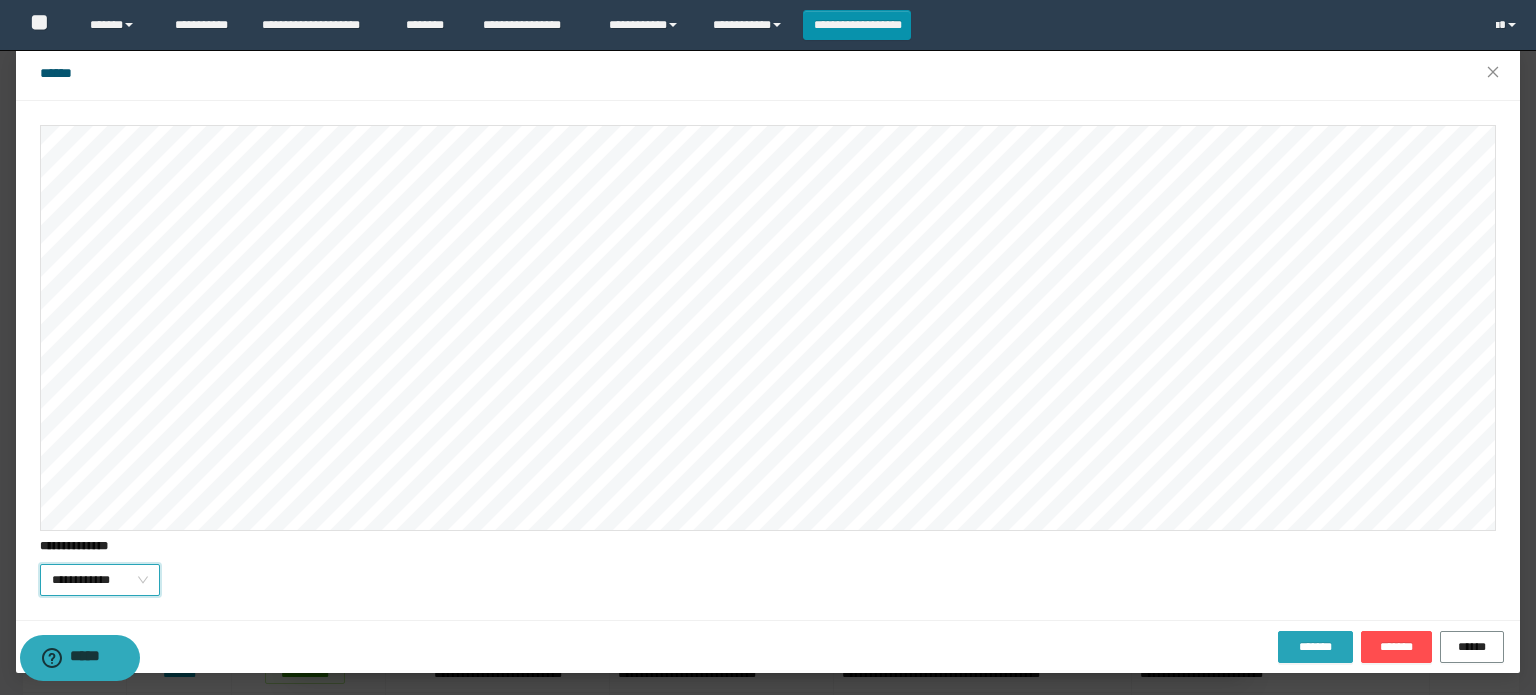 click on "*******" at bounding box center (1315, 647) 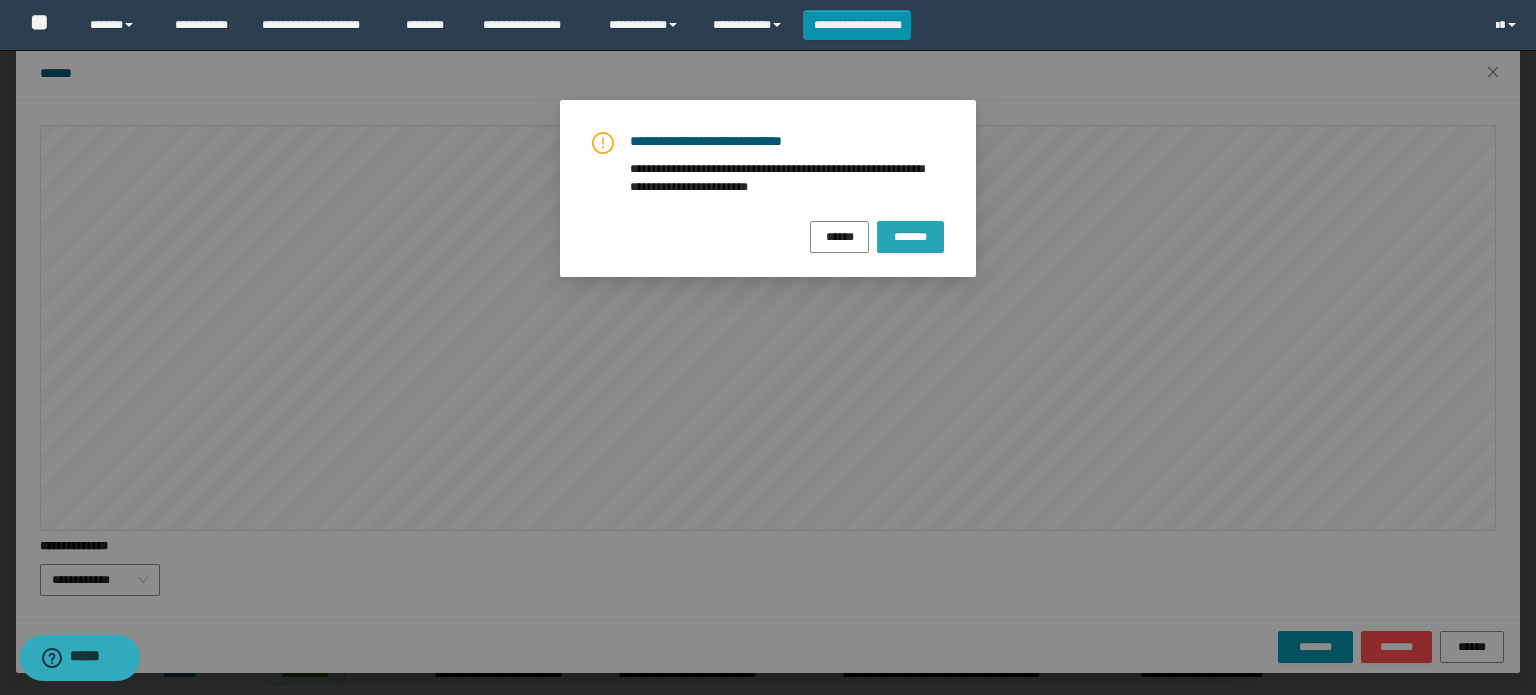 click on "*******" at bounding box center [910, 236] 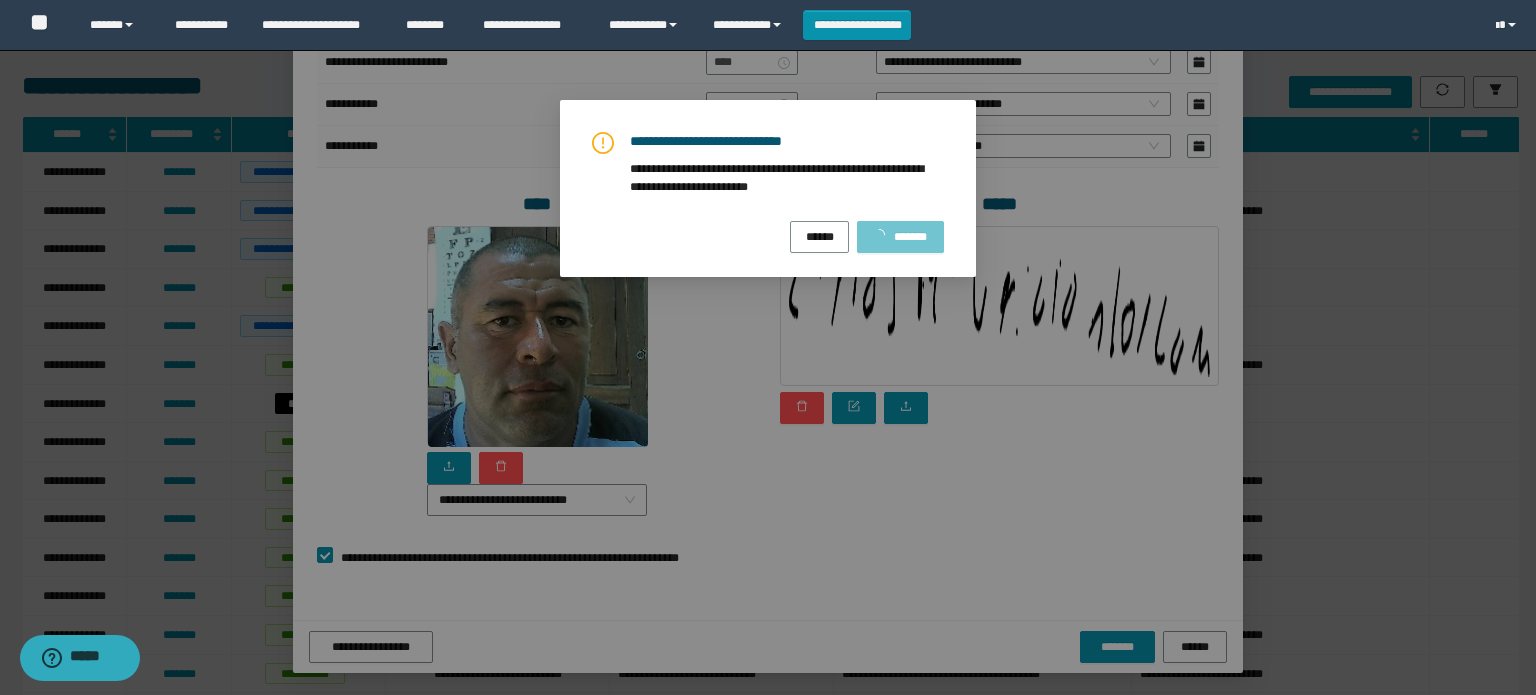 scroll, scrollTop: 0, scrollLeft: 0, axis: both 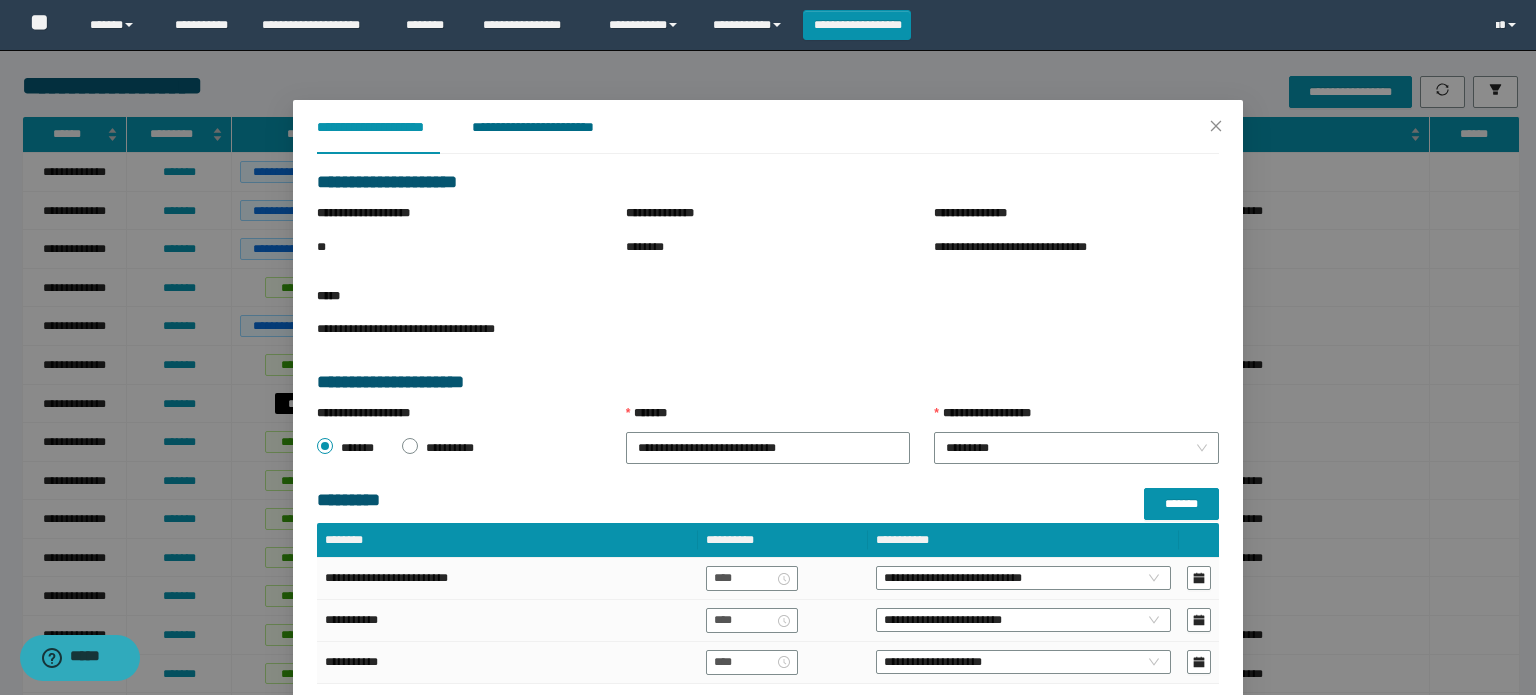 click on "**********" at bounding box center [548, 127] 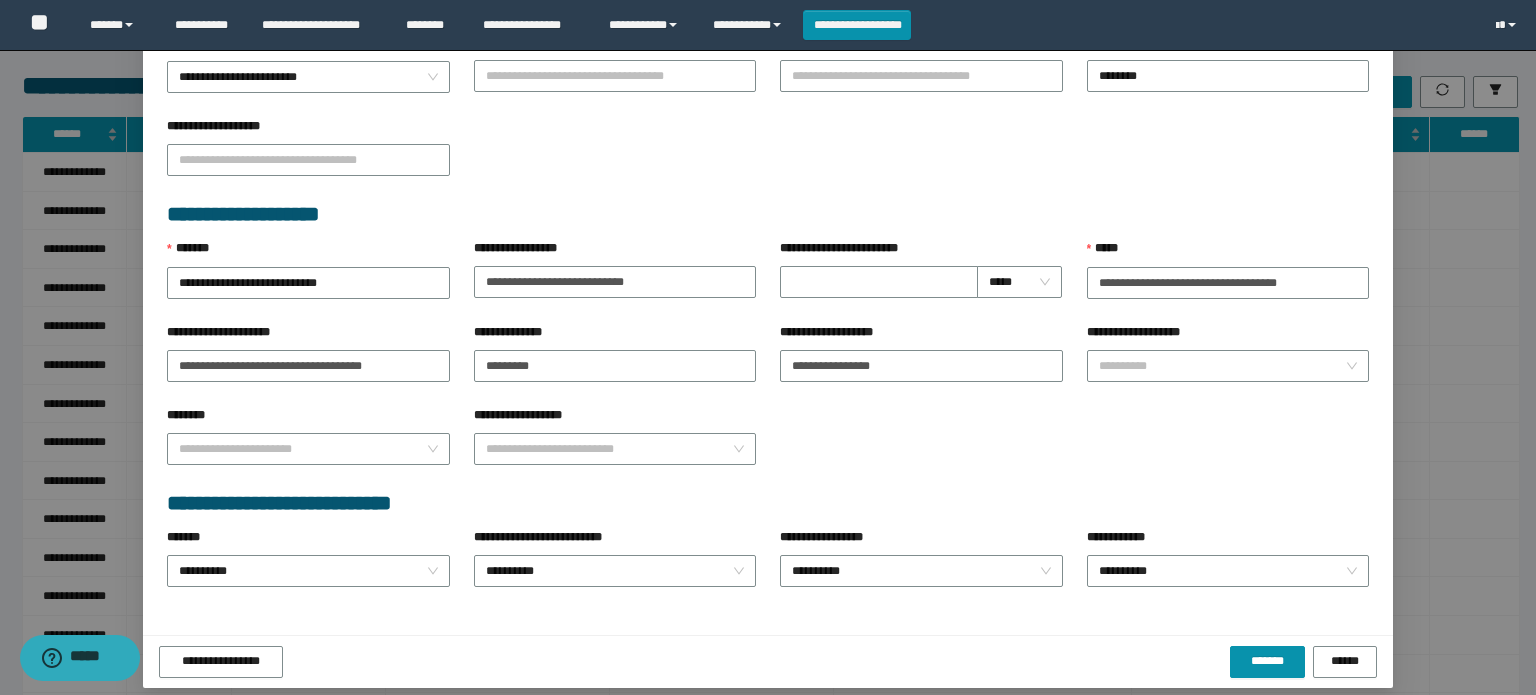 scroll, scrollTop: 728, scrollLeft: 0, axis: vertical 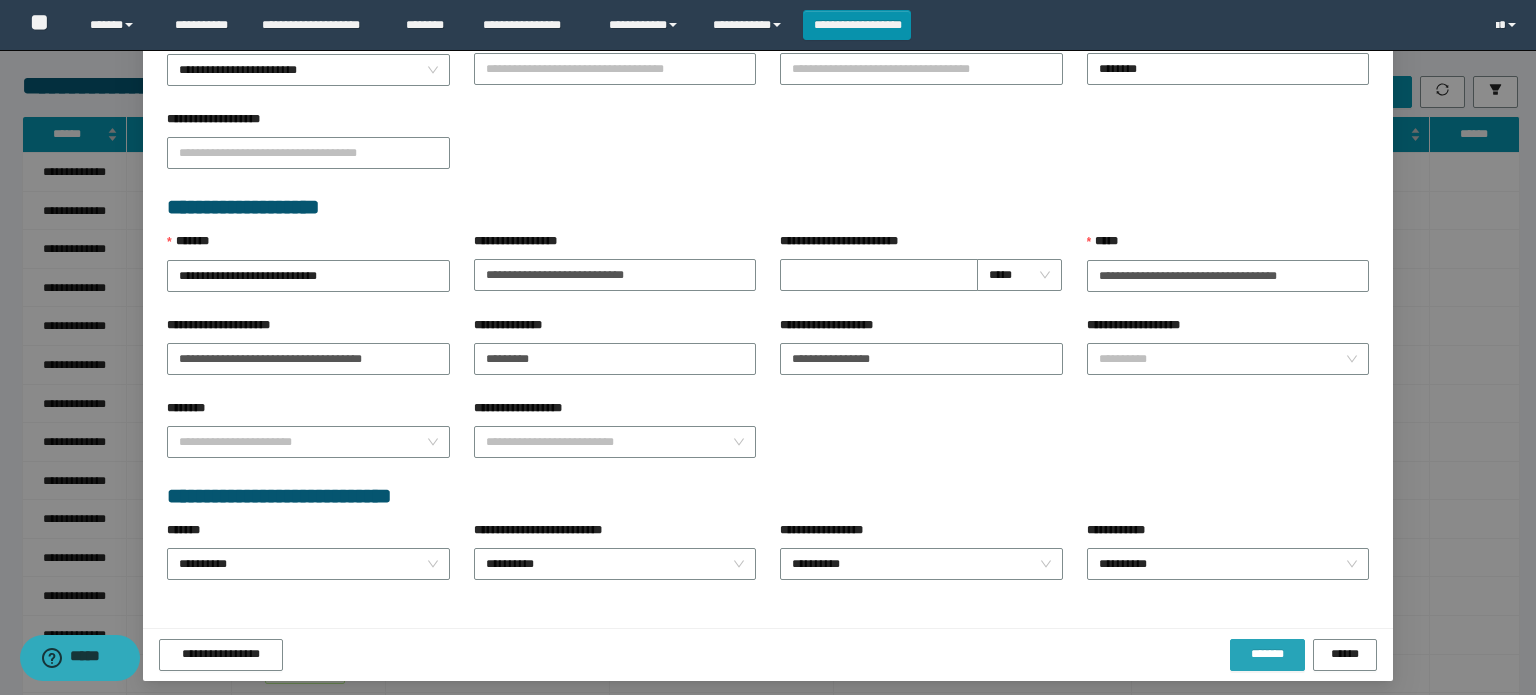 drag, startPoint x: 1252, startPoint y: 652, endPoint x: 1149, endPoint y: 591, distance: 119.70798 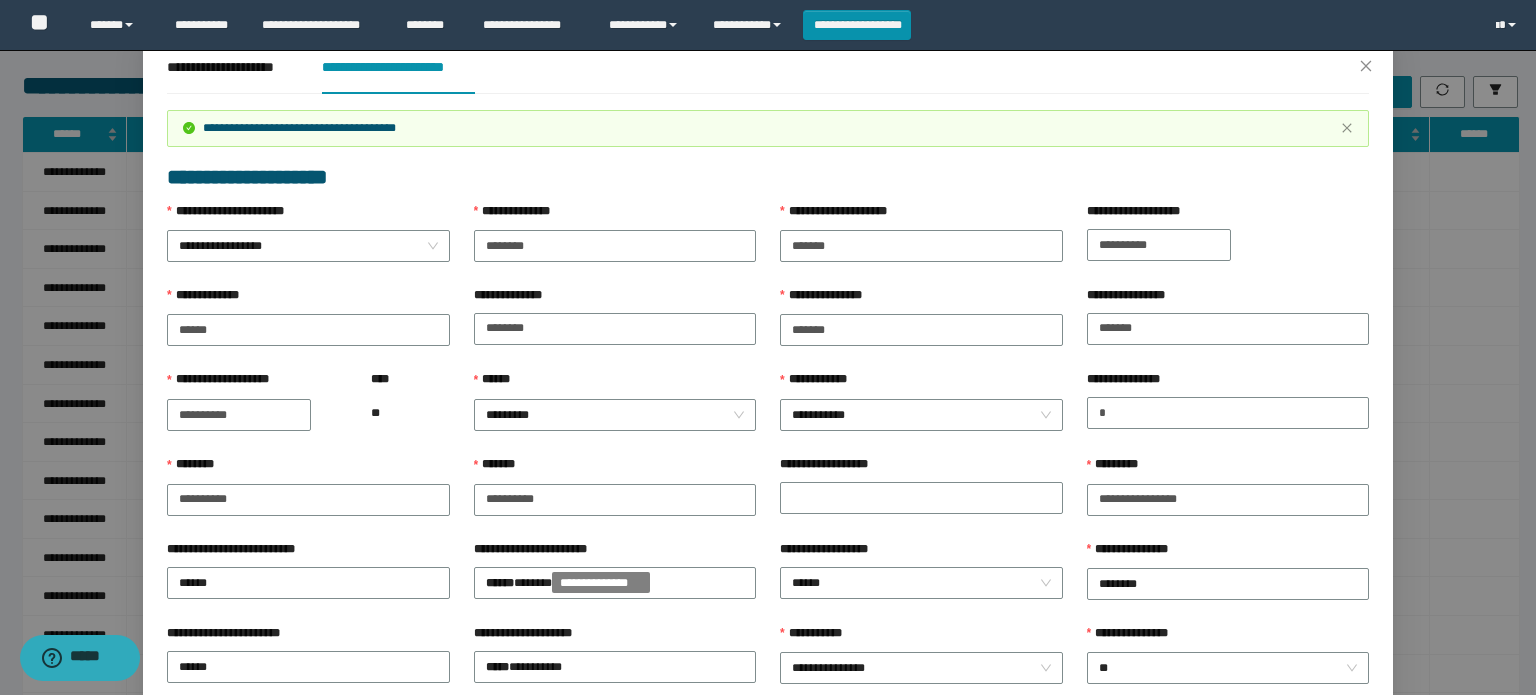 scroll, scrollTop: 0, scrollLeft: 0, axis: both 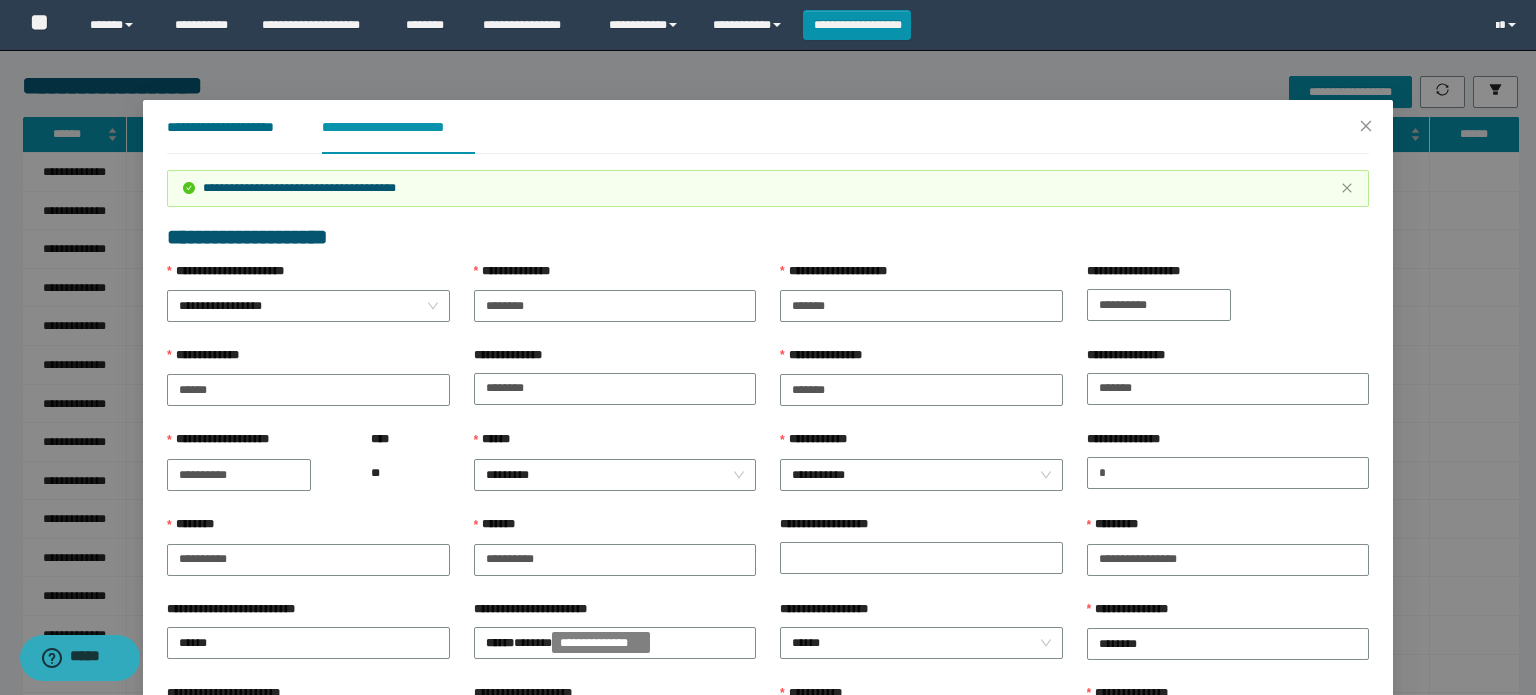 click on "**********" at bounding box center [228, 127] 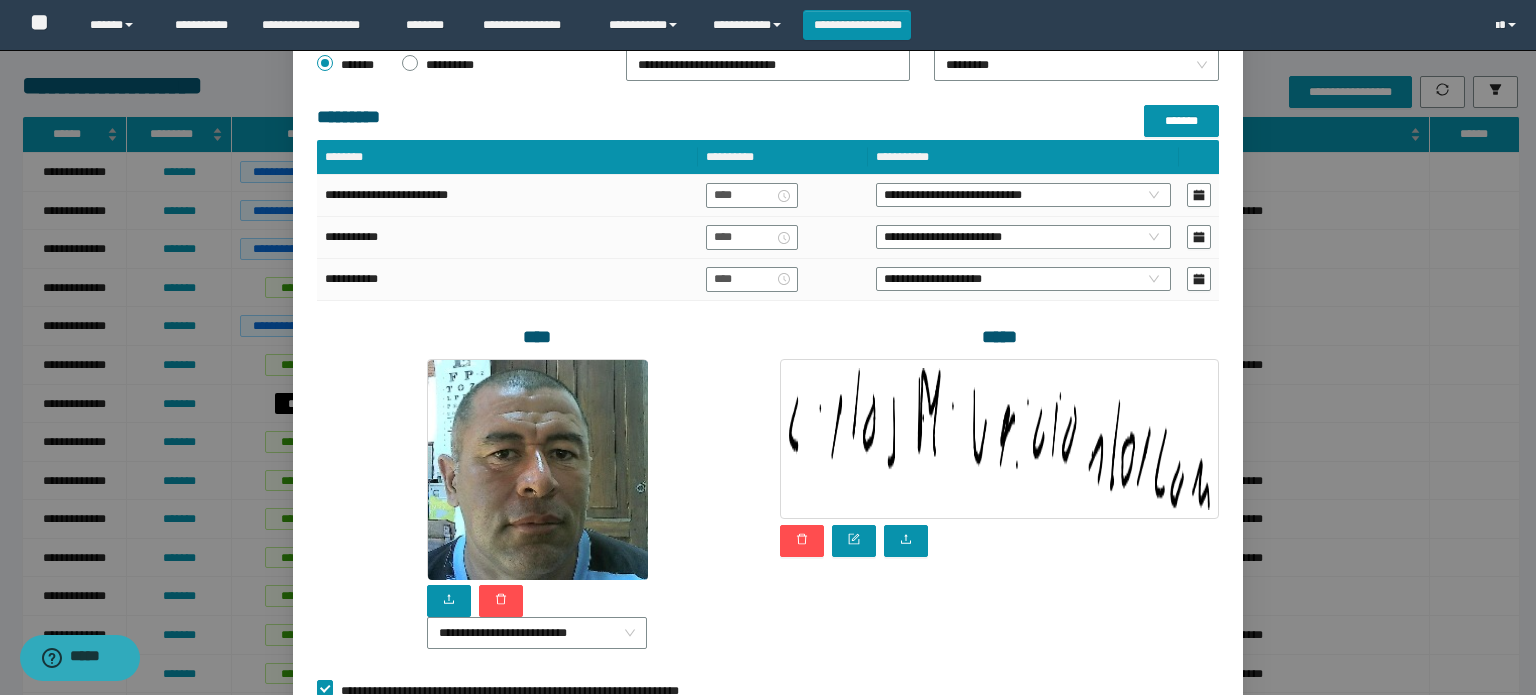 scroll, scrollTop: 517, scrollLeft: 0, axis: vertical 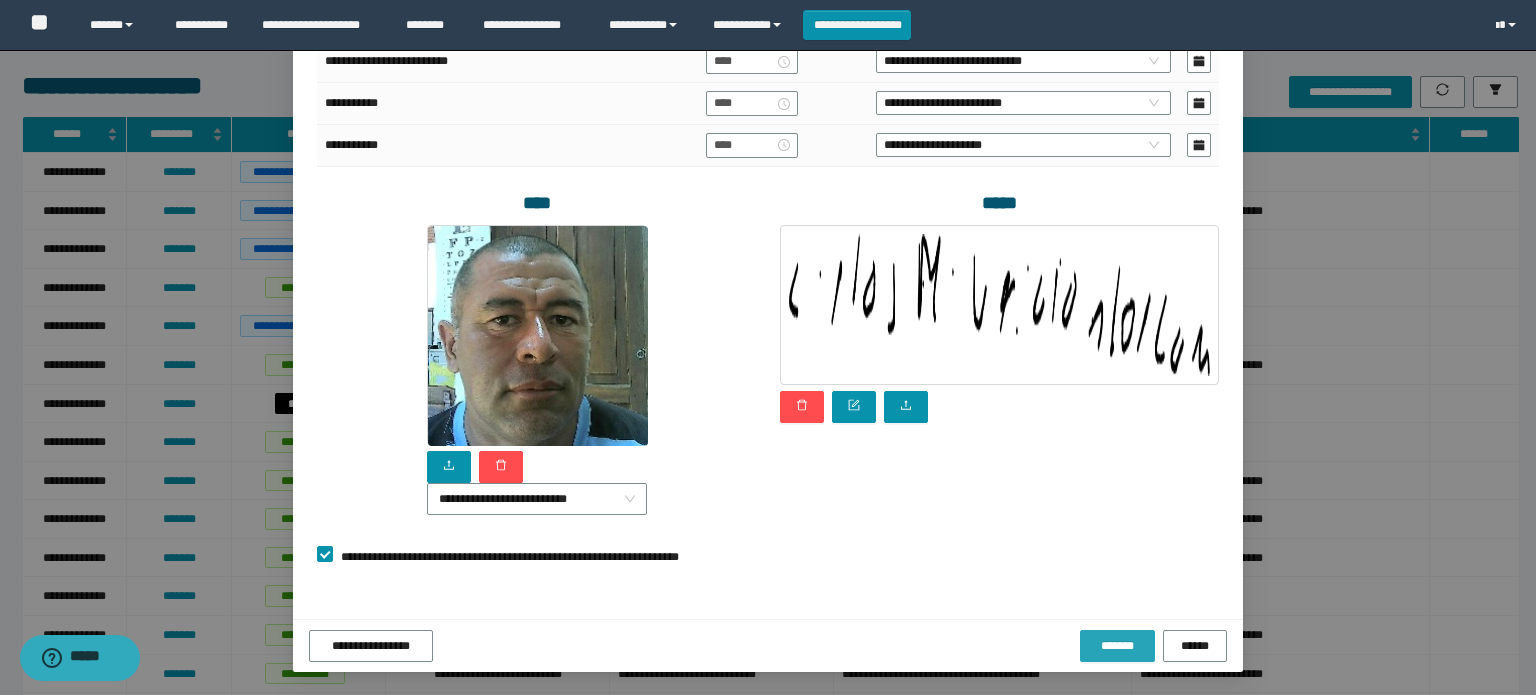 click on "*******" at bounding box center (1117, 646) 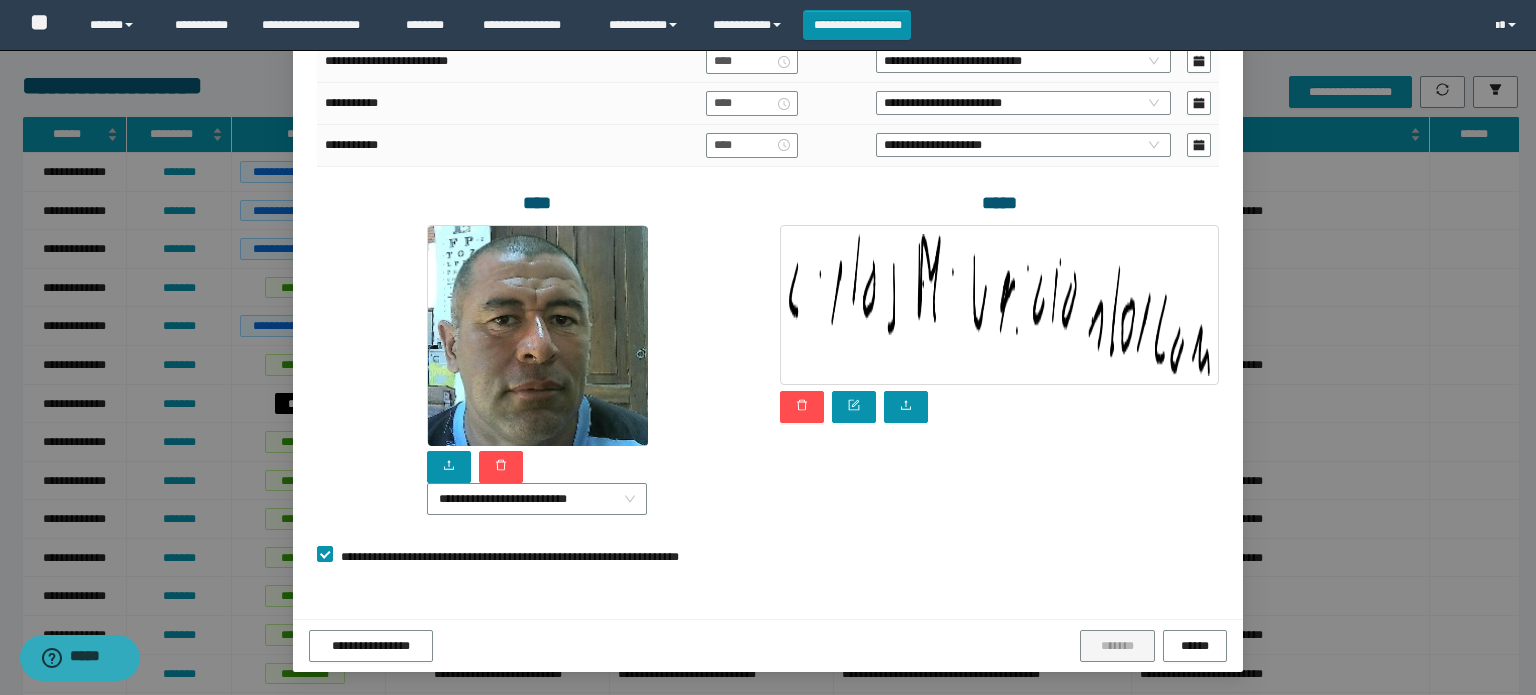 scroll, scrollTop: 0, scrollLeft: 0, axis: both 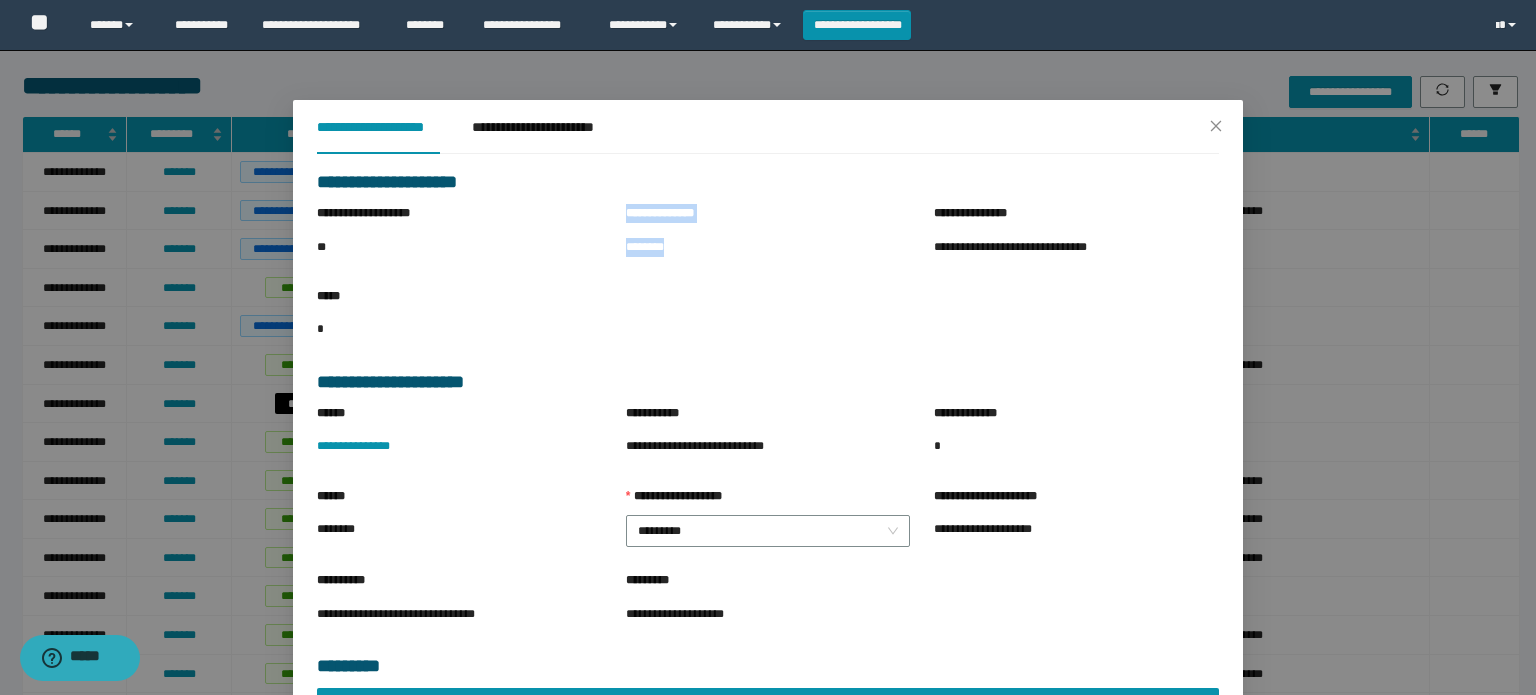 drag, startPoint x: 668, startPoint y: 250, endPoint x: 565, endPoint y: 259, distance: 103.392456 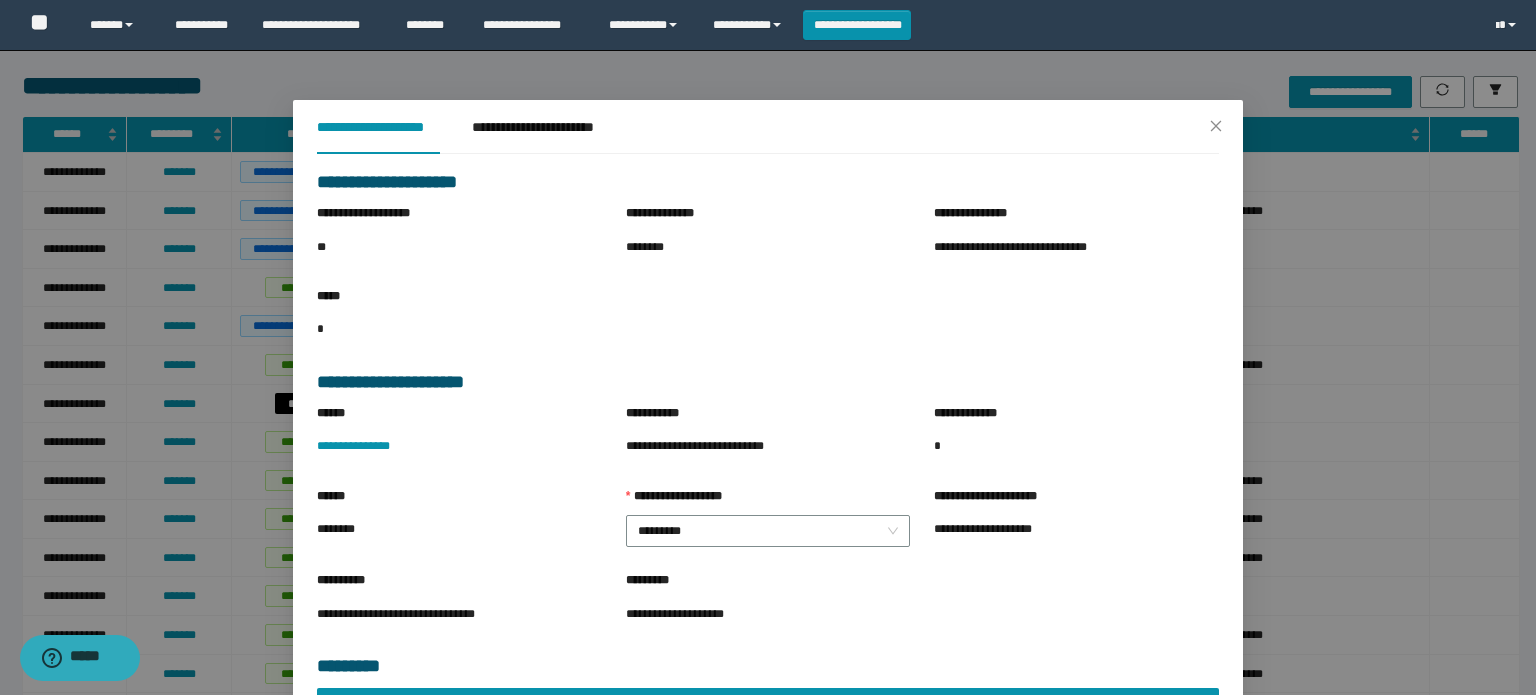 drag, startPoint x: 676, startPoint y: 280, endPoint x: 640, endPoint y: 255, distance: 43.829212 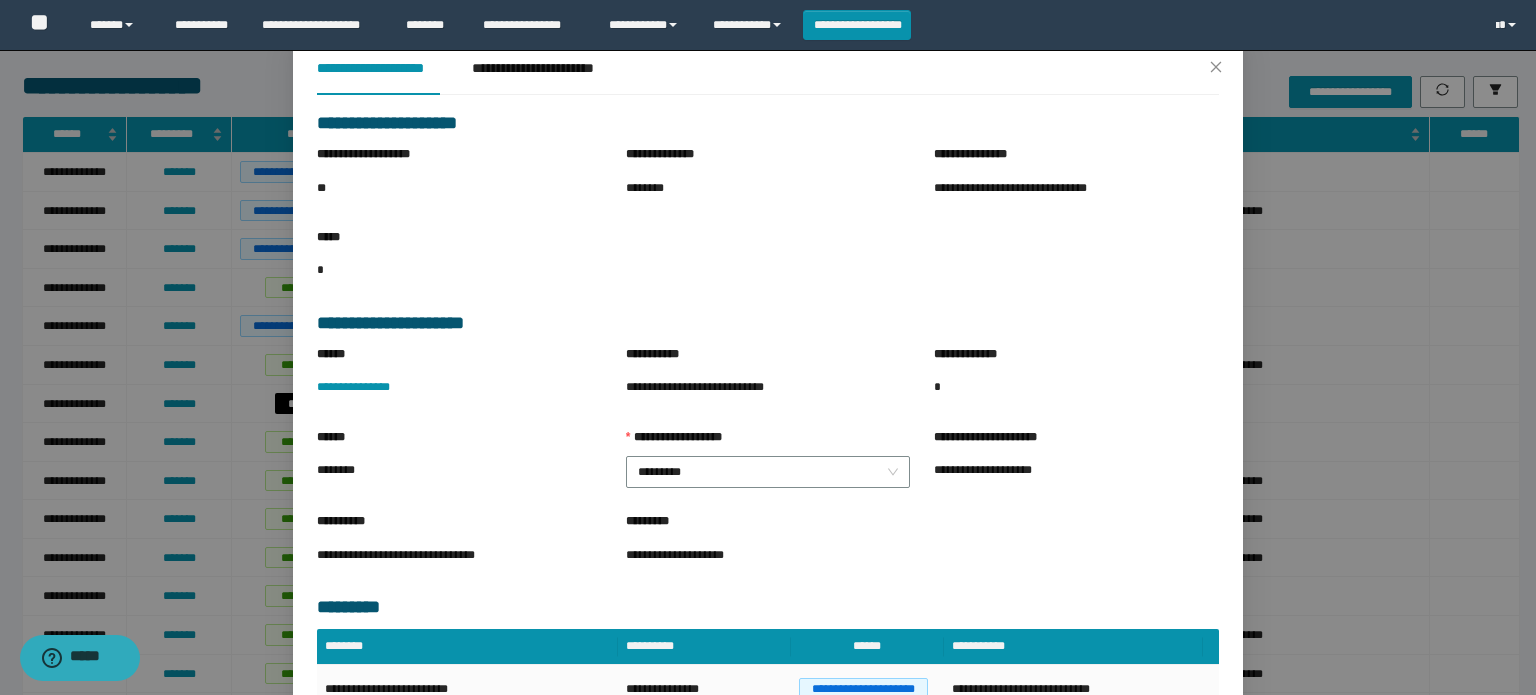 scroll, scrollTop: 0, scrollLeft: 0, axis: both 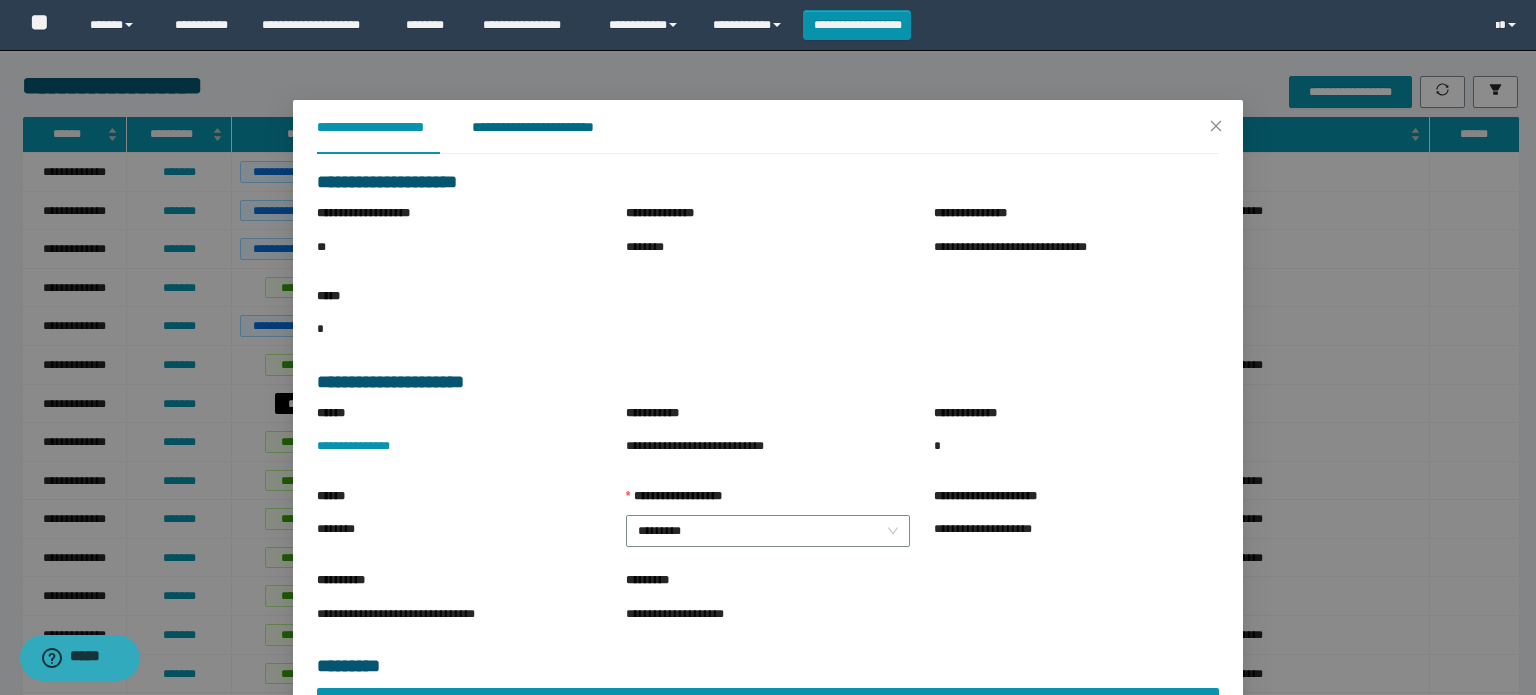 click on "**********" at bounding box center (548, 127) 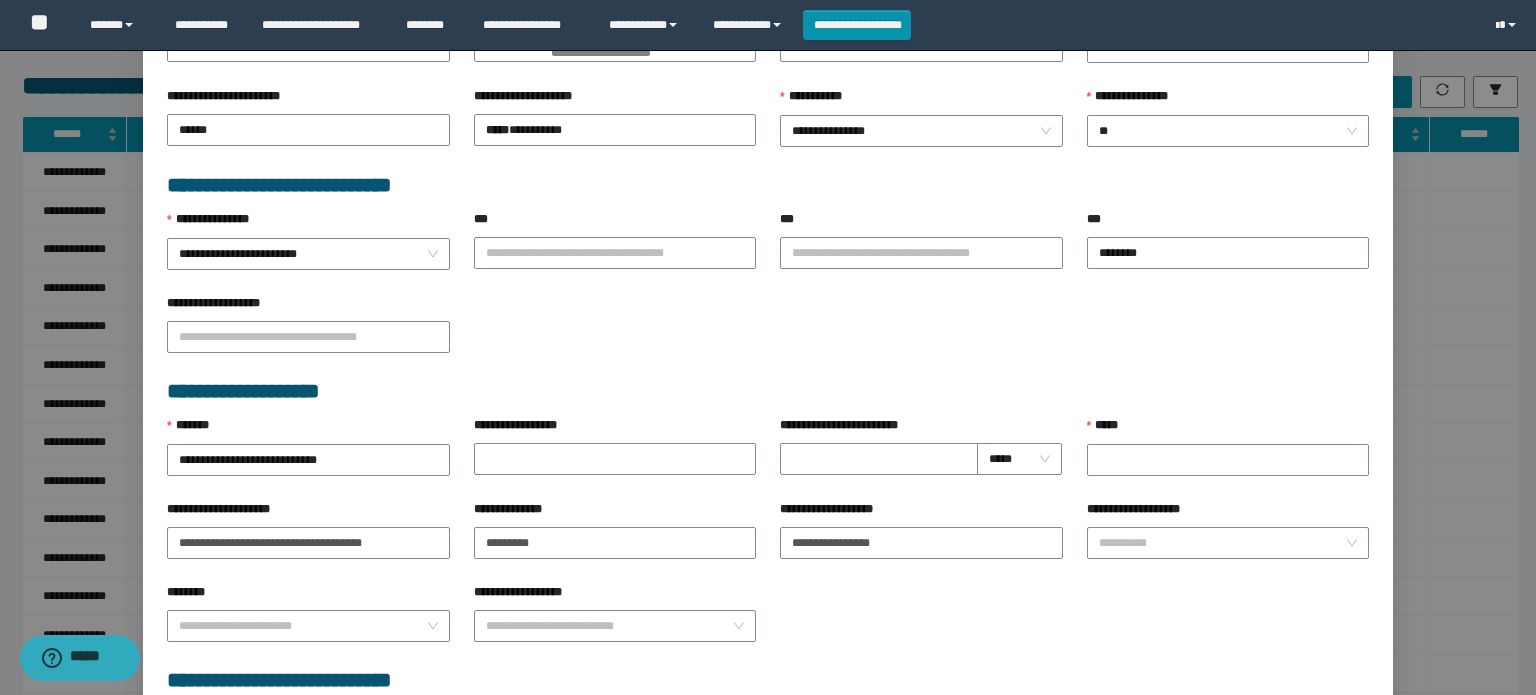 scroll, scrollTop: 700, scrollLeft: 0, axis: vertical 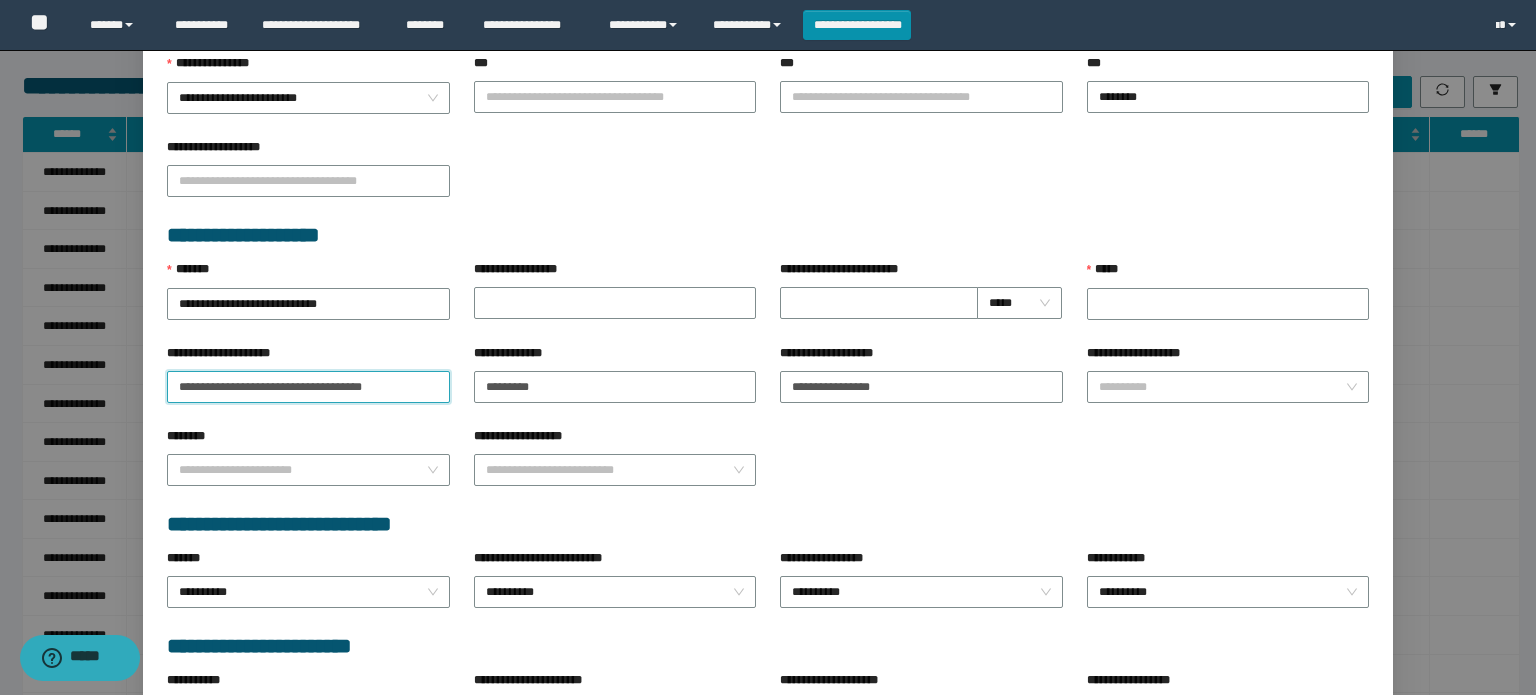 click on "**********" at bounding box center (768, 347) 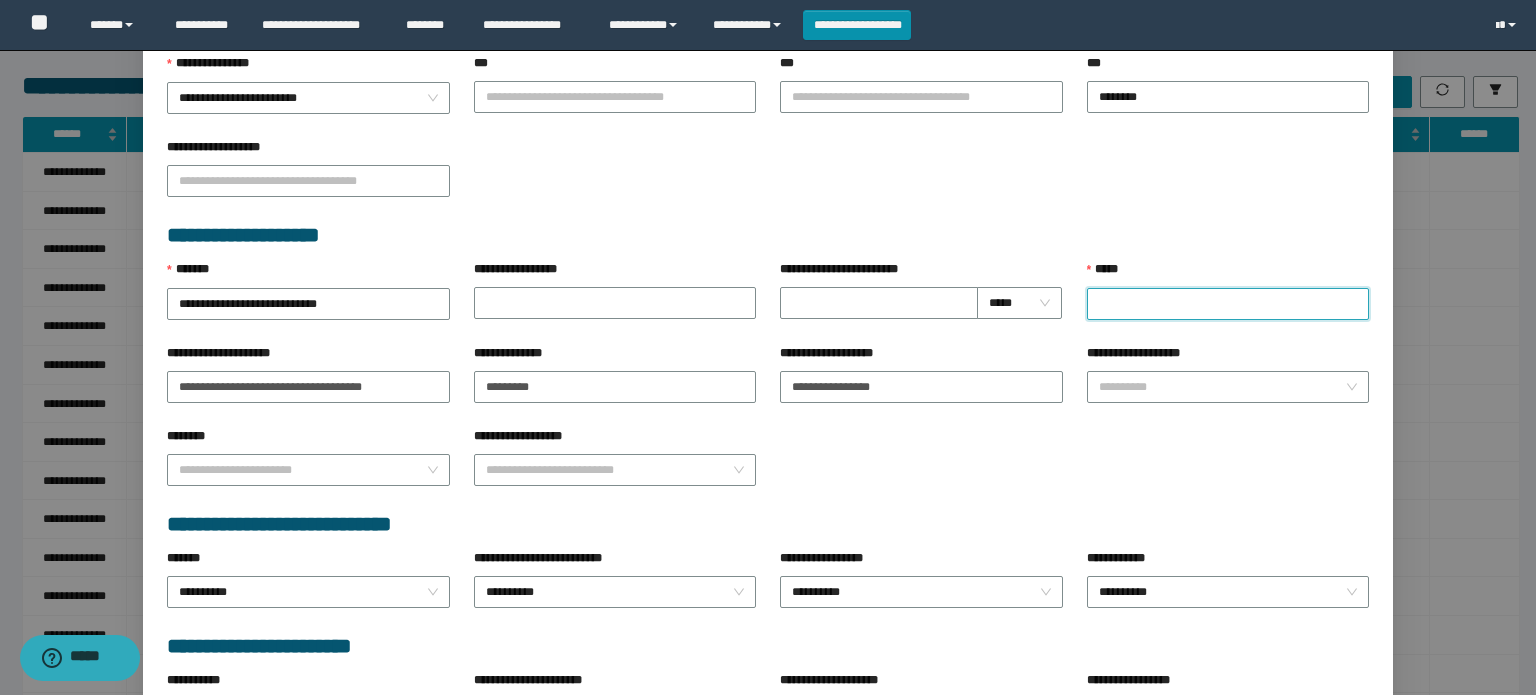 click on "*****" at bounding box center [1228, 304] 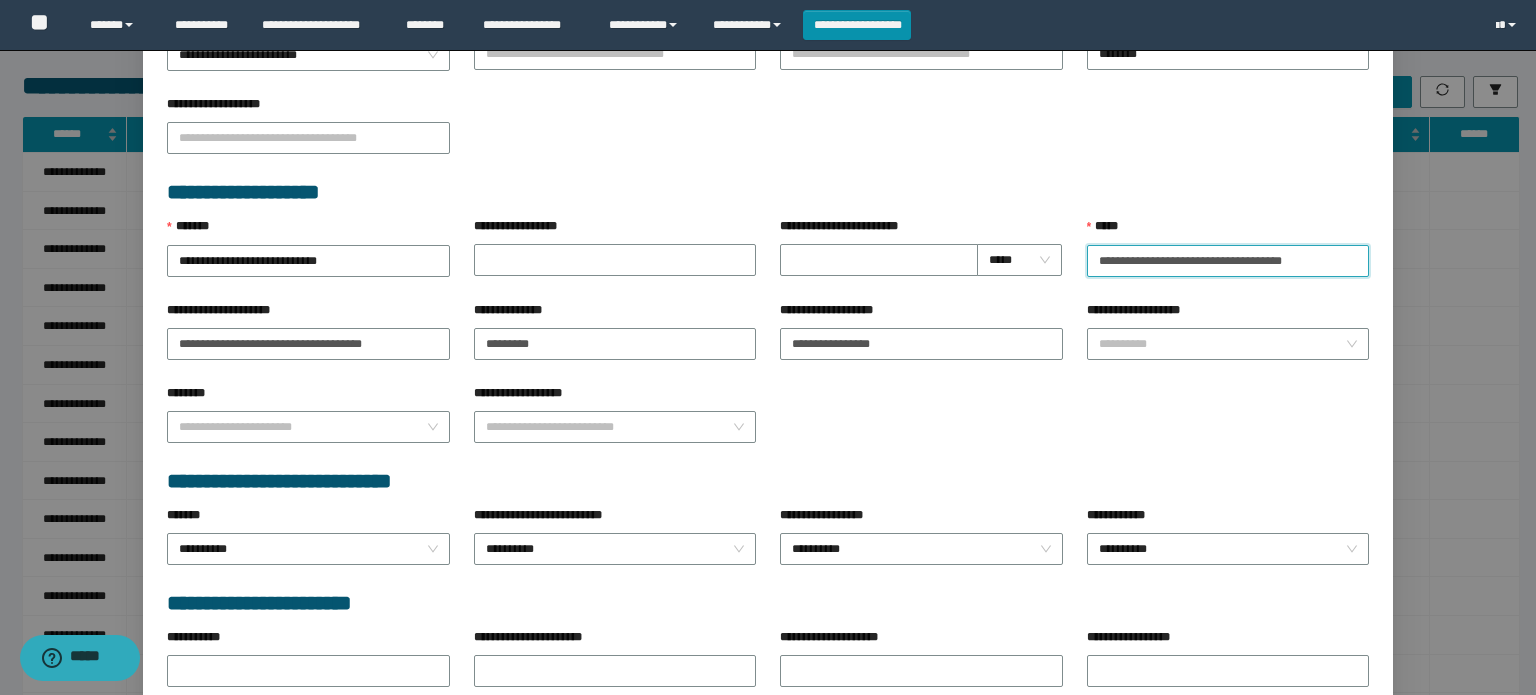 scroll, scrollTop: 849, scrollLeft: 0, axis: vertical 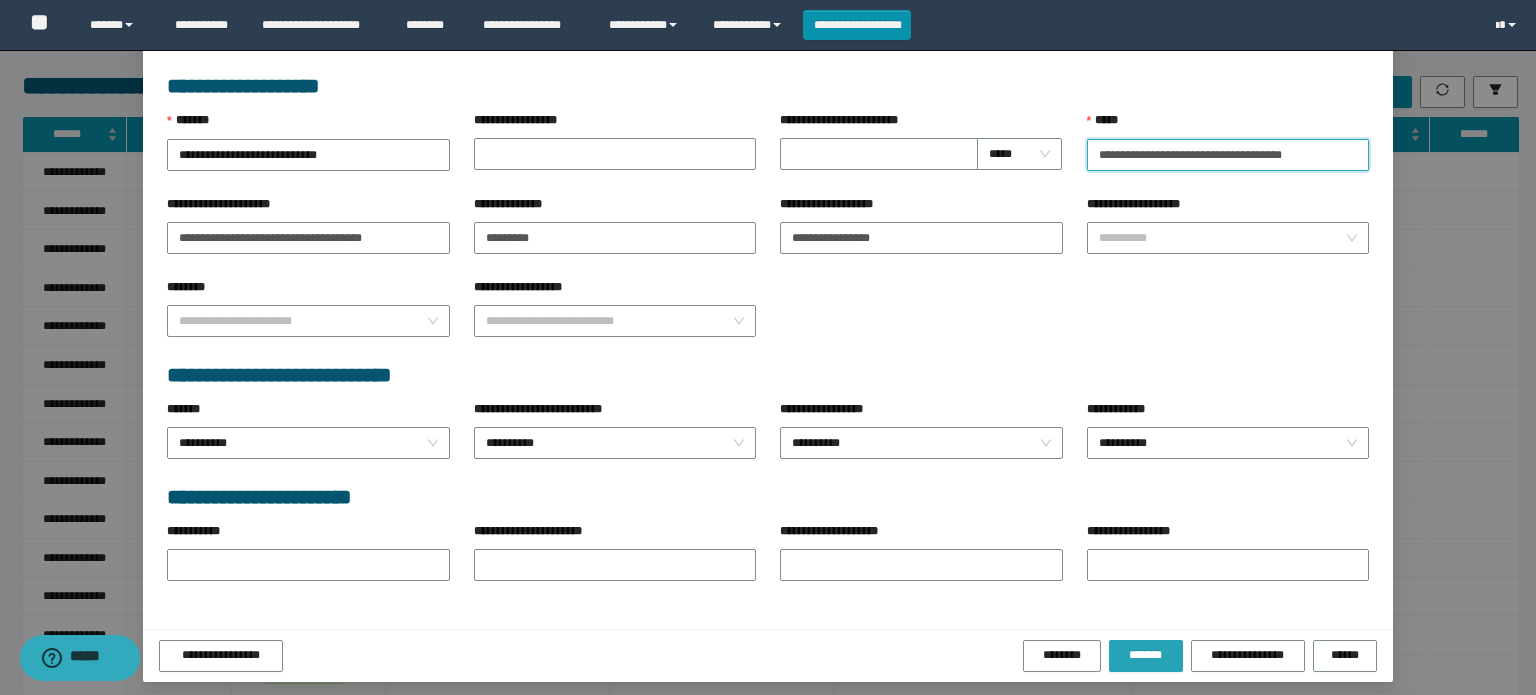 type on "**********" 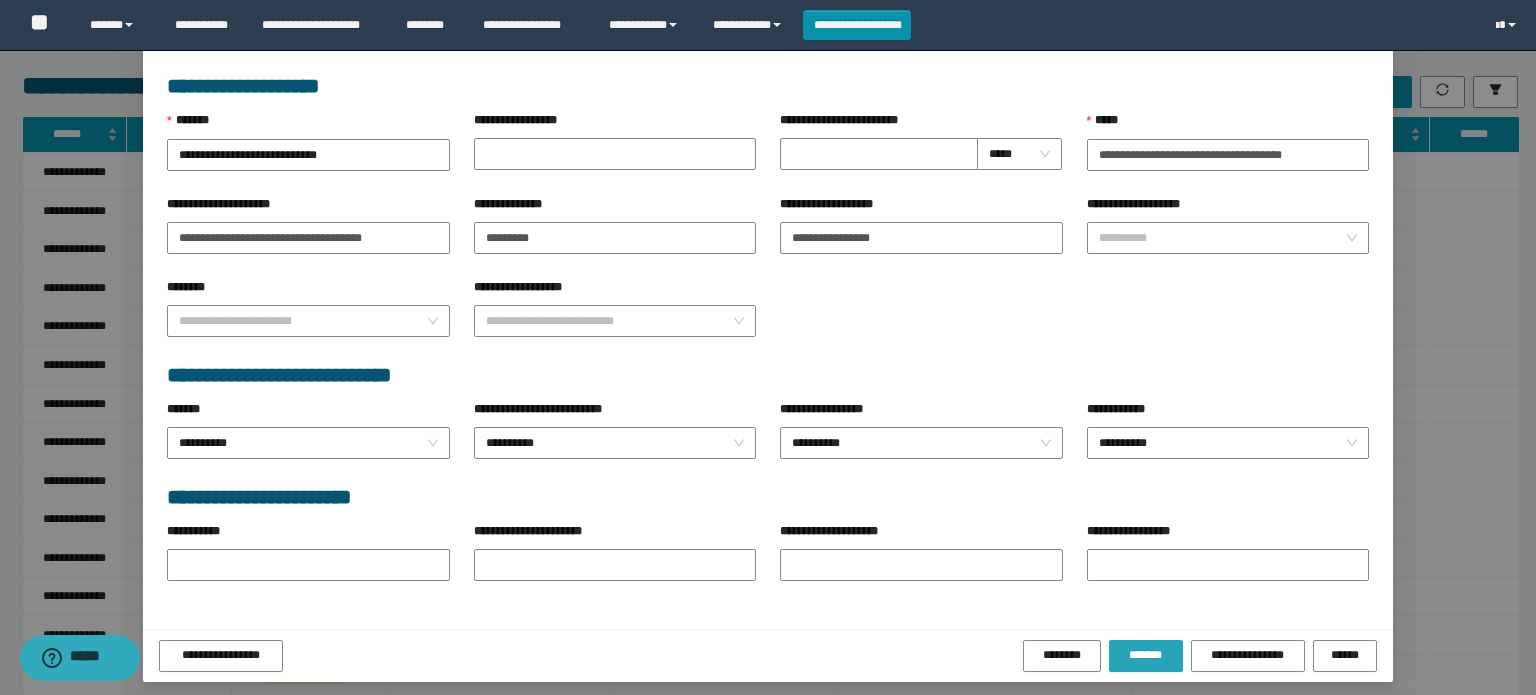 click on "*******" at bounding box center [1146, 655] 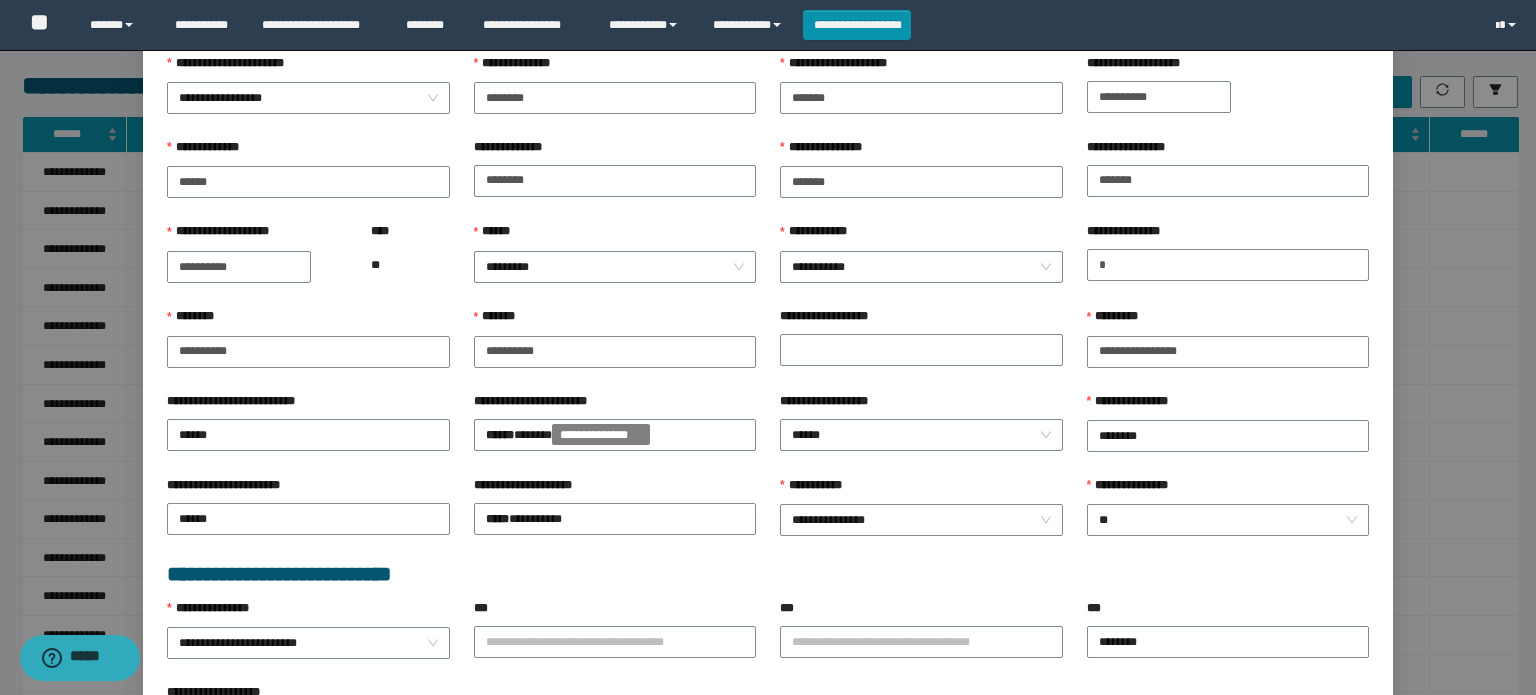 scroll, scrollTop: 0, scrollLeft: 0, axis: both 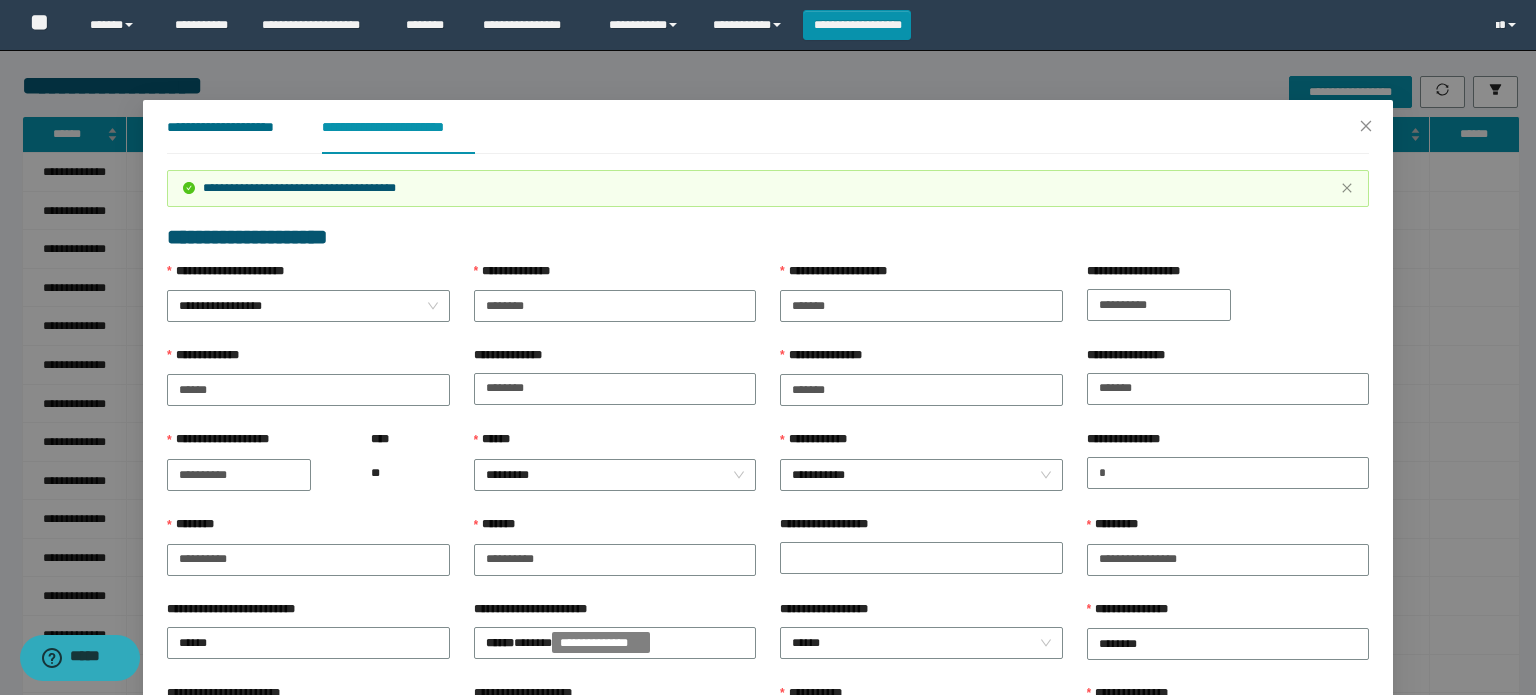 drag, startPoint x: 220, startPoint y: 125, endPoint x: 351, endPoint y: 181, distance: 142.46754 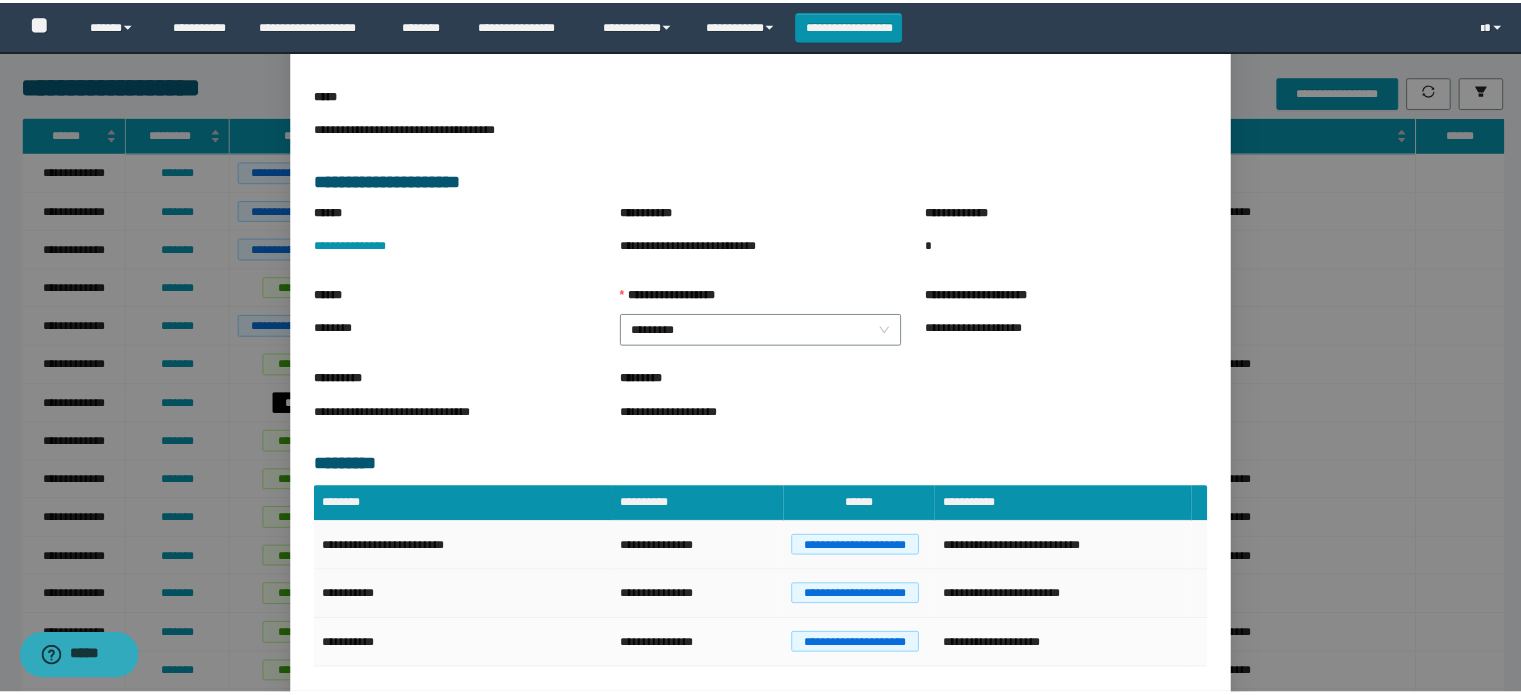 scroll, scrollTop: 274, scrollLeft: 0, axis: vertical 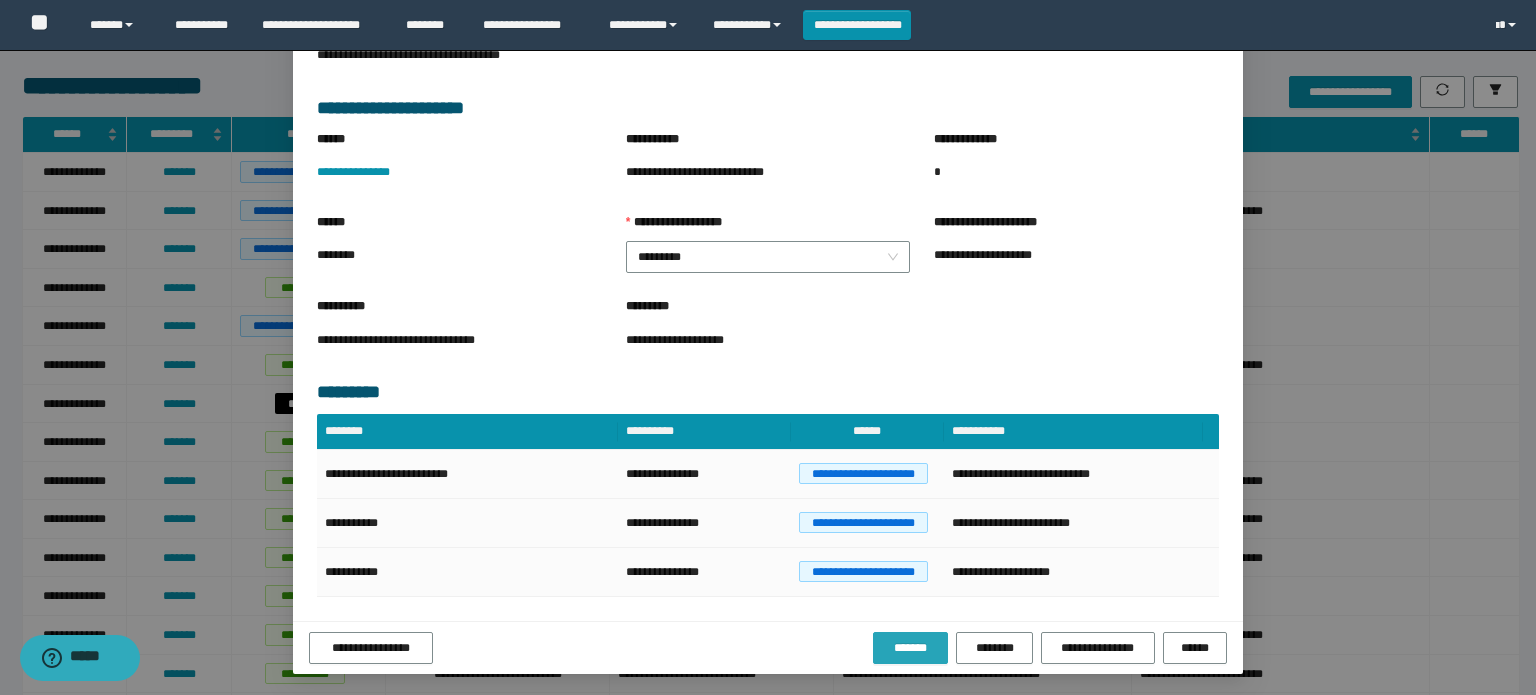 click on "*******" at bounding box center [910, 648] 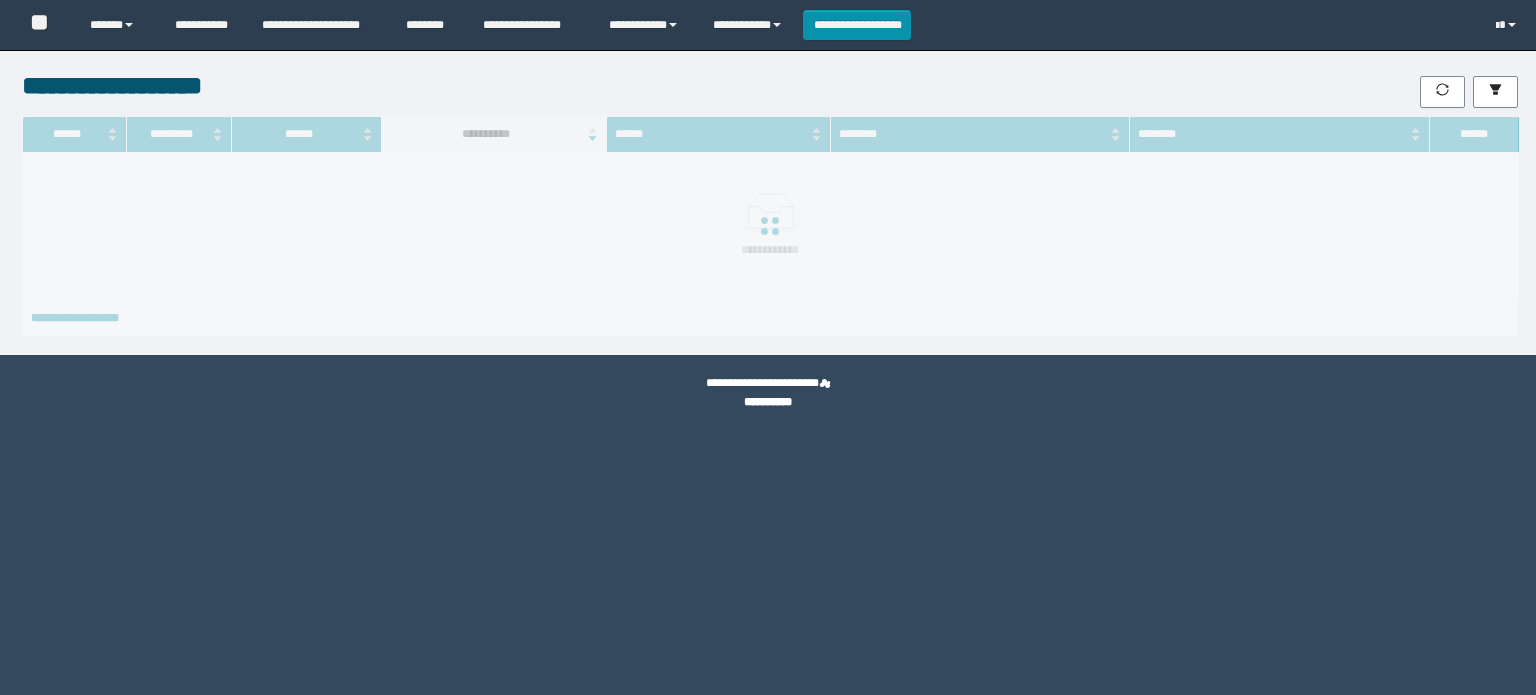 scroll, scrollTop: 0, scrollLeft: 0, axis: both 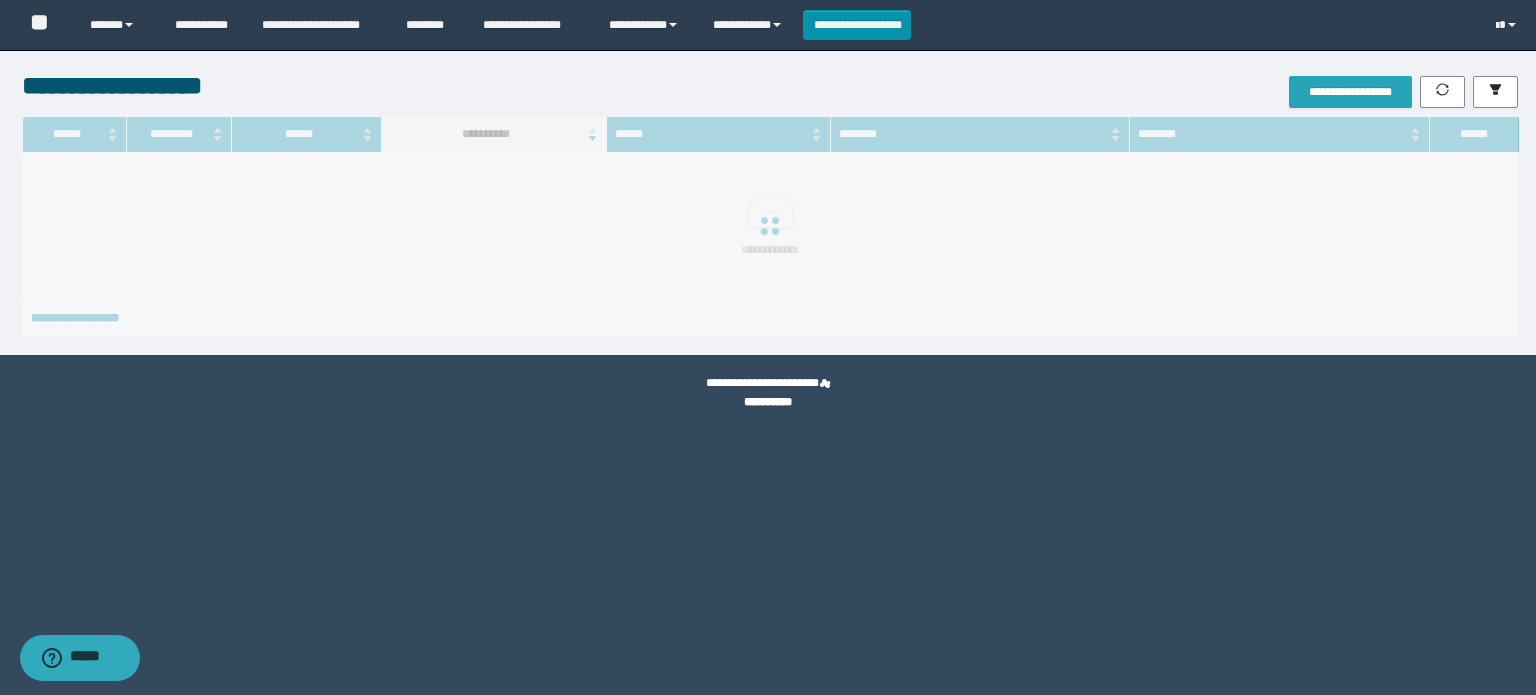 click on "**********" at bounding box center [1350, 92] 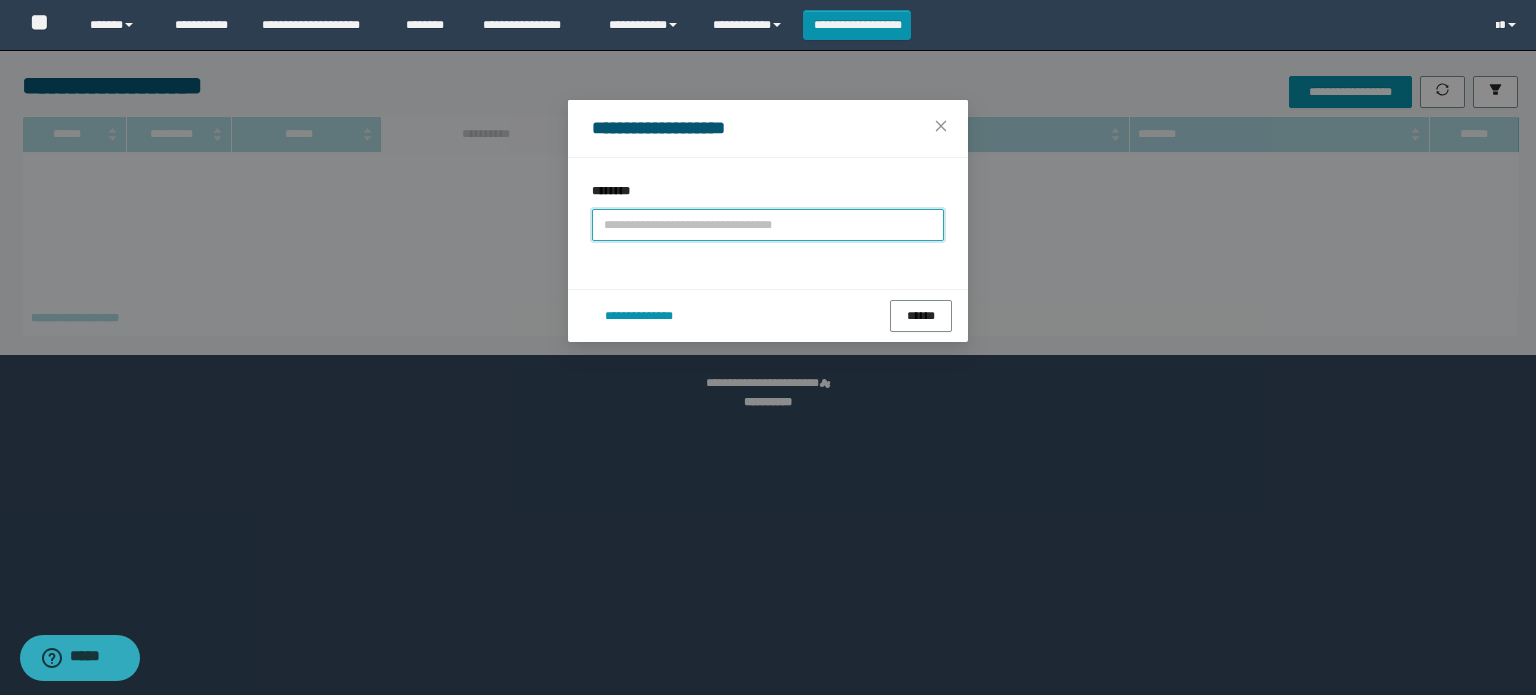 click at bounding box center [768, 225] 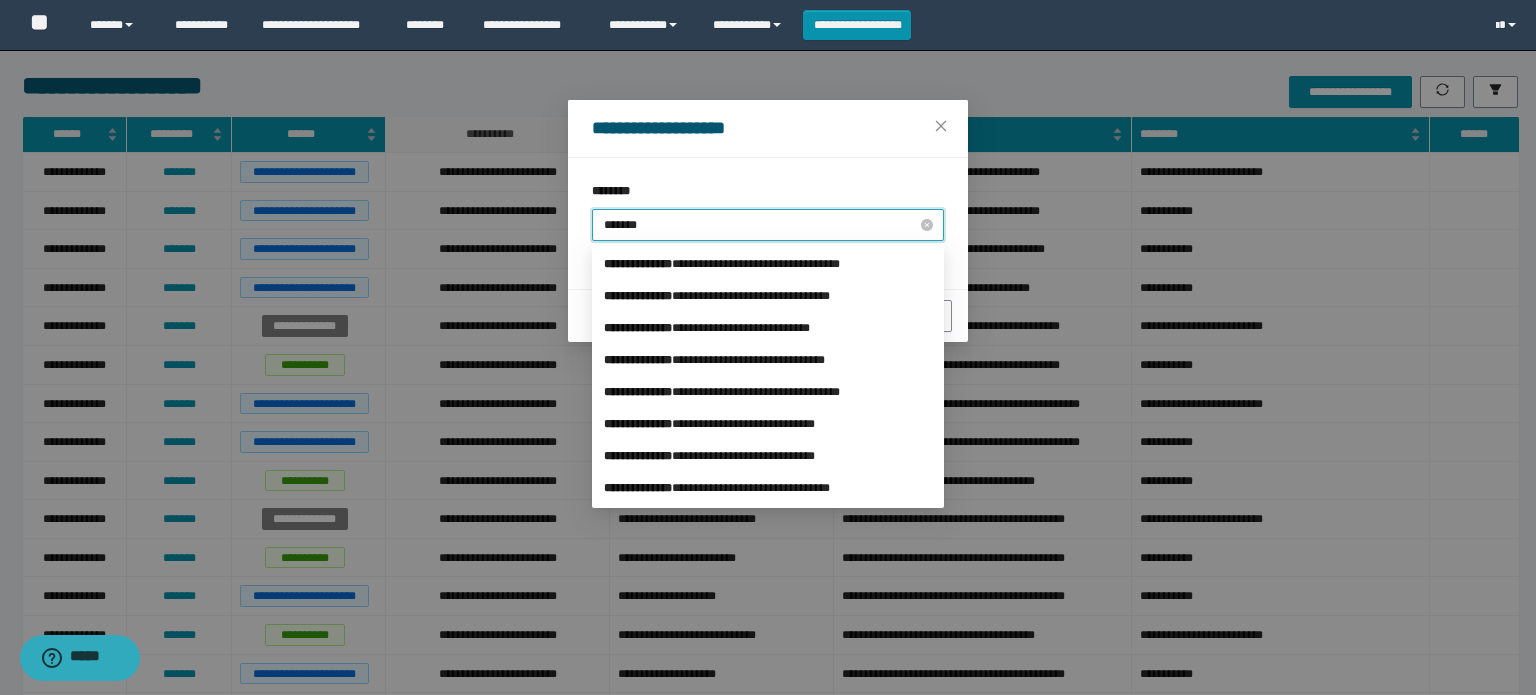 type on "********" 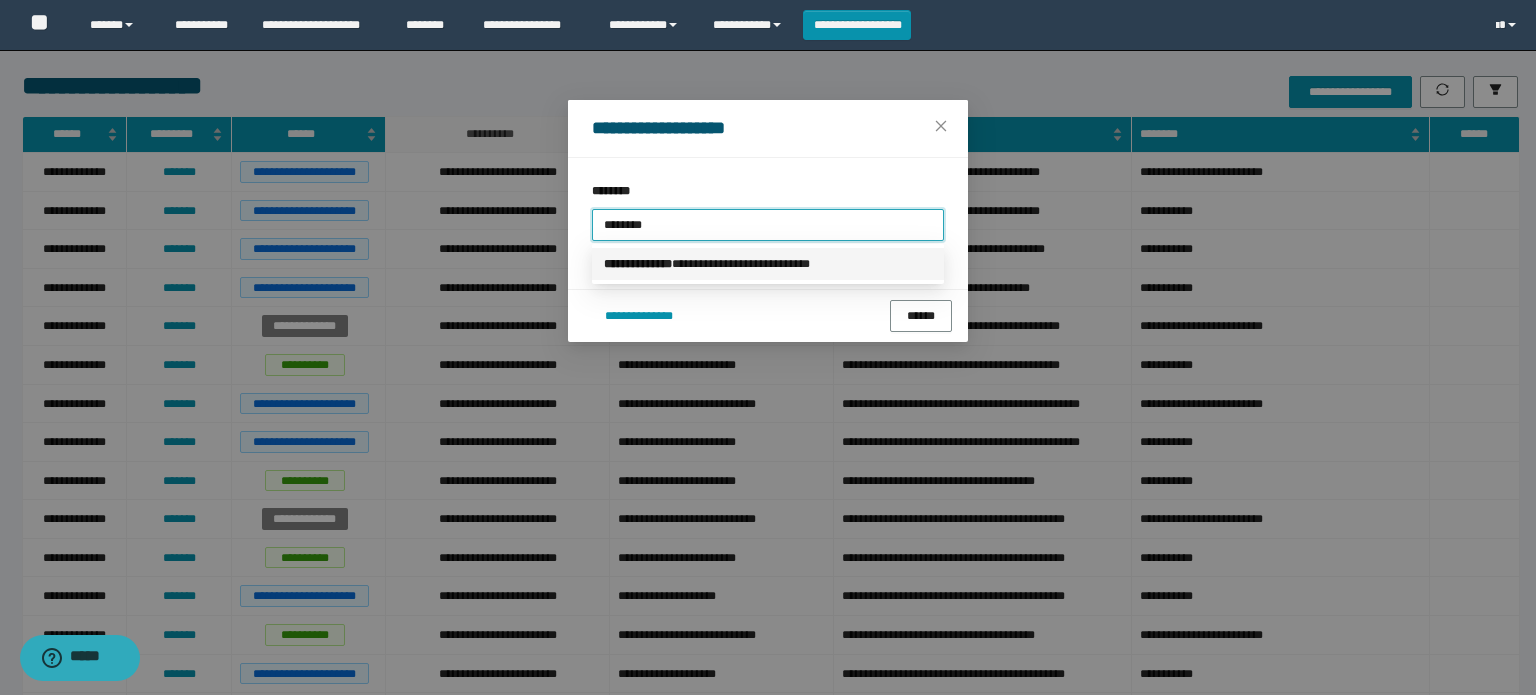 click on "**********" at bounding box center [768, 264] 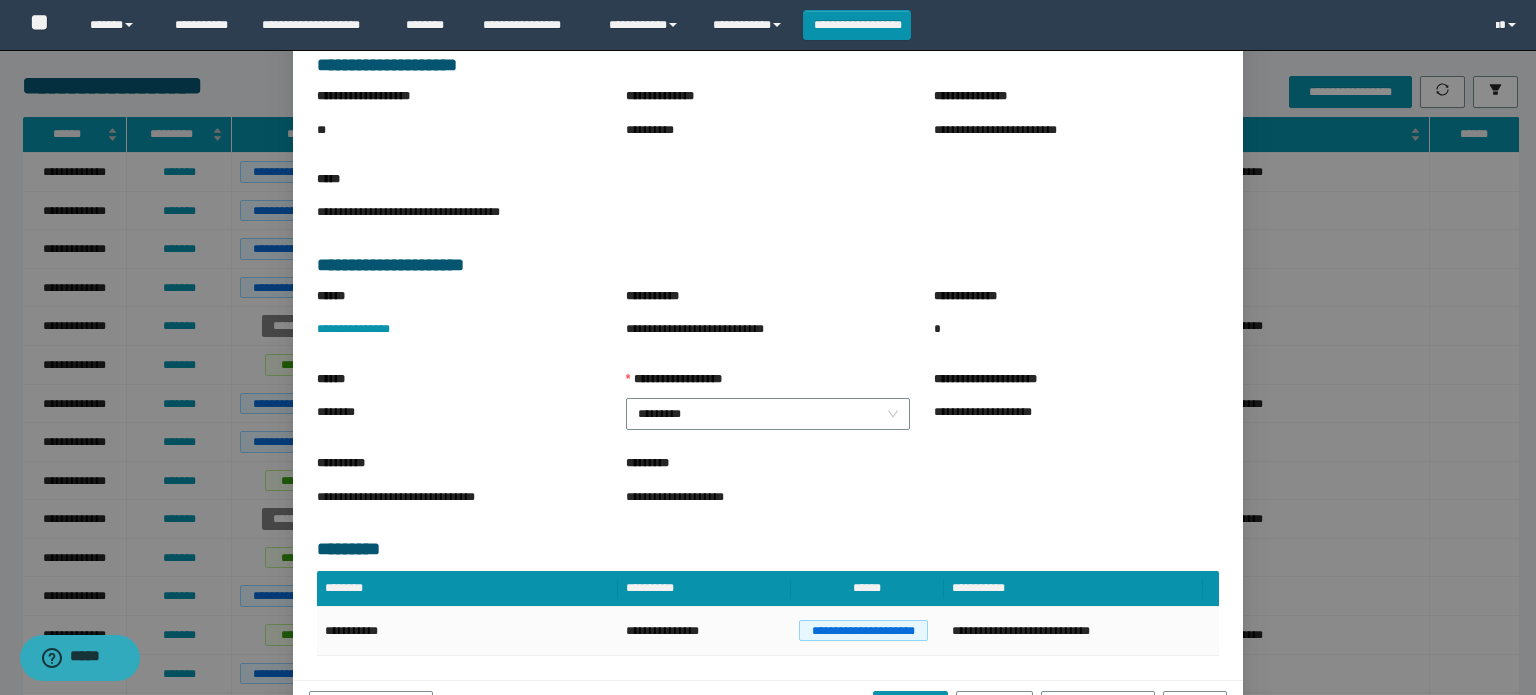 scroll, scrollTop: 176, scrollLeft: 0, axis: vertical 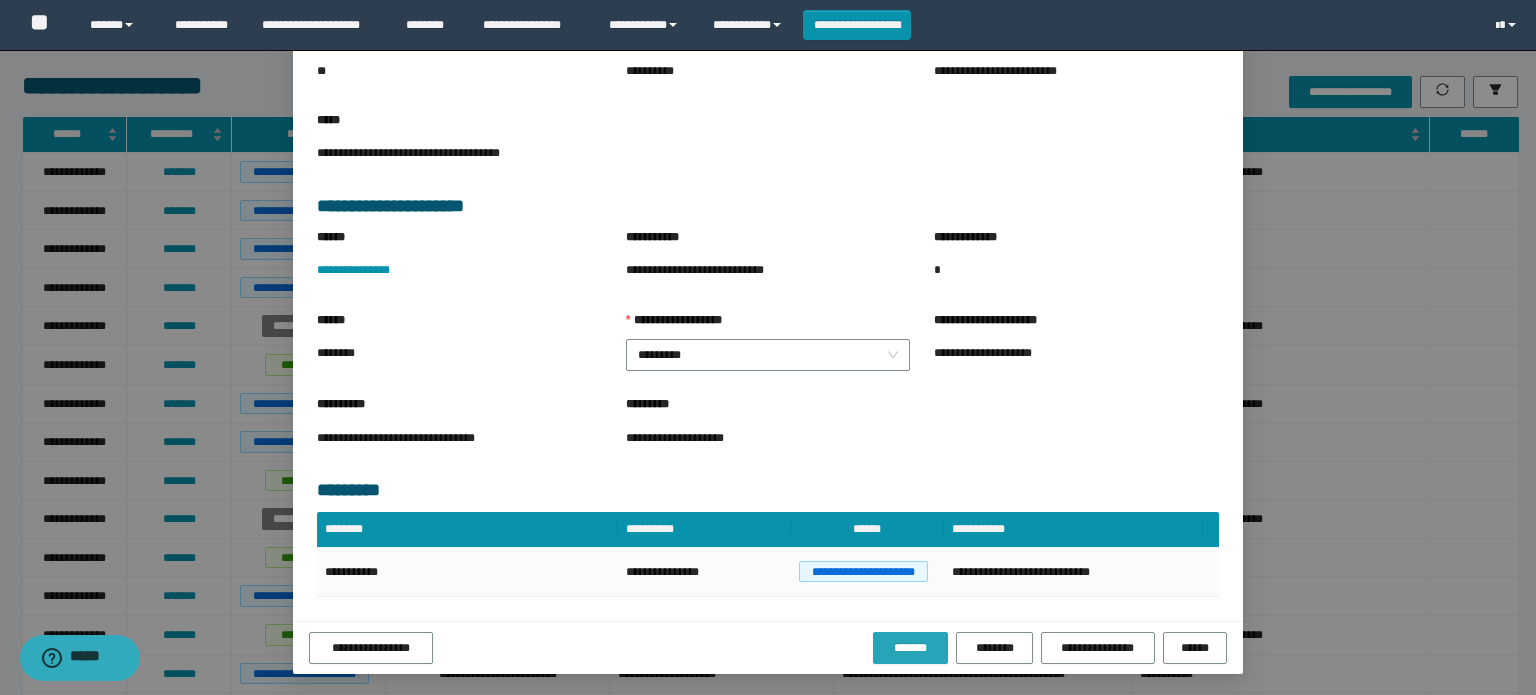 click on "*******" at bounding box center [910, 648] 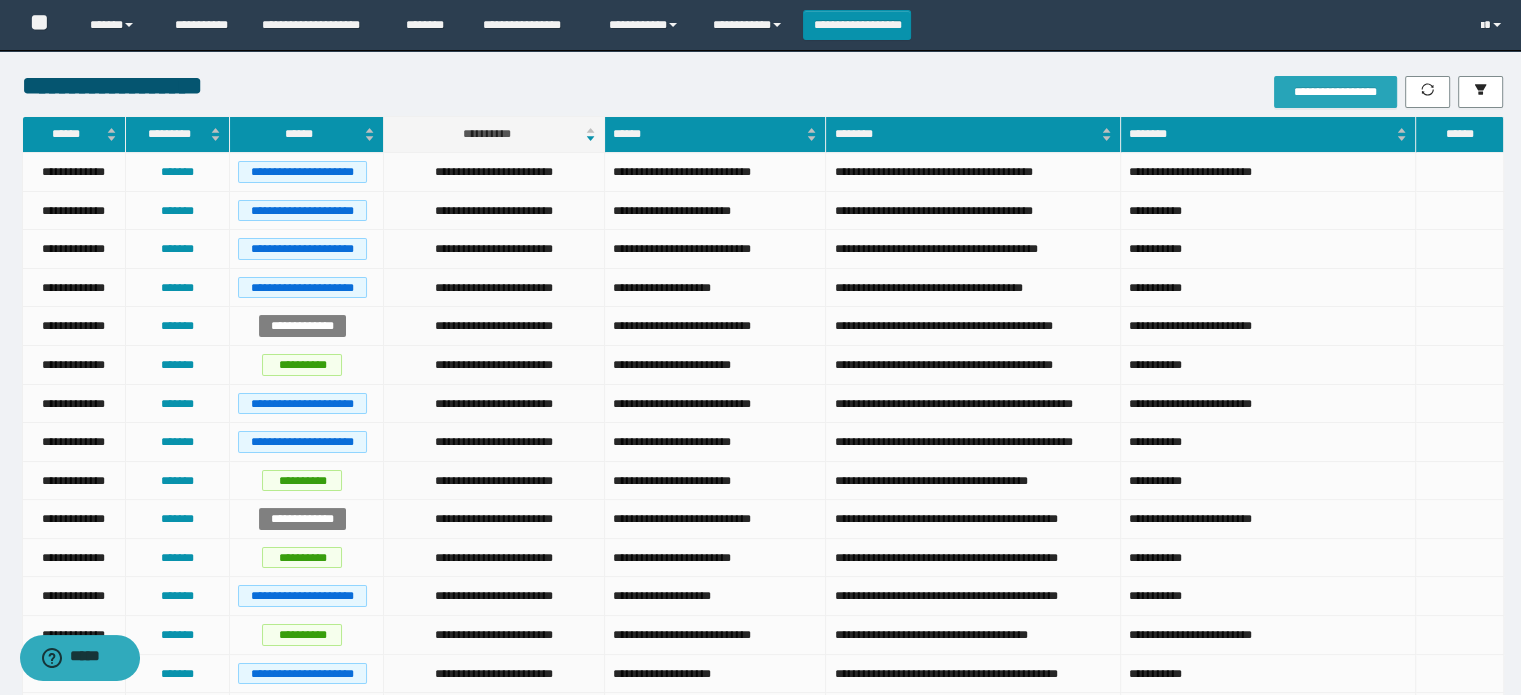 click on "**********" at bounding box center (1335, 92) 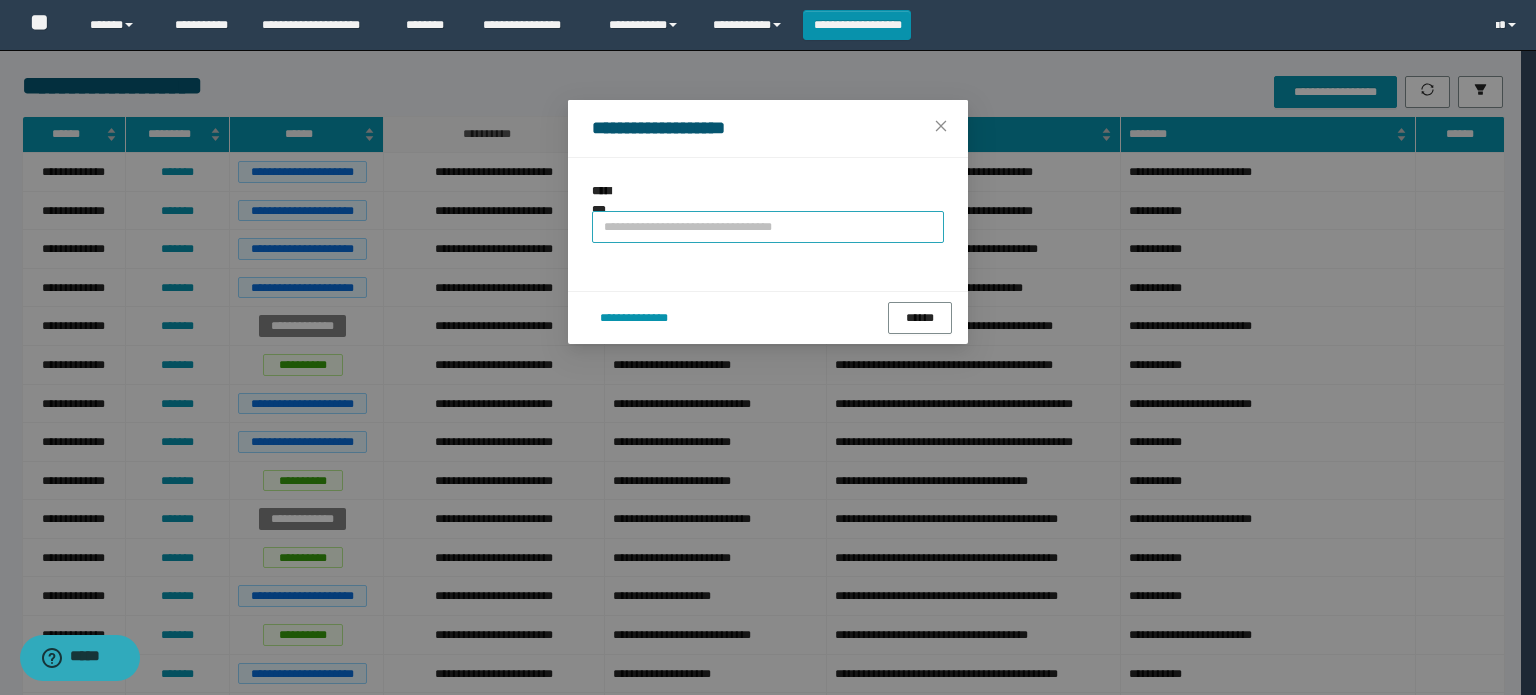 click at bounding box center (768, 227) 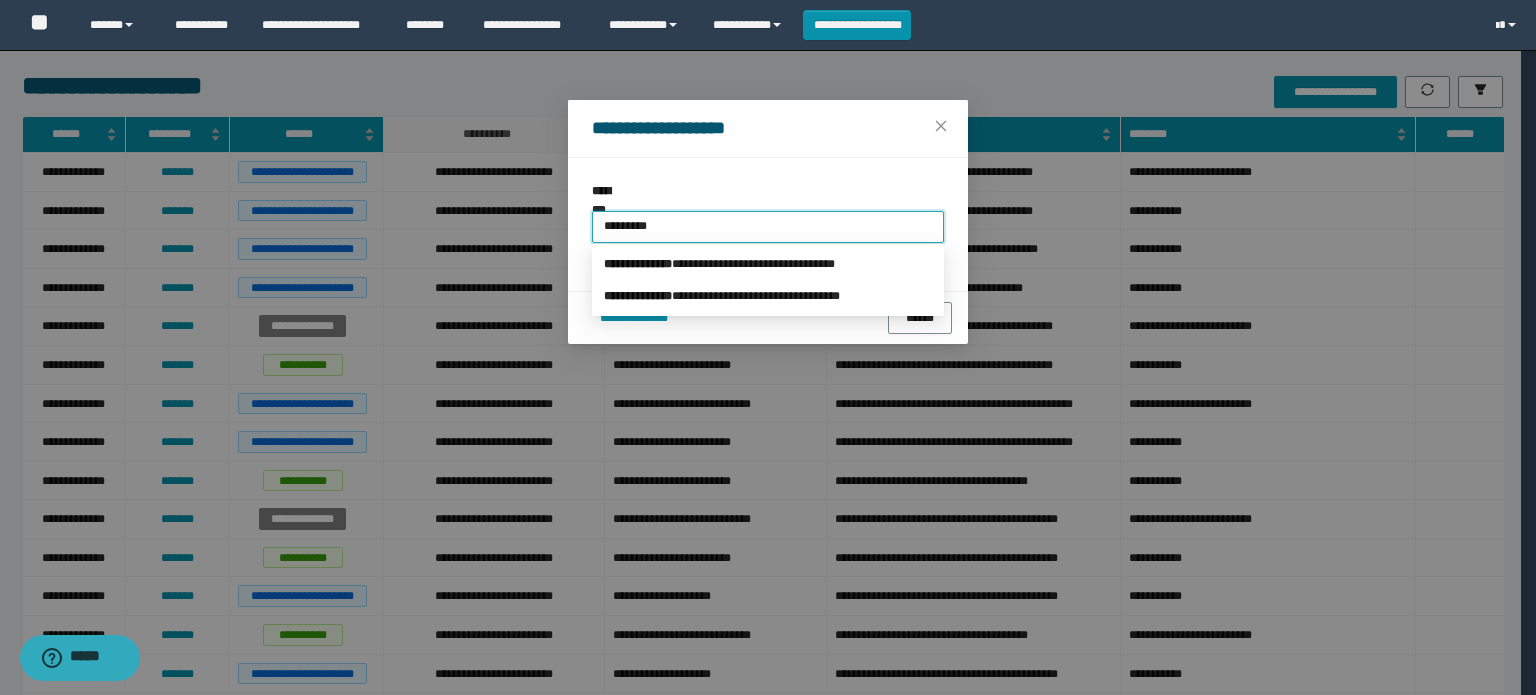 type on "**********" 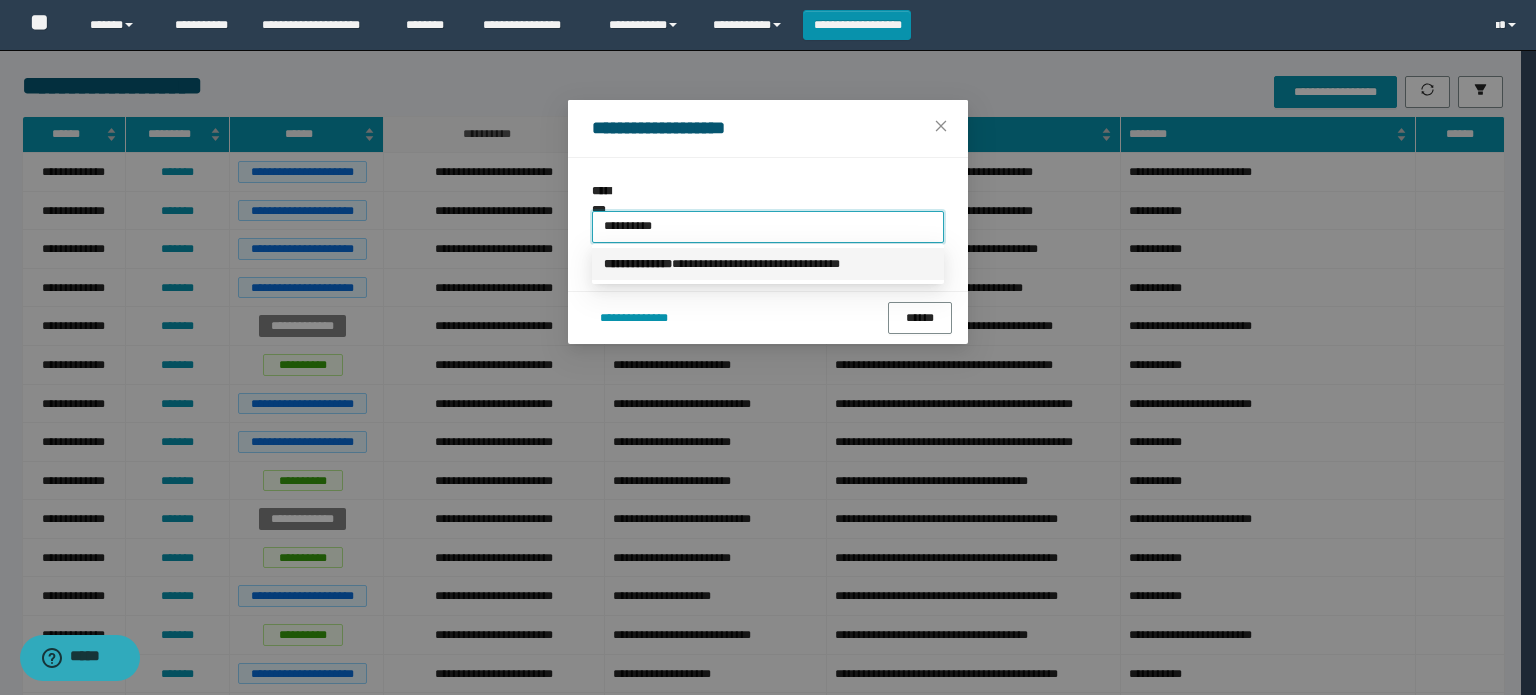 click on "**********" at bounding box center [768, 264] 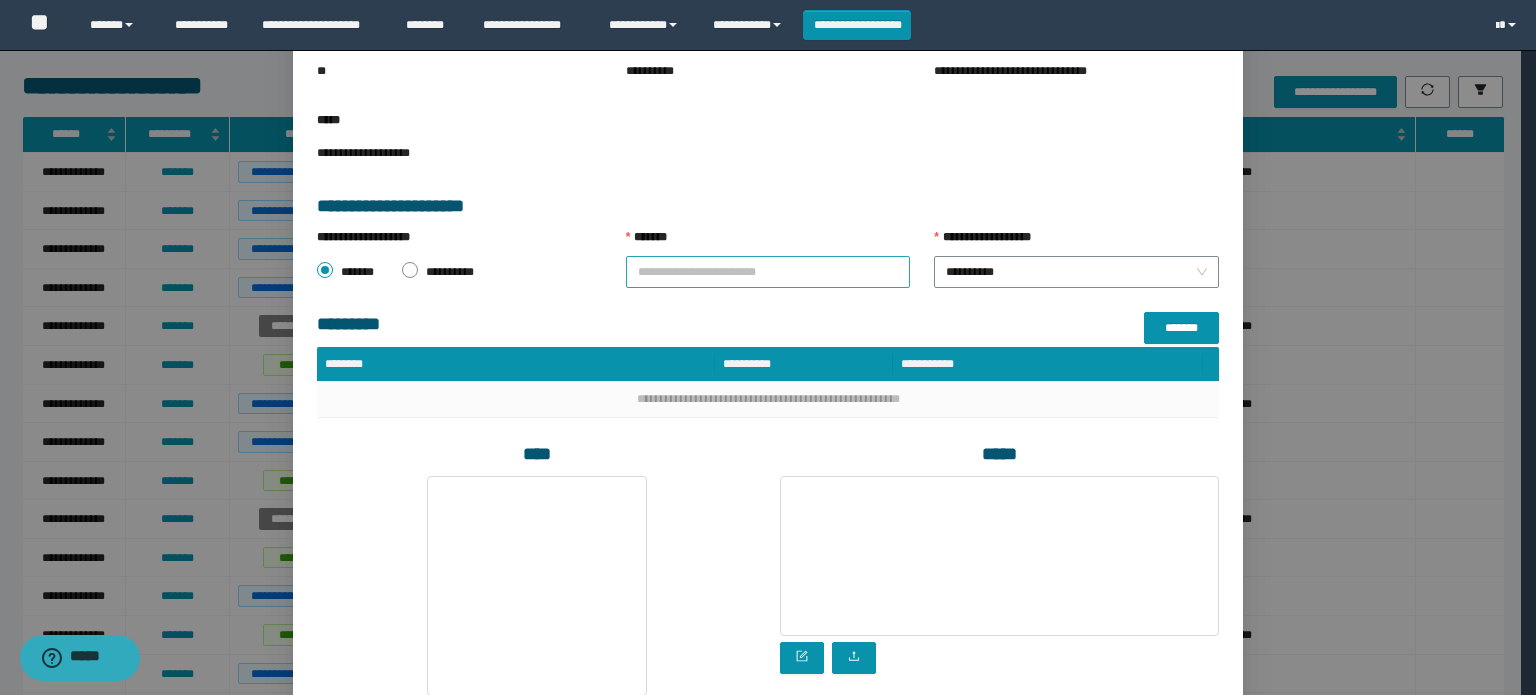 drag, startPoint x: 669, startPoint y: 446, endPoint x: 666, endPoint y: 434, distance: 12.369317 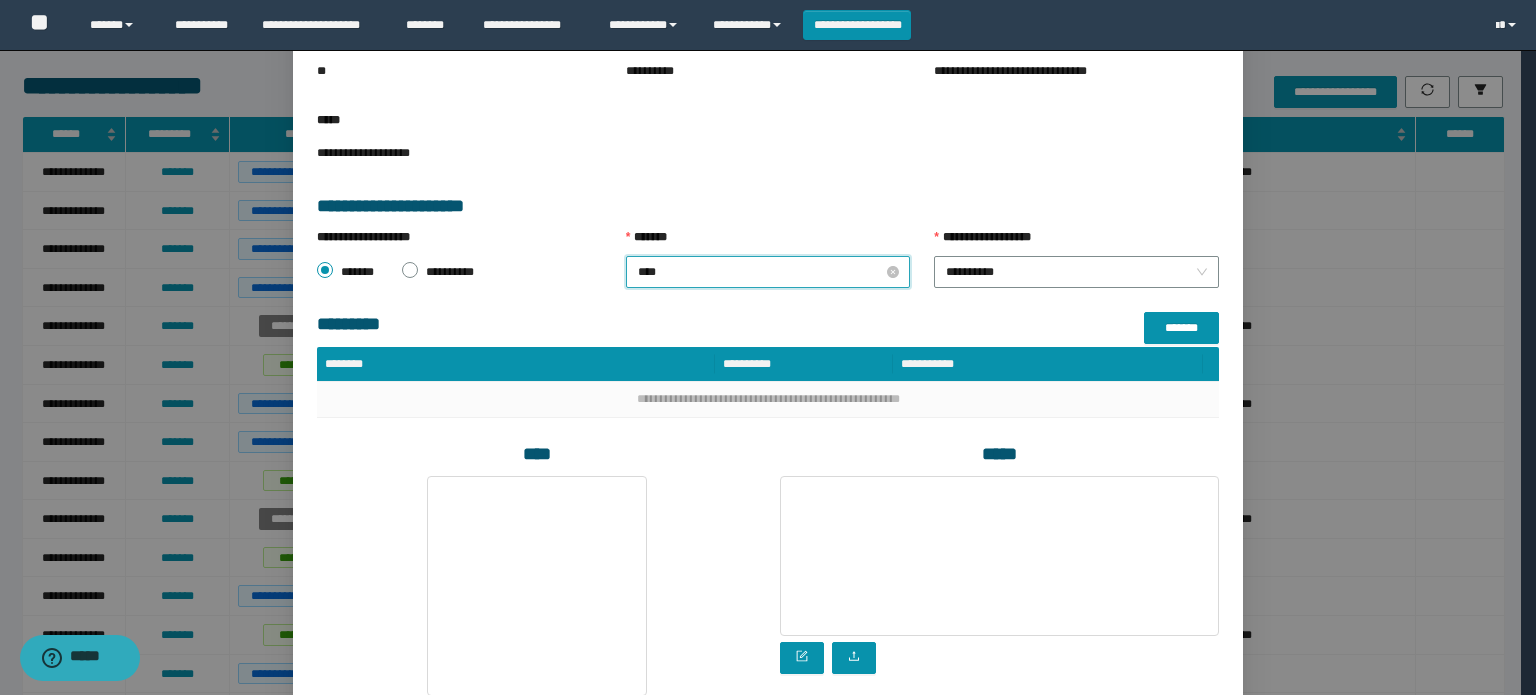 type on "*****" 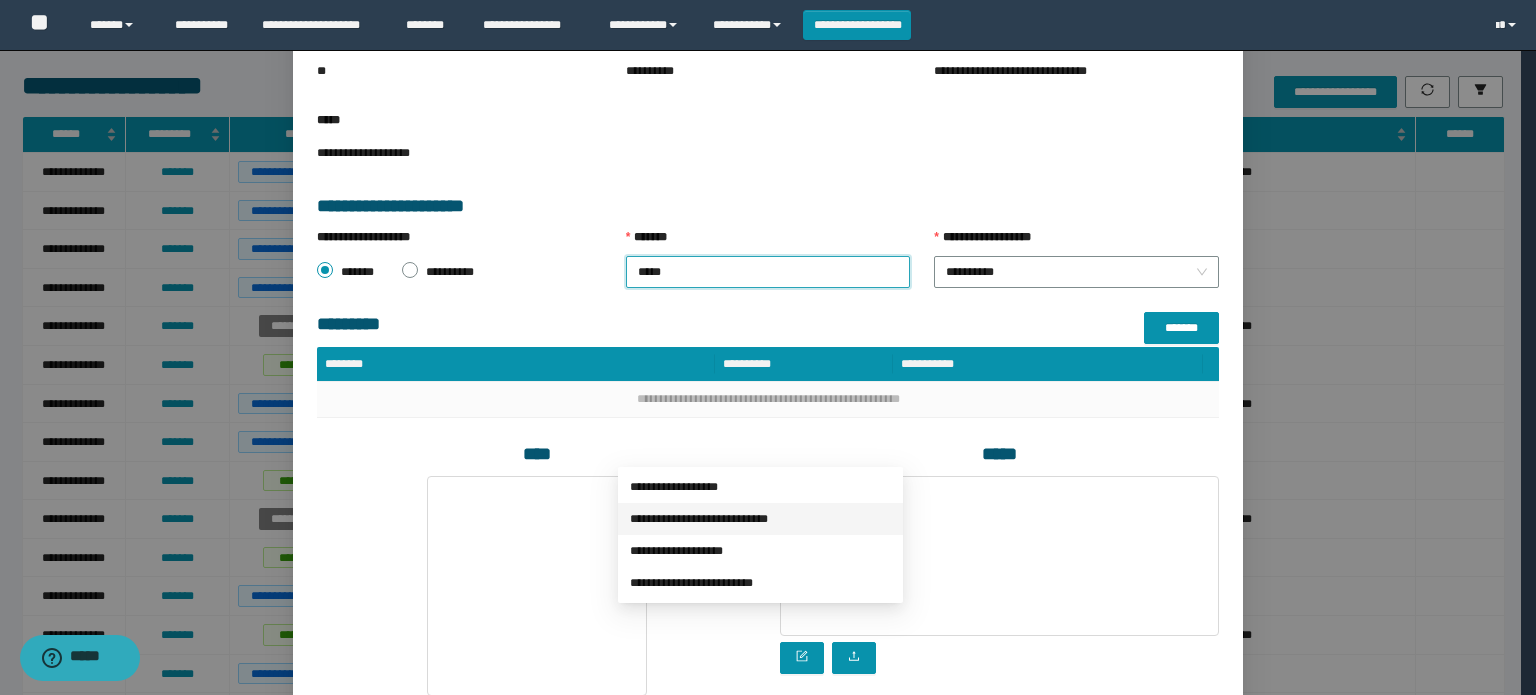 drag, startPoint x: 700, startPoint y: 523, endPoint x: 917, endPoint y: 469, distance: 223.61798 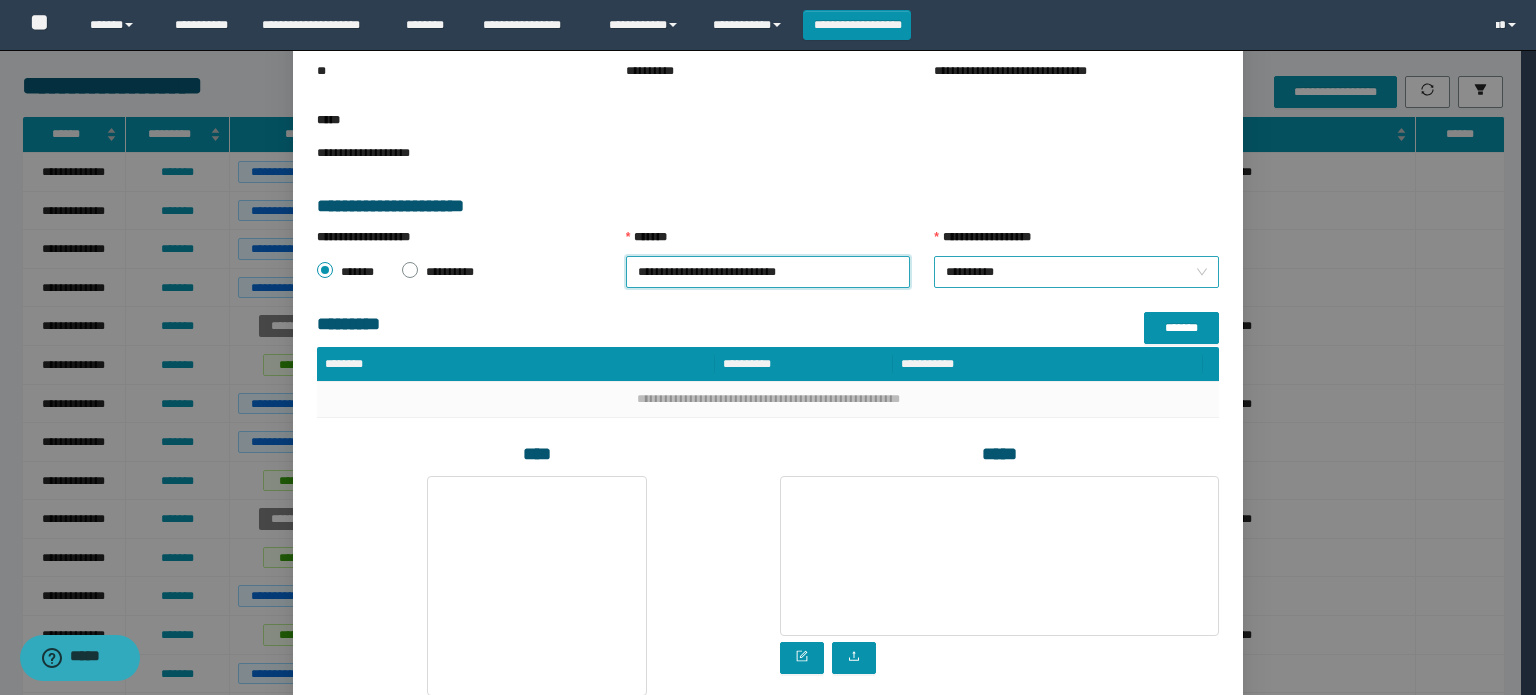 click on "**********" at bounding box center (1076, 272) 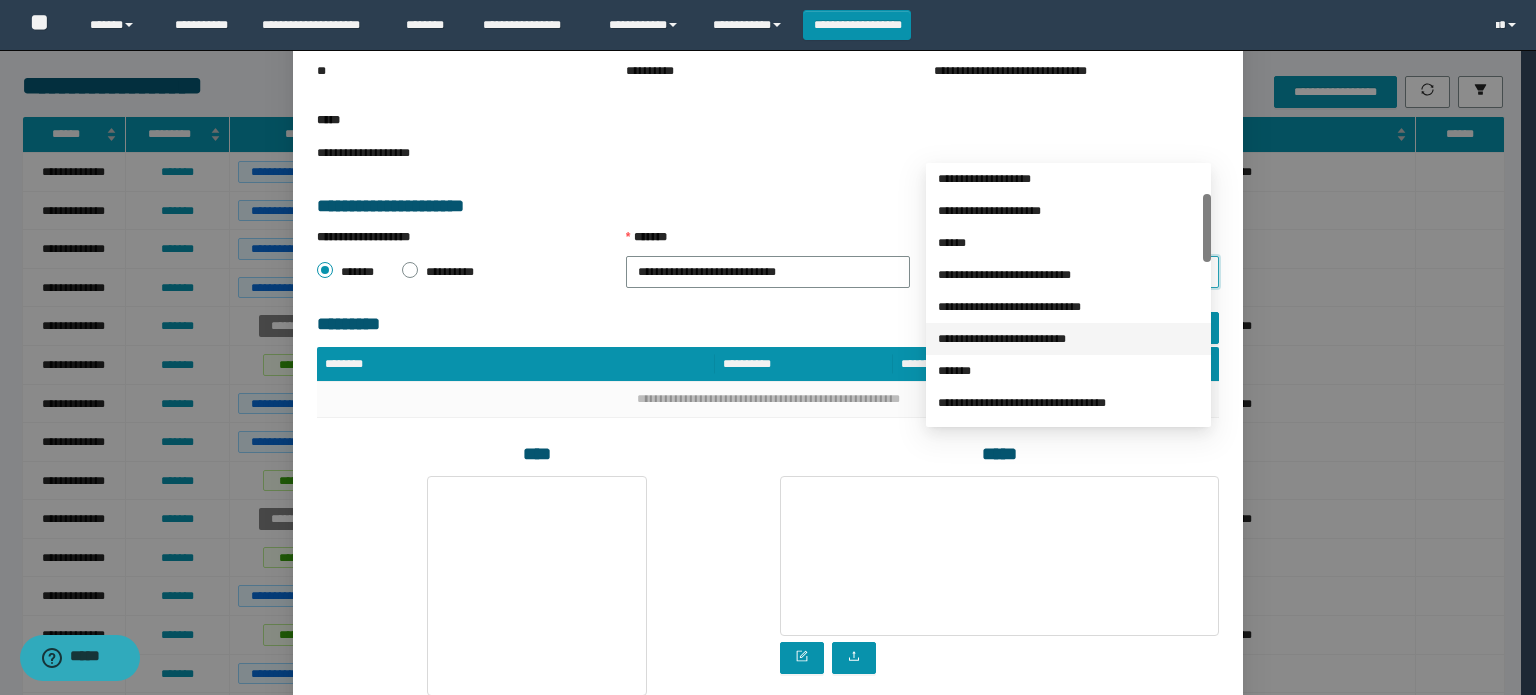scroll, scrollTop: 200, scrollLeft: 0, axis: vertical 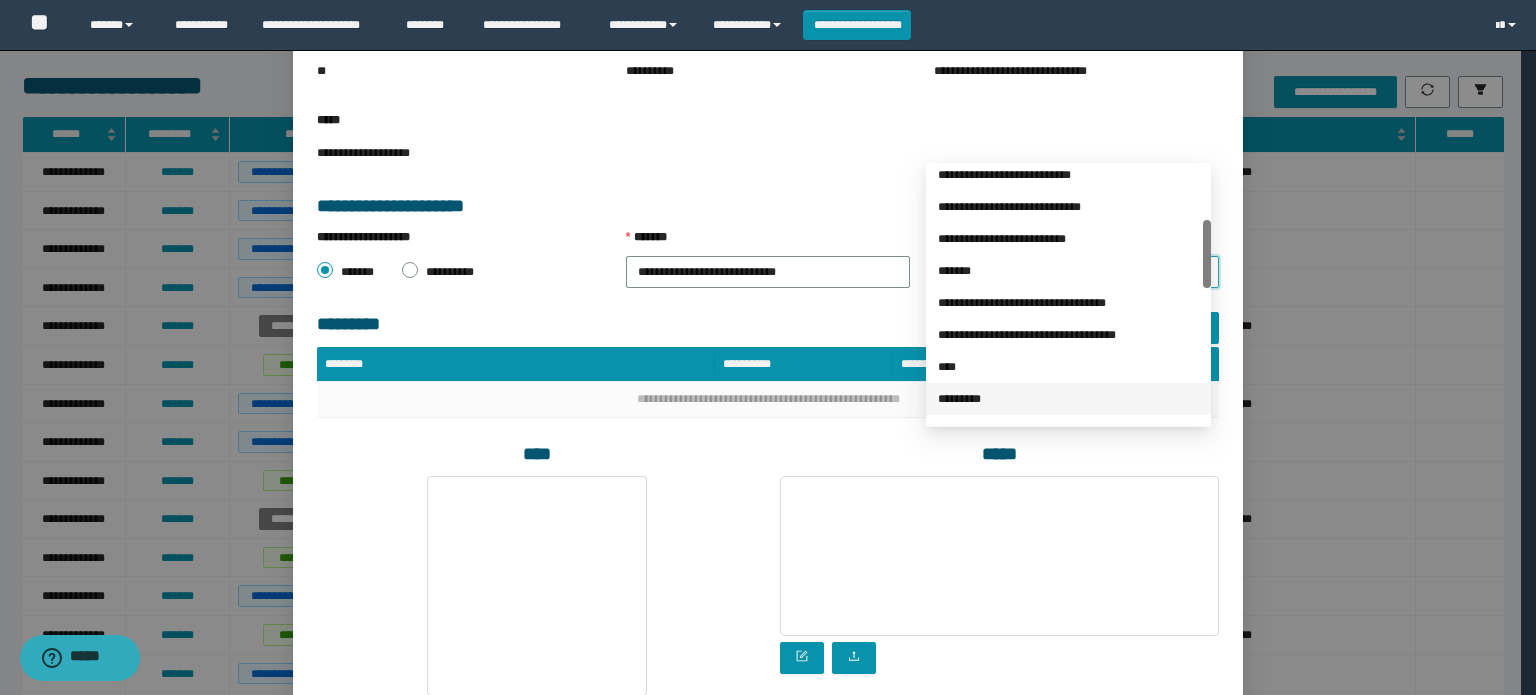 click on "*********" at bounding box center [1068, 399] 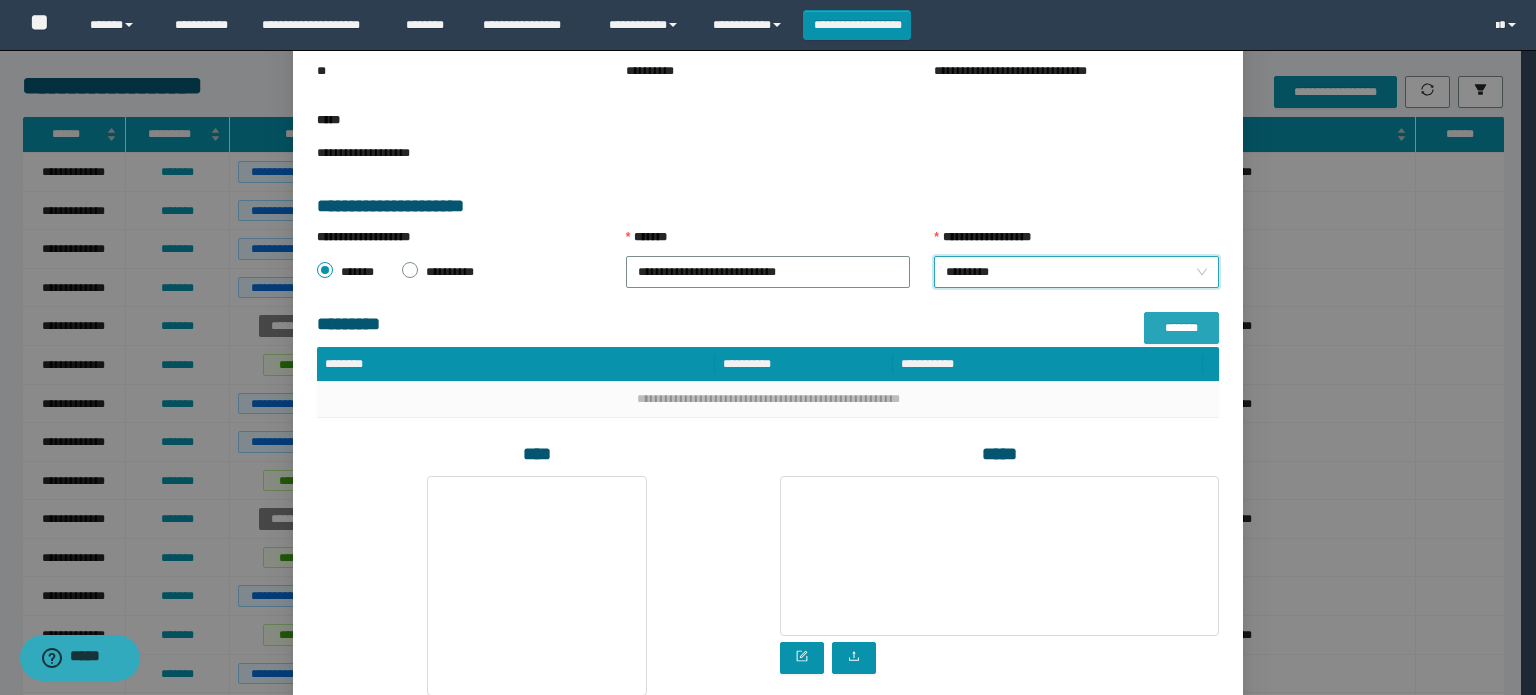 click on "*******" at bounding box center (1181, 328) 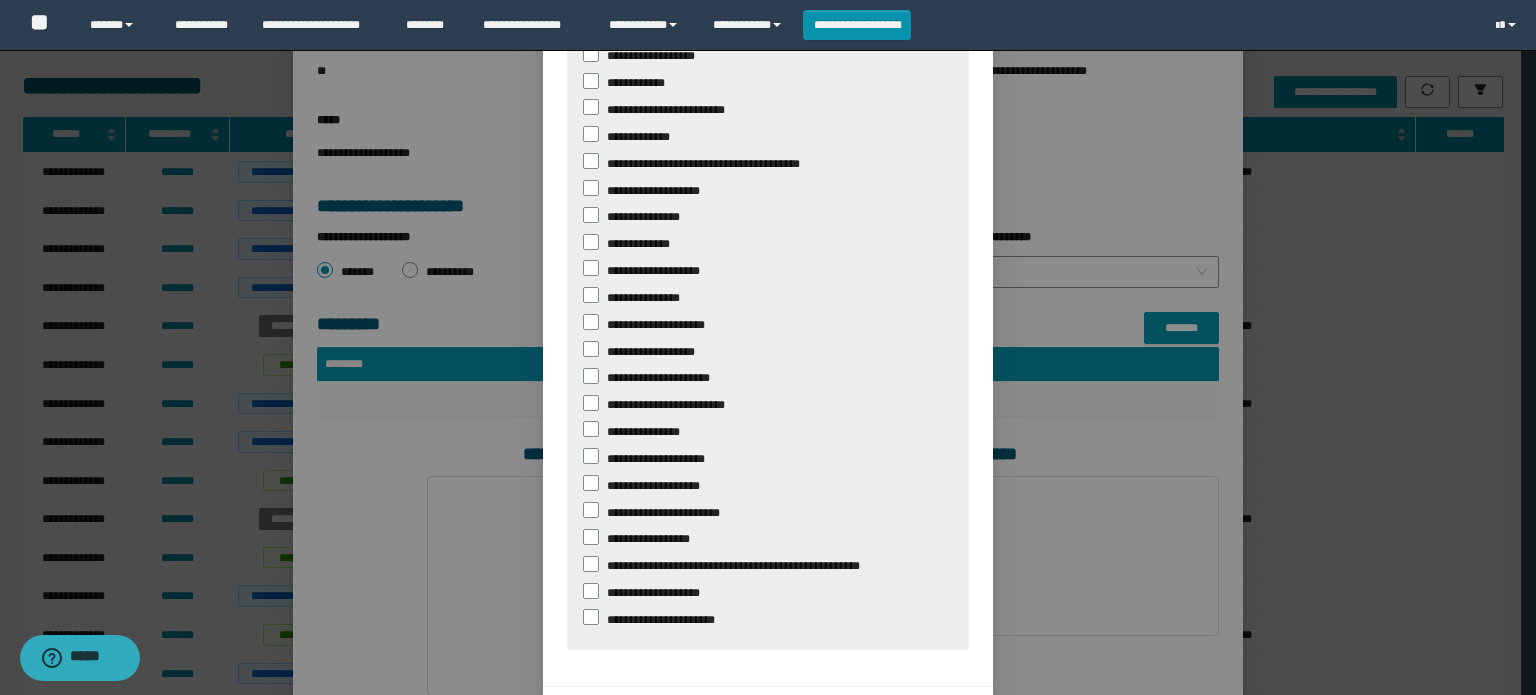 scroll, scrollTop: 388, scrollLeft: 0, axis: vertical 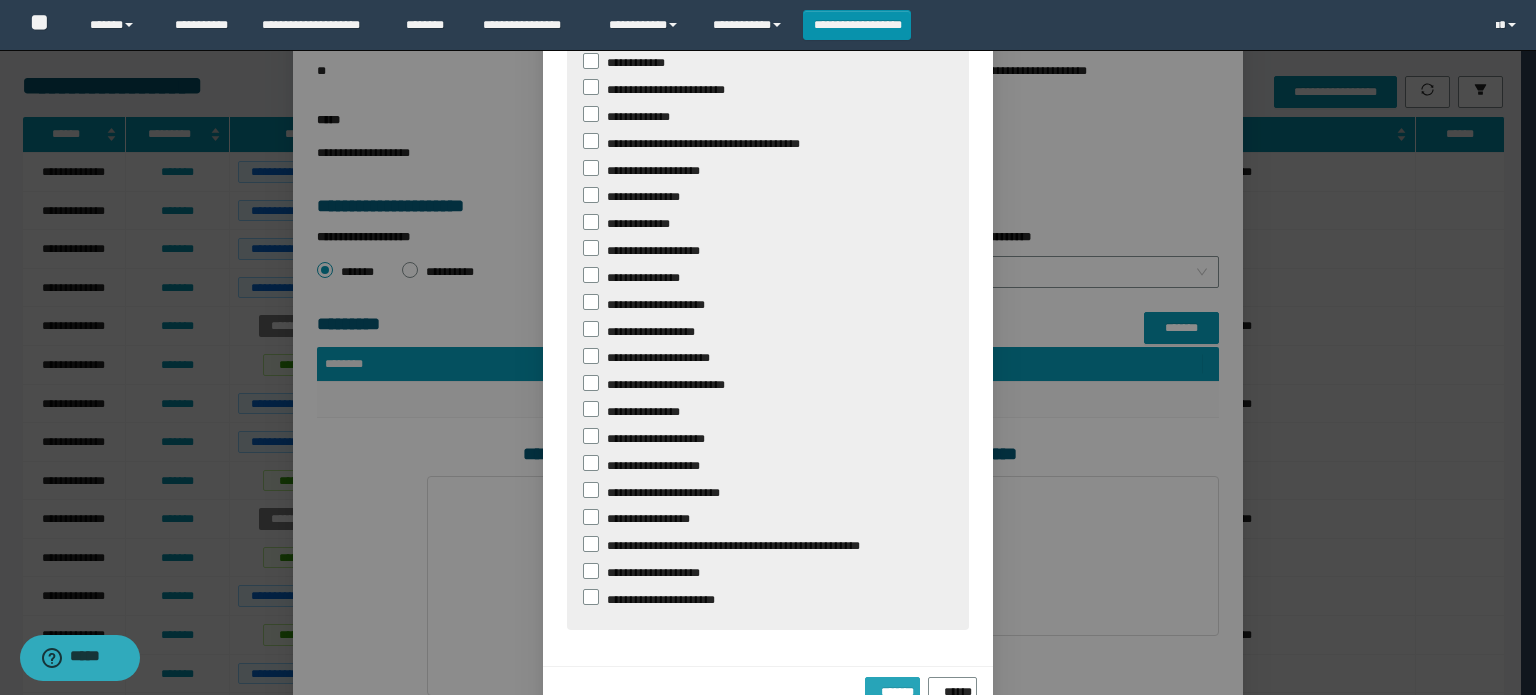 drag, startPoint x: 852, startPoint y: 642, endPoint x: 952, endPoint y: 515, distance: 161.64467 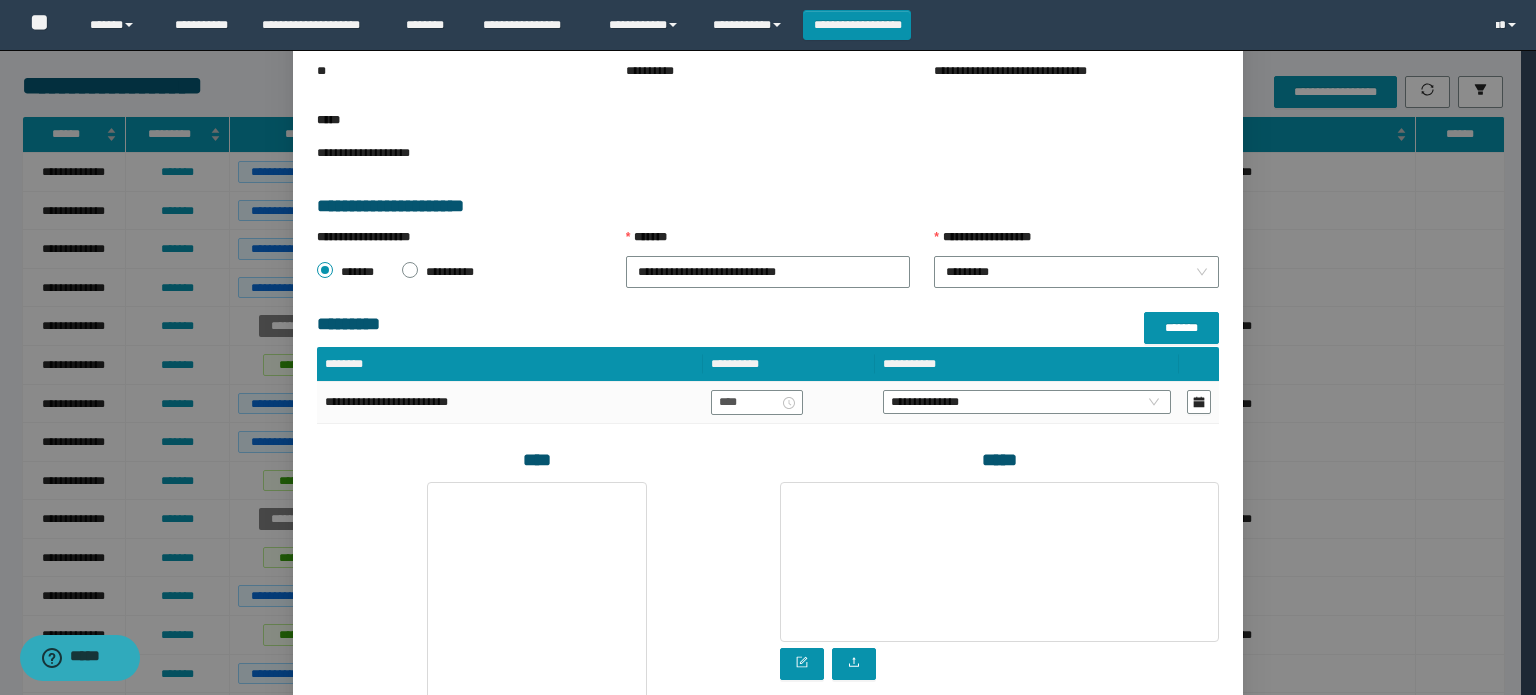 scroll, scrollTop: 288, scrollLeft: 0, axis: vertical 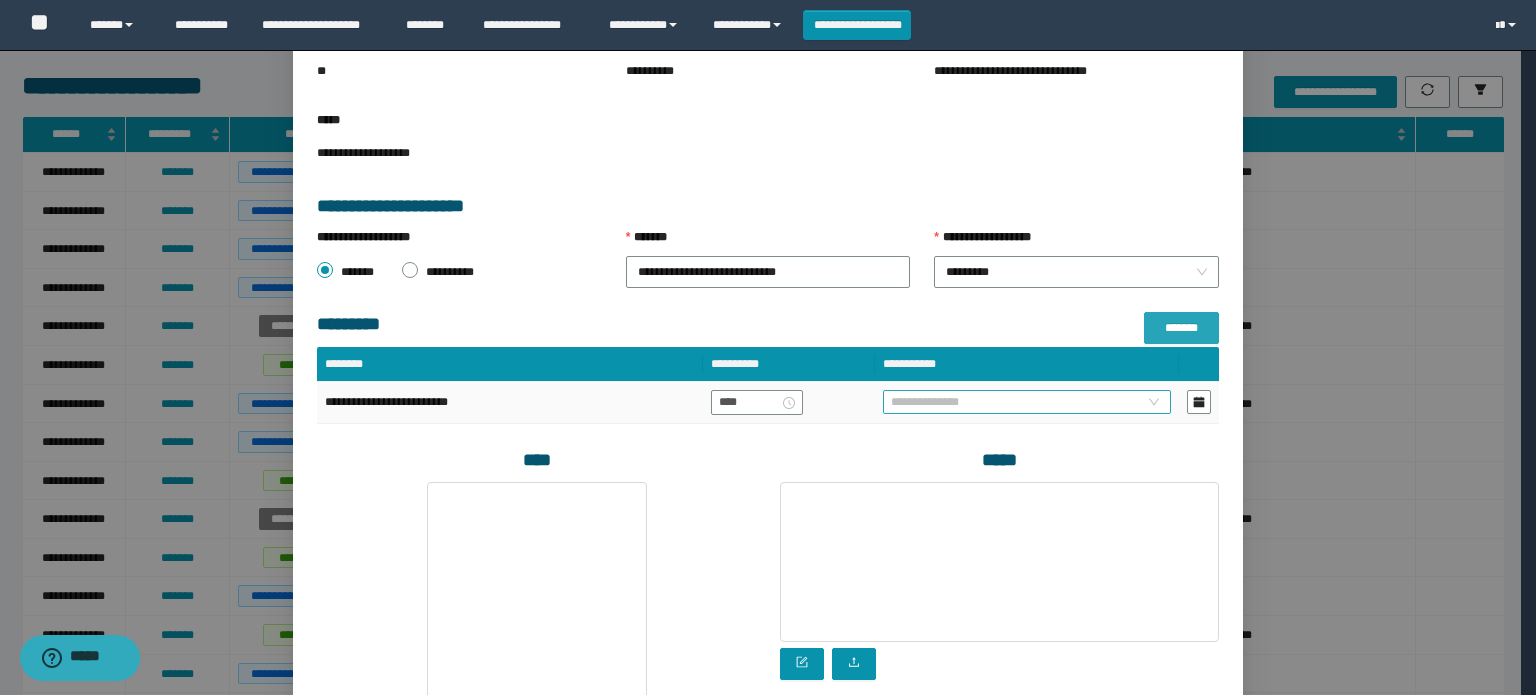 click on "**********" at bounding box center (1027, 402) 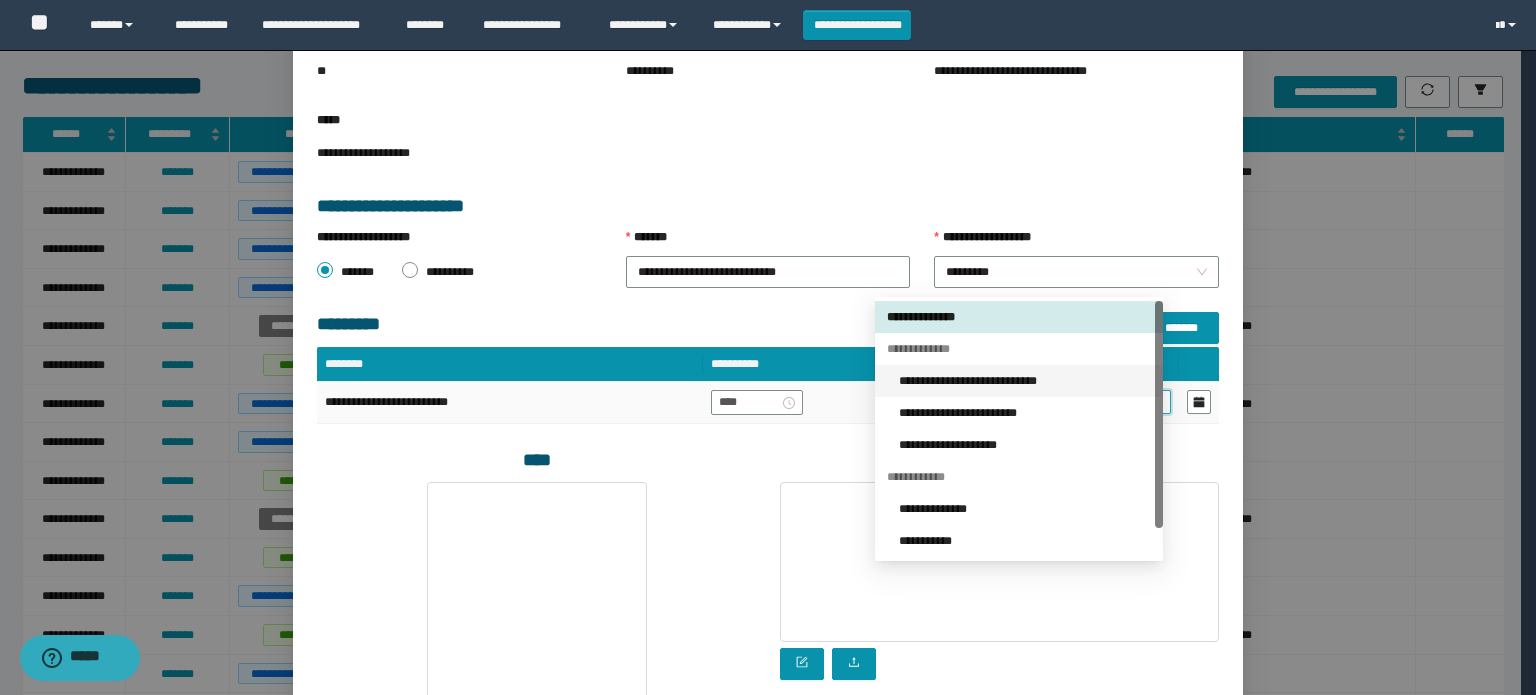 click on "**********" at bounding box center [1025, 381] 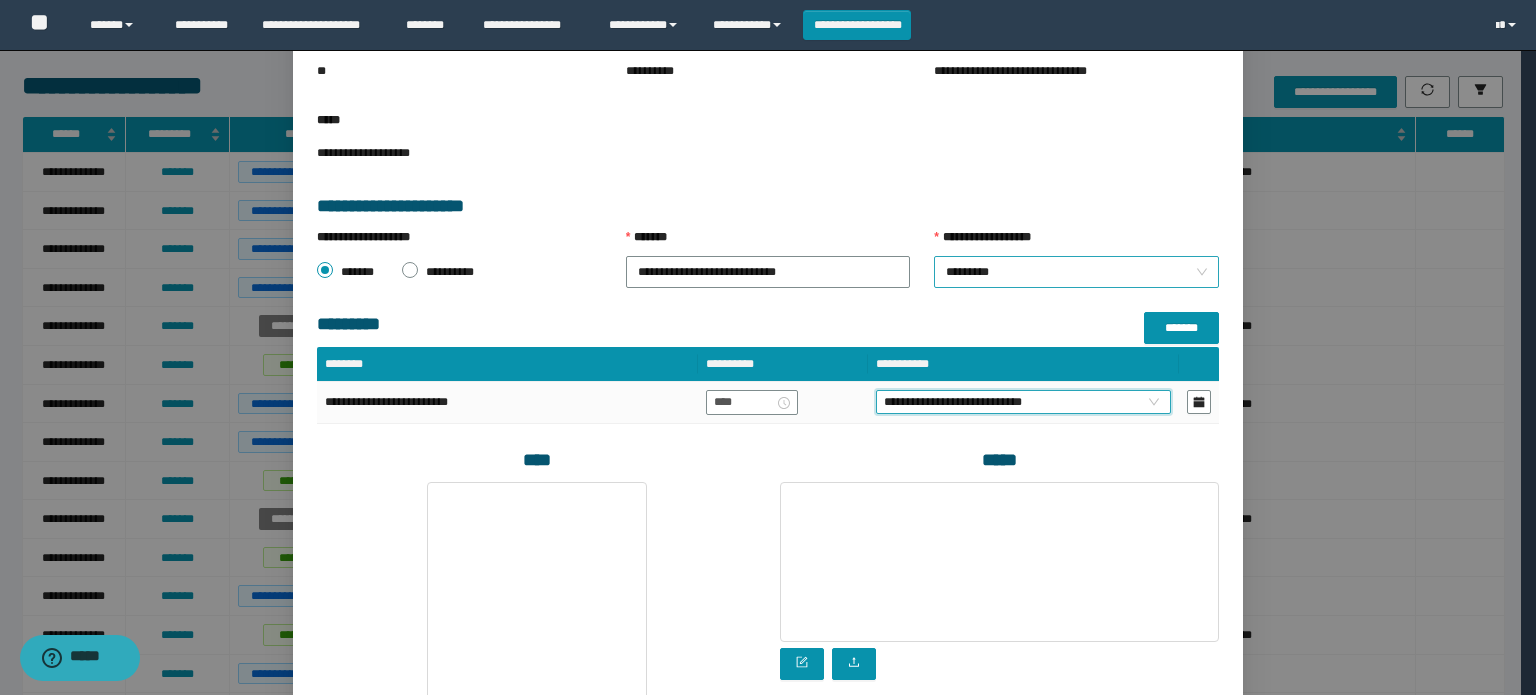 click on "*********" at bounding box center (1076, 272) 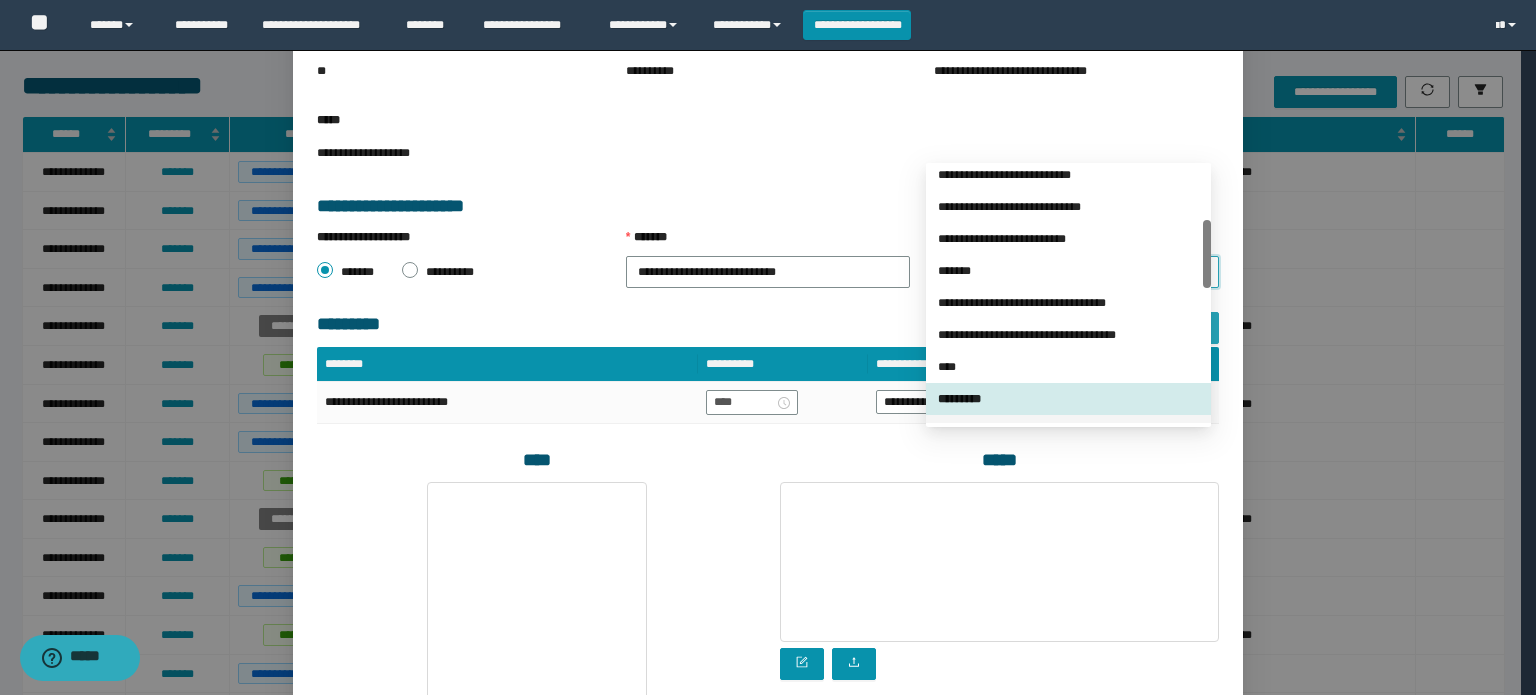 drag, startPoint x: 1168, startPoint y: 498, endPoint x: 1157, endPoint y: 491, distance: 13.038404 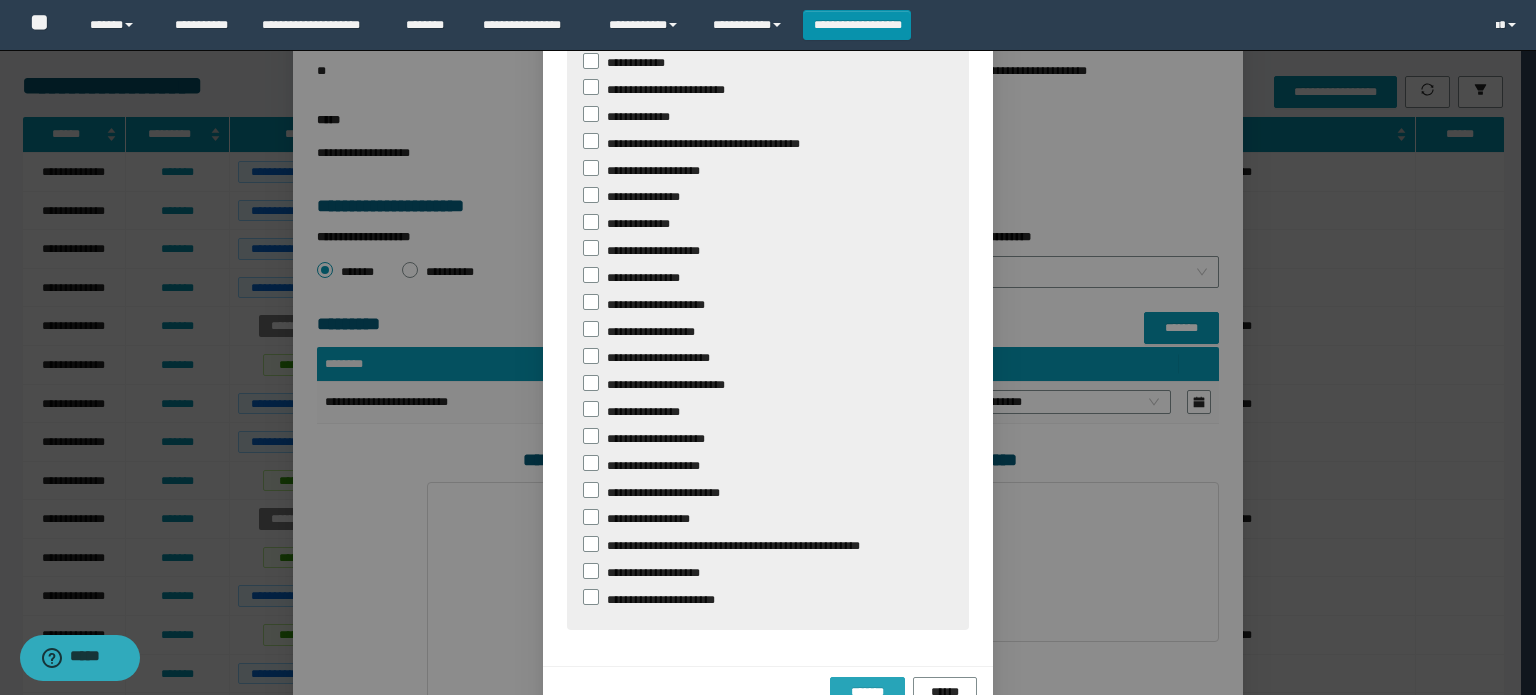 click on "*******" at bounding box center (867, 692) 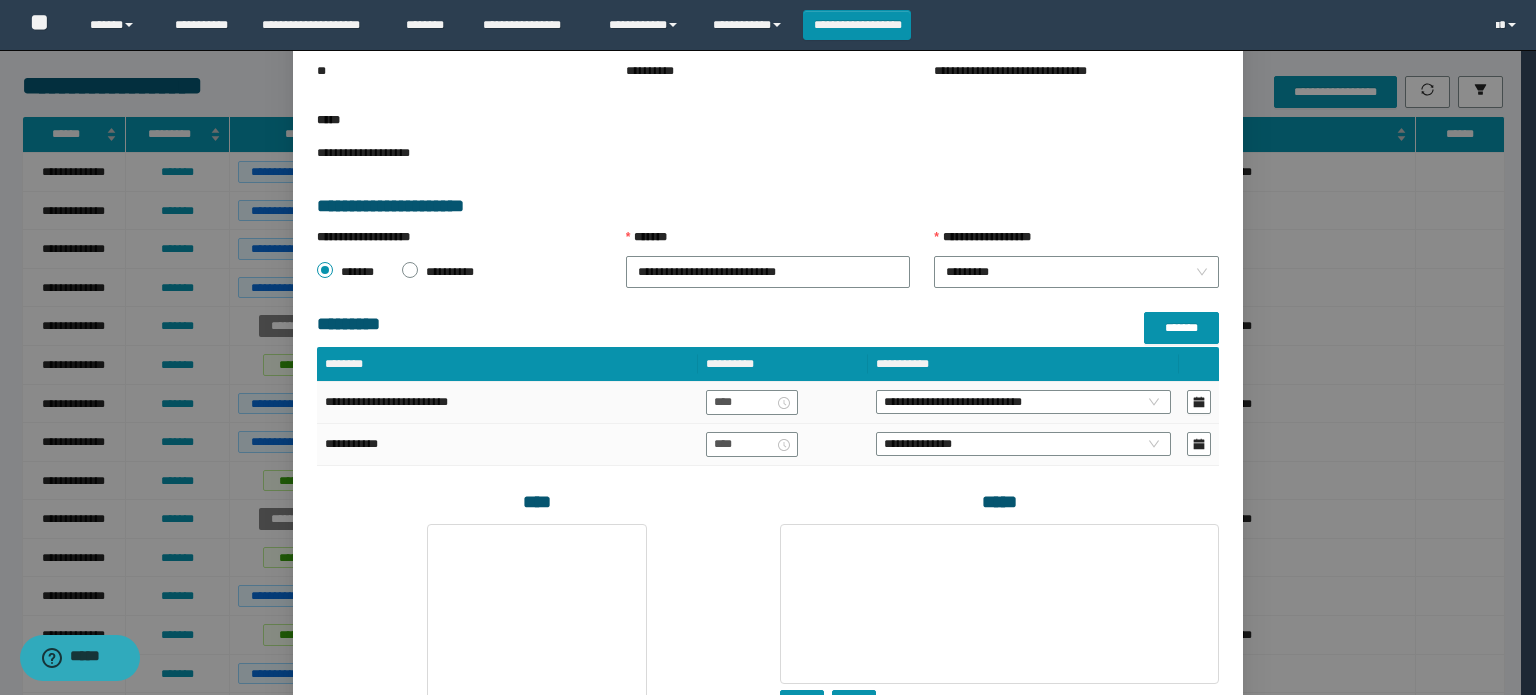 scroll, scrollTop: 288, scrollLeft: 0, axis: vertical 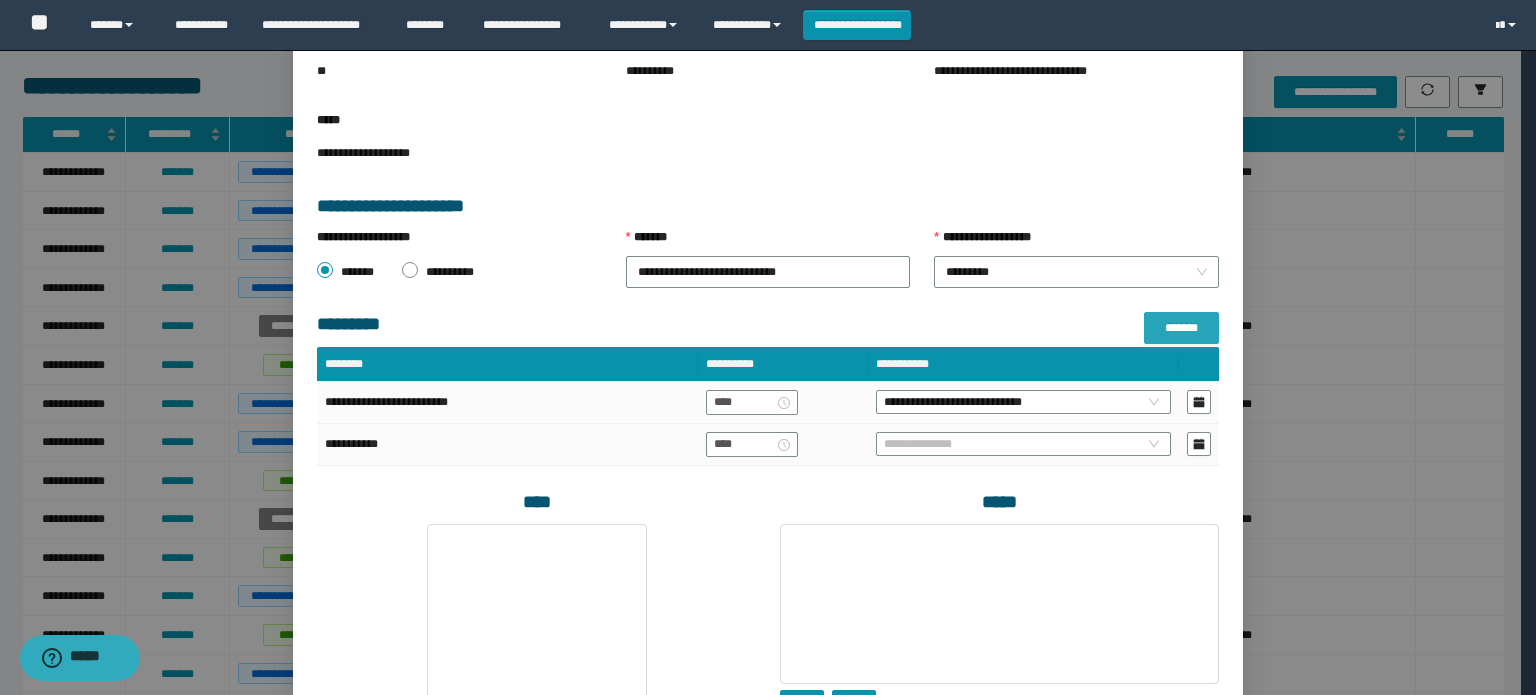 drag, startPoint x: 998, startPoint y: 621, endPoint x: 1003, endPoint y: 598, distance: 23.537205 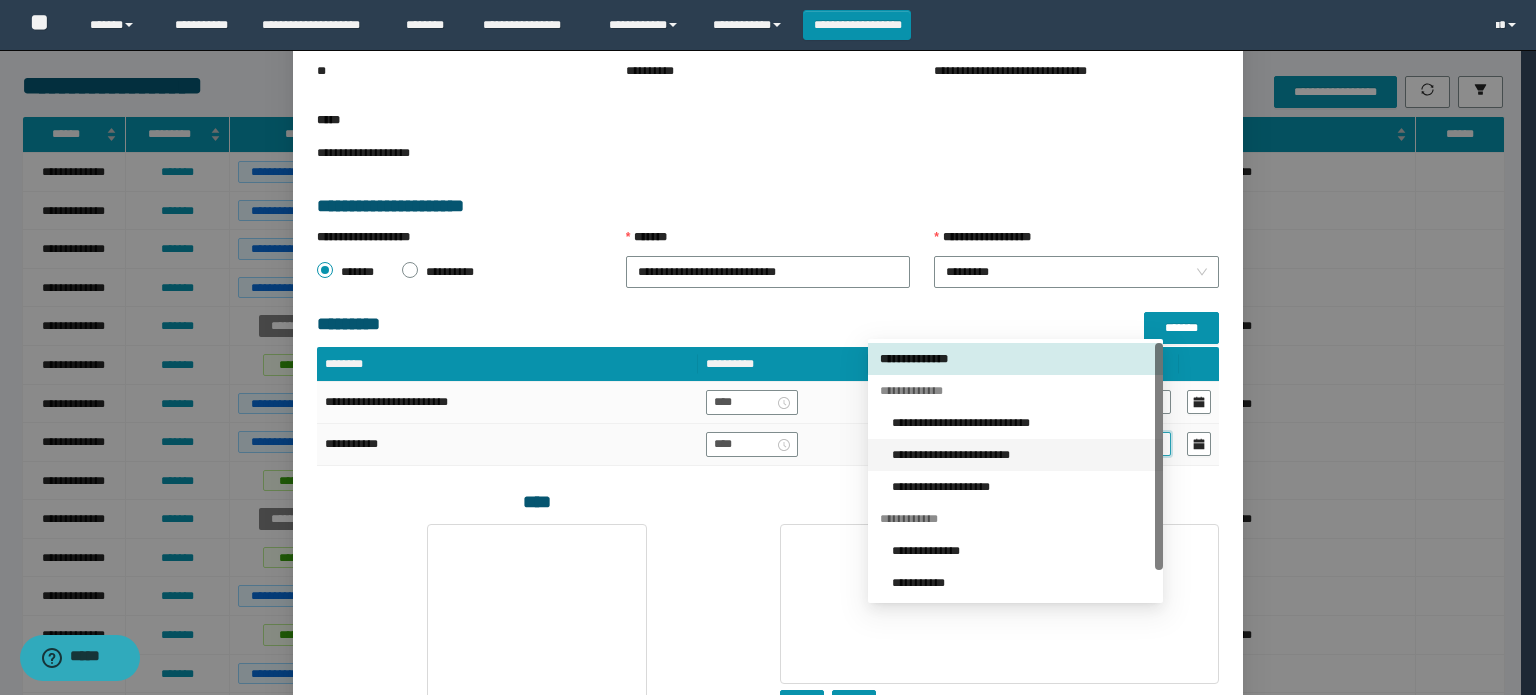 click on "**********" at bounding box center [1021, 455] 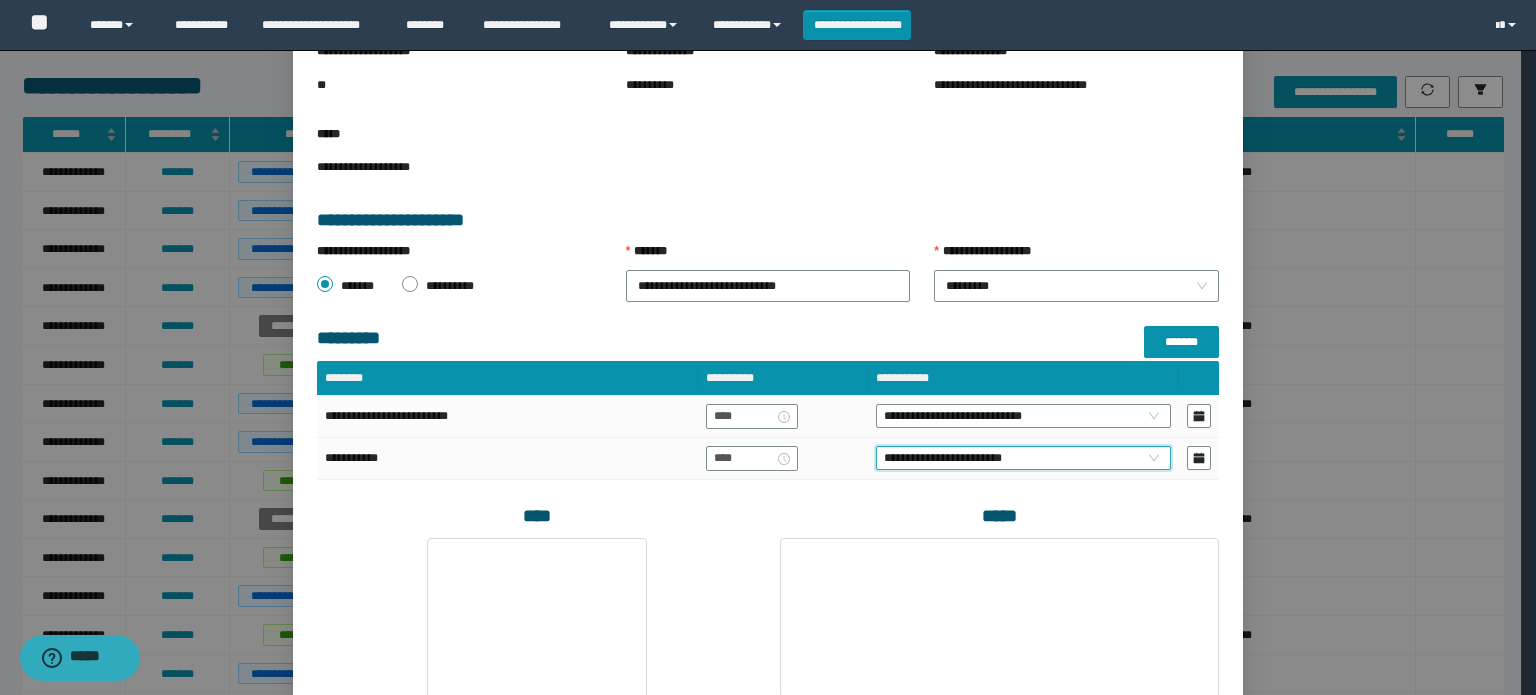 scroll, scrollTop: 0, scrollLeft: 0, axis: both 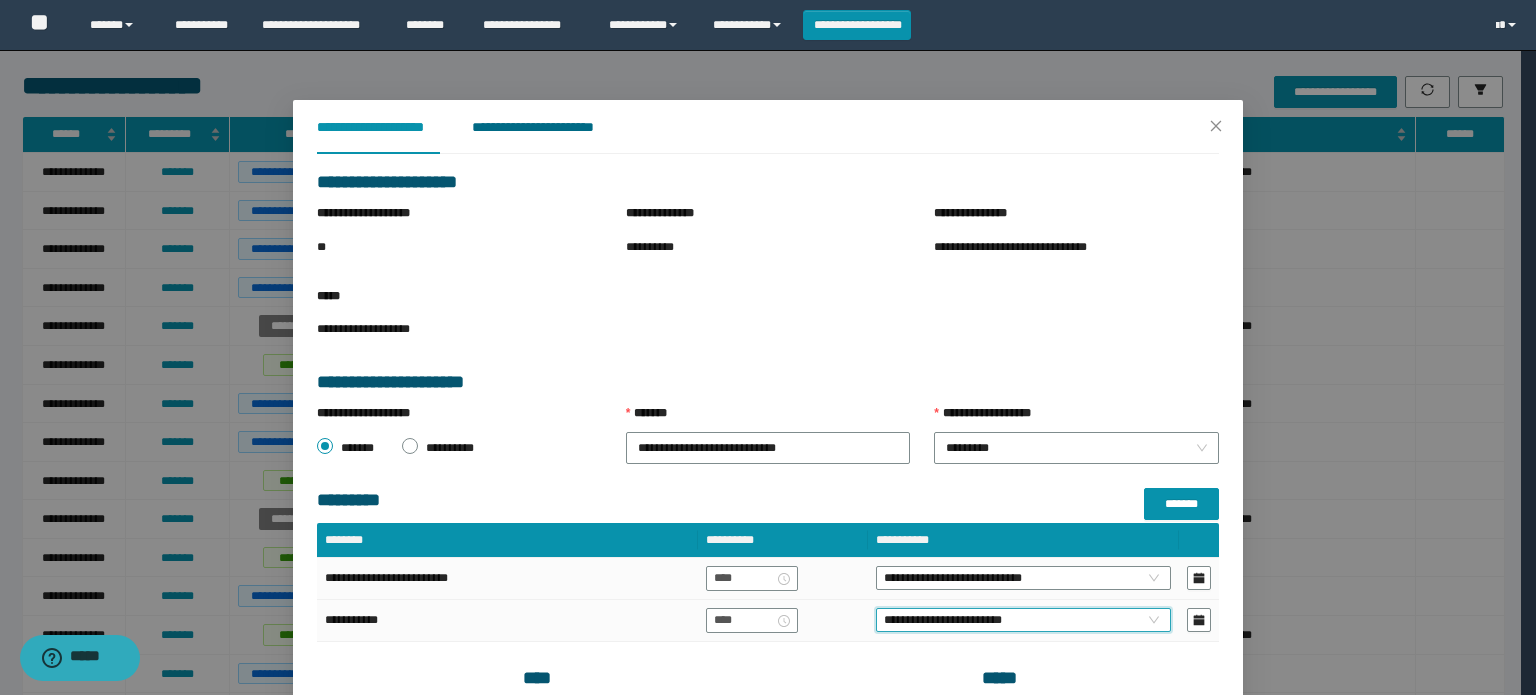 click on "**********" at bounding box center (548, 127) 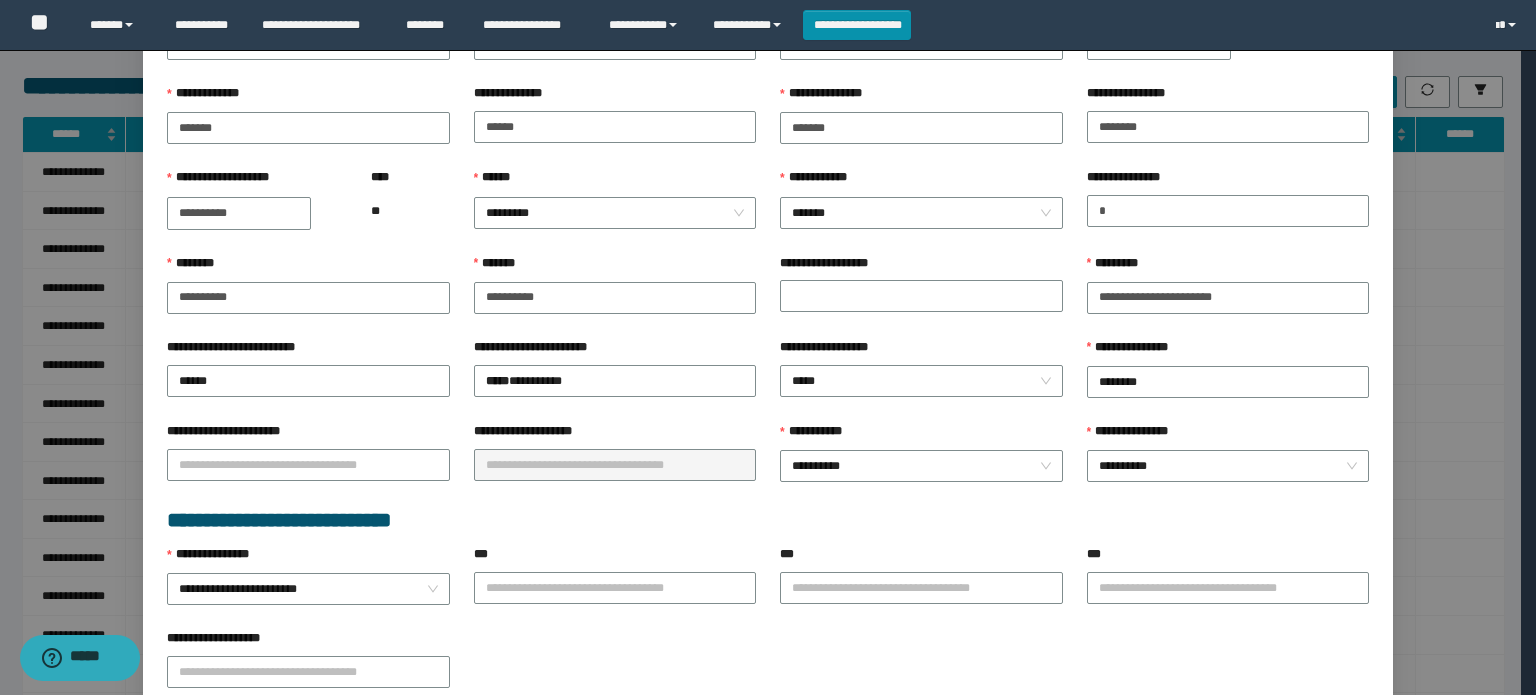 scroll, scrollTop: 300, scrollLeft: 0, axis: vertical 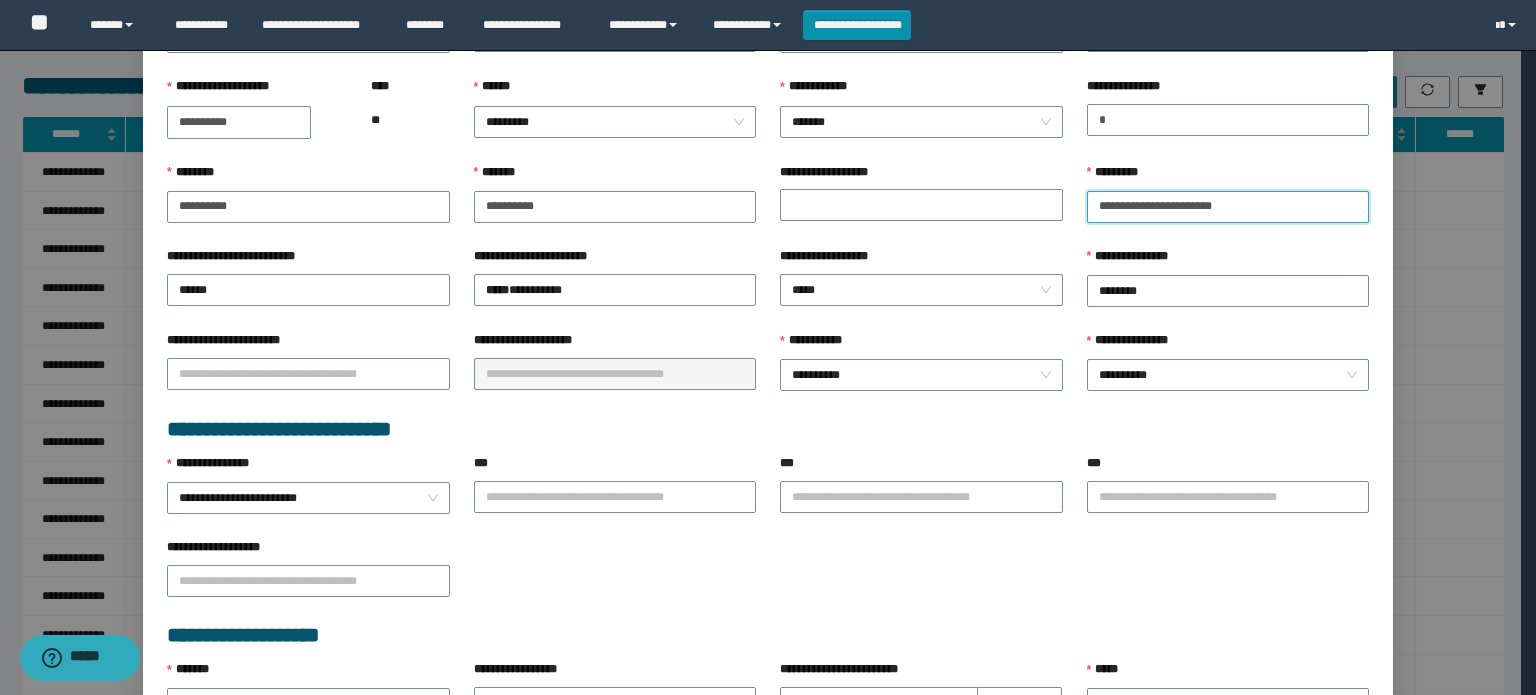 click on "**********" at bounding box center [1228, 207] 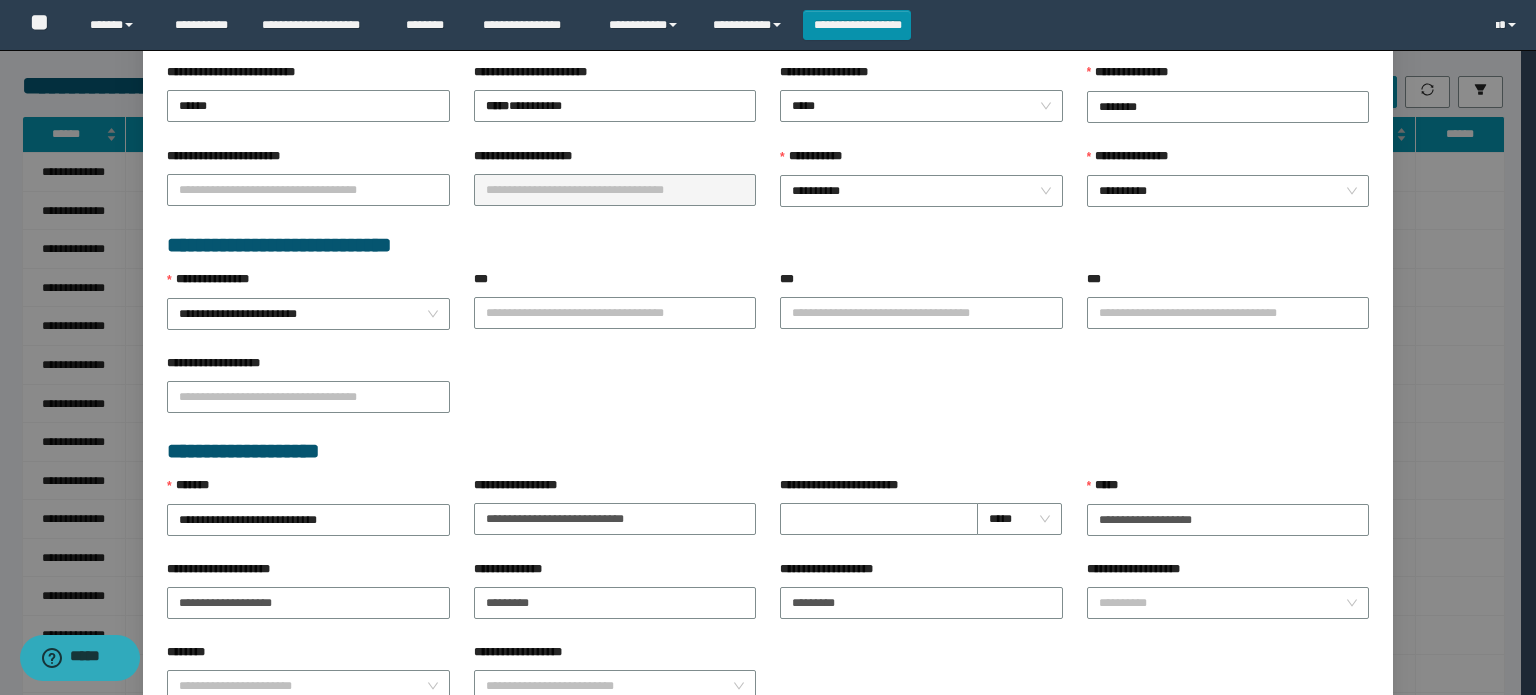 scroll, scrollTop: 700, scrollLeft: 0, axis: vertical 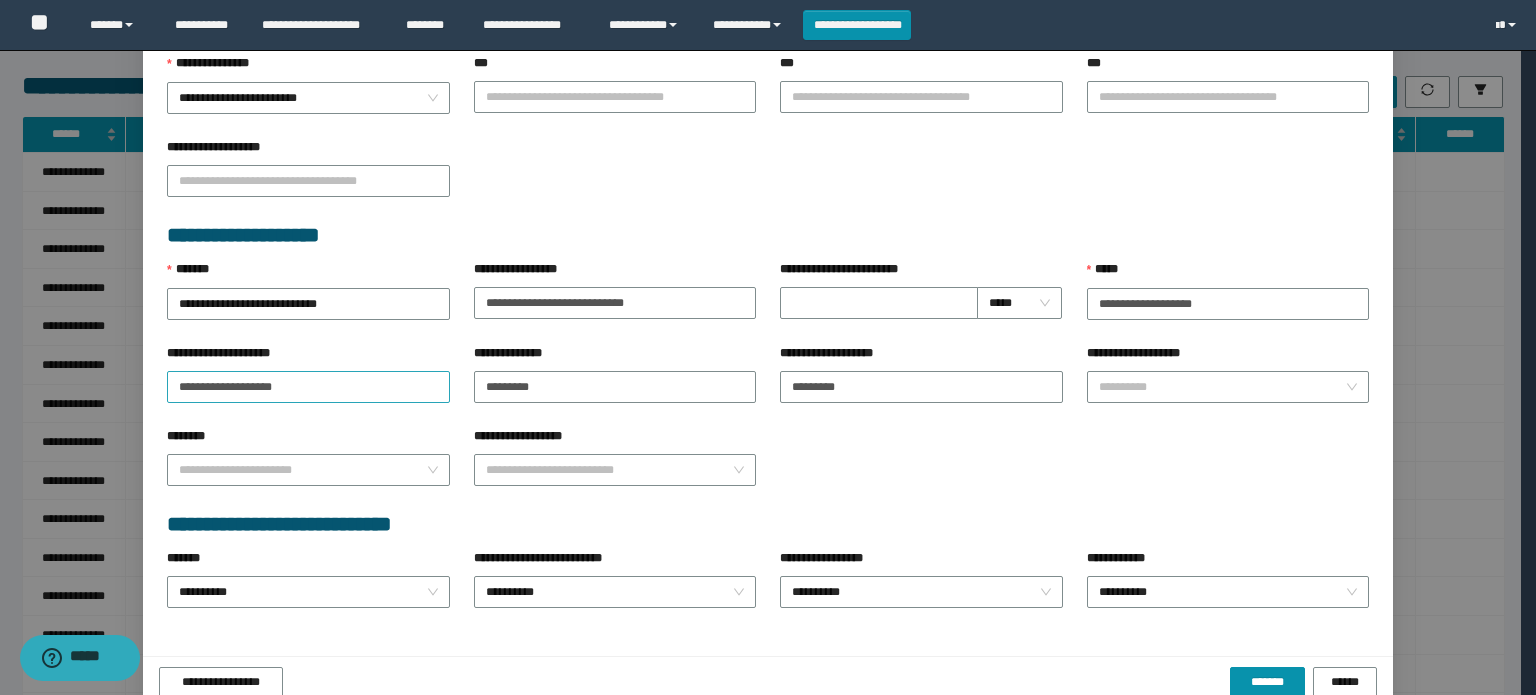 type on "**********" 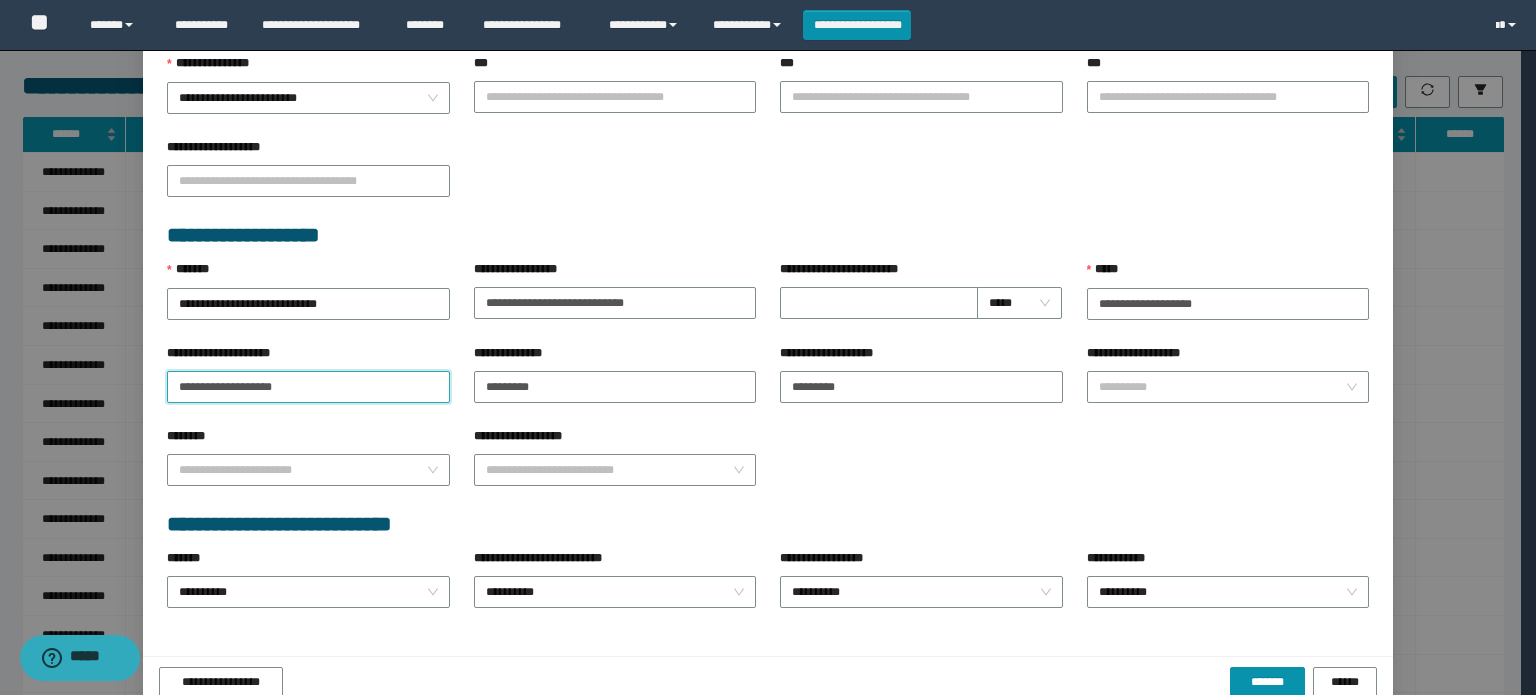 click on "**********" at bounding box center (308, 387) 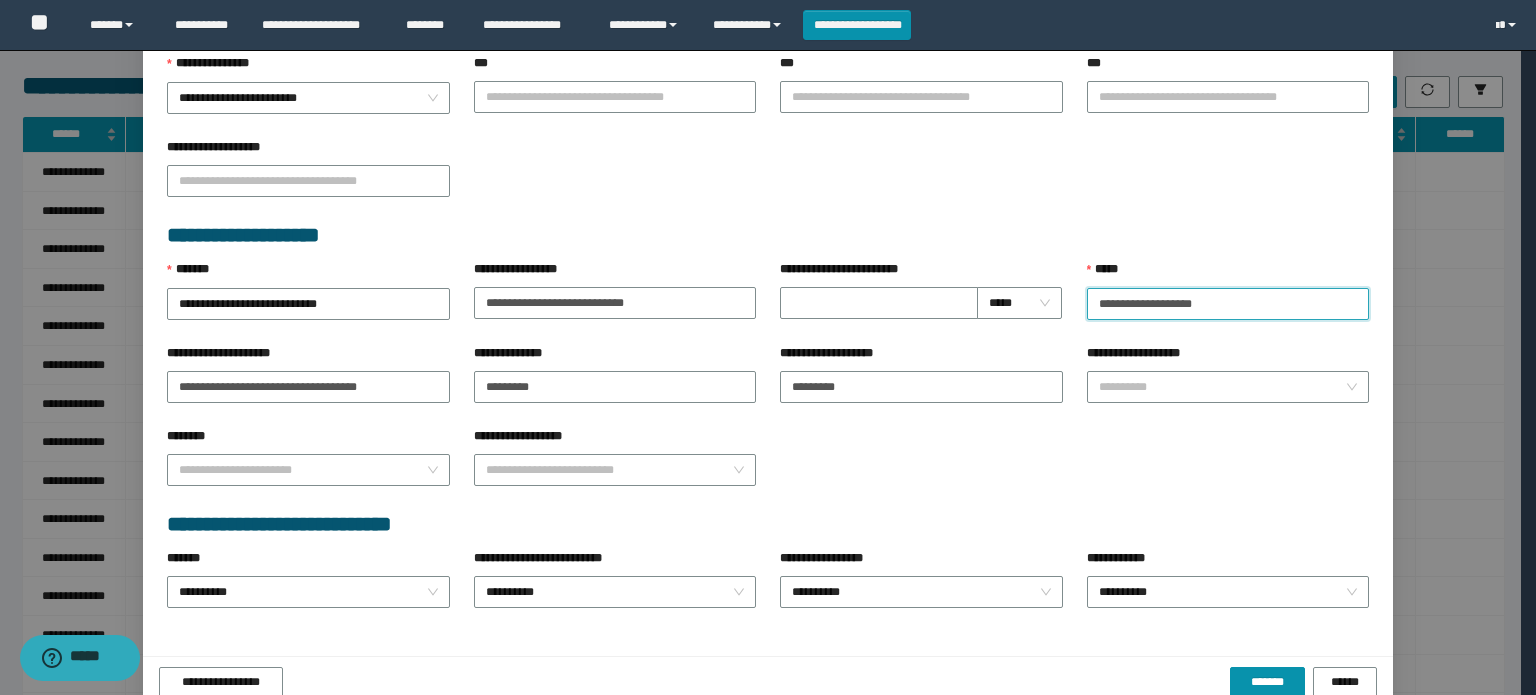 click on "**********" at bounding box center (1228, 304) 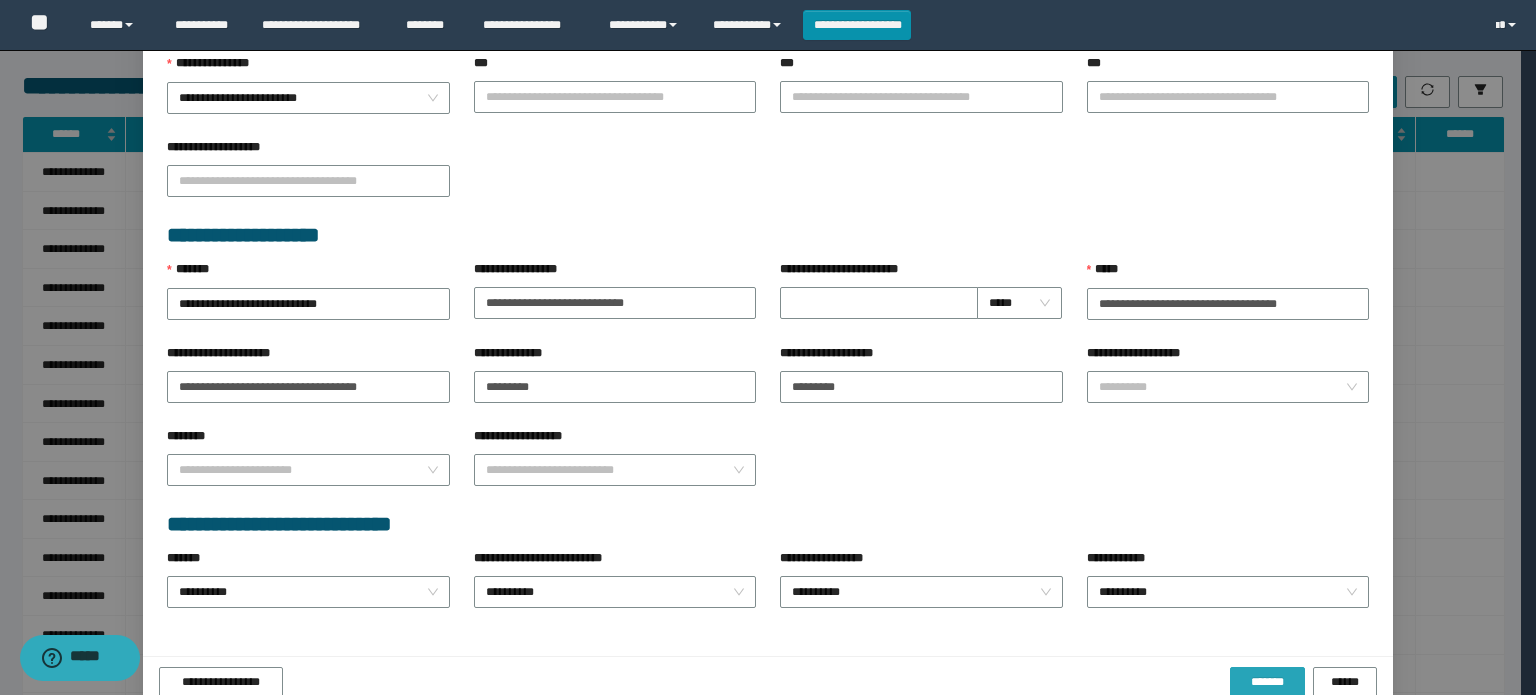 drag, startPoint x: 1249, startPoint y: 670, endPoint x: 1239, endPoint y: 655, distance: 18.027756 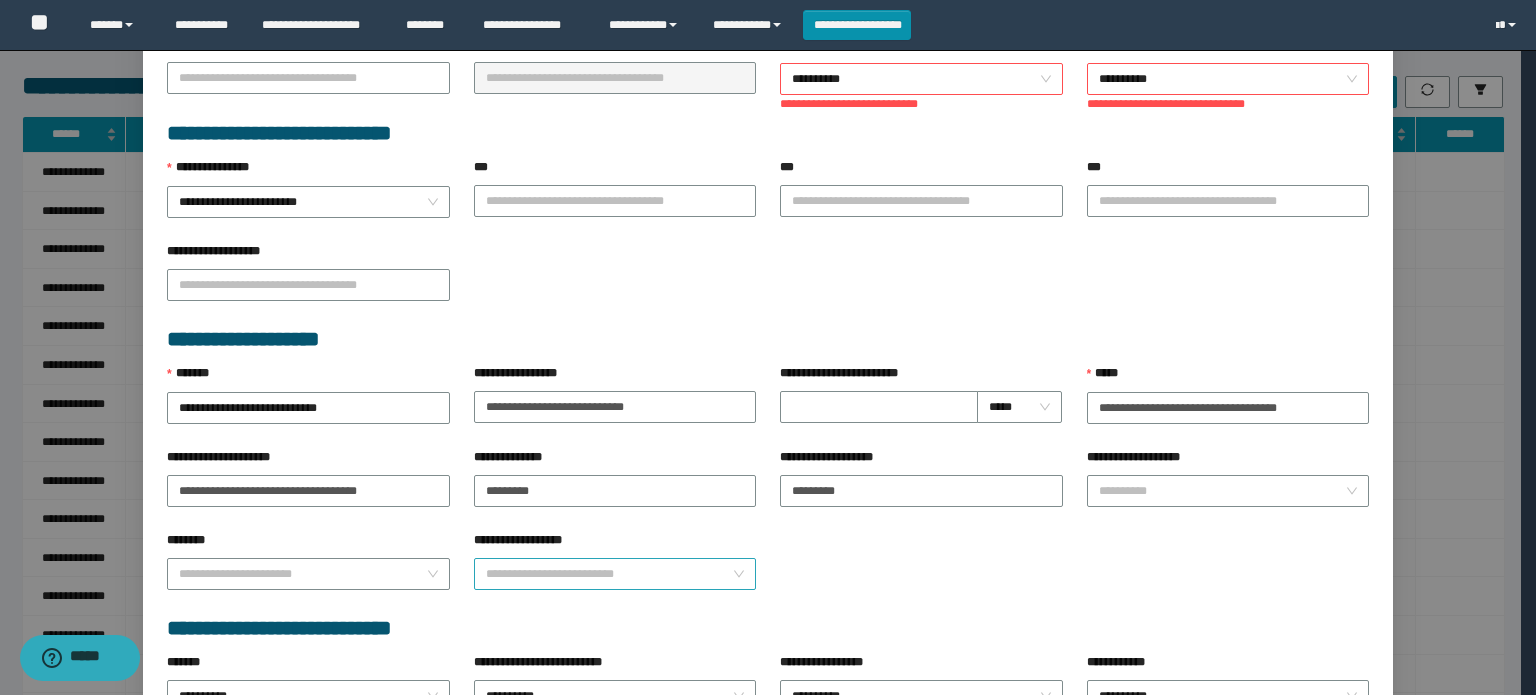 scroll, scrollTop: 428, scrollLeft: 0, axis: vertical 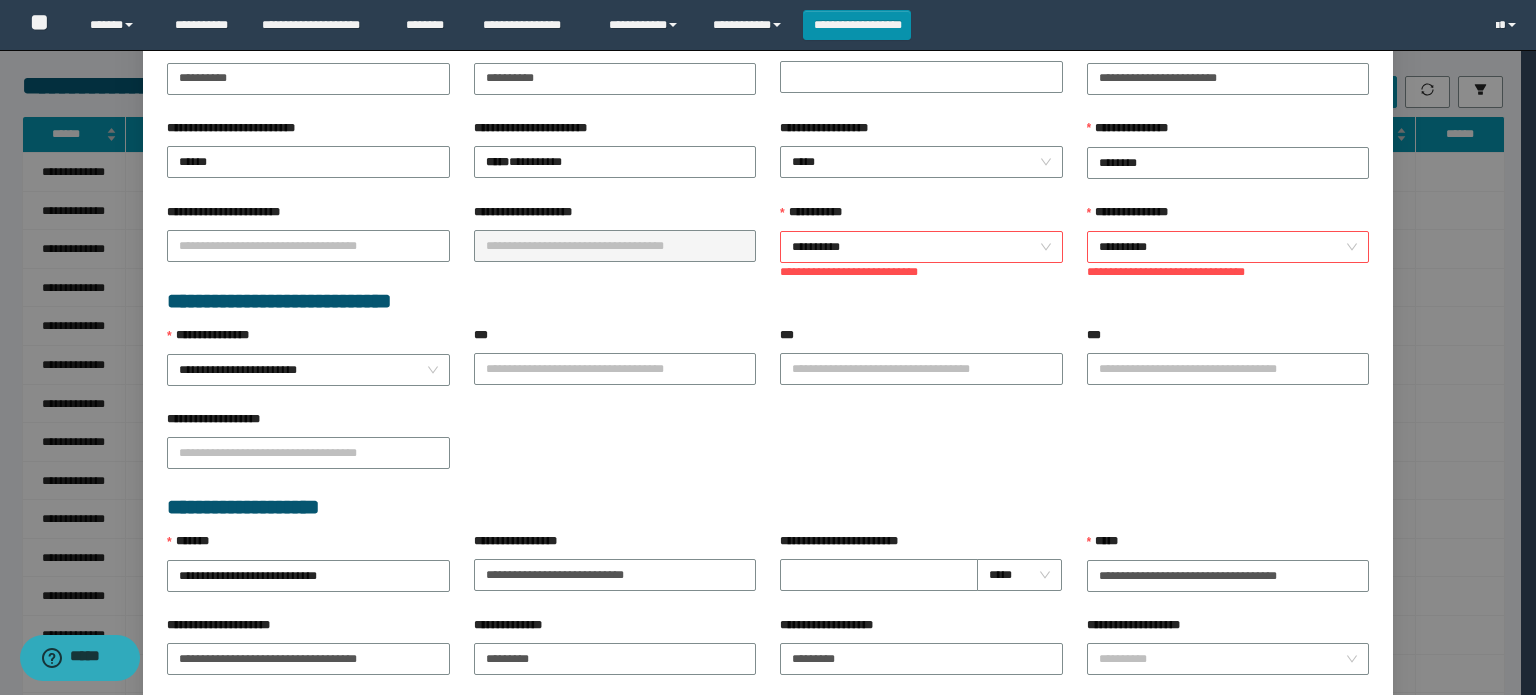 click on "**********" at bounding box center (921, 247) 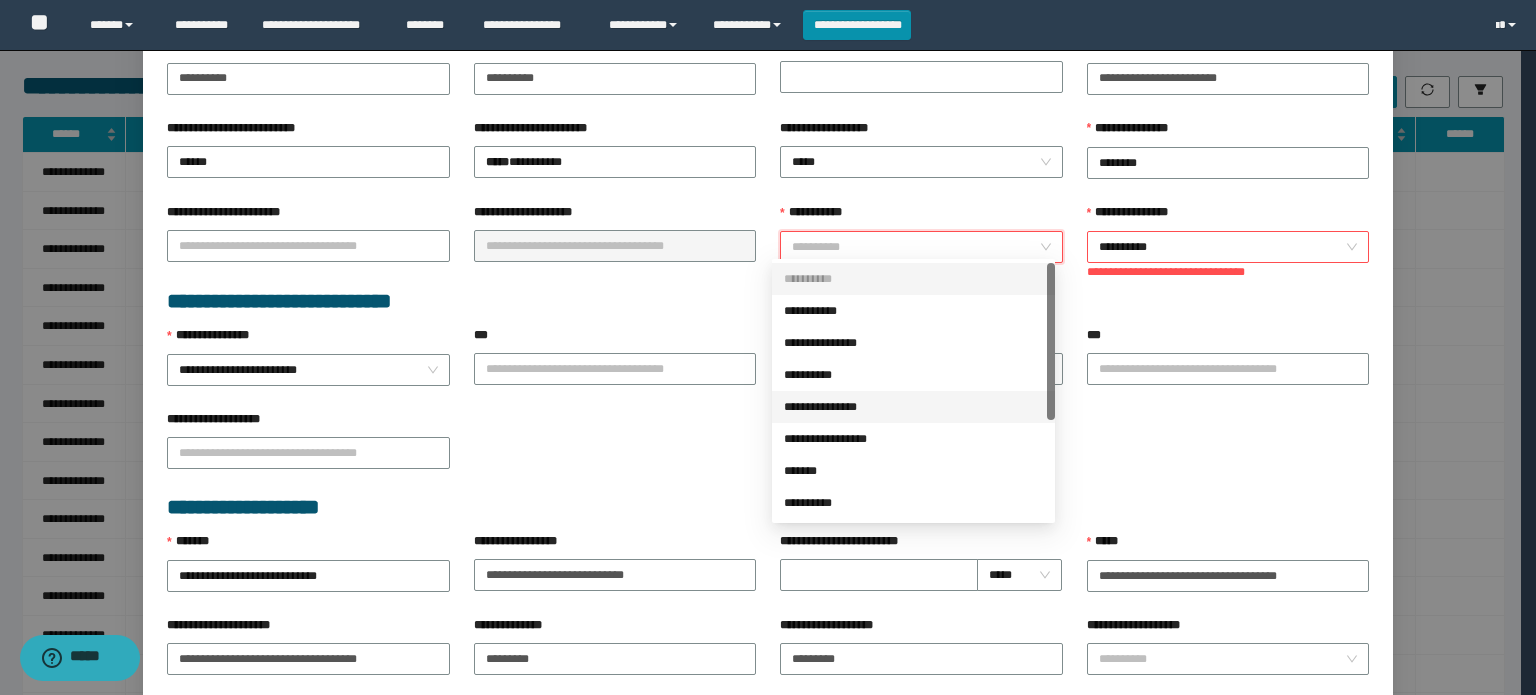 click on "**********" at bounding box center (913, 407) 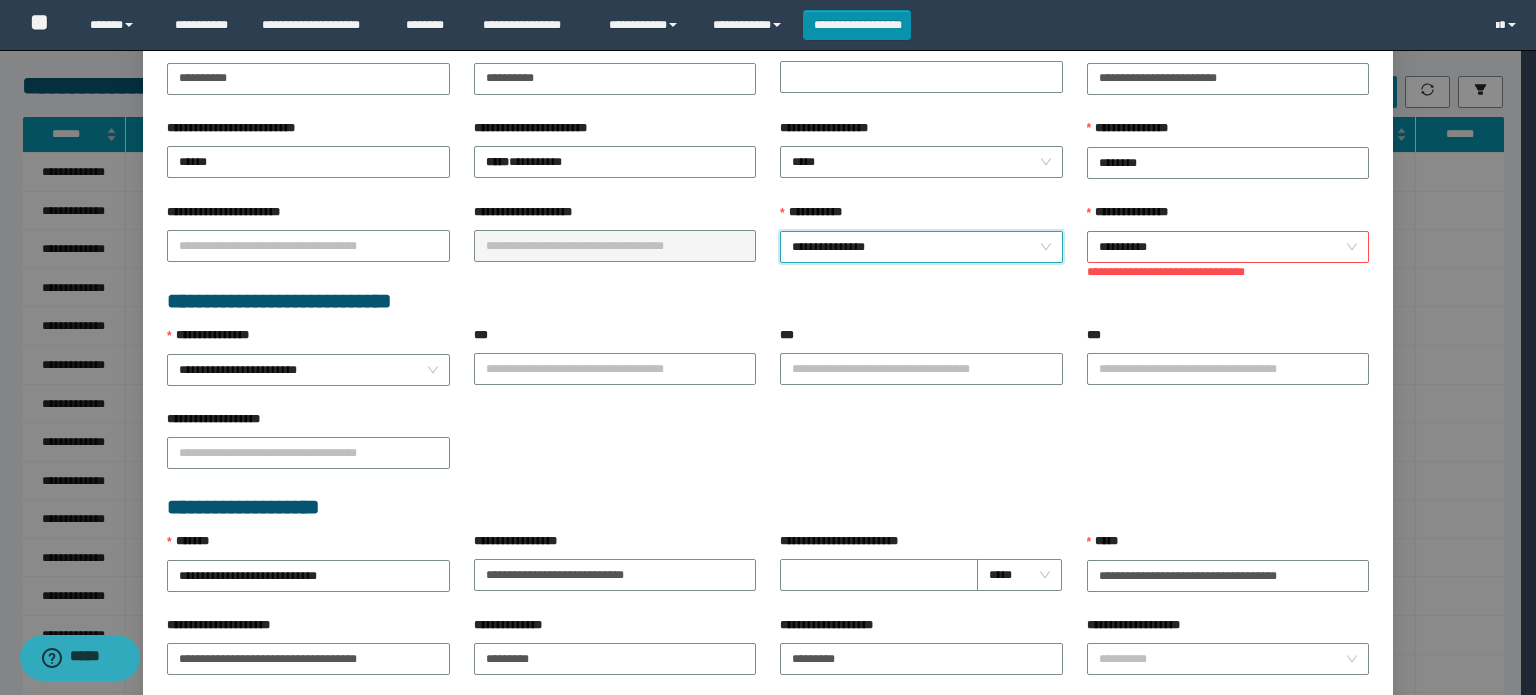 click on "**********" at bounding box center [921, 247] 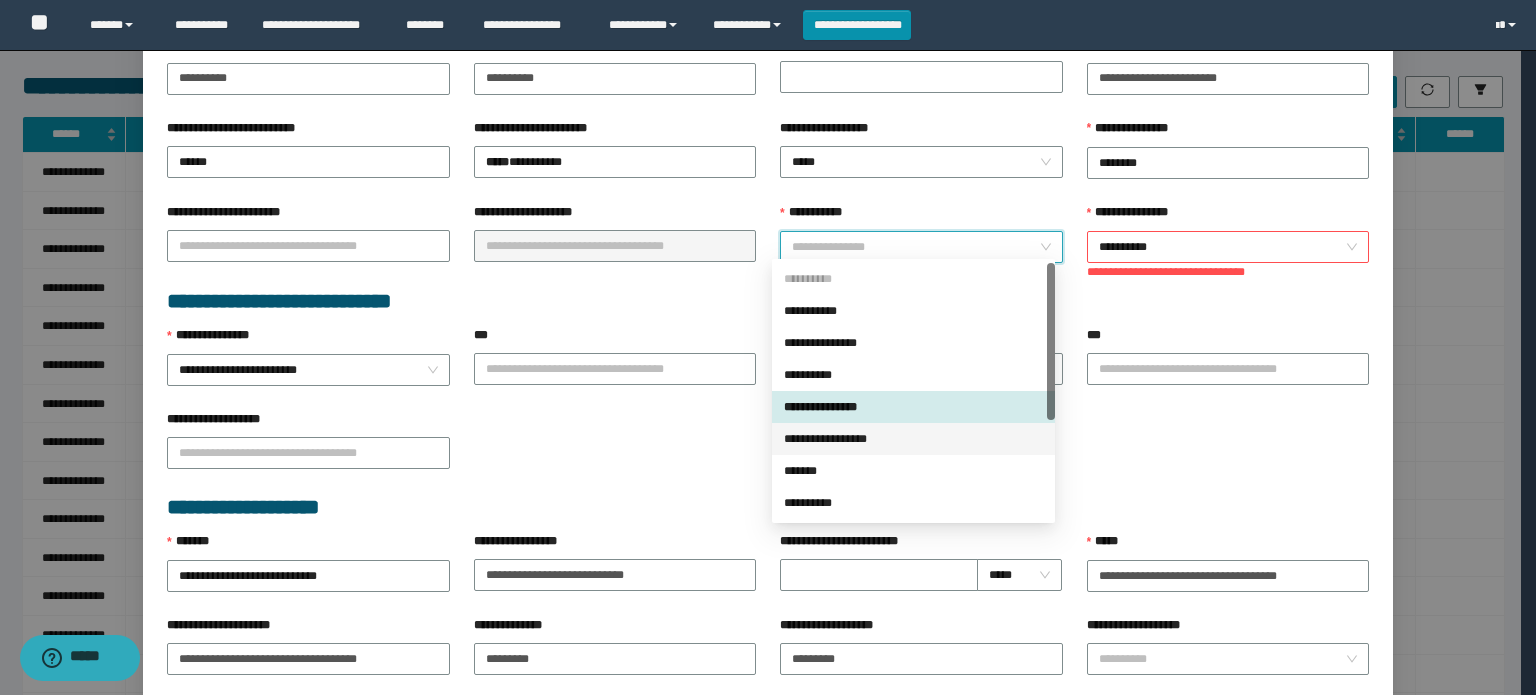 drag, startPoint x: 871, startPoint y: 440, endPoint x: 993, endPoint y: 387, distance: 133.01503 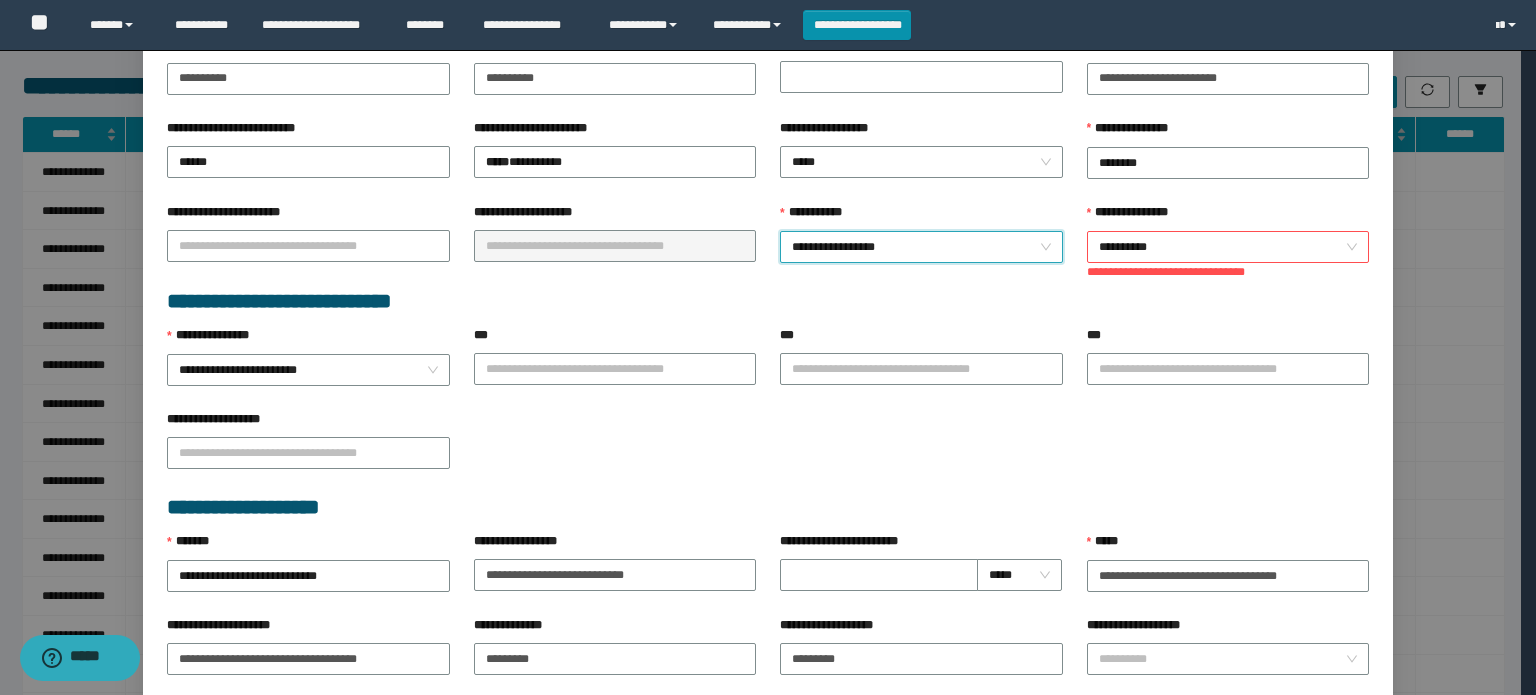 click on "**********" at bounding box center (1228, 247) 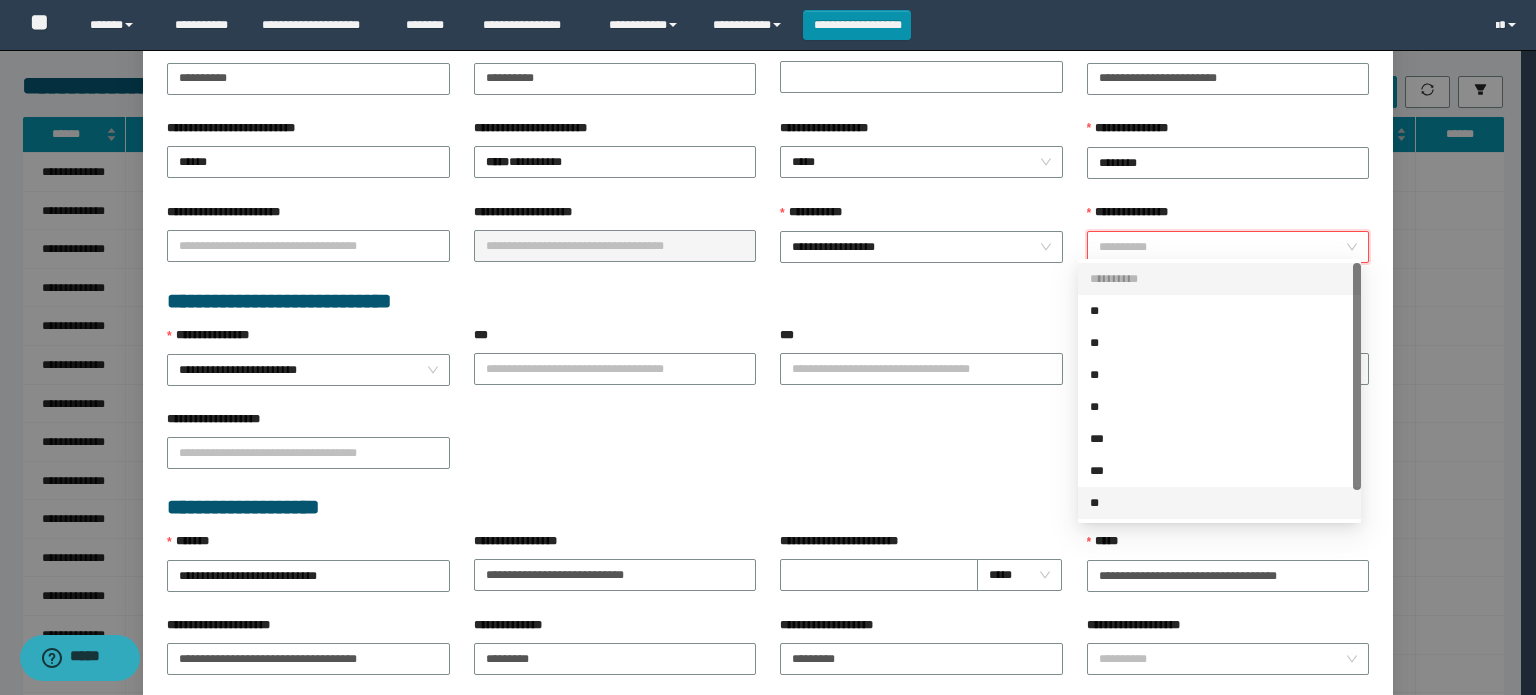 click on "**********" at bounding box center [1219, 407] 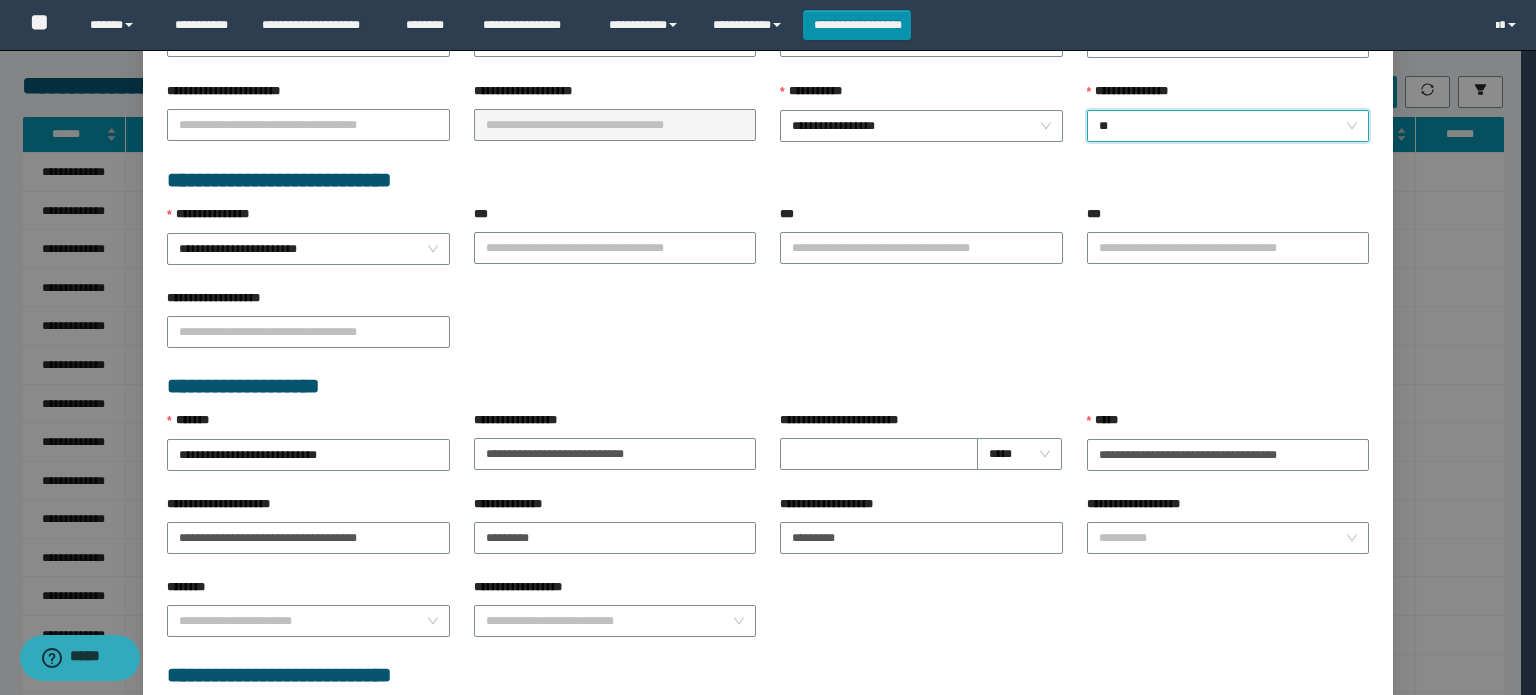 scroll, scrollTop: 728, scrollLeft: 0, axis: vertical 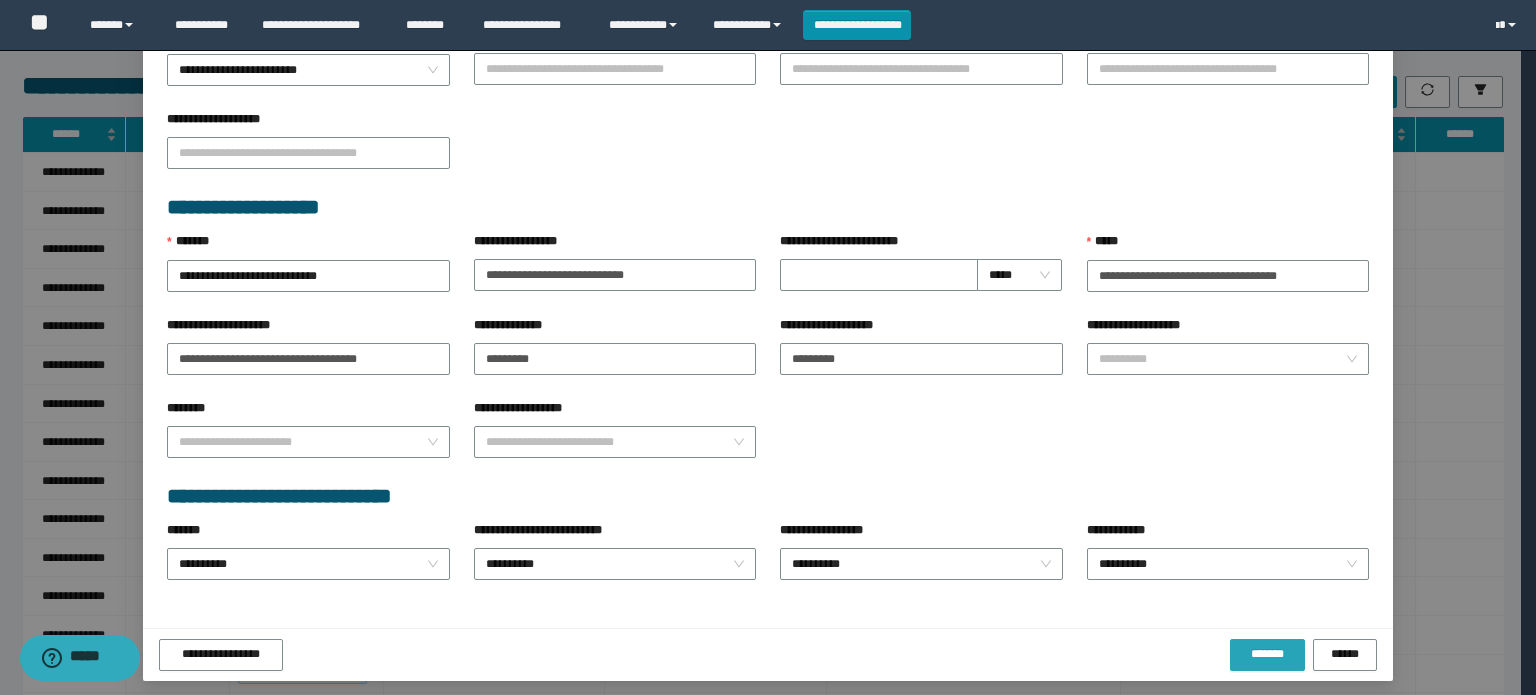 click on "*******" at bounding box center (1267, 654) 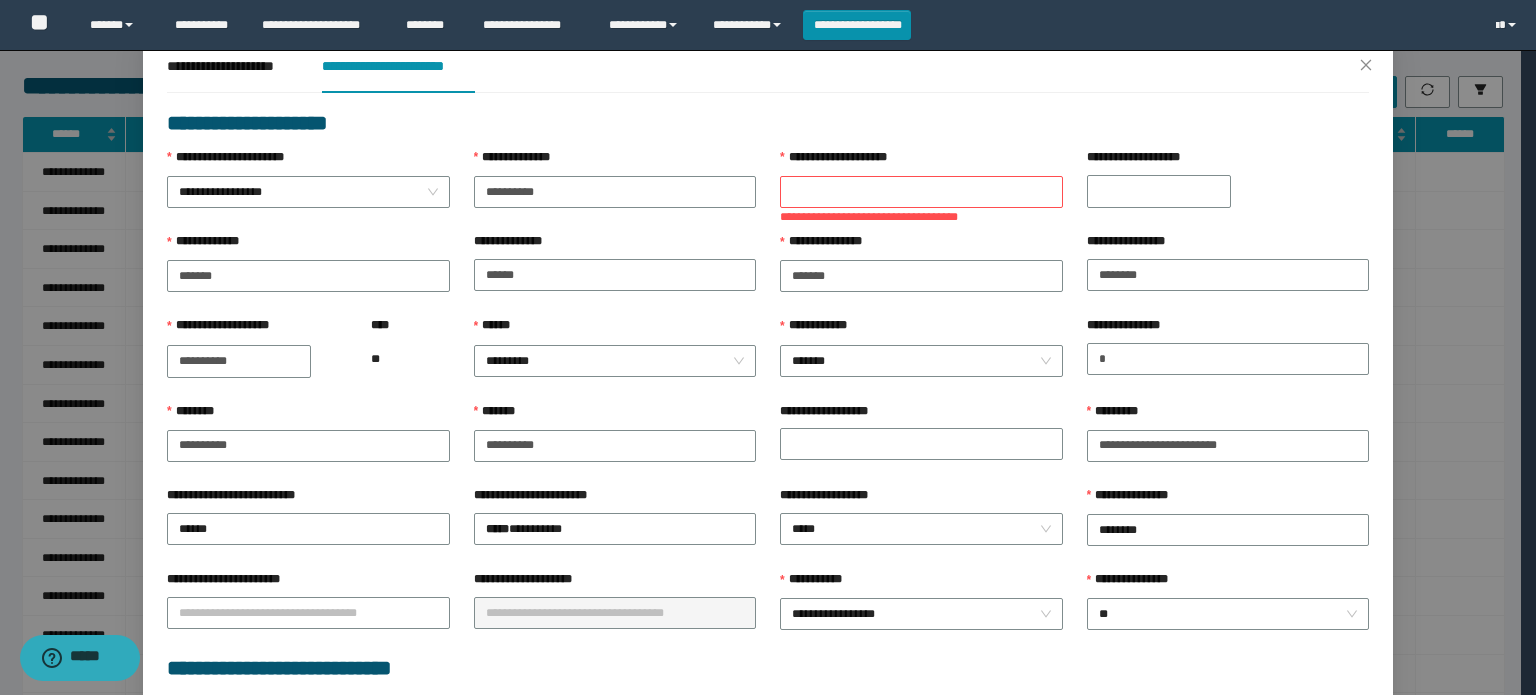 scroll, scrollTop: 0, scrollLeft: 0, axis: both 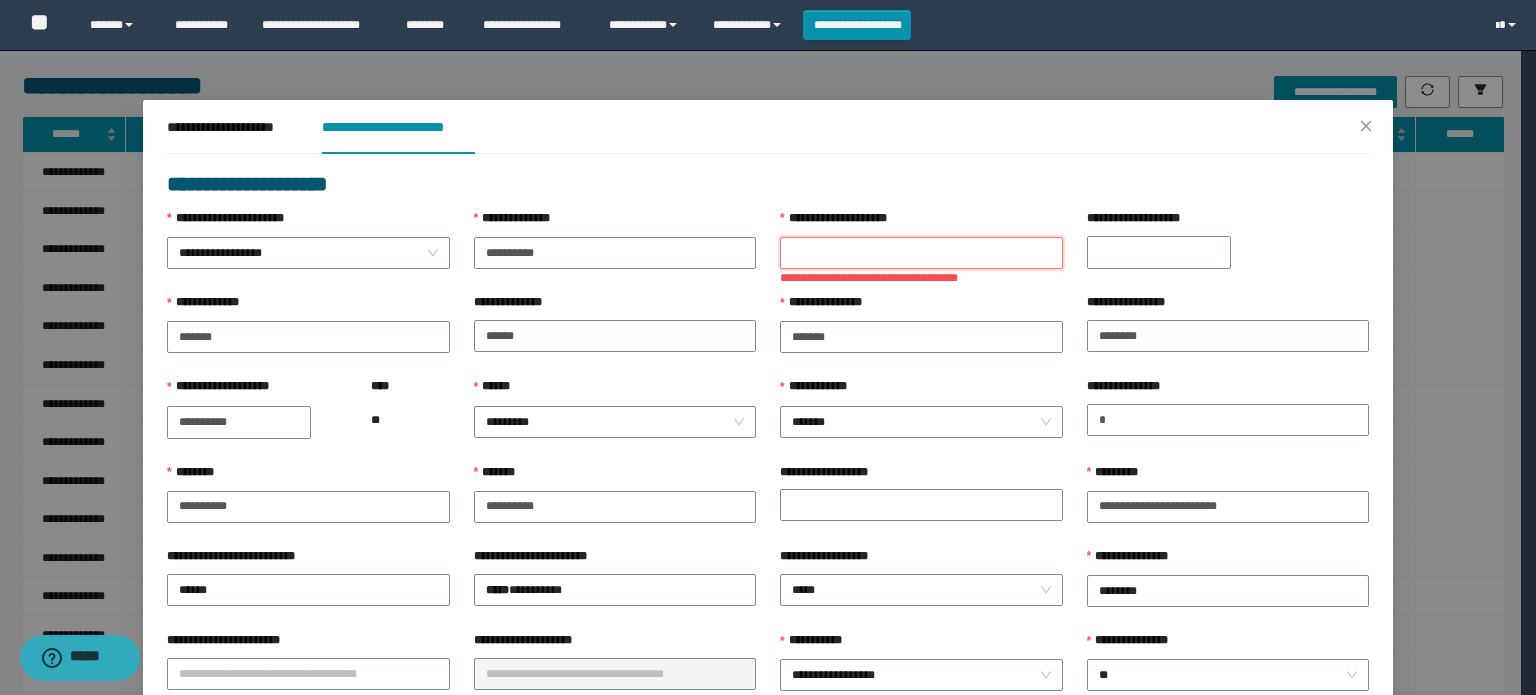 click on "**********" at bounding box center [921, 253] 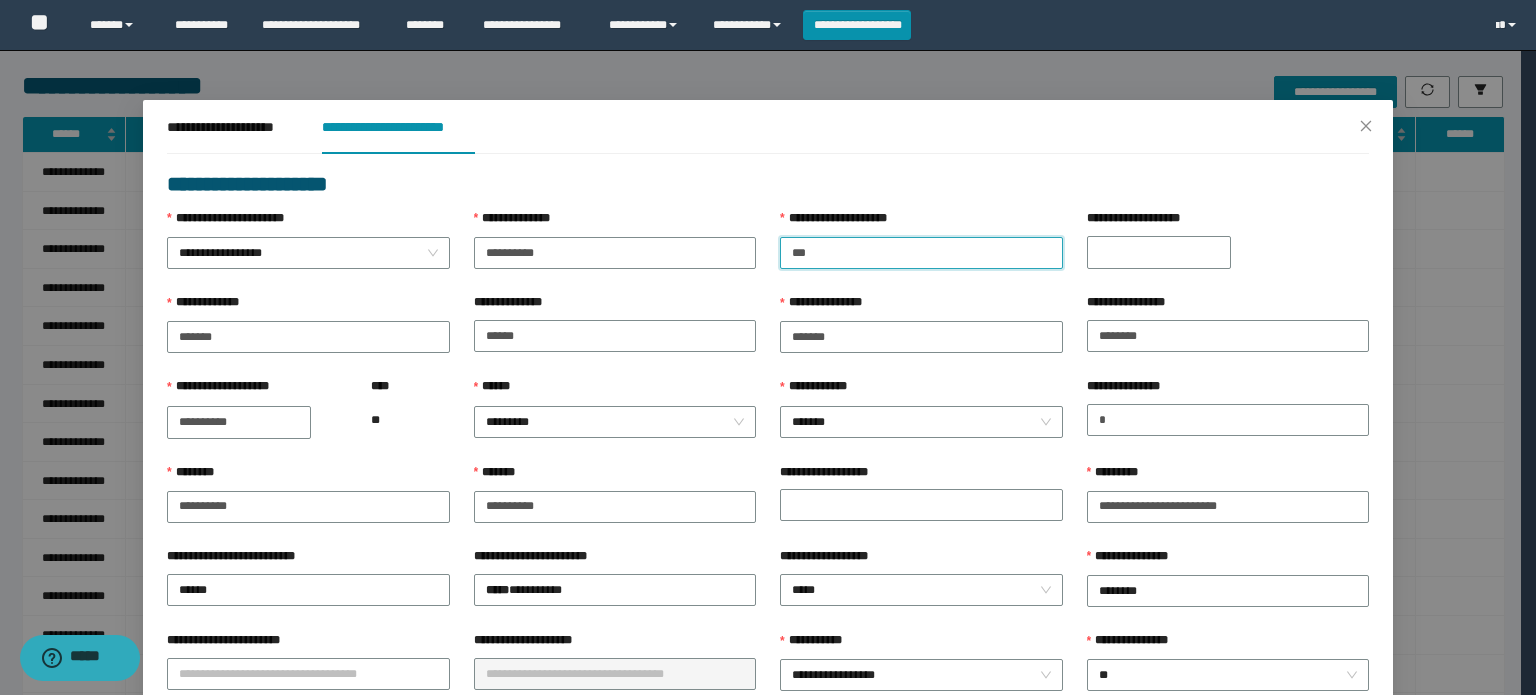 type on "*******" 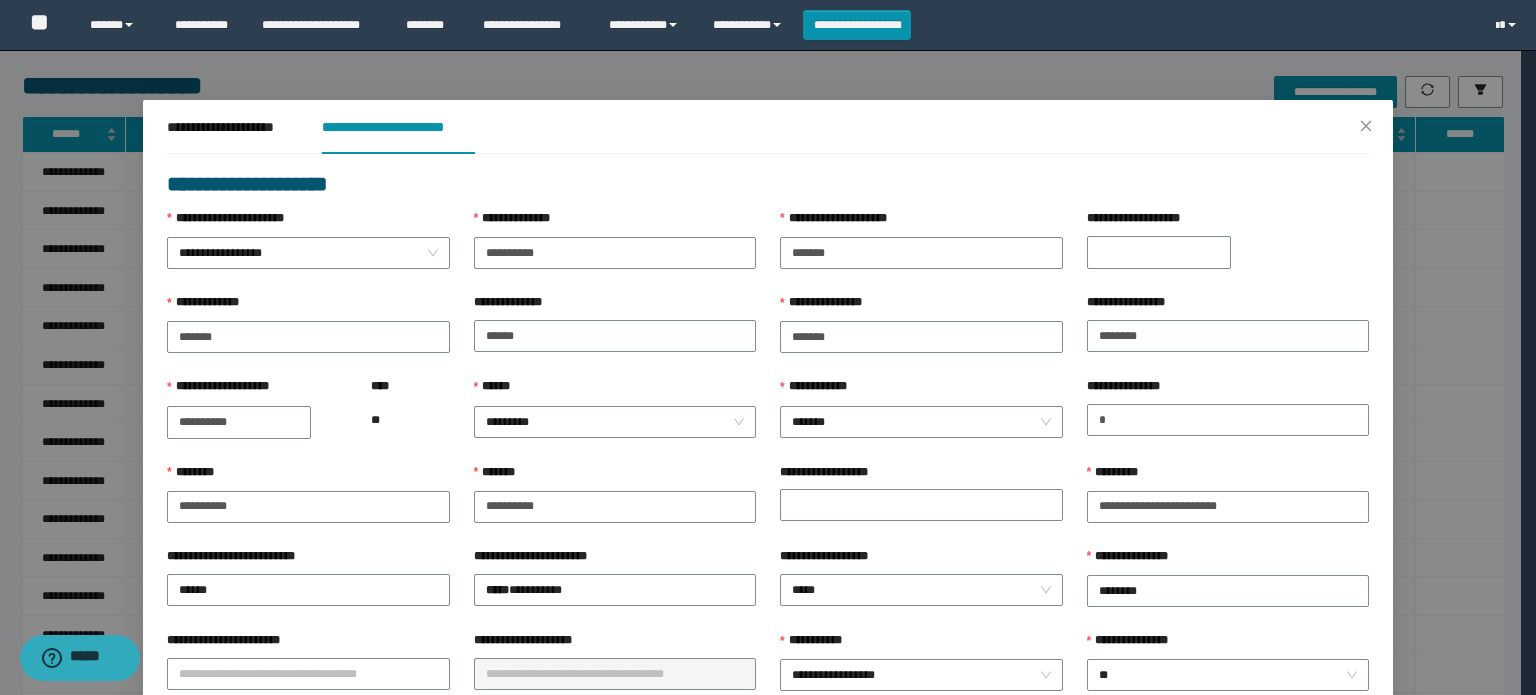 type on "**********" 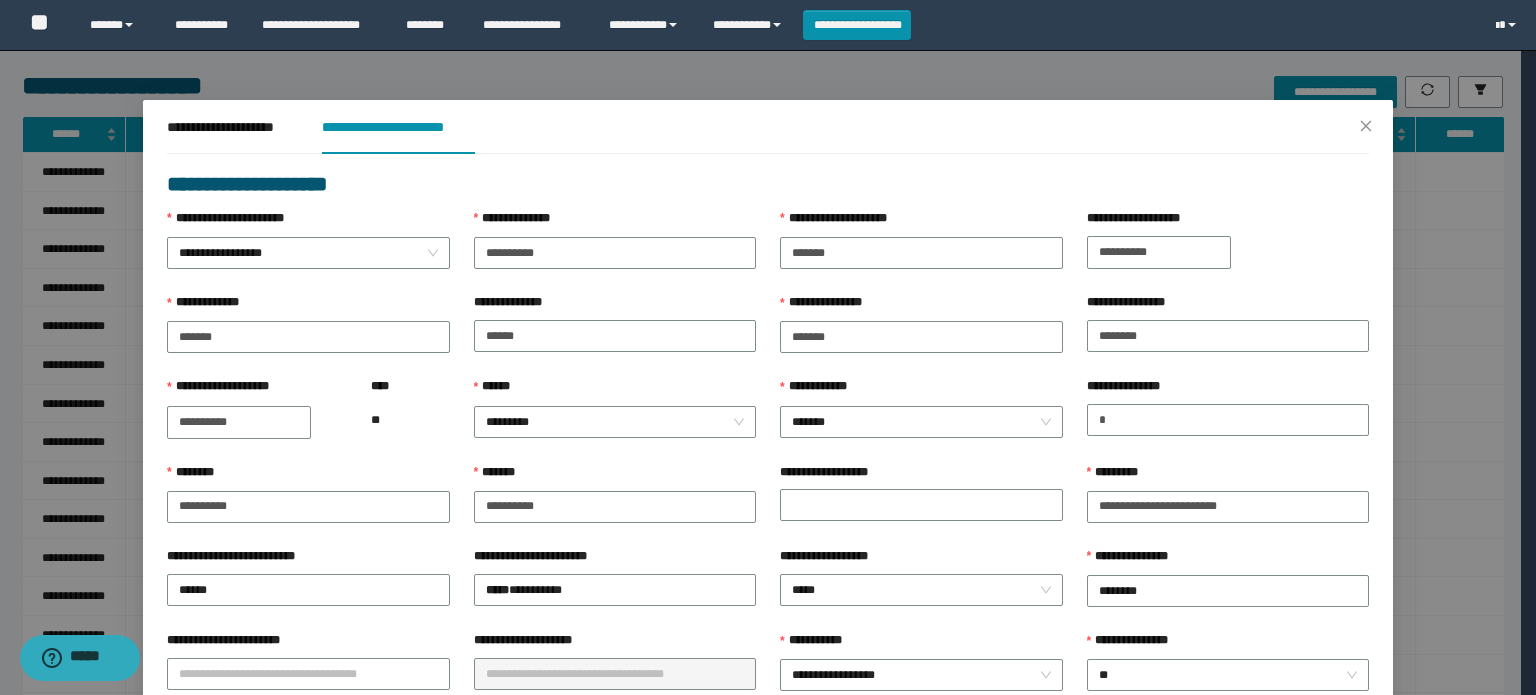 click on "**********" at bounding box center [1159, 252] 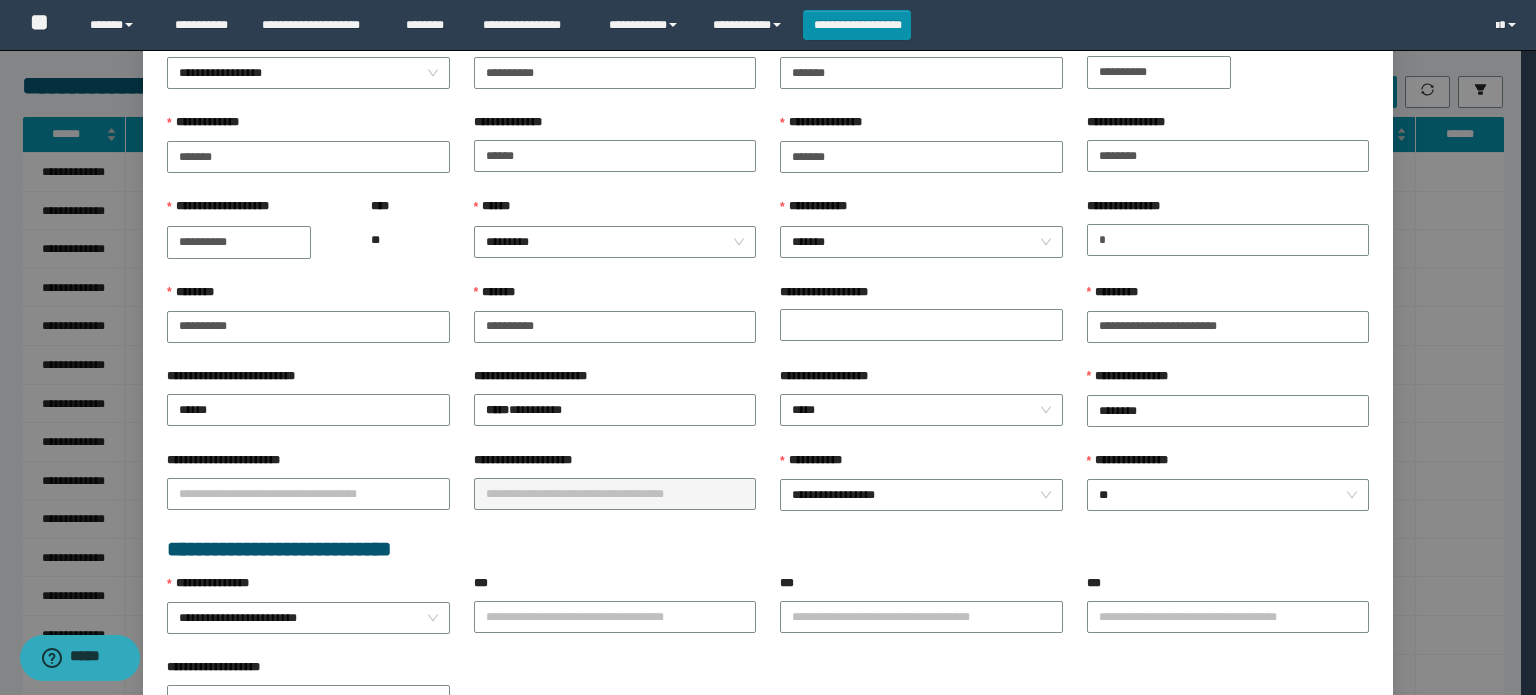 scroll, scrollTop: 300, scrollLeft: 0, axis: vertical 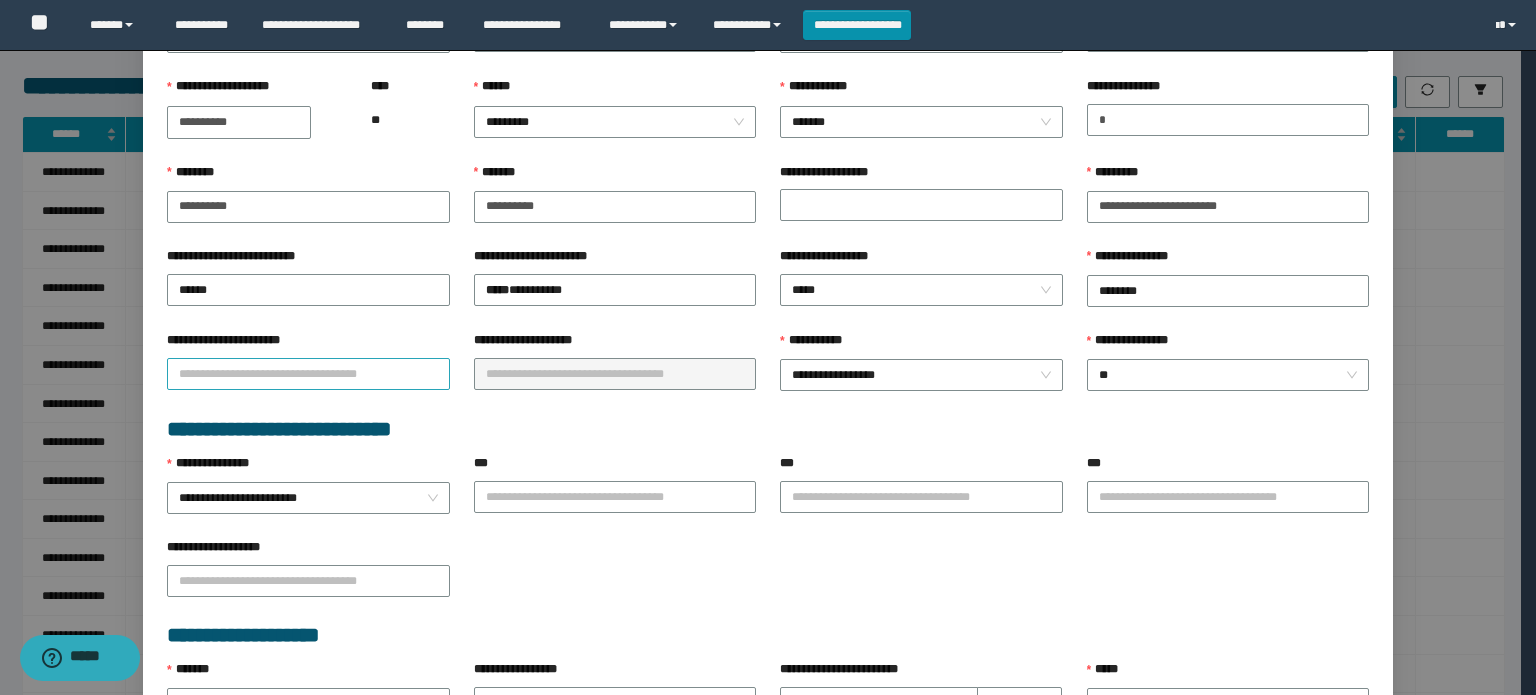 type 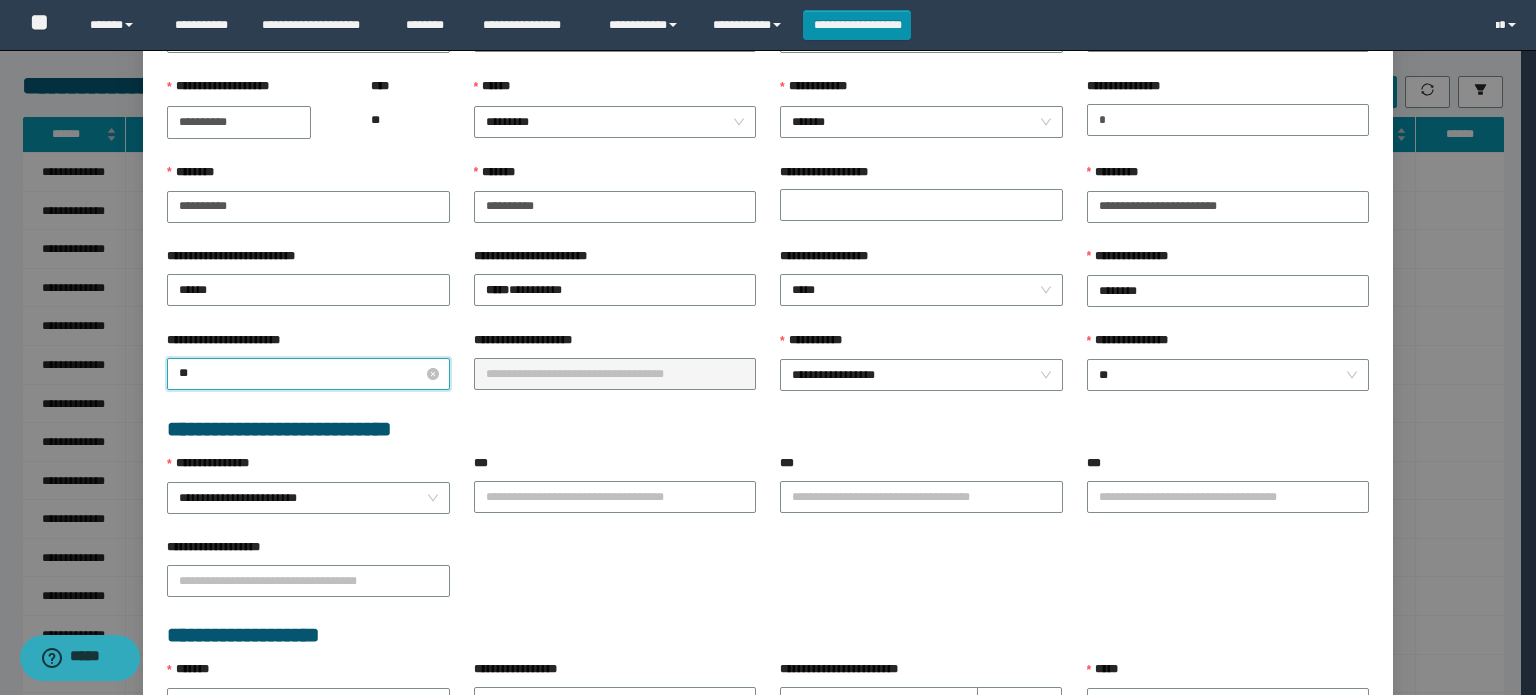 type on "***" 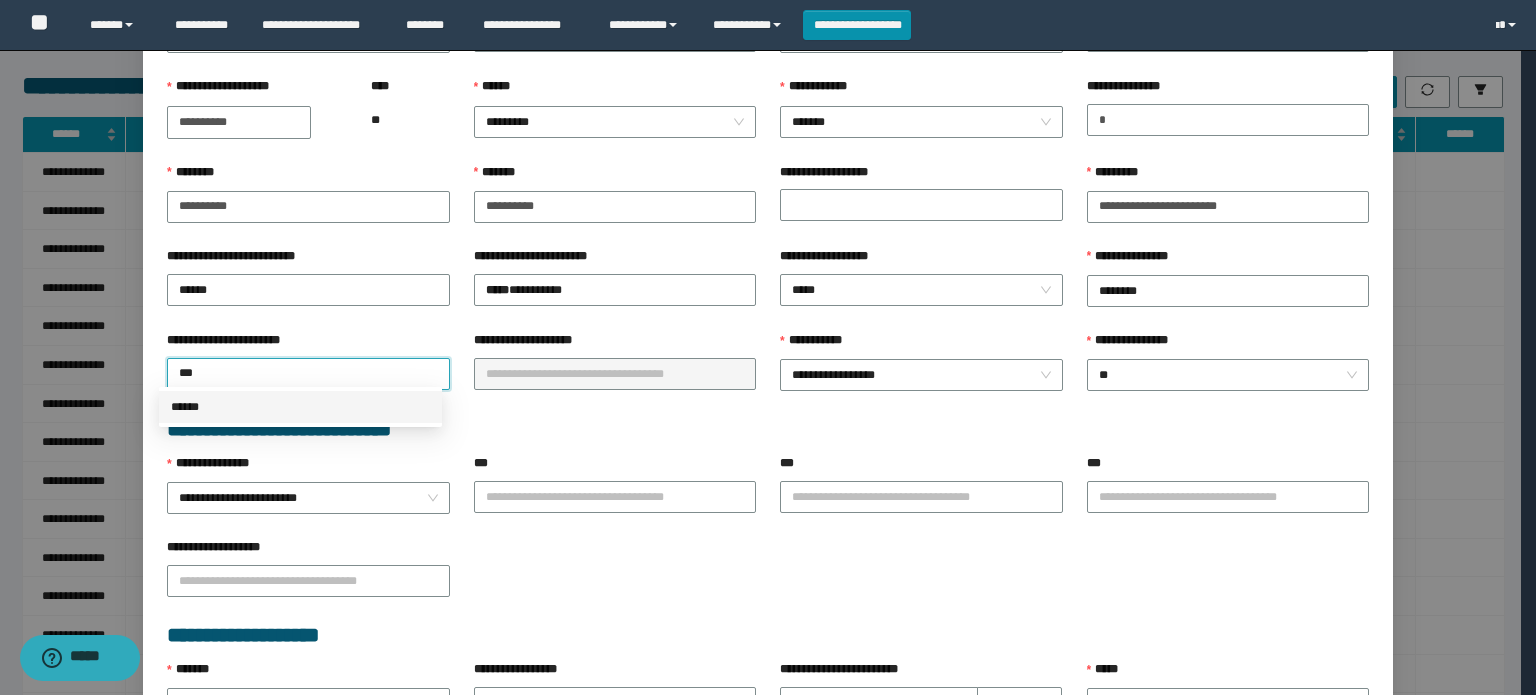 click on "******" at bounding box center [300, 407] 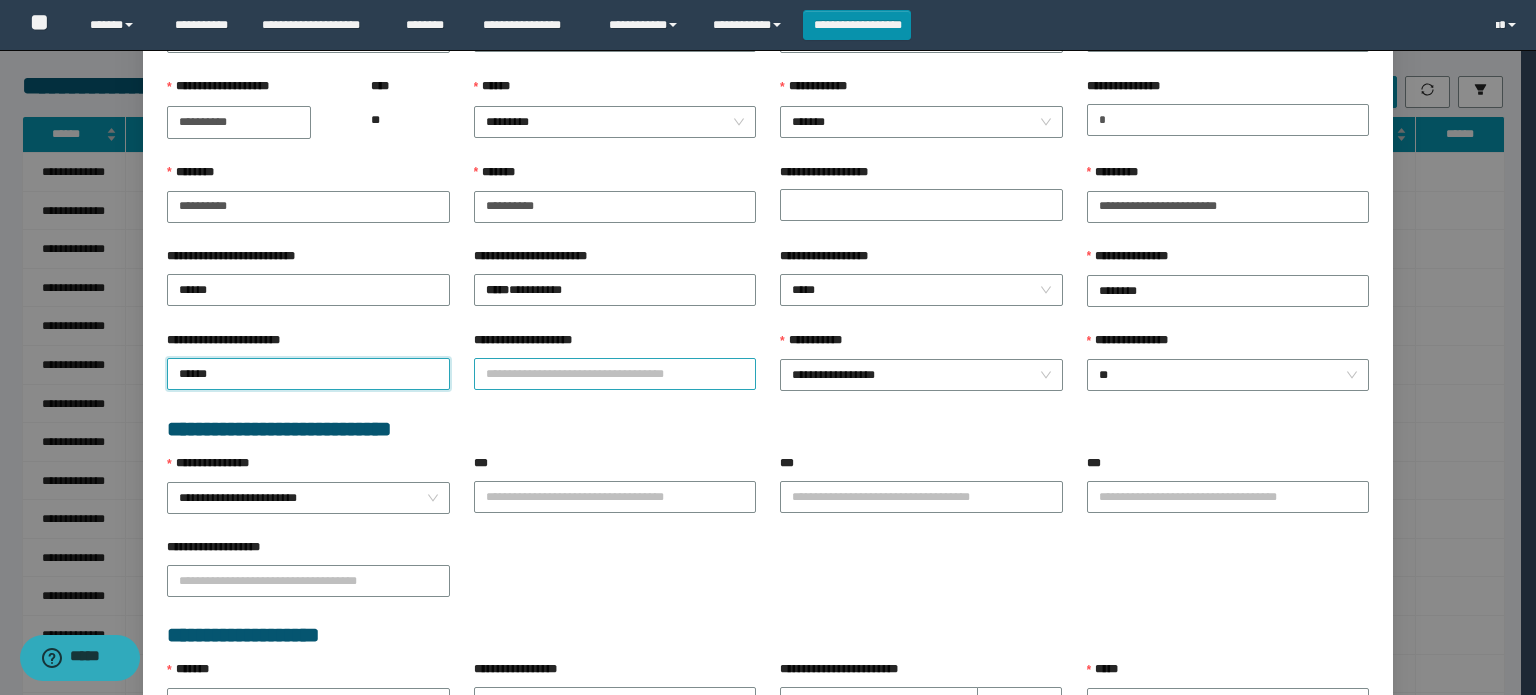 click on "**********" at bounding box center (615, 374) 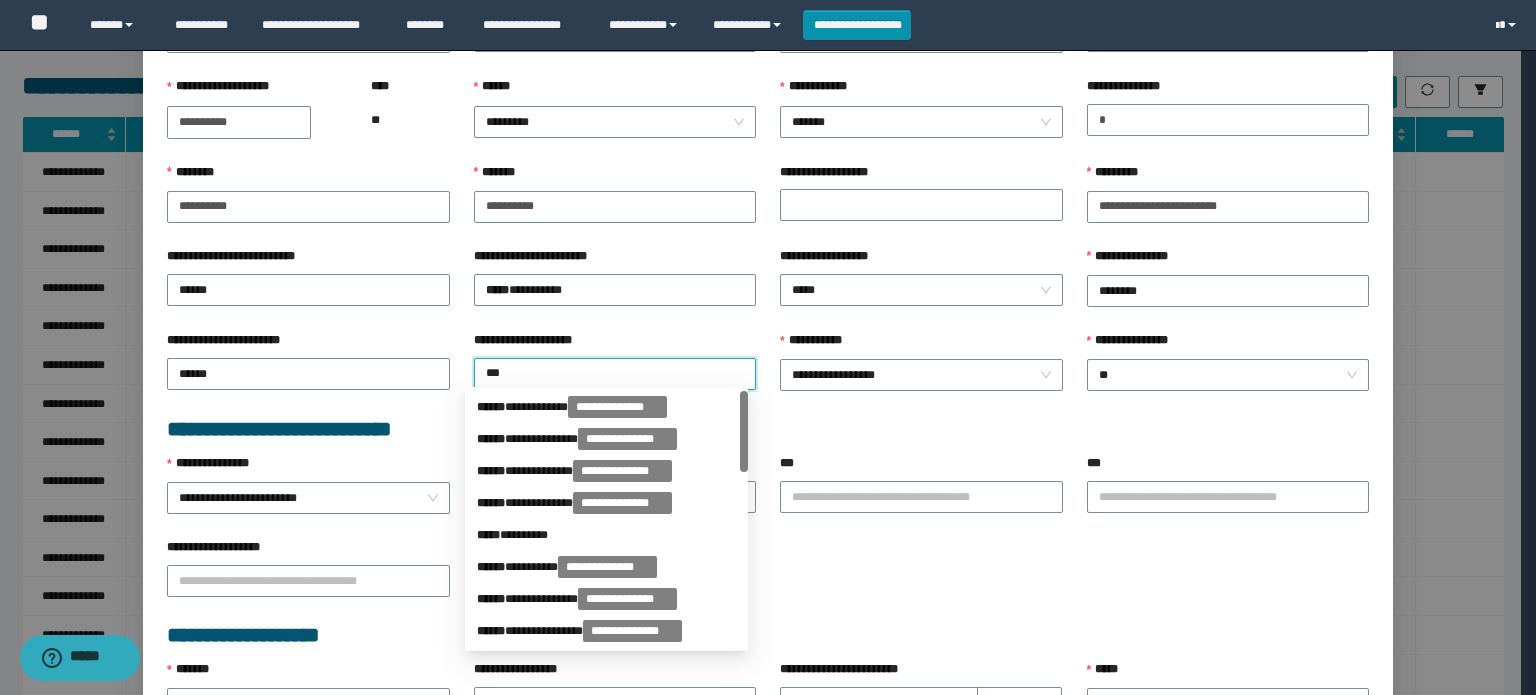 type on "****" 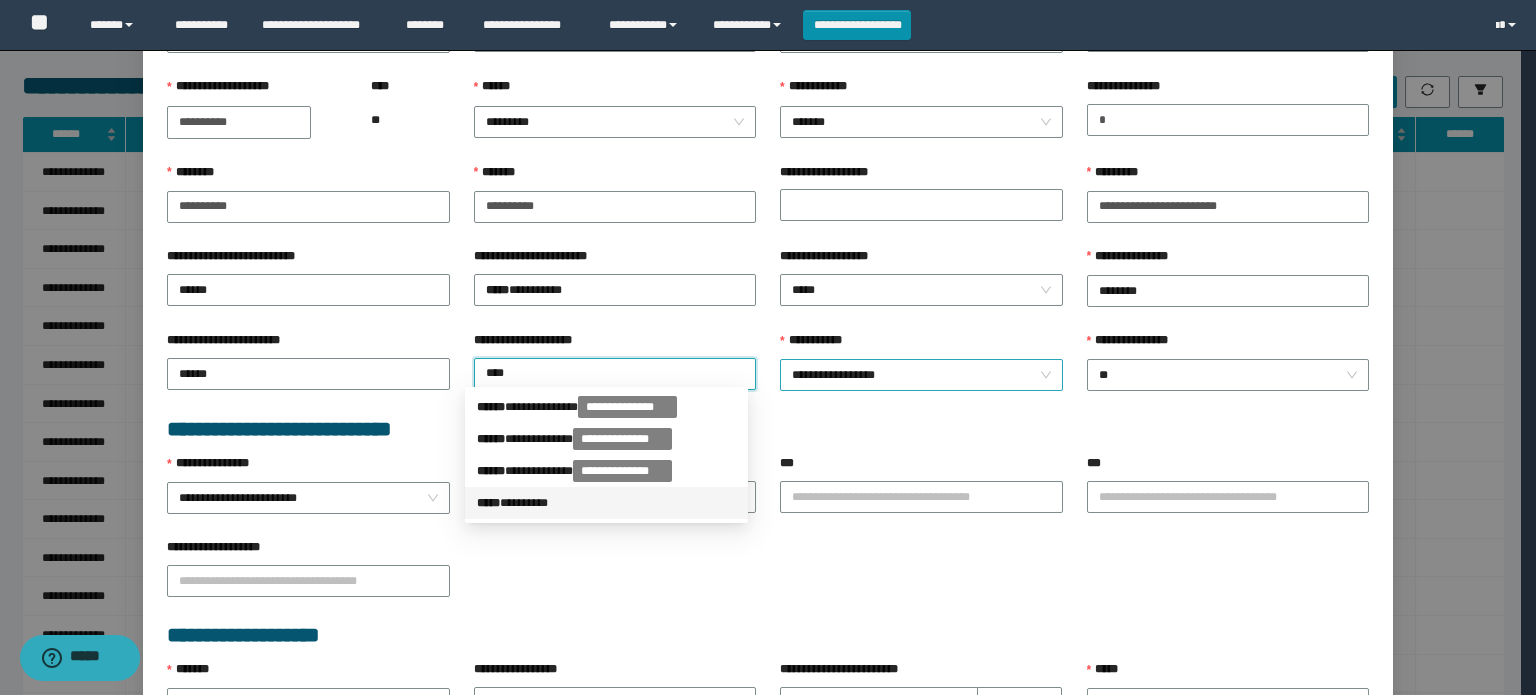 drag, startPoint x: 560, startPoint y: 501, endPoint x: 824, endPoint y: 375, distance: 292.52692 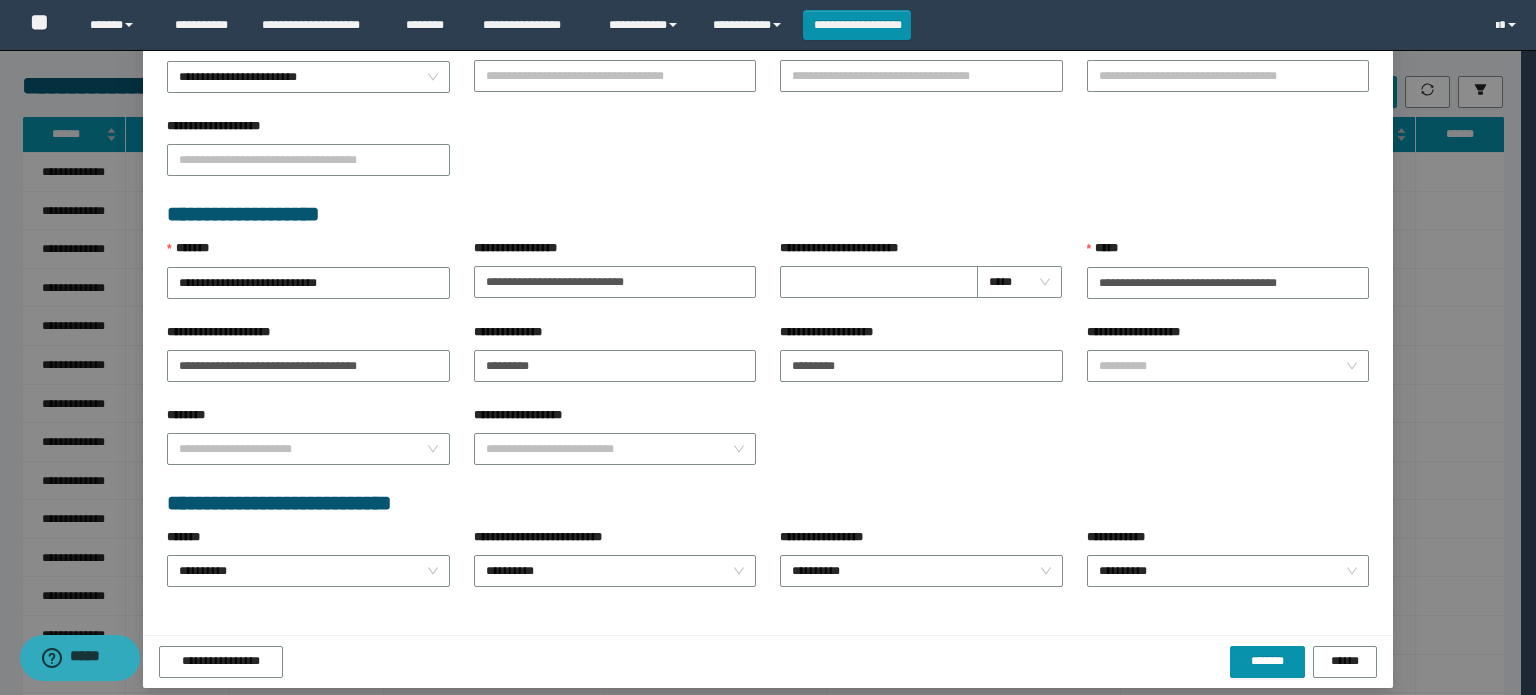 scroll, scrollTop: 728, scrollLeft: 0, axis: vertical 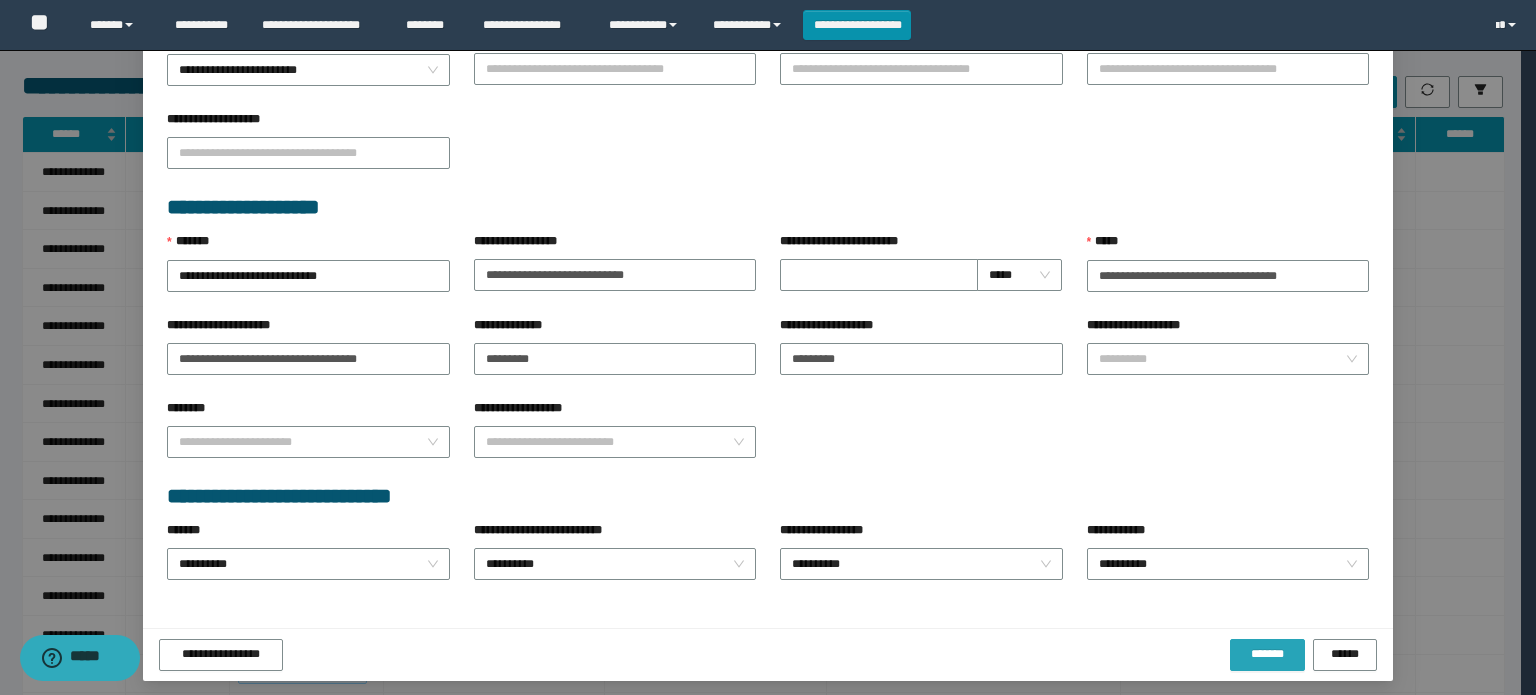 drag, startPoint x: 1248, startPoint y: 636, endPoint x: 1193, endPoint y: 633, distance: 55.081757 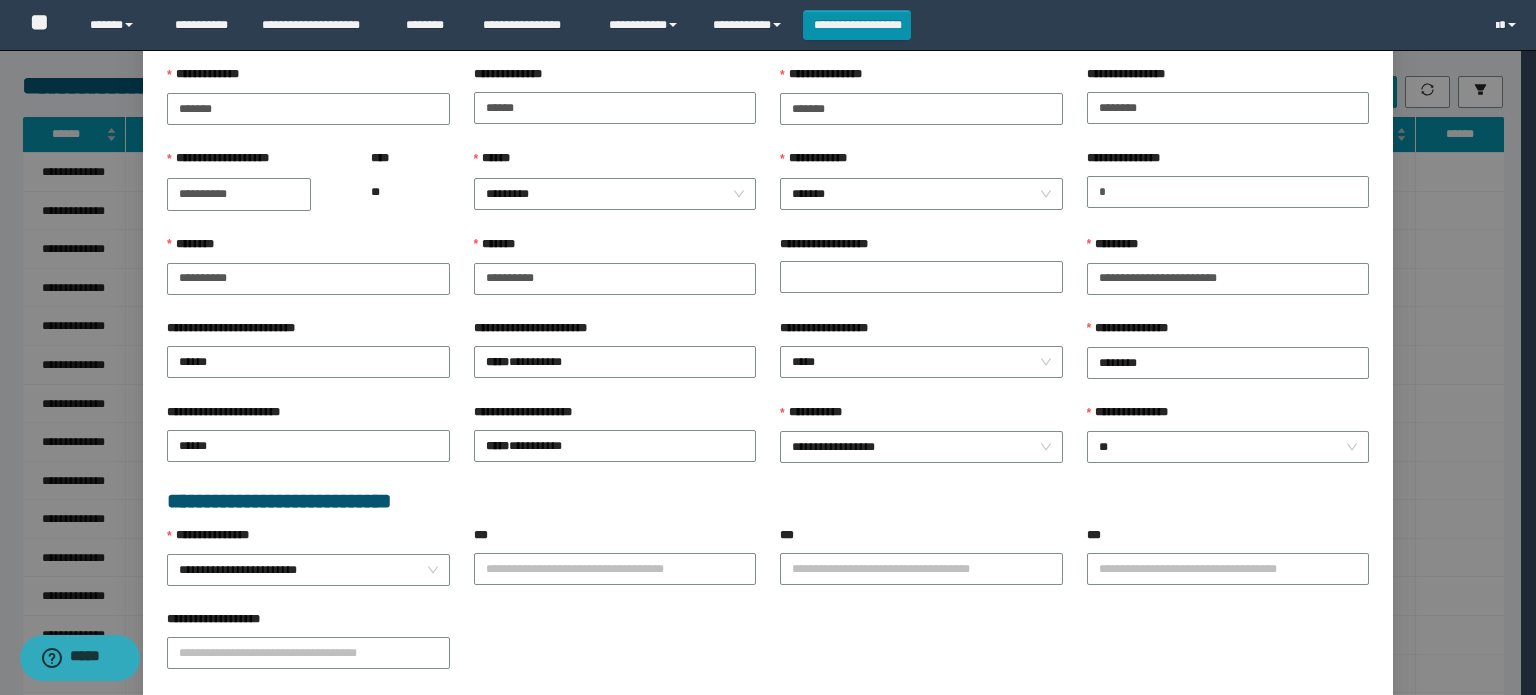 drag, startPoint x: 1068, startPoint y: 515, endPoint x: 1059, endPoint y: 507, distance: 12.0415945 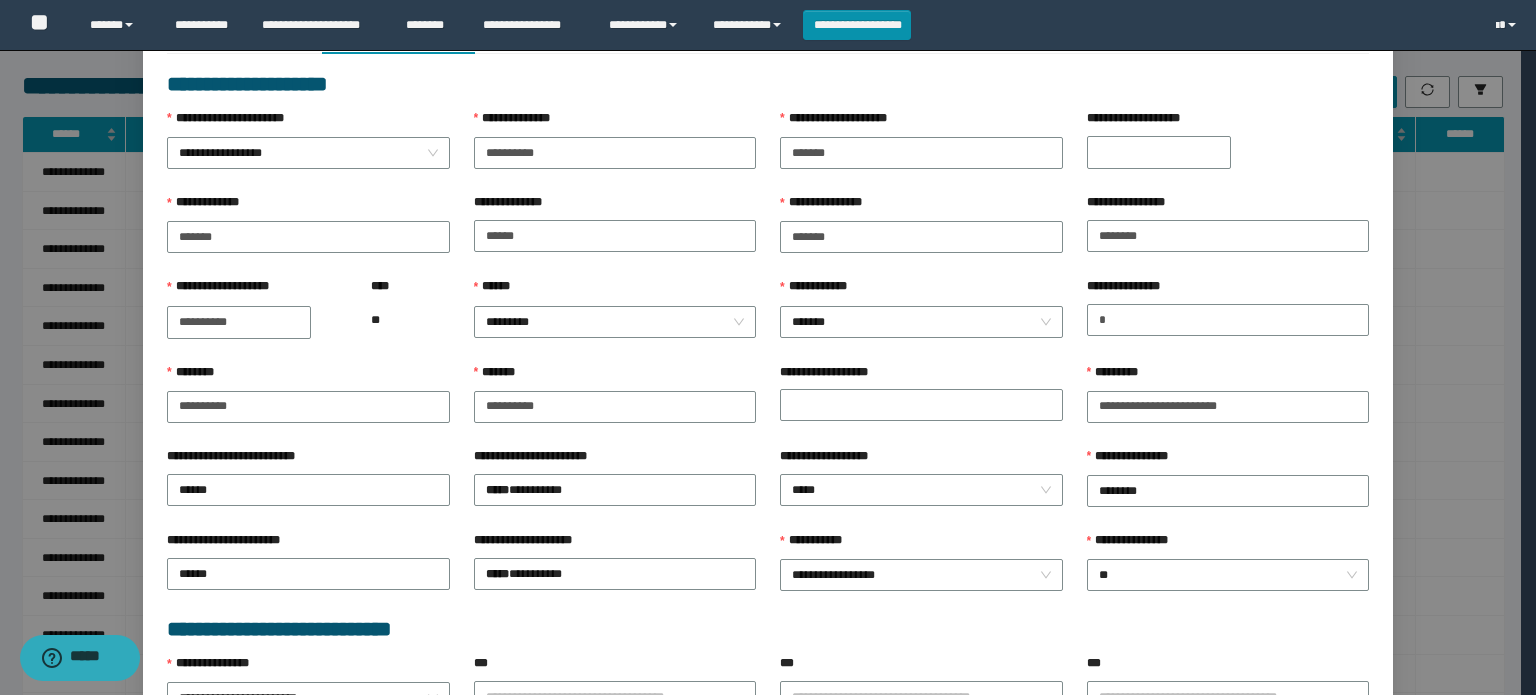 scroll, scrollTop: 0, scrollLeft: 0, axis: both 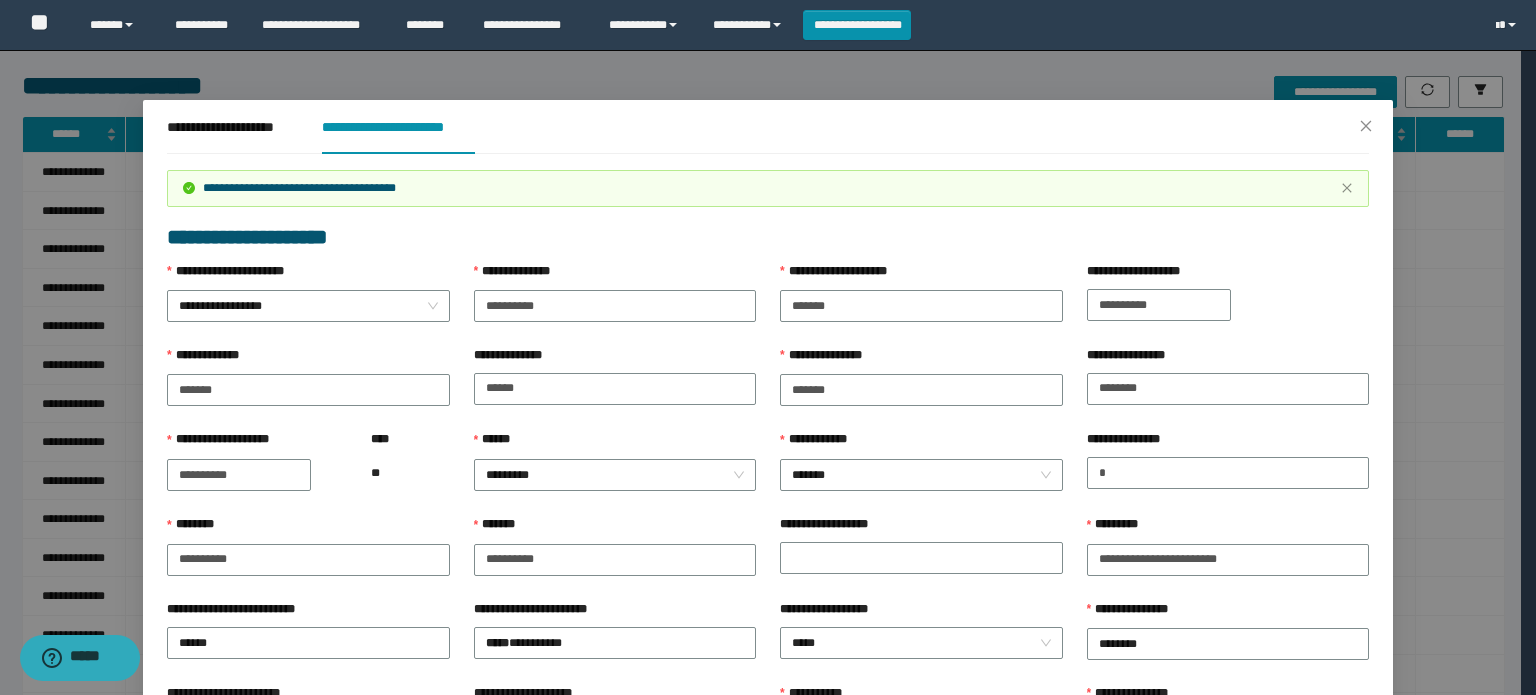 click on "**********" at bounding box center [1159, 305] 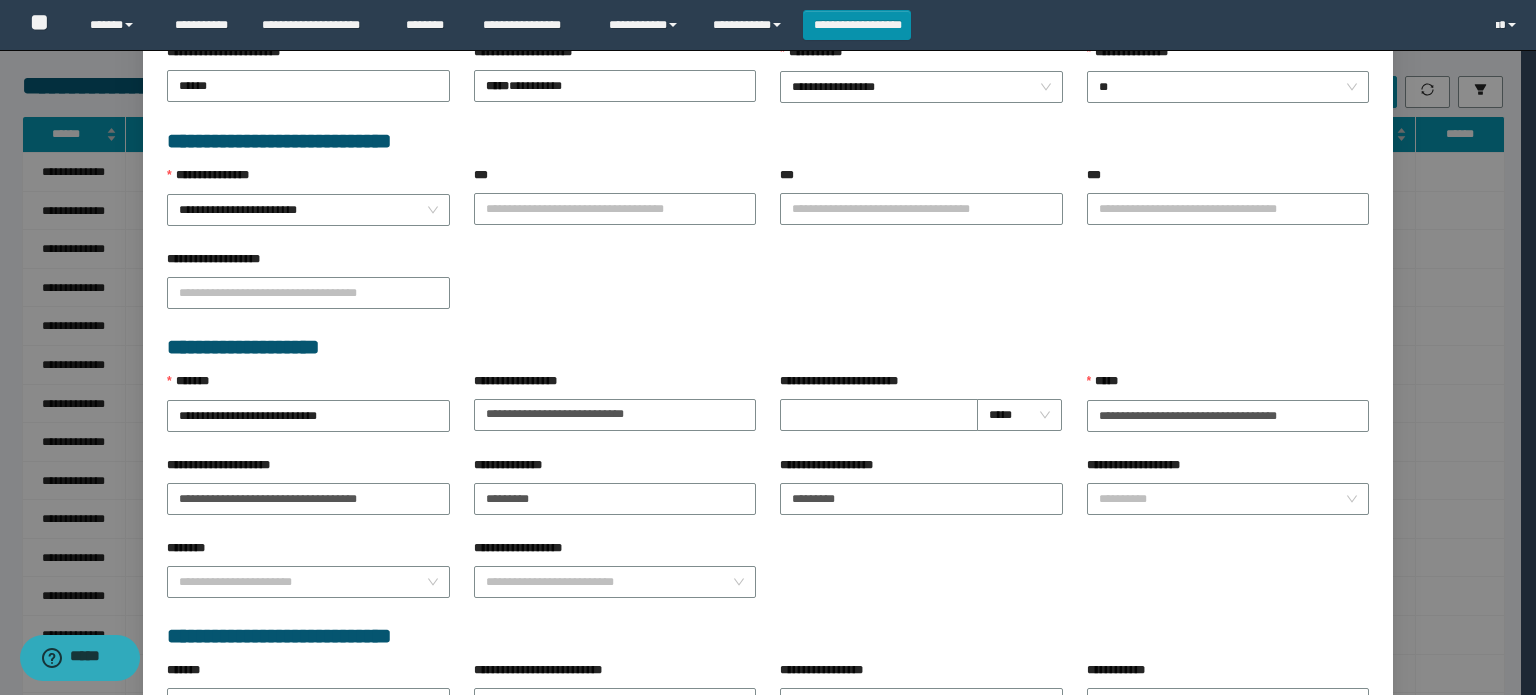 scroll, scrollTop: 832, scrollLeft: 0, axis: vertical 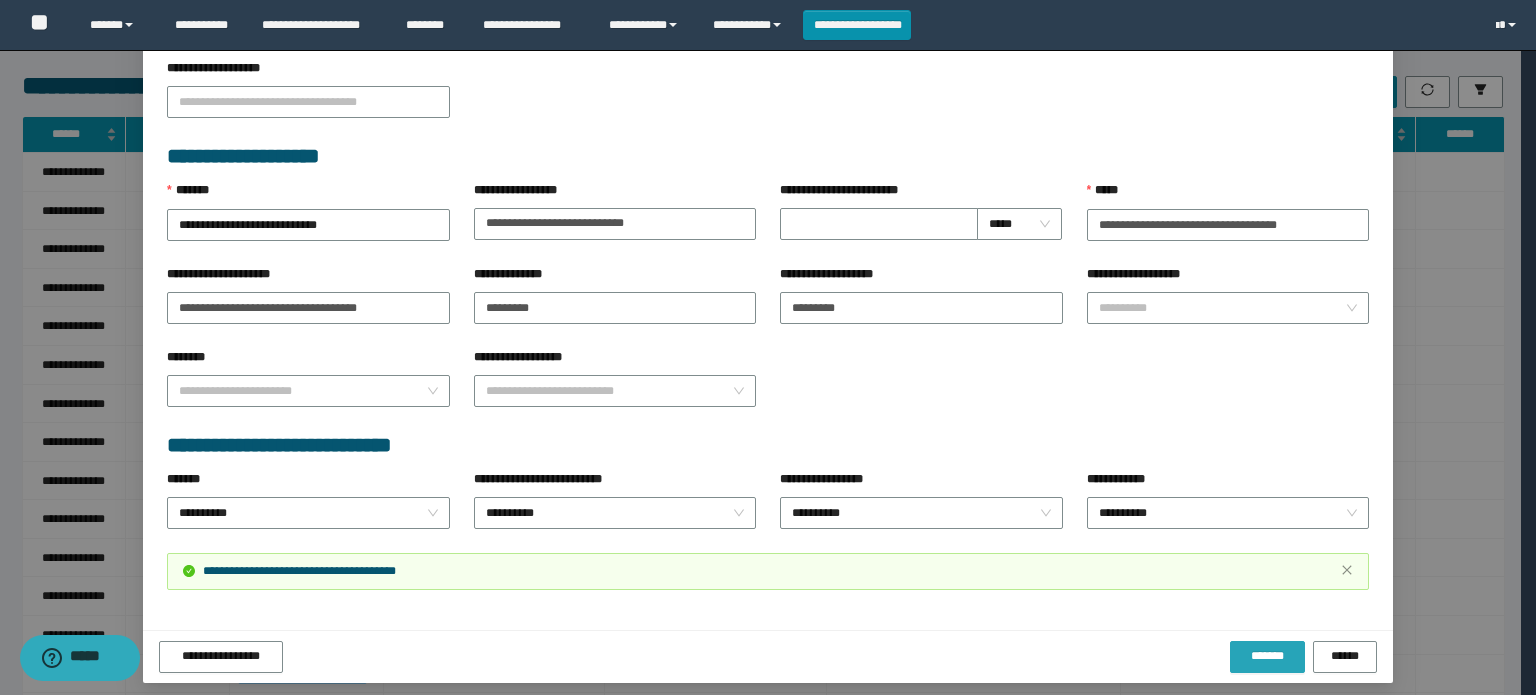 type on "**********" 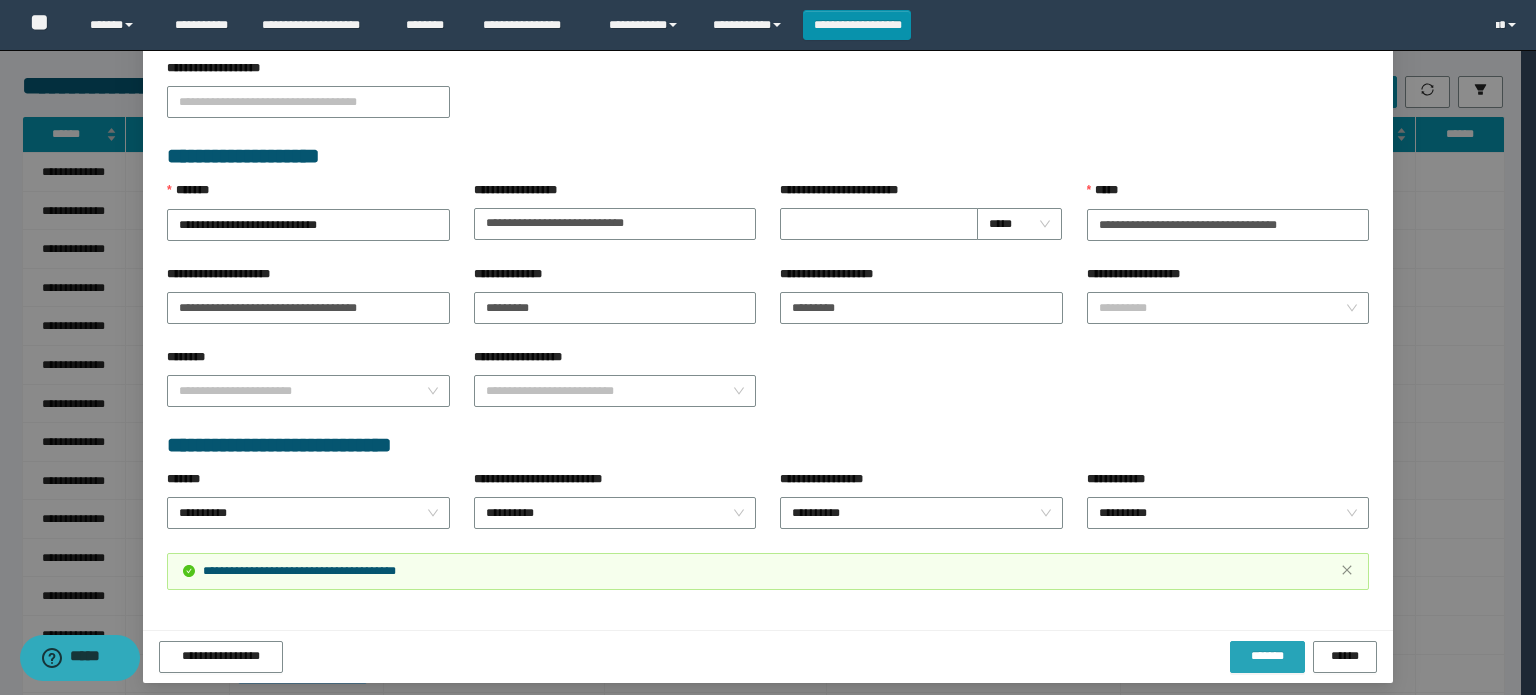 click on "*******" at bounding box center [1267, 656] 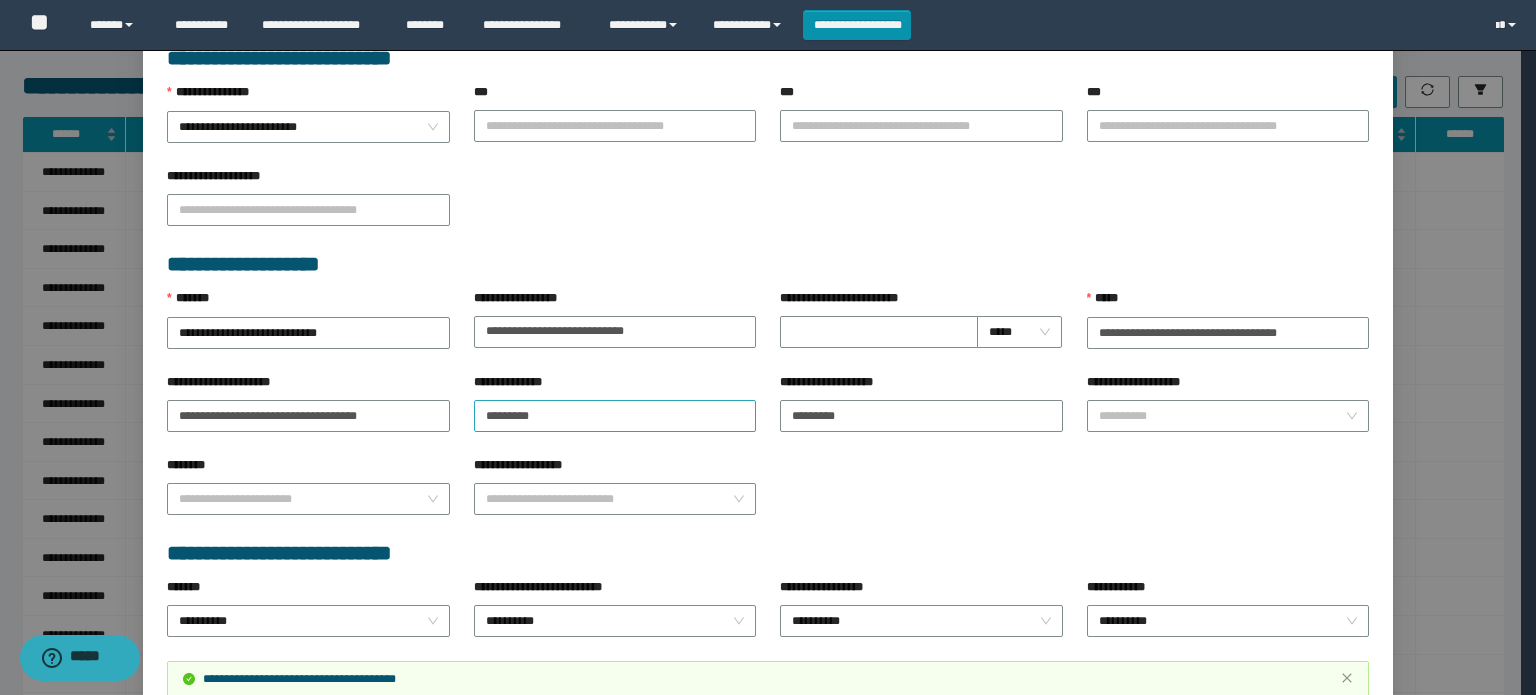 scroll, scrollTop: 832, scrollLeft: 0, axis: vertical 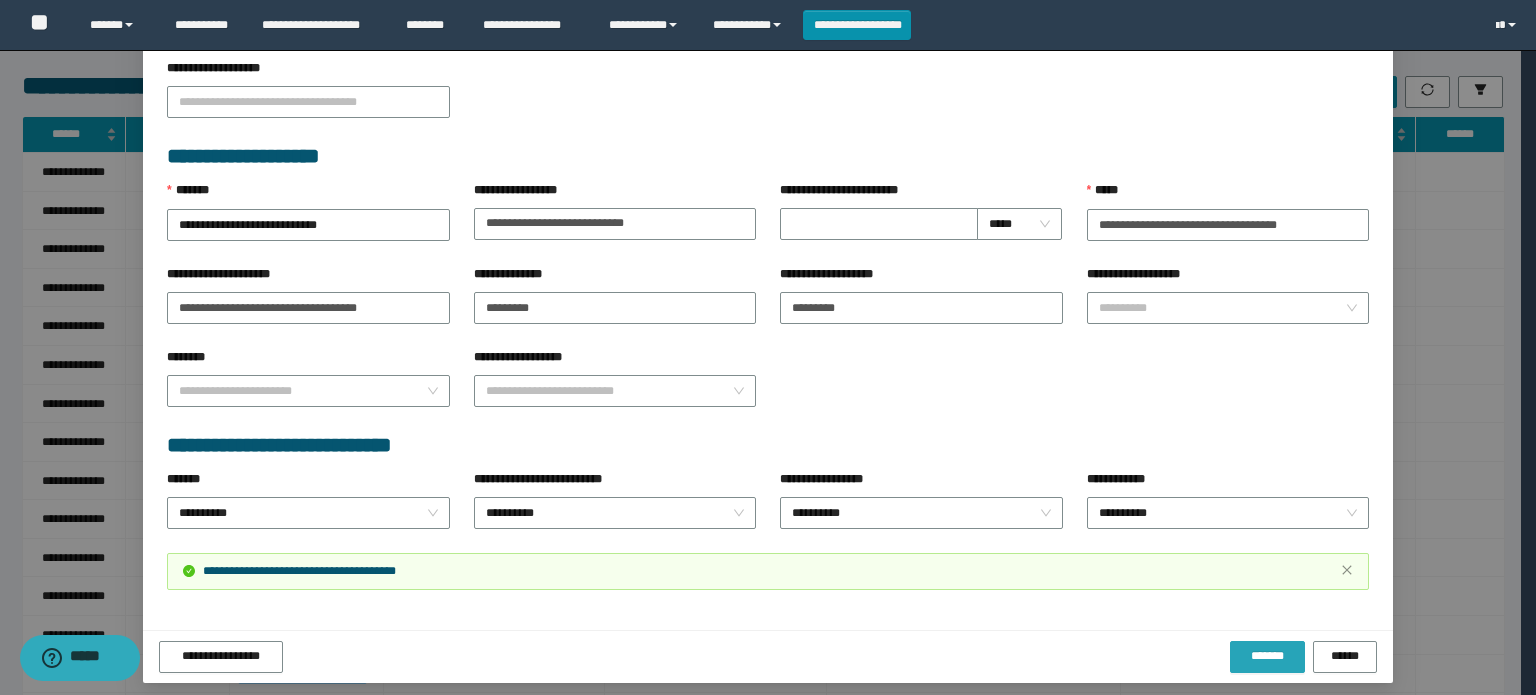 click on "*******" at bounding box center (1267, 656) 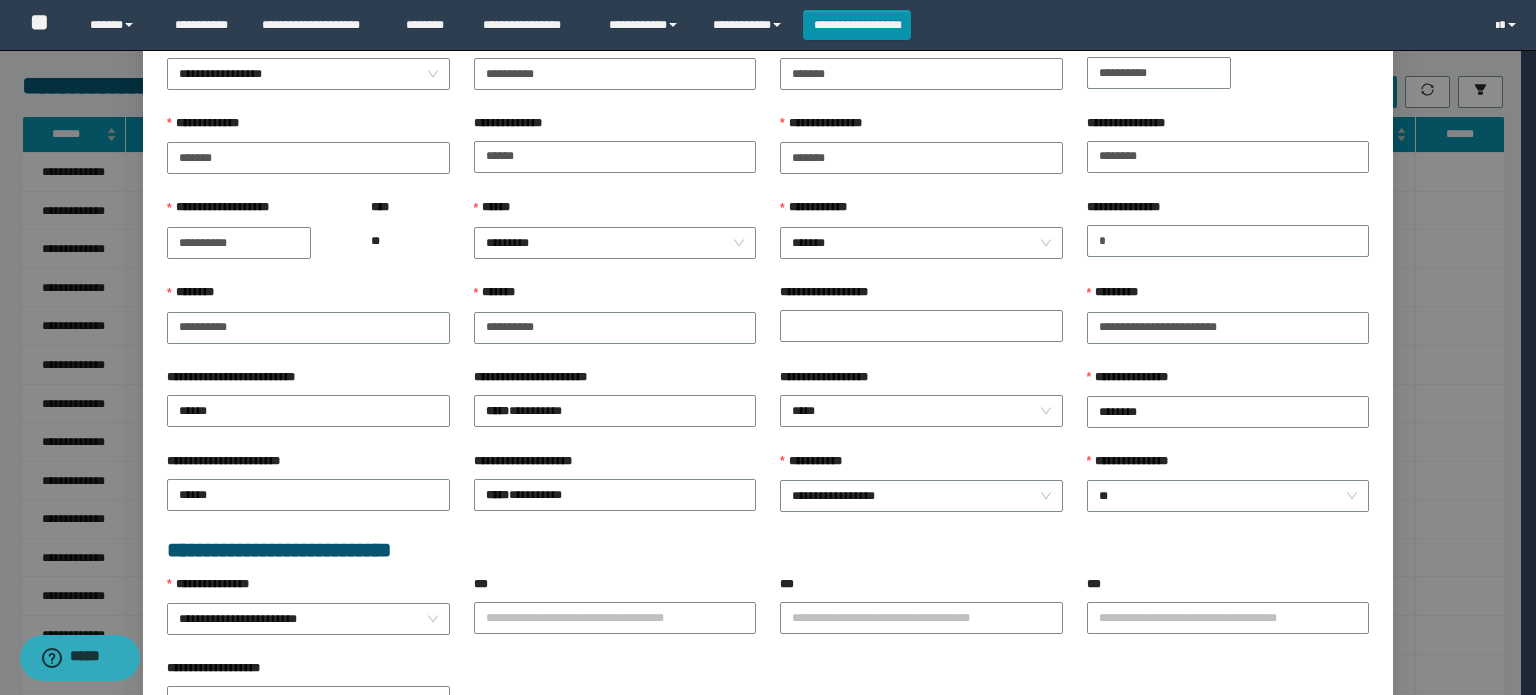 scroll, scrollTop: 0, scrollLeft: 0, axis: both 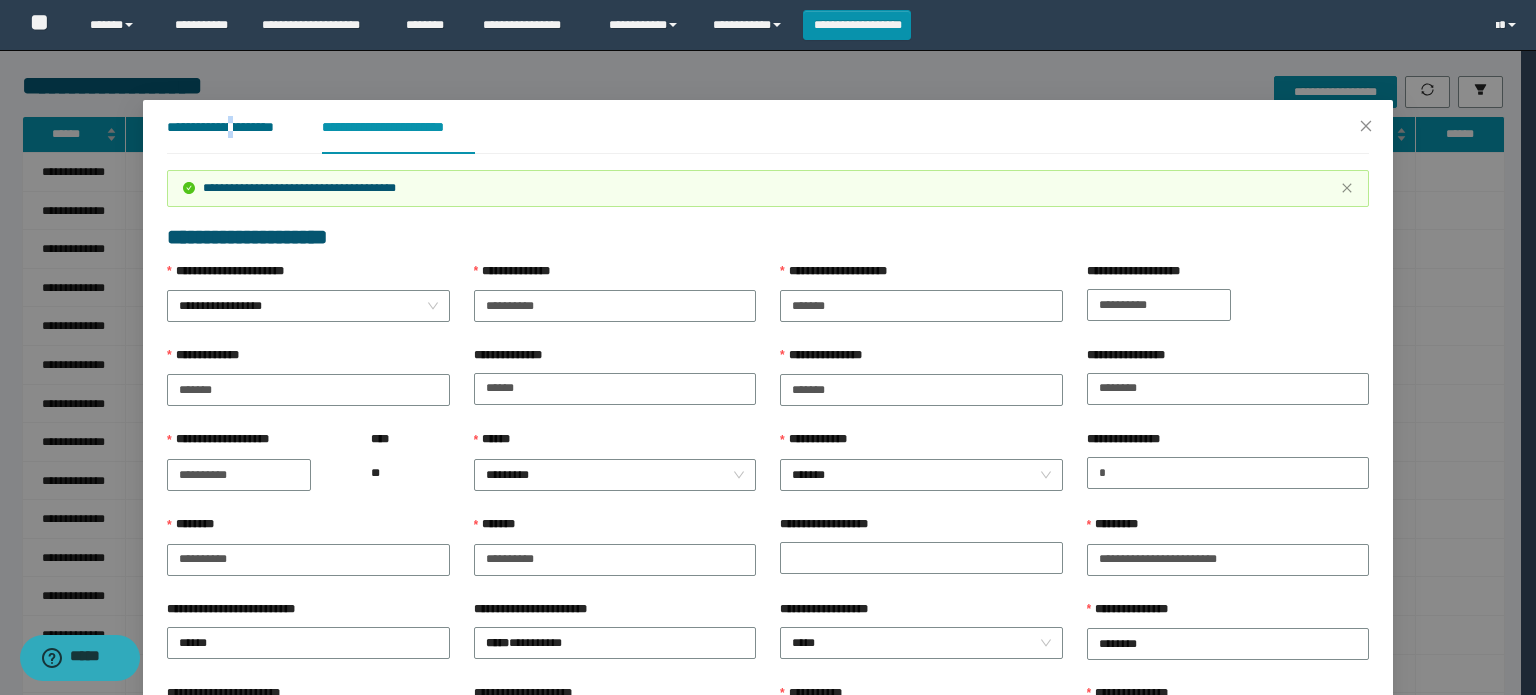 drag, startPoint x: 230, startPoint y: 125, endPoint x: 276, endPoint y: 147, distance: 50.990196 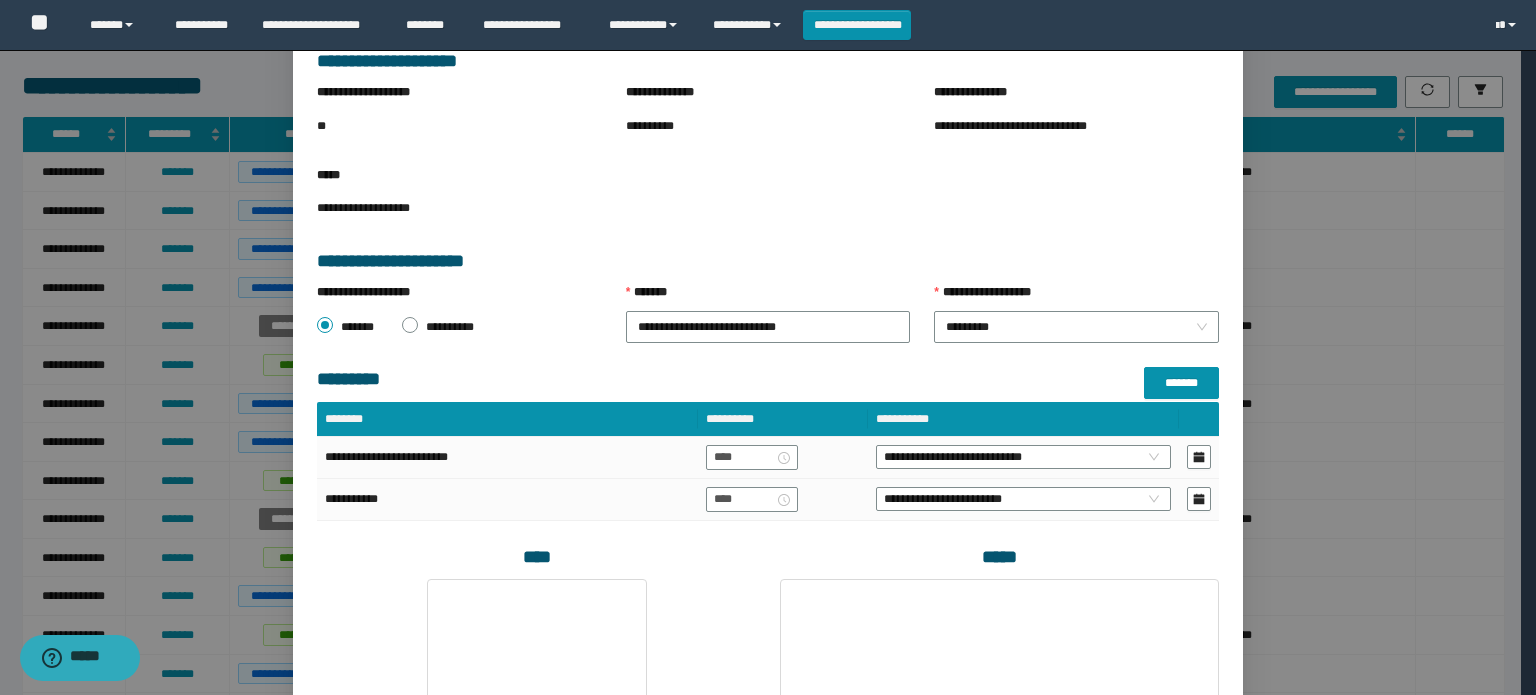 scroll, scrollTop: 400, scrollLeft: 0, axis: vertical 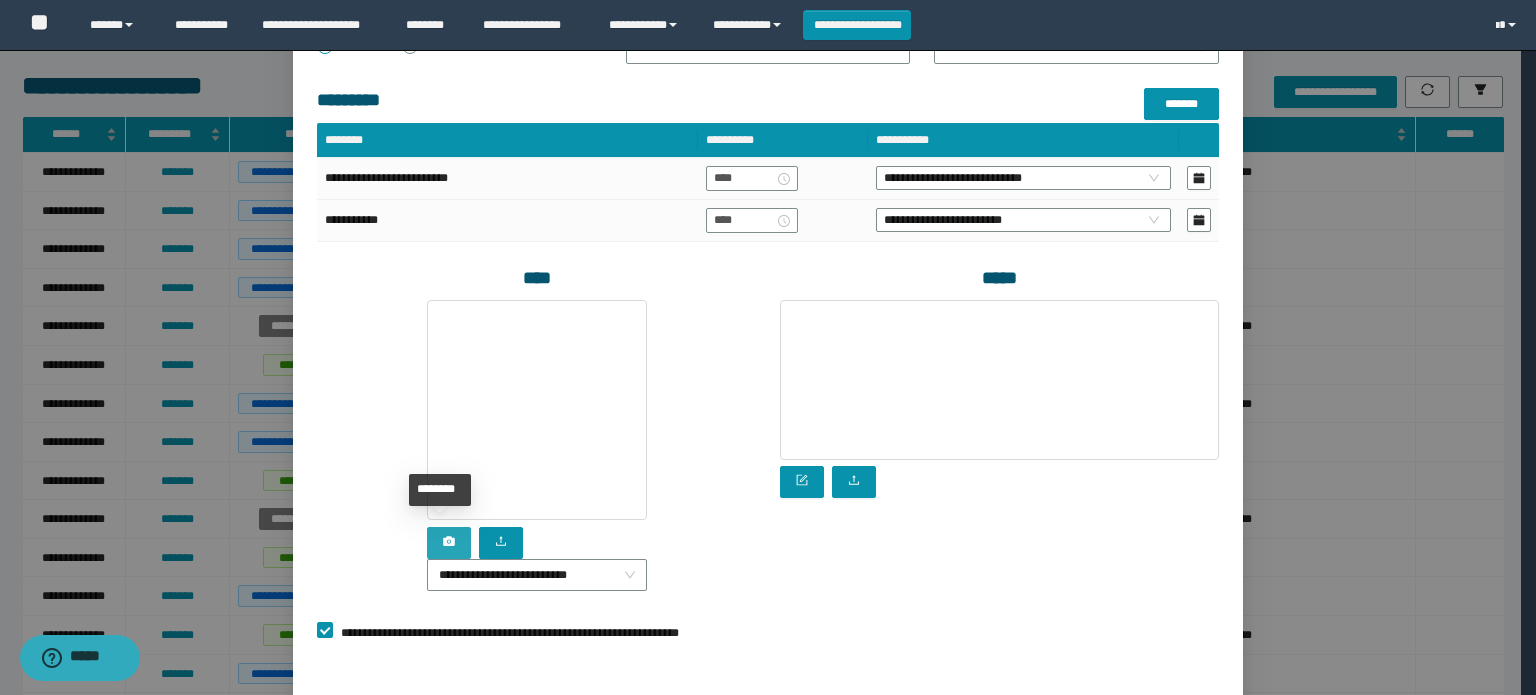 click 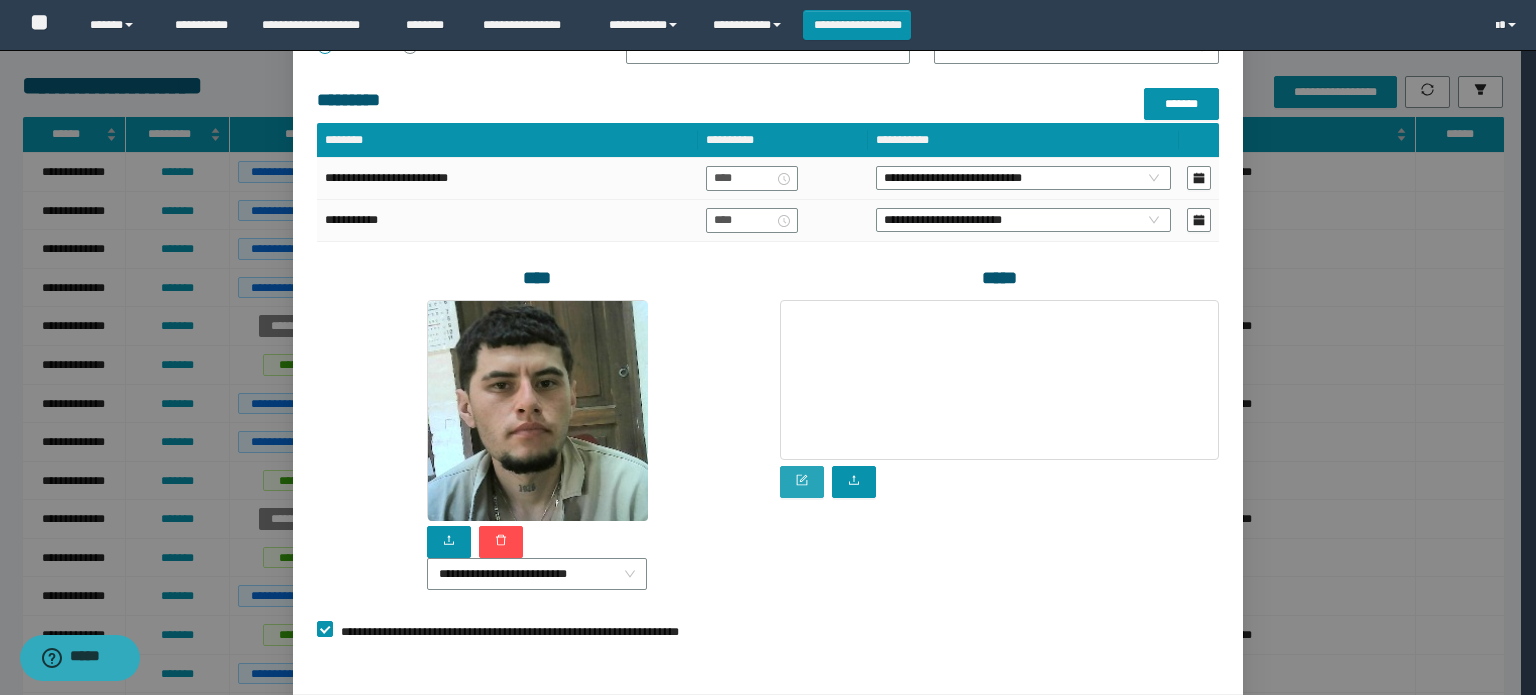 click at bounding box center [802, 482] 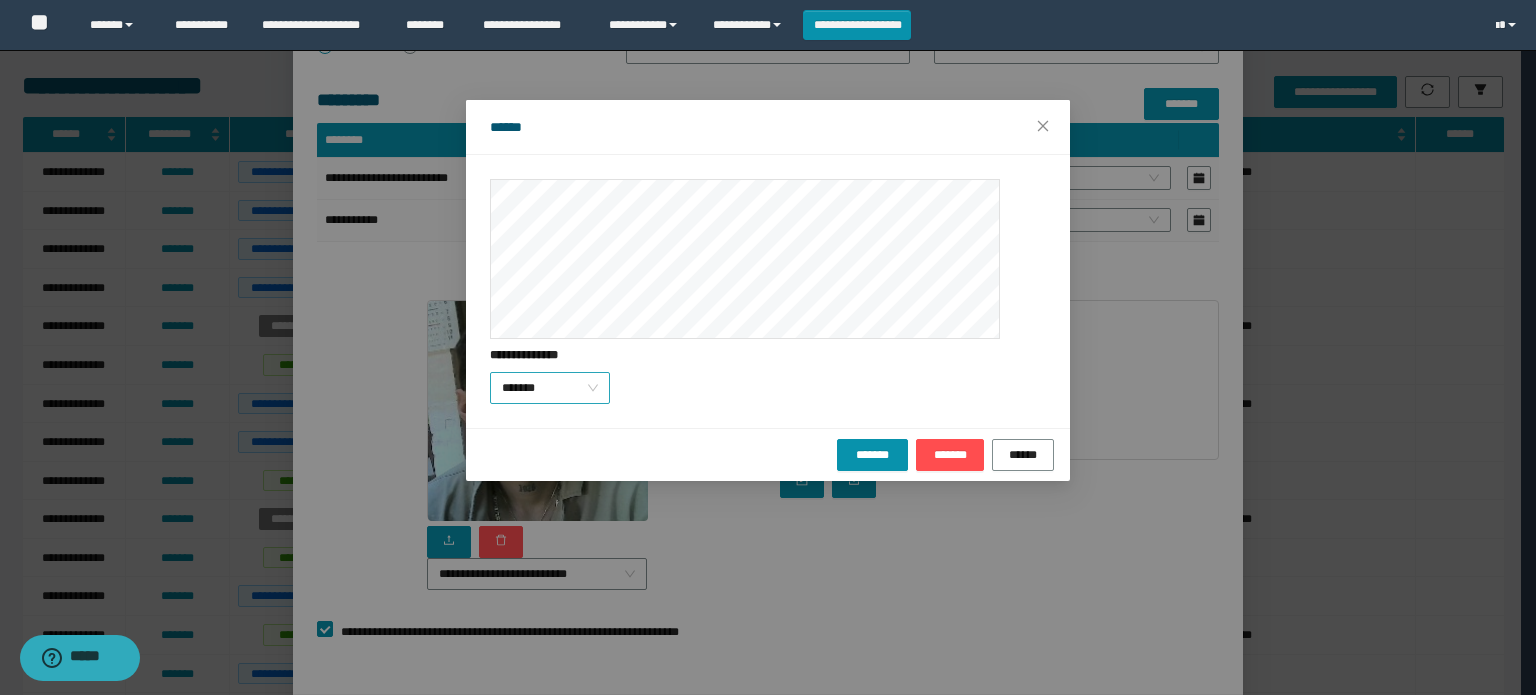click on "*******" at bounding box center (550, 388) 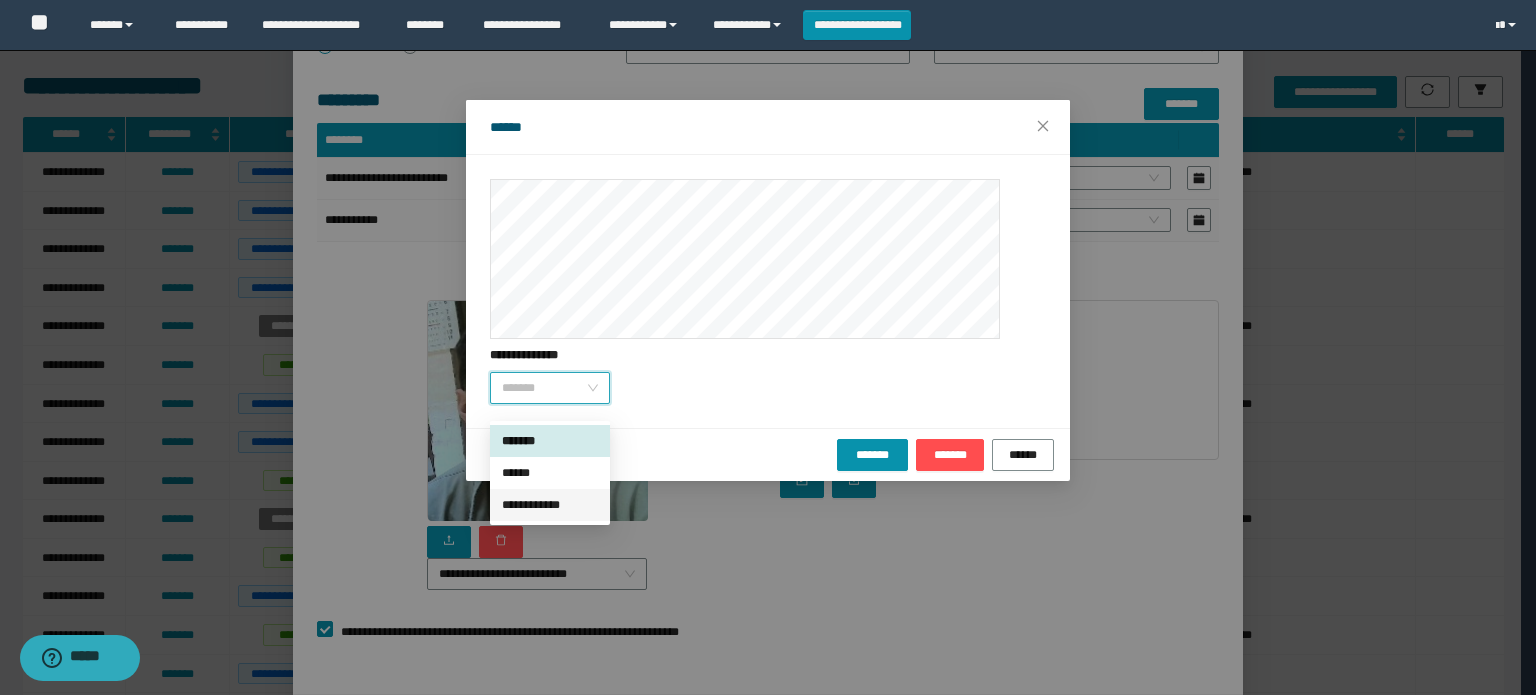 click on "**********" at bounding box center (550, 505) 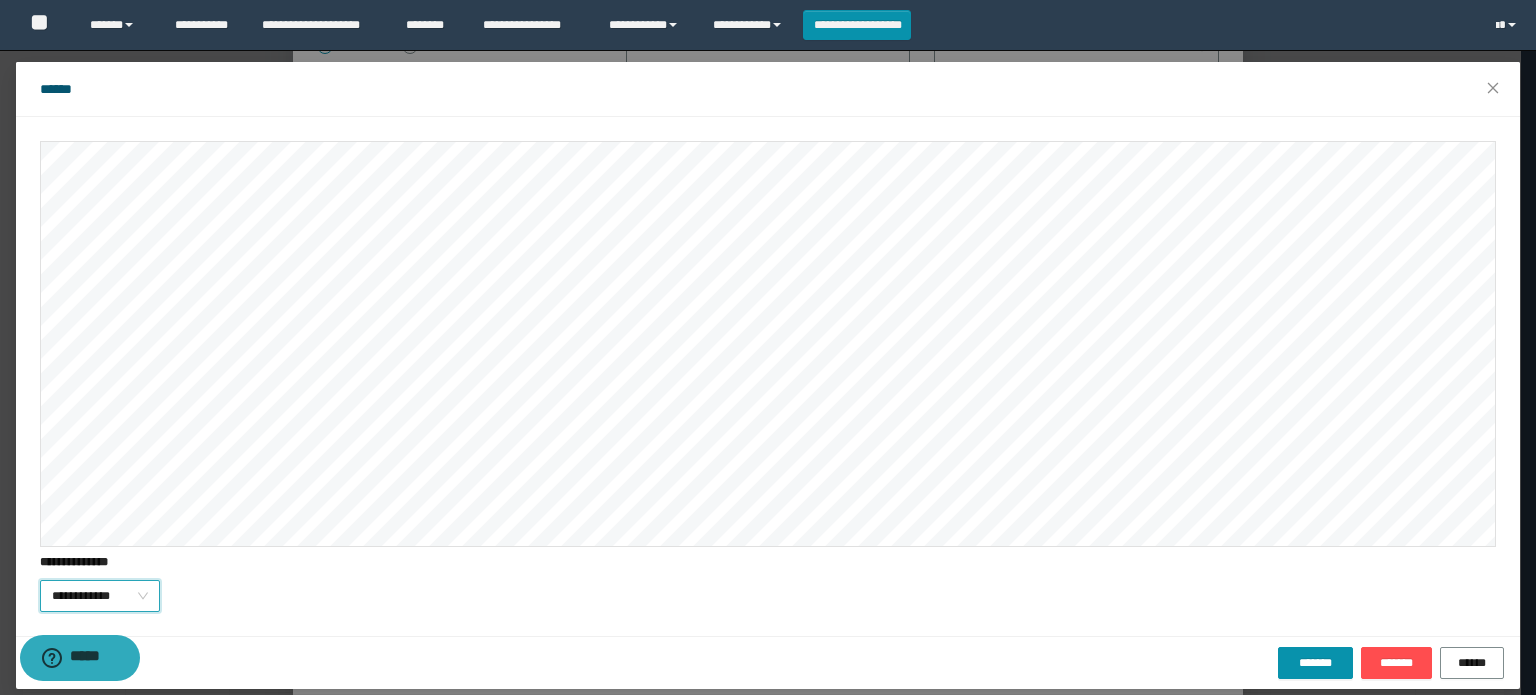 scroll, scrollTop: 54, scrollLeft: 0, axis: vertical 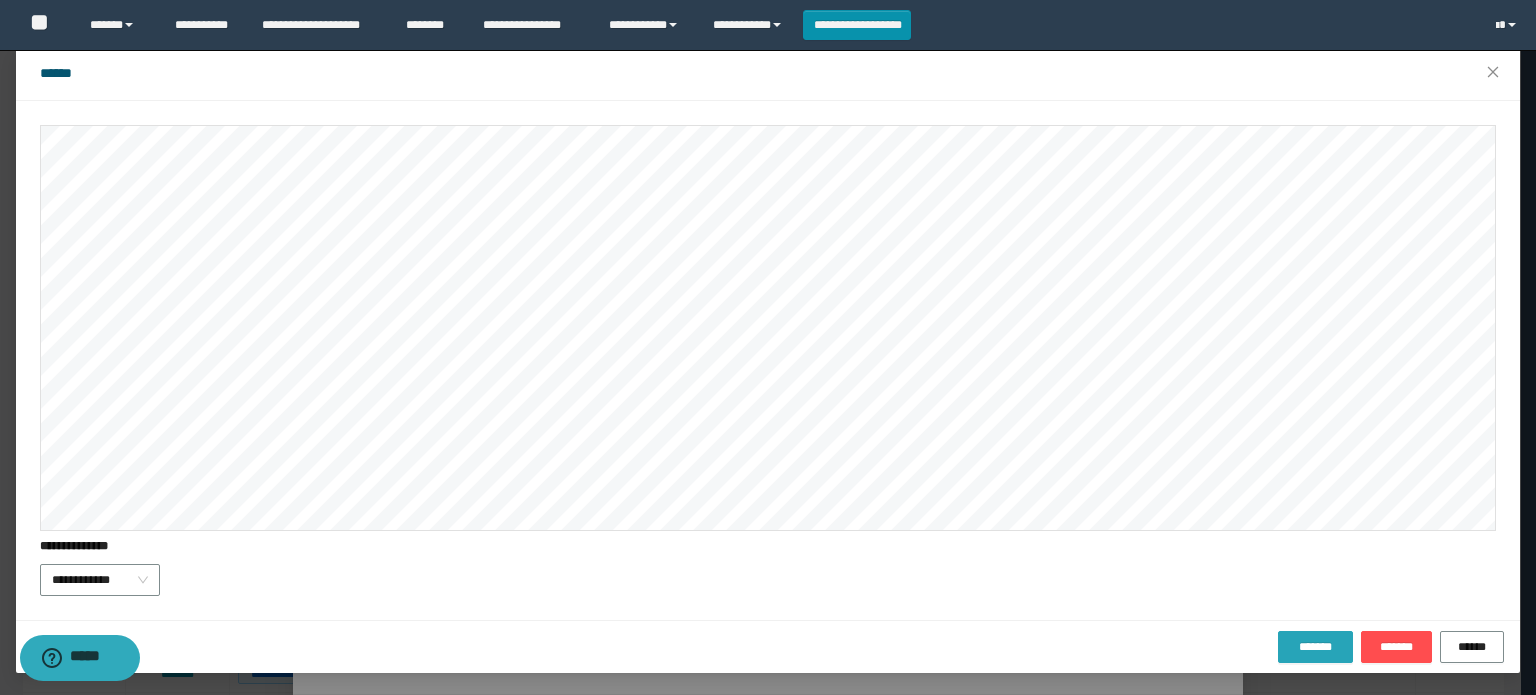 click on "*******" at bounding box center [1315, 647] 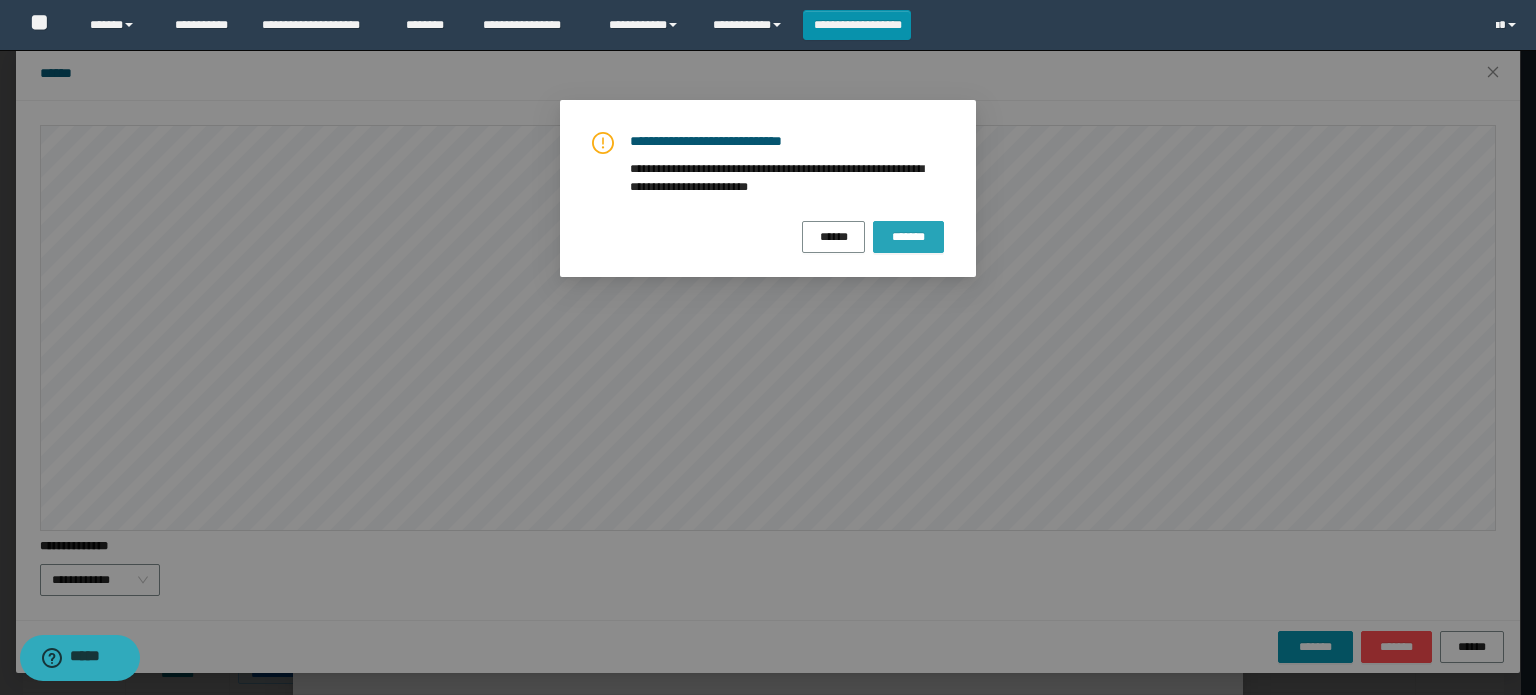 click on "*******" at bounding box center (908, 237) 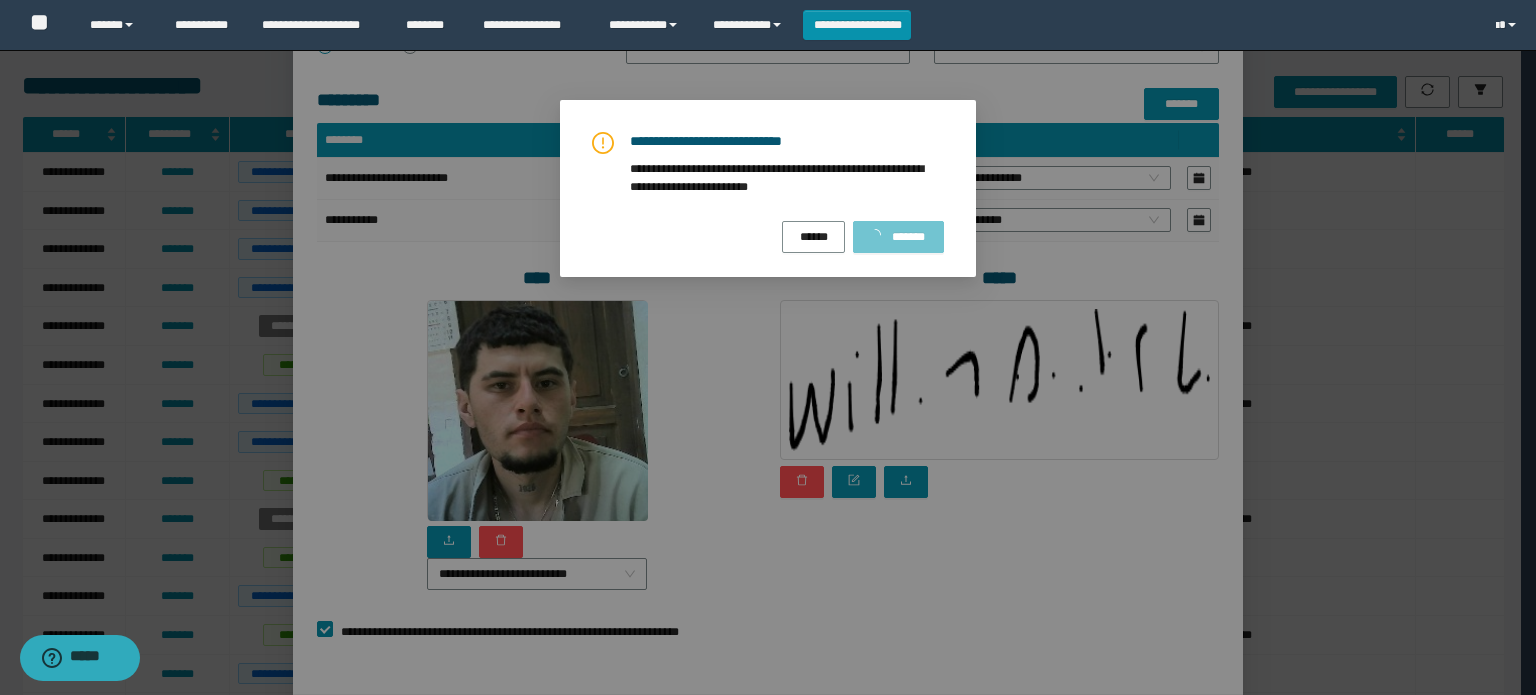 scroll, scrollTop: 0, scrollLeft: 0, axis: both 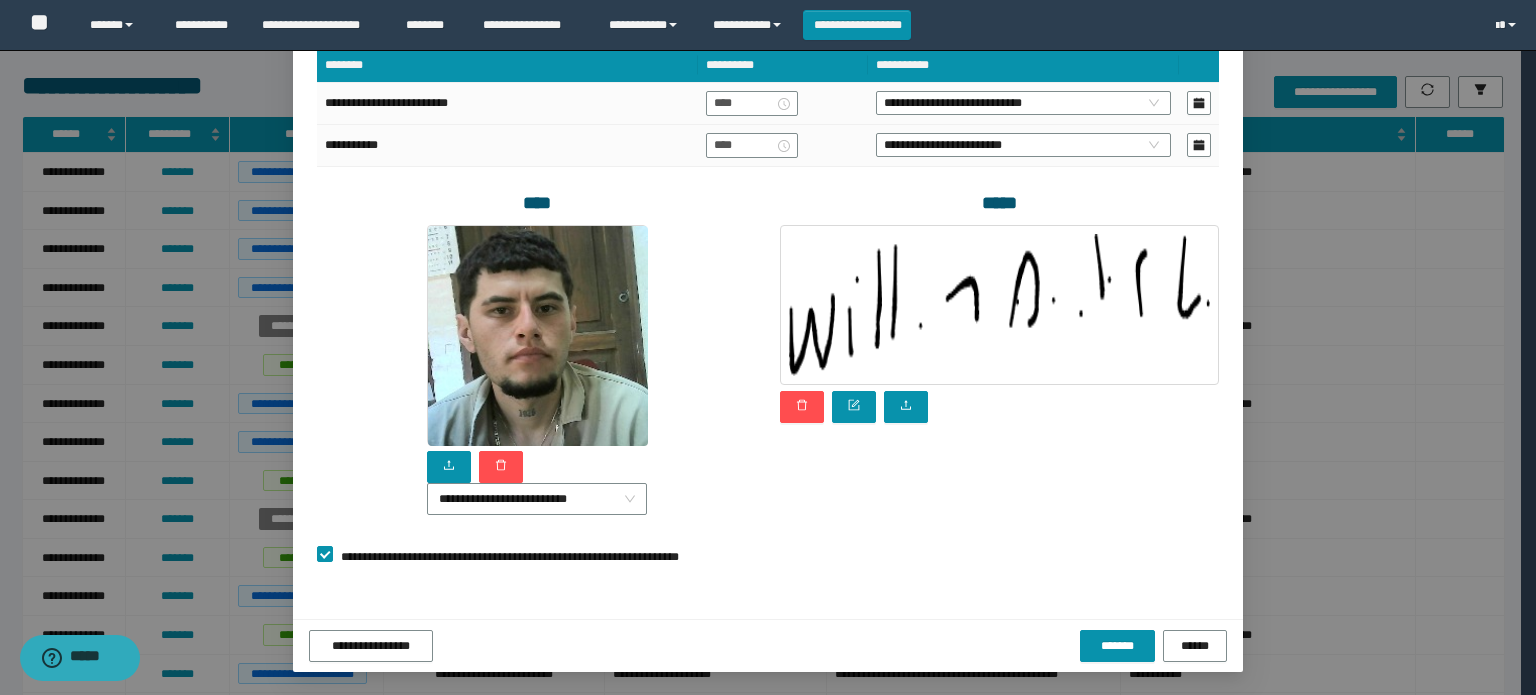 click on "**********" at bounding box center (768, 645) 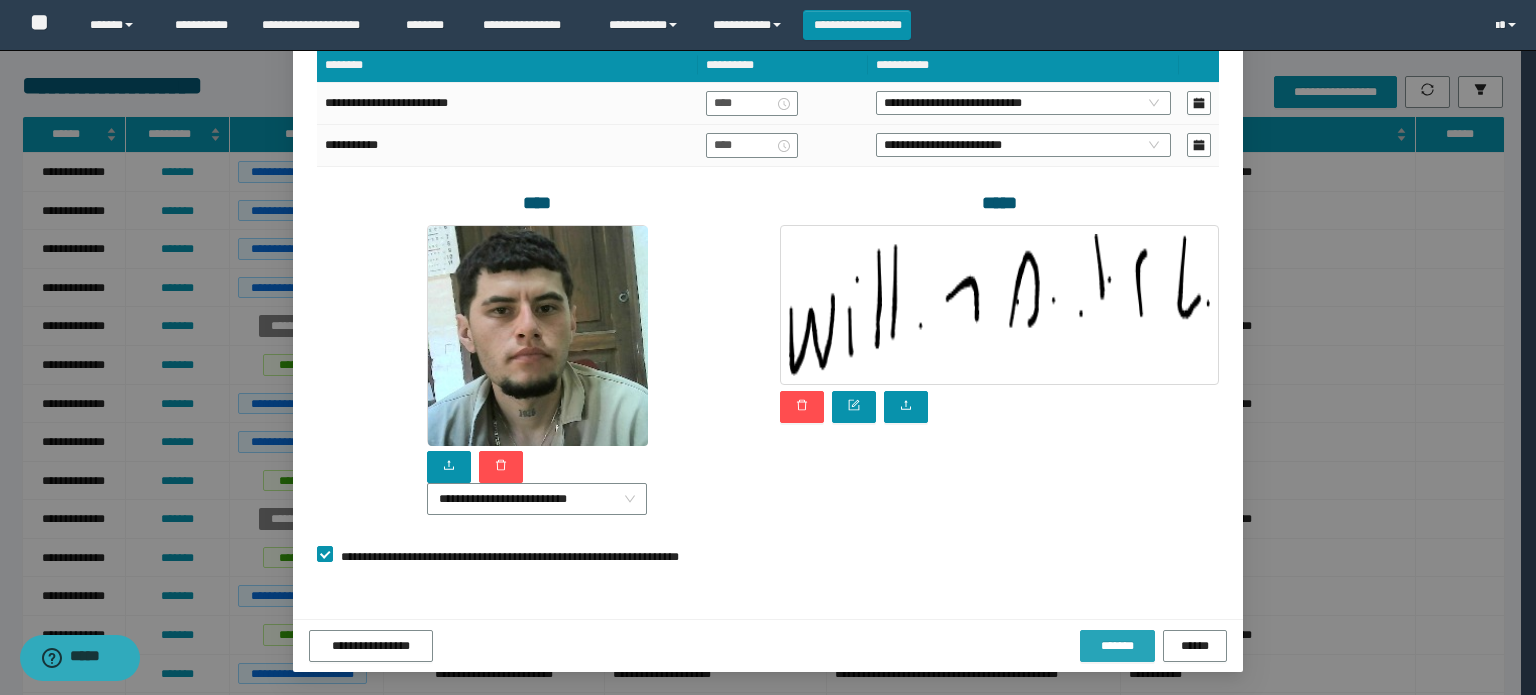 click on "*******" at bounding box center (1117, 646) 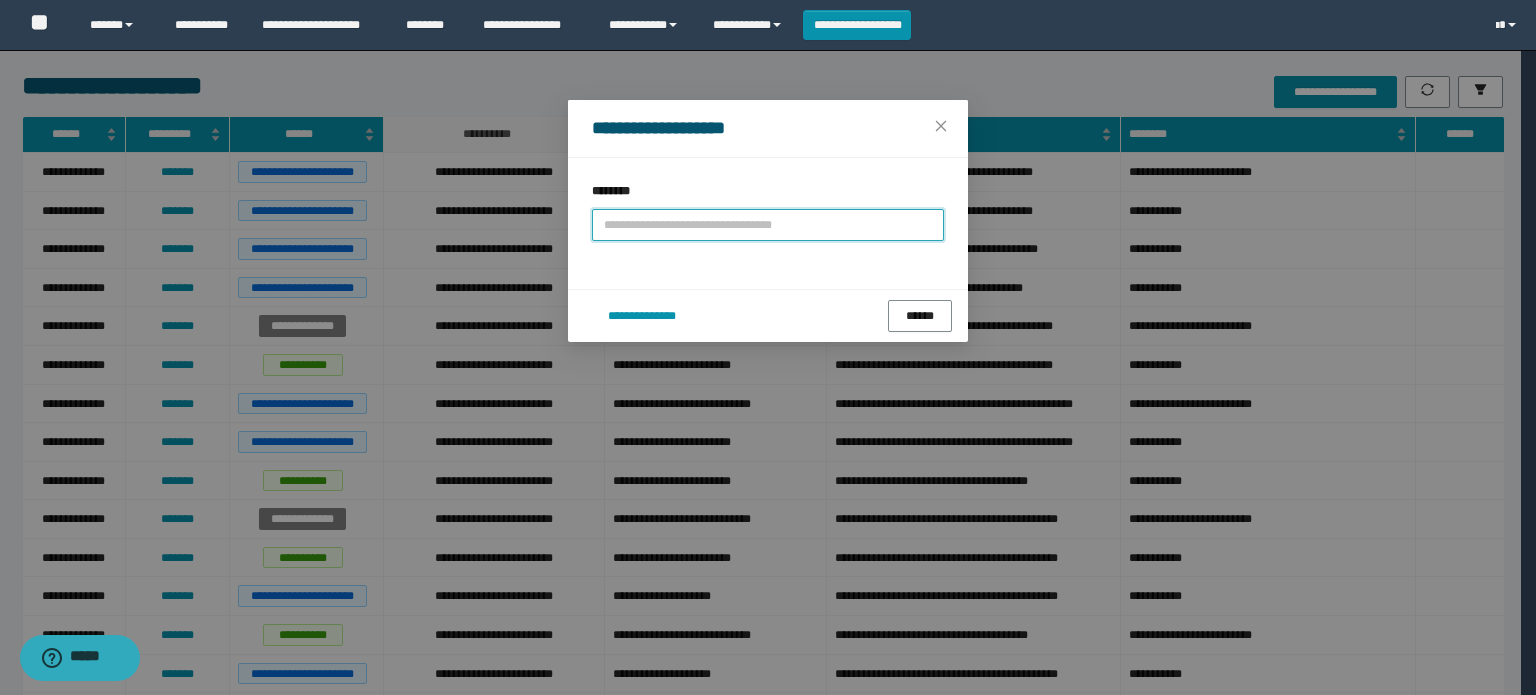 scroll, scrollTop: 0, scrollLeft: 0, axis: both 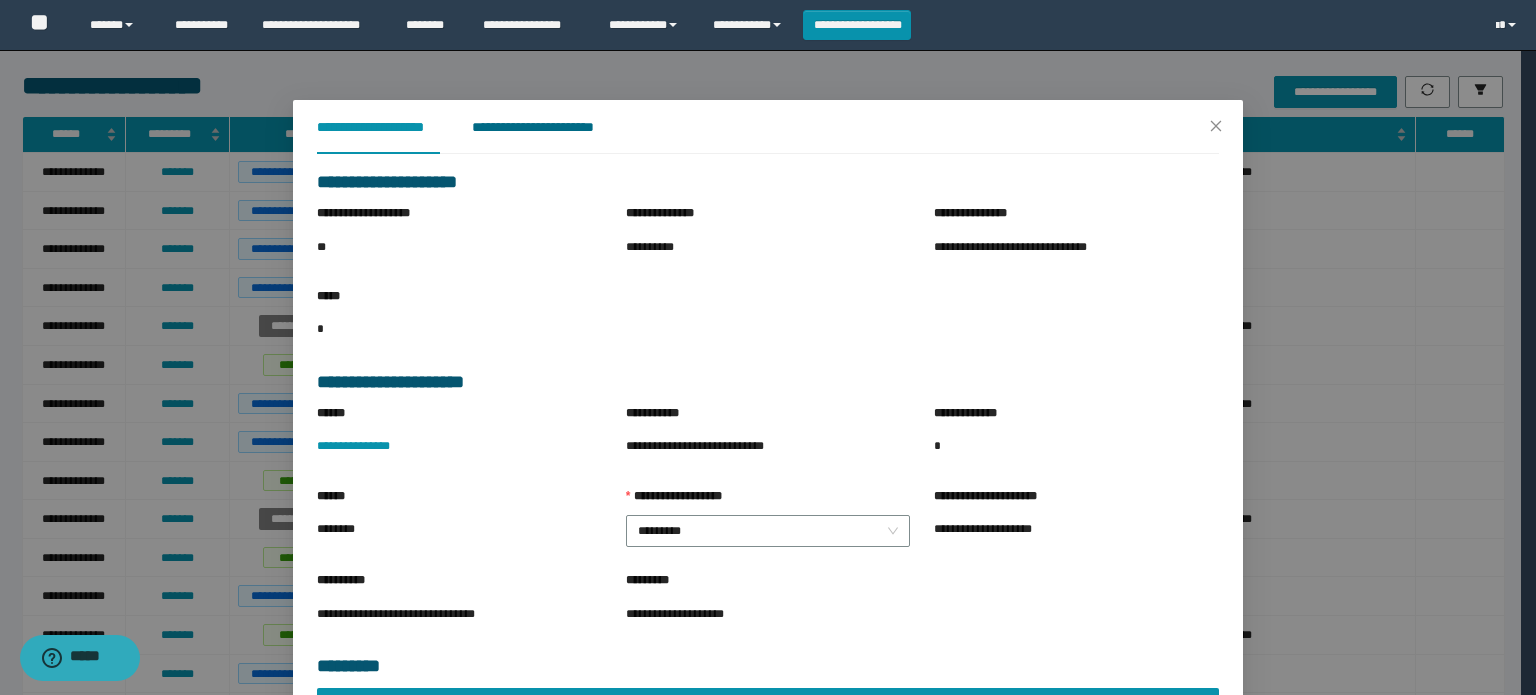 click on "**********" at bounding box center (548, 127) 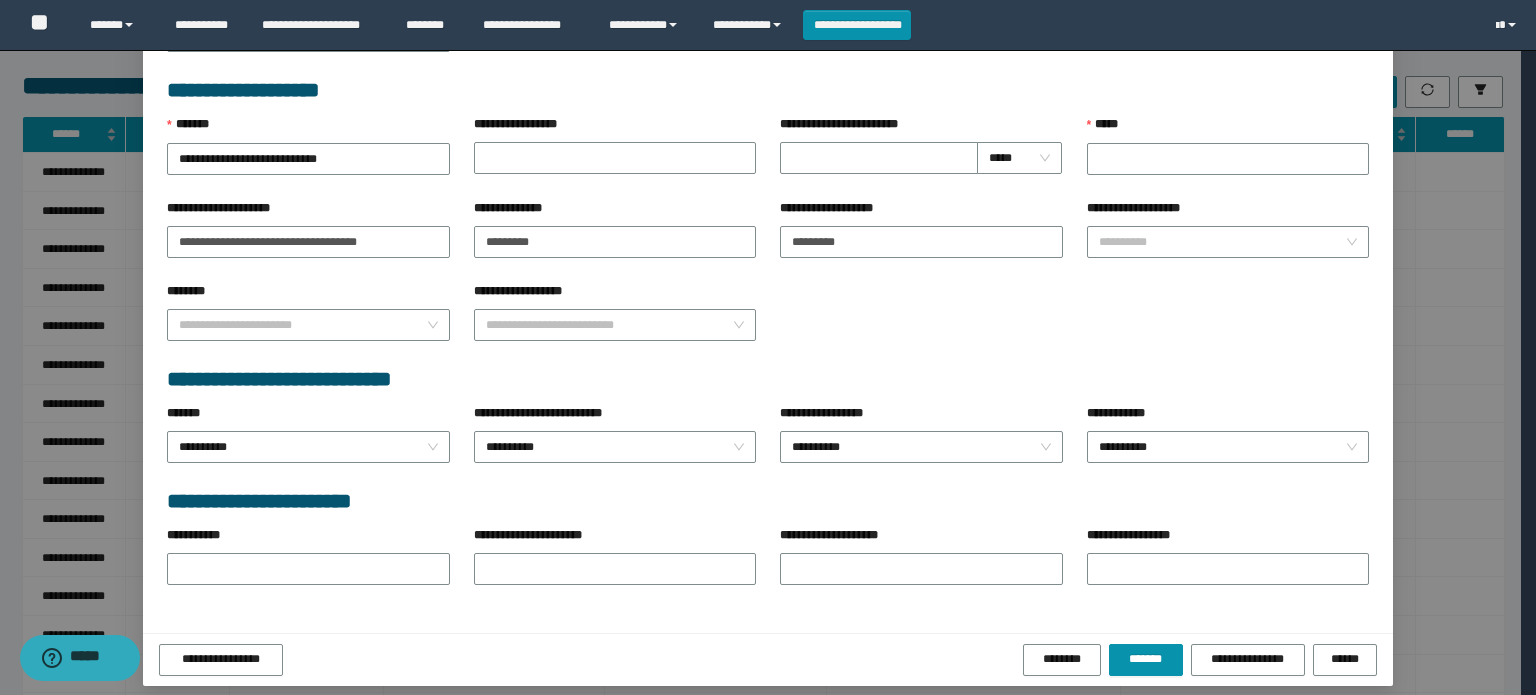 scroll, scrollTop: 849, scrollLeft: 0, axis: vertical 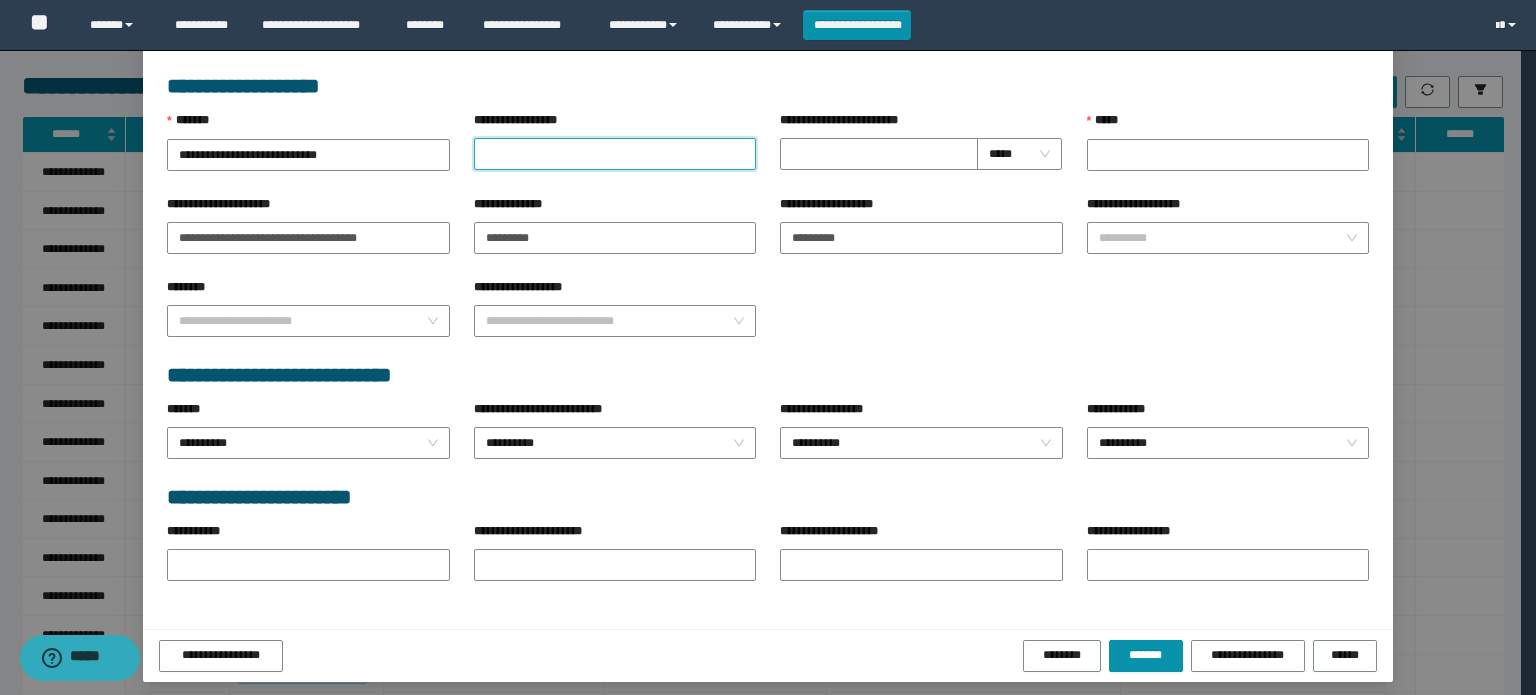 click on "**********" at bounding box center [615, 154] 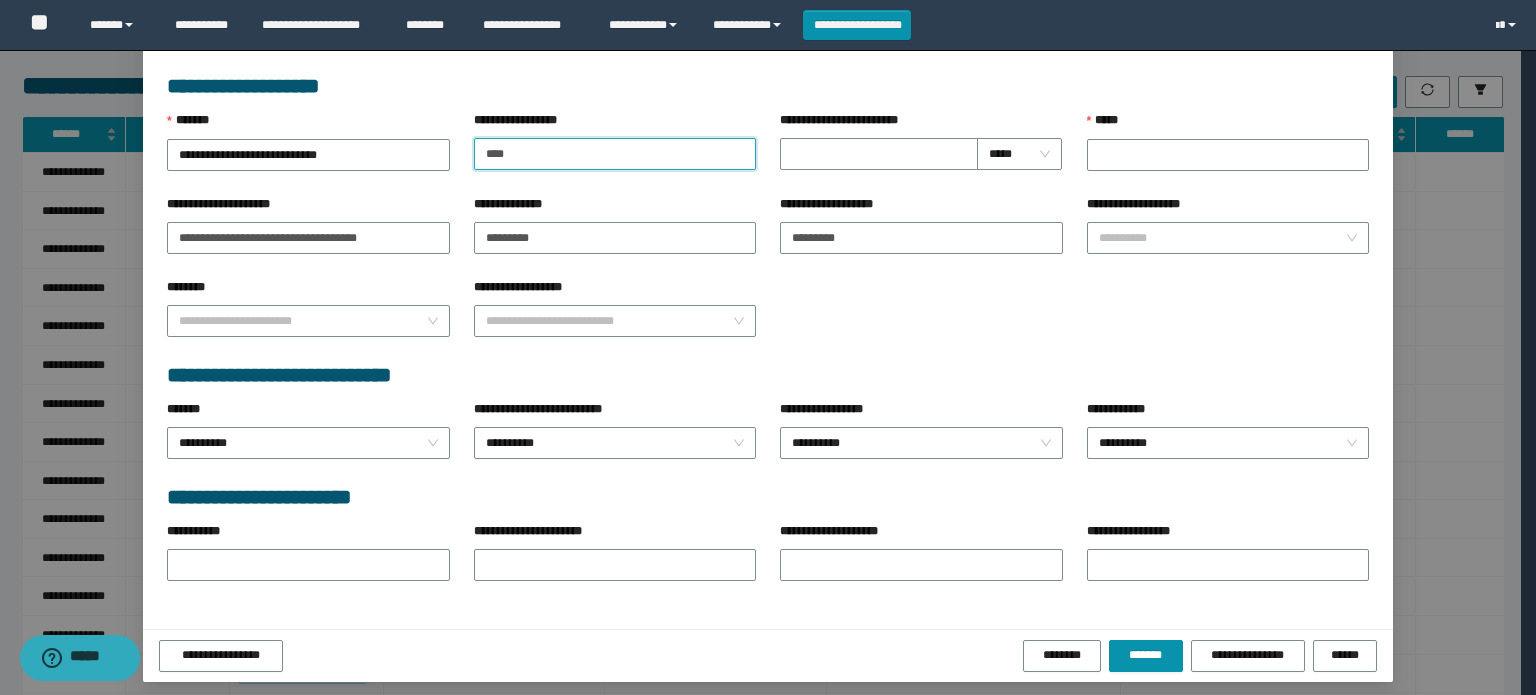 type on "**********" 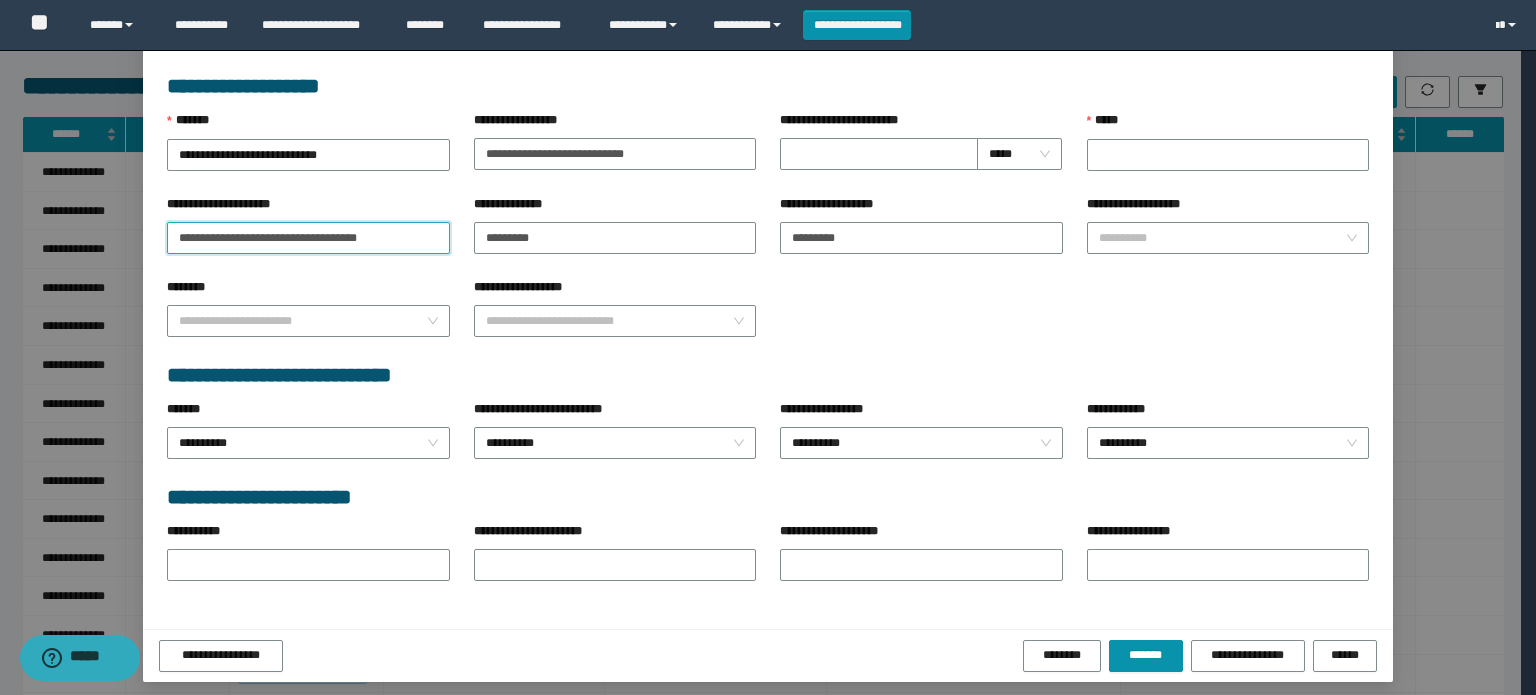 click on "**********" at bounding box center [768, 347] 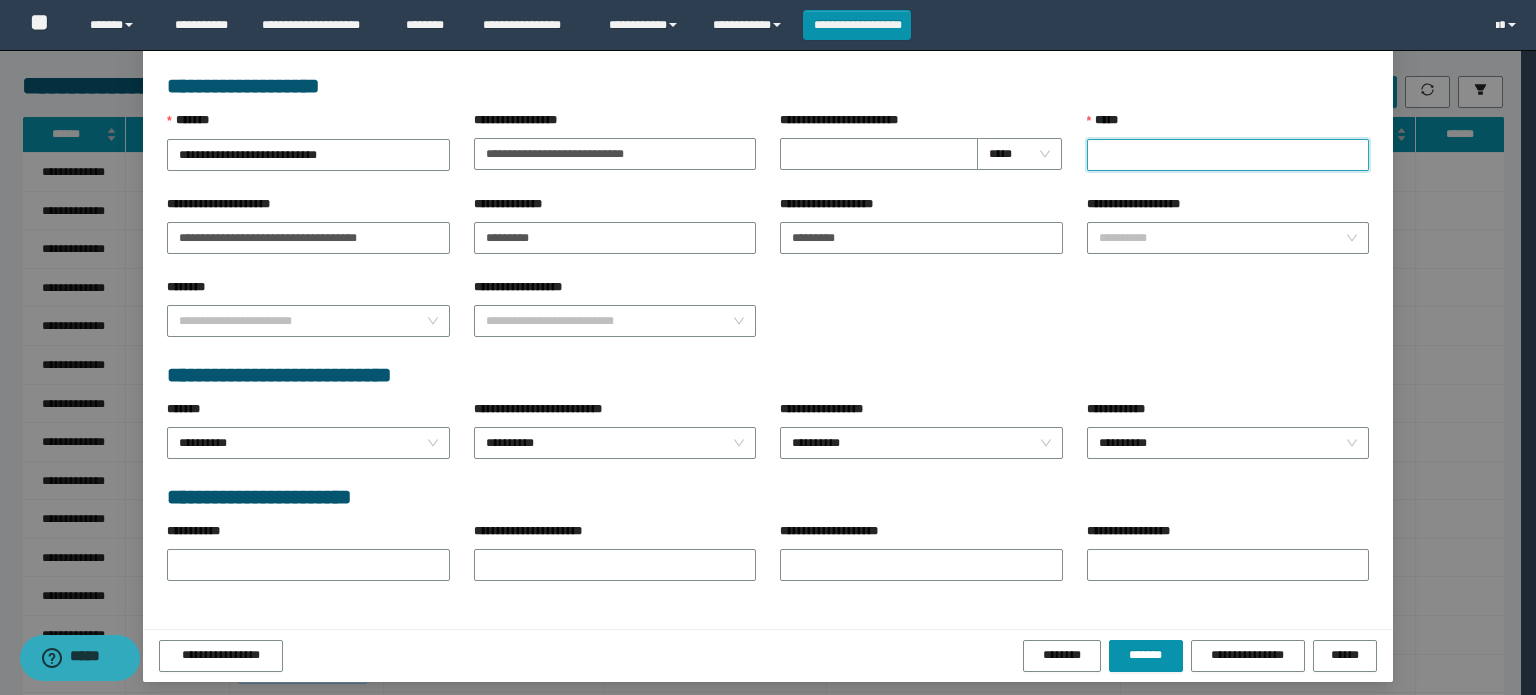 click on "*****" at bounding box center (1228, 155) 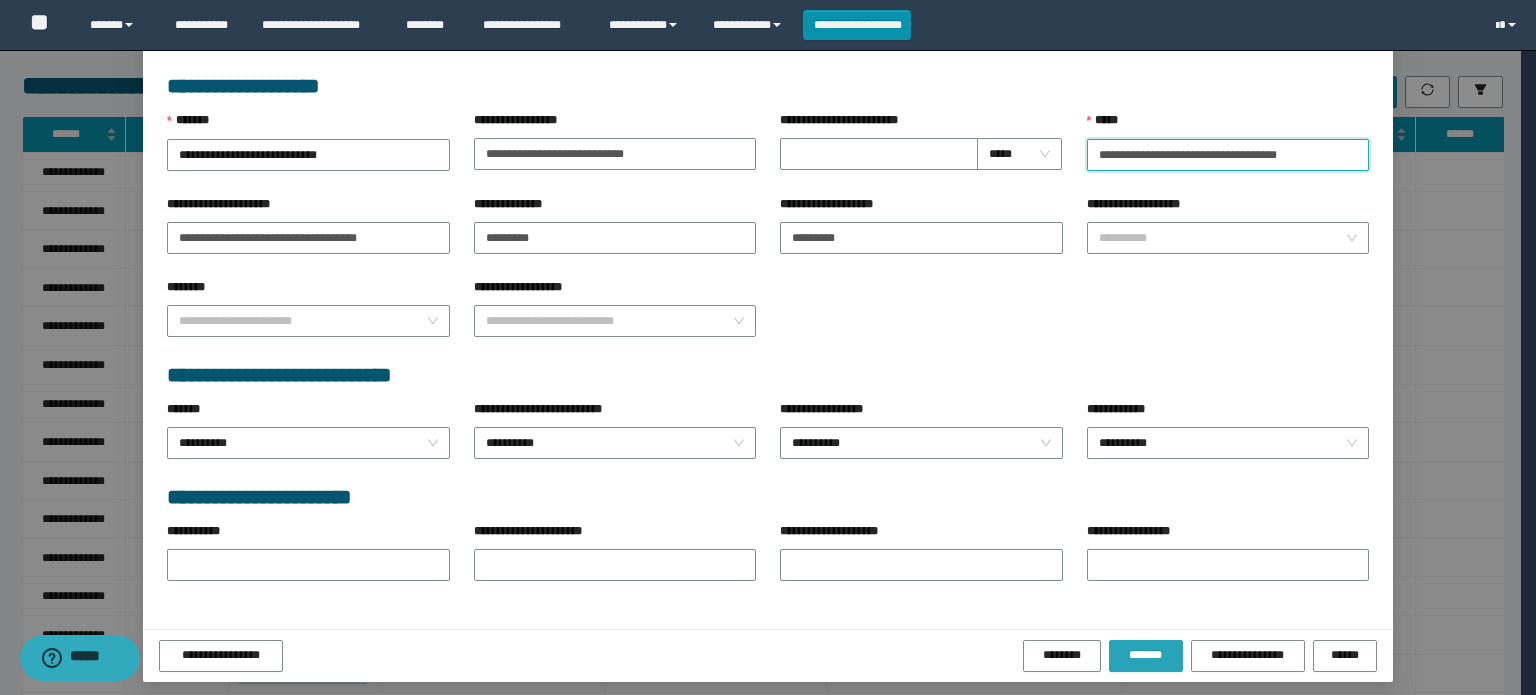type on "**********" 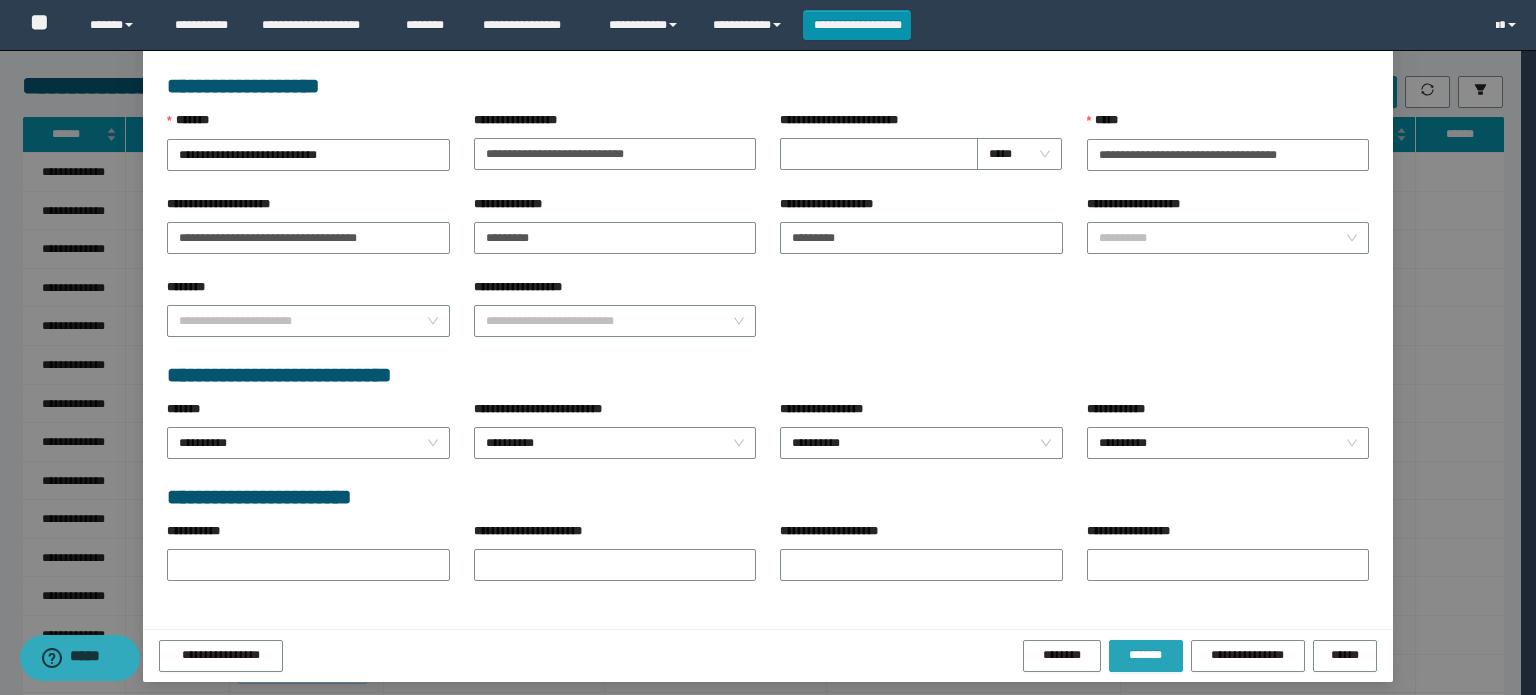 click on "*******" at bounding box center [1146, 656] 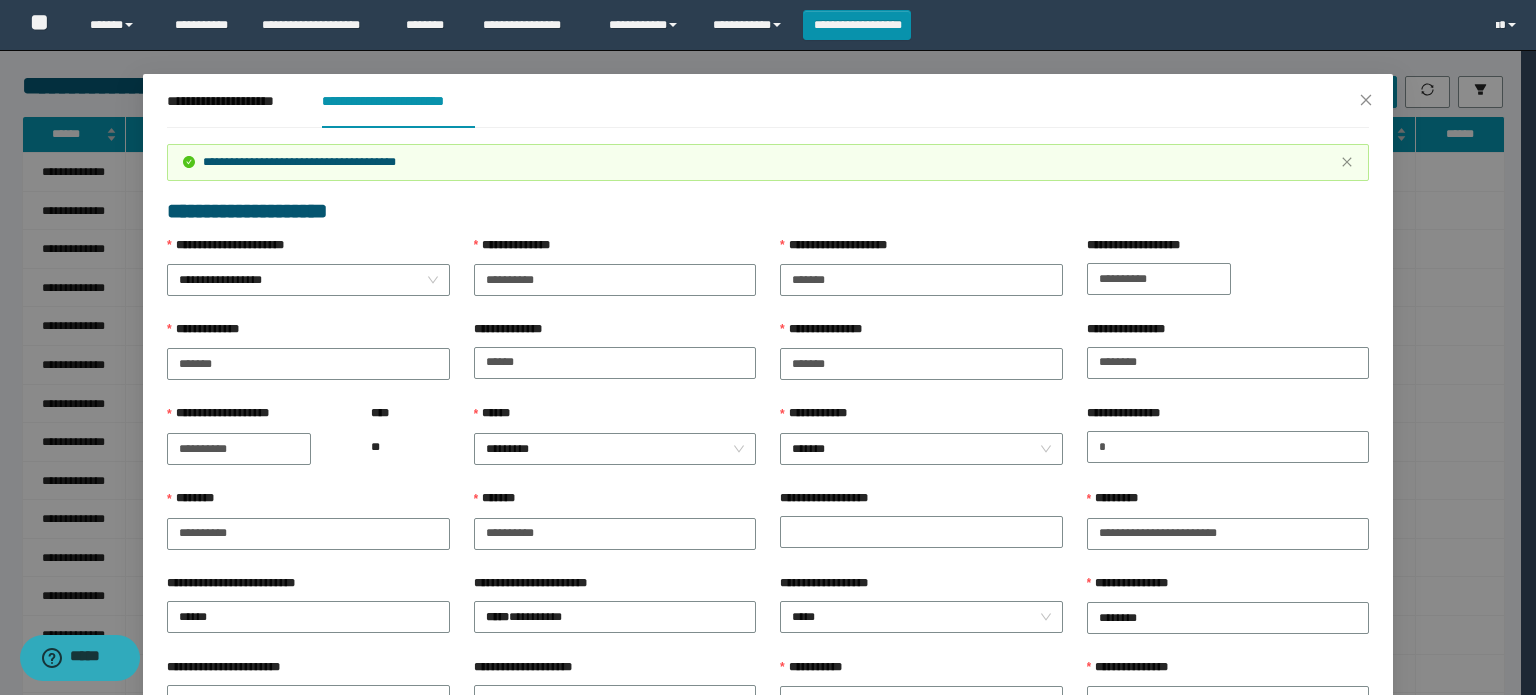 scroll, scrollTop: 0, scrollLeft: 0, axis: both 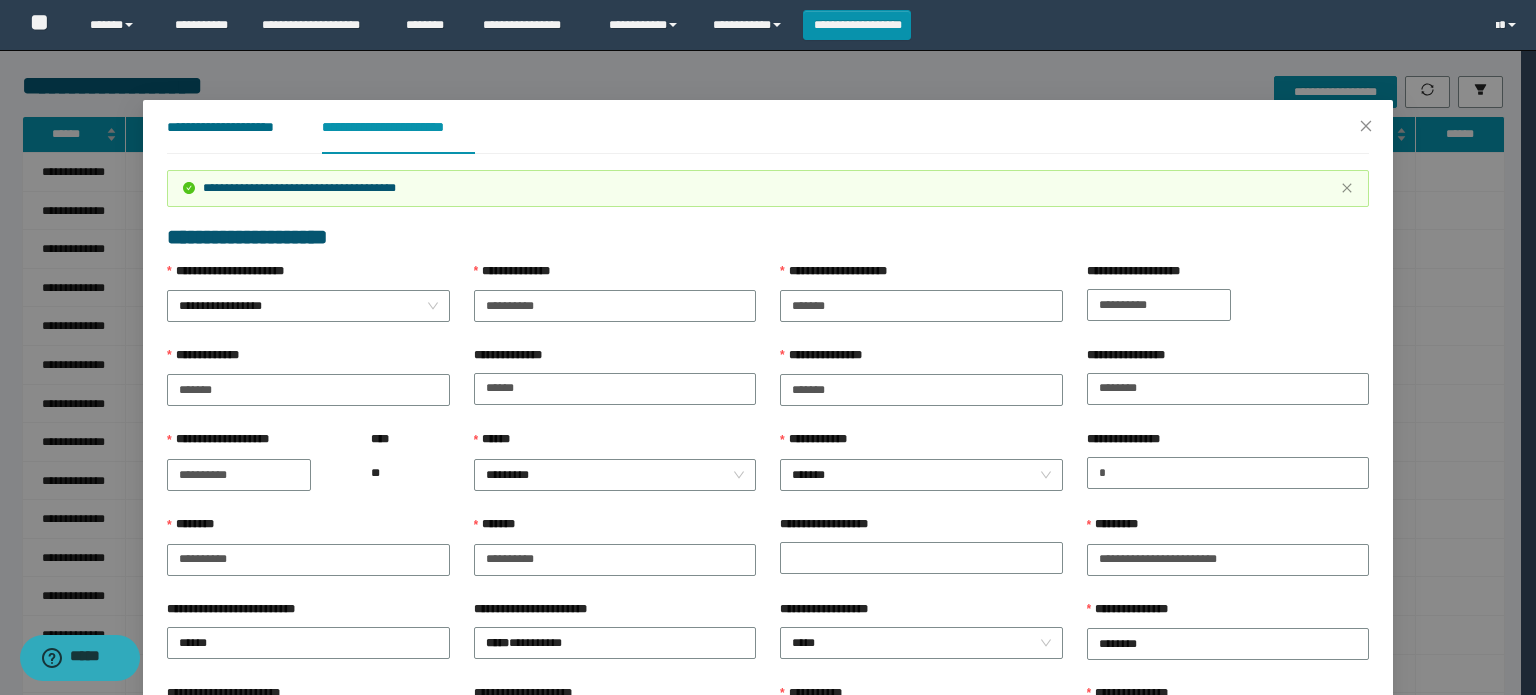 click on "**********" at bounding box center [228, 127] 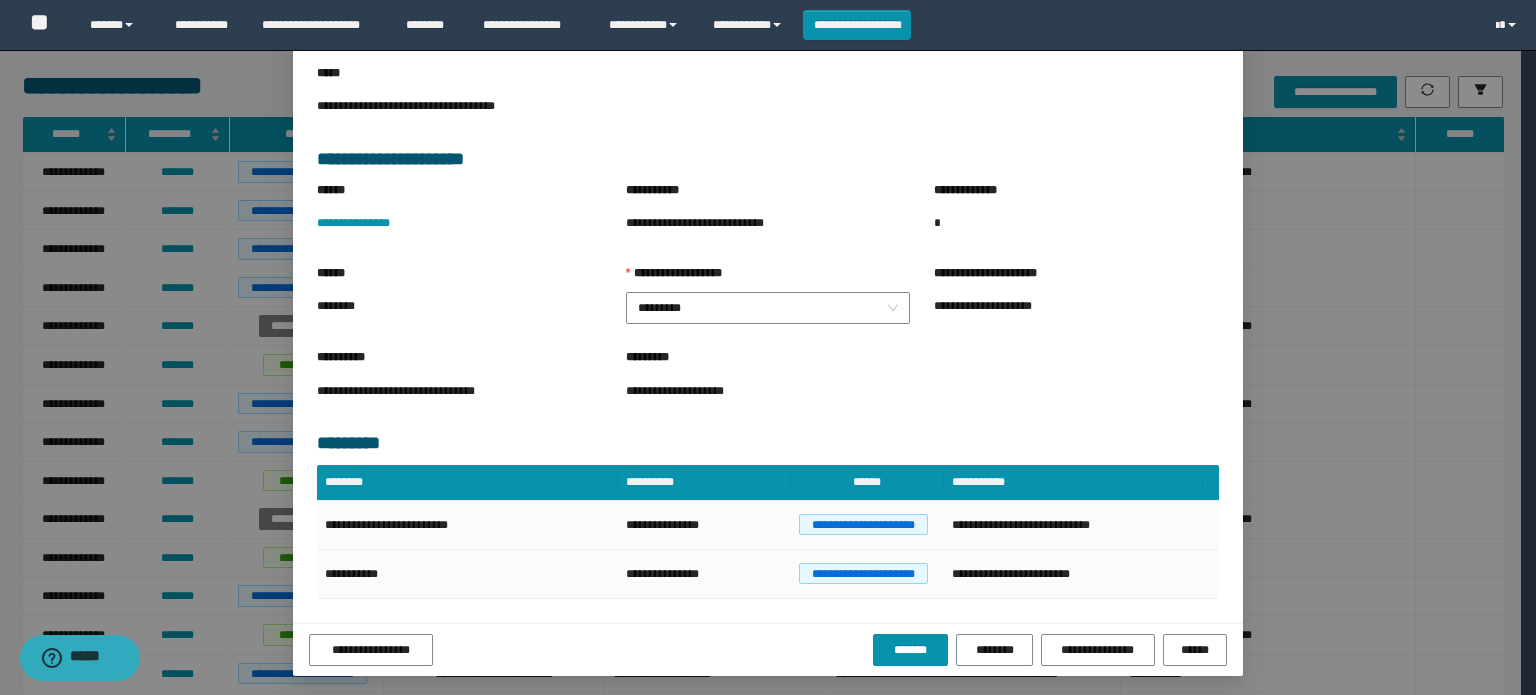 scroll, scrollTop: 225, scrollLeft: 0, axis: vertical 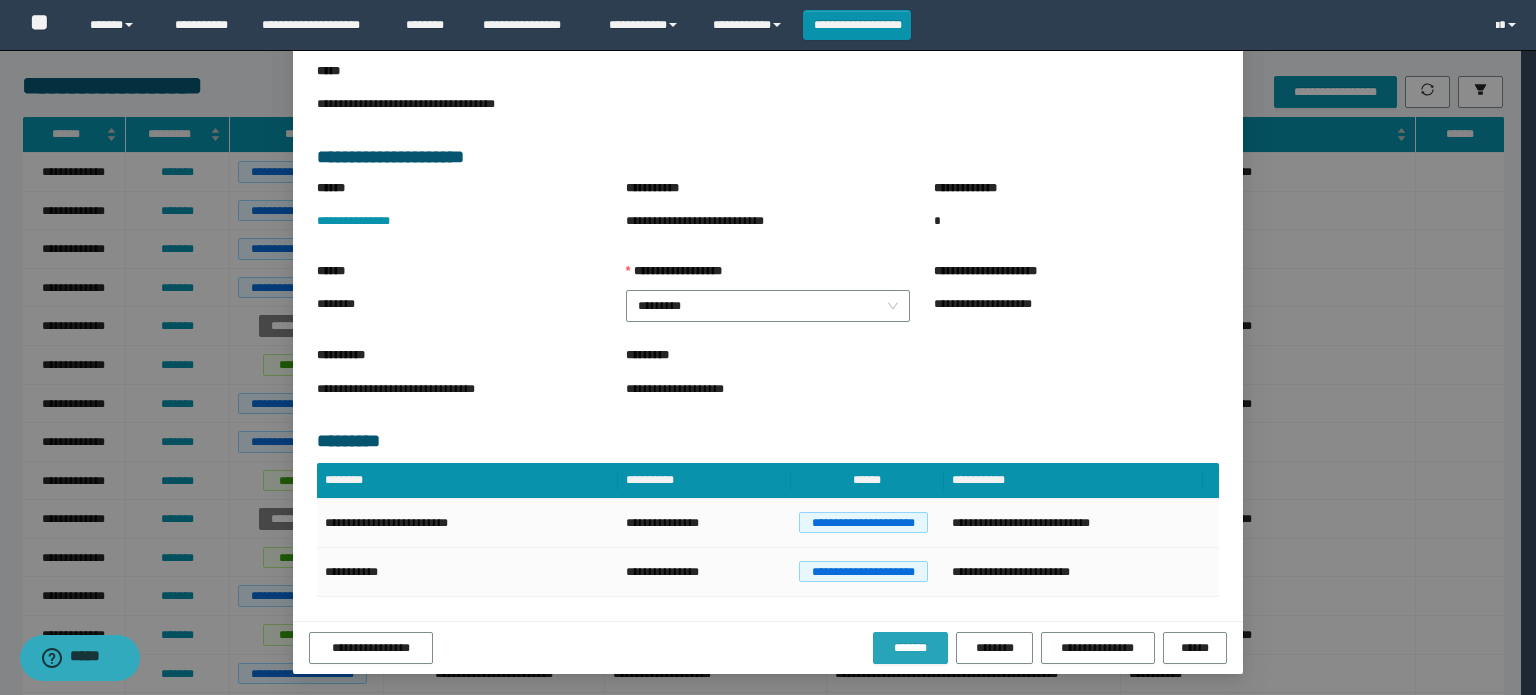 click on "*******" at bounding box center [910, 648] 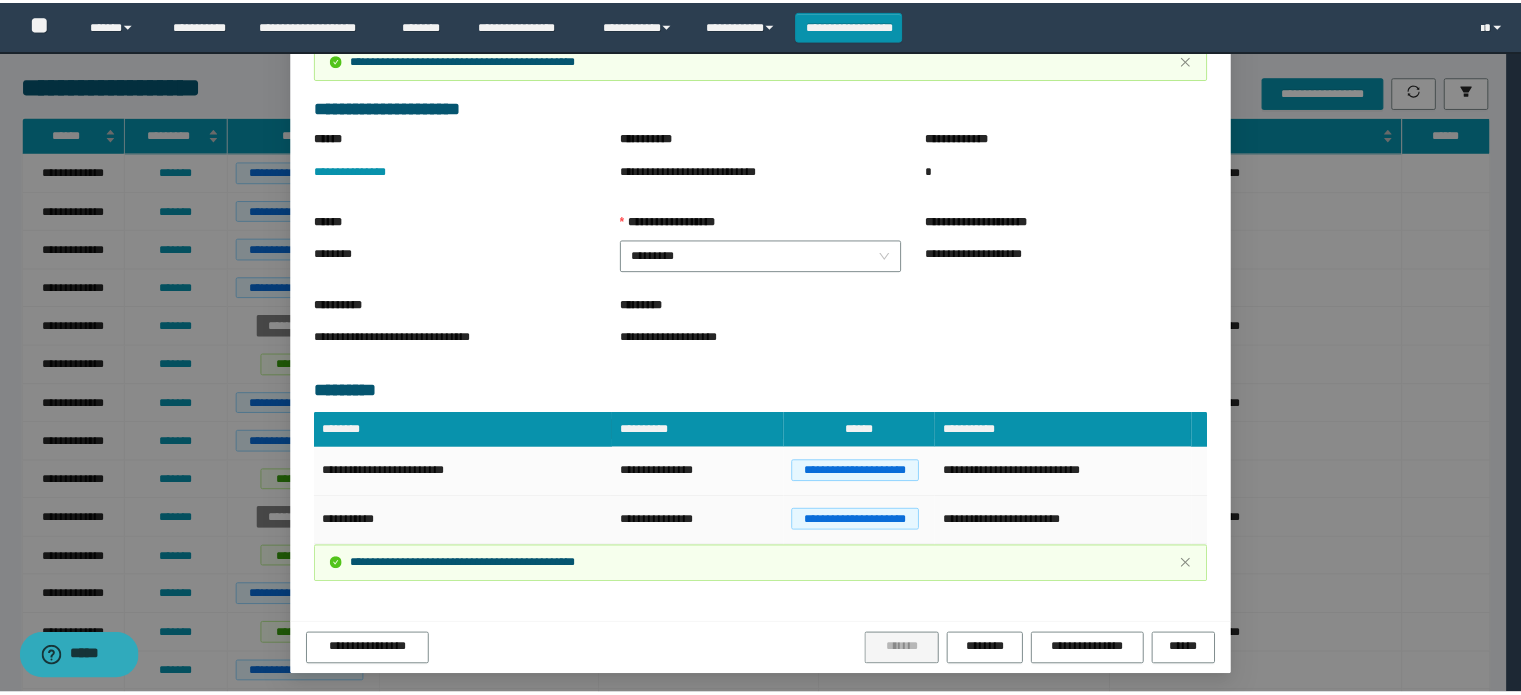 scroll, scrollTop: 331, scrollLeft: 0, axis: vertical 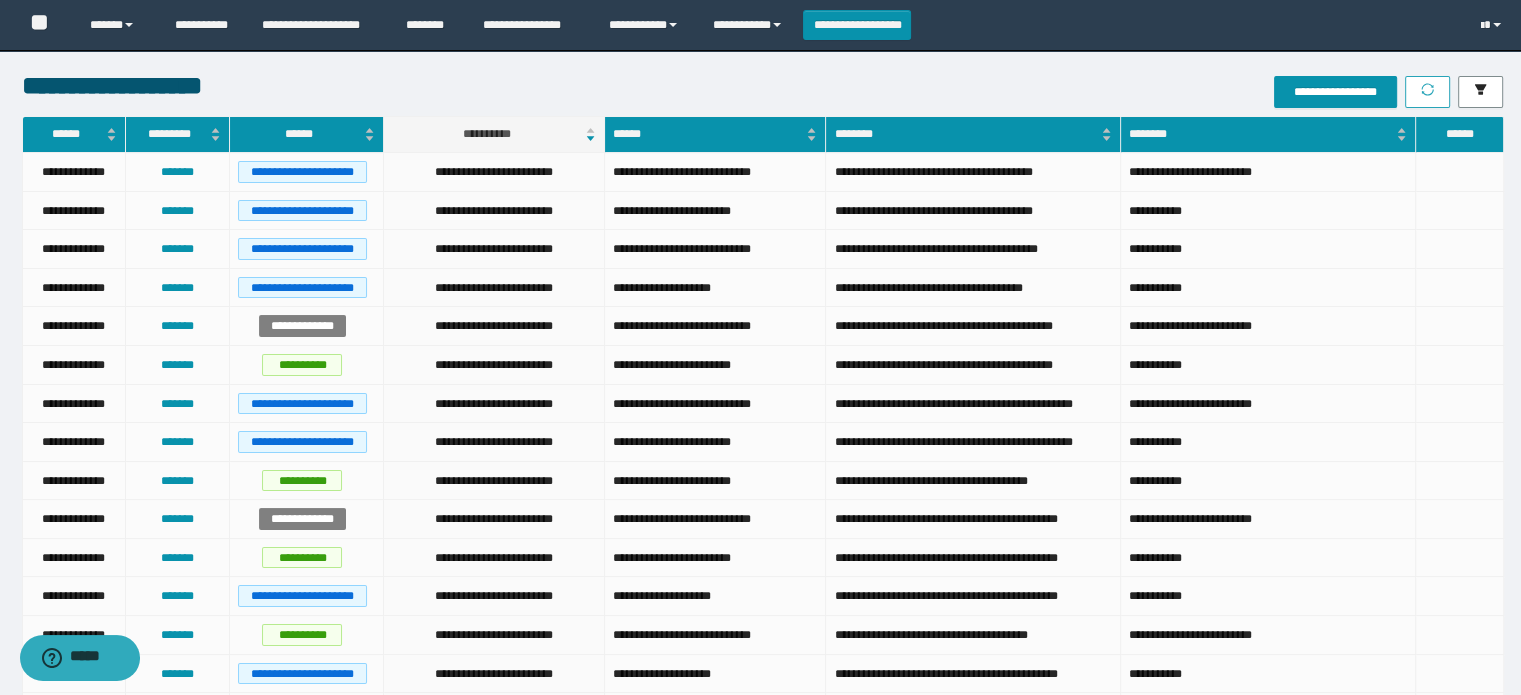 click at bounding box center (1427, 92) 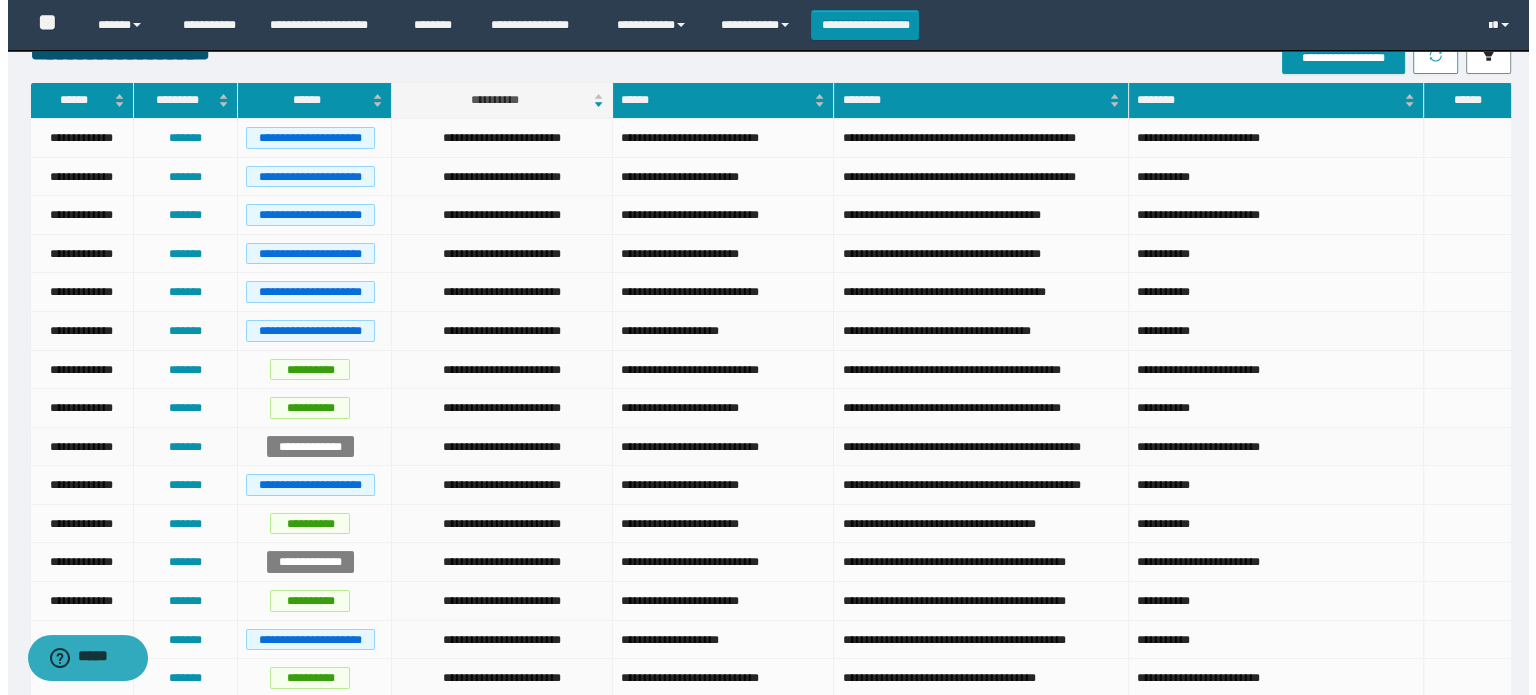scroll, scrollTop: 0, scrollLeft: 0, axis: both 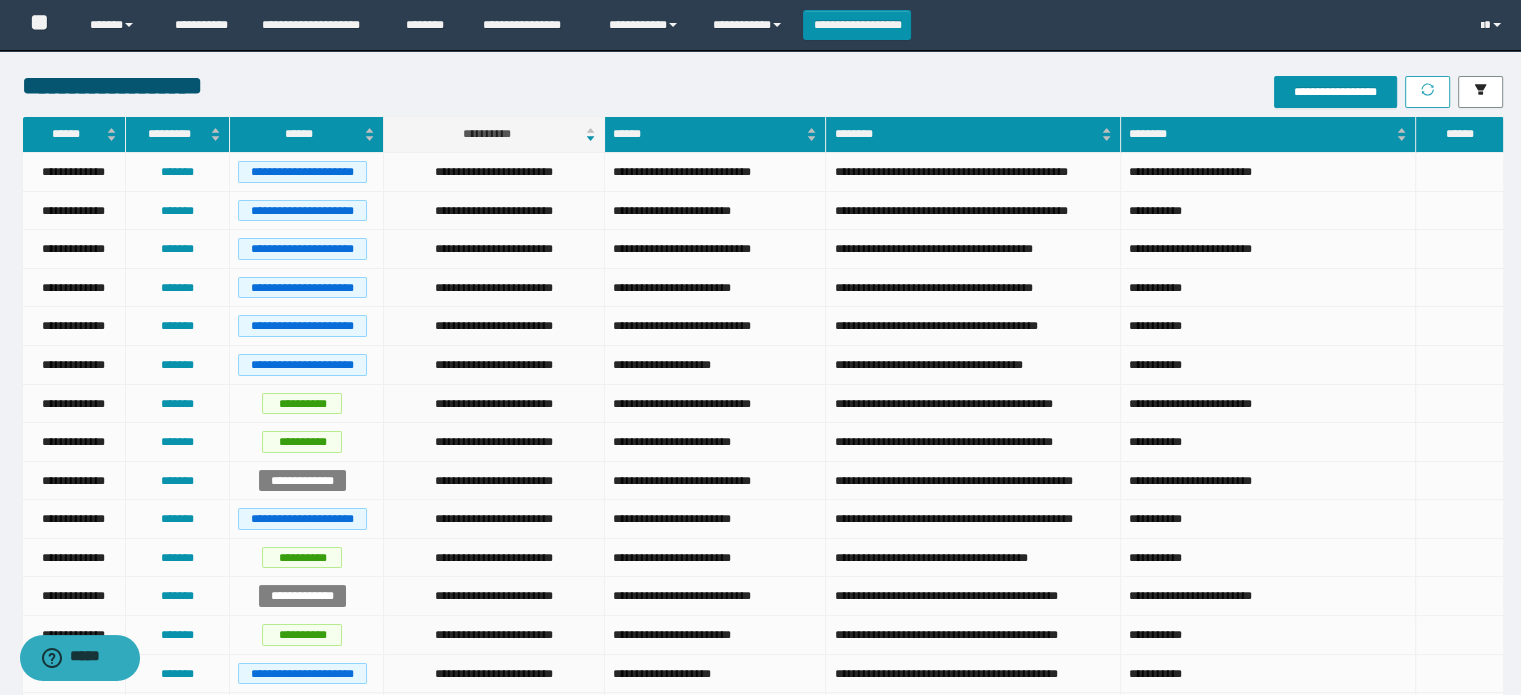 click at bounding box center [1427, 92] 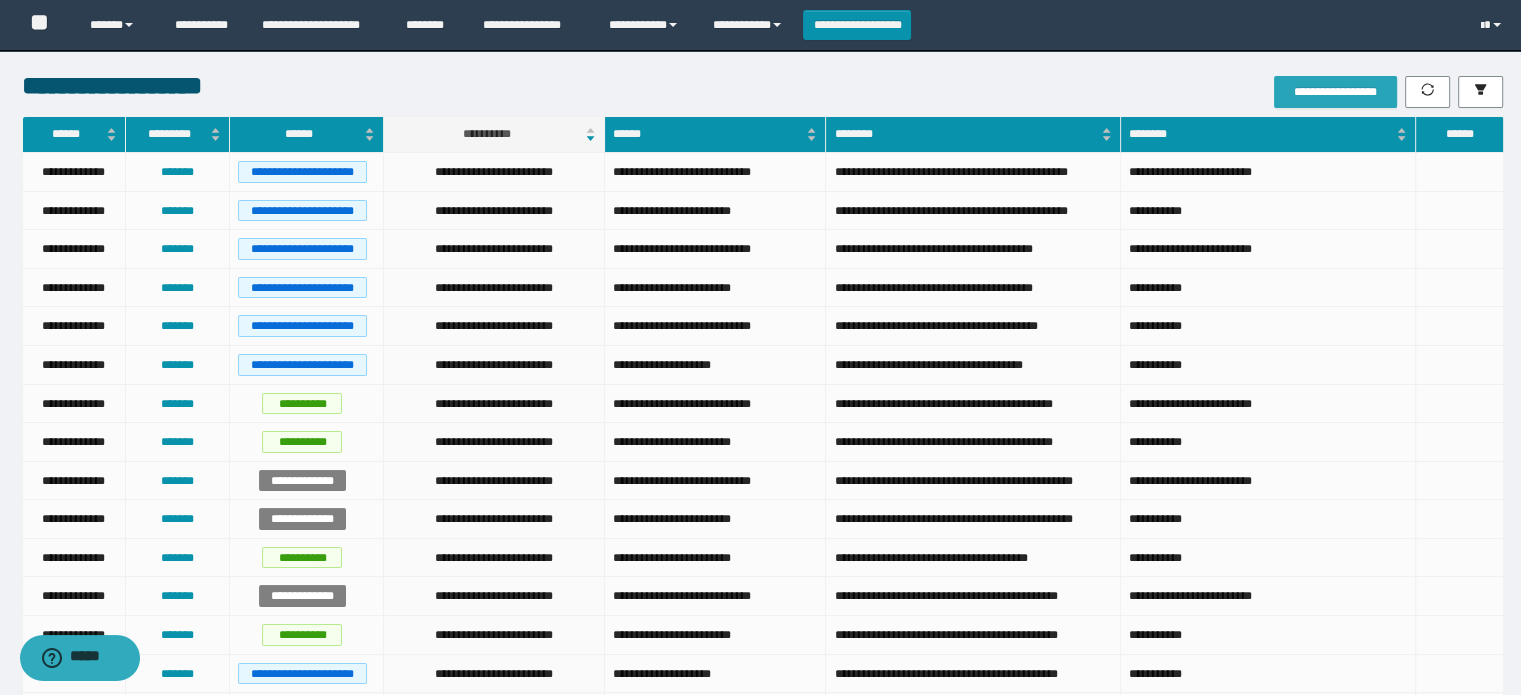 click on "**********" at bounding box center [1335, 92] 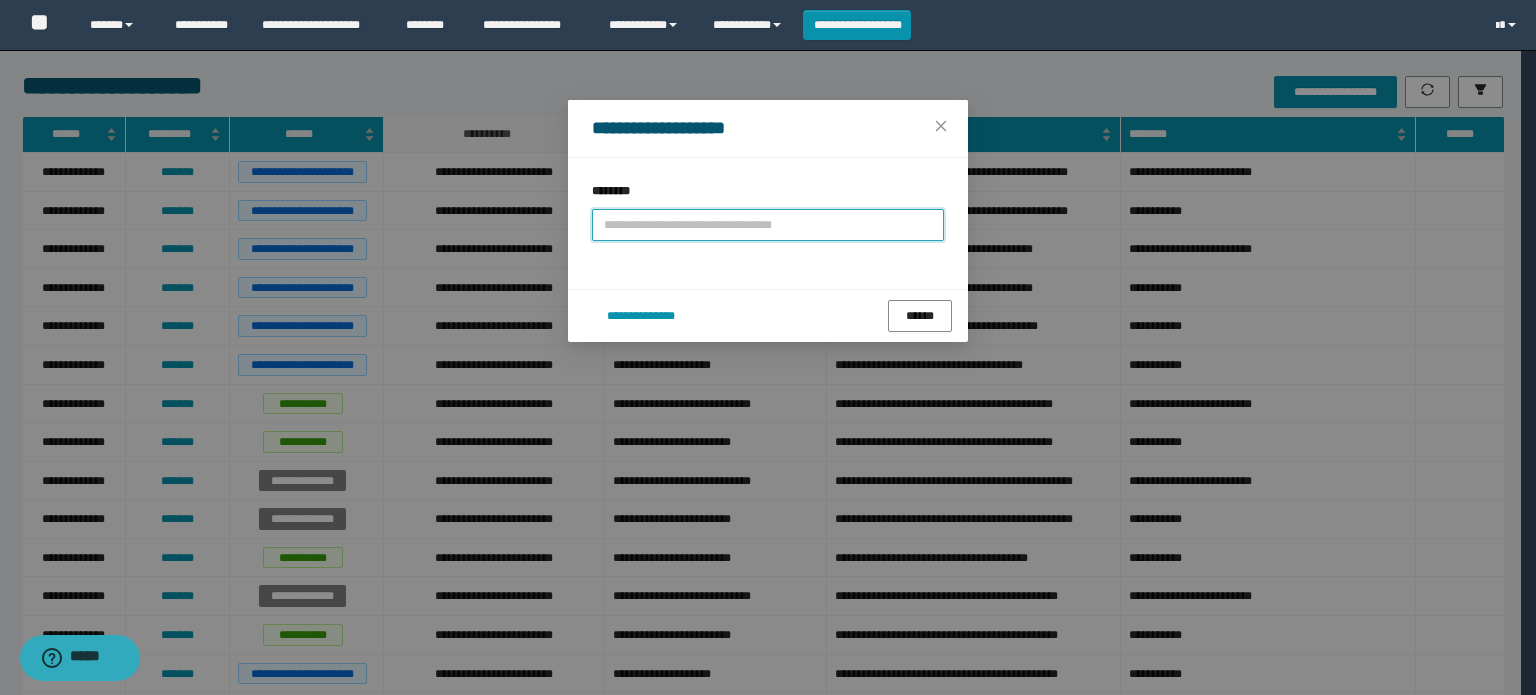 click at bounding box center (768, 225) 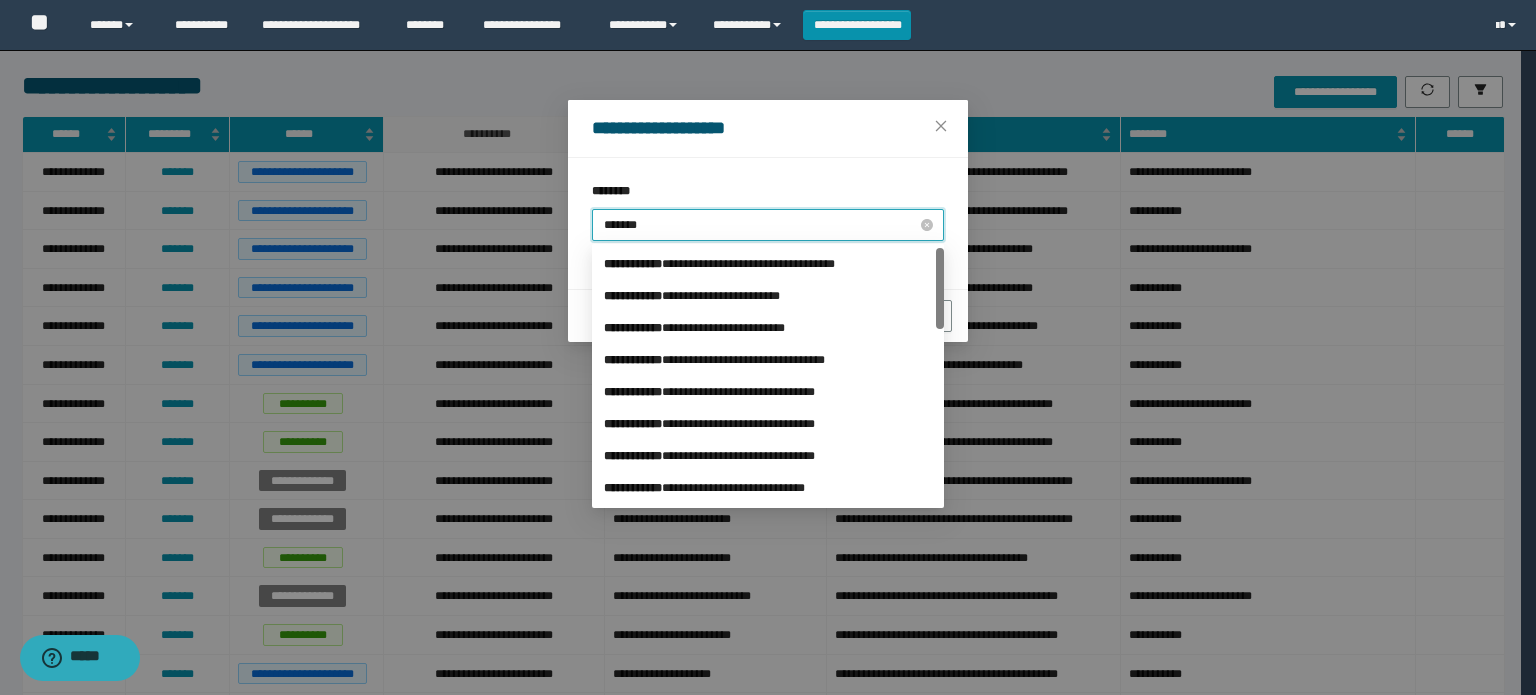 type on "********" 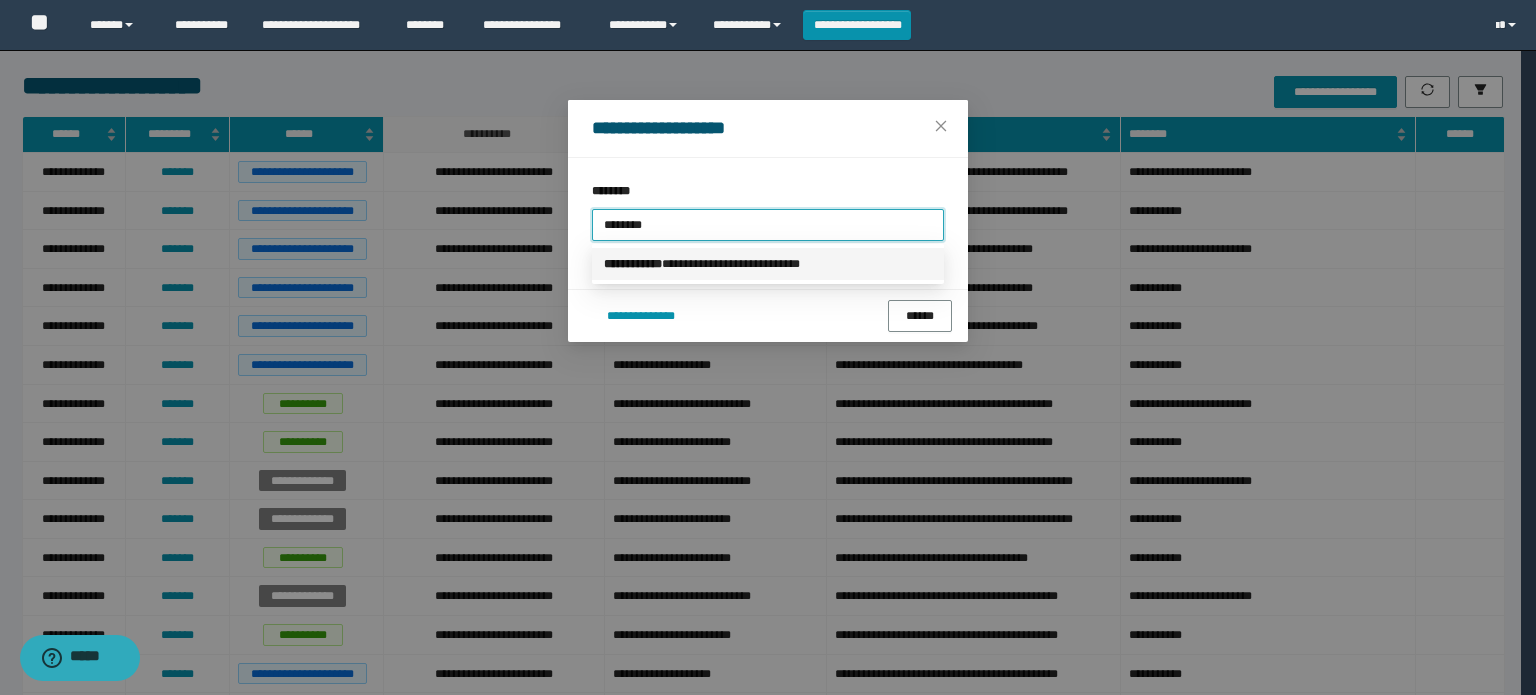 click on "**********" at bounding box center (768, 264) 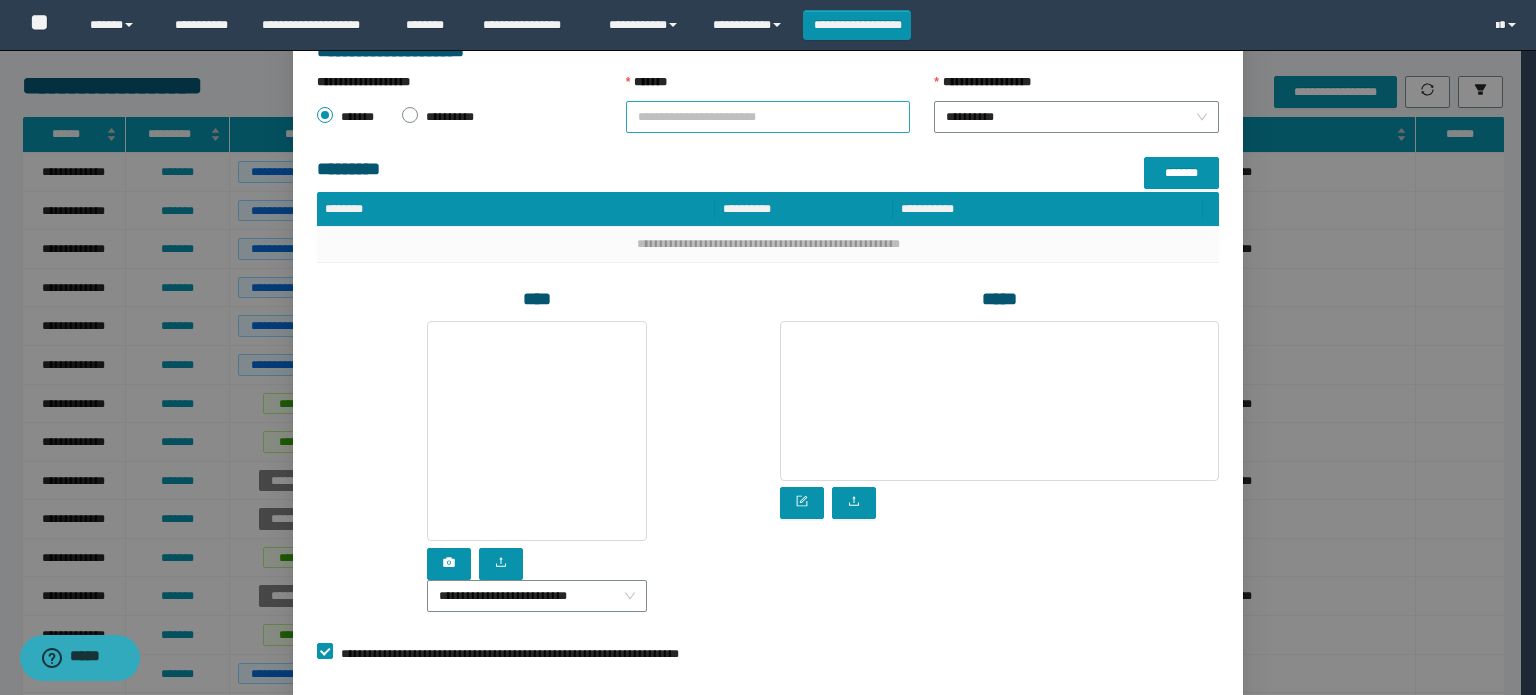click on "*******" at bounding box center (768, 117) 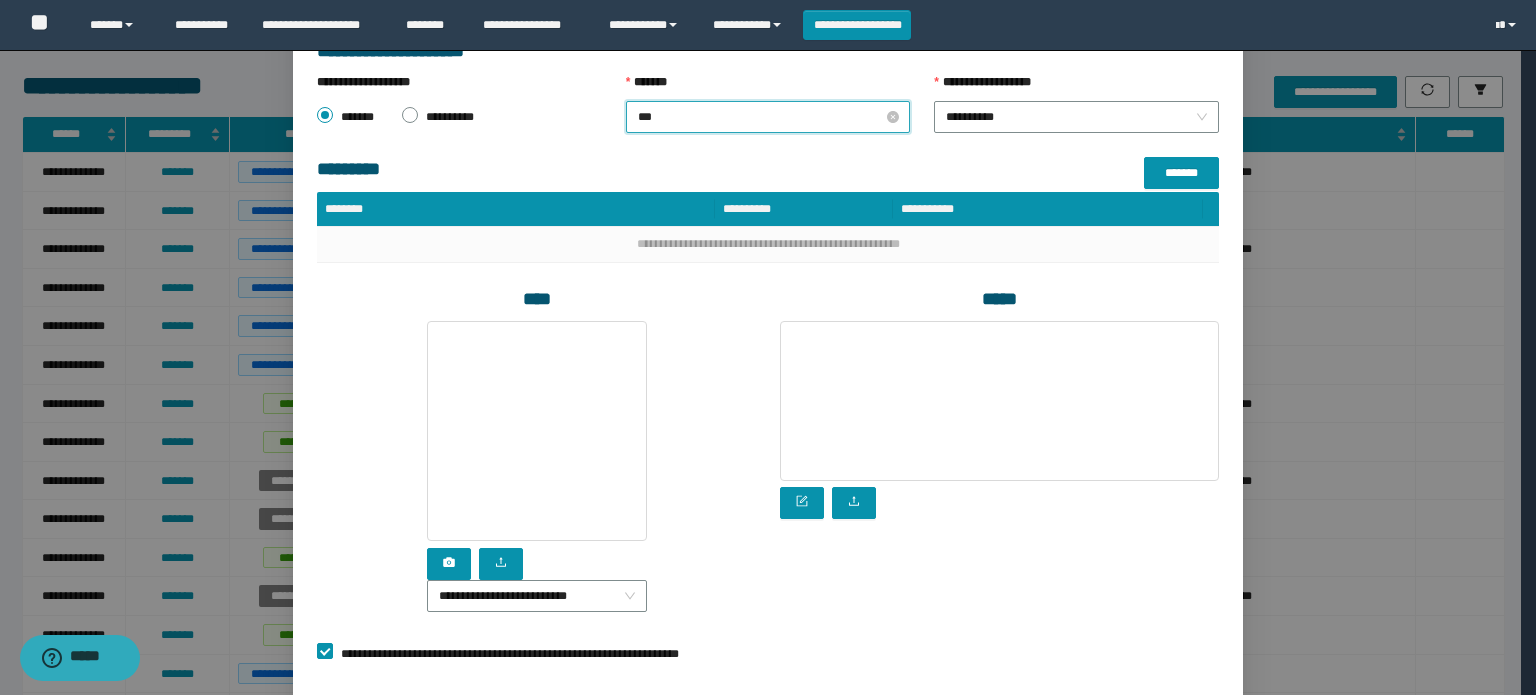 type on "****" 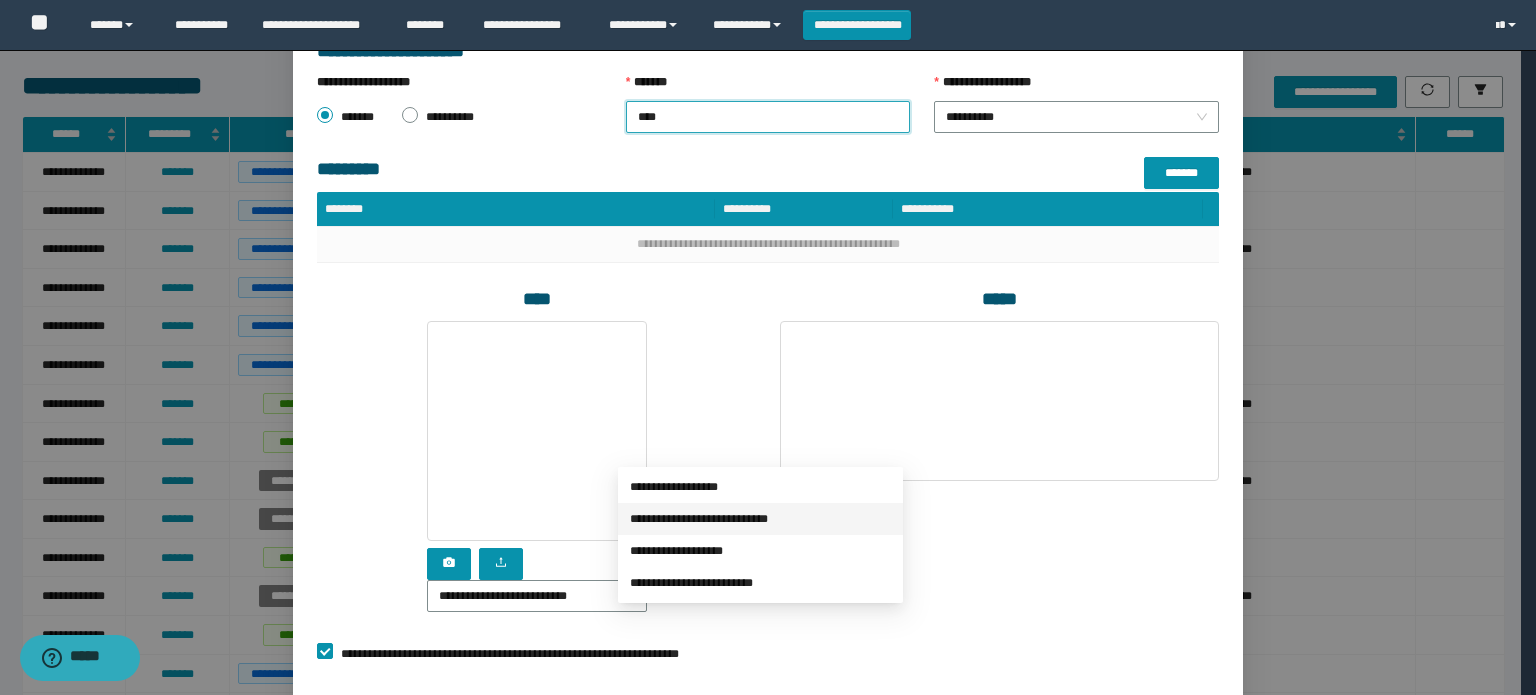 click on "**********" at bounding box center [760, 519] 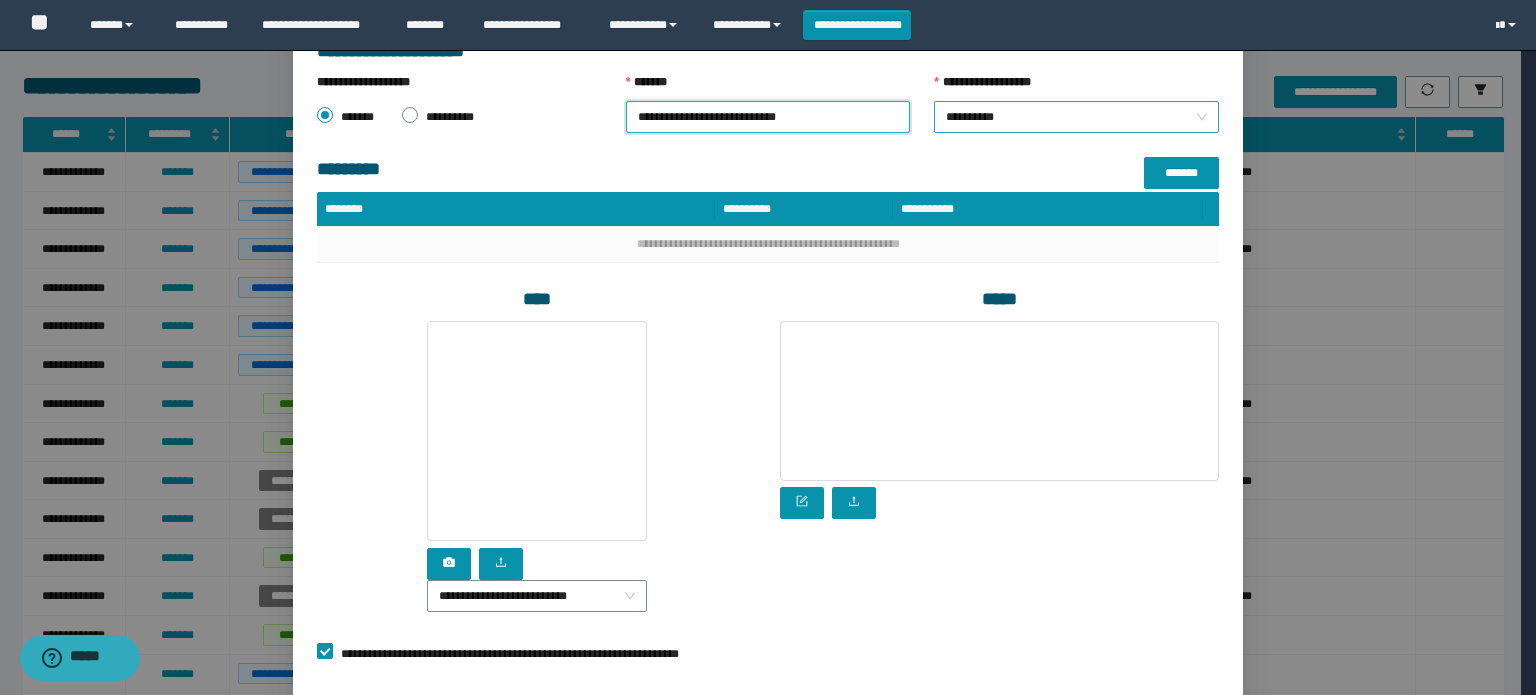 click on "**********" at bounding box center [1076, 117] 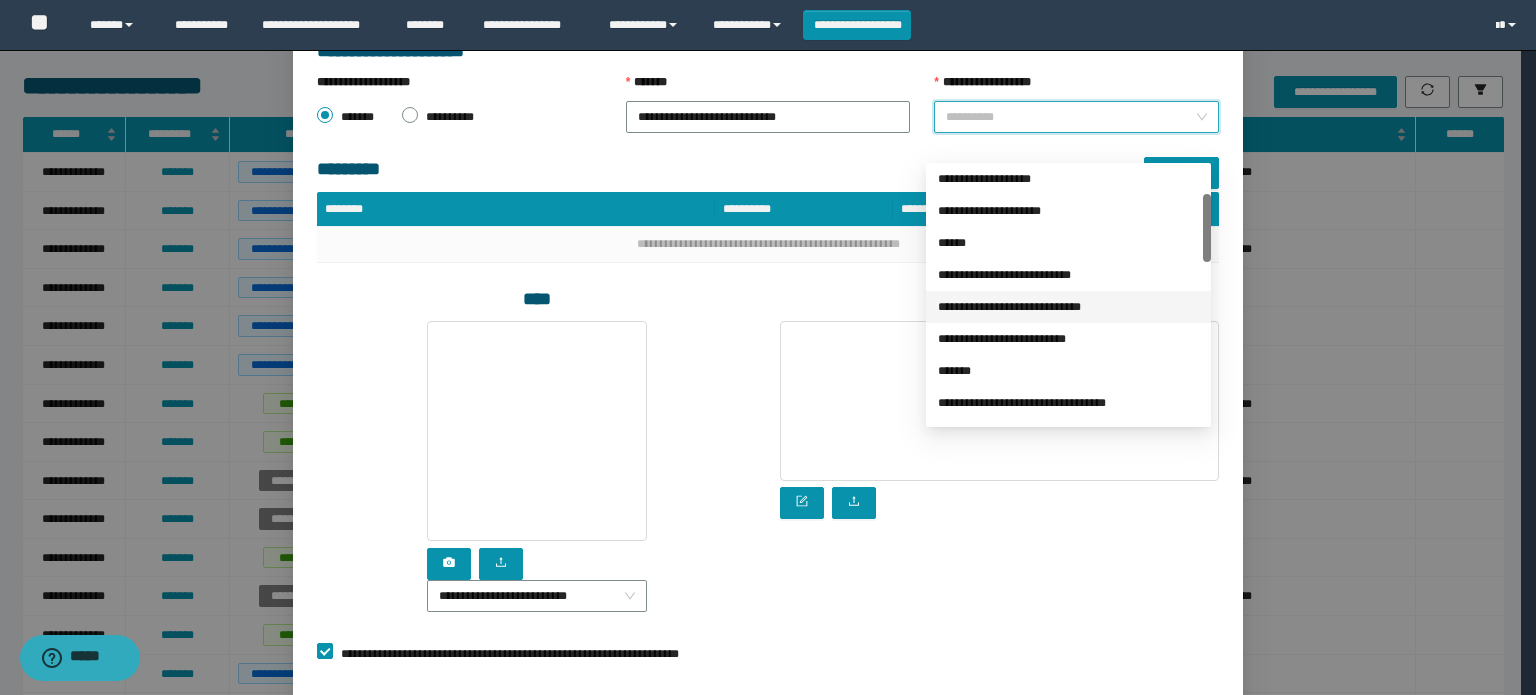 scroll, scrollTop: 200, scrollLeft: 0, axis: vertical 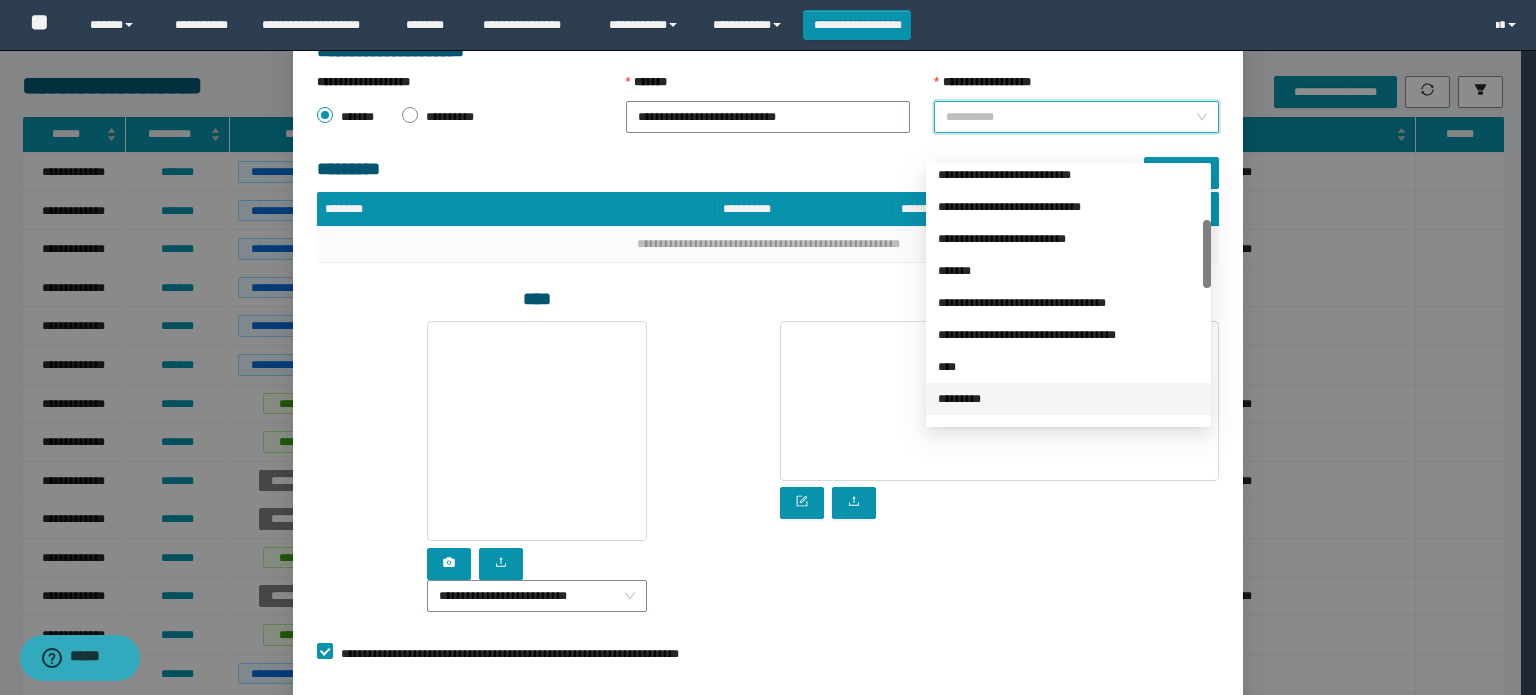 click on "*********" at bounding box center (1068, 399) 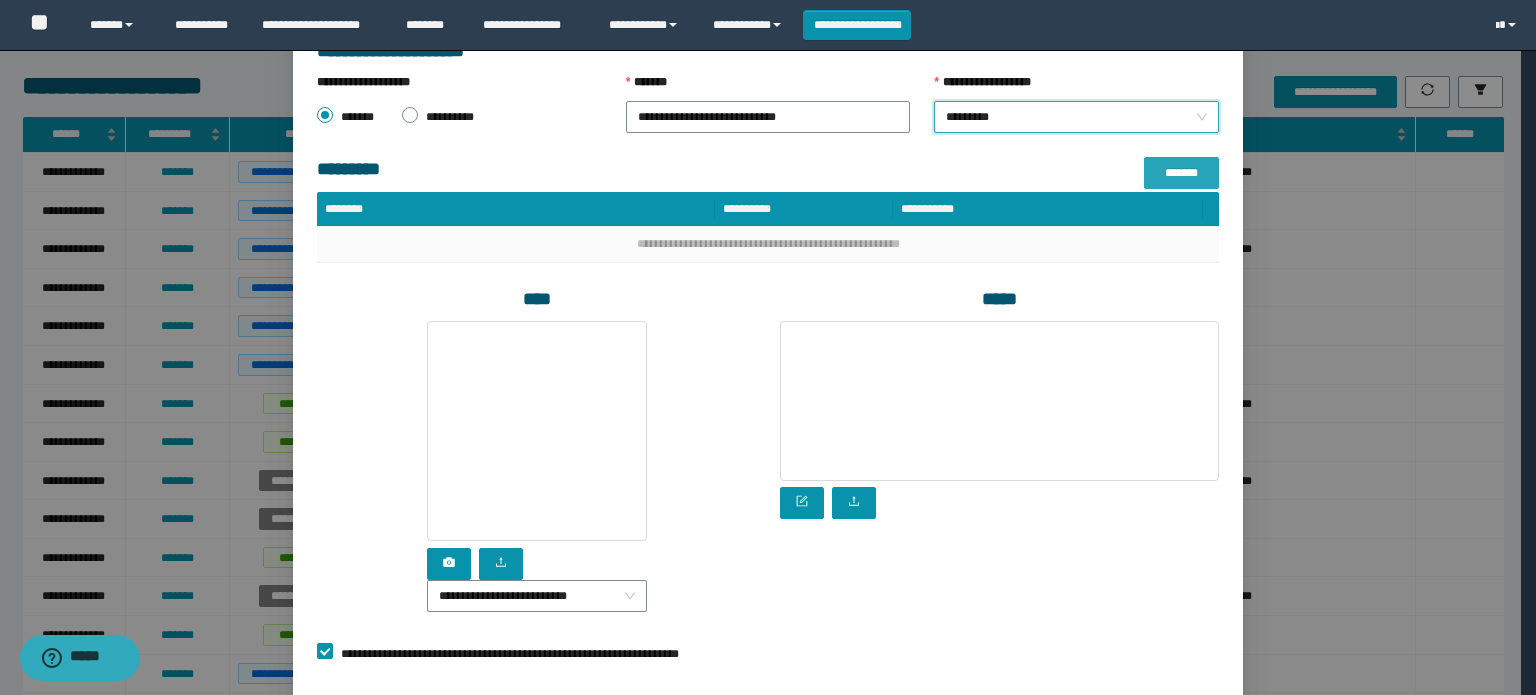 click on "*******" at bounding box center (1181, 173) 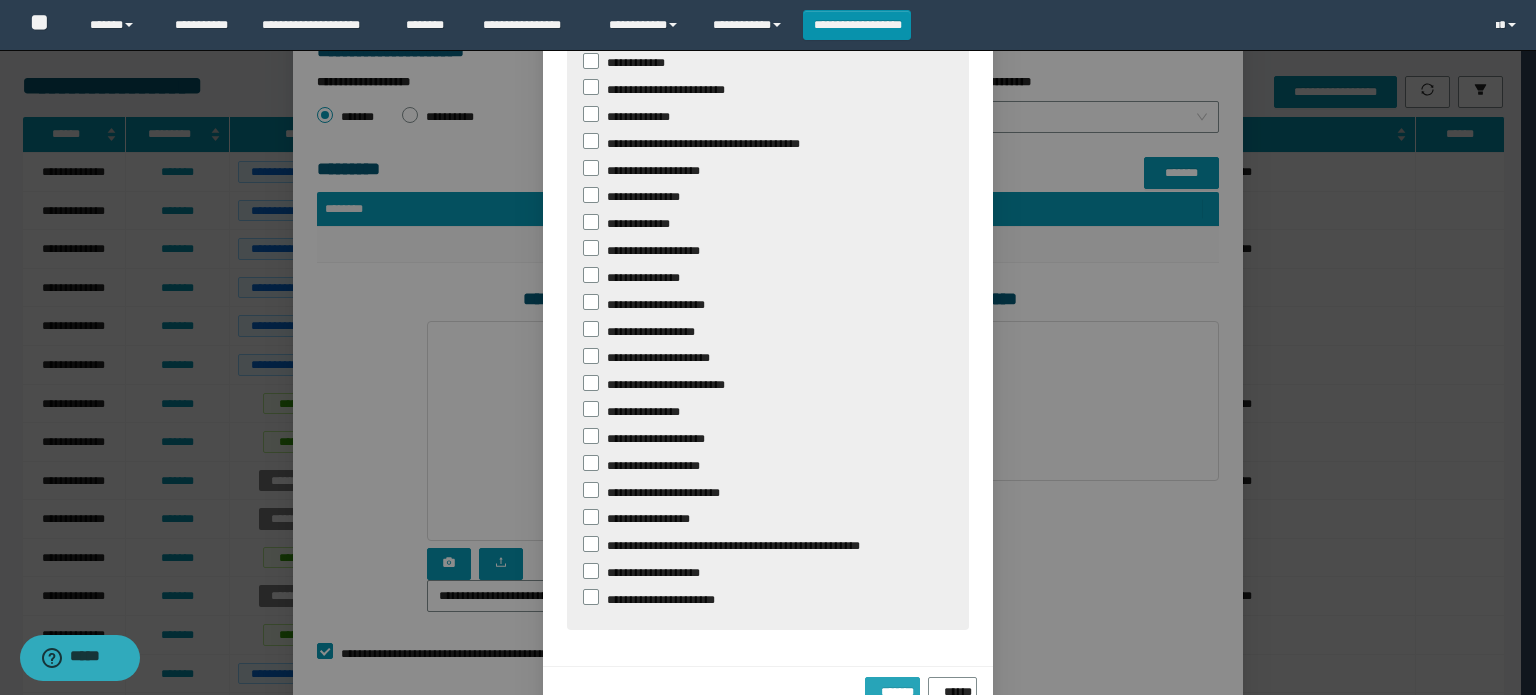 drag, startPoint x: 853, startPoint y: 643, endPoint x: 828, endPoint y: 577, distance: 70.5762 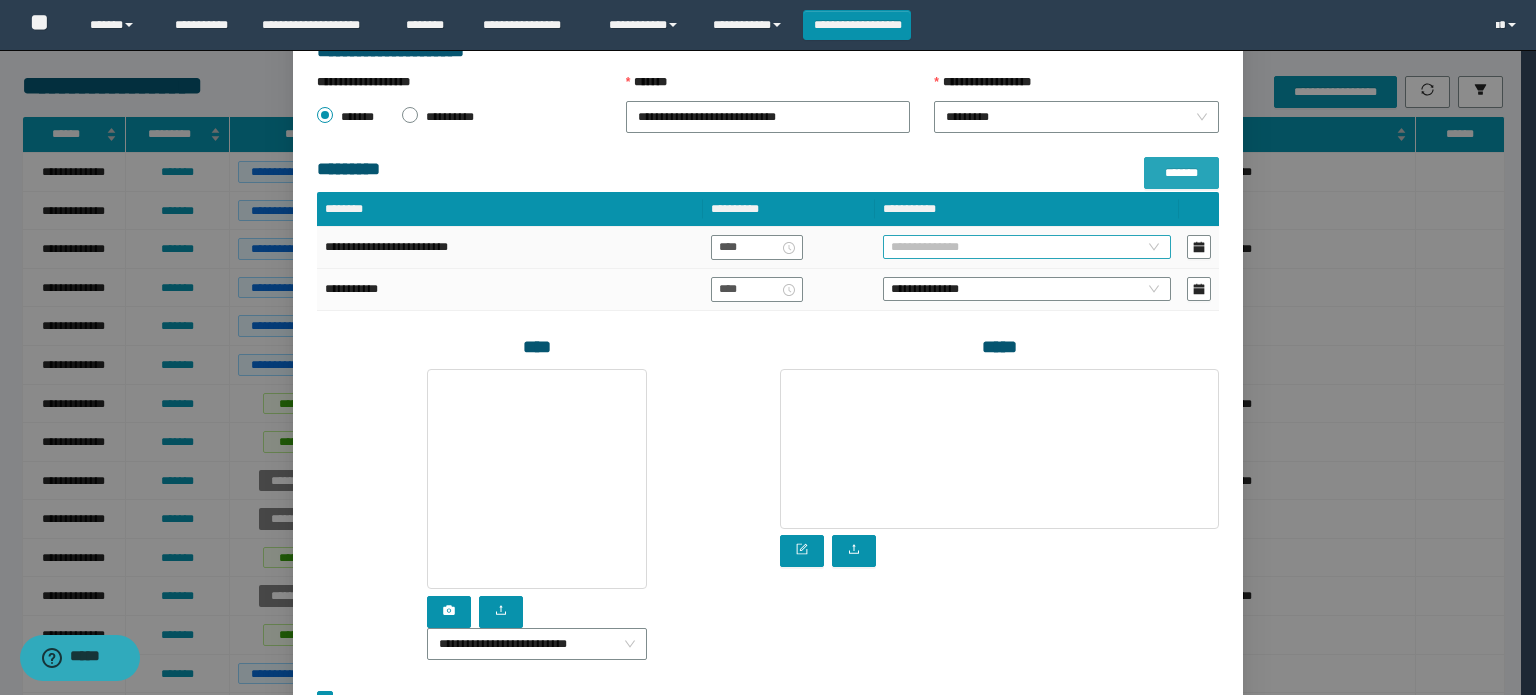 click on "**********" at bounding box center [1027, 247] 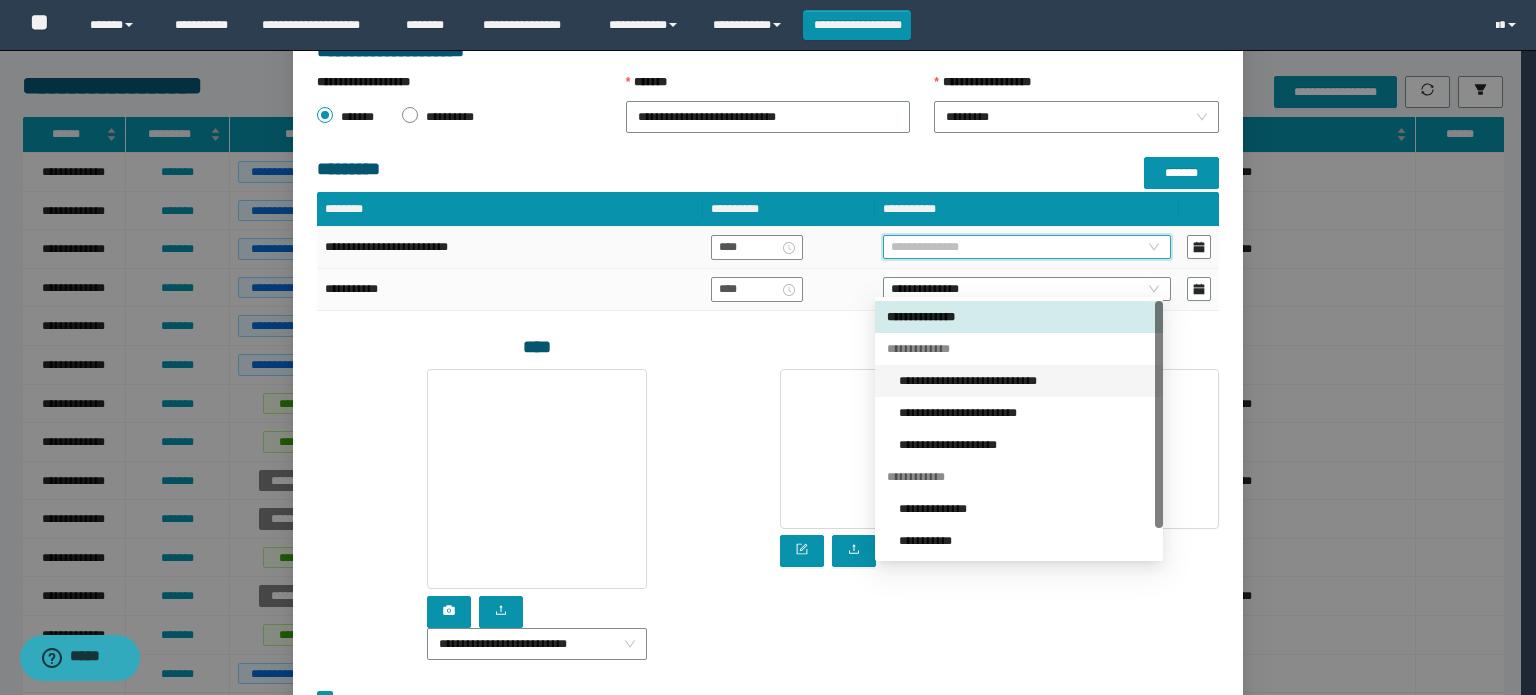 click on "**********" at bounding box center (1025, 381) 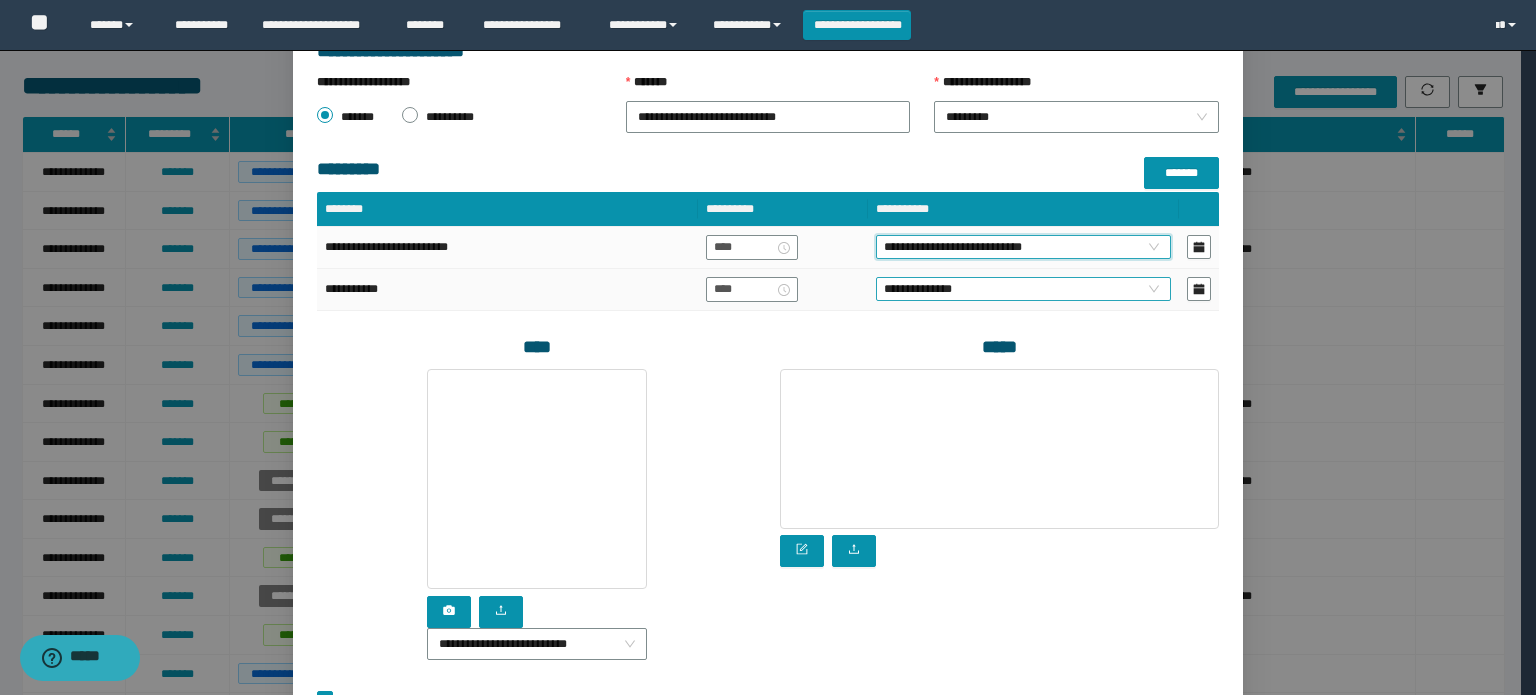 click on "**********" at bounding box center (1023, 289) 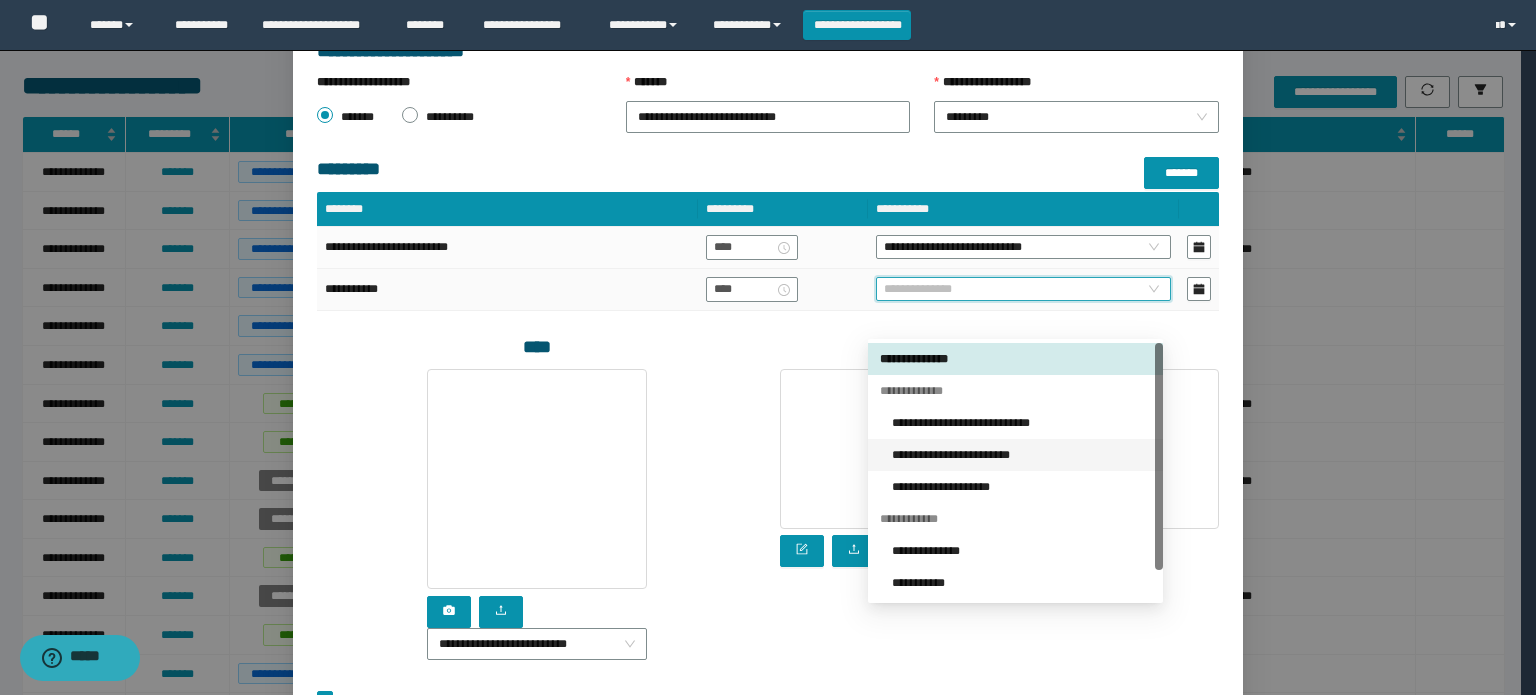 click on "**********" at bounding box center (1021, 455) 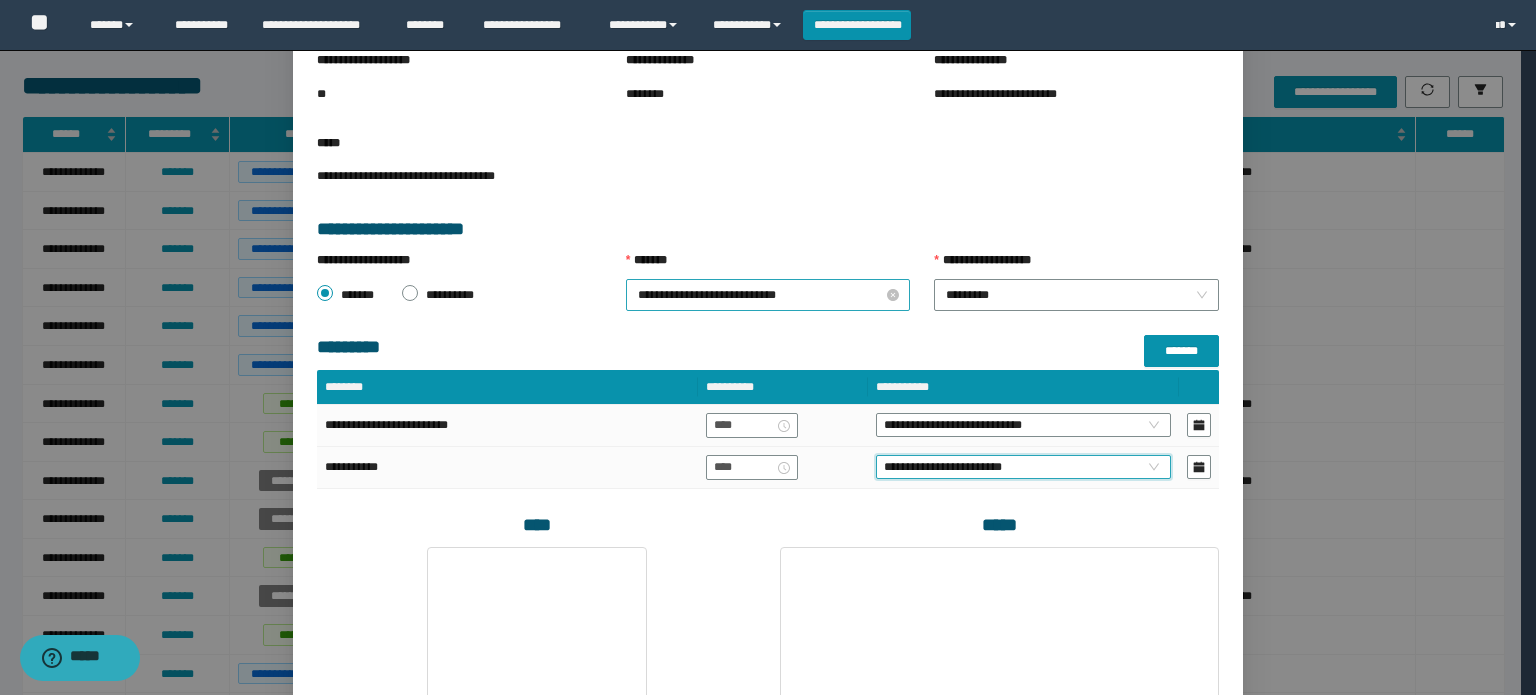 scroll, scrollTop: 0, scrollLeft: 0, axis: both 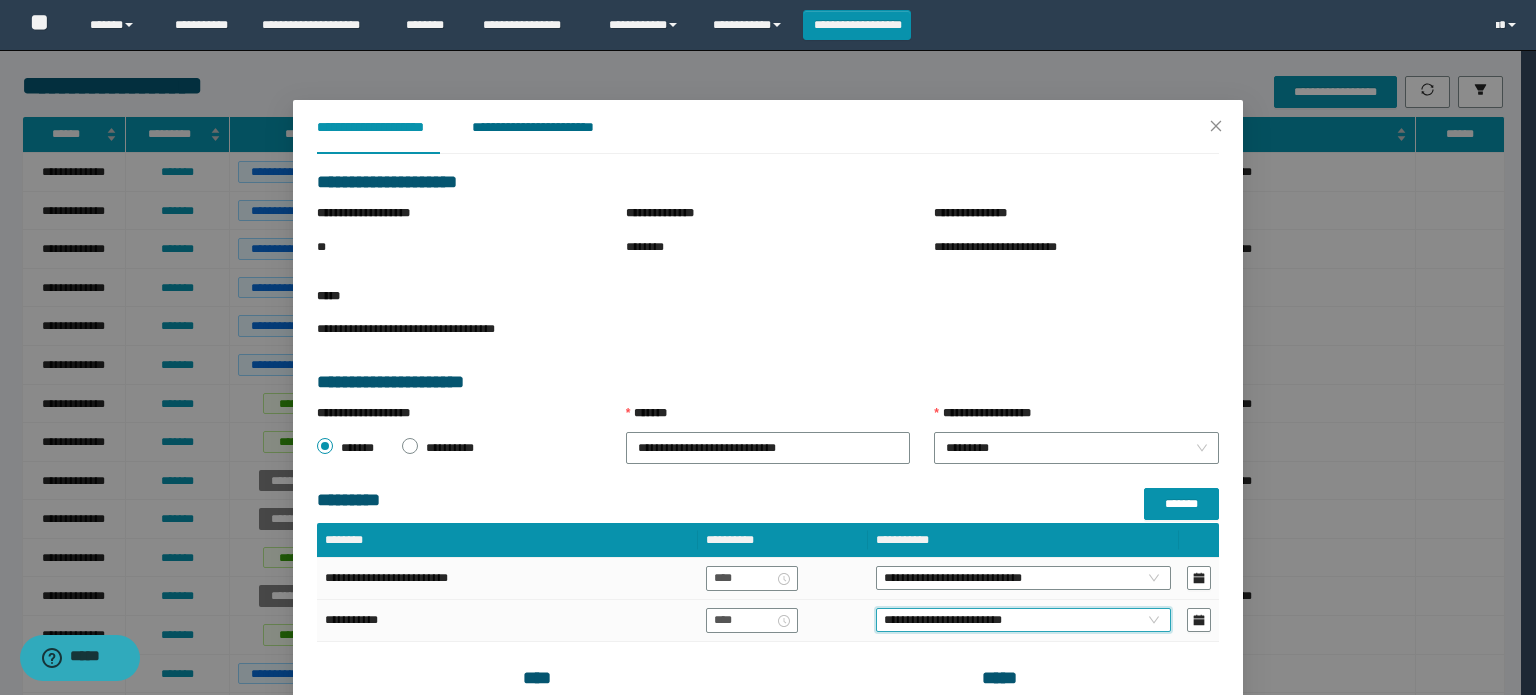click on "**********" at bounding box center (548, 127) 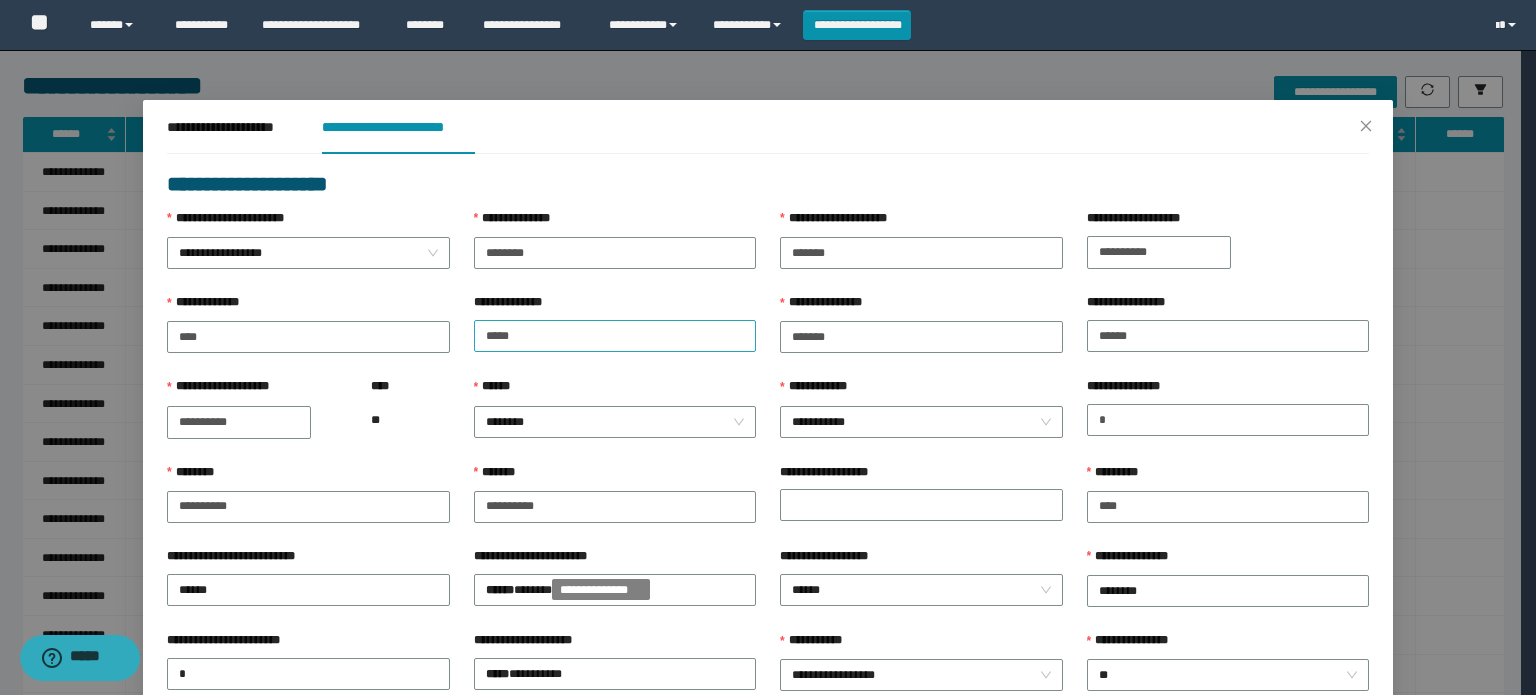 scroll, scrollTop: 200, scrollLeft: 0, axis: vertical 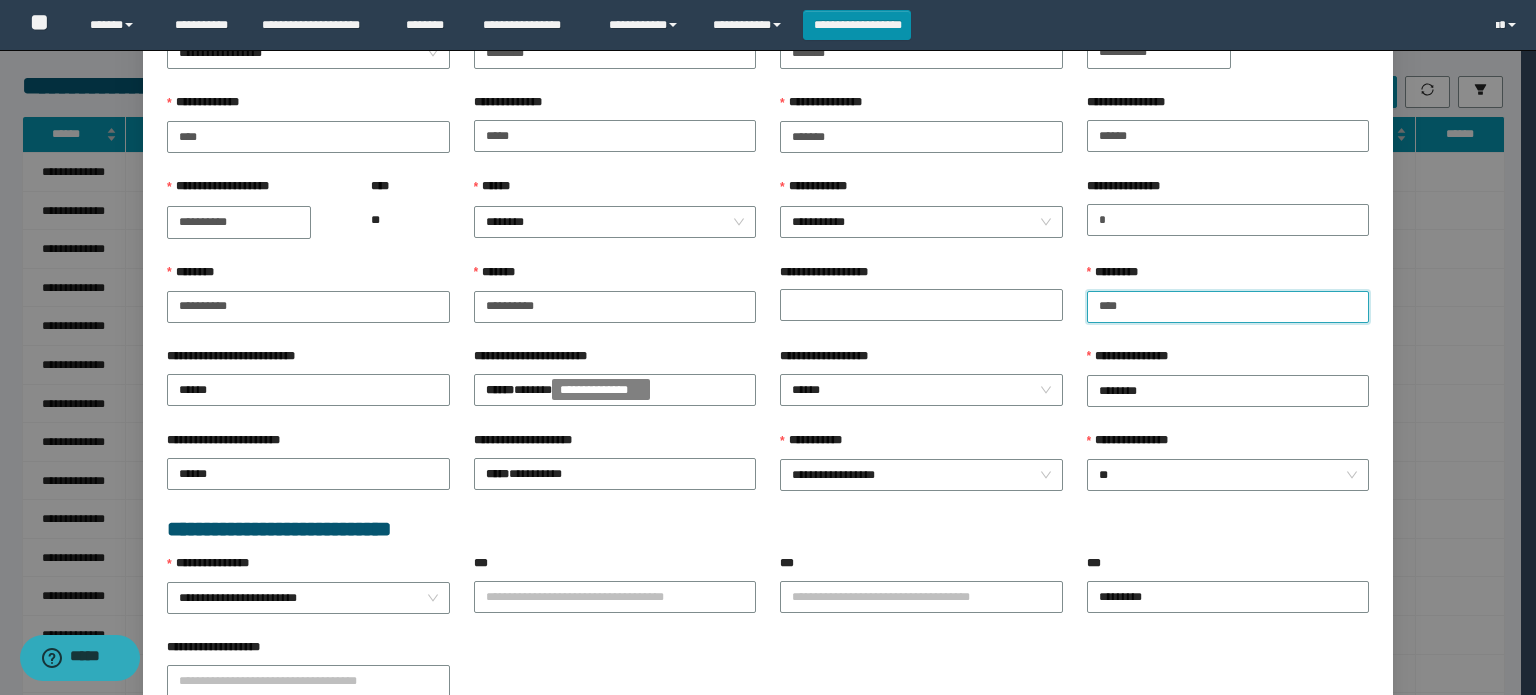 click on "****" at bounding box center (1228, 307) 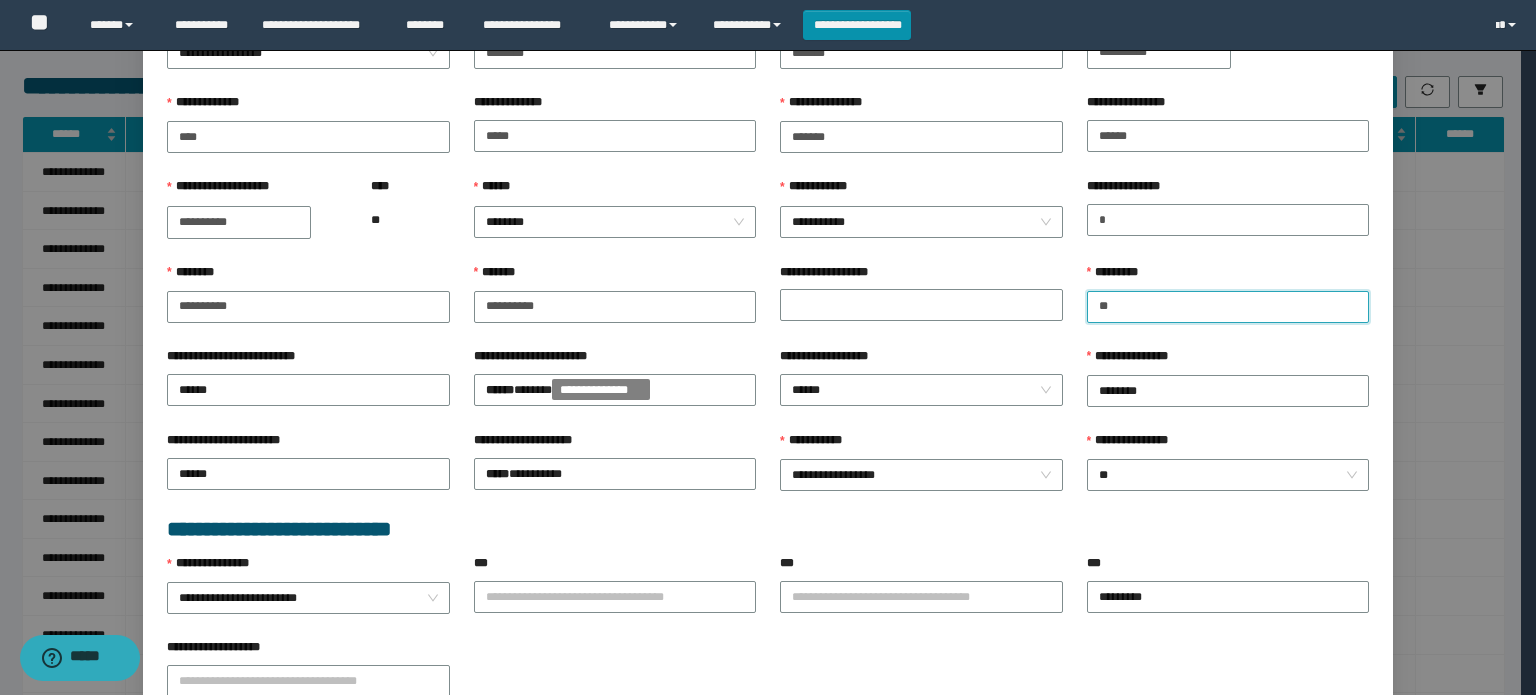 type on "*" 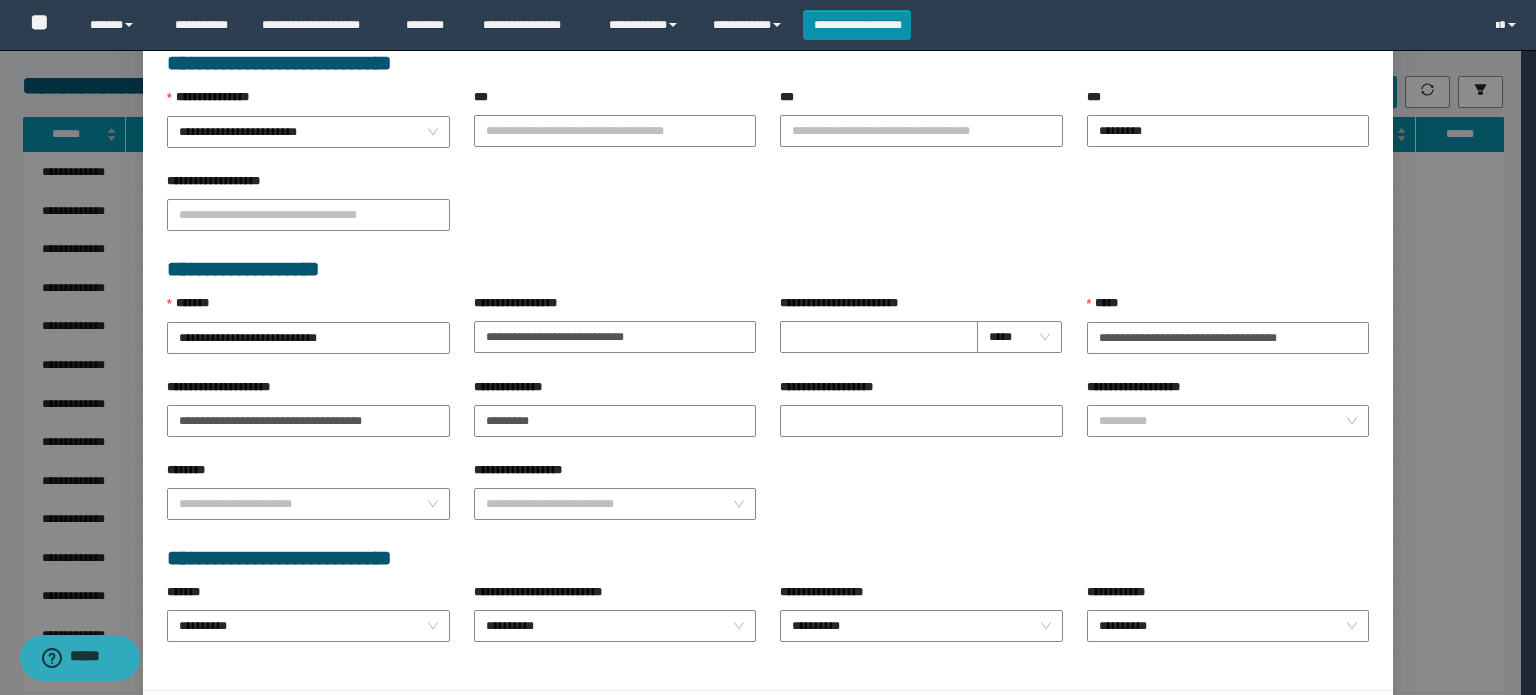 scroll, scrollTop: 700, scrollLeft: 0, axis: vertical 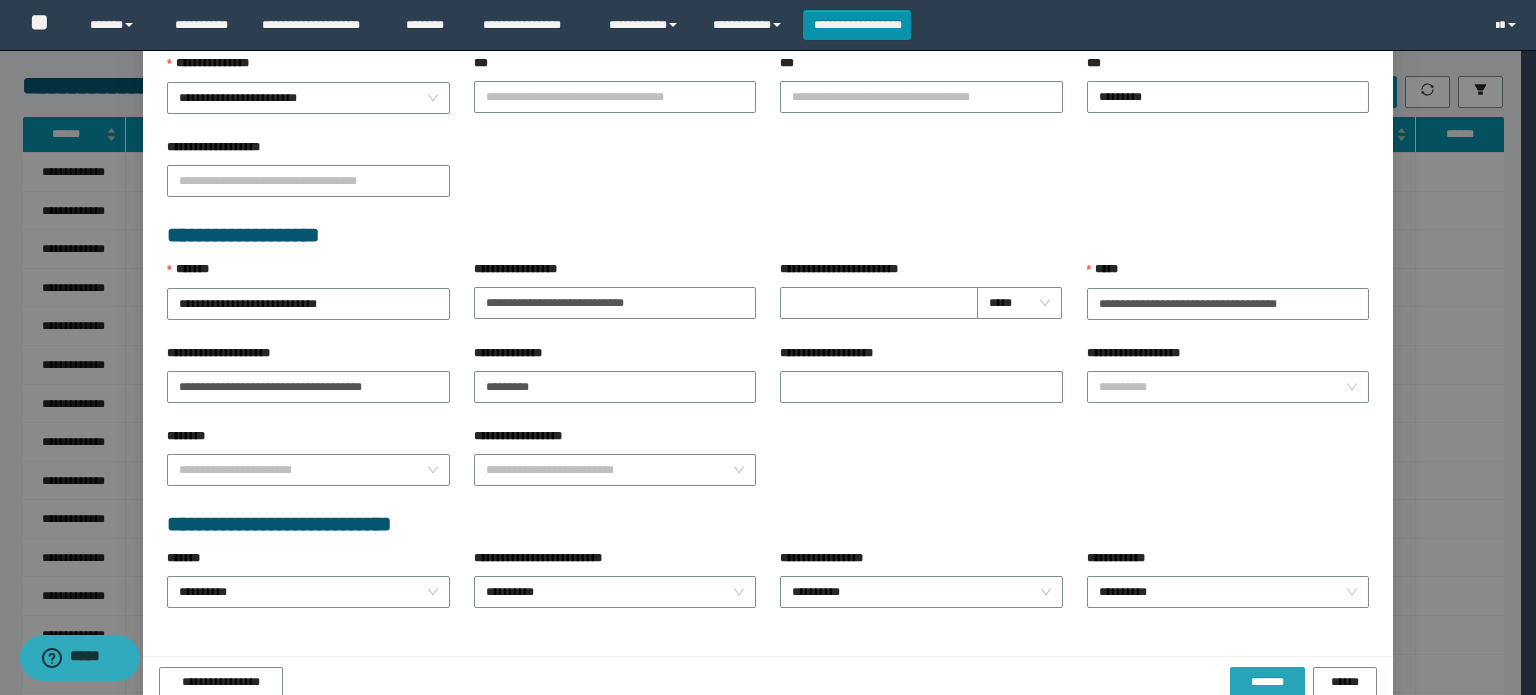 type on "**********" 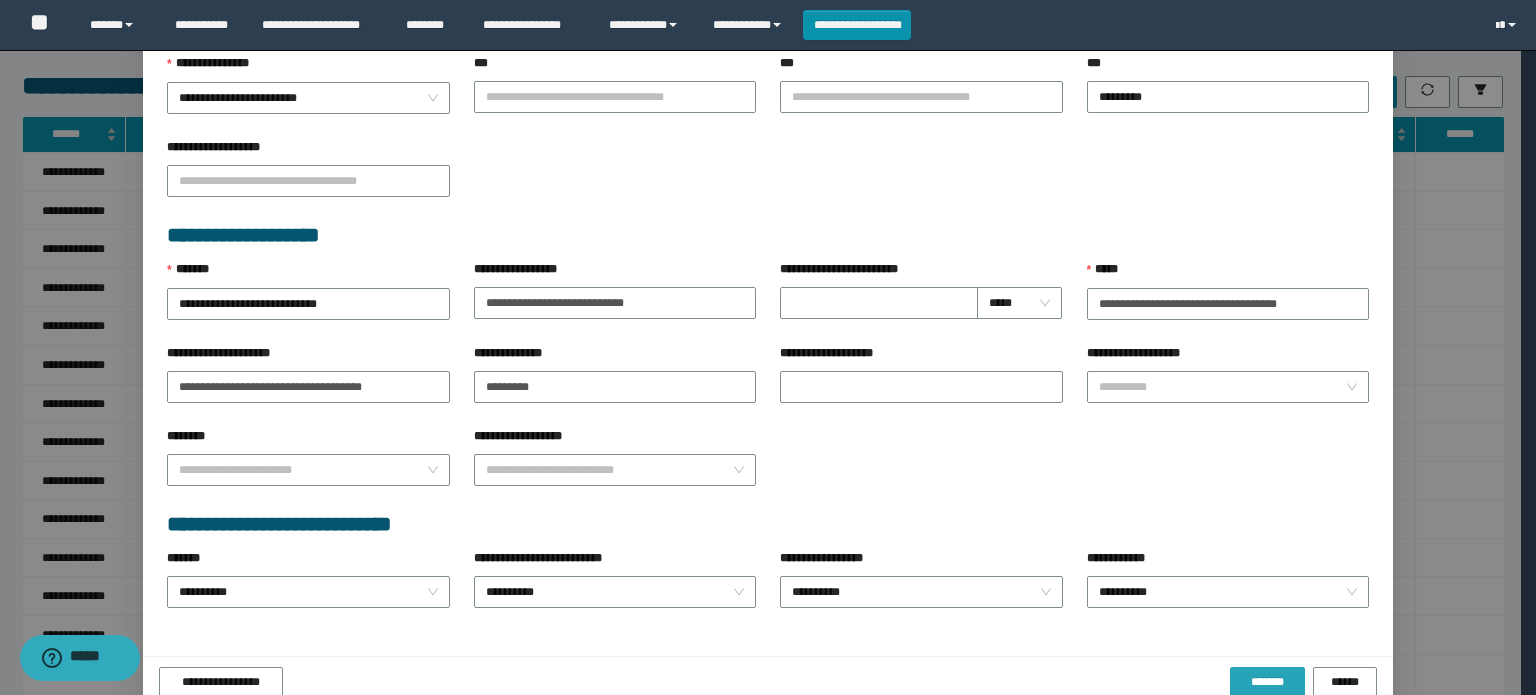 click on "*******" at bounding box center (1267, 683) 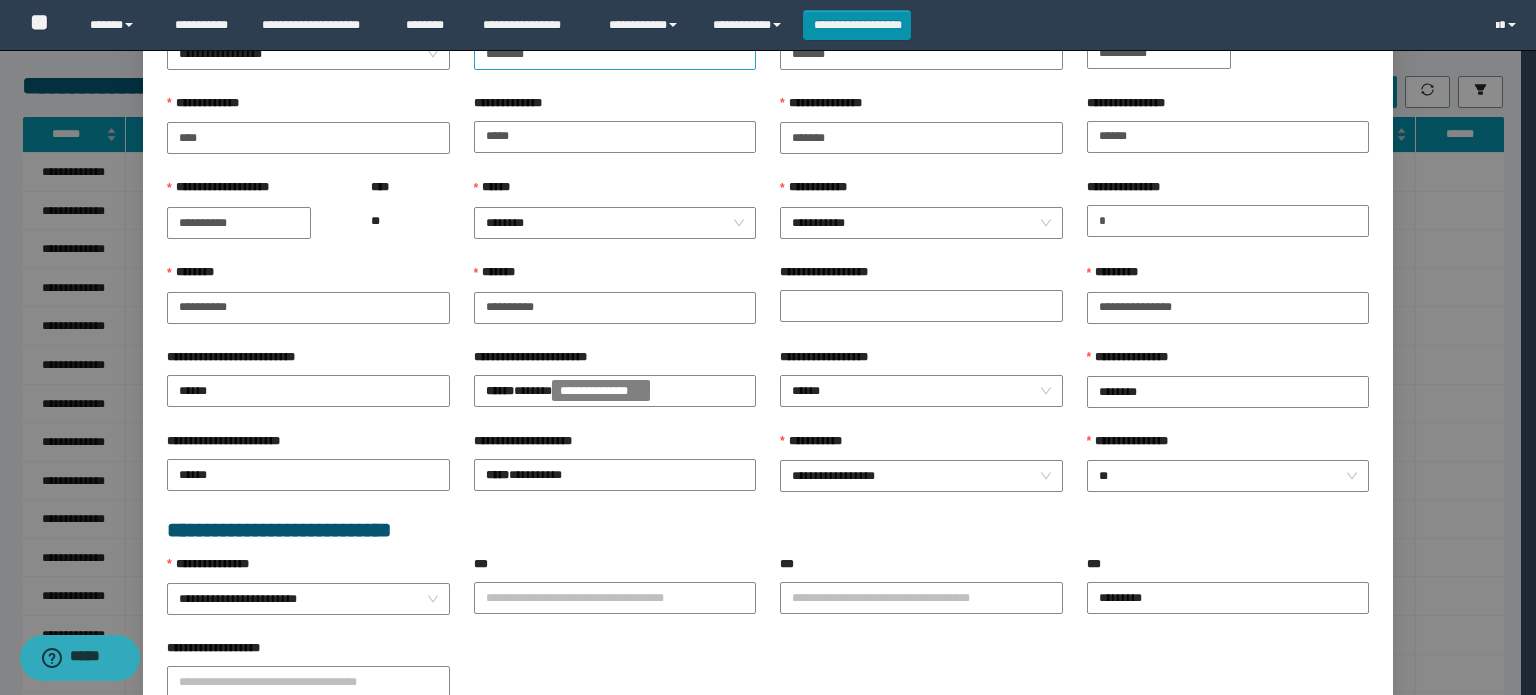 scroll, scrollTop: 0, scrollLeft: 0, axis: both 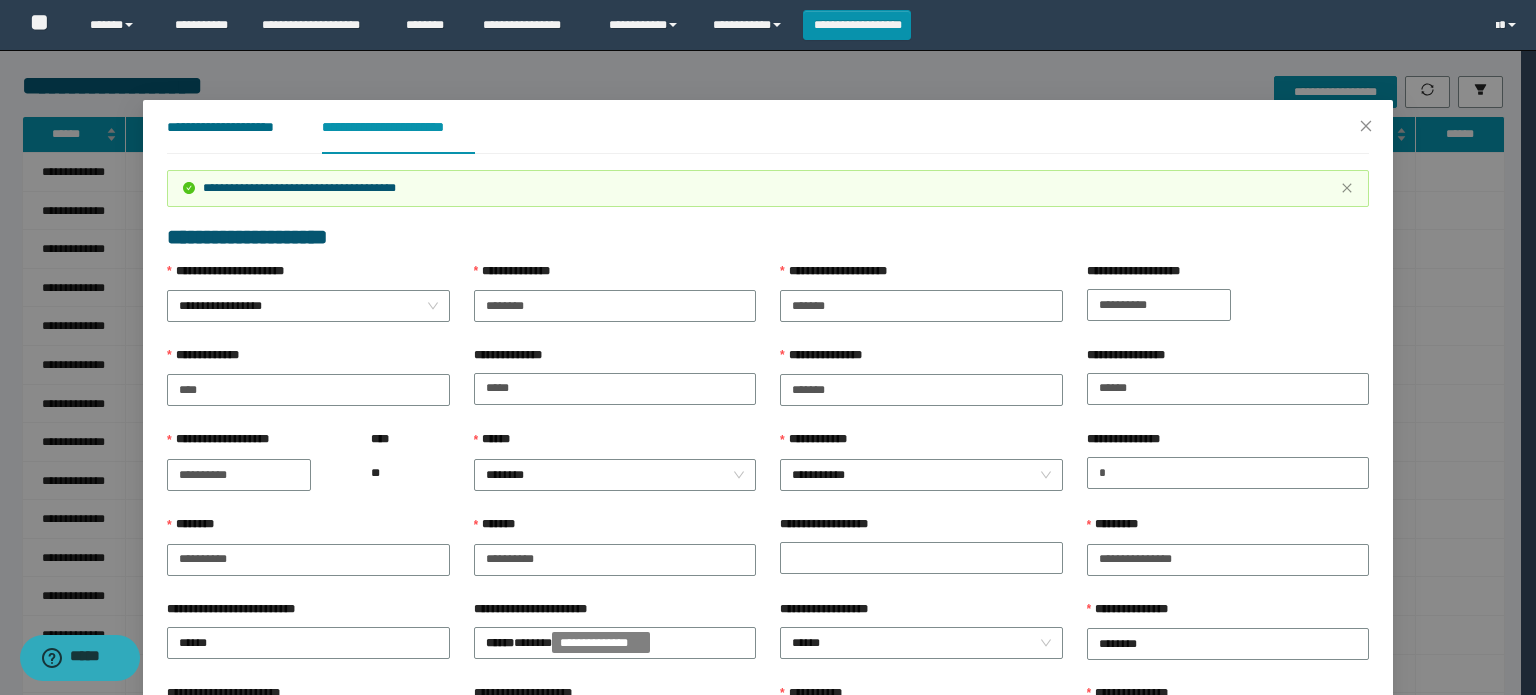 click on "**********" at bounding box center [228, 127] 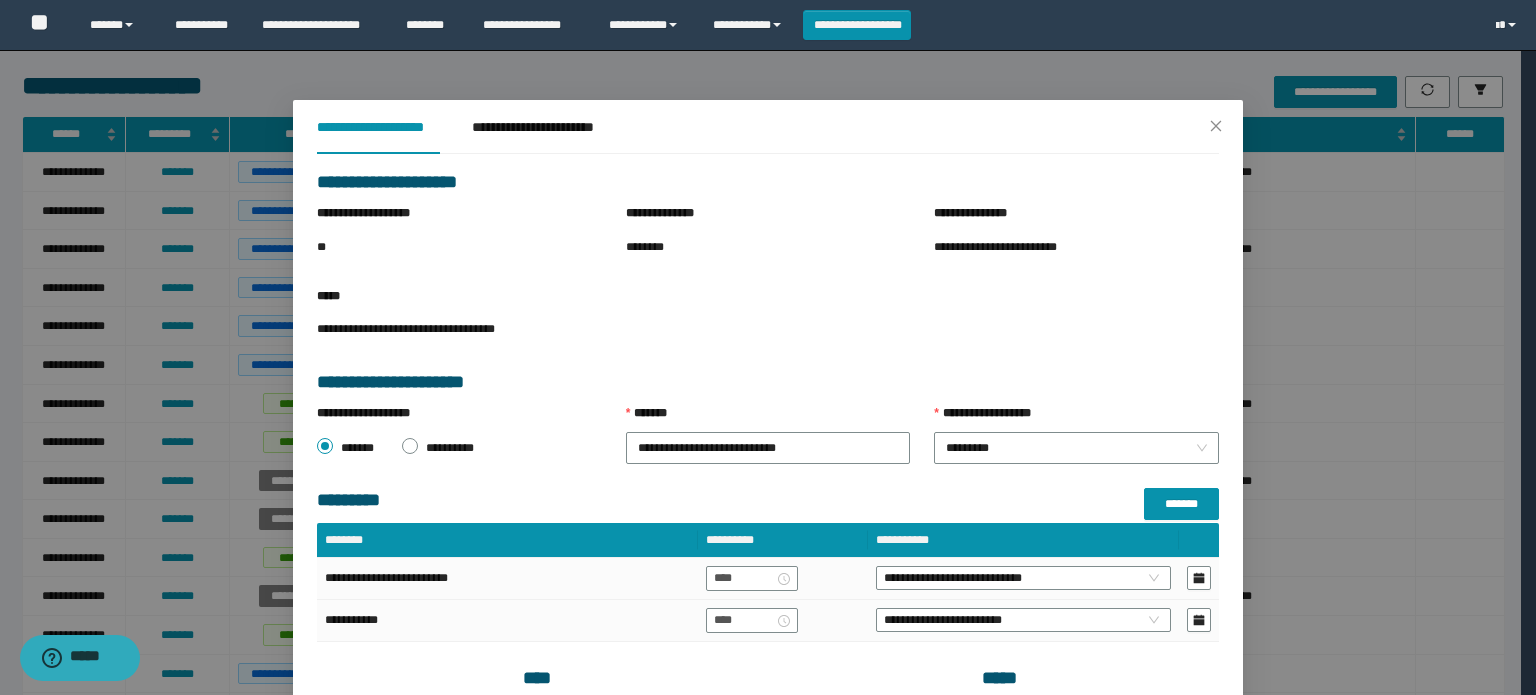 drag, startPoint x: 600, startPoint y: 258, endPoint x: 592, endPoint y: 301, distance: 43.737854 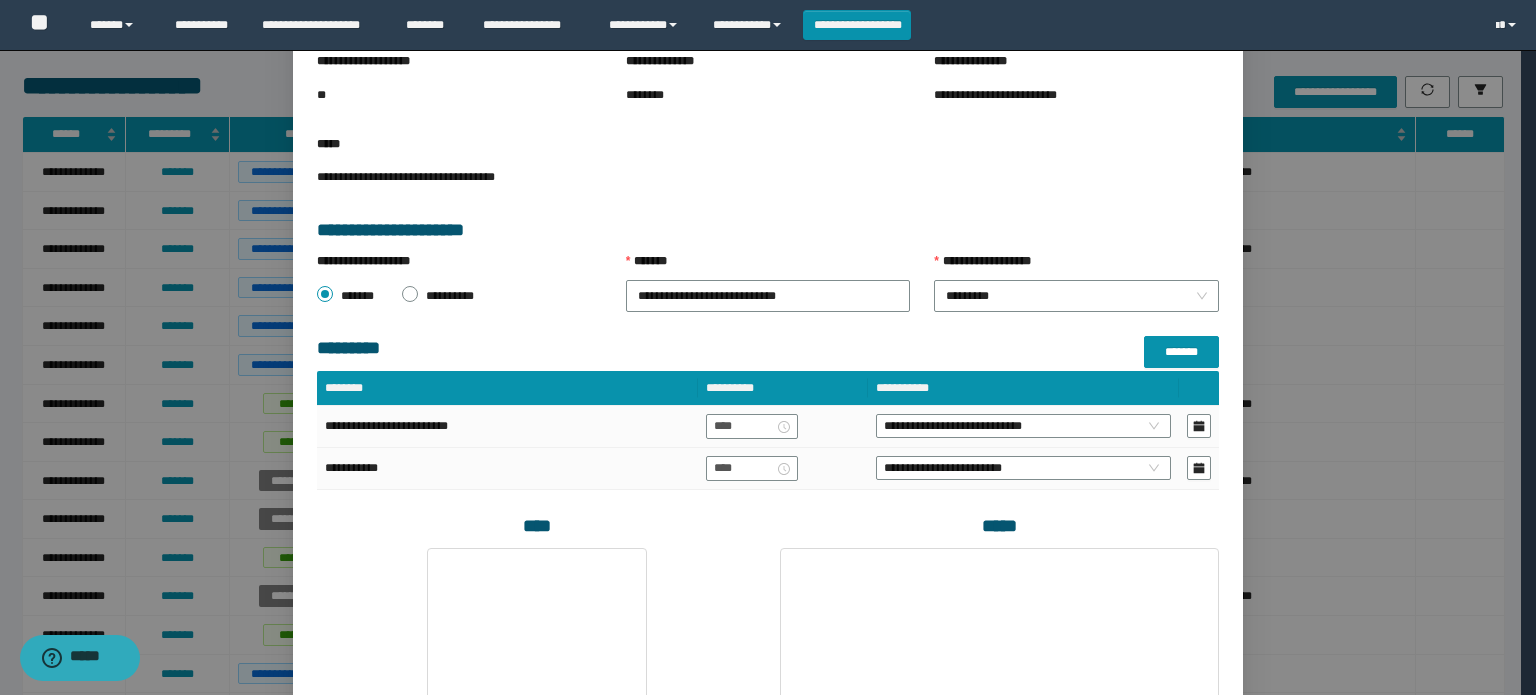 scroll, scrollTop: 400, scrollLeft: 0, axis: vertical 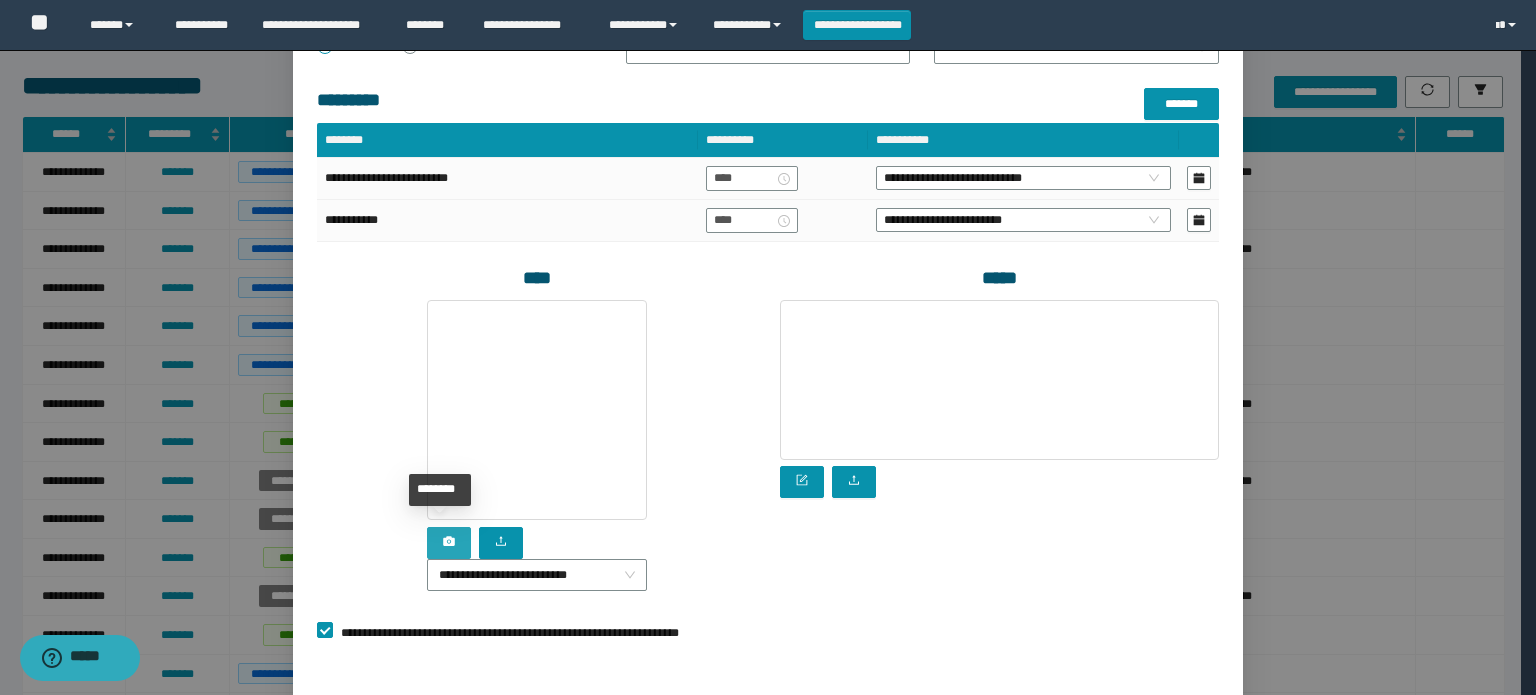 click at bounding box center [449, 543] 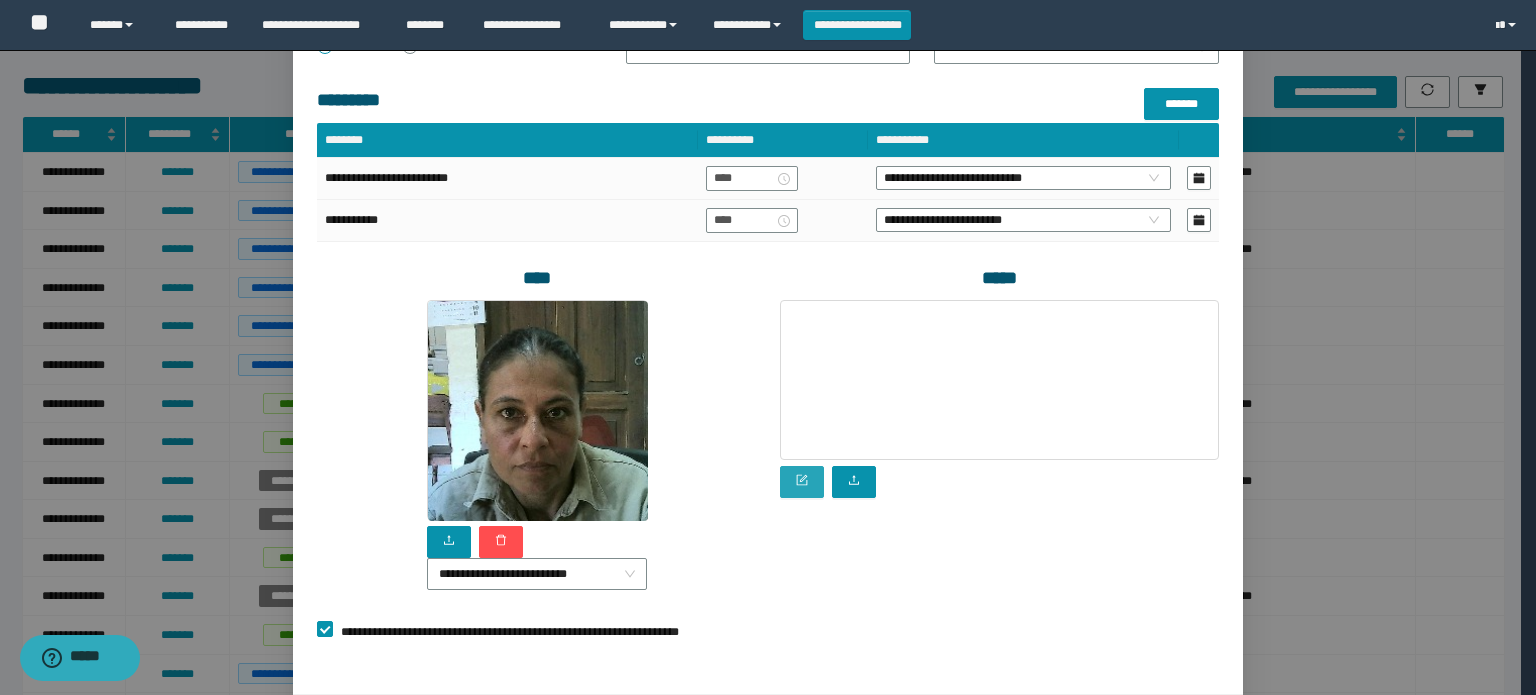 click at bounding box center [802, 482] 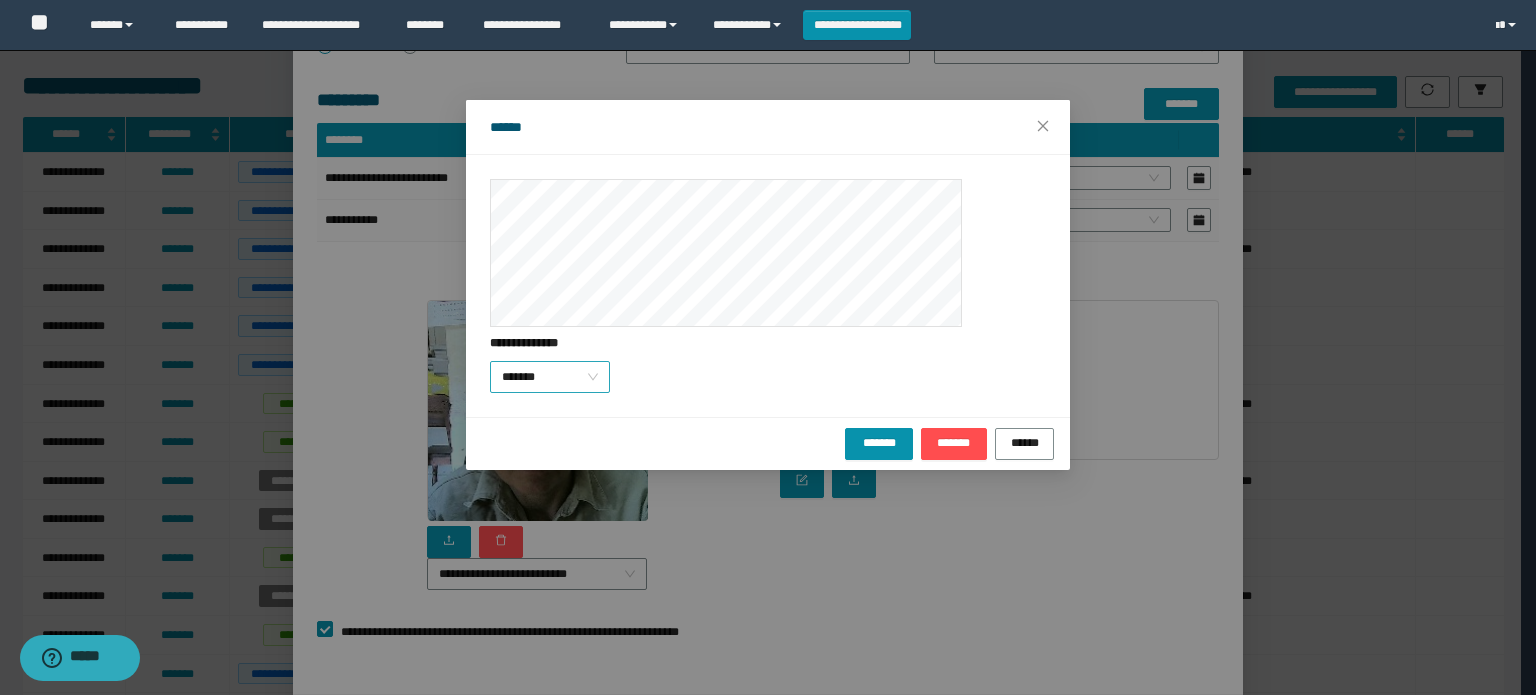 drag, startPoint x: 587, startPoint y: 396, endPoint x: 575, endPoint y: 411, distance: 19.209373 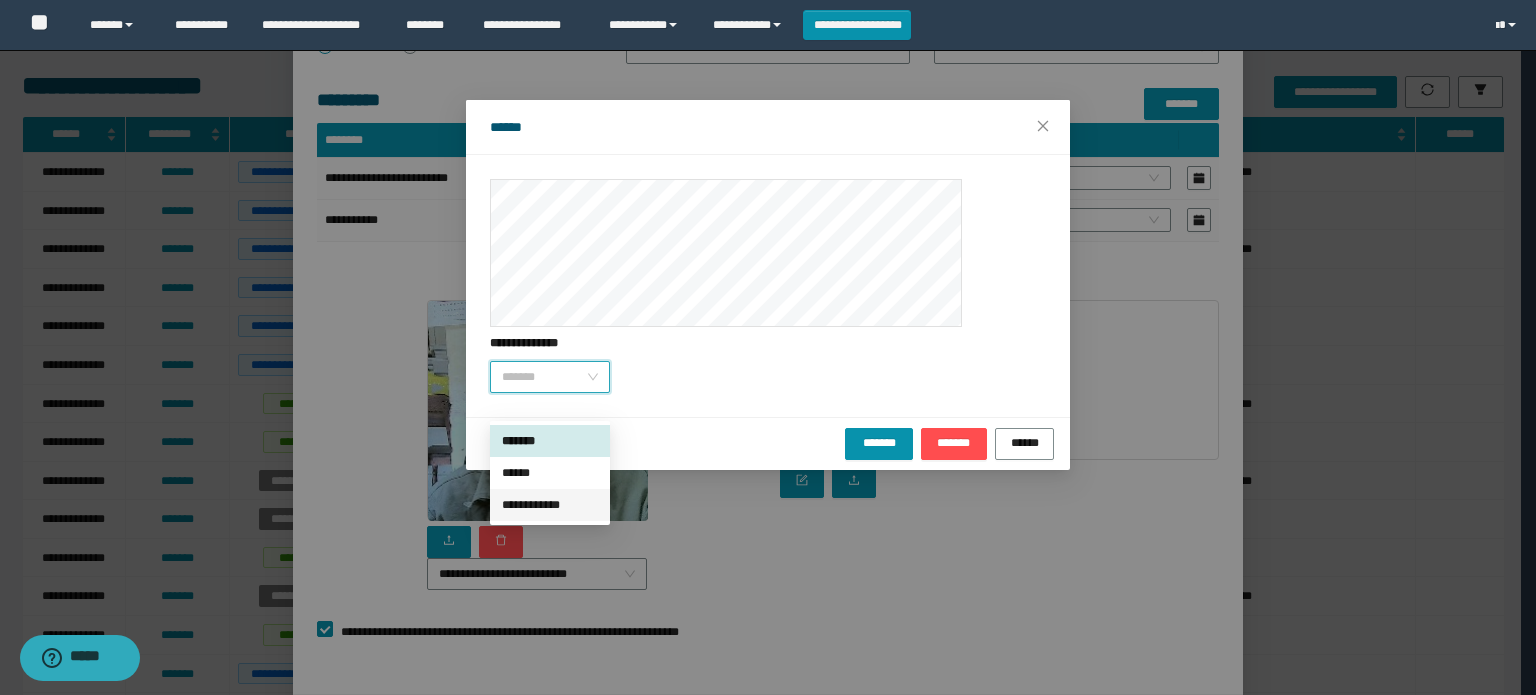 click on "**********" at bounding box center (550, 505) 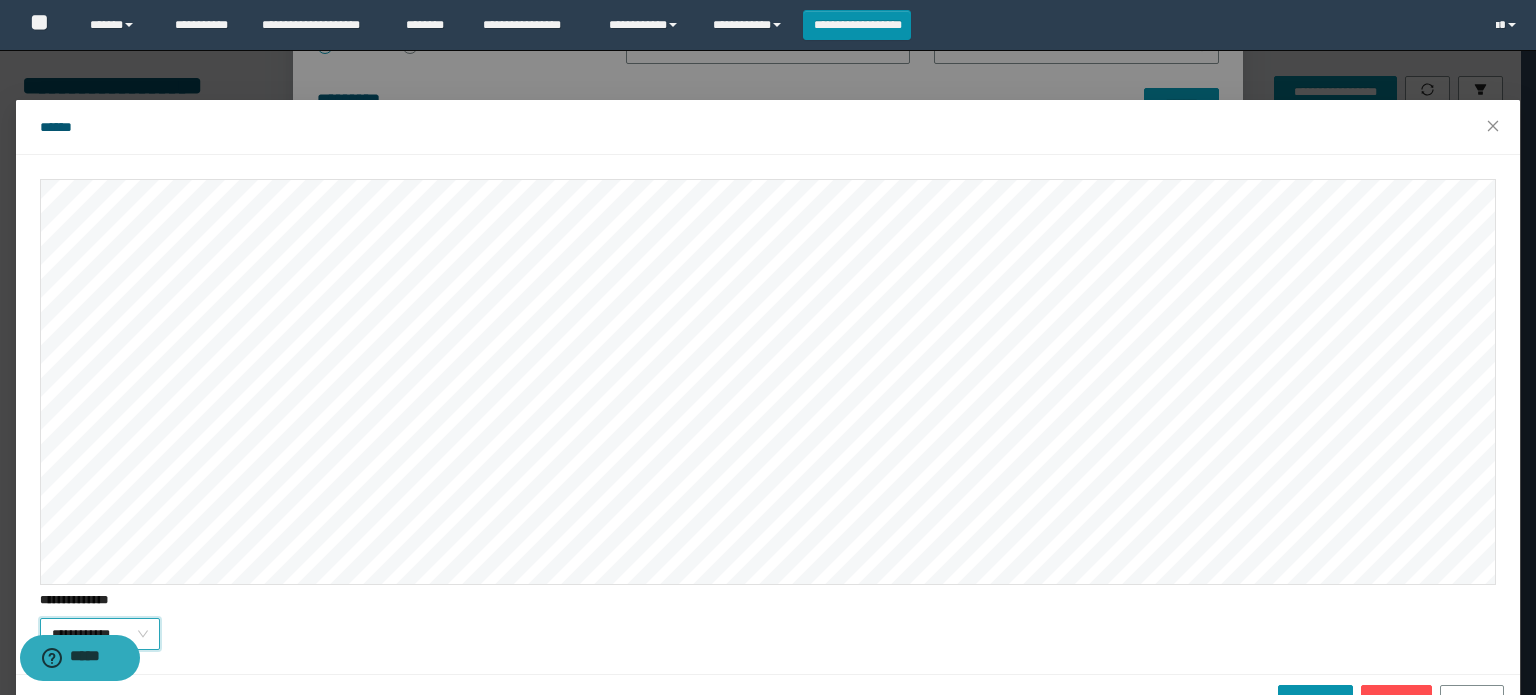 scroll, scrollTop: 54, scrollLeft: 0, axis: vertical 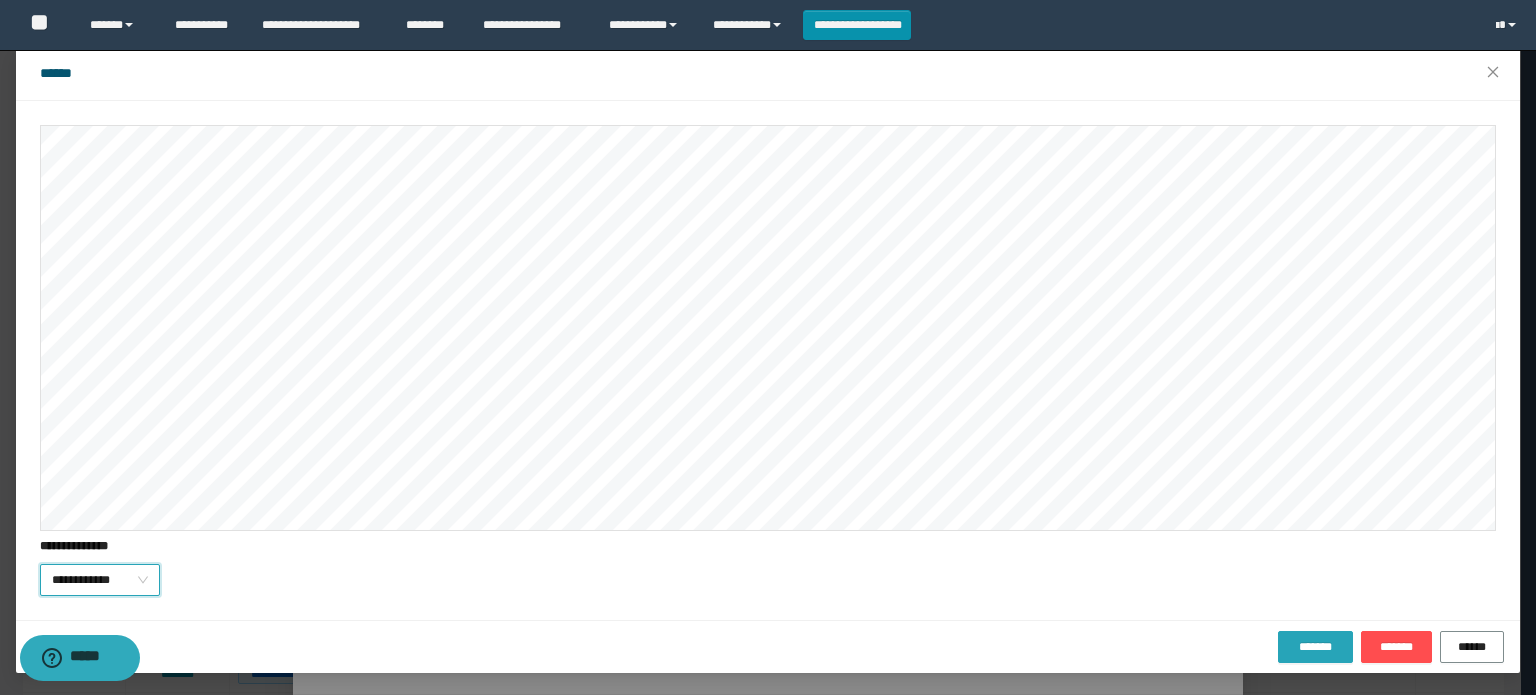 click on "*******" at bounding box center [1315, 647] 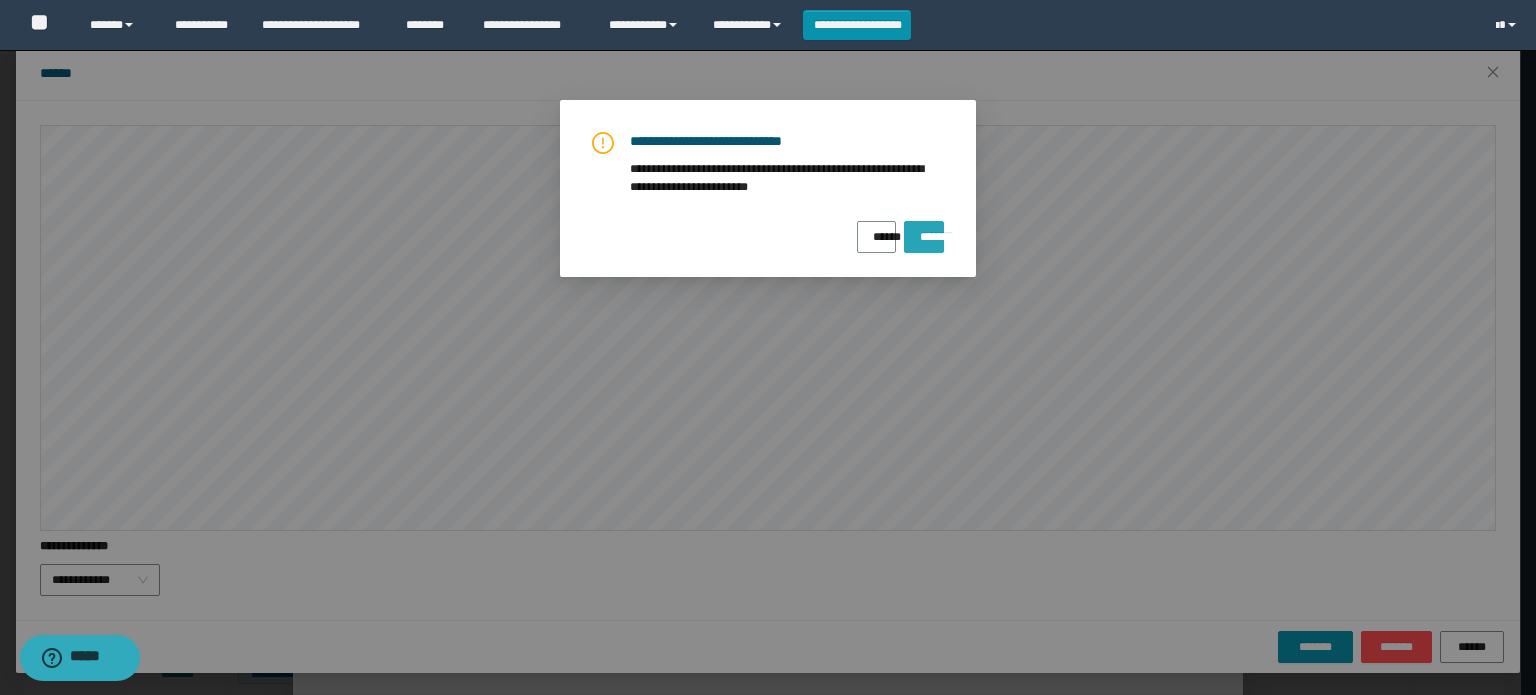 click on "*******" at bounding box center (924, 230) 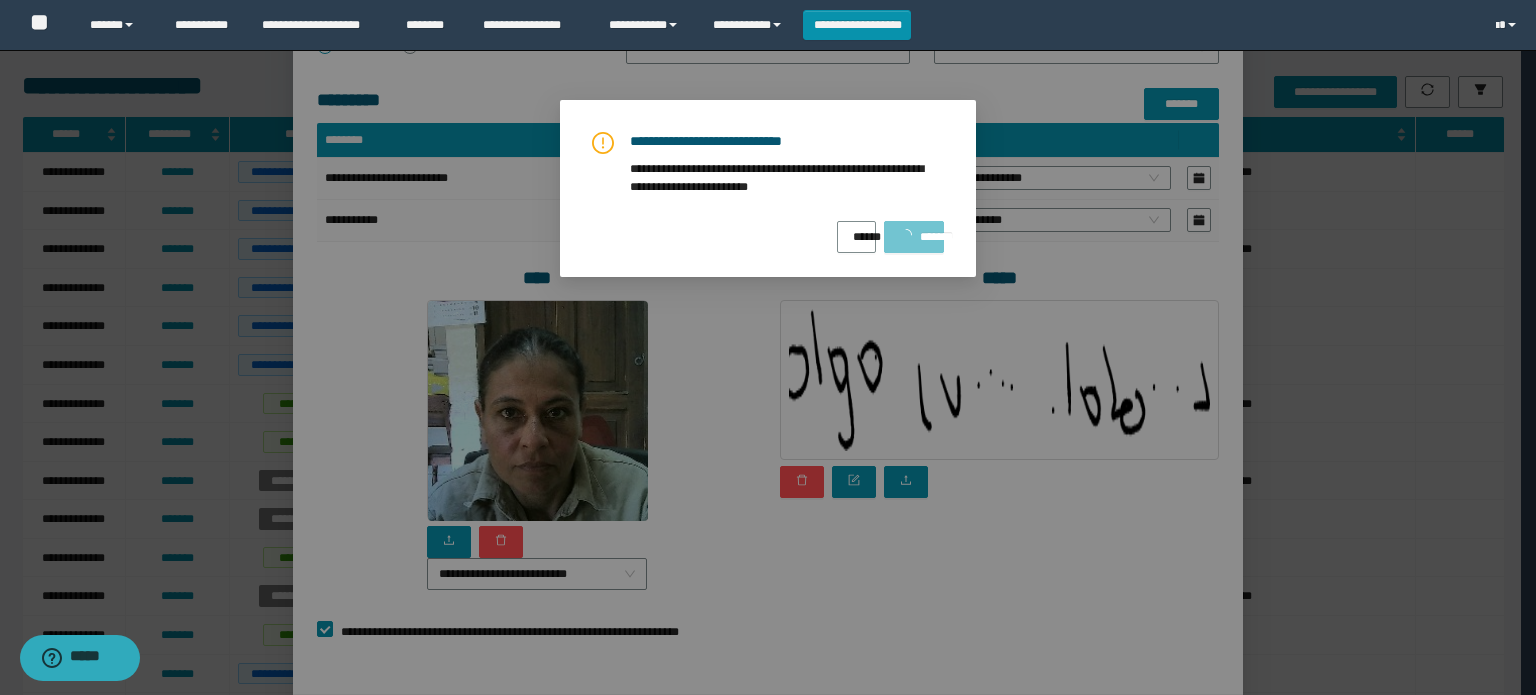 scroll, scrollTop: 0, scrollLeft: 0, axis: both 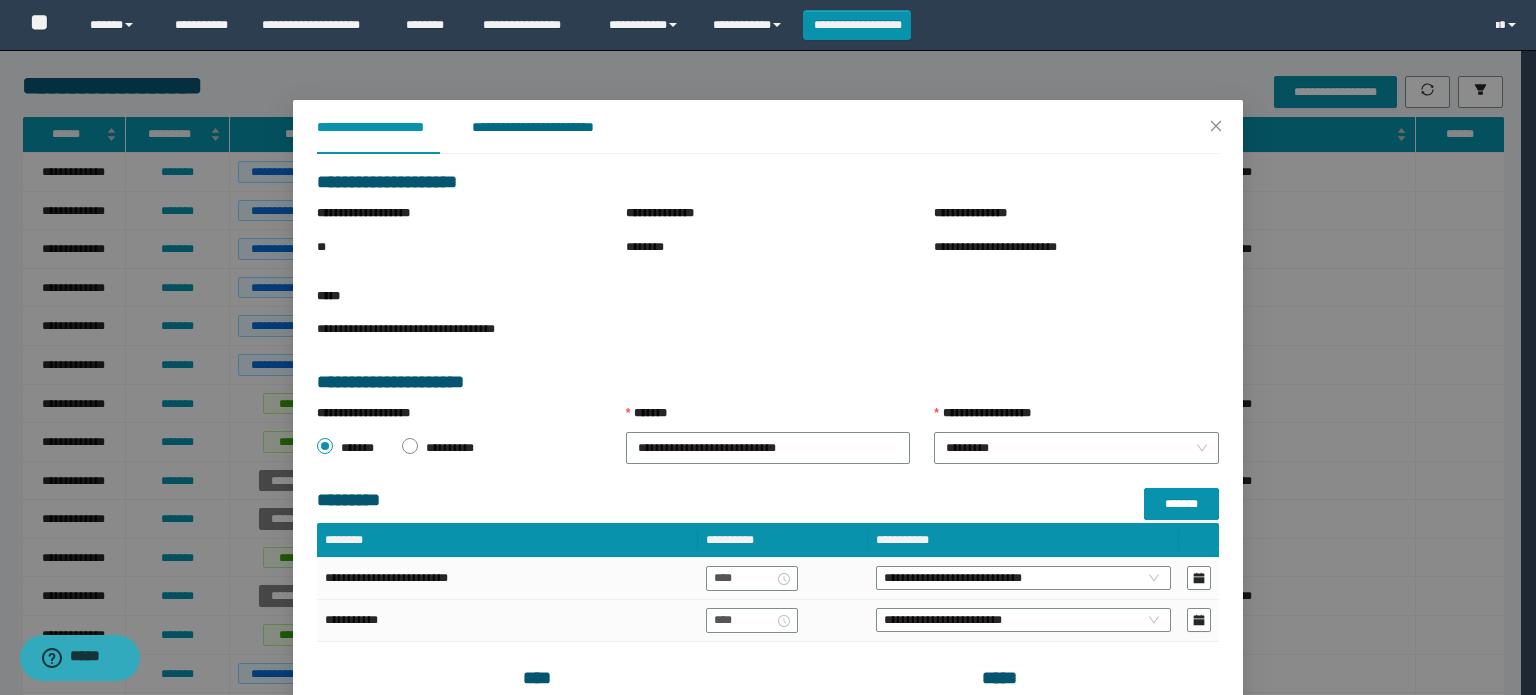 click on "**********" at bounding box center (548, 127) 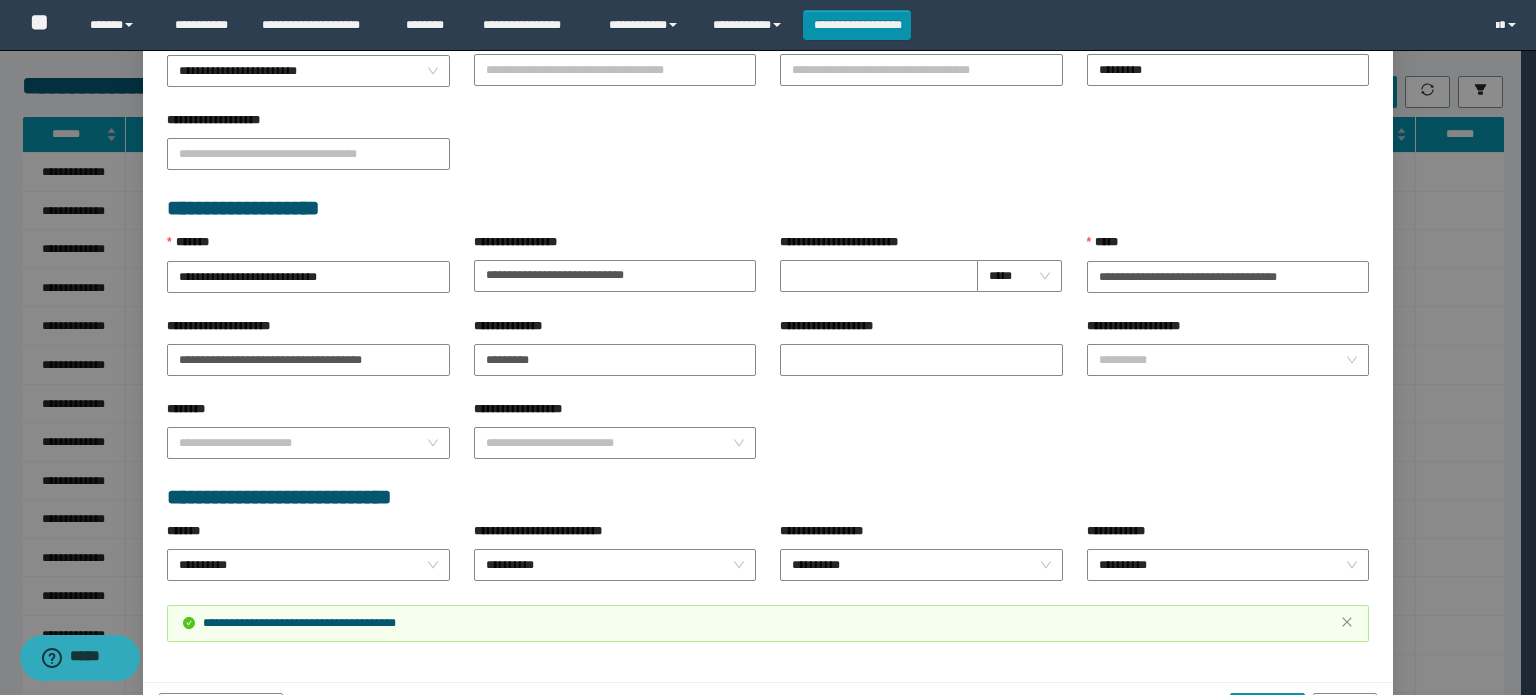 scroll, scrollTop: 832, scrollLeft: 0, axis: vertical 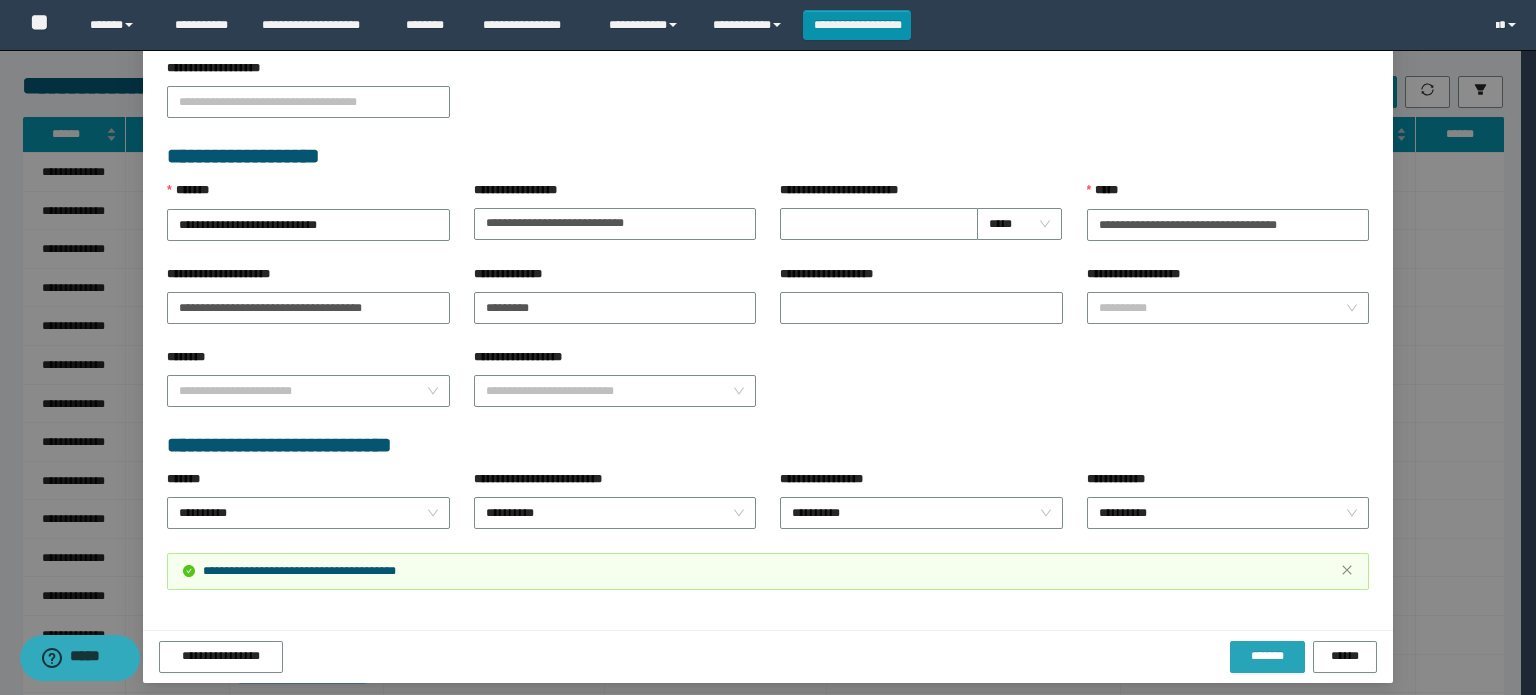 click on "*******" at bounding box center (1267, 657) 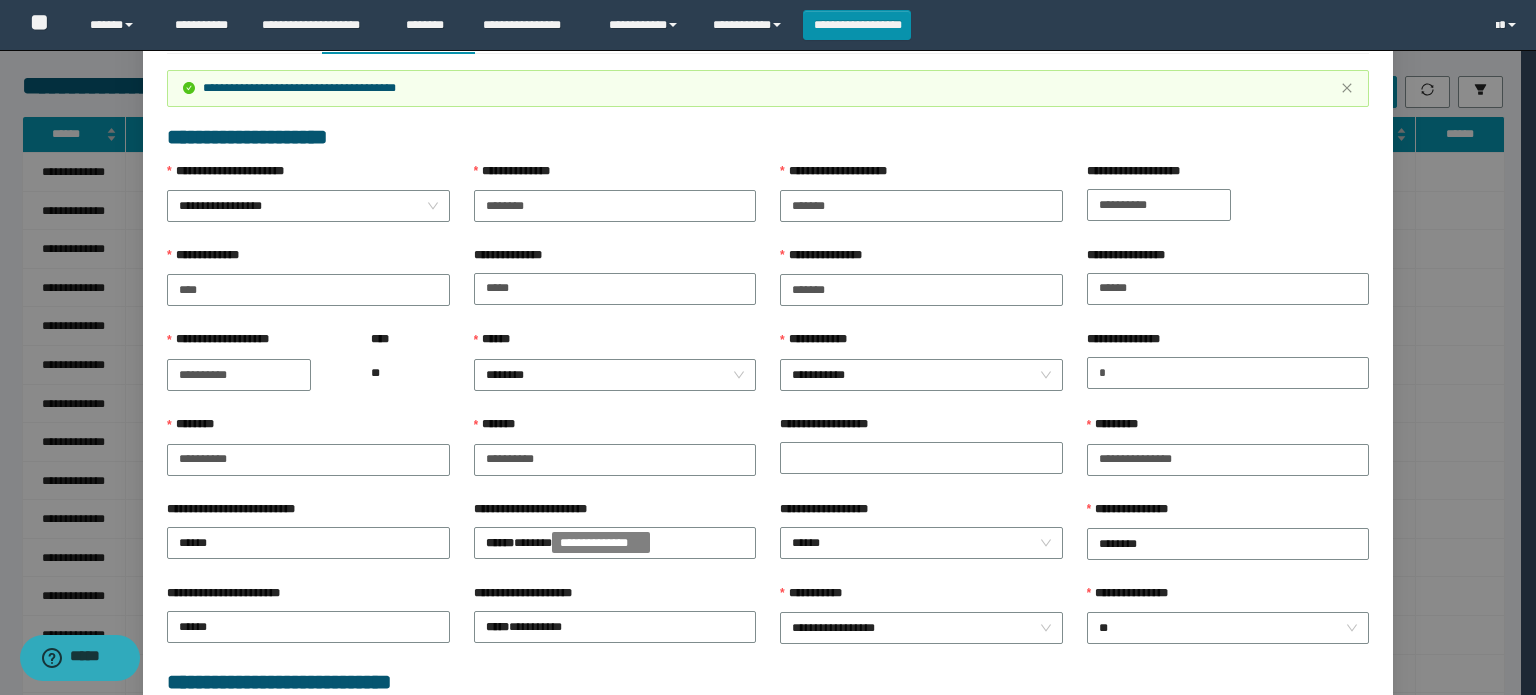 scroll, scrollTop: 0, scrollLeft: 0, axis: both 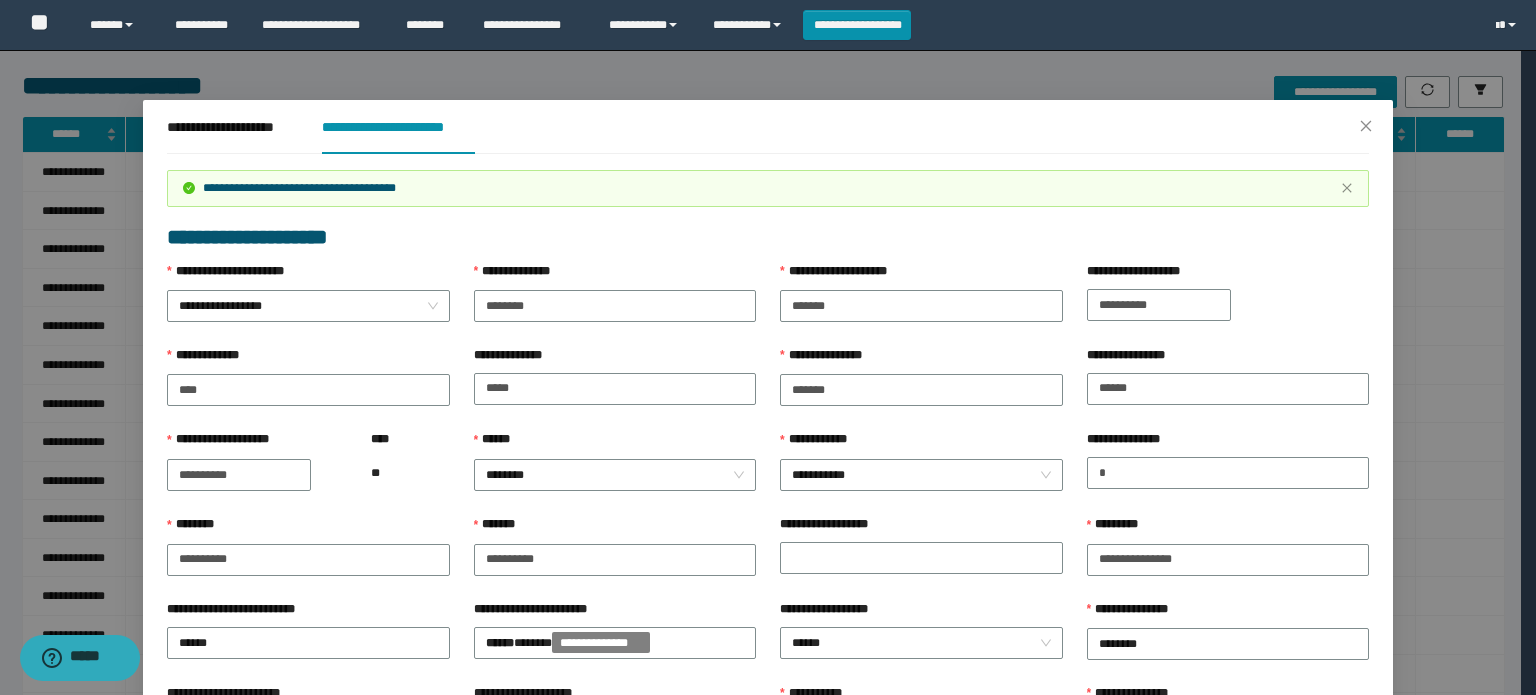 drag, startPoint x: 243, startPoint y: 115, endPoint x: 663, endPoint y: 322, distance: 468.24033 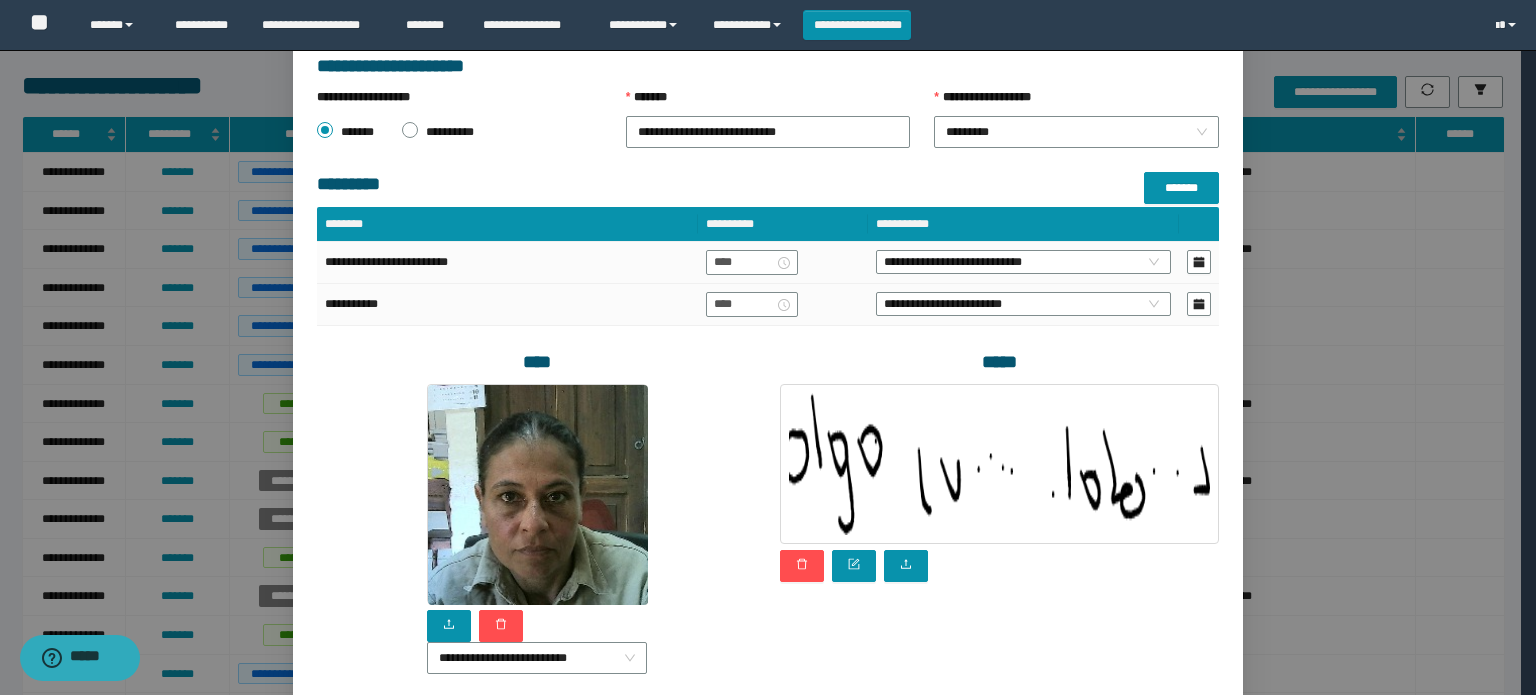 scroll, scrollTop: 475, scrollLeft: 0, axis: vertical 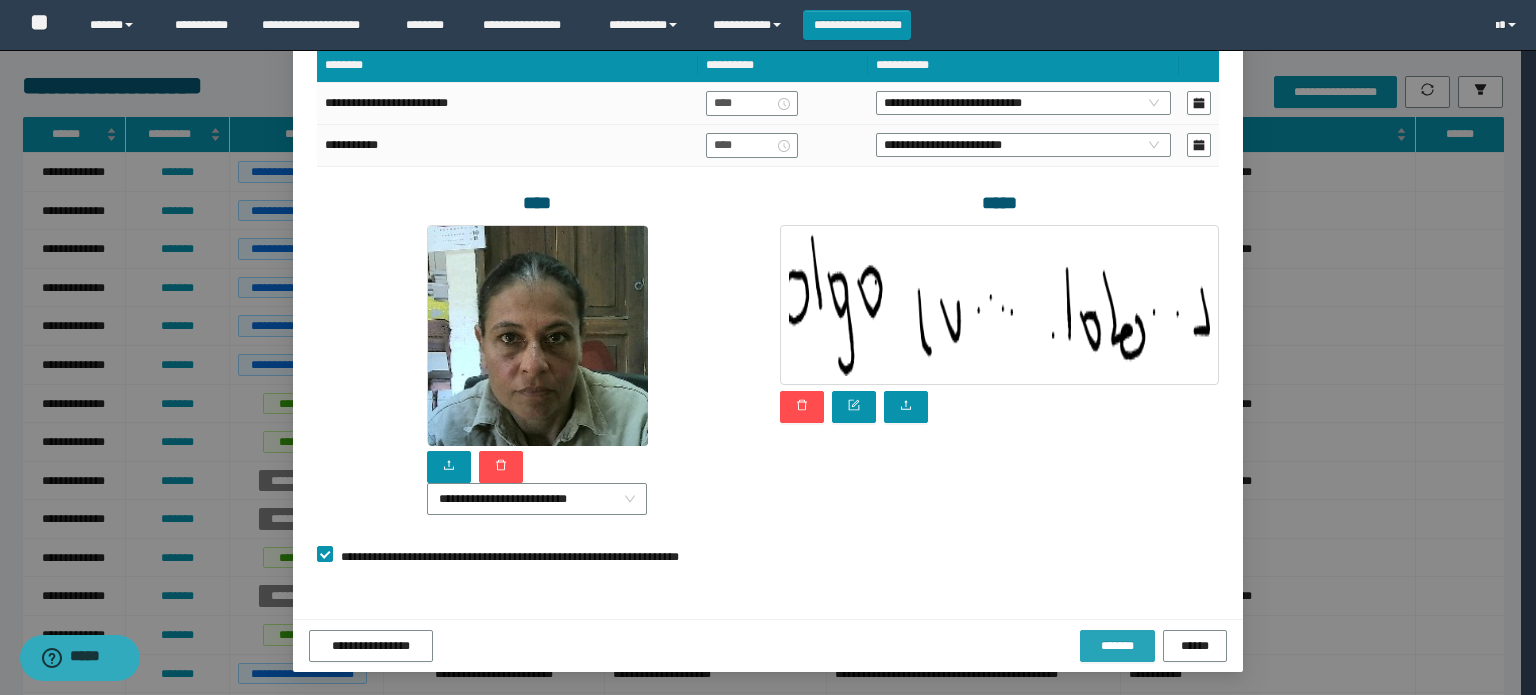 click on "*******" at bounding box center (1117, 646) 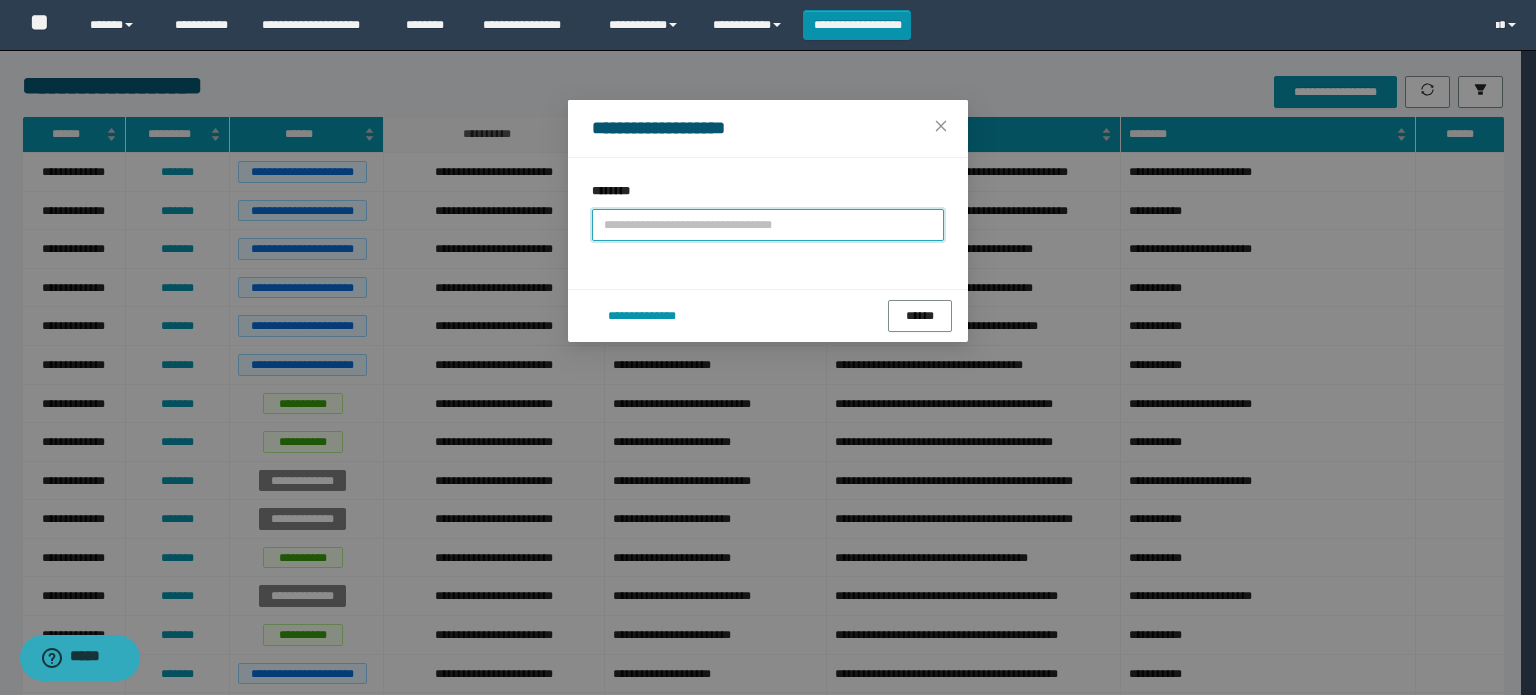 scroll, scrollTop: 0, scrollLeft: 0, axis: both 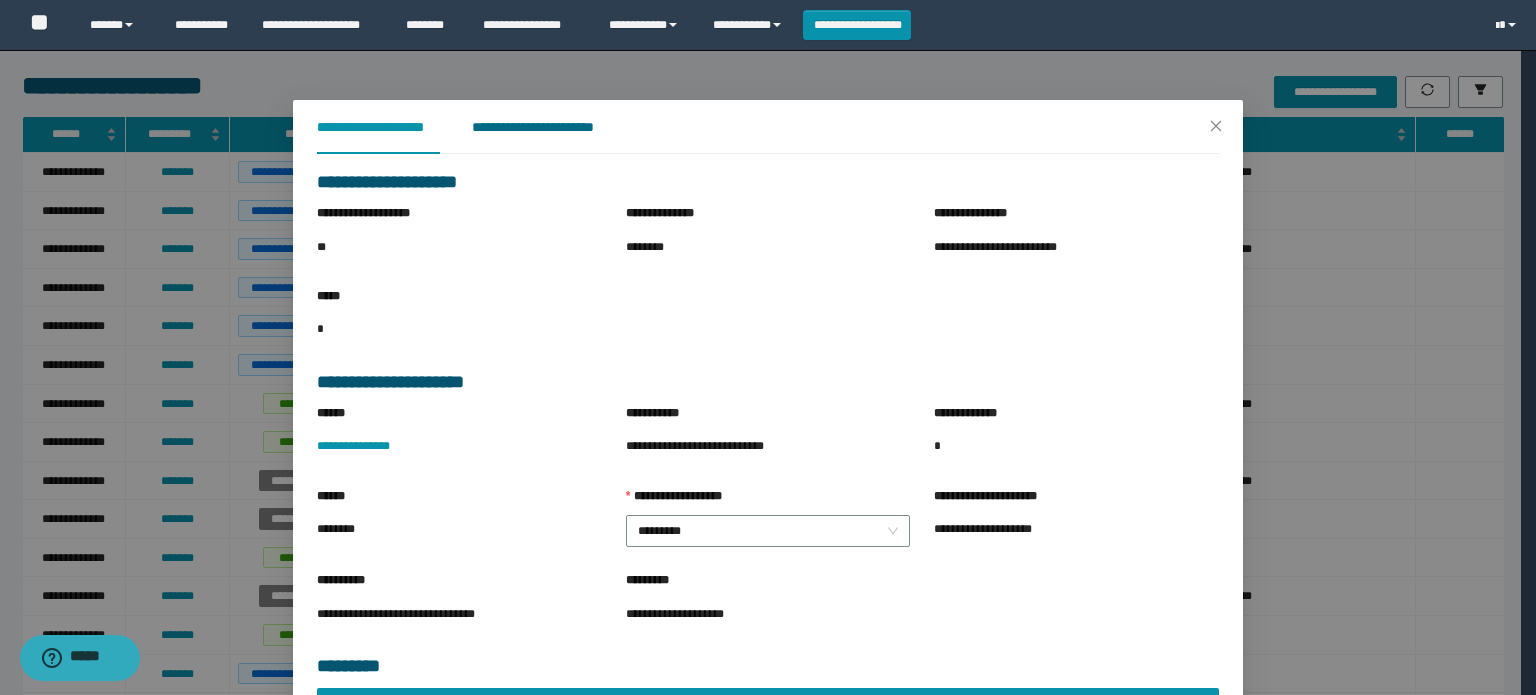 click on "**********" at bounding box center [548, 127] 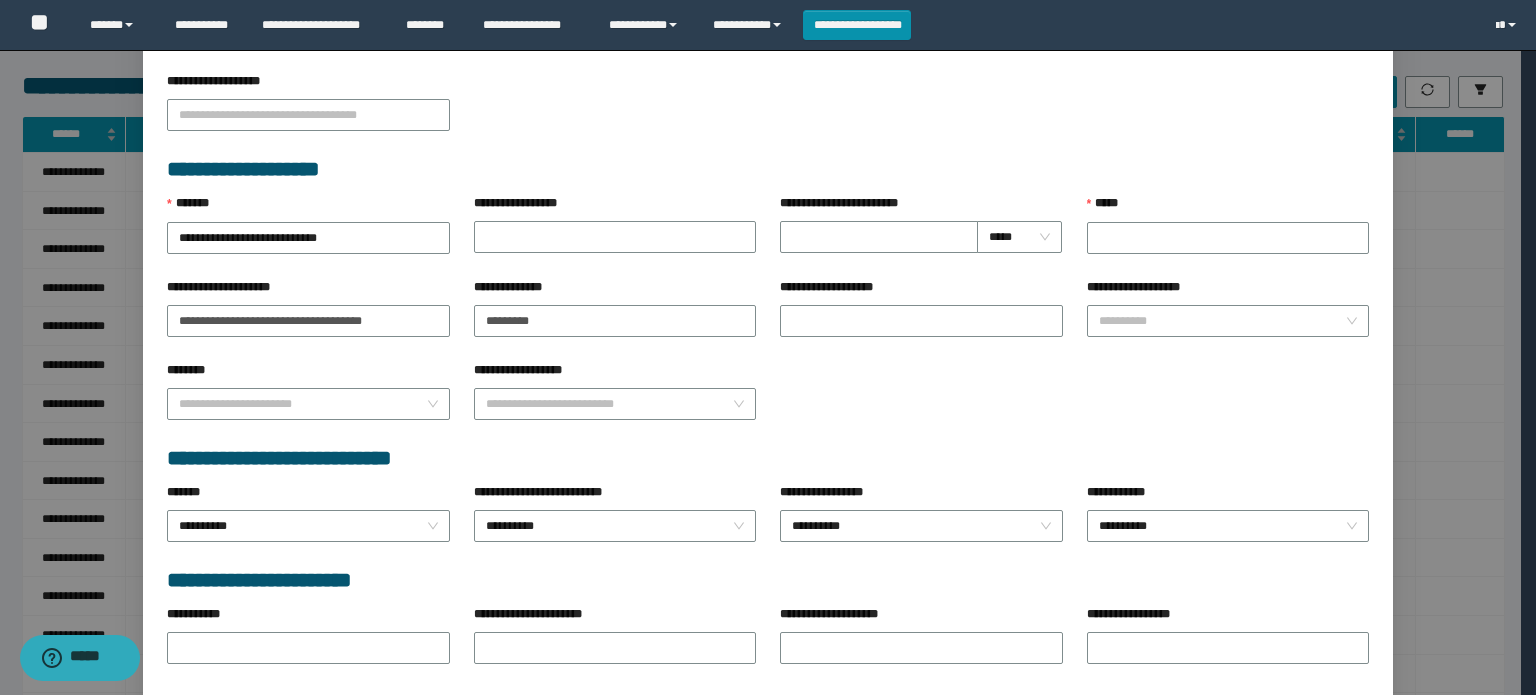 scroll, scrollTop: 849, scrollLeft: 0, axis: vertical 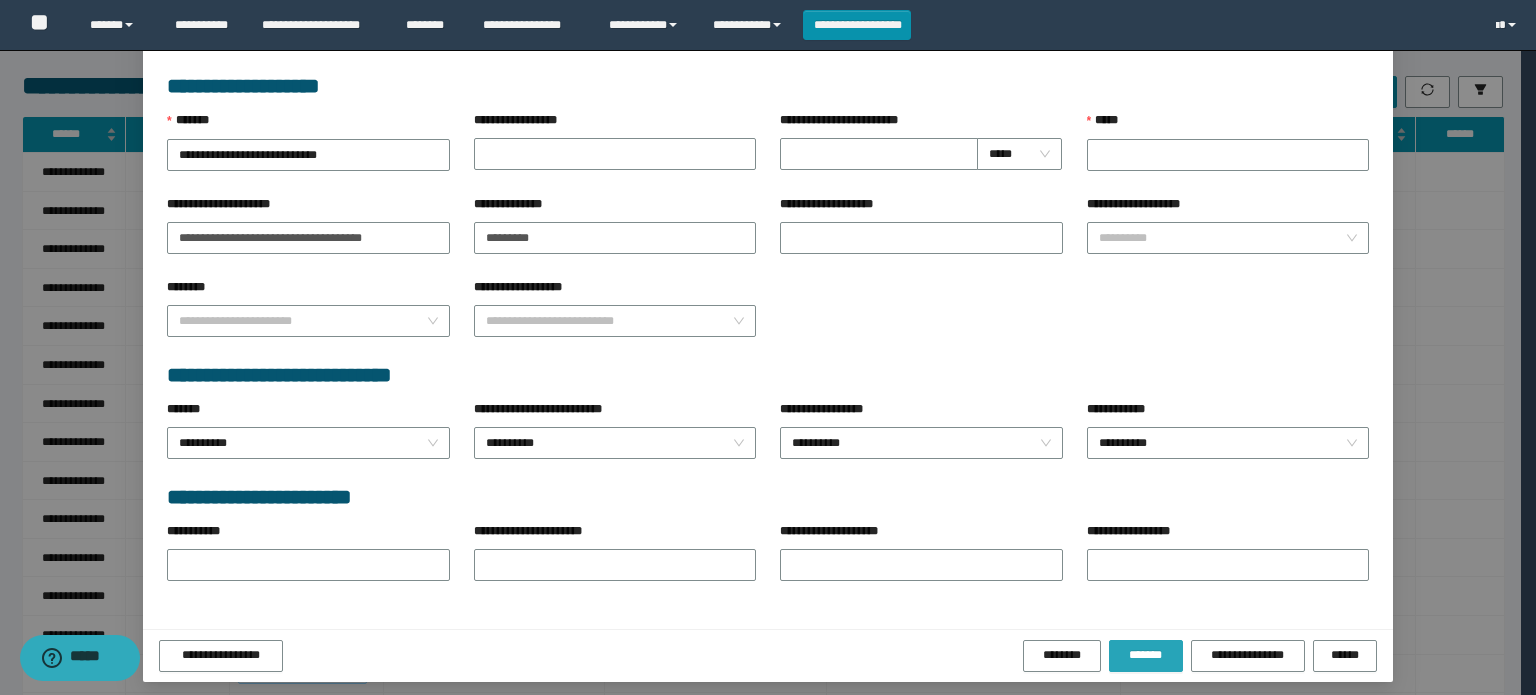 drag, startPoint x: 1132, startPoint y: 641, endPoint x: 1109, endPoint y: 617, distance: 33.24154 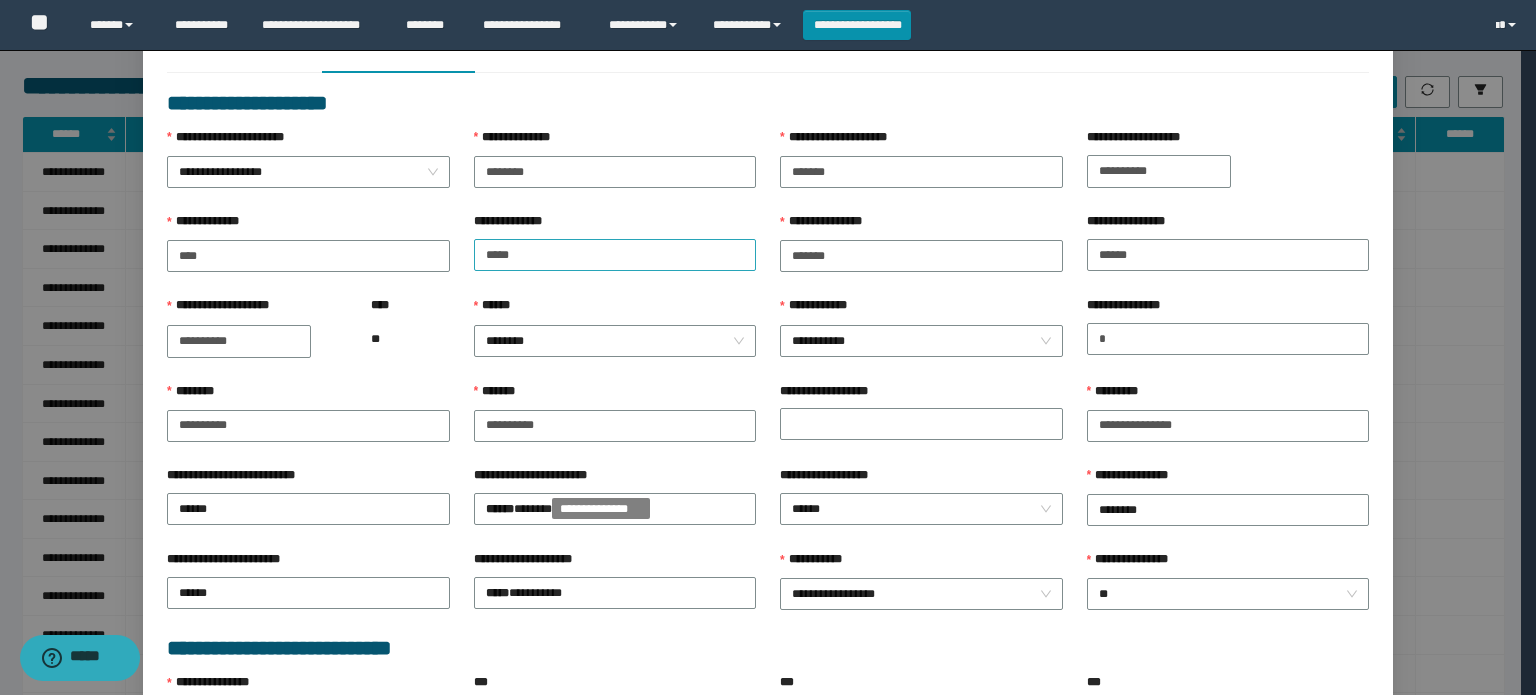 scroll, scrollTop: 0, scrollLeft: 0, axis: both 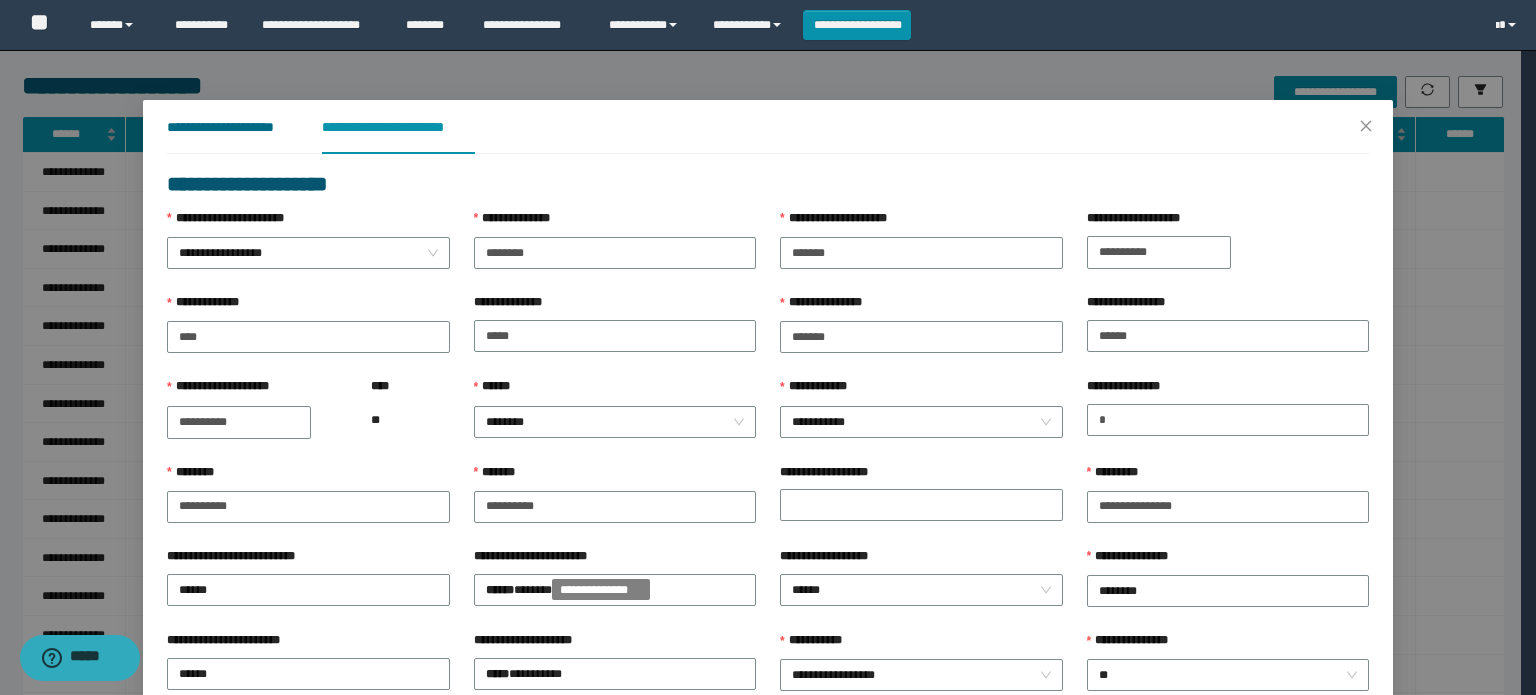 drag, startPoint x: 267, startPoint y: 123, endPoint x: 494, endPoint y: 183, distance: 234.79565 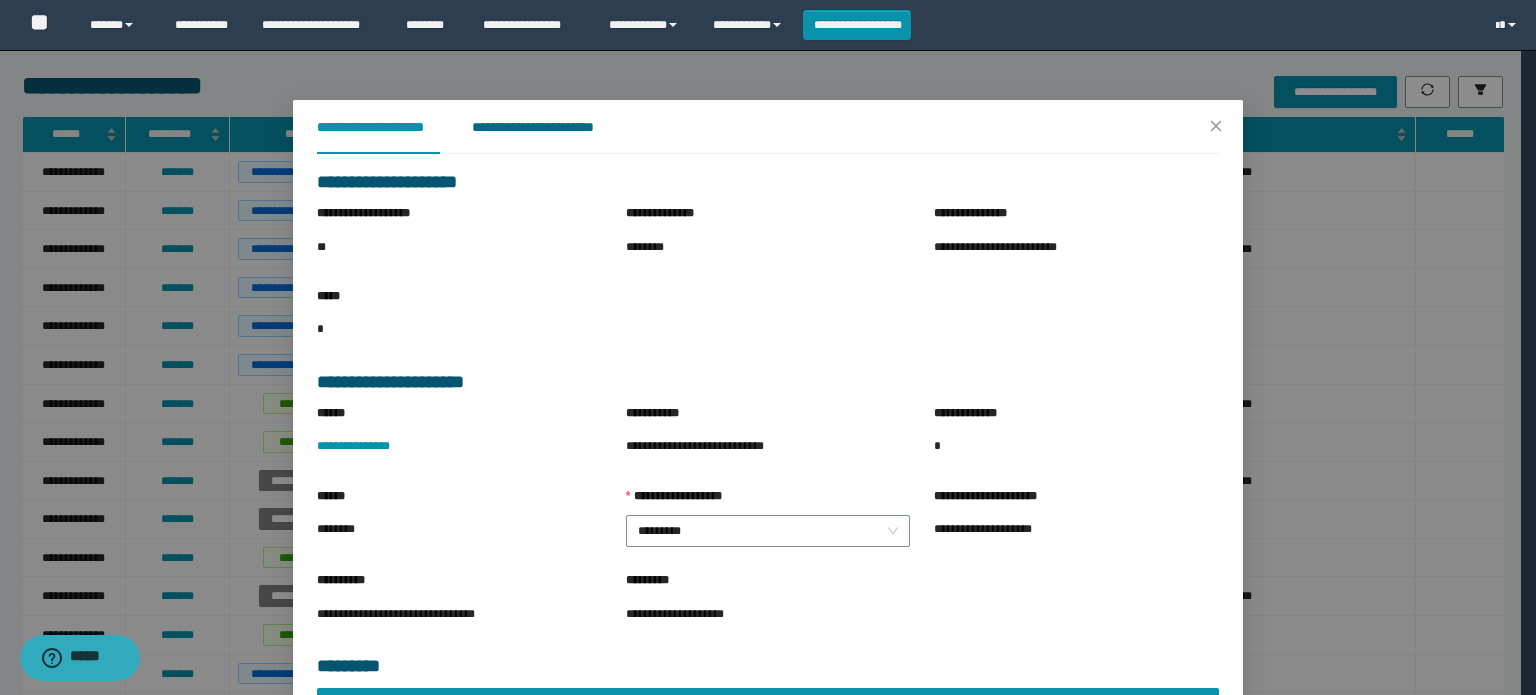 drag, startPoint x: 568, startPoint y: 126, endPoint x: 574, endPoint y: 238, distance: 112.1606 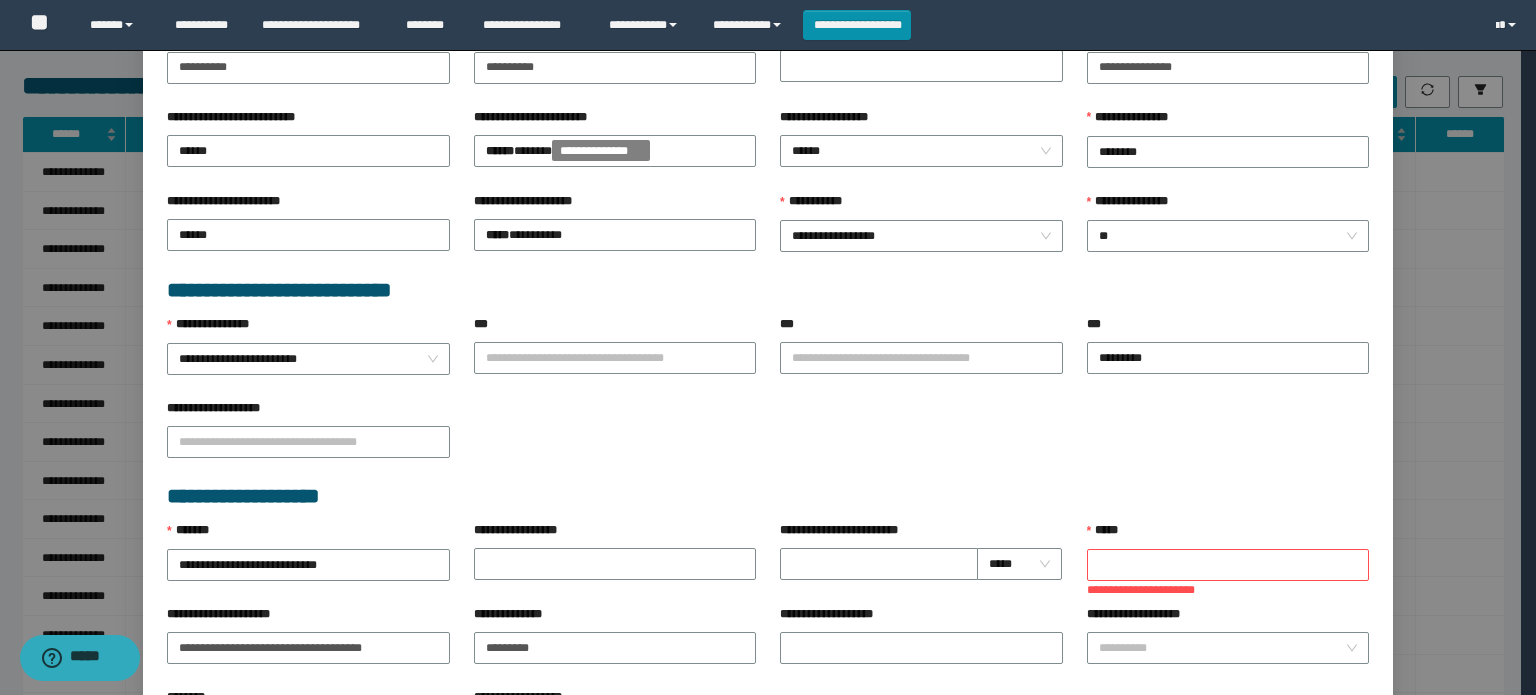 scroll, scrollTop: 600, scrollLeft: 0, axis: vertical 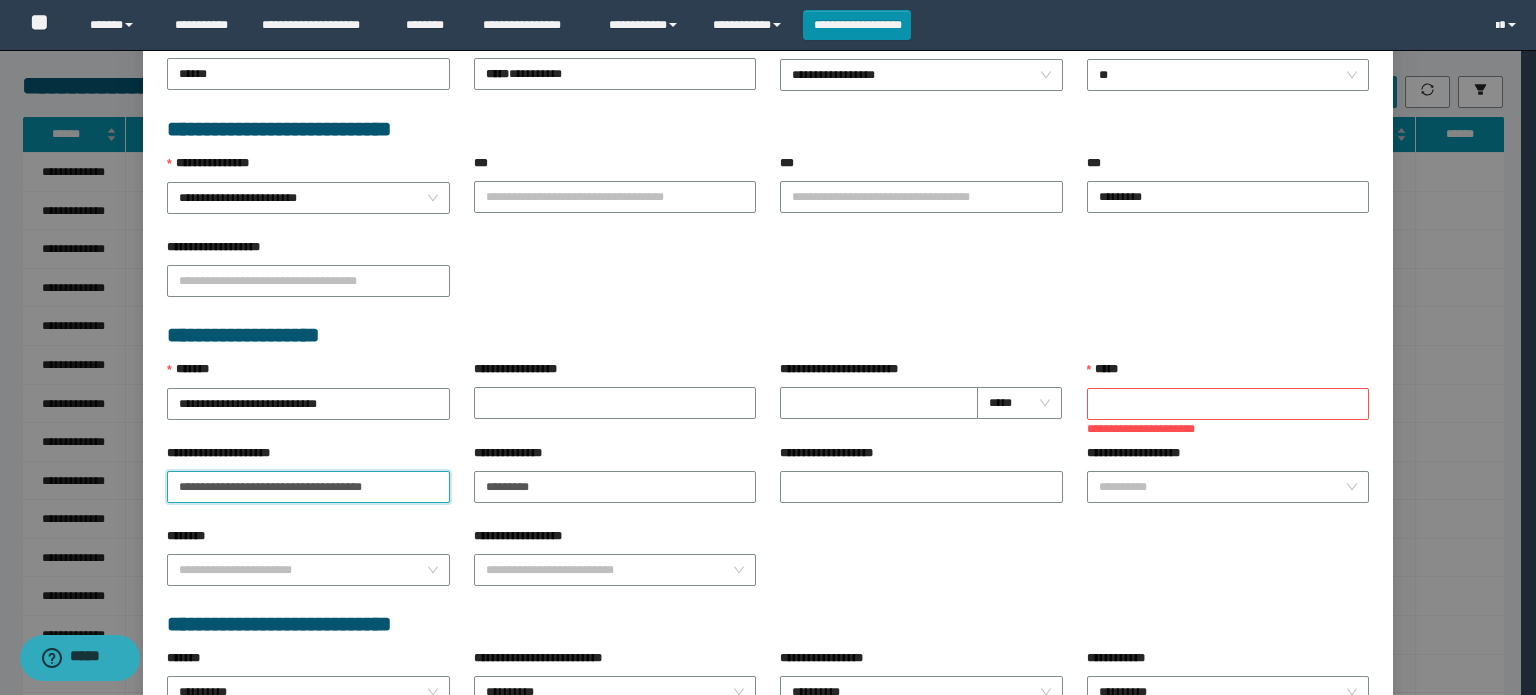 drag, startPoint x: 364, startPoint y: 484, endPoint x: 0, endPoint y: 484, distance: 364 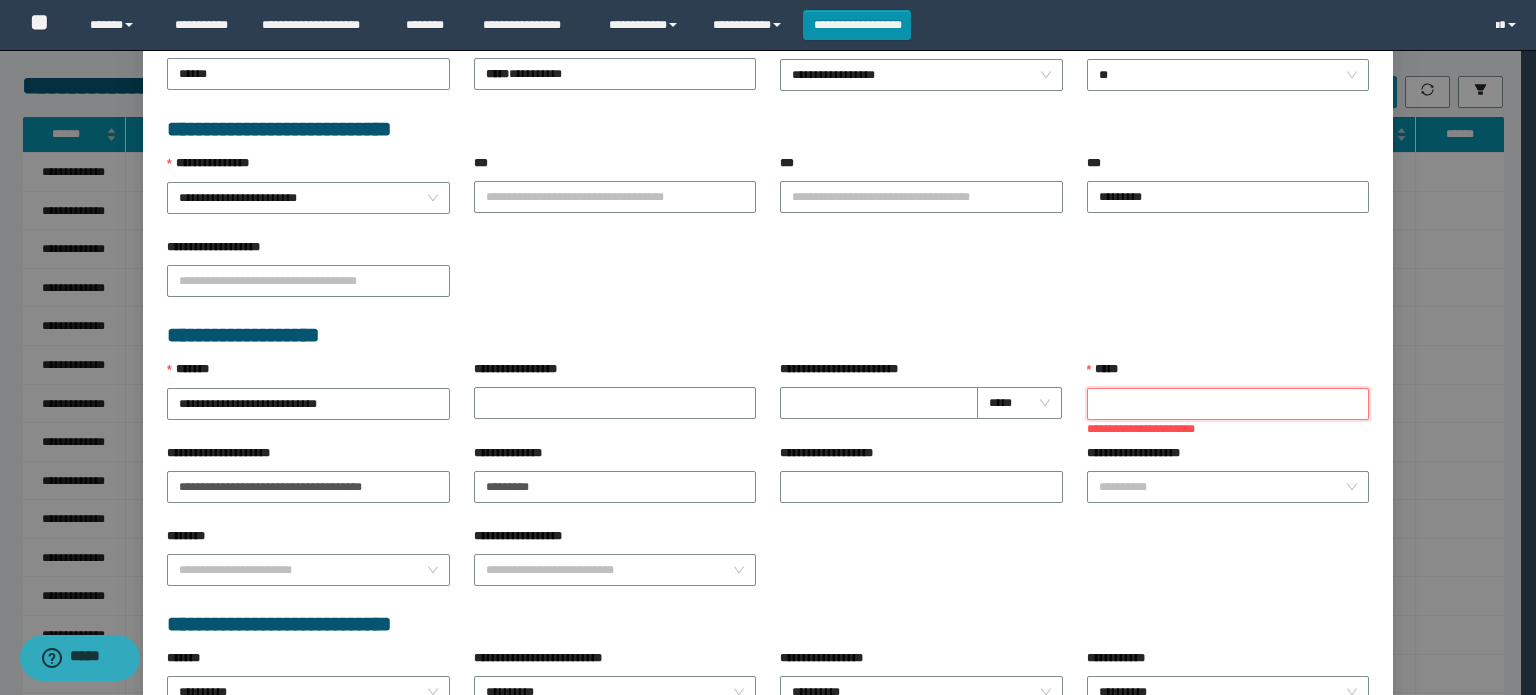 click on "*****" at bounding box center (1228, 404) 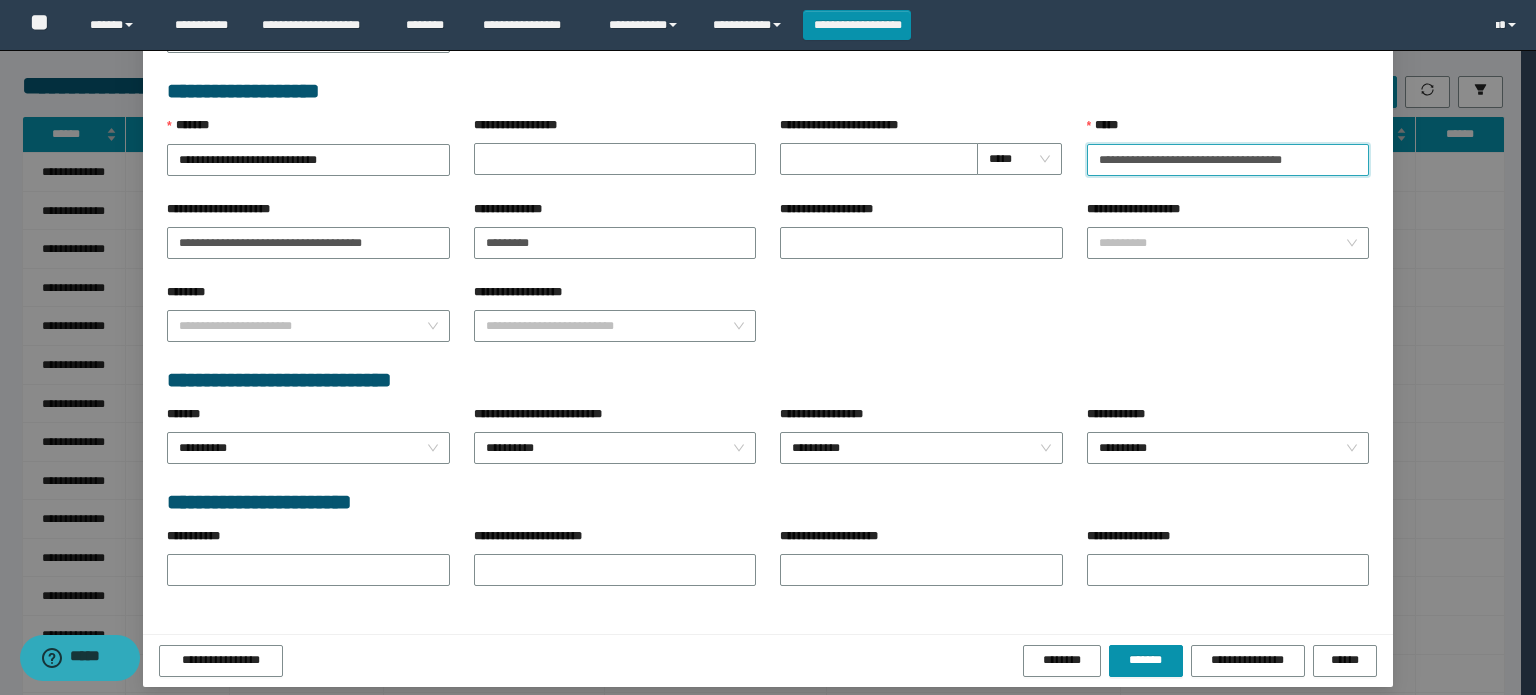 scroll, scrollTop: 849, scrollLeft: 0, axis: vertical 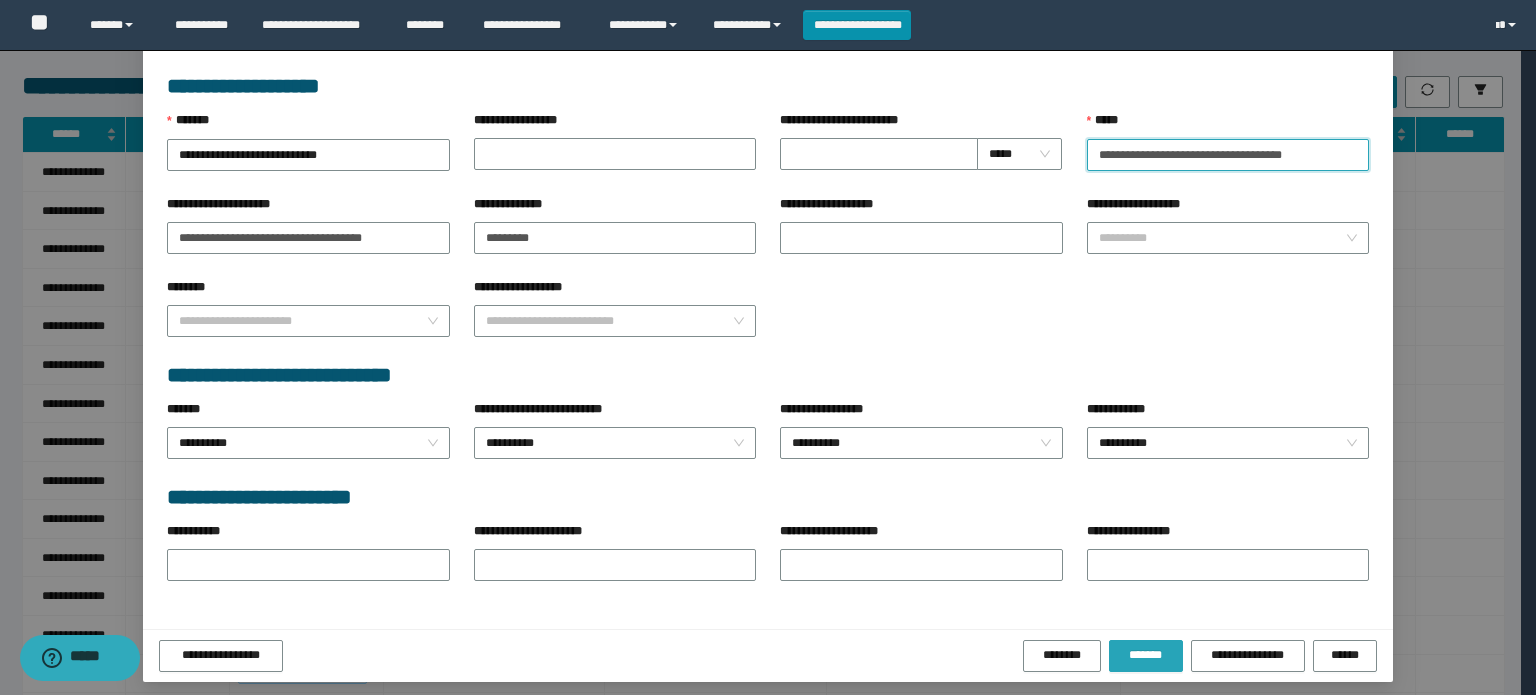 type on "**********" 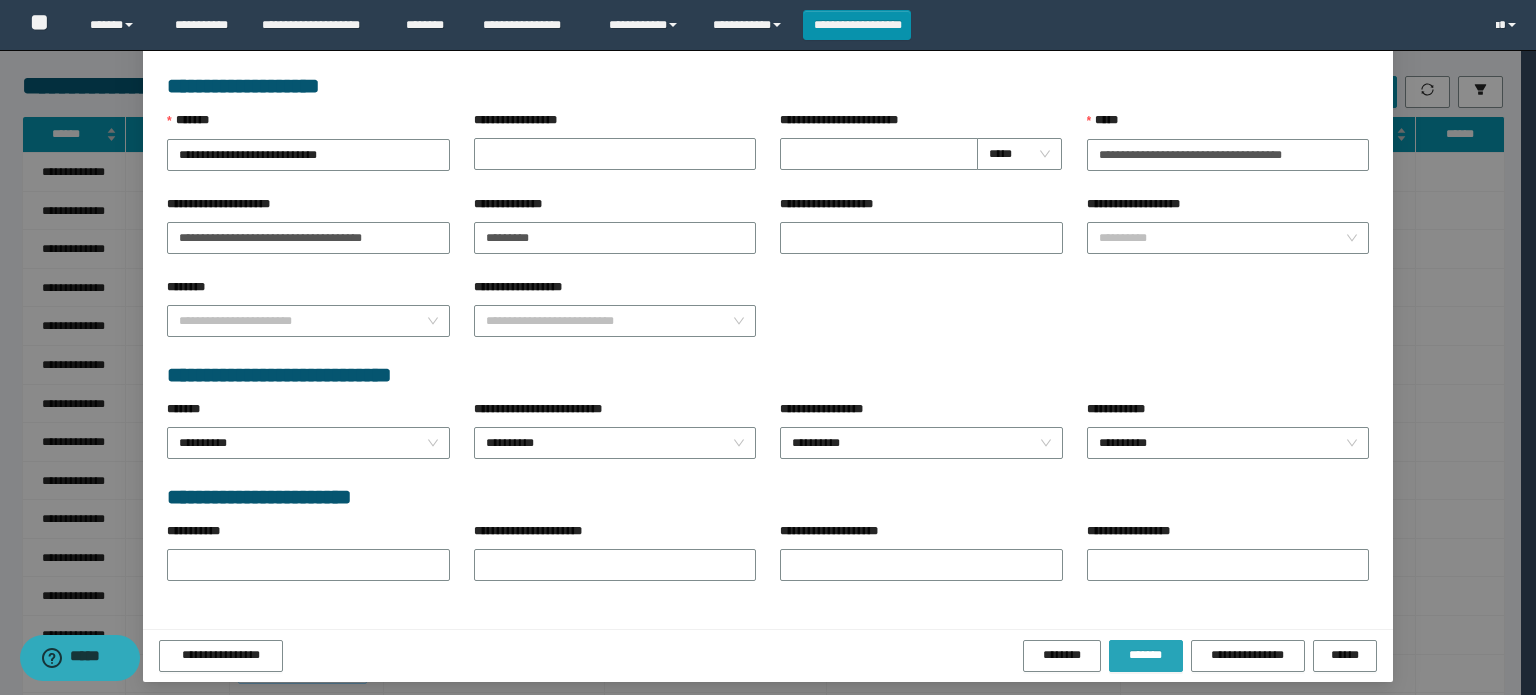 drag, startPoint x: 1162, startPoint y: 641, endPoint x: 1128, endPoint y: 632, distance: 35.17101 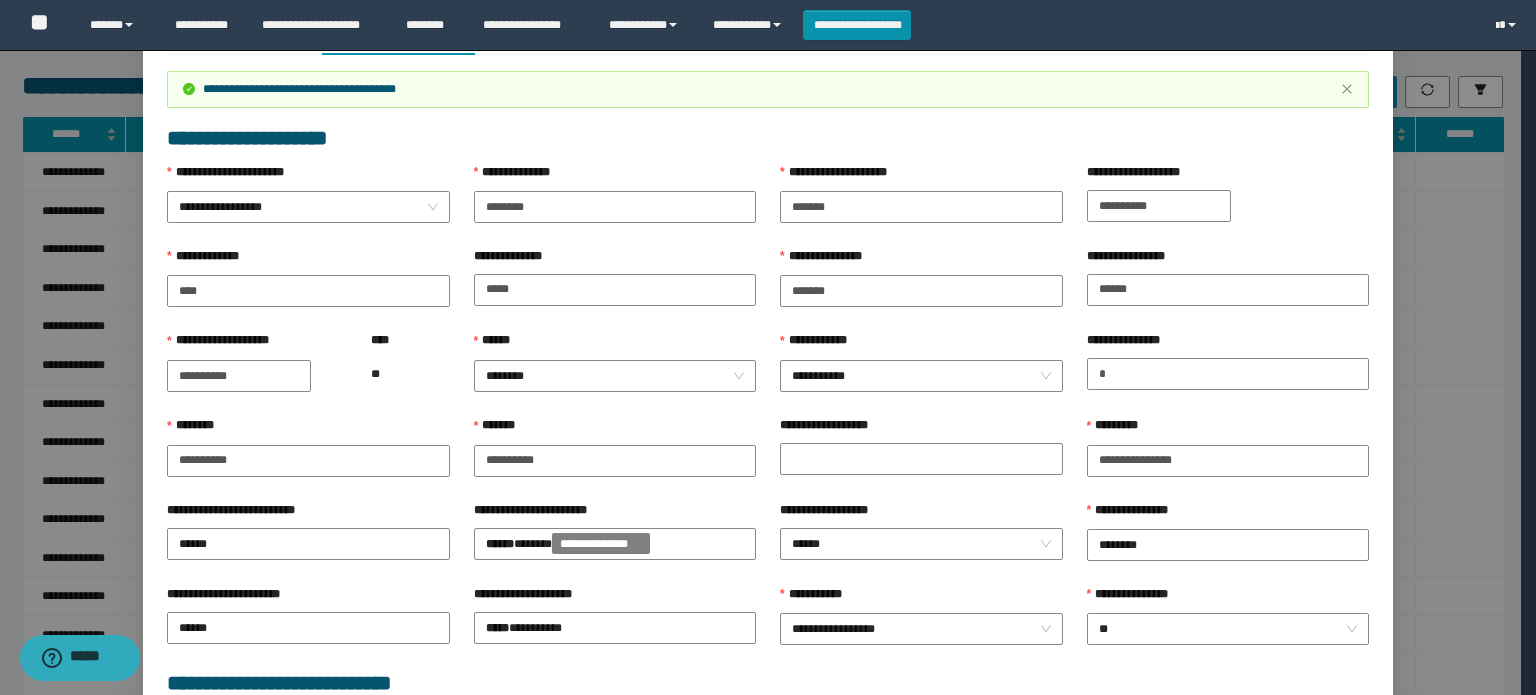 scroll, scrollTop: 0, scrollLeft: 0, axis: both 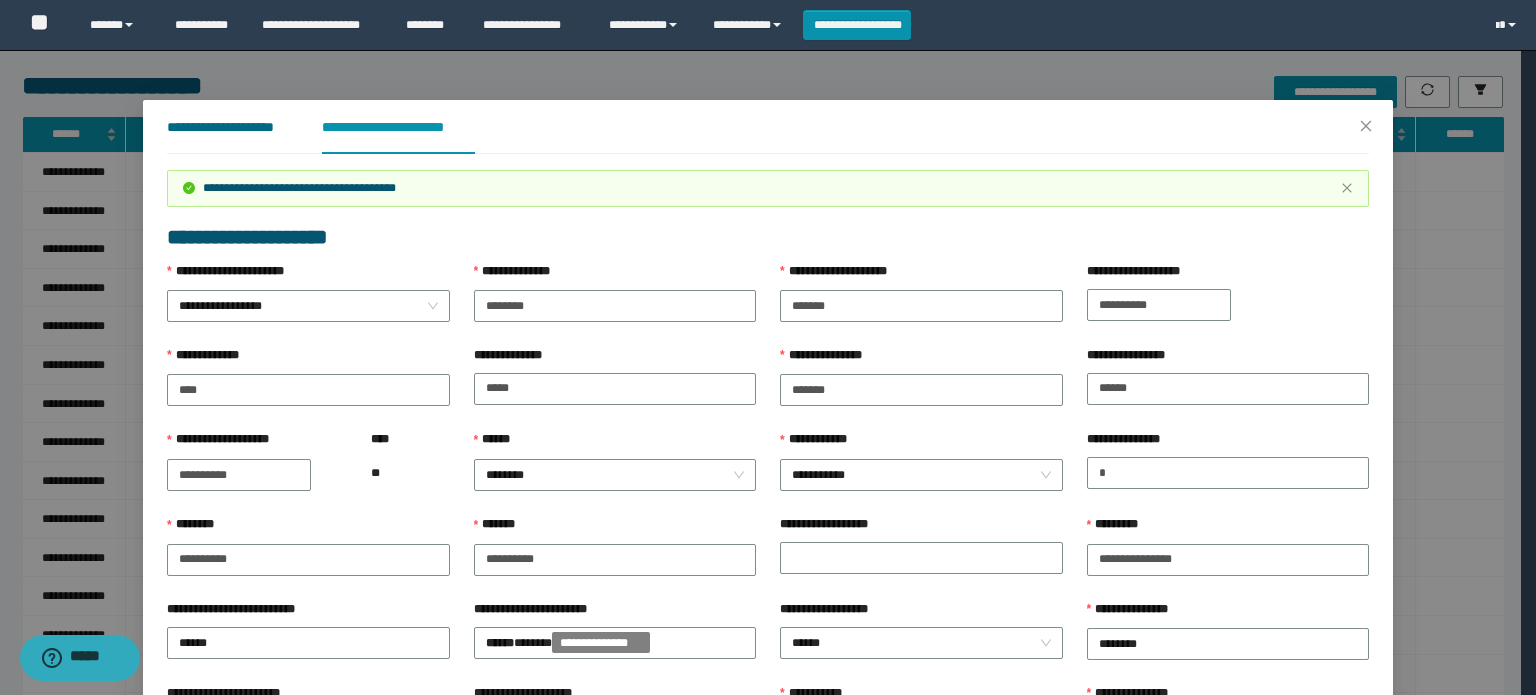 drag, startPoint x: 244, startPoint y: 131, endPoint x: 316, endPoint y: 177, distance: 85.44004 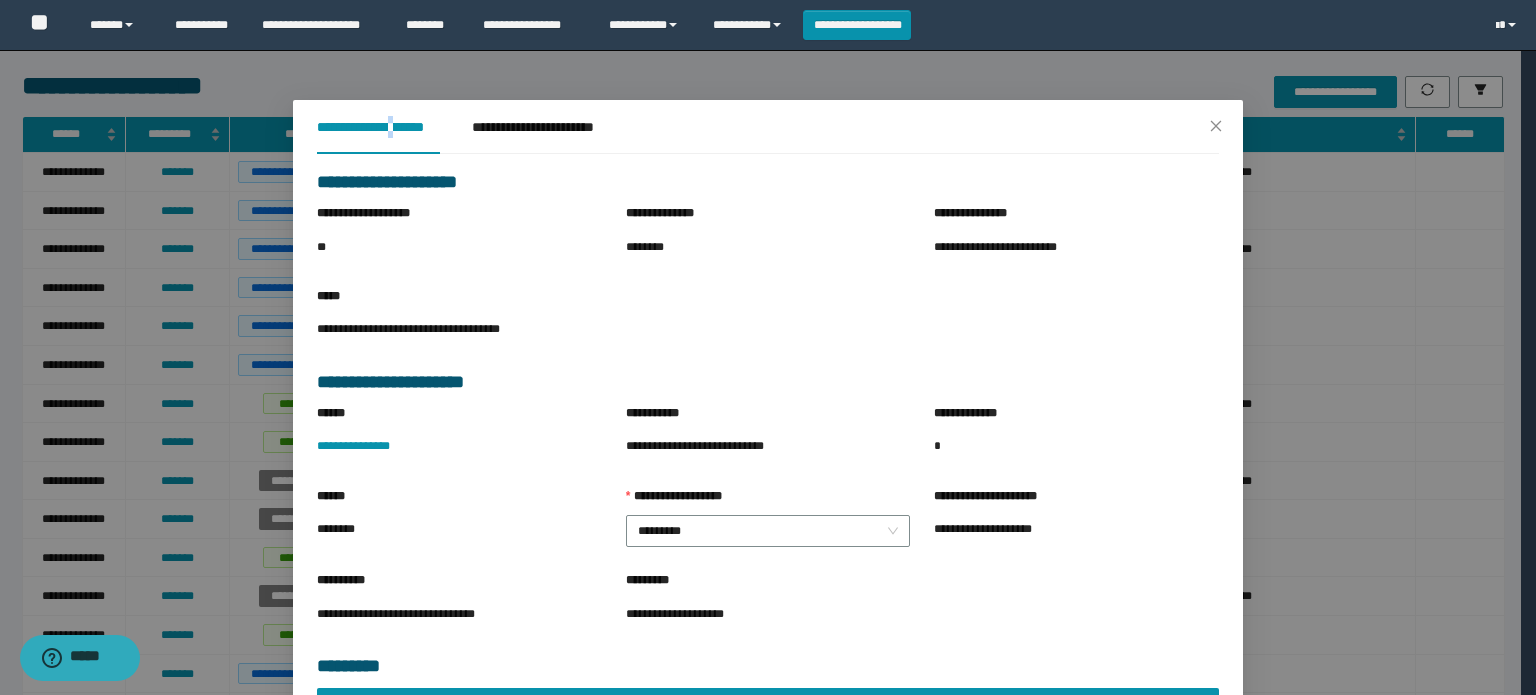 scroll, scrollTop: 225, scrollLeft: 0, axis: vertical 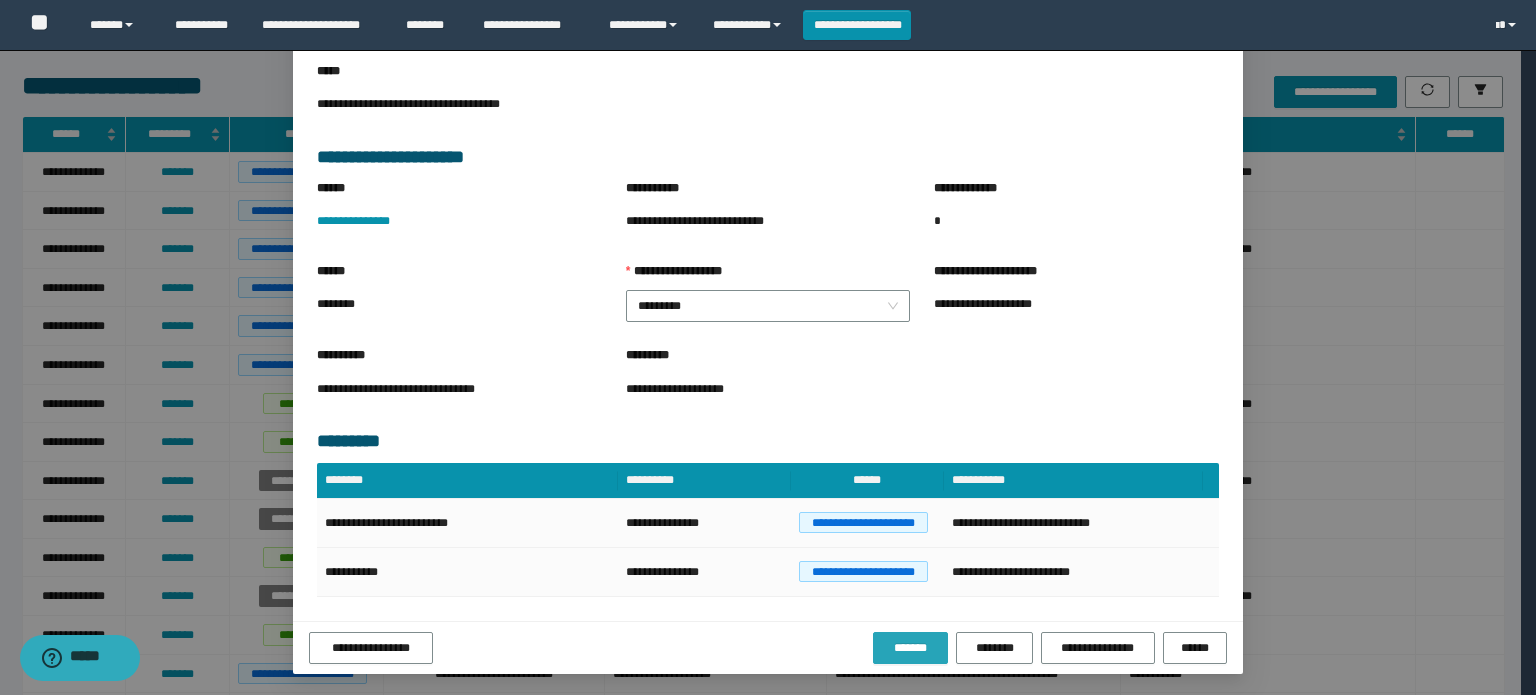 click on "*******" at bounding box center (910, 648) 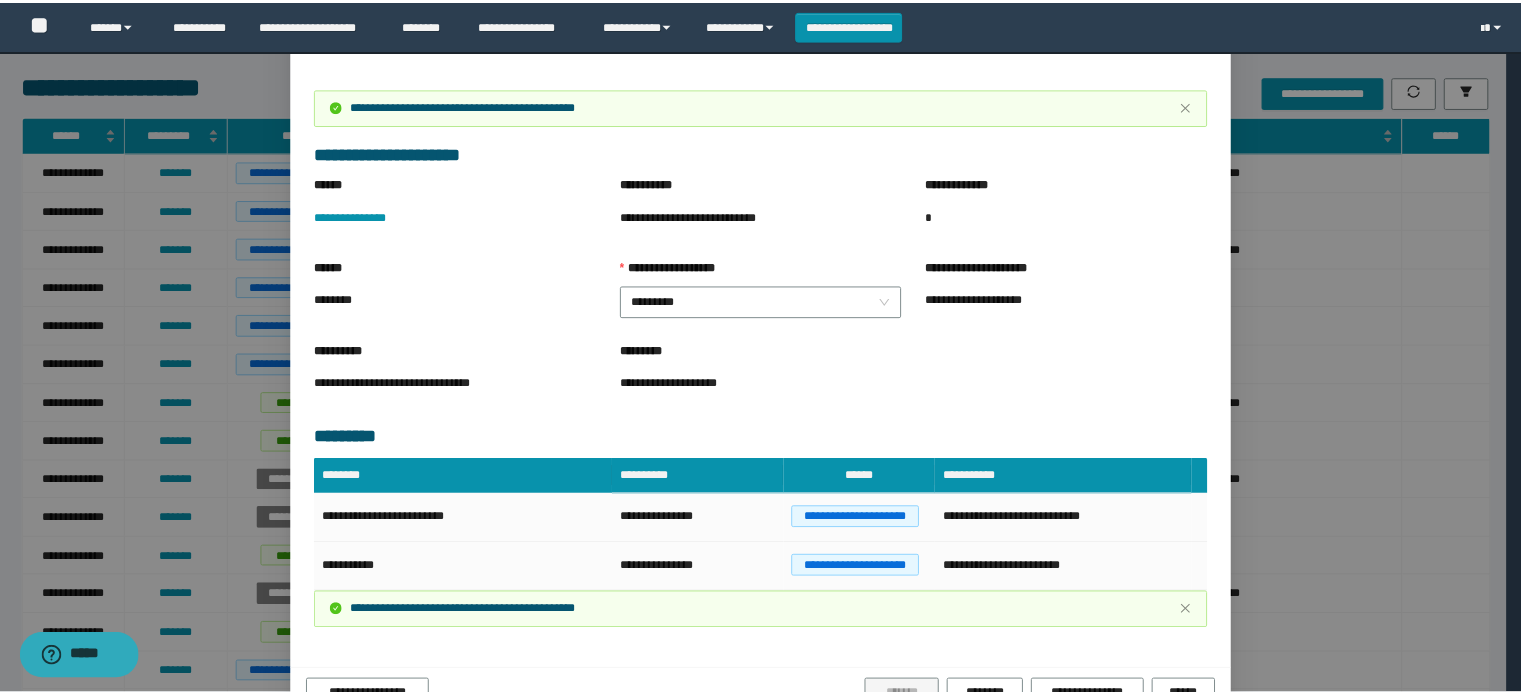 scroll, scrollTop: 331, scrollLeft: 0, axis: vertical 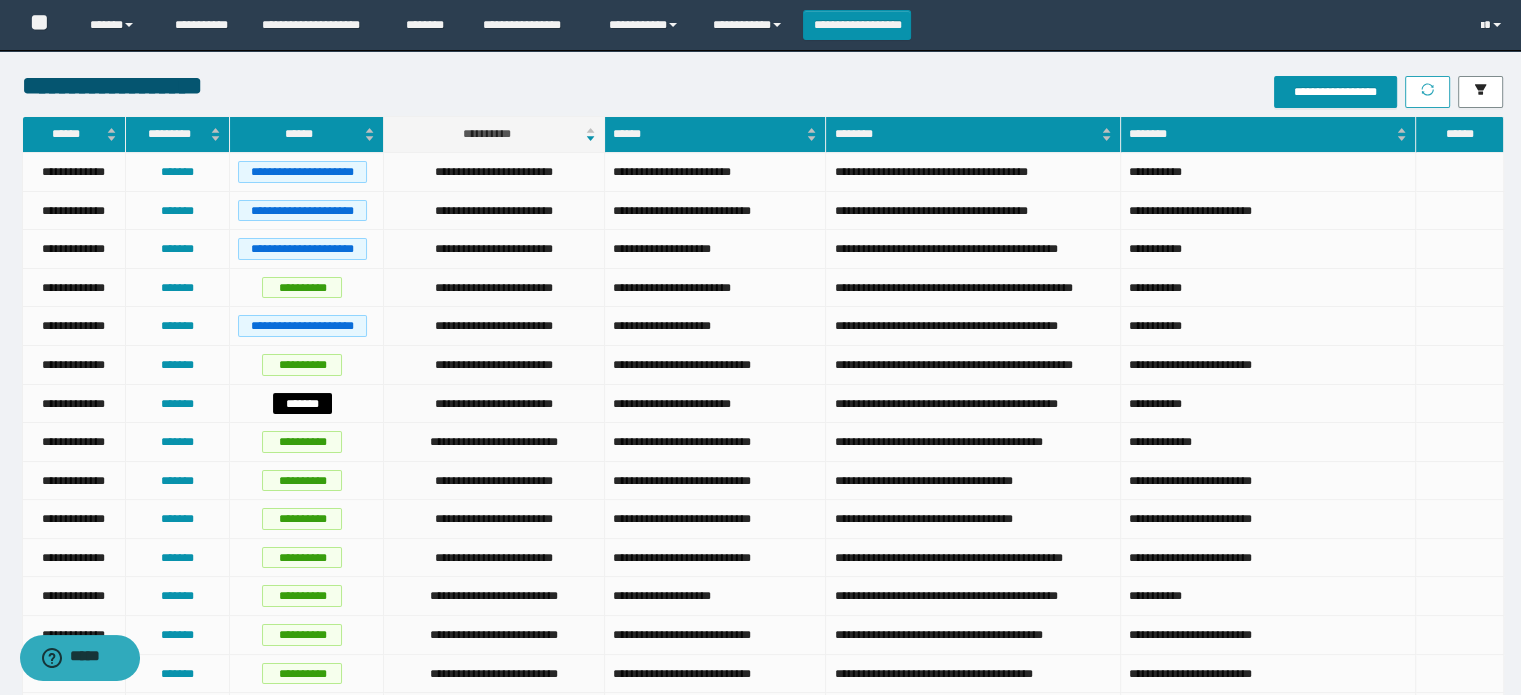 click 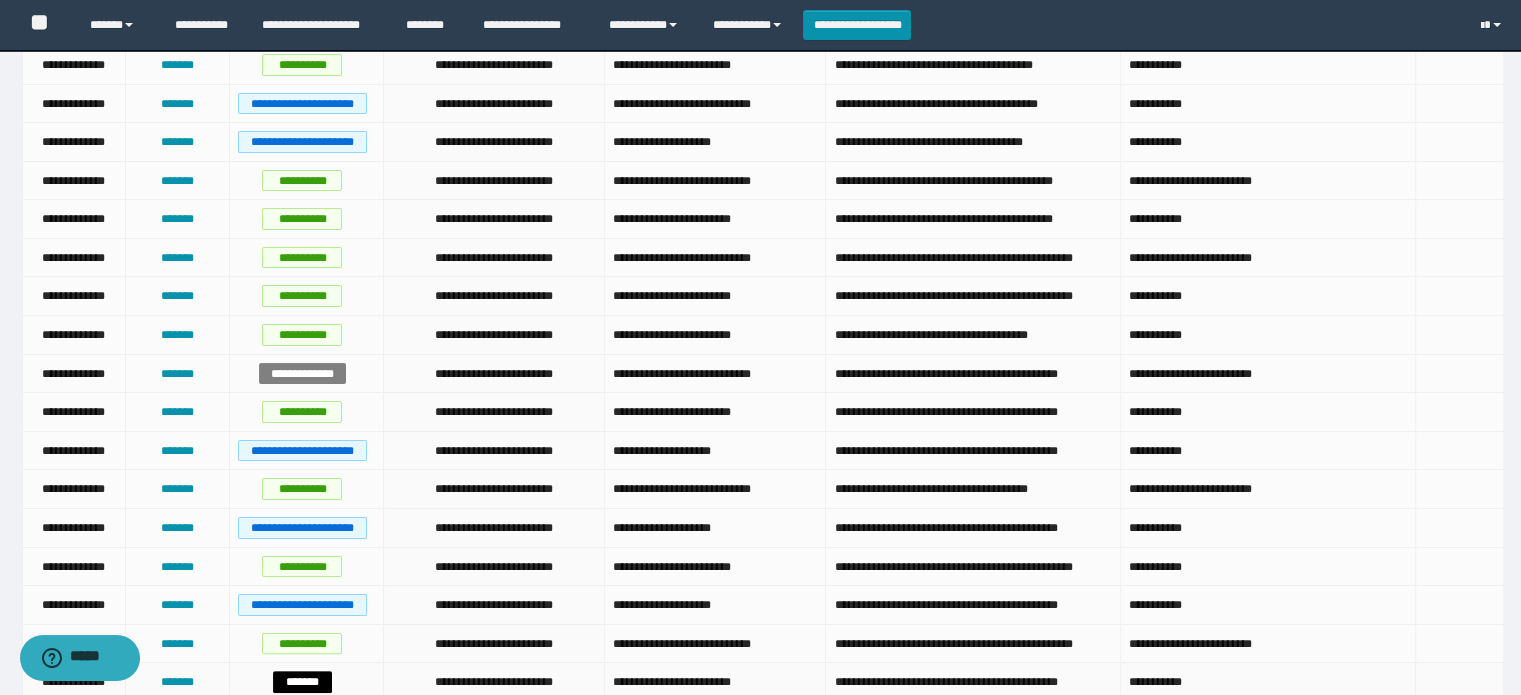 scroll, scrollTop: 0, scrollLeft: 0, axis: both 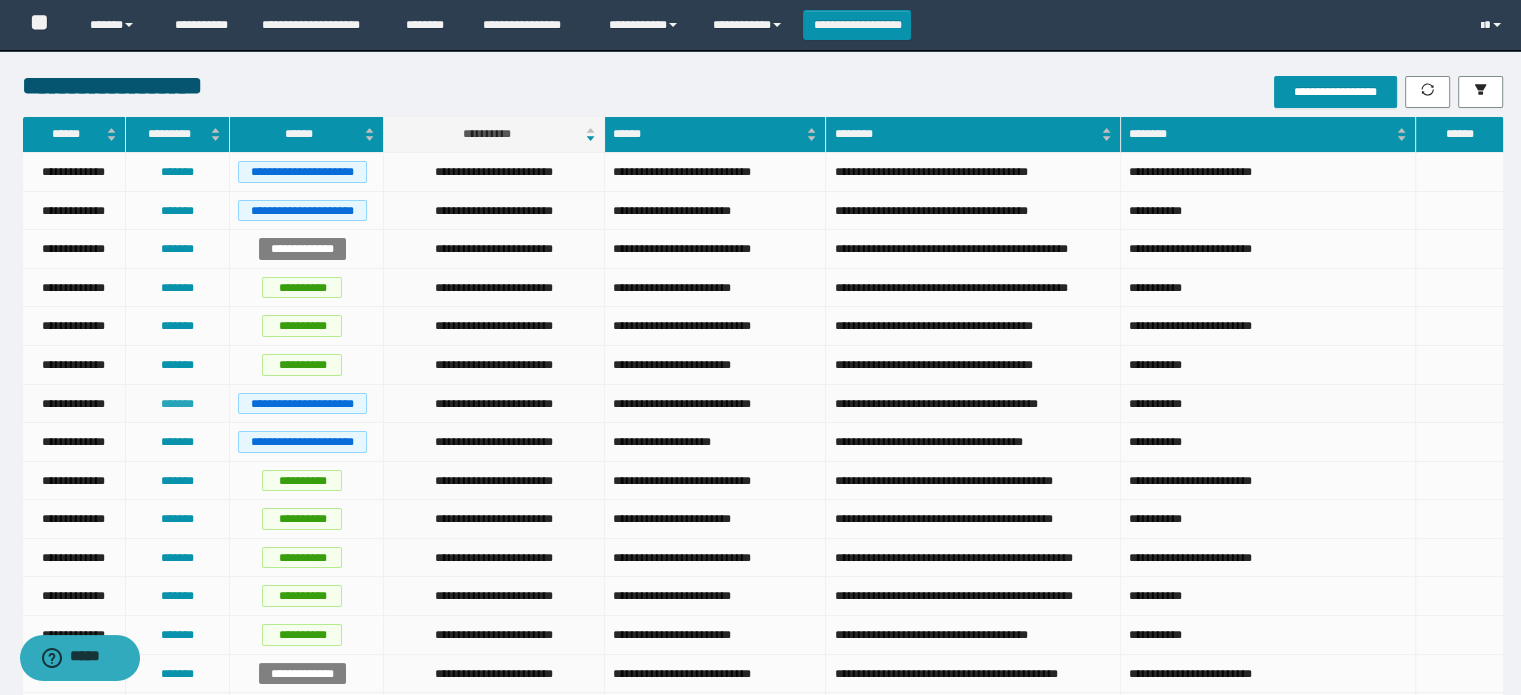 click on "*******" at bounding box center [177, 404] 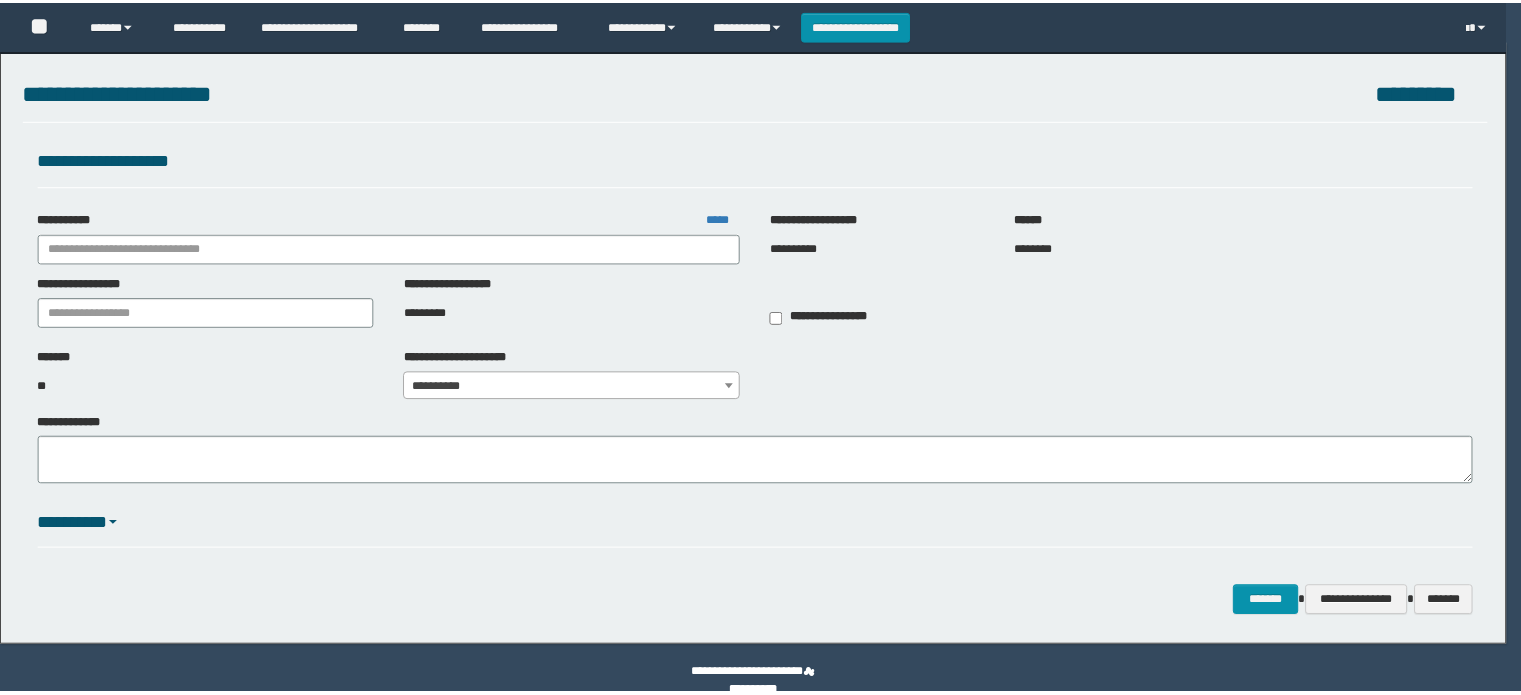 scroll, scrollTop: 0, scrollLeft: 0, axis: both 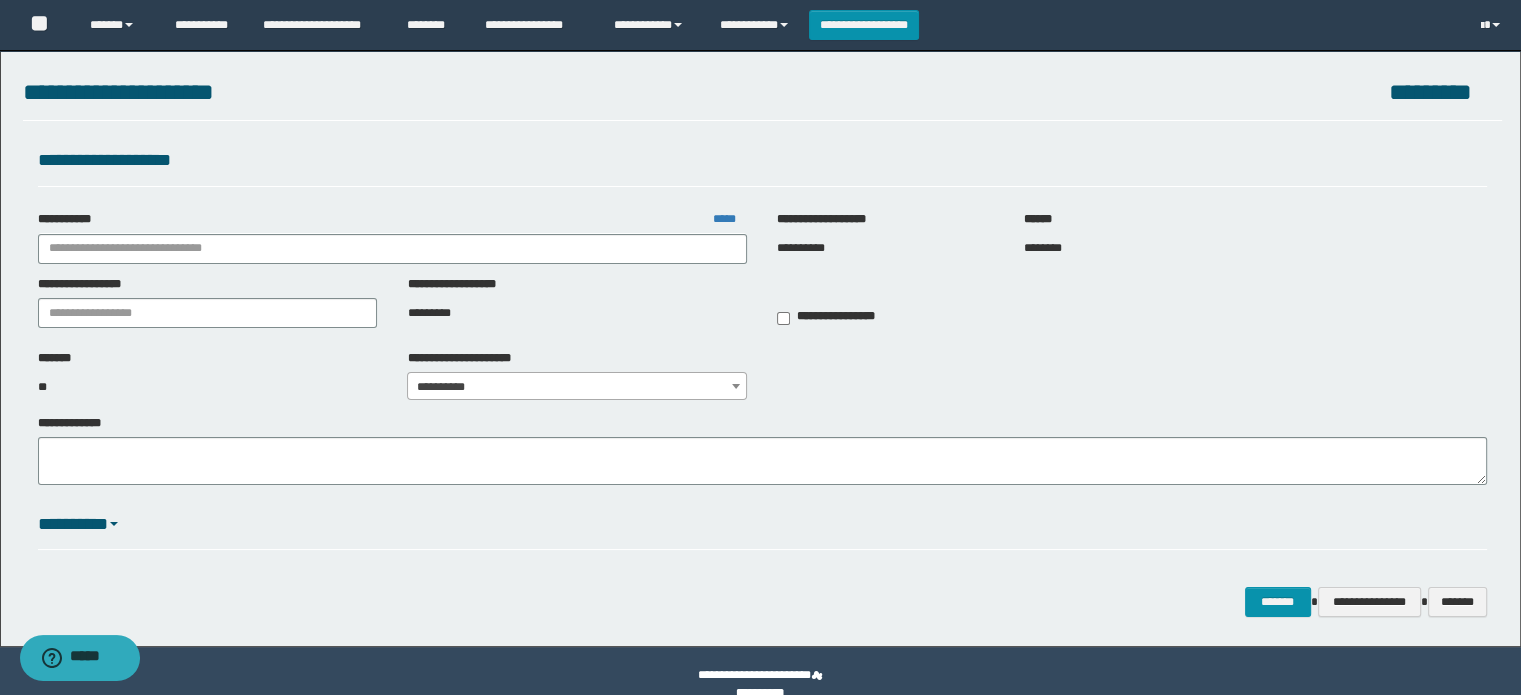 type on "**********" 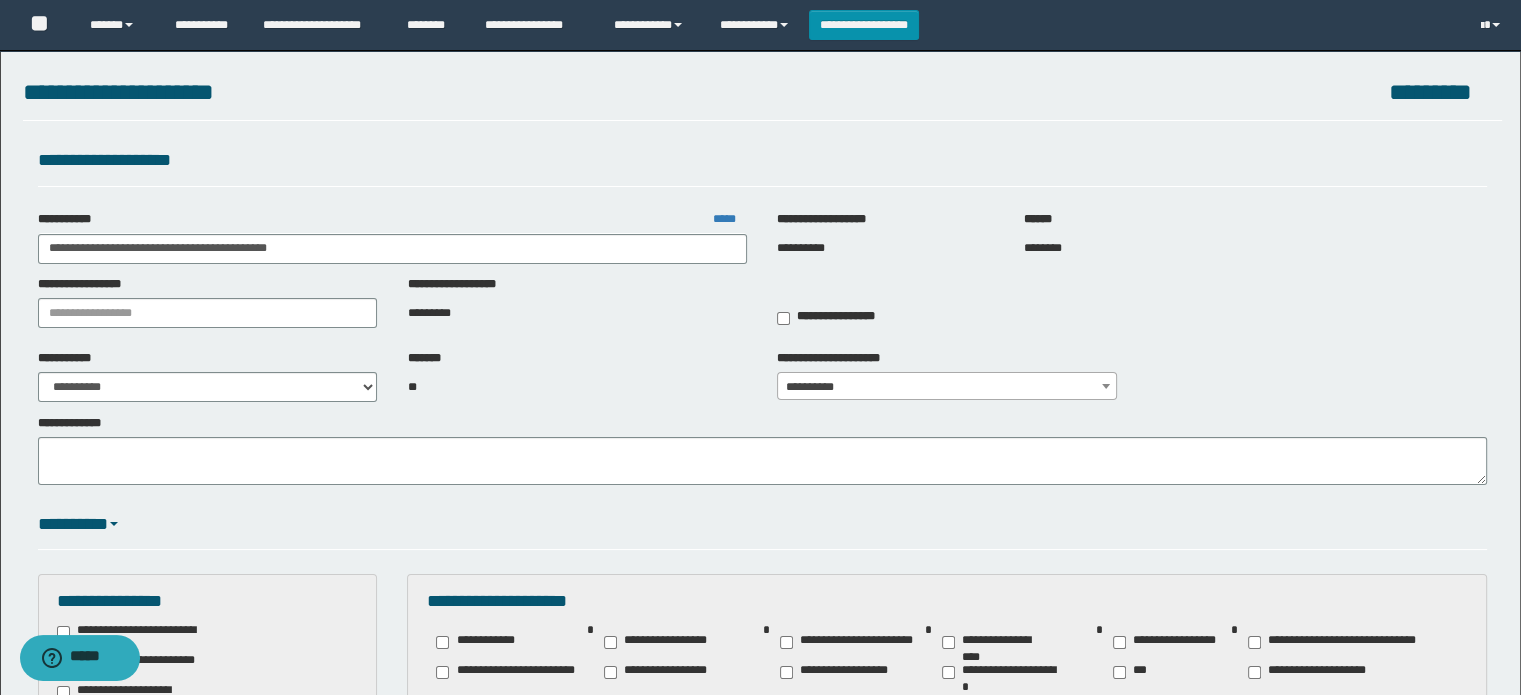 scroll, scrollTop: 400, scrollLeft: 0, axis: vertical 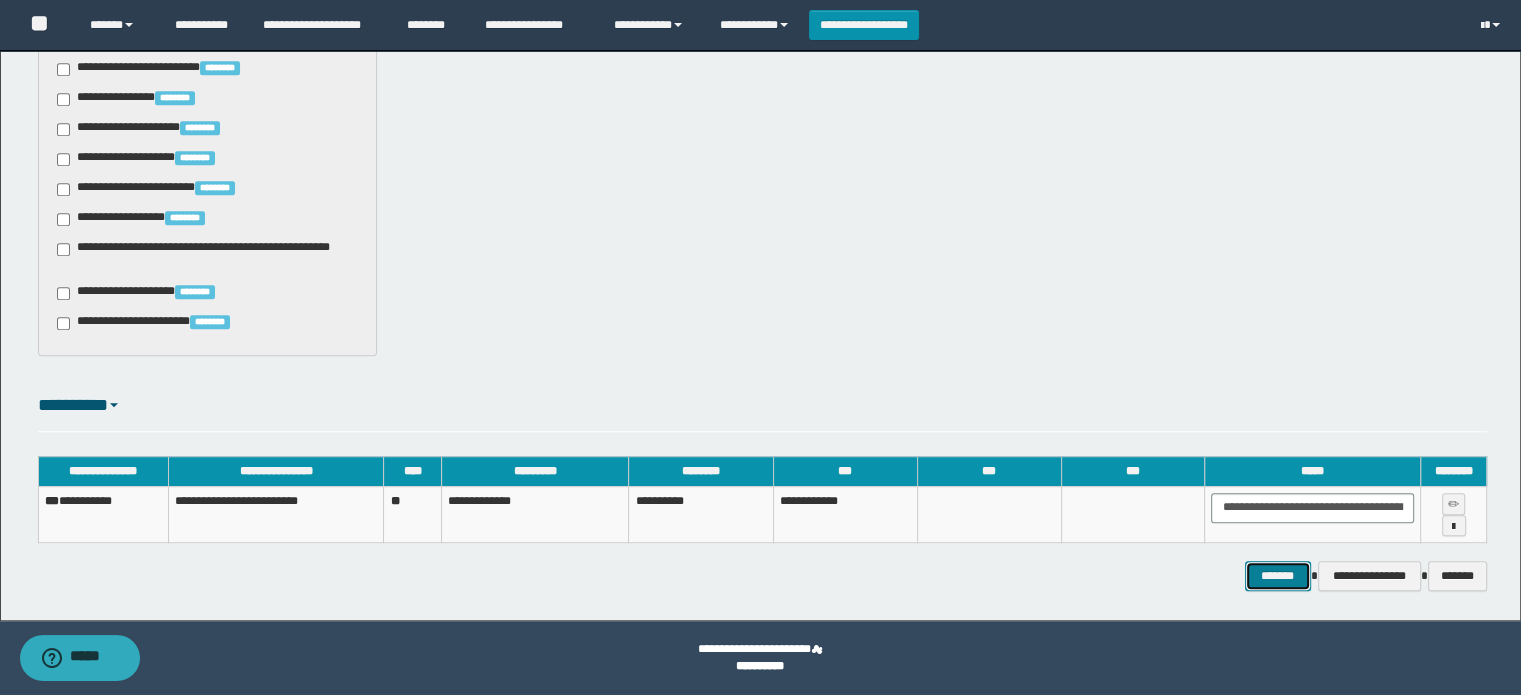 drag, startPoint x: 1292, startPoint y: 568, endPoint x: 1239, endPoint y: 576, distance: 53.600372 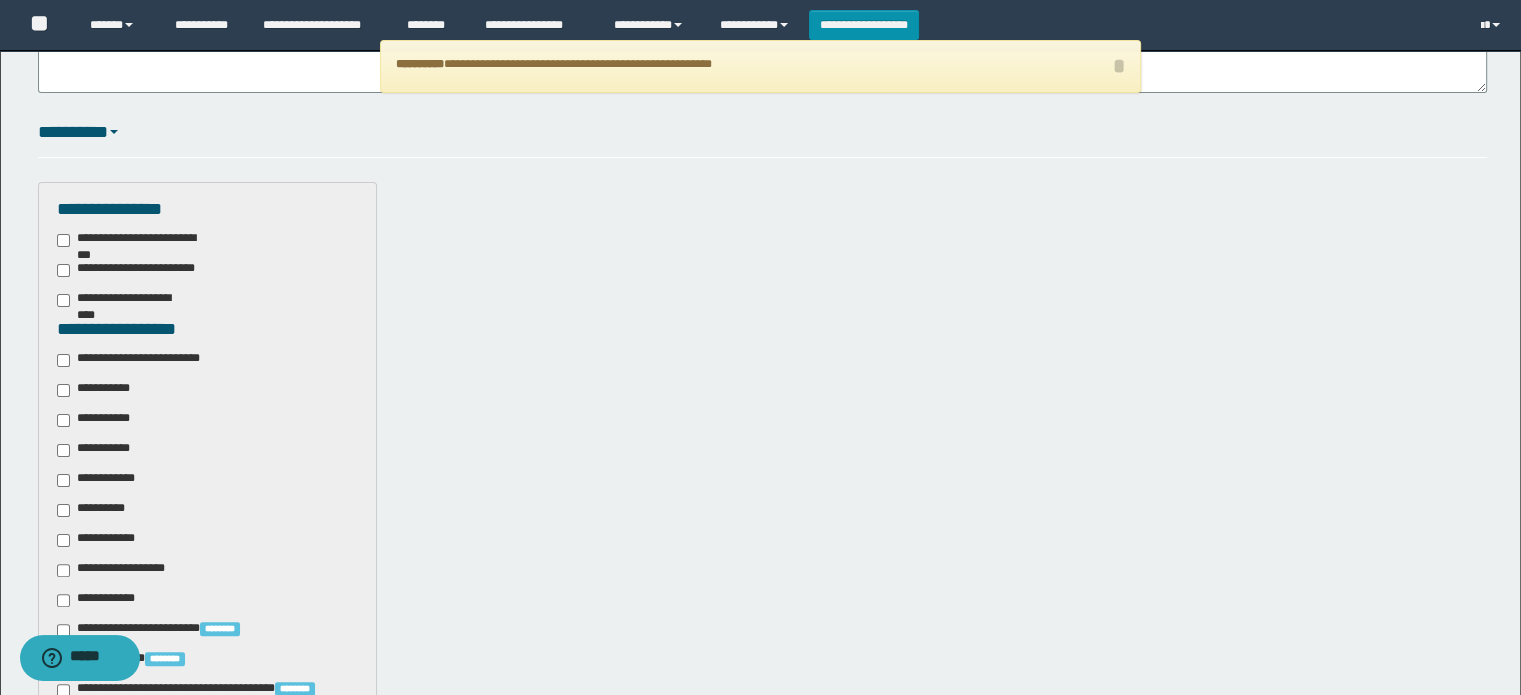 scroll, scrollTop: 383, scrollLeft: 0, axis: vertical 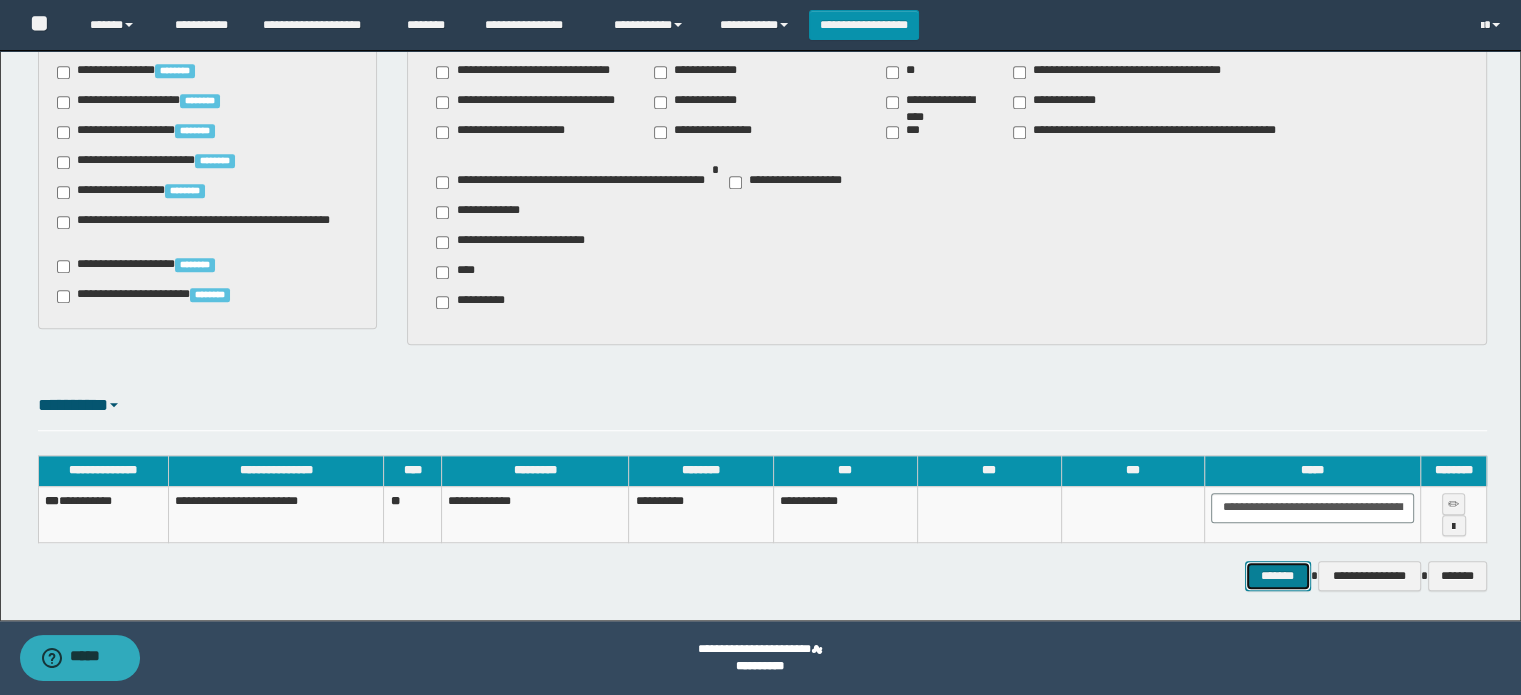 drag, startPoint x: 1292, startPoint y: 579, endPoint x: 954, endPoint y: 531, distance: 341.39127 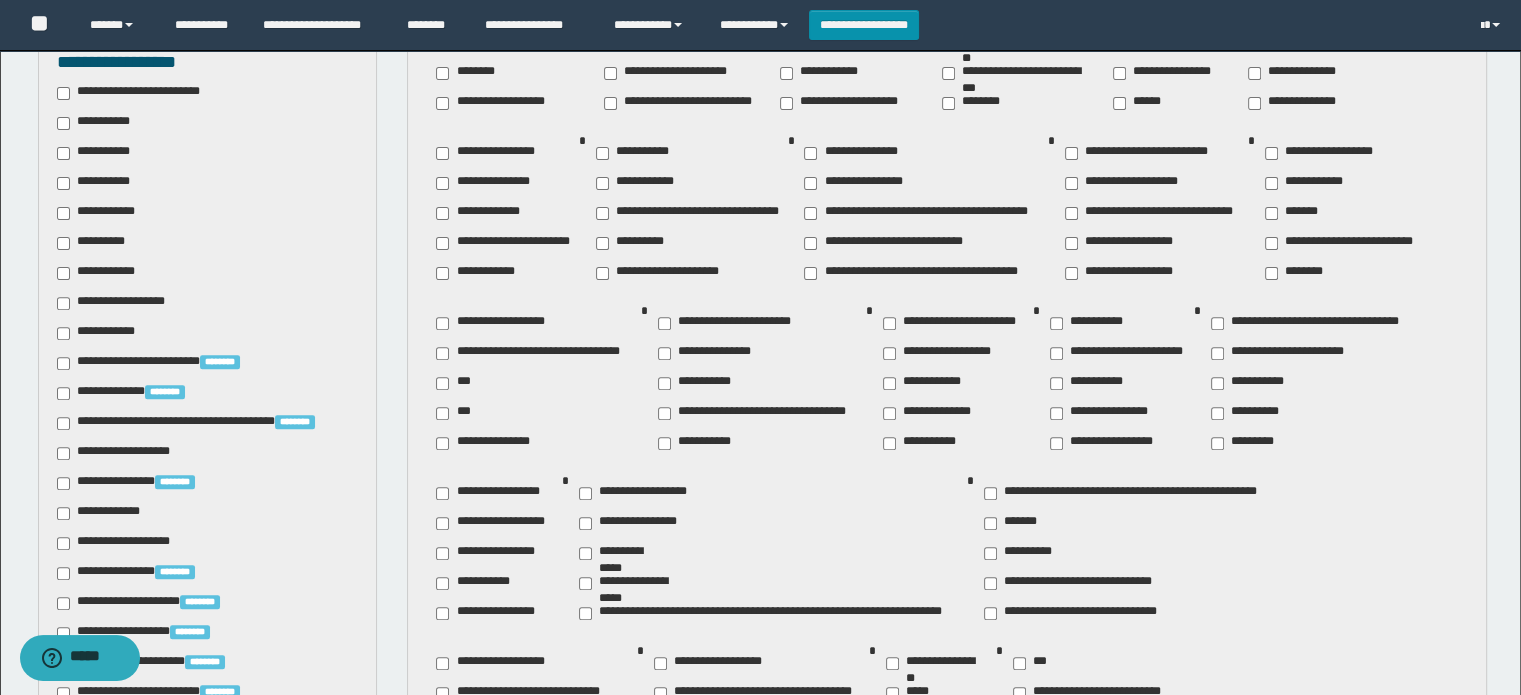 scroll, scrollTop: 610, scrollLeft: 0, axis: vertical 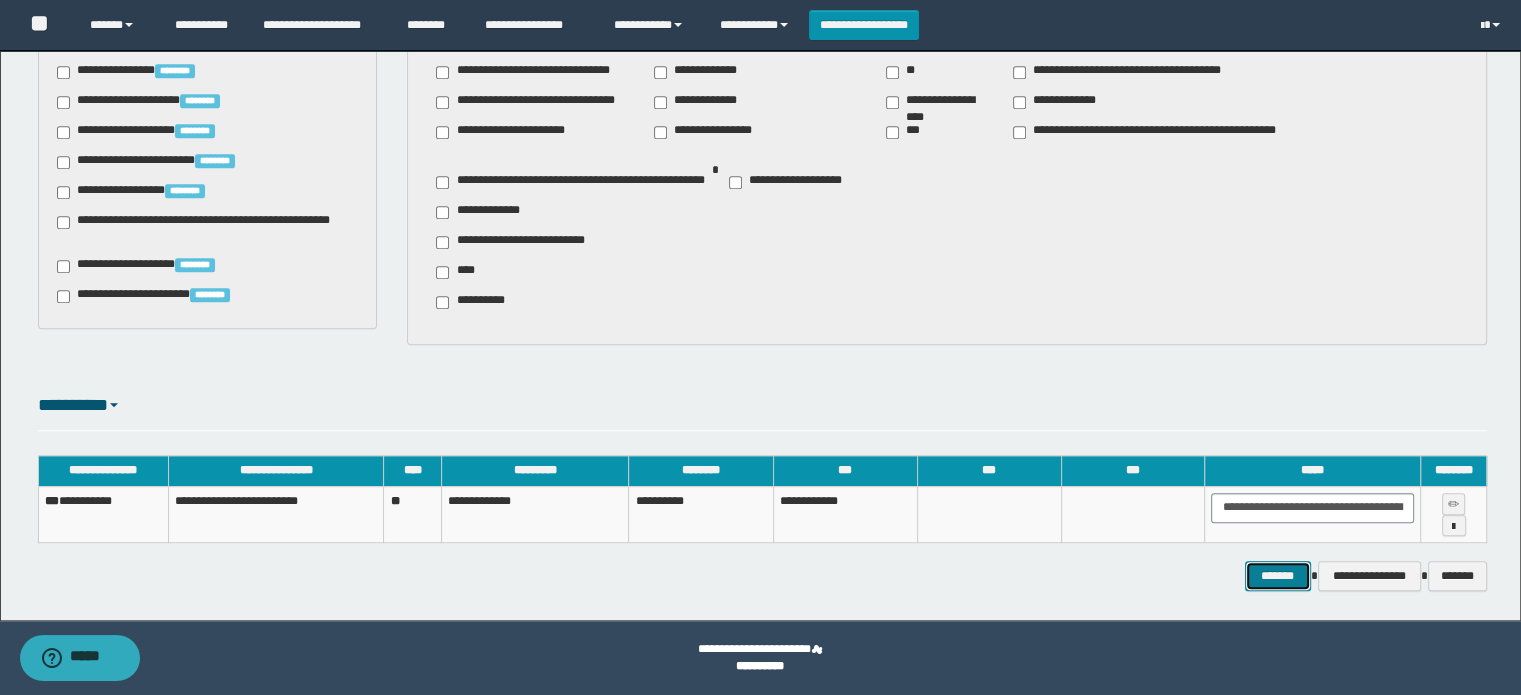 click on "*******" at bounding box center [1278, 576] 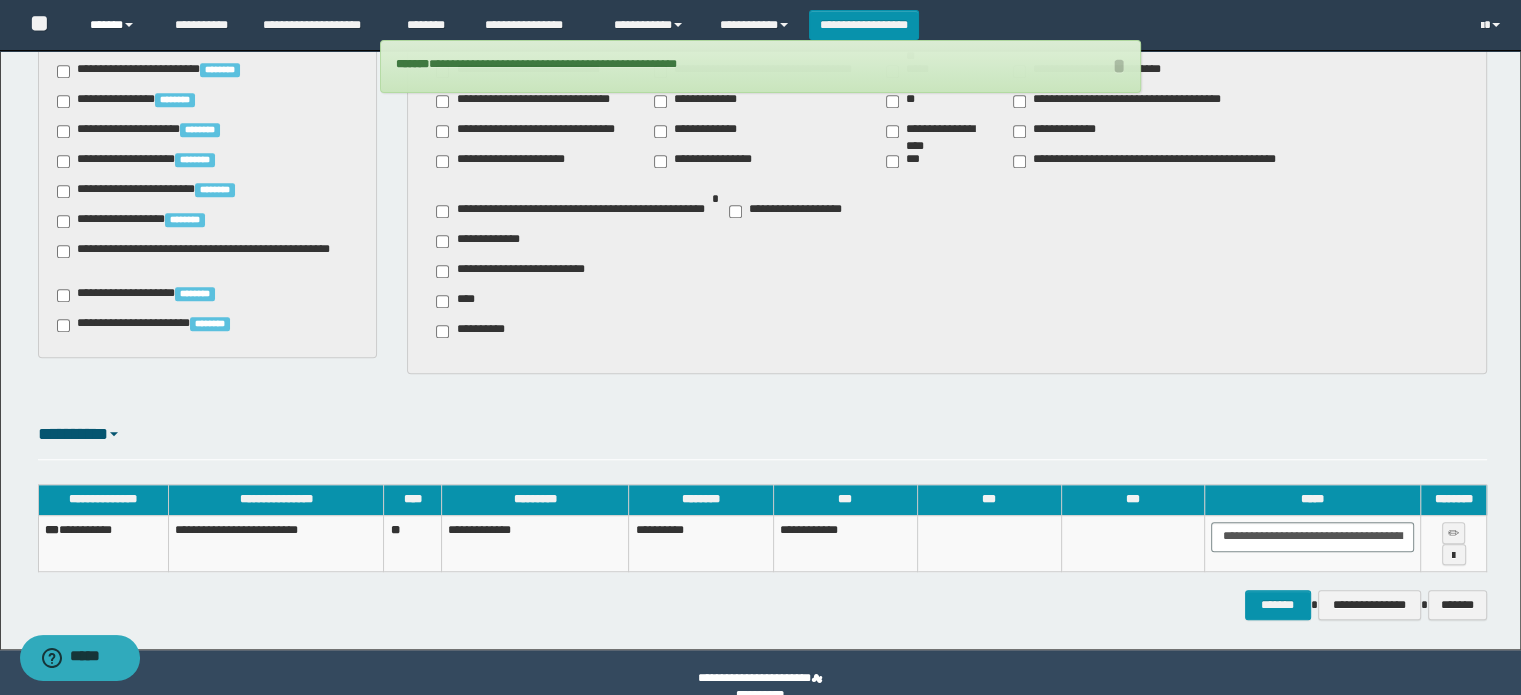 scroll, scrollTop: 683, scrollLeft: 0, axis: vertical 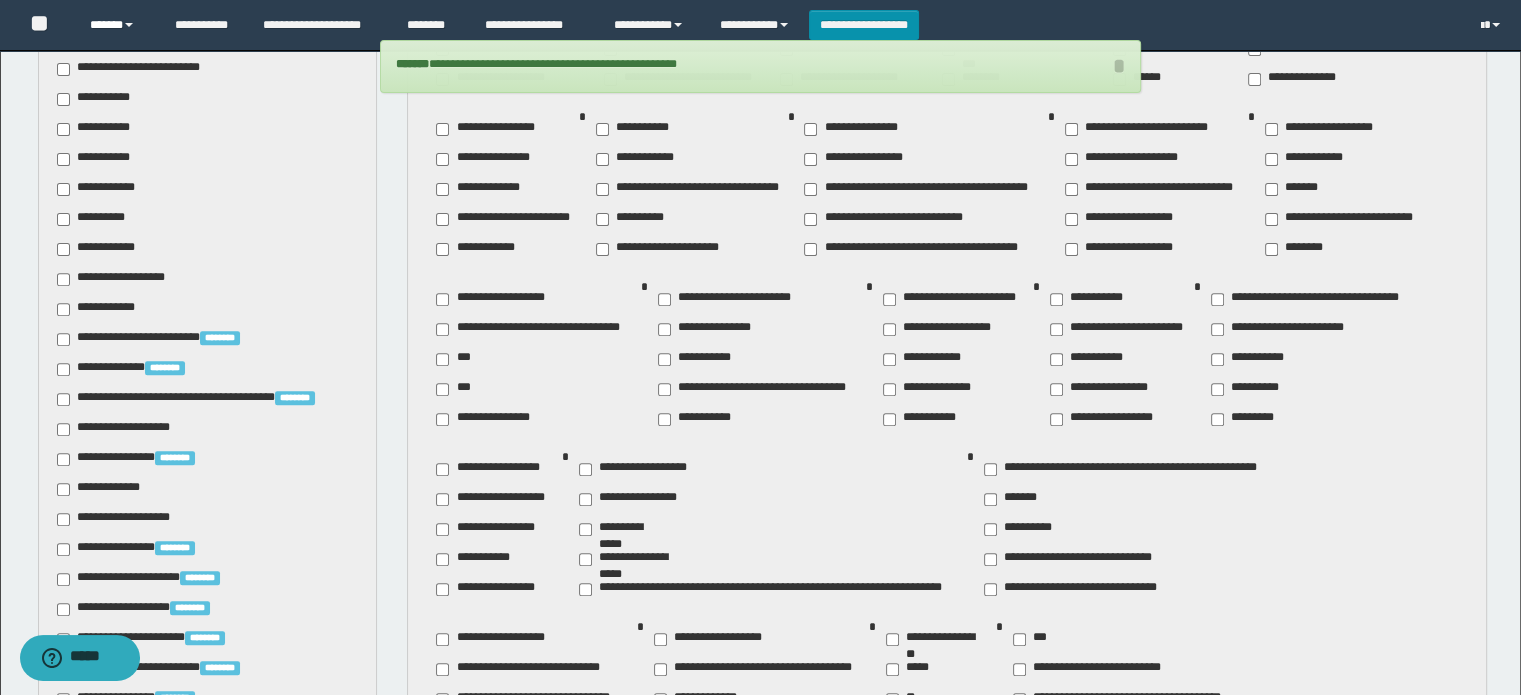click at bounding box center [129, 25] 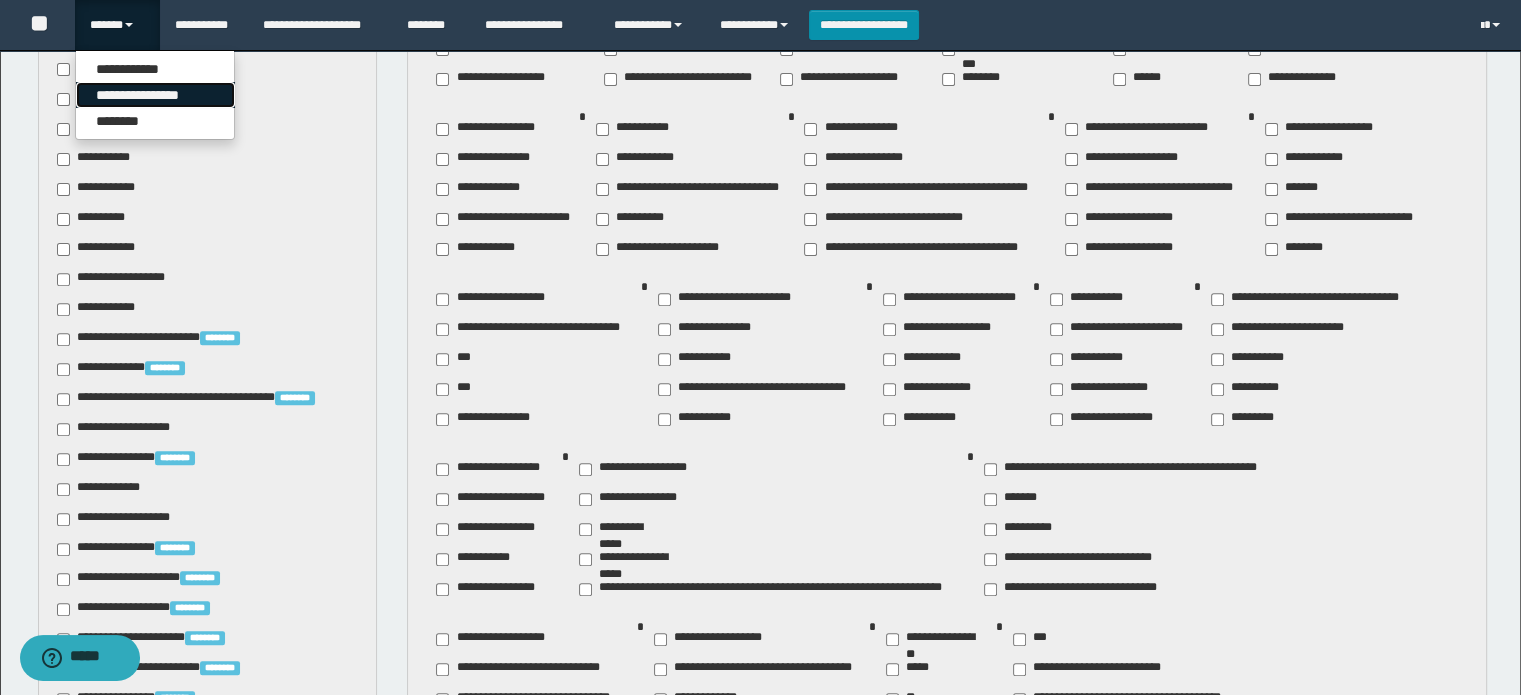 click on "**********" at bounding box center (155, 95) 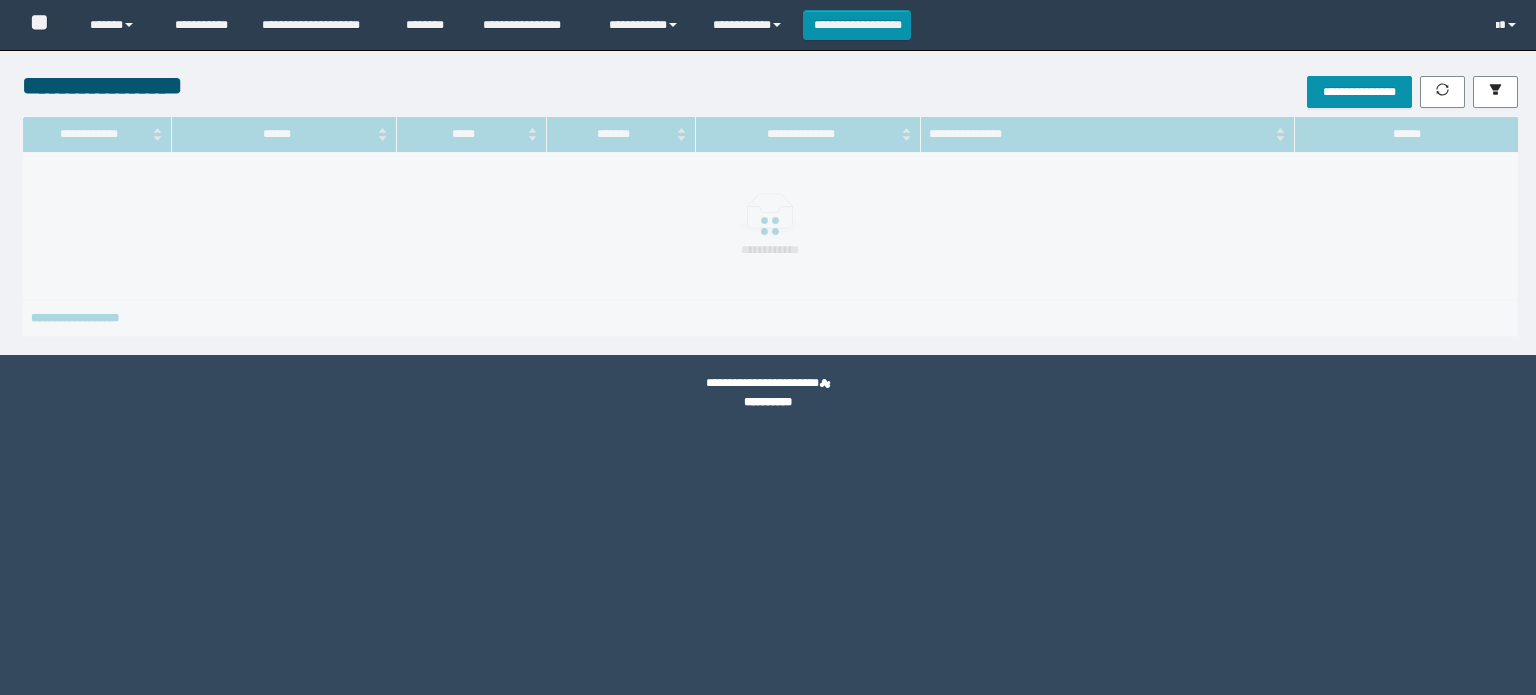 scroll, scrollTop: 0, scrollLeft: 0, axis: both 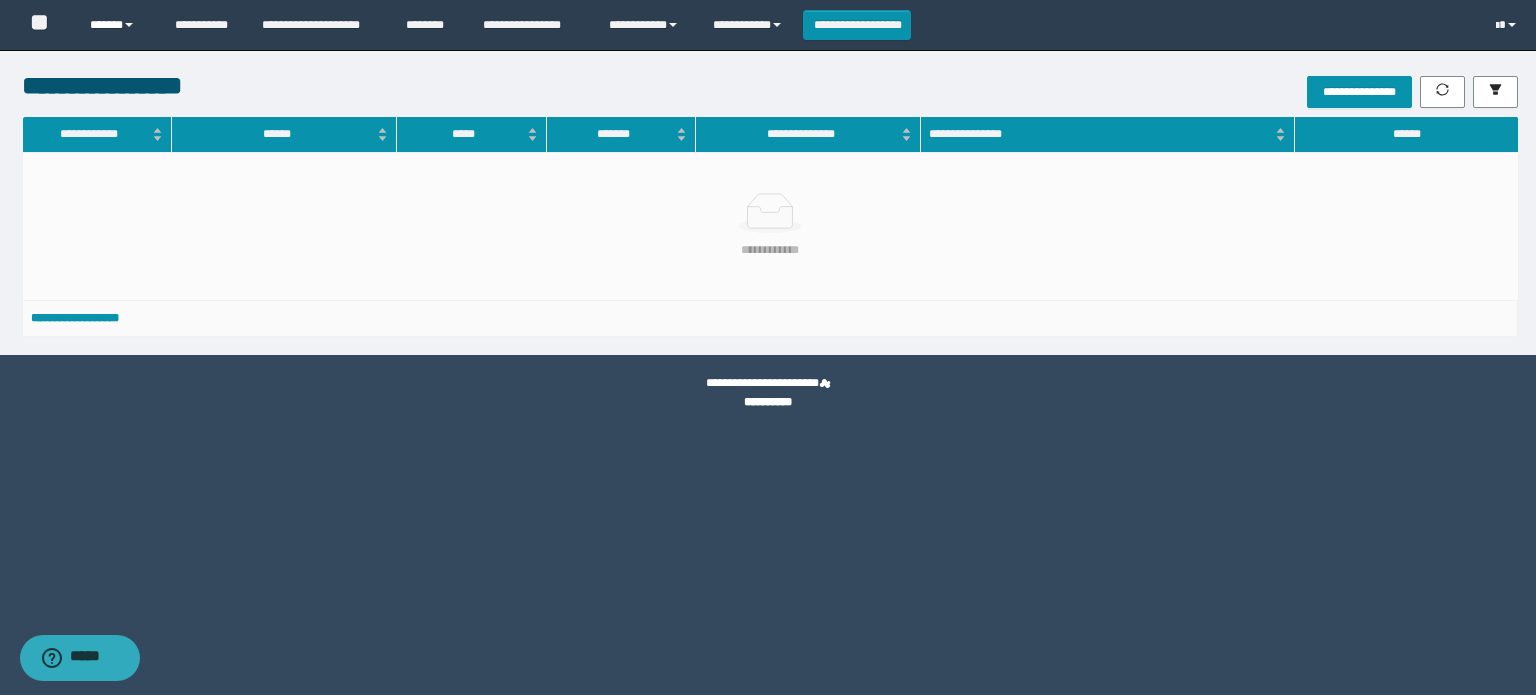 click on "******" at bounding box center [117, 25] 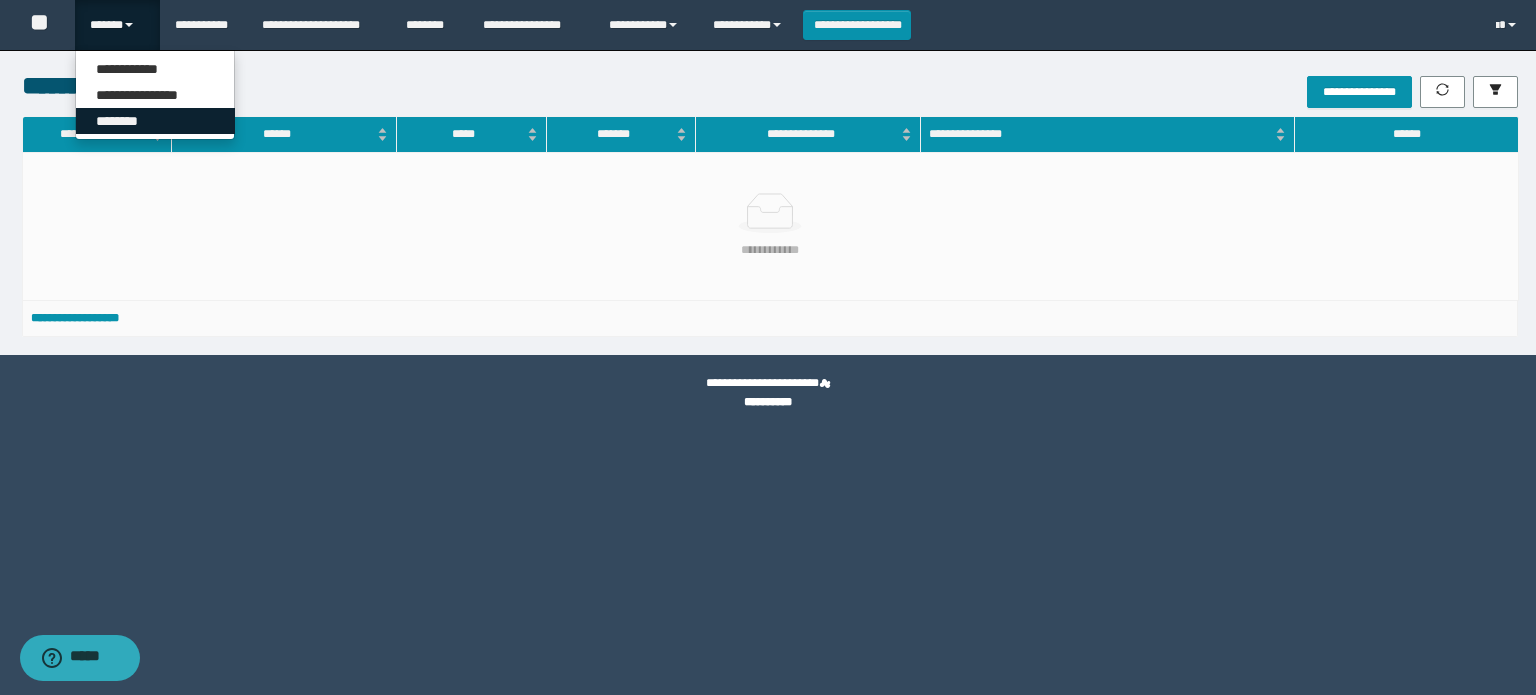 click on "********" at bounding box center [155, 121] 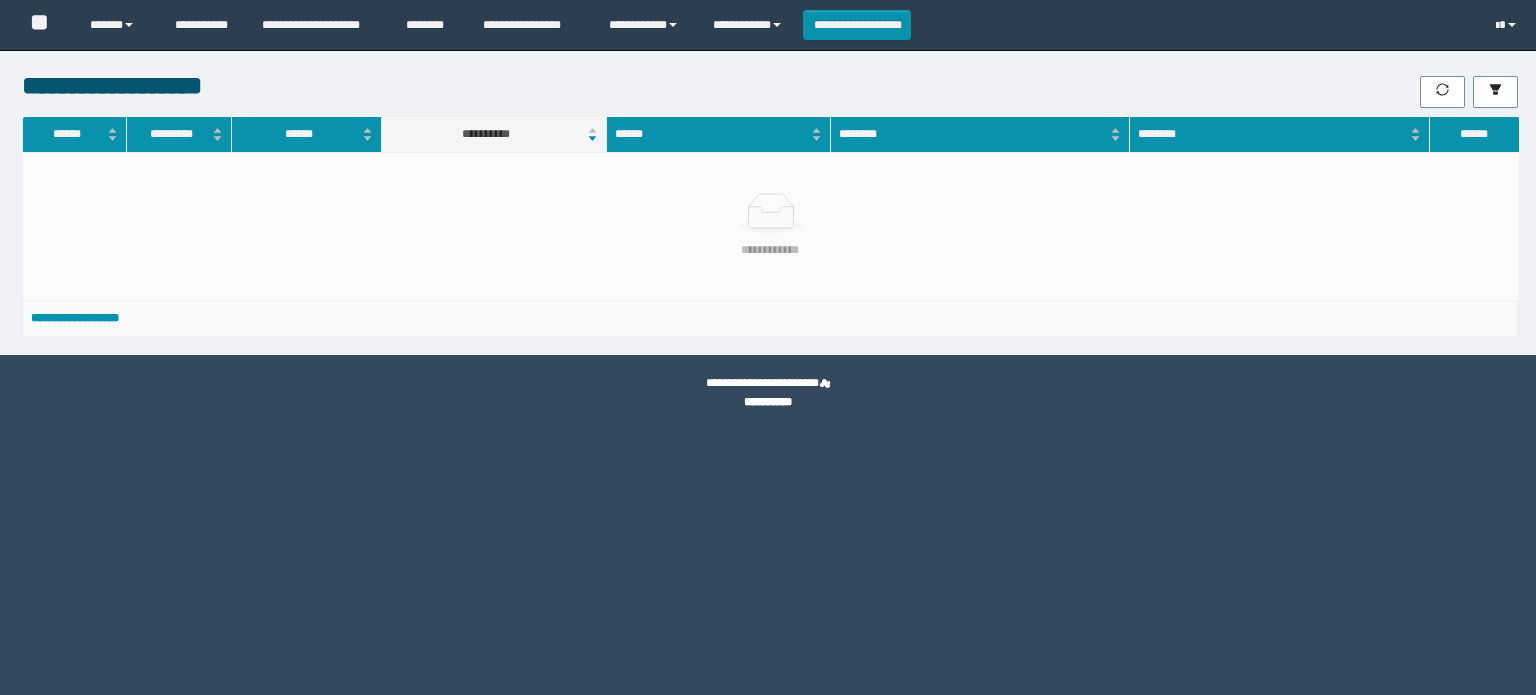 scroll, scrollTop: 0, scrollLeft: 0, axis: both 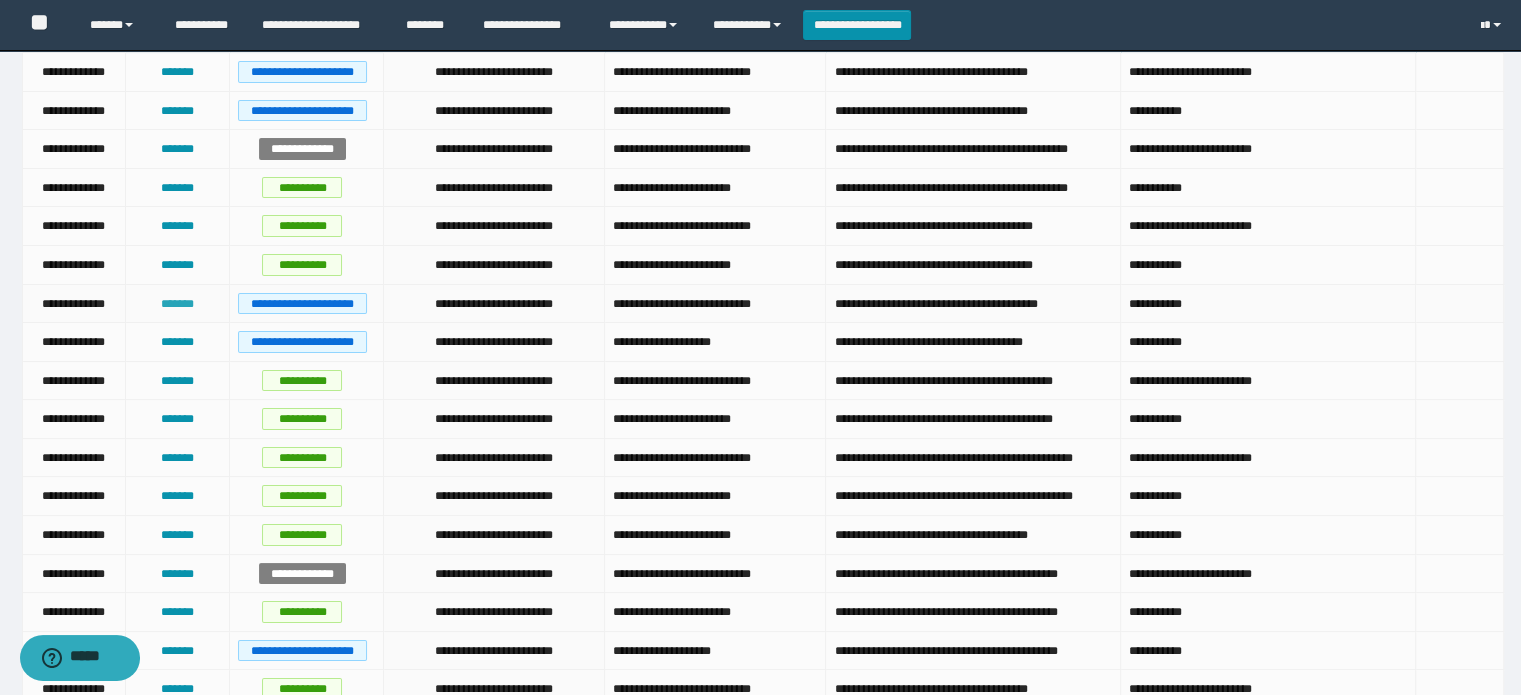 click on "*******" at bounding box center [177, 304] 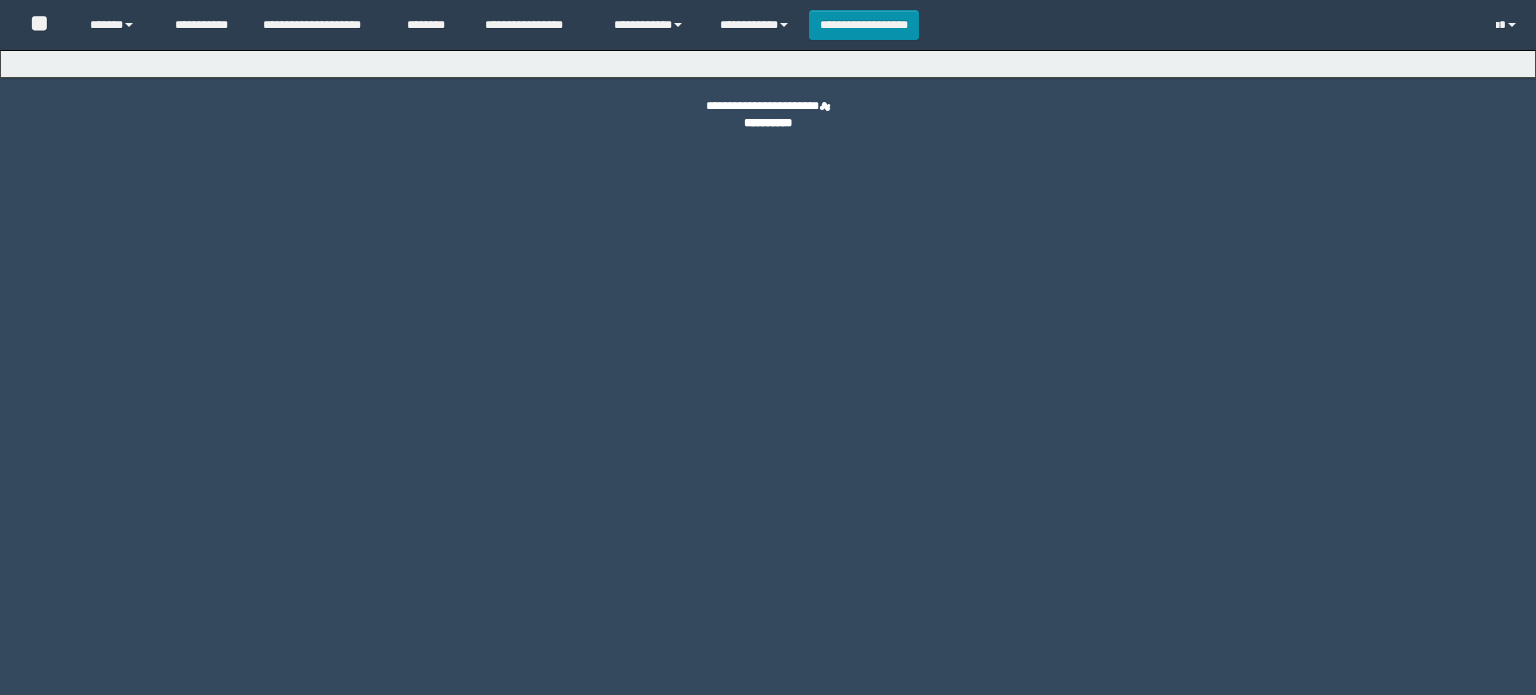 scroll, scrollTop: 0, scrollLeft: 0, axis: both 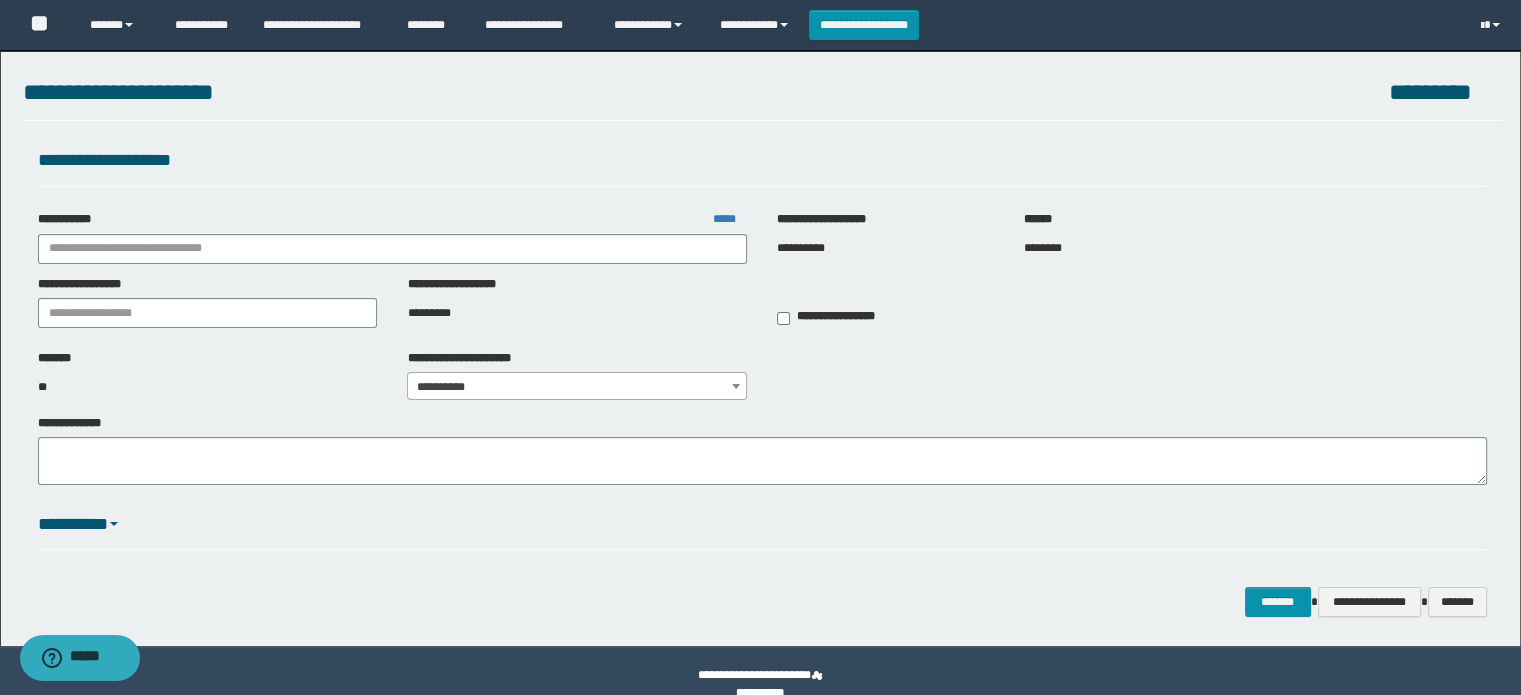 type on "**********" 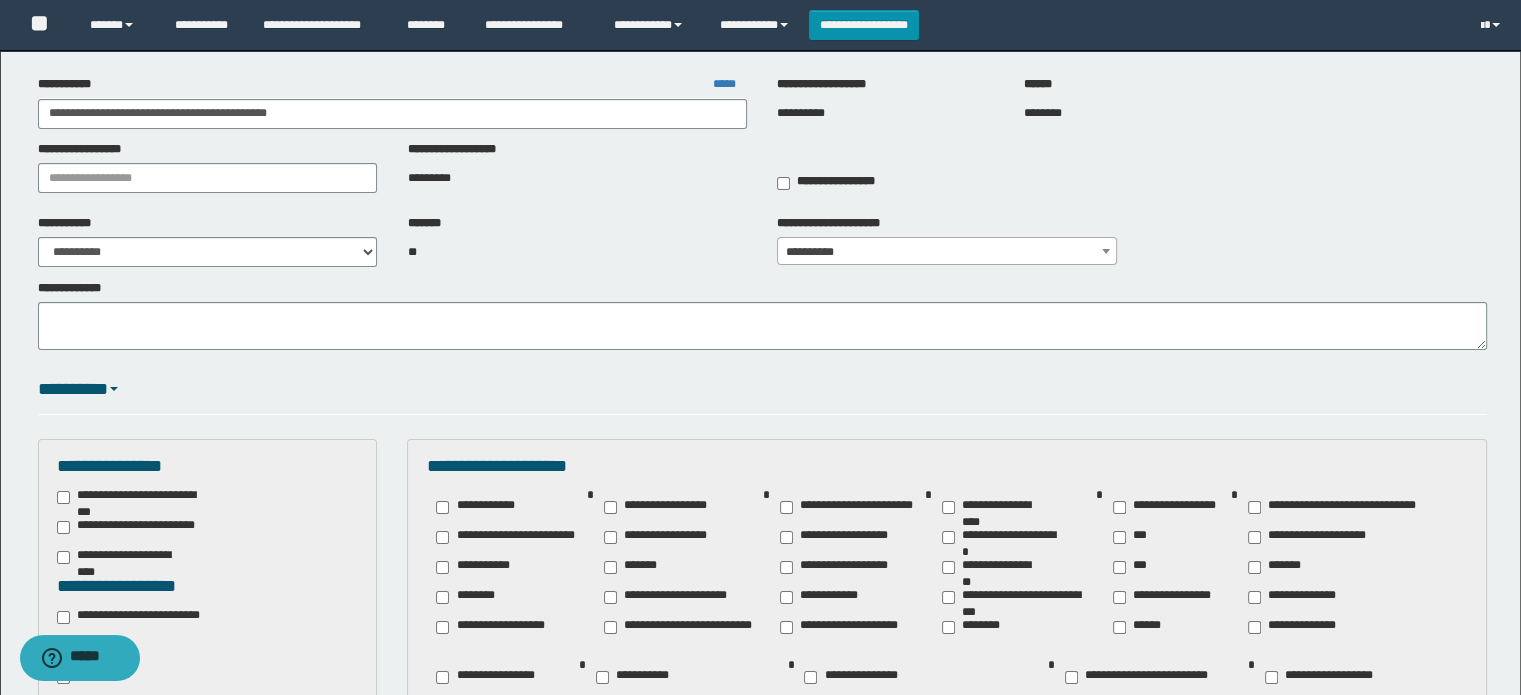 scroll, scrollTop: 400, scrollLeft: 0, axis: vertical 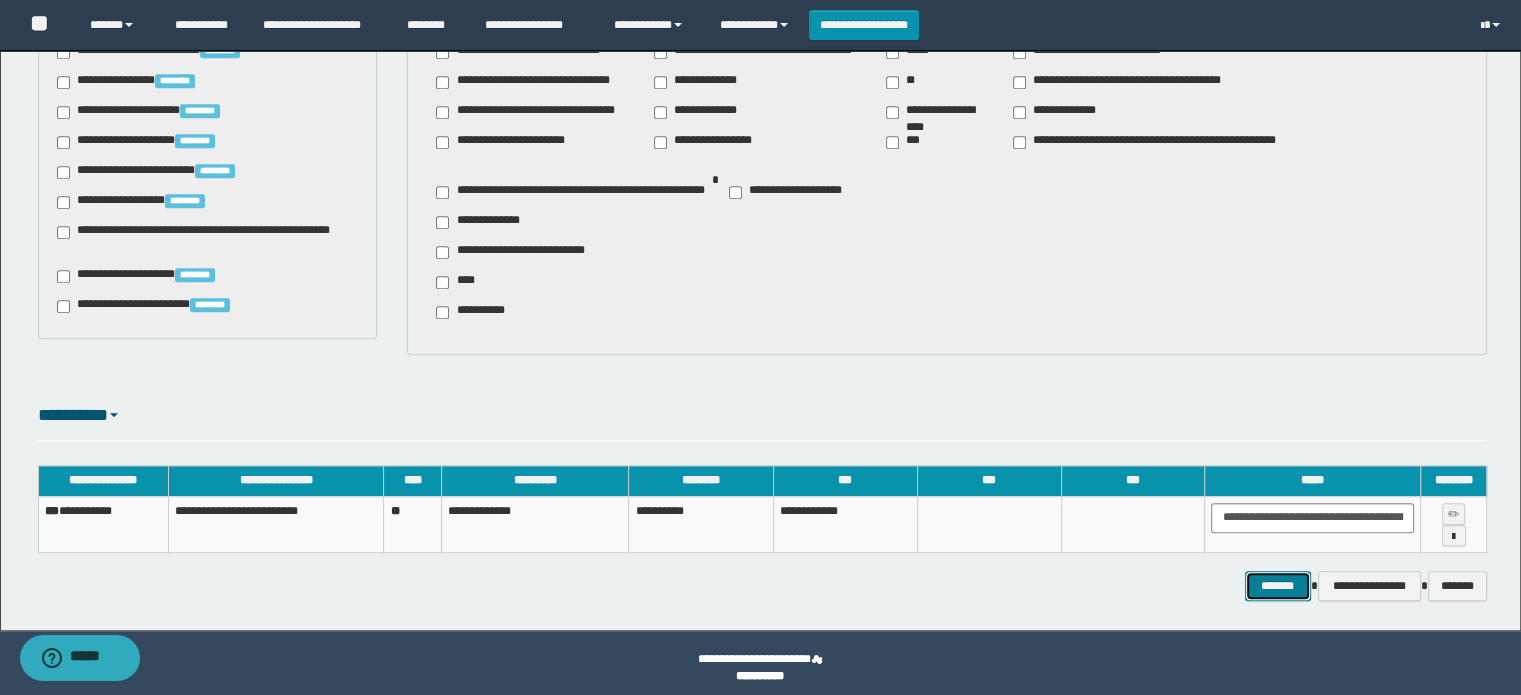 drag, startPoint x: 1274, startPoint y: 586, endPoint x: 1257, endPoint y: 577, distance: 19.235384 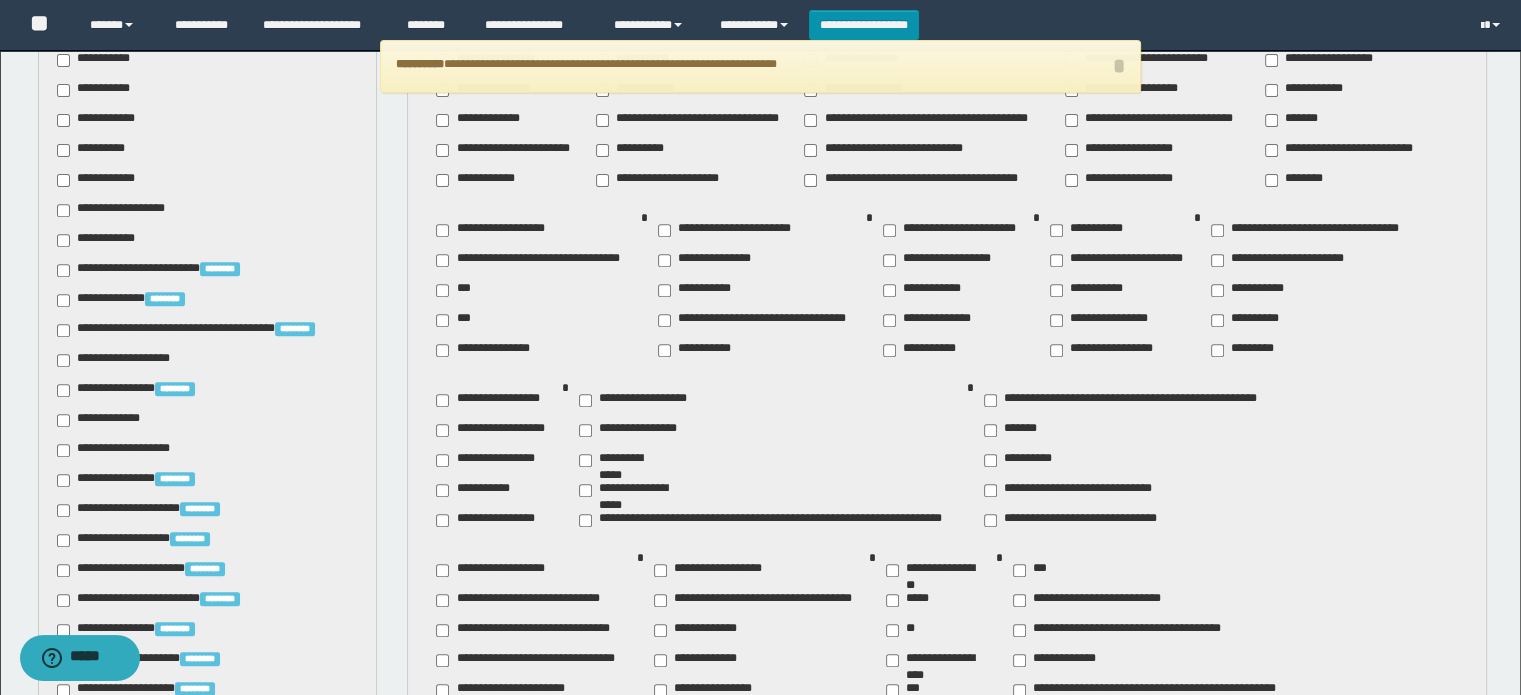 scroll, scrollTop: 600, scrollLeft: 0, axis: vertical 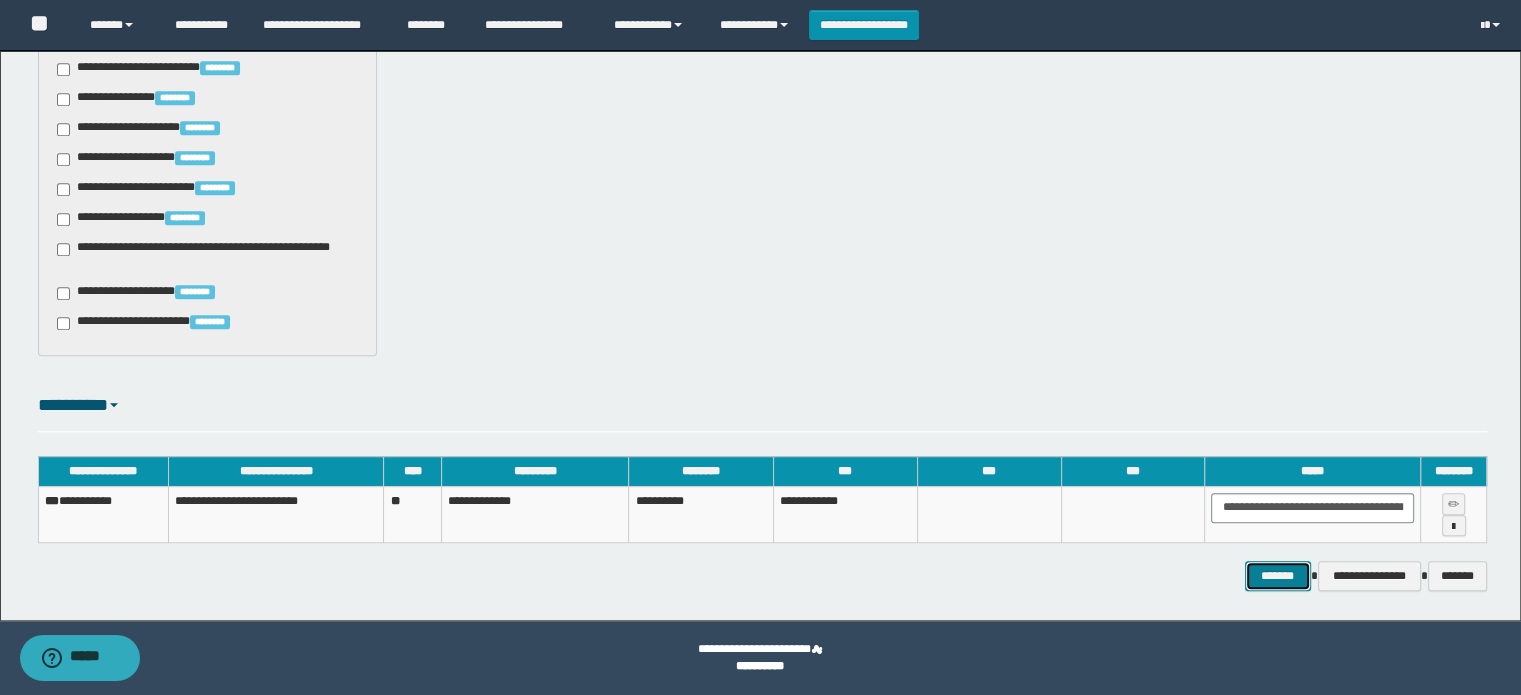 click on "*******" at bounding box center (1278, 576) 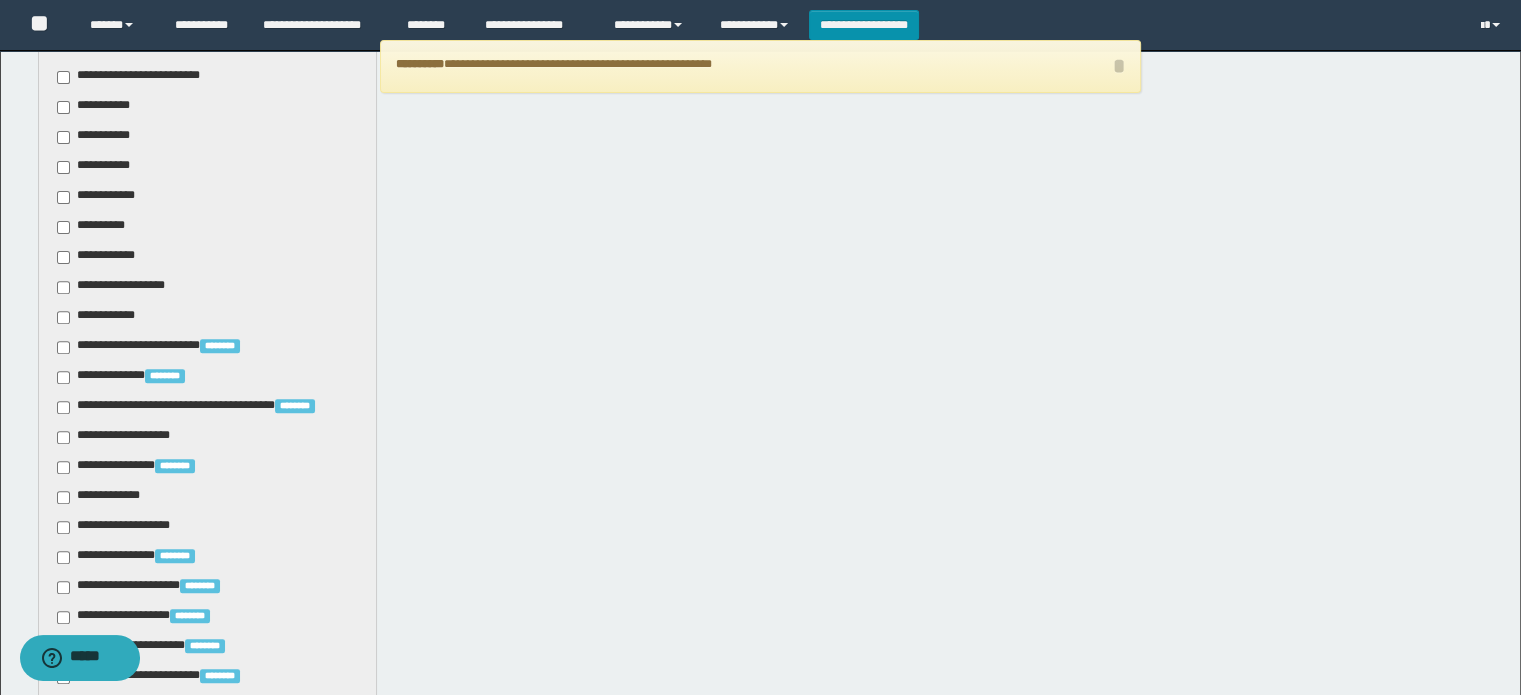 scroll, scrollTop: 583, scrollLeft: 0, axis: vertical 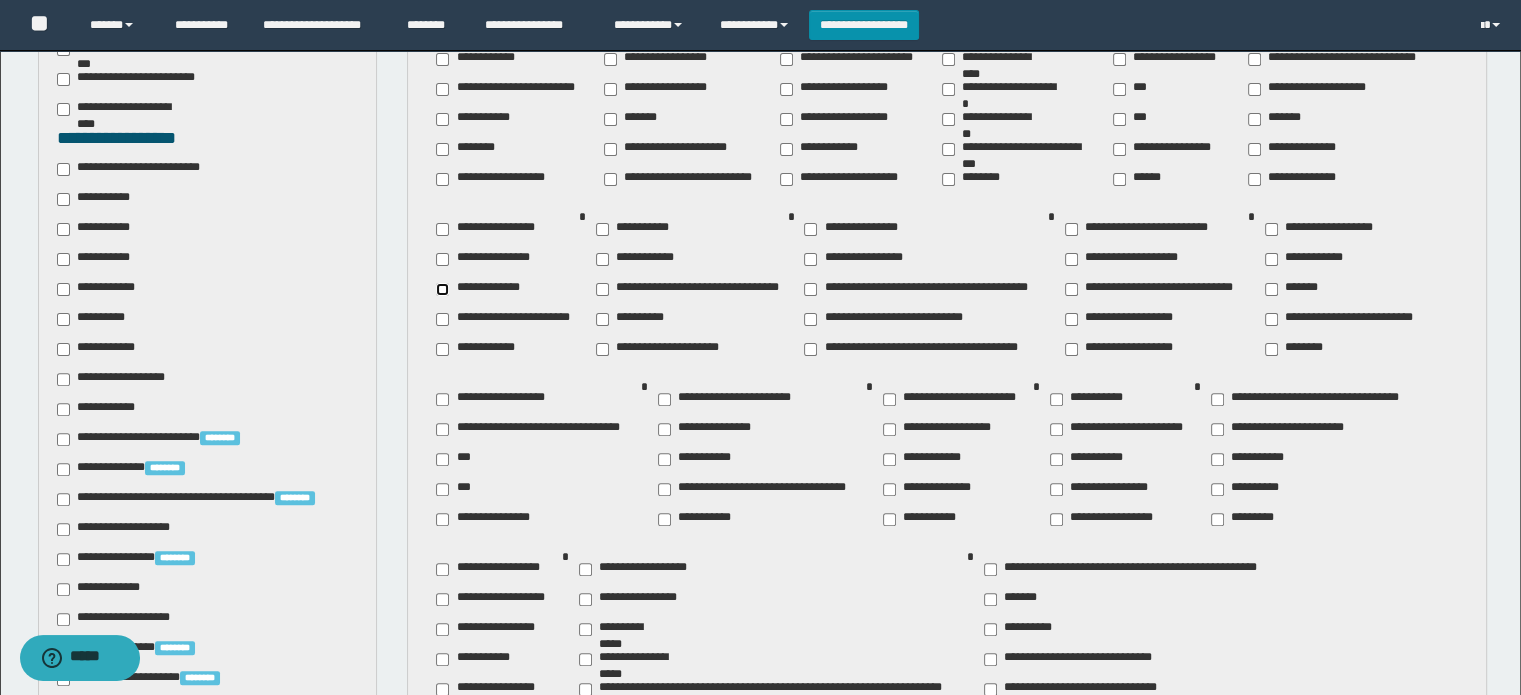 click on "**********" at bounding box center [482, 289] 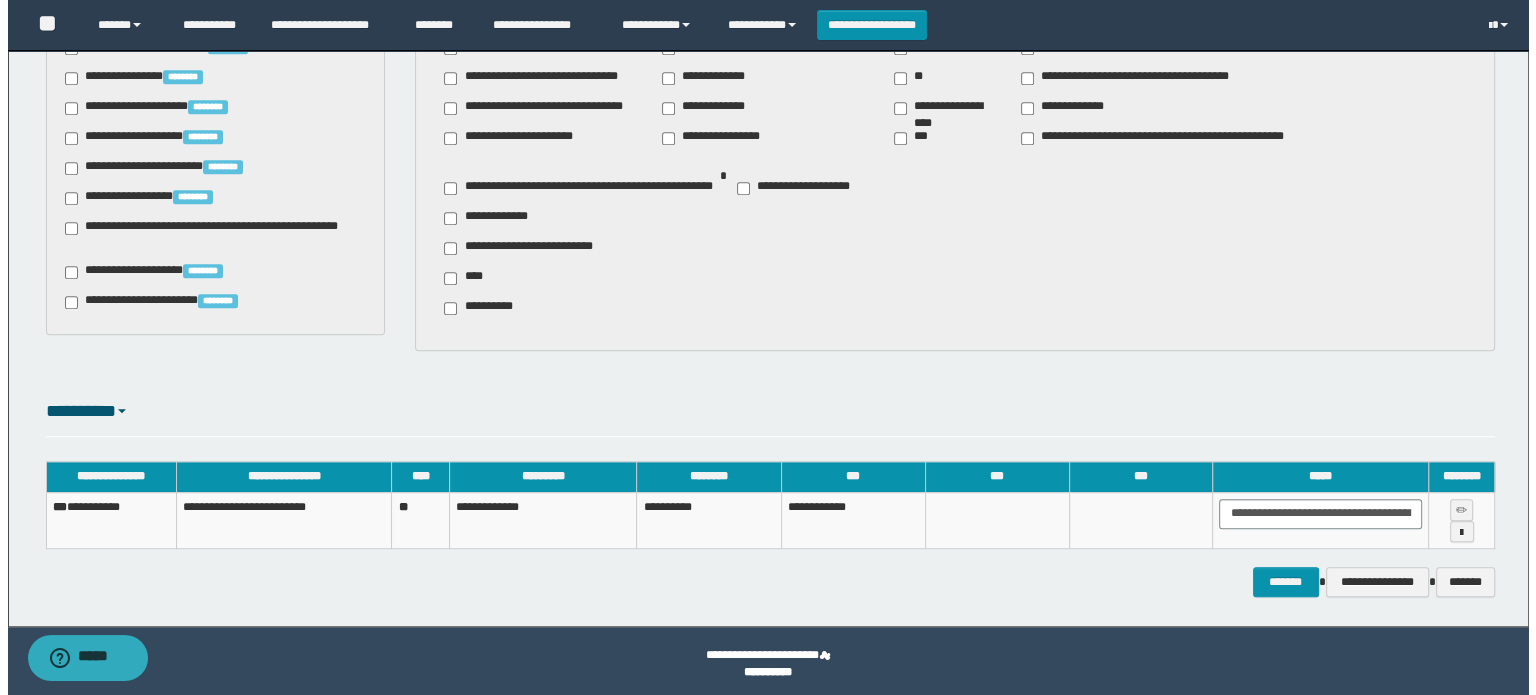 scroll, scrollTop: 1310, scrollLeft: 0, axis: vertical 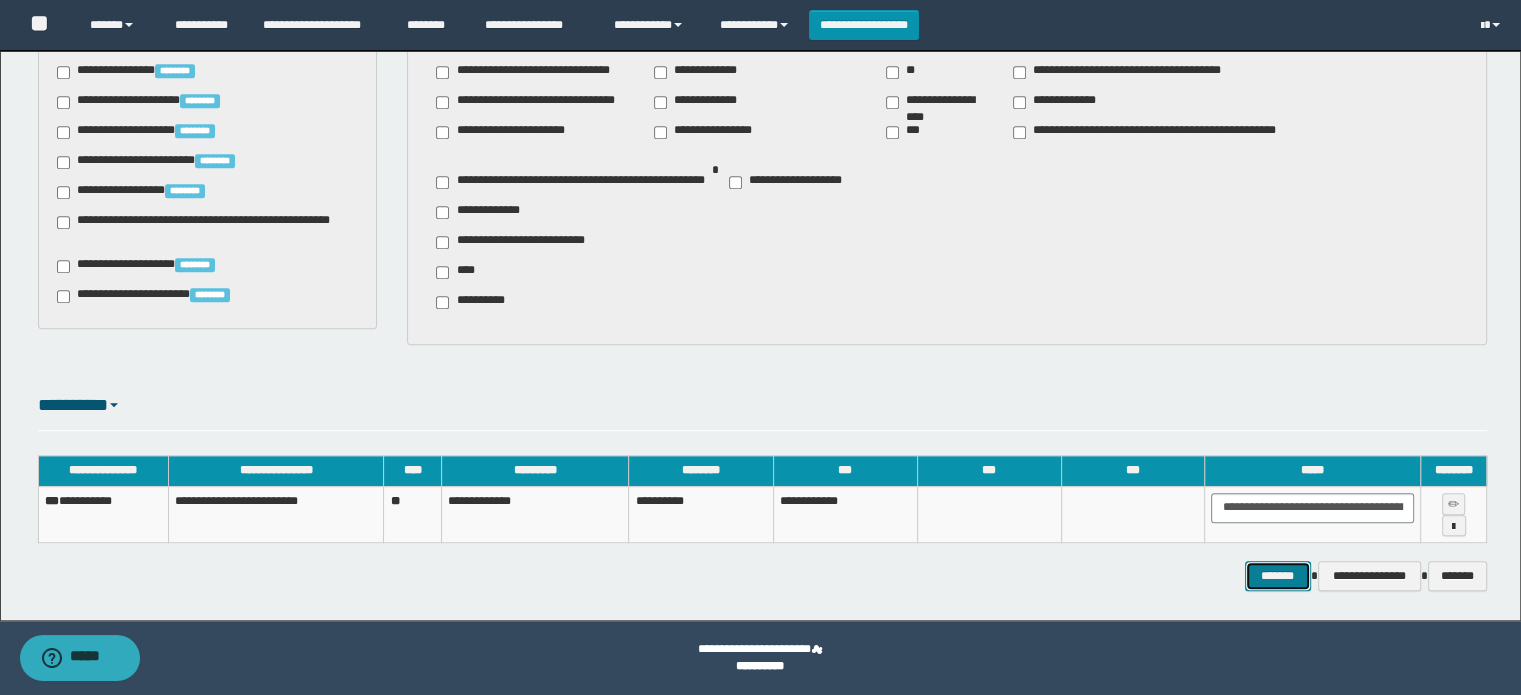 click on "*******" at bounding box center (1278, 576) 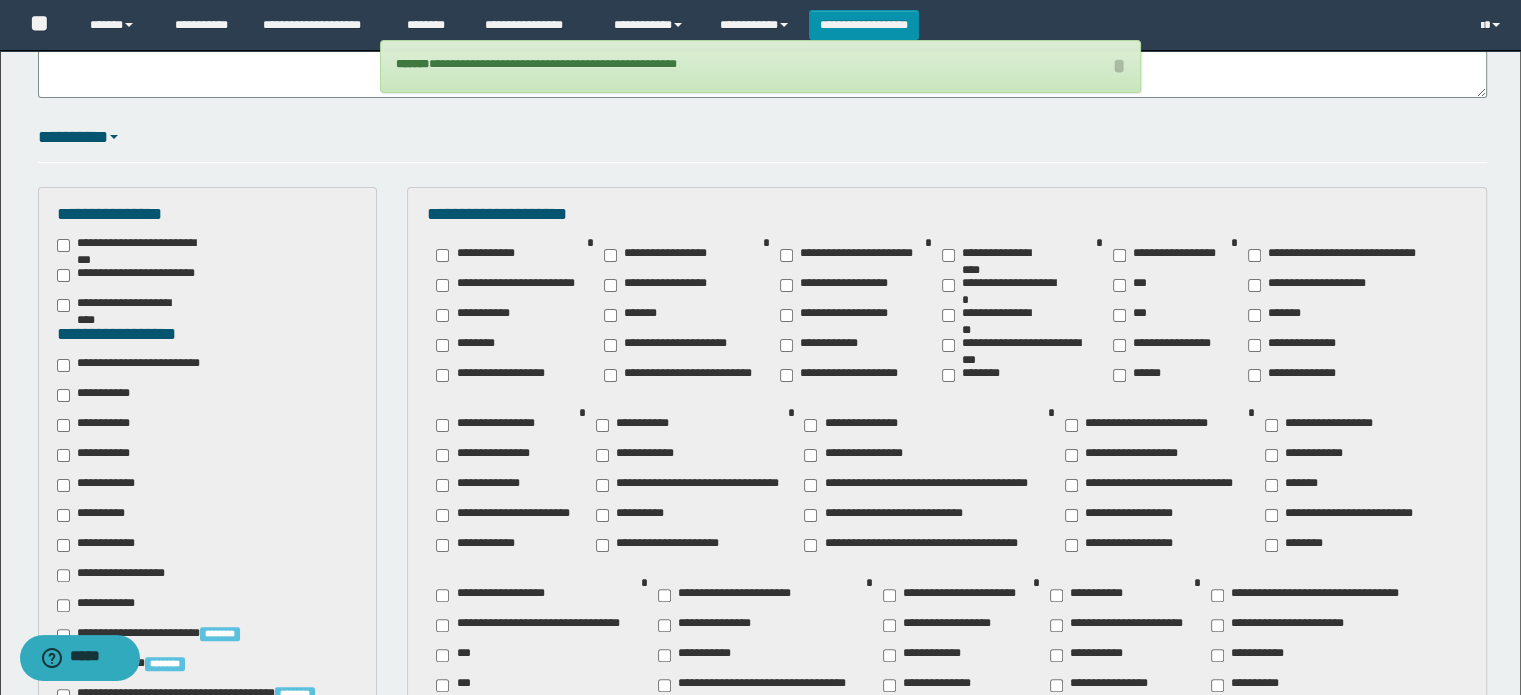 scroll, scrollTop: 383, scrollLeft: 0, axis: vertical 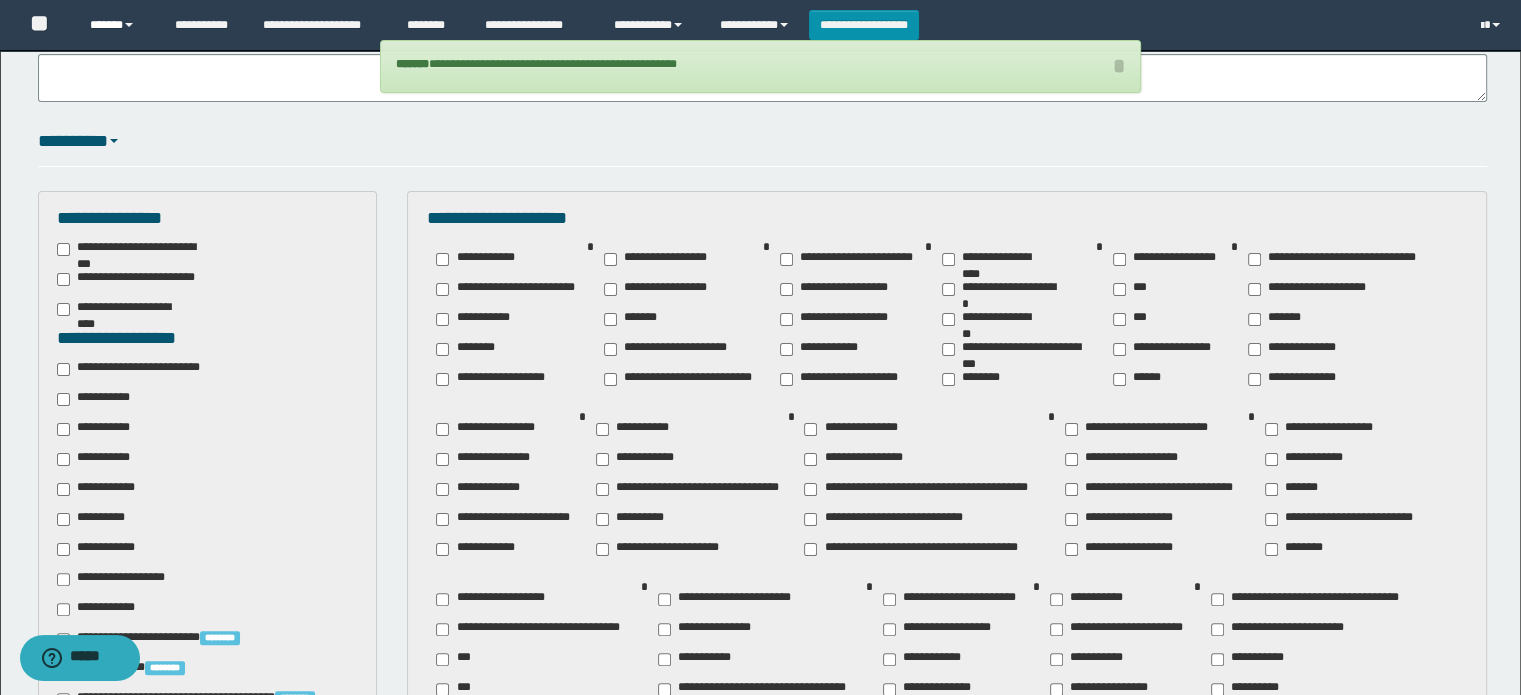click on "******" at bounding box center [117, 25] 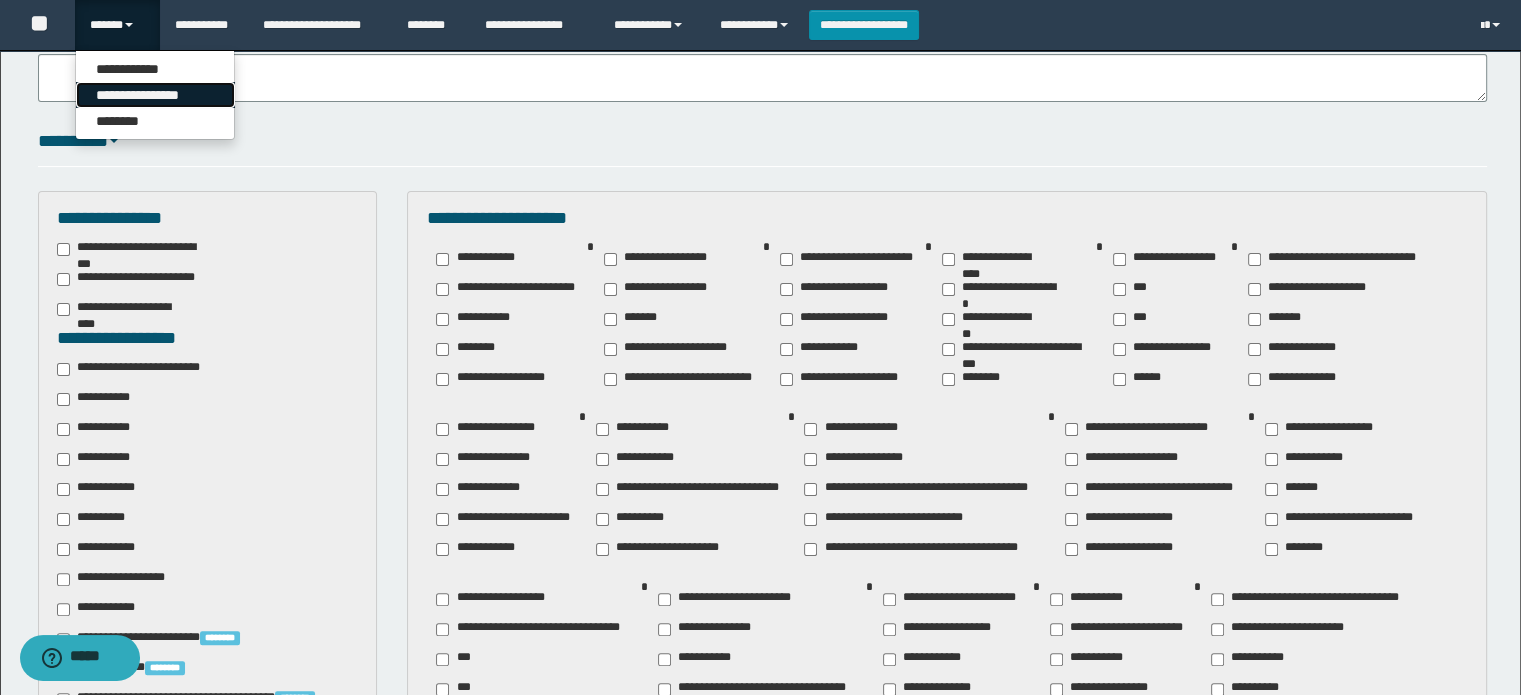 click on "**********" at bounding box center [155, 95] 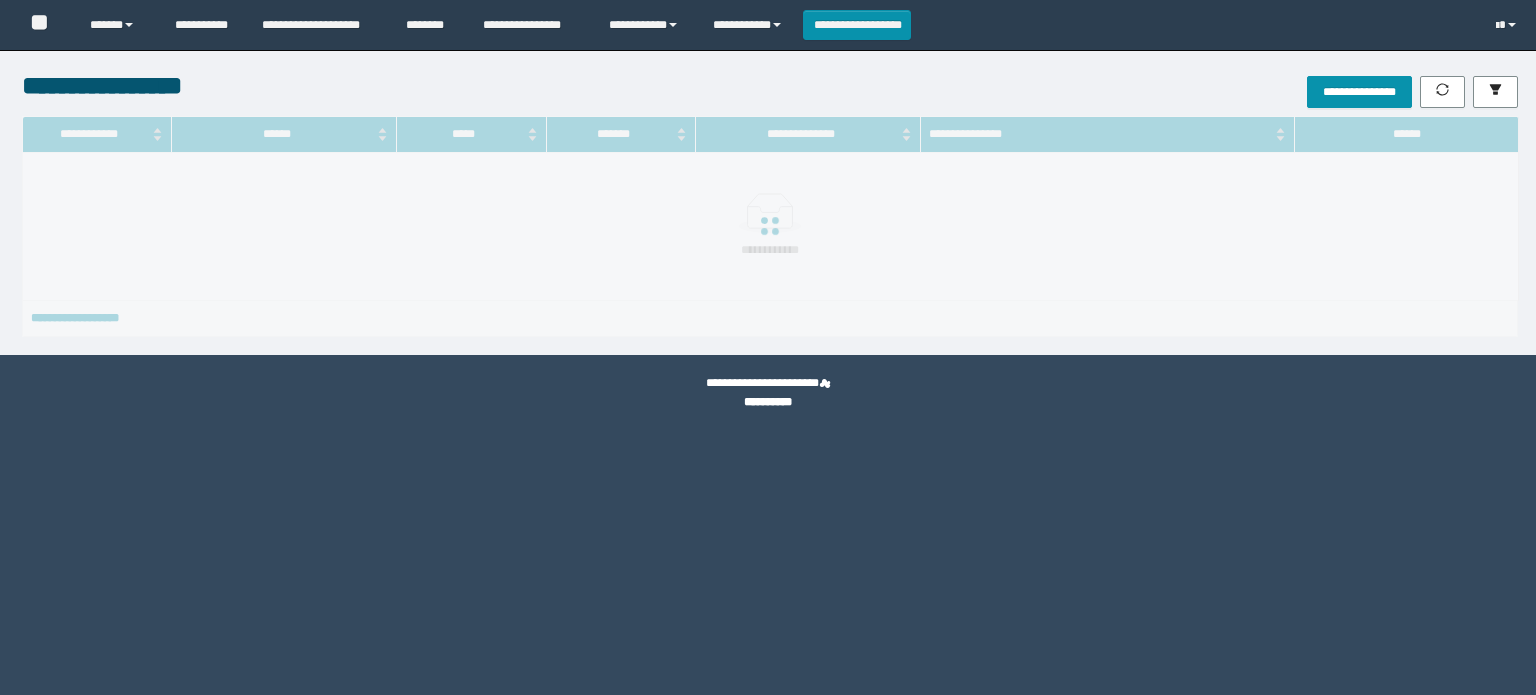 scroll, scrollTop: 0, scrollLeft: 0, axis: both 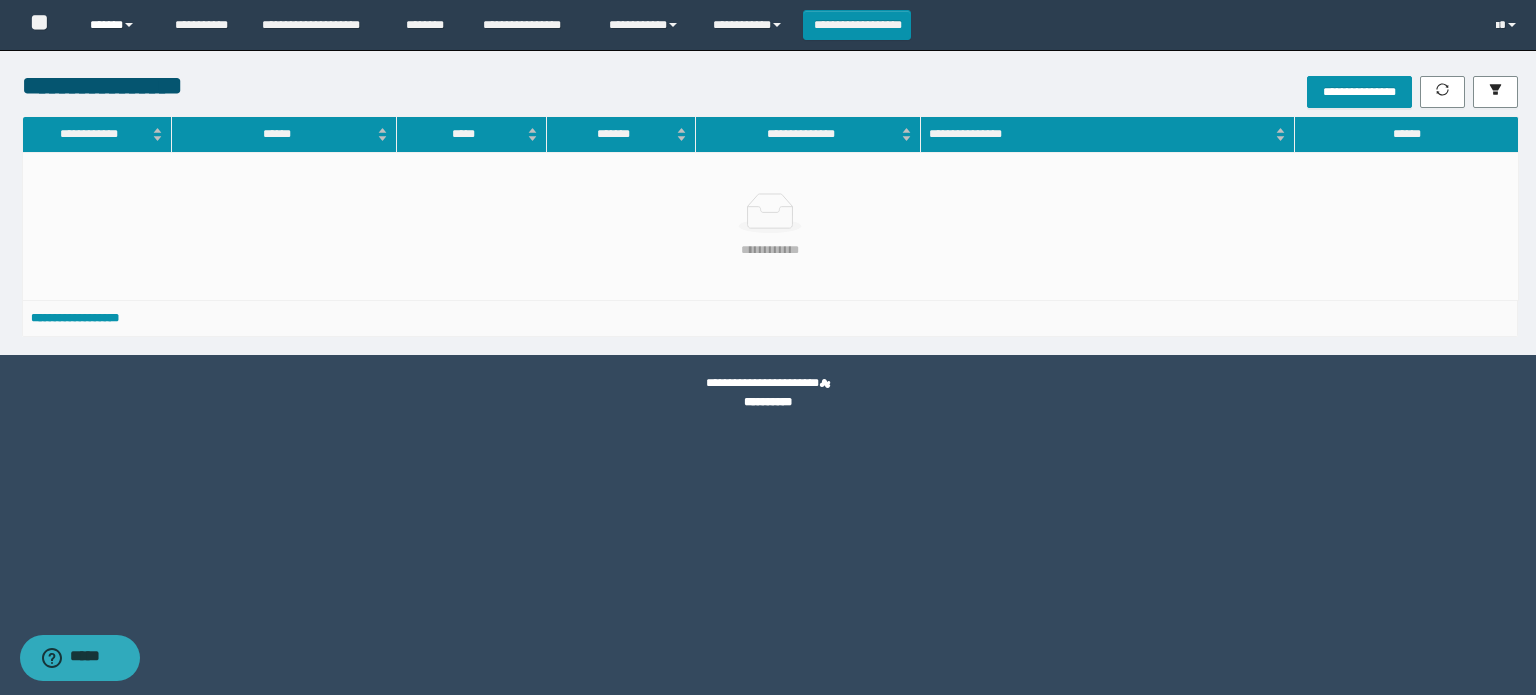 click on "******" at bounding box center (117, 25) 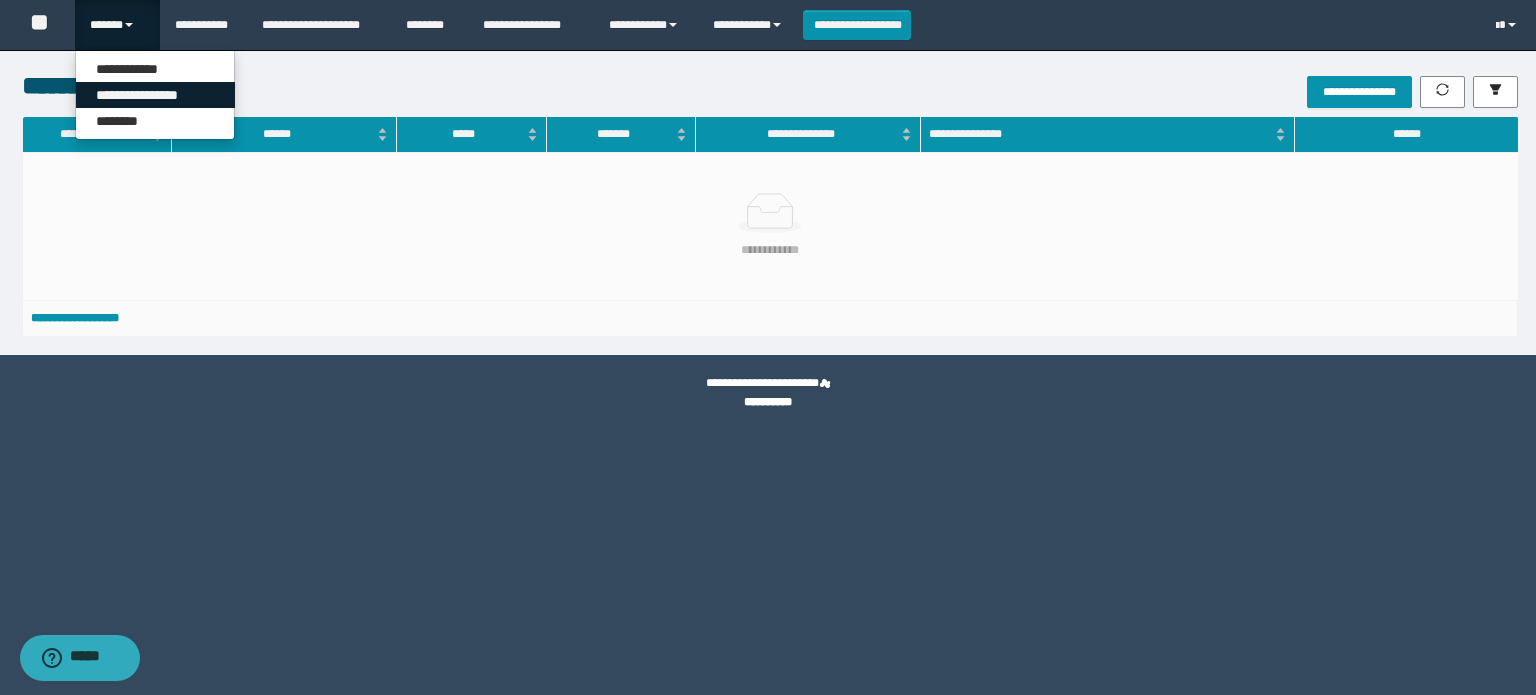 click on "**********" at bounding box center (155, 95) 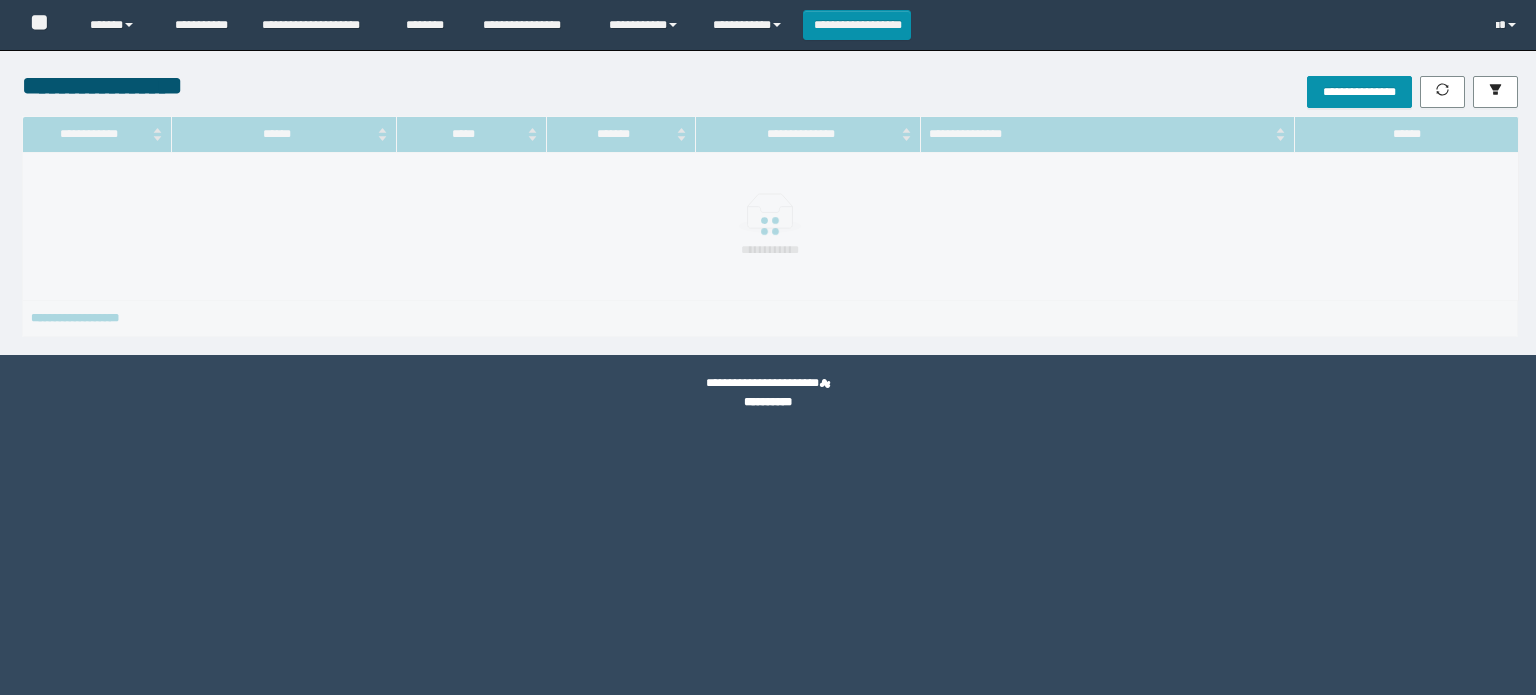 scroll, scrollTop: 0, scrollLeft: 0, axis: both 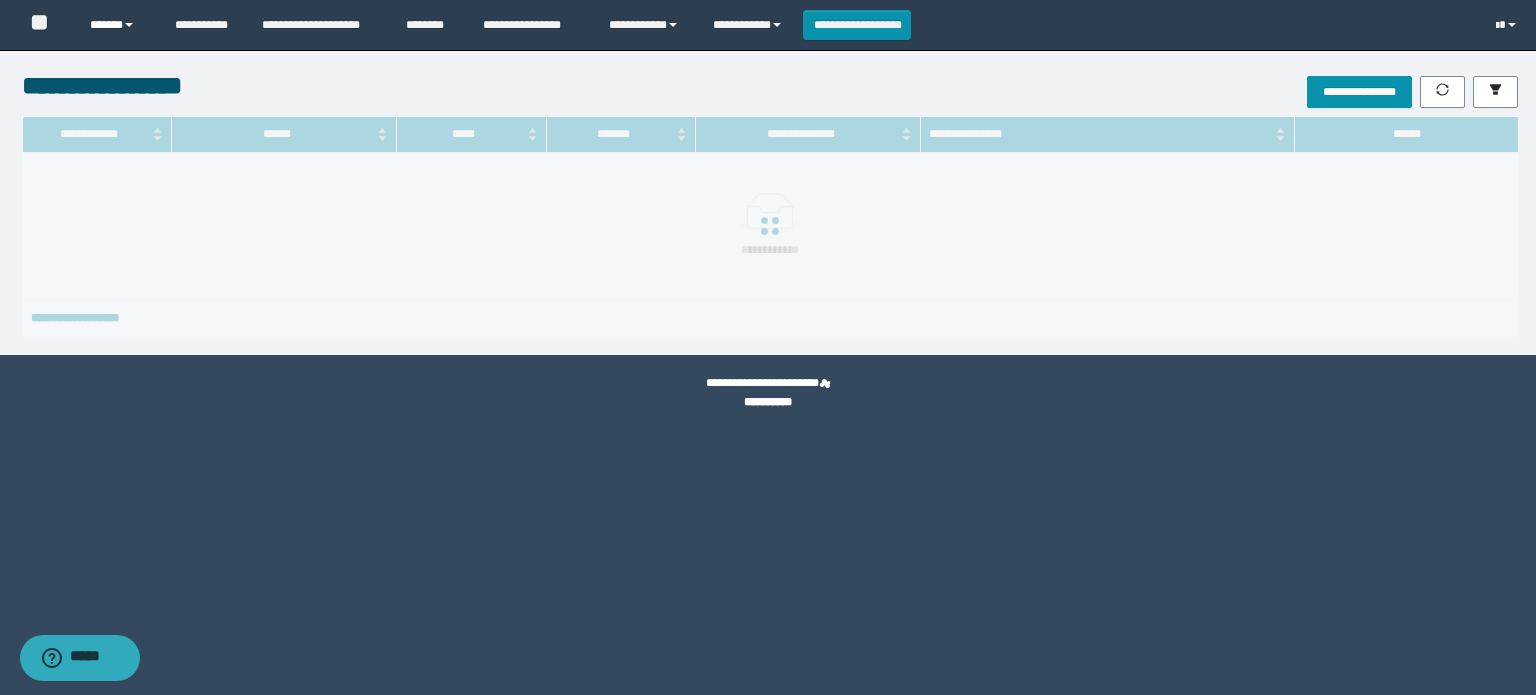 click on "******" at bounding box center [117, 25] 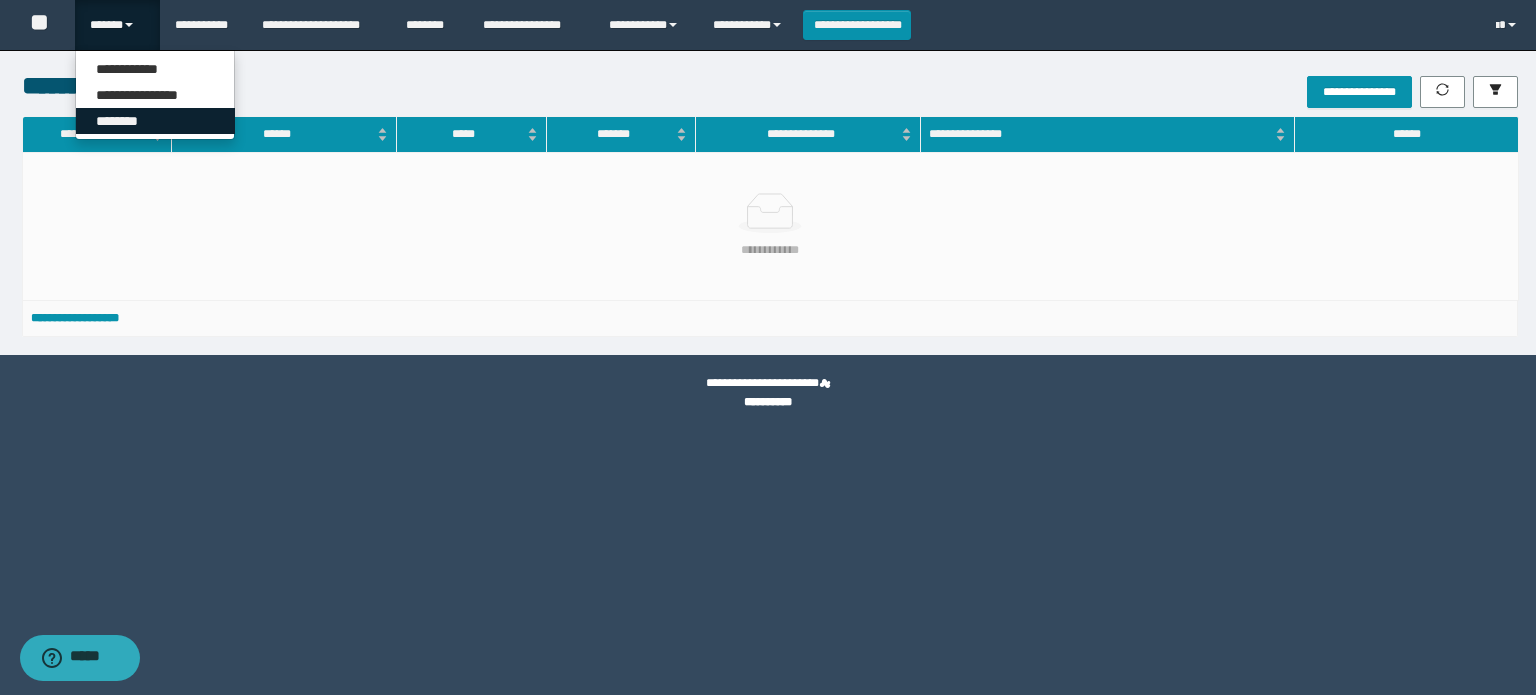 click on "********" at bounding box center [155, 121] 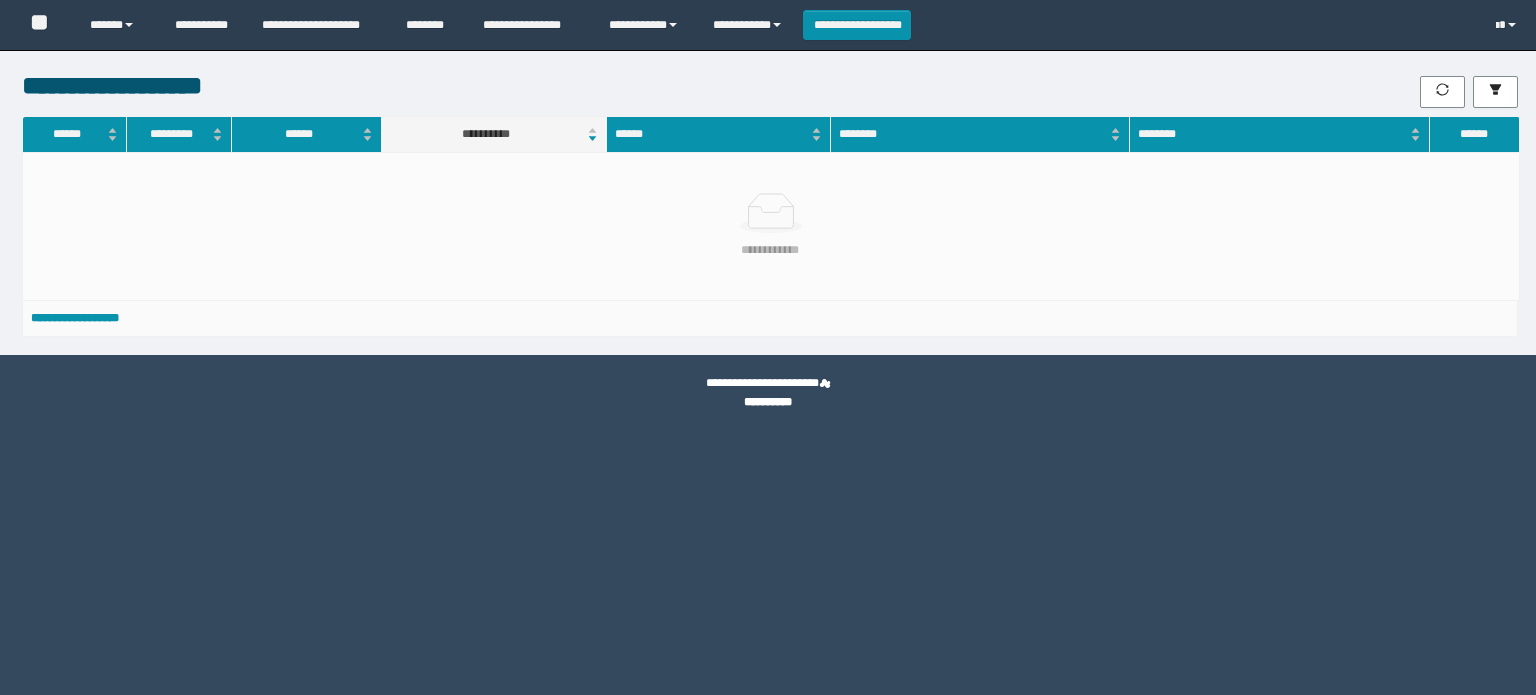 scroll, scrollTop: 0, scrollLeft: 0, axis: both 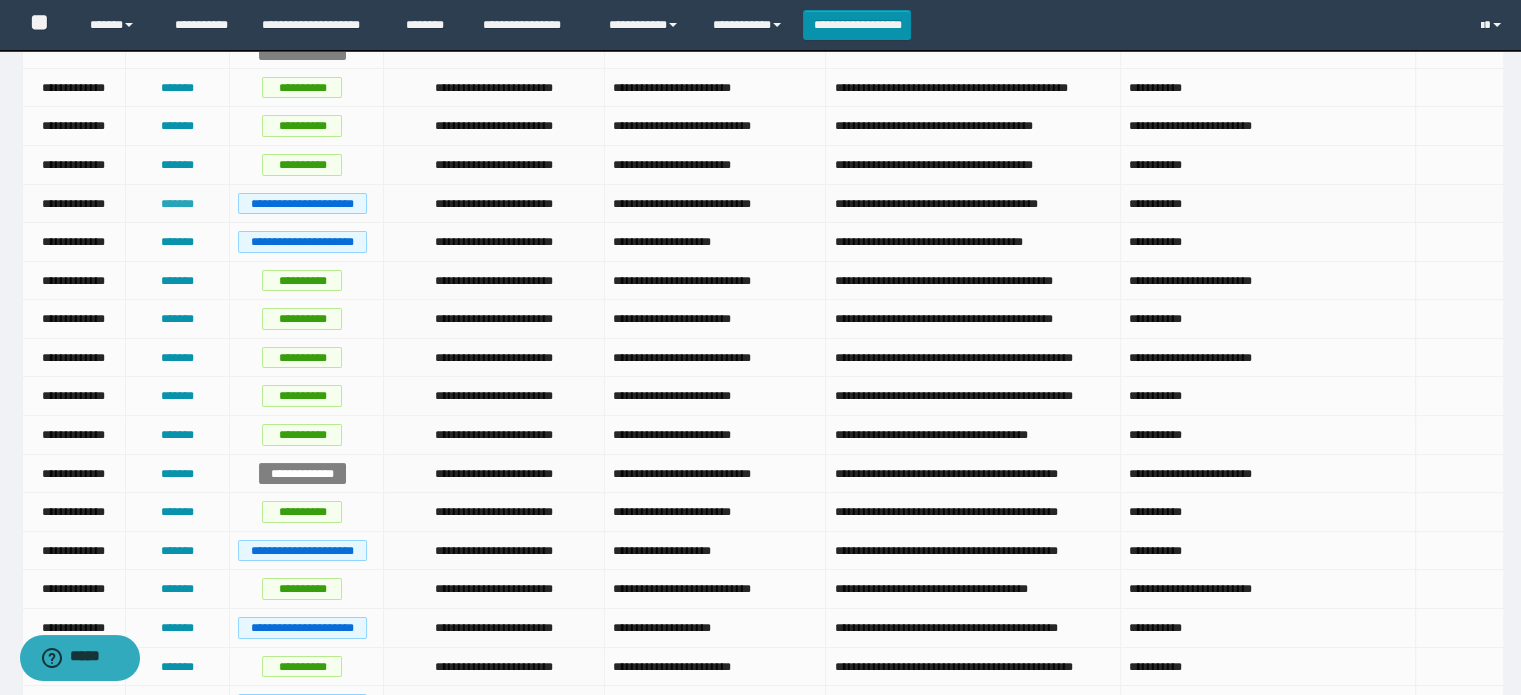 click on "*******" at bounding box center [177, 204] 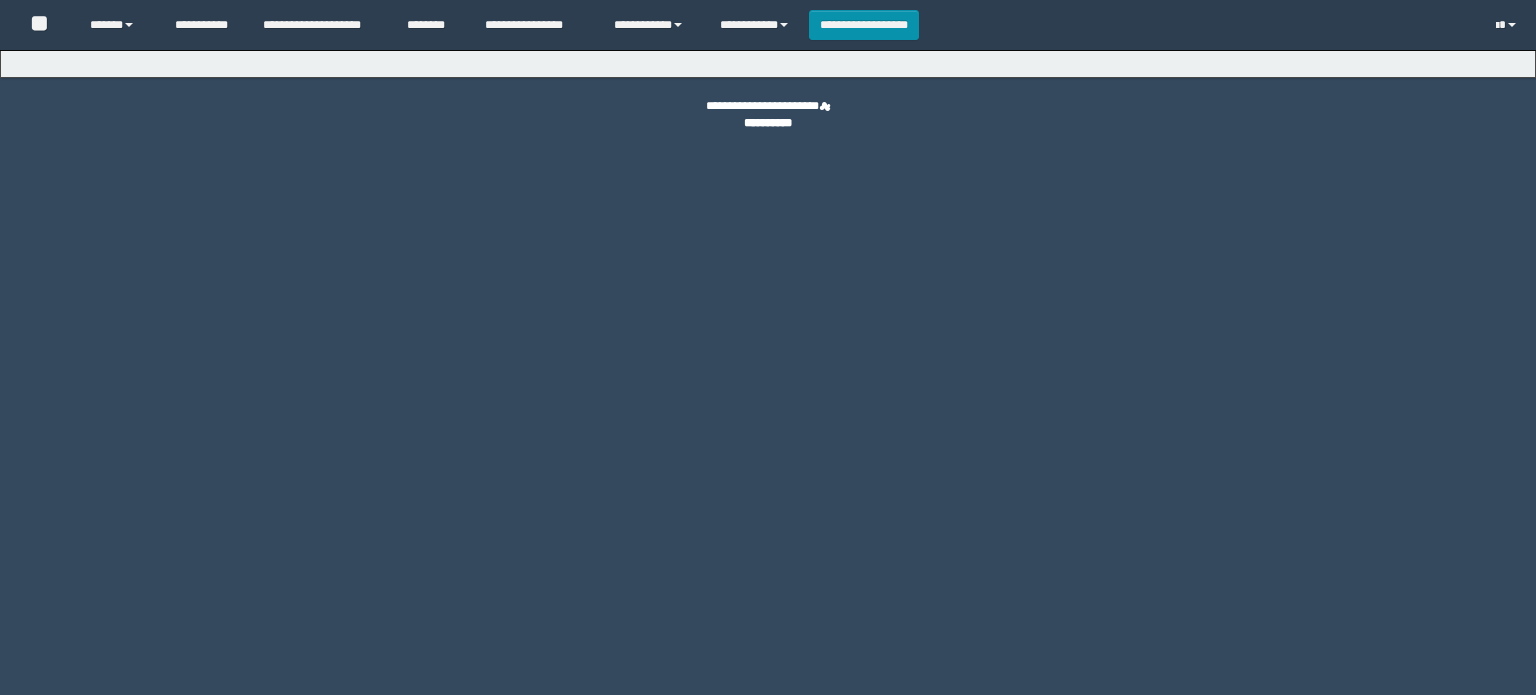 scroll, scrollTop: 0, scrollLeft: 0, axis: both 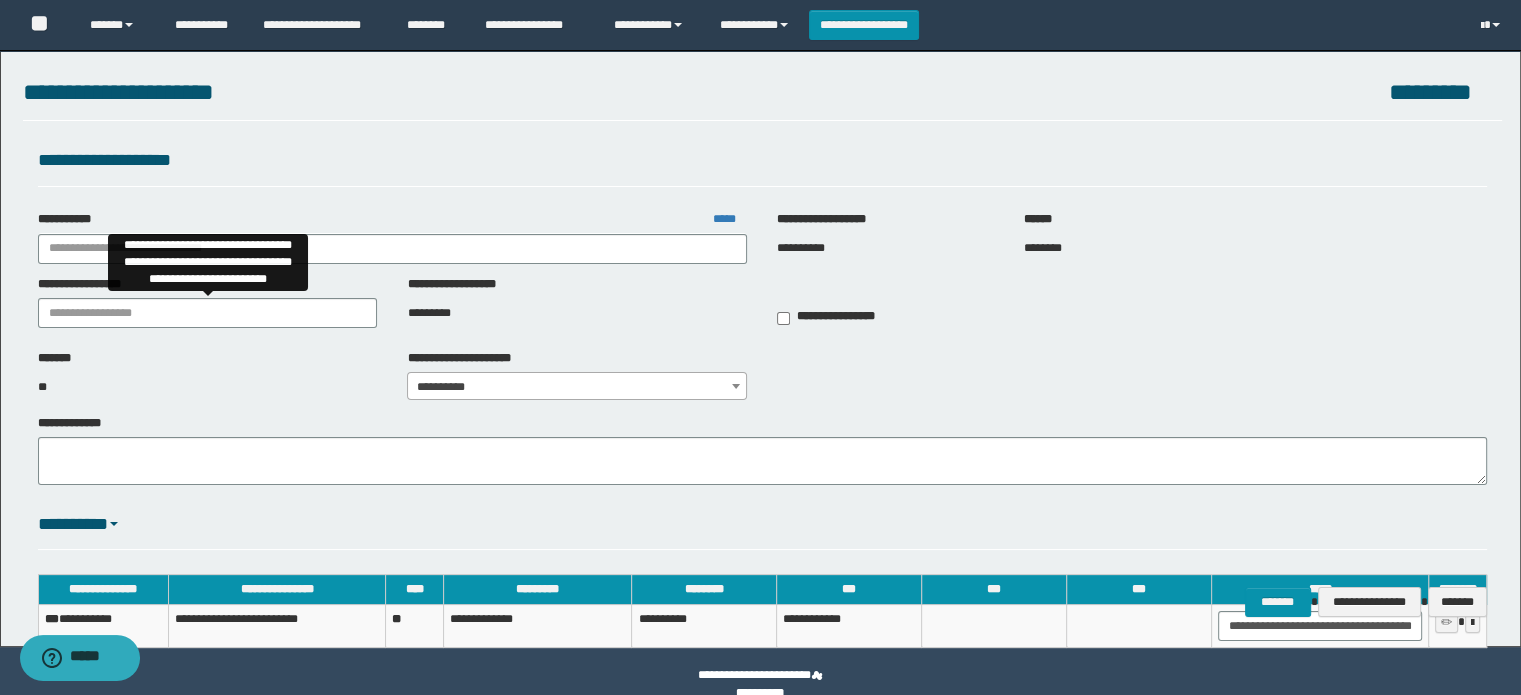 type on "**********" 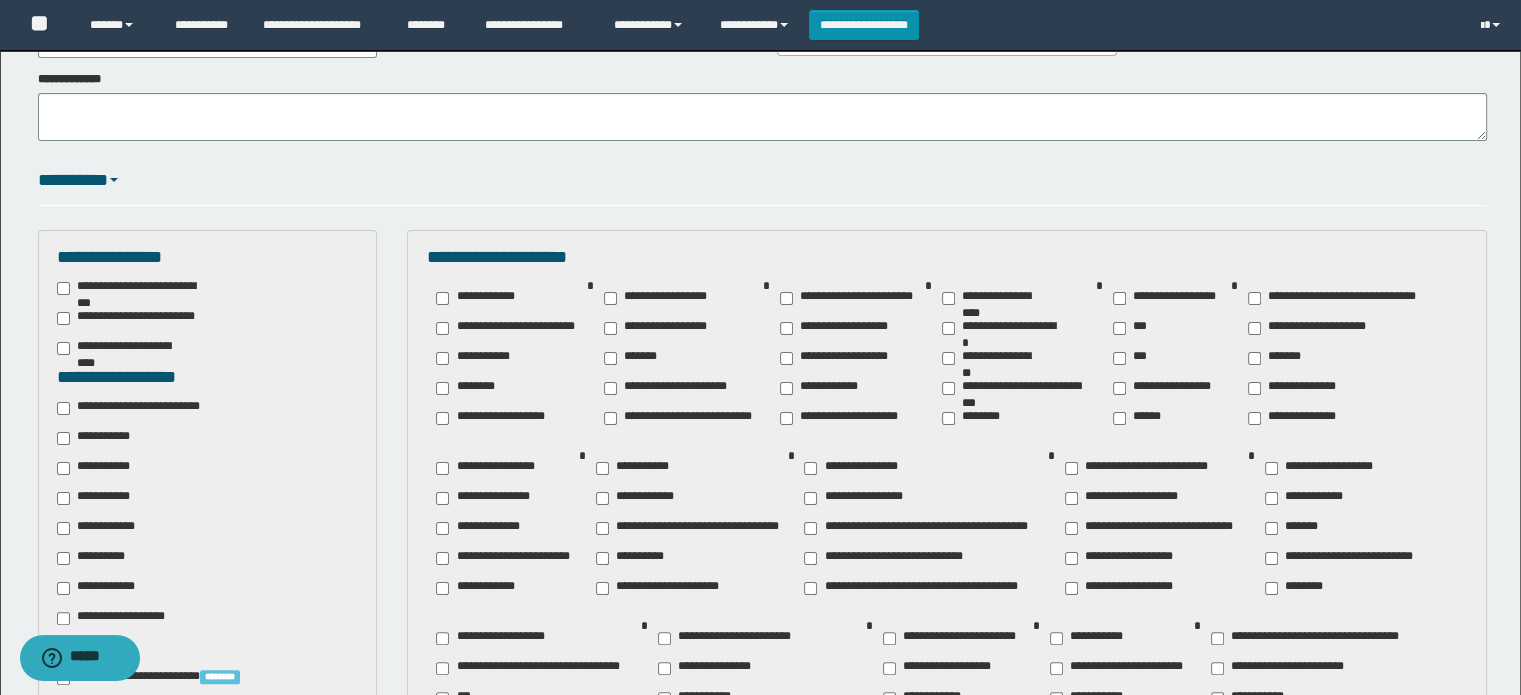 scroll, scrollTop: 300, scrollLeft: 0, axis: vertical 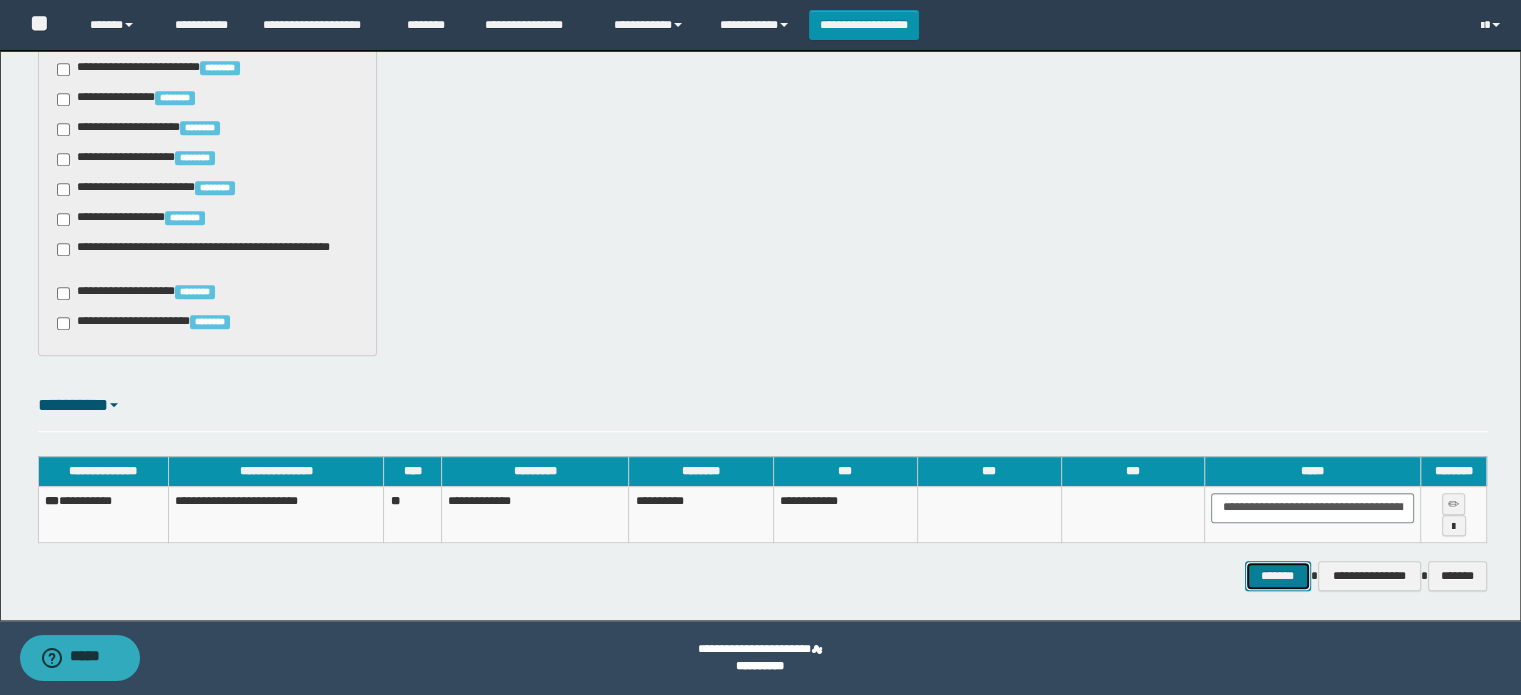 click on "*******" at bounding box center [1278, 576] 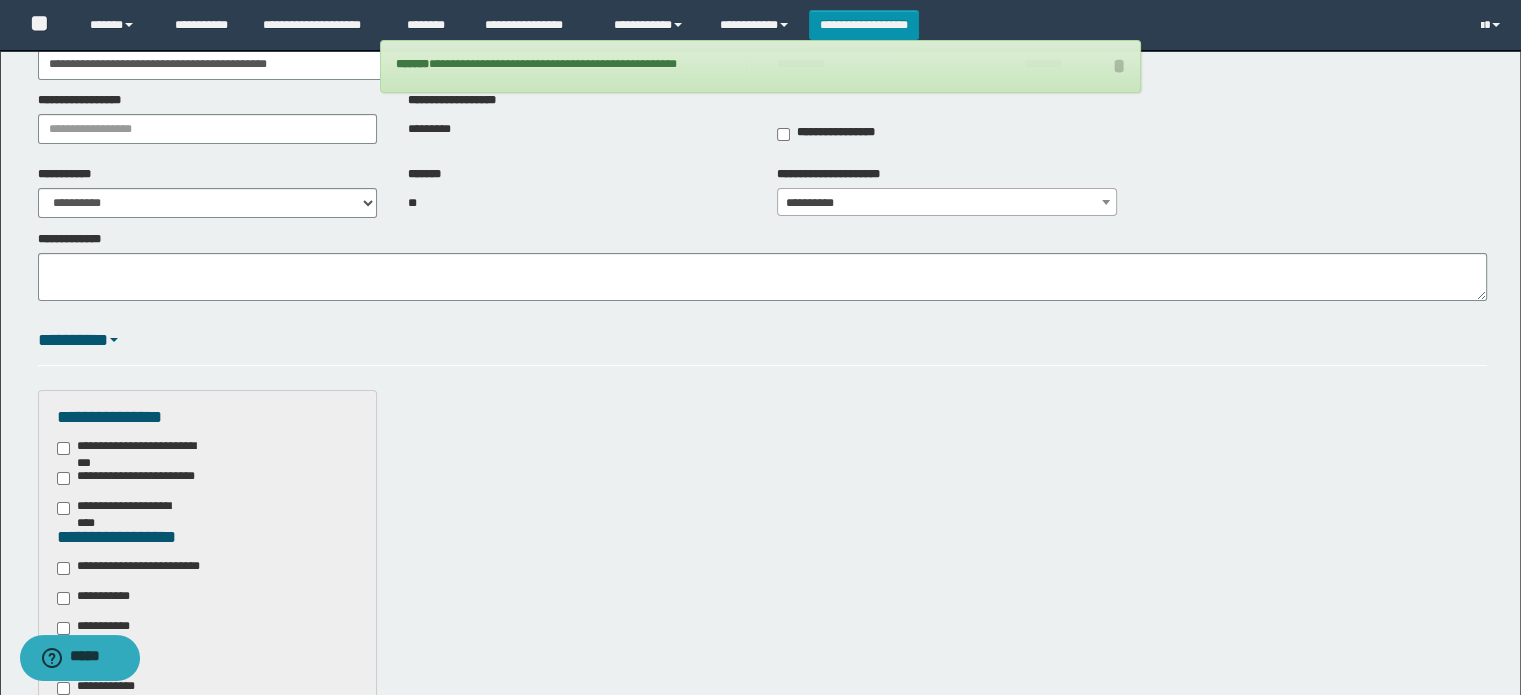 scroll, scrollTop: 183, scrollLeft: 0, axis: vertical 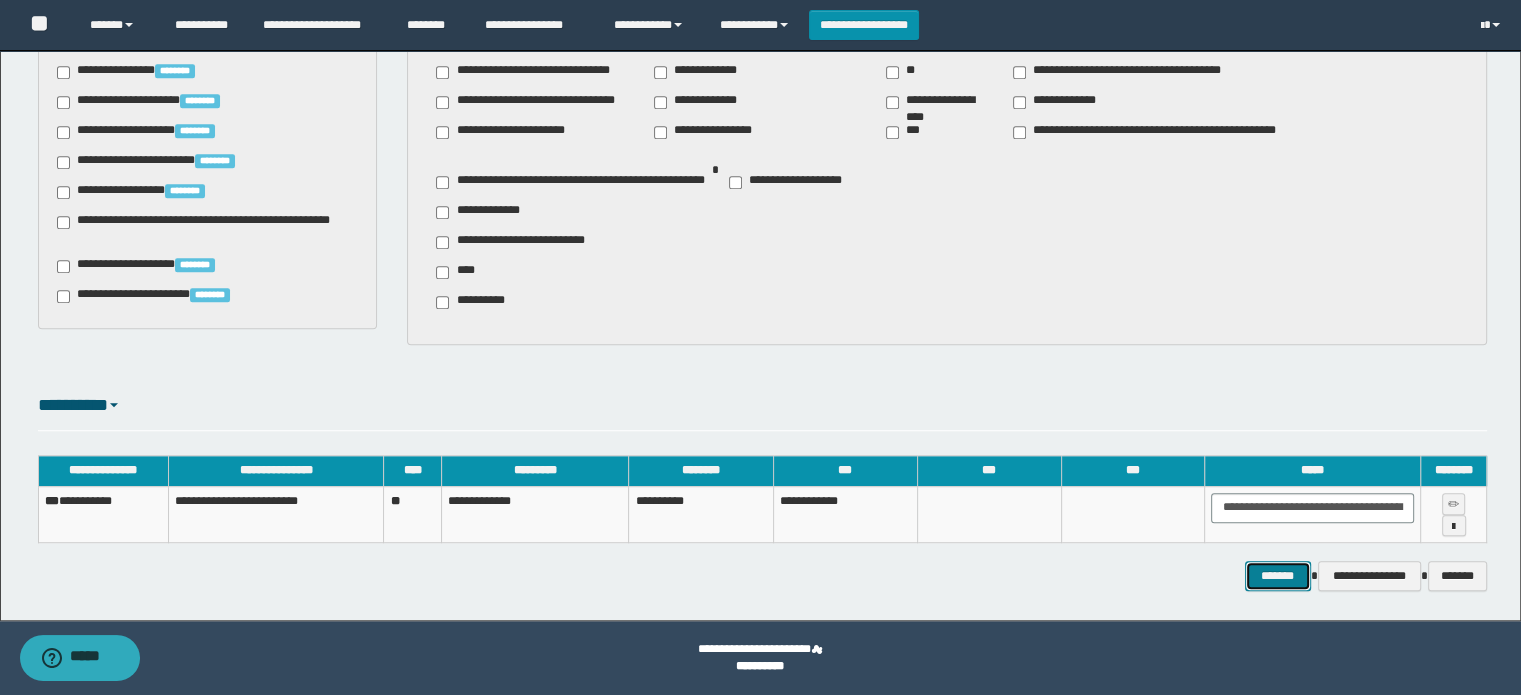 click on "*******" at bounding box center [1278, 576] 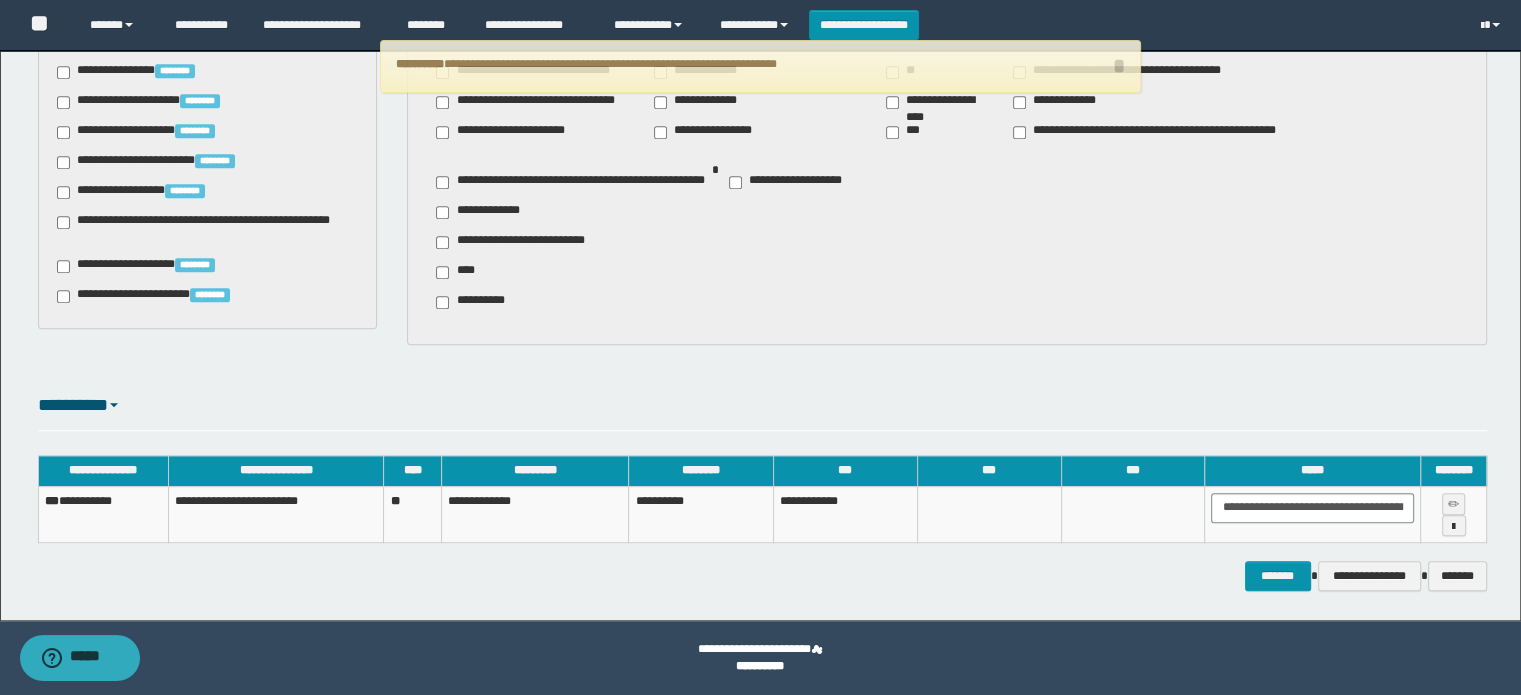 scroll, scrollTop: 710, scrollLeft: 0, axis: vertical 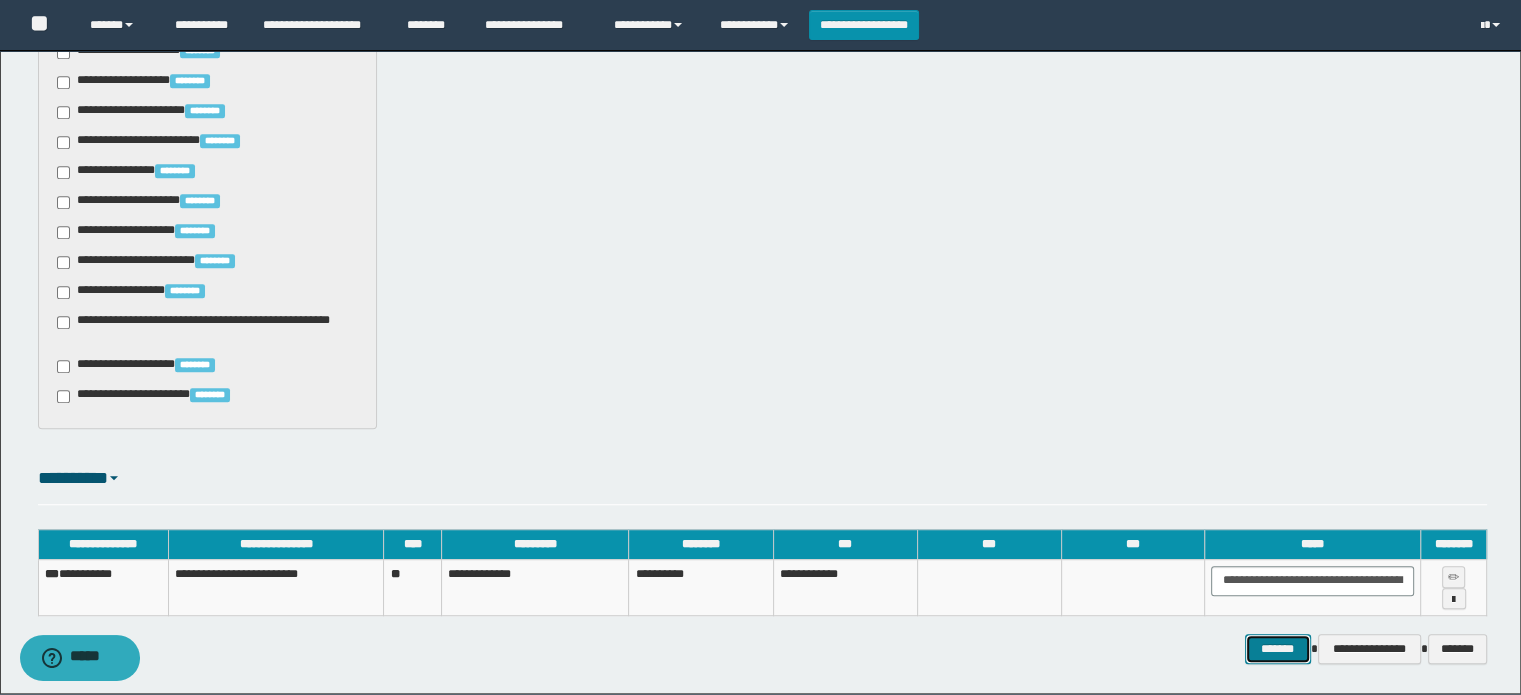 drag, startPoint x: 1278, startPoint y: 651, endPoint x: 1080, endPoint y: 617, distance: 200.89798 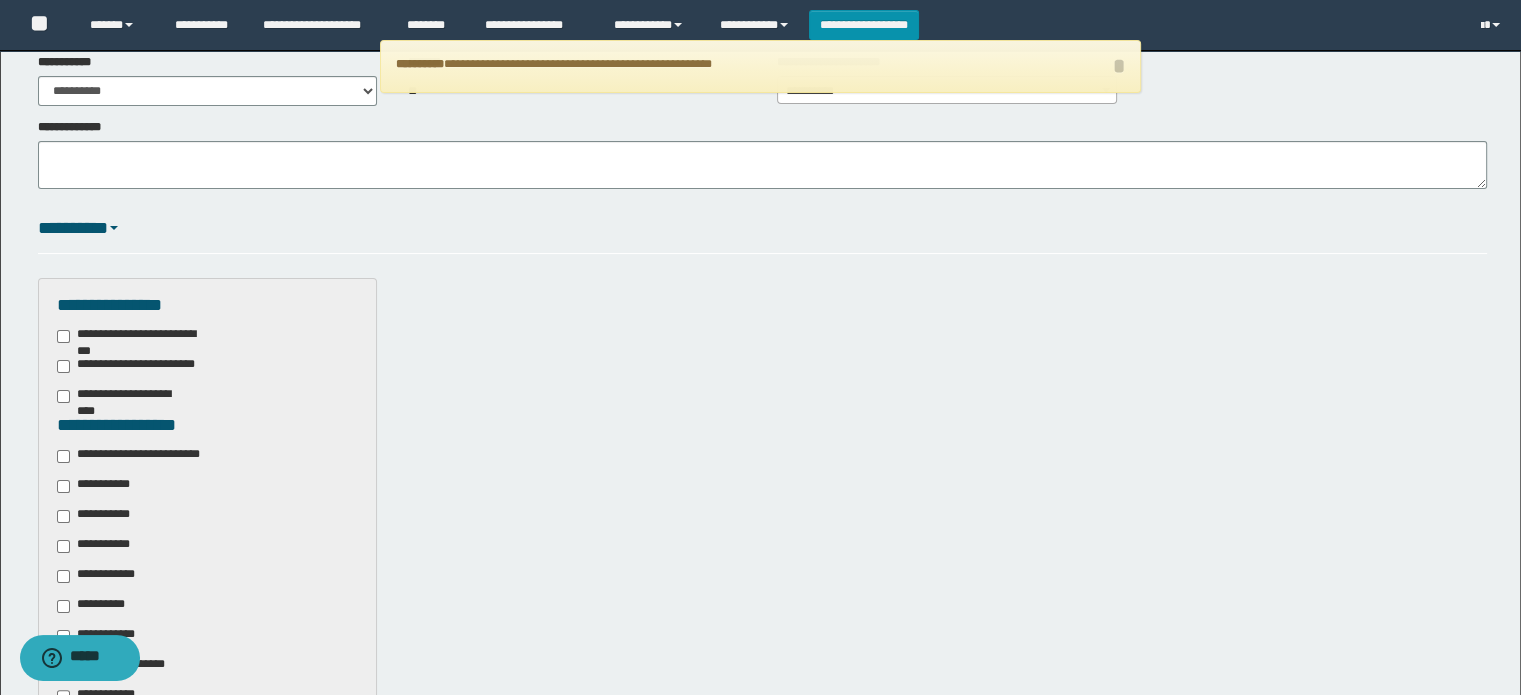 scroll, scrollTop: 410, scrollLeft: 0, axis: vertical 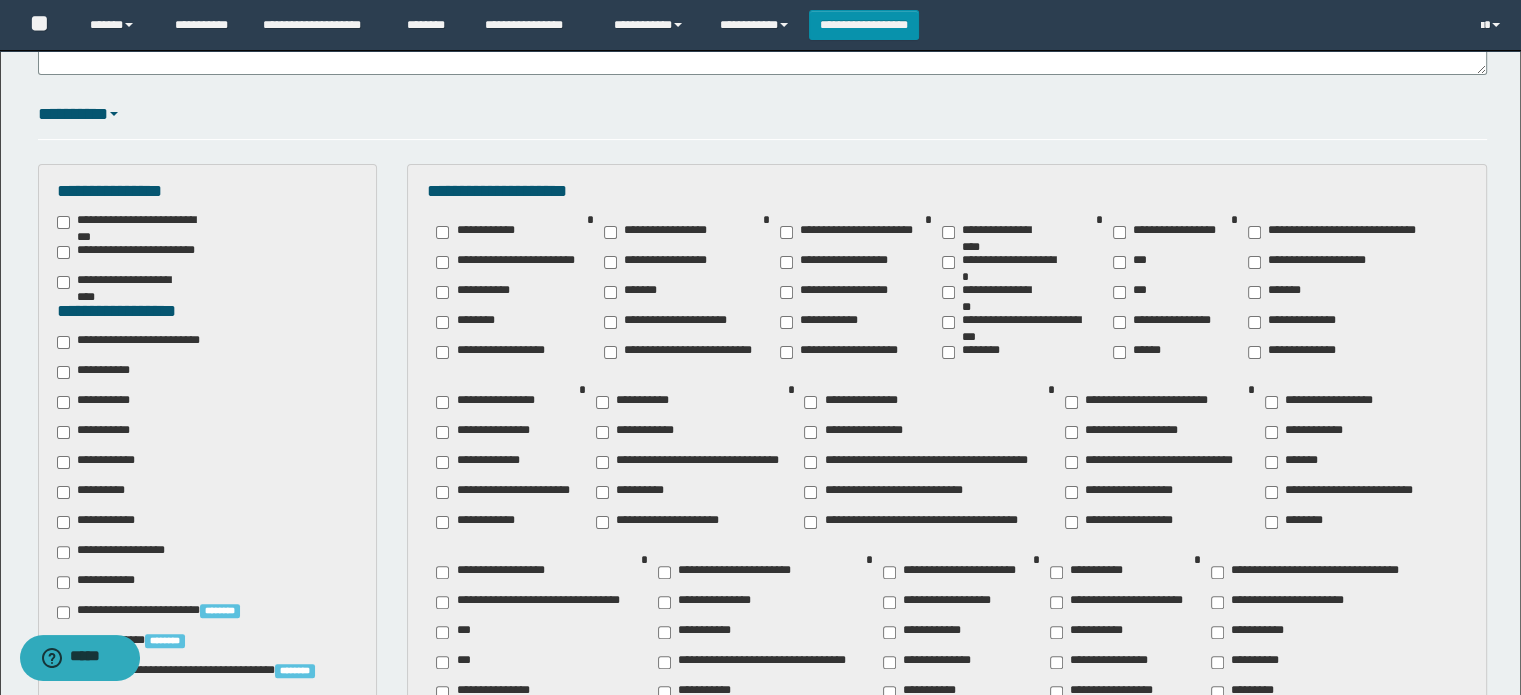 click on "**********" at bounding box center [502, 462] 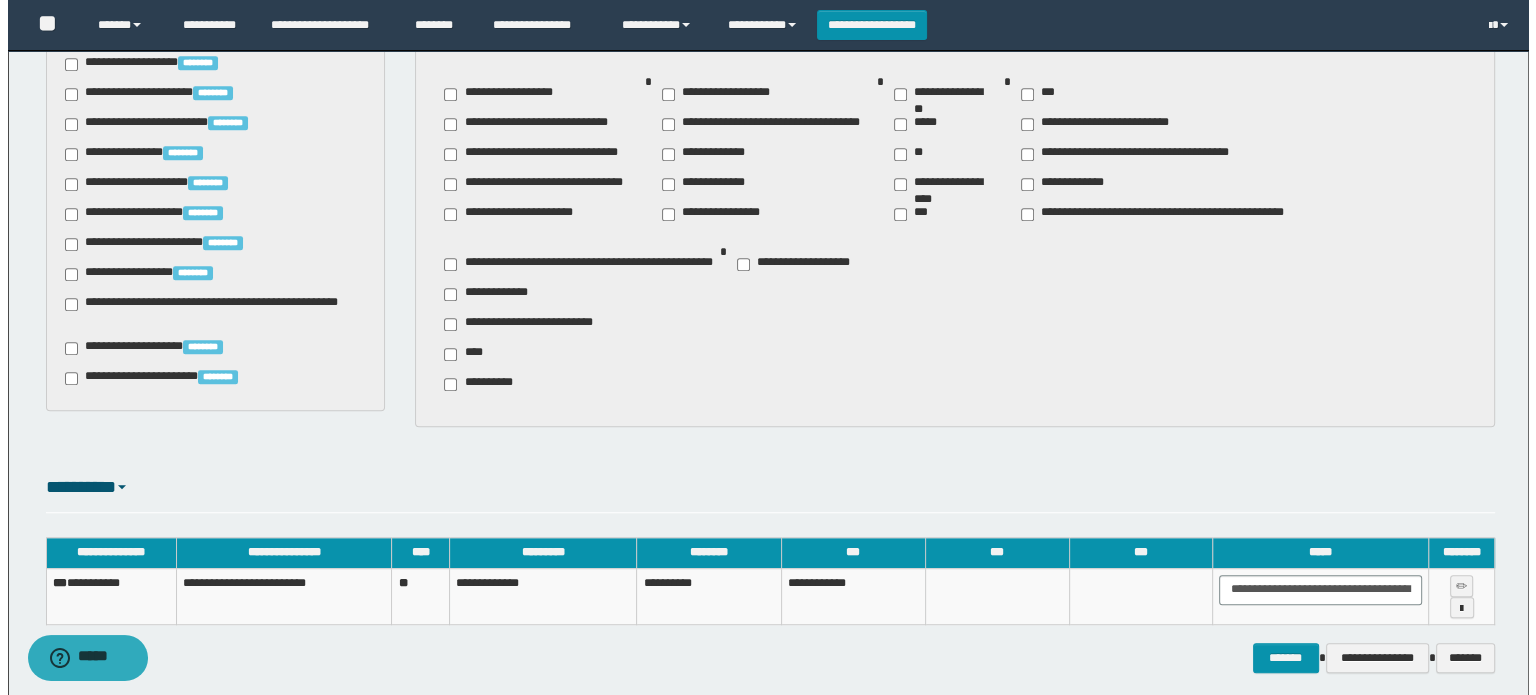 scroll, scrollTop: 1310, scrollLeft: 0, axis: vertical 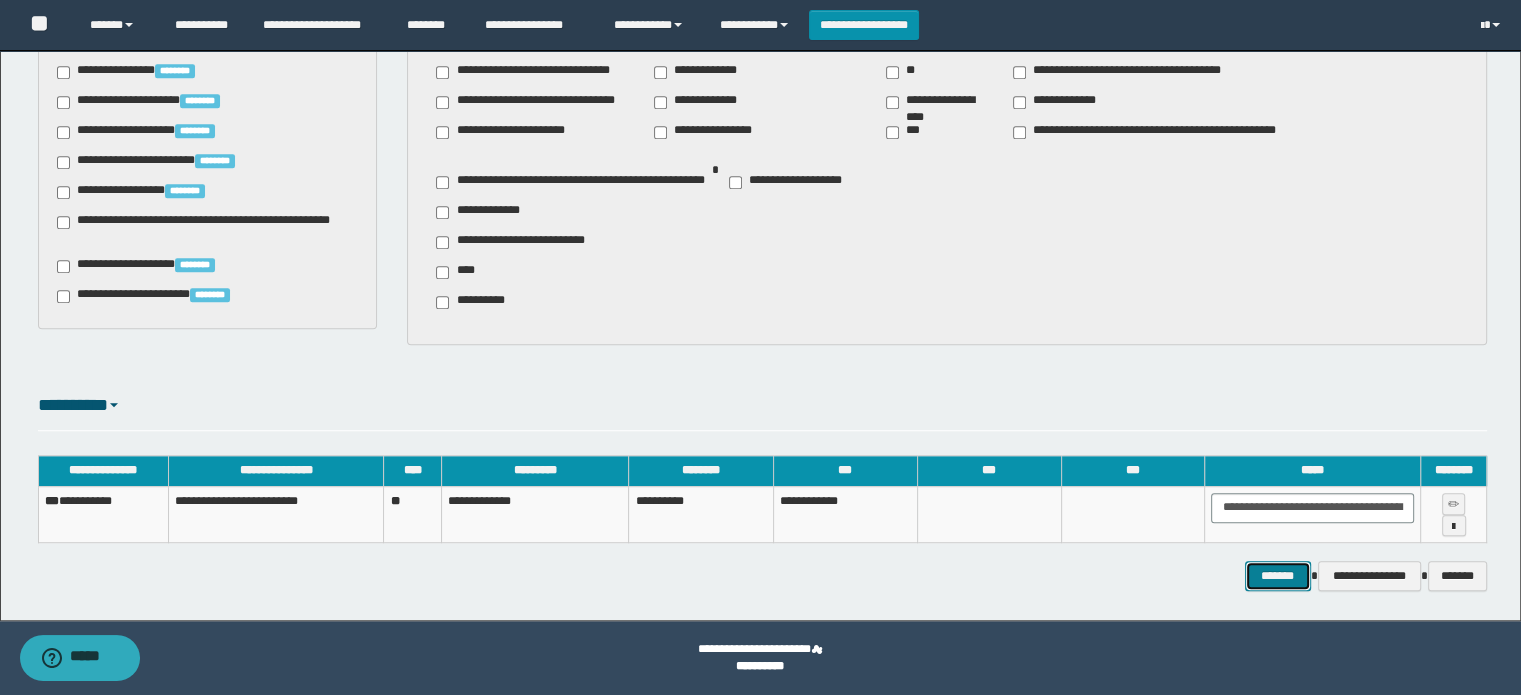 click on "*******" at bounding box center [1278, 576] 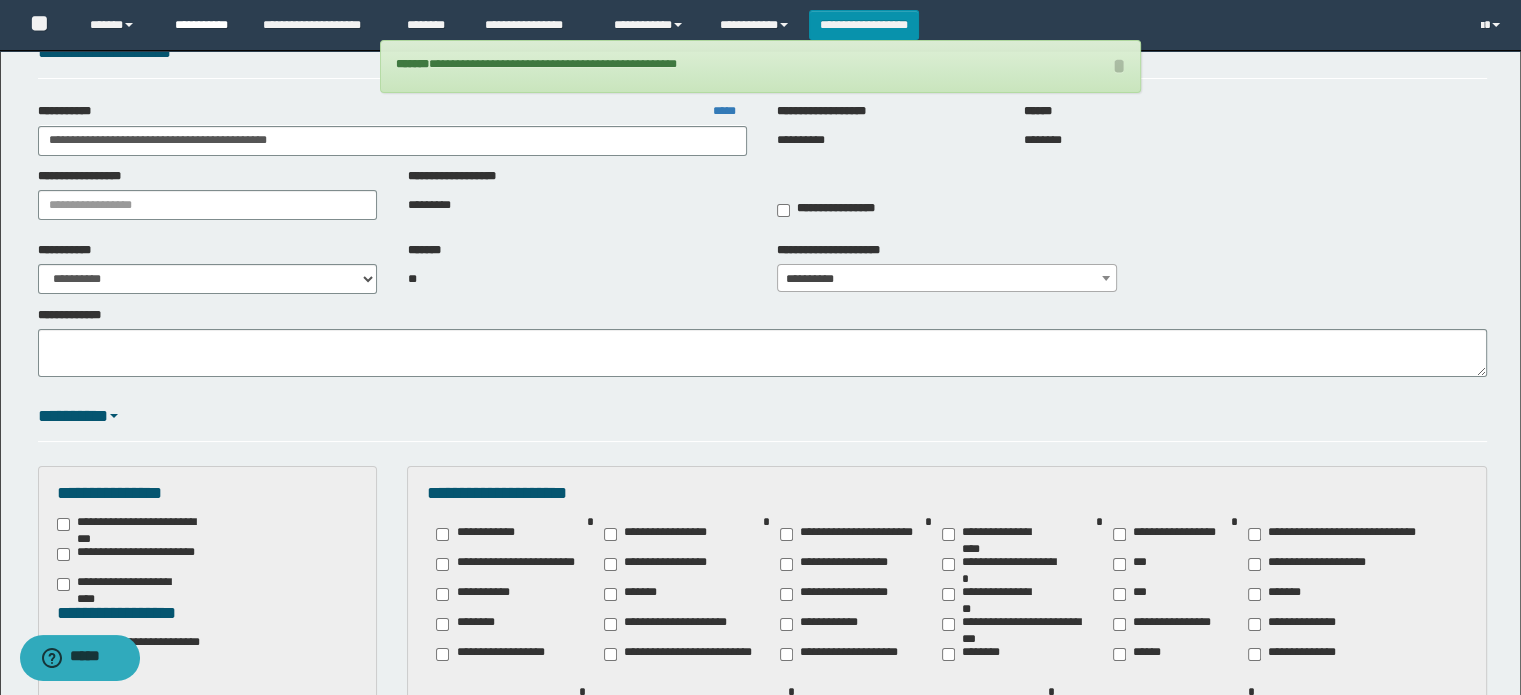 scroll, scrollTop: 0, scrollLeft: 0, axis: both 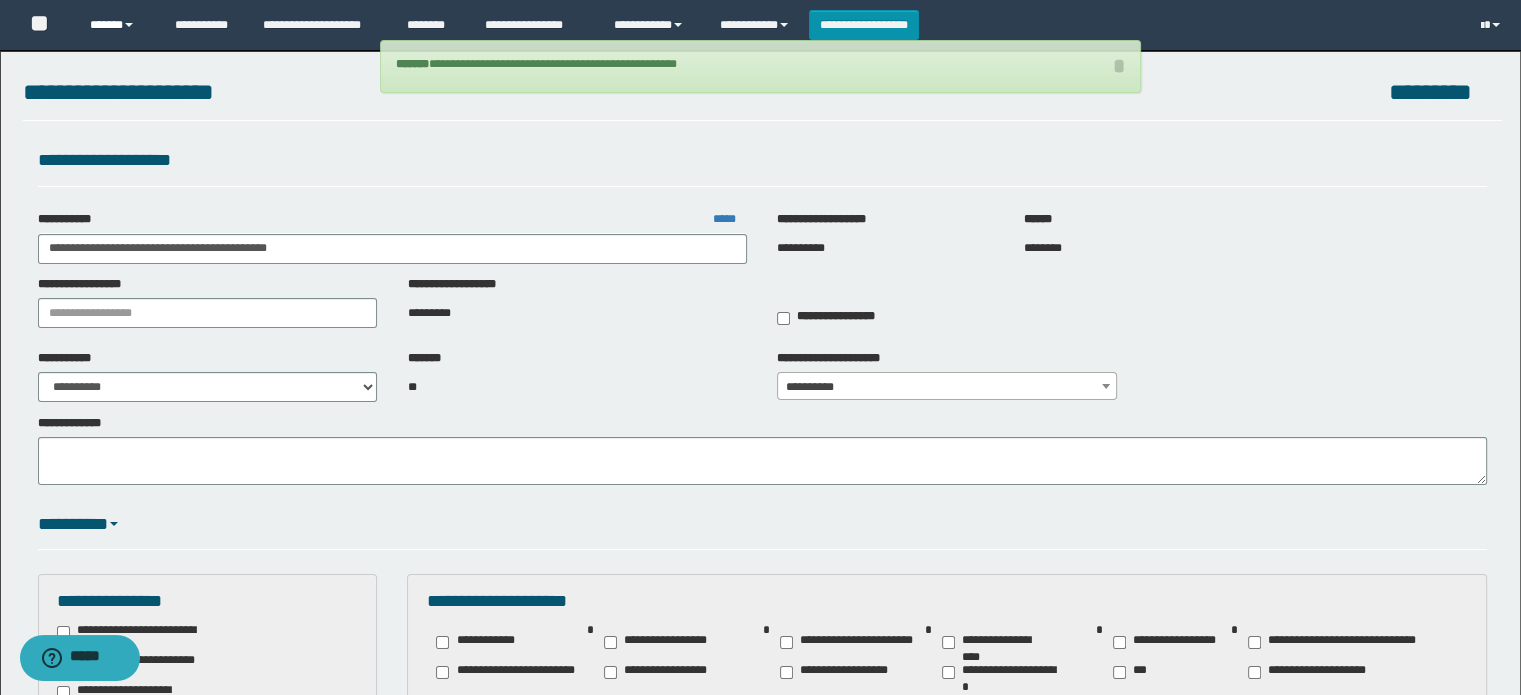 click on "******" at bounding box center (117, 25) 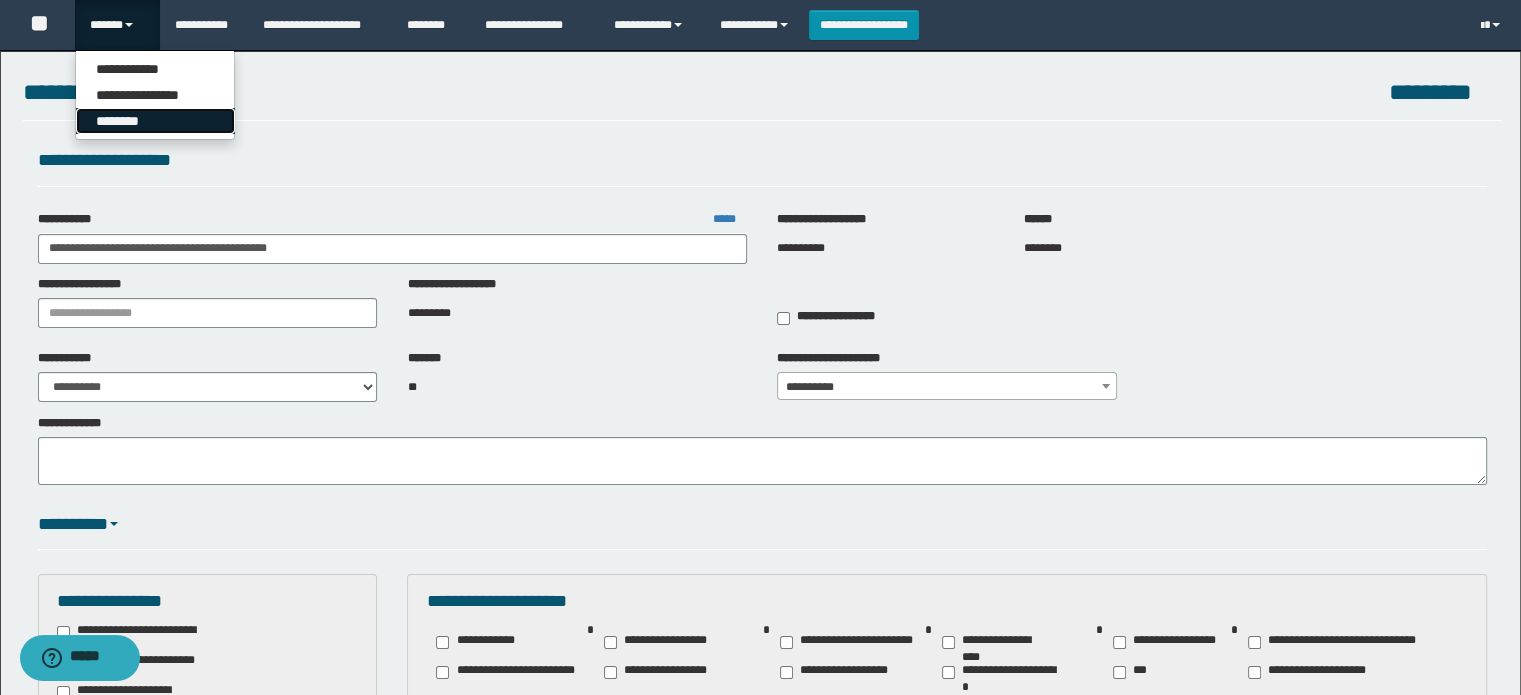 click on "********" at bounding box center [155, 121] 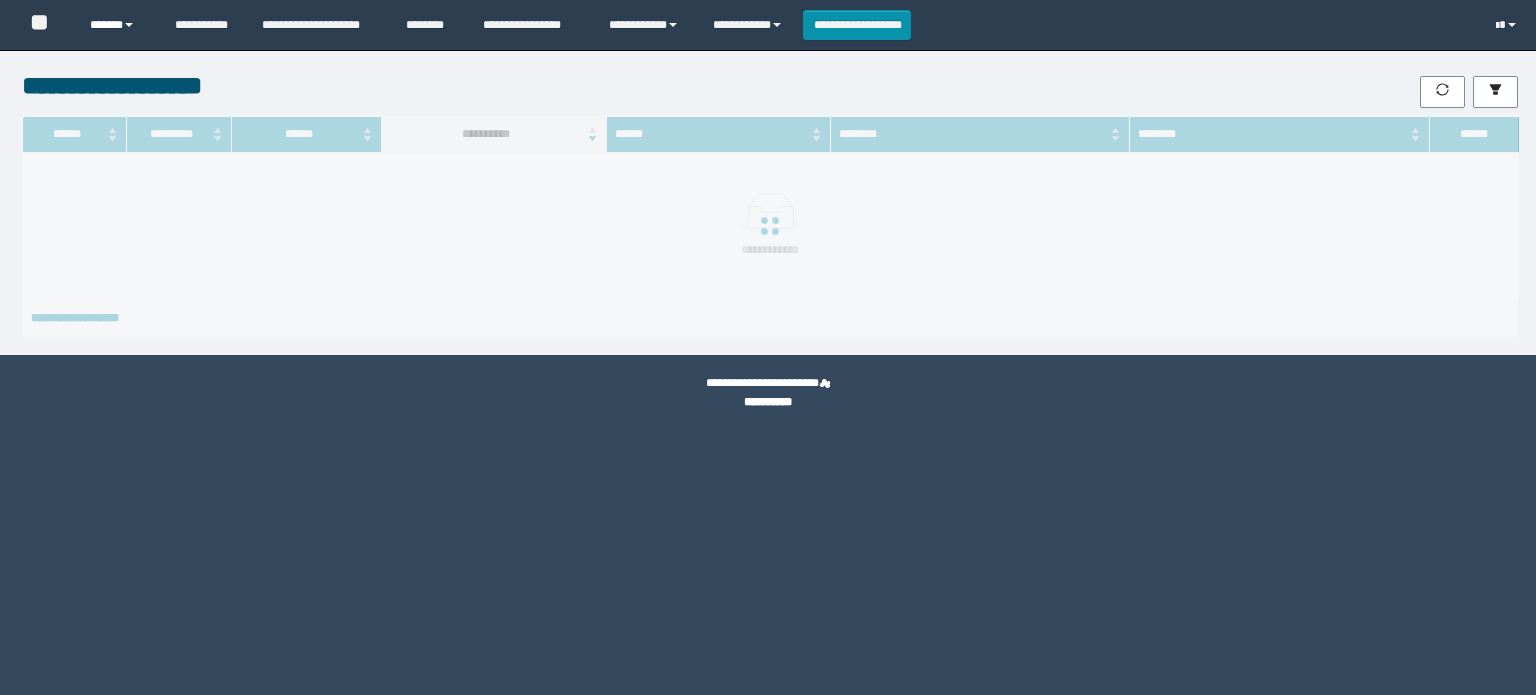 scroll, scrollTop: 0, scrollLeft: 0, axis: both 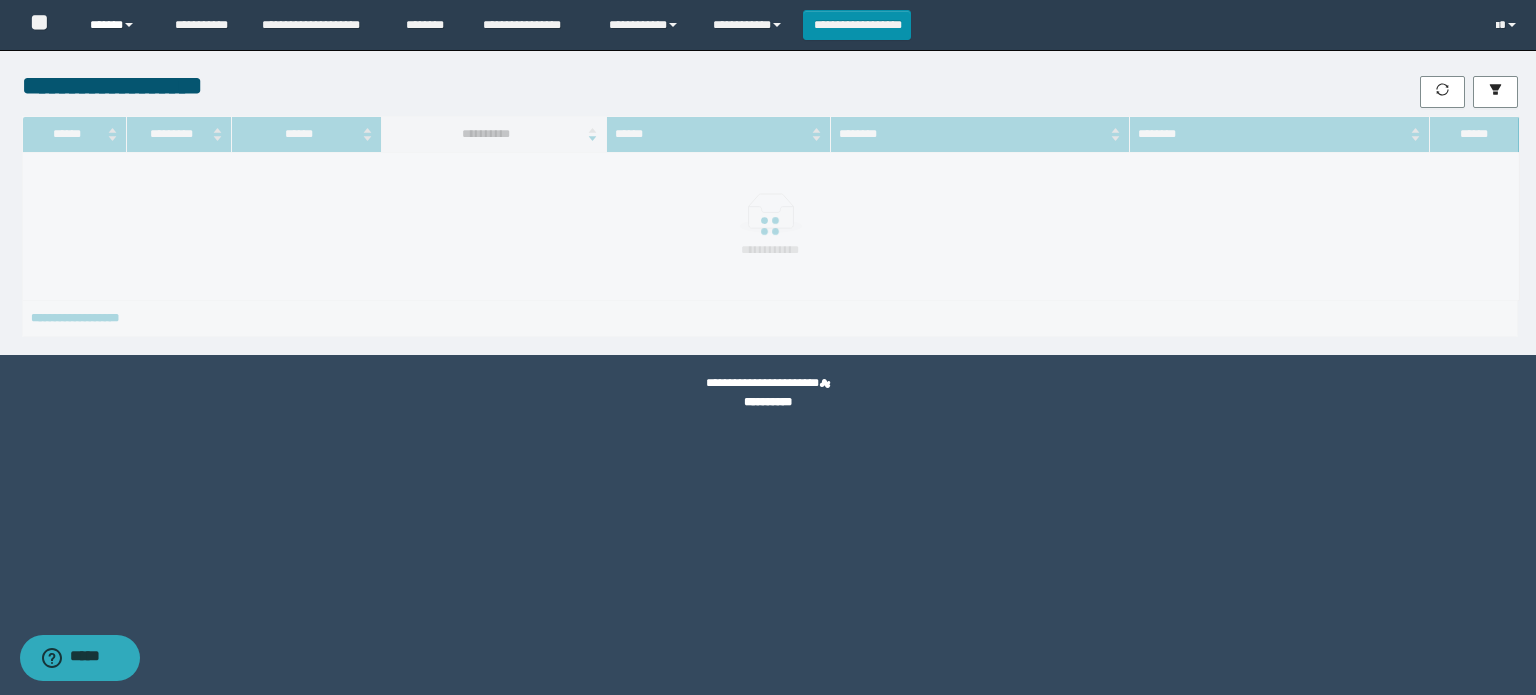 click on "******" at bounding box center (117, 25) 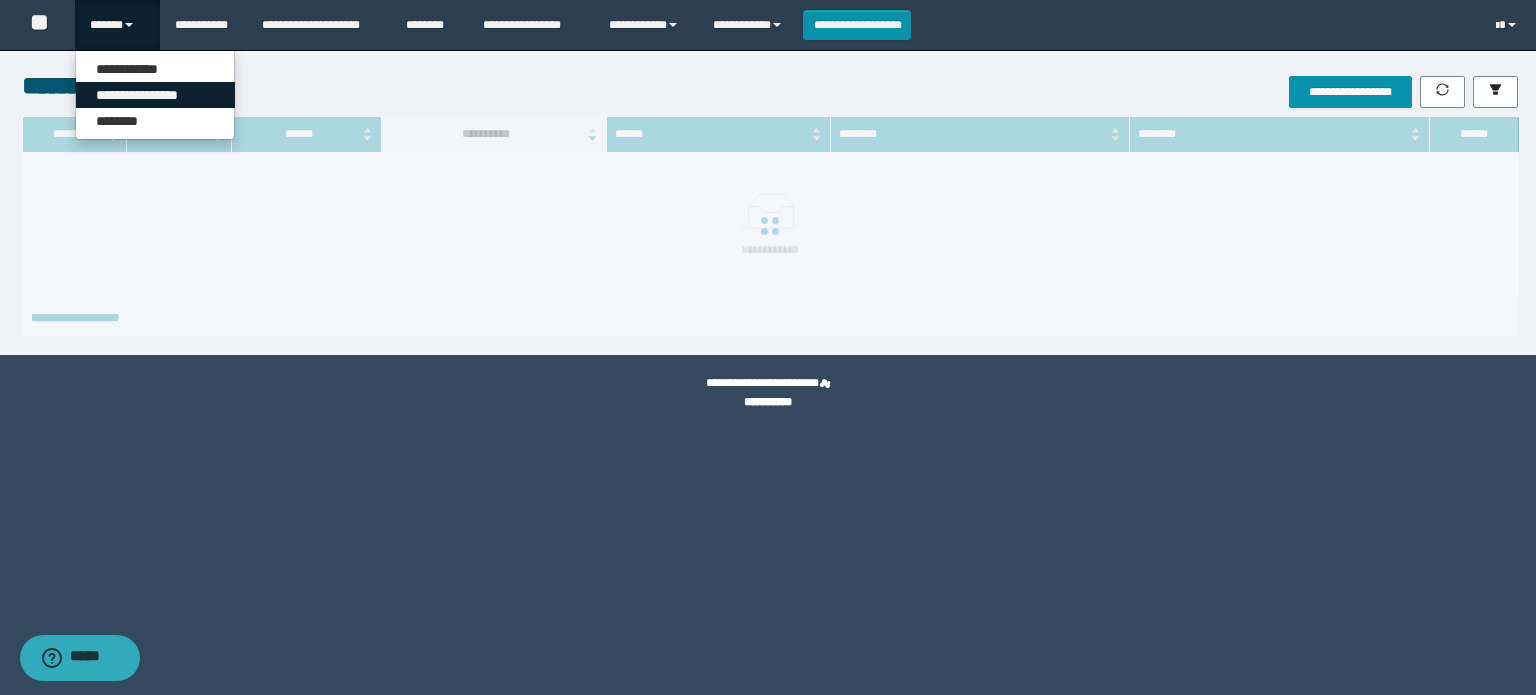 click on "**********" at bounding box center (155, 95) 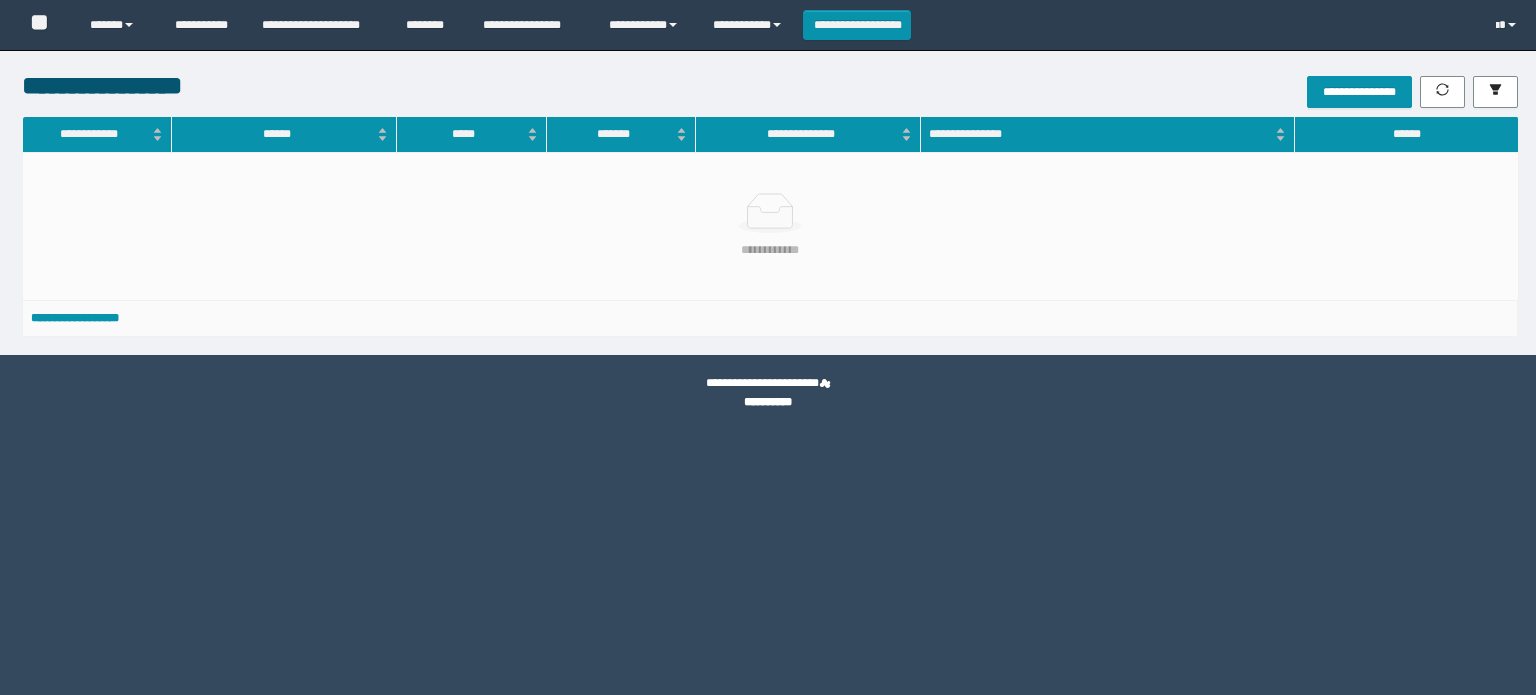 scroll, scrollTop: 0, scrollLeft: 0, axis: both 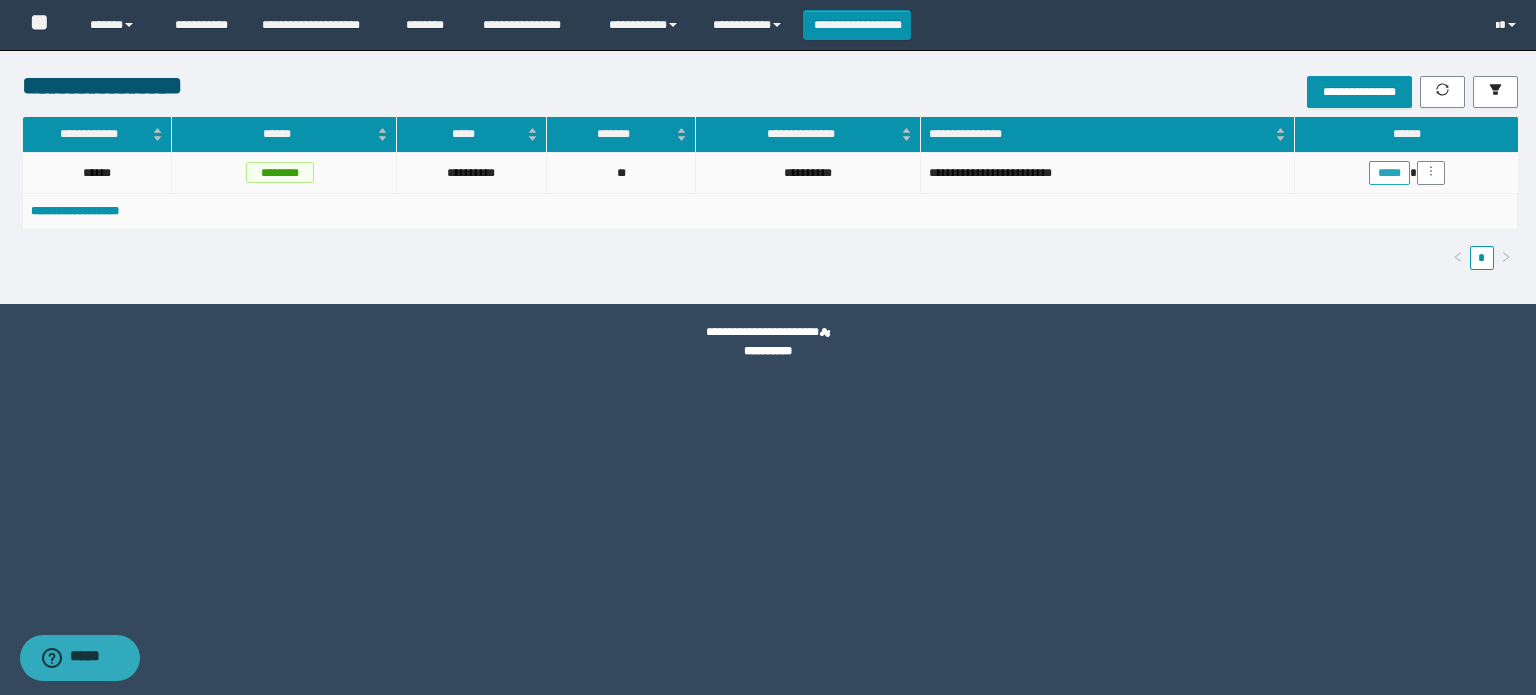 click on "*****" at bounding box center (1389, 173) 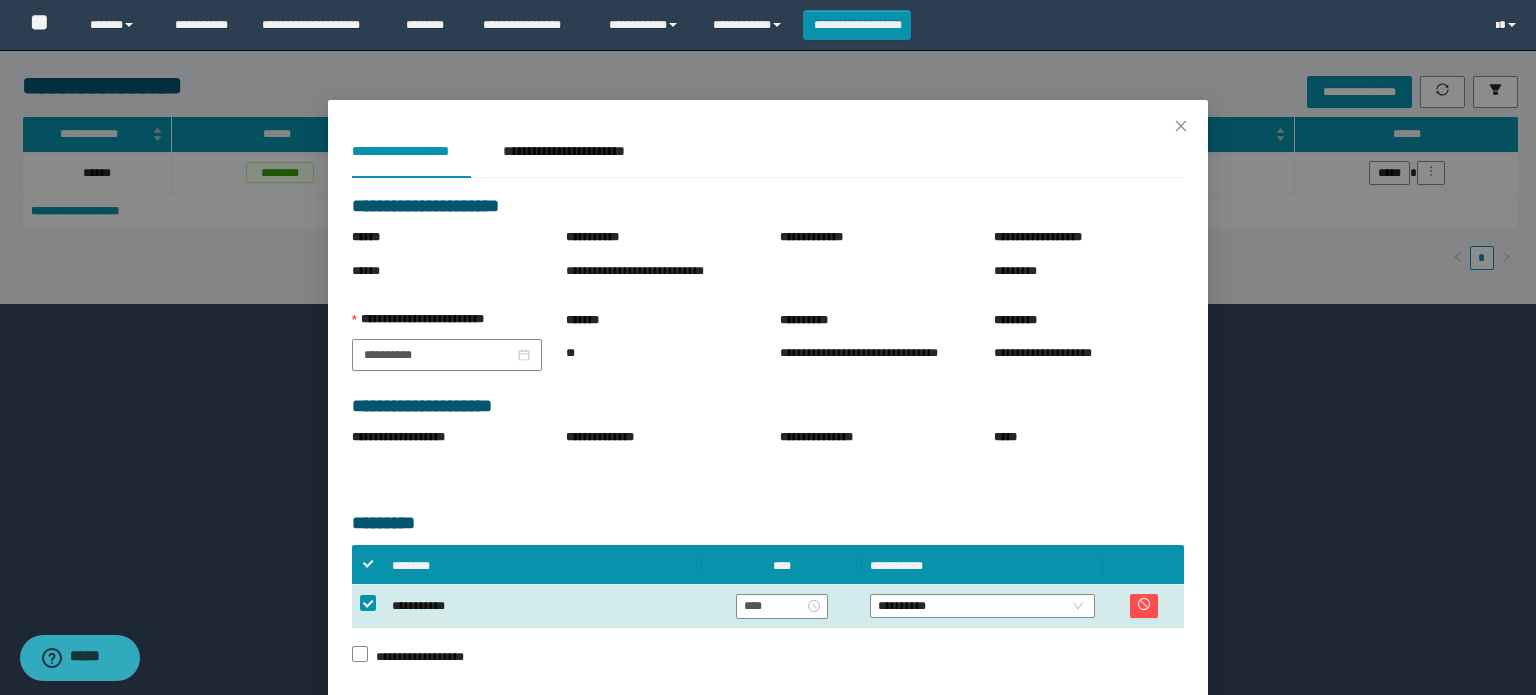 scroll, scrollTop: 83, scrollLeft: 0, axis: vertical 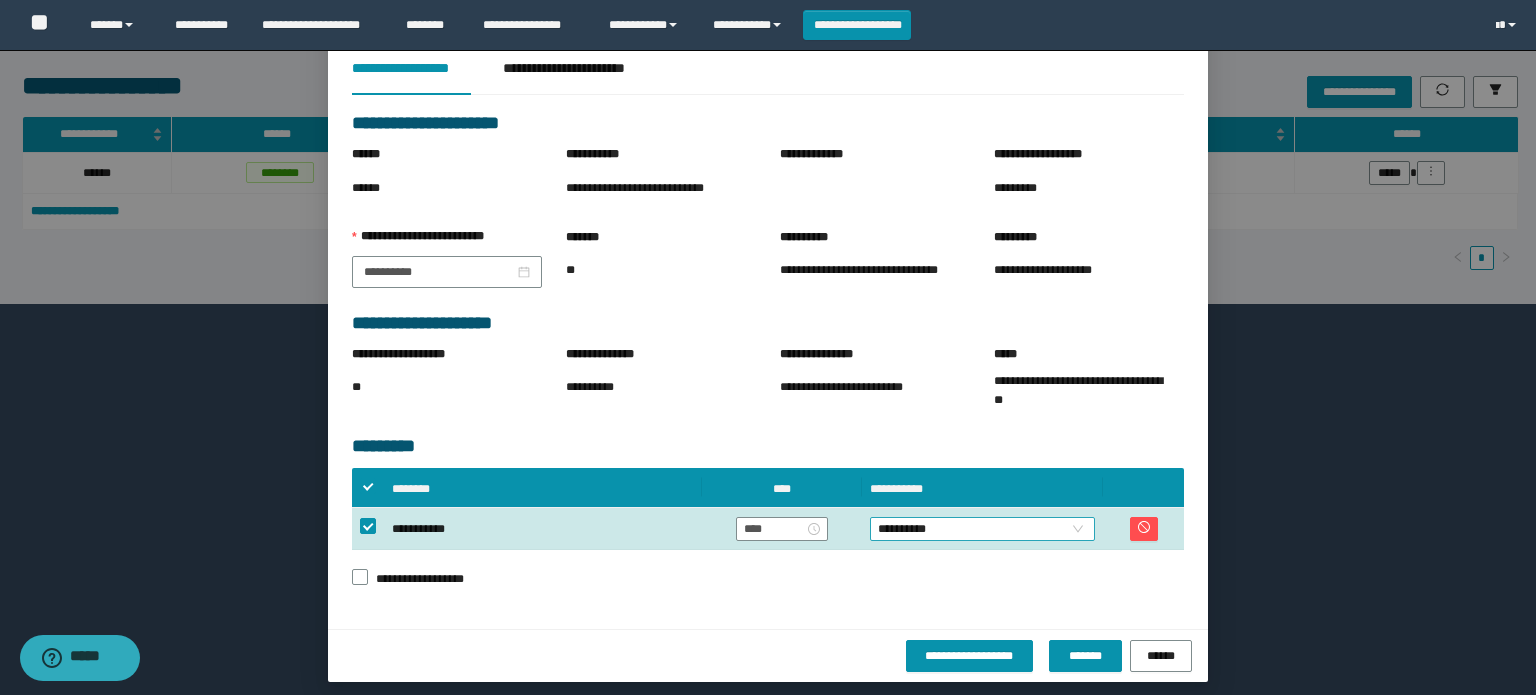 click on "**********" at bounding box center (983, 529) 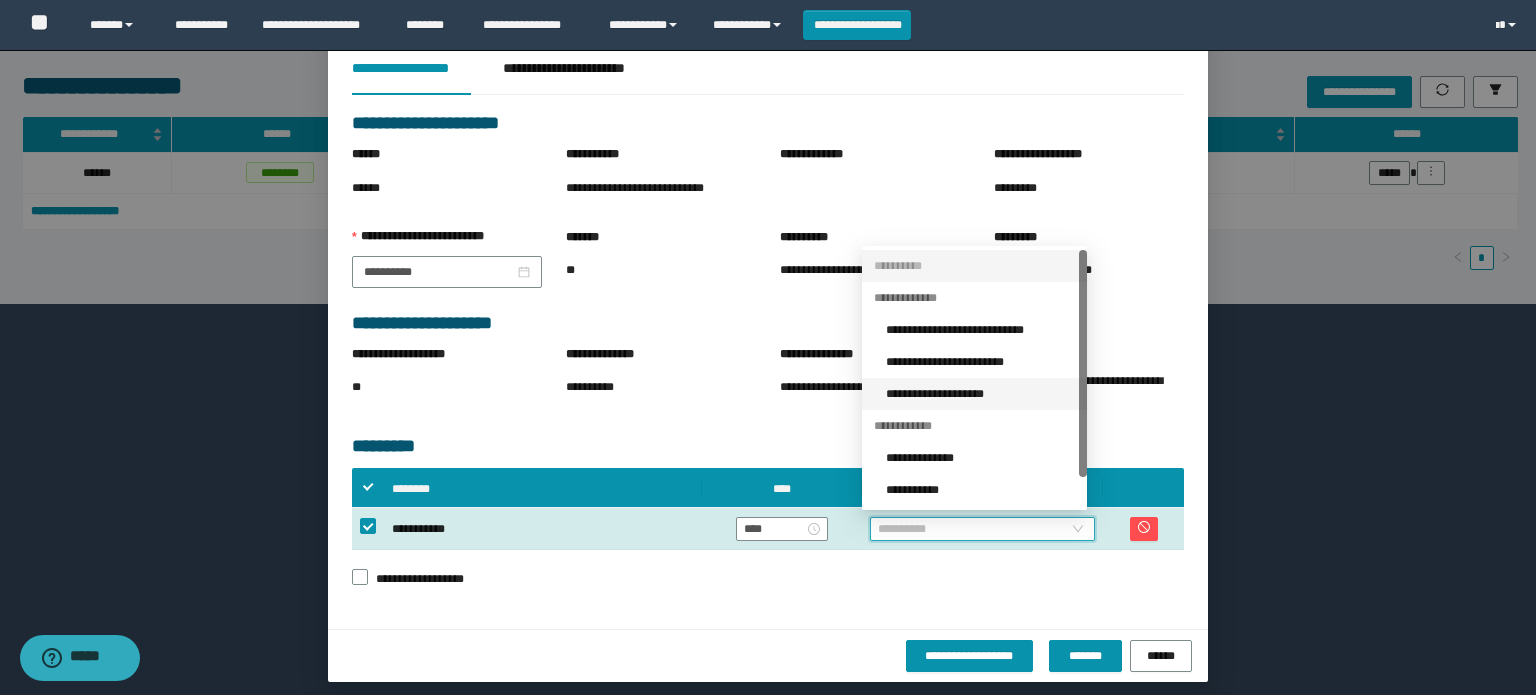 click on "**********" at bounding box center (980, 394) 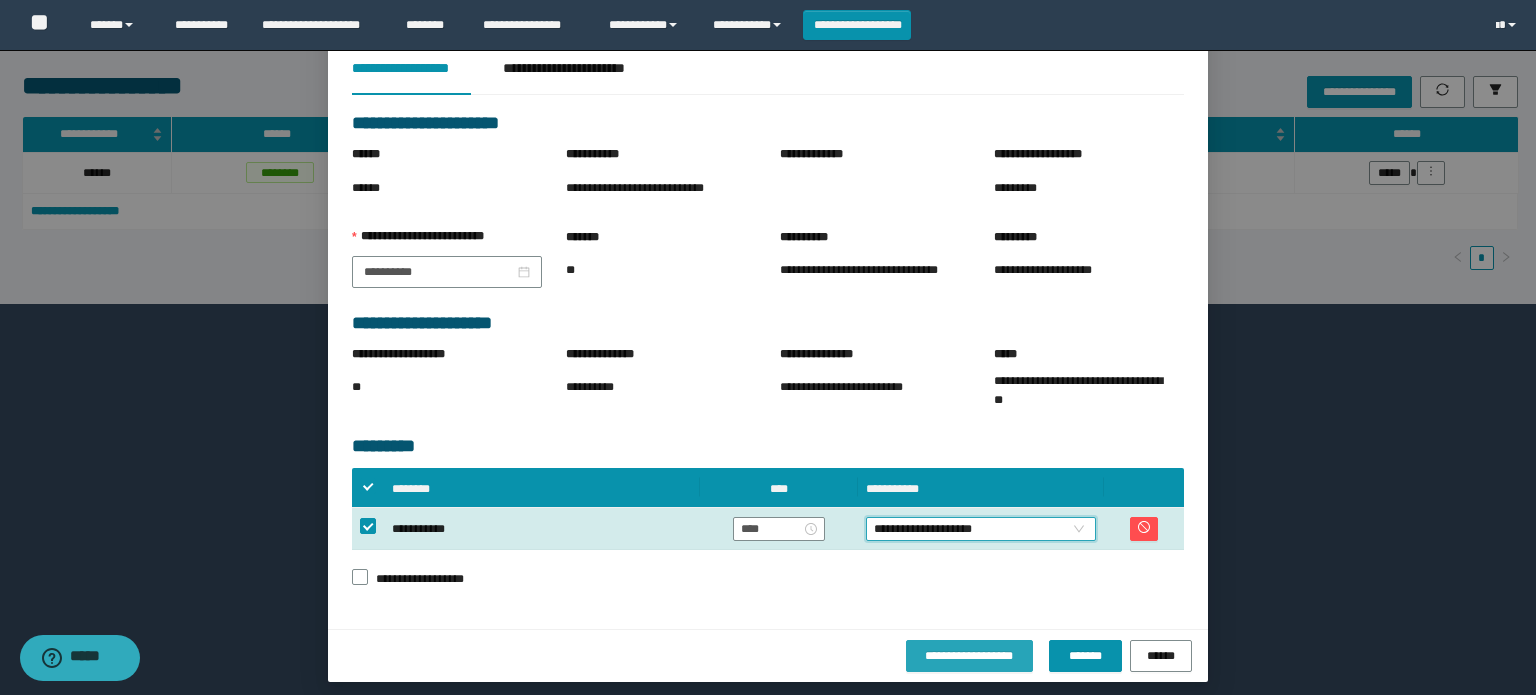 click on "**********" at bounding box center (969, 655) 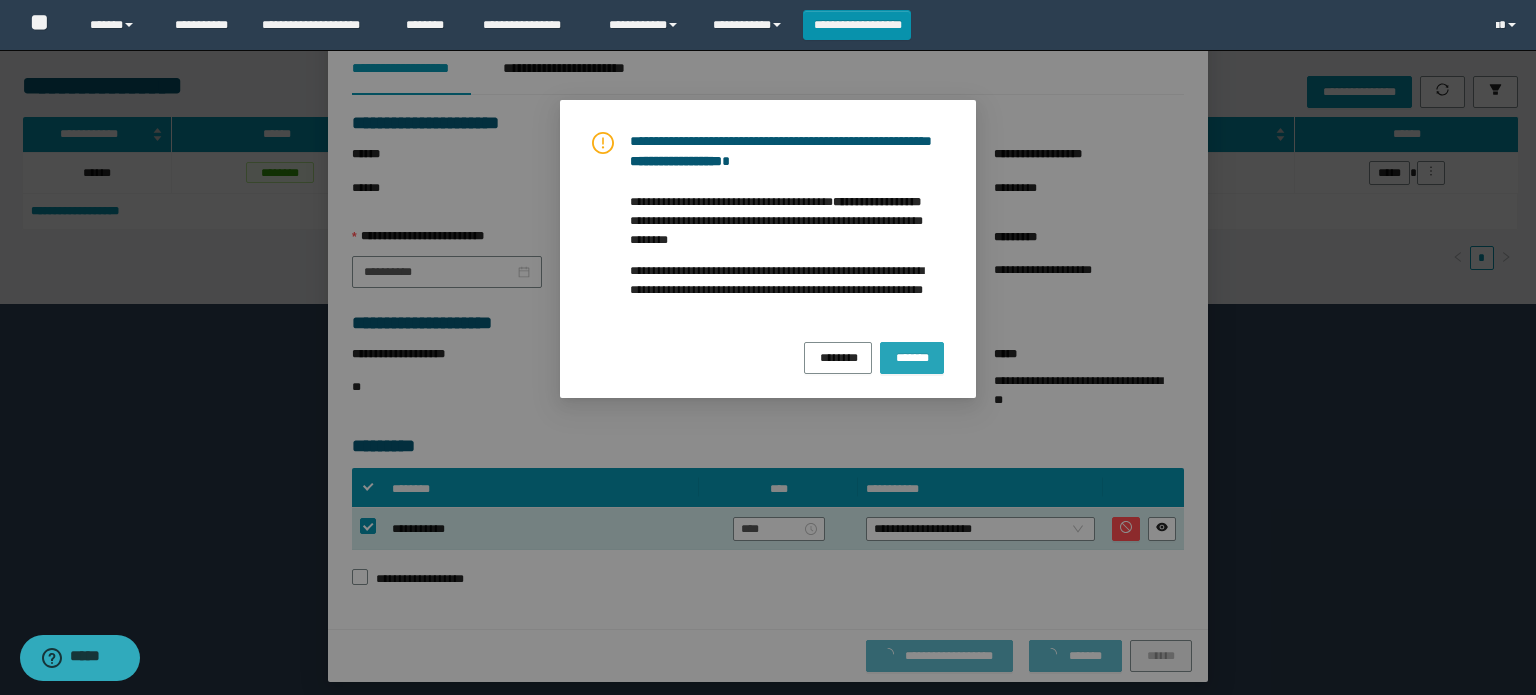 click on "*******" at bounding box center [912, 356] 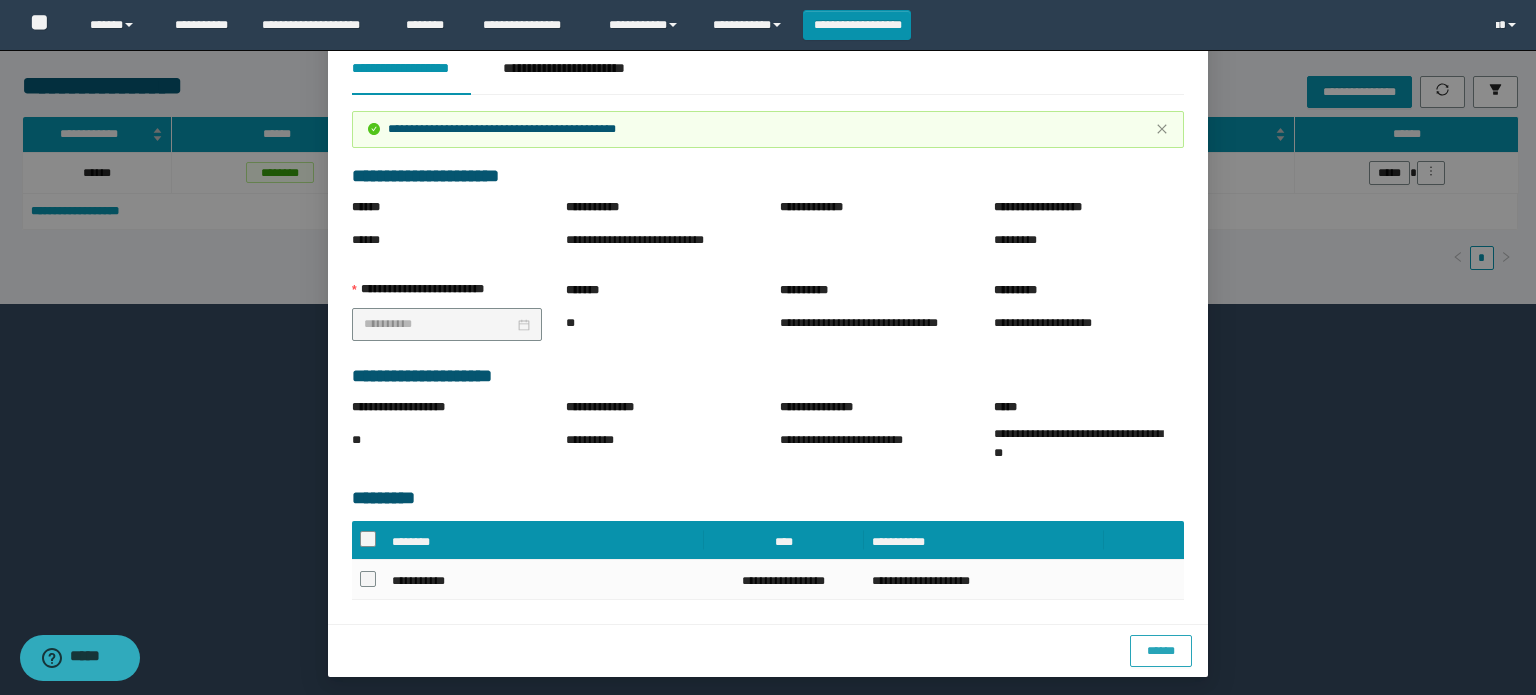 scroll, scrollTop: 84, scrollLeft: 0, axis: vertical 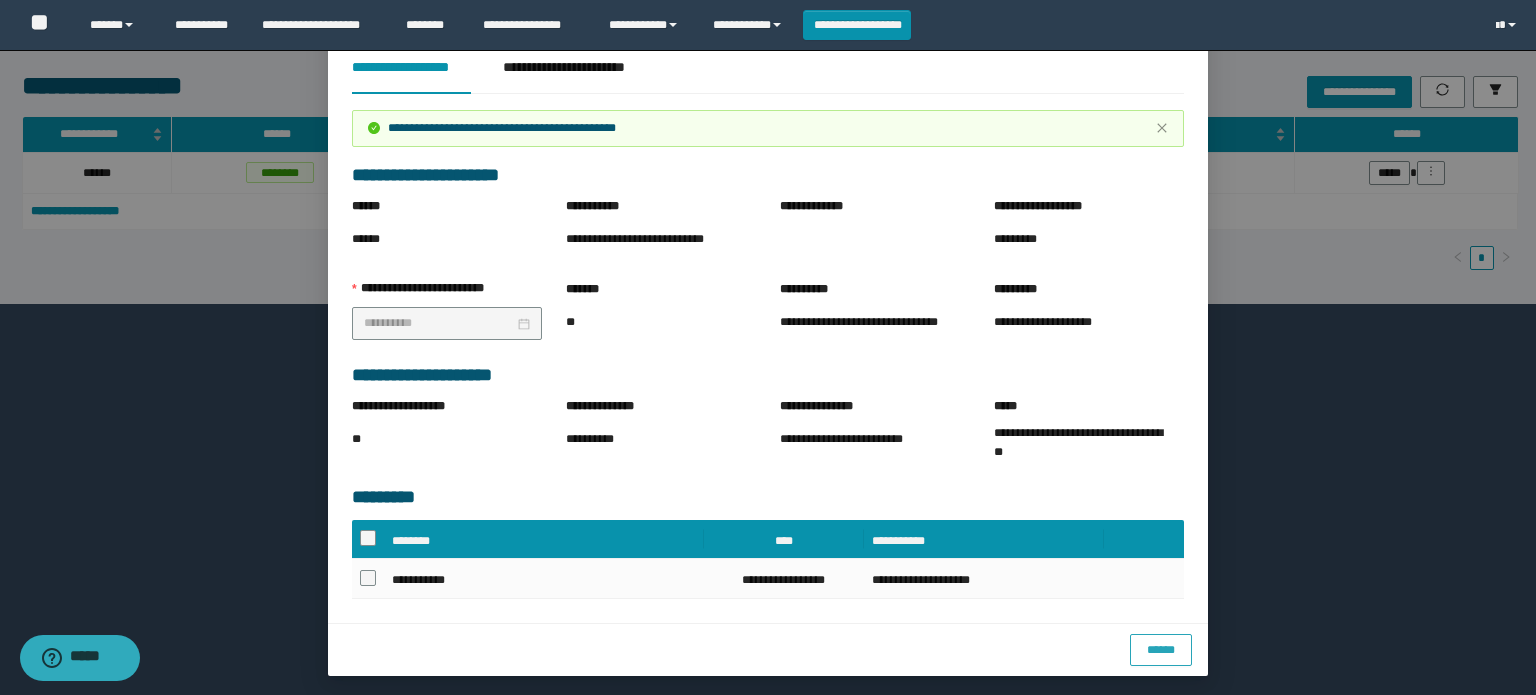click on "******" at bounding box center (1161, 650) 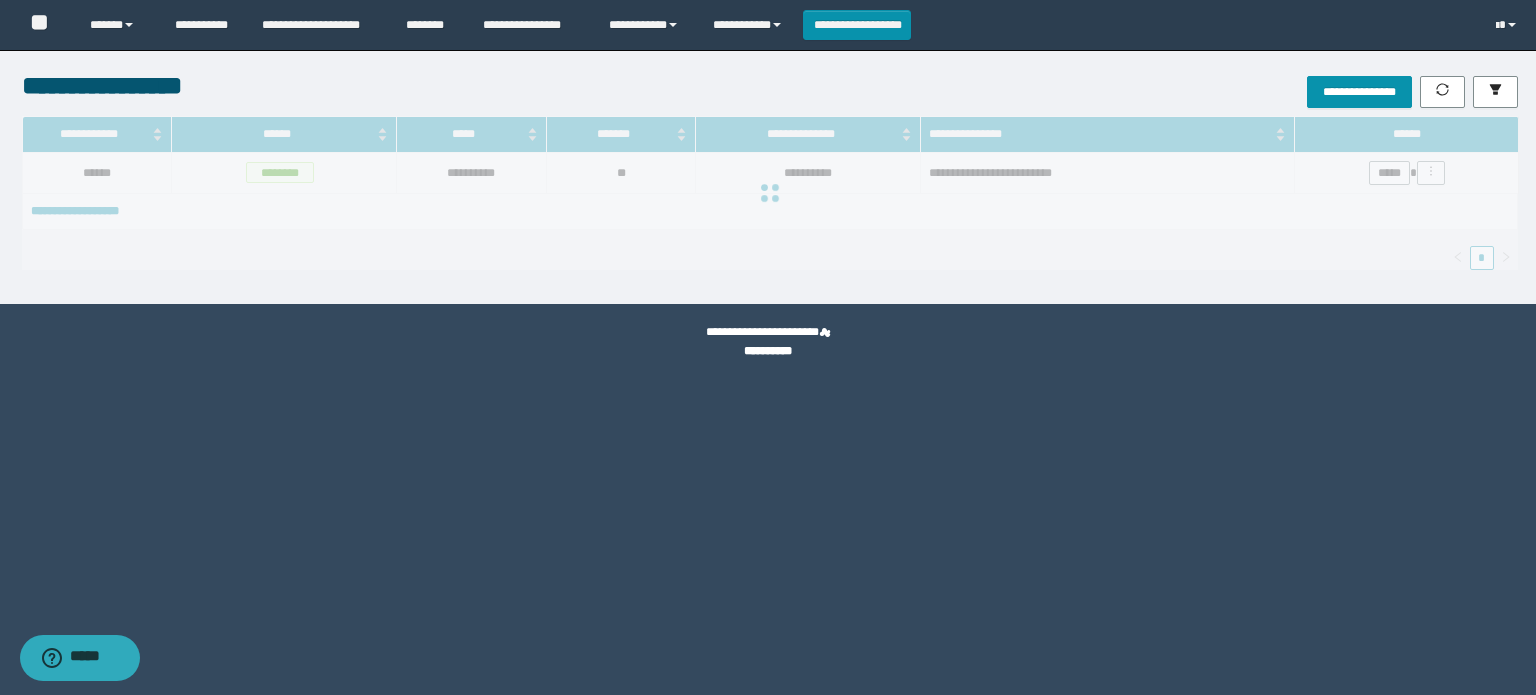 scroll, scrollTop: 0, scrollLeft: 0, axis: both 